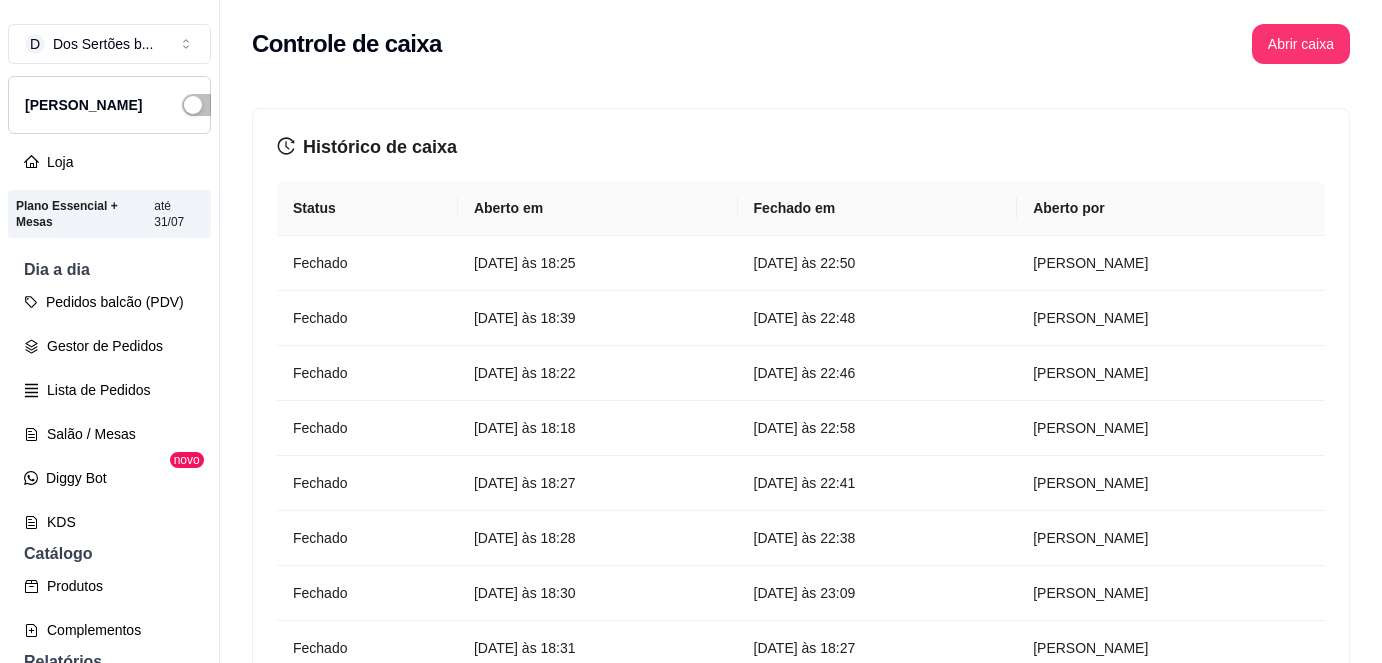 scroll, scrollTop: 0, scrollLeft: 0, axis: both 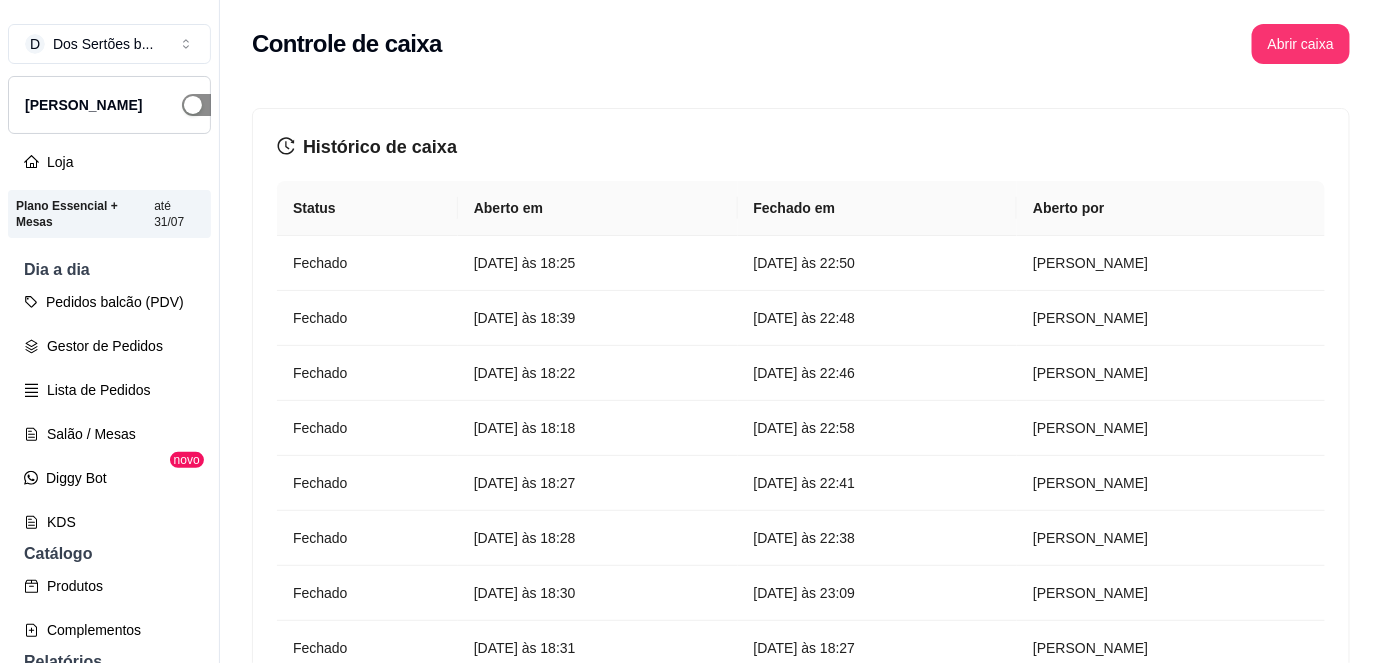 click at bounding box center [204, 105] 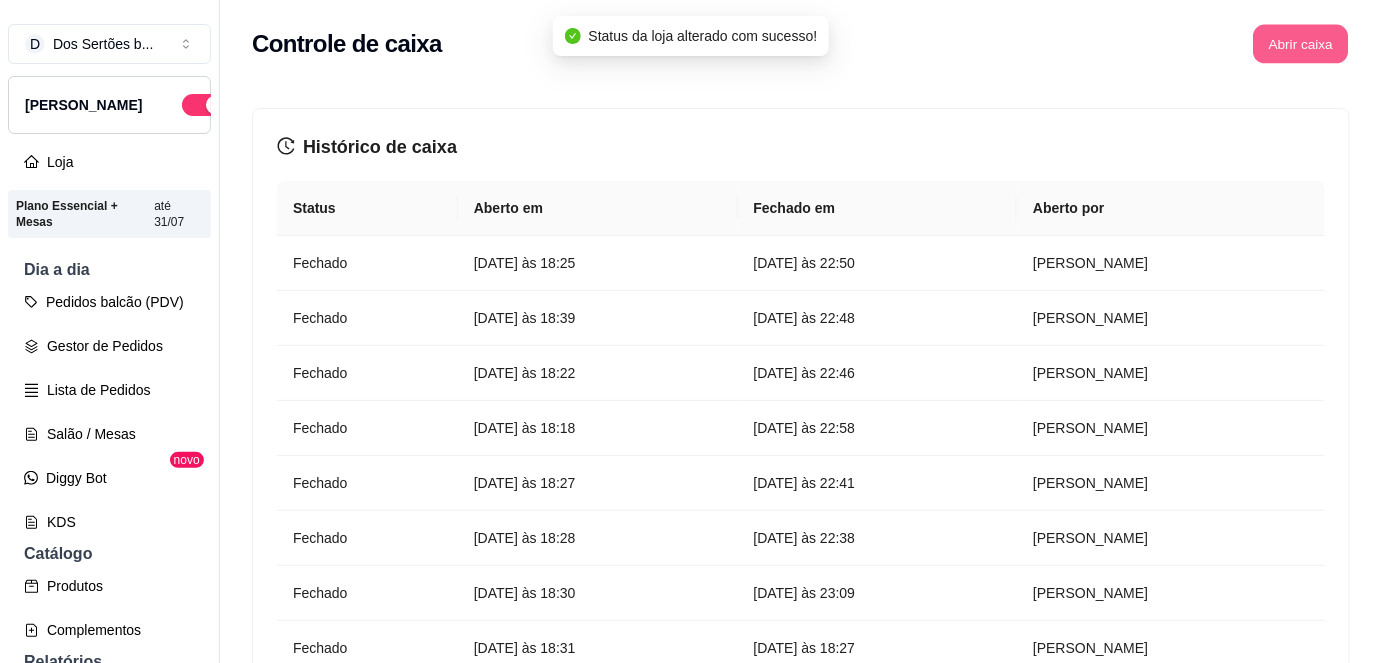 click on "Abrir caixa" at bounding box center (1300, 44) 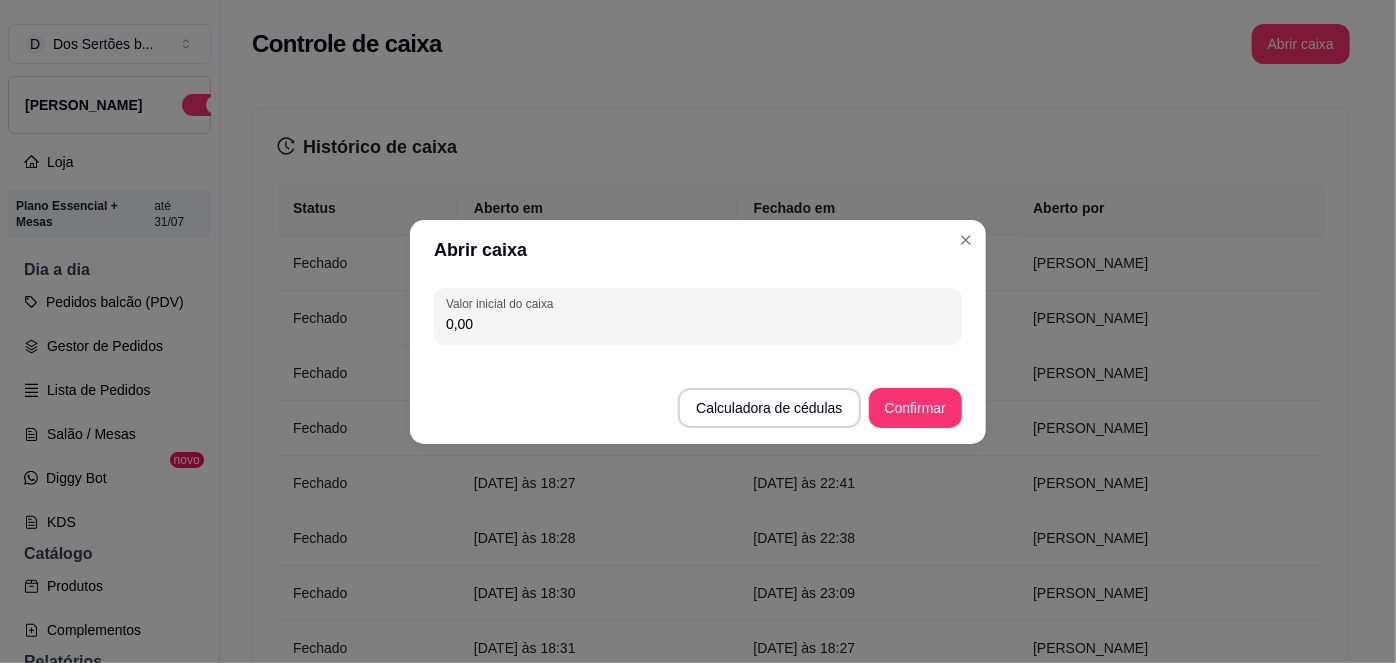 click on "0,00" at bounding box center (698, 324) 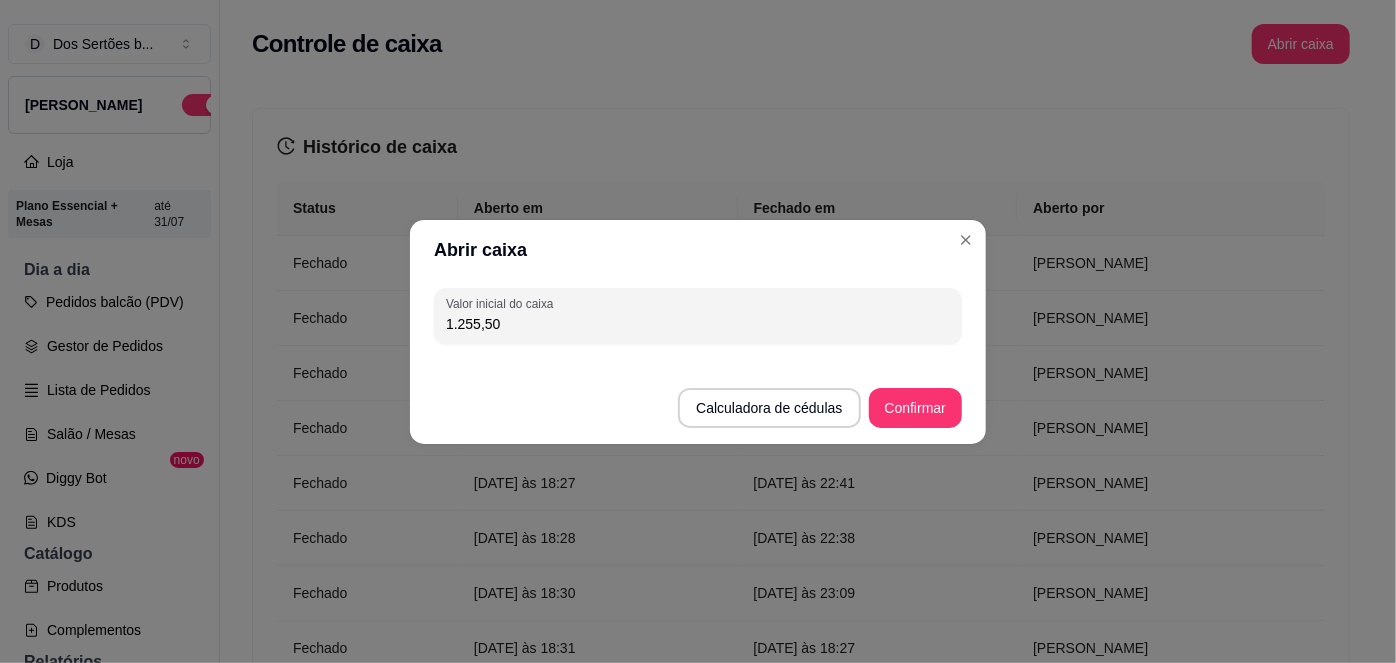 type on "1.255,50" 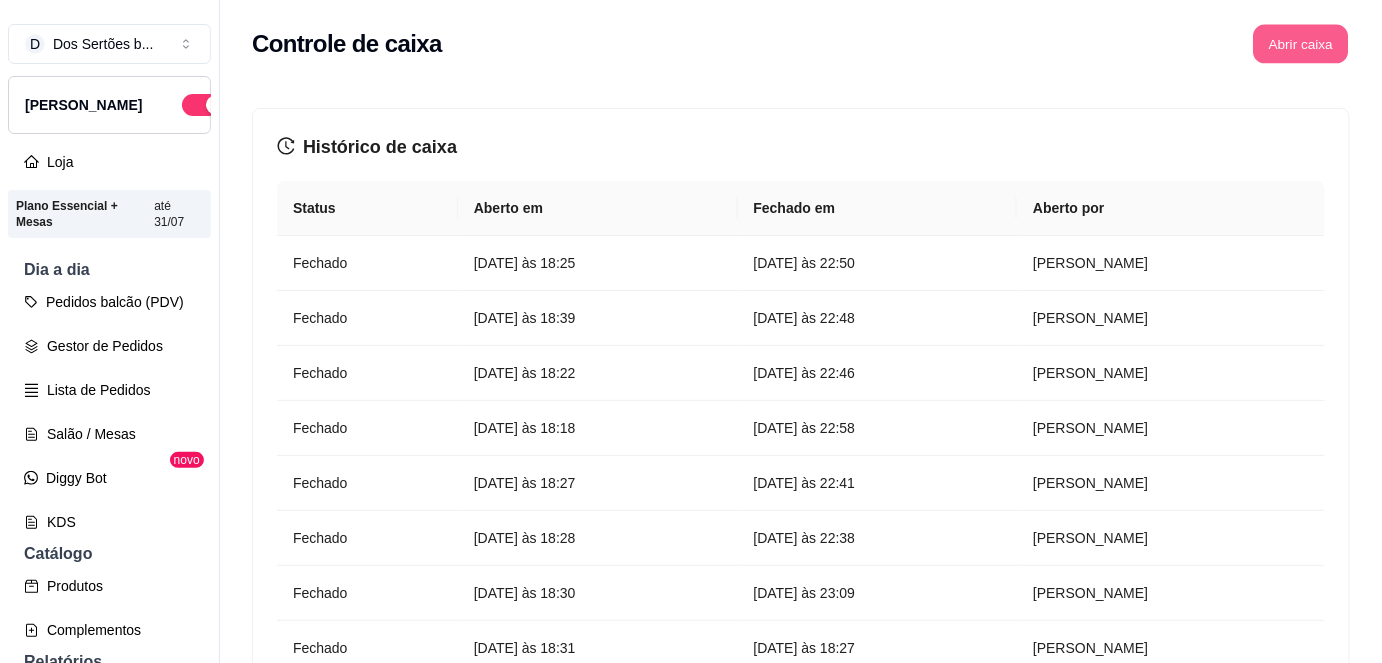 click on "Abrir caixa" at bounding box center (1300, 44) 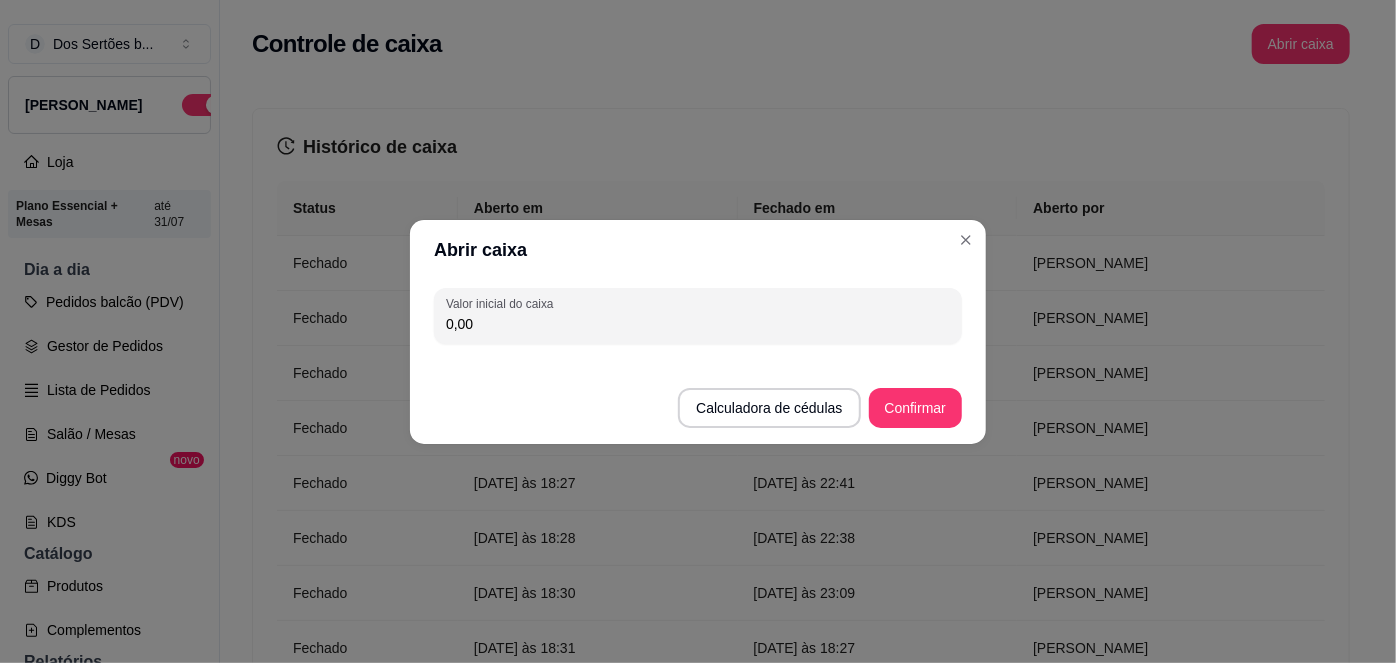 click on "0,00" at bounding box center [698, 324] 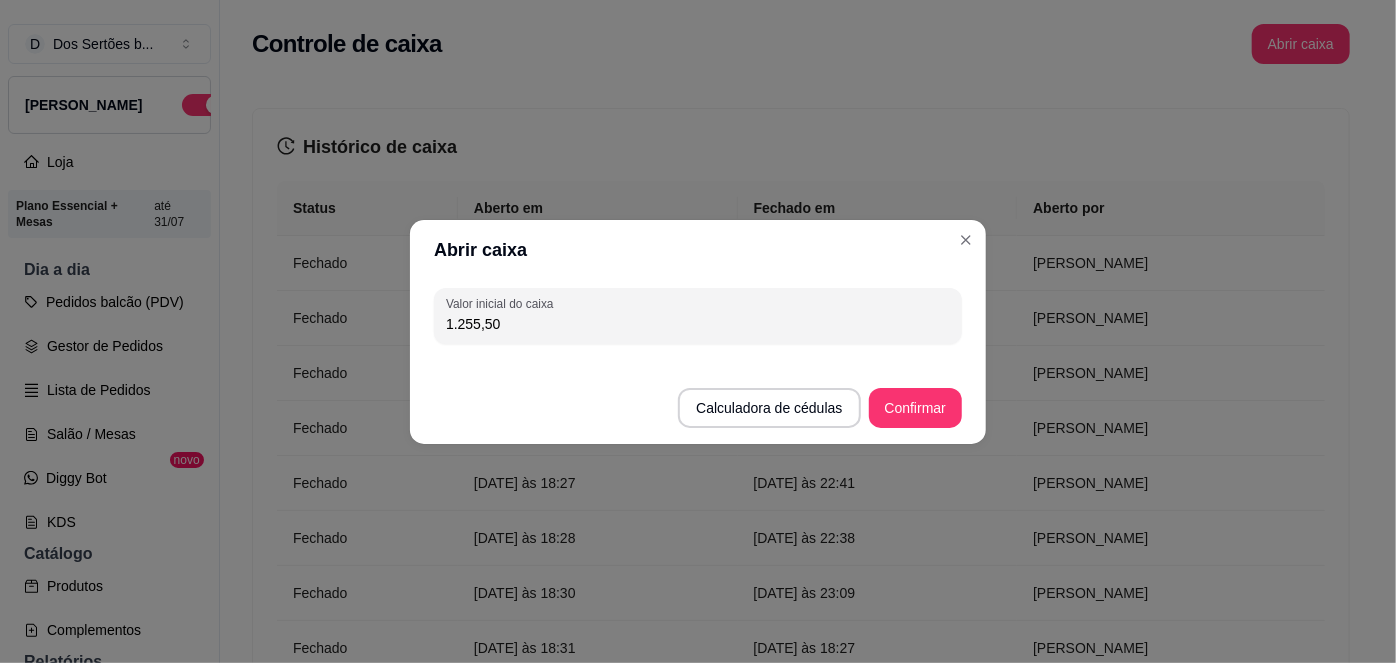type on "1.255,50" 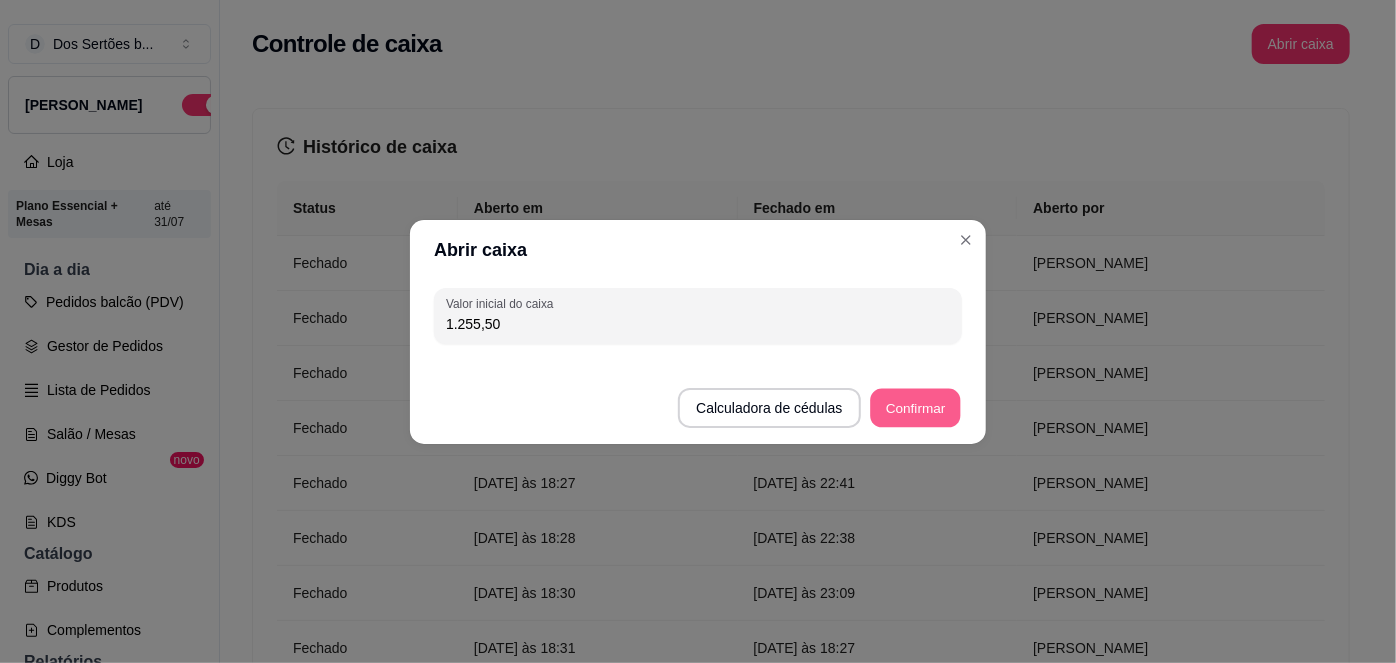 click on "Confirmar" at bounding box center [915, 407] 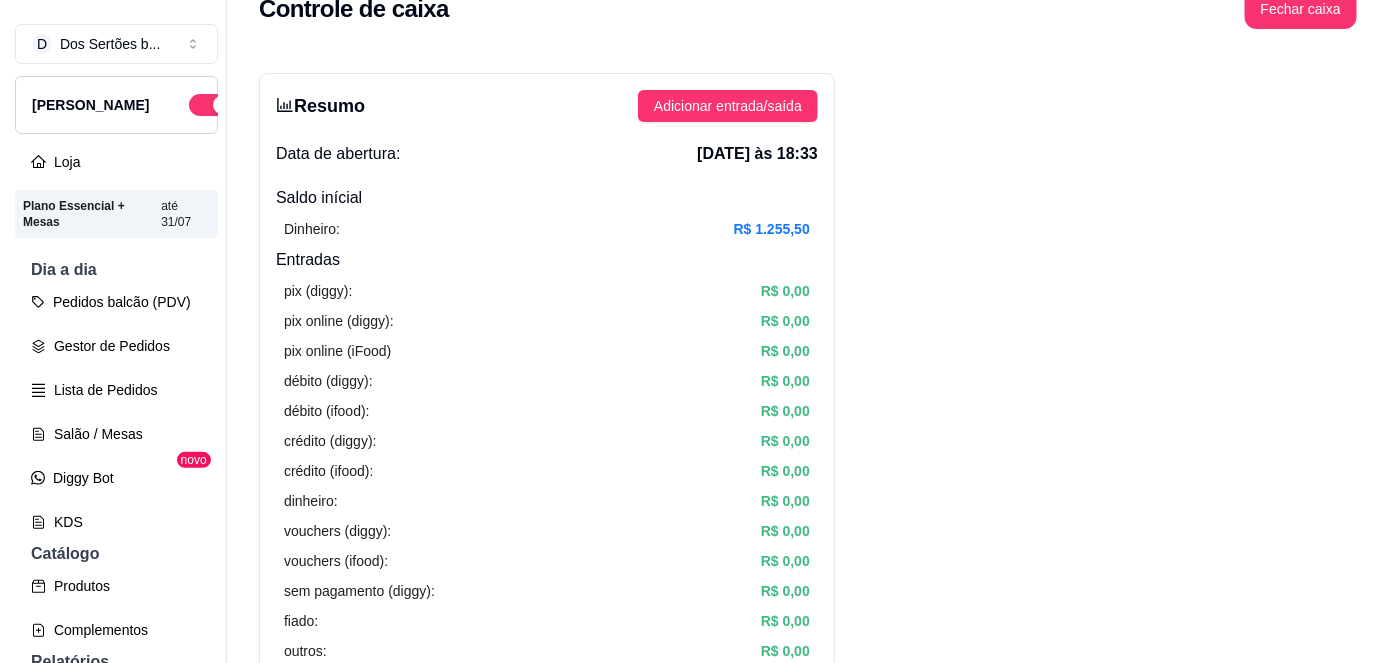 scroll, scrollTop: 34, scrollLeft: 0, axis: vertical 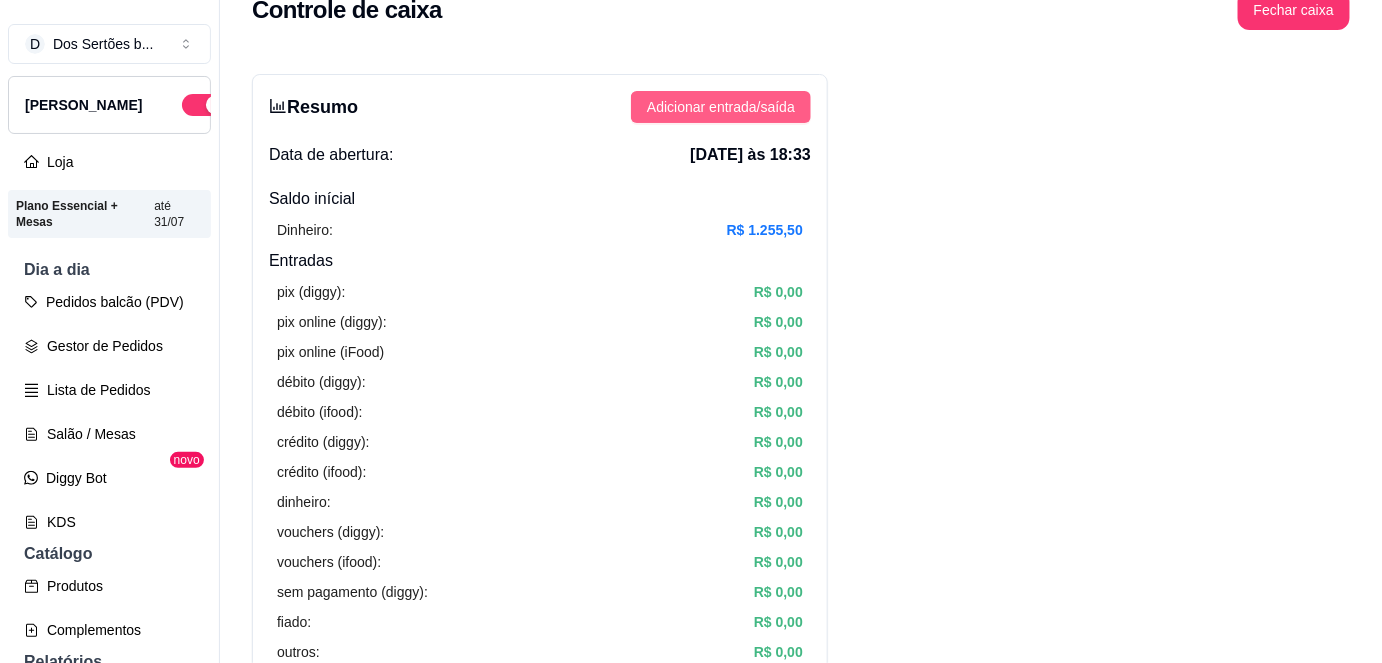 click on "Adicionar entrada/saída" at bounding box center [721, 107] 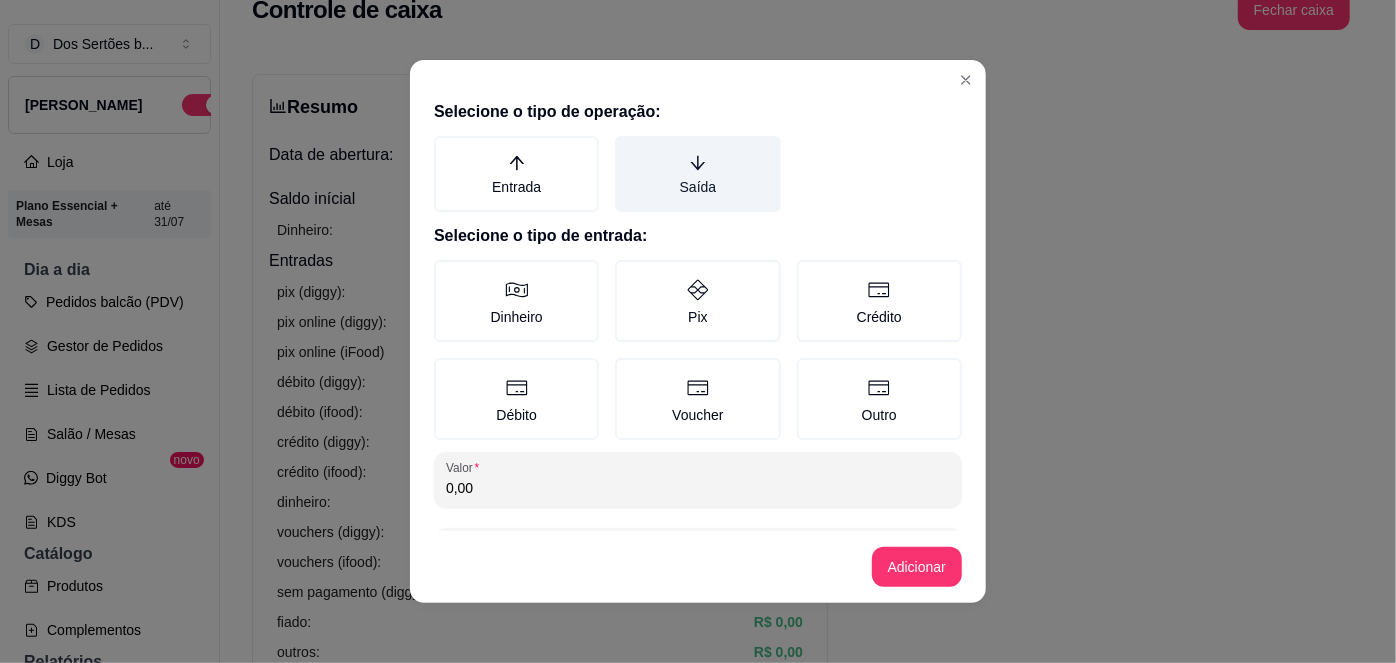 click on "Saída" at bounding box center [697, 174] 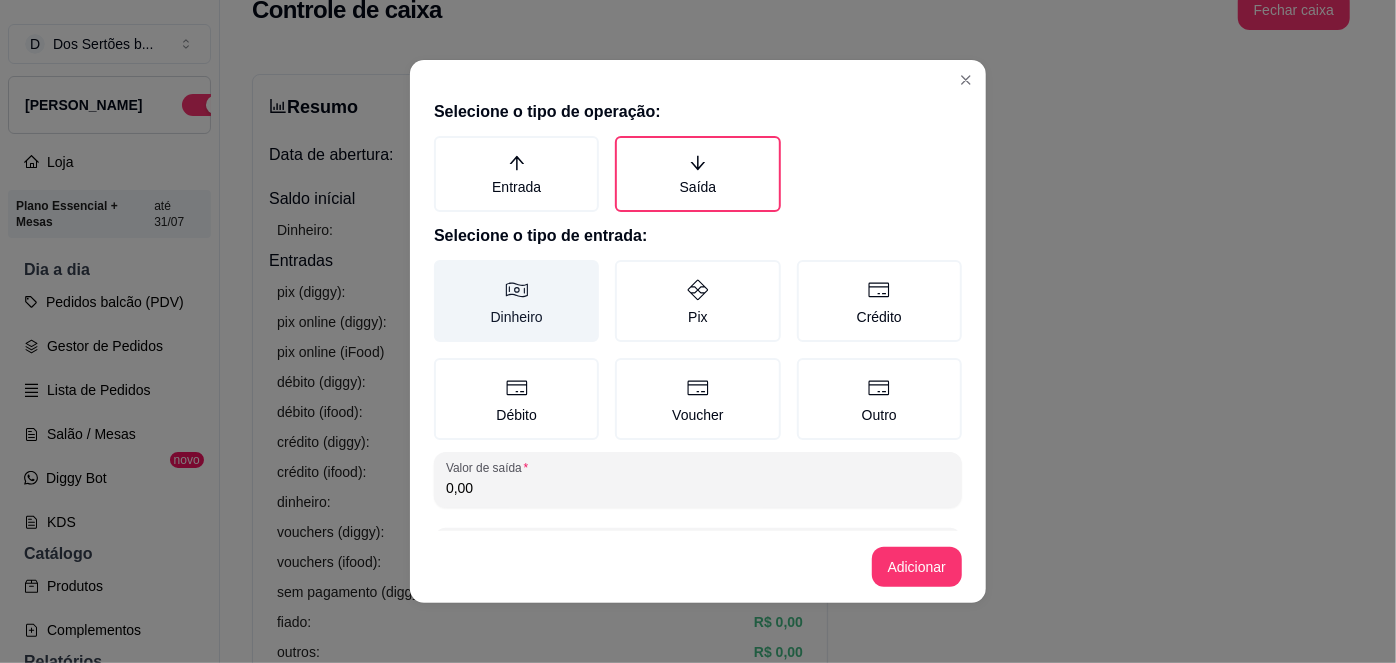 click on "Dinheiro" at bounding box center [516, 301] 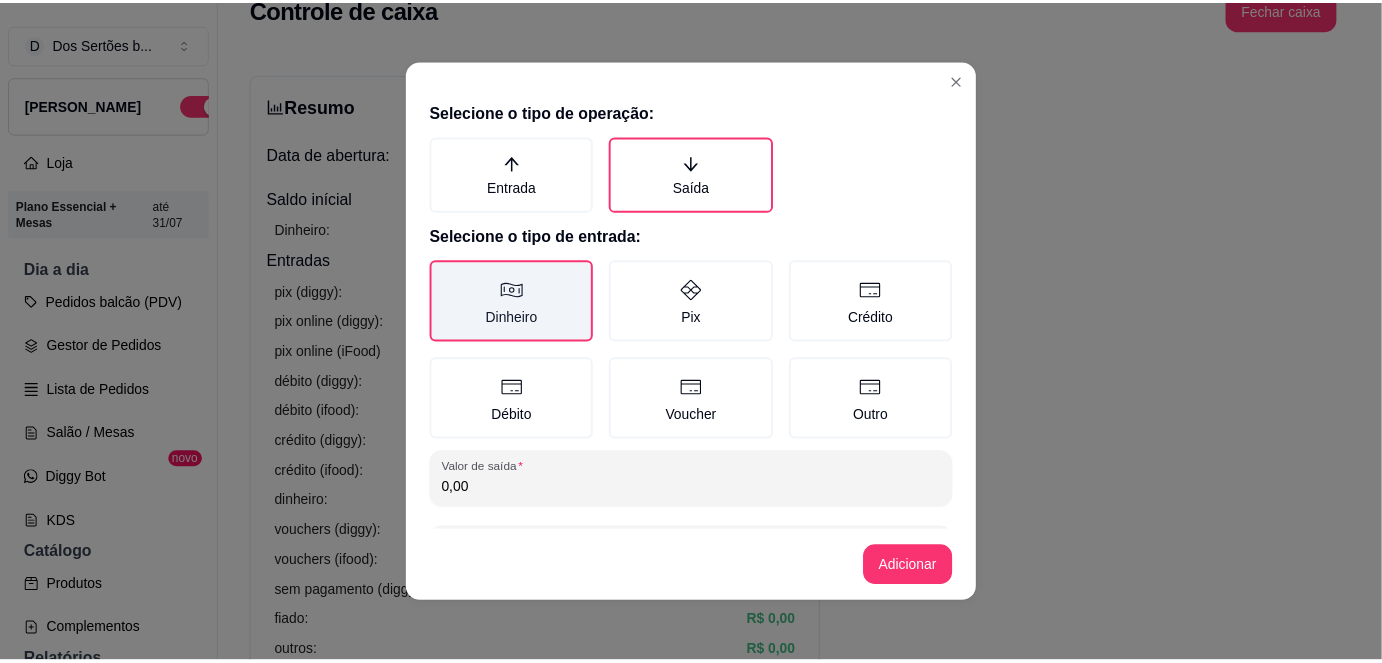 scroll, scrollTop: 81, scrollLeft: 0, axis: vertical 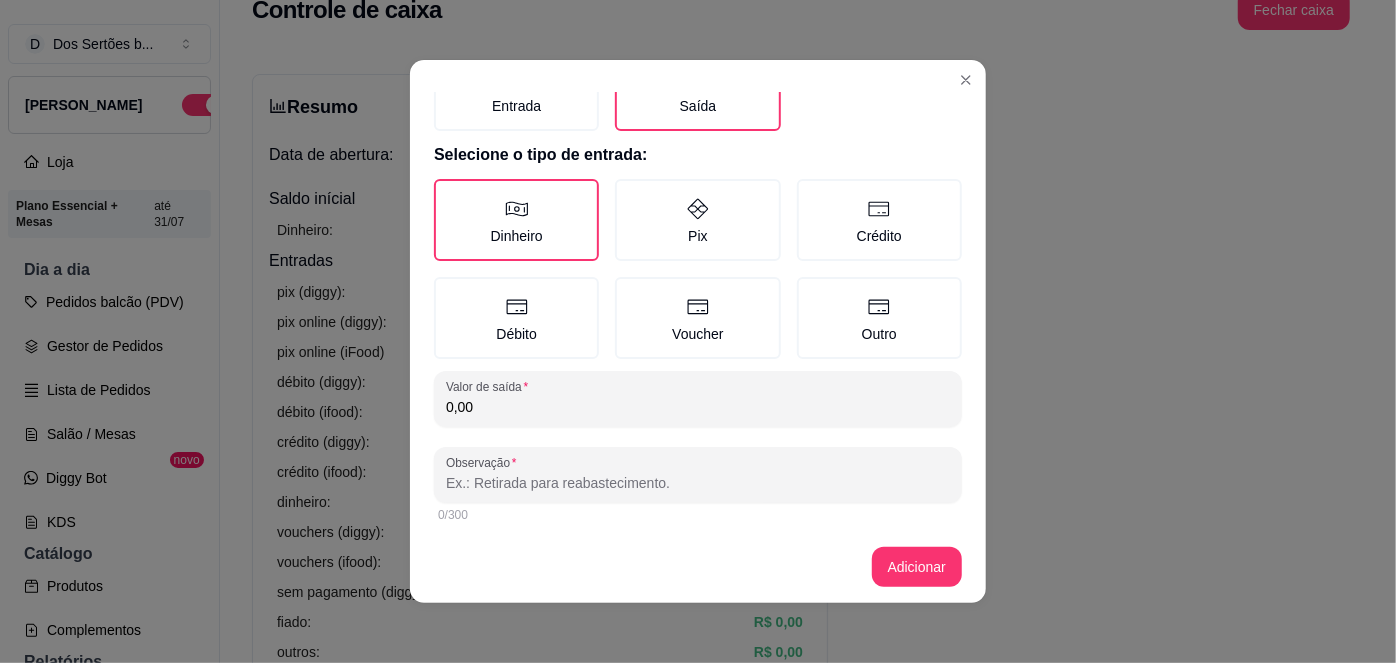 click on "0,00" at bounding box center (698, 407) 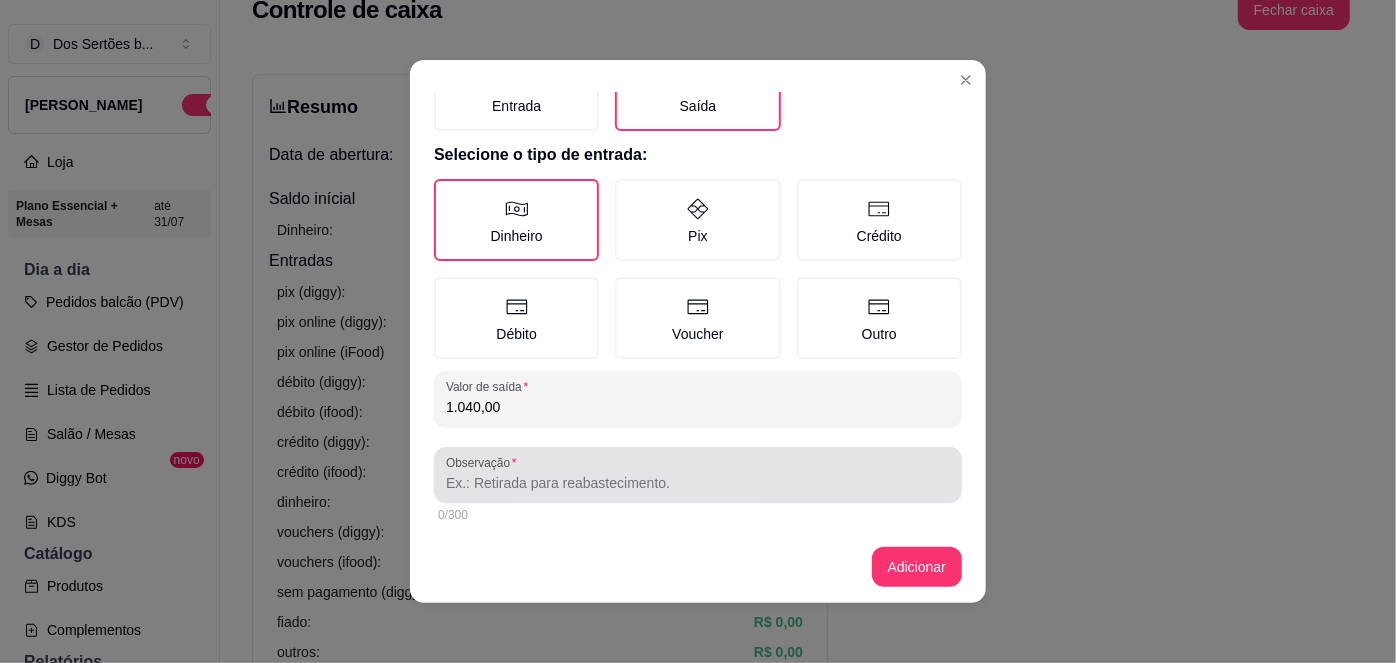 type on "1.040,00" 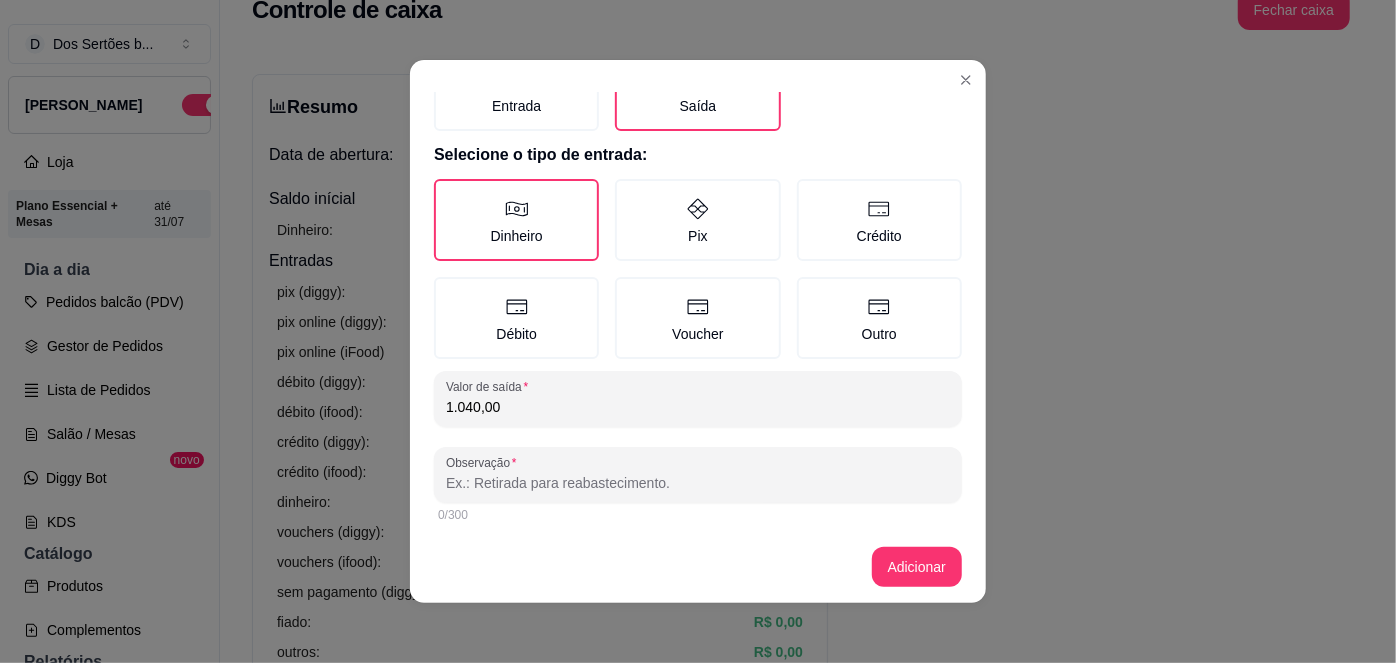 click on "Observação" at bounding box center (698, 483) 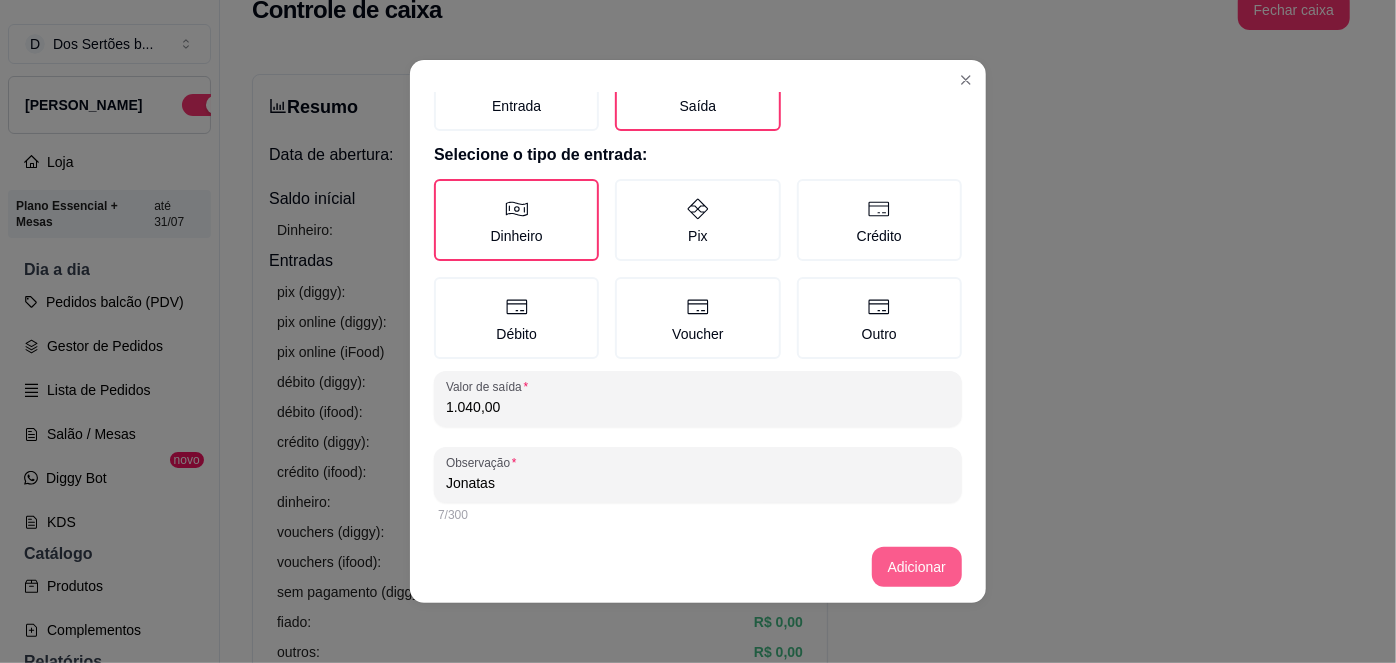 type on "Jonatas" 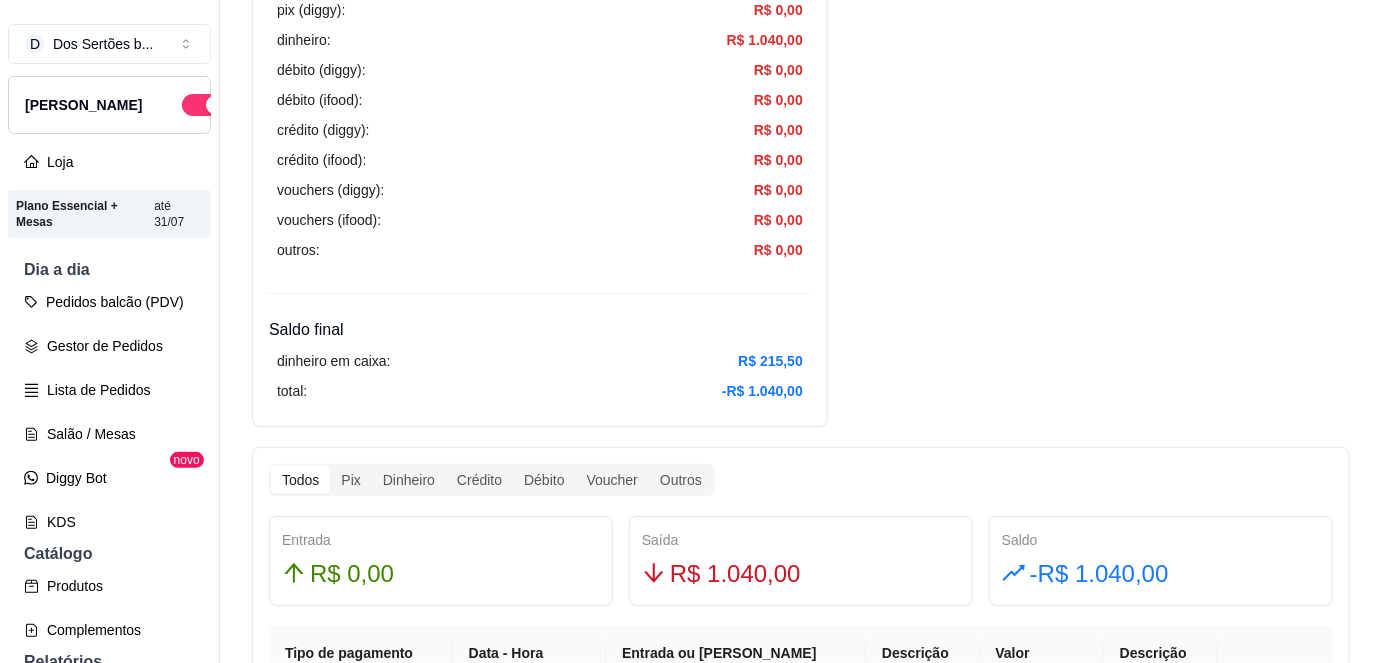 scroll, scrollTop: 712, scrollLeft: 0, axis: vertical 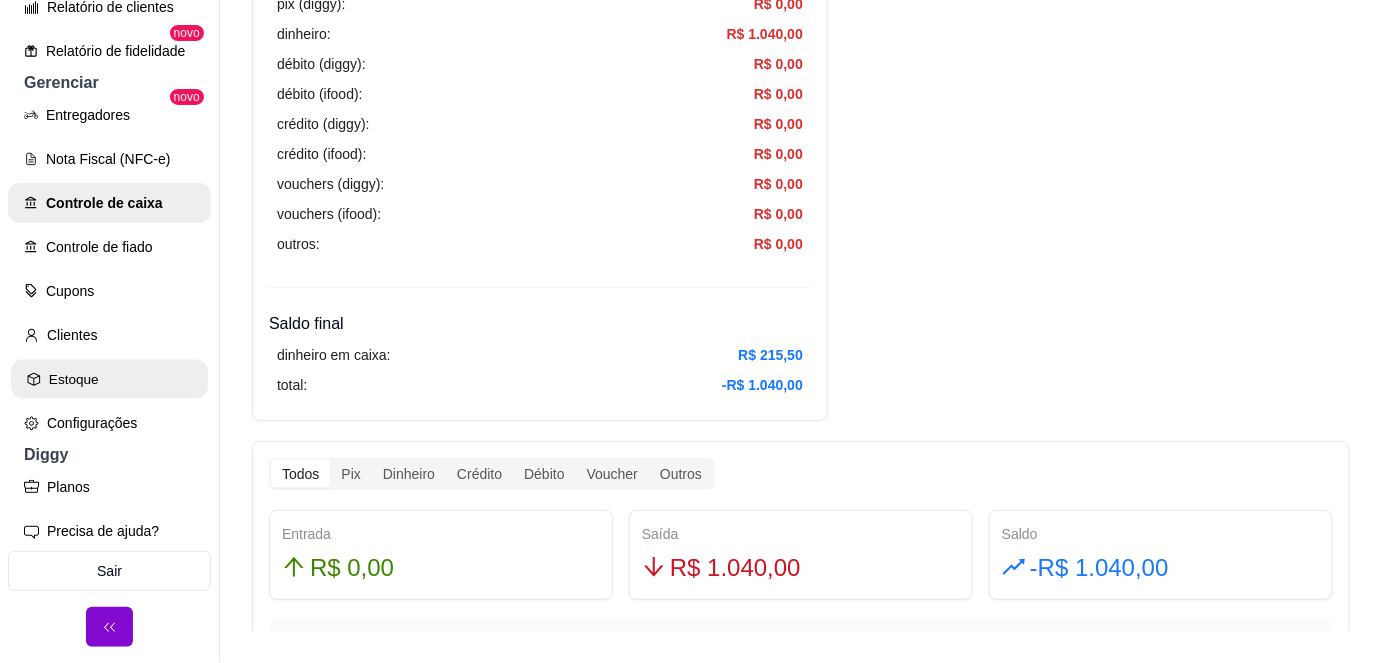 click on "Estoque" at bounding box center (109, 379) 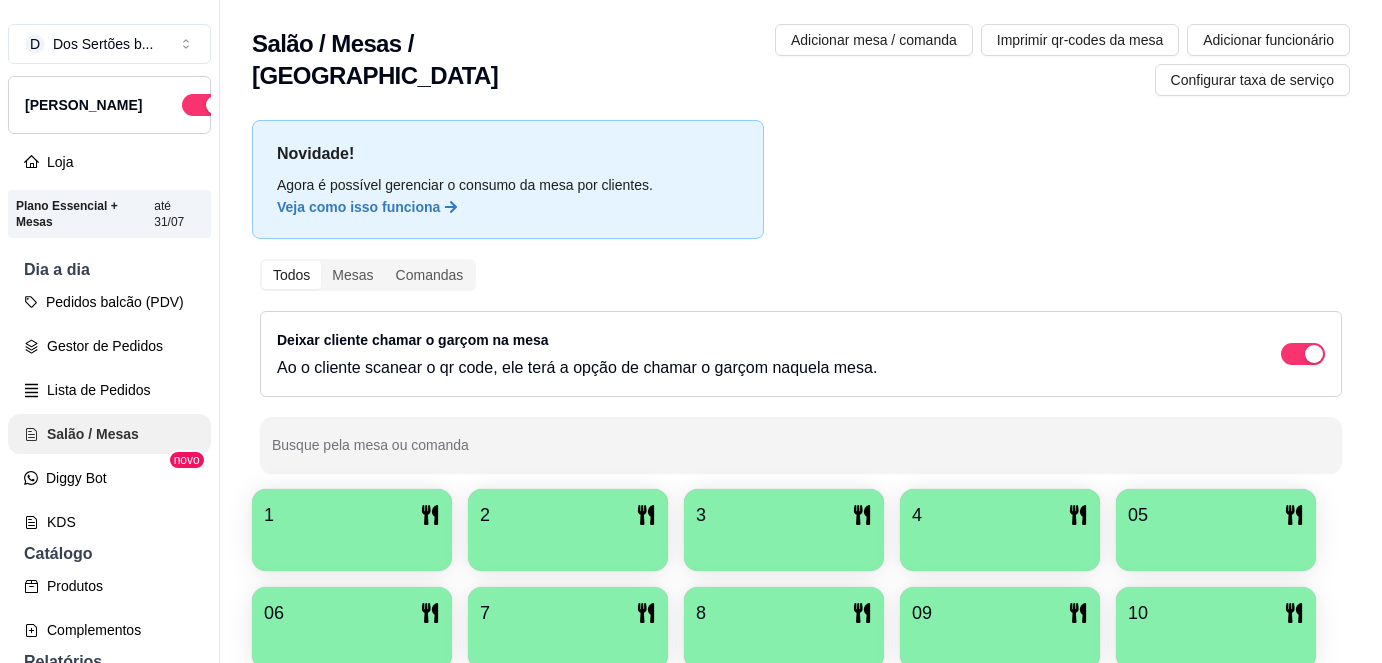 scroll, scrollTop: 0, scrollLeft: 0, axis: both 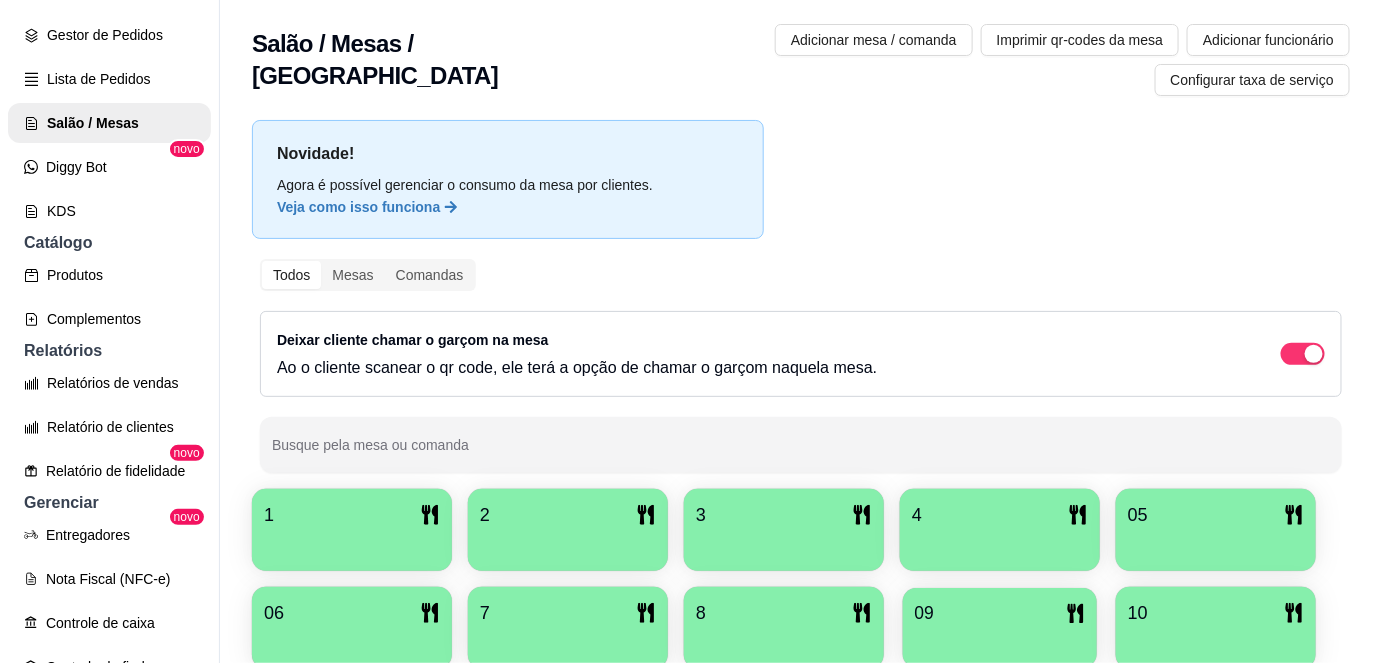 click on "09" at bounding box center (1000, 613) 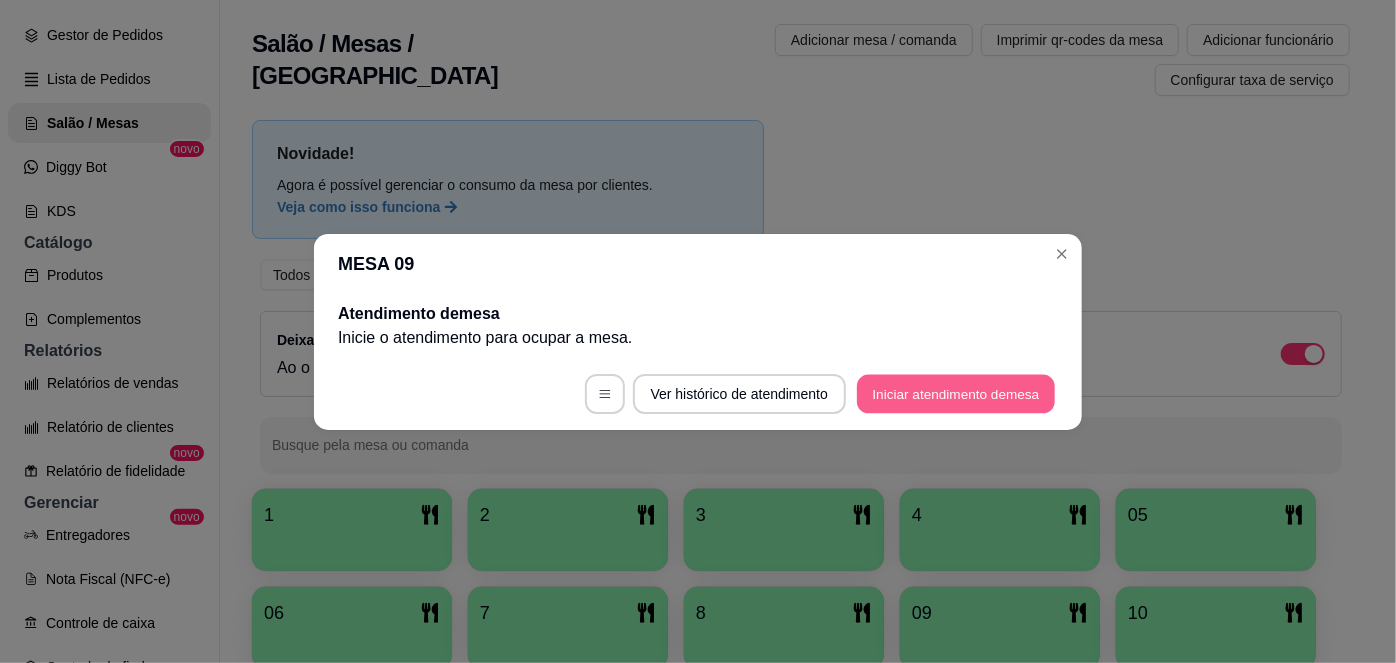 click on "Iniciar atendimento de  mesa" at bounding box center [956, 393] 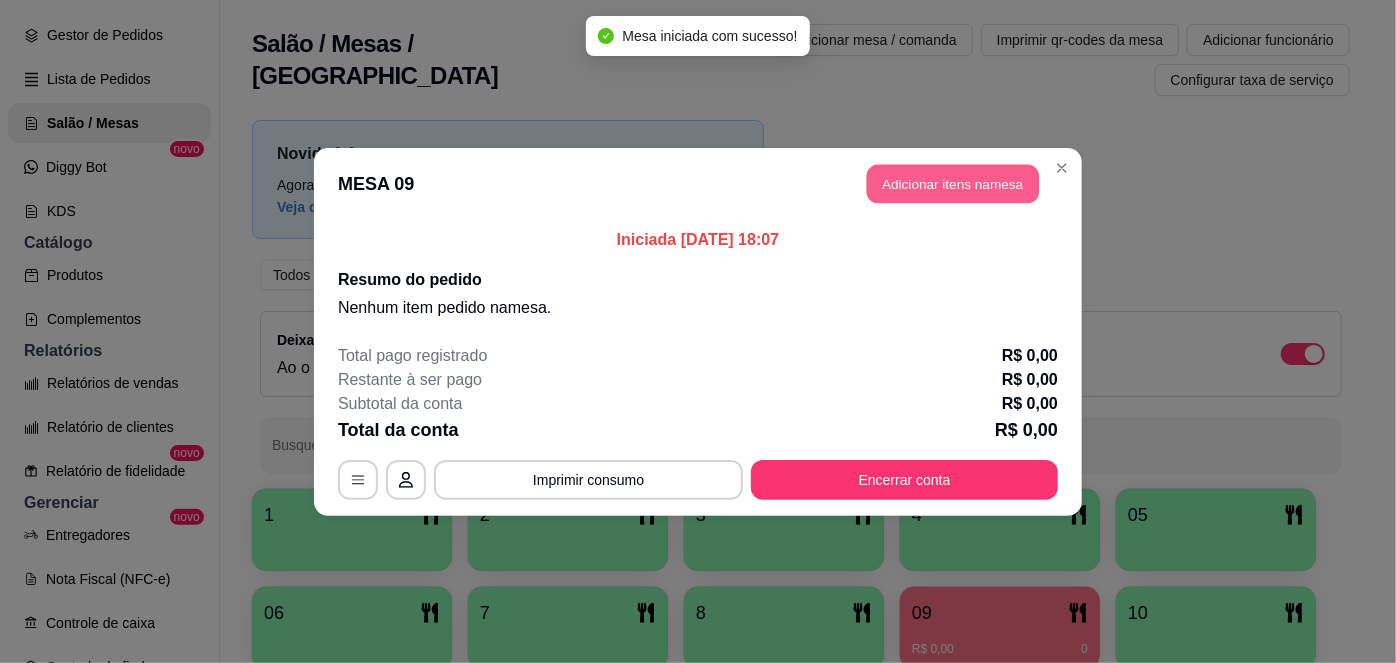 click on "Adicionar itens na  mesa" at bounding box center [953, 183] 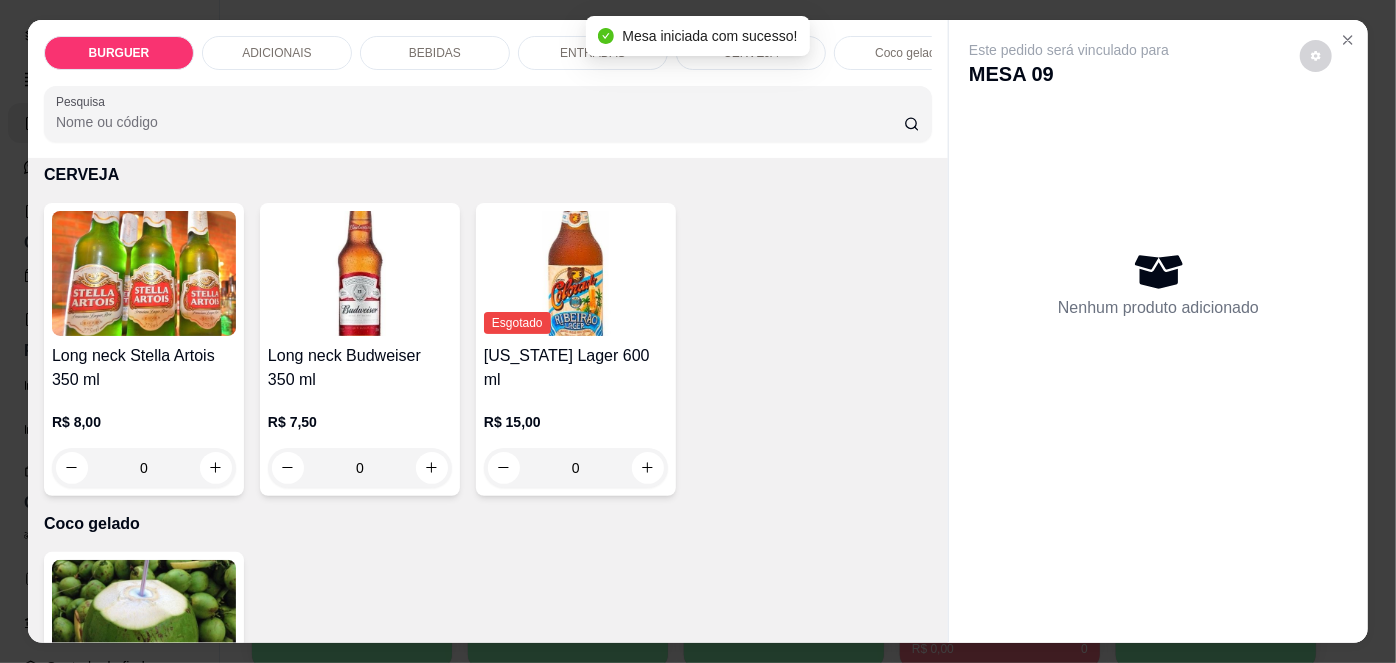 scroll, scrollTop: 3650, scrollLeft: 0, axis: vertical 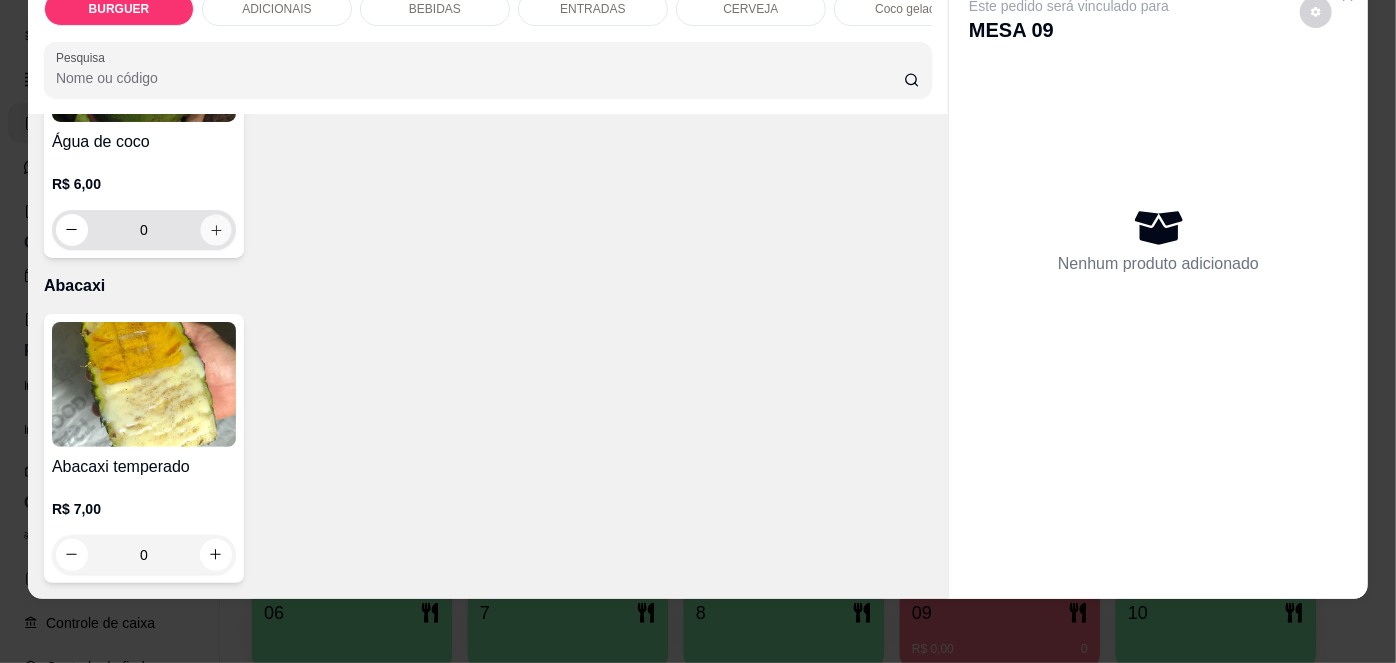 click at bounding box center [215, 229] 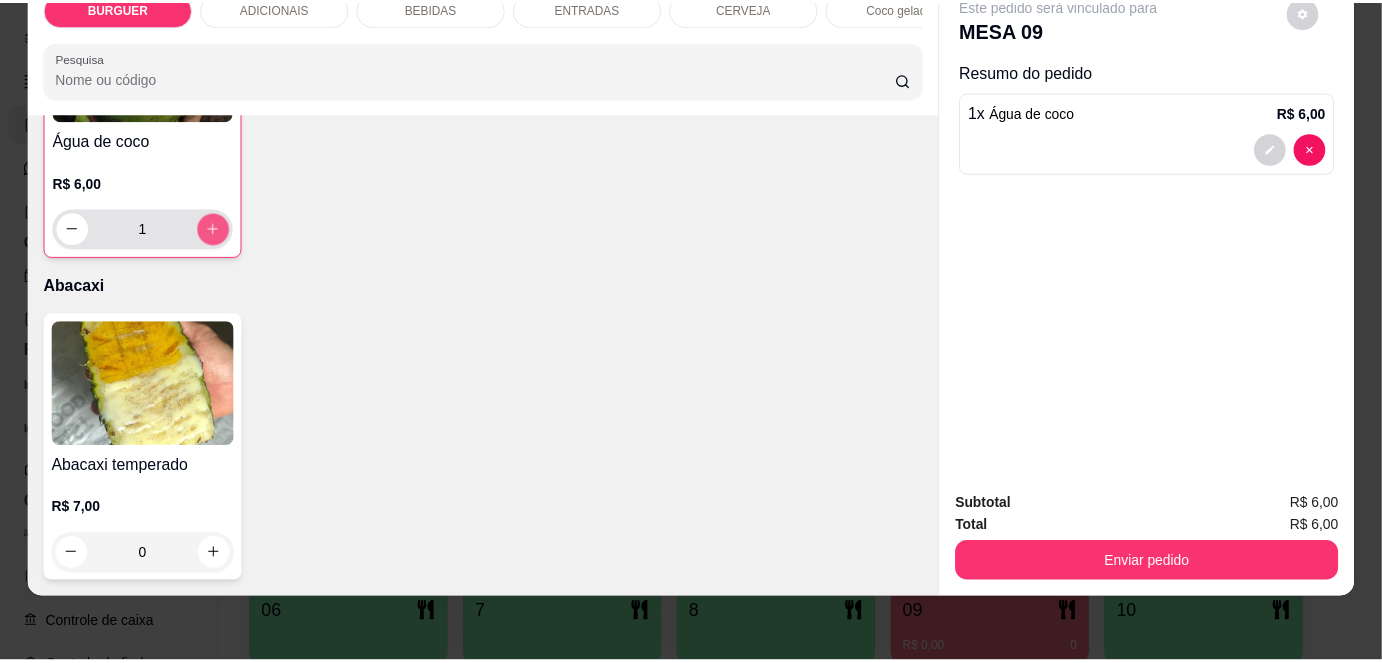 scroll, scrollTop: 3650, scrollLeft: 0, axis: vertical 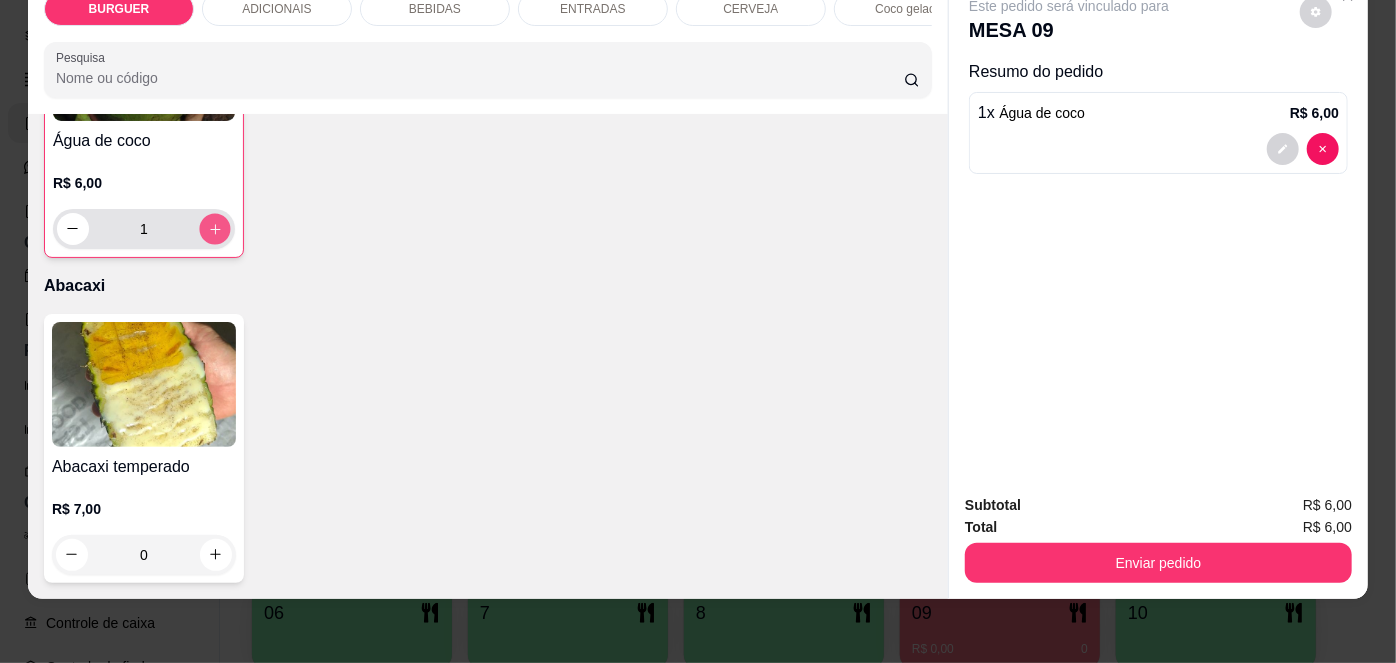 click at bounding box center (214, 228) 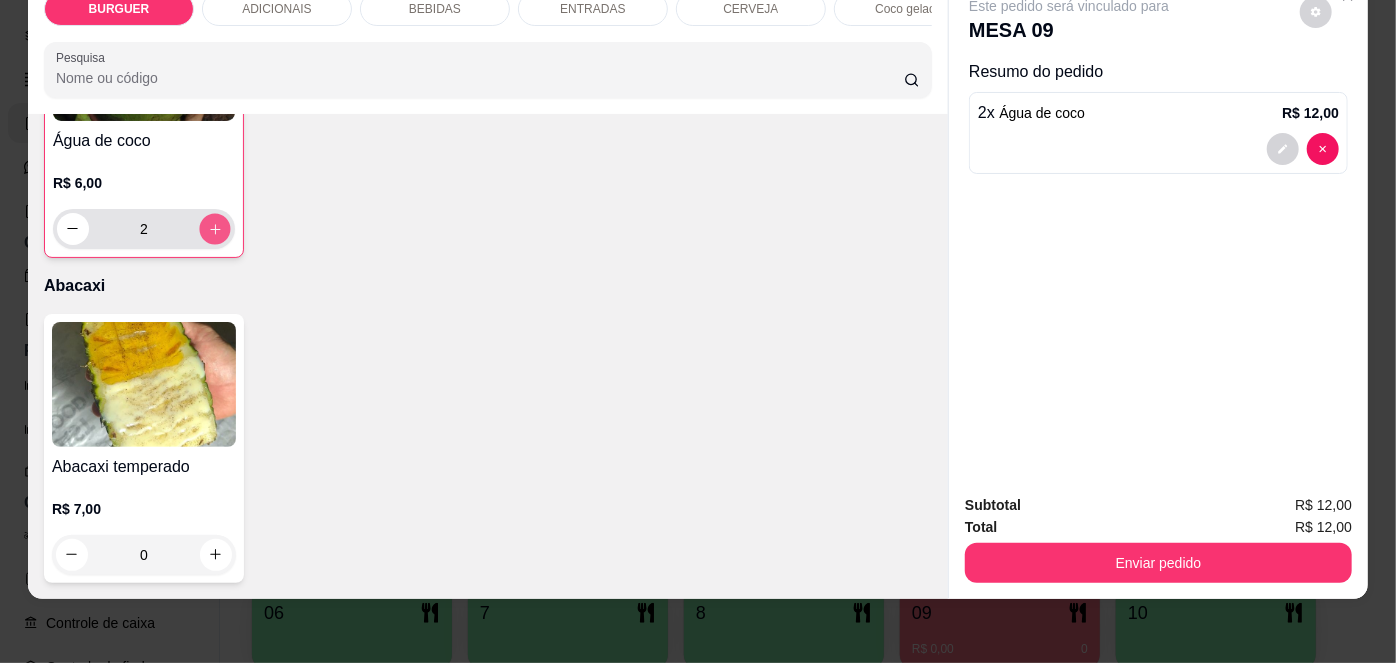 click at bounding box center [214, 228] 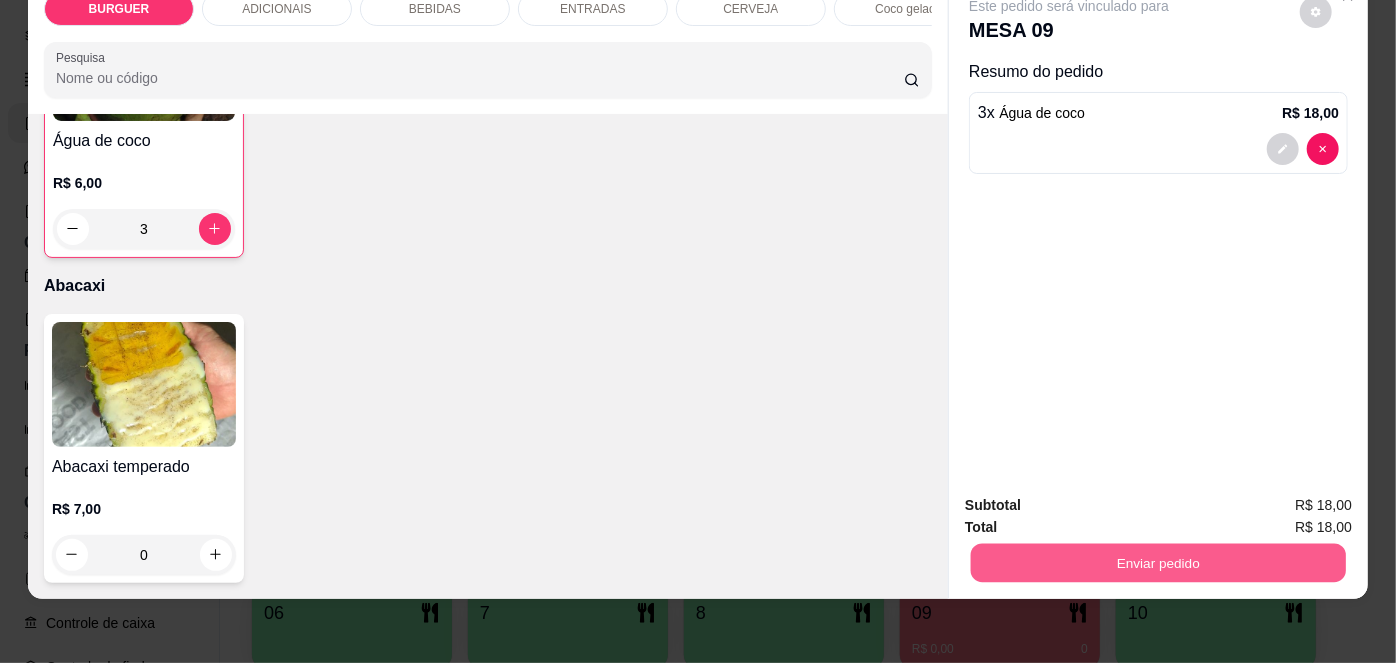 click on "Enviar pedido" at bounding box center (1158, 563) 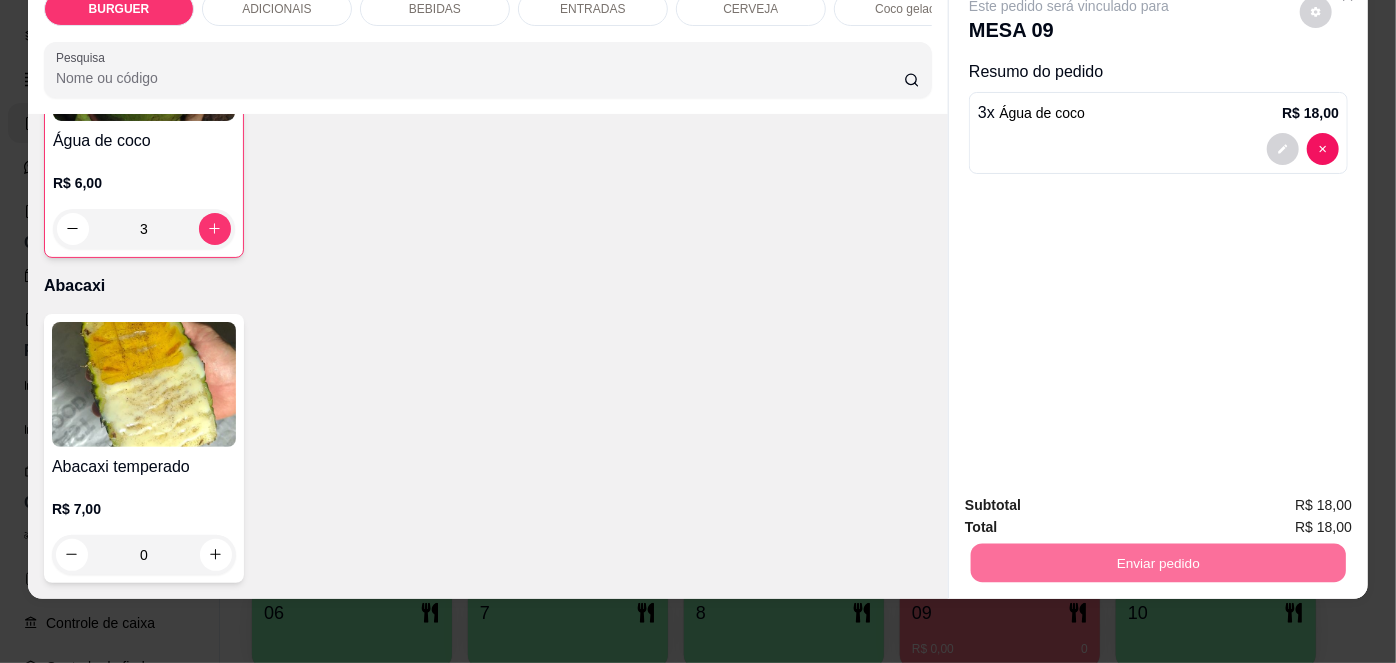 click on "Não registrar e enviar pedido" at bounding box center [1093, 500] 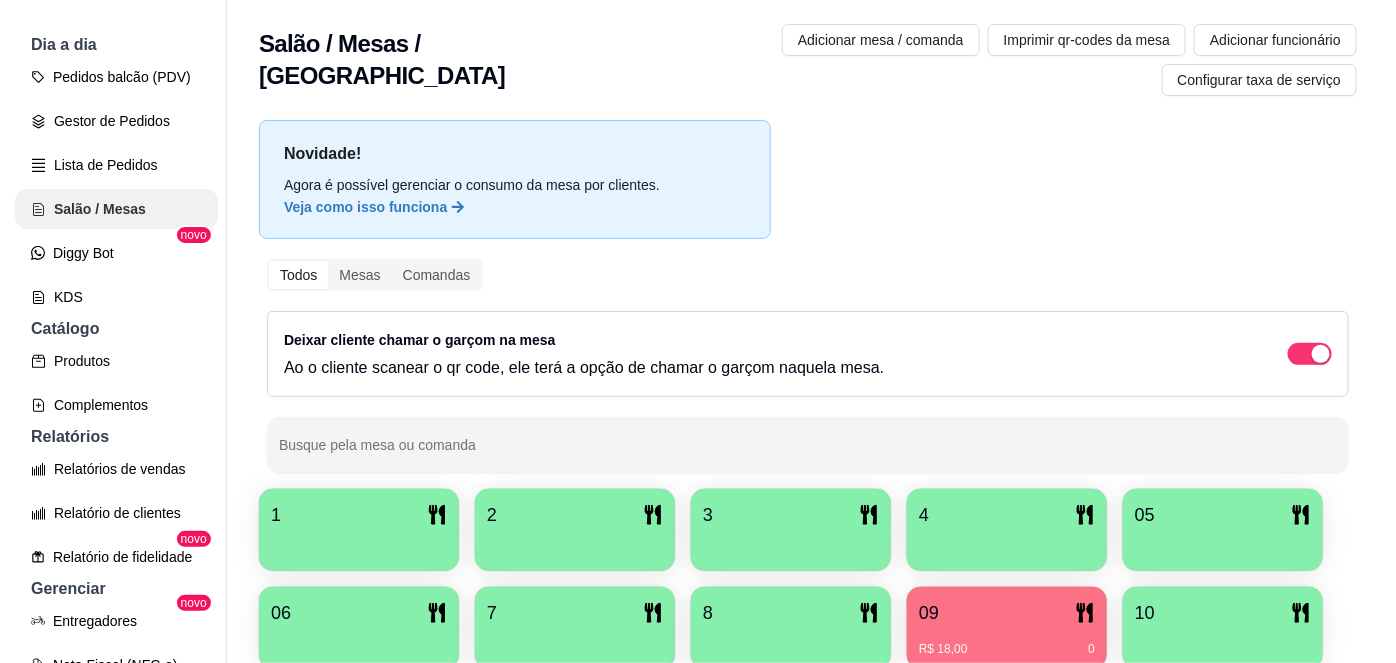 scroll, scrollTop: 224, scrollLeft: 0, axis: vertical 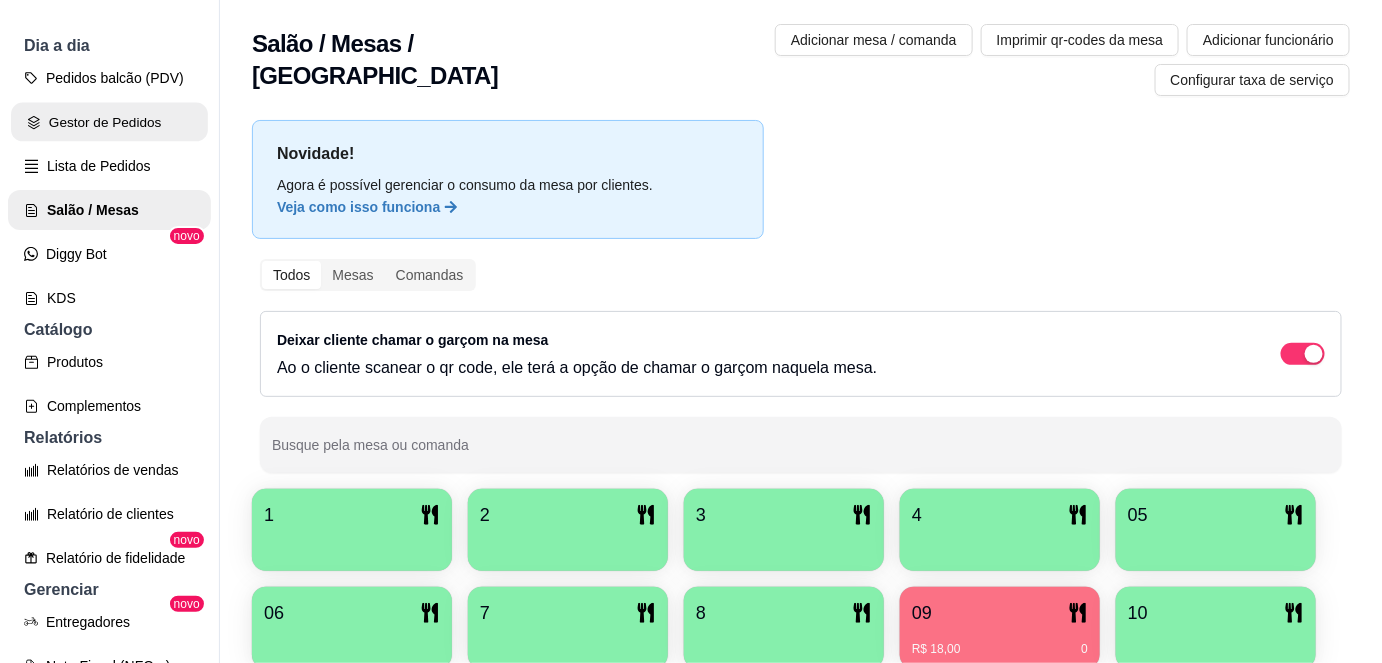 click on "Gestor de Pedidos" at bounding box center (109, 122) 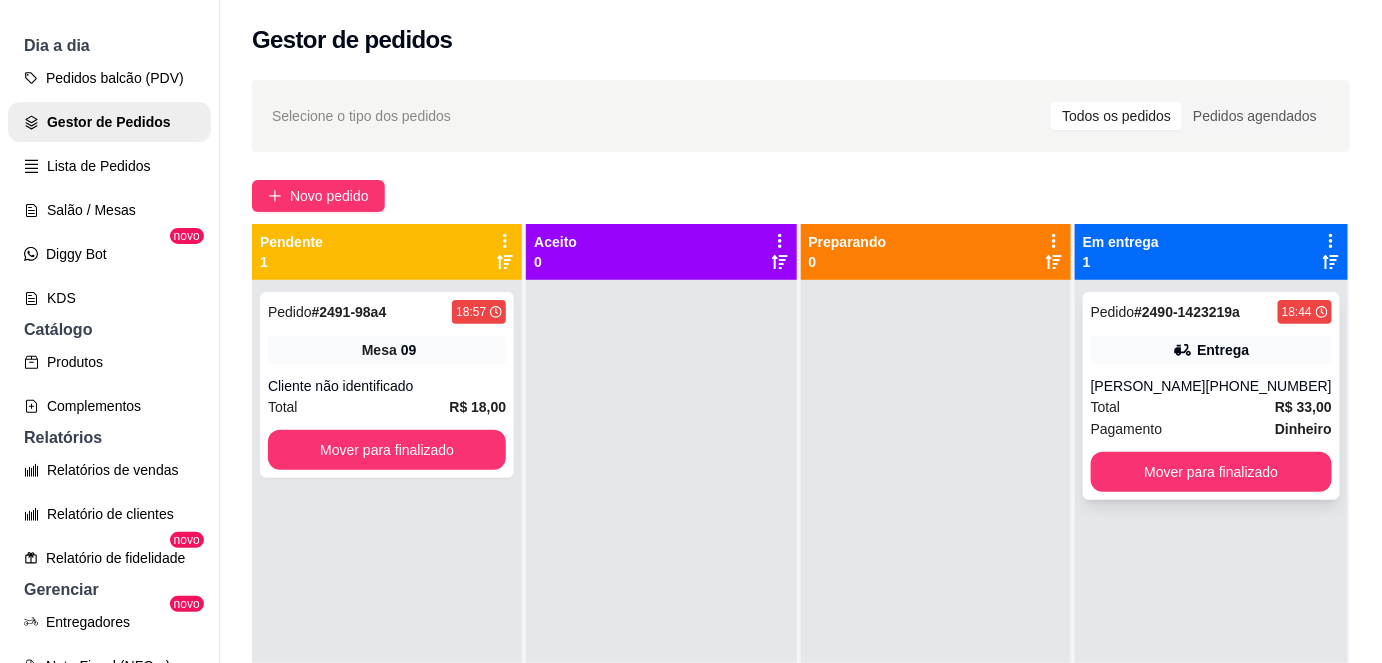 click on "[PHONE_NUMBER]" at bounding box center [1269, 386] 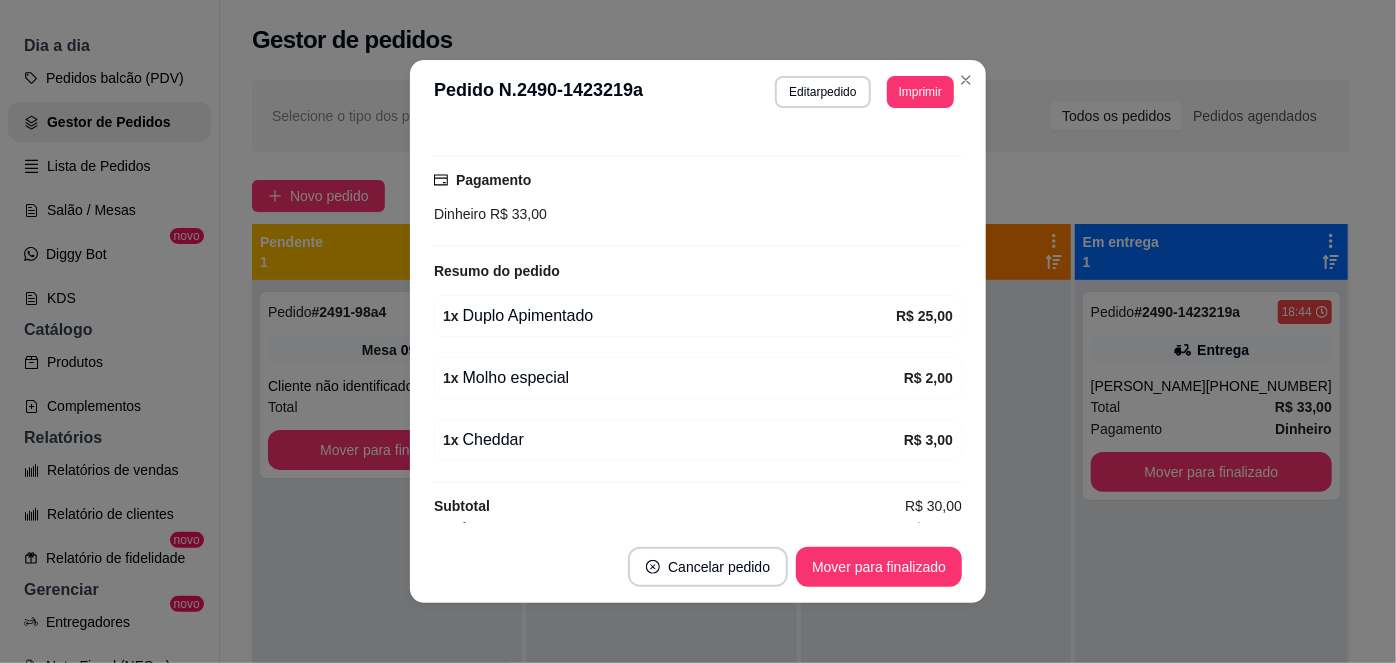 scroll, scrollTop: 528, scrollLeft: 0, axis: vertical 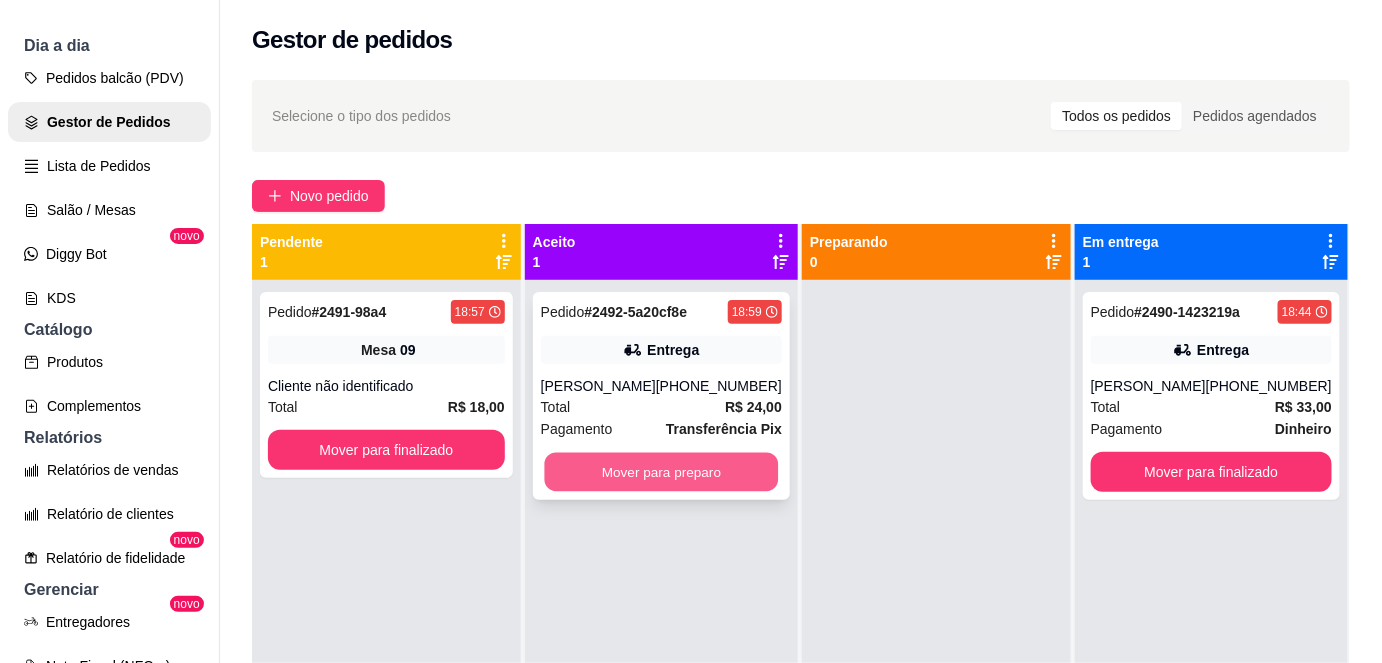 click on "Mover para preparo" at bounding box center (661, 472) 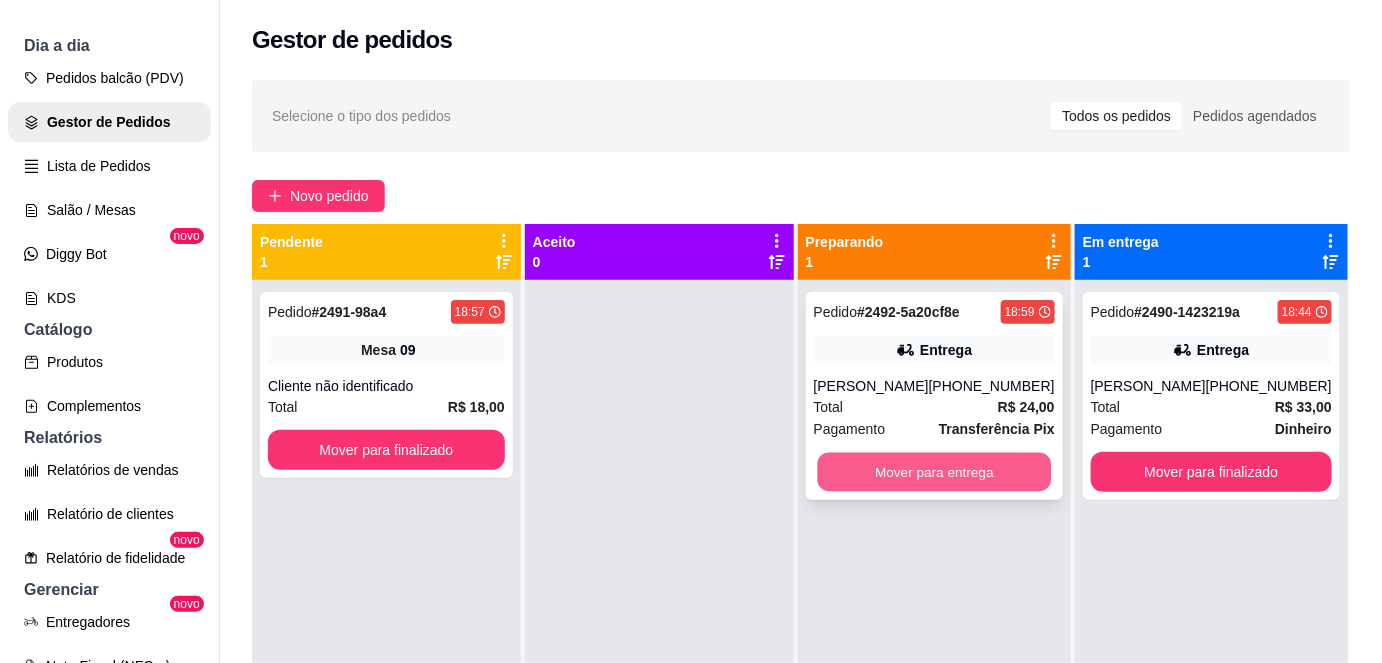 click on "Mover para entrega" at bounding box center (934, 472) 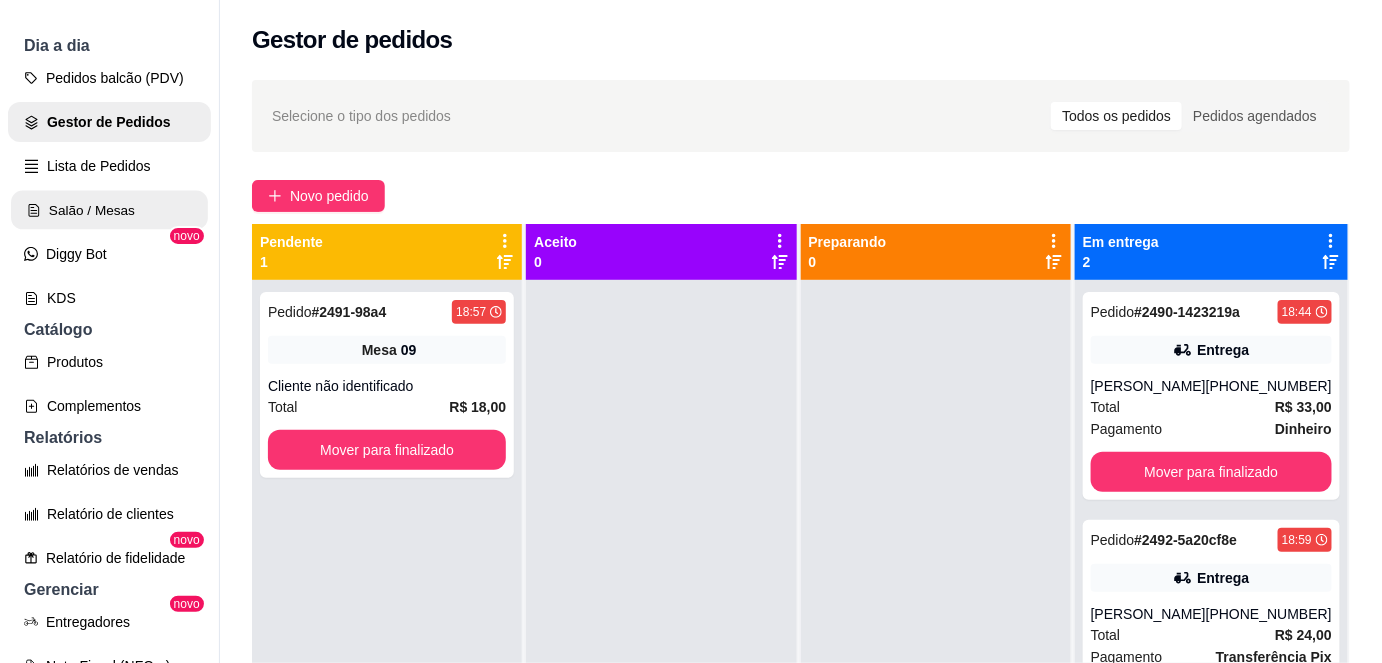 click on "Salão / Mesas" at bounding box center (109, 210) 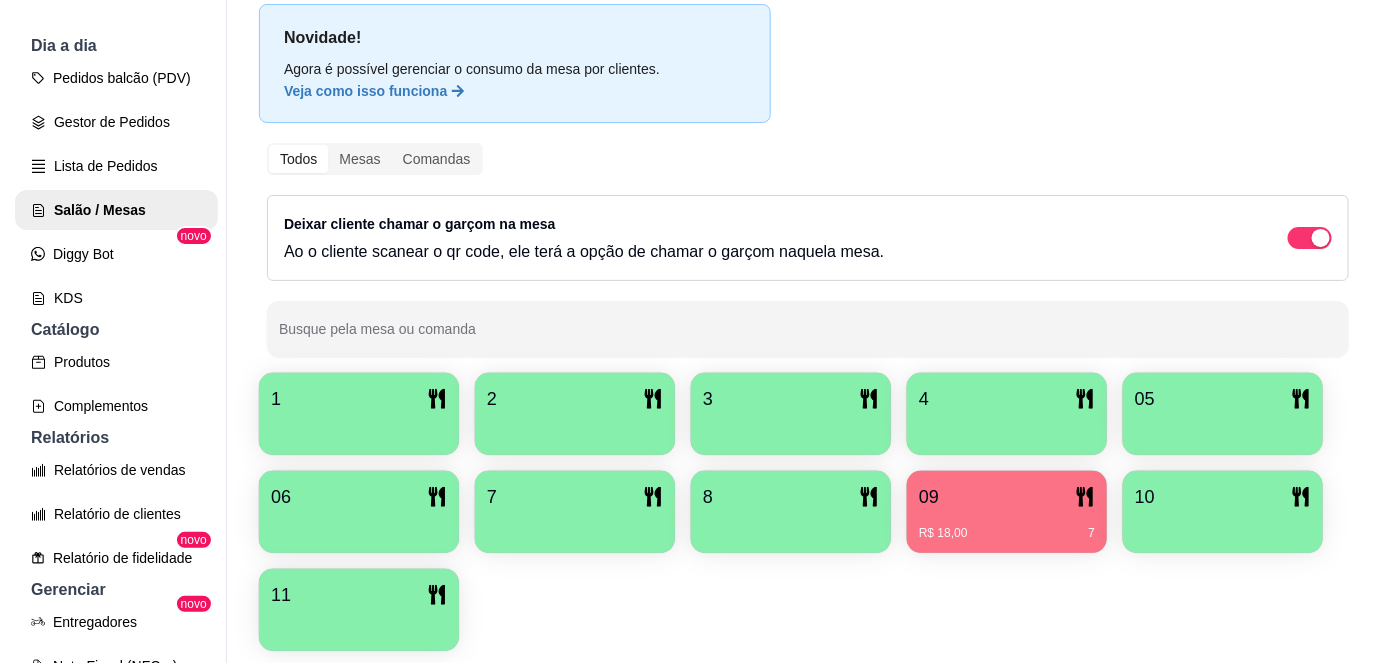 scroll, scrollTop: 121, scrollLeft: 0, axis: vertical 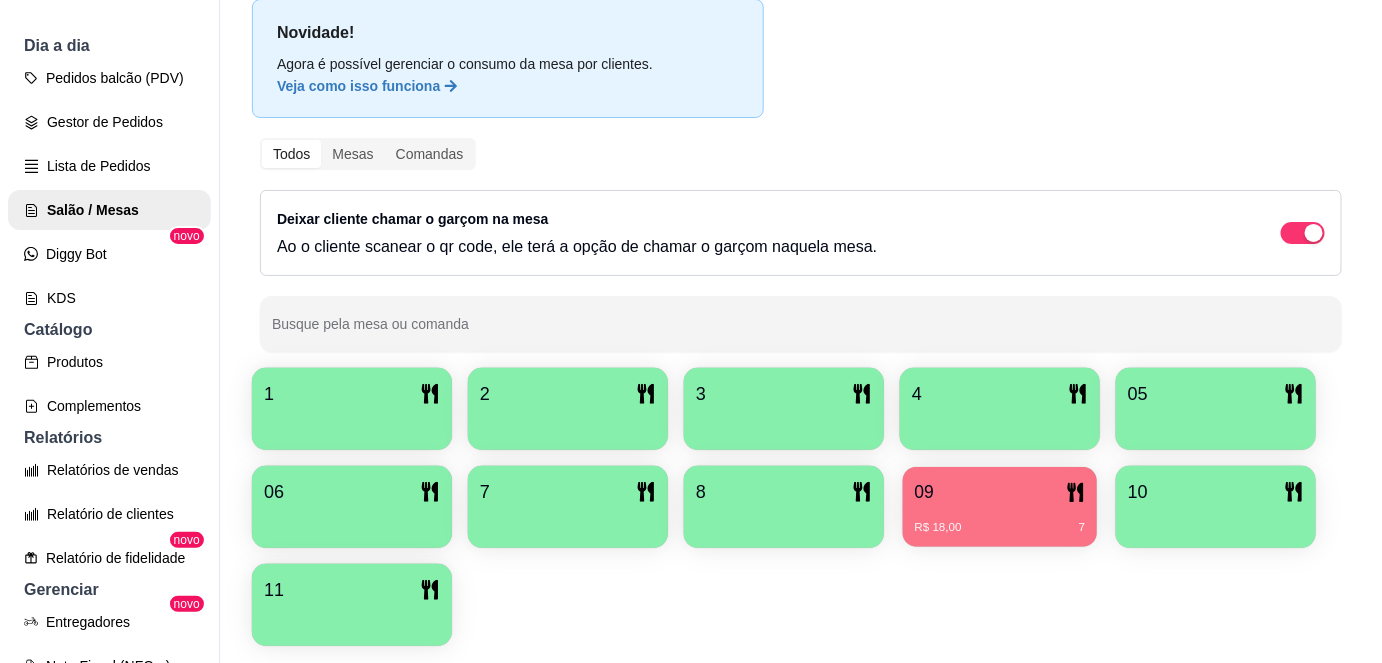 click on "R$ 18,00 7" at bounding box center (1000, 520) 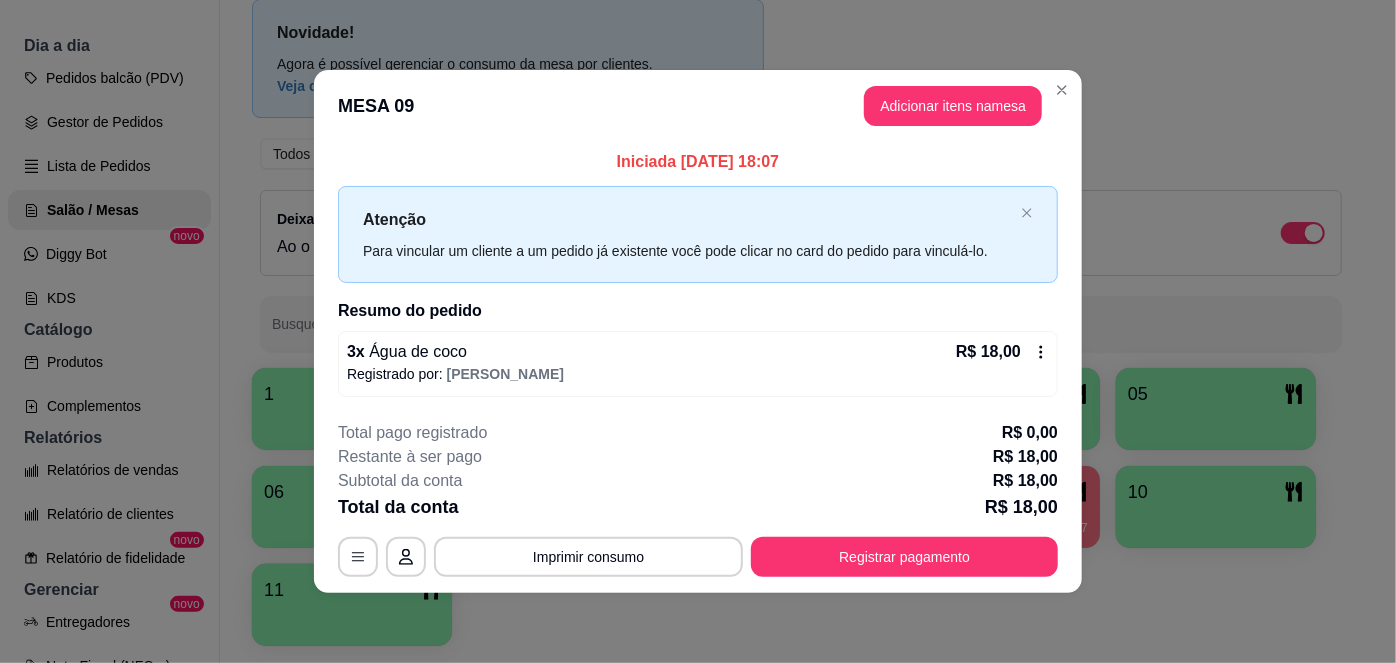 click 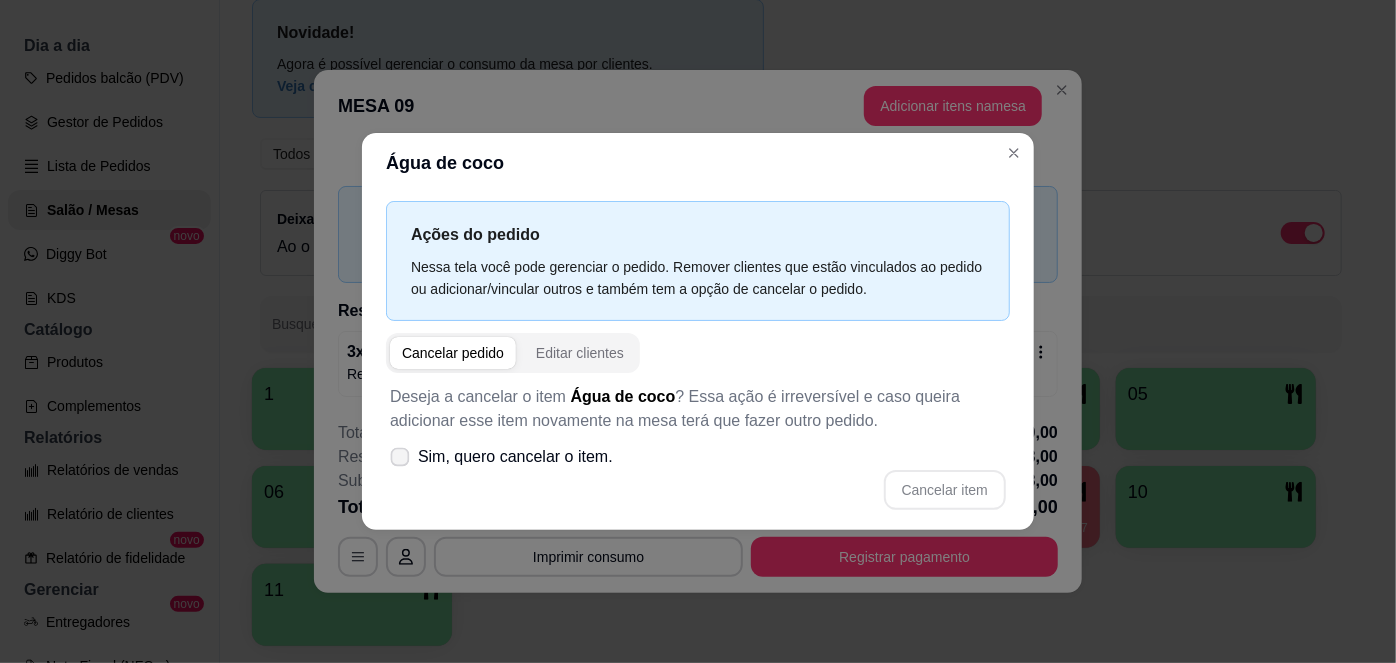 click 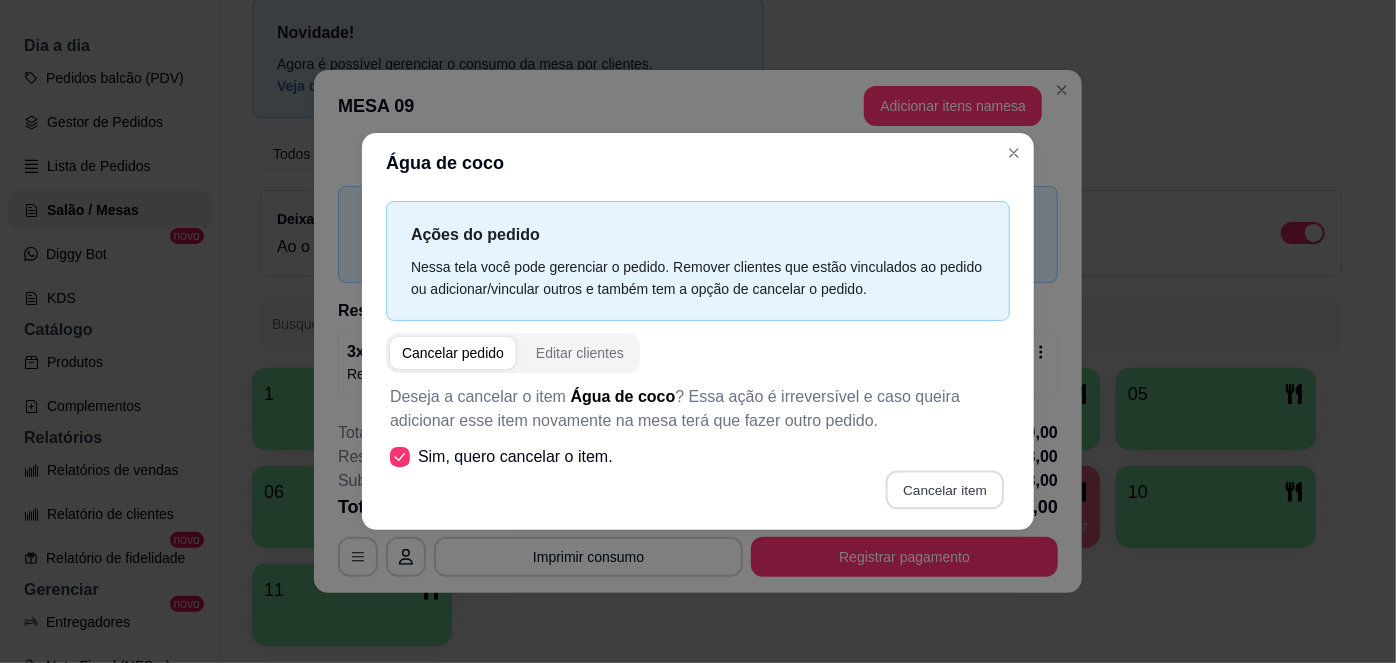 click on "Cancelar item" at bounding box center [944, 489] 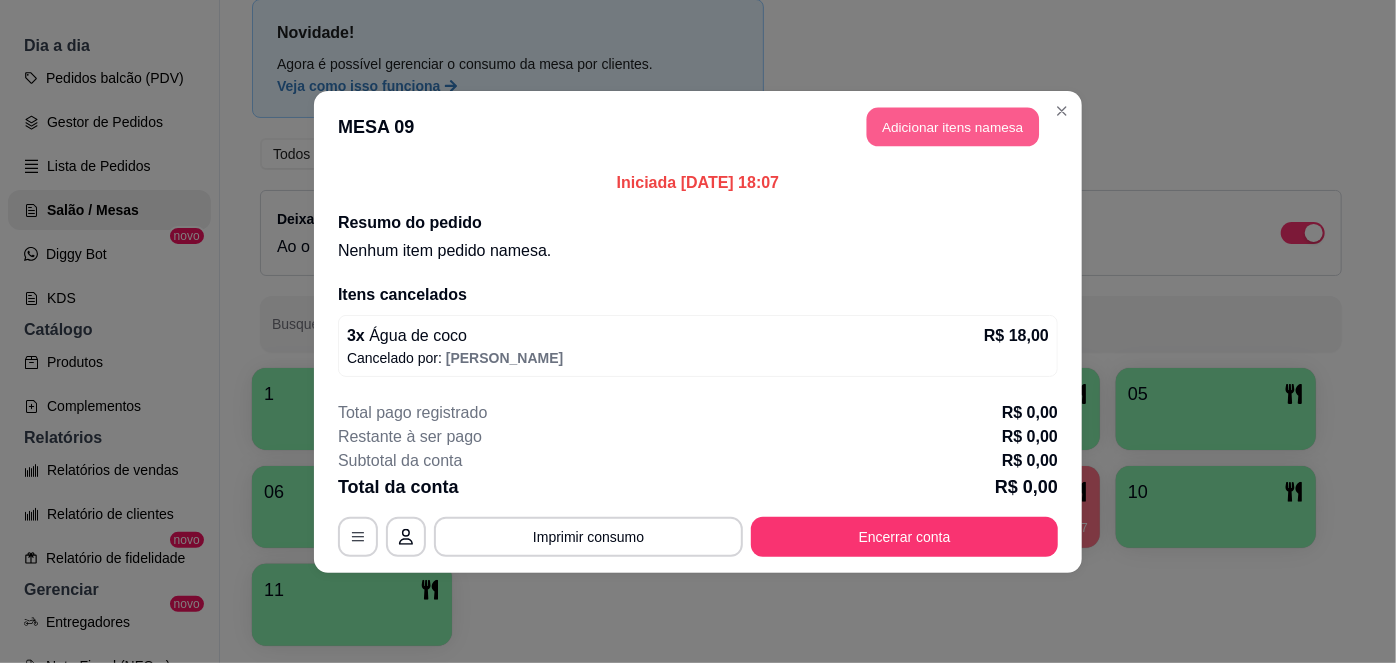 click on "Adicionar itens na  mesa" at bounding box center (953, 126) 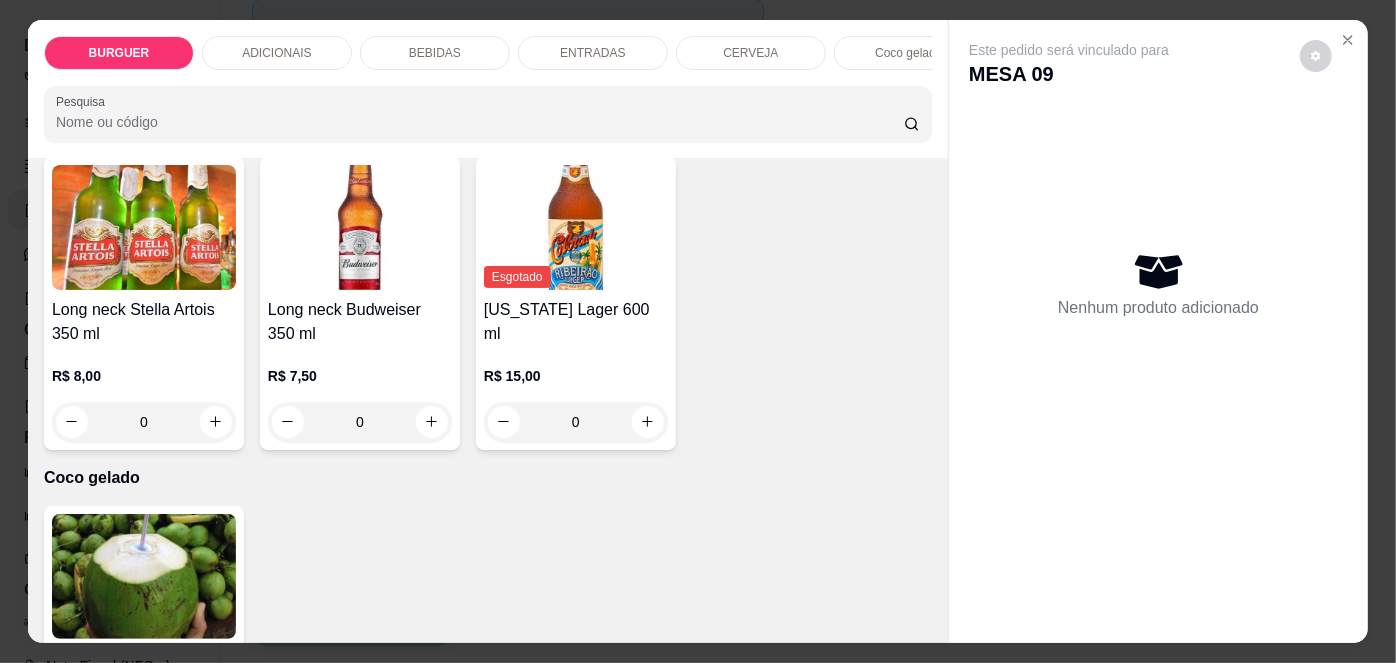 scroll, scrollTop: 3650, scrollLeft: 0, axis: vertical 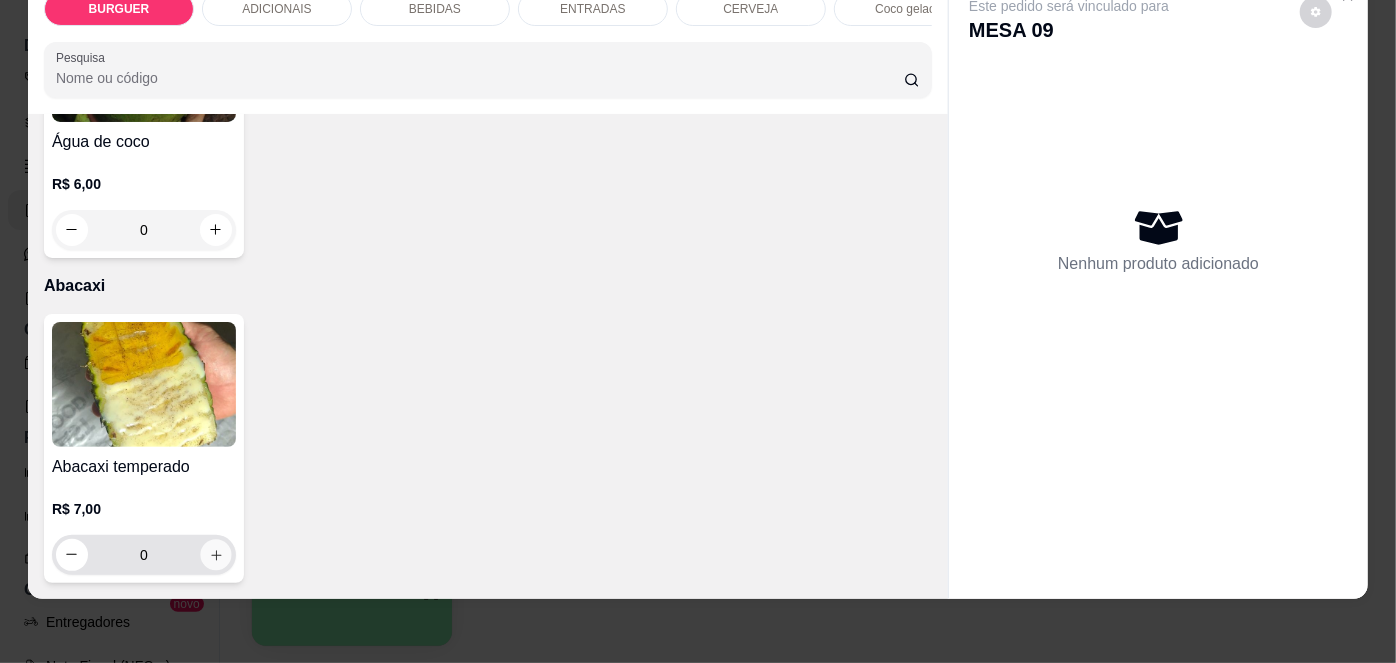click at bounding box center [215, 554] 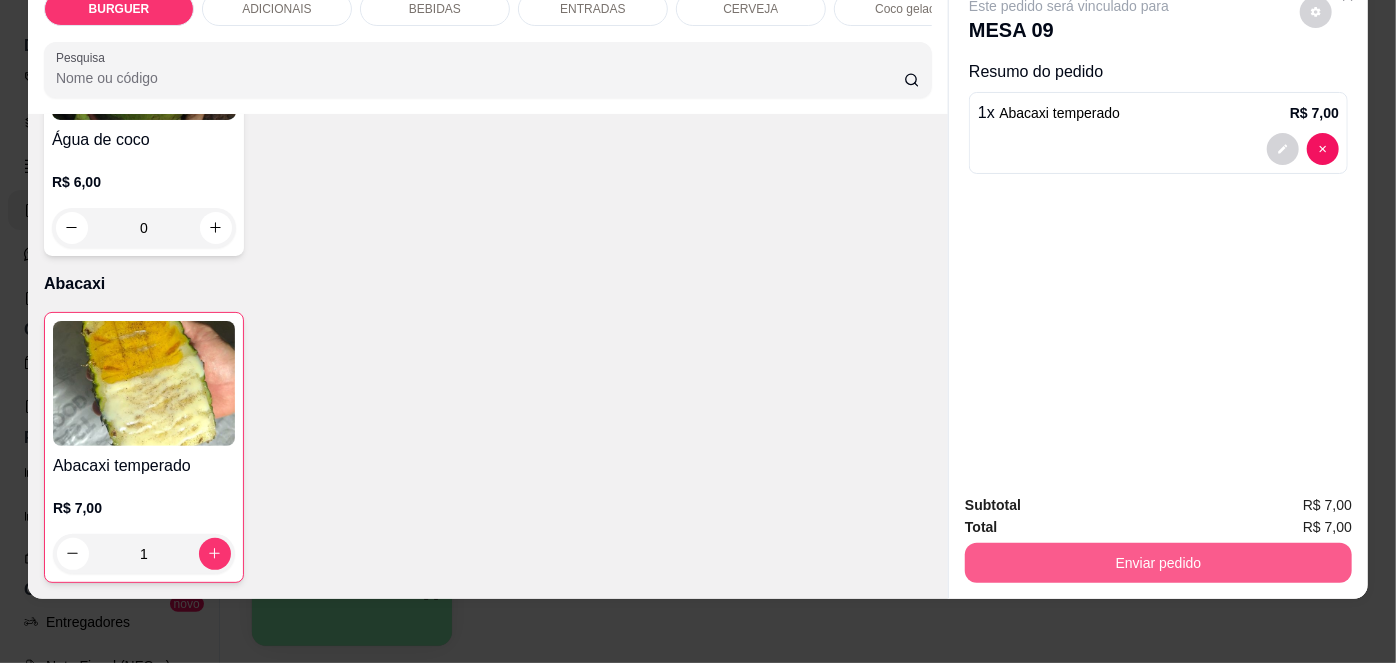 click on "Enviar pedido" at bounding box center [1158, 563] 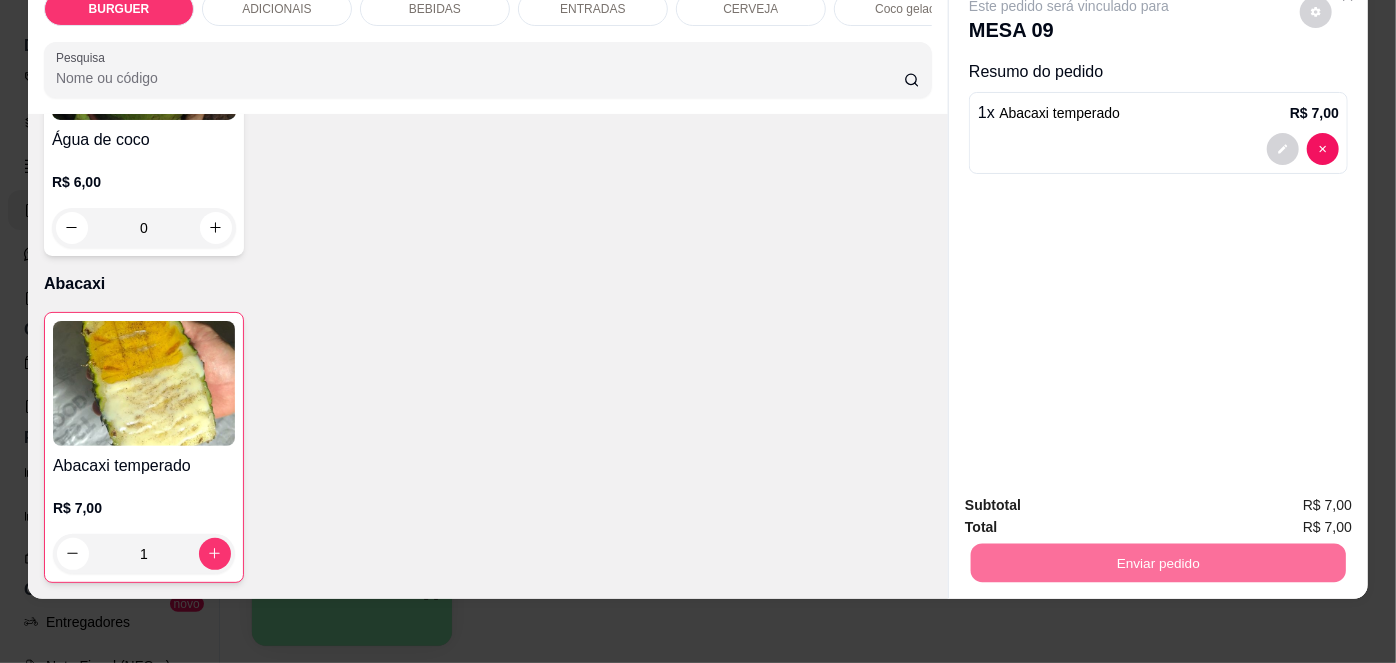 click on "Não registrar e enviar pedido" at bounding box center (1093, 500) 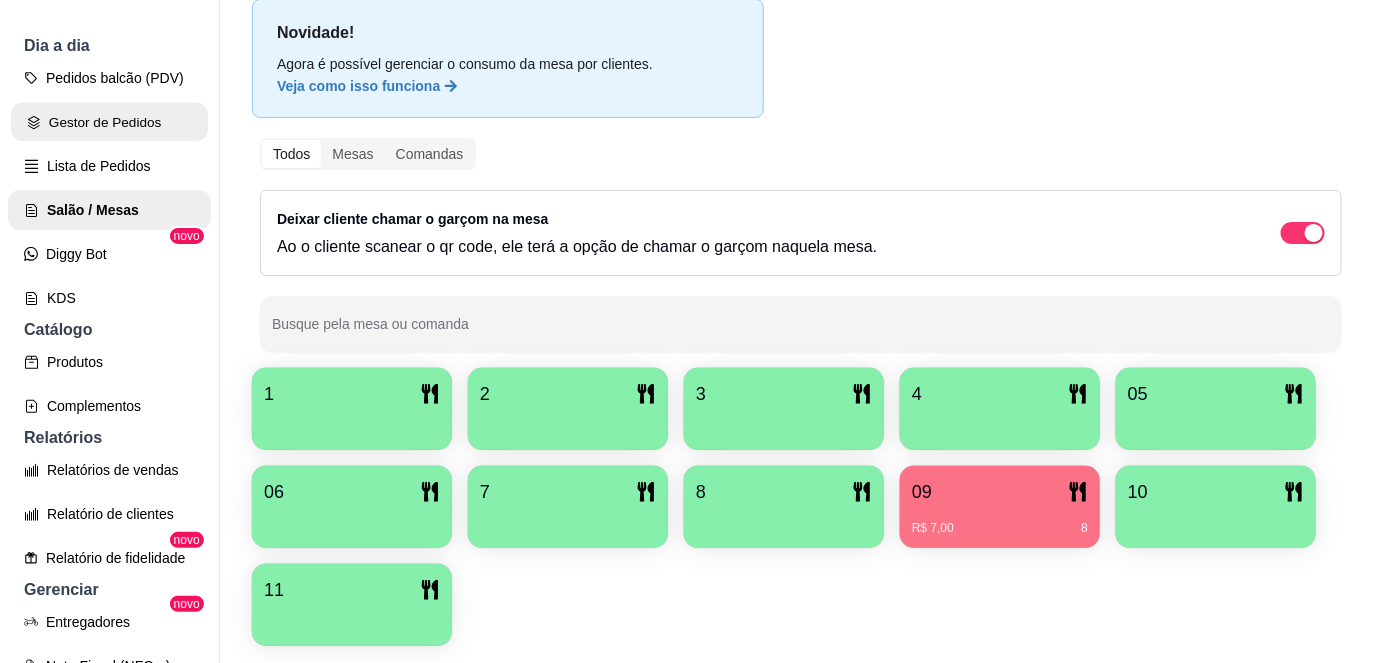 click on "Gestor de Pedidos" at bounding box center (109, 122) 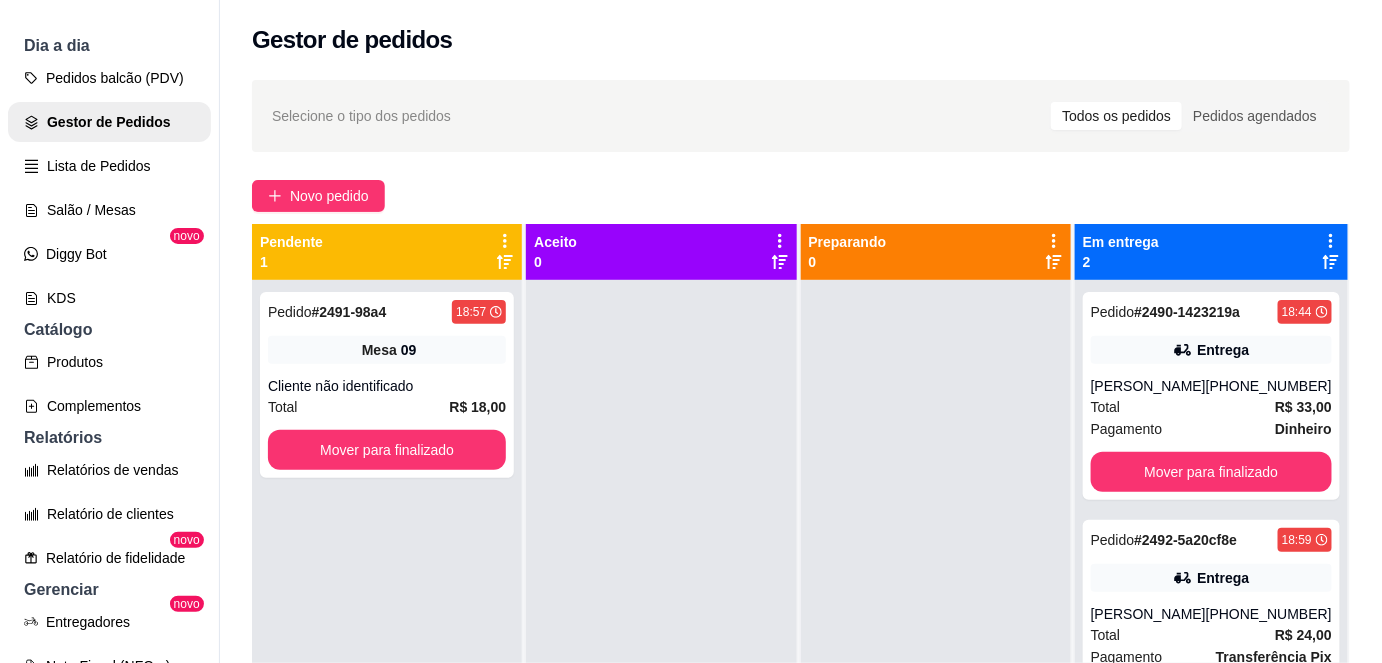 scroll, scrollTop: 0, scrollLeft: 0, axis: both 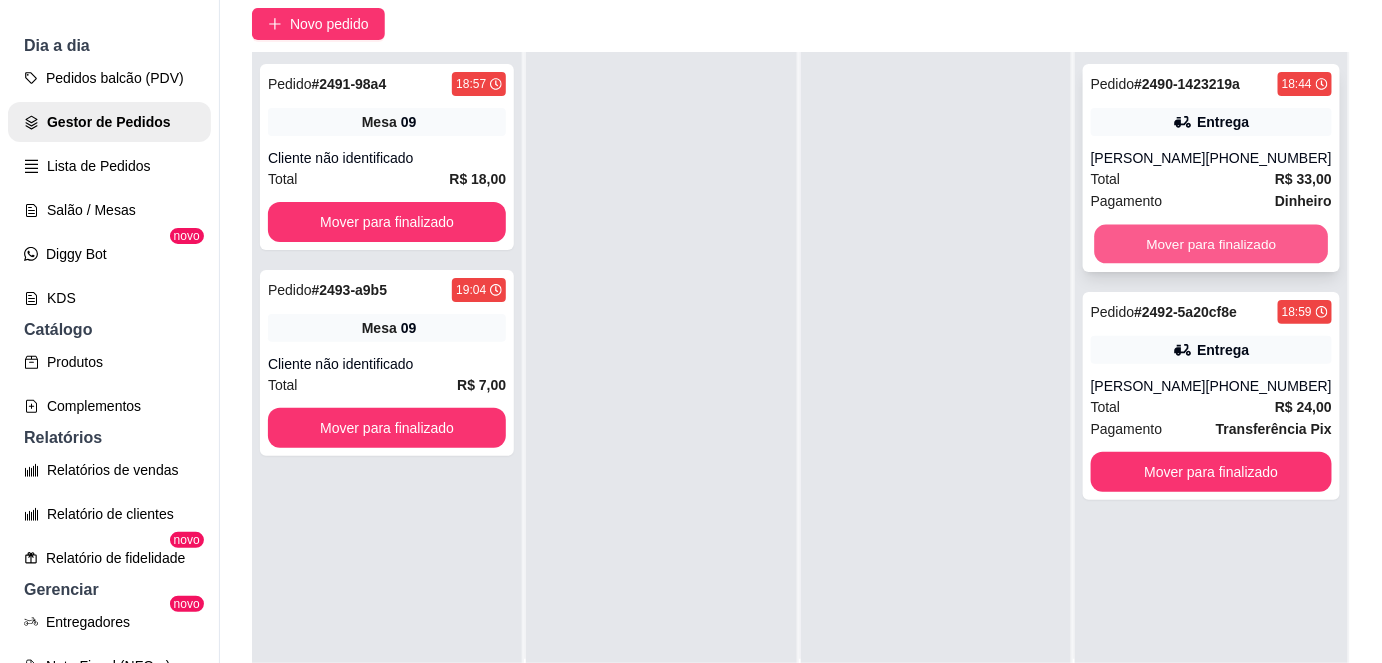 click on "Mover para finalizado" at bounding box center (1211, 244) 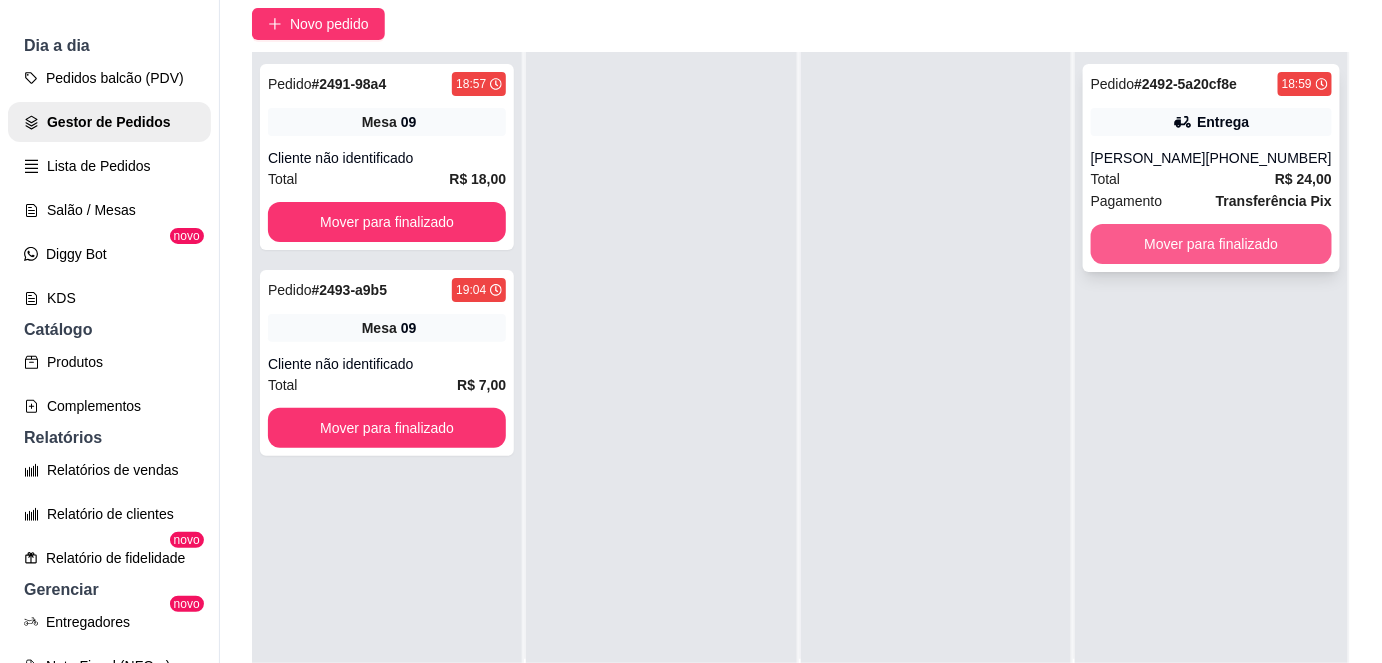 click on "Mover para finalizado" at bounding box center [1211, 244] 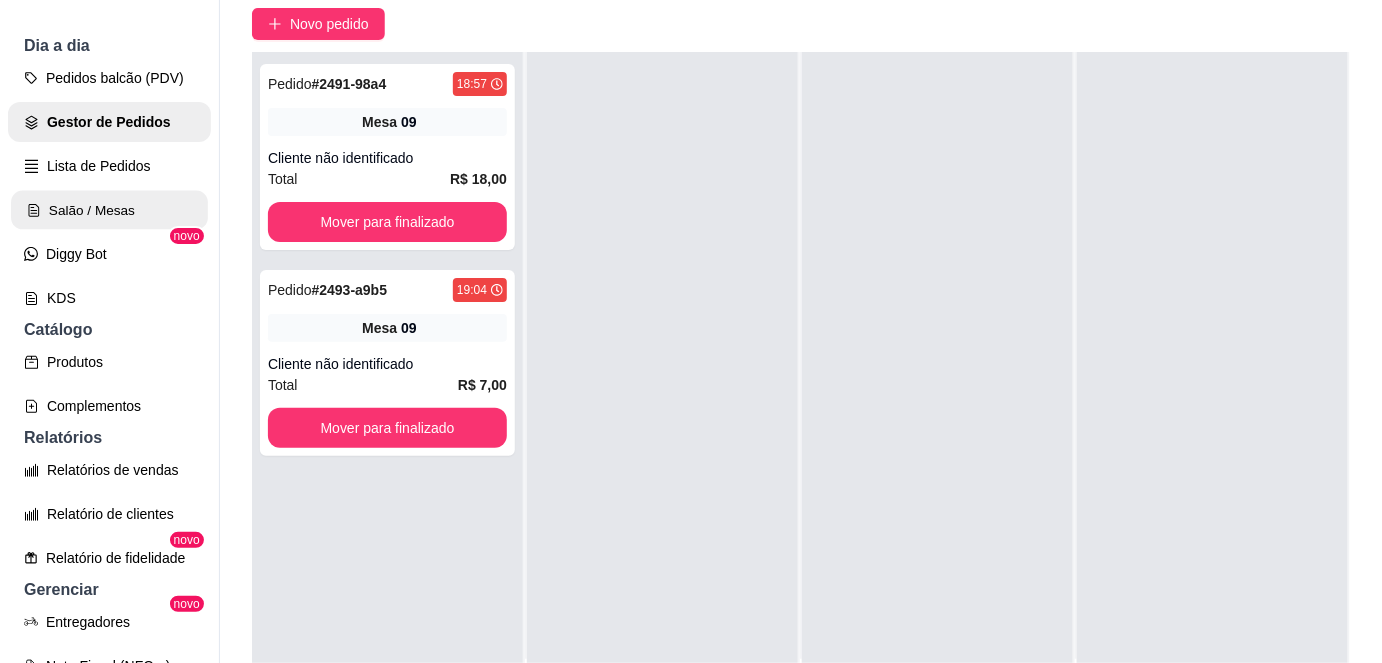 click on "Salão / Mesas" at bounding box center [109, 210] 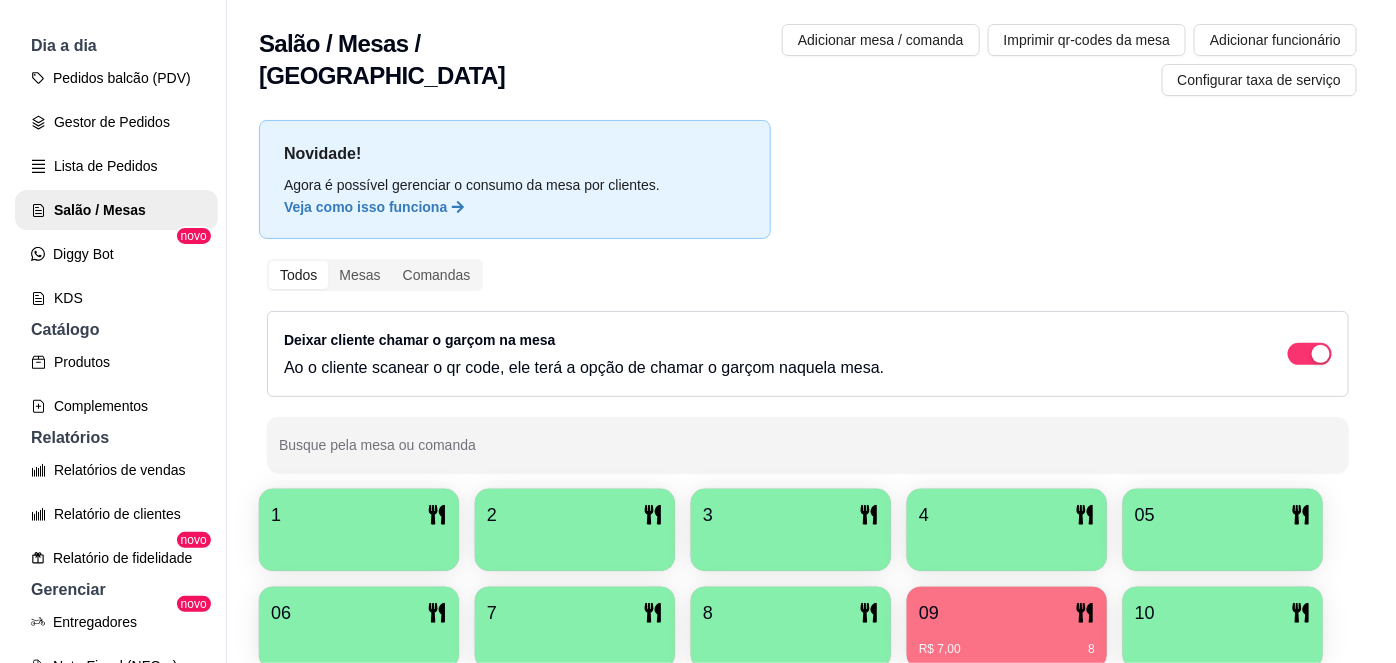 scroll, scrollTop: 156, scrollLeft: 0, axis: vertical 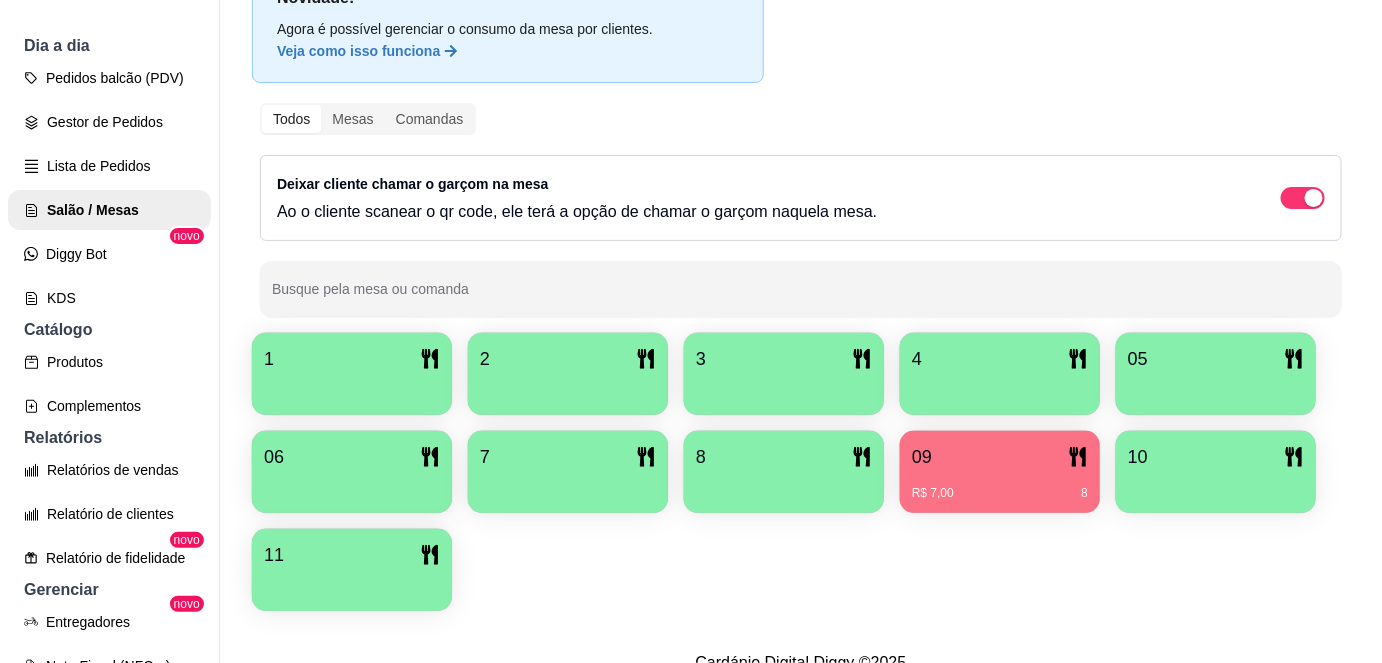 click on "09" at bounding box center (1000, 457) 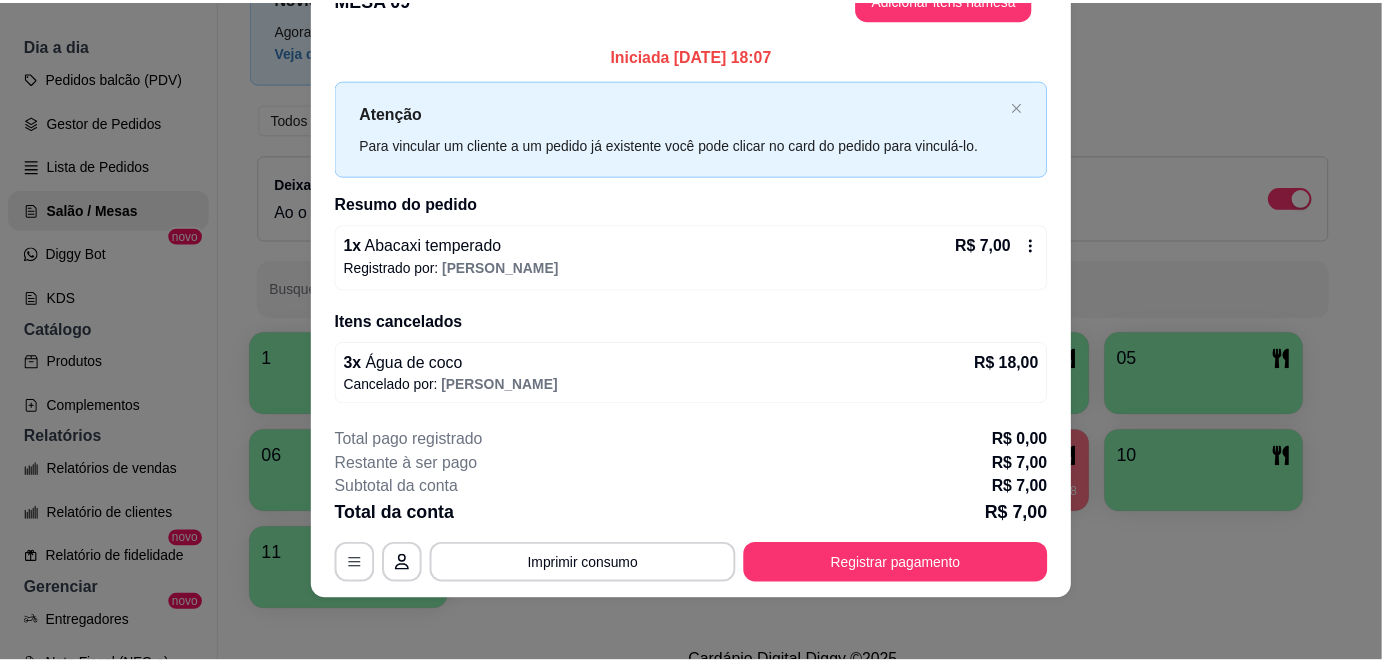 scroll, scrollTop: 0, scrollLeft: 0, axis: both 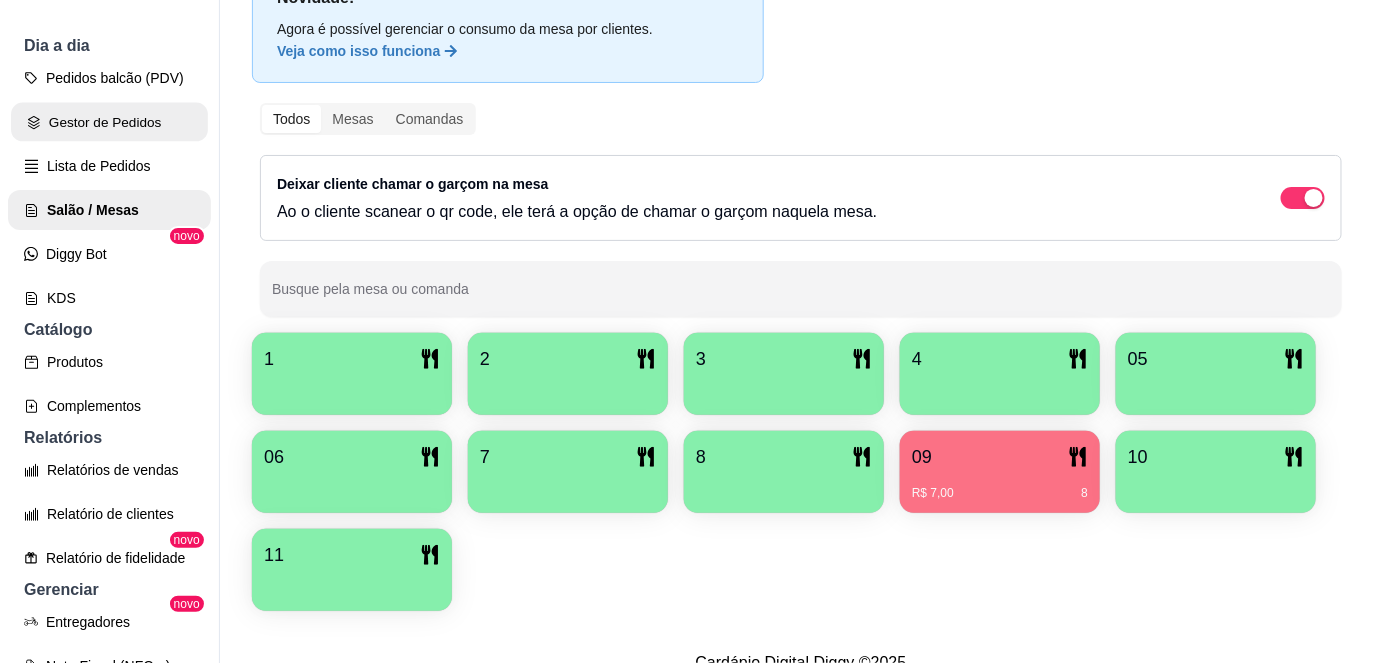 click on "Gestor de Pedidos" at bounding box center (109, 122) 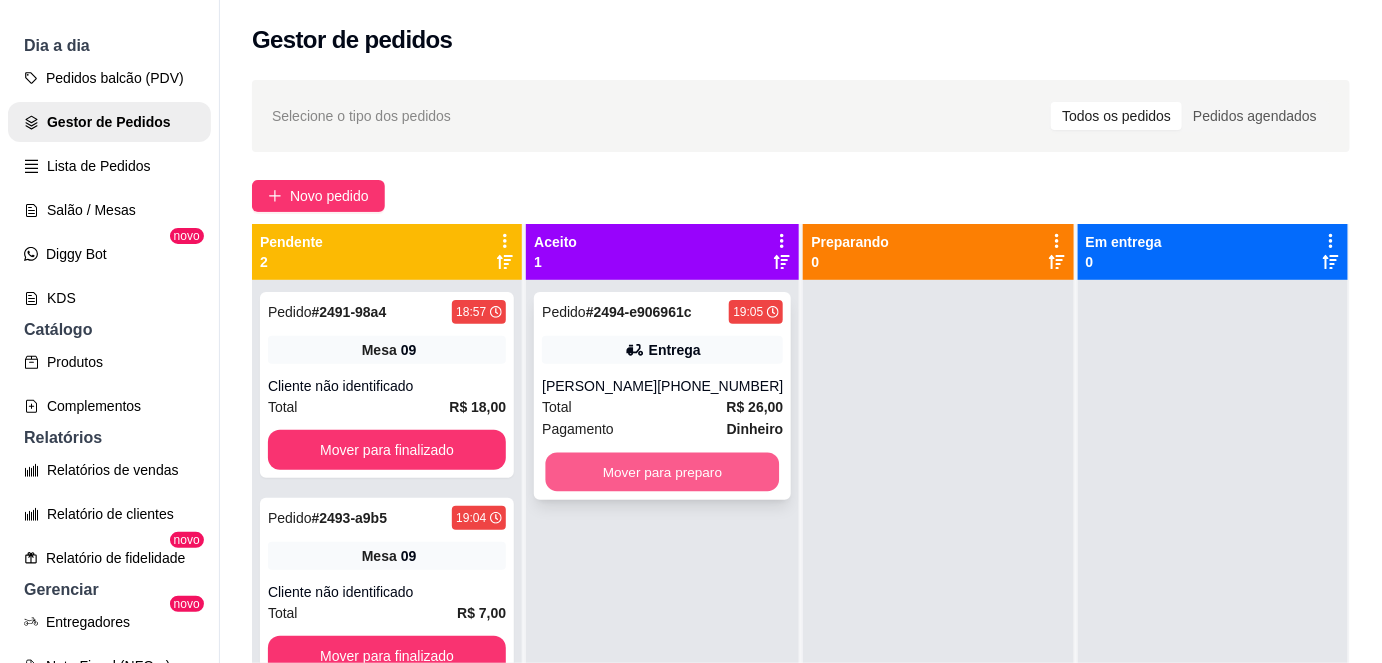 click on "Mover para preparo" at bounding box center [663, 472] 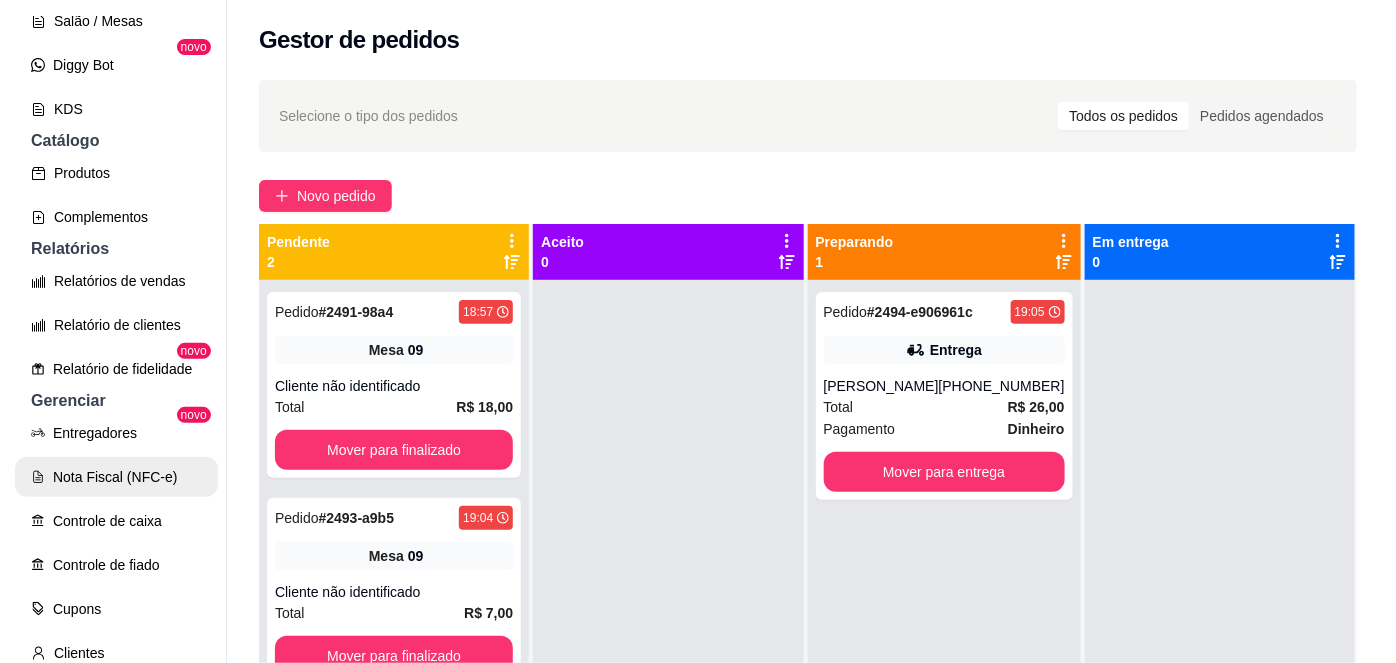 scroll, scrollTop: 428, scrollLeft: 0, axis: vertical 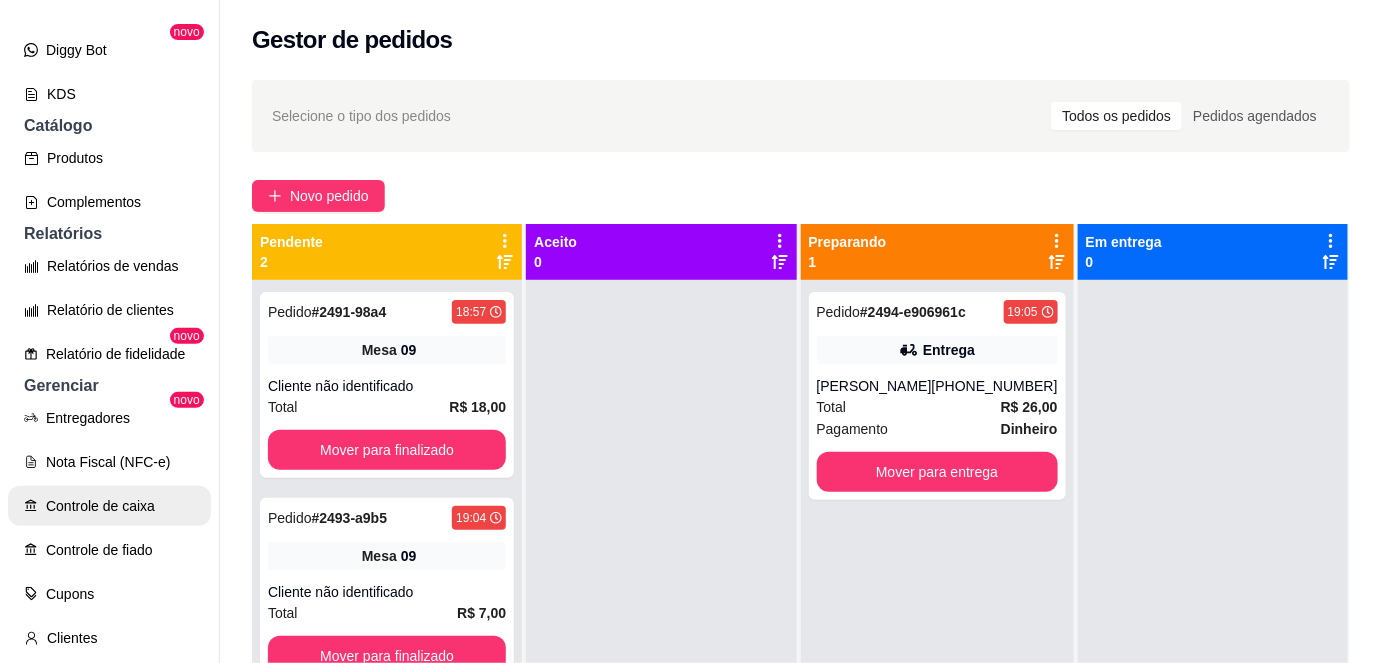 click on "Controle de caixa" at bounding box center [109, 506] 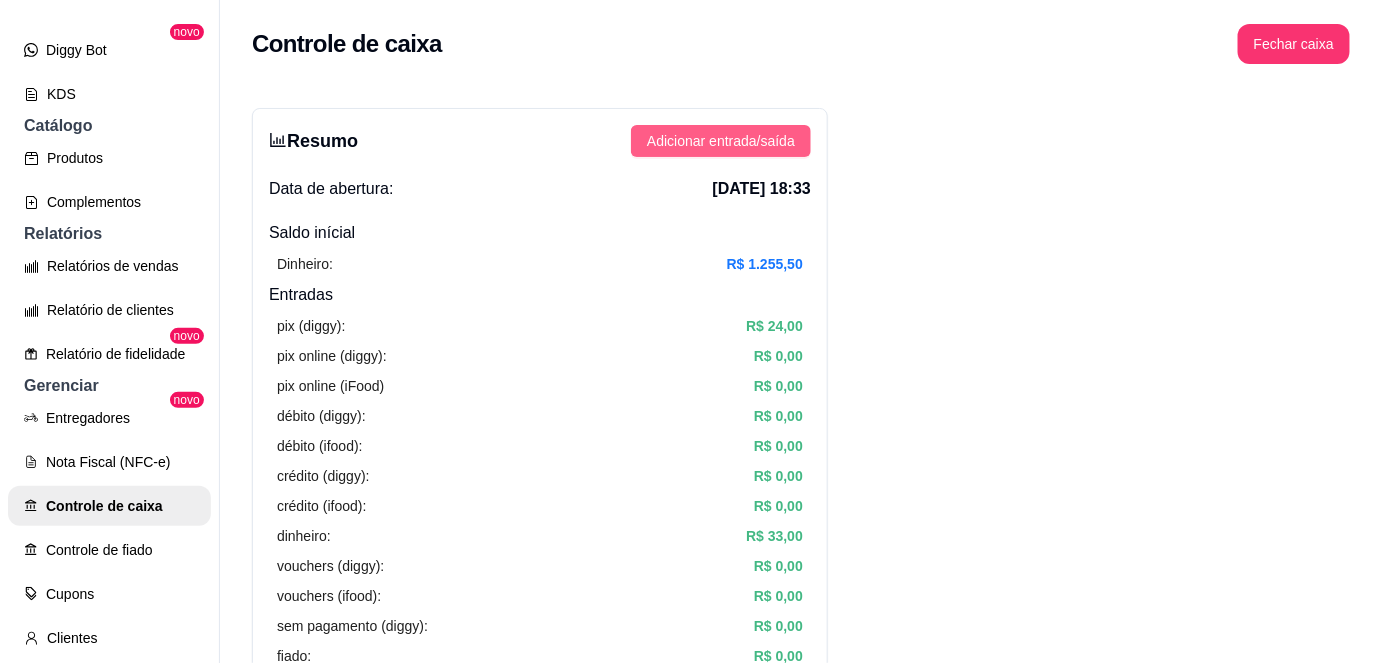 click on "Adicionar entrada/saída" at bounding box center (721, 141) 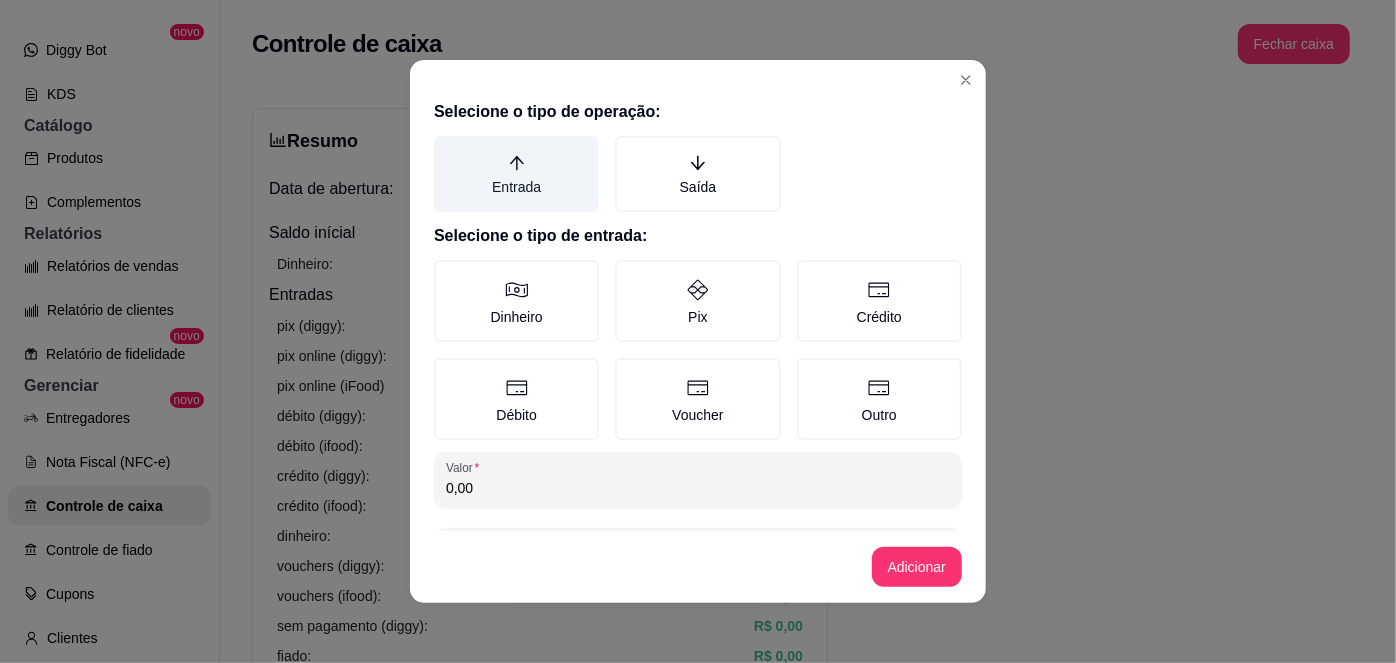 click on "Entrada" at bounding box center (516, 174) 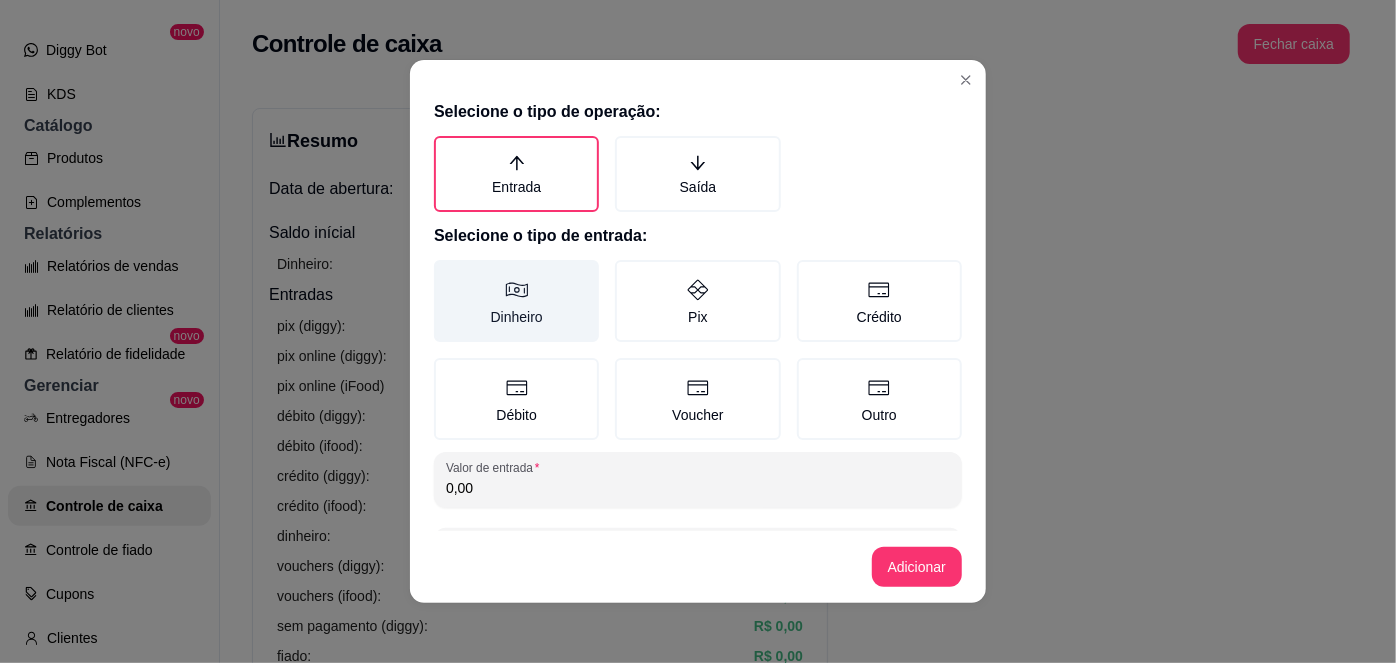 click on "Dinheiro" at bounding box center [516, 301] 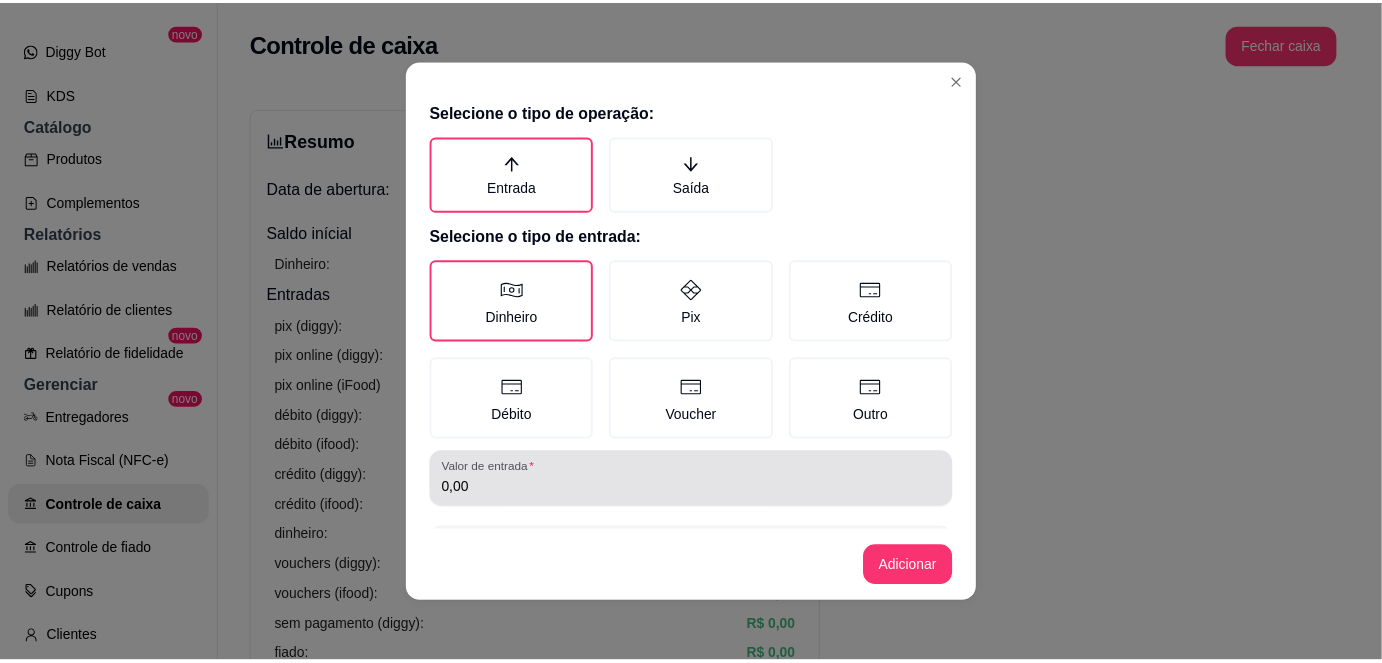 scroll, scrollTop: 81, scrollLeft: 0, axis: vertical 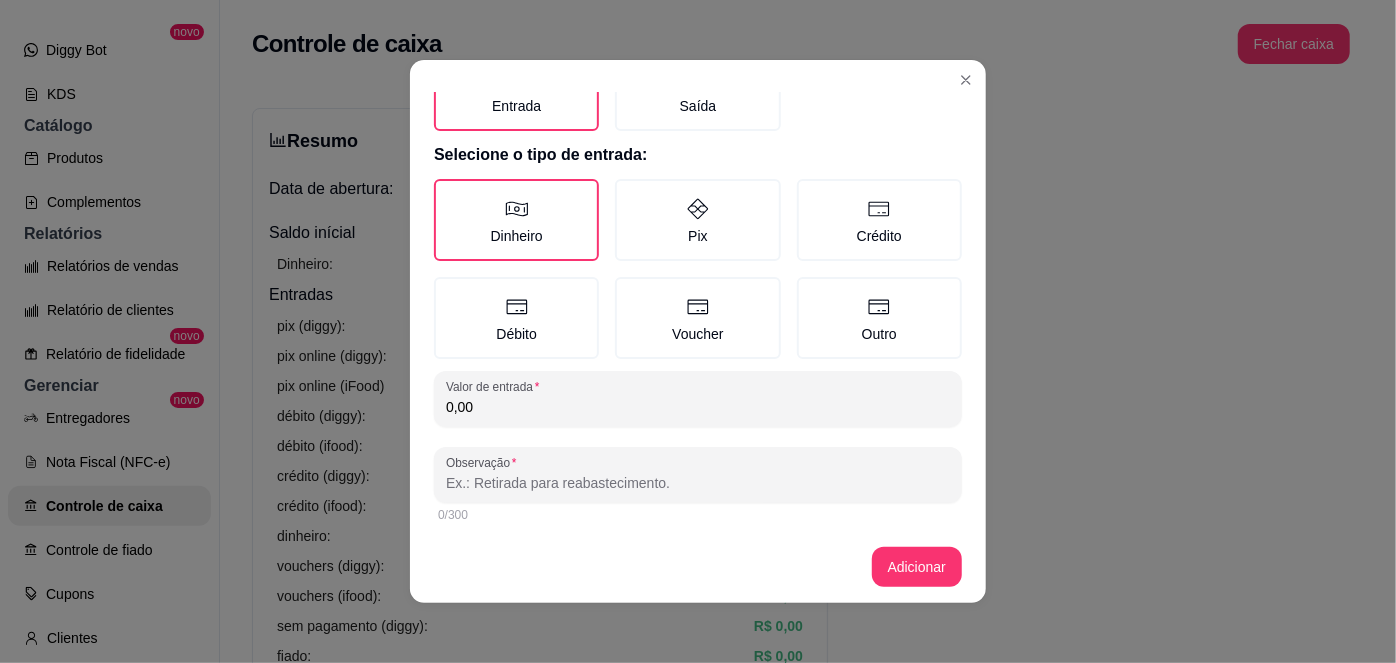 click on "0,00" at bounding box center (698, 407) 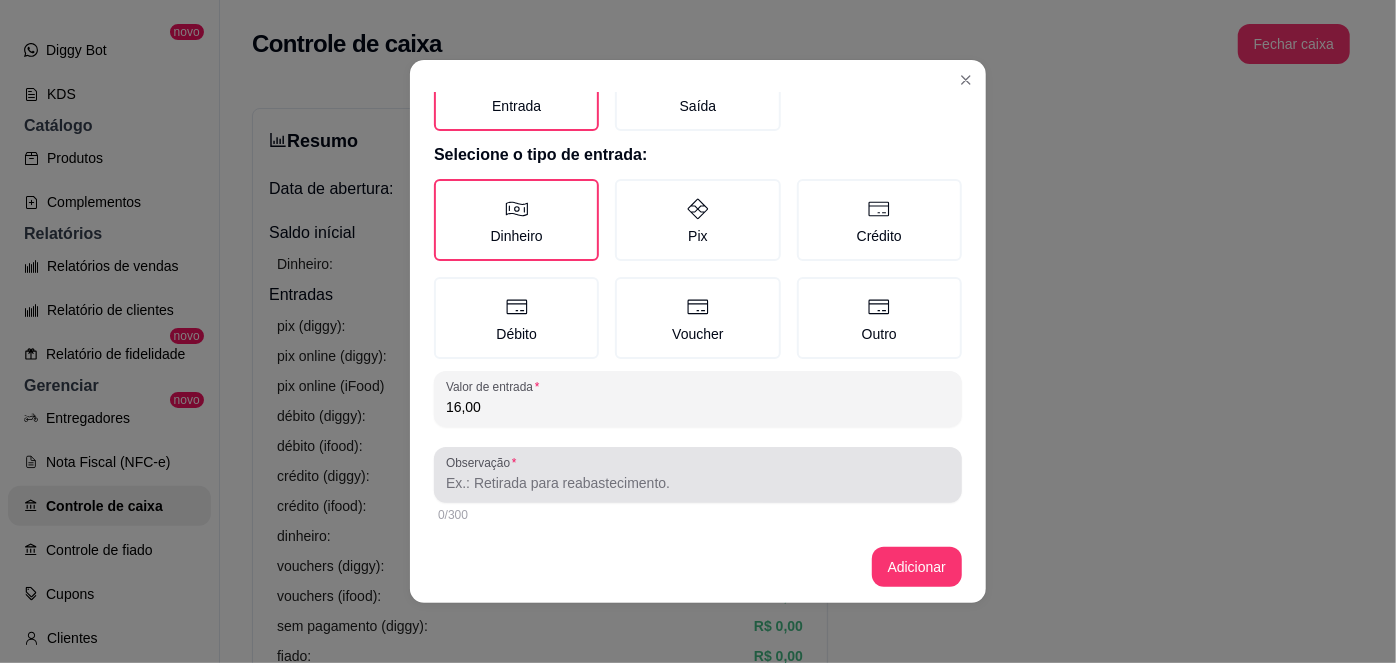 type on "16,00" 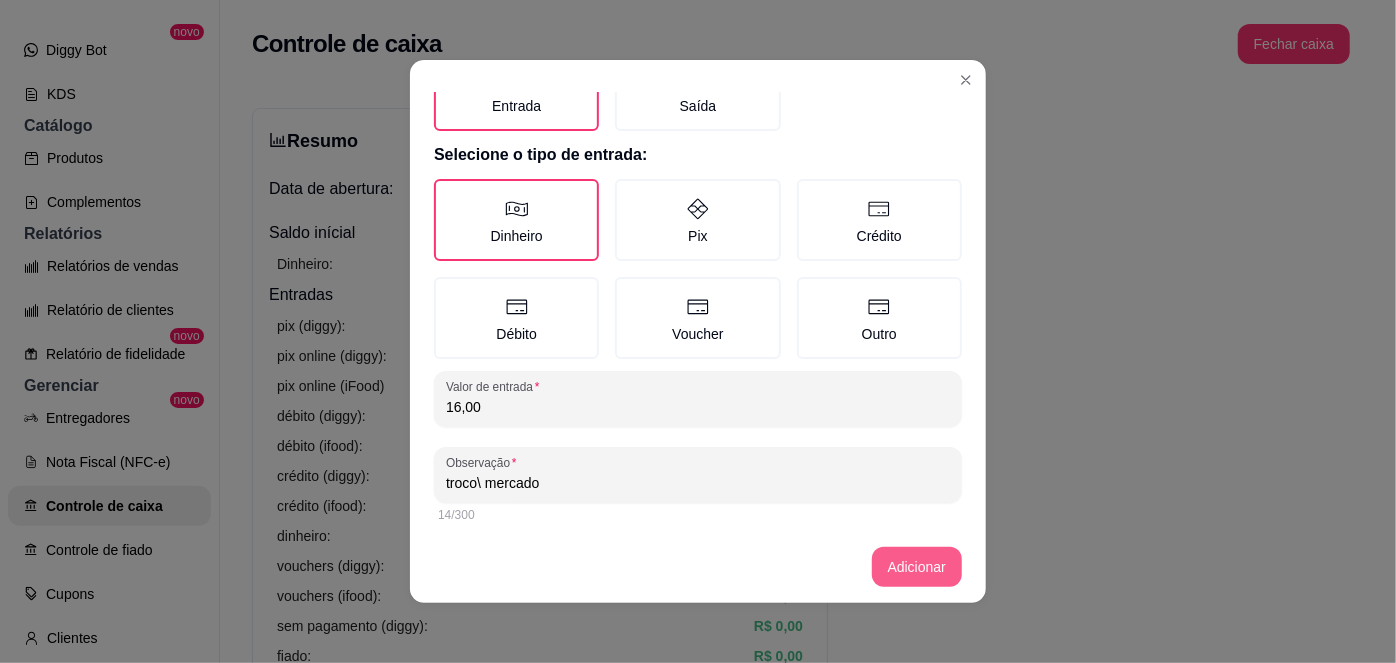 type on "troco\ mercado" 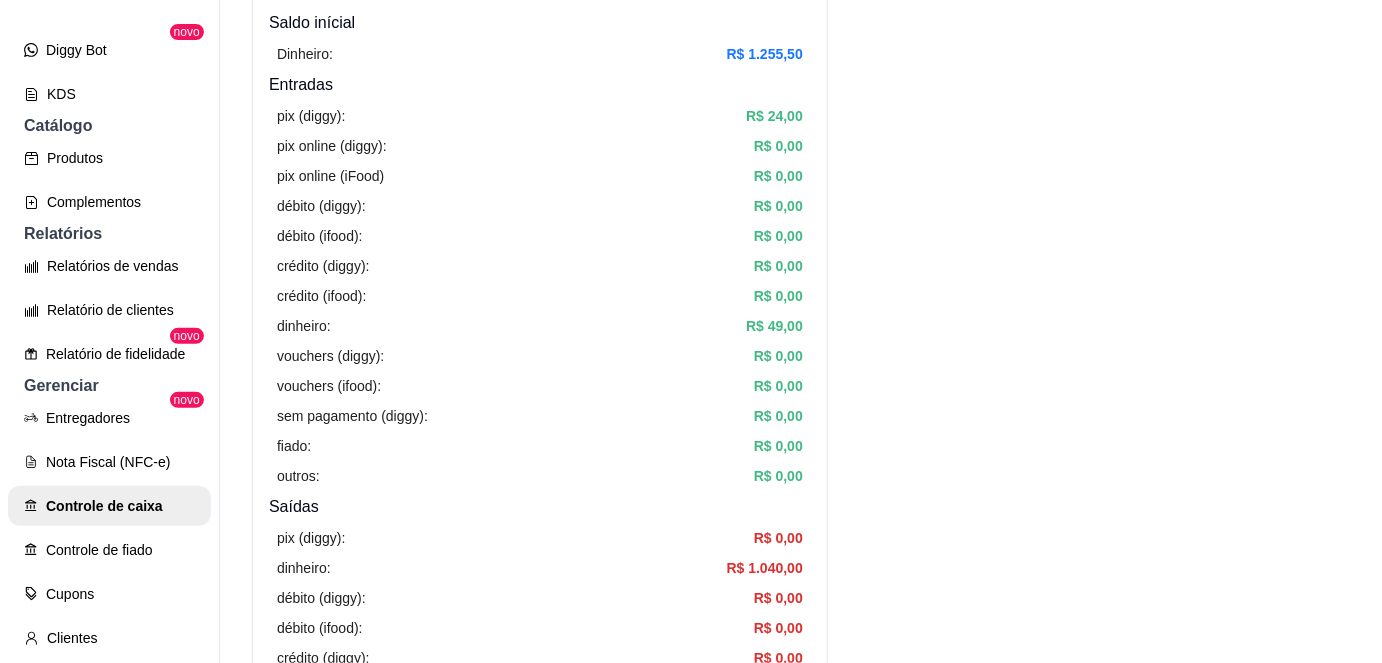 scroll, scrollTop: 107, scrollLeft: 0, axis: vertical 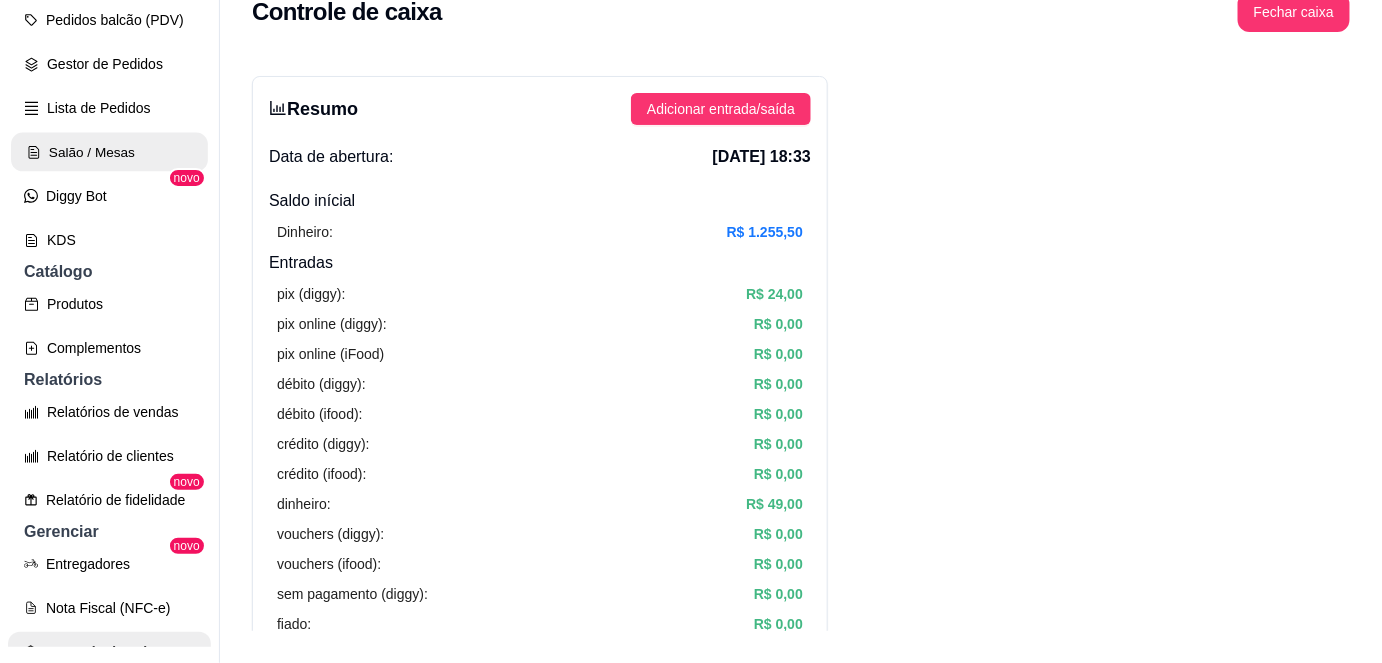 click on "Salão / Mesas" at bounding box center (109, 152) 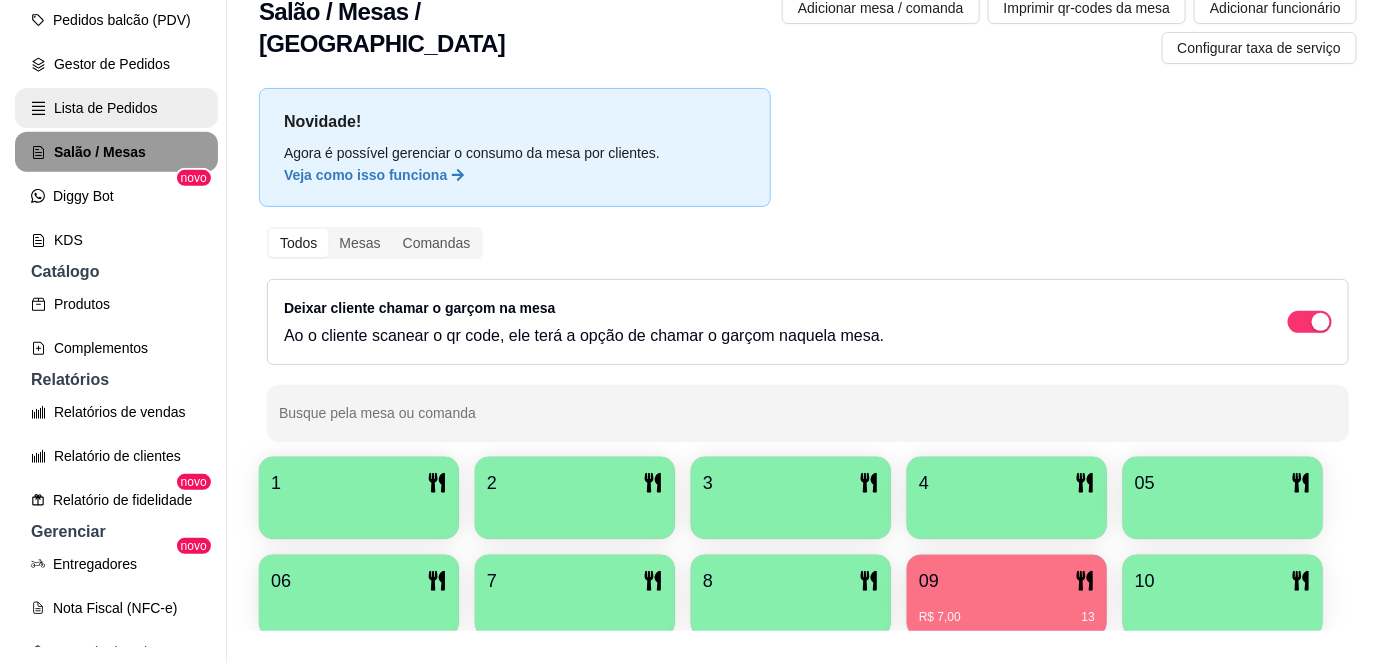 scroll, scrollTop: 0, scrollLeft: 0, axis: both 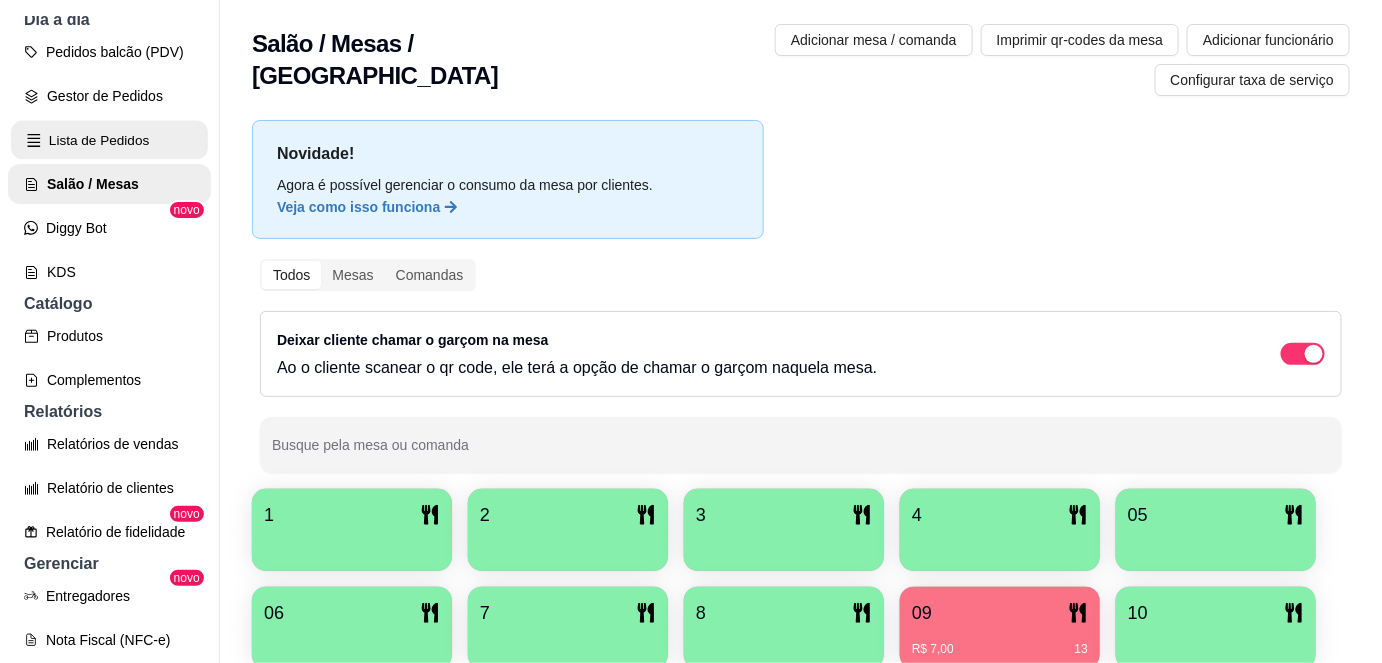 click on "Lista de Pedidos" at bounding box center (109, 140) 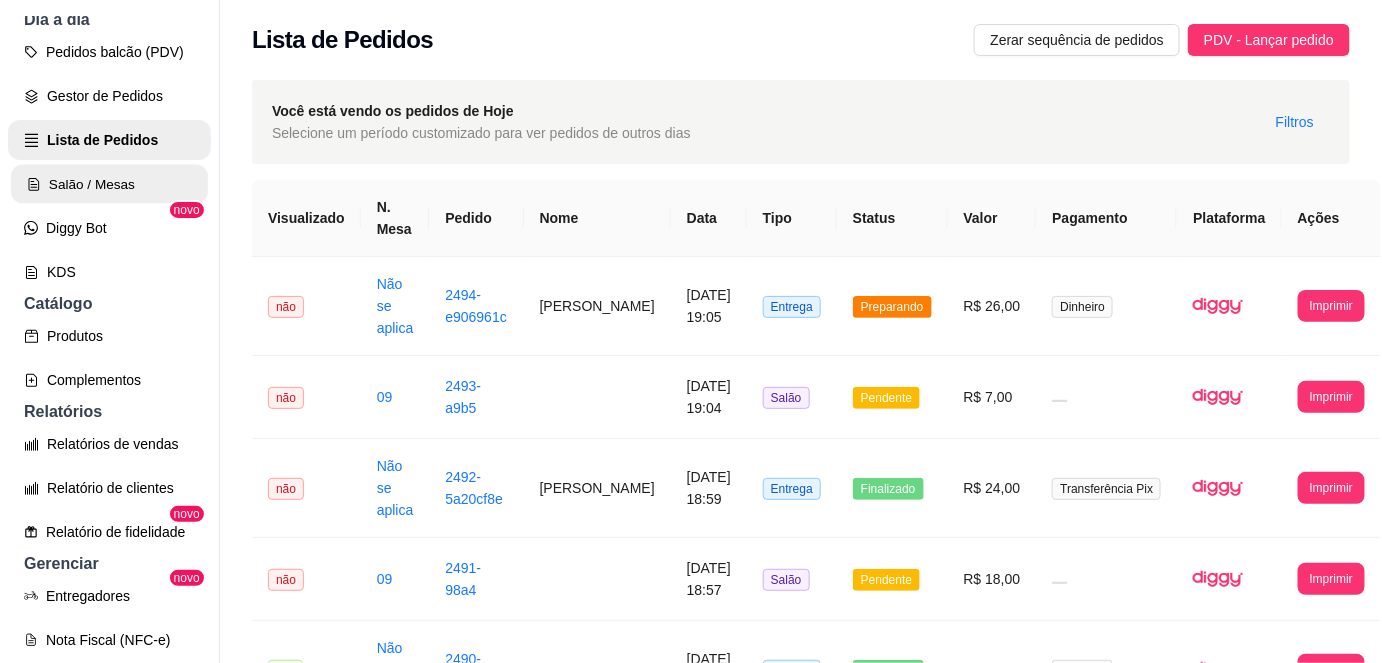 click on "Salão / Mesas" at bounding box center [109, 184] 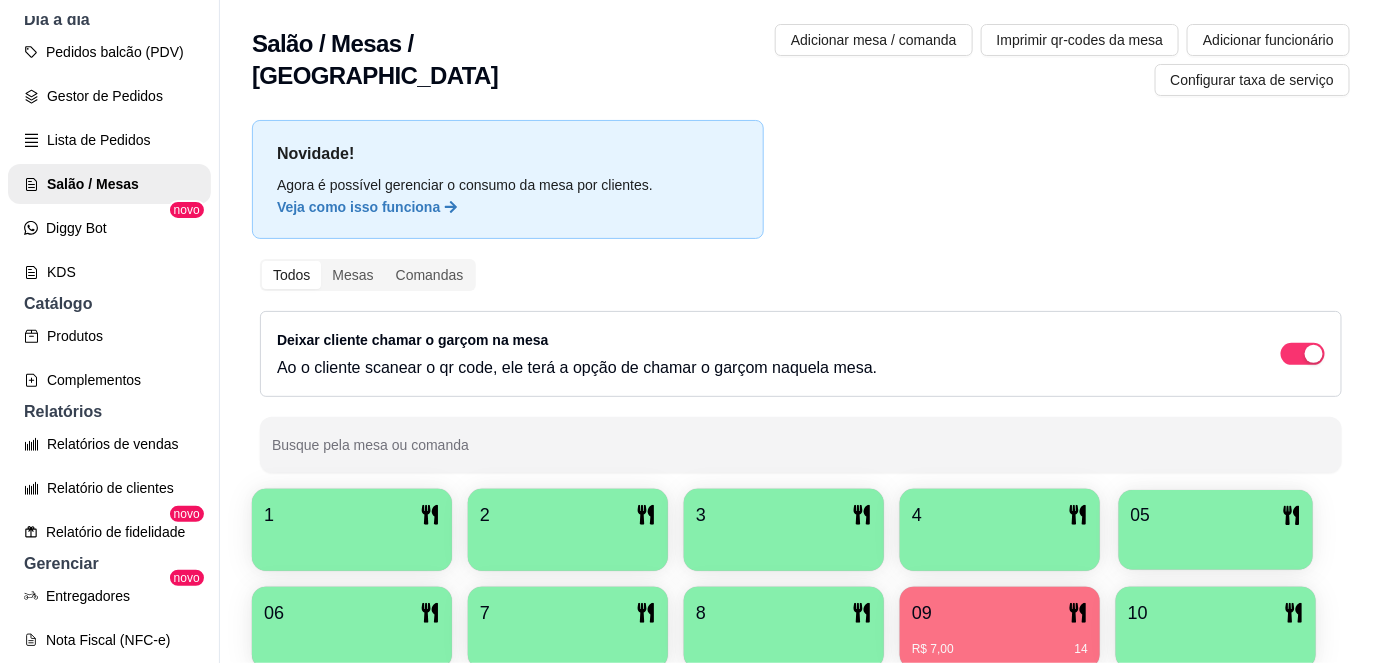 click on "05" at bounding box center (1216, 515) 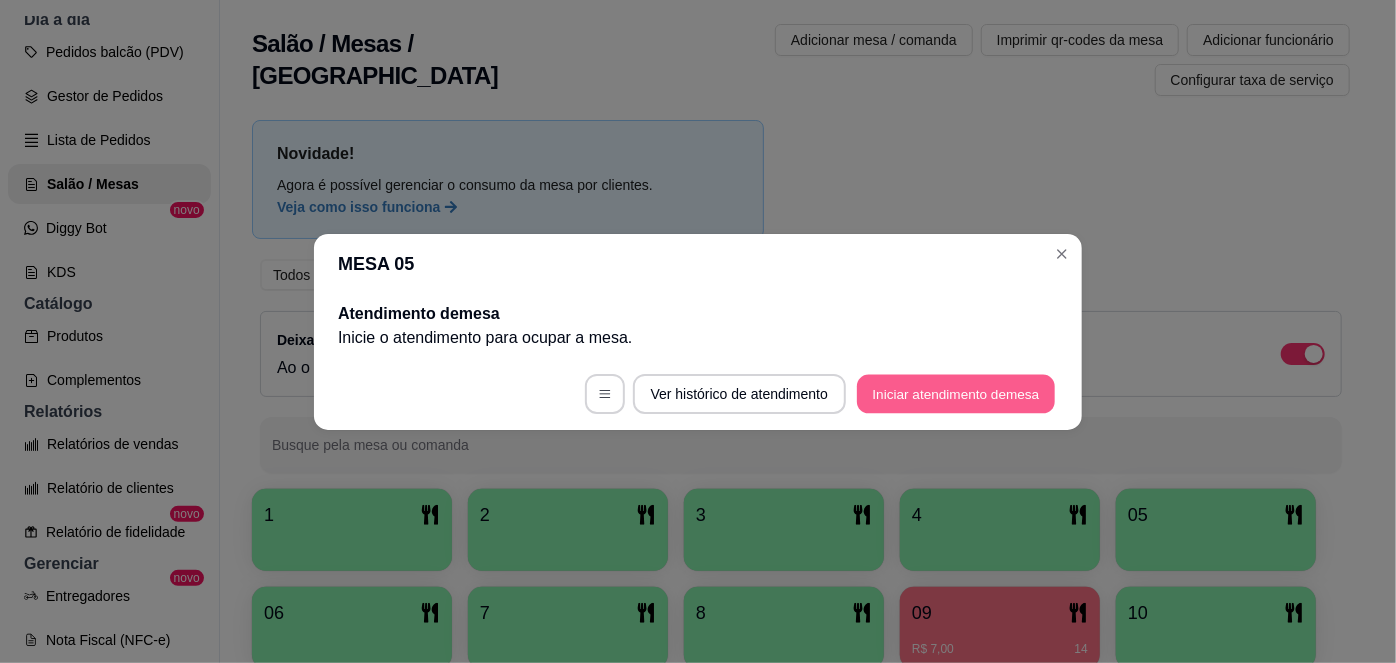 click on "Iniciar atendimento de  mesa" at bounding box center (956, 393) 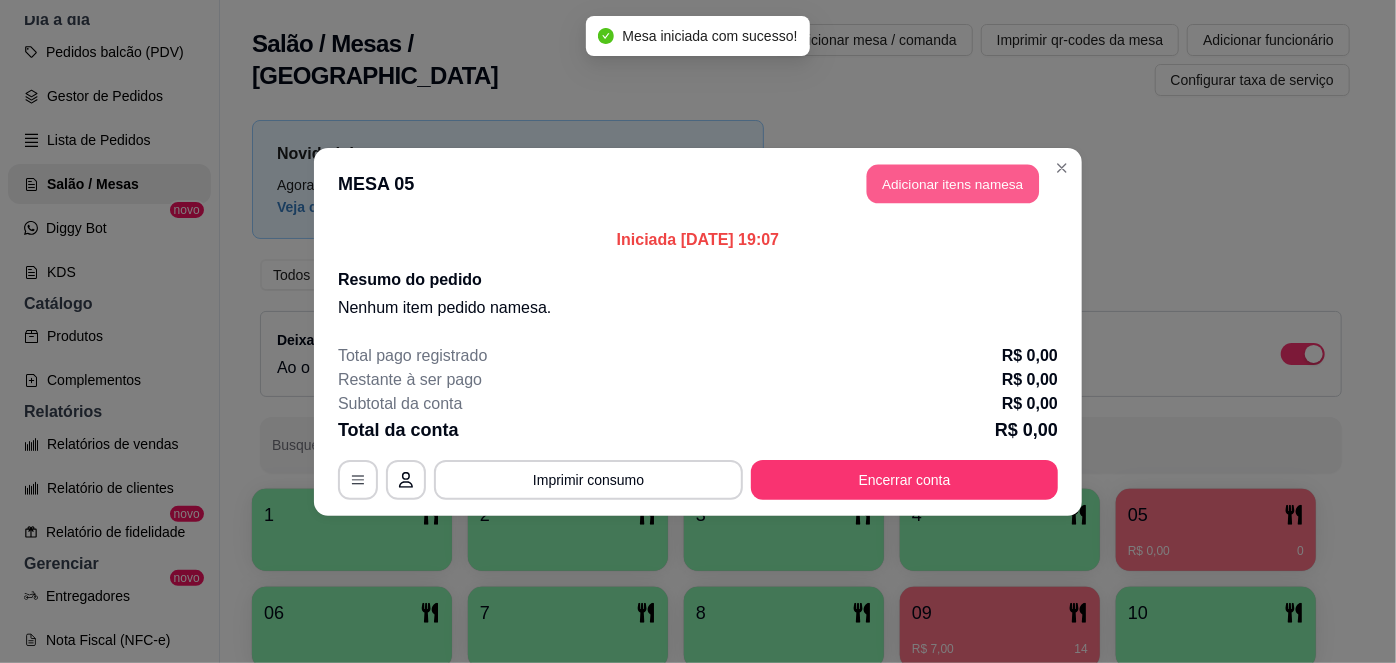 click on "Adicionar itens na  mesa" at bounding box center [953, 183] 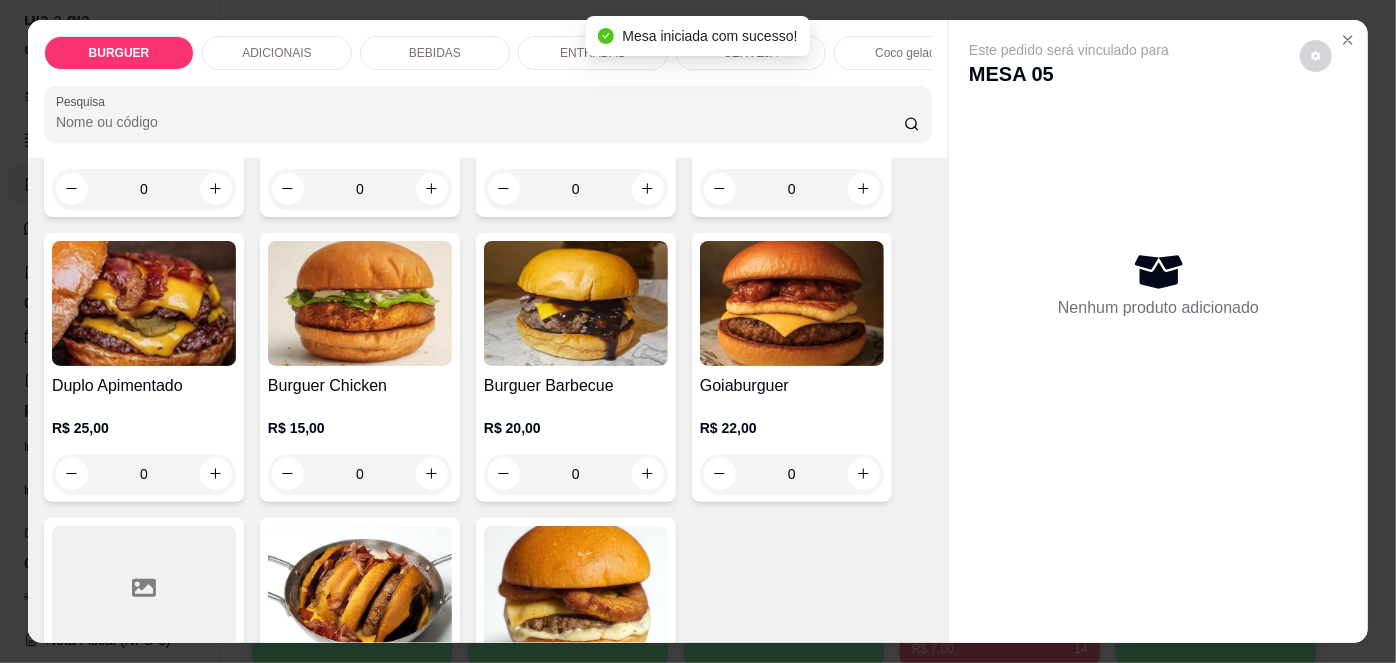 scroll, scrollTop: 425, scrollLeft: 0, axis: vertical 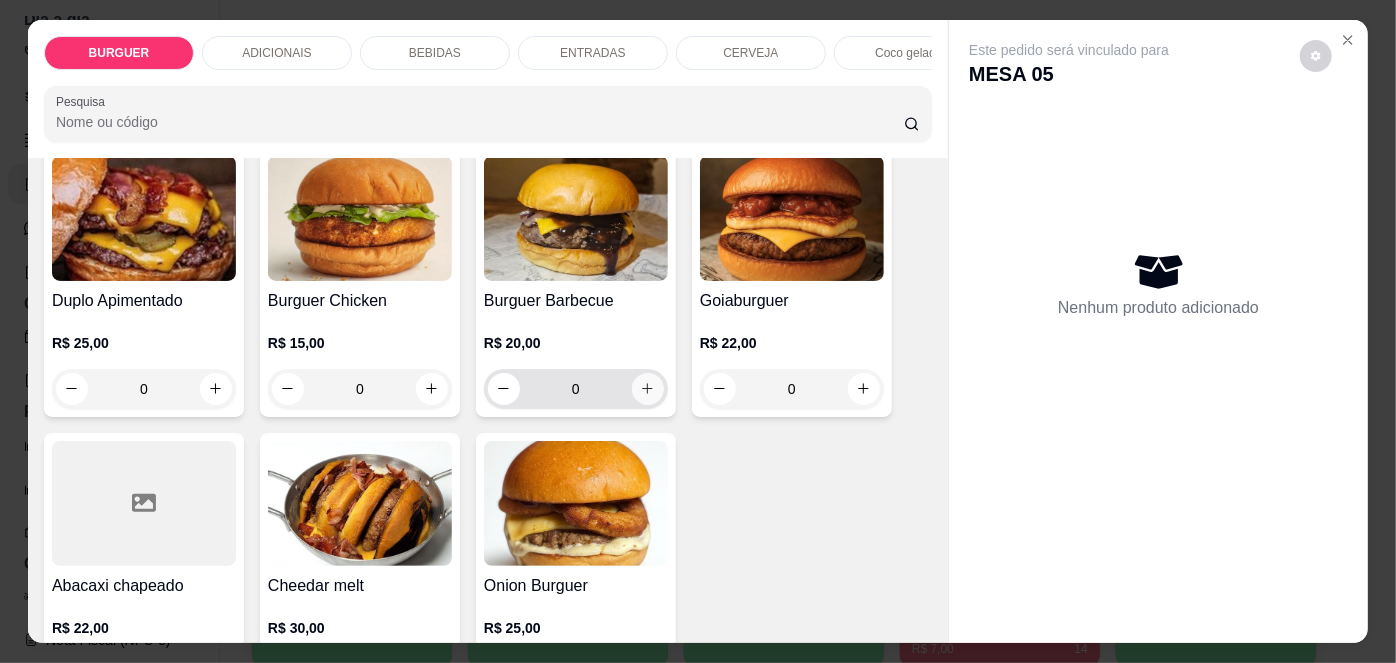 click 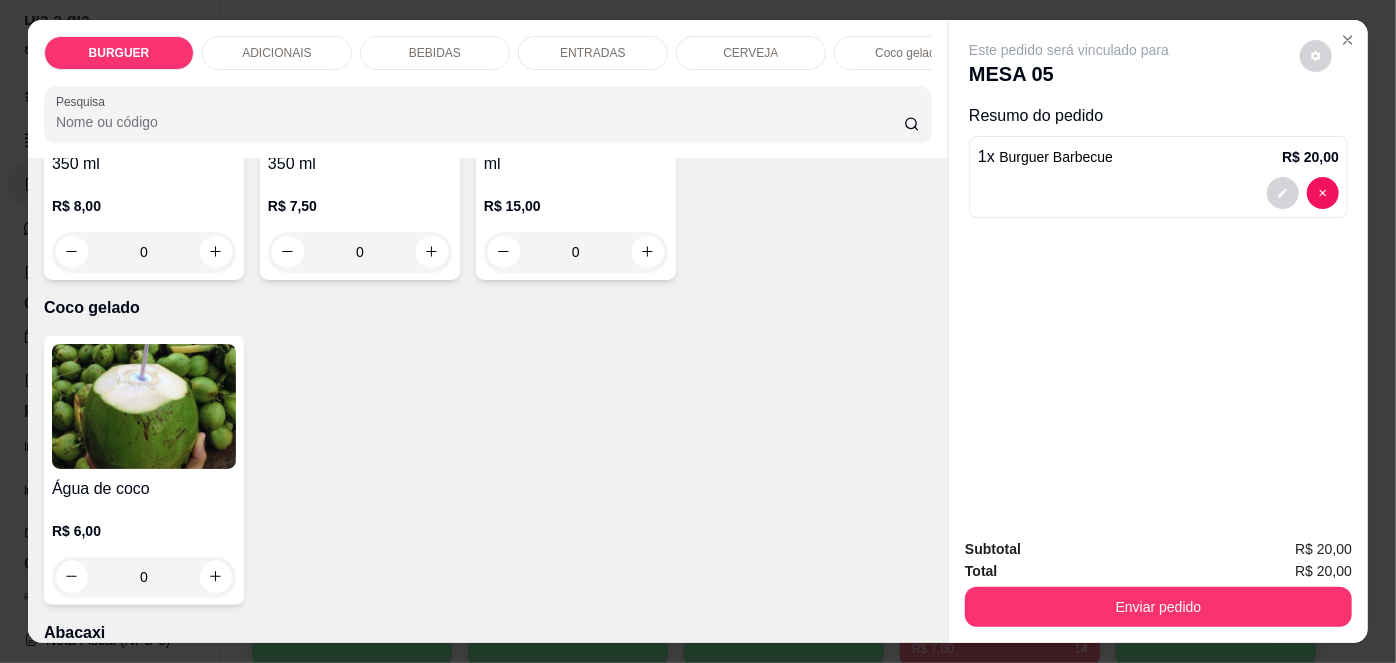 scroll, scrollTop: 3244, scrollLeft: 0, axis: vertical 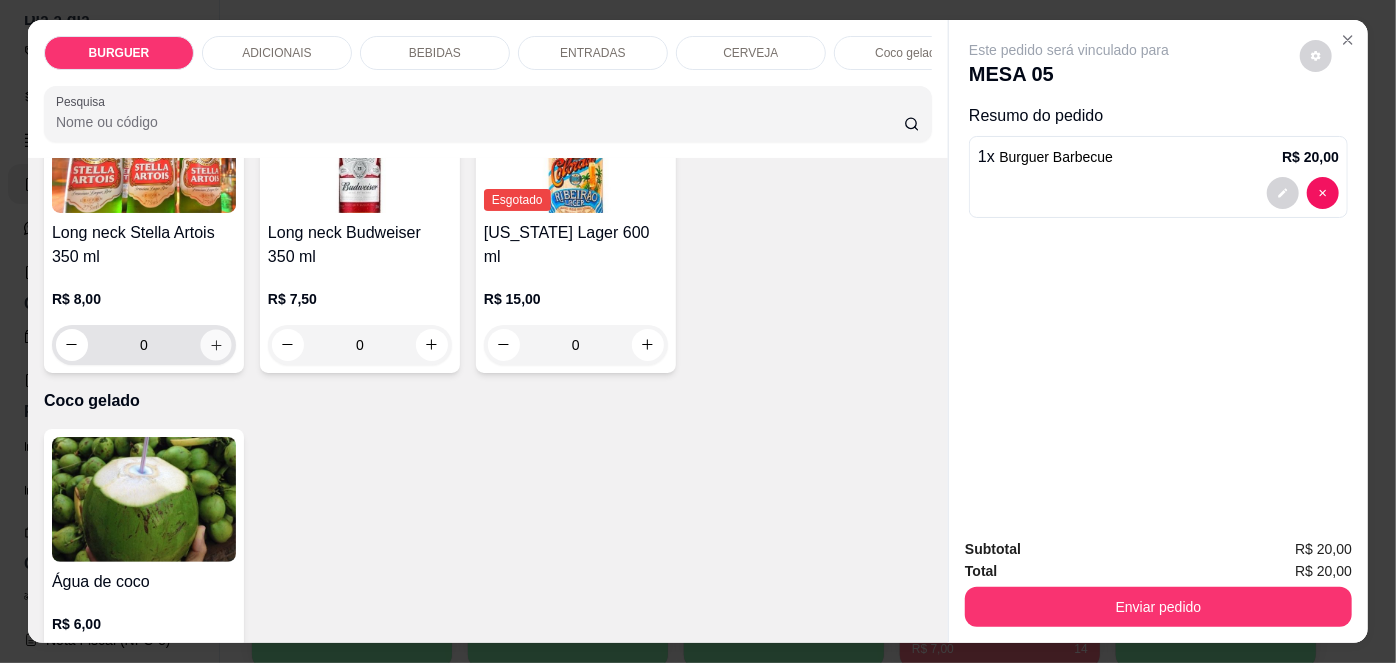 click 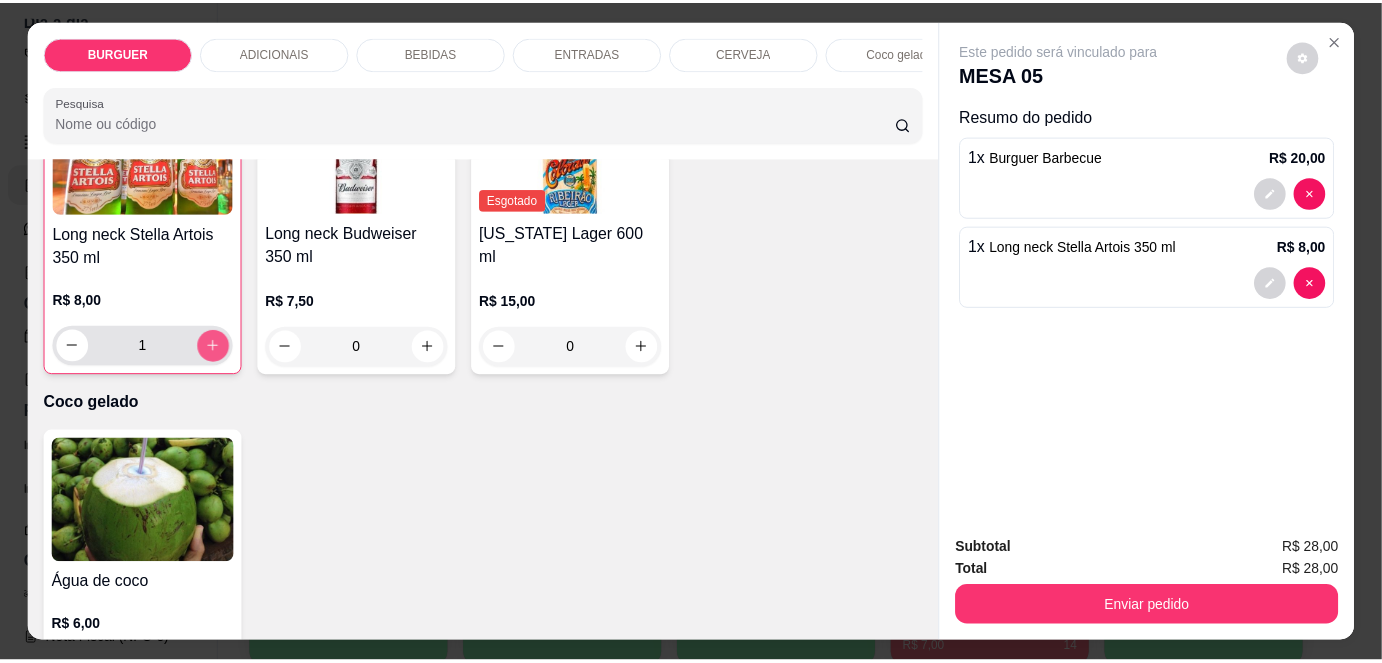 scroll, scrollTop: 3245, scrollLeft: 0, axis: vertical 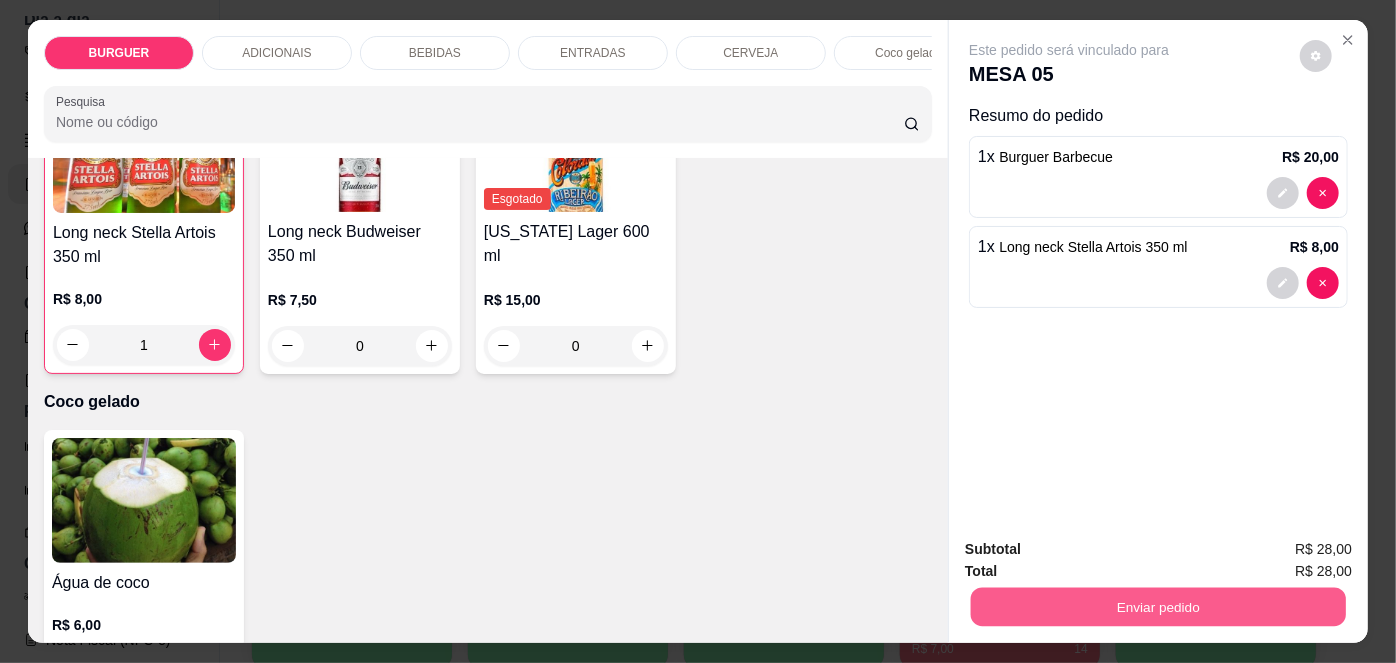 click on "Enviar pedido" at bounding box center (1158, 607) 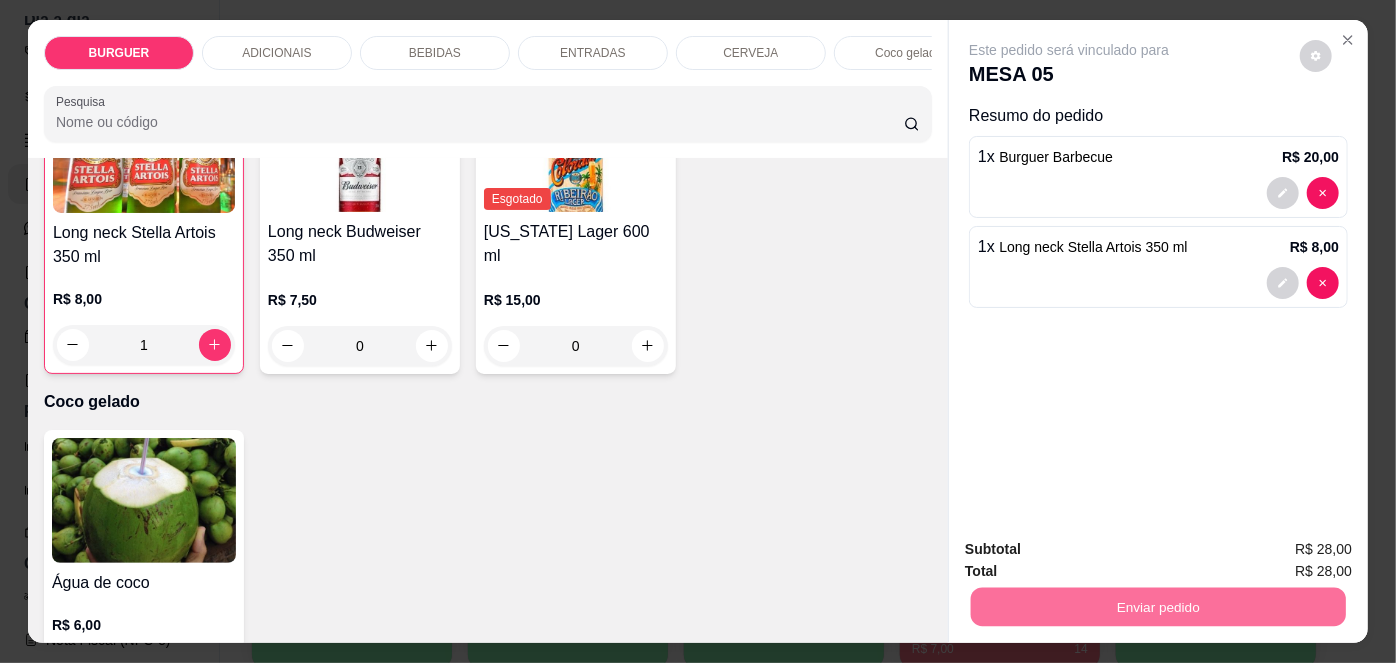 click on "Não registrar e enviar pedido" at bounding box center (1093, 551) 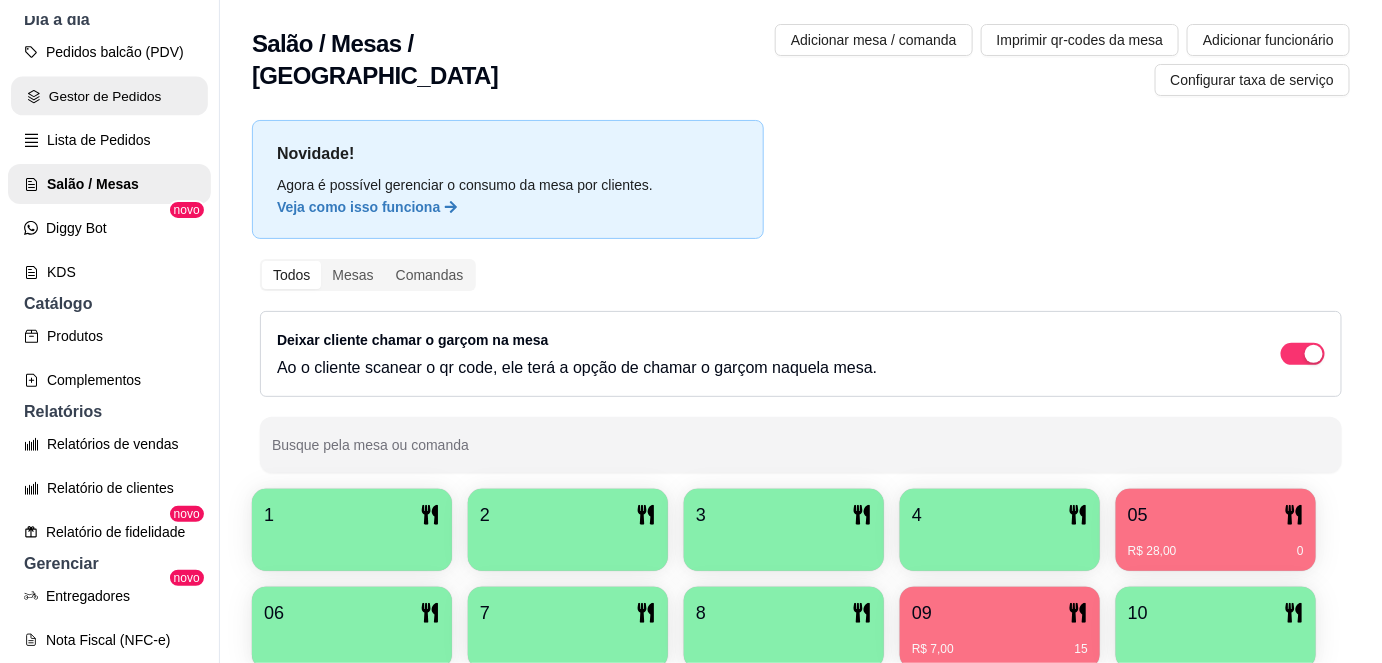 click on "Gestor de Pedidos" at bounding box center (109, 96) 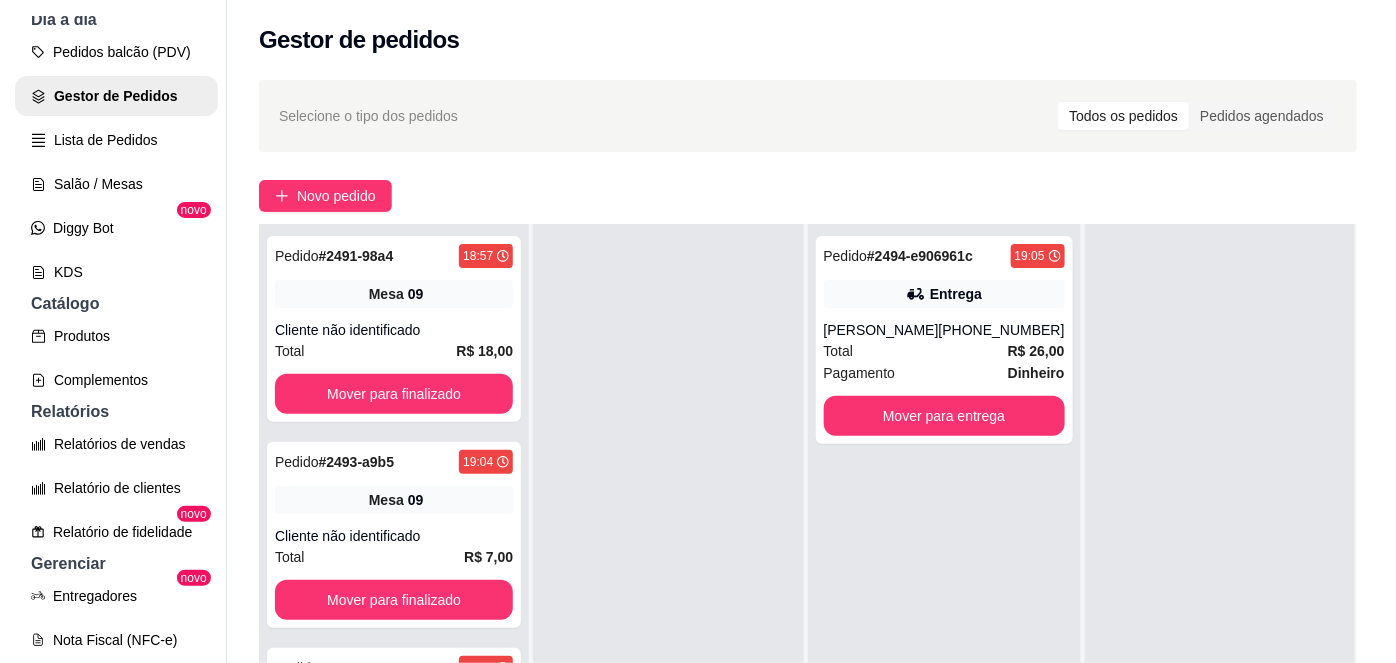 scroll, scrollTop: 56, scrollLeft: 0, axis: vertical 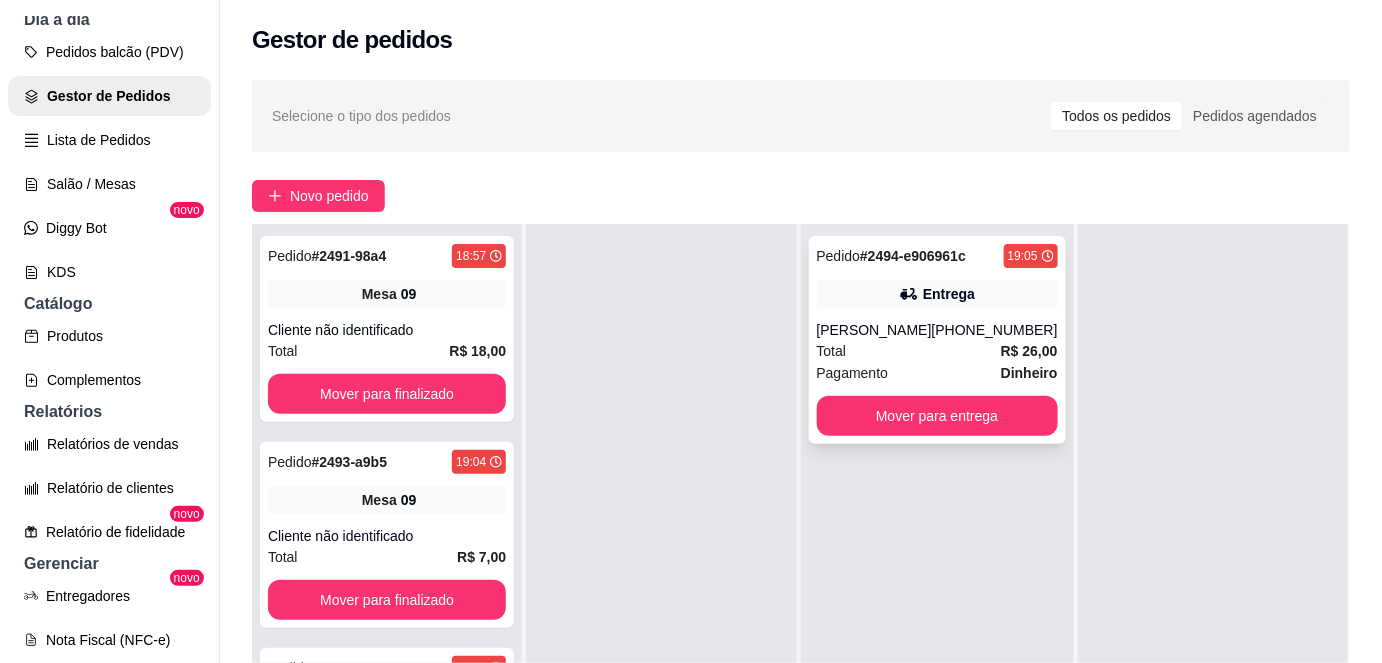 click on "Entrega" at bounding box center [937, 294] 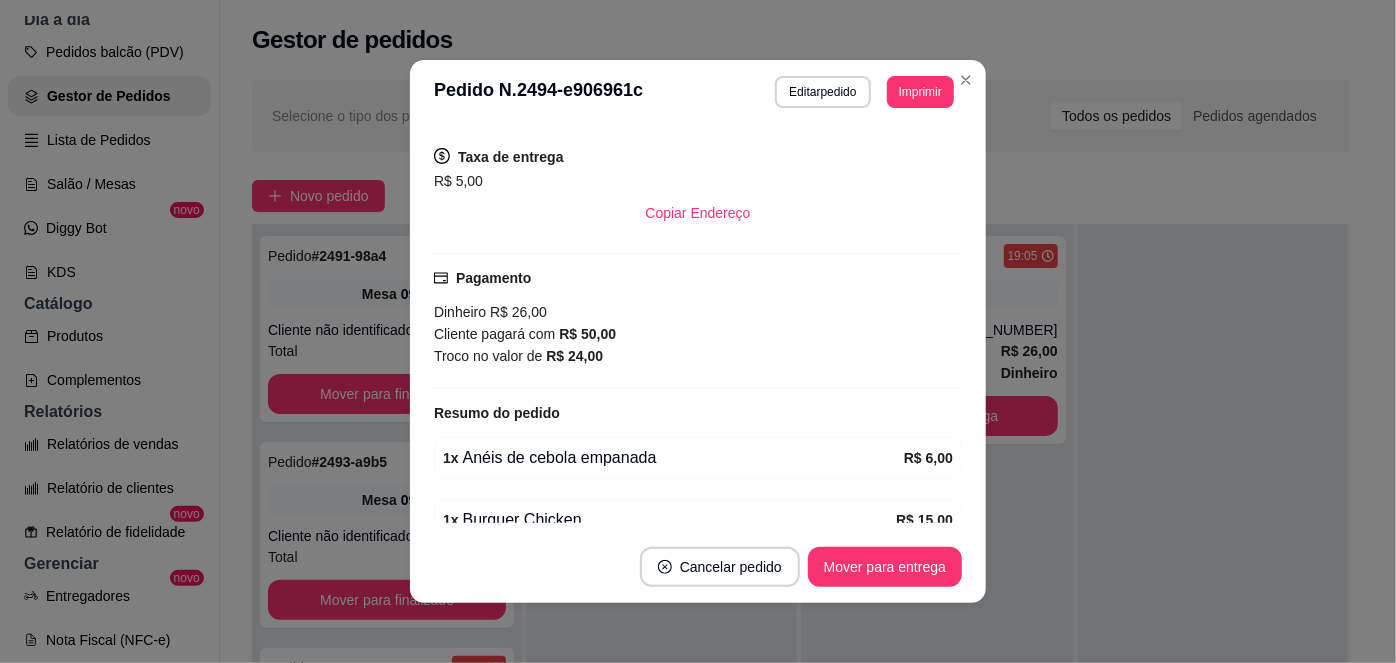 scroll, scrollTop: 421, scrollLeft: 0, axis: vertical 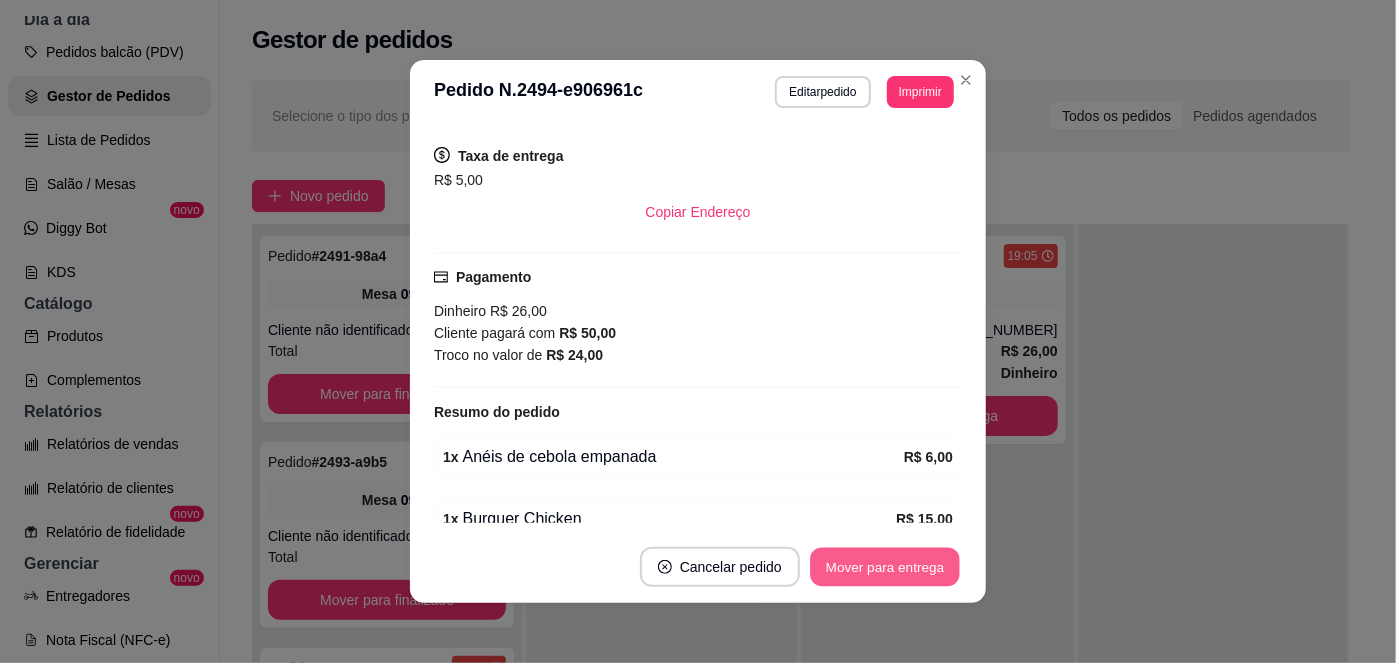 click on "Mover para entrega" at bounding box center (885, 567) 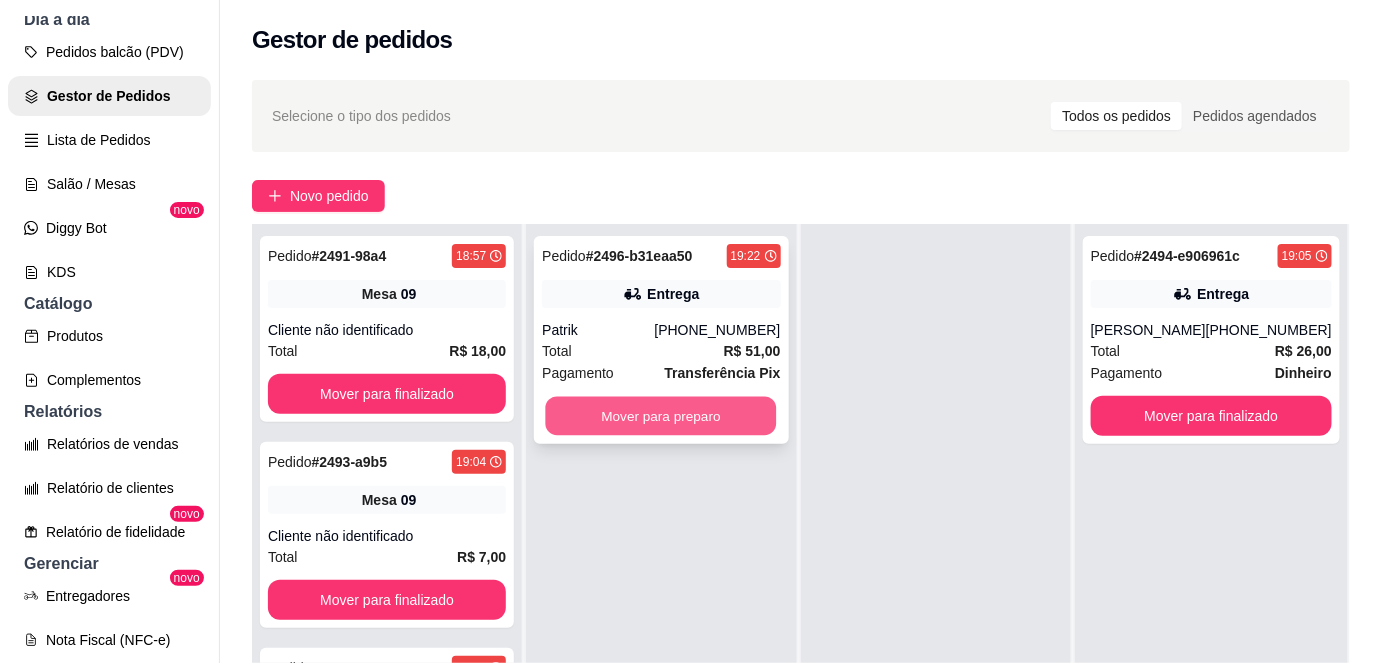 click on "Mover para preparo" at bounding box center (661, 416) 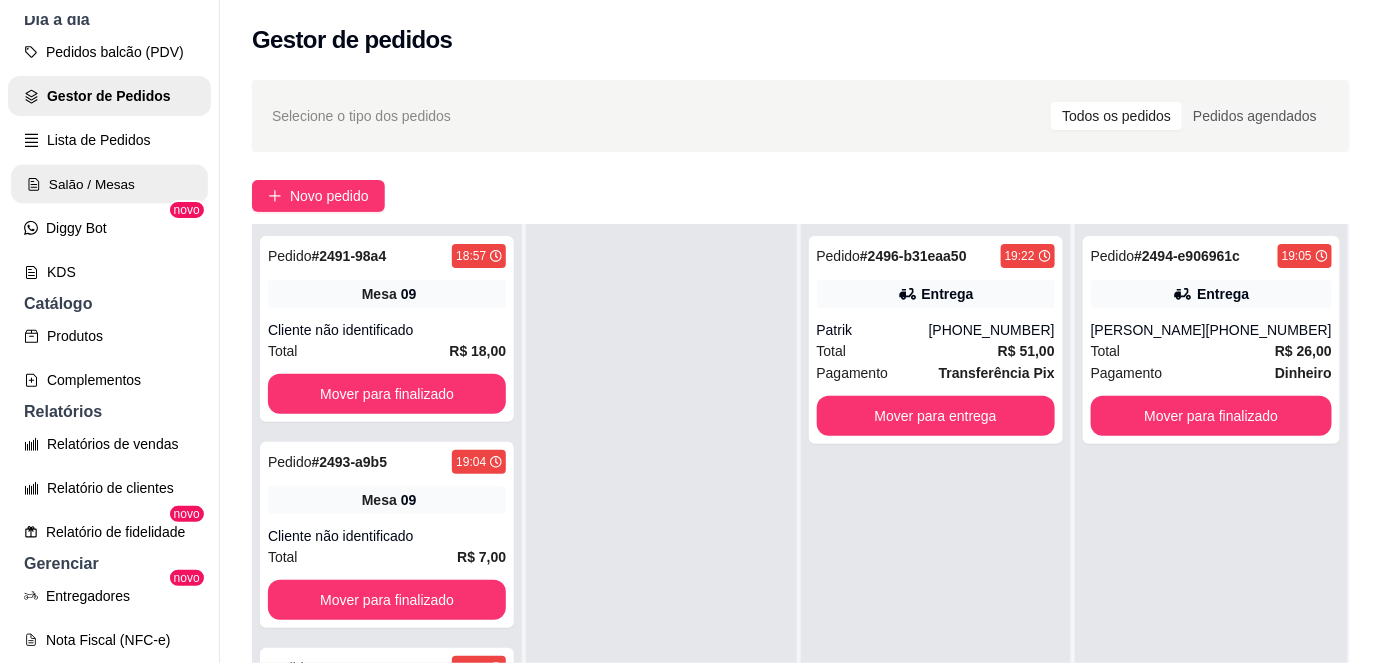 click on "Salão / Mesas" at bounding box center (109, 184) 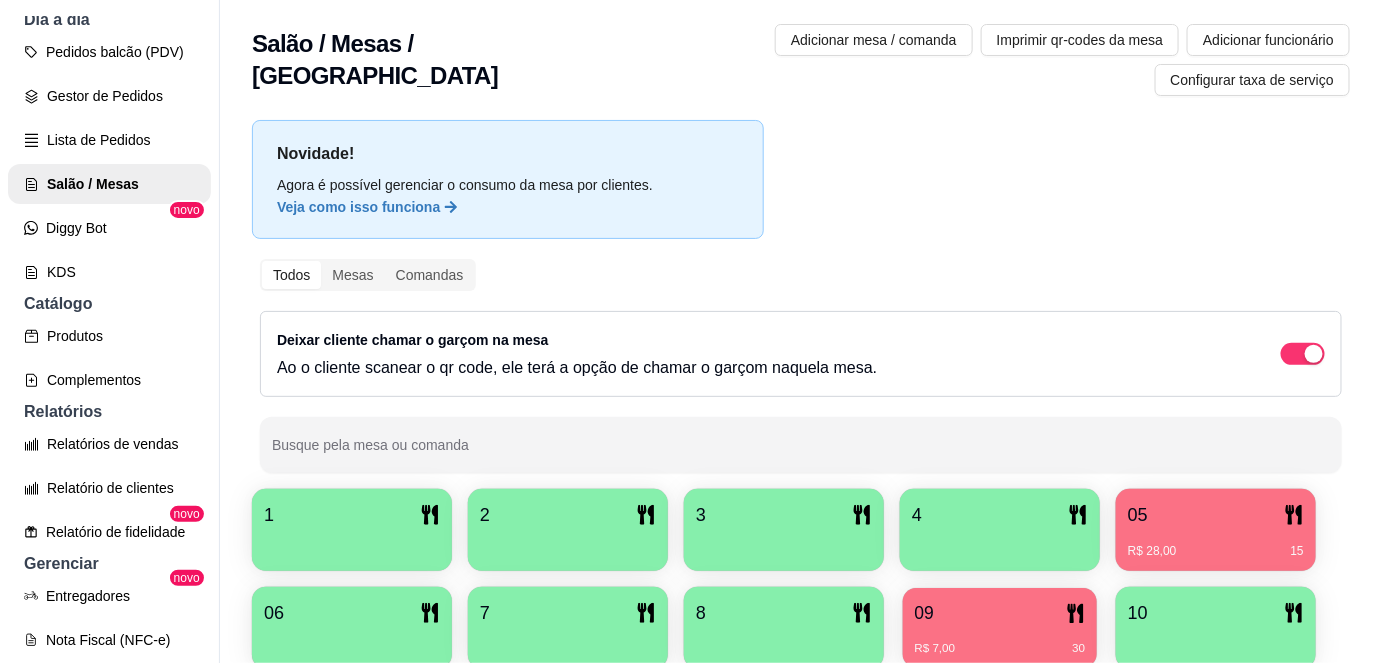 click on "R$ 7,00" at bounding box center (935, 649) 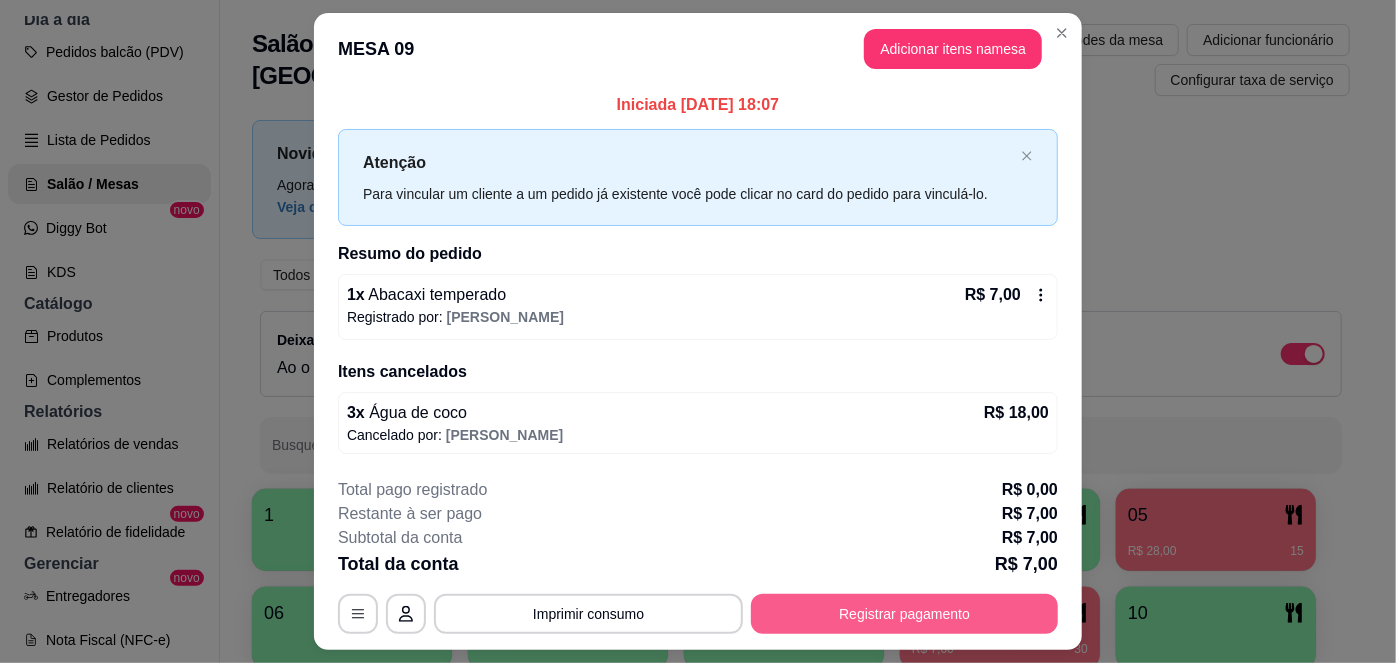click on "Registrar pagamento" at bounding box center [904, 614] 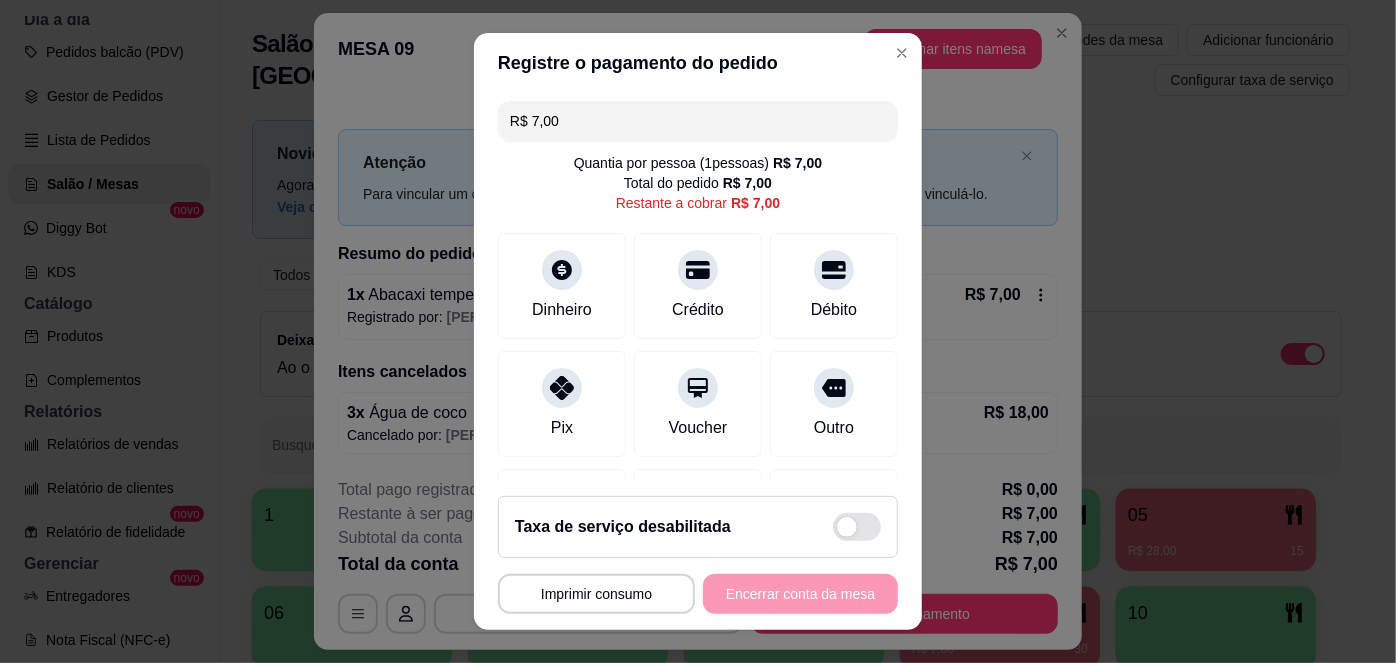 click on "R$ 7,00" at bounding box center [698, 121] 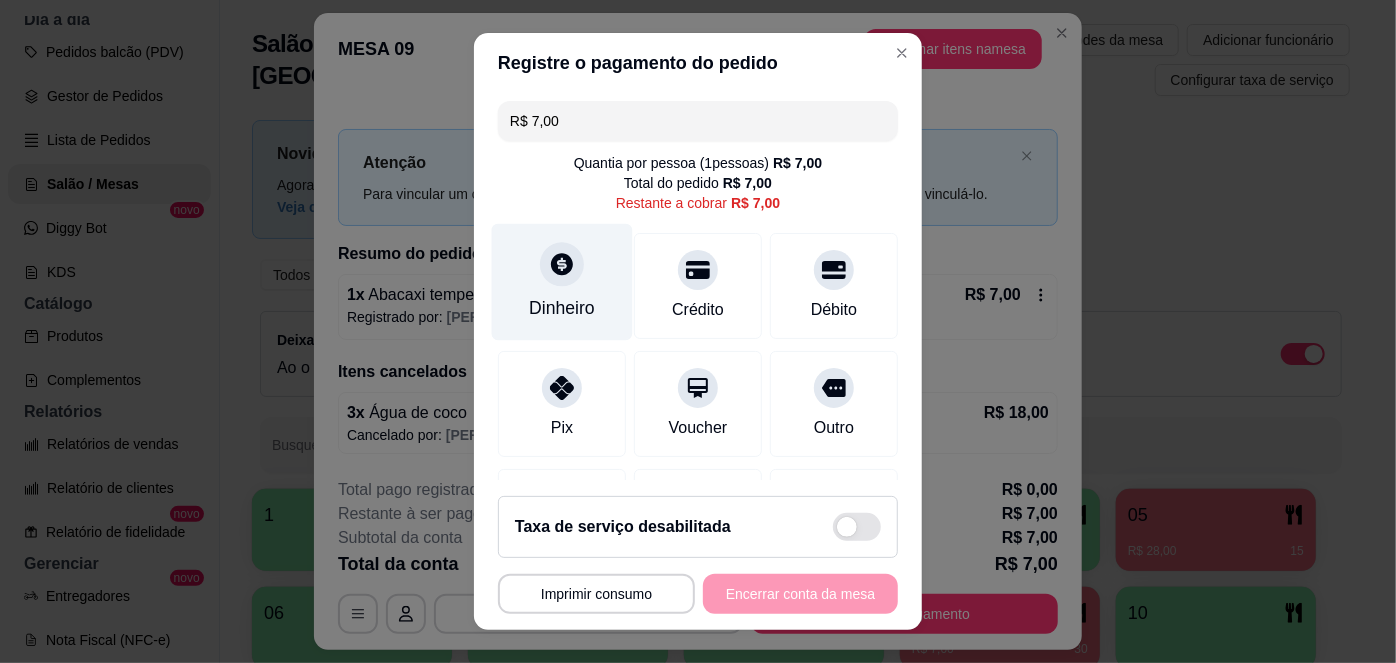click on "Dinheiro" at bounding box center (562, 308) 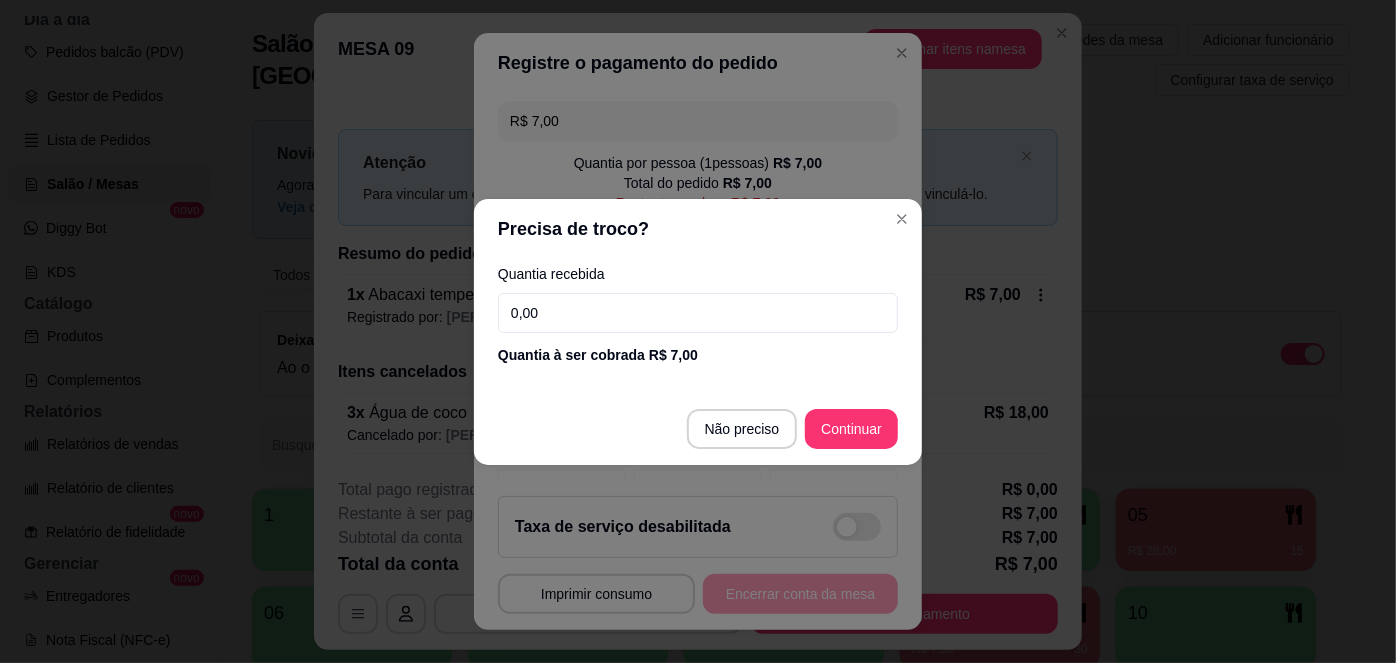 click on "0,00" at bounding box center [698, 313] 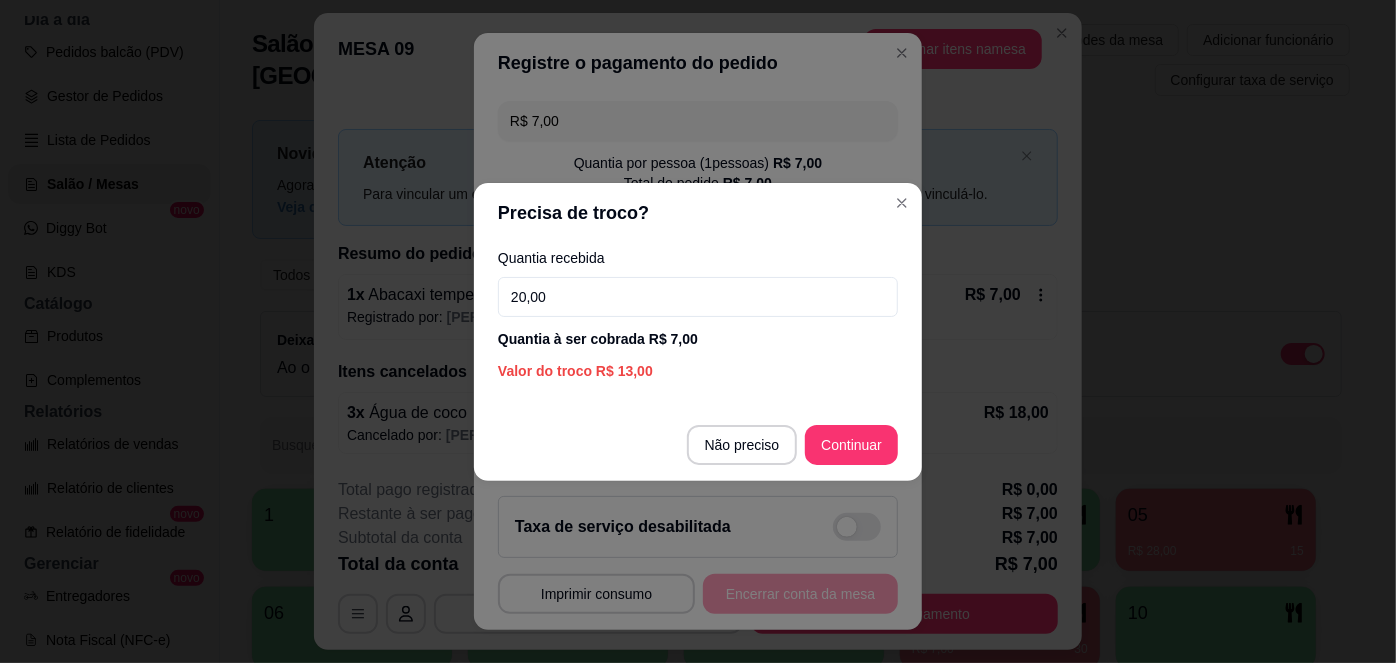 type on "20,00" 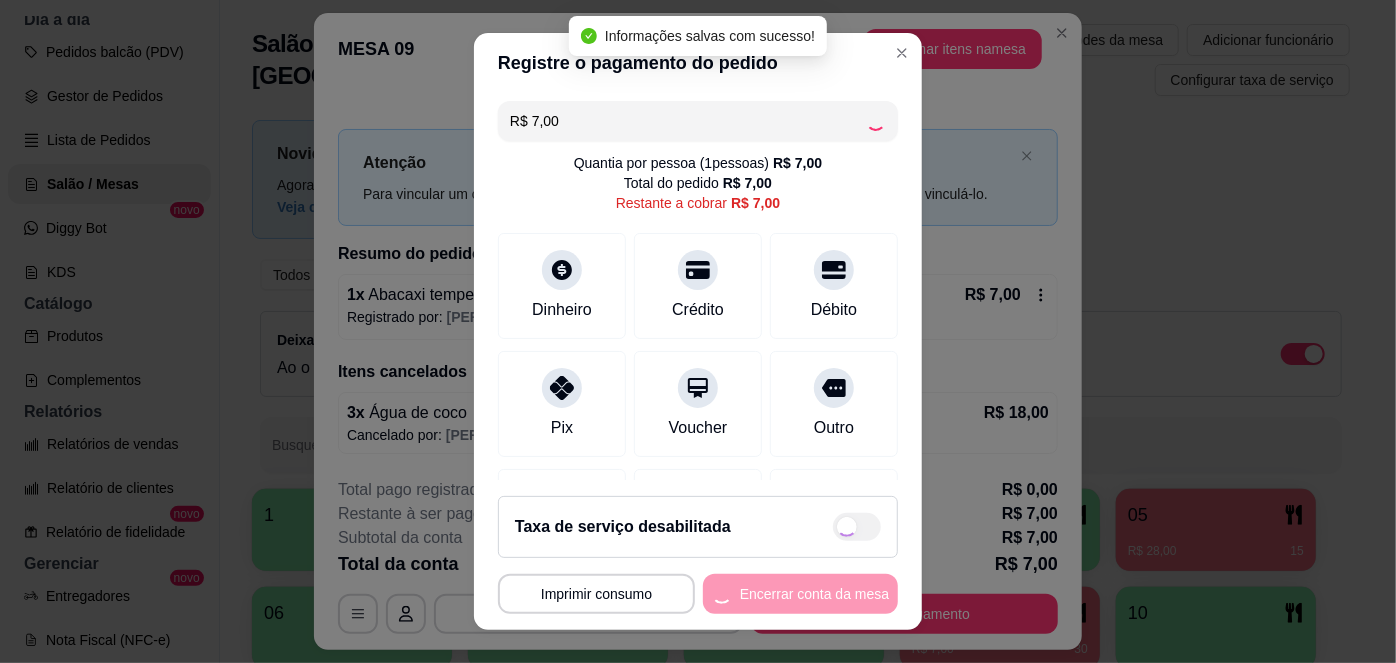 type on "R$ 0,00" 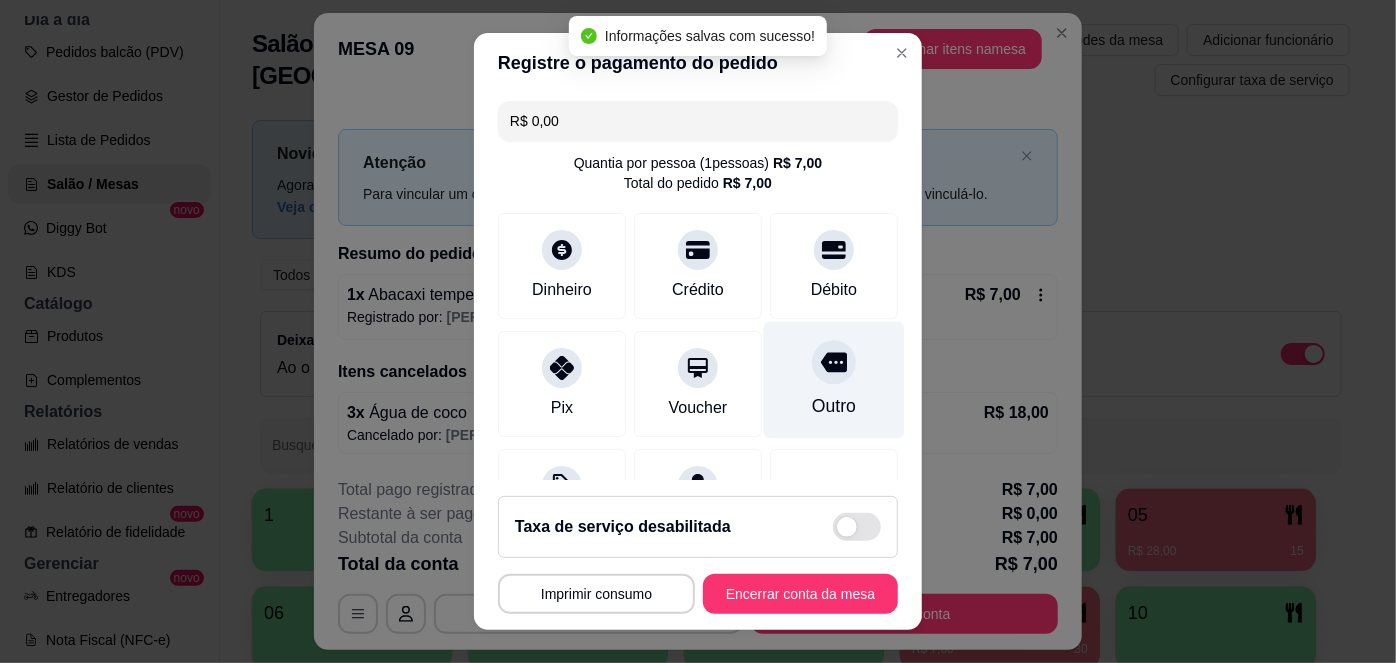 scroll, scrollTop: 208, scrollLeft: 0, axis: vertical 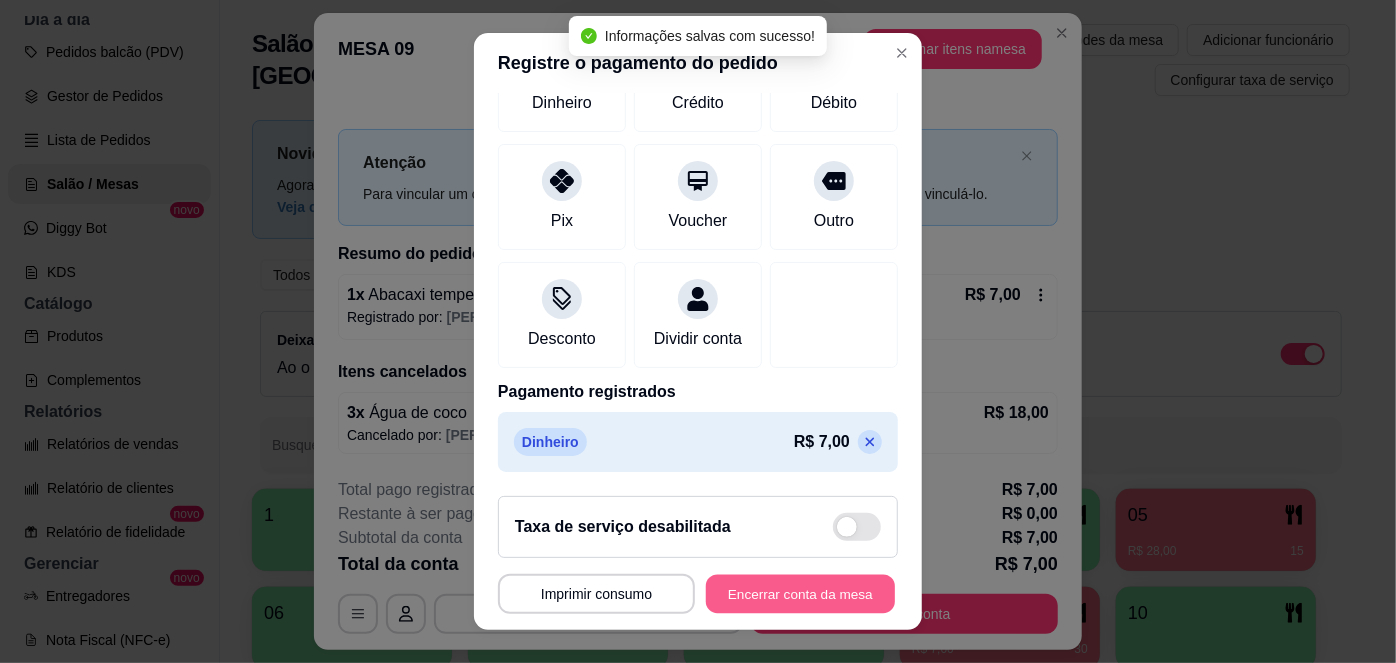 click on "Encerrar conta da mesa" at bounding box center [800, 593] 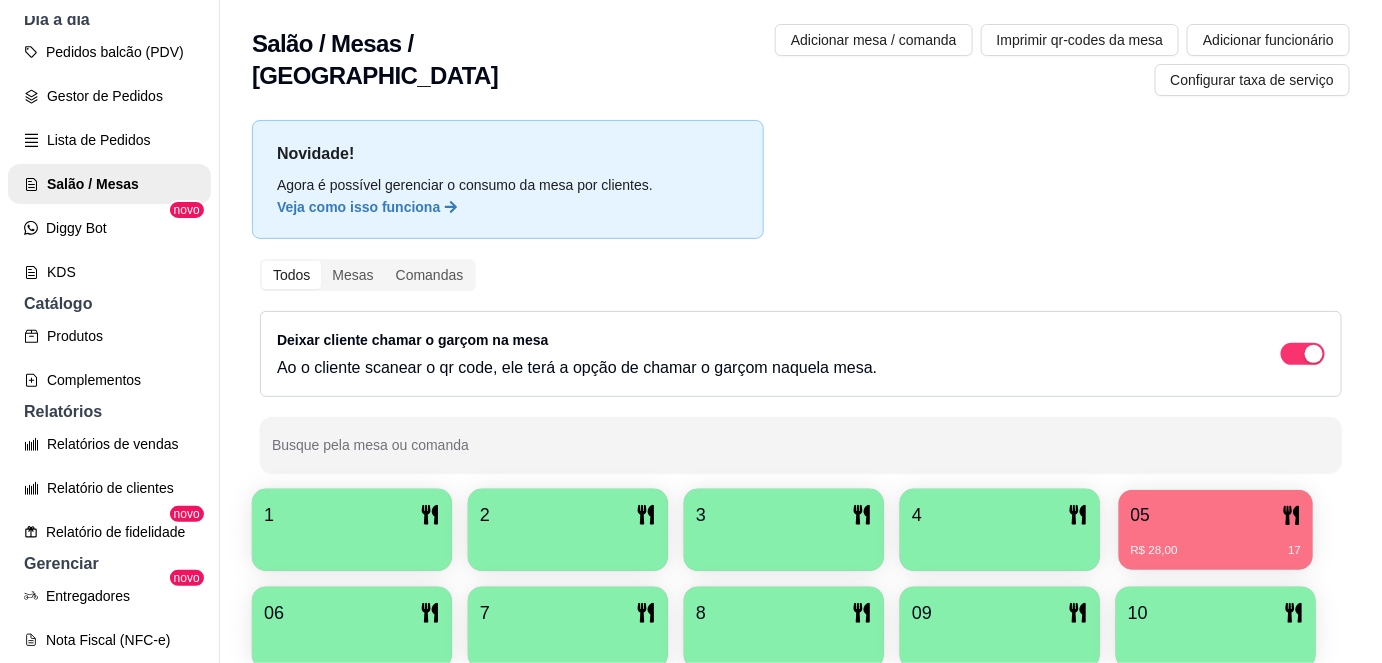 click on "R$ 28,00" at bounding box center (1154, 551) 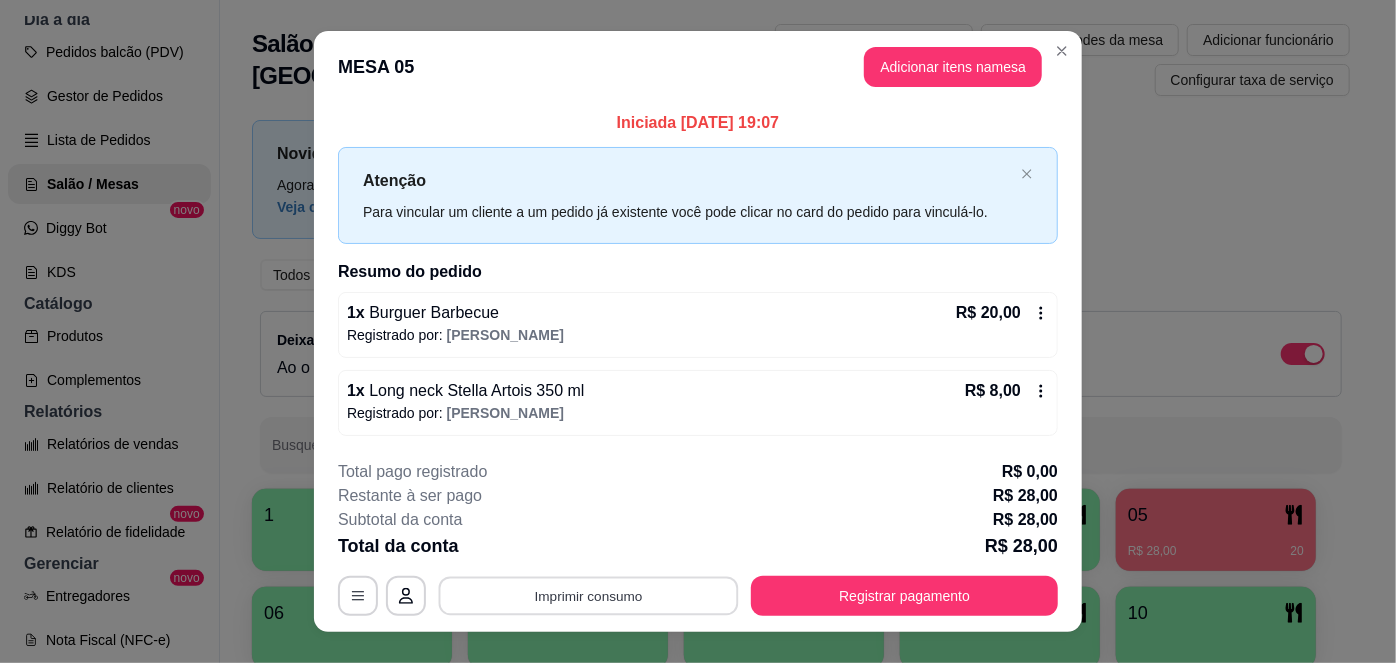 click on "Imprimir consumo" at bounding box center (589, 596) 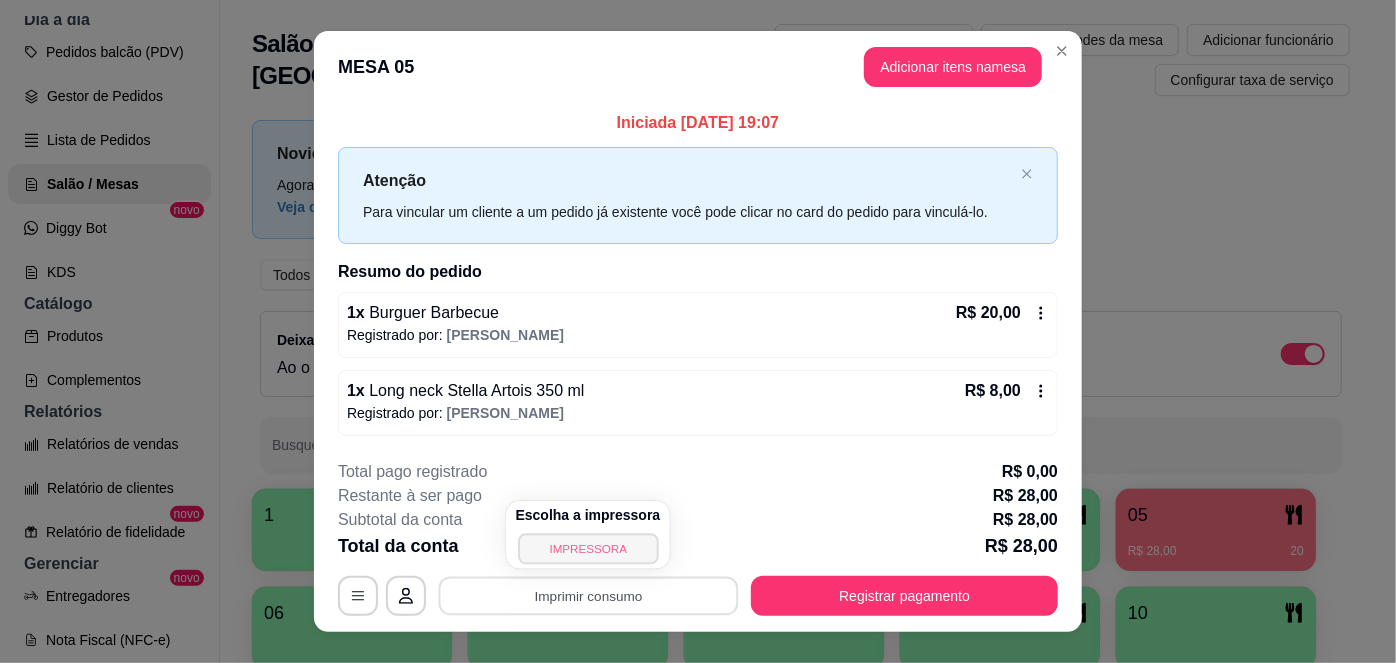 click on "IMPRESSORA" at bounding box center (588, 548) 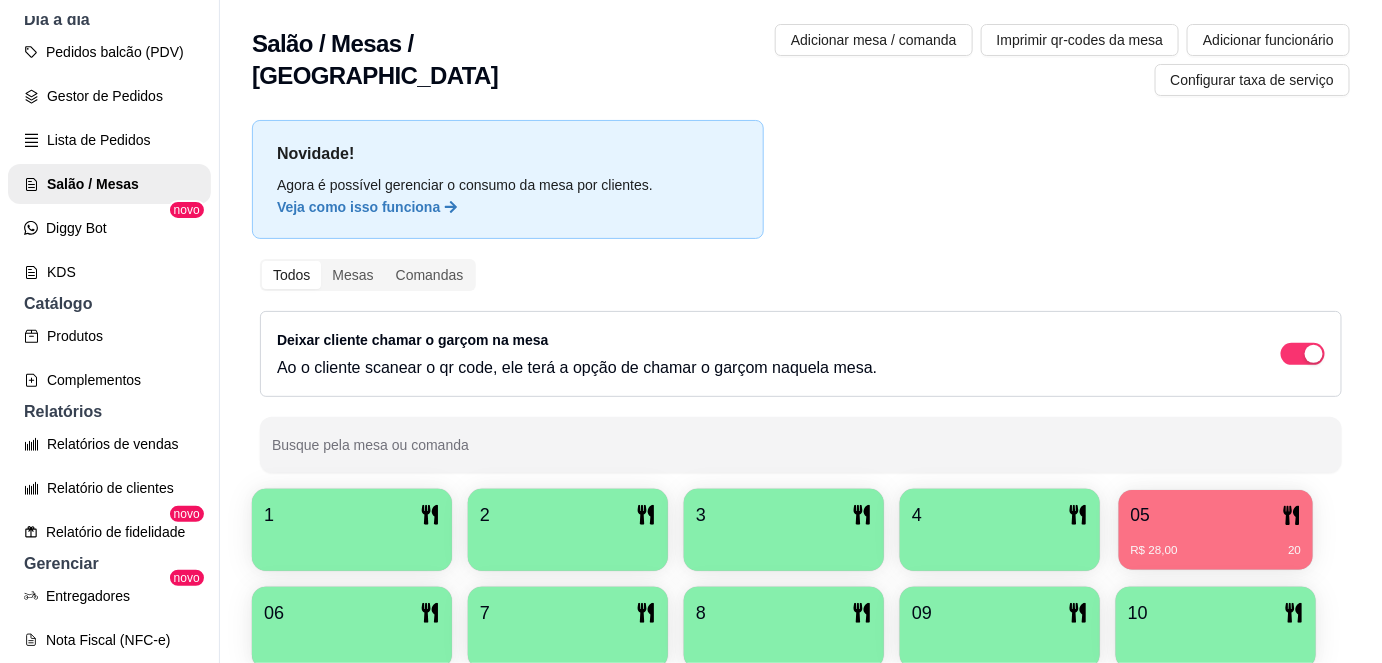 click on "R$ 28,00 20" at bounding box center (1216, 543) 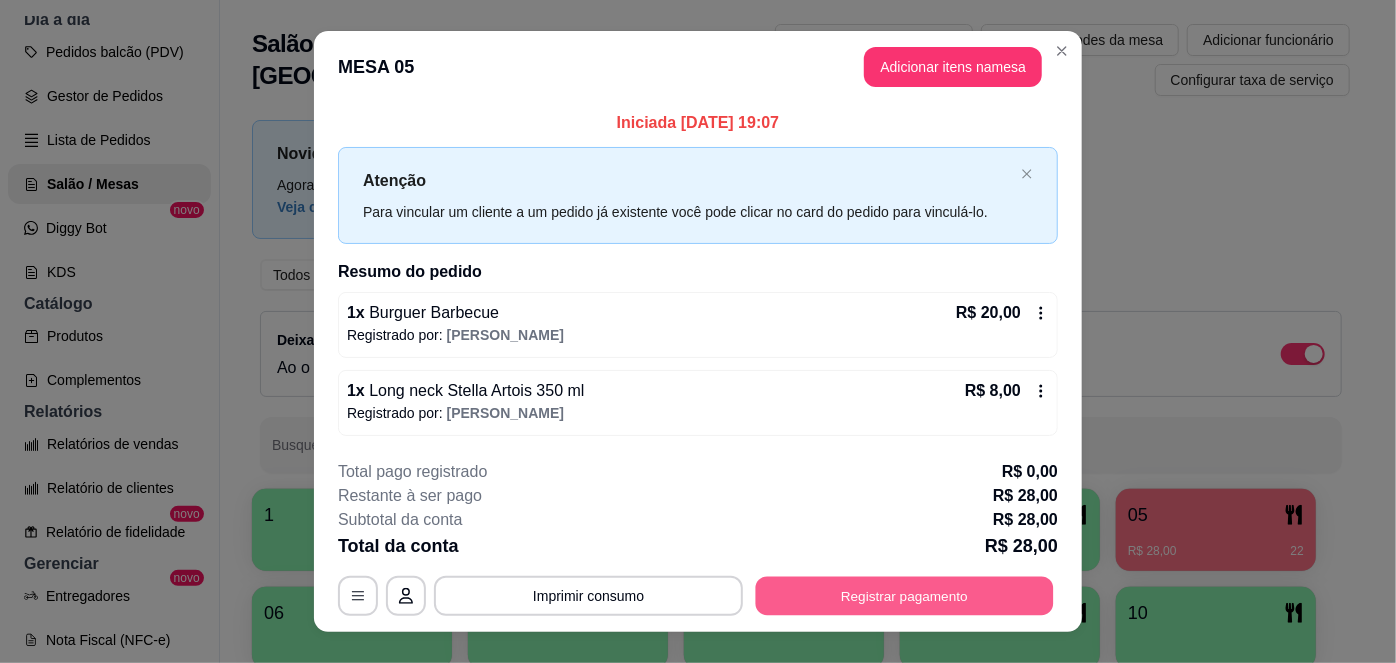click on "Registrar pagamento" at bounding box center [905, 596] 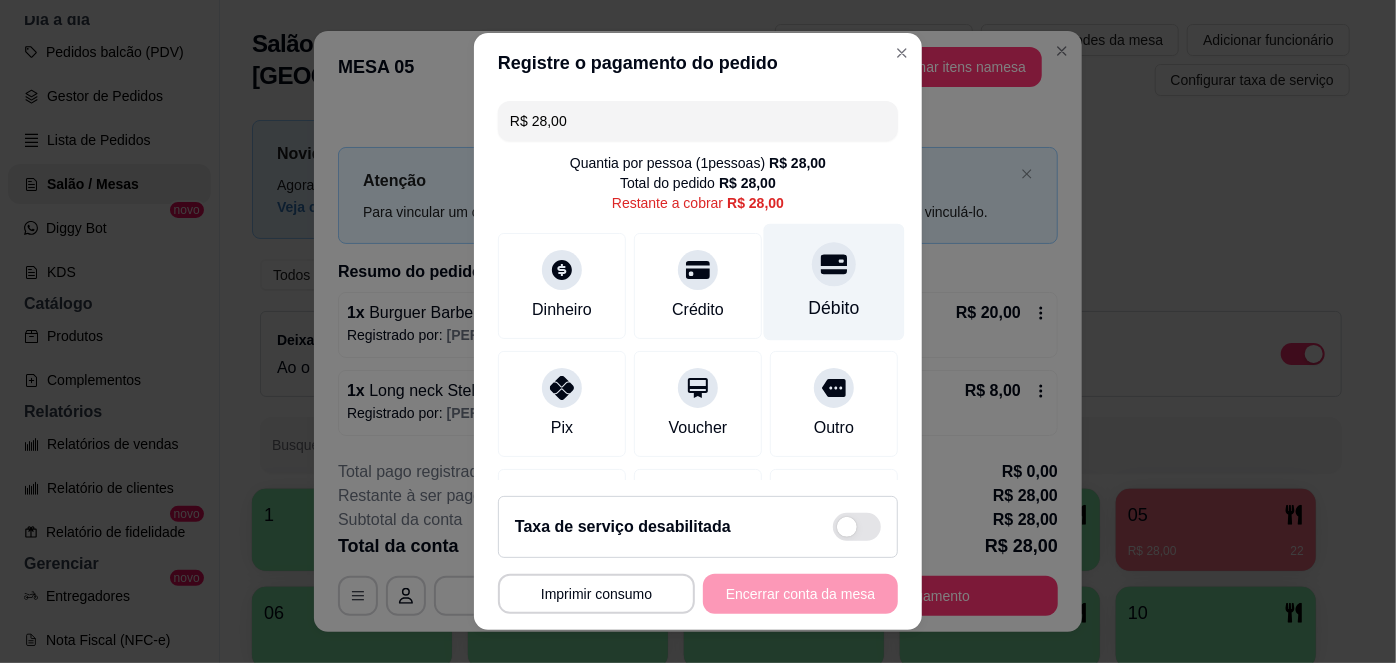 click 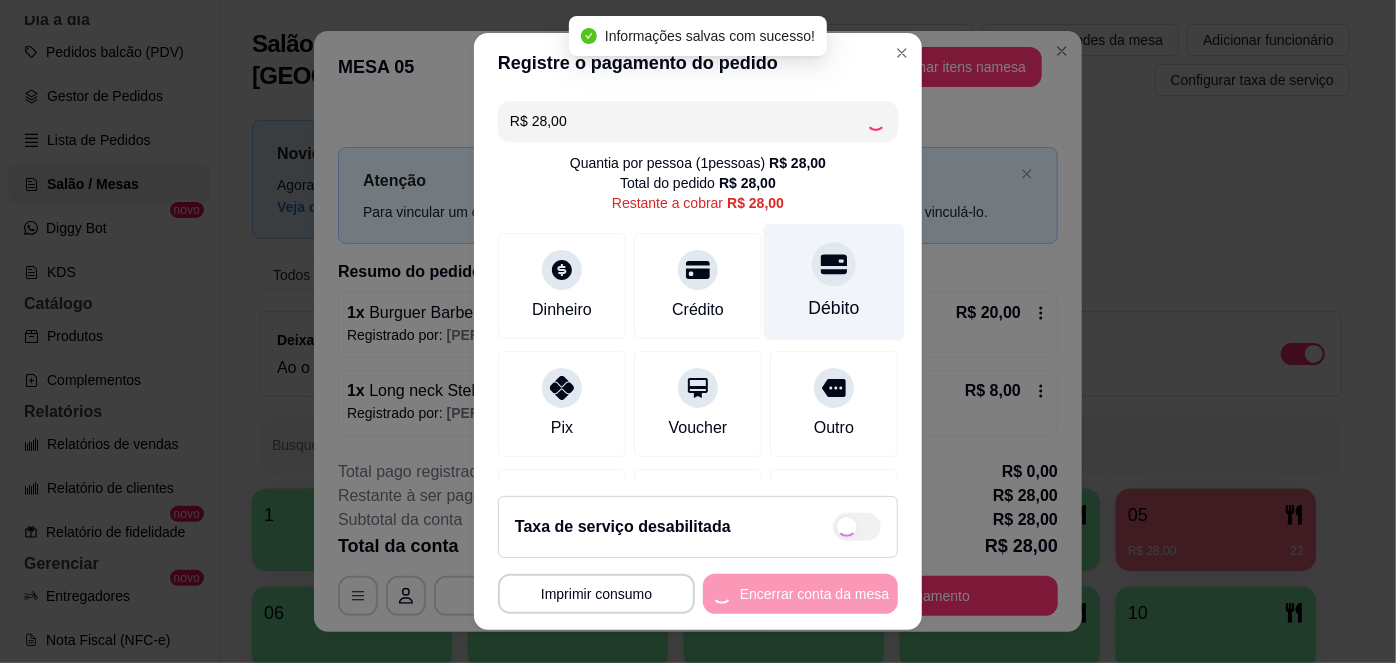 type on "R$ 0,00" 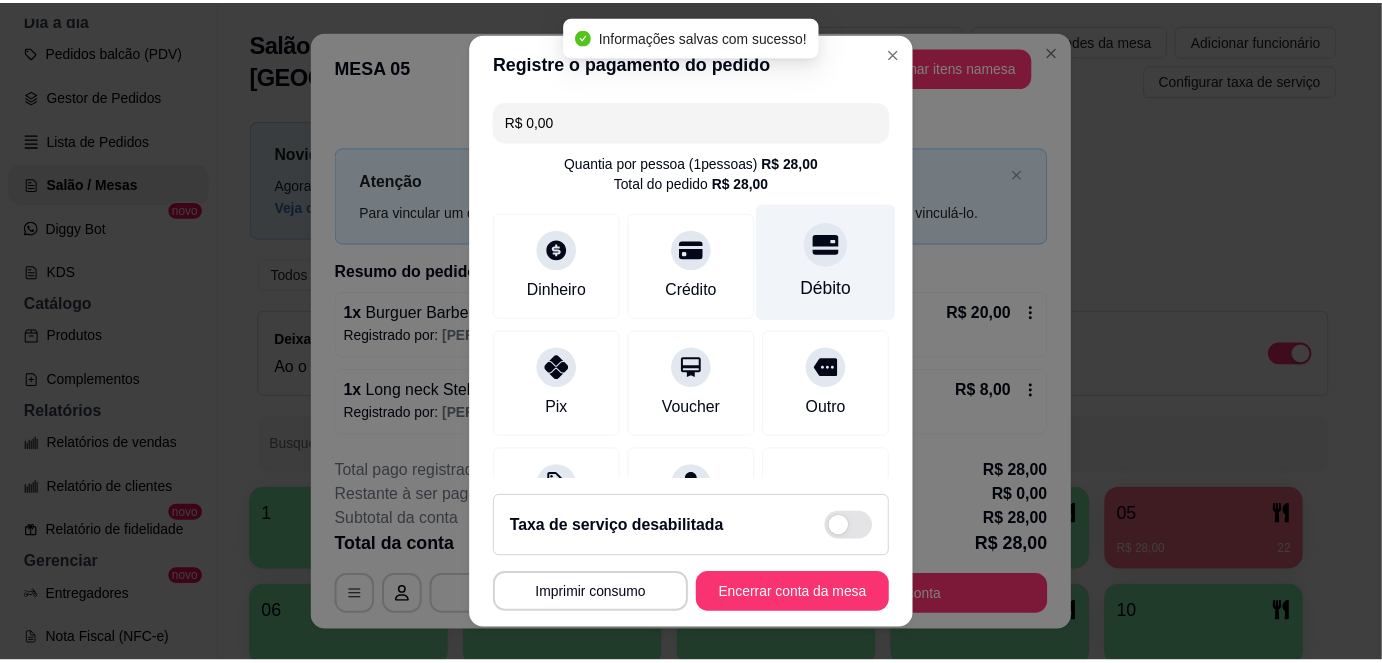 scroll, scrollTop: 208, scrollLeft: 0, axis: vertical 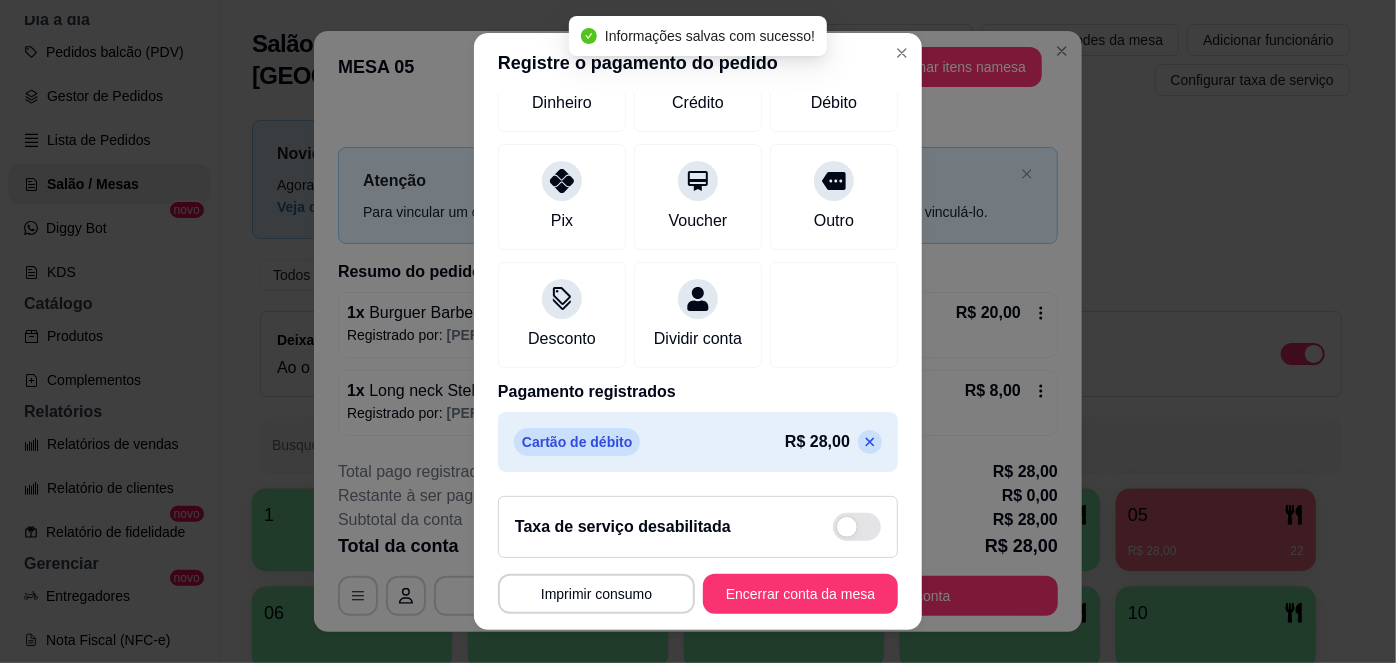 click on "**********" at bounding box center (698, 555) 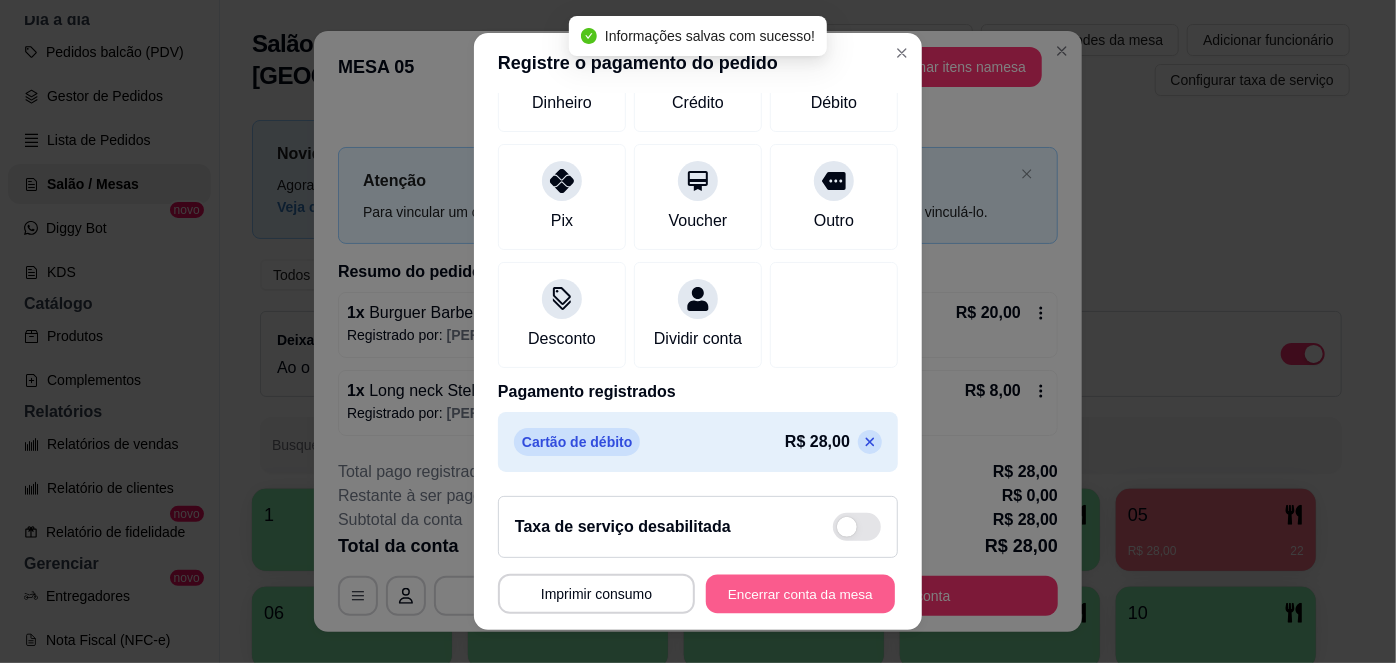 click on "Encerrar conta da mesa" at bounding box center [800, 593] 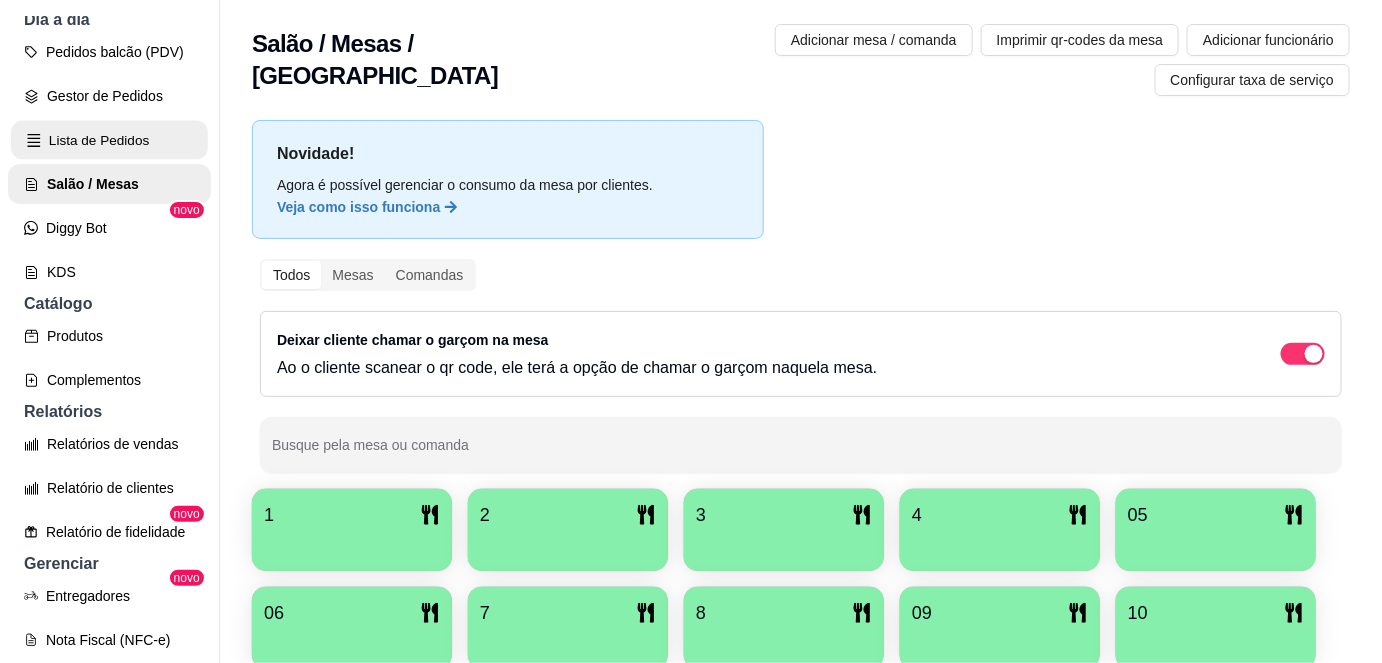 click on "Lista de Pedidos" at bounding box center (109, 140) 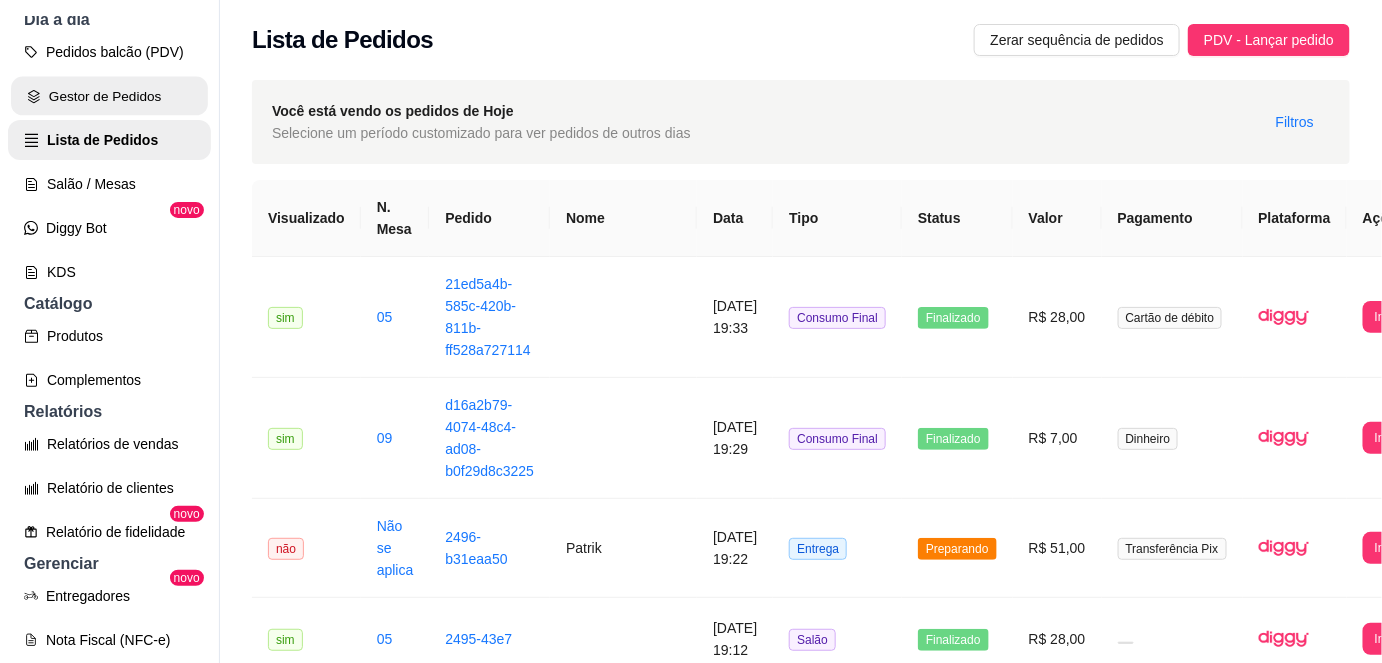 click on "Gestor de Pedidos" at bounding box center (109, 96) 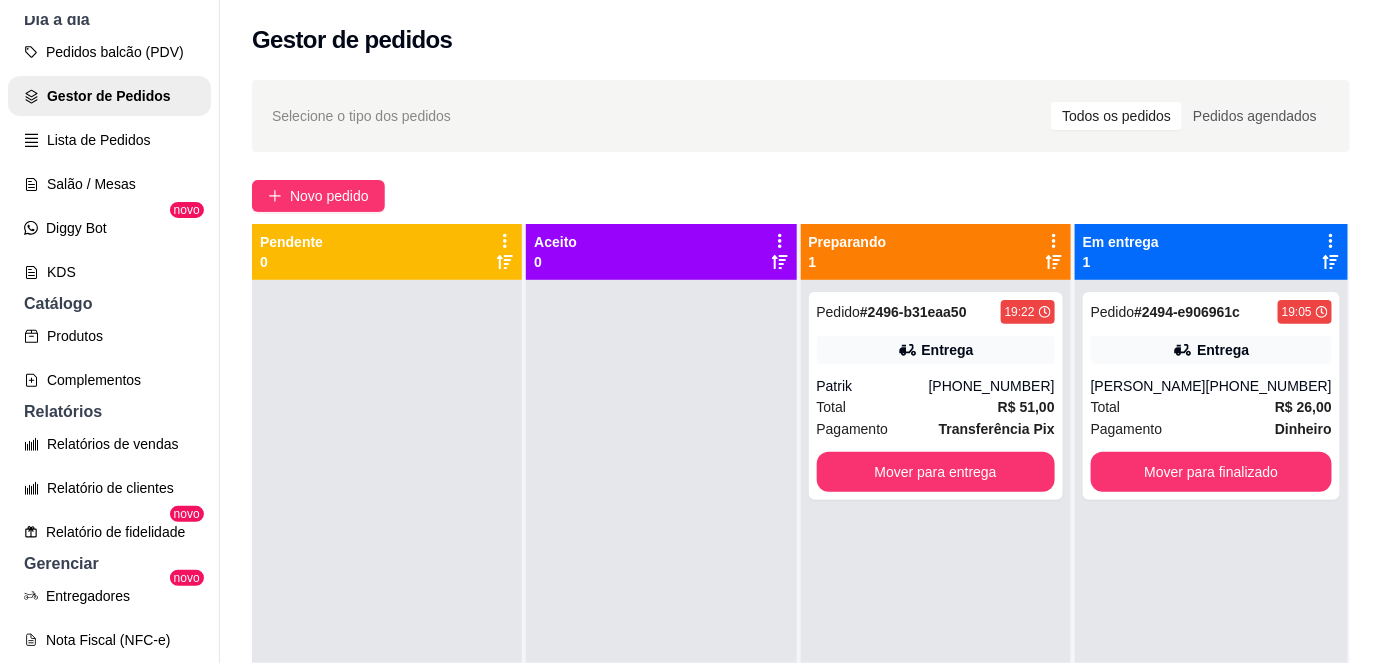 scroll, scrollTop: 56, scrollLeft: 0, axis: vertical 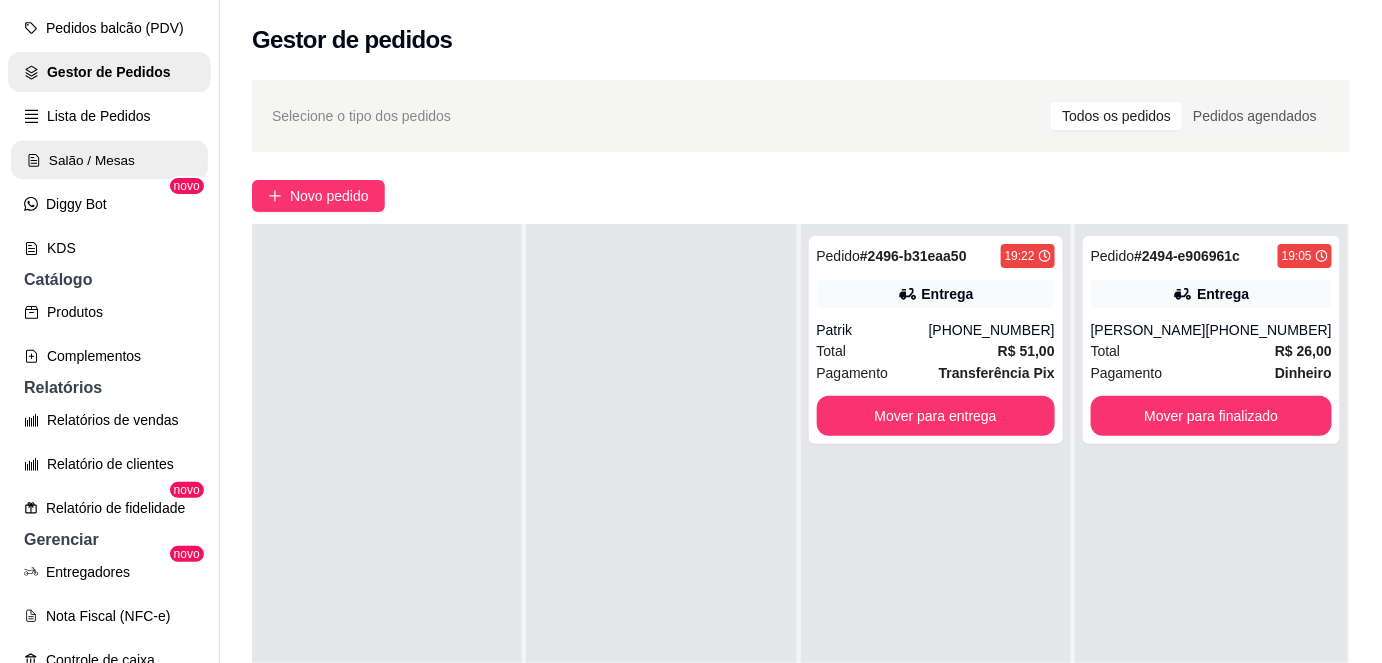 click on "Salão / Mesas" at bounding box center [109, 160] 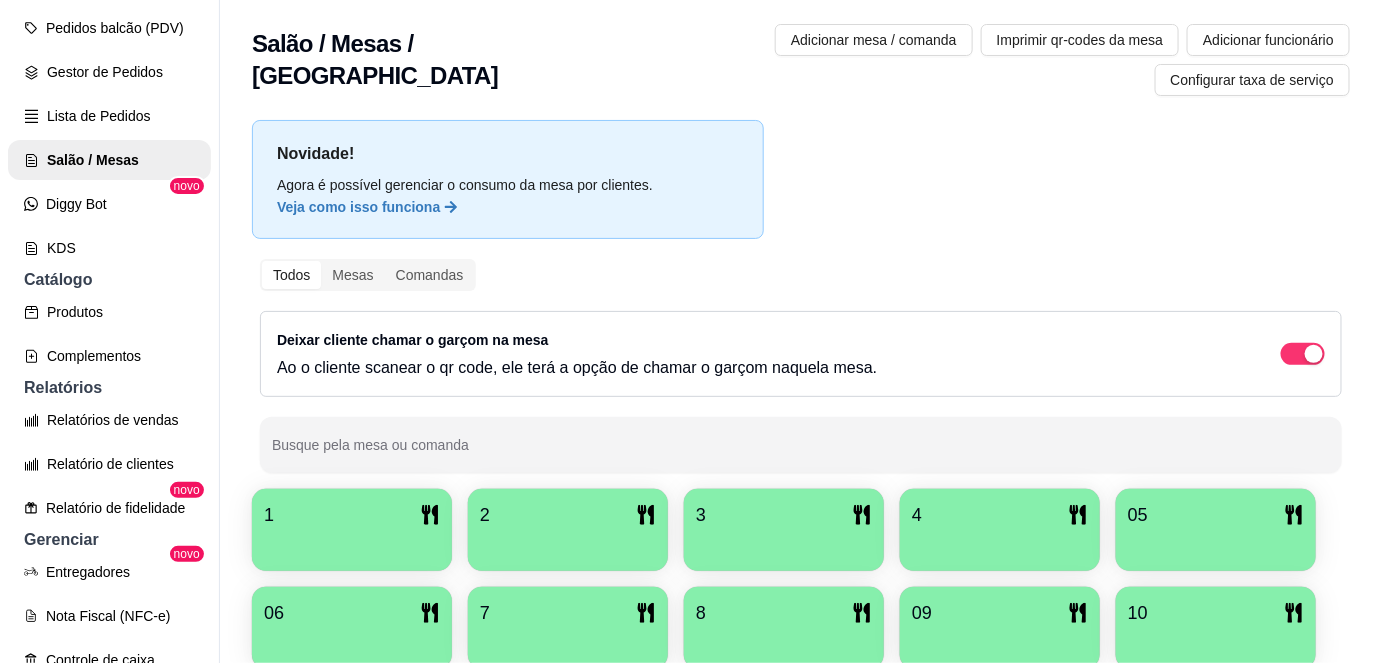 click on "1 2 3 4 05 06 7 8 09 10 11" at bounding box center (801, 628) 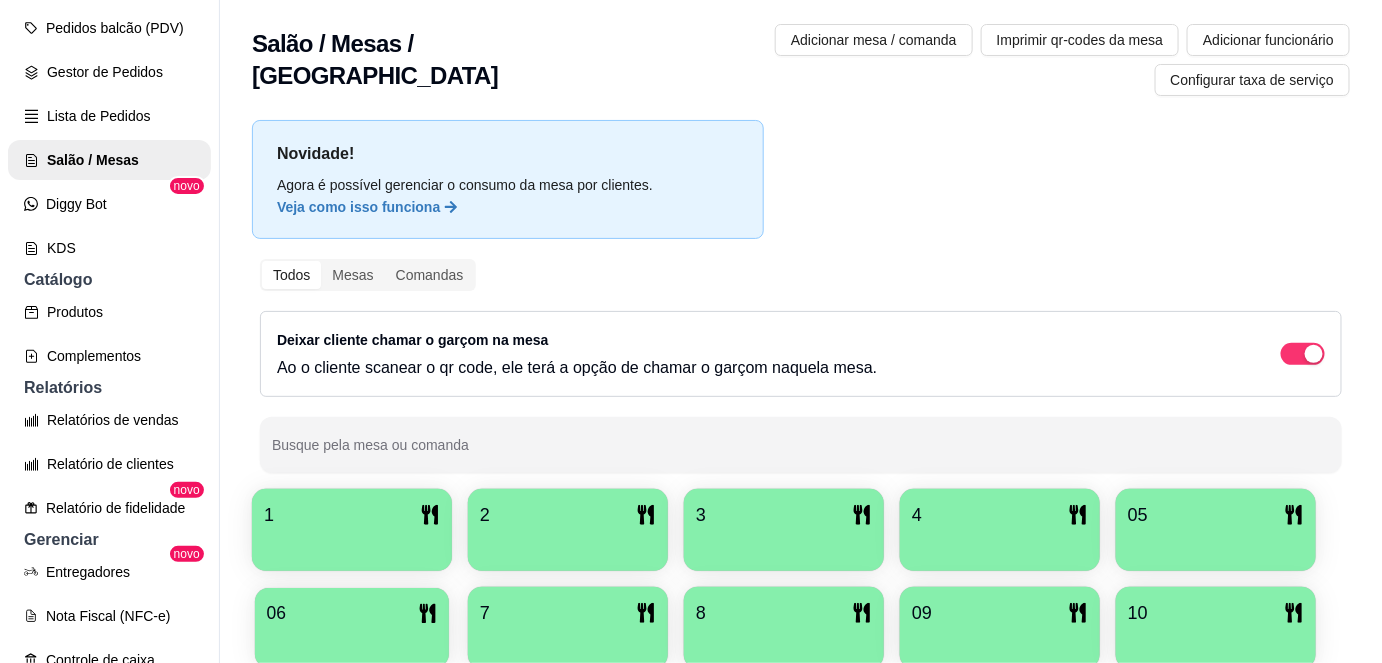click on "06" at bounding box center (352, 628) 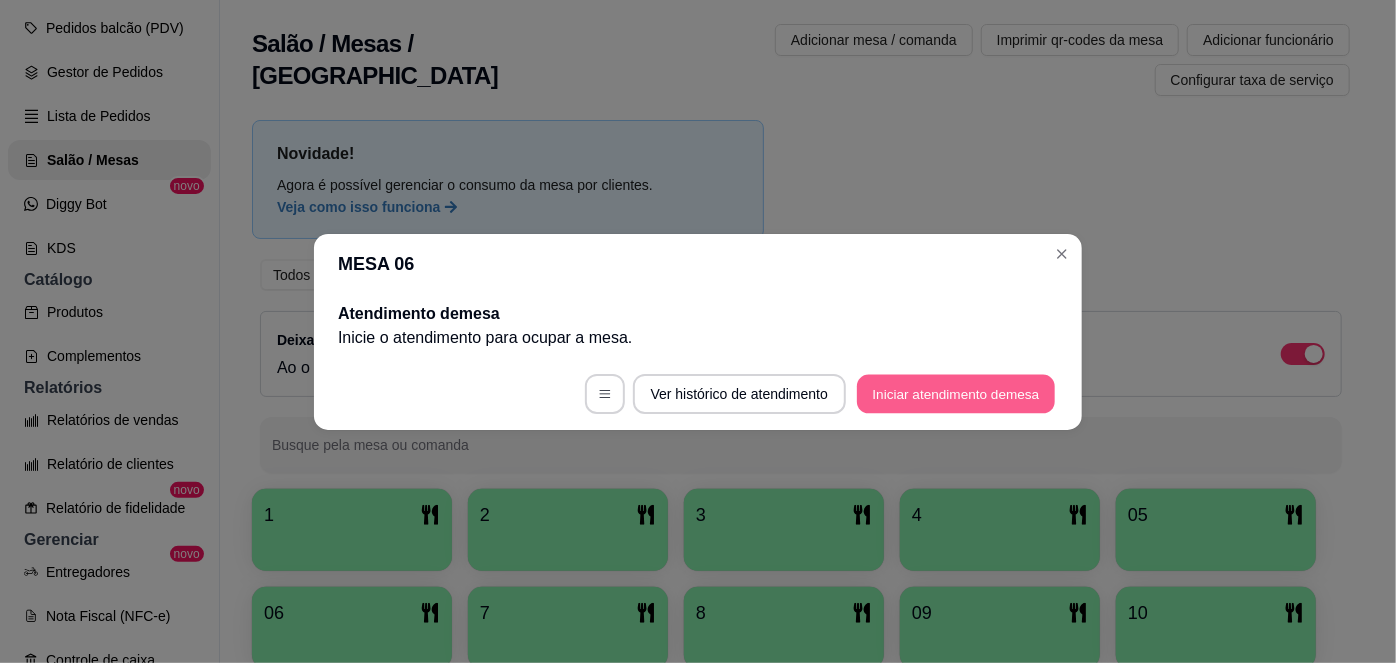 click on "Iniciar atendimento de  mesa" at bounding box center (956, 393) 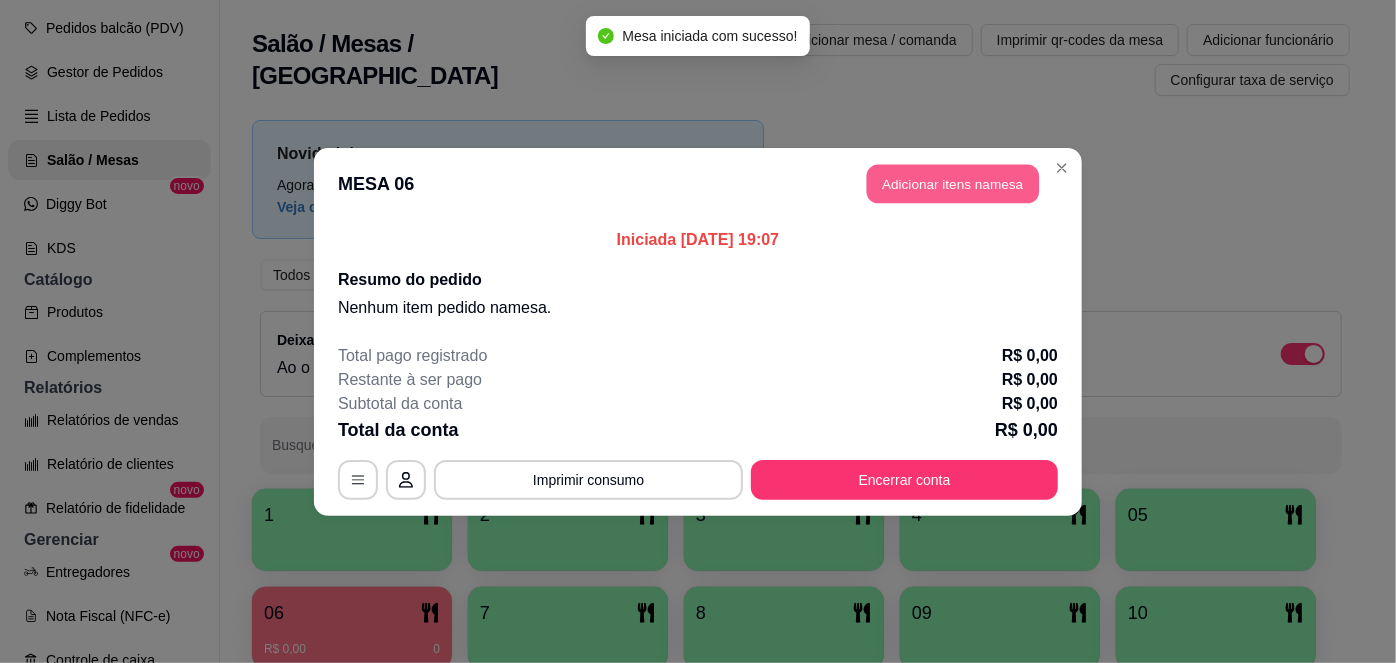 click on "Adicionar itens na  mesa" at bounding box center [953, 183] 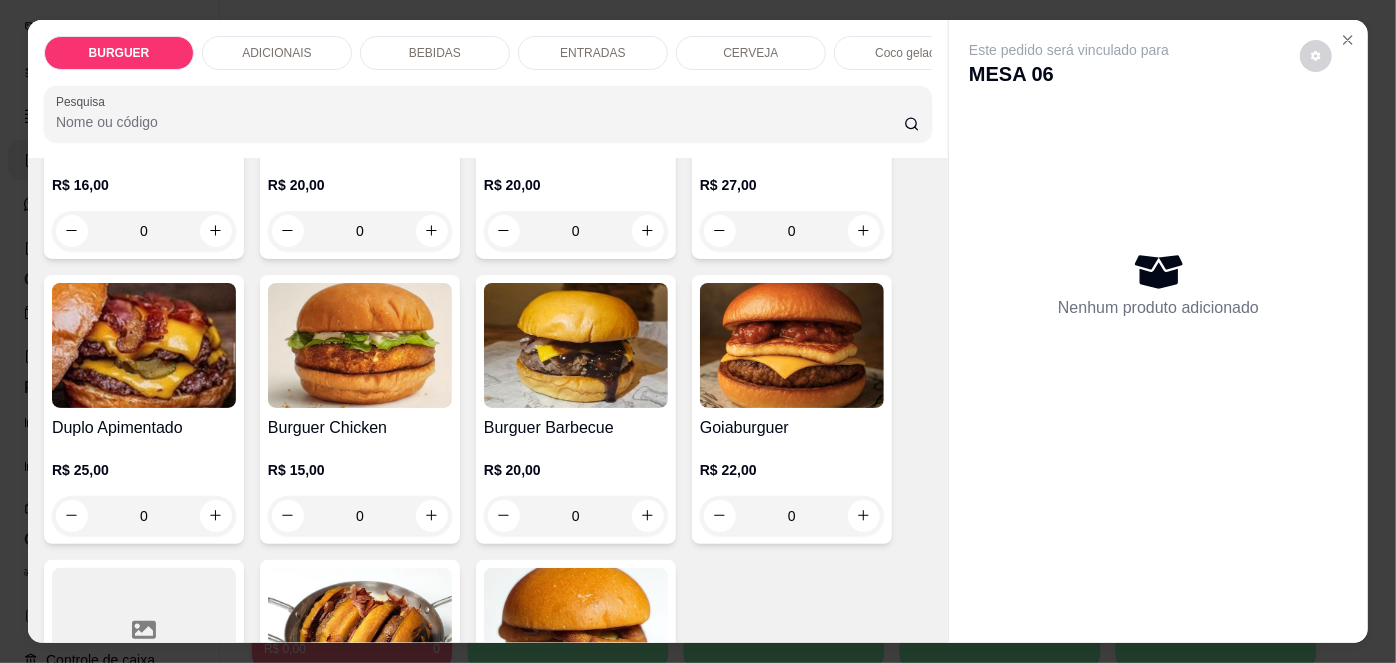scroll, scrollTop: 319, scrollLeft: 0, axis: vertical 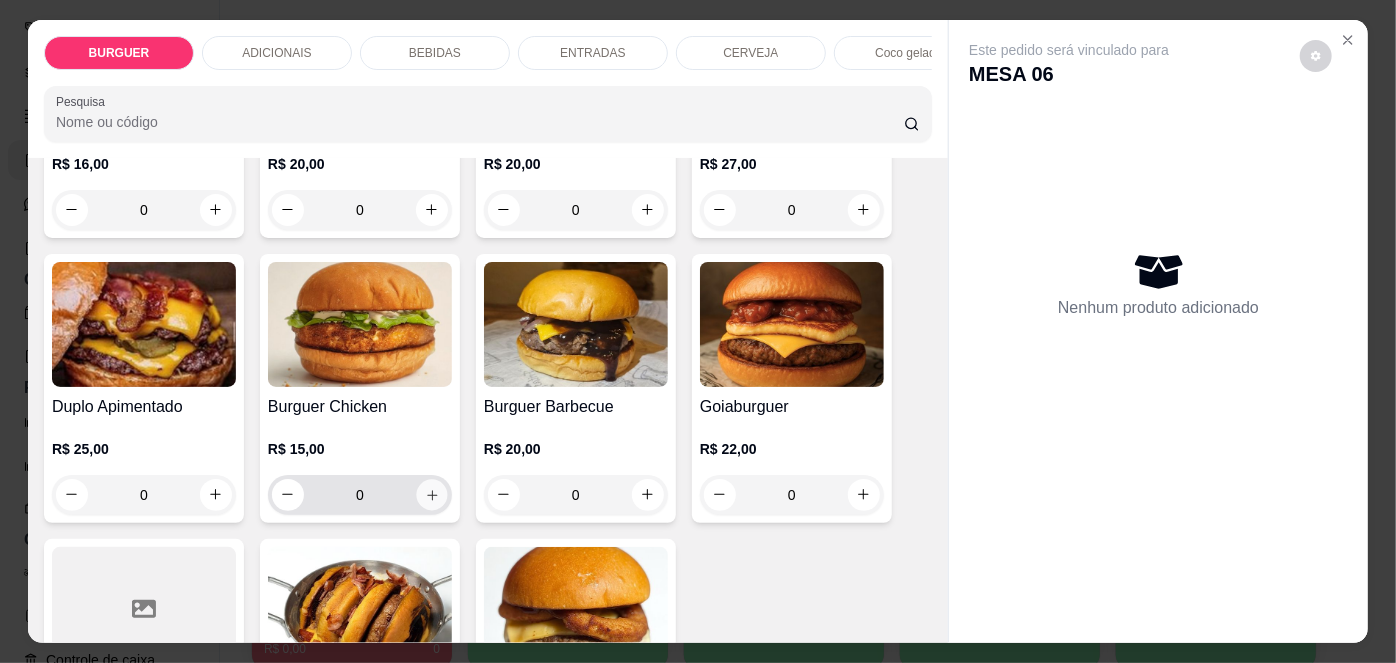 click at bounding box center [431, 494] 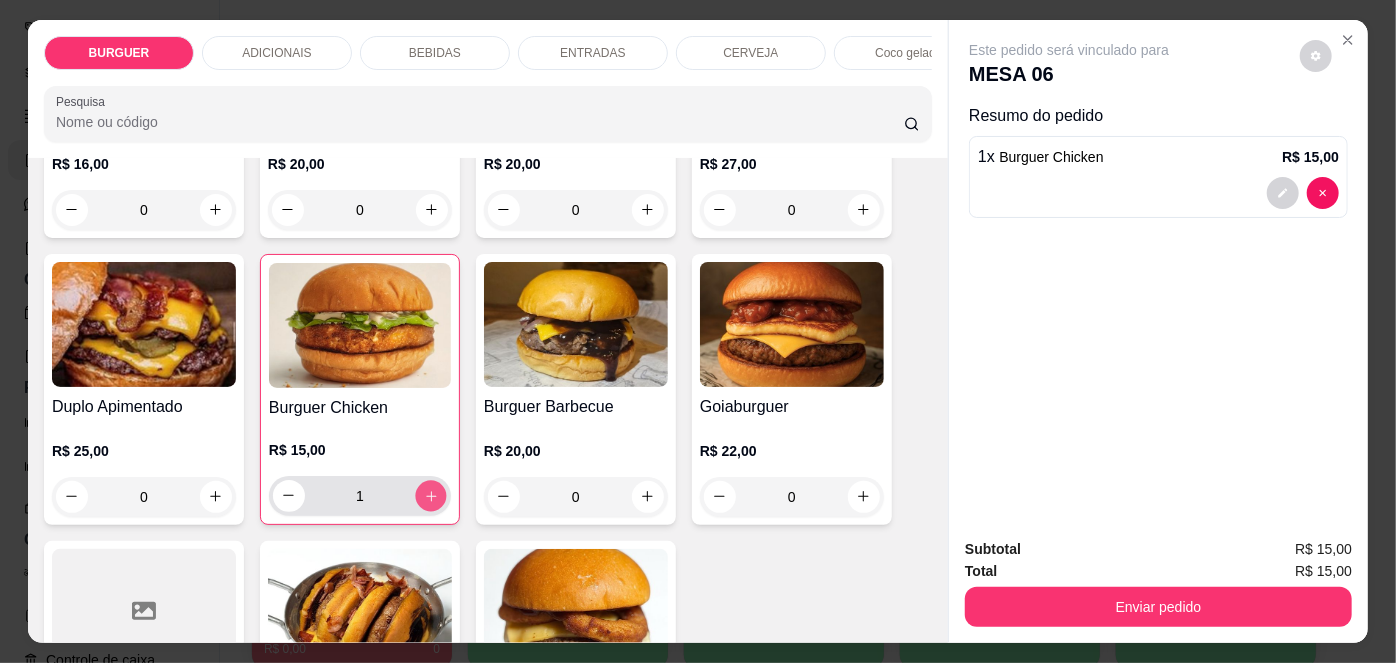 click at bounding box center (430, 495) 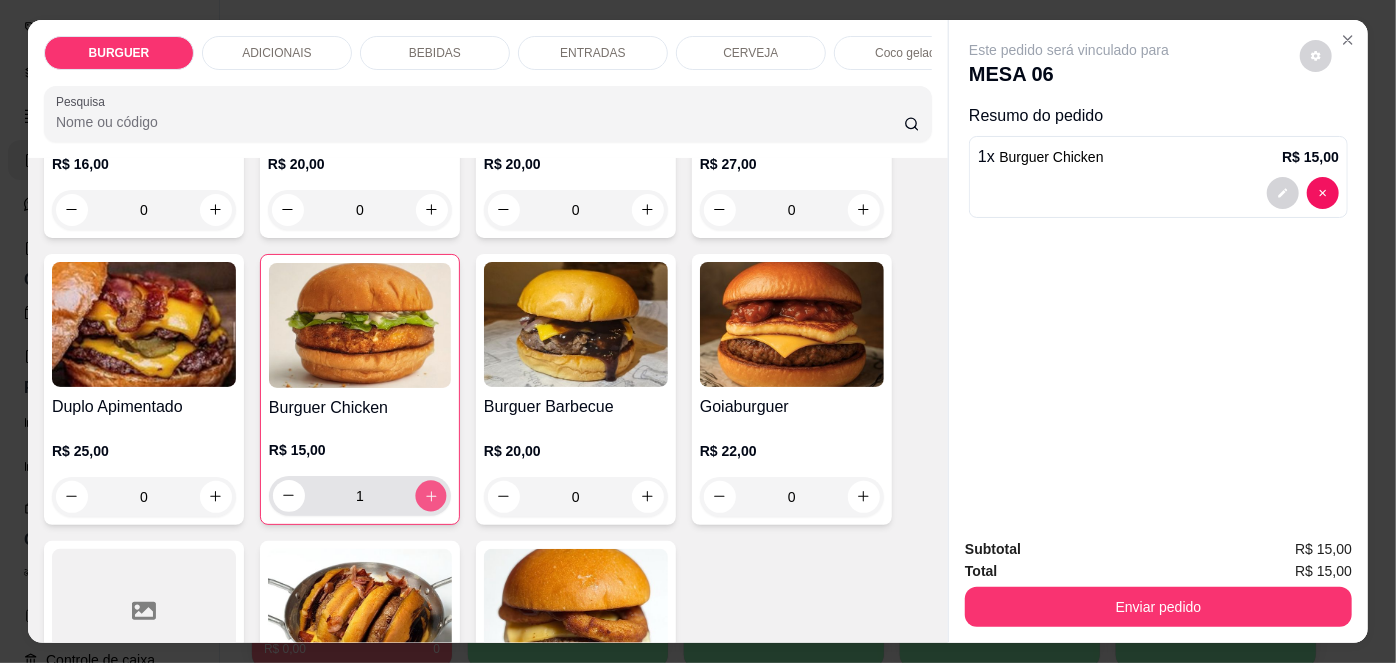 type on "2" 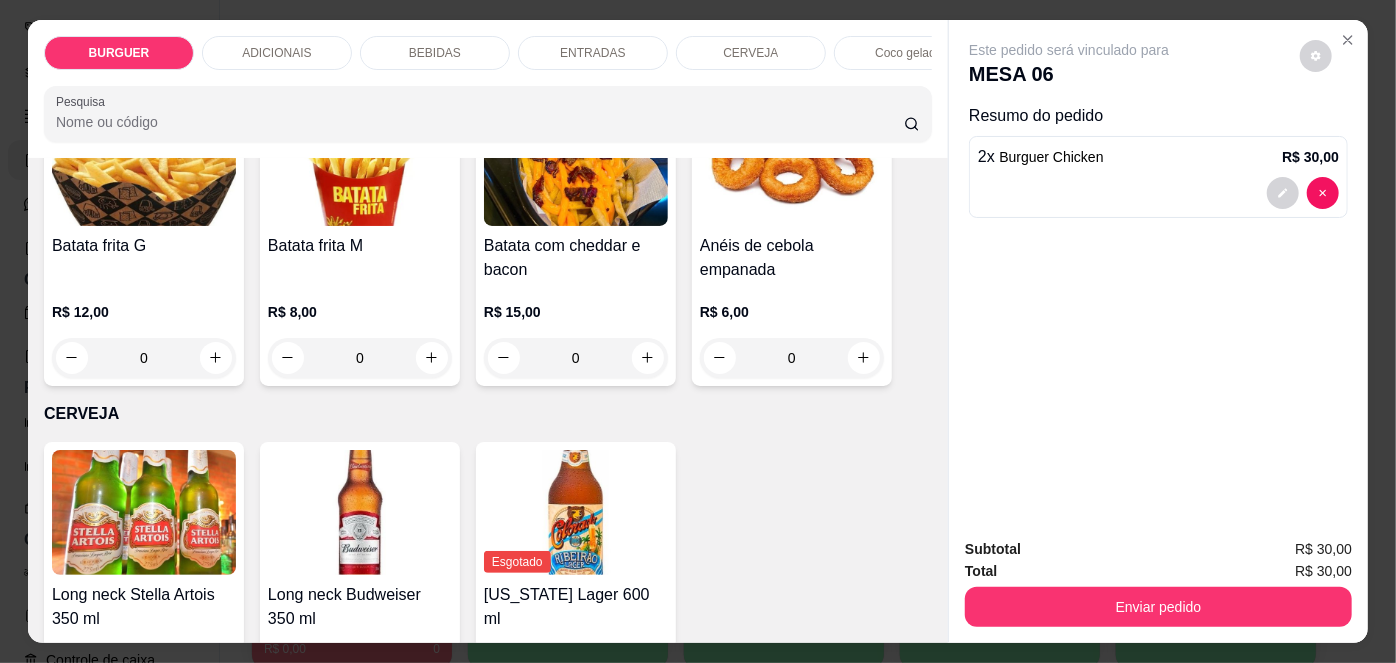 scroll, scrollTop: 2782, scrollLeft: 0, axis: vertical 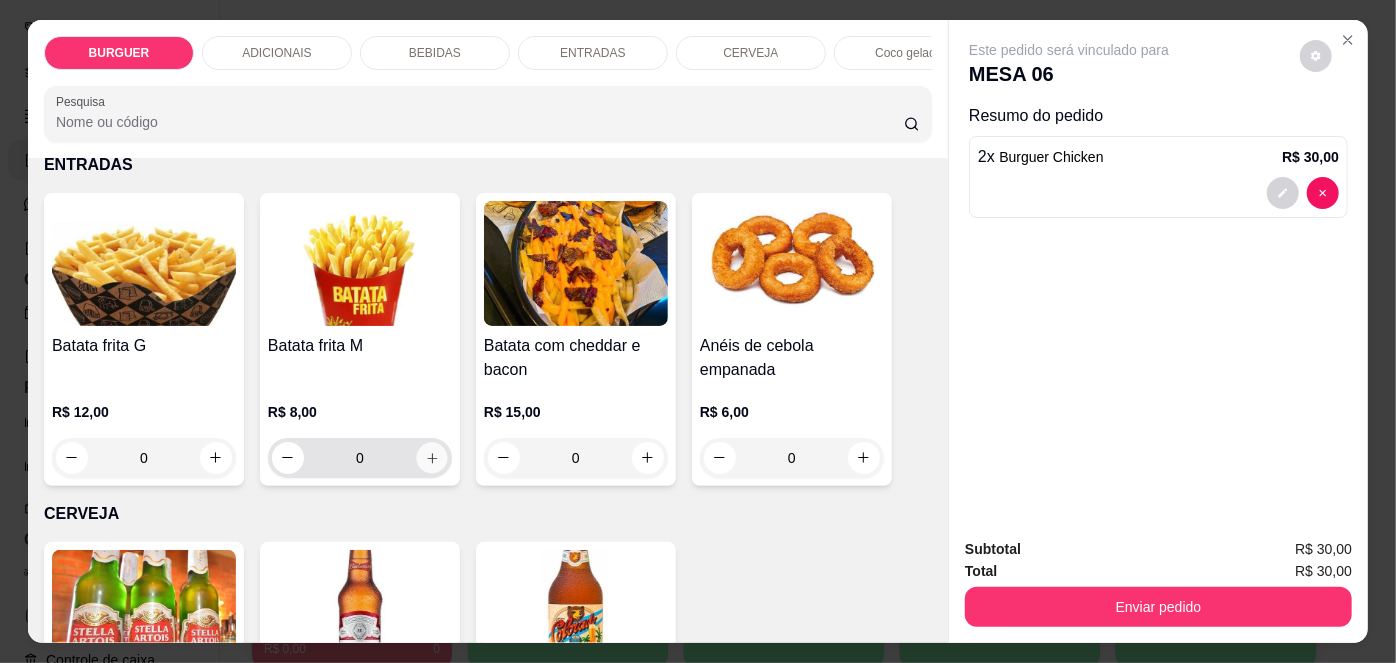 click 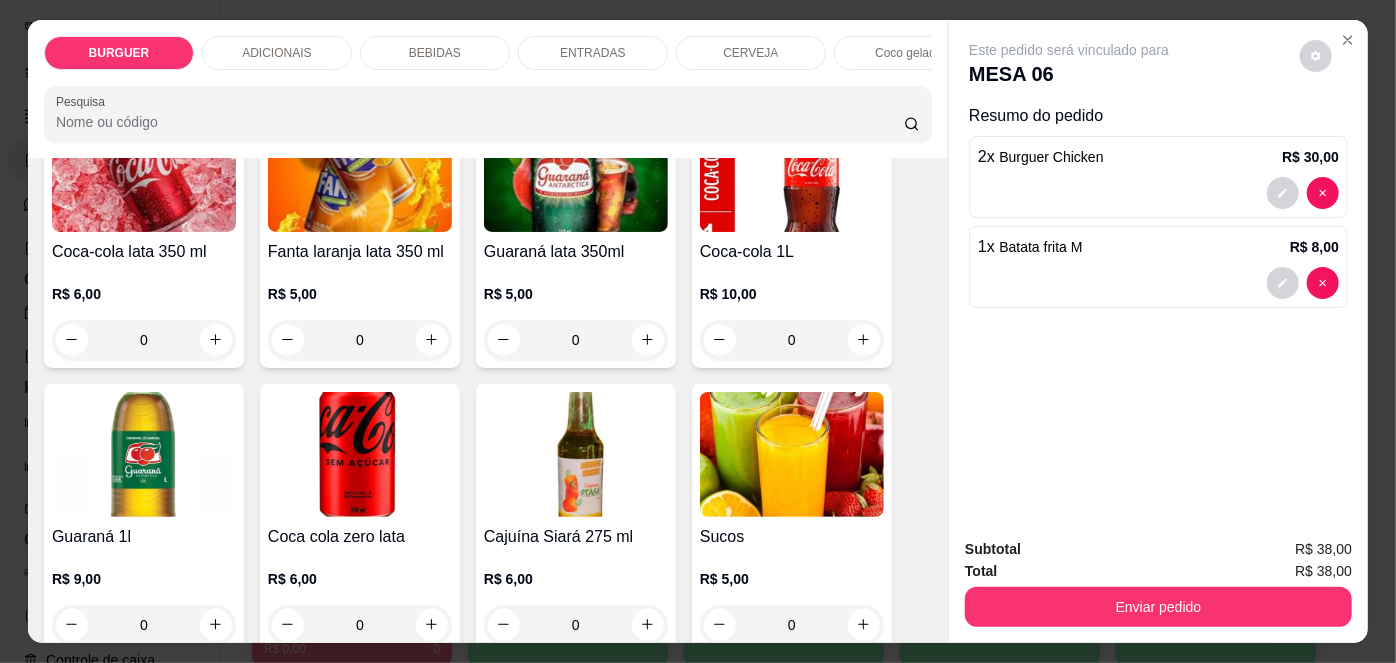 scroll, scrollTop: 1672, scrollLeft: 0, axis: vertical 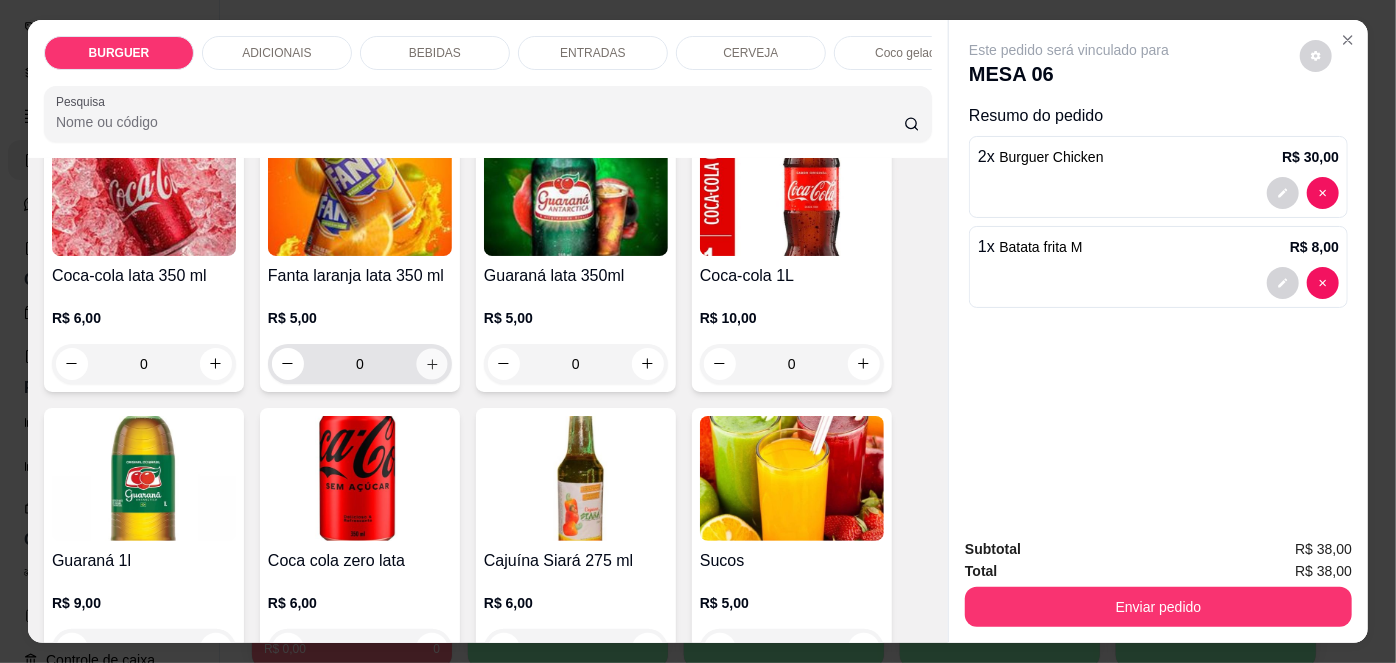 click 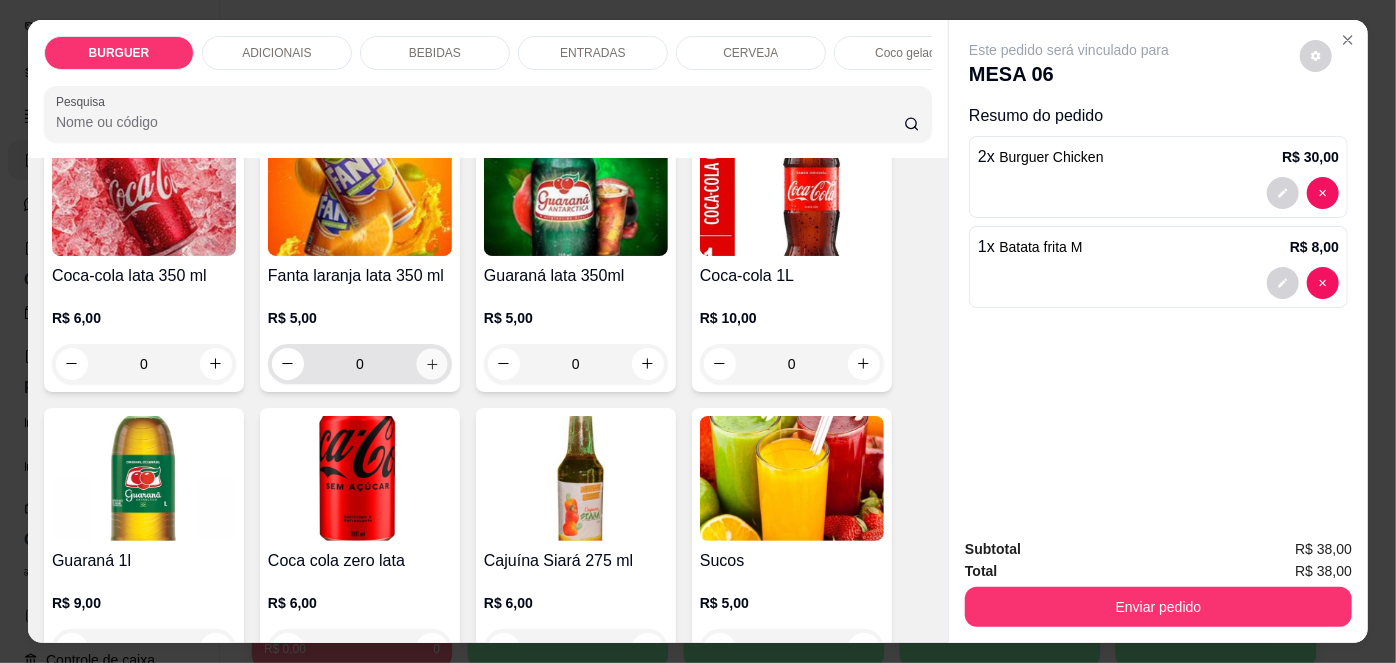 type on "1" 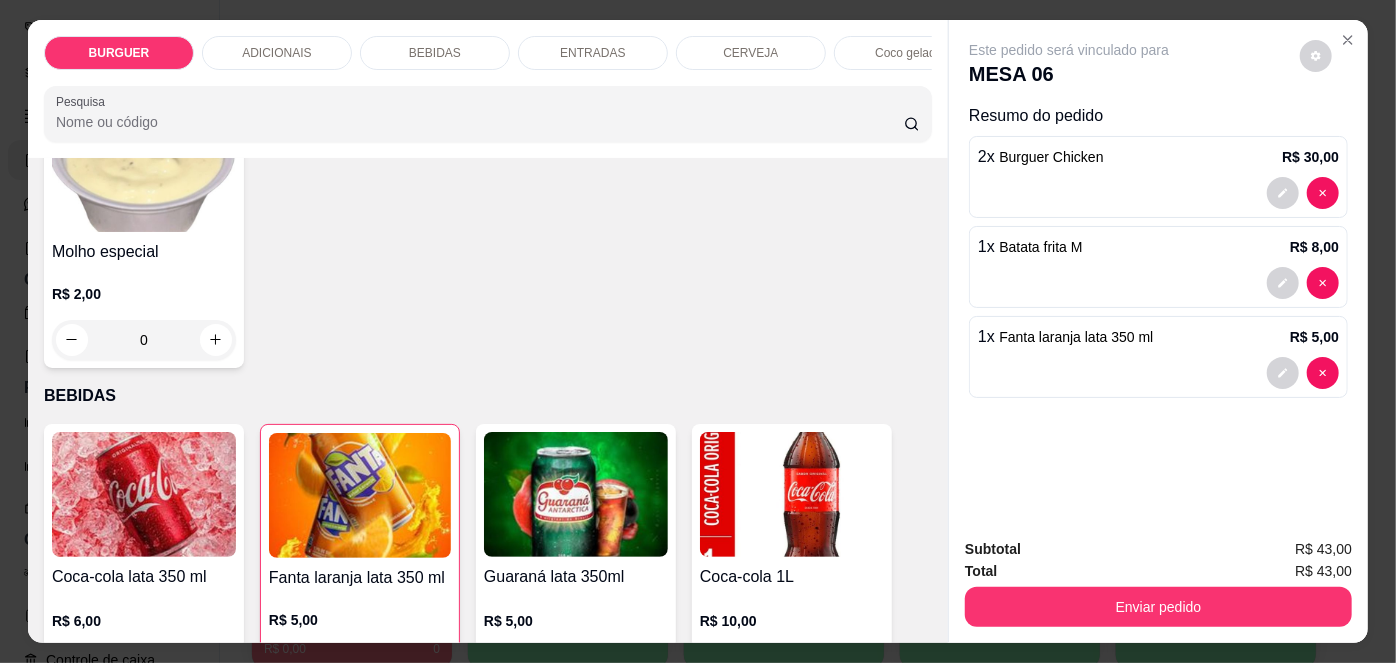 scroll, scrollTop: 1433, scrollLeft: 0, axis: vertical 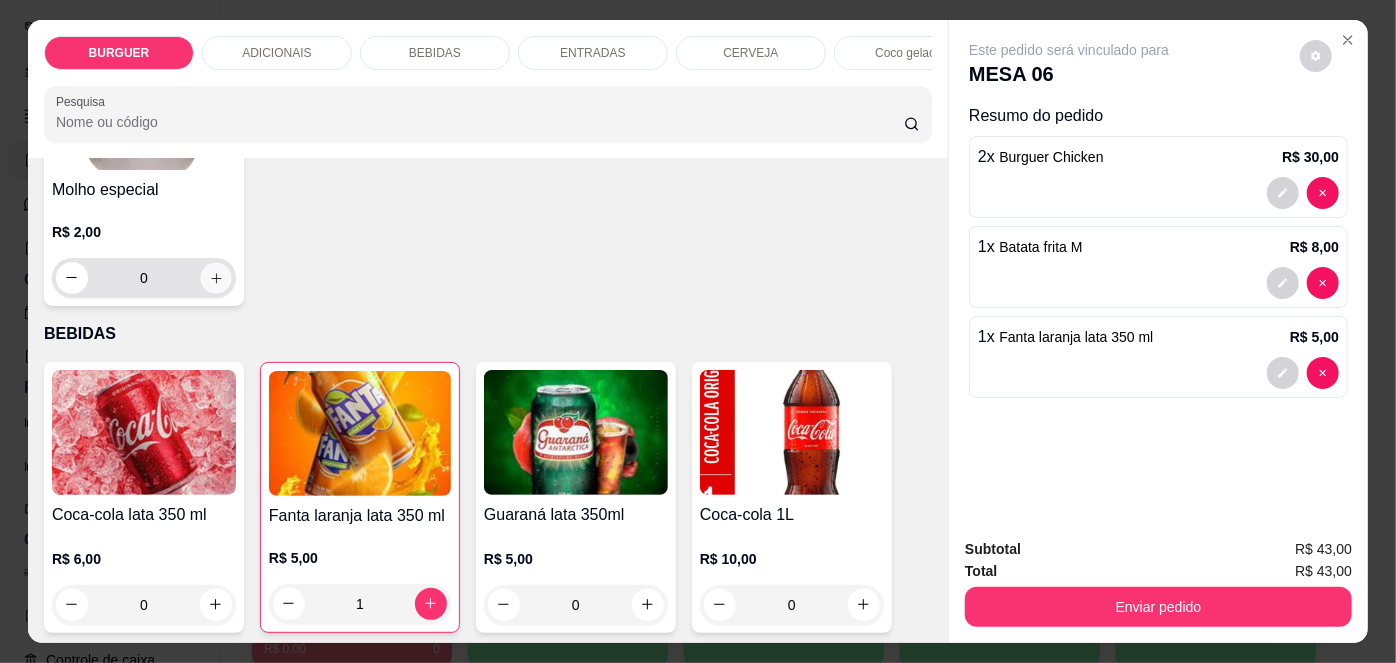 click at bounding box center (215, 277) 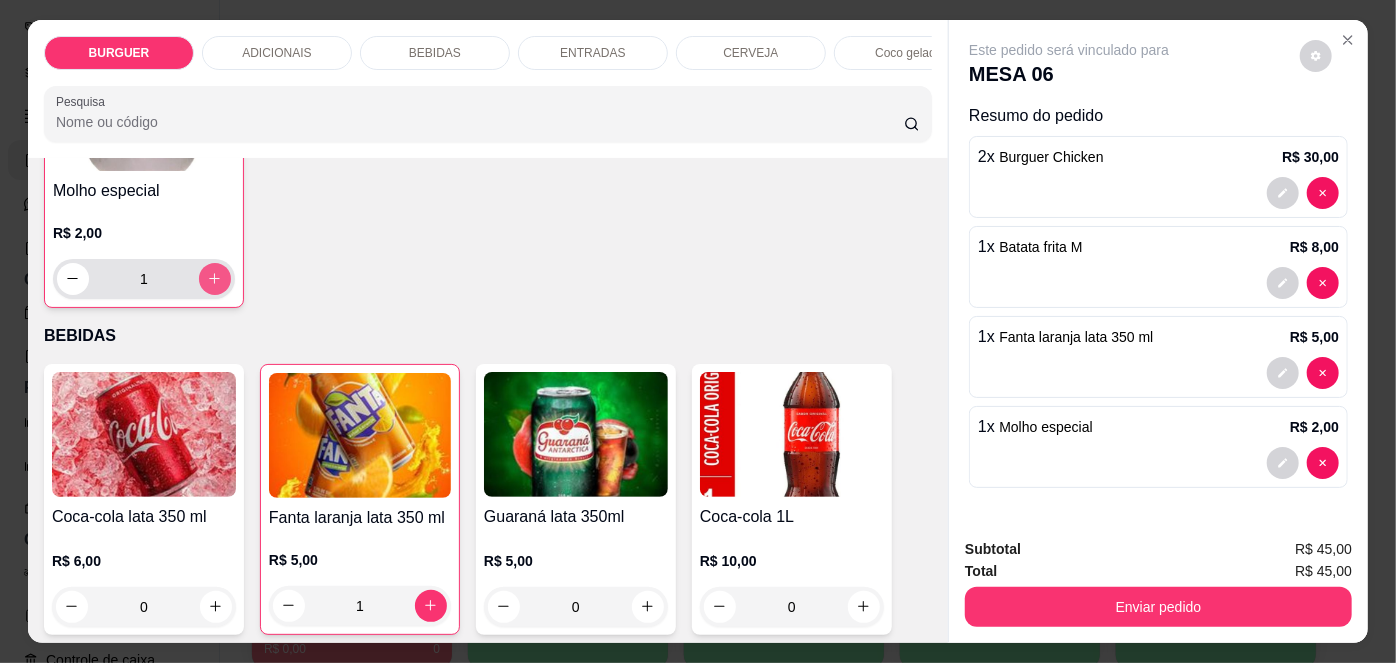 scroll, scrollTop: 1434, scrollLeft: 0, axis: vertical 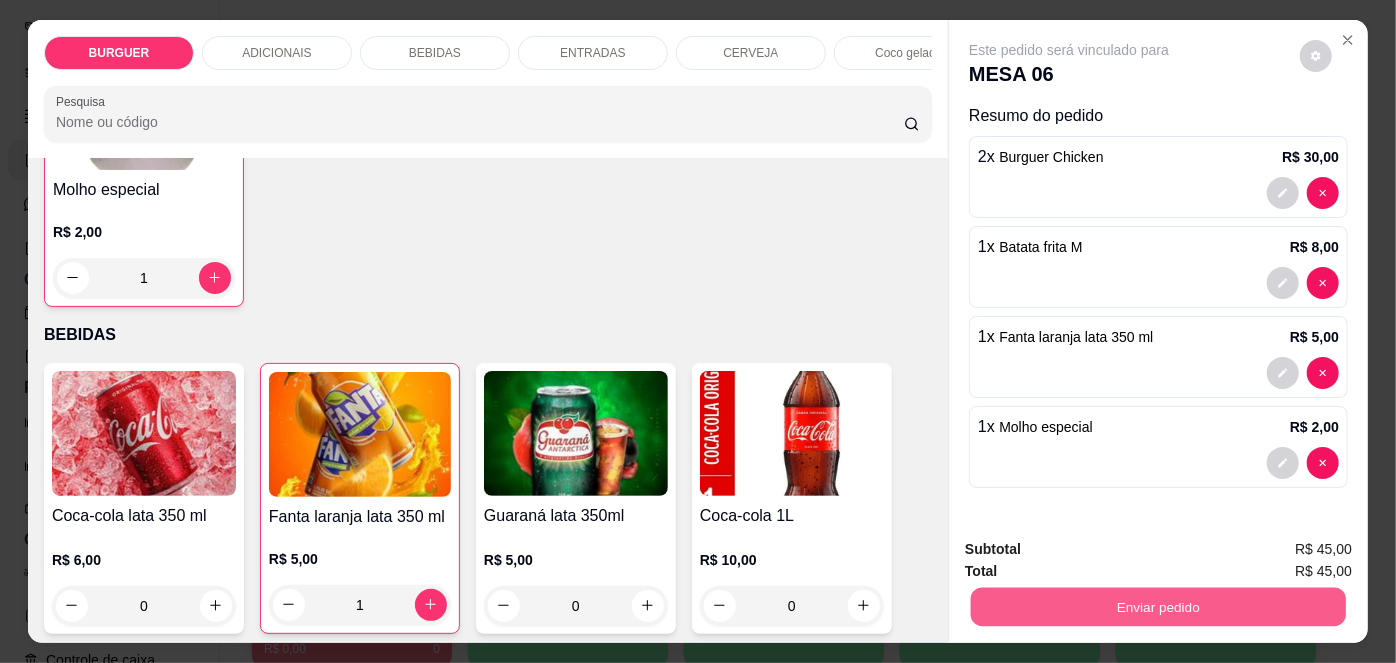 click on "Enviar pedido" at bounding box center (1158, 607) 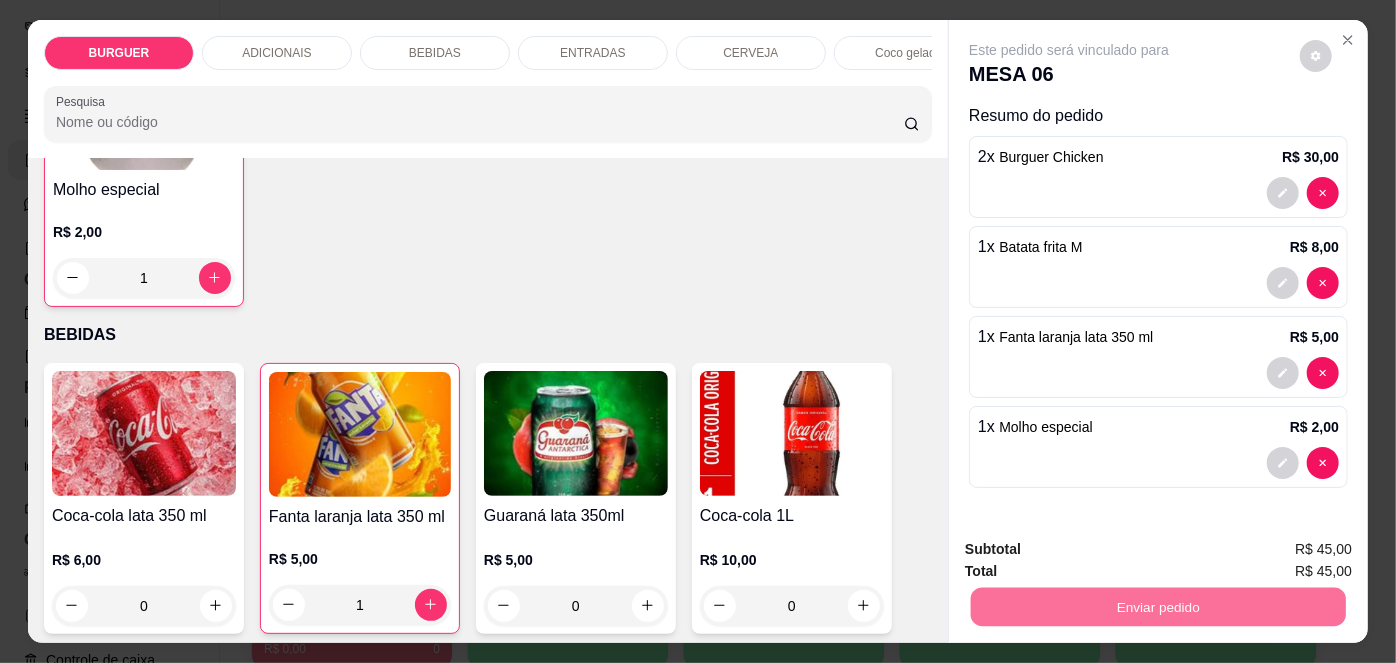 click on "Não registrar e enviar pedido" at bounding box center (1093, 551) 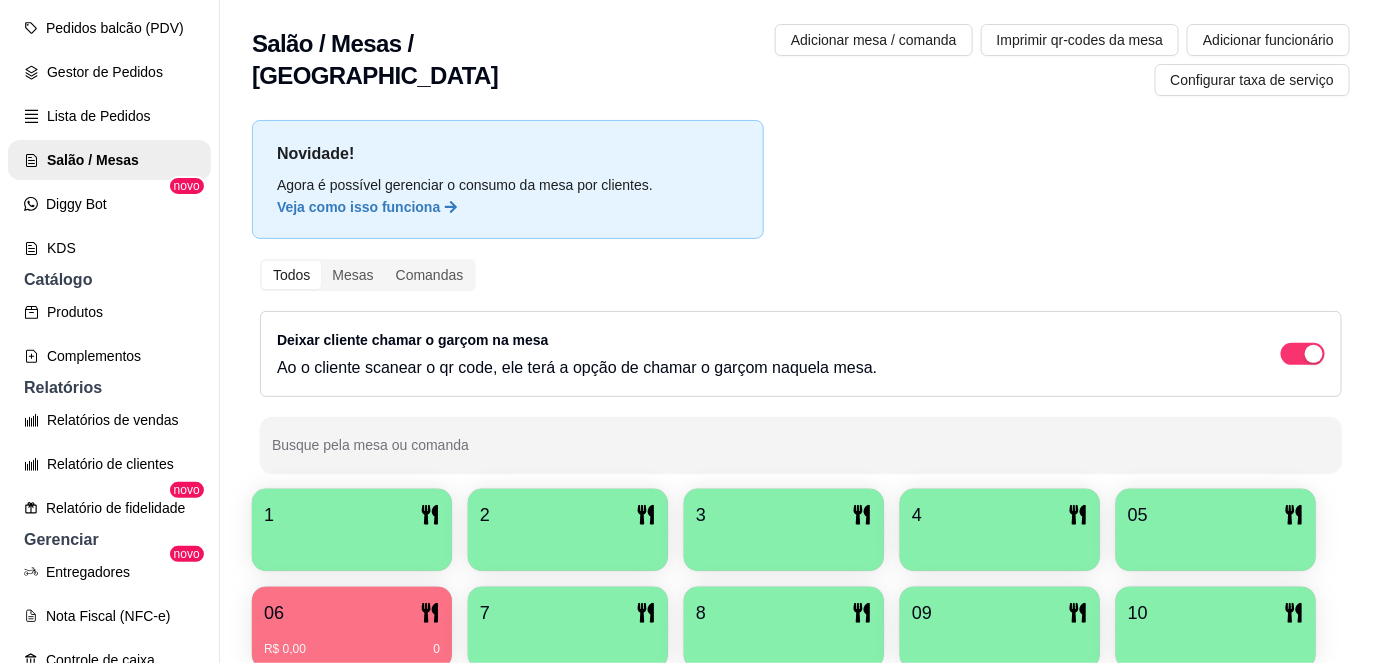 click on "Salão / Mesas / Comandas Adicionar mesa / comanda Imprimir qr-codes da mesa Adicionar funcionário Configurar taxa de serviço" at bounding box center (801, 54) 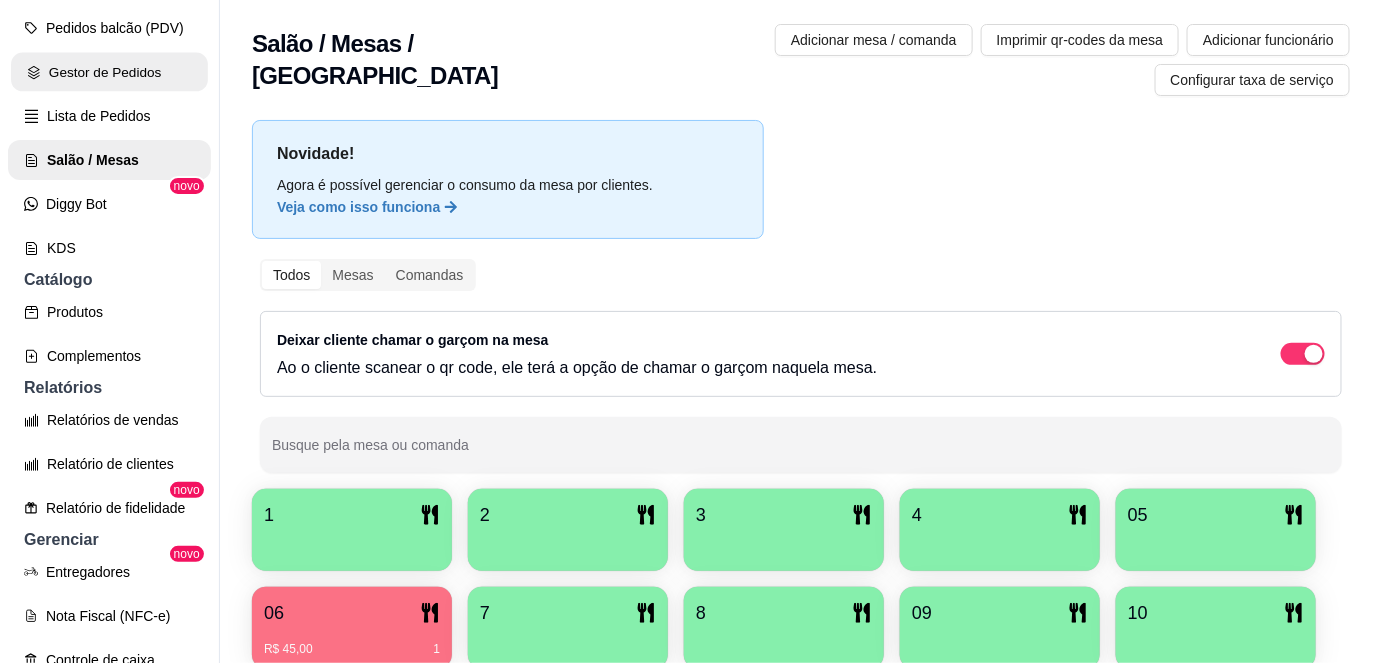 click on "Gestor de Pedidos" at bounding box center (109, 72) 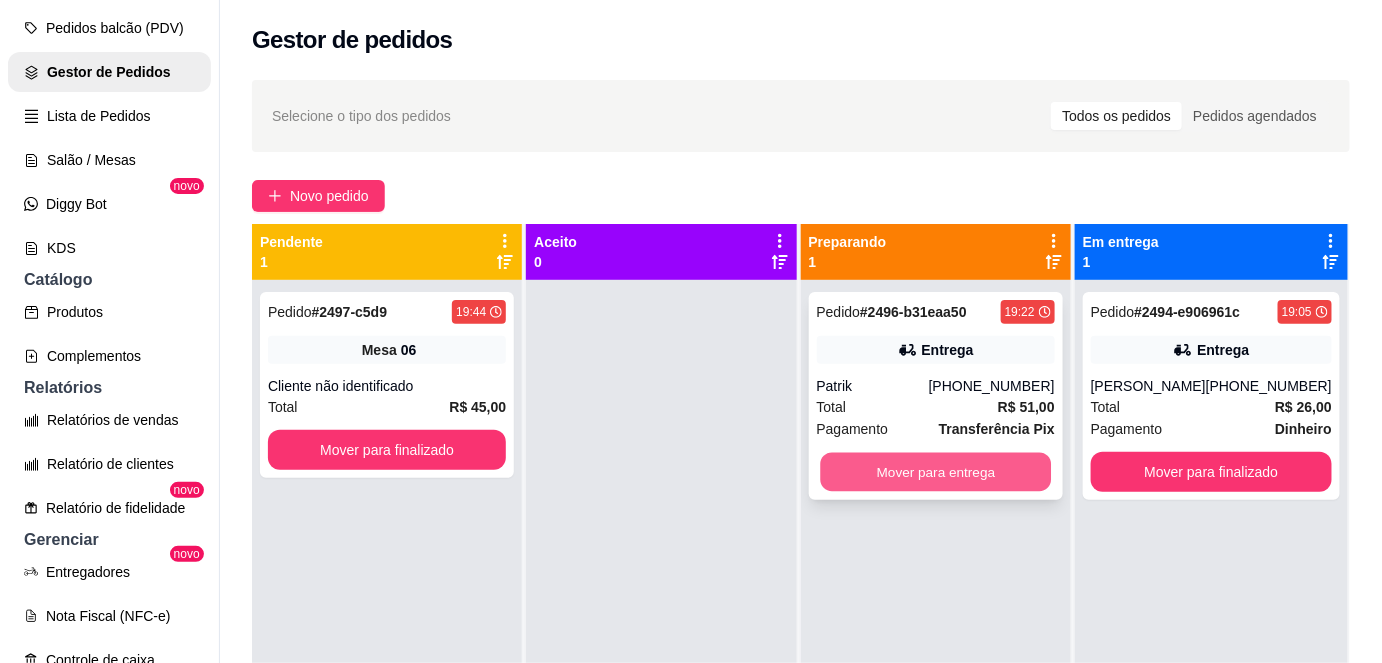 click on "Mover para entrega" at bounding box center (935, 472) 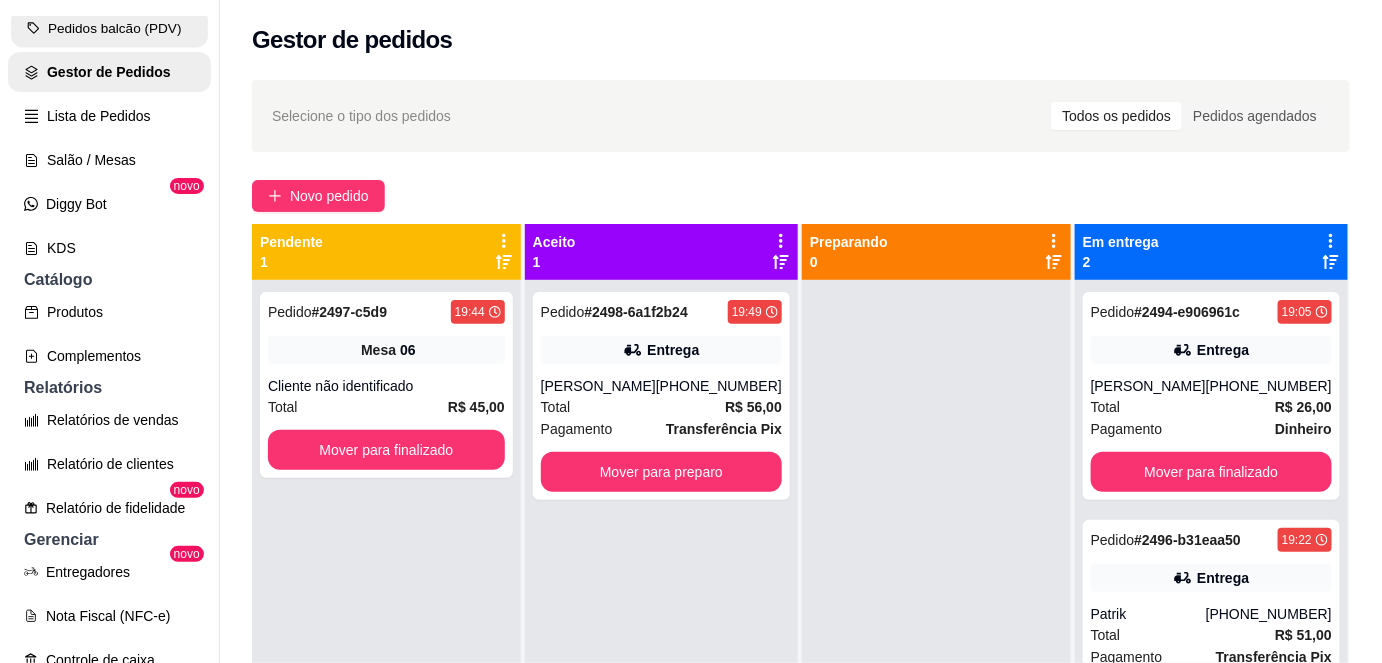 click on "Pedidos balcão (PDV)" at bounding box center [109, 28] 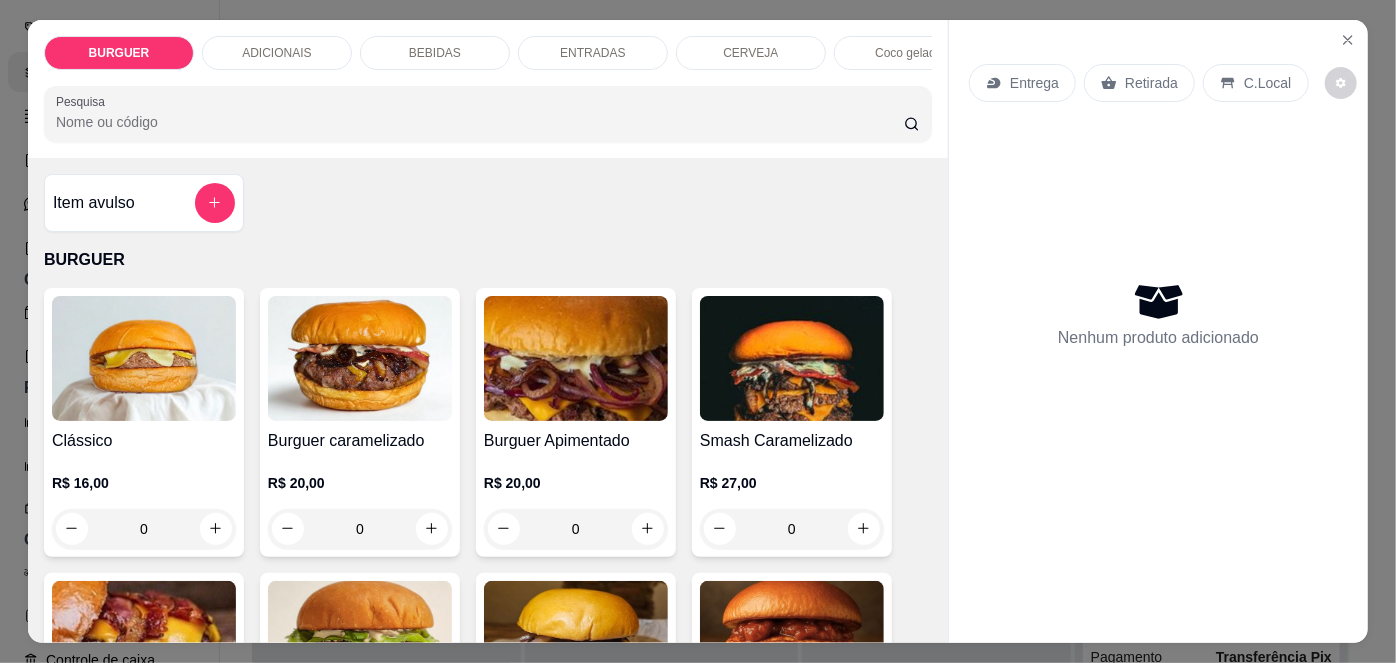 click on "Retirada" at bounding box center [1139, 83] 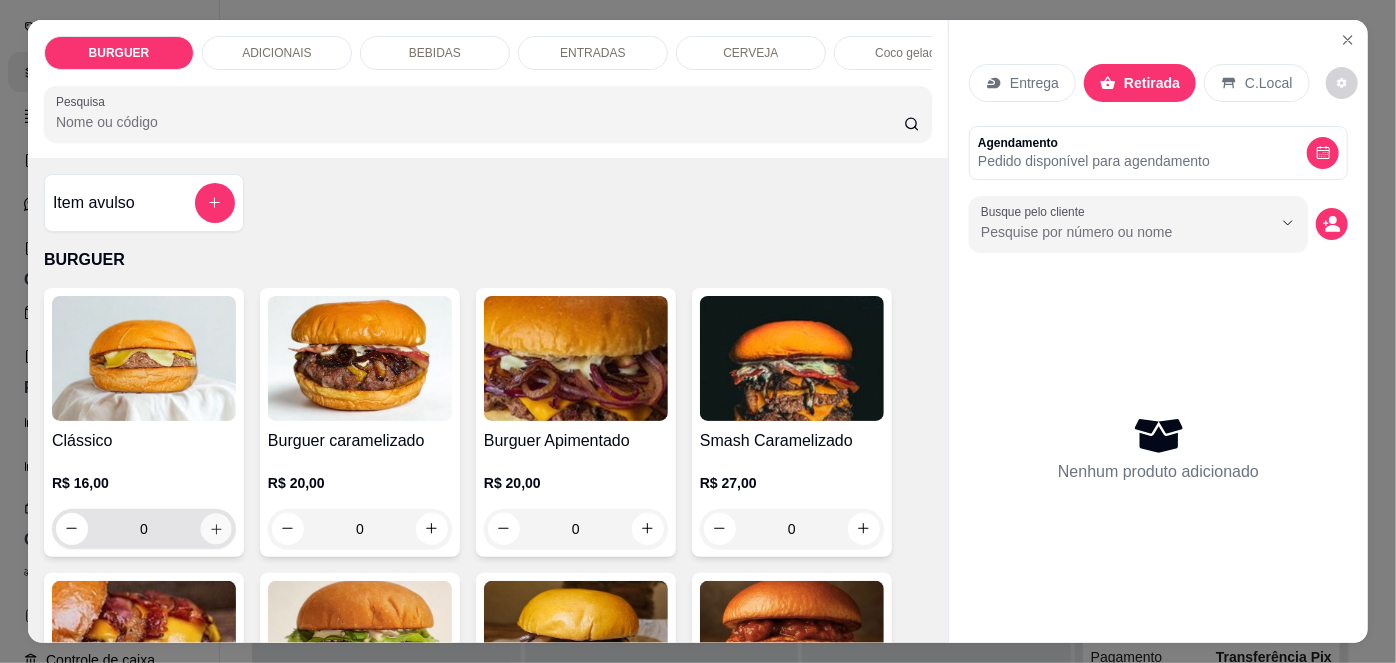 click 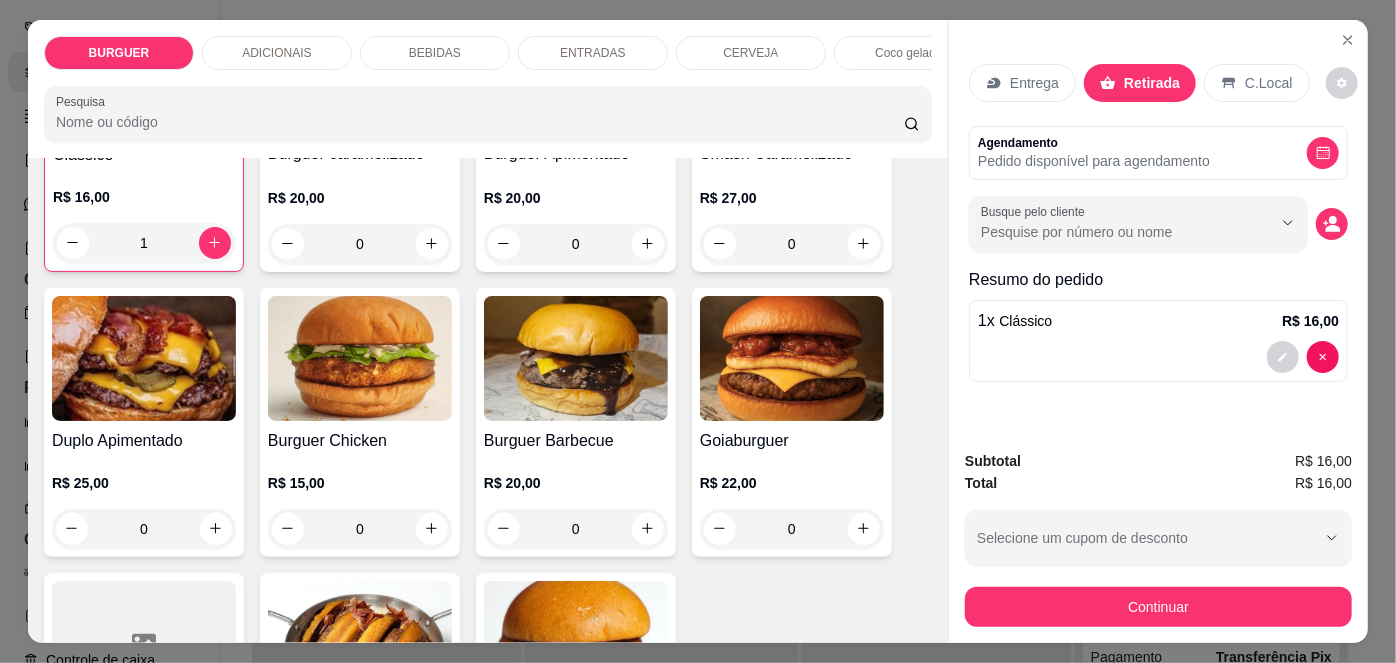 scroll, scrollTop: 312, scrollLeft: 0, axis: vertical 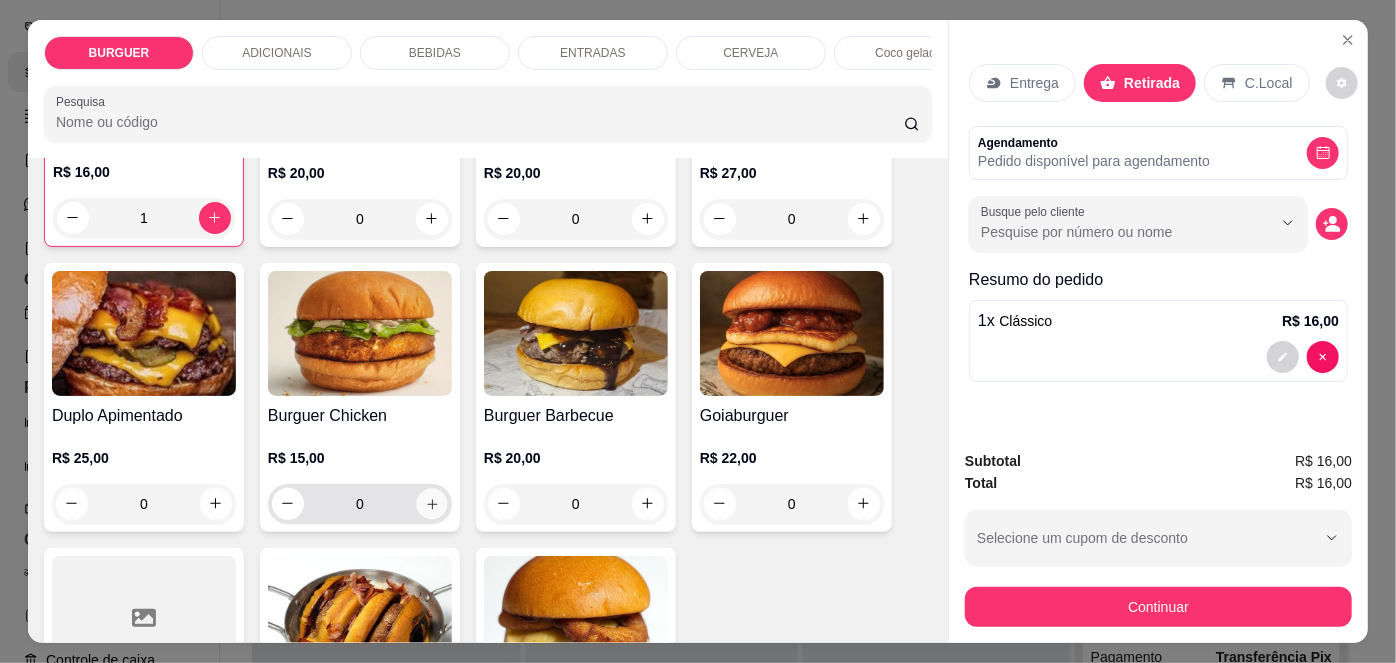 click 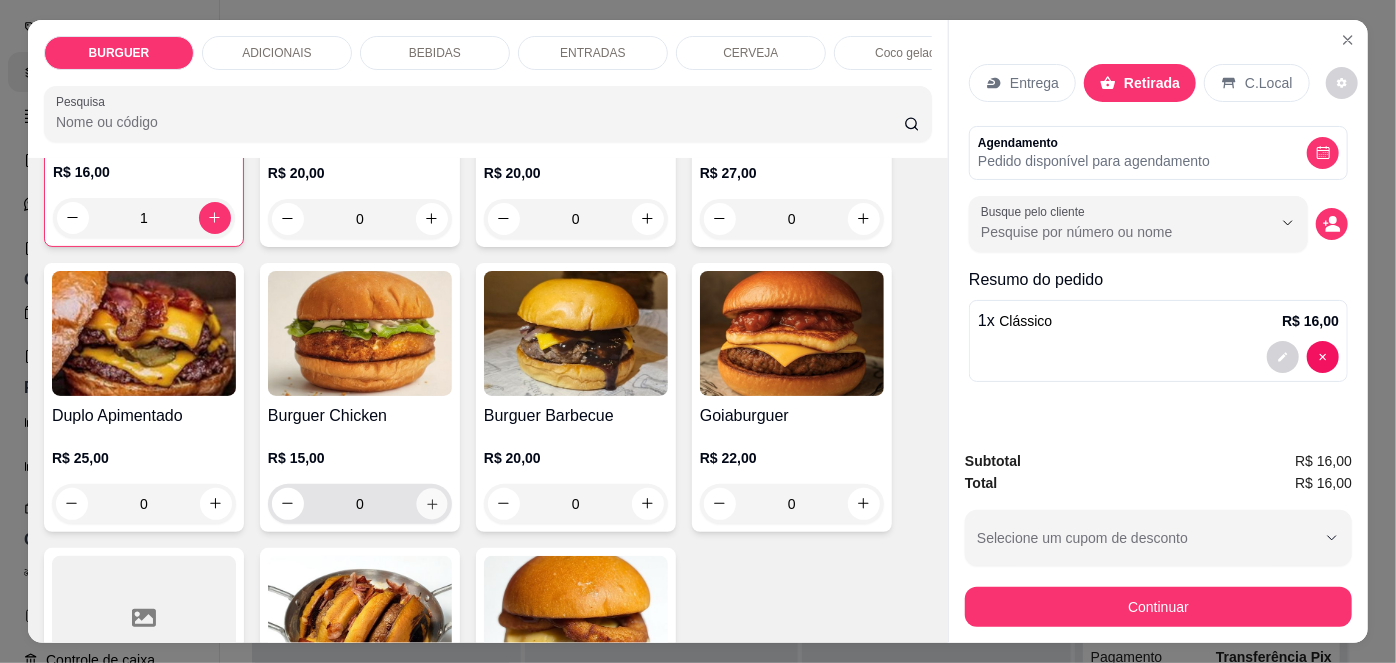 type on "1" 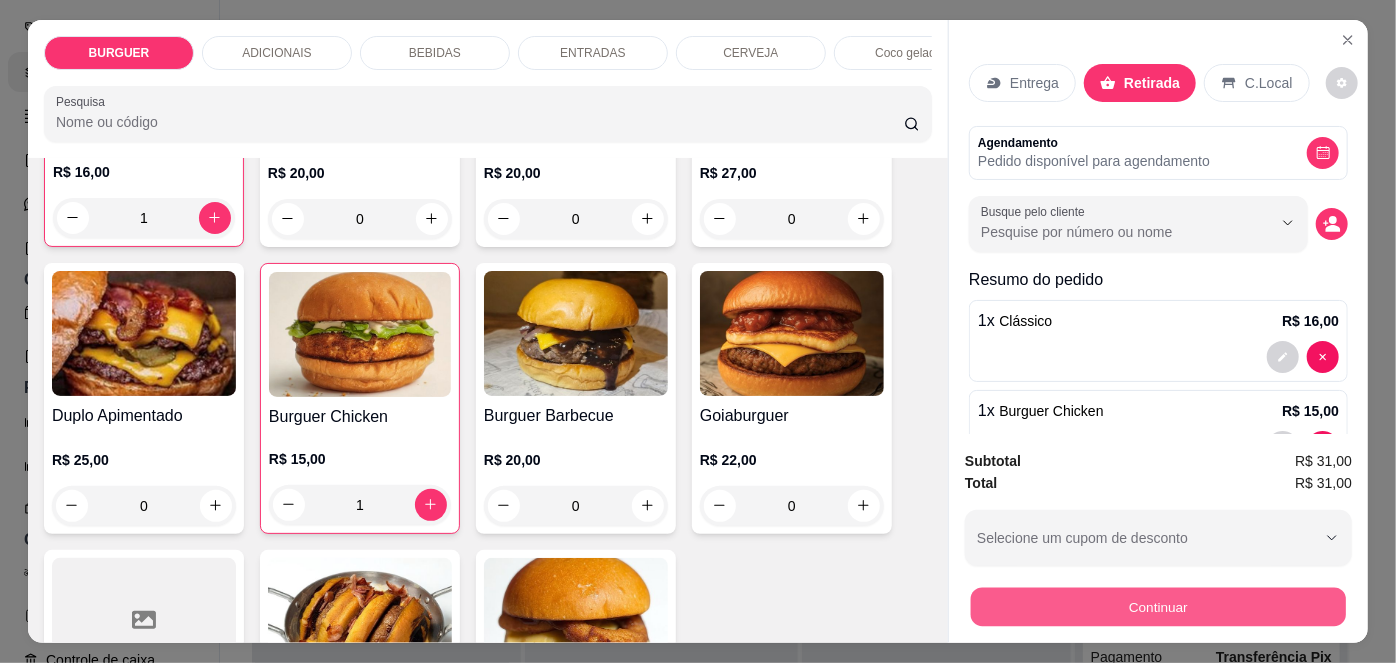 click on "Continuar" at bounding box center [1158, 607] 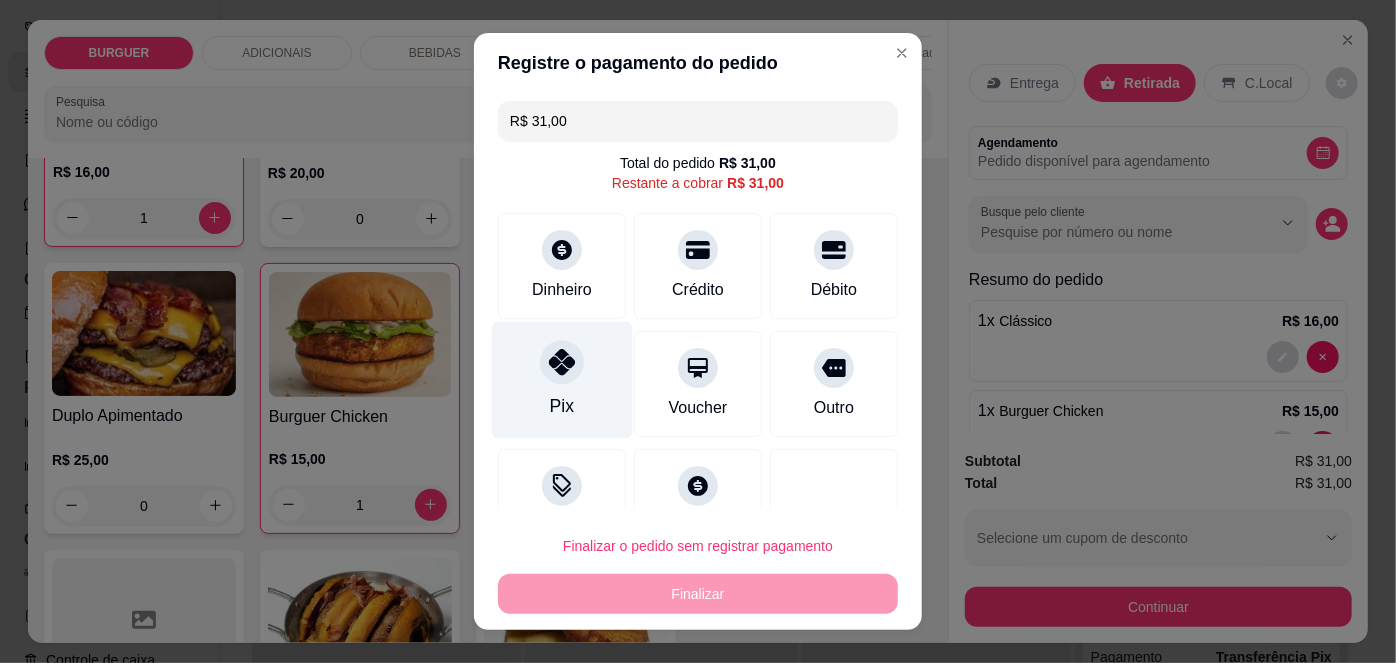 click at bounding box center (562, 363) 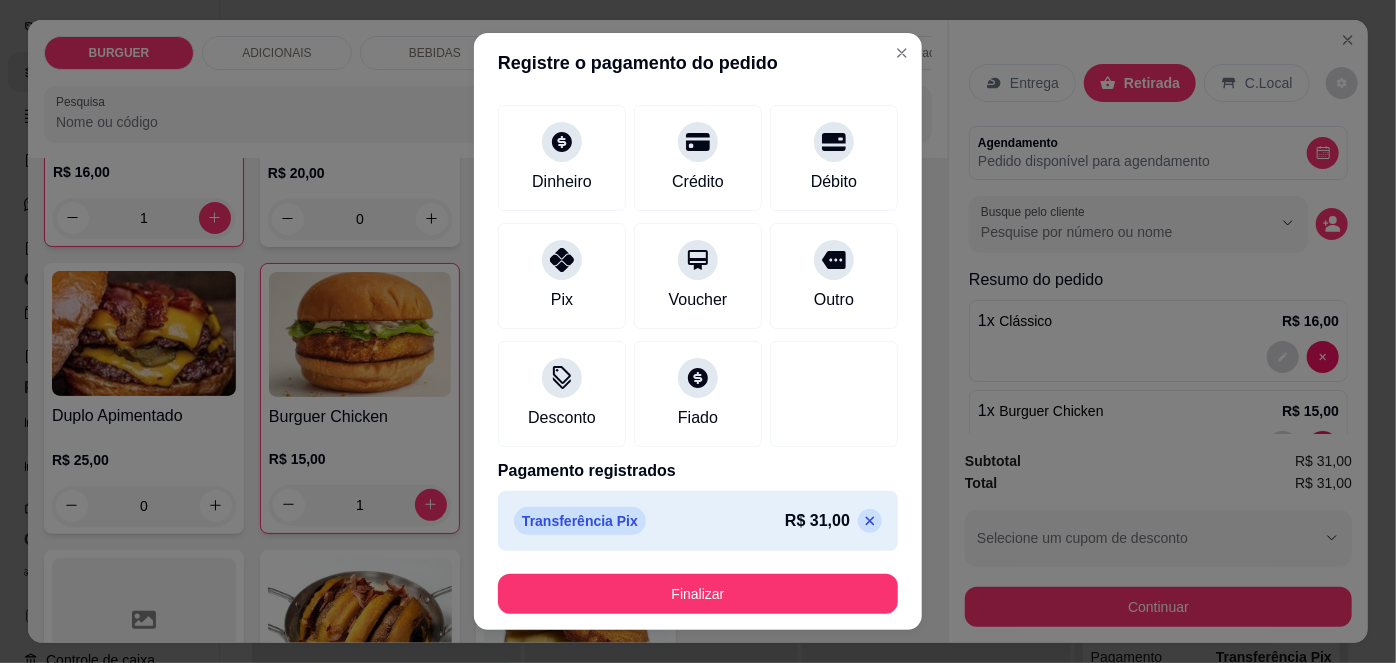 scroll, scrollTop: 87, scrollLeft: 0, axis: vertical 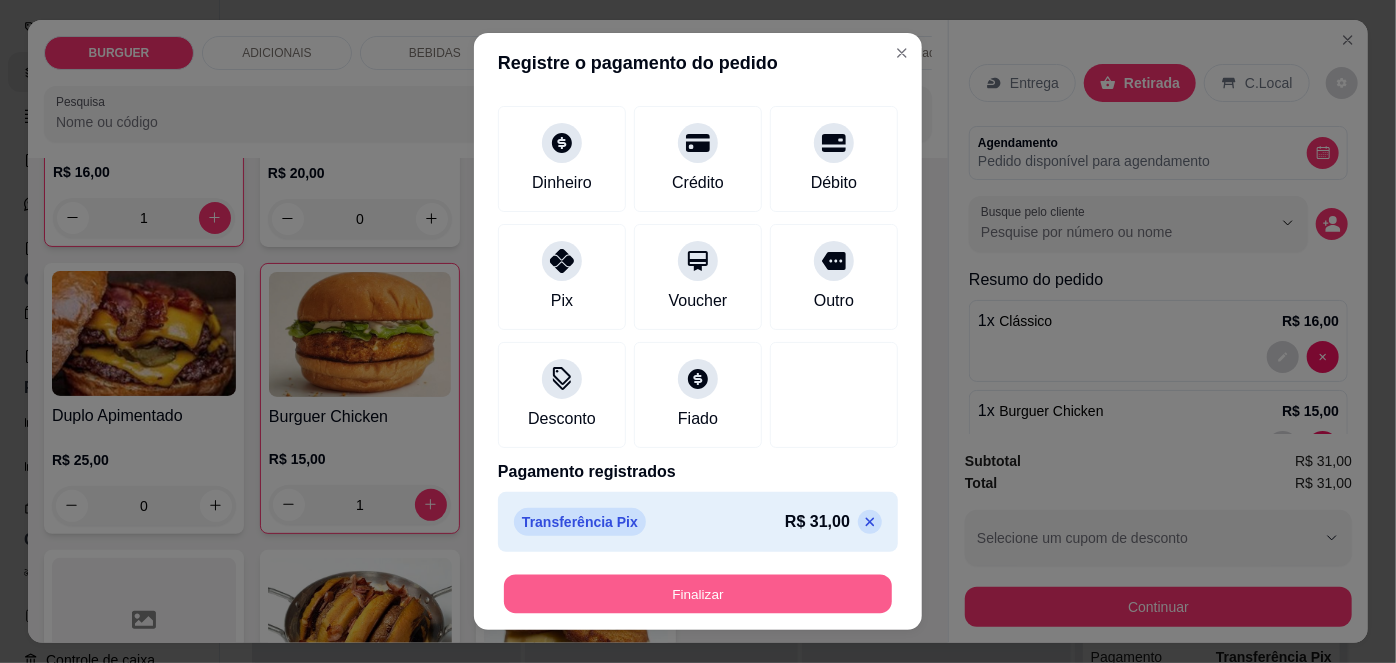 click on "Finalizar" at bounding box center [698, 593] 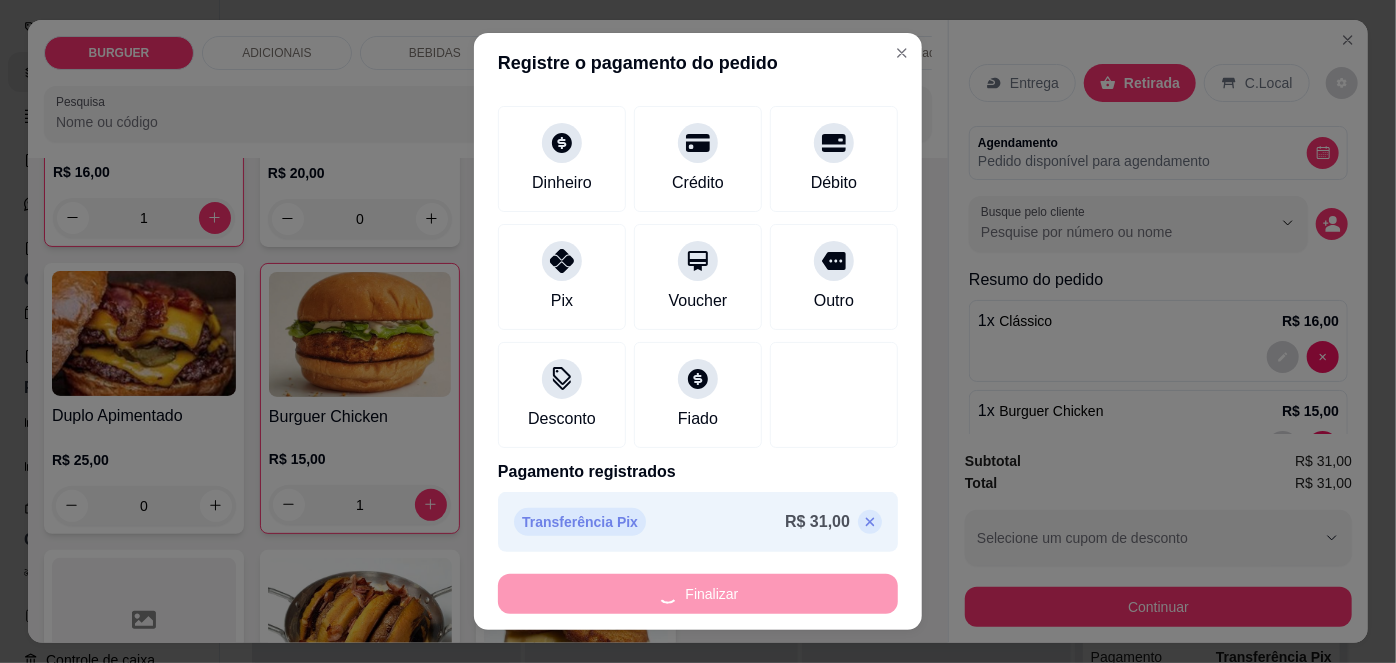 type on "0" 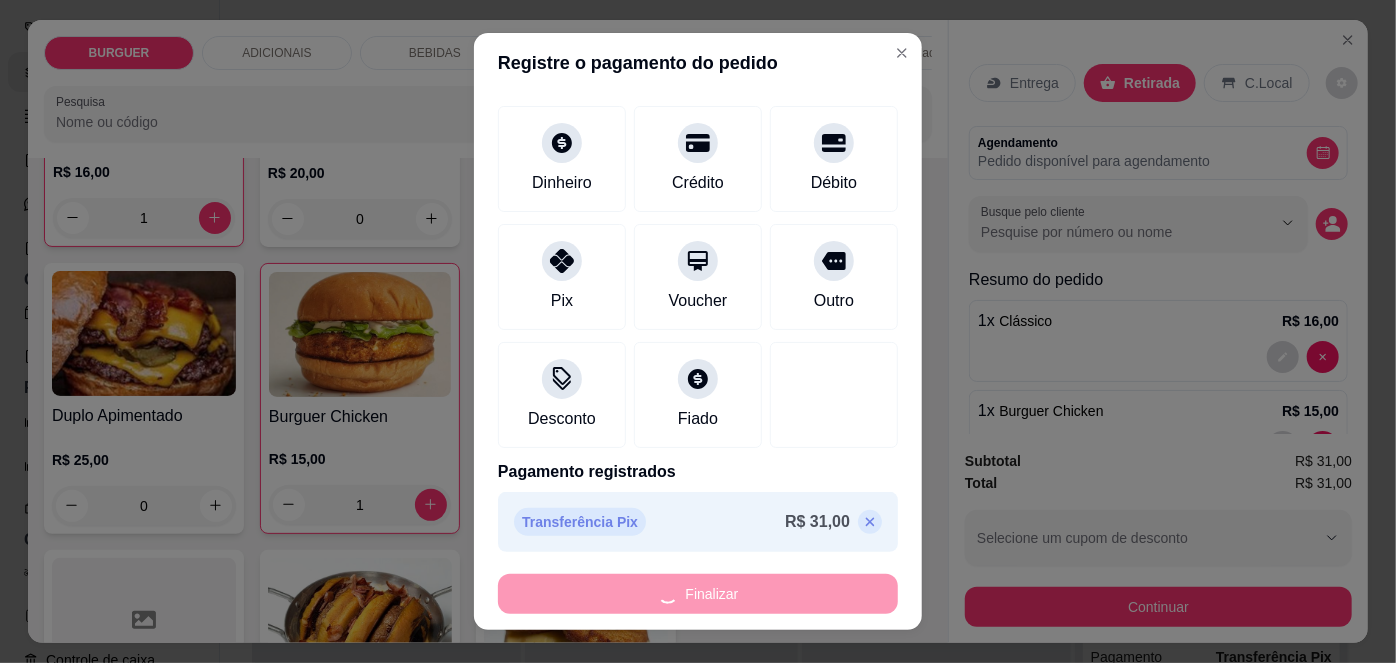 type on "0" 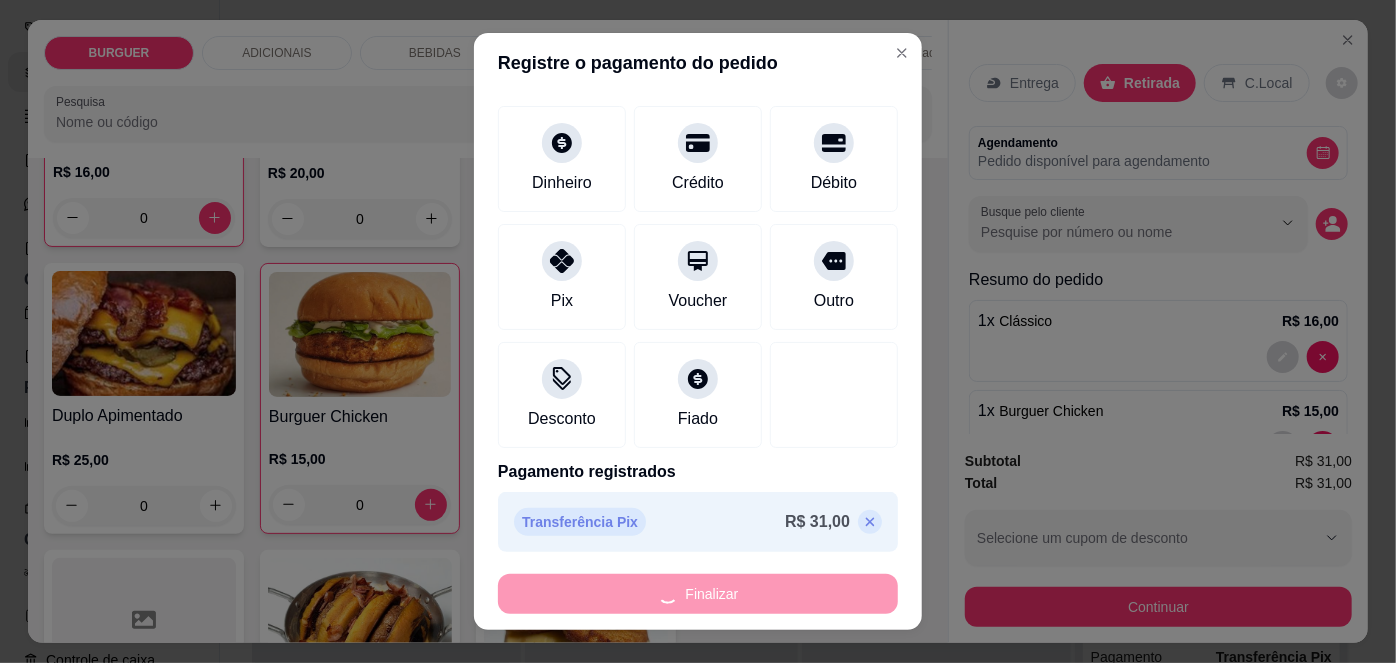 type on "-R$ 31,00" 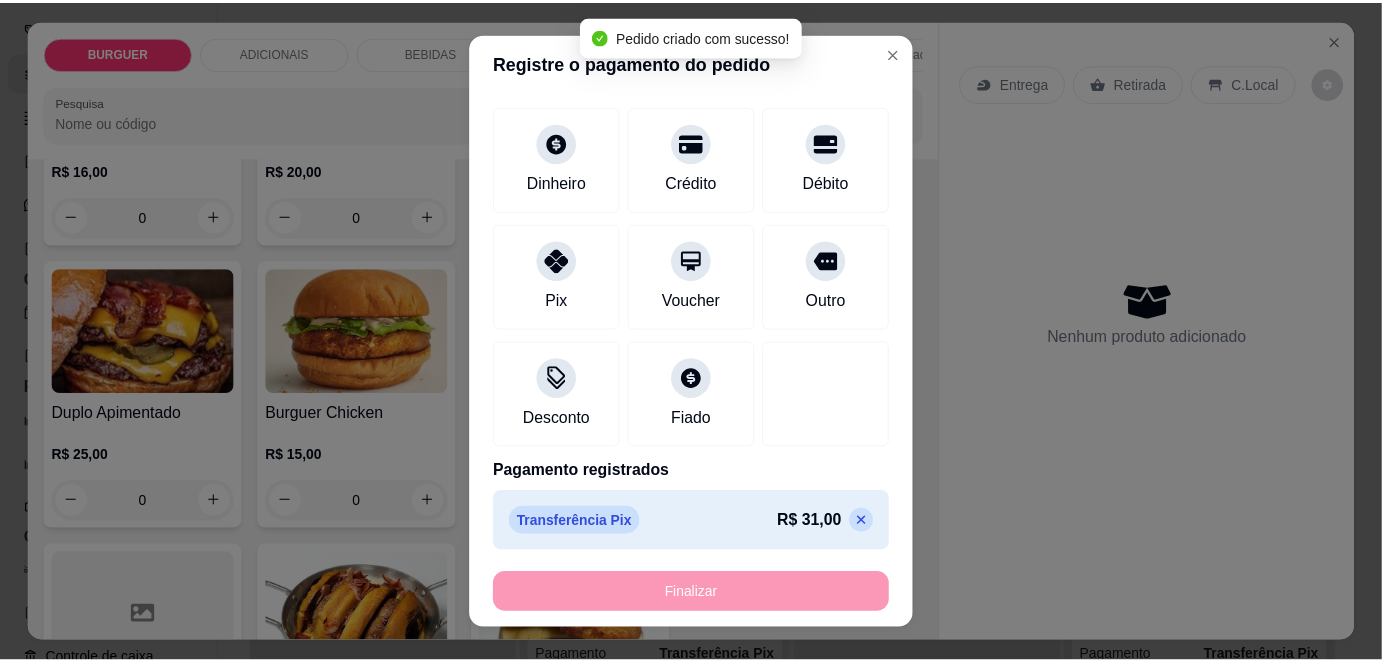 scroll, scrollTop: 311, scrollLeft: 0, axis: vertical 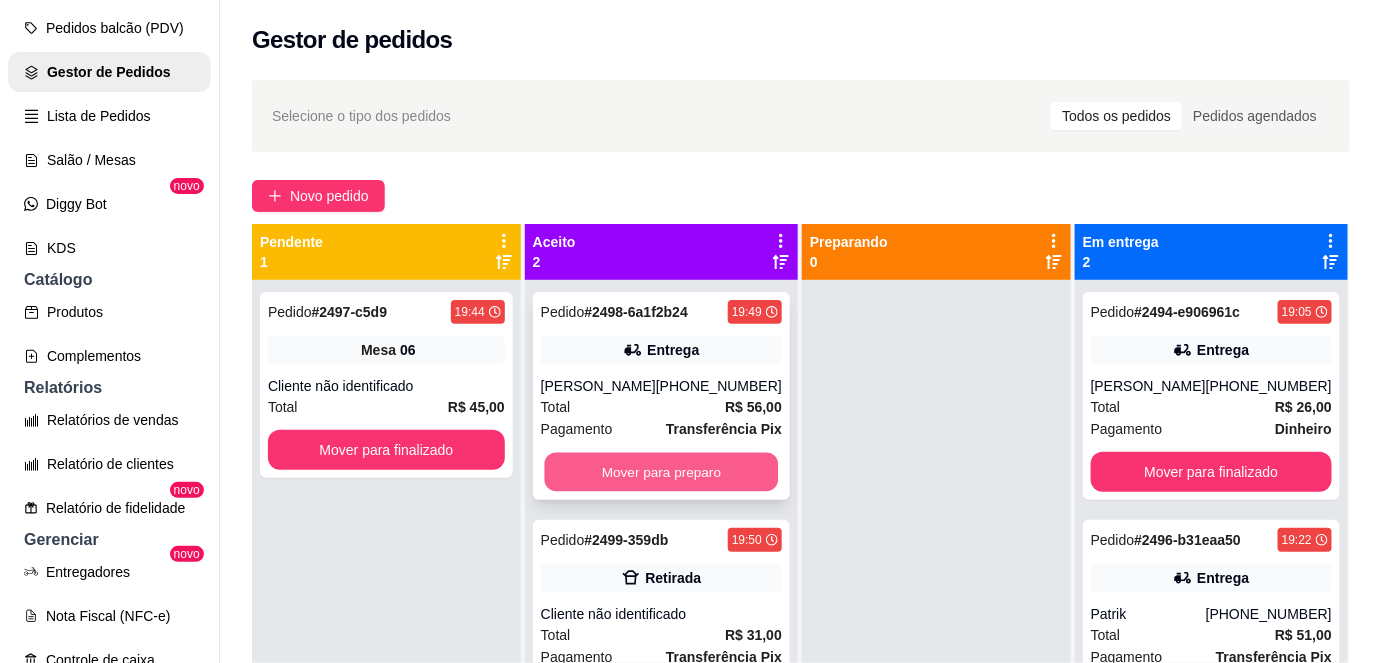 click on "Mover para preparo" at bounding box center [661, 472] 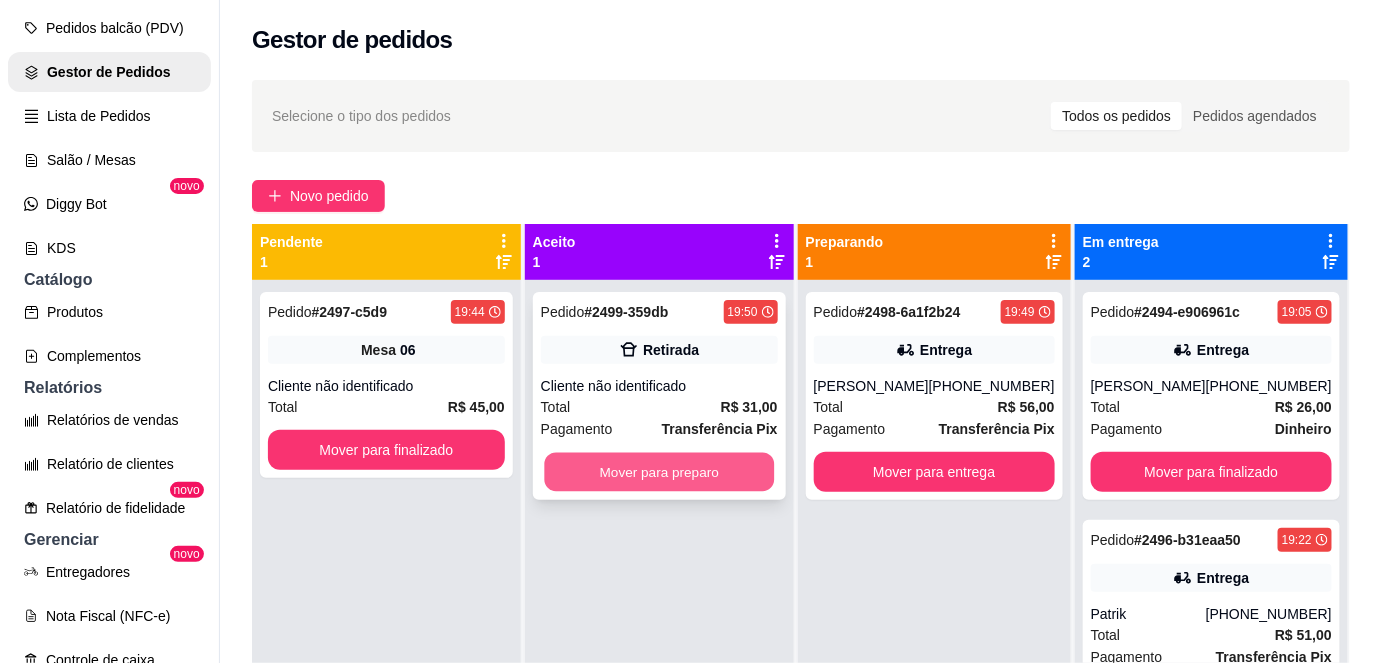 click on "Mover para preparo" at bounding box center (659, 472) 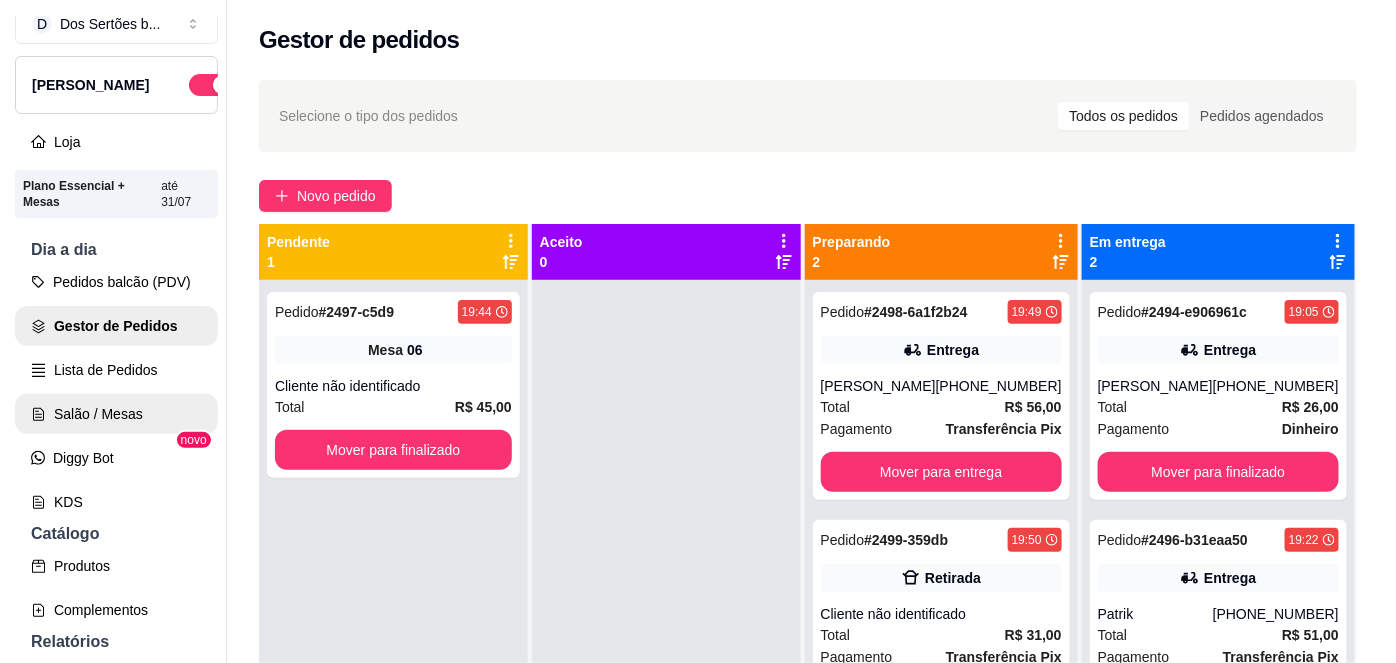 scroll, scrollTop: 16, scrollLeft: 0, axis: vertical 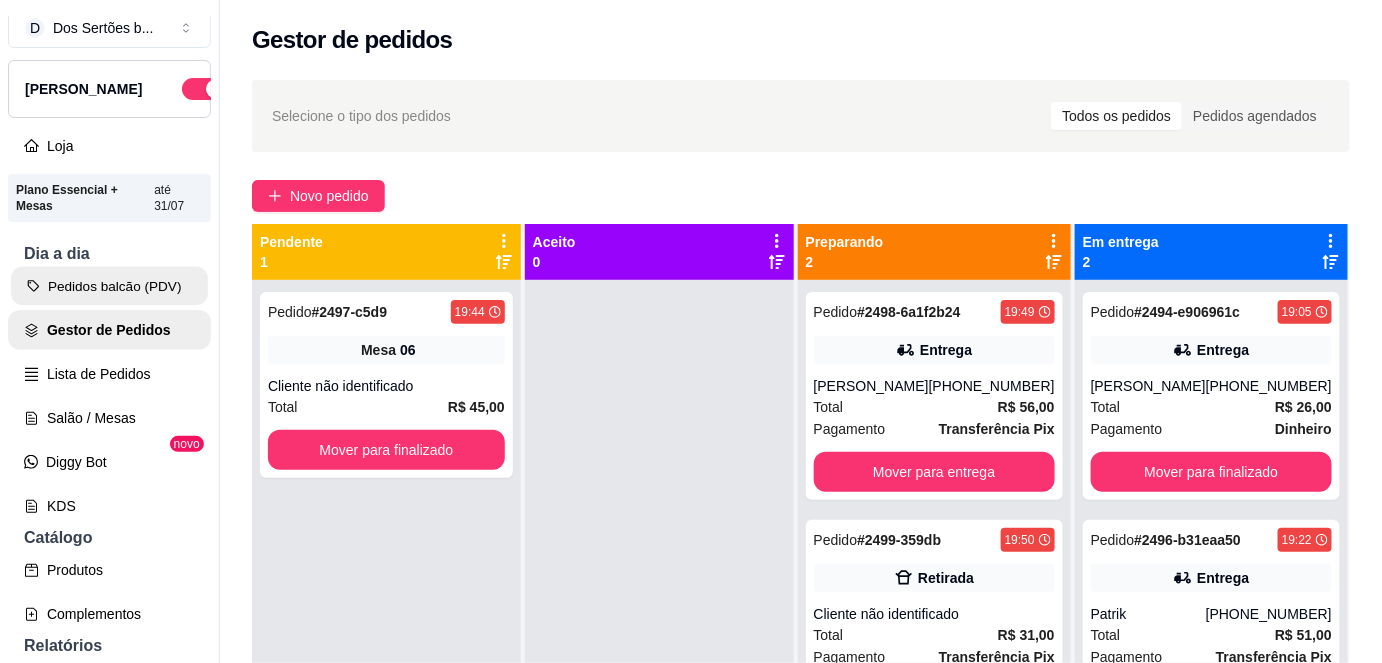 click on "Pedidos balcão (PDV)" at bounding box center [109, 286] 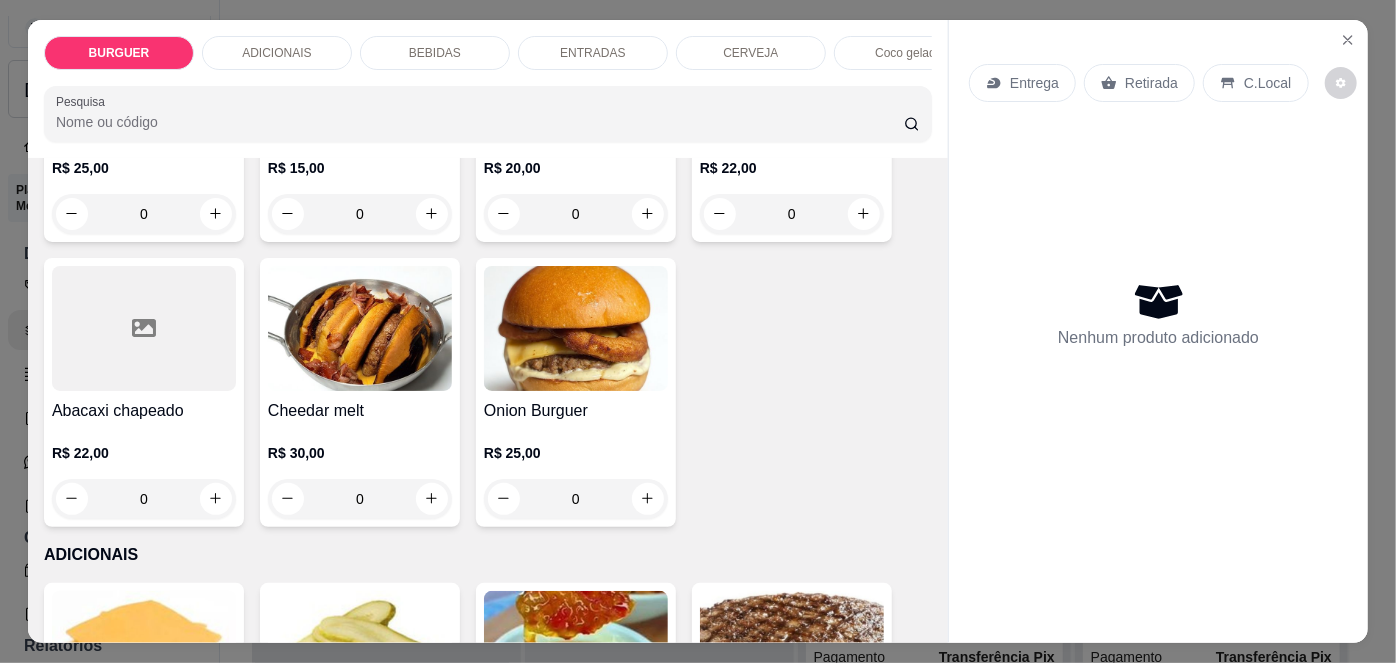 scroll, scrollTop: 602, scrollLeft: 0, axis: vertical 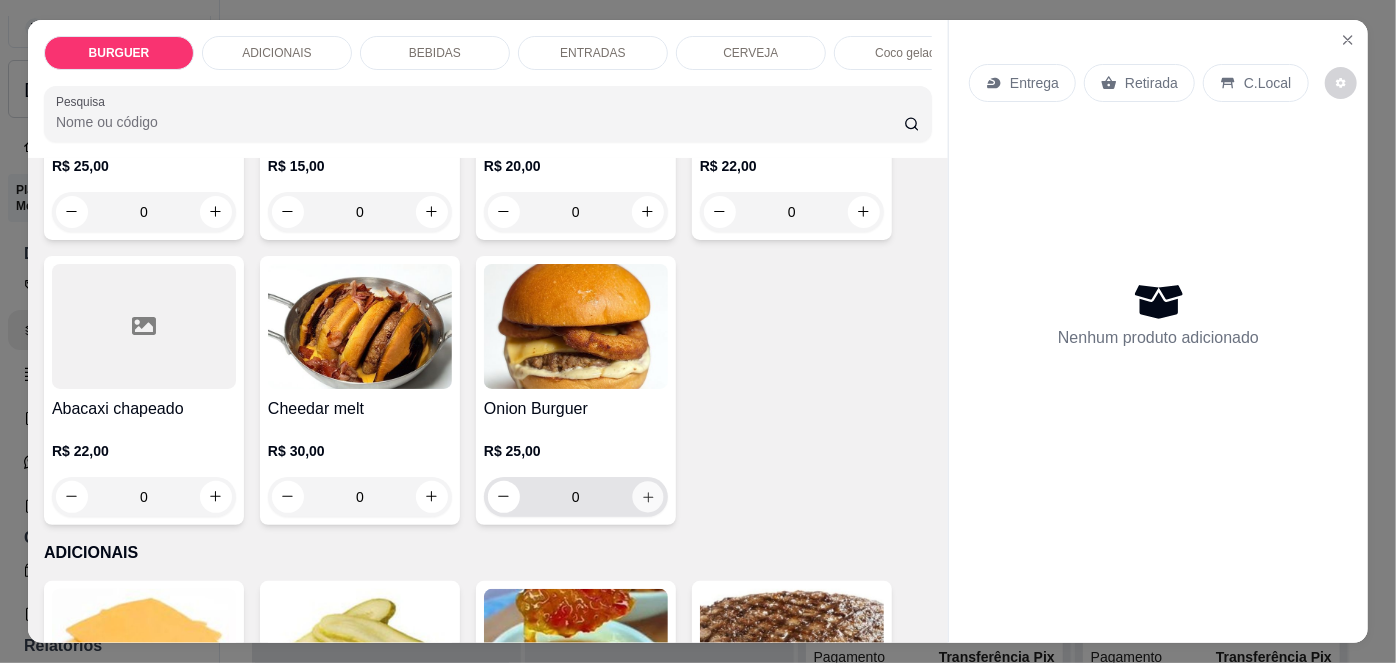 click 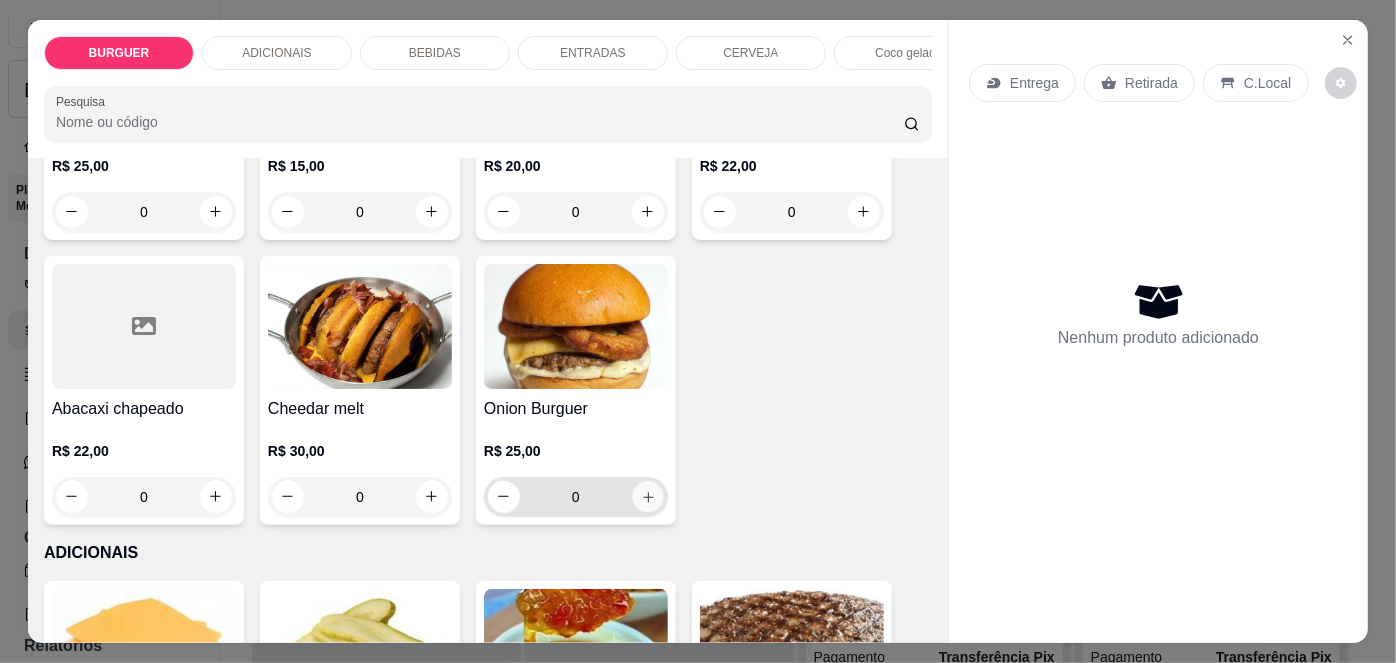 type on "1" 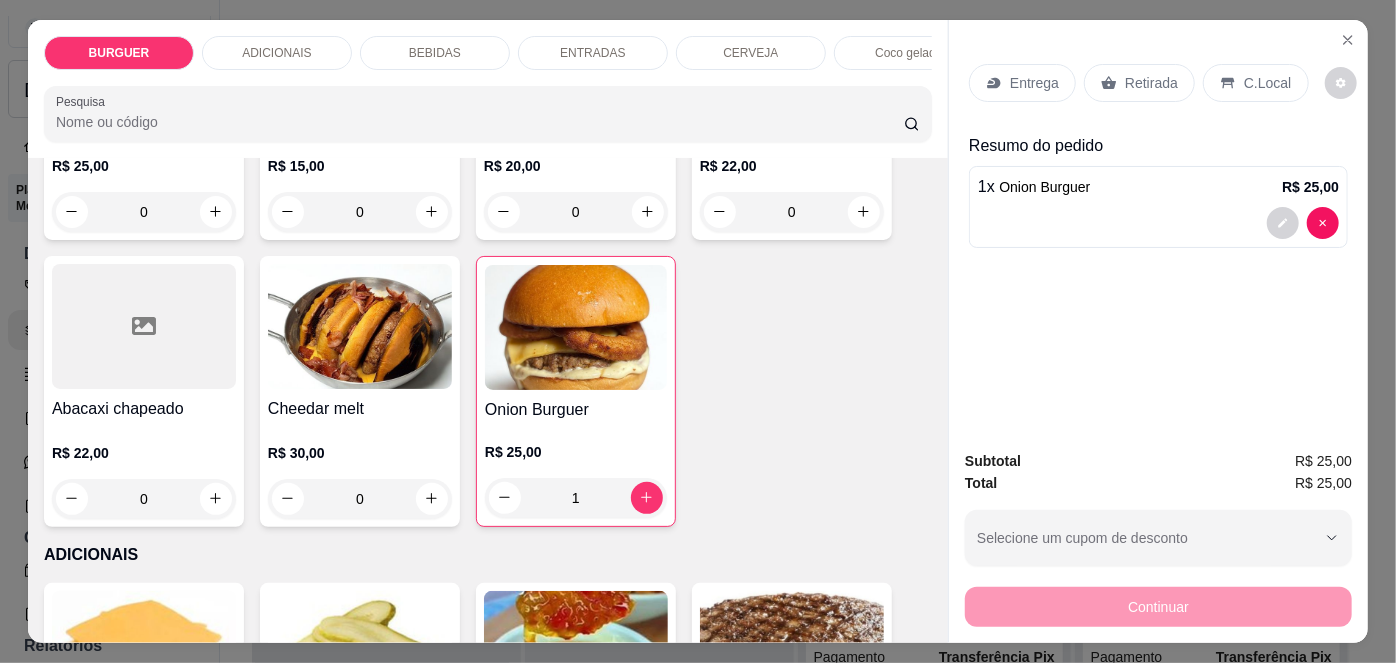 click on "Entrega" at bounding box center [1034, 83] 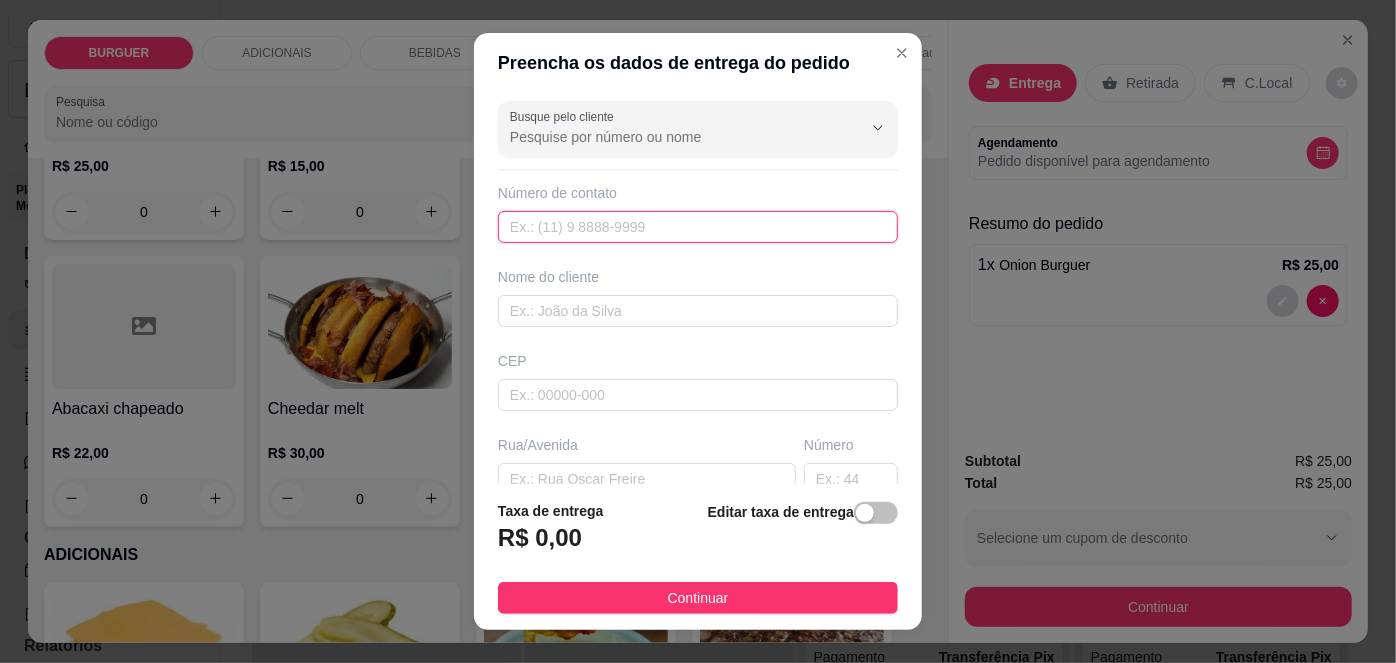 click at bounding box center (698, 227) 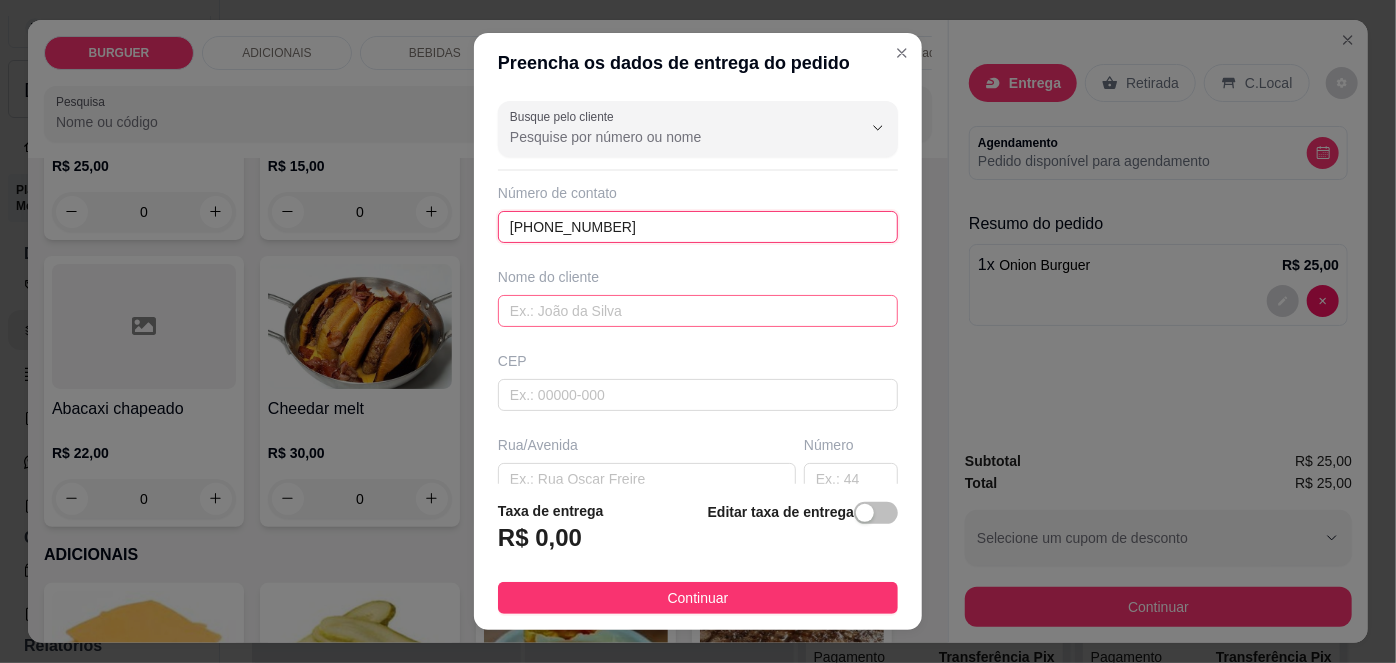 type on "[PHONE_NUMBER]" 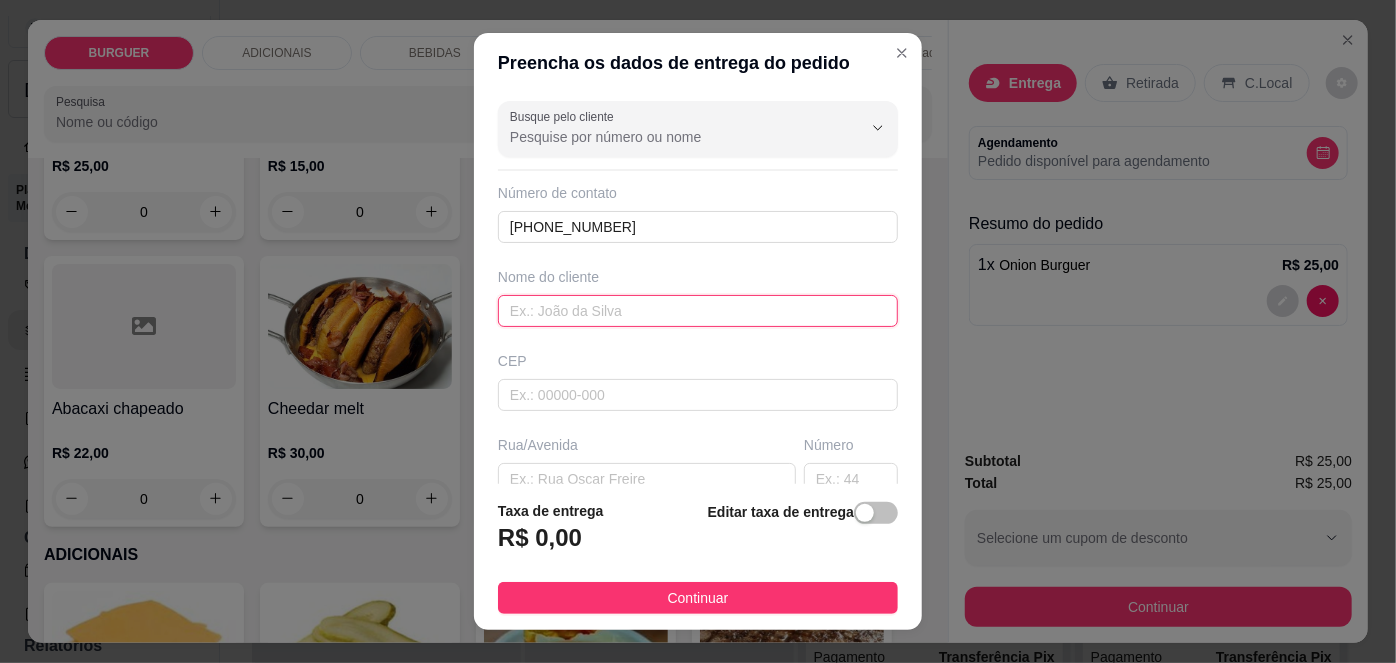 click at bounding box center (698, 311) 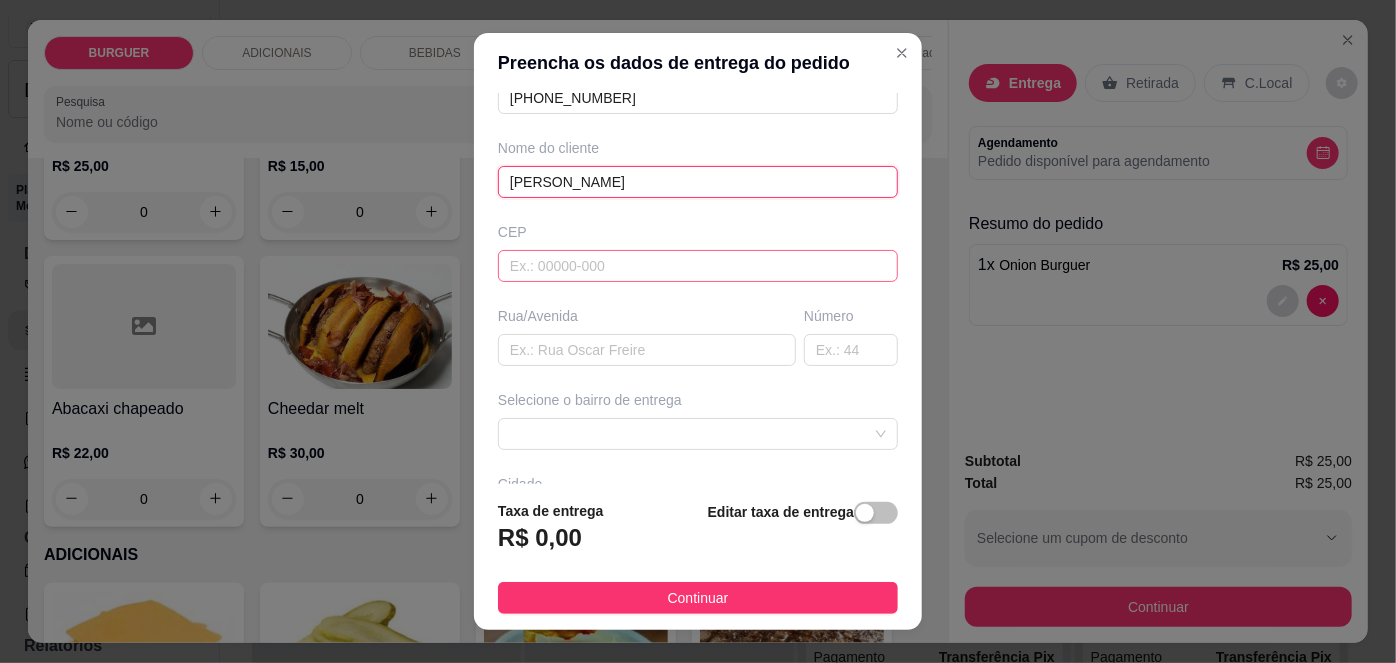 scroll, scrollTop: 131, scrollLeft: 0, axis: vertical 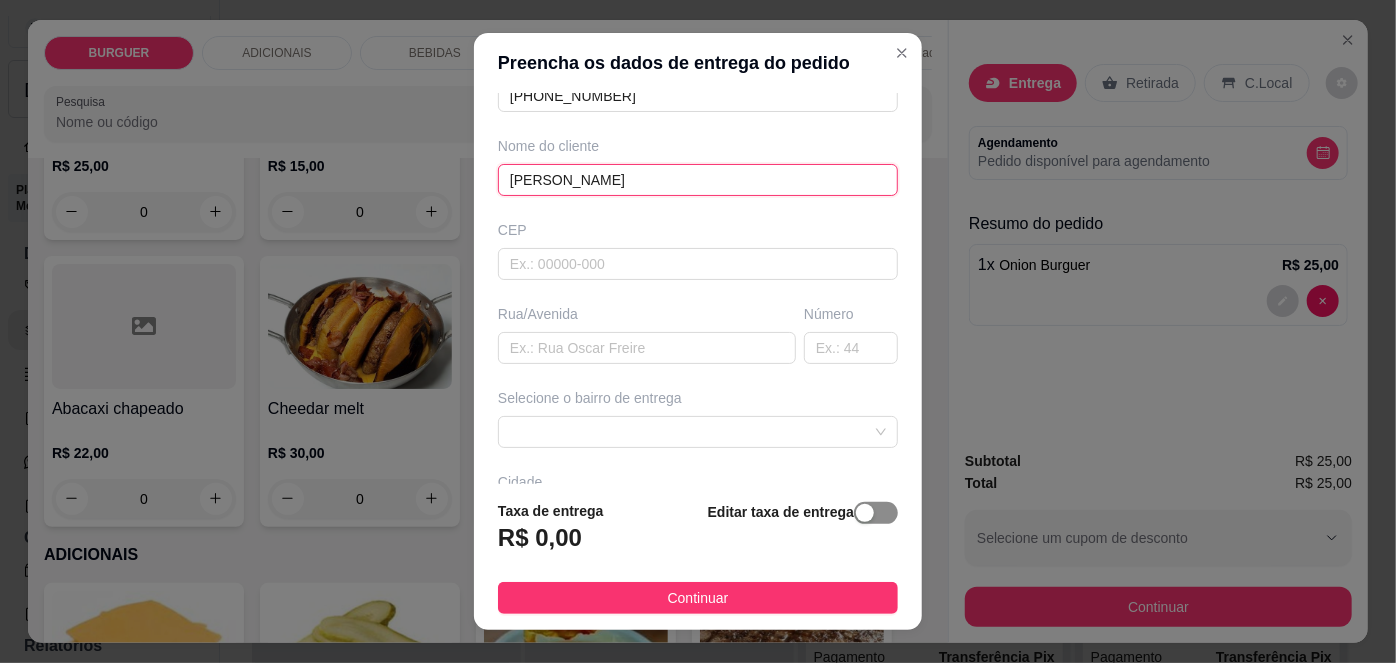 type on "[PERSON_NAME]" 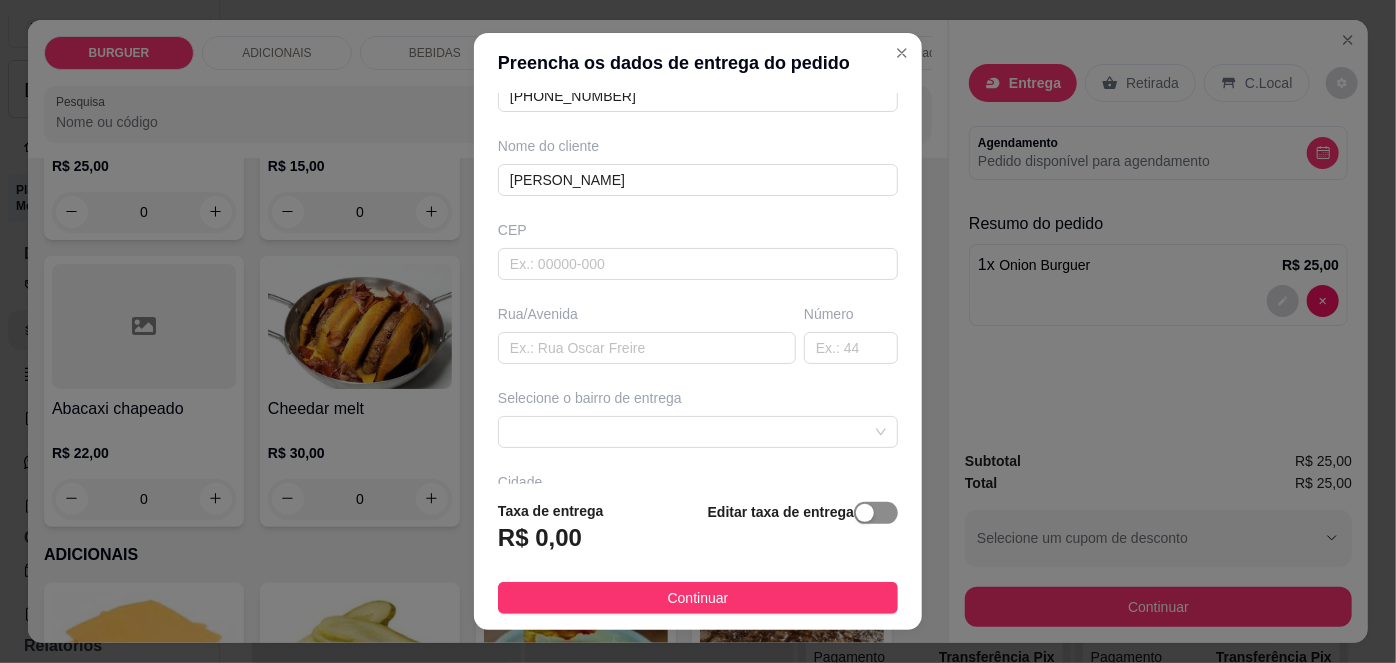 click at bounding box center (876, 513) 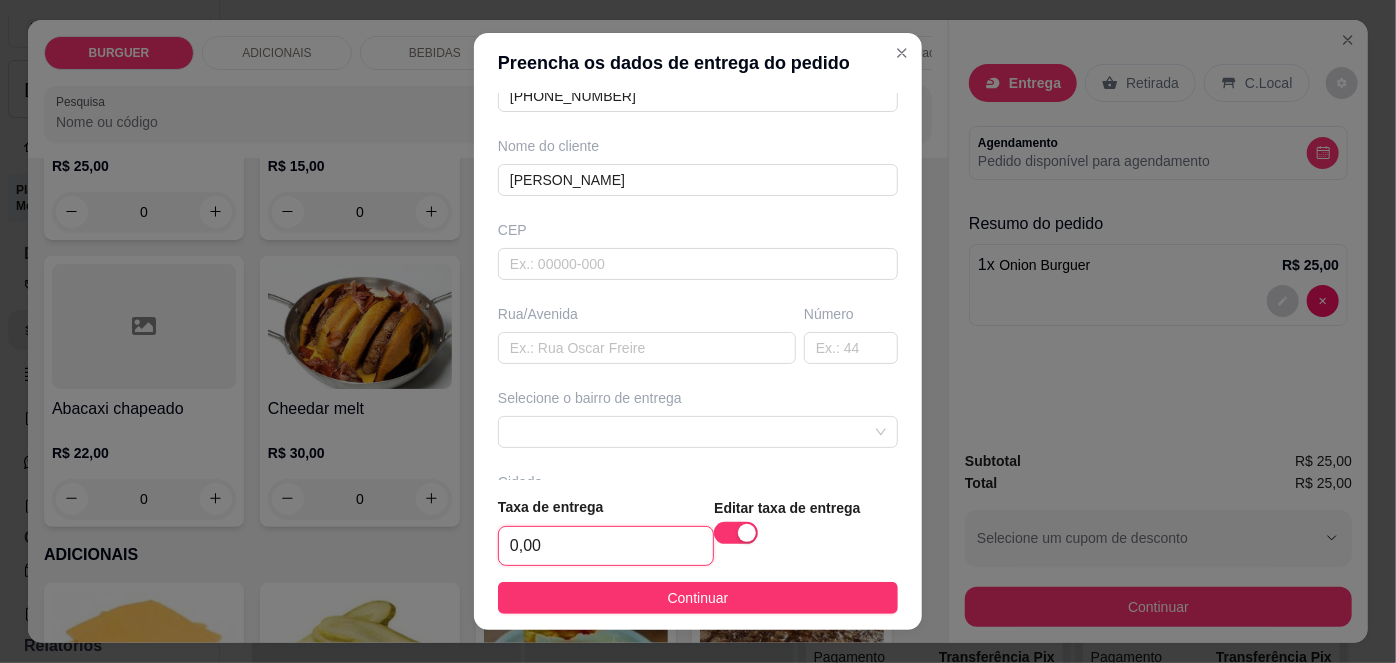 click on "0,00" at bounding box center [606, 546] 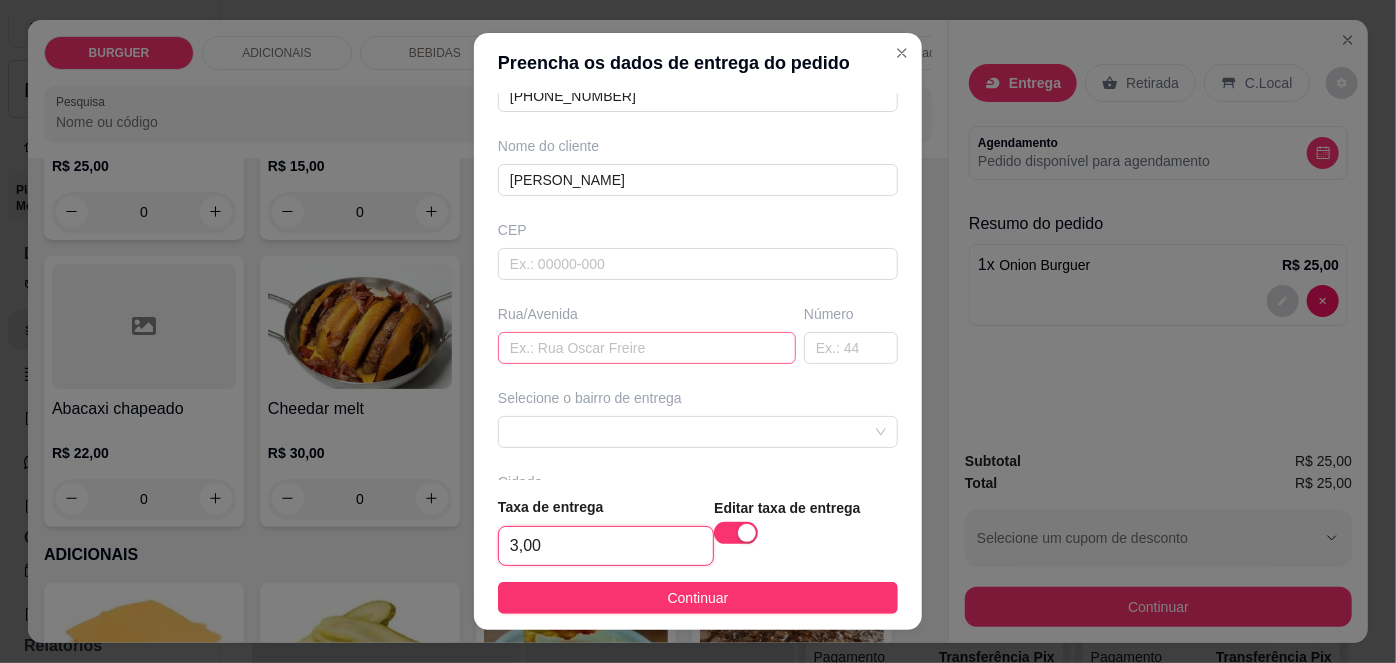 type on "3,00" 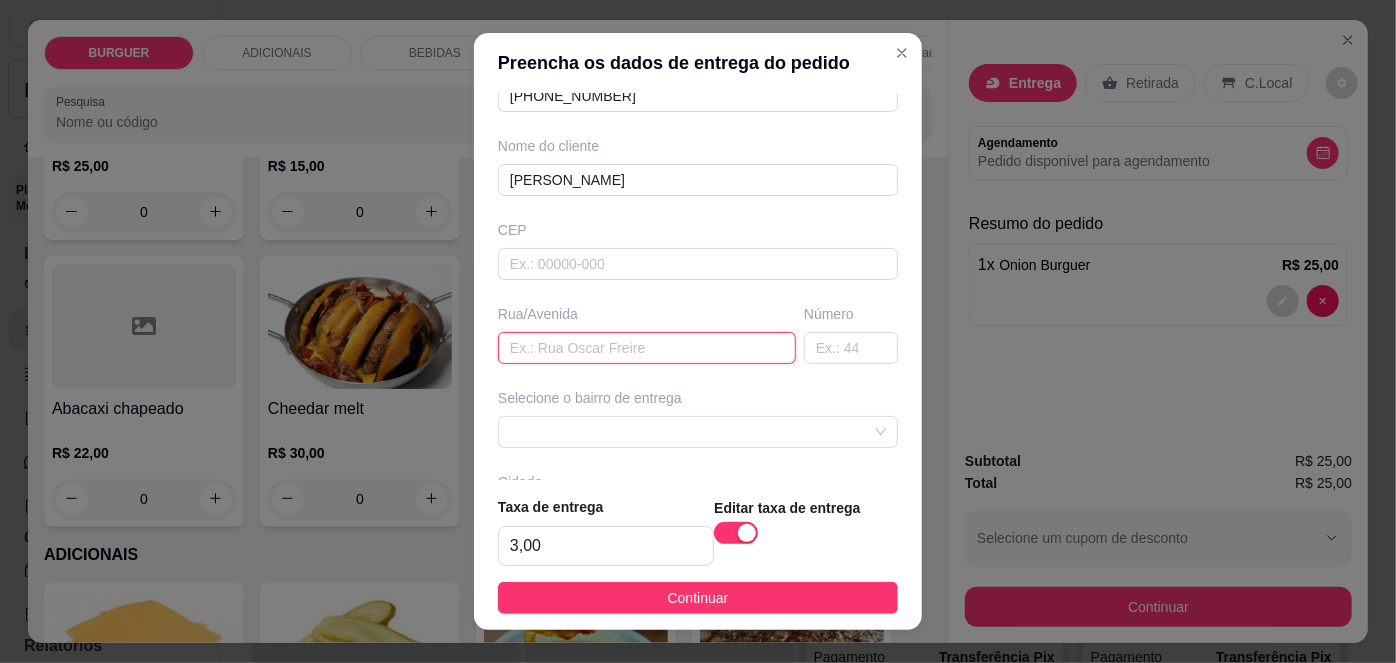 click at bounding box center [647, 348] 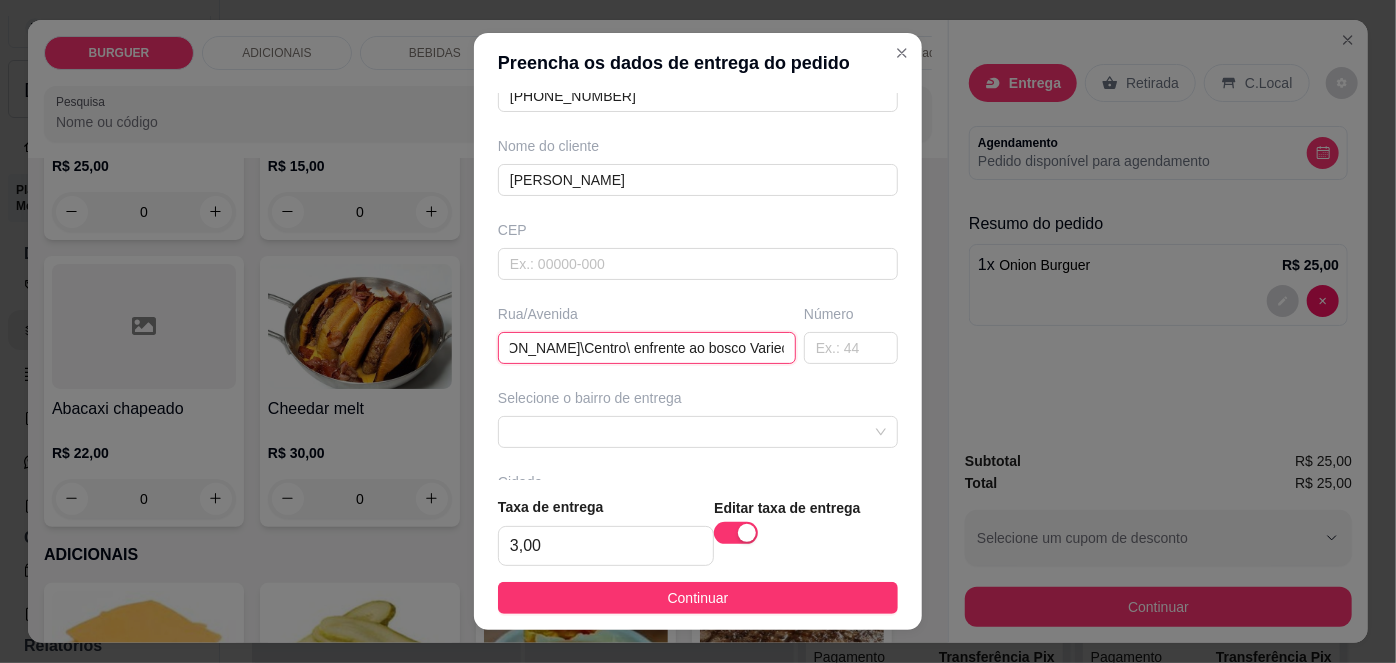 scroll, scrollTop: 0, scrollLeft: 130, axis: horizontal 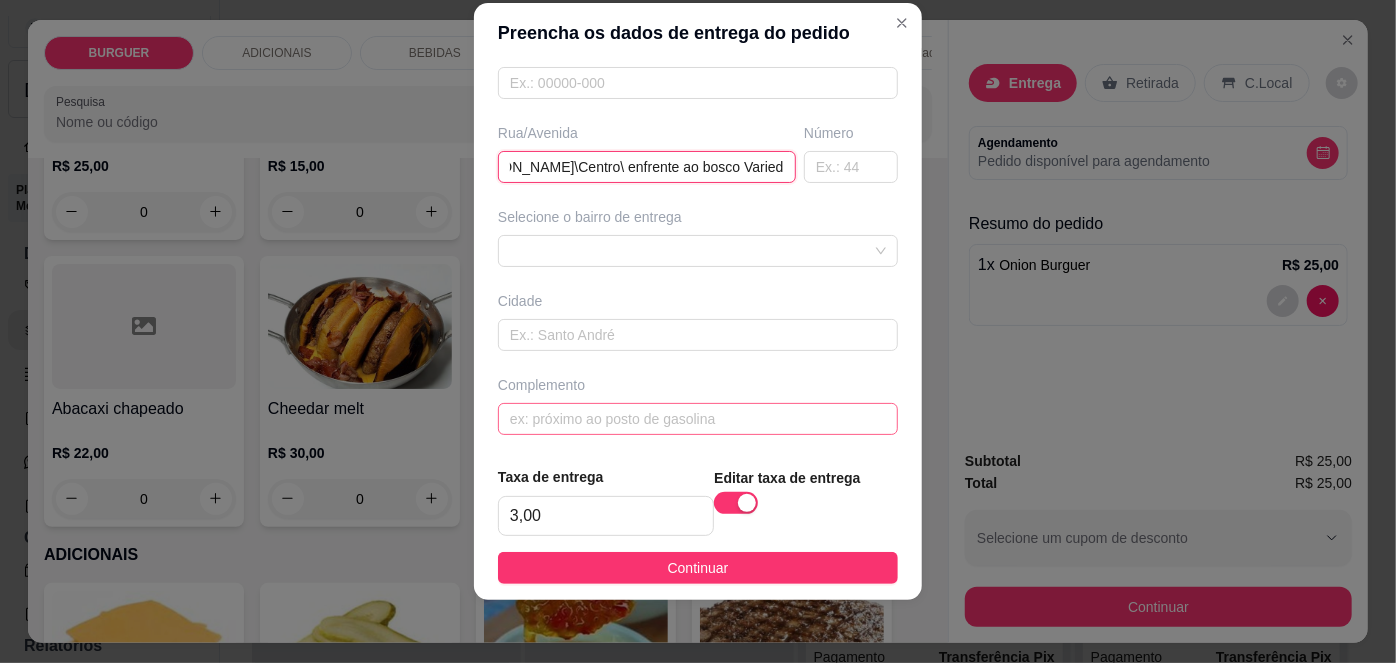 type on "Rua coronel [PERSON_NAME]\Centro\ enfrente ao bosco Variedades" 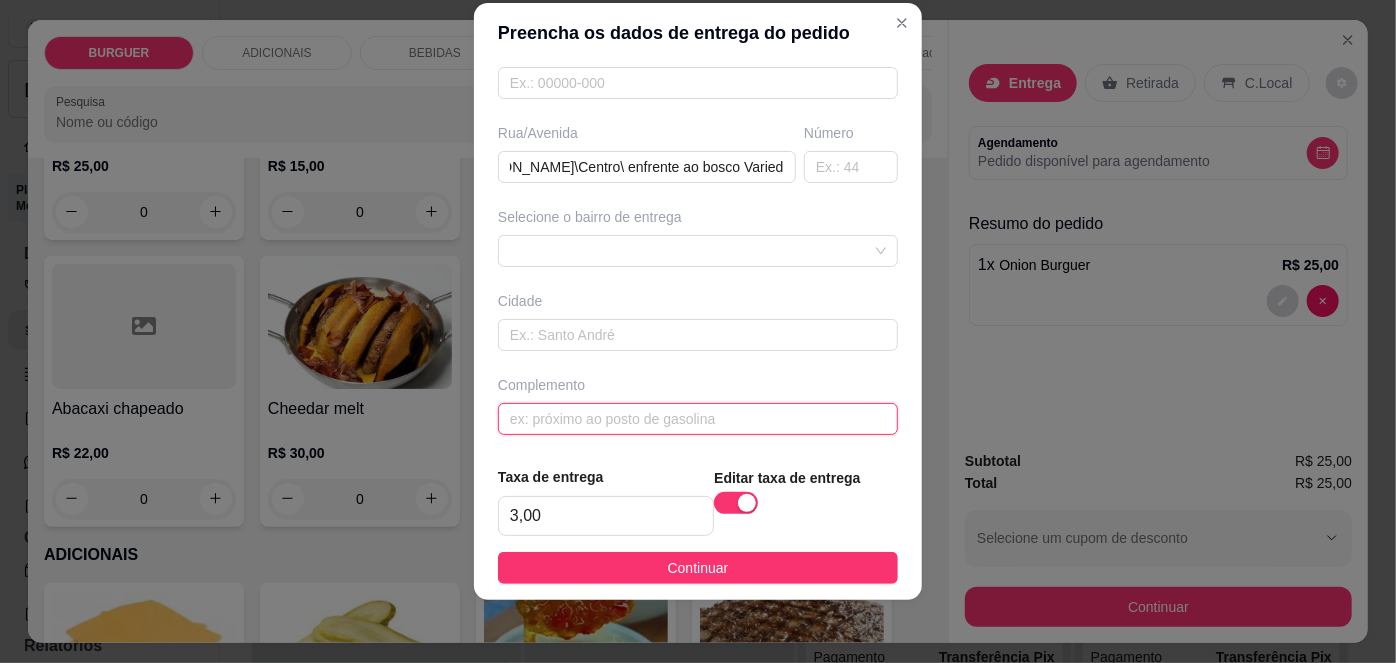 scroll, scrollTop: 0, scrollLeft: 0, axis: both 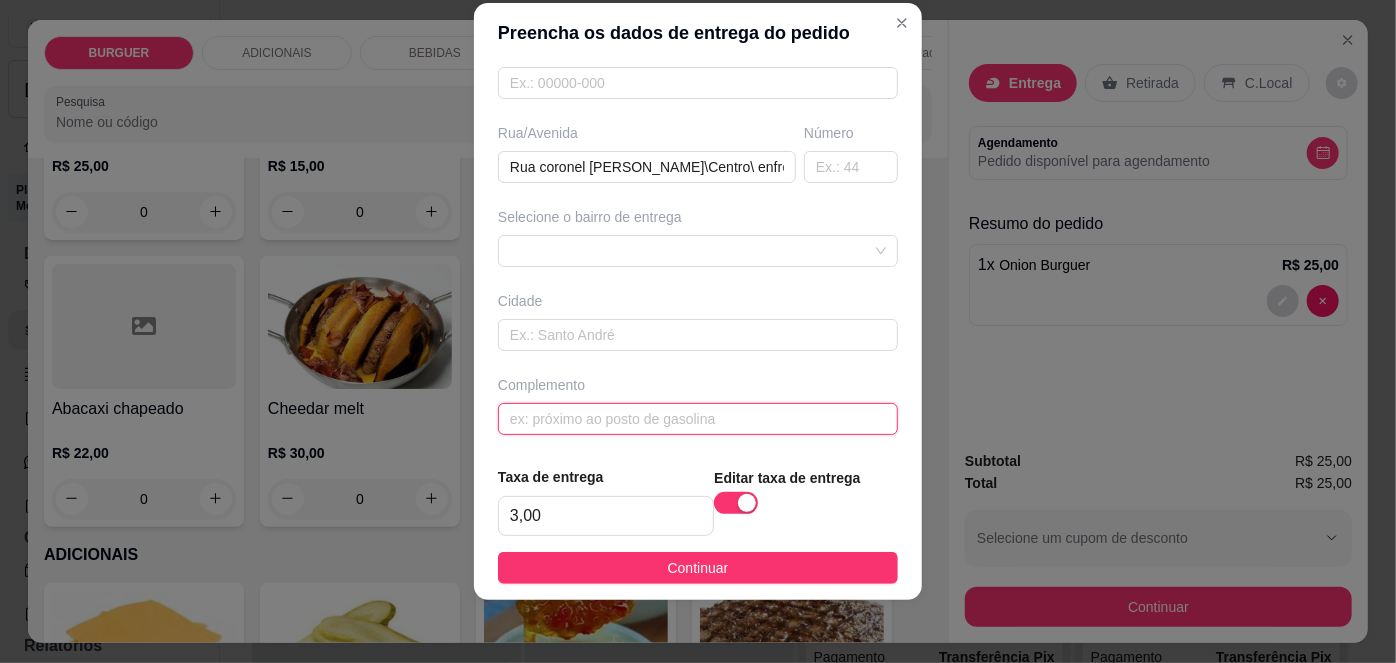 click at bounding box center [698, 419] 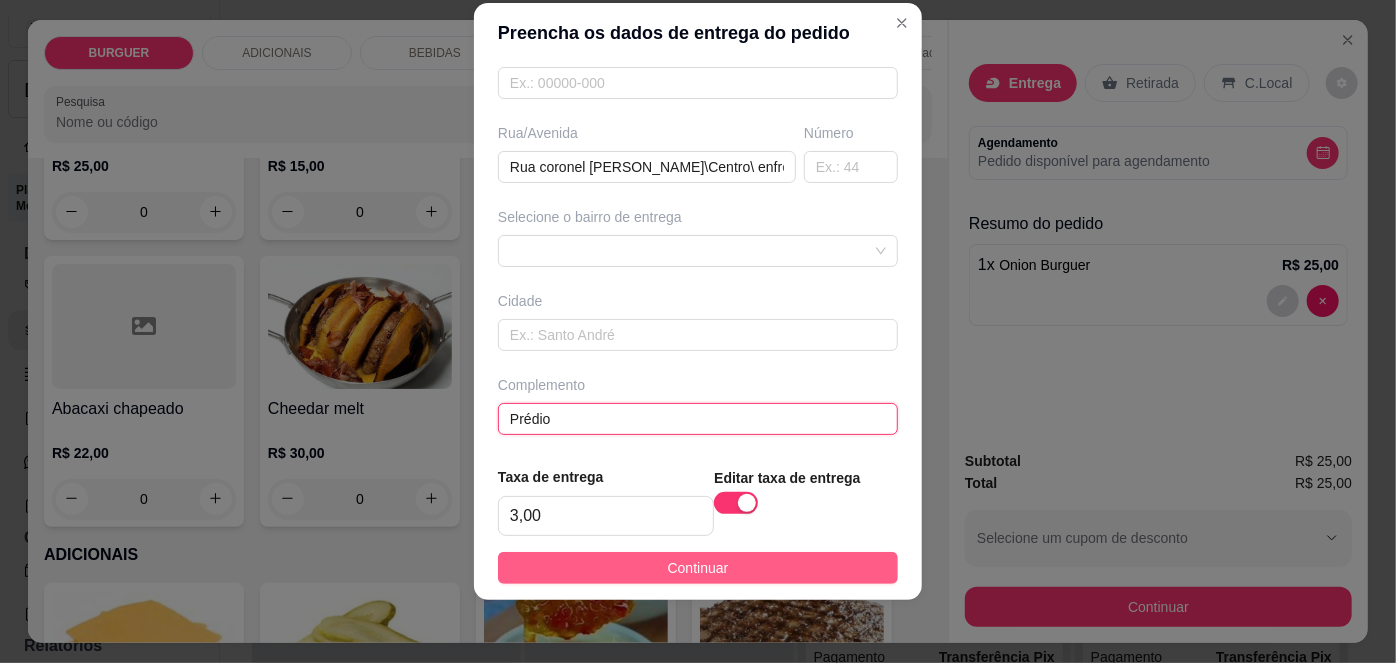 type on "Prédio" 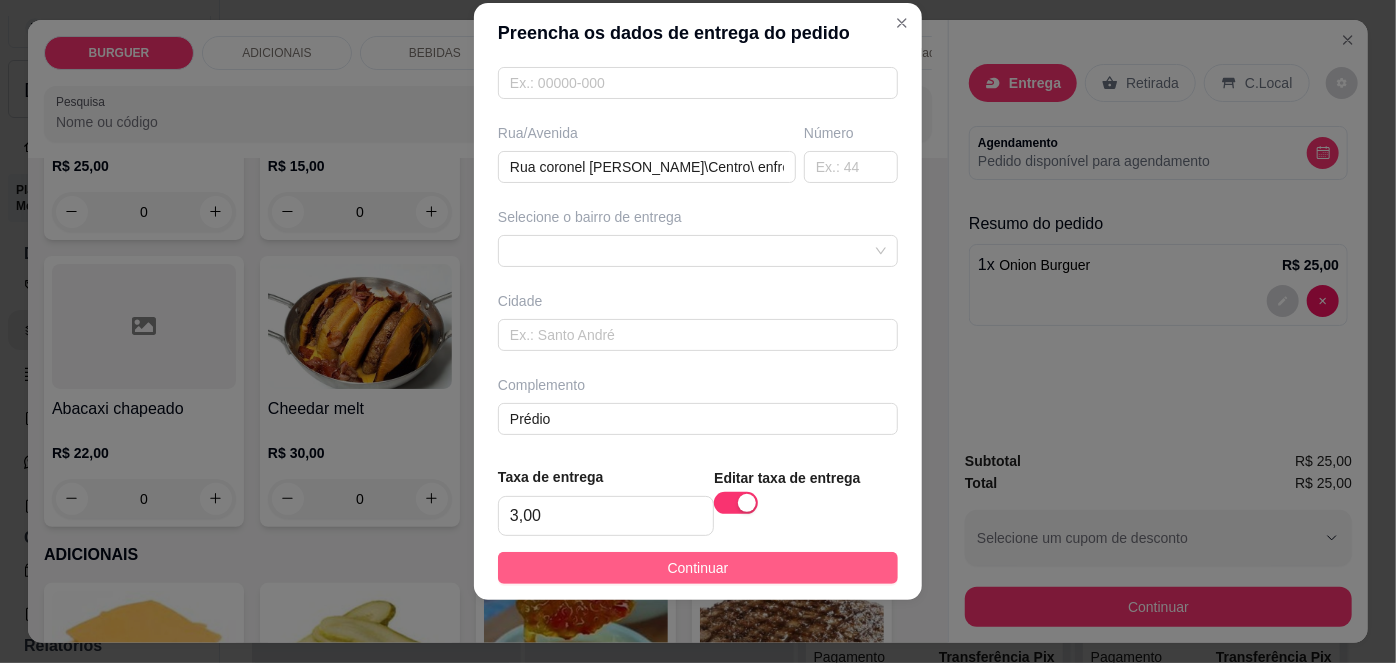 click on "Continuar" at bounding box center [698, 568] 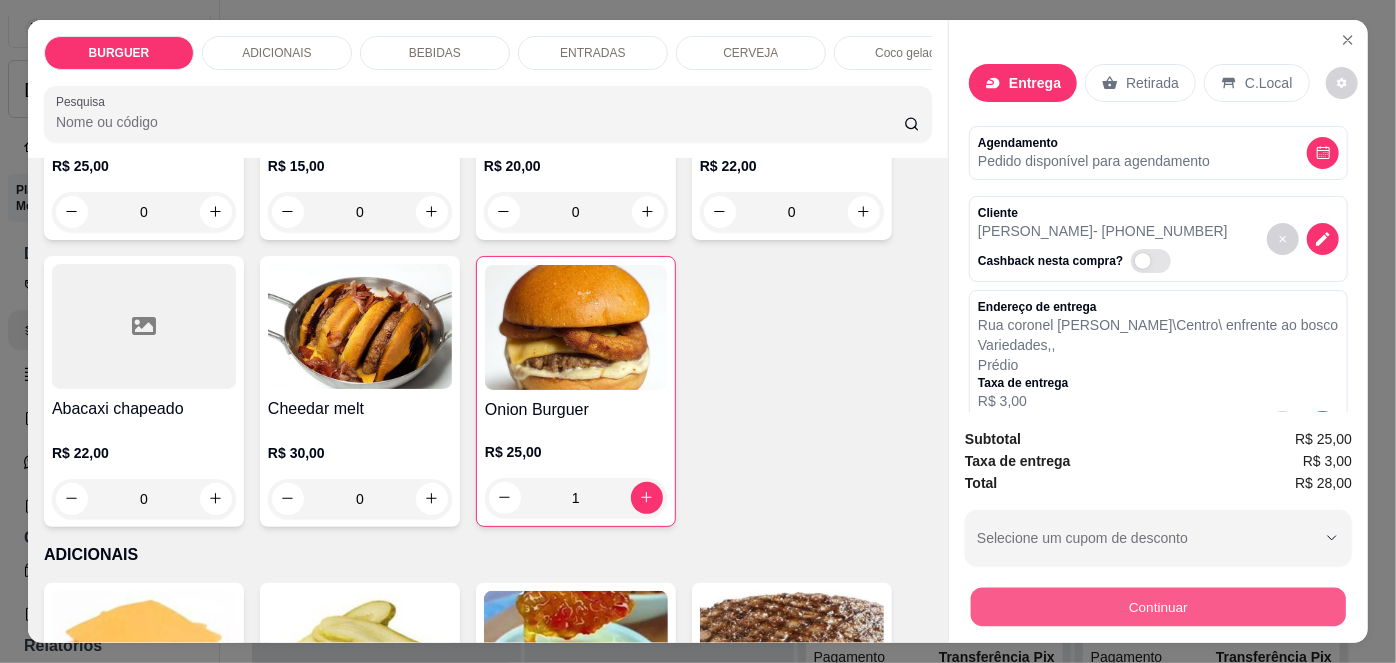 click on "Continuar" at bounding box center [1158, 607] 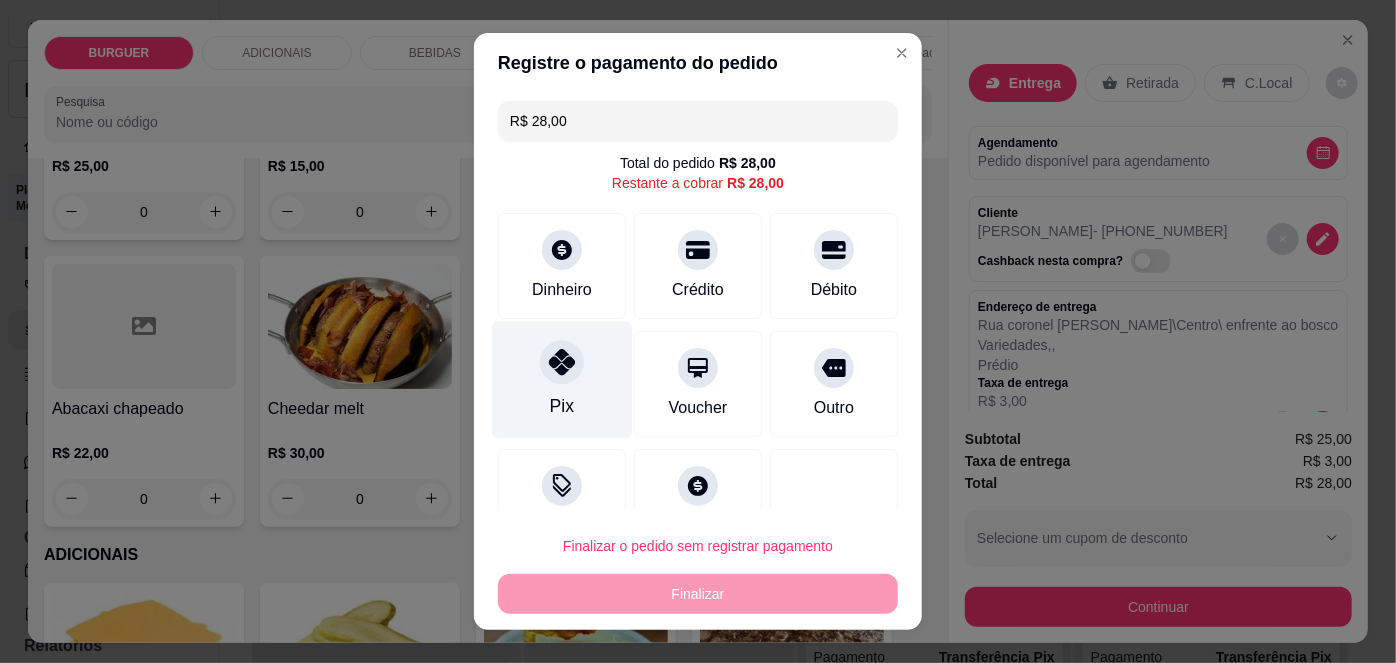 click 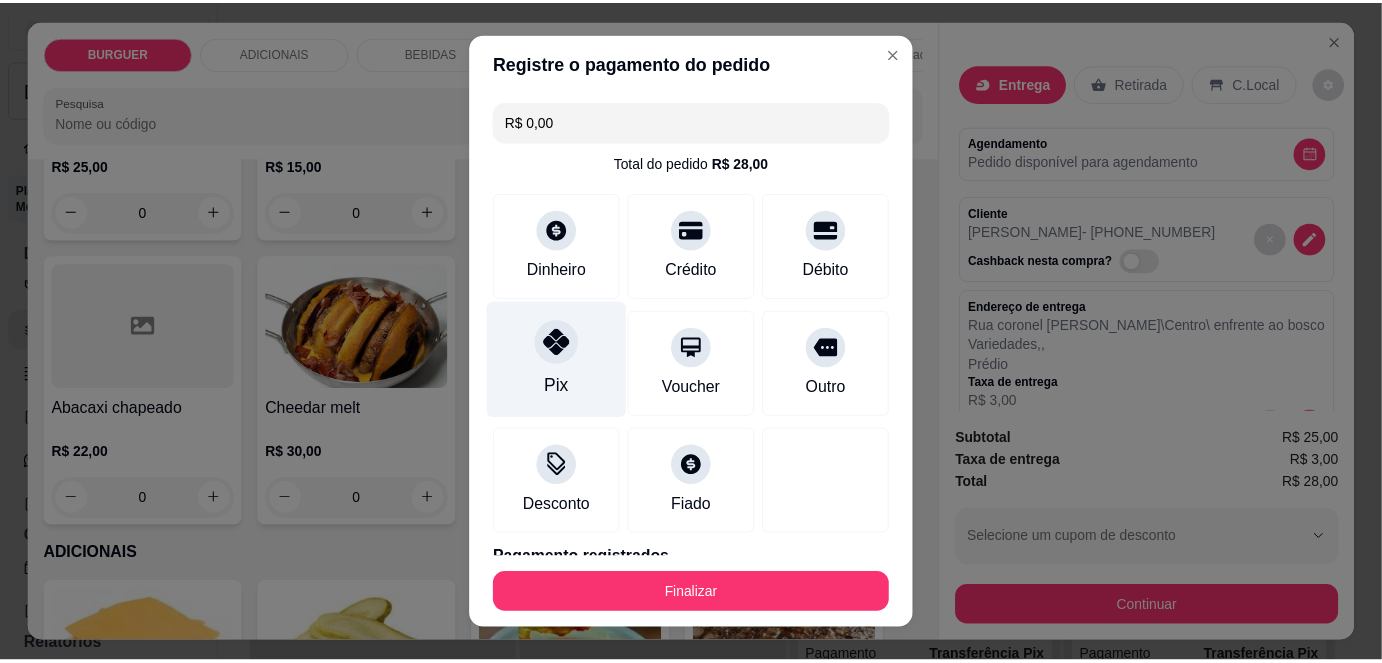 scroll, scrollTop: 88, scrollLeft: 0, axis: vertical 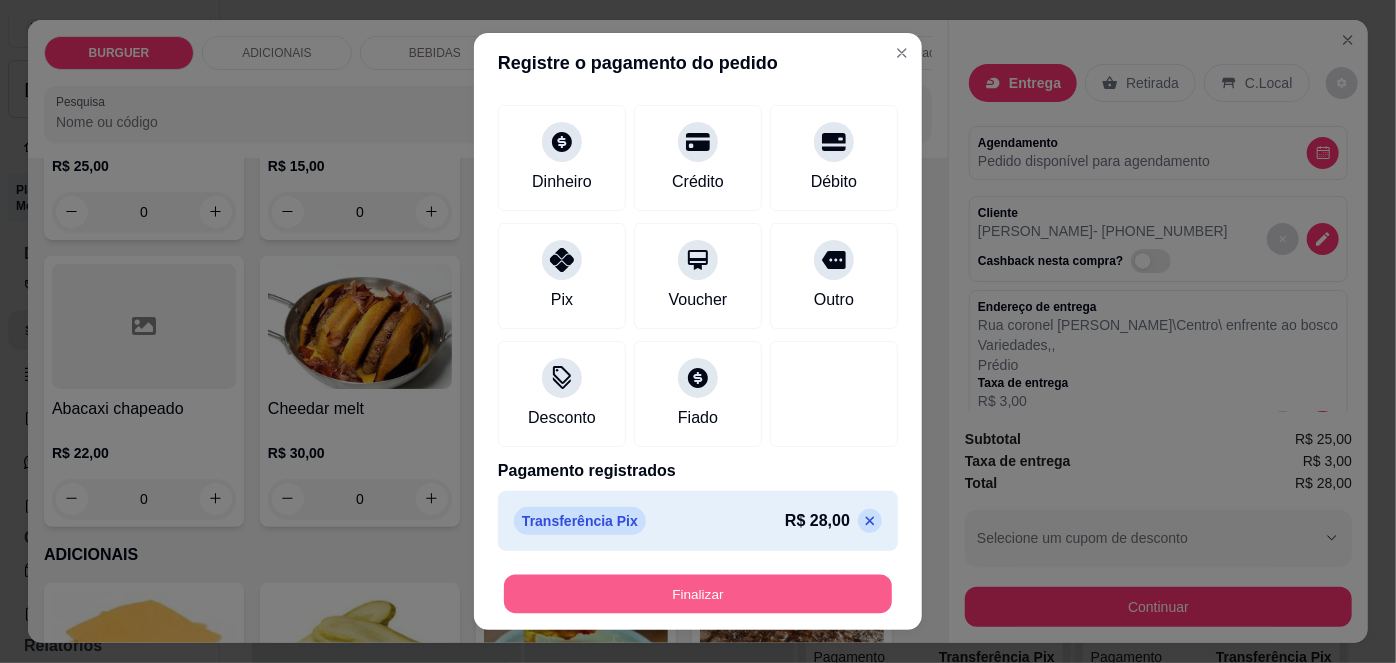click on "Finalizar" at bounding box center (698, 593) 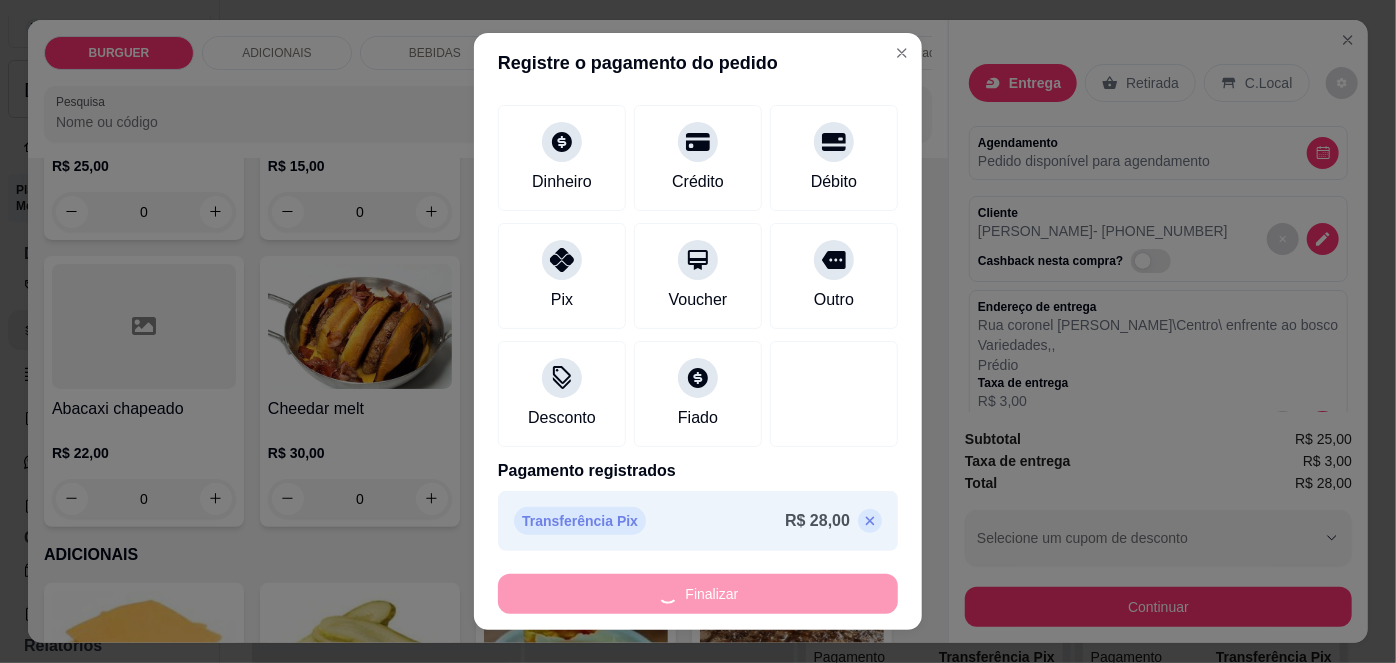 type on "0" 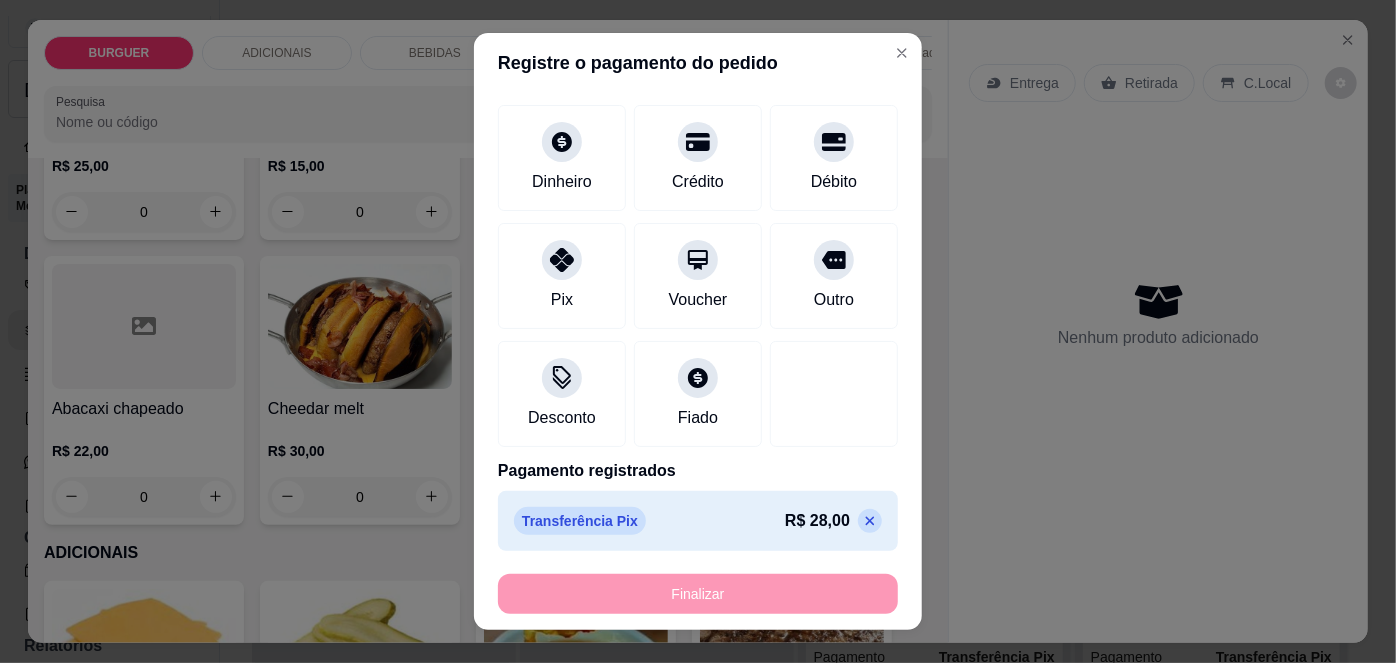 type on "-R$ 28,00" 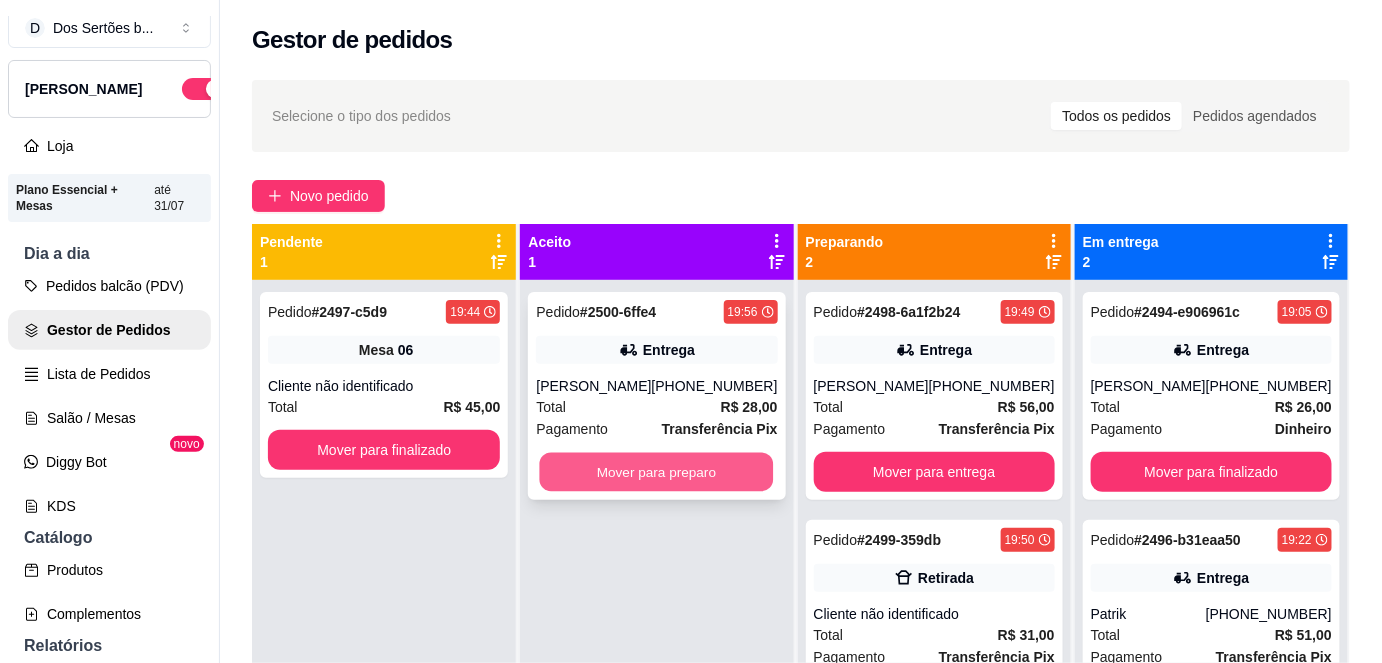 click on "Mover para preparo" at bounding box center (657, 472) 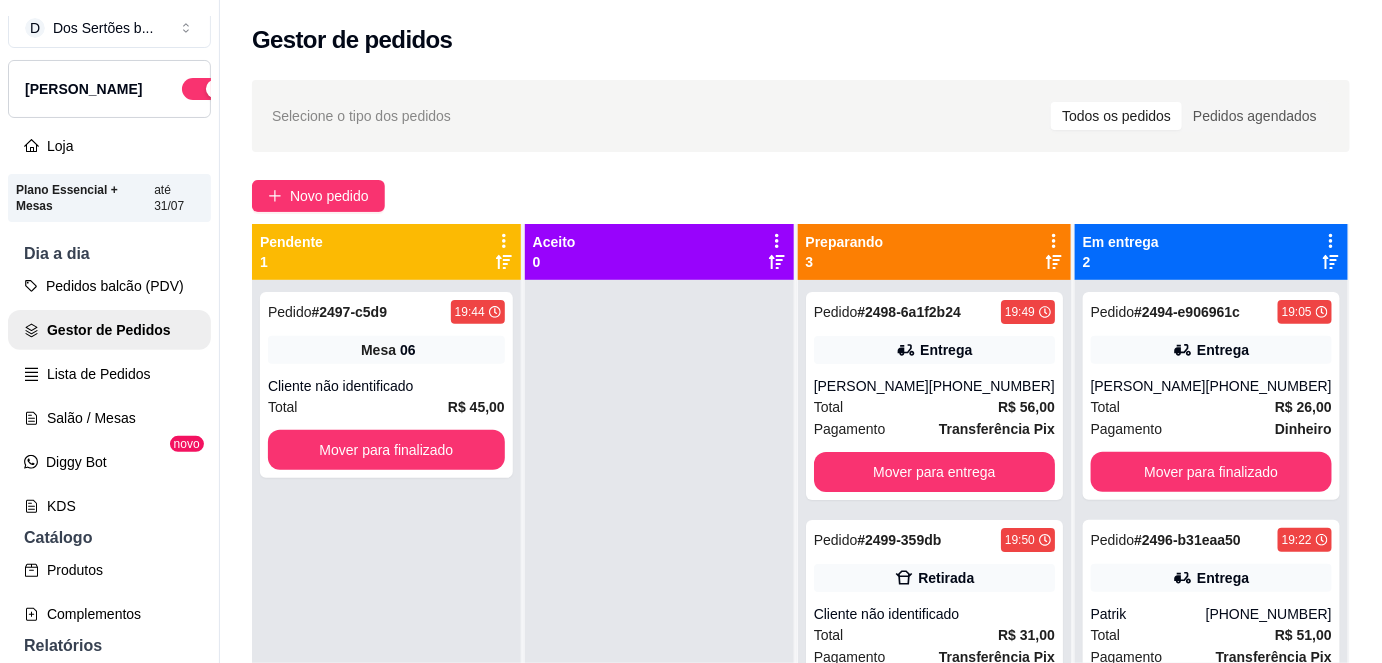 scroll, scrollTop: 56, scrollLeft: 0, axis: vertical 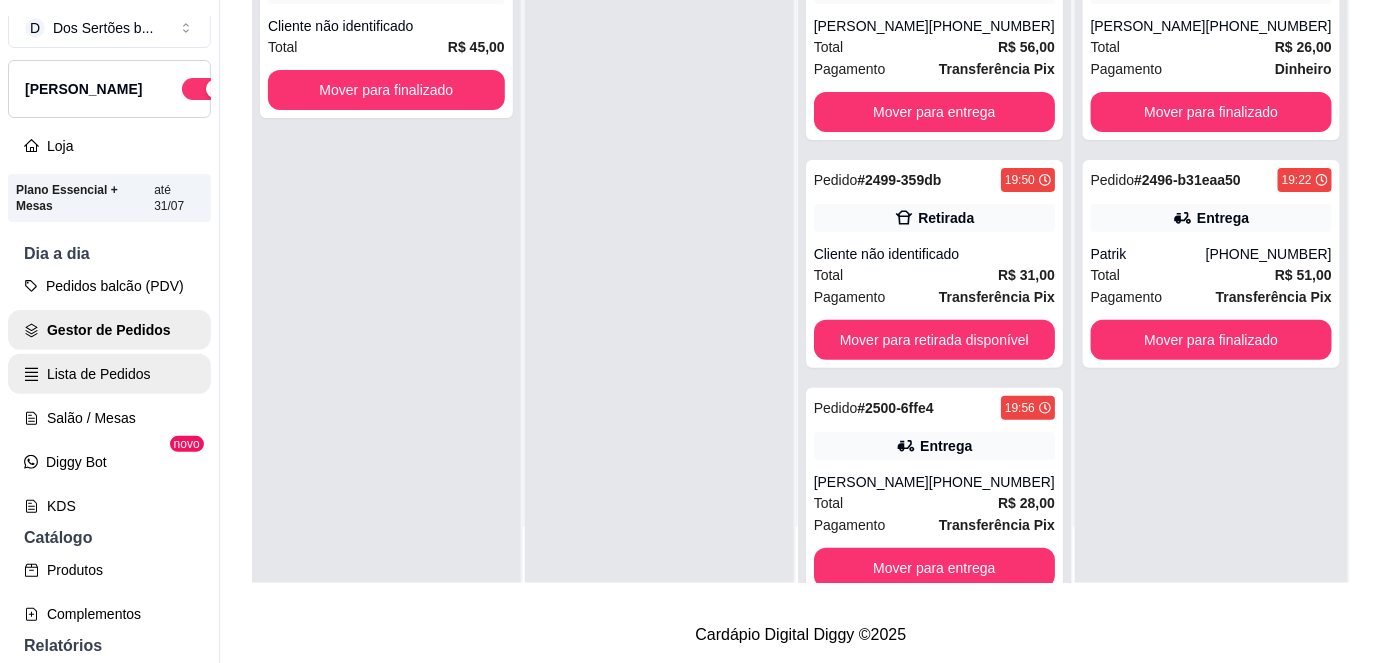 click on "Lista de Pedidos" at bounding box center [109, 374] 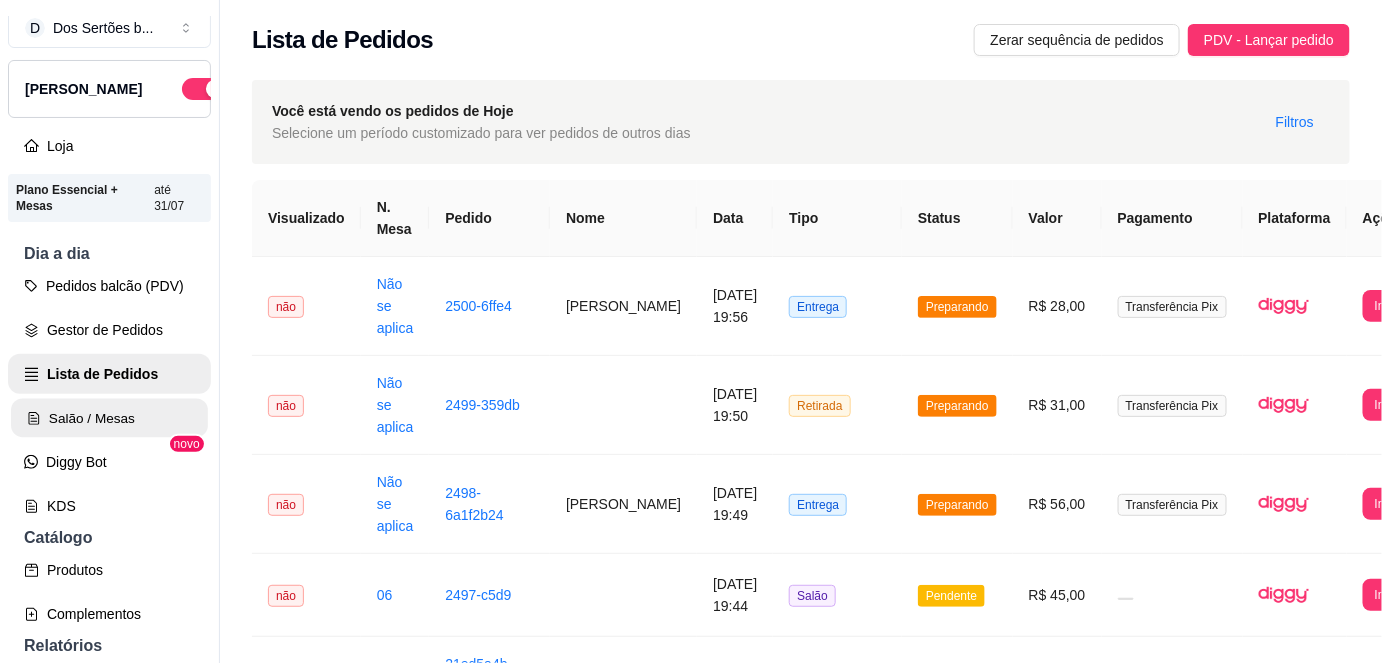 click on "Salão / Mesas" at bounding box center [109, 418] 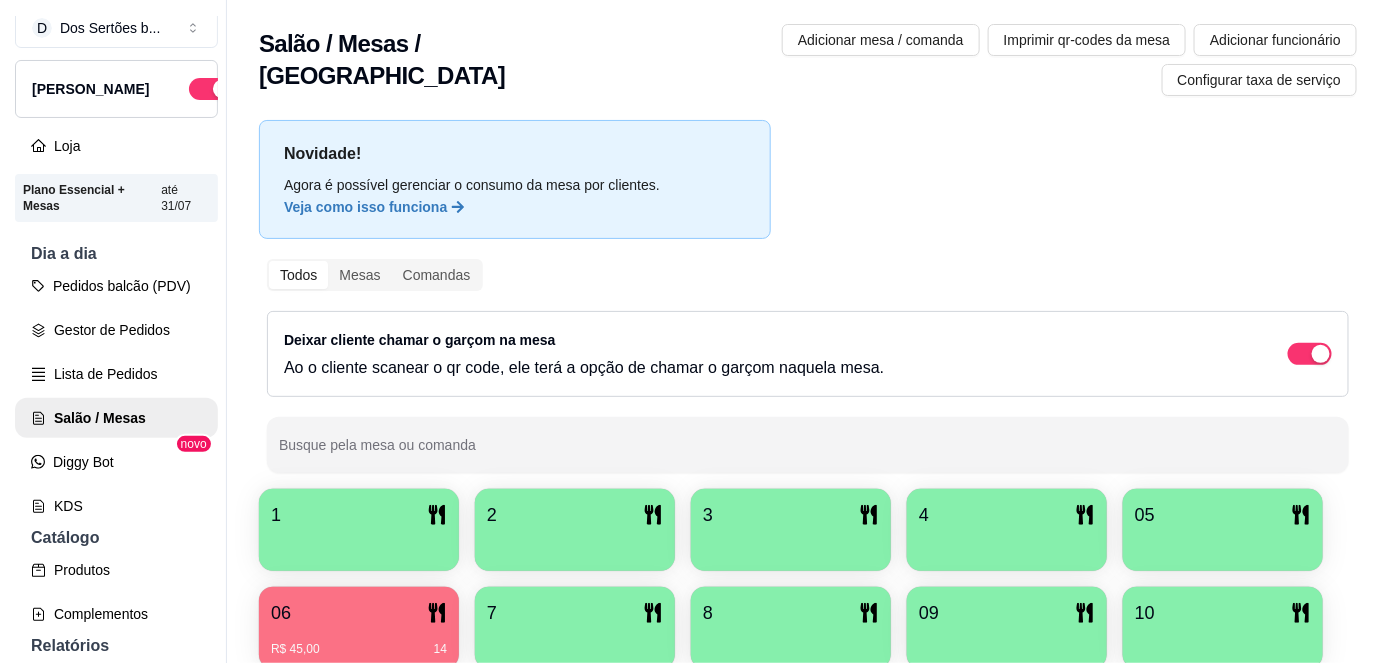 scroll, scrollTop: 156, scrollLeft: 0, axis: vertical 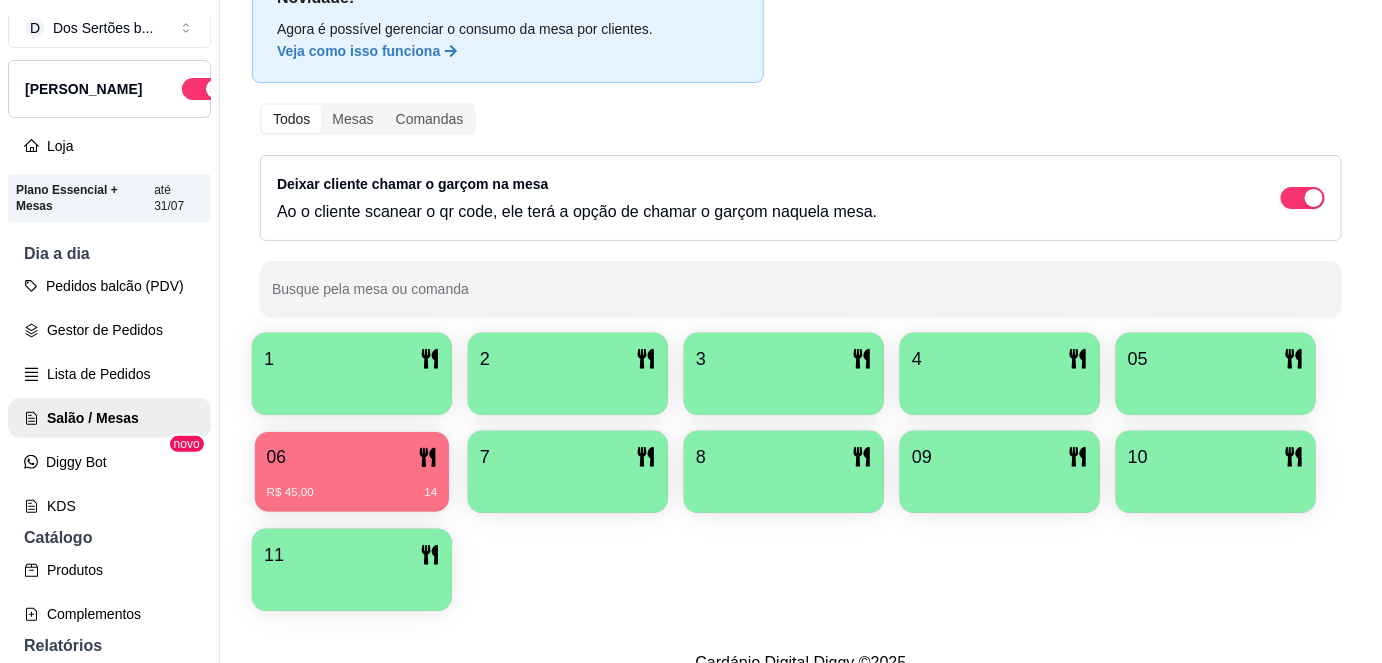 click on "06" at bounding box center (352, 457) 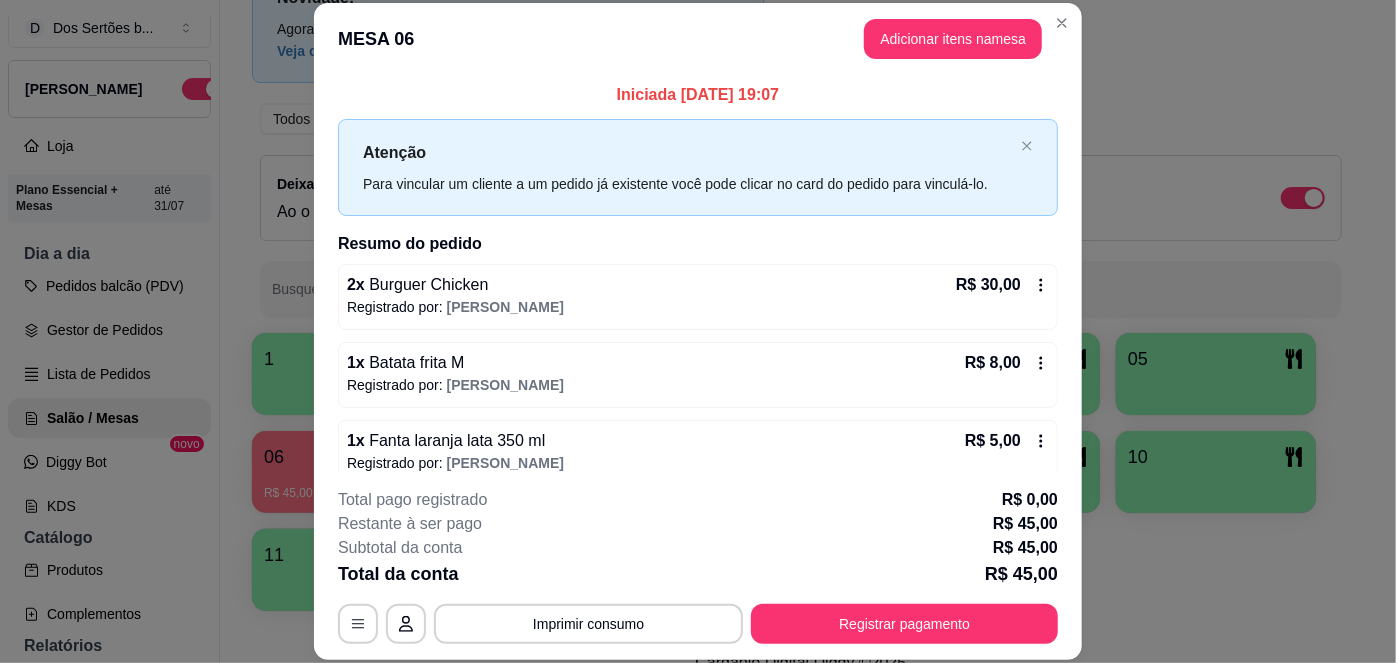 click 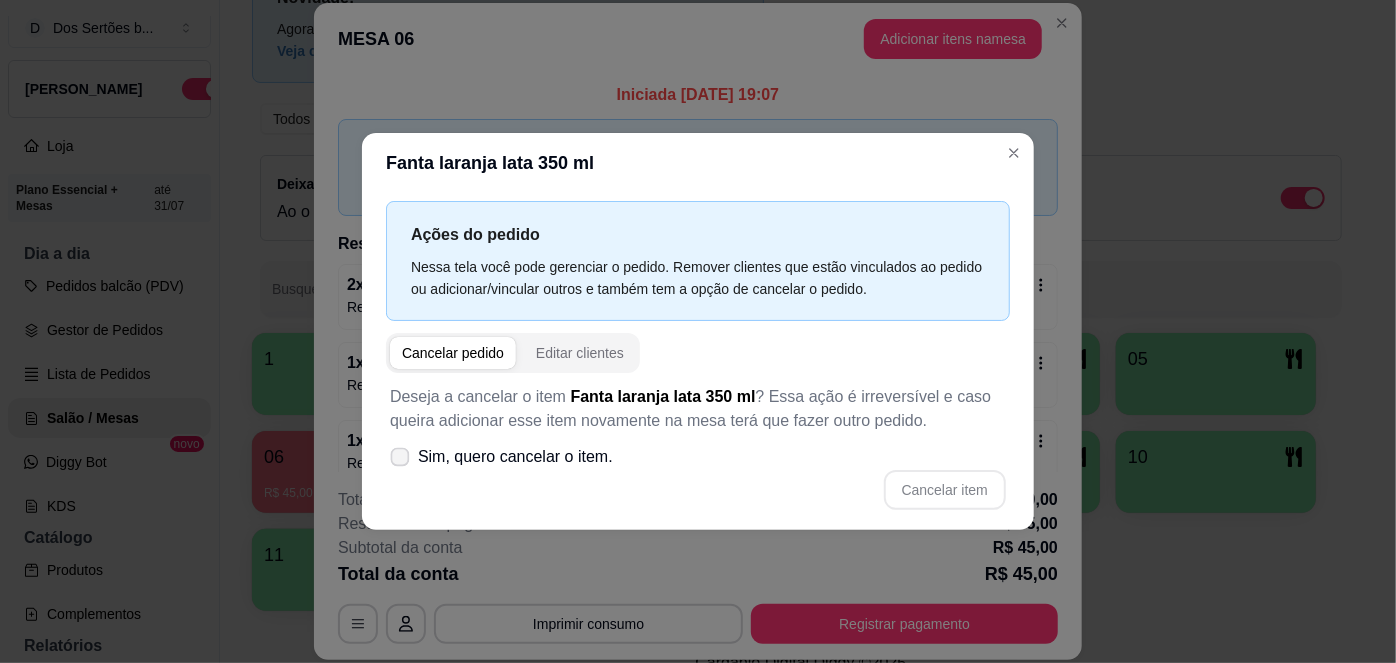 click at bounding box center [400, 456] 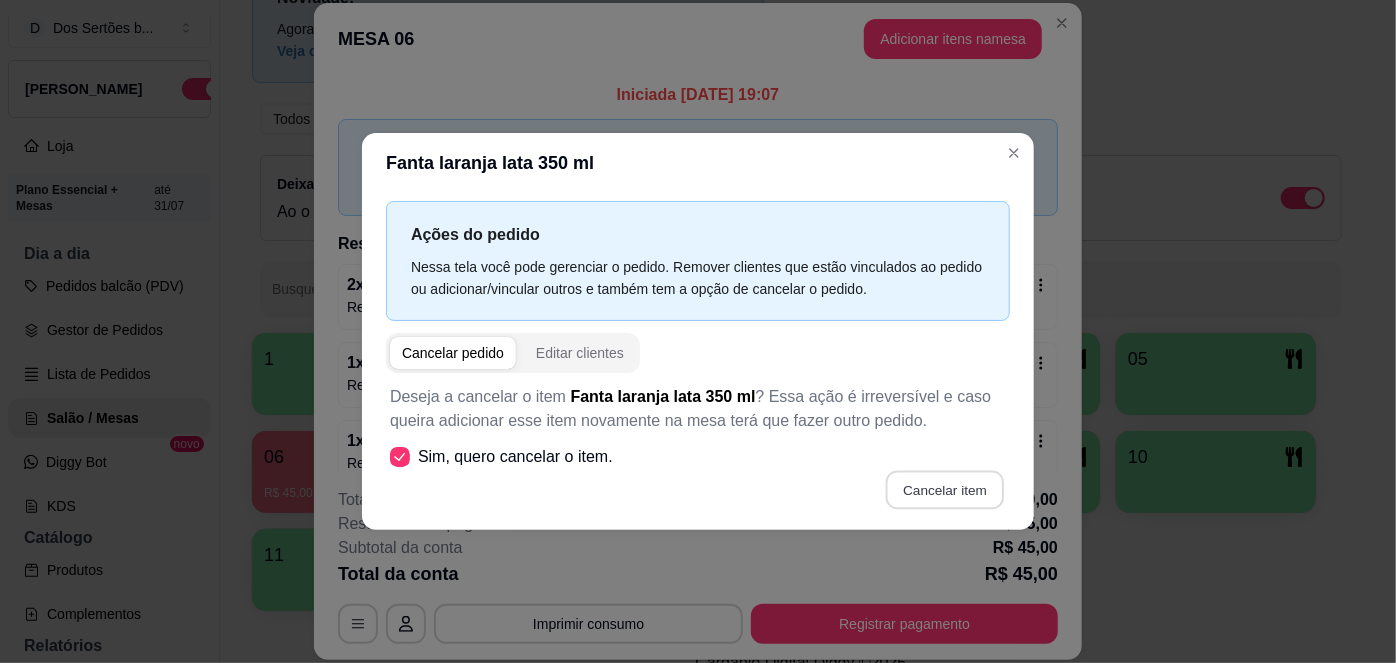 click on "Cancelar item" at bounding box center (944, 489) 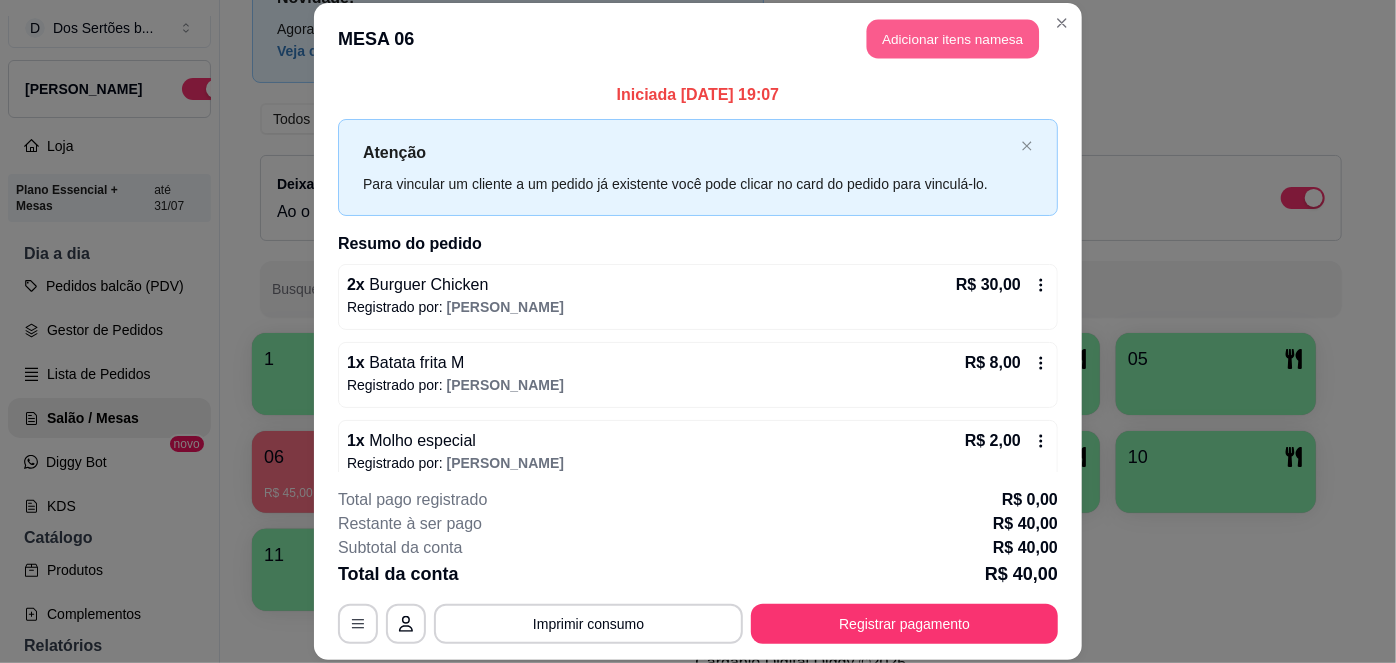 click on "Adicionar itens na  mesa" at bounding box center (953, 39) 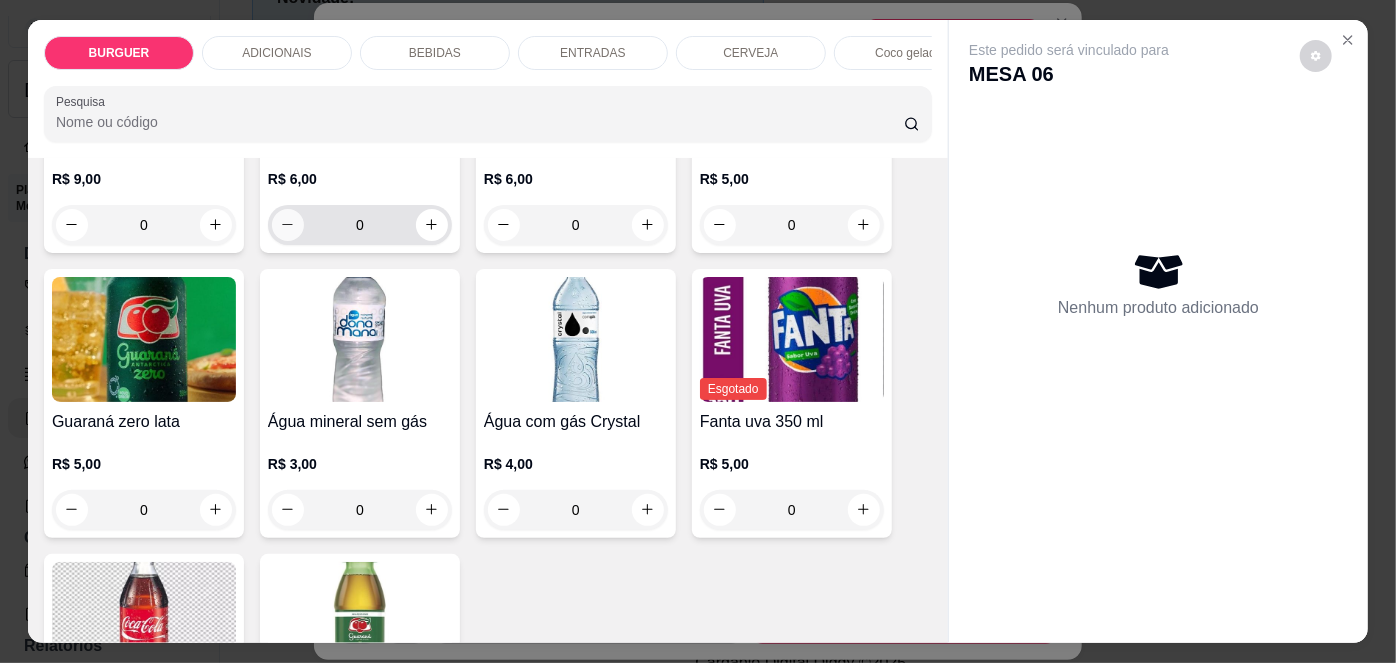 scroll, scrollTop: 2014, scrollLeft: 0, axis: vertical 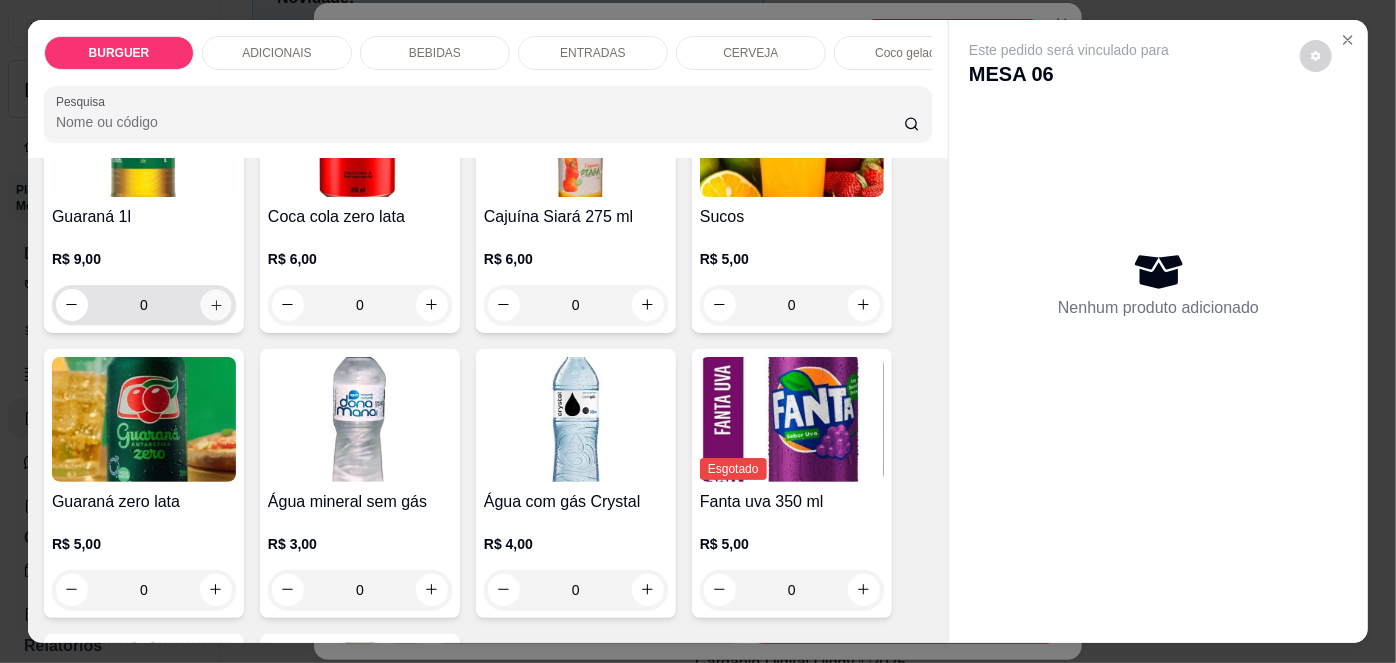 click 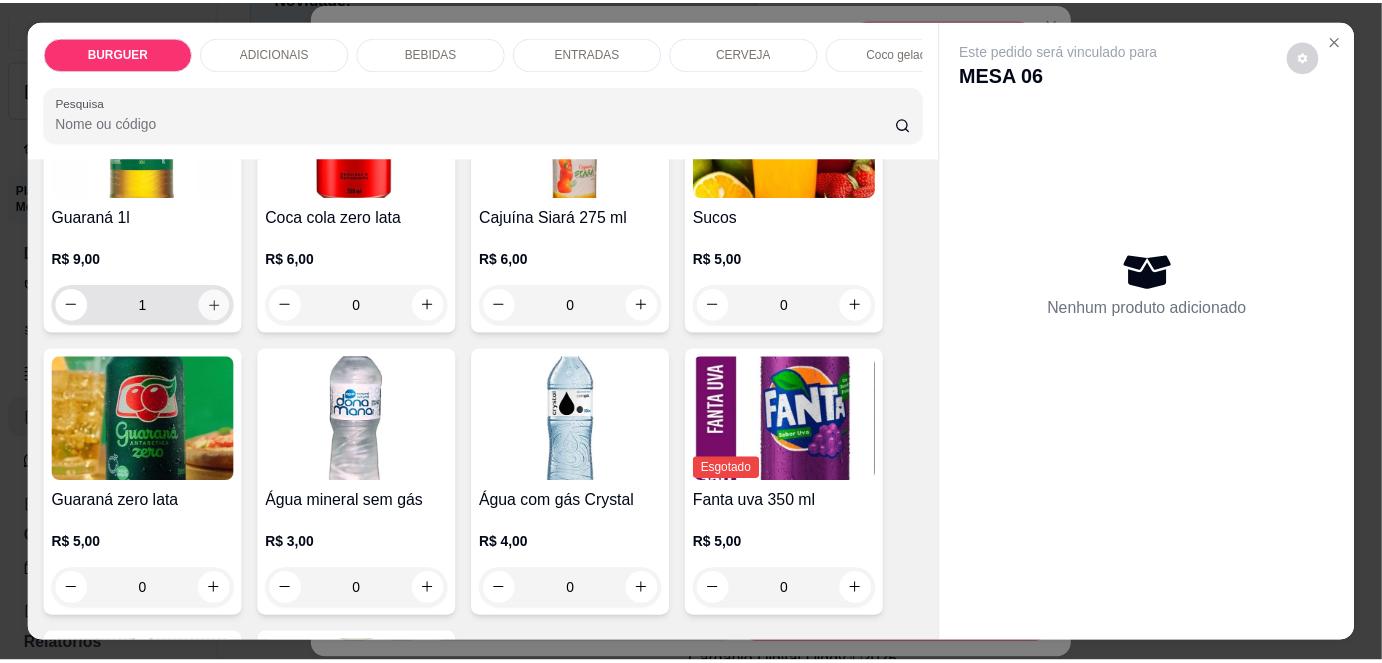 scroll, scrollTop: 2015, scrollLeft: 0, axis: vertical 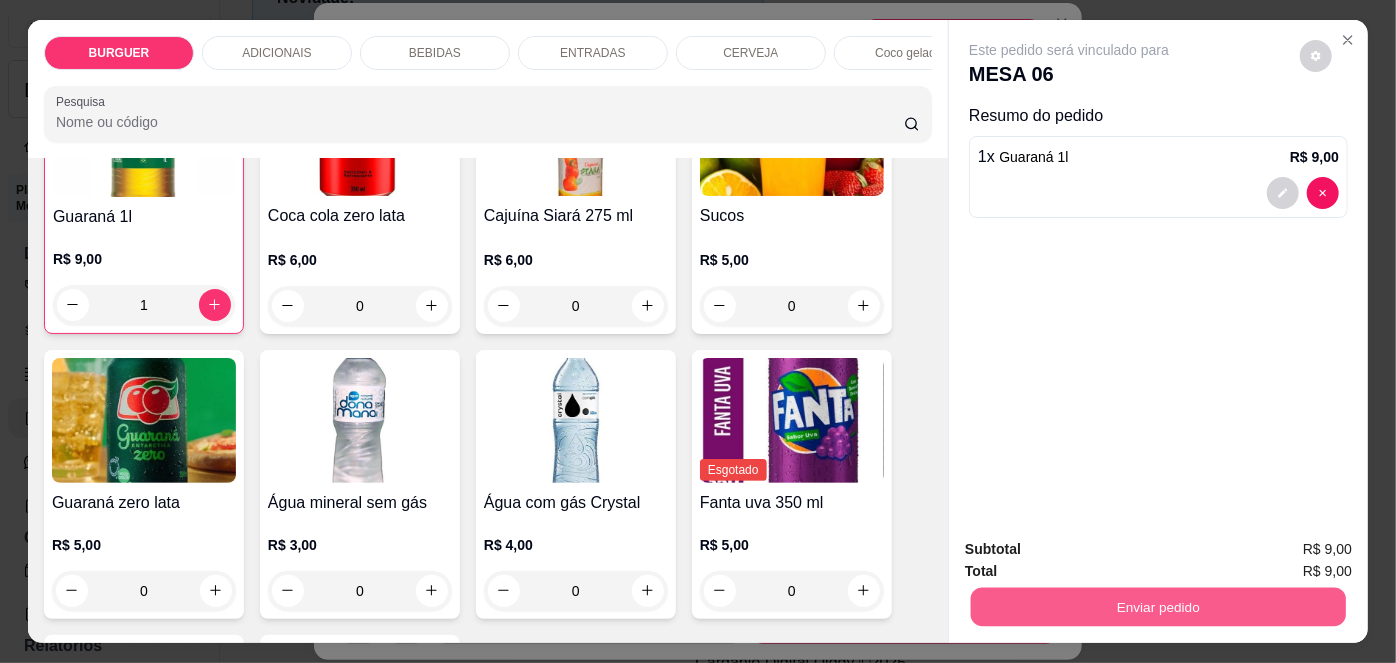 click on "Enviar pedido" at bounding box center [1158, 607] 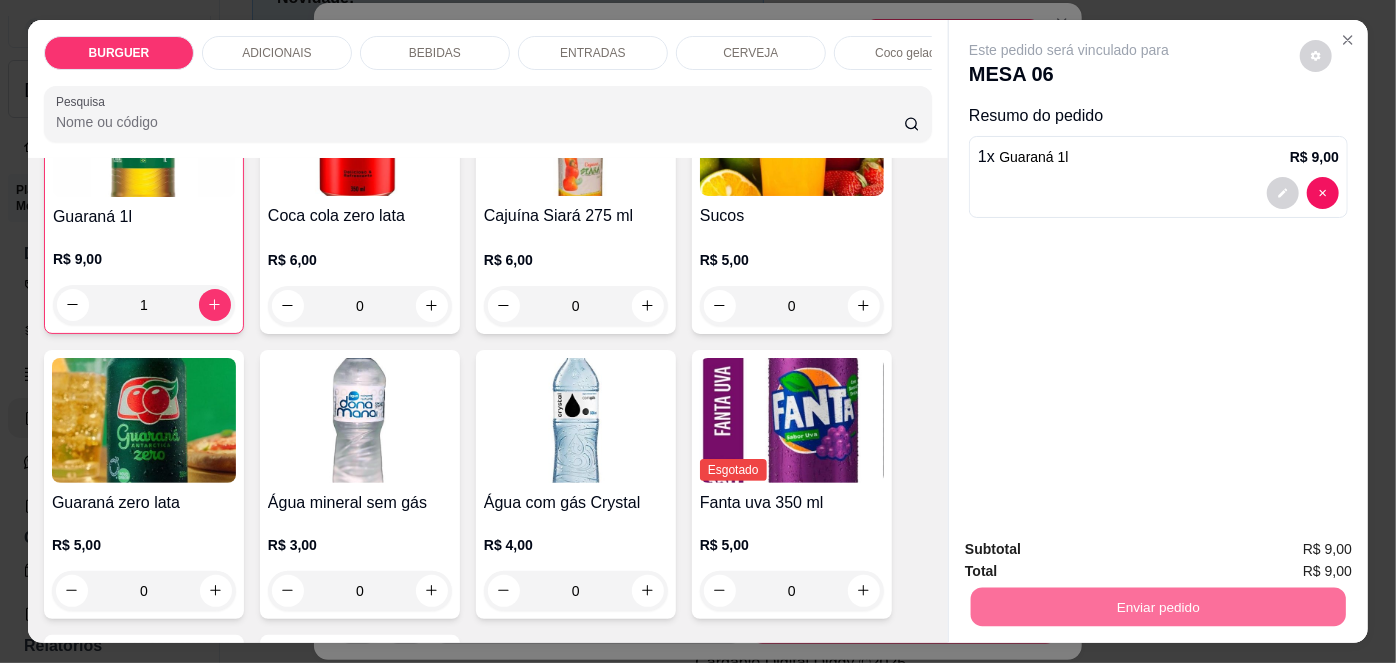 click on "Não registrar e enviar pedido" at bounding box center (1093, 551) 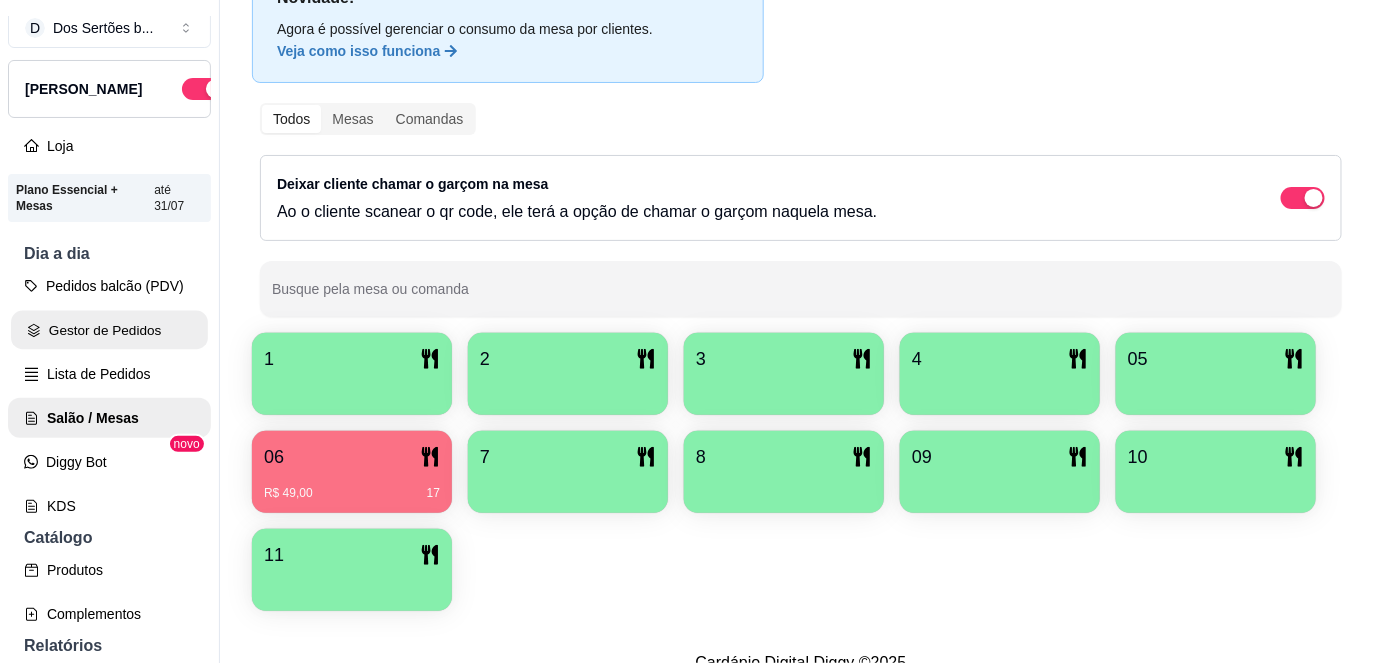 click on "Gestor de Pedidos" at bounding box center (109, 330) 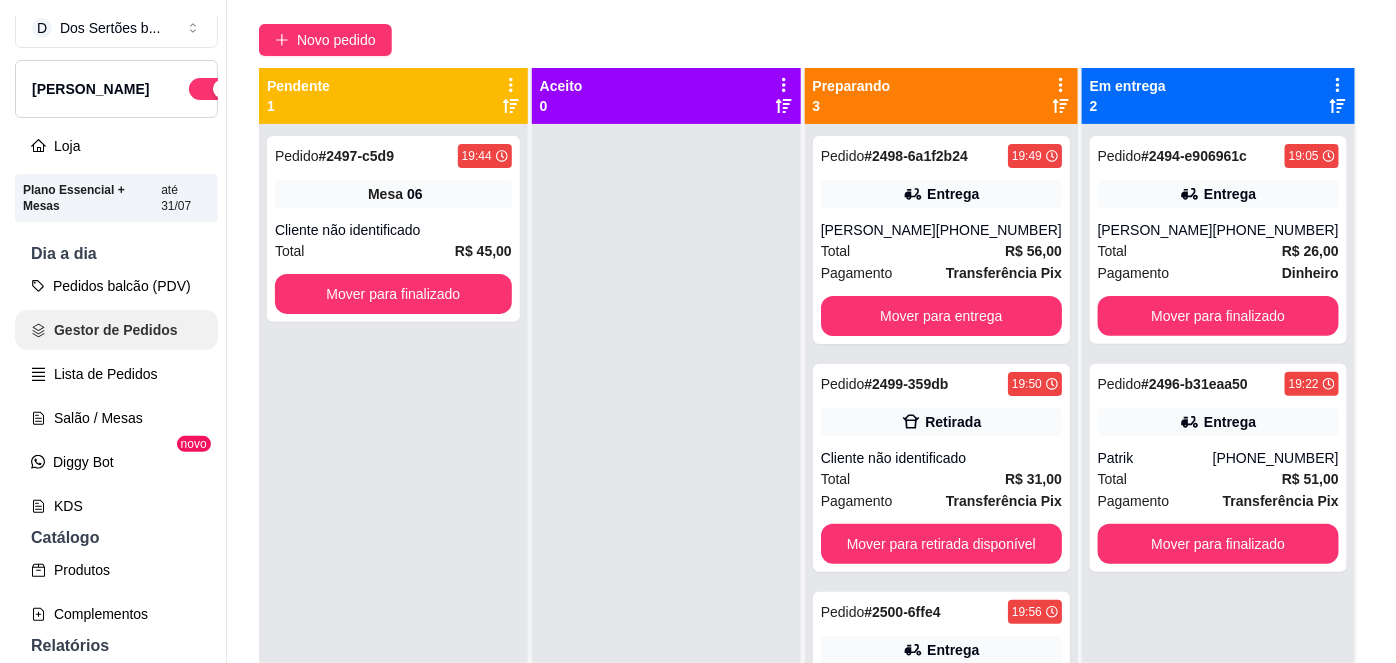 scroll, scrollTop: 0, scrollLeft: 0, axis: both 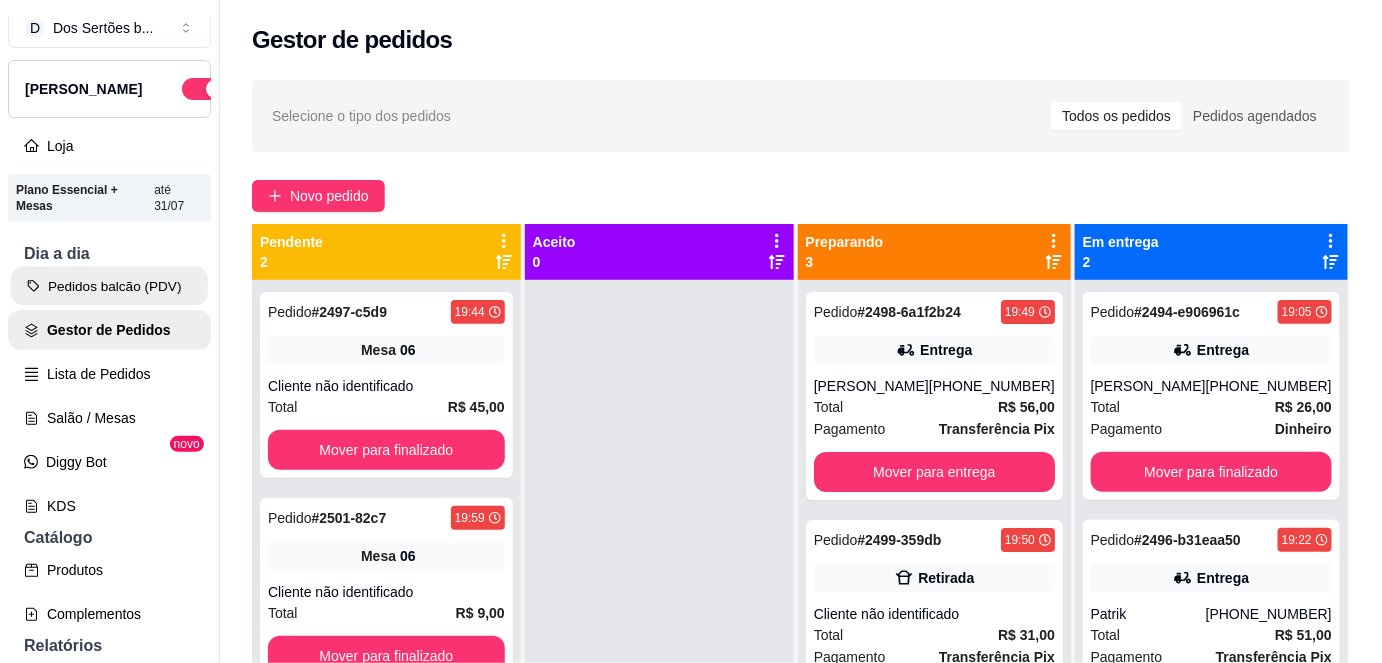 click on "Pedidos balcão (PDV)" at bounding box center (109, 286) 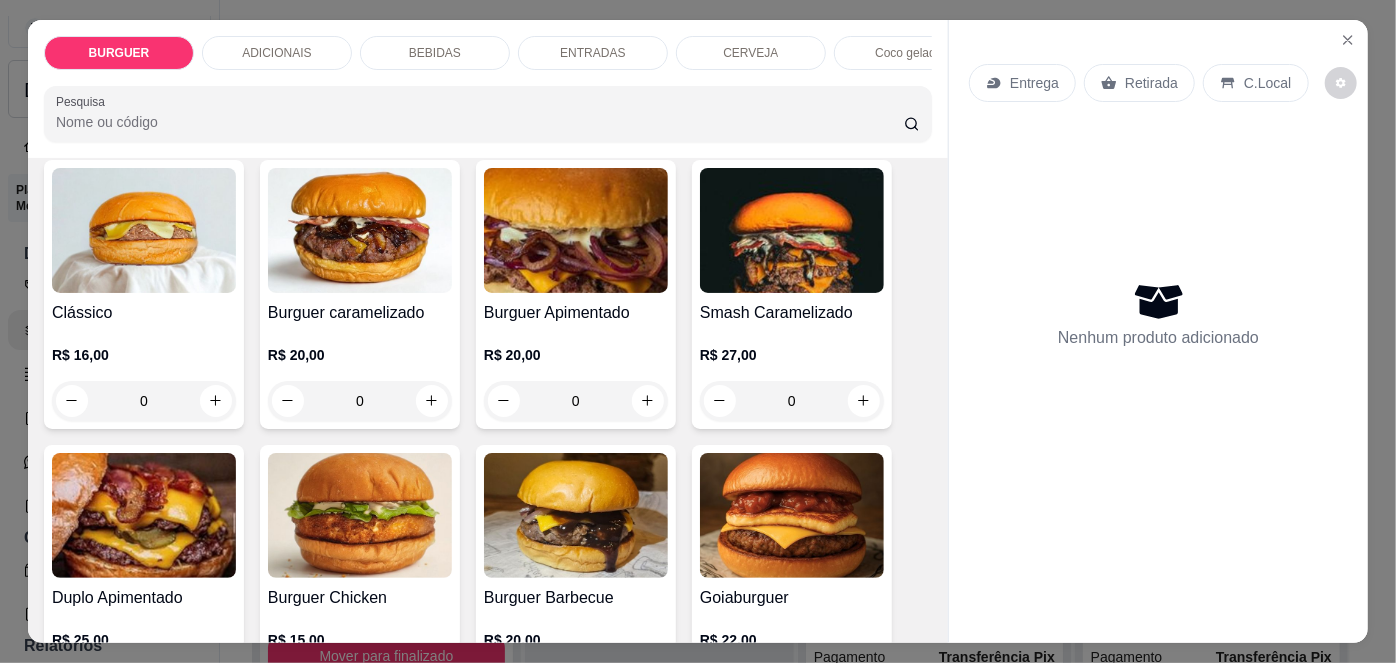 scroll, scrollTop: 273, scrollLeft: 0, axis: vertical 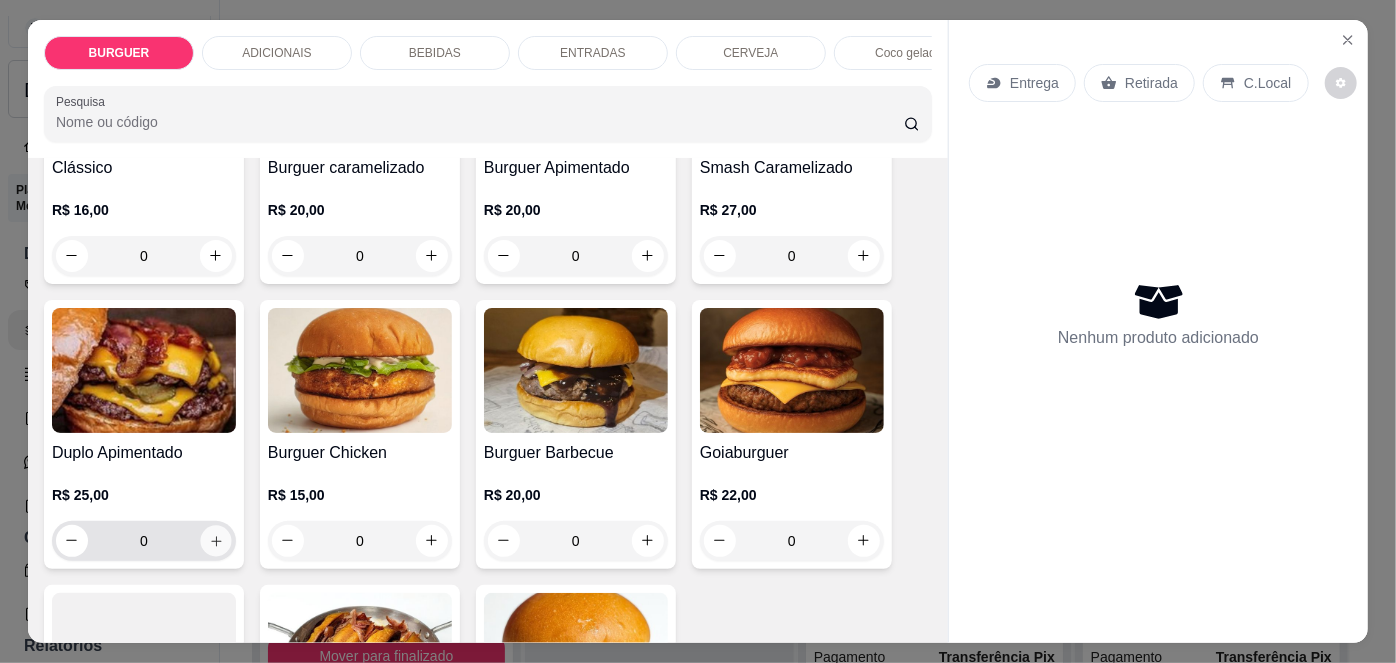 click 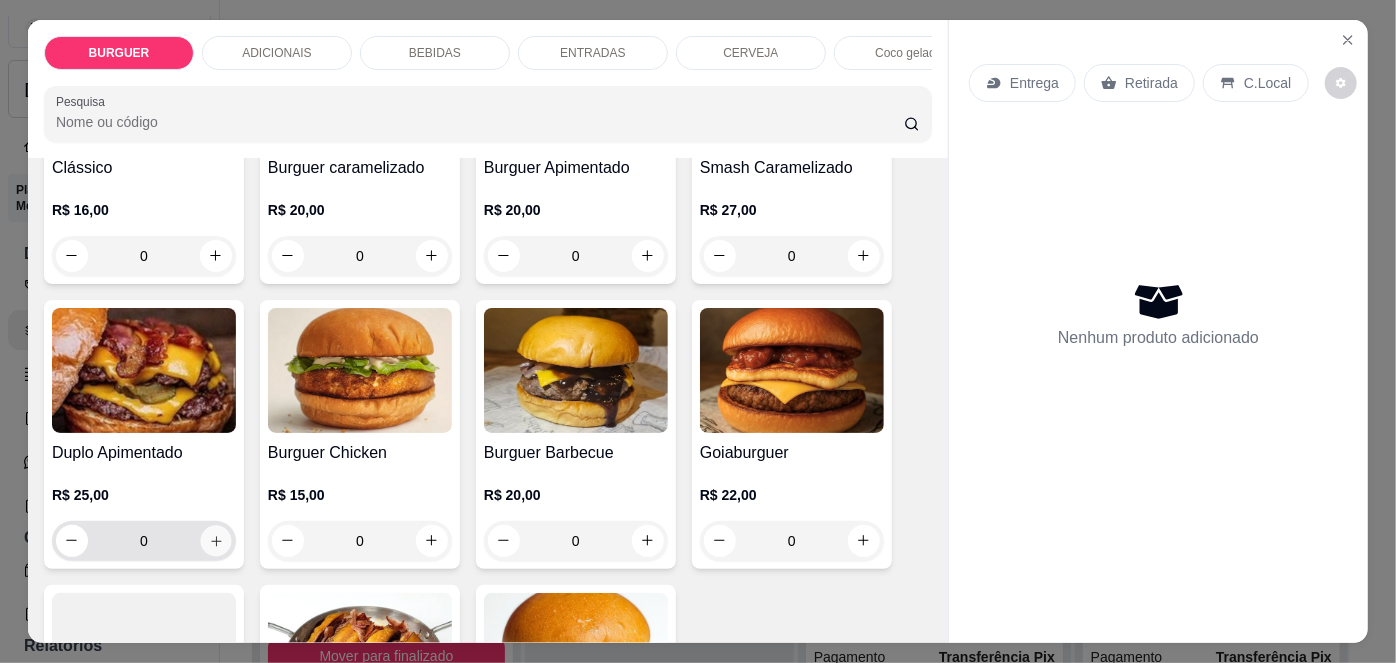 type on "1" 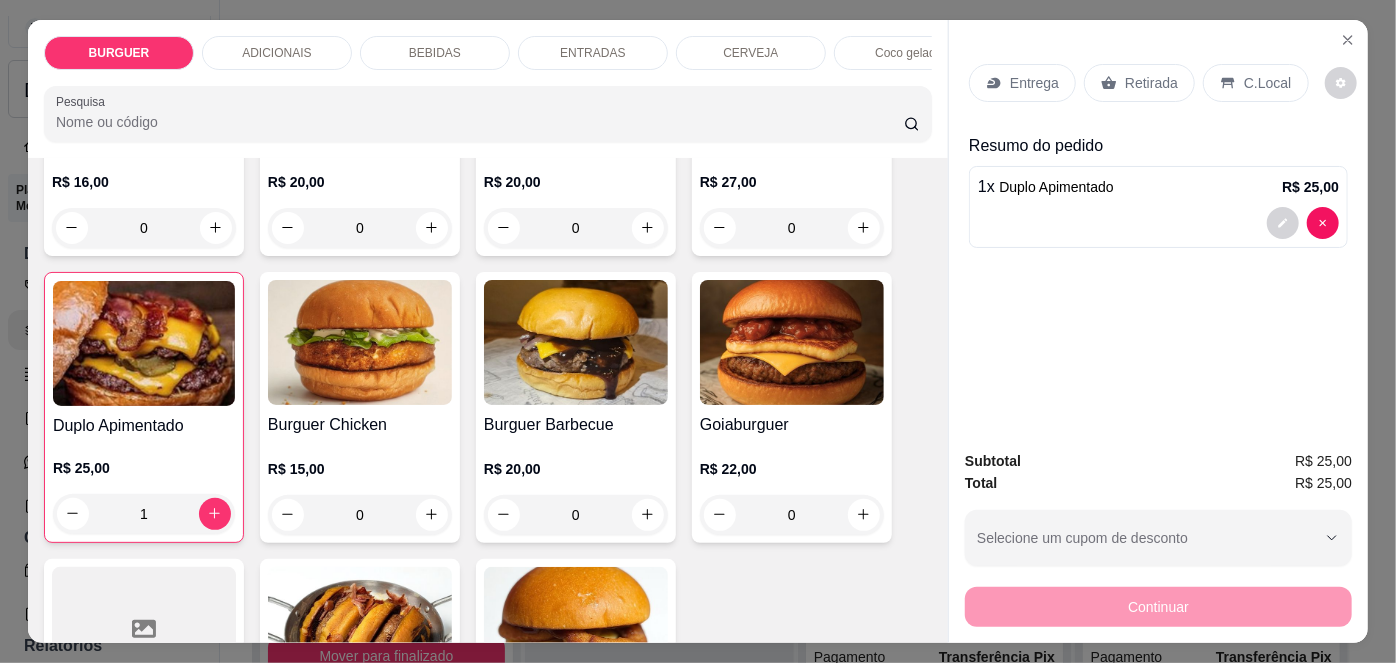 scroll, scrollTop: 307, scrollLeft: 0, axis: vertical 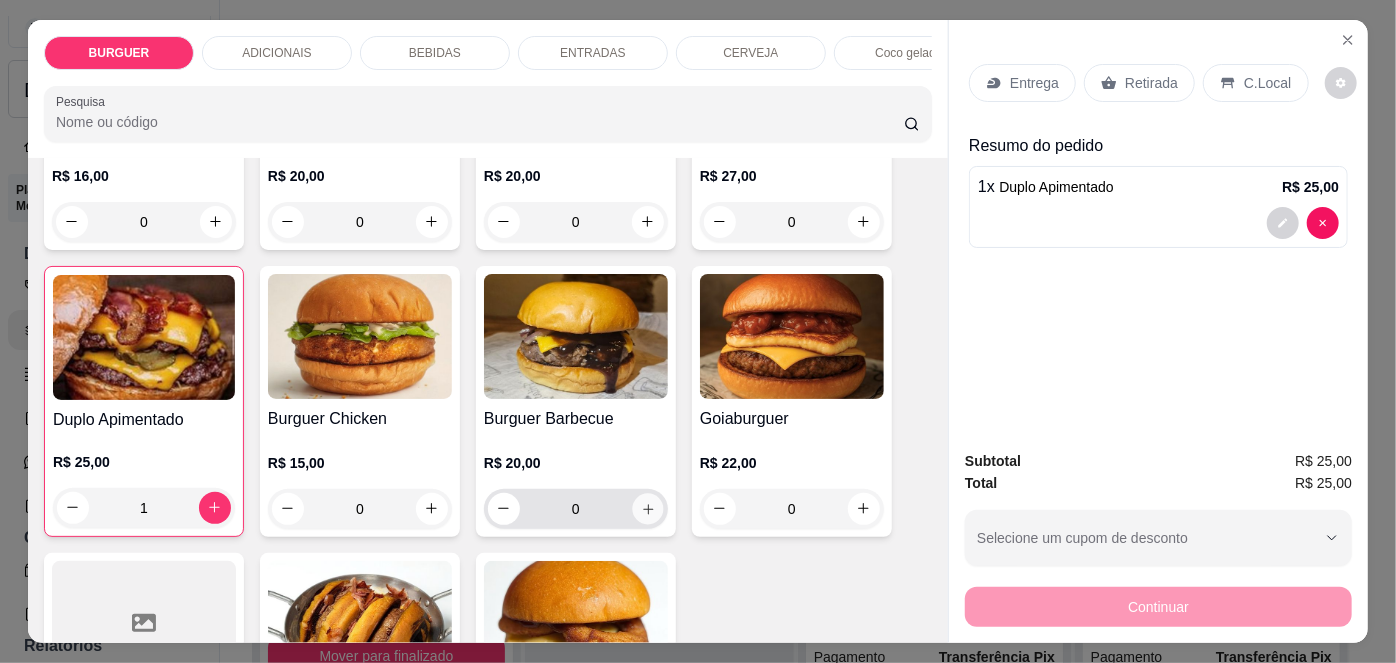 click 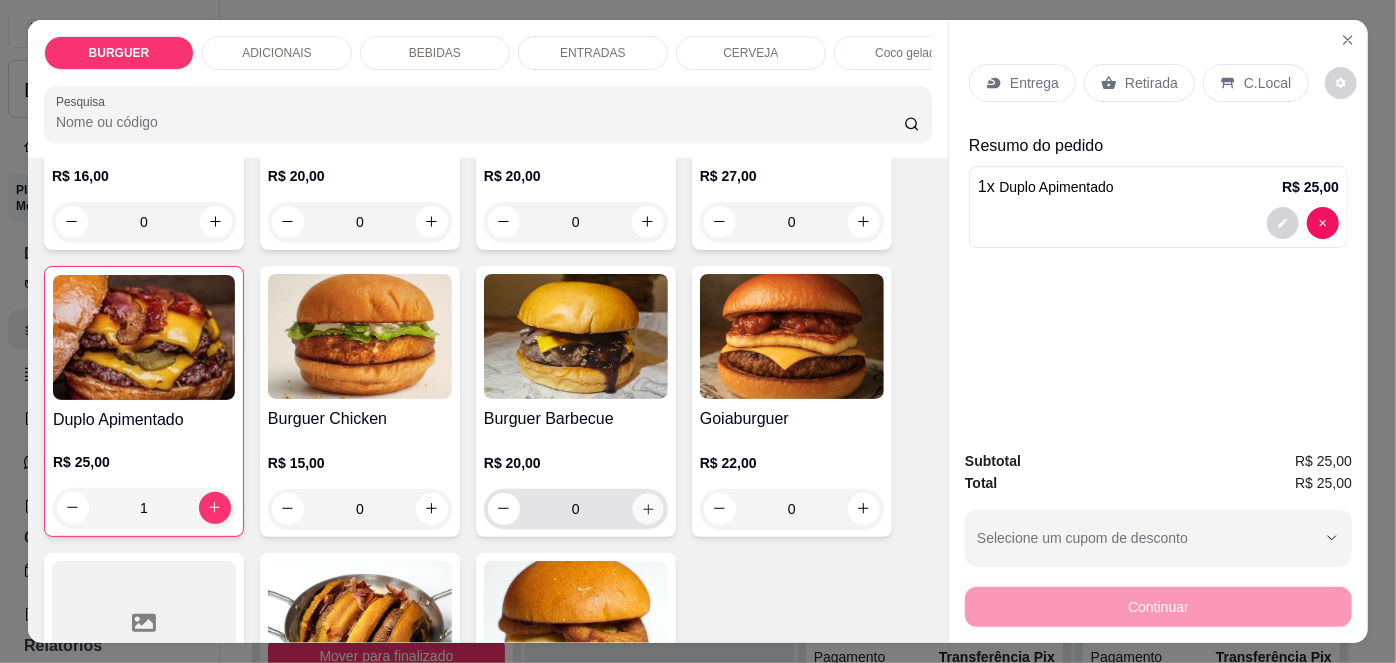 type on "1" 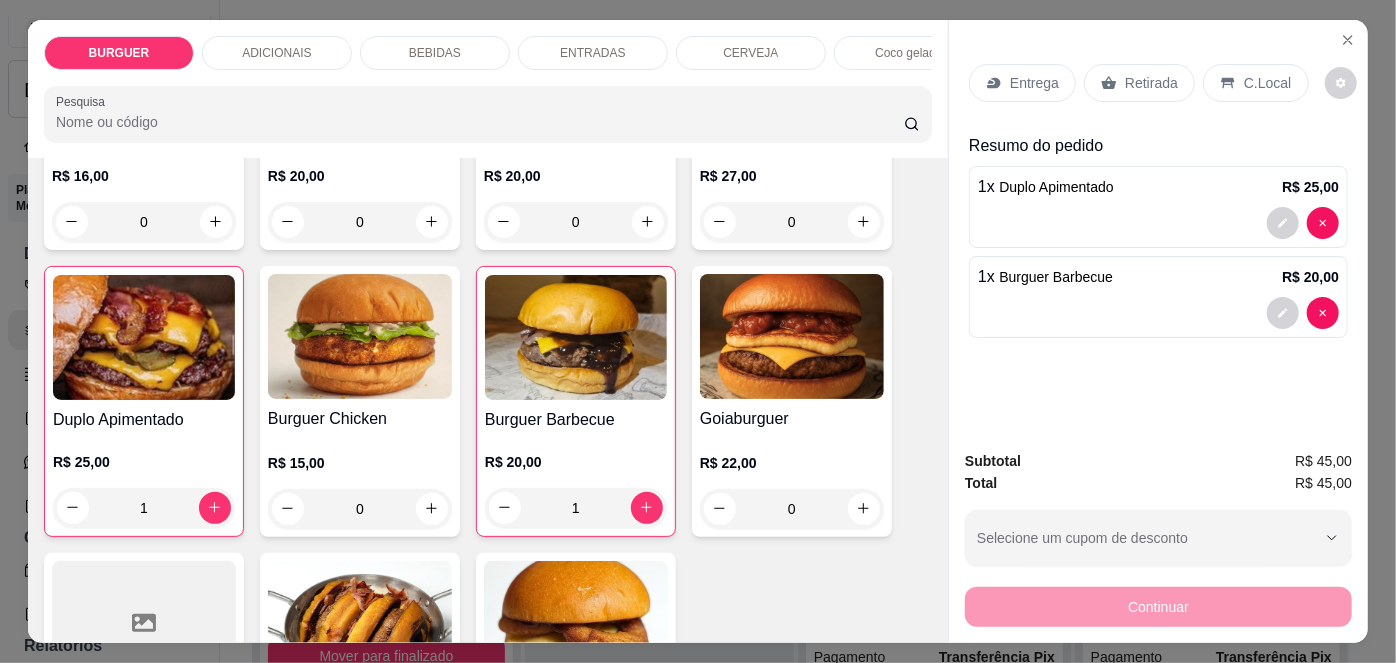 click on "Entrega" at bounding box center [1022, 83] 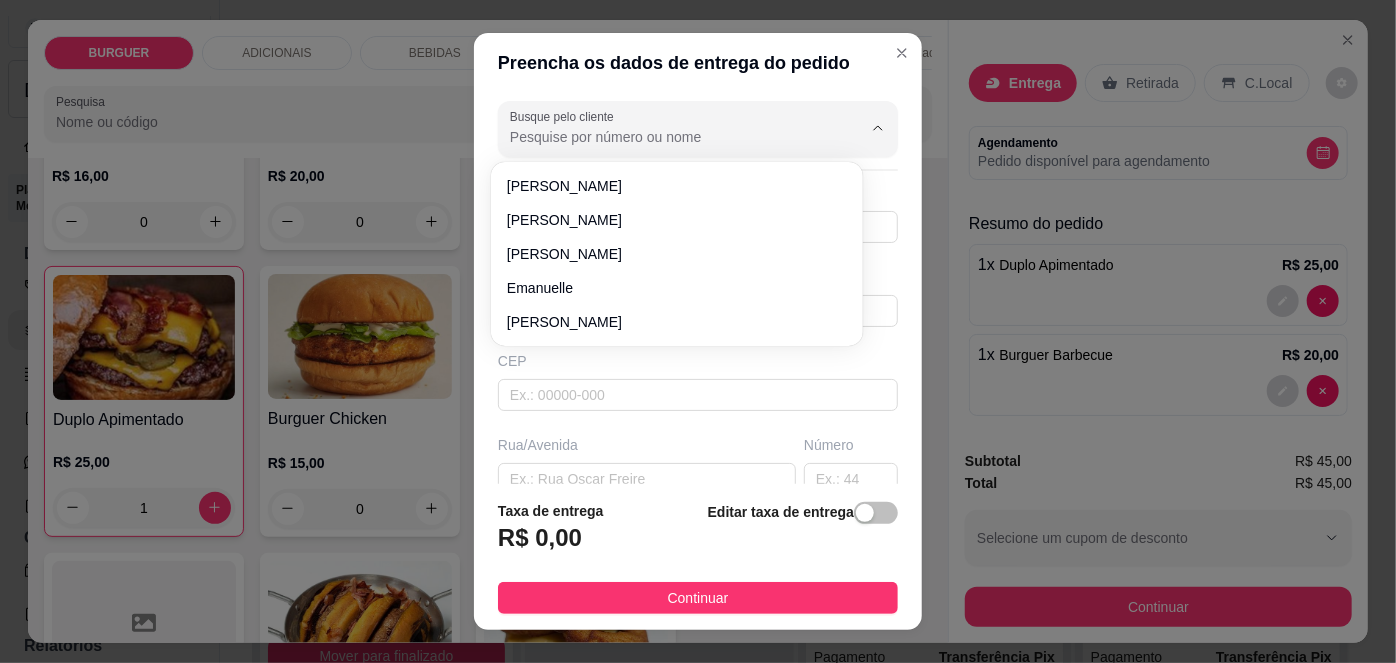 click on "Busque pelo cliente" at bounding box center (670, 137) 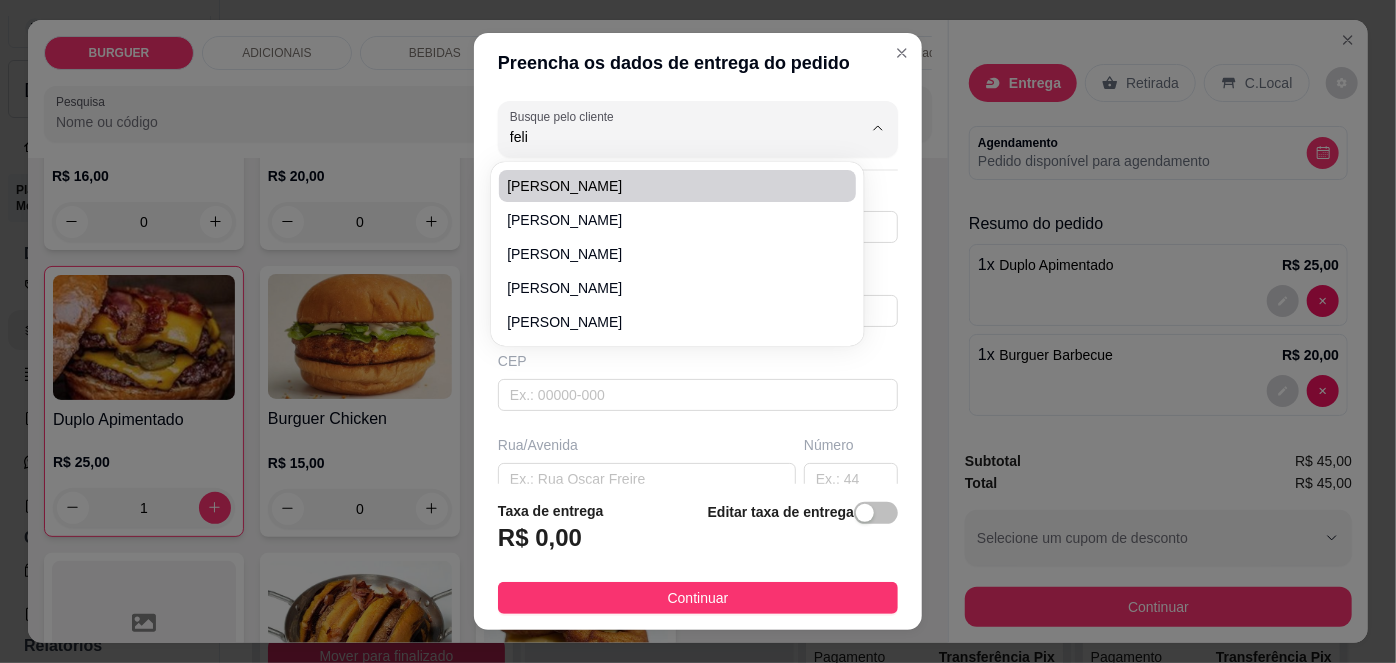 click on "[PERSON_NAME]" at bounding box center [667, 186] 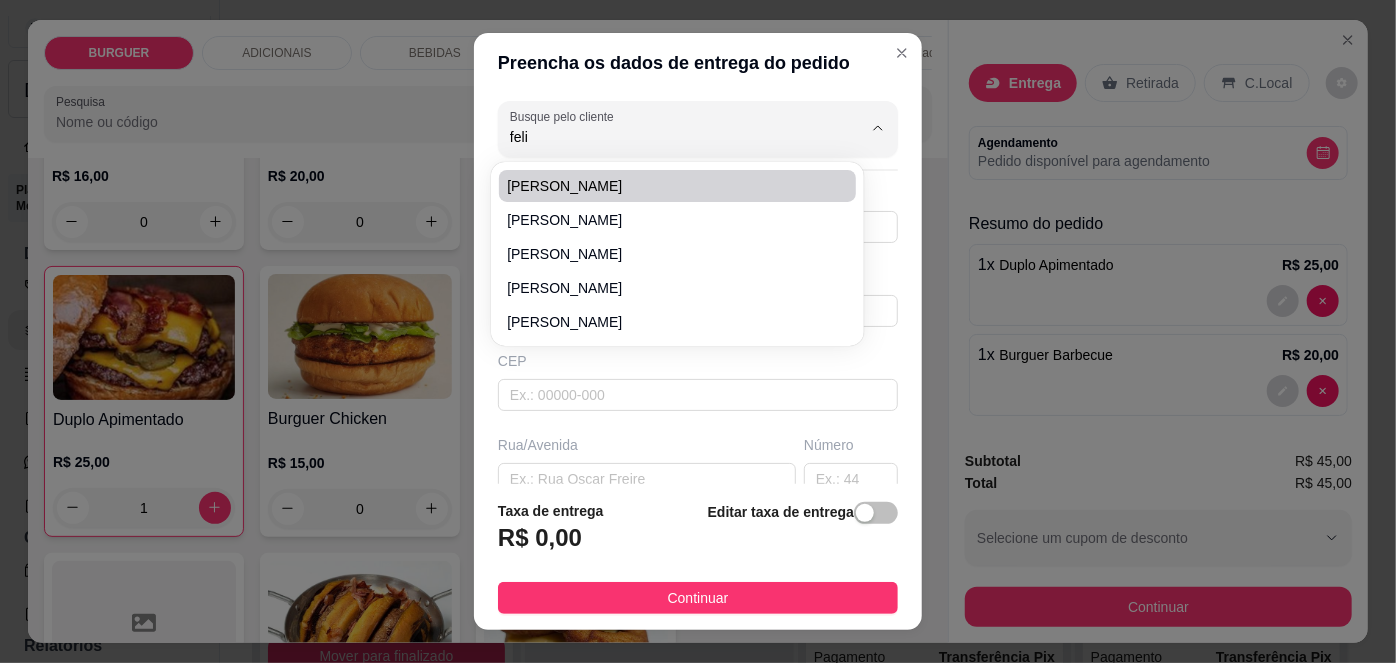 type on "[PERSON_NAME]" 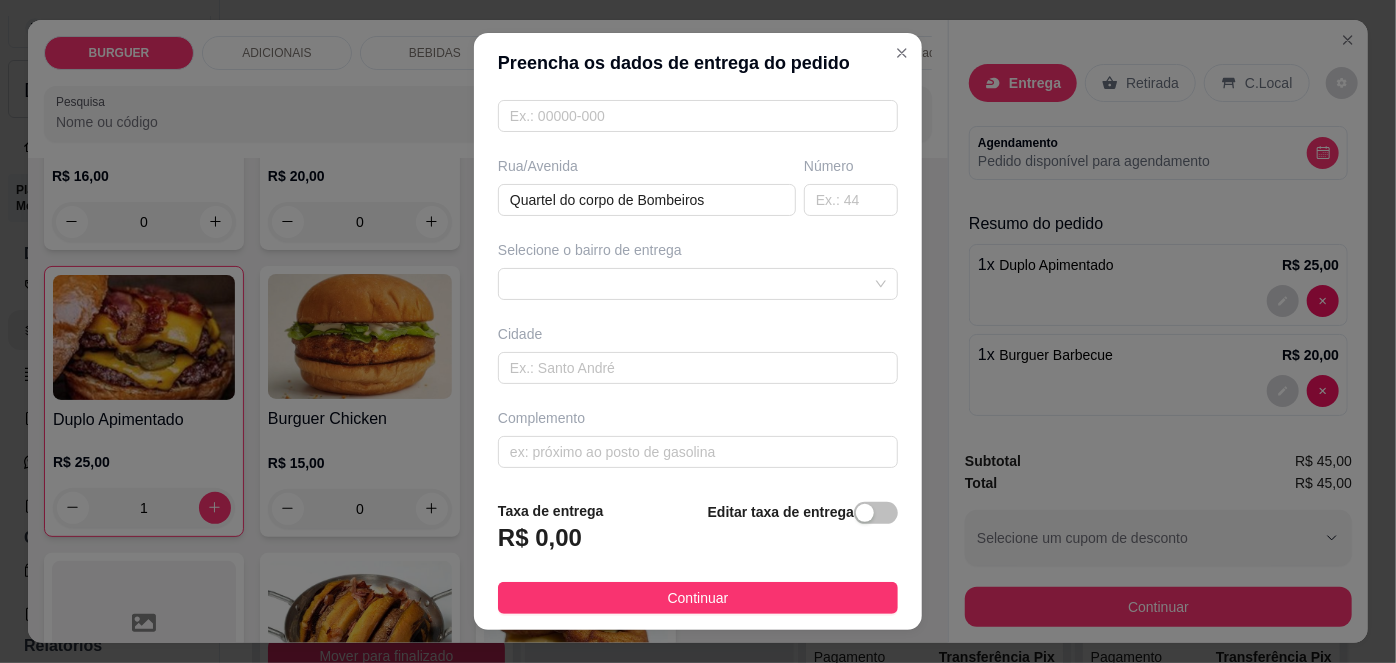 scroll, scrollTop: 278, scrollLeft: 0, axis: vertical 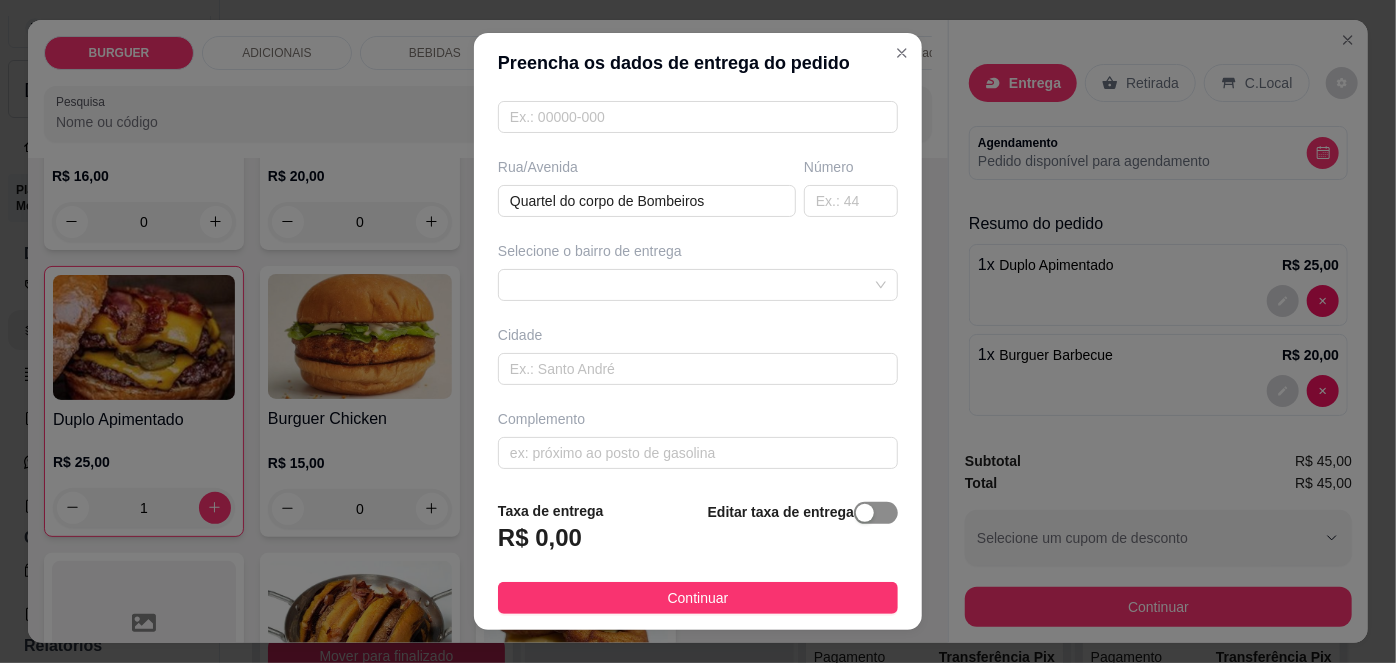 type on "[PERSON_NAME]" 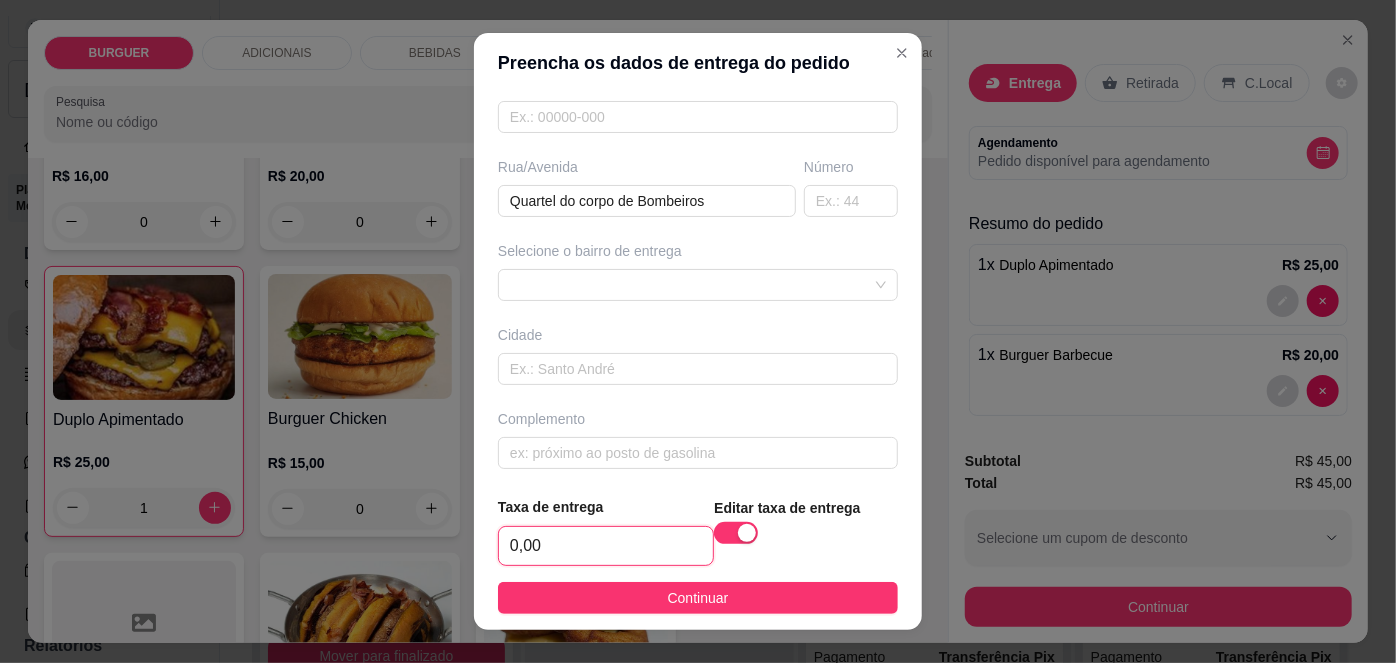 click on "0,00" at bounding box center [606, 546] 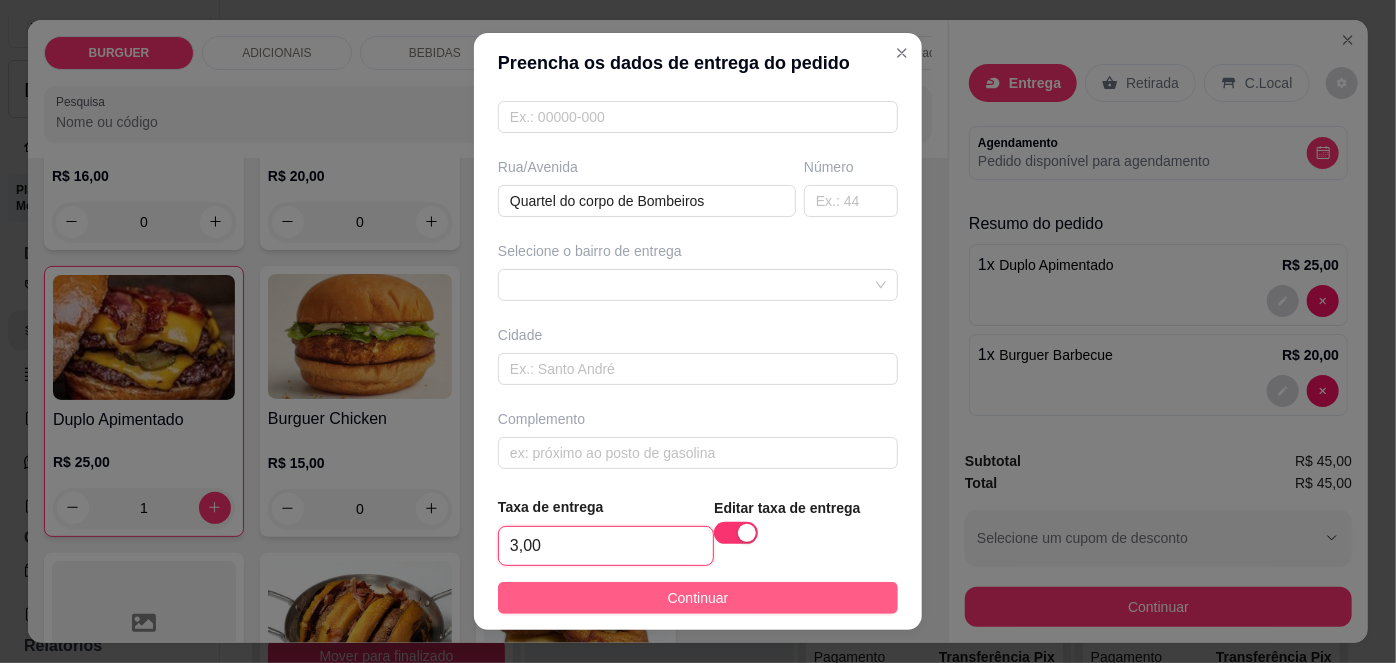 type on "3,00" 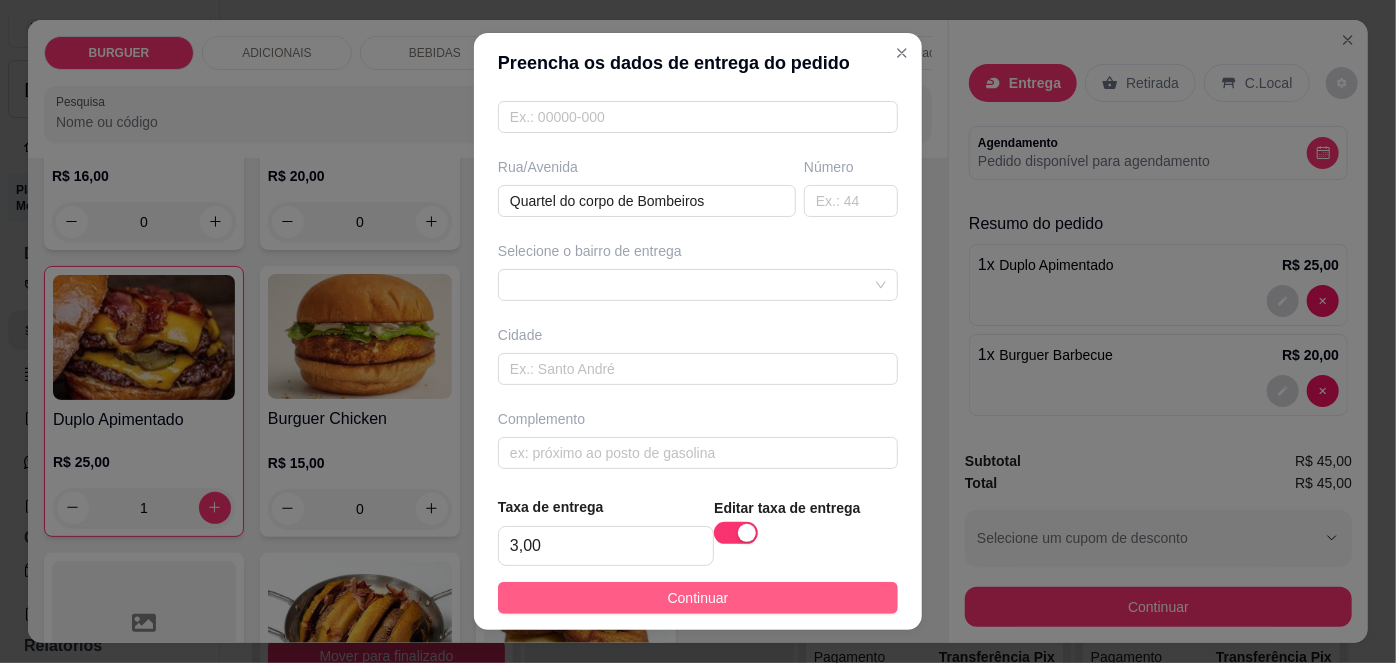 click on "Continuar" at bounding box center [698, 598] 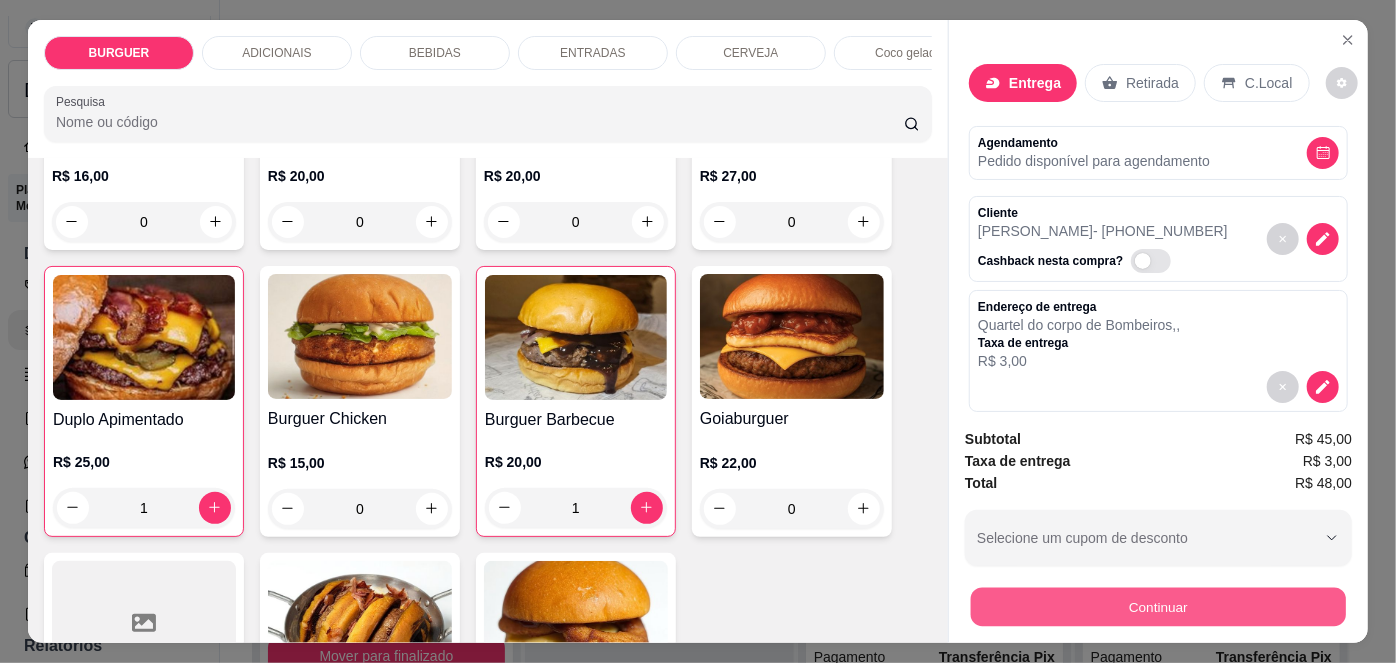 click on "Continuar" at bounding box center (1158, 607) 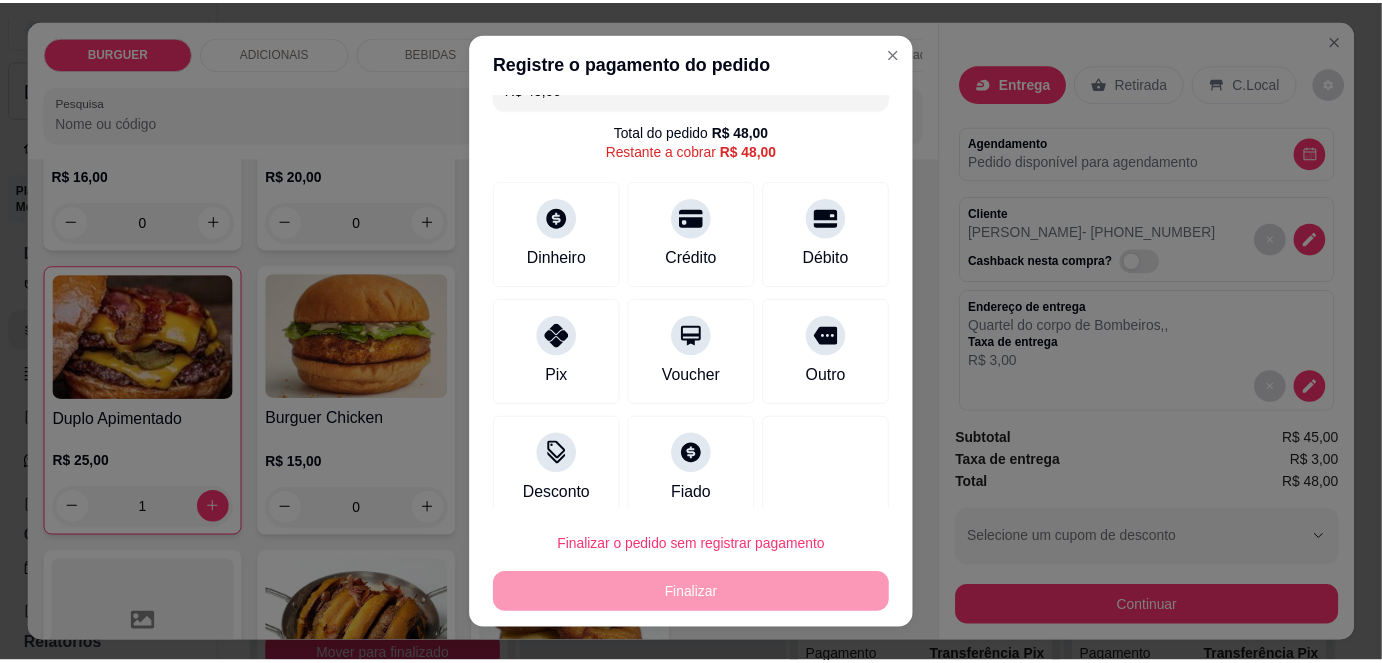 scroll, scrollTop: 0, scrollLeft: 0, axis: both 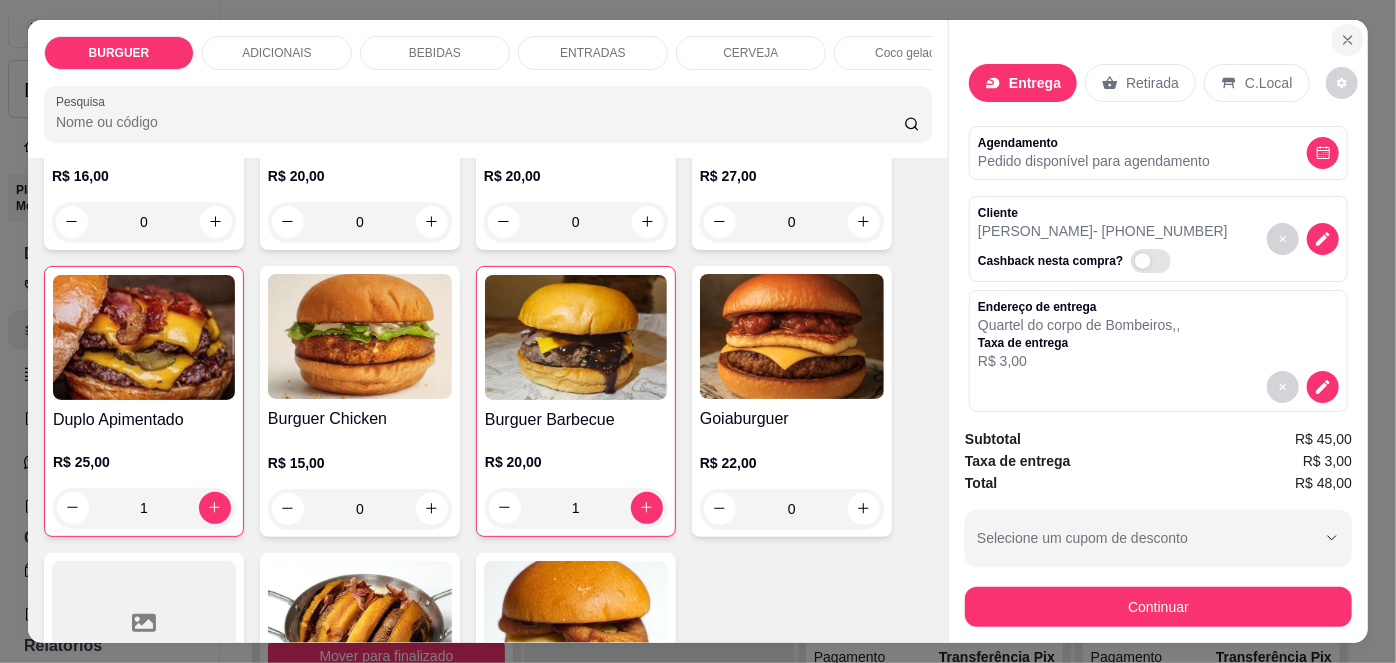 click 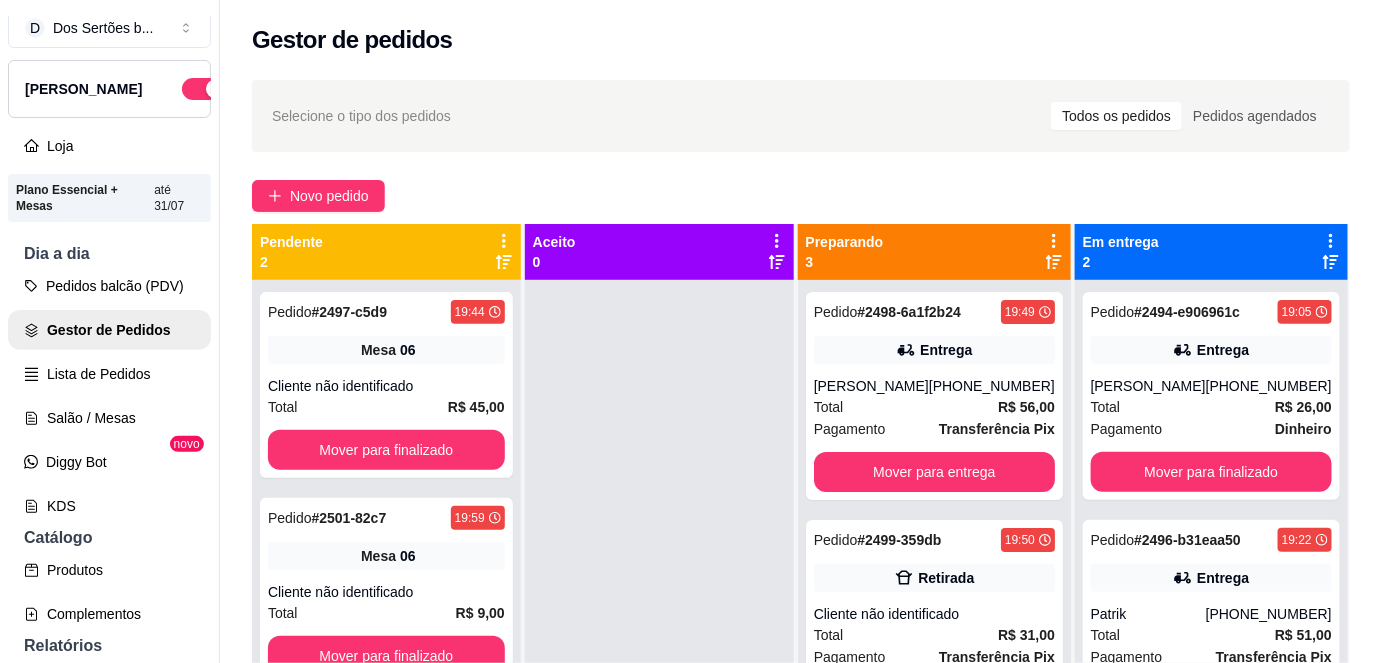 scroll, scrollTop: 56, scrollLeft: 0, axis: vertical 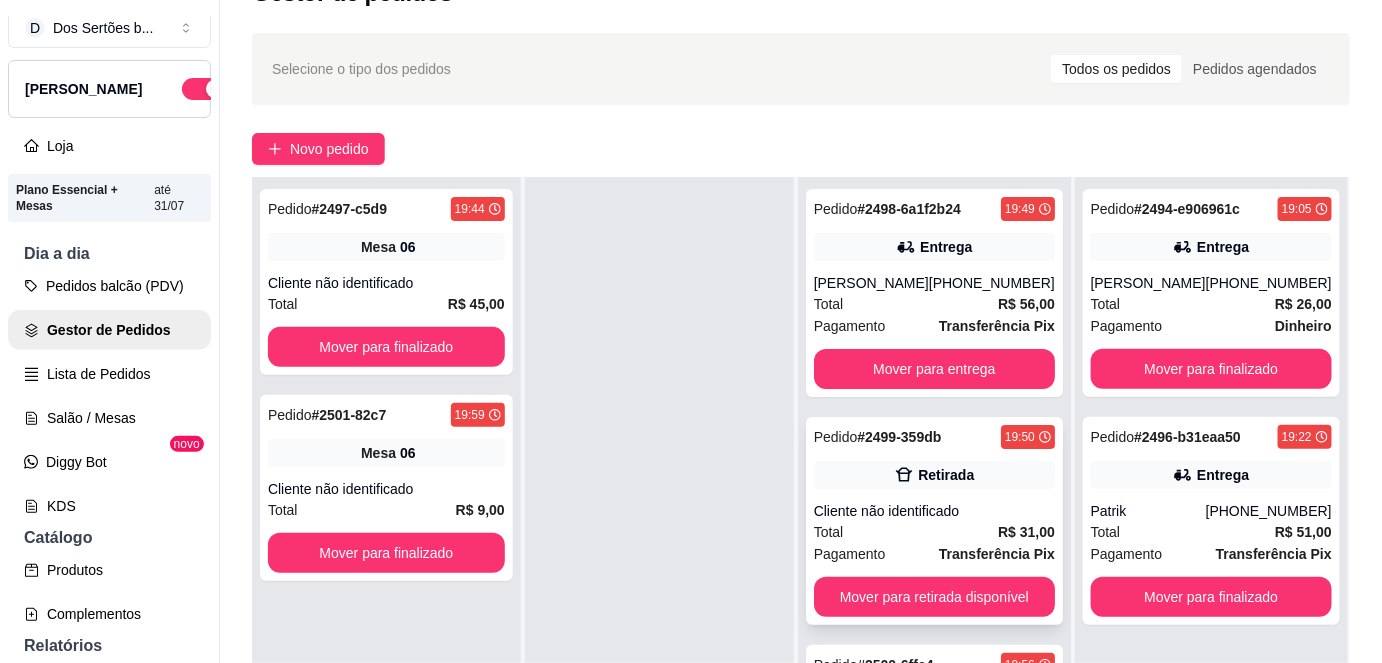 click on "Pedido  # 2499-359db 19:50 Retirada Cliente não identificado Total R$ 31,00 Pagamento Transferência Pix Mover para retirada disponível" at bounding box center [934, 521] 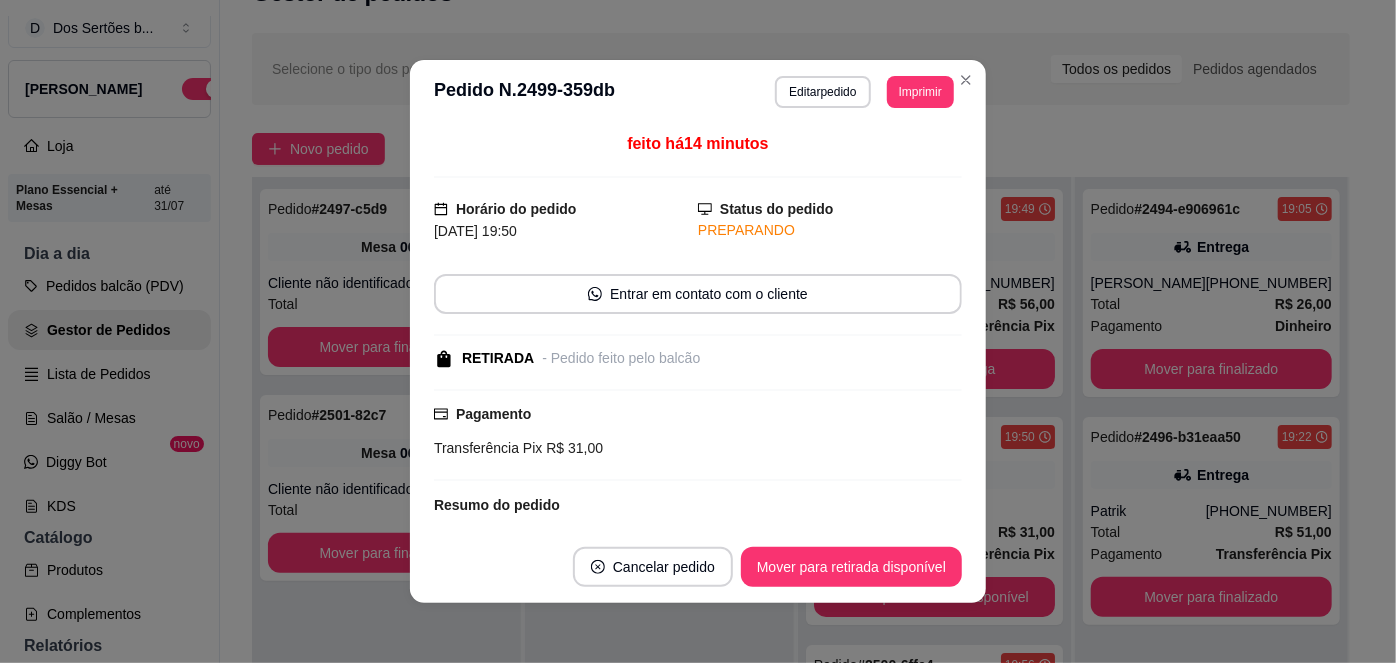 scroll, scrollTop: 183, scrollLeft: 0, axis: vertical 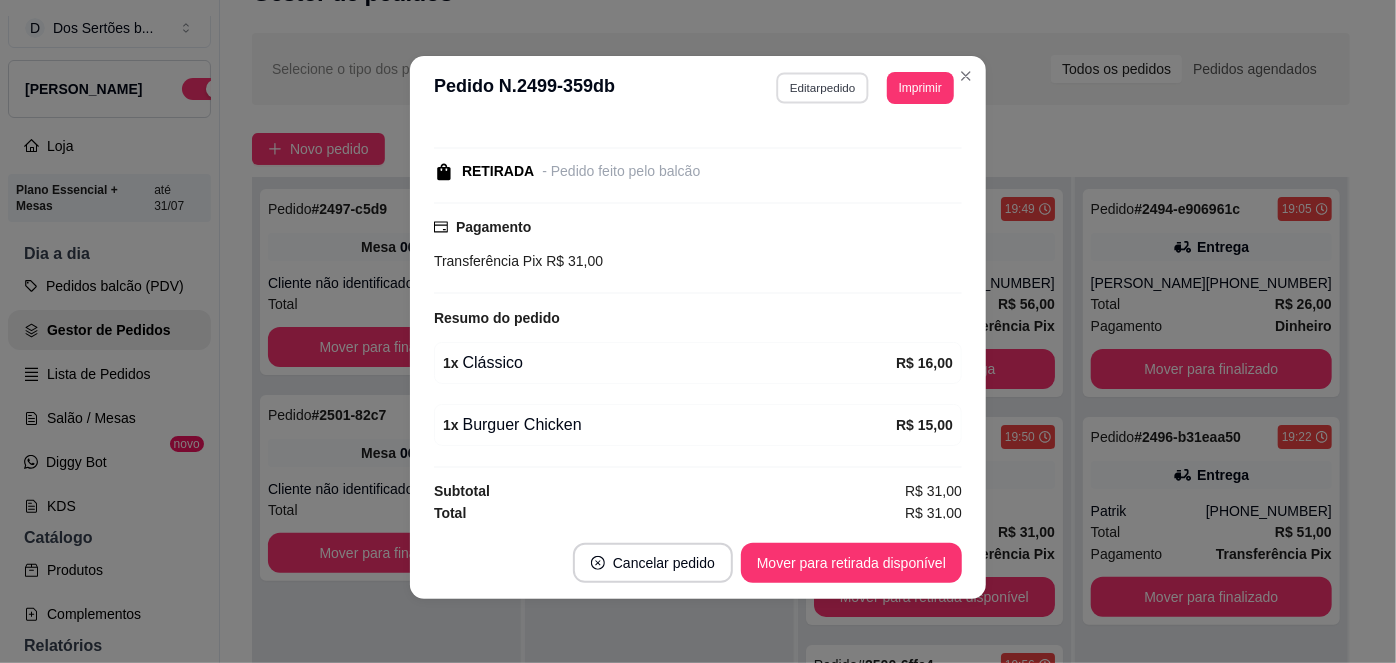 click on "Editar  pedido" at bounding box center (823, 87) 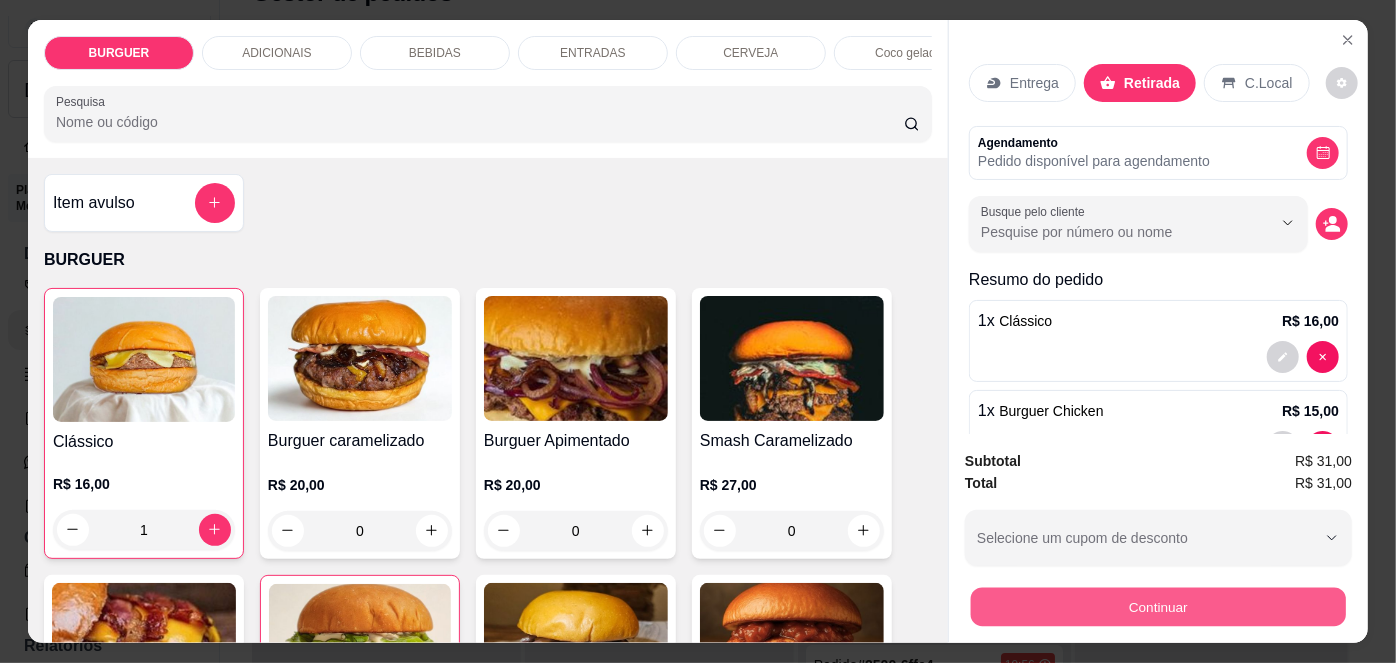 click on "Continuar" at bounding box center [1158, 607] 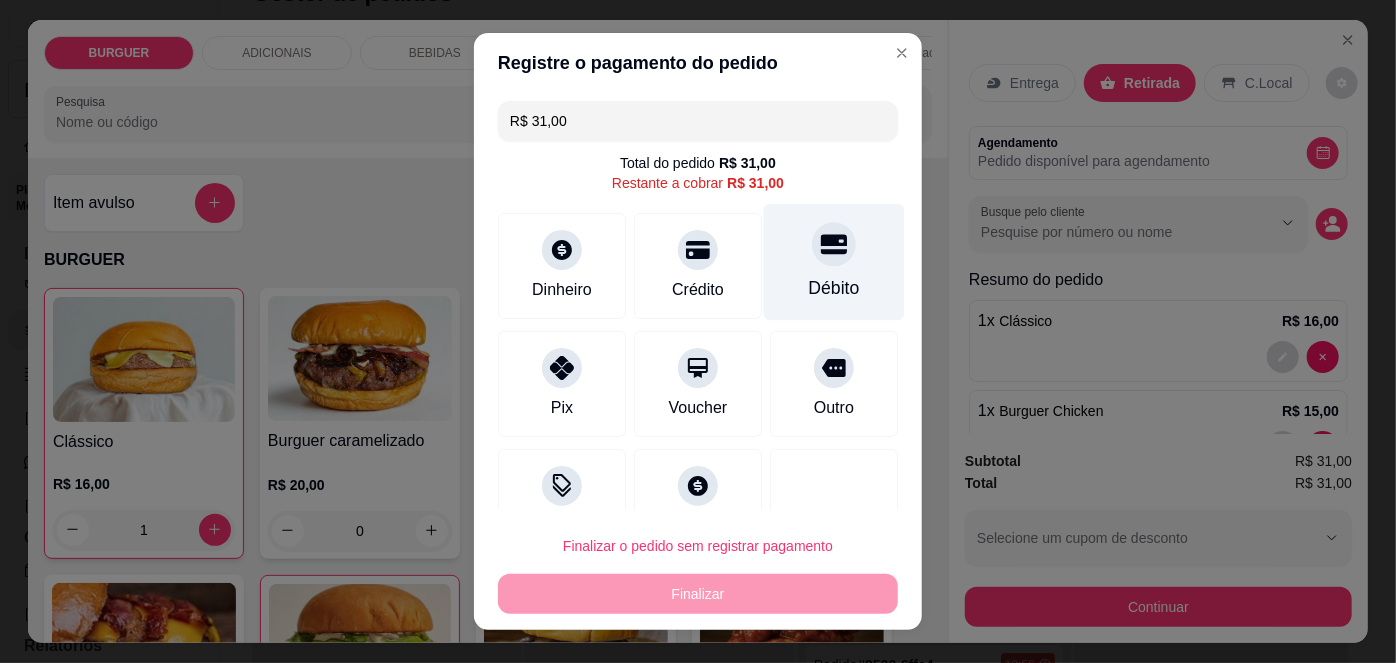 click 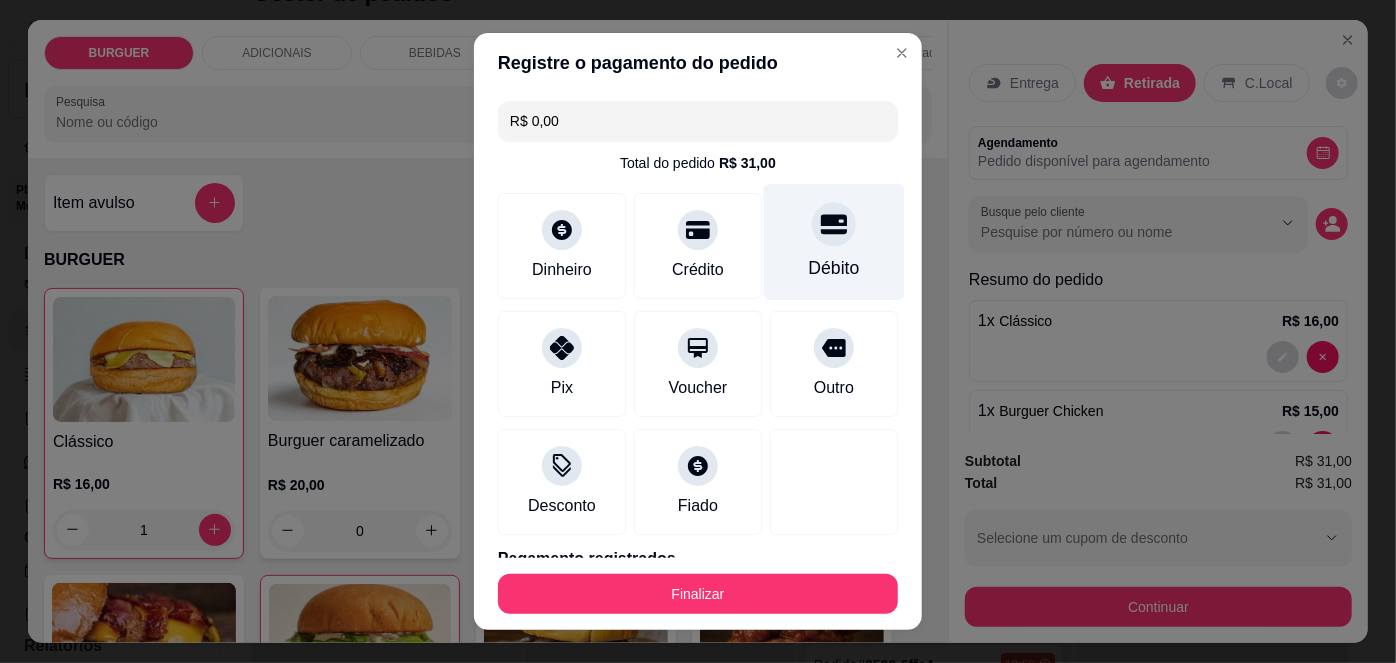 scroll, scrollTop: 88, scrollLeft: 0, axis: vertical 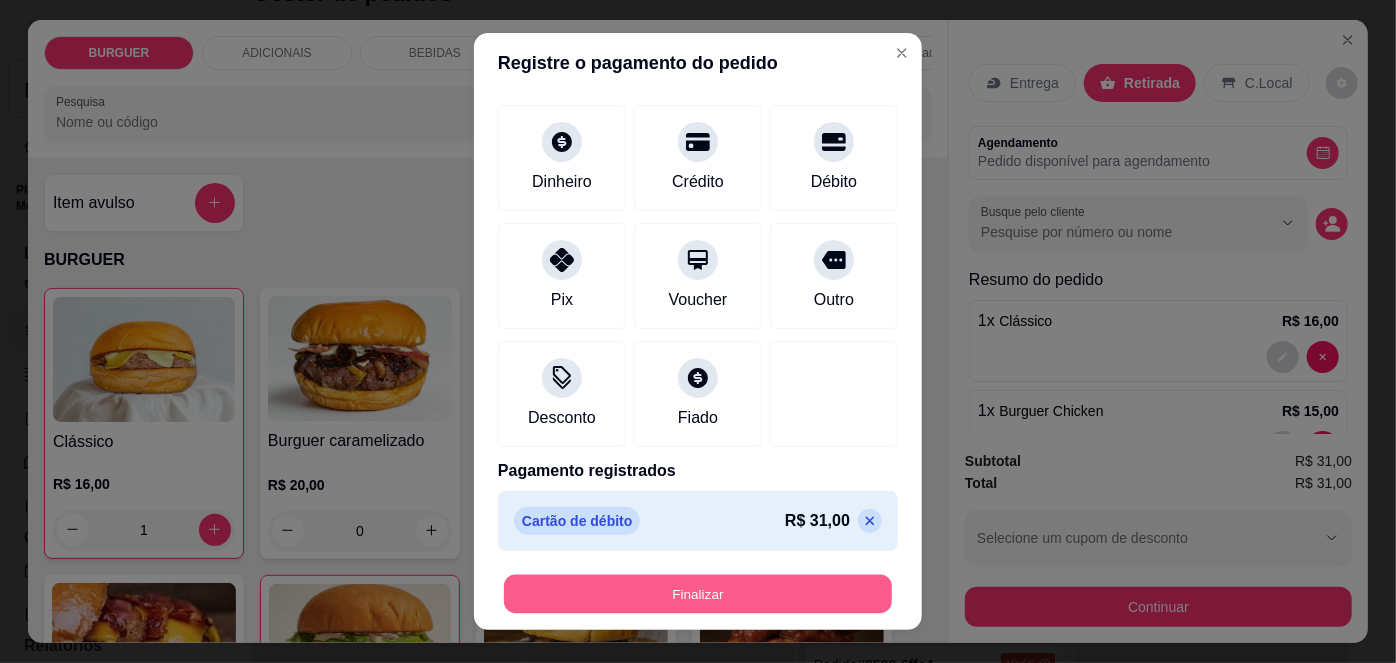 click on "Finalizar" at bounding box center [698, 593] 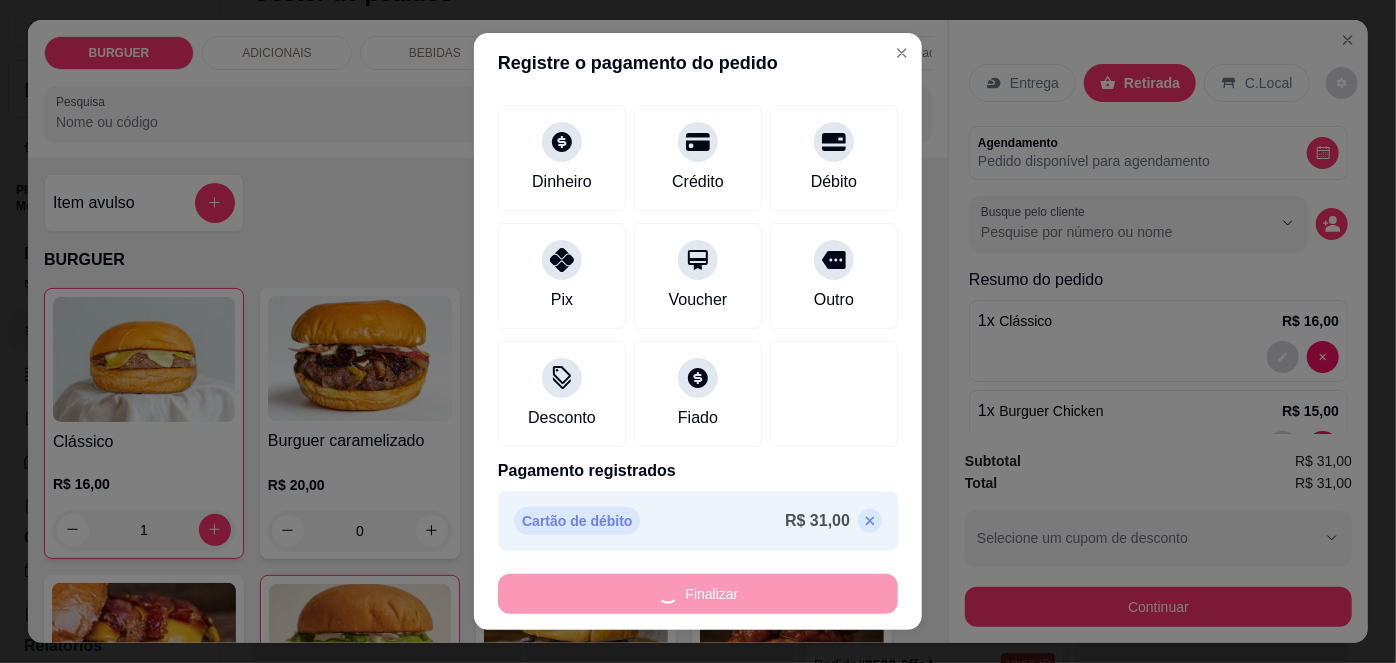 type on "0" 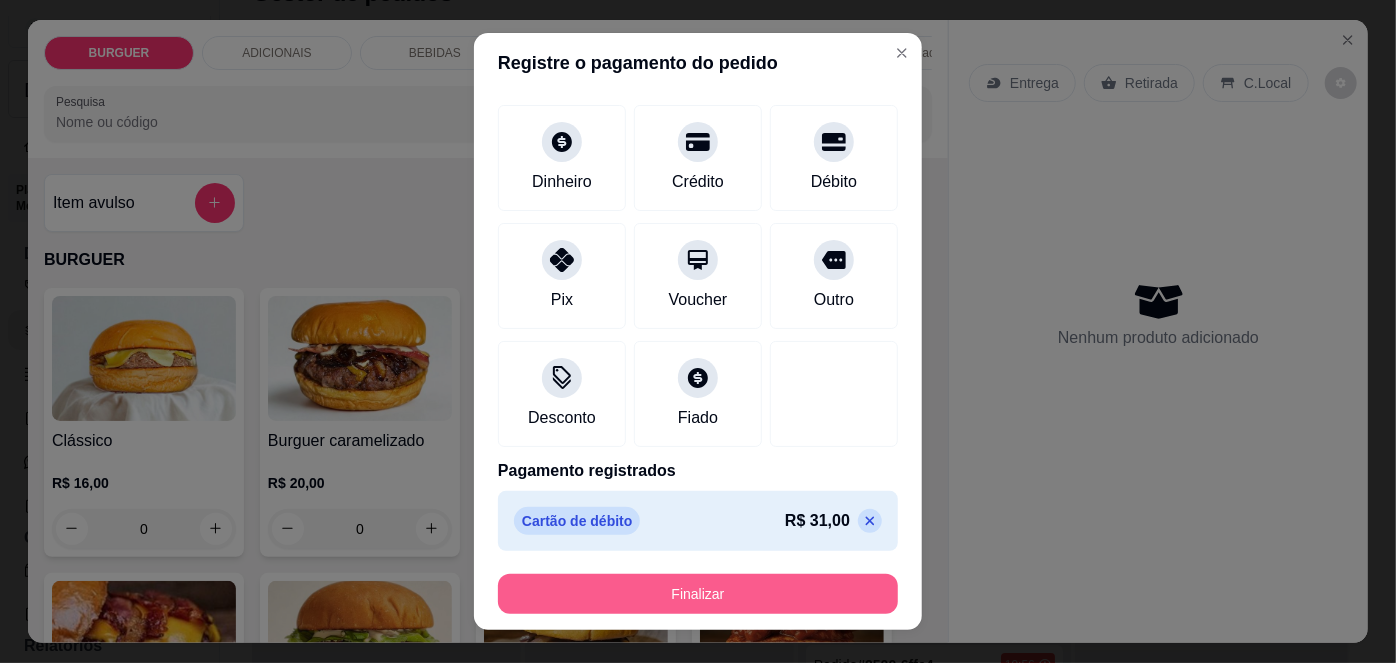 type on "-R$ 31,00" 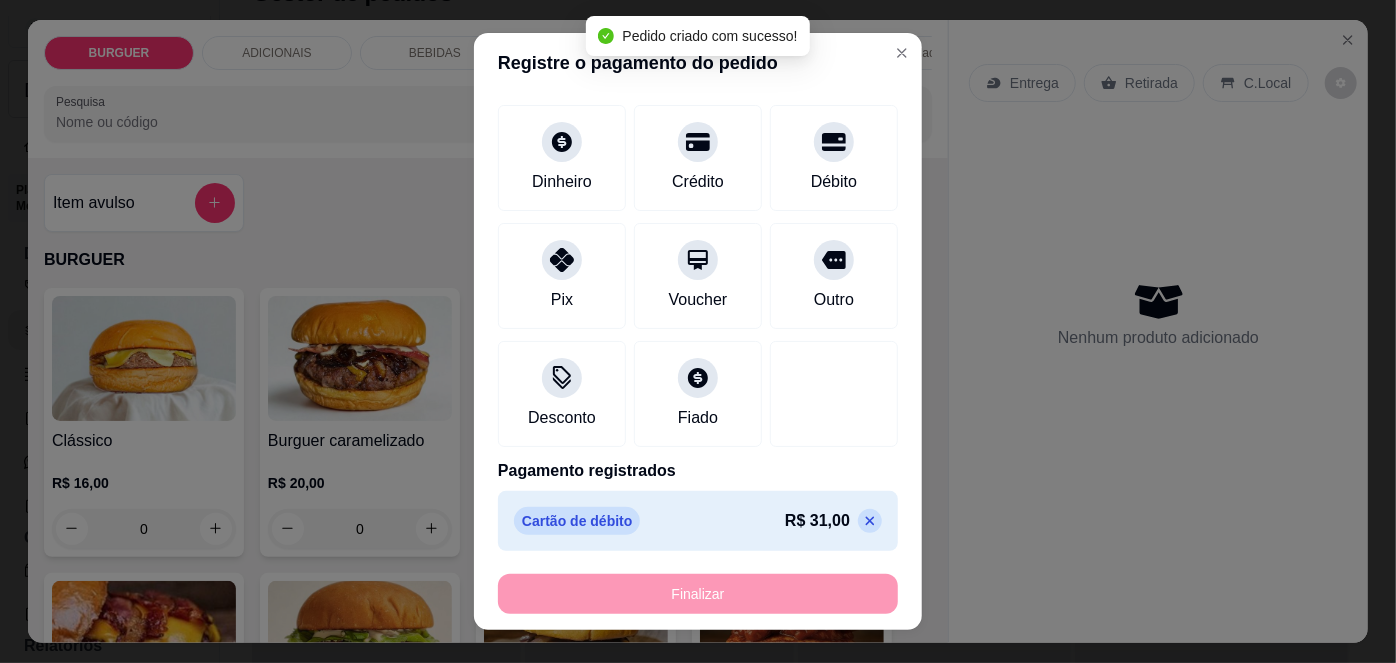 scroll, scrollTop: 227, scrollLeft: 0, axis: vertical 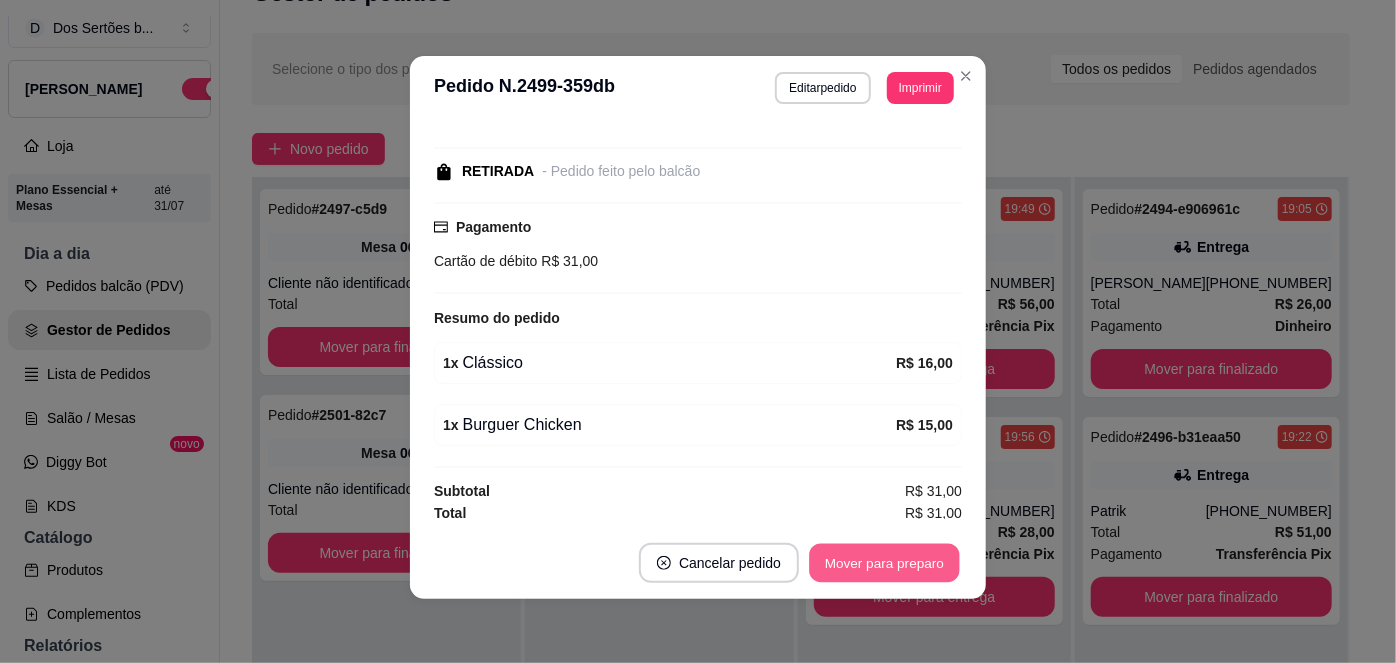 click on "Mover para preparo" at bounding box center [884, 563] 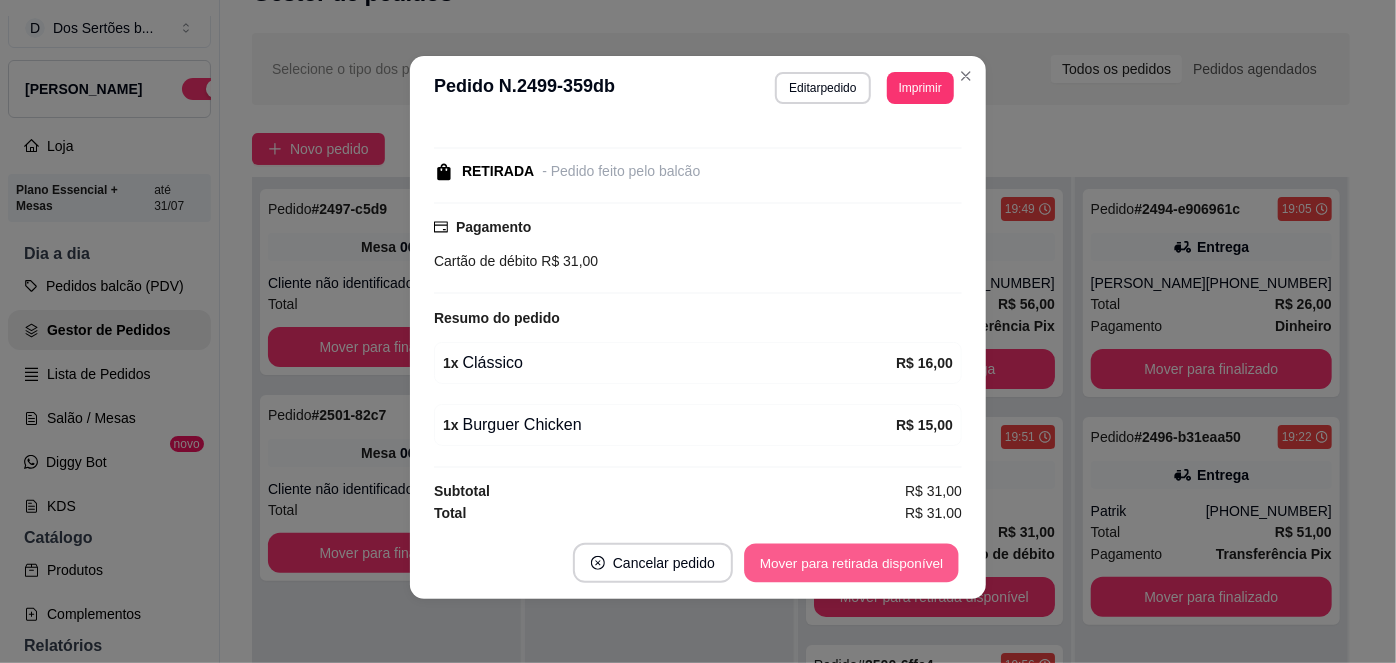 click on "Mover para retirada disponível" at bounding box center (851, 563) 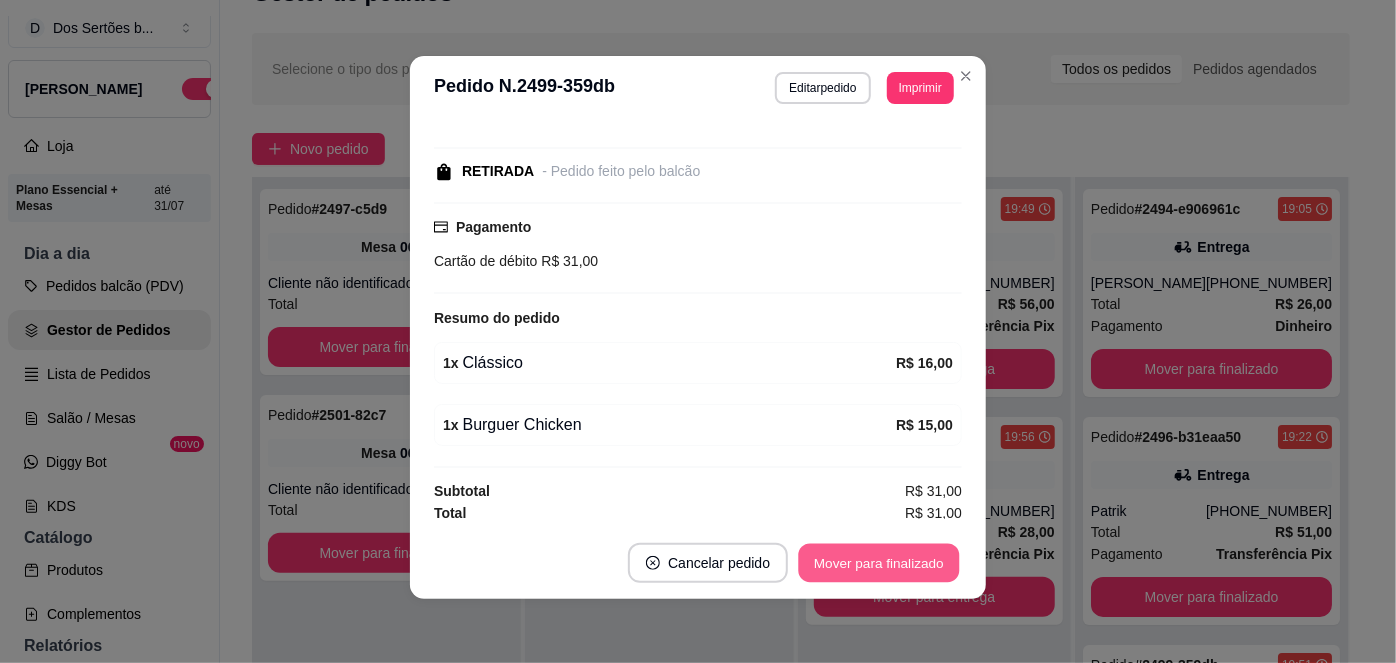click on "Mover para finalizado" at bounding box center [879, 563] 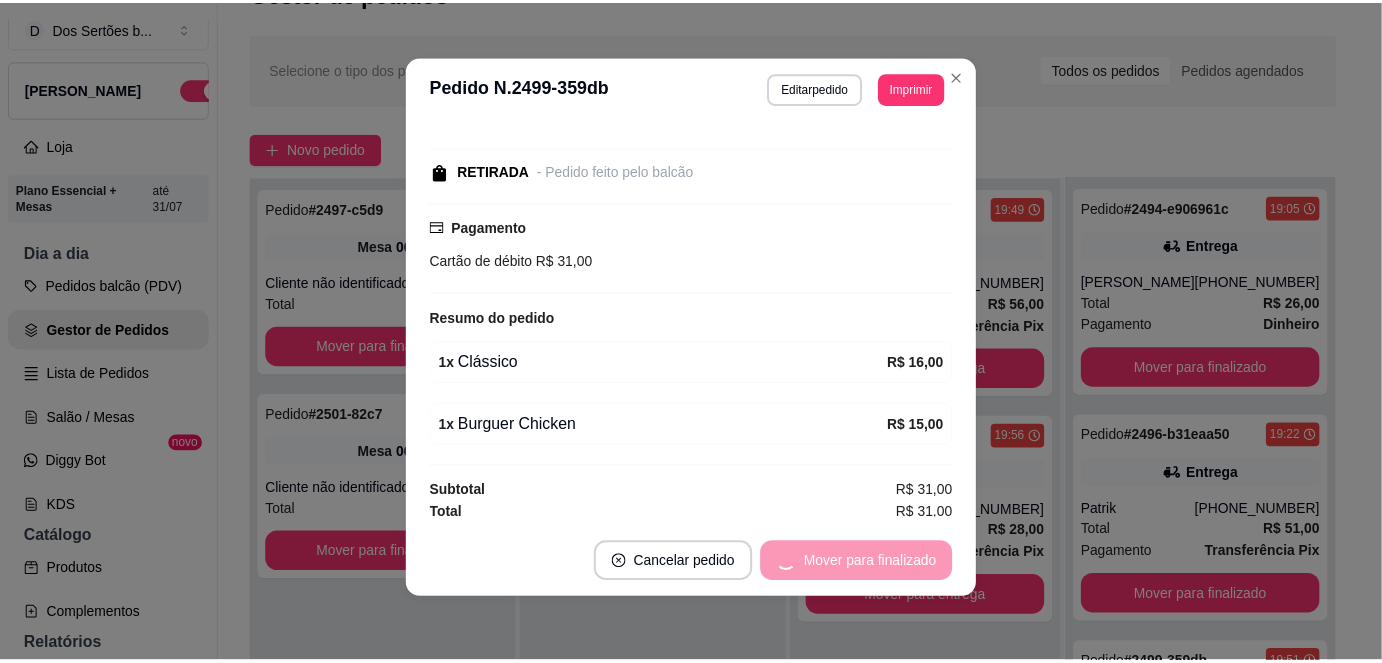 scroll, scrollTop: 122, scrollLeft: 0, axis: vertical 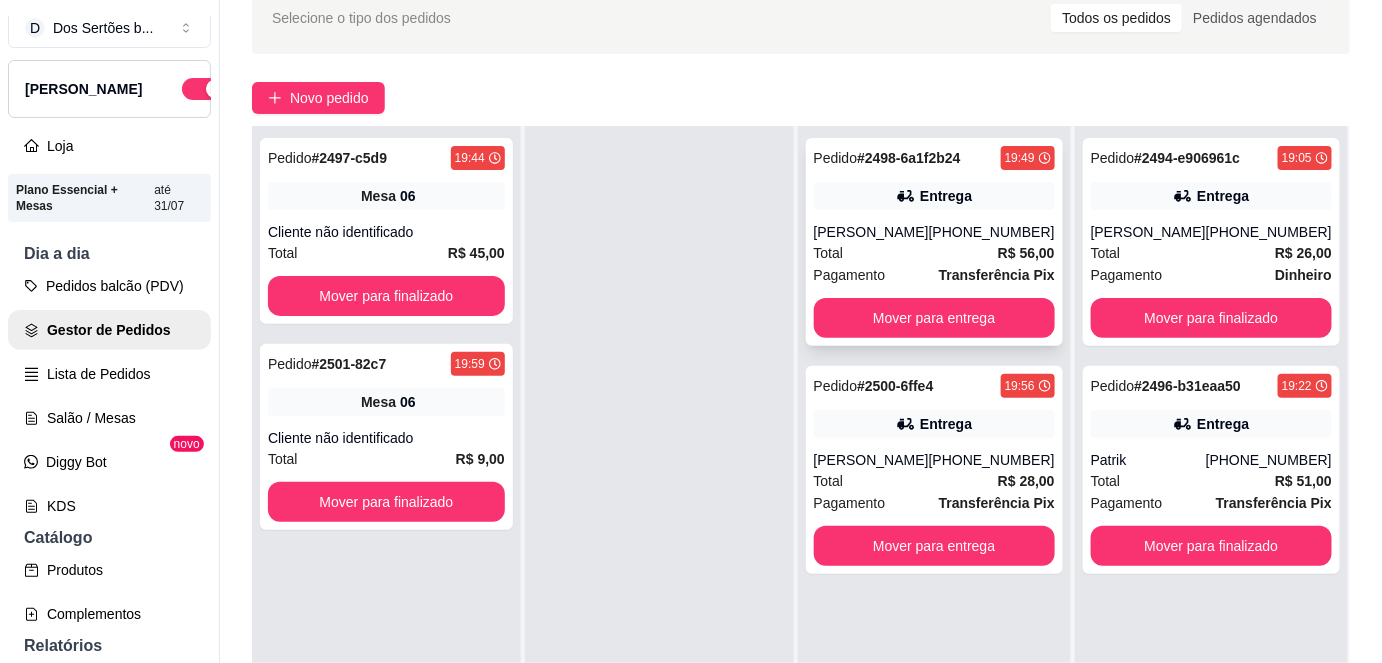 click on "Total R$ 56,00" at bounding box center [934, 253] 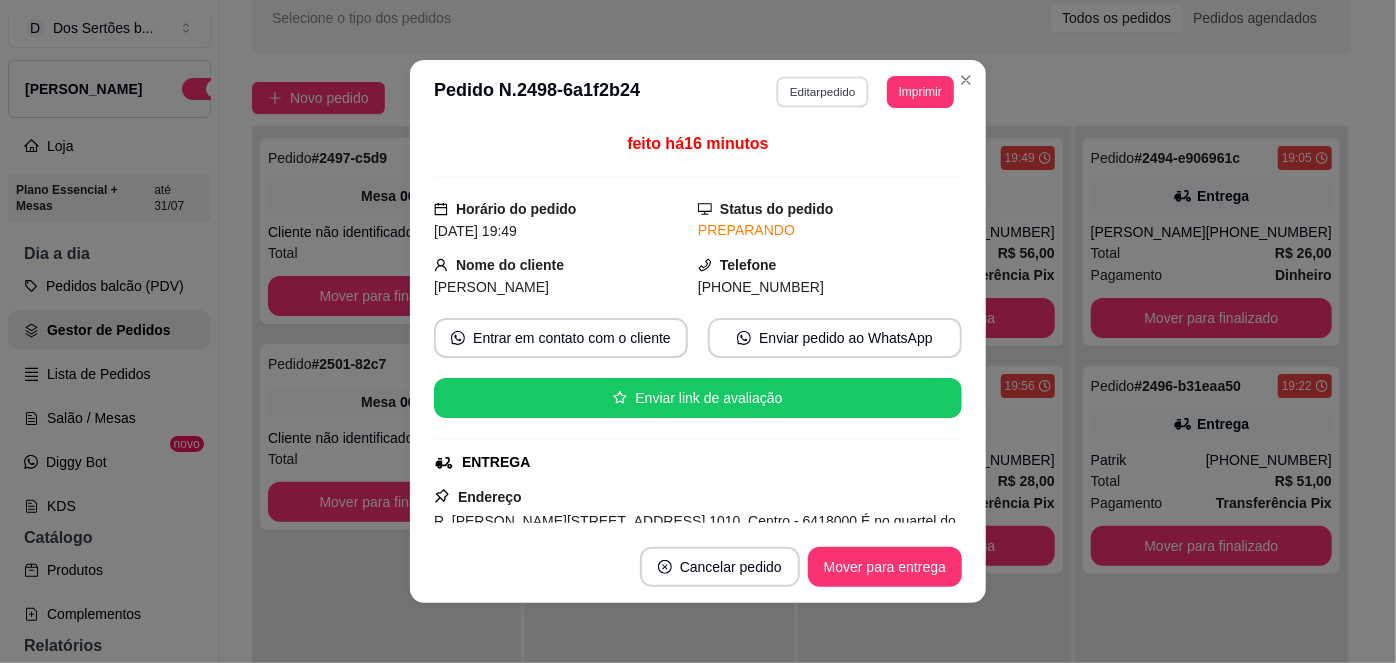 click on "Editar  pedido" at bounding box center [823, 91] 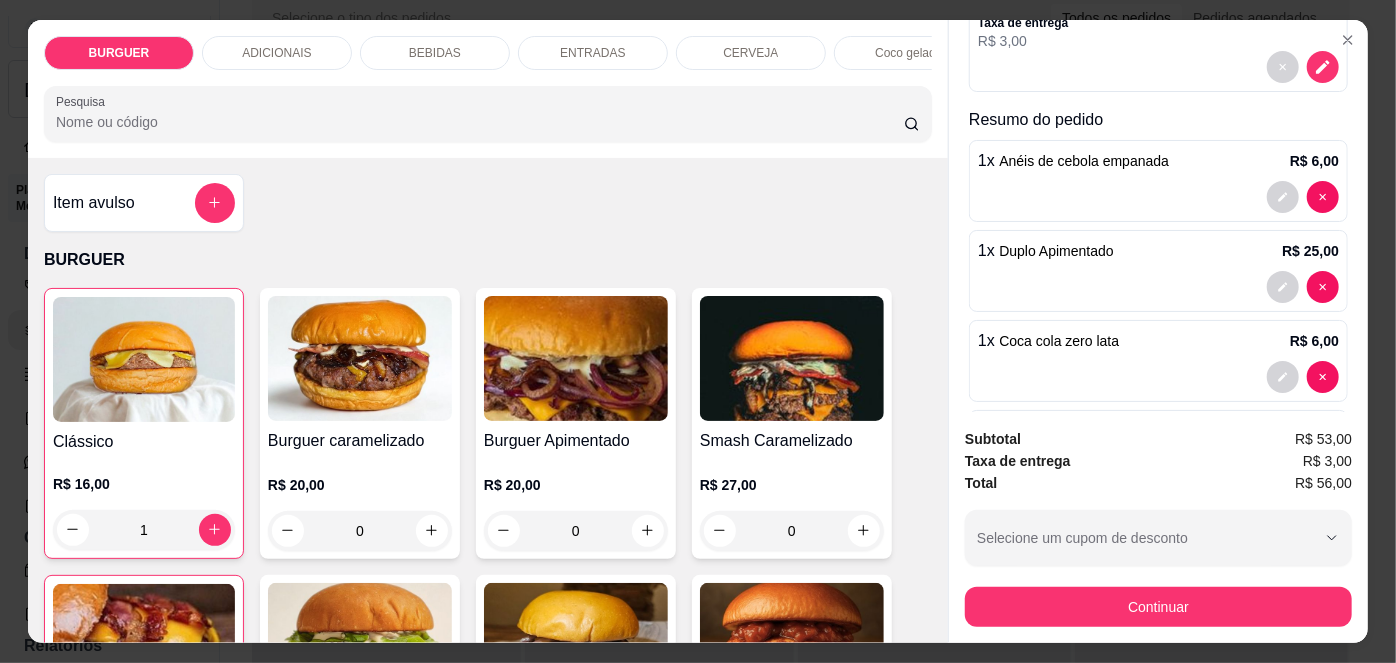 scroll, scrollTop: 368, scrollLeft: 0, axis: vertical 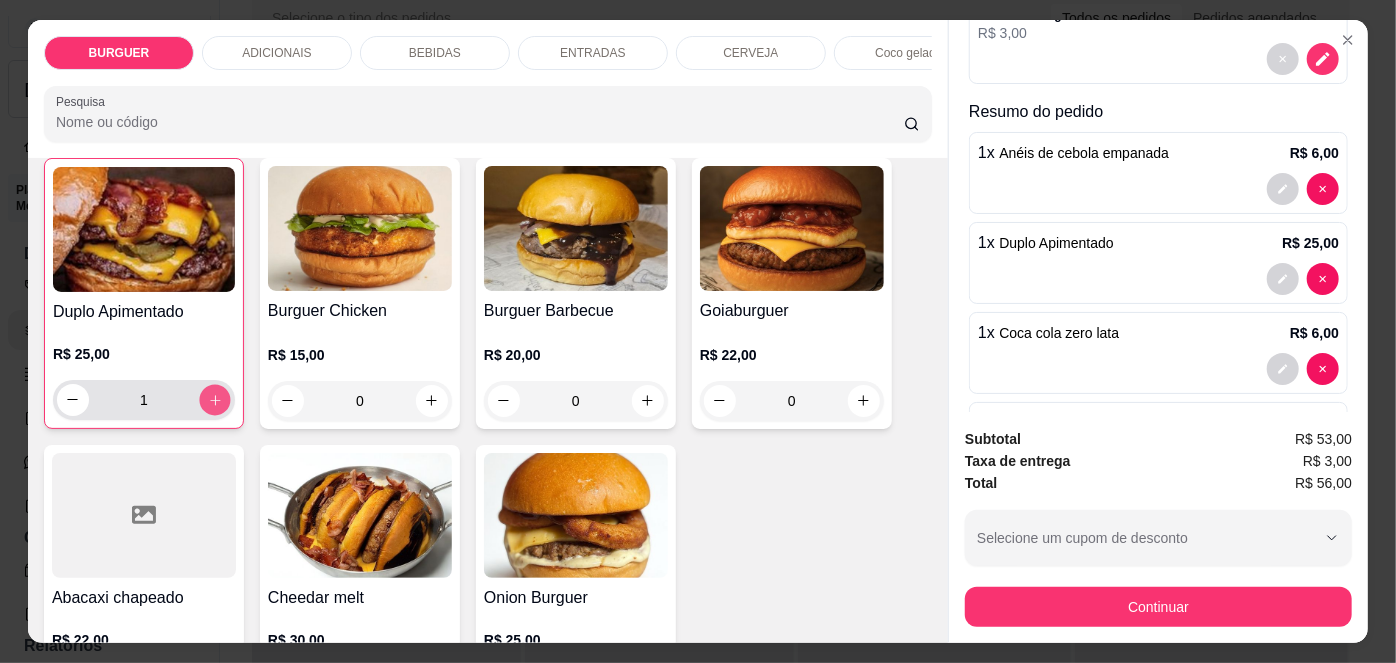 click 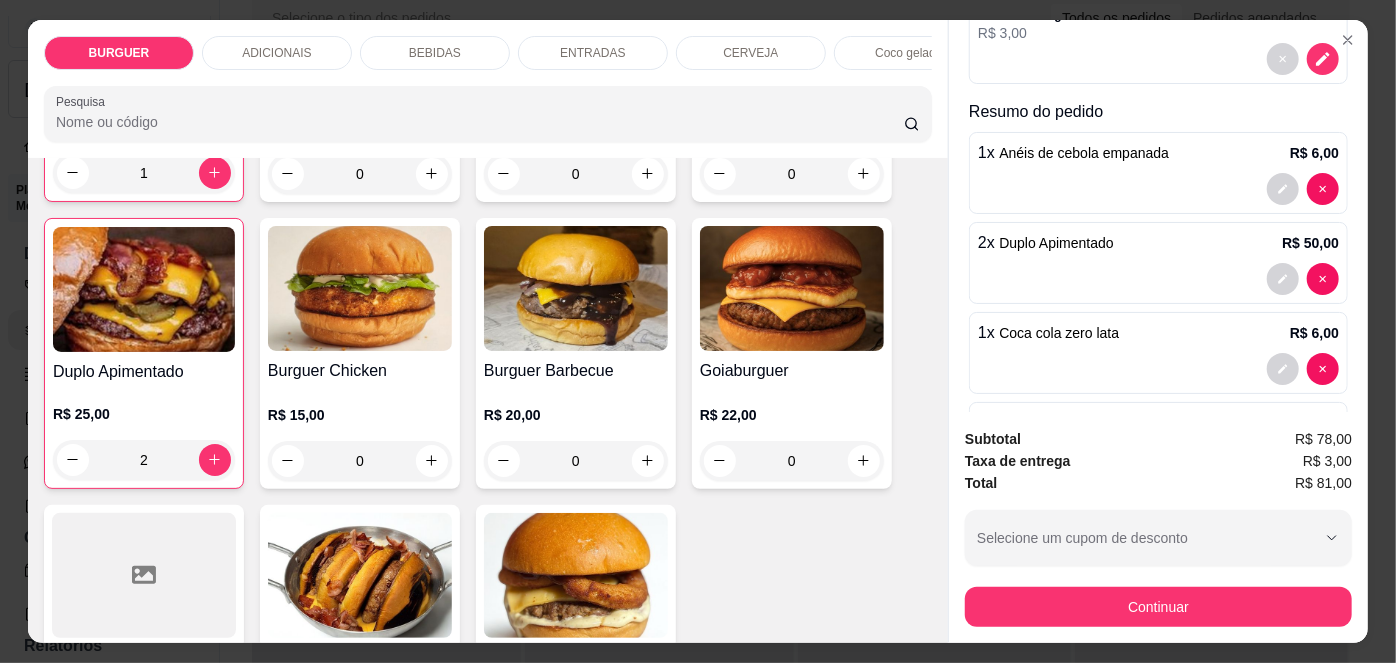 scroll, scrollTop: 217, scrollLeft: 0, axis: vertical 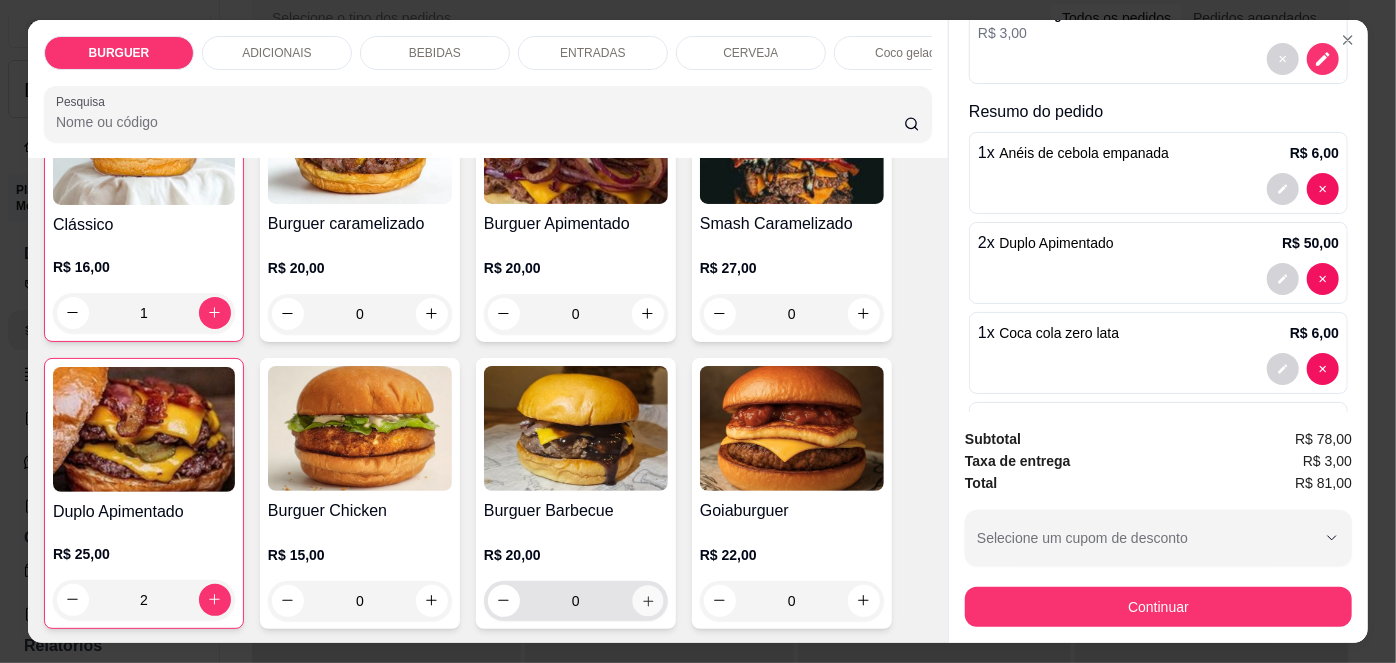 click 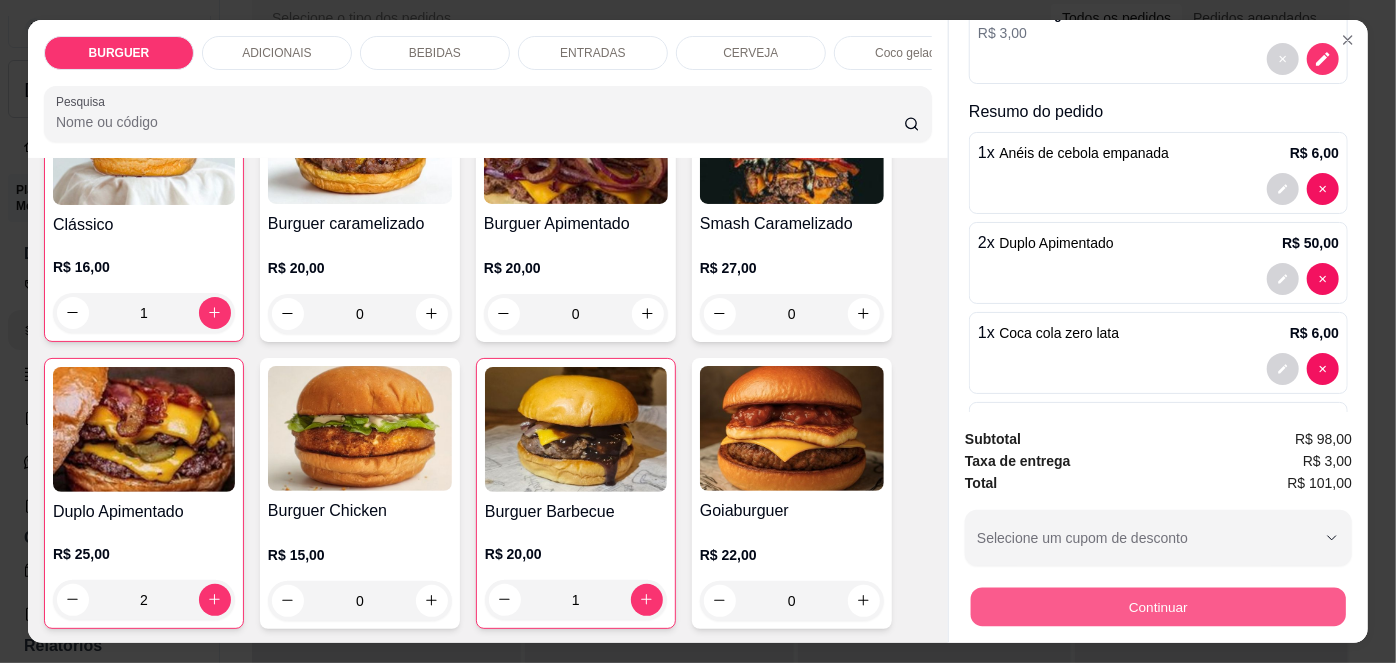 click on "Continuar" at bounding box center [1158, 607] 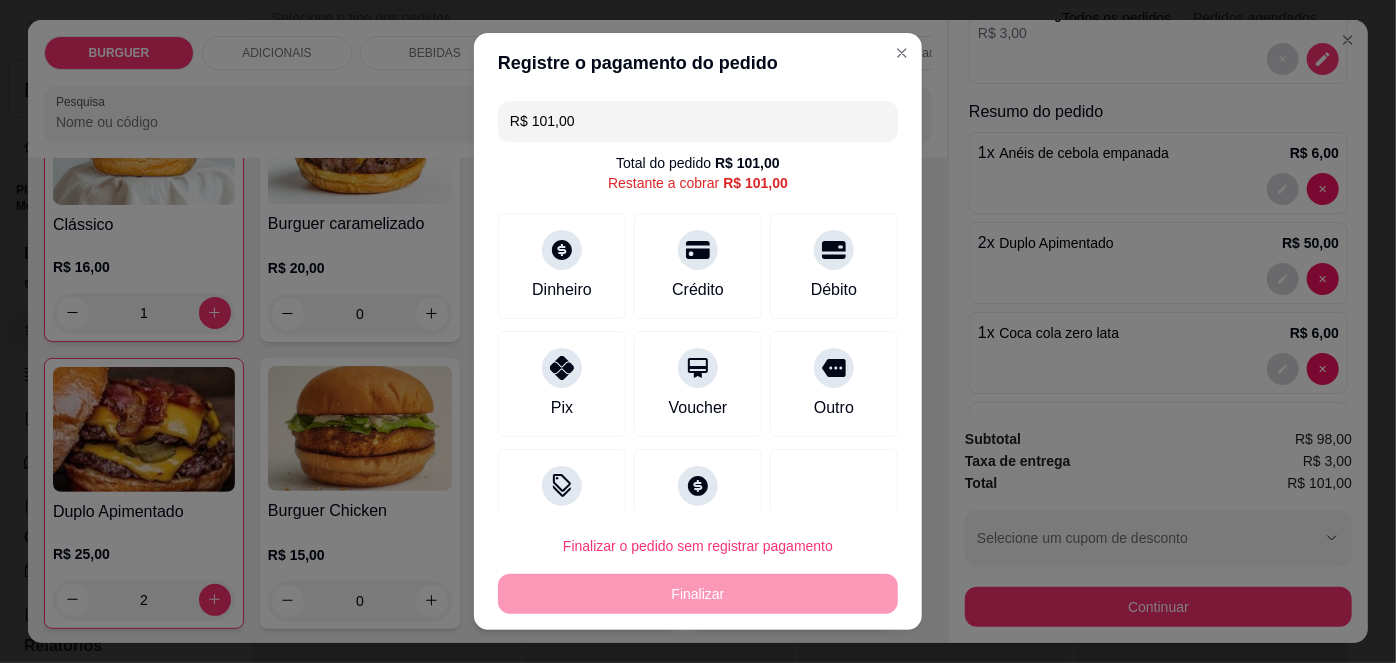click on "R$ 101,00" at bounding box center (698, 121) 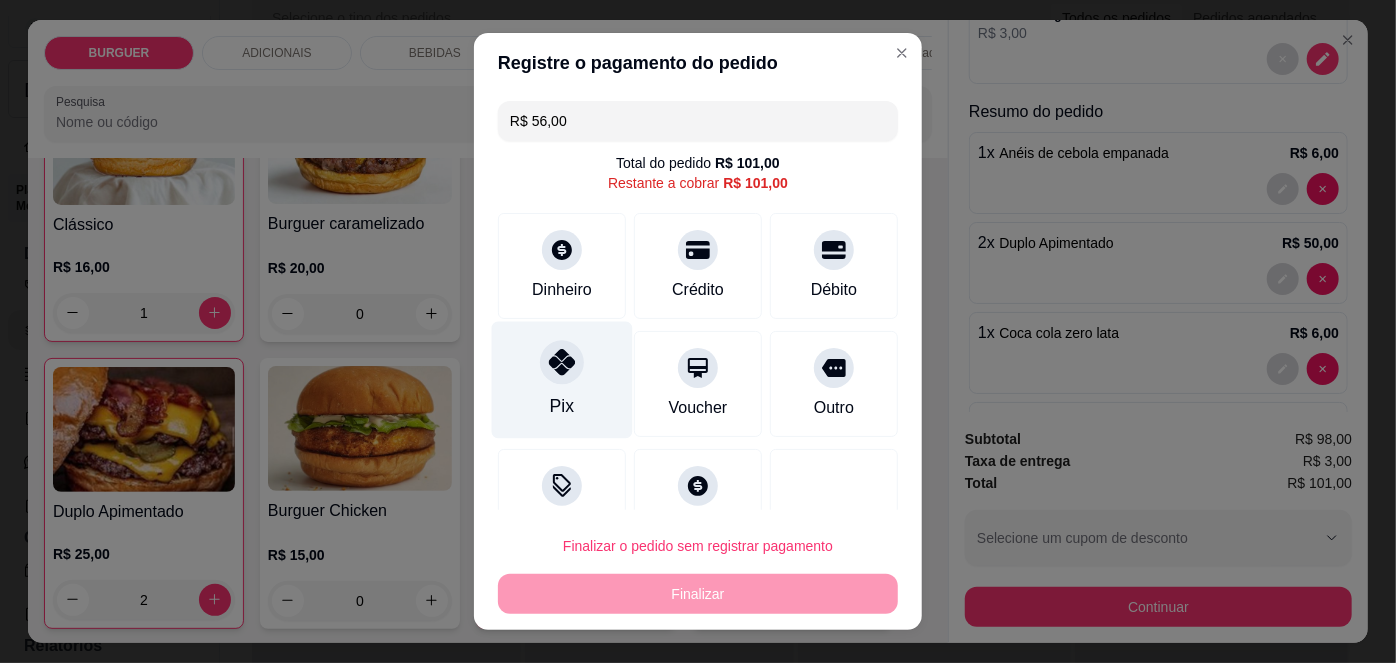 click at bounding box center (562, 363) 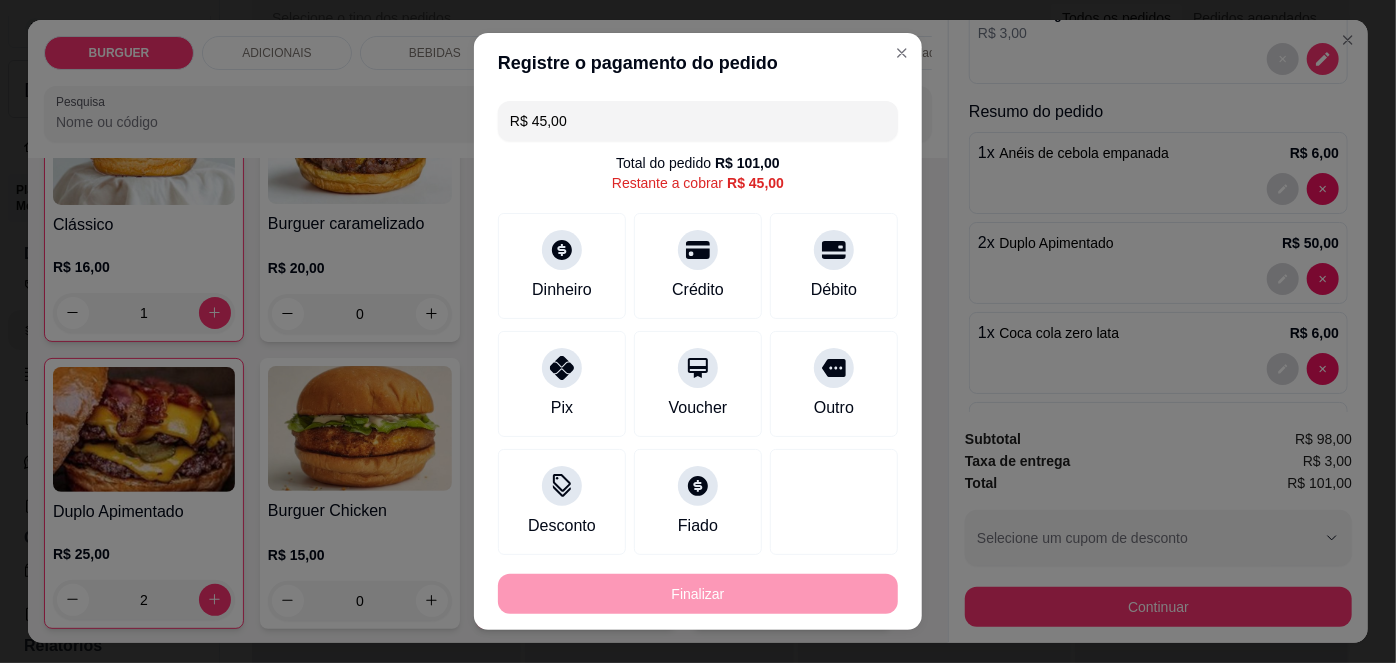 click on "R$ 45,00" at bounding box center [698, 121] 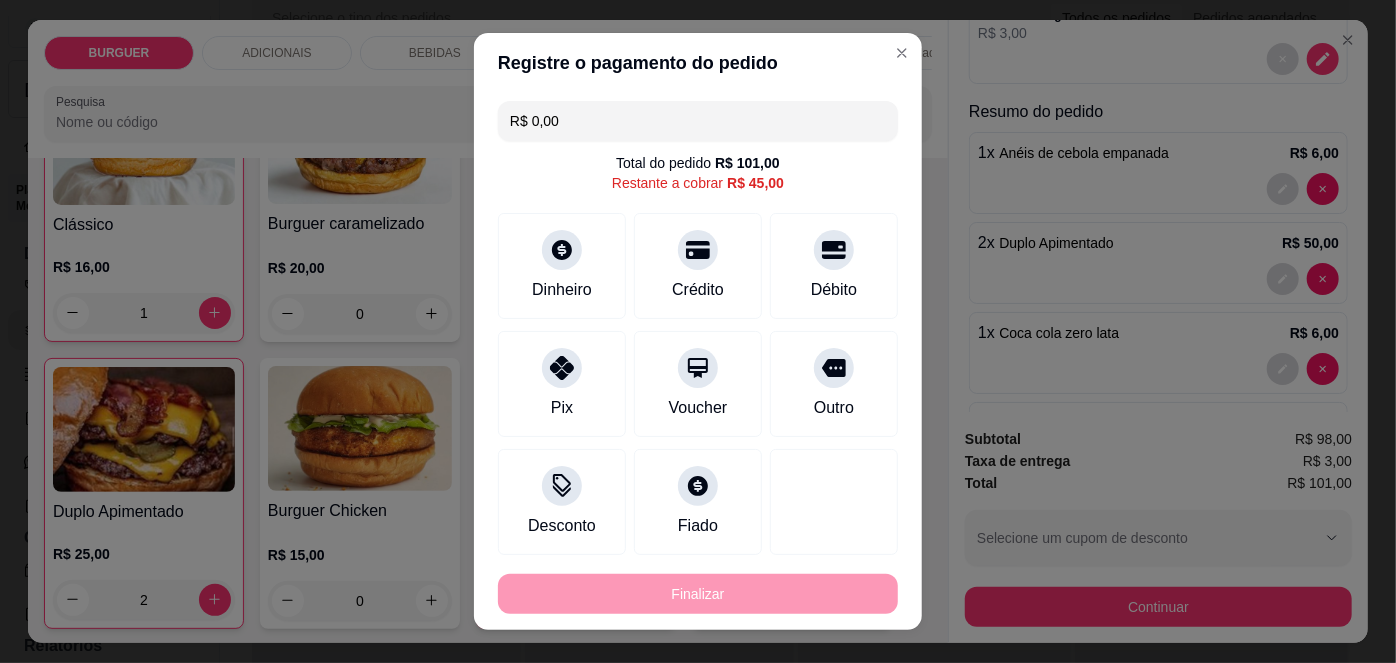 click on "R$ 0,00" at bounding box center [698, 121] 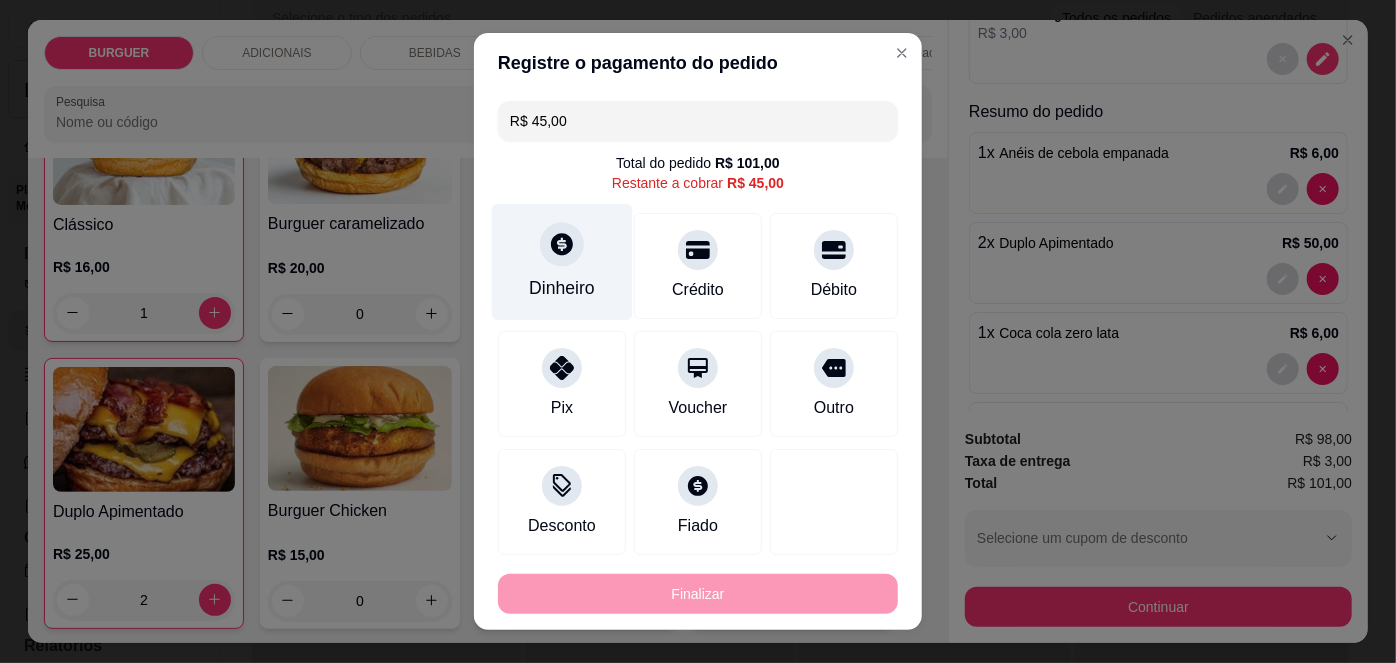 click 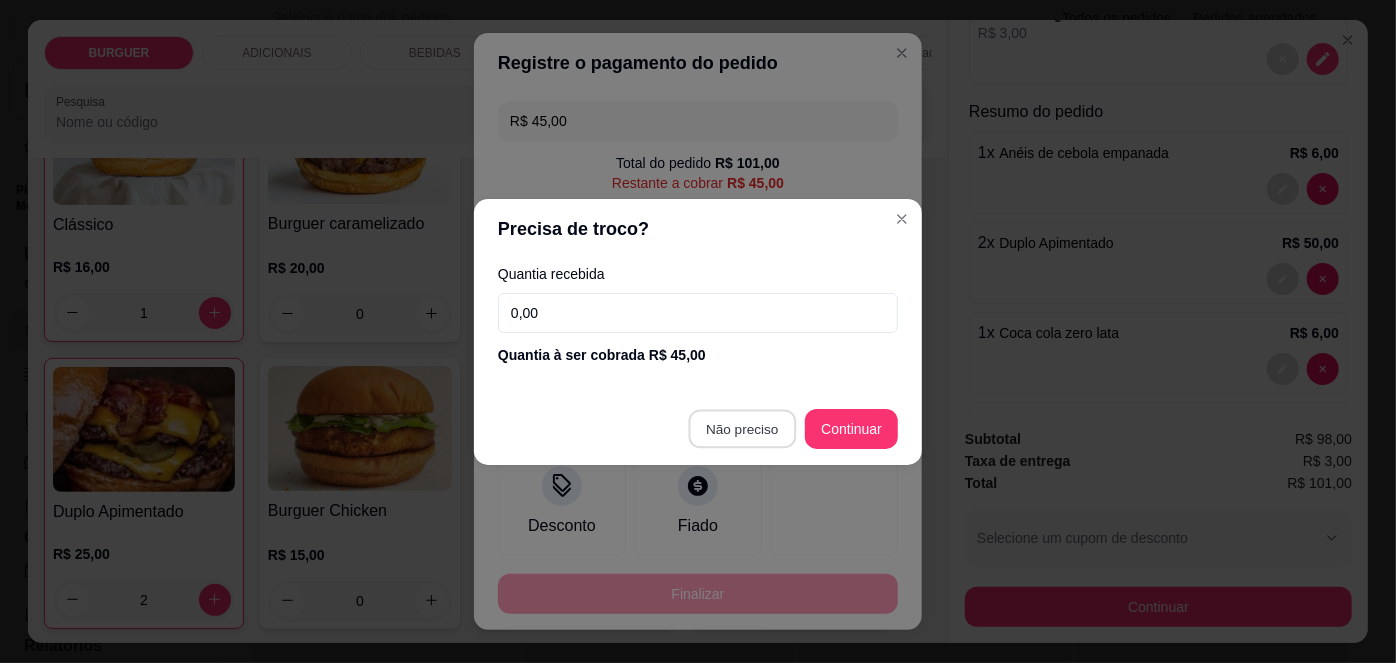 type on "R$ 0,00" 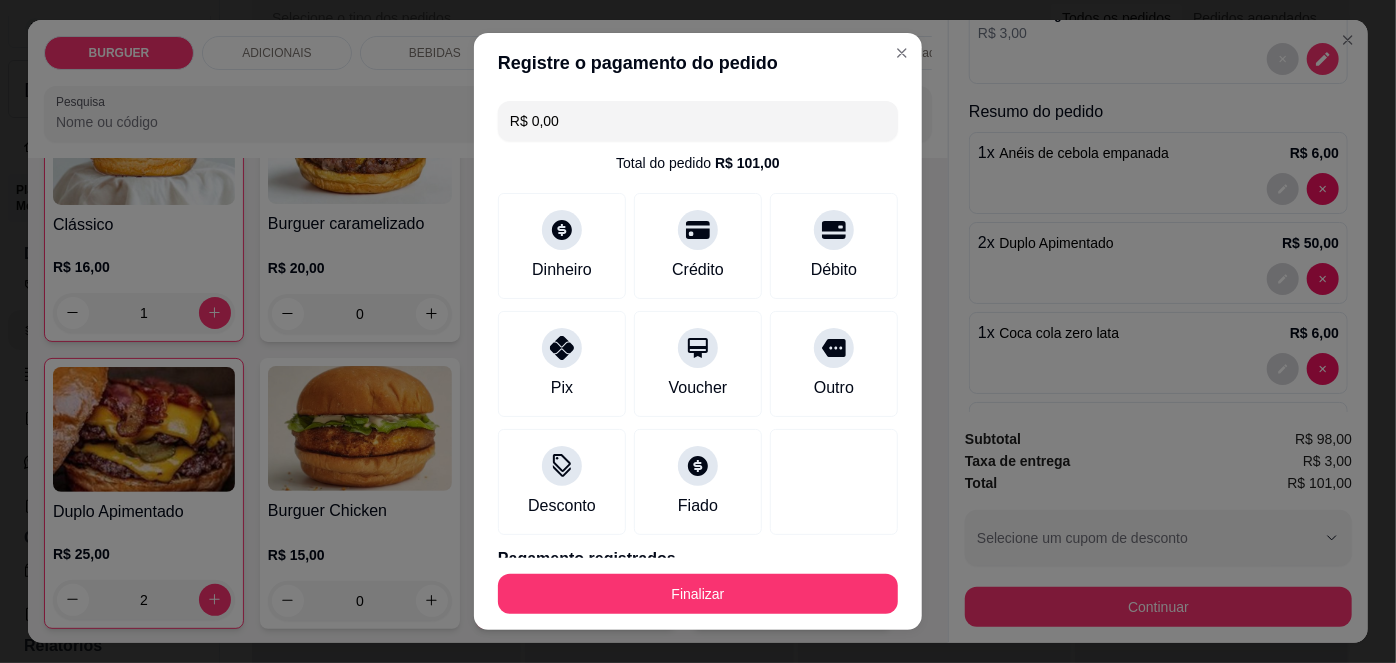 scroll, scrollTop: 163, scrollLeft: 0, axis: vertical 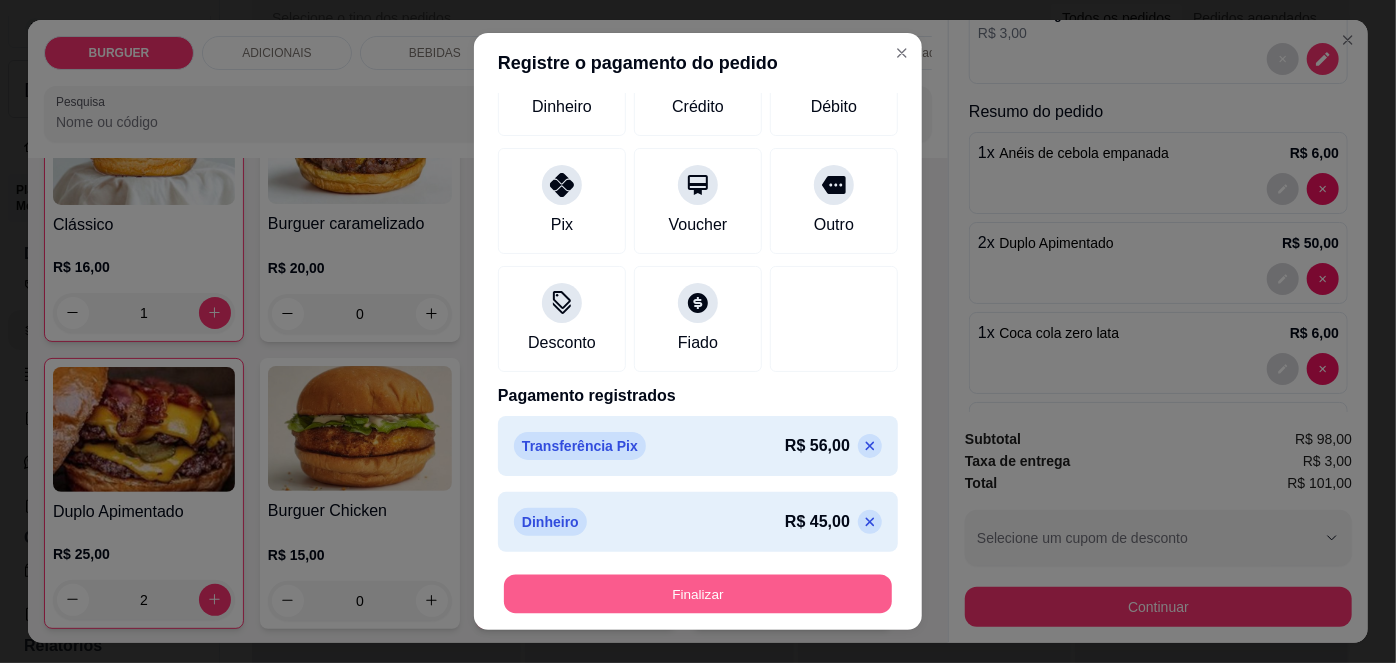 click on "Finalizar" at bounding box center [698, 593] 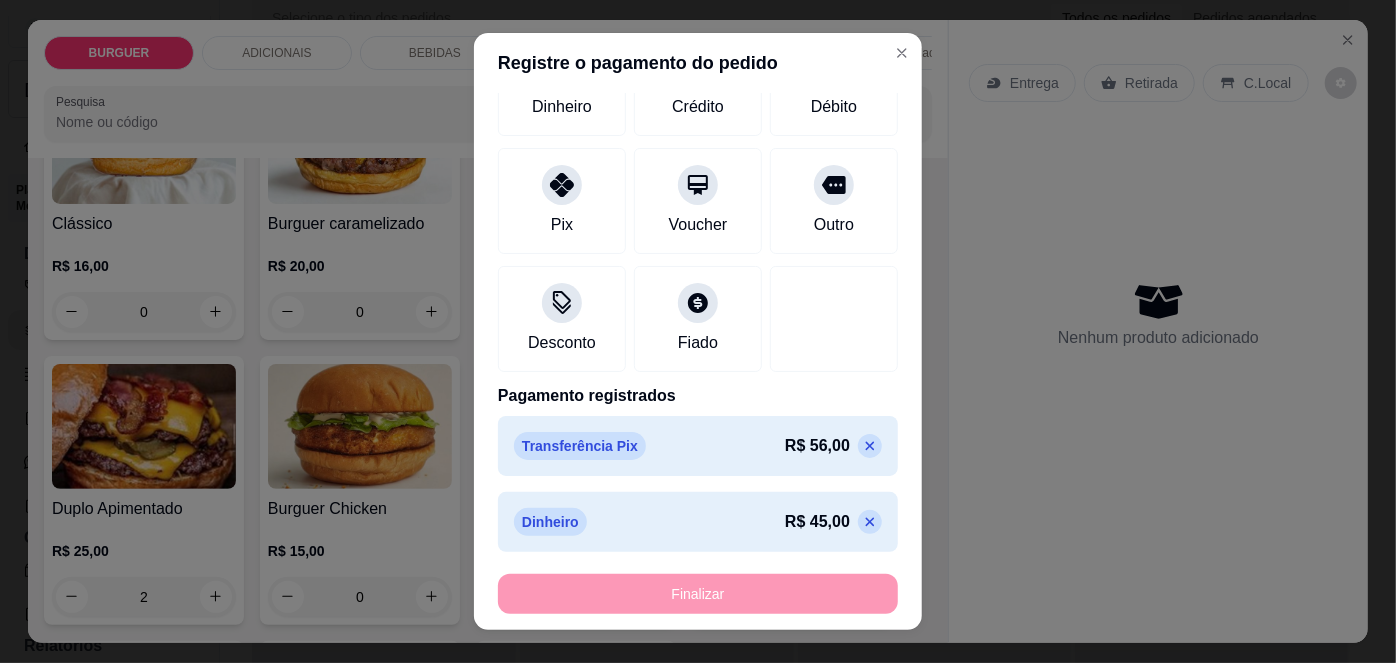 type on "0" 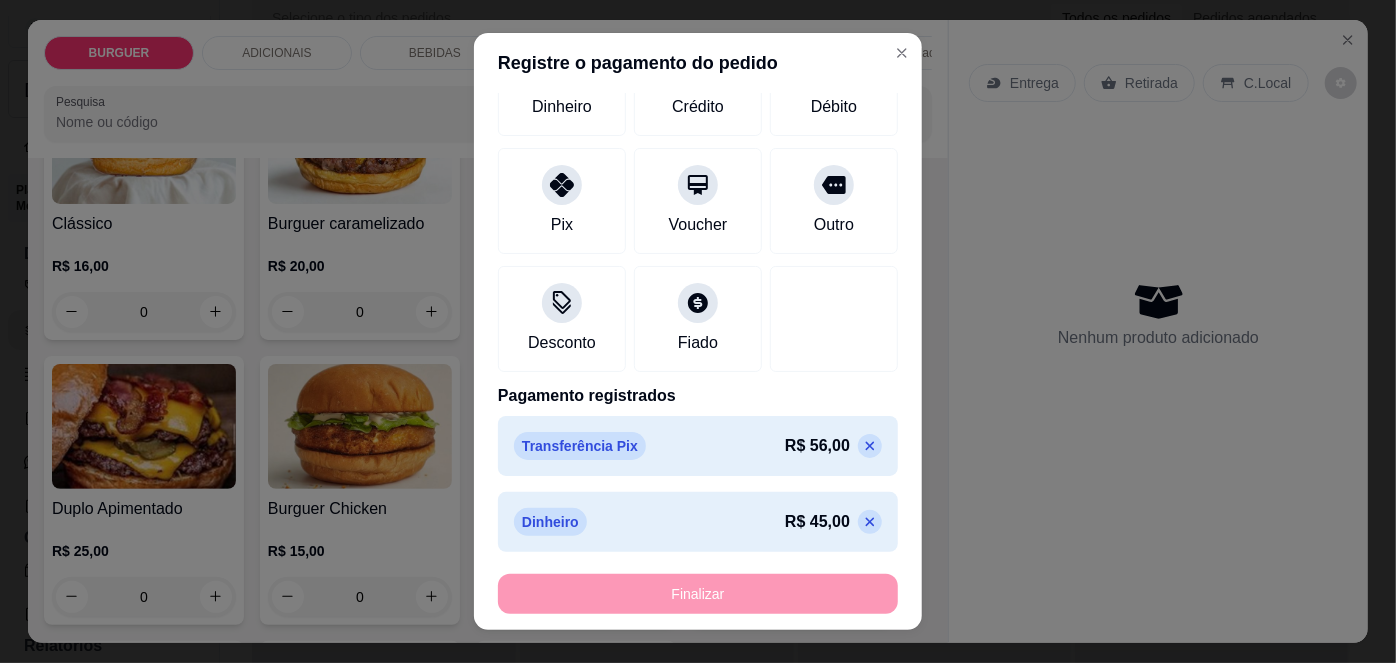 type on "-R$ 101,00" 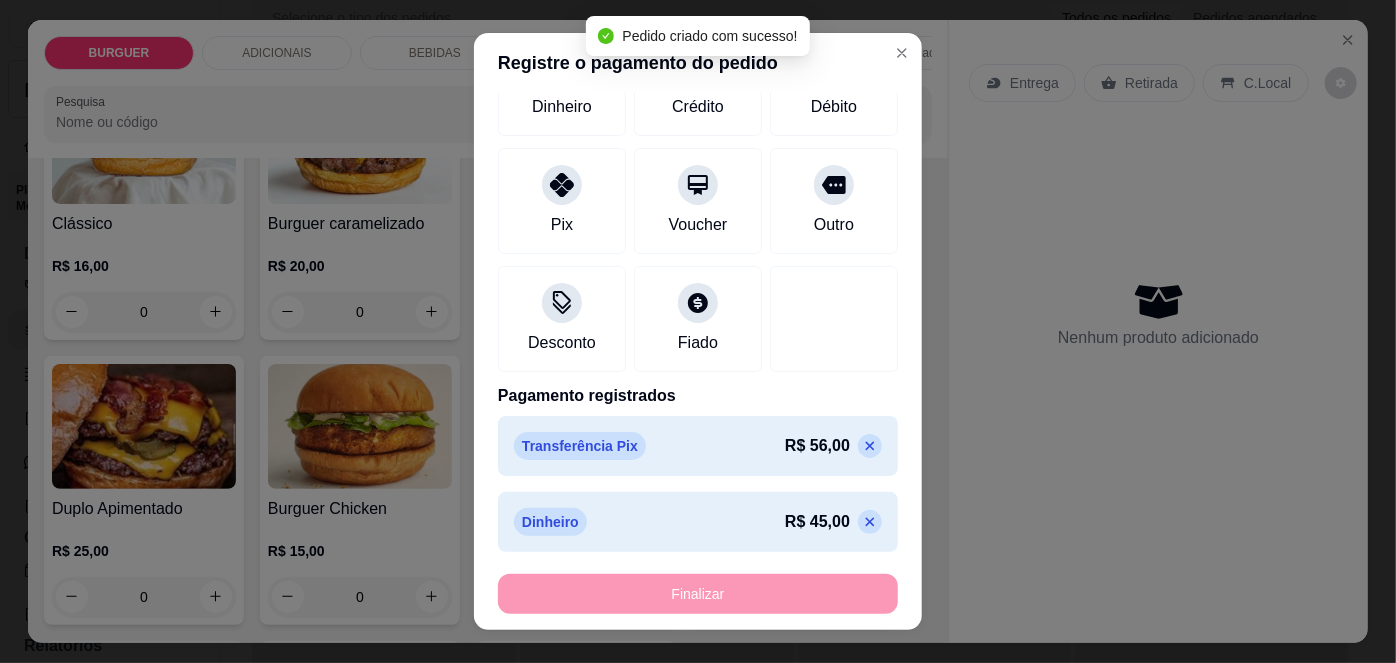 scroll, scrollTop: 0, scrollLeft: 0, axis: both 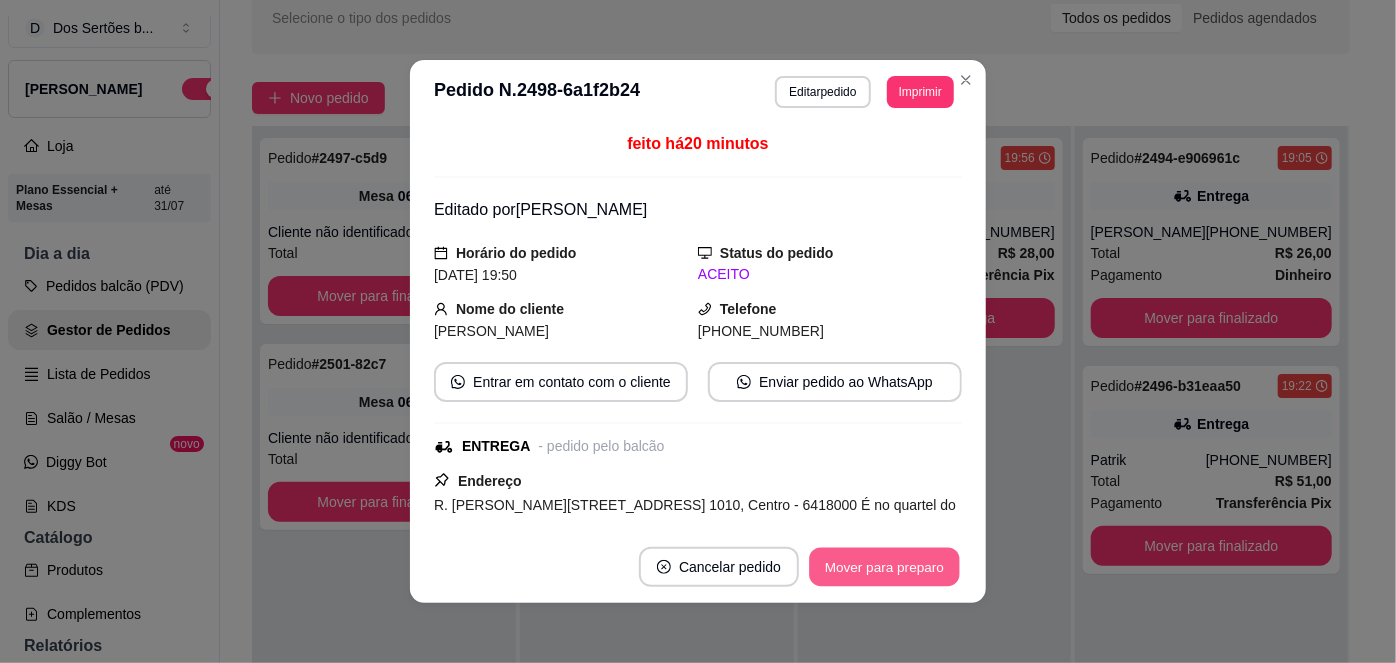 click on "Mover para preparo" at bounding box center [884, 567] 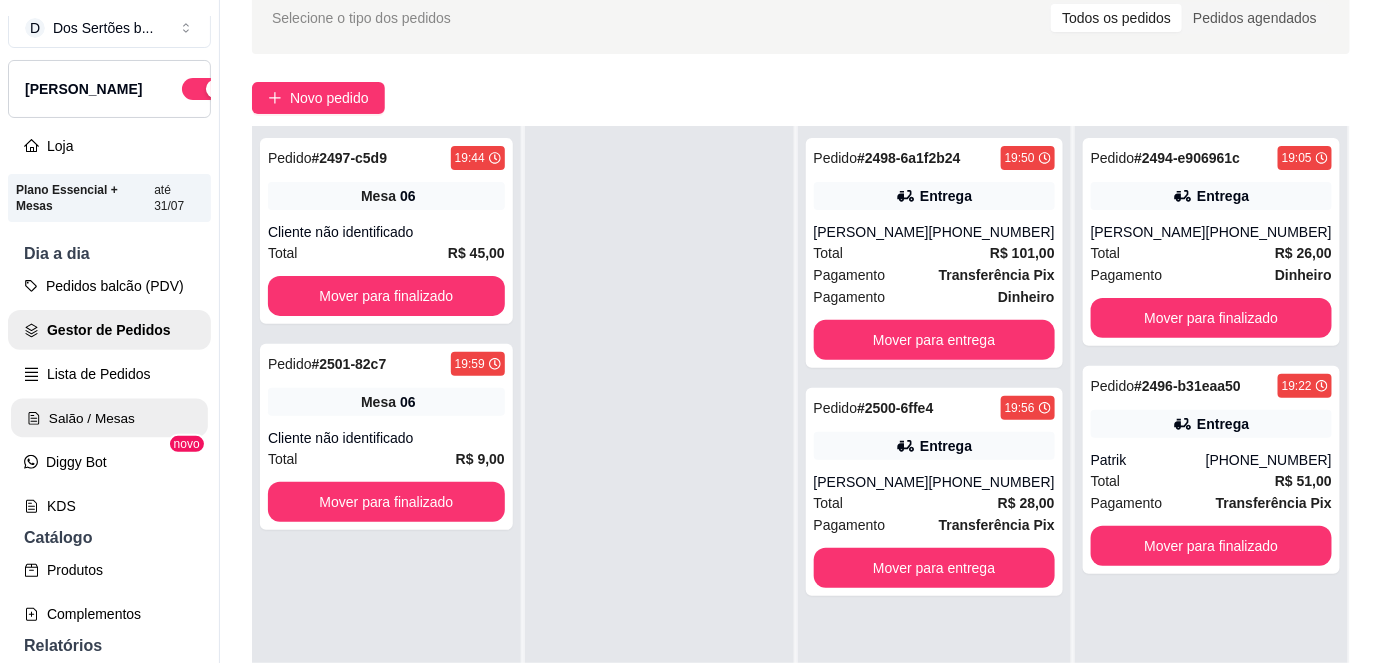 click on "Salão / Mesas" at bounding box center (109, 418) 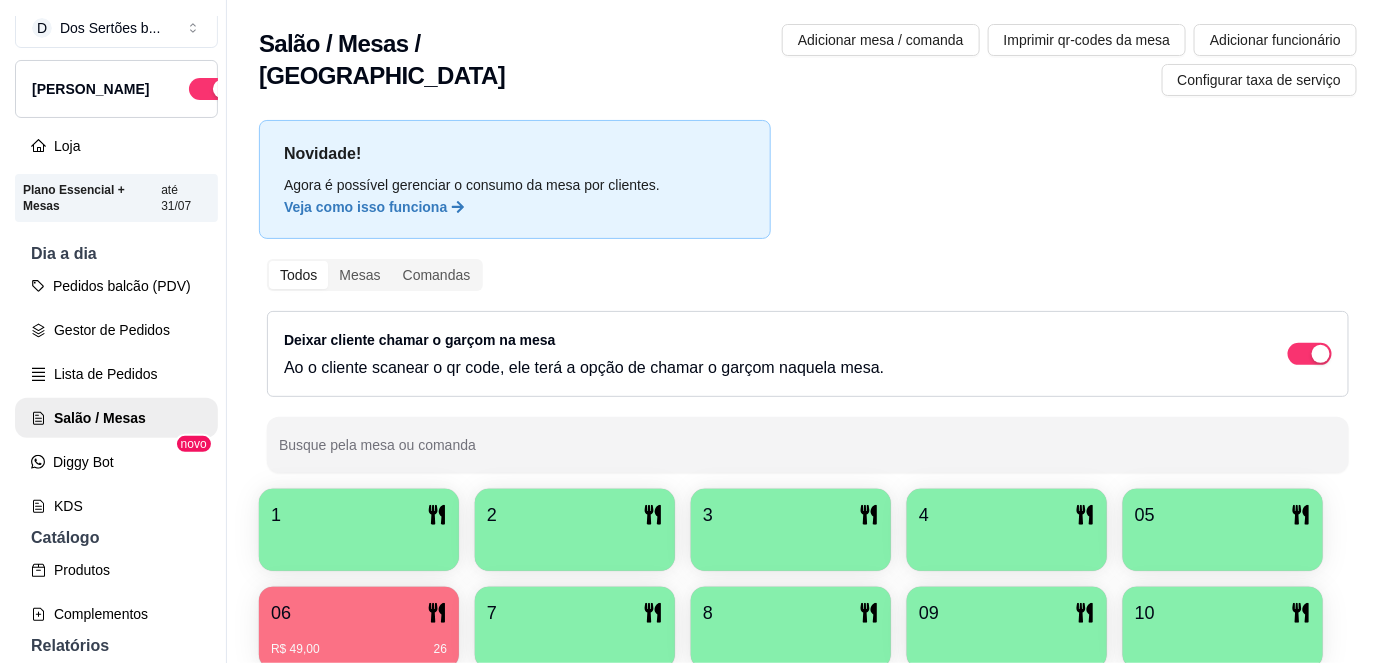 scroll, scrollTop: 156, scrollLeft: 0, axis: vertical 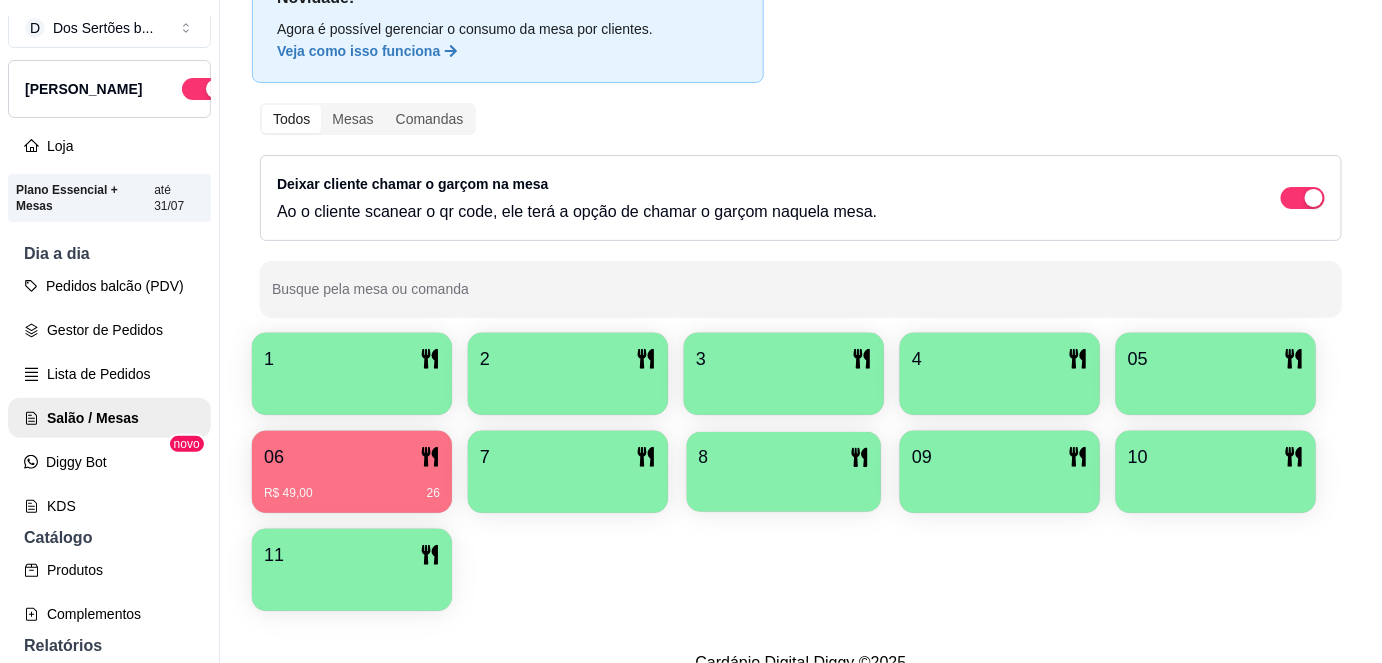 click on "8" at bounding box center [784, 472] 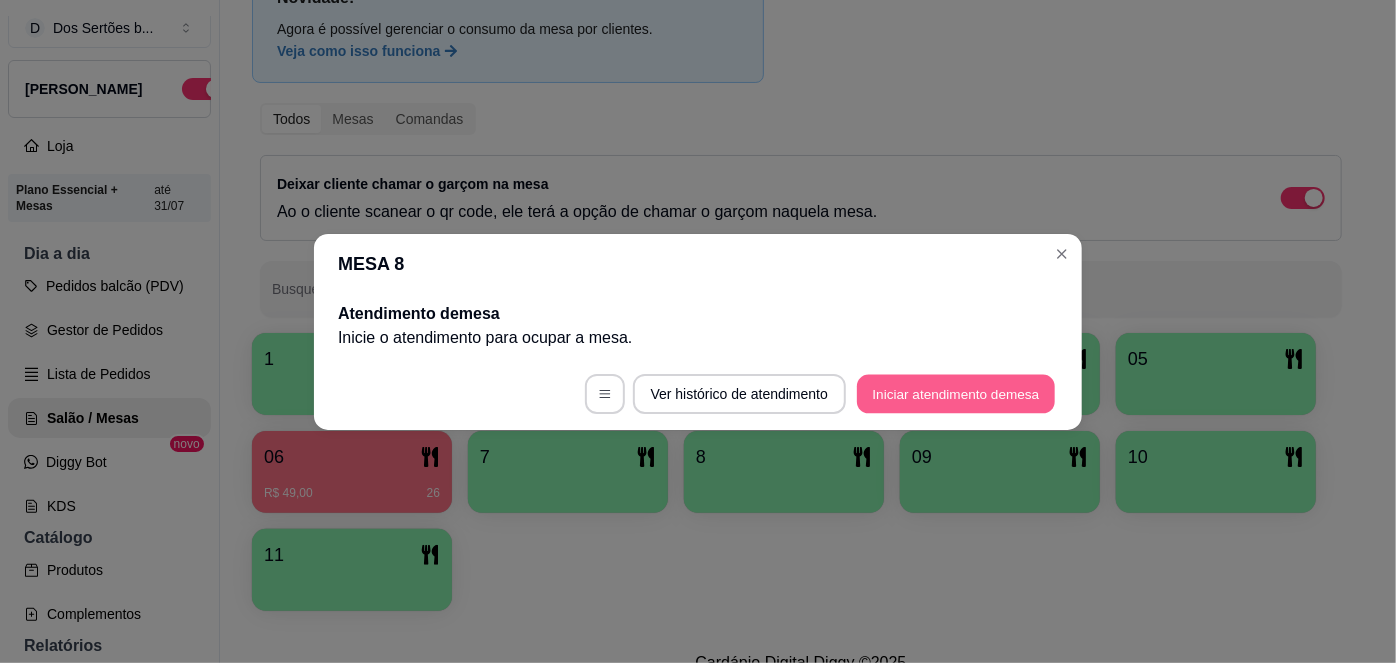 click on "Iniciar atendimento de  mesa" at bounding box center (956, 393) 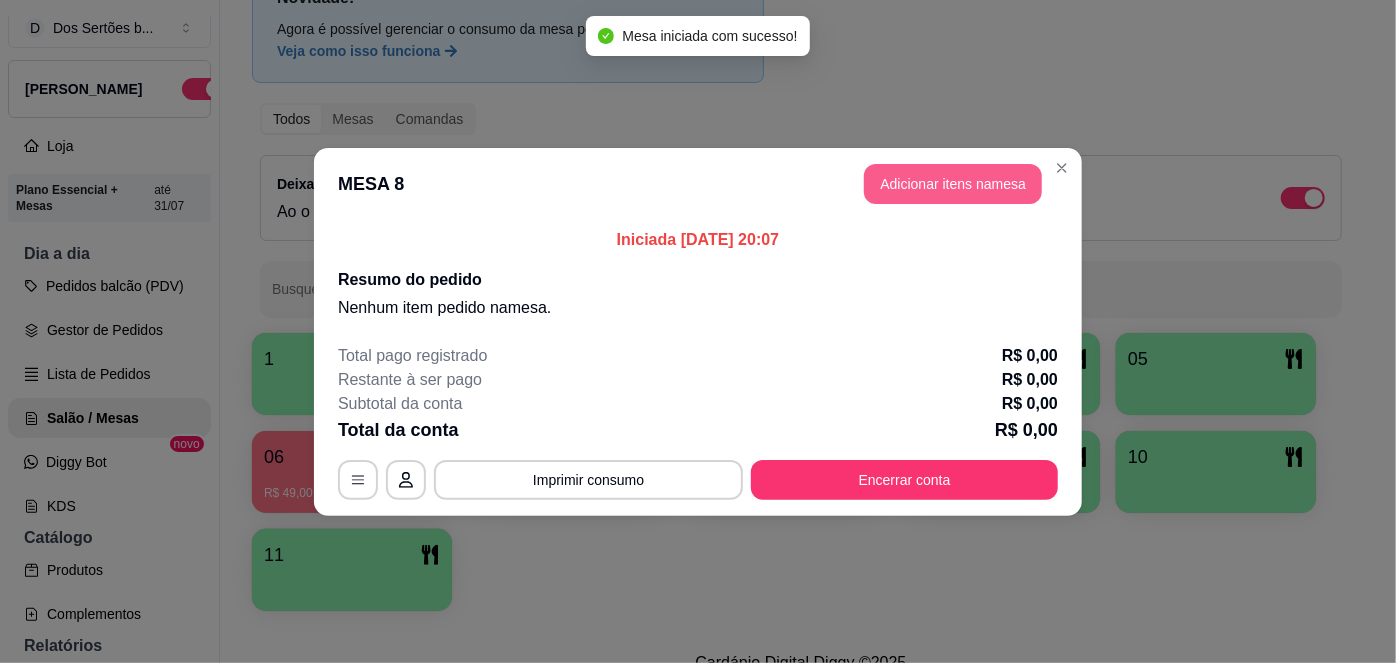 click on "Adicionar itens na  mesa" at bounding box center [953, 184] 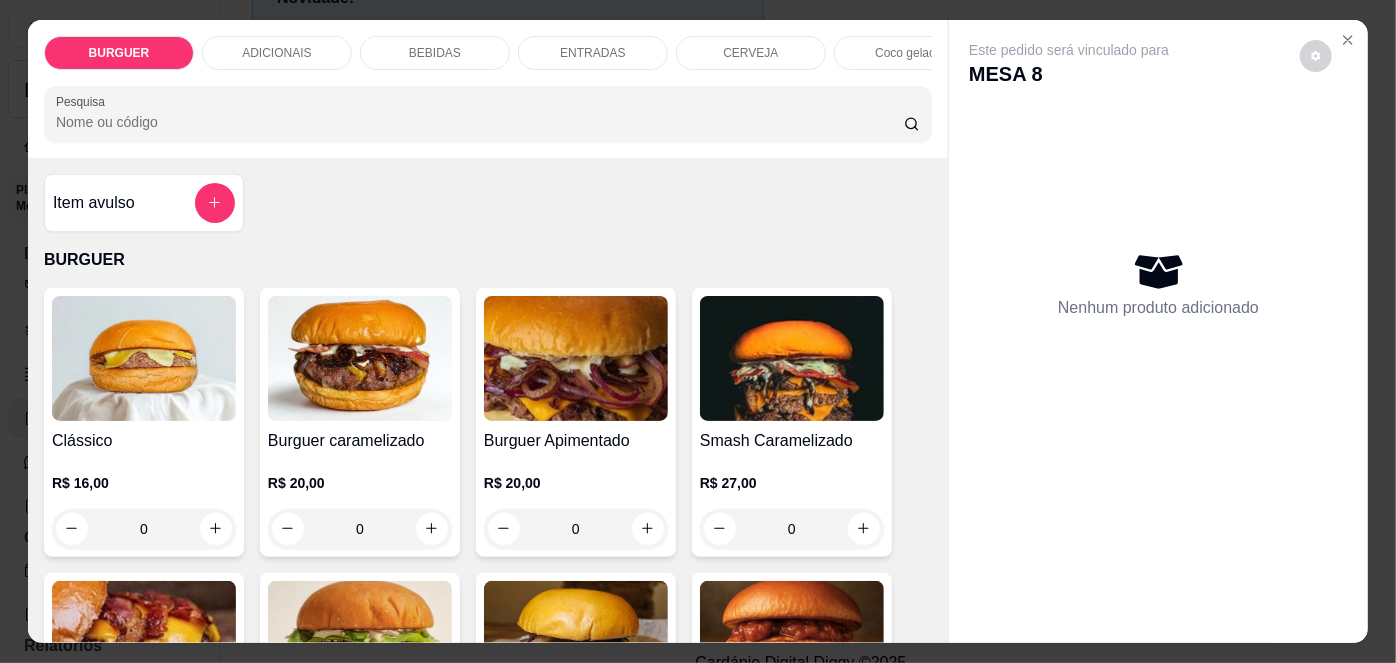 scroll, scrollTop: 67, scrollLeft: 0, axis: vertical 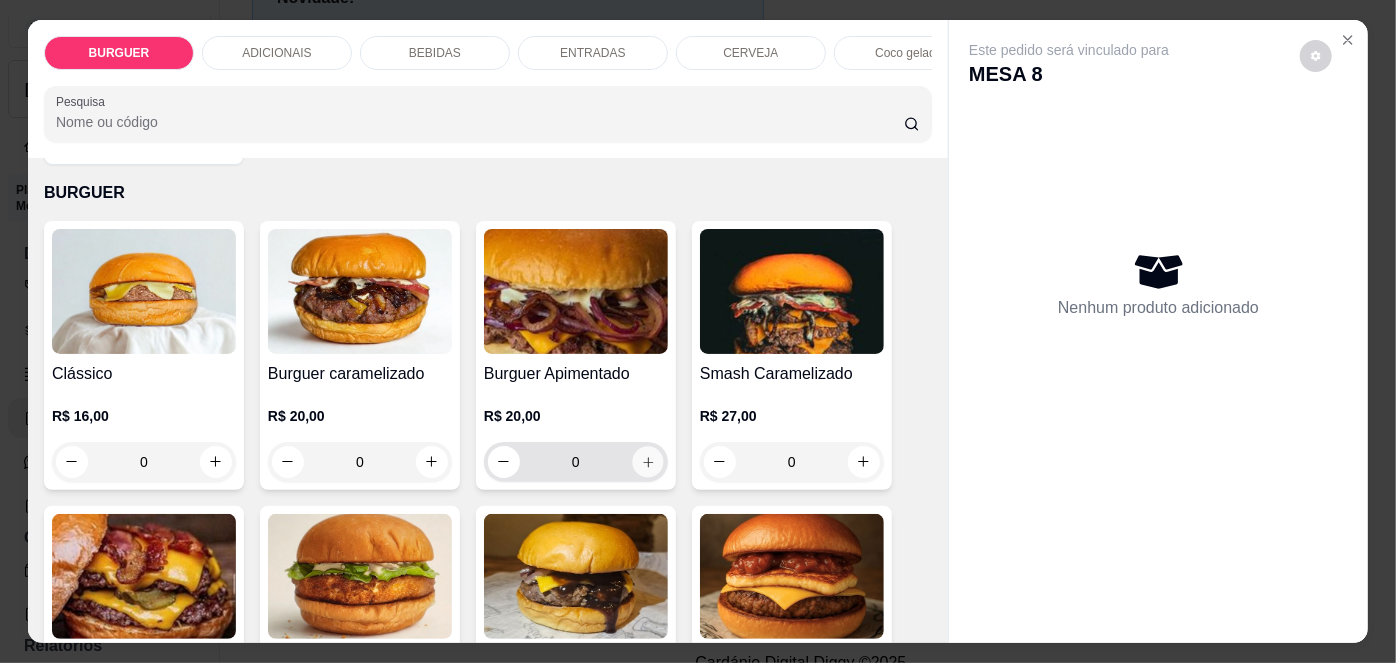 click 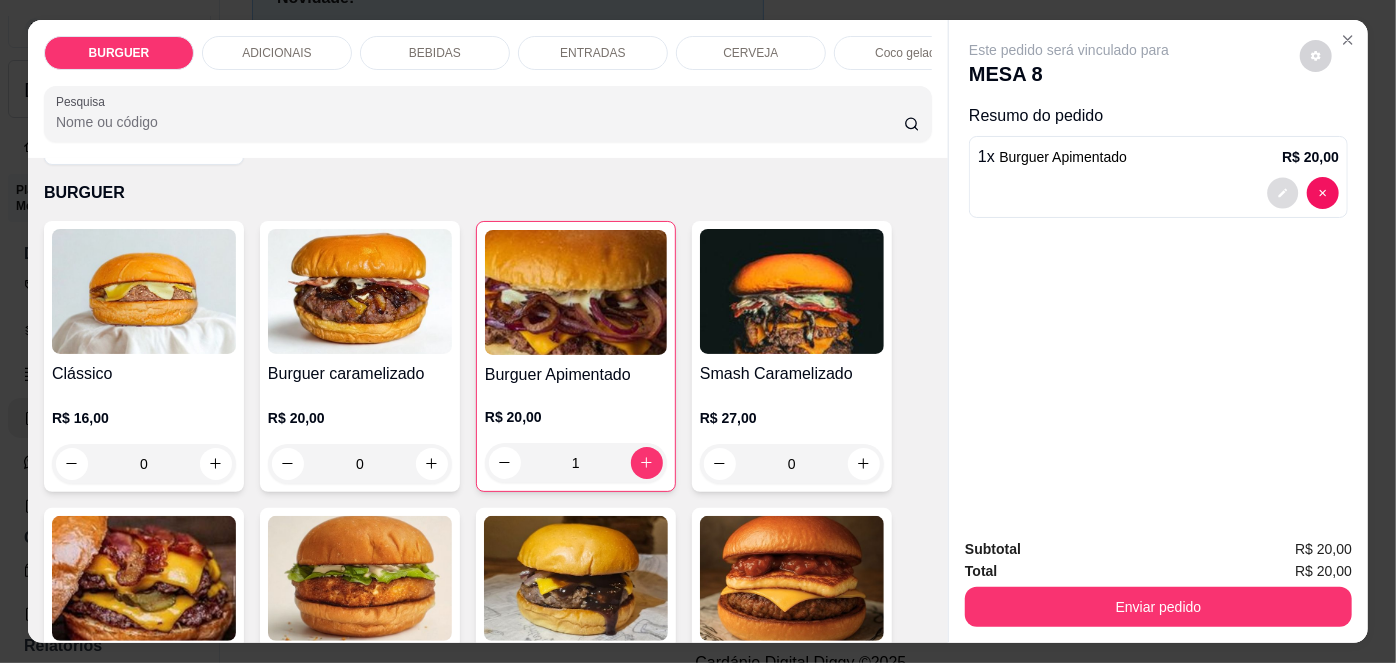 click at bounding box center (1283, 192) 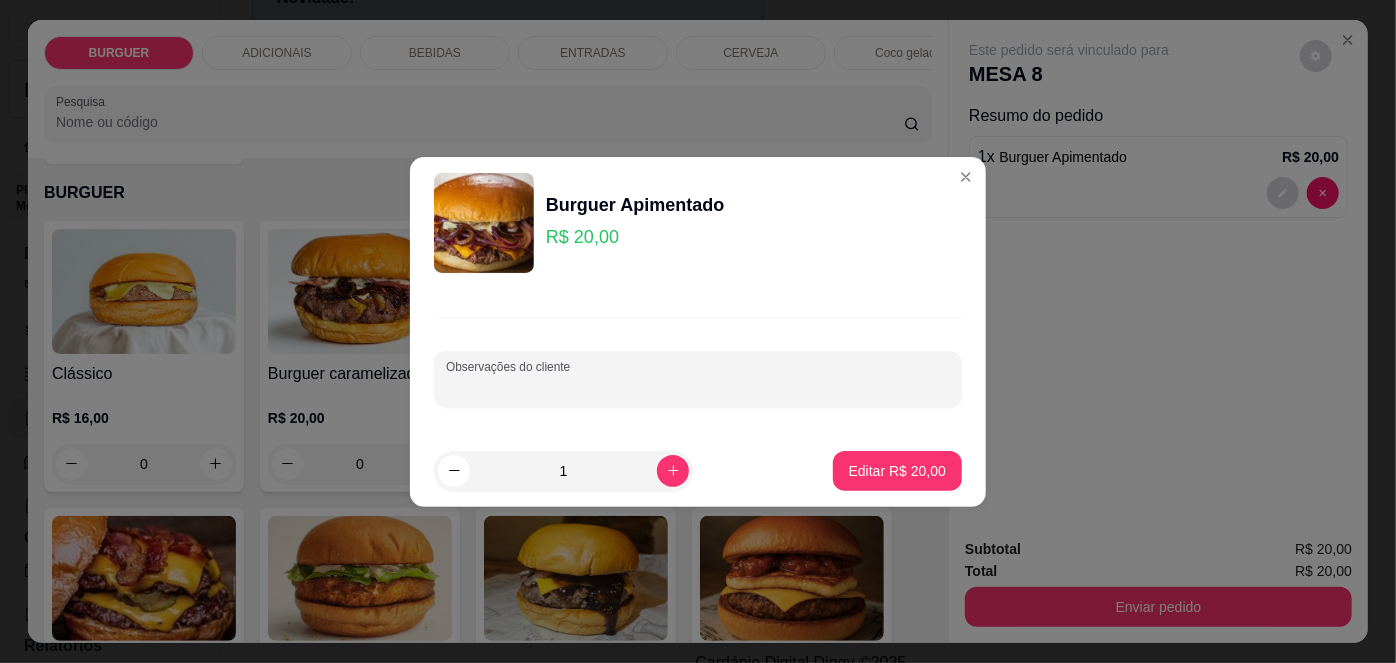 click on "Observações do cliente" at bounding box center [698, 387] 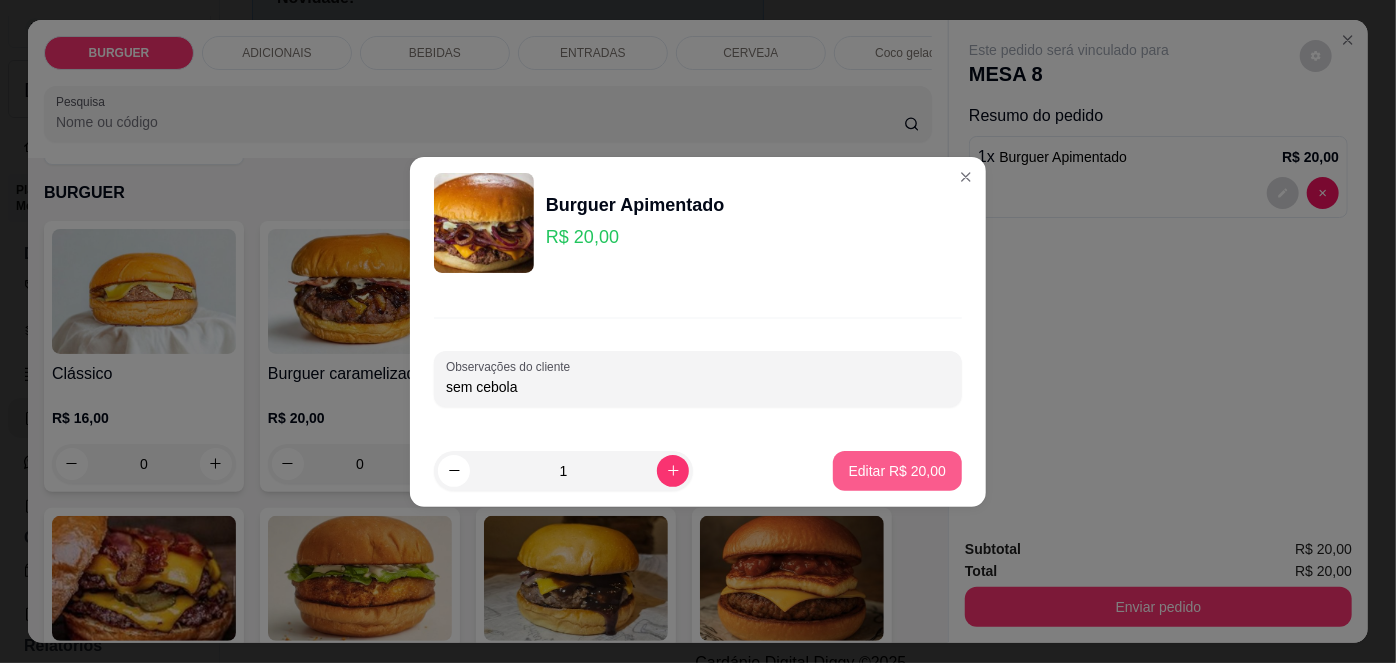type on "sem cebola" 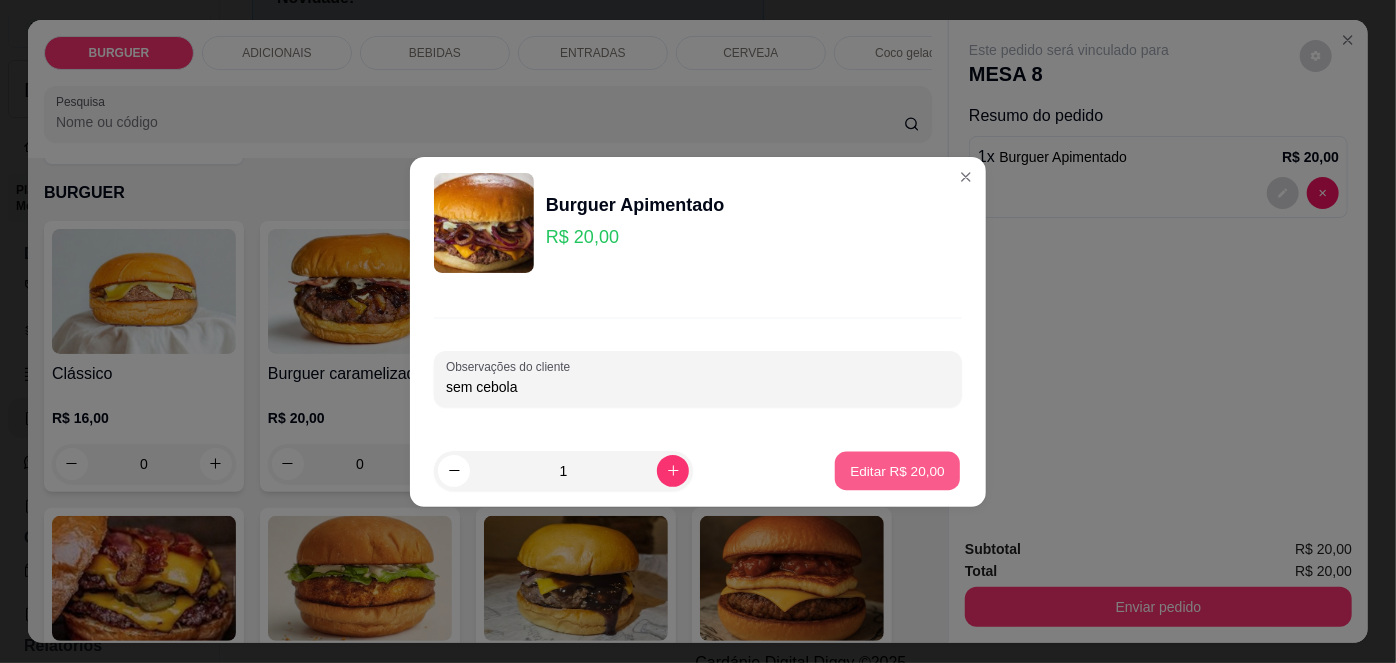 click on "Editar   R$ 20,00" at bounding box center [897, 470] 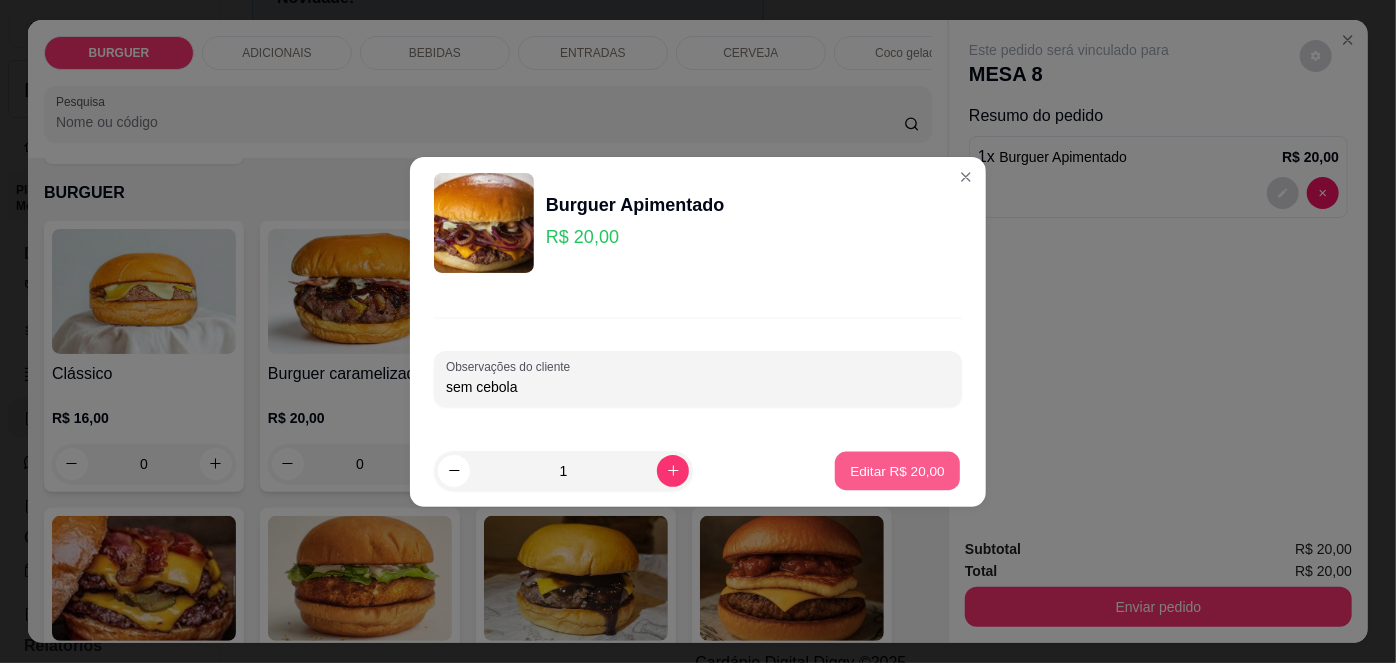 type on "0" 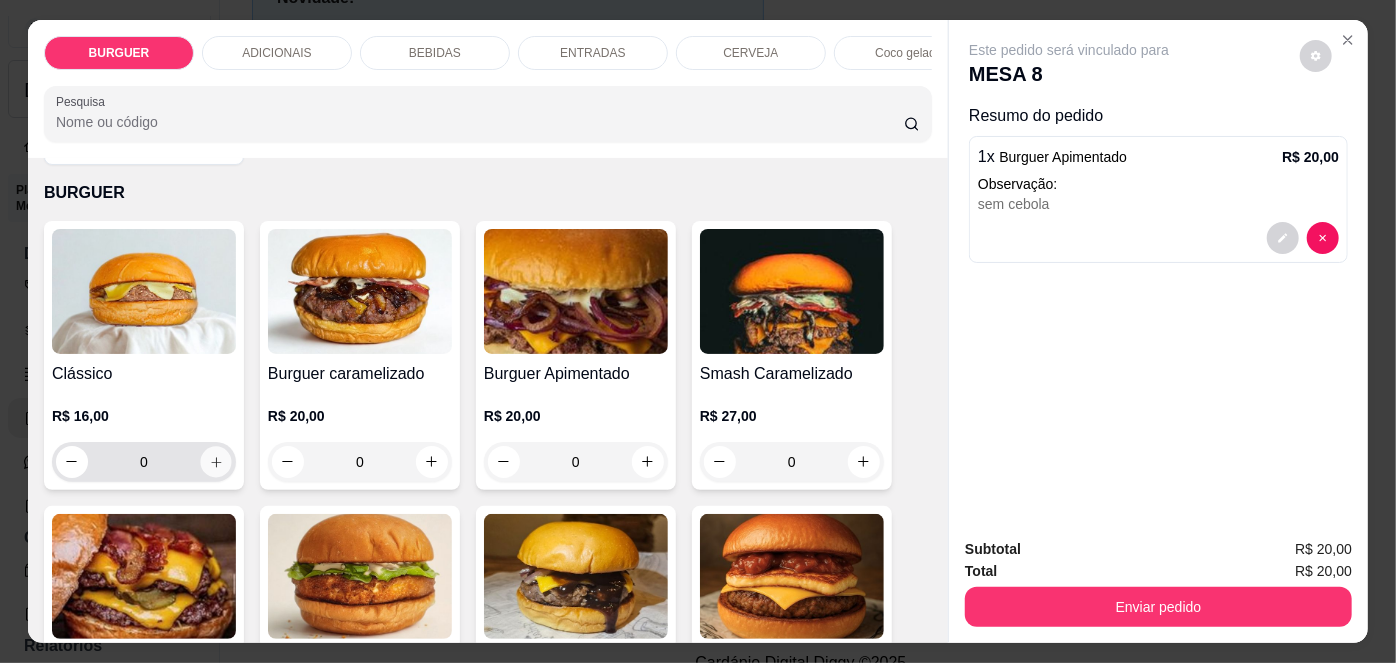 click 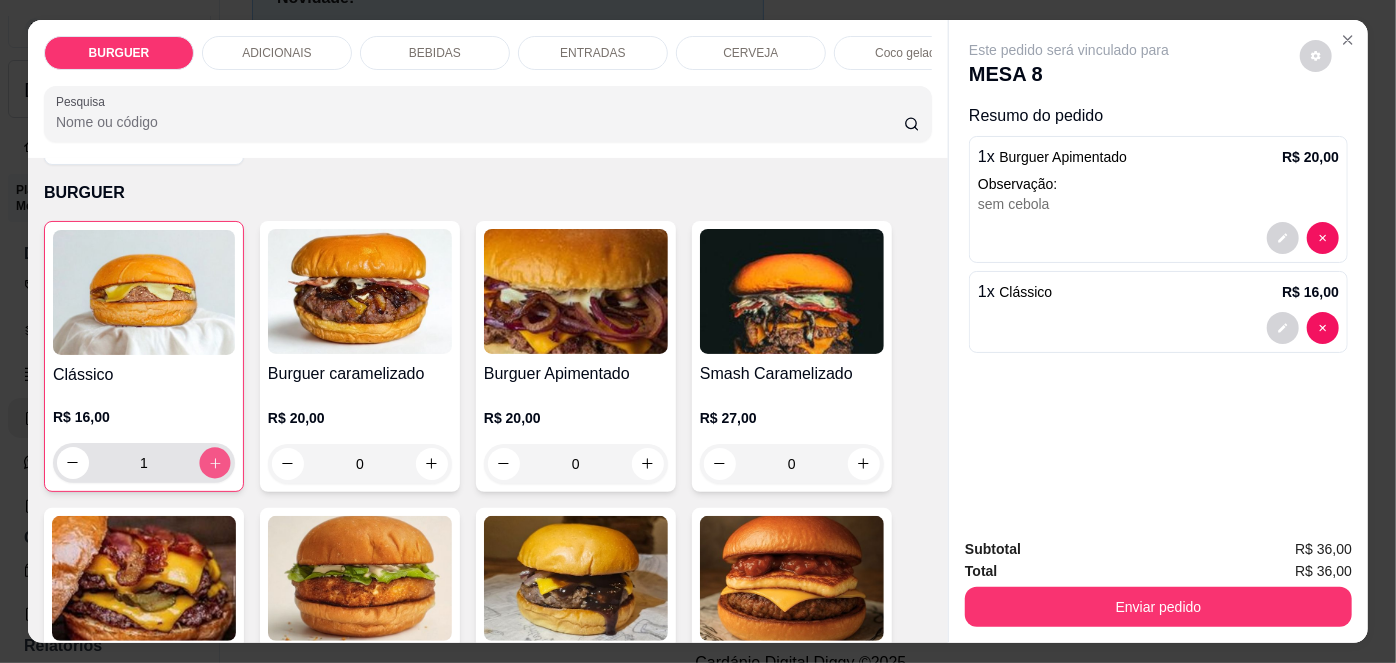 click 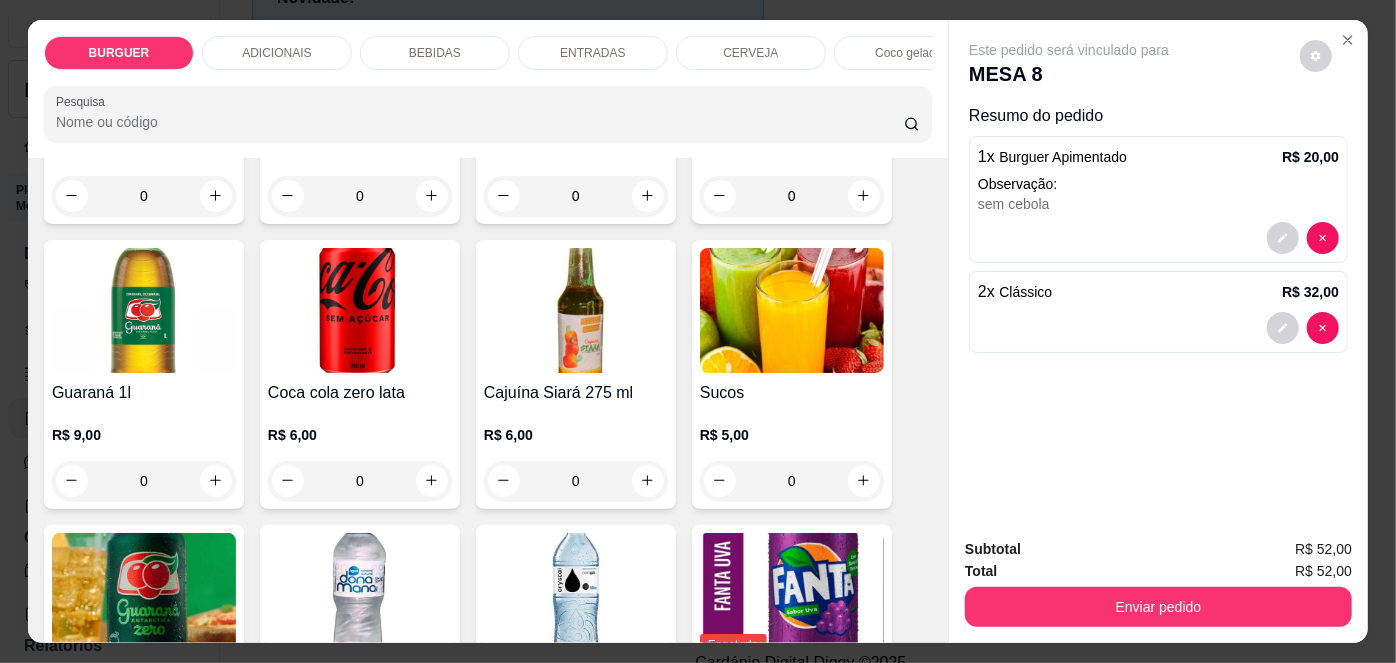 scroll, scrollTop: 1880, scrollLeft: 0, axis: vertical 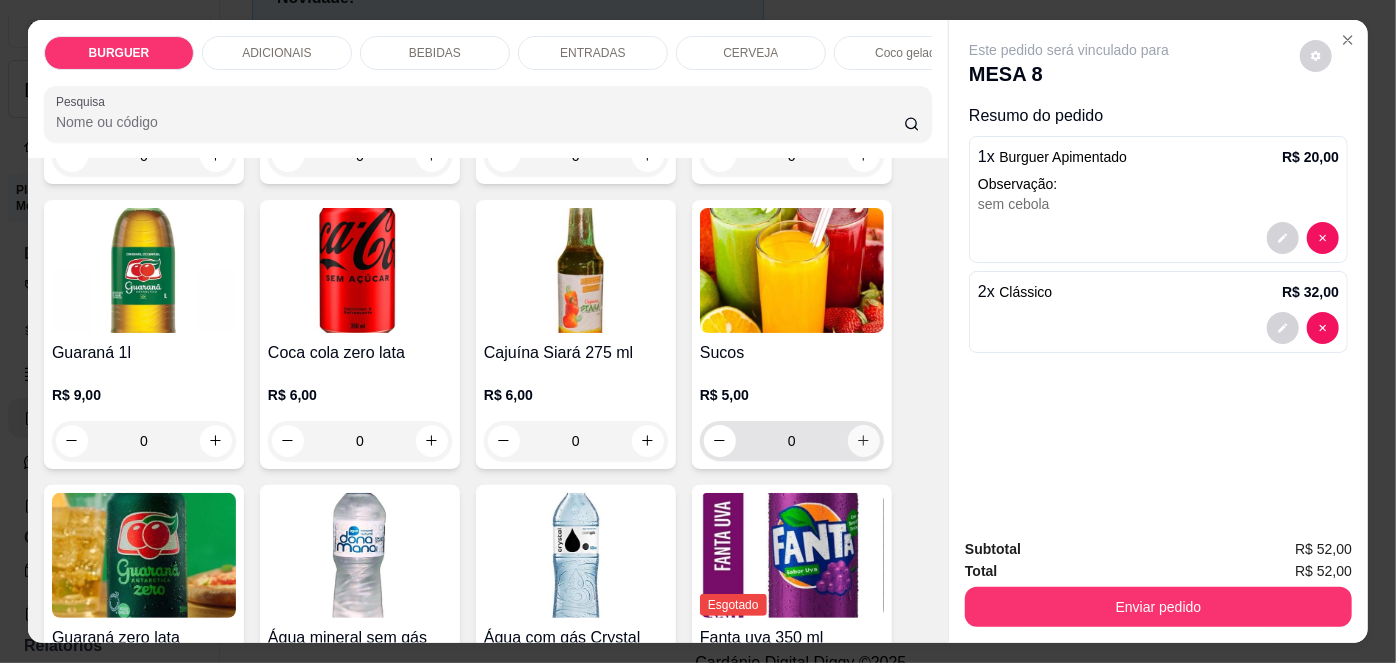 click 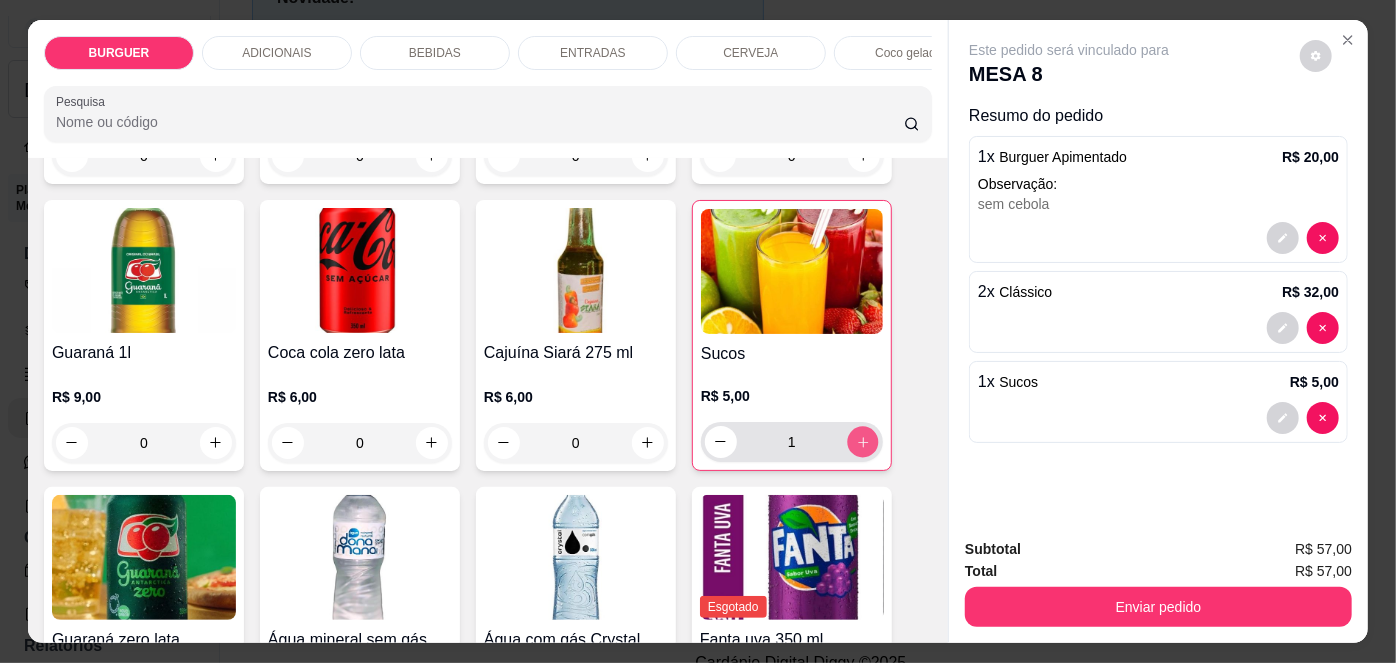 click 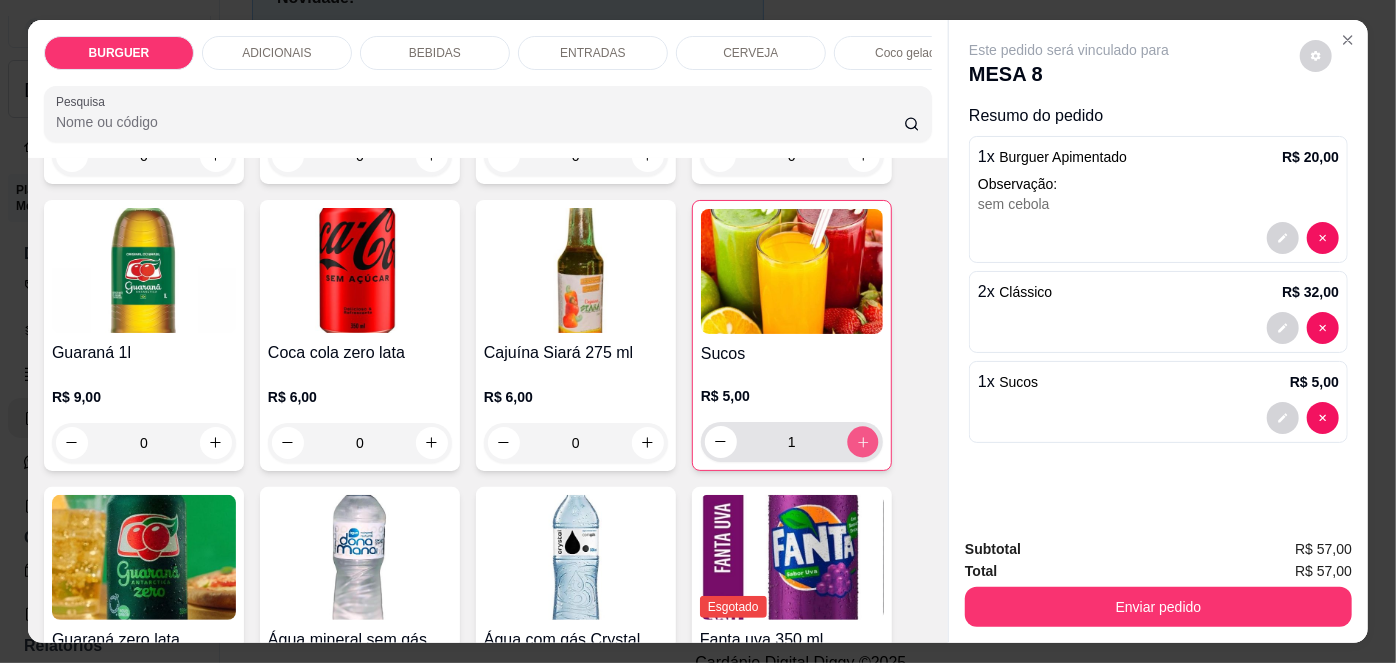 type on "2" 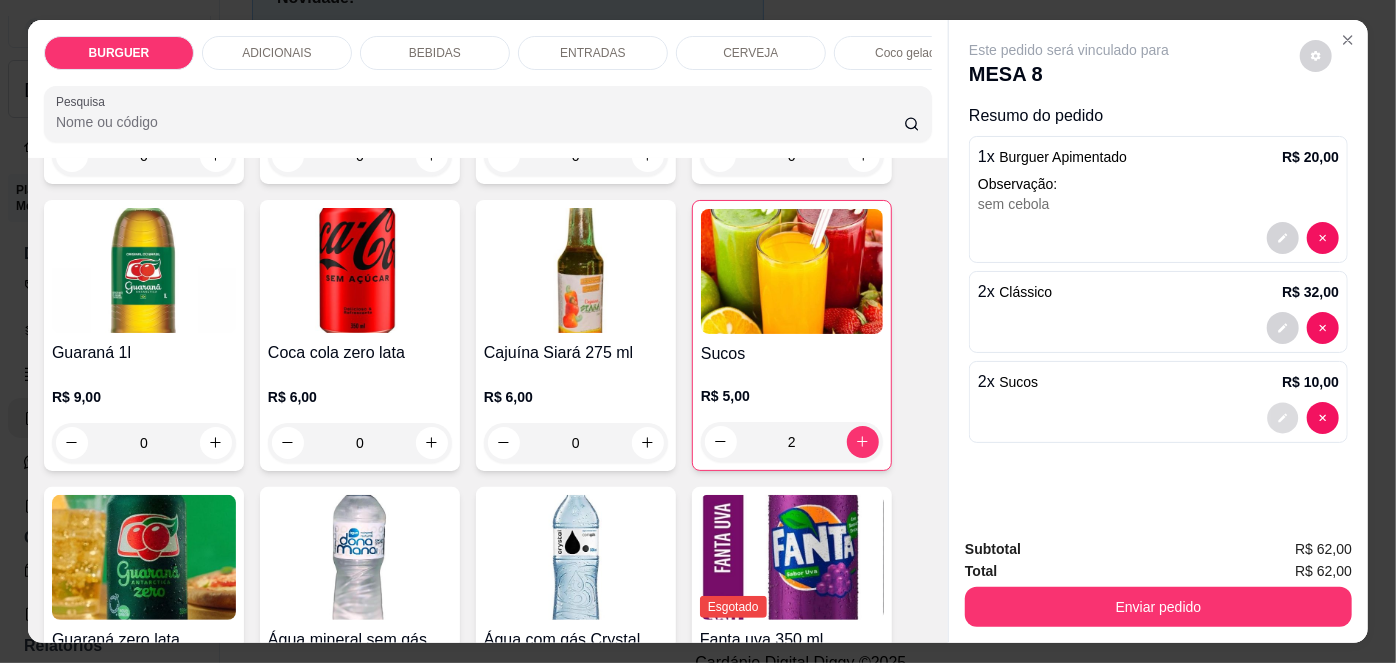 click 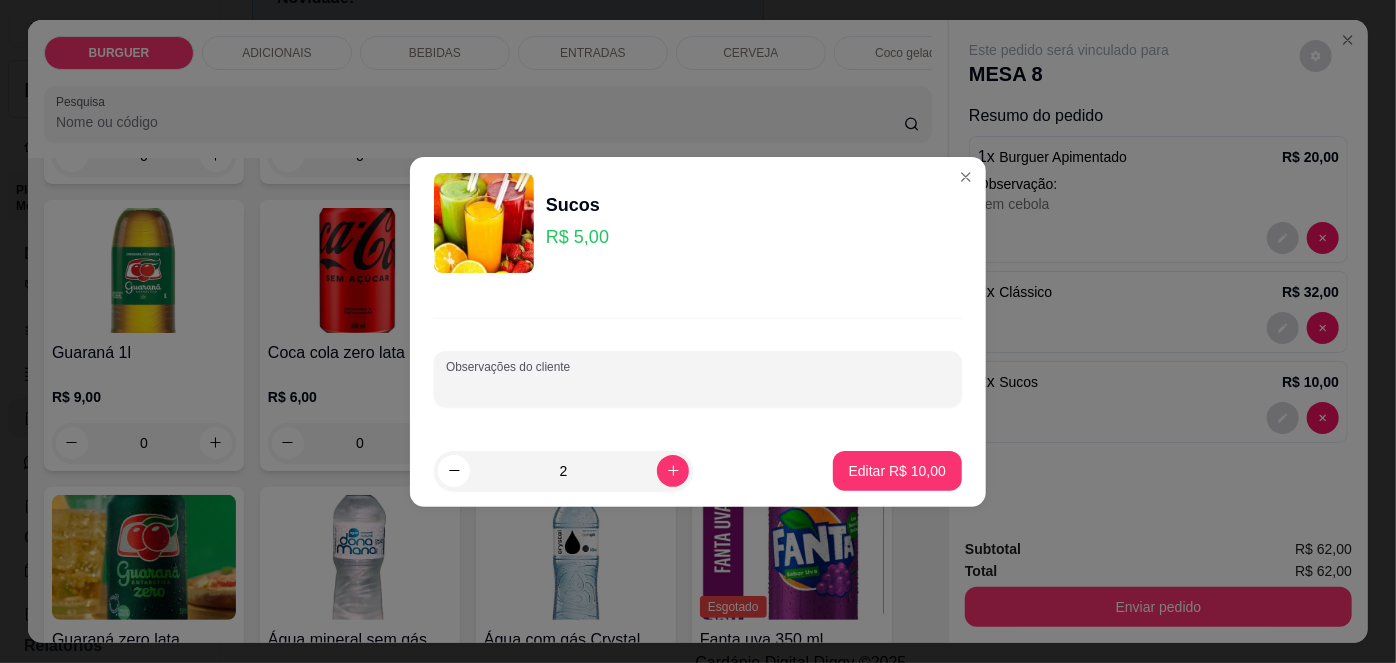 click on "Observações do cliente" at bounding box center (698, 387) 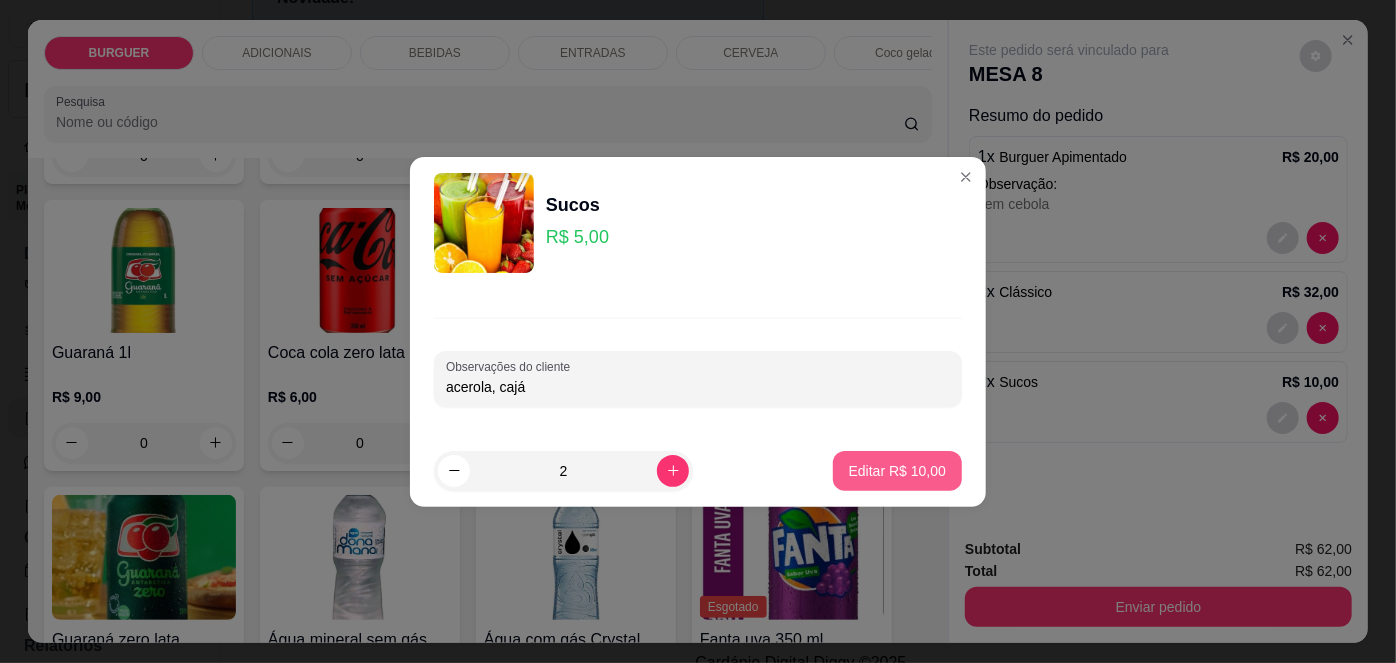 type on "acerola, cajá" 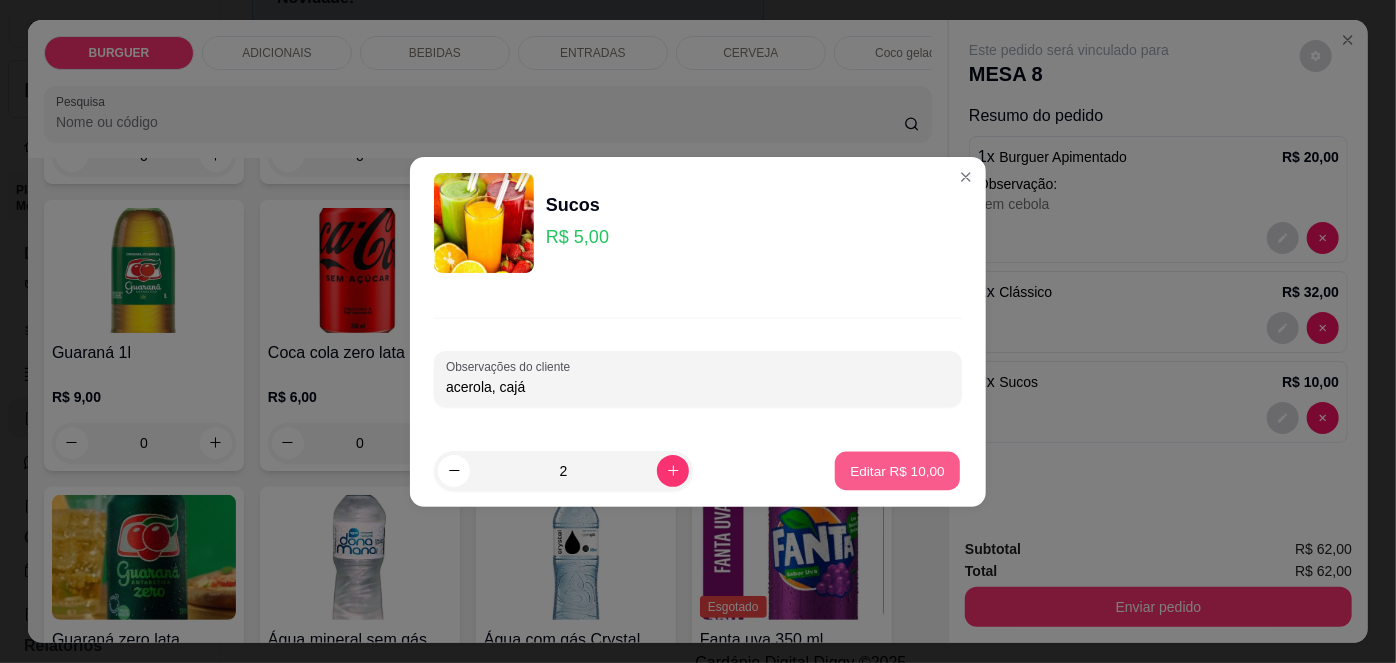 click on "Editar   R$ 10,00" at bounding box center (897, 470) 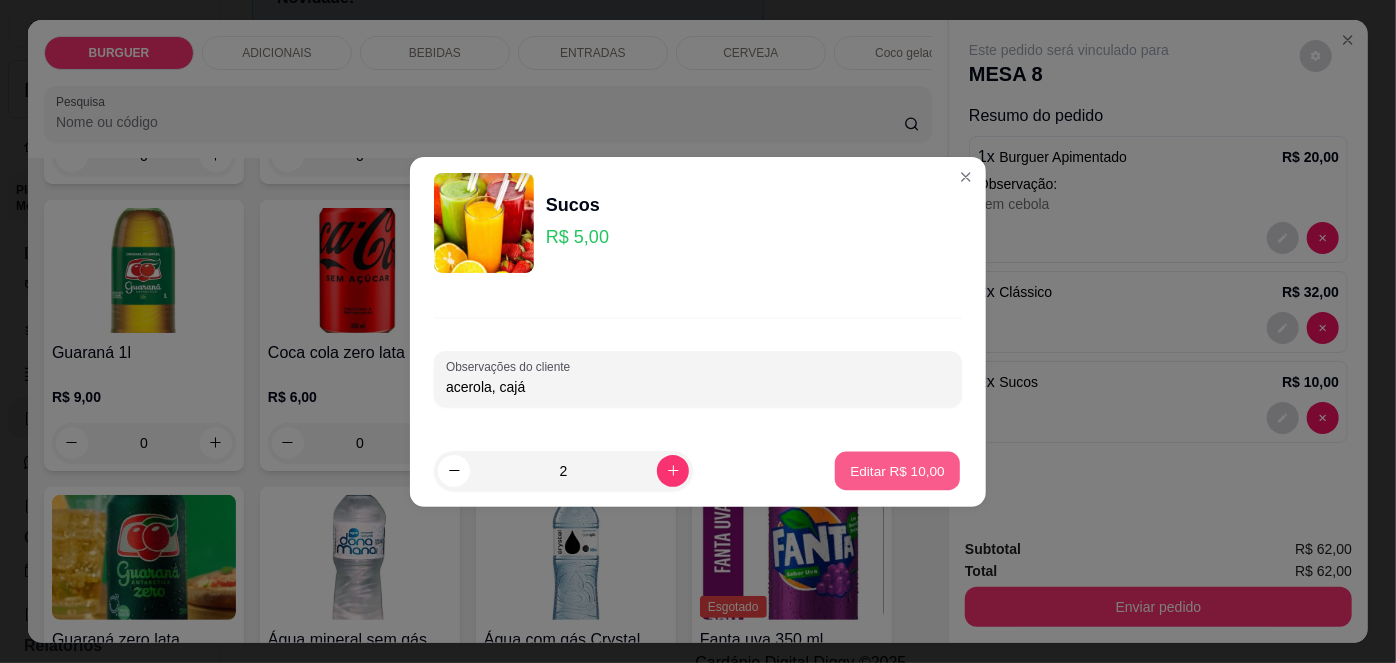 type on "0" 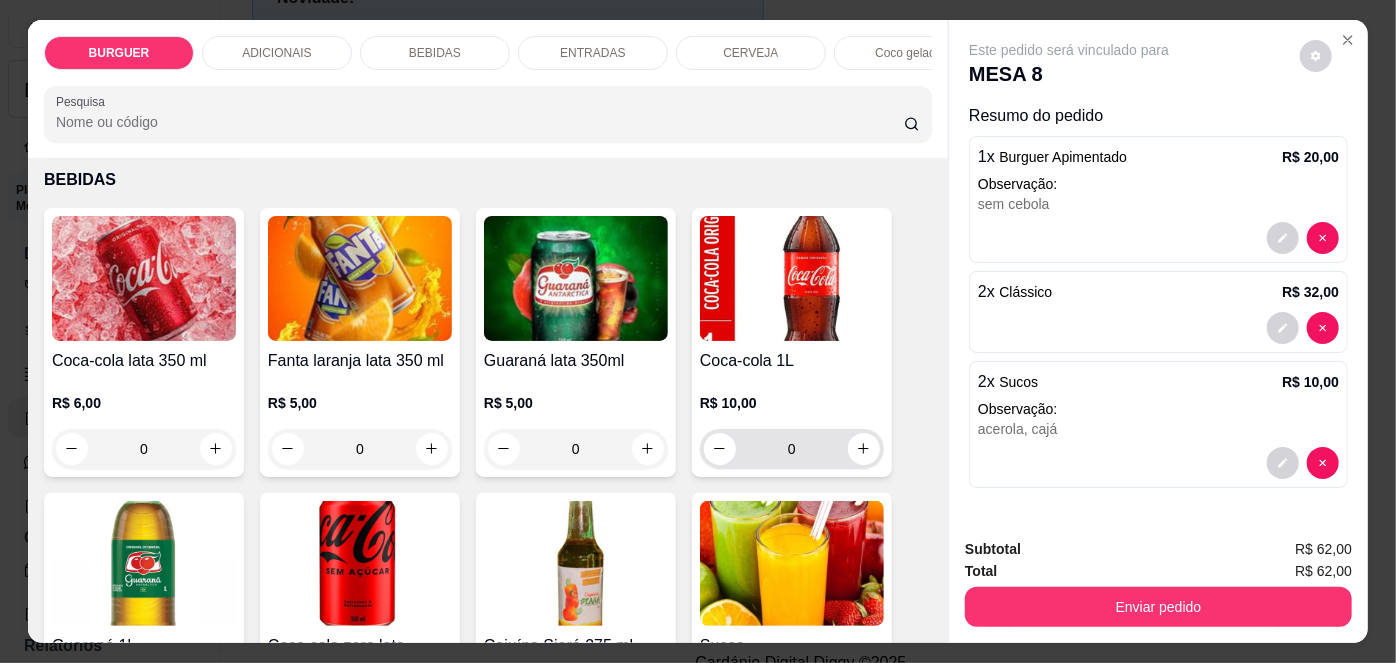 scroll, scrollTop: 1586, scrollLeft: 0, axis: vertical 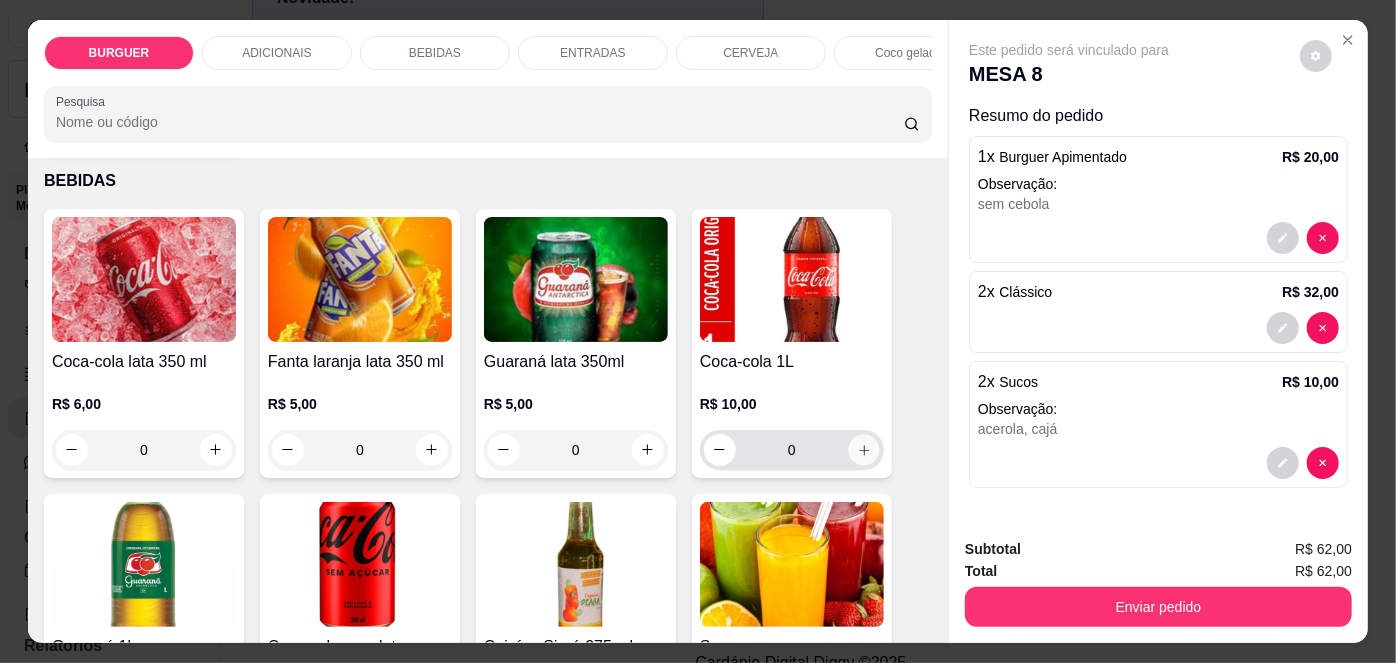 click 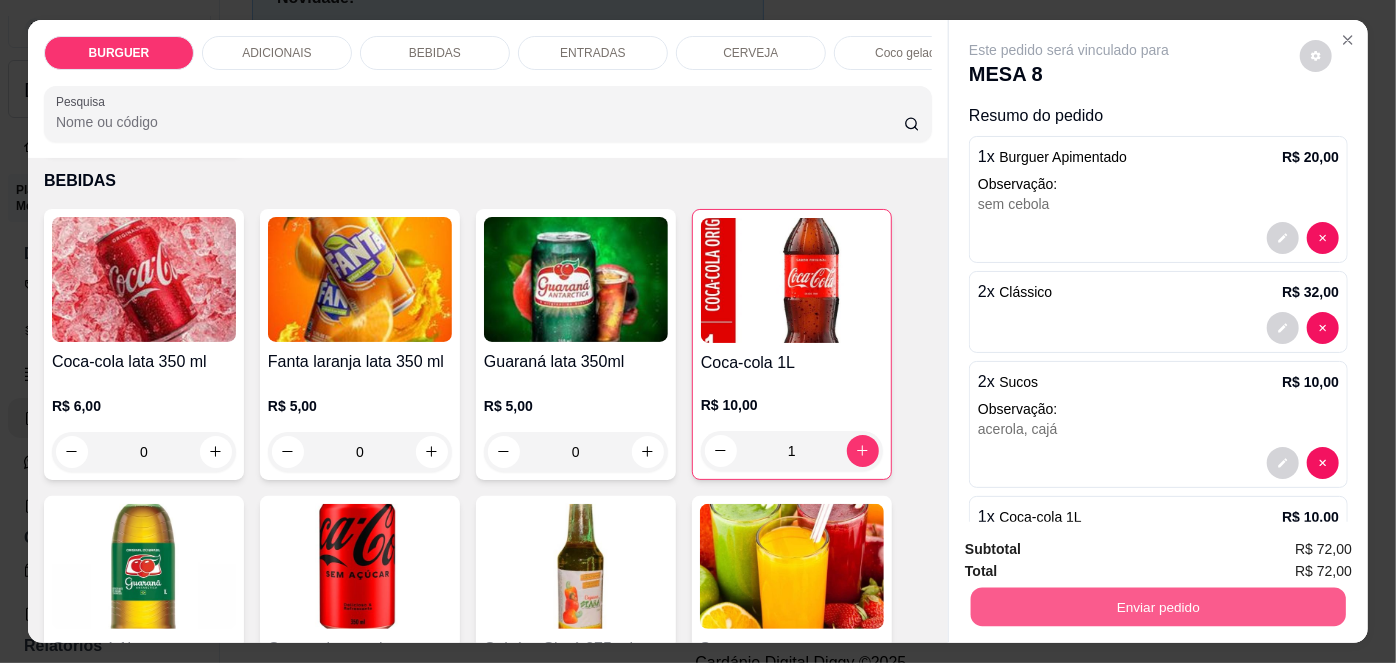 click on "Enviar pedido" at bounding box center [1158, 607] 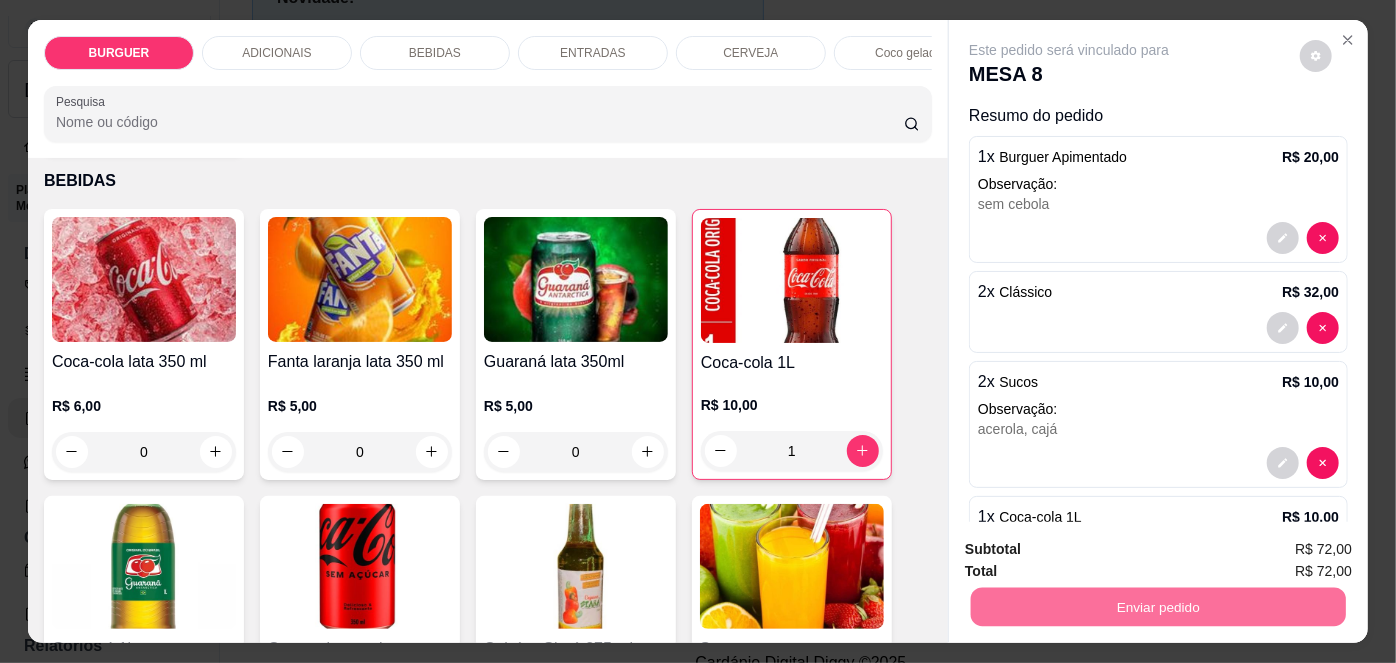 click on "Não registrar e enviar pedido" at bounding box center (1093, 551) 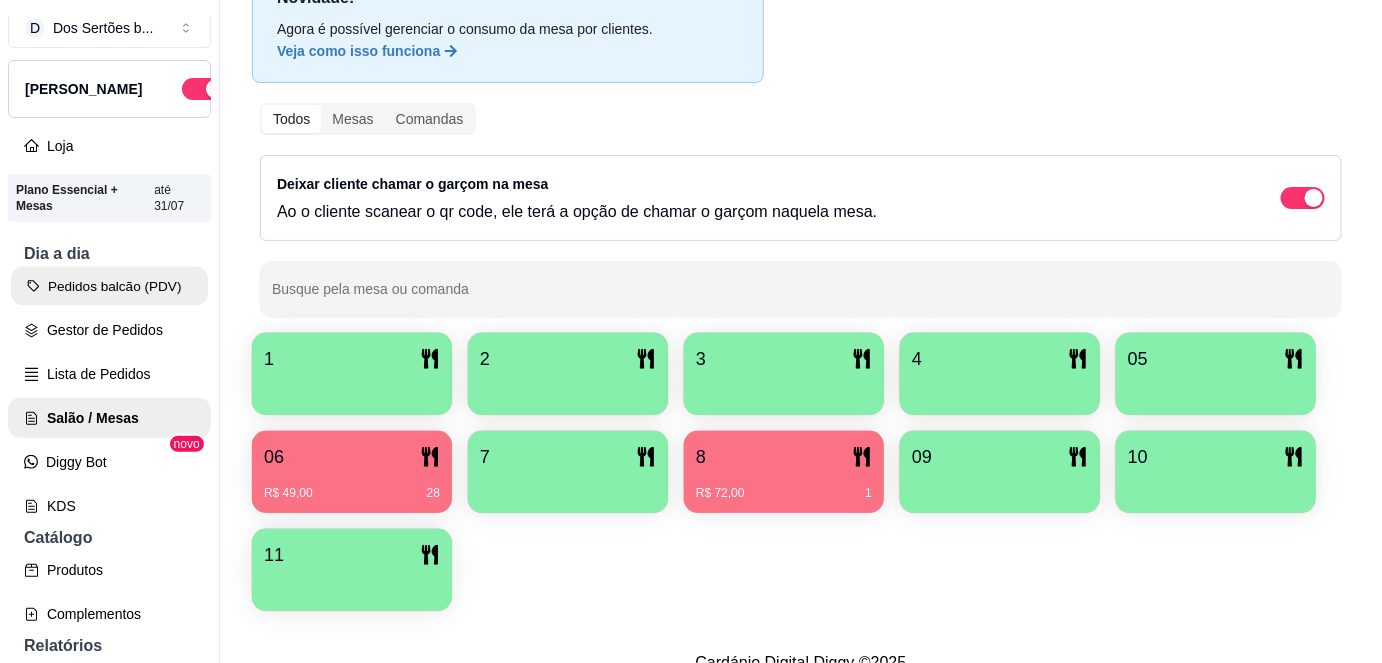 click on "Pedidos balcão (PDV)" at bounding box center [109, 286] 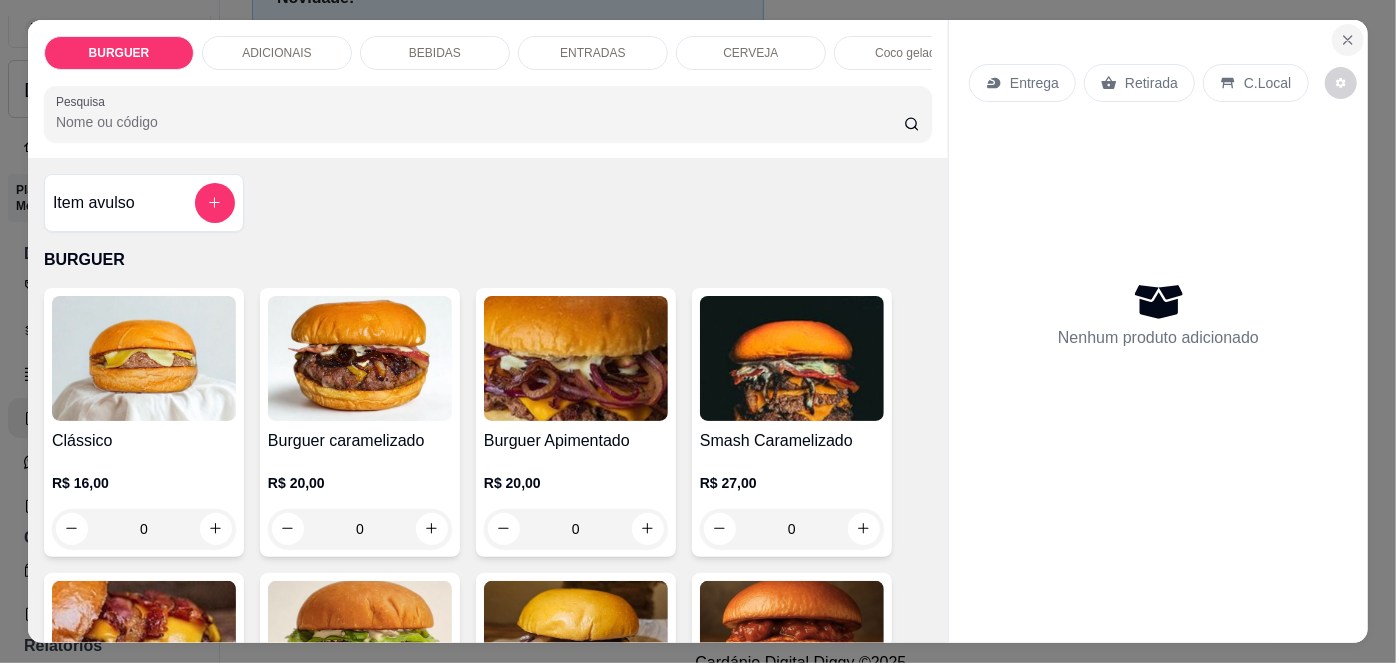 click 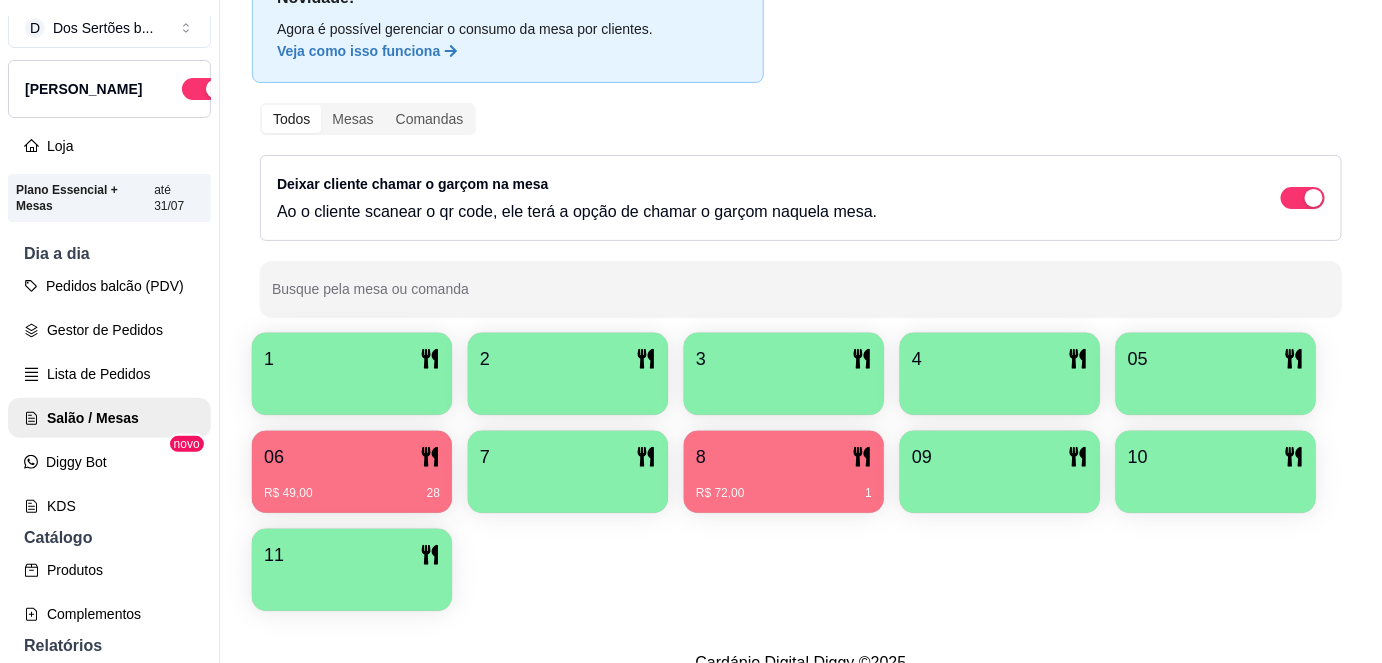 click on "1" at bounding box center [352, 374] 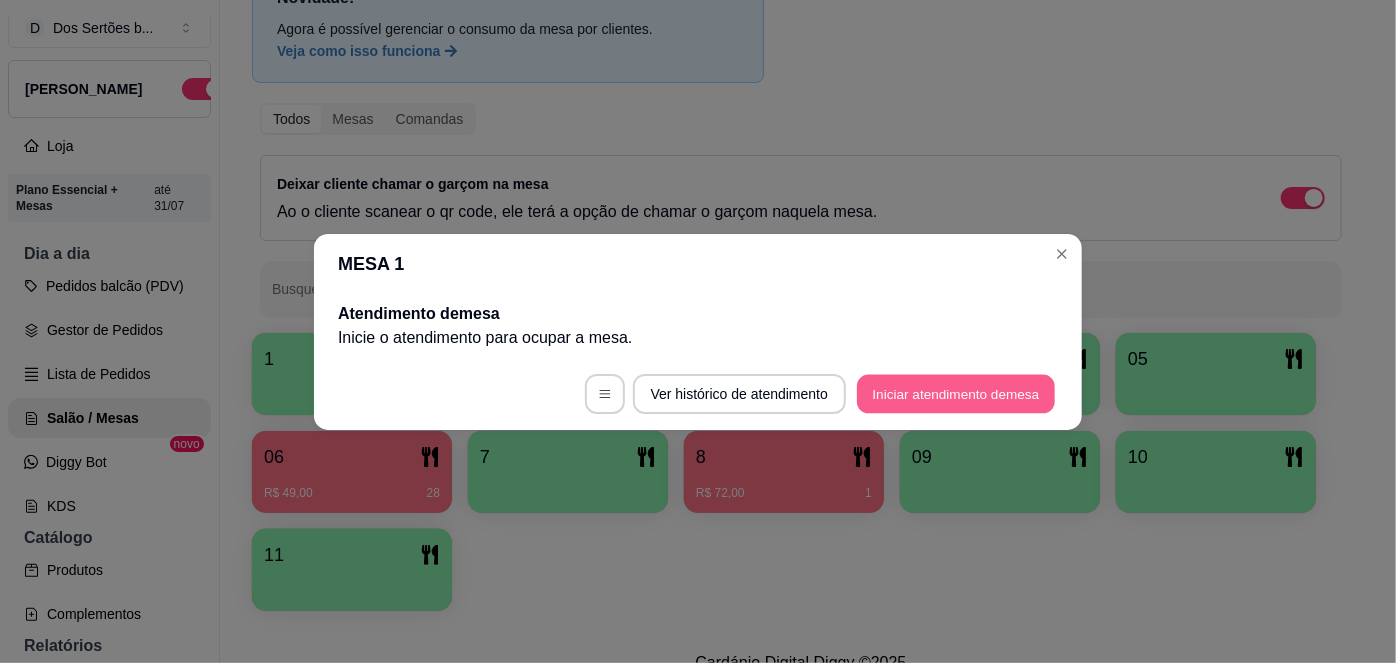 click on "Iniciar atendimento de  mesa" at bounding box center [956, 393] 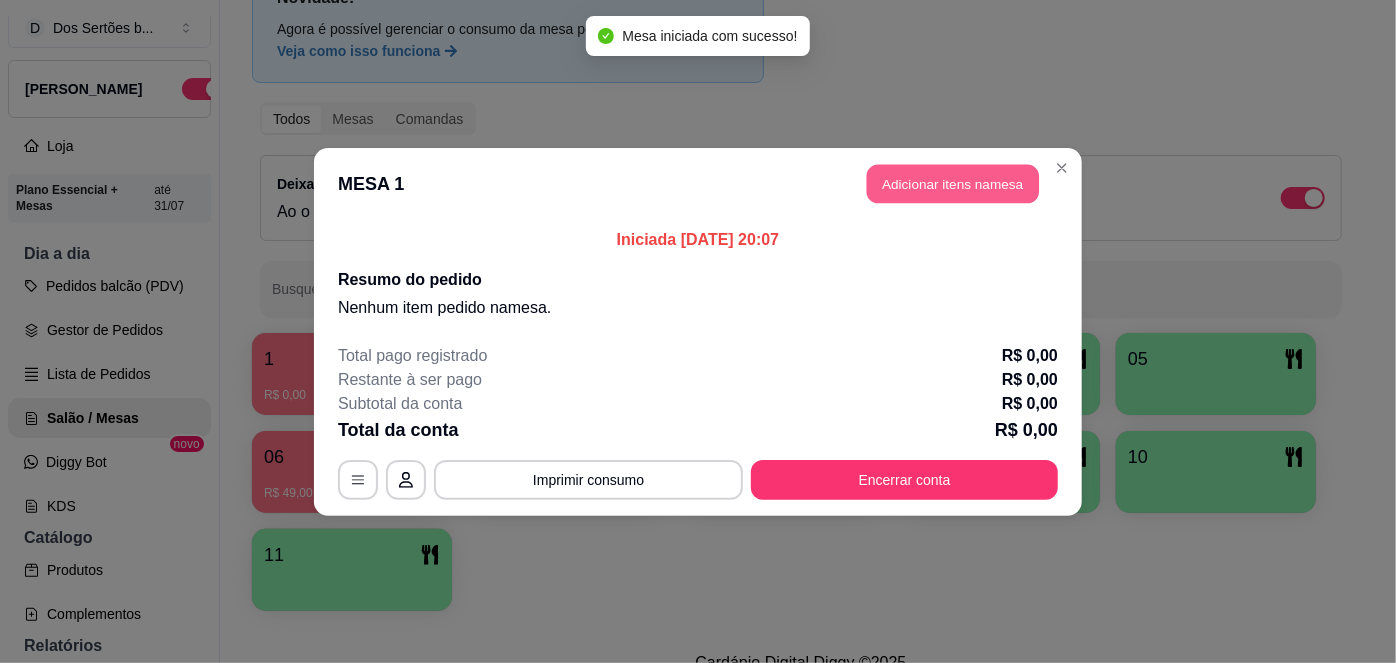 click on "Adicionar itens na  mesa" at bounding box center [953, 183] 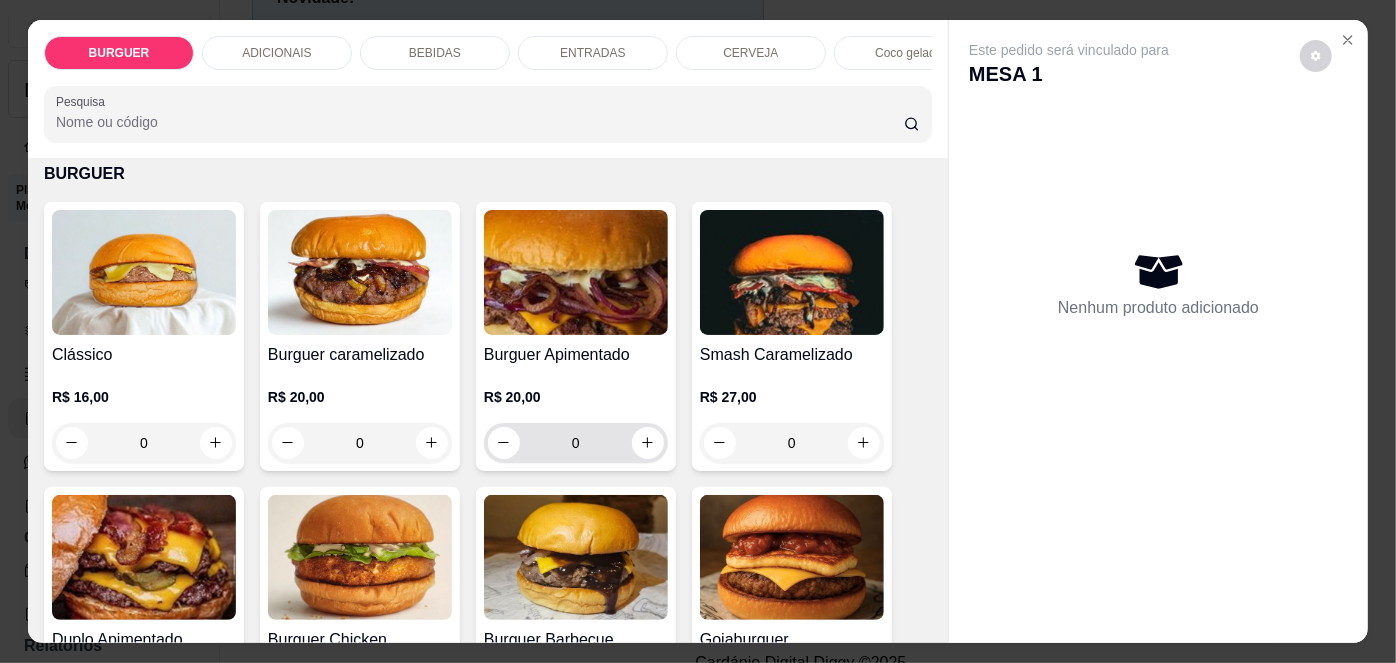 scroll, scrollTop: 85, scrollLeft: 0, axis: vertical 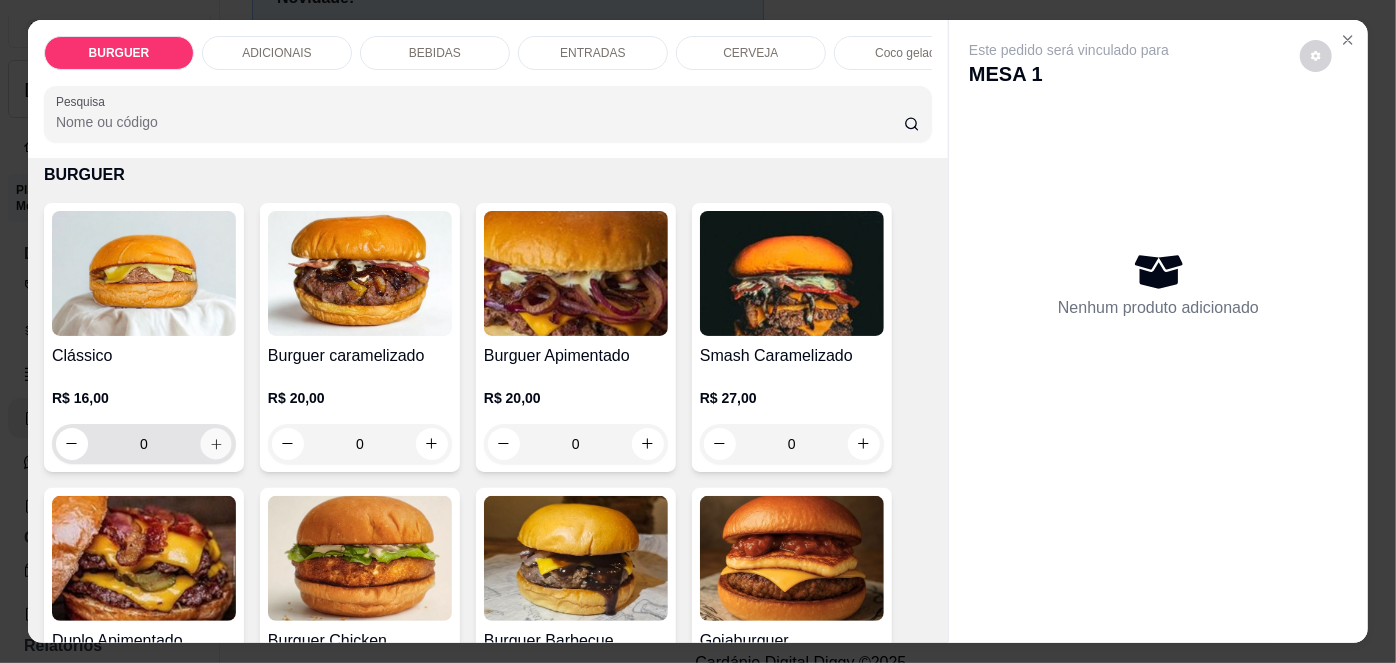 click 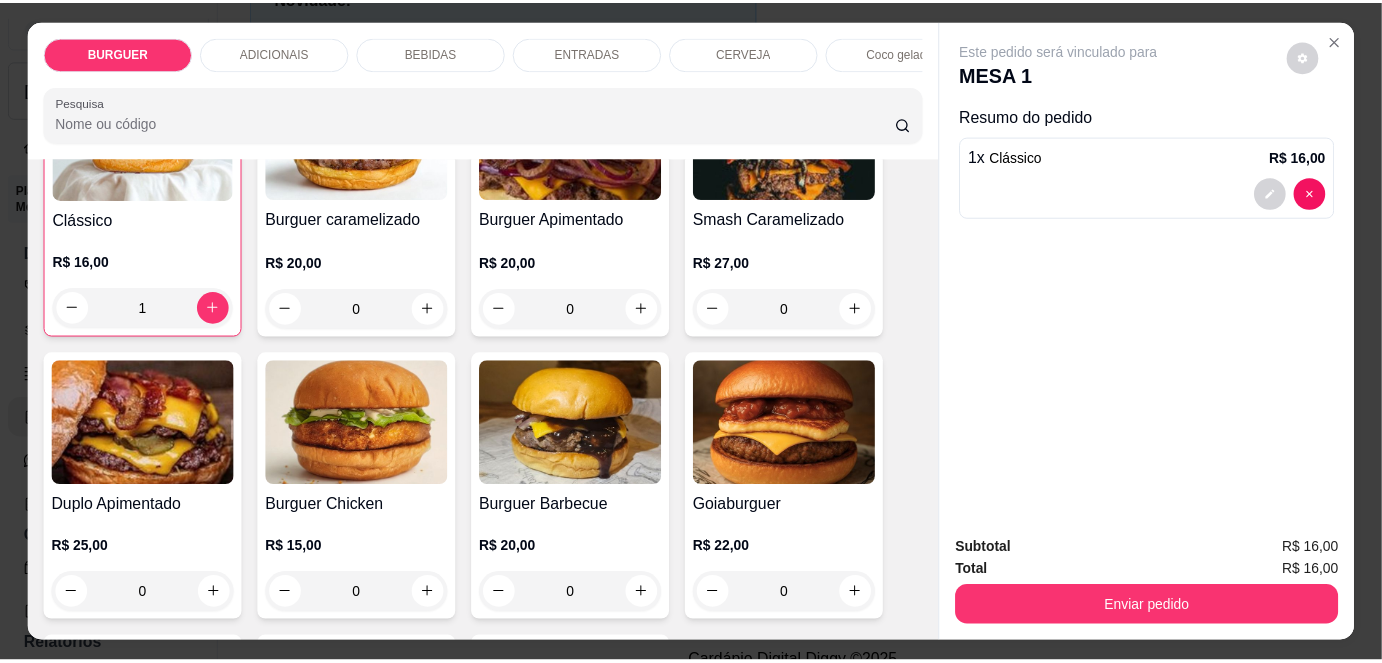 scroll, scrollTop: 235, scrollLeft: 0, axis: vertical 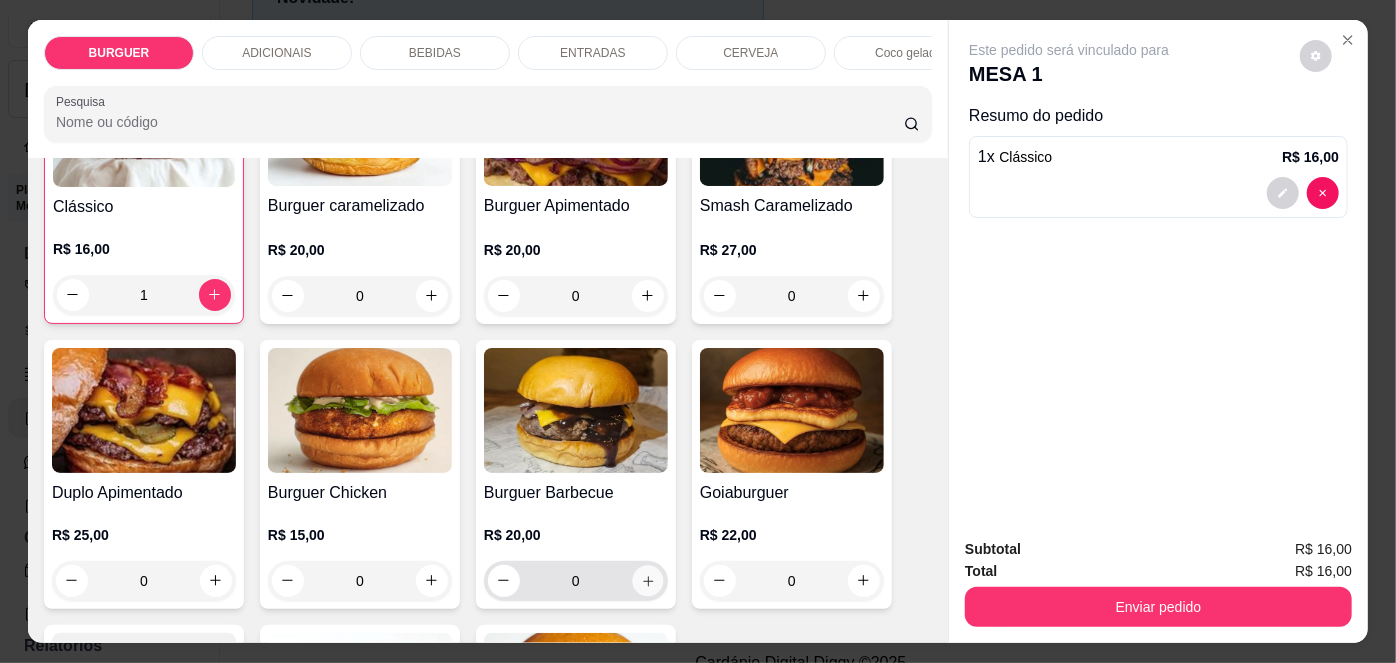 click 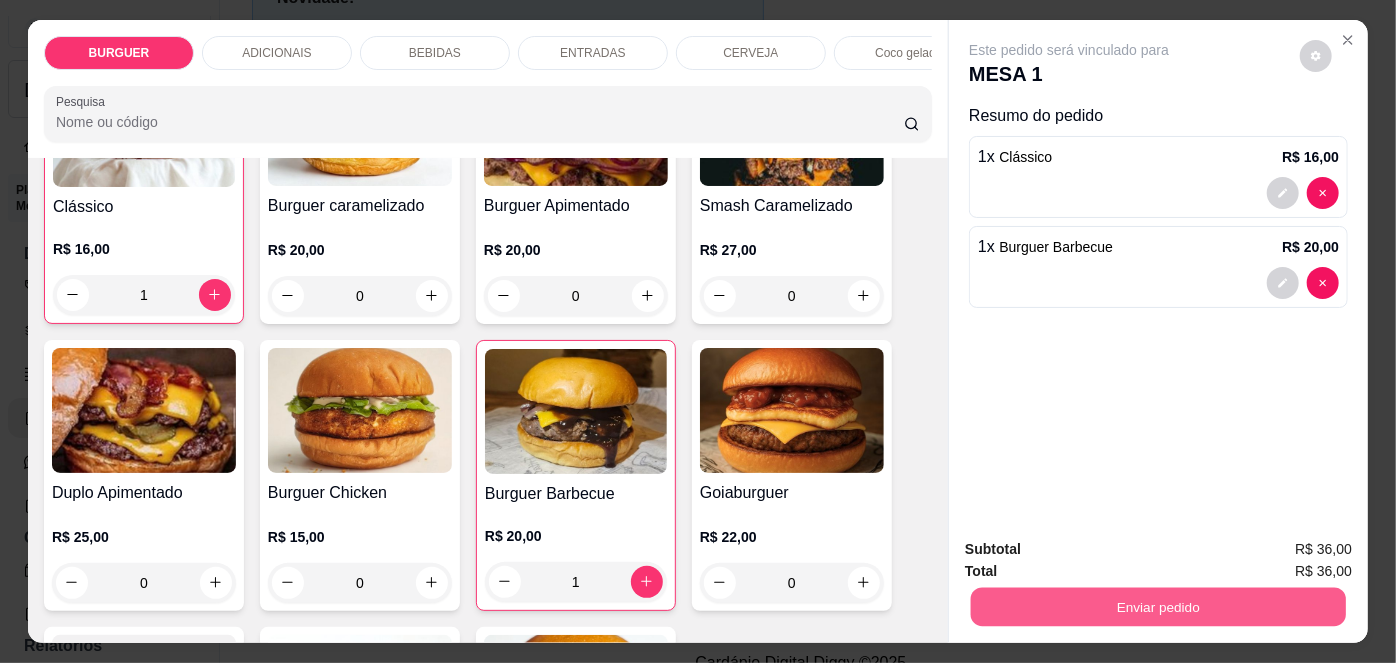click on "Enviar pedido" at bounding box center [1158, 607] 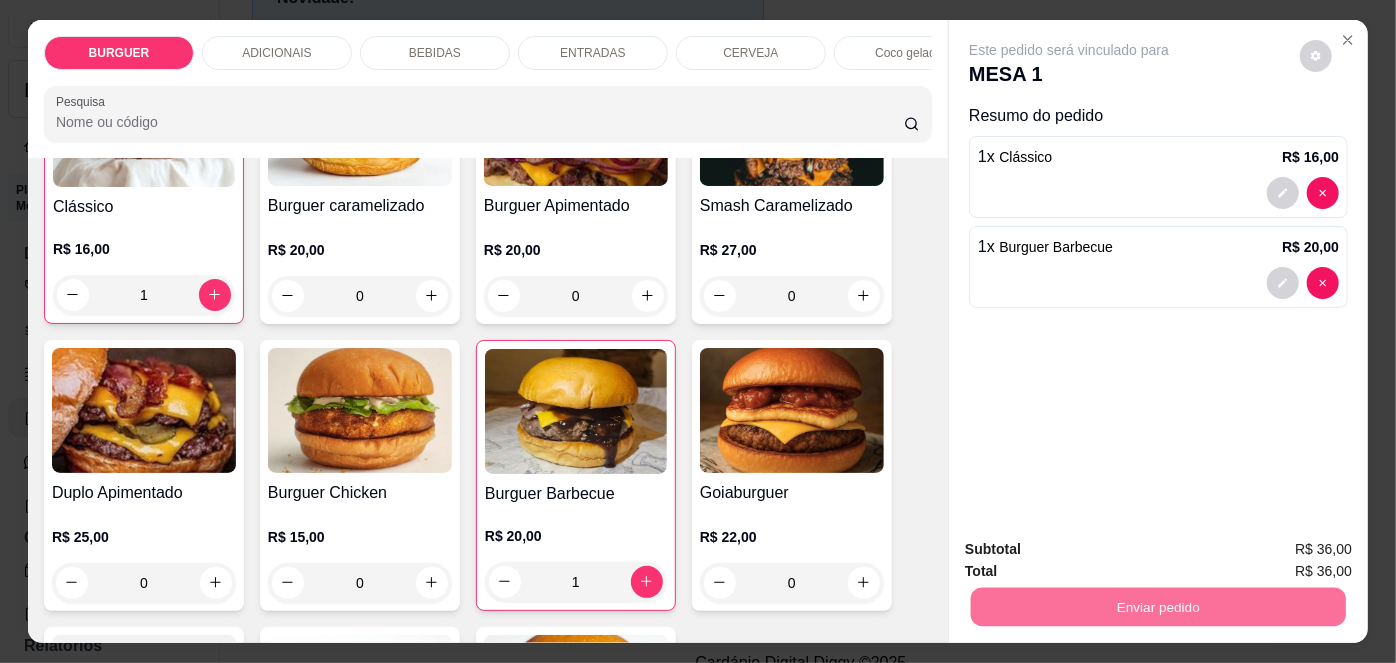 click on "Não registrar e enviar pedido" at bounding box center (1093, 551) 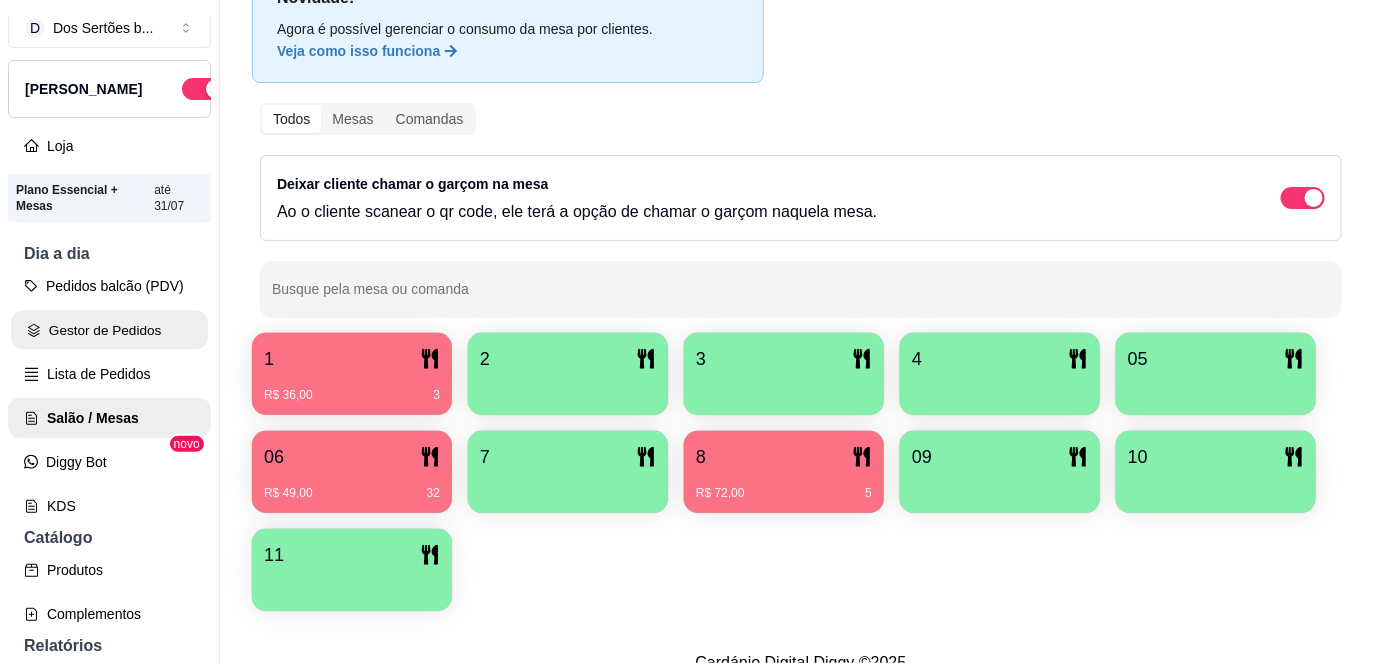 click on "Gestor de Pedidos" at bounding box center (109, 330) 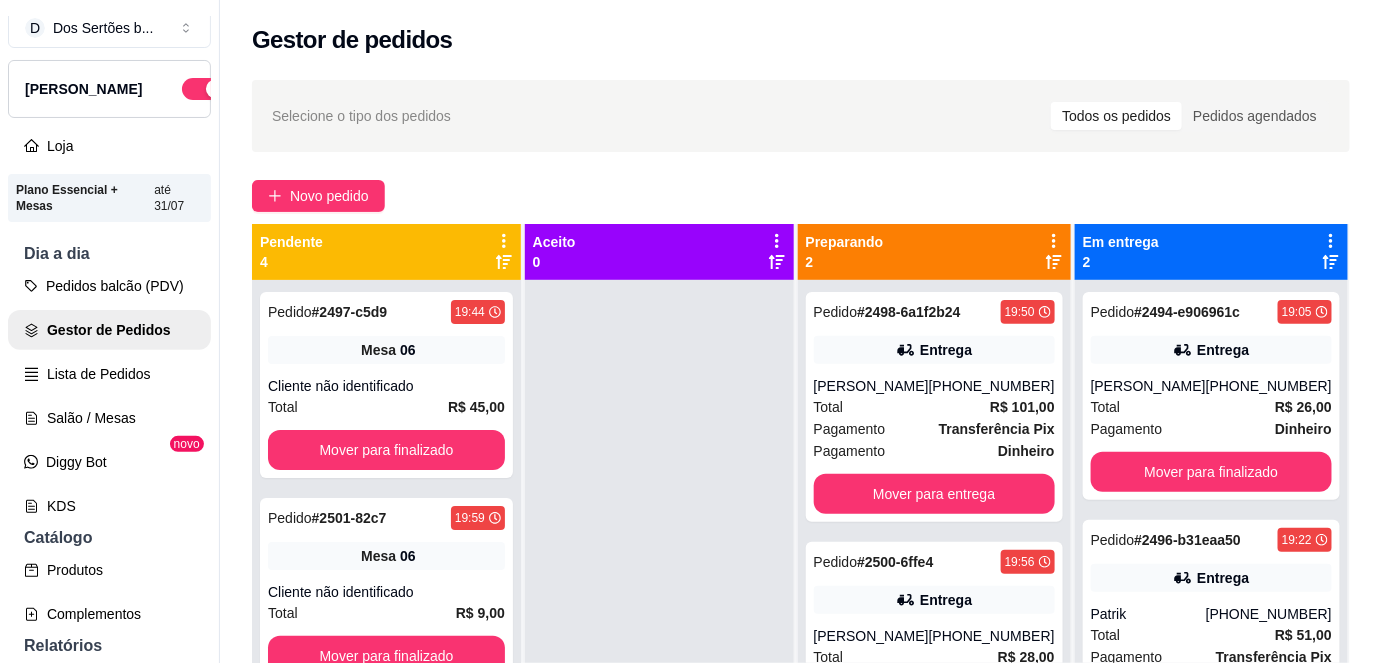 scroll, scrollTop: 56, scrollLeft: 0, axis: vertical 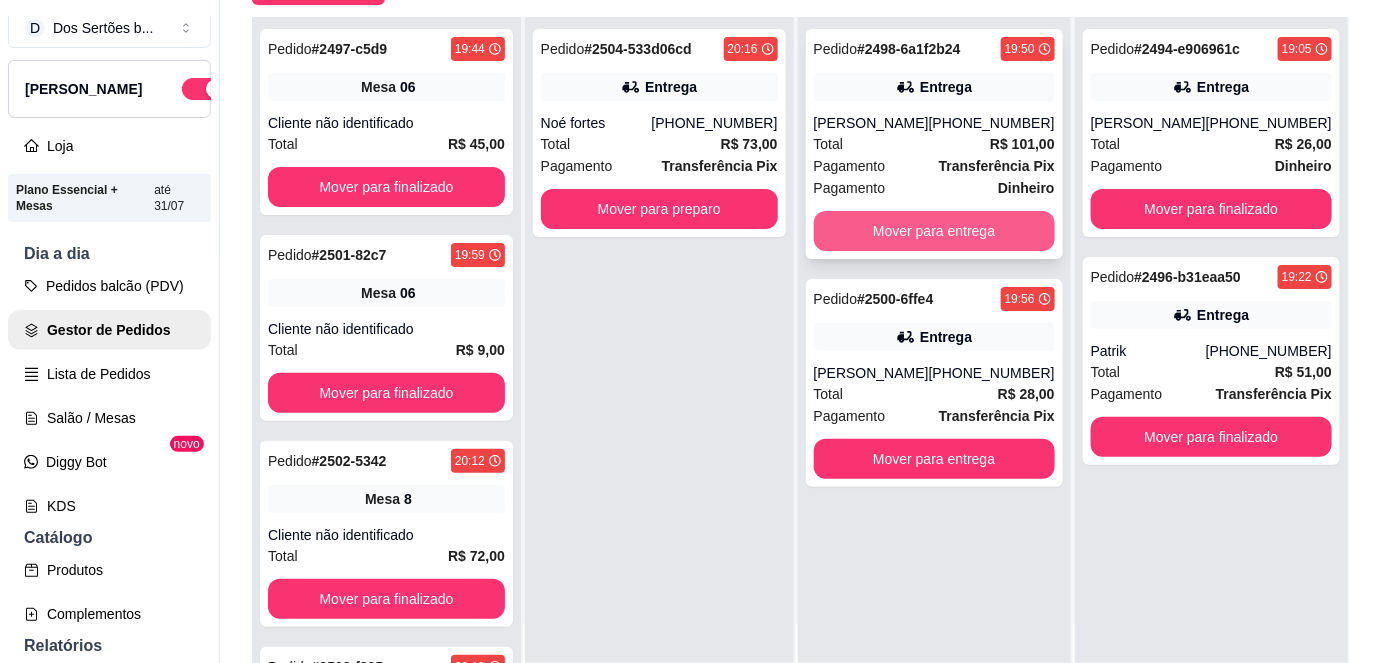 click on "Mover para entrega" at bounding box center (934, 231) 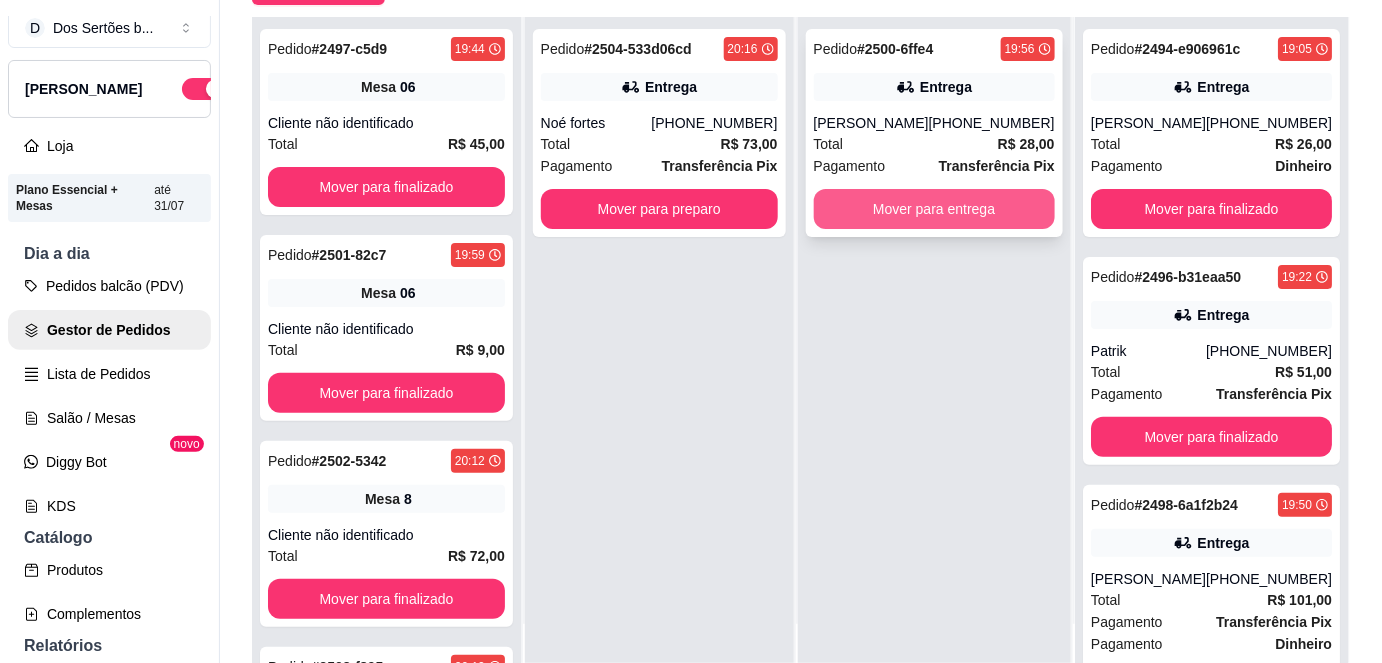 click on "Mover para entrega" at bounding box center (934, 209) 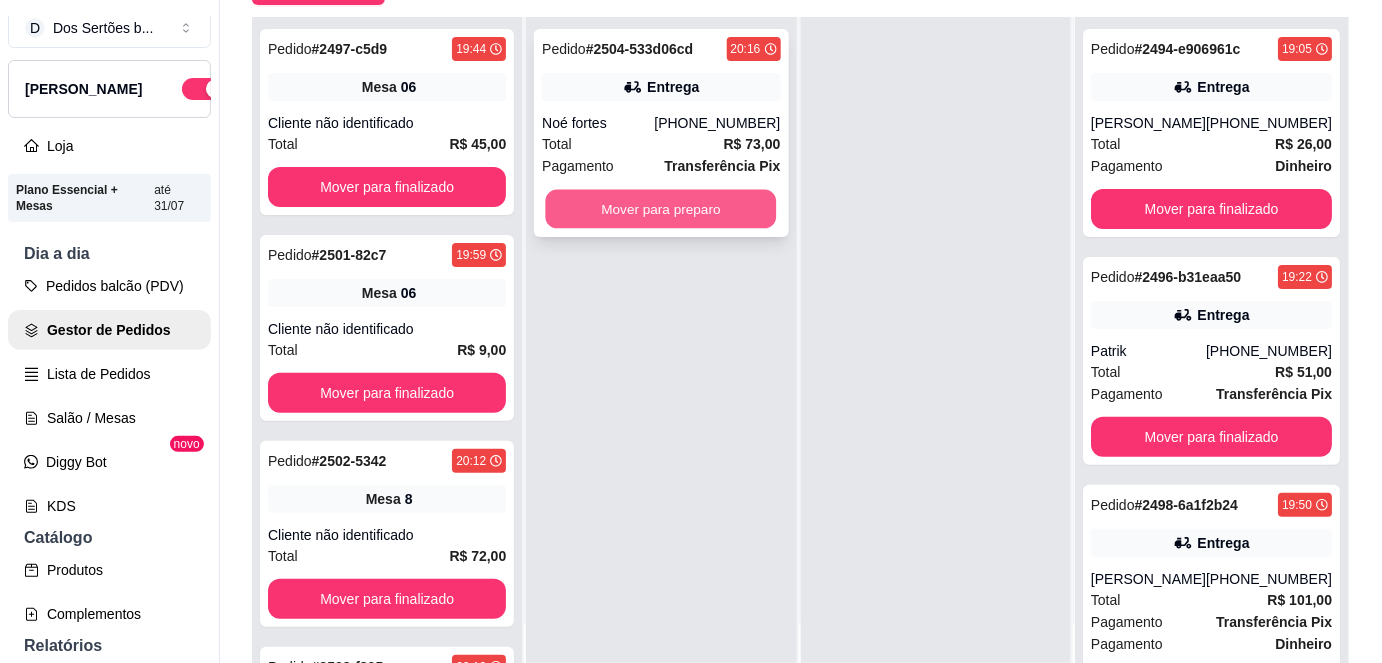 click on "Mover para preparo" at bounding box center [661, 209] 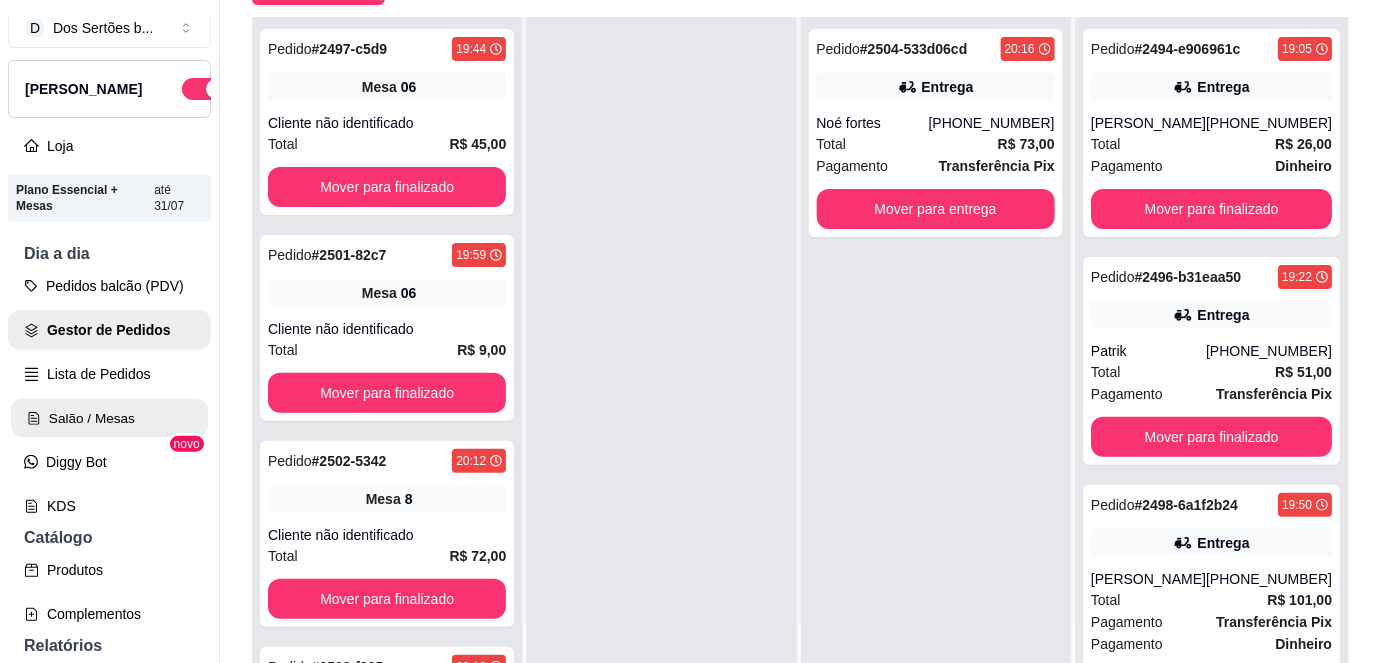 click on "Salão / Mesas" at bounding box center (109, 418) 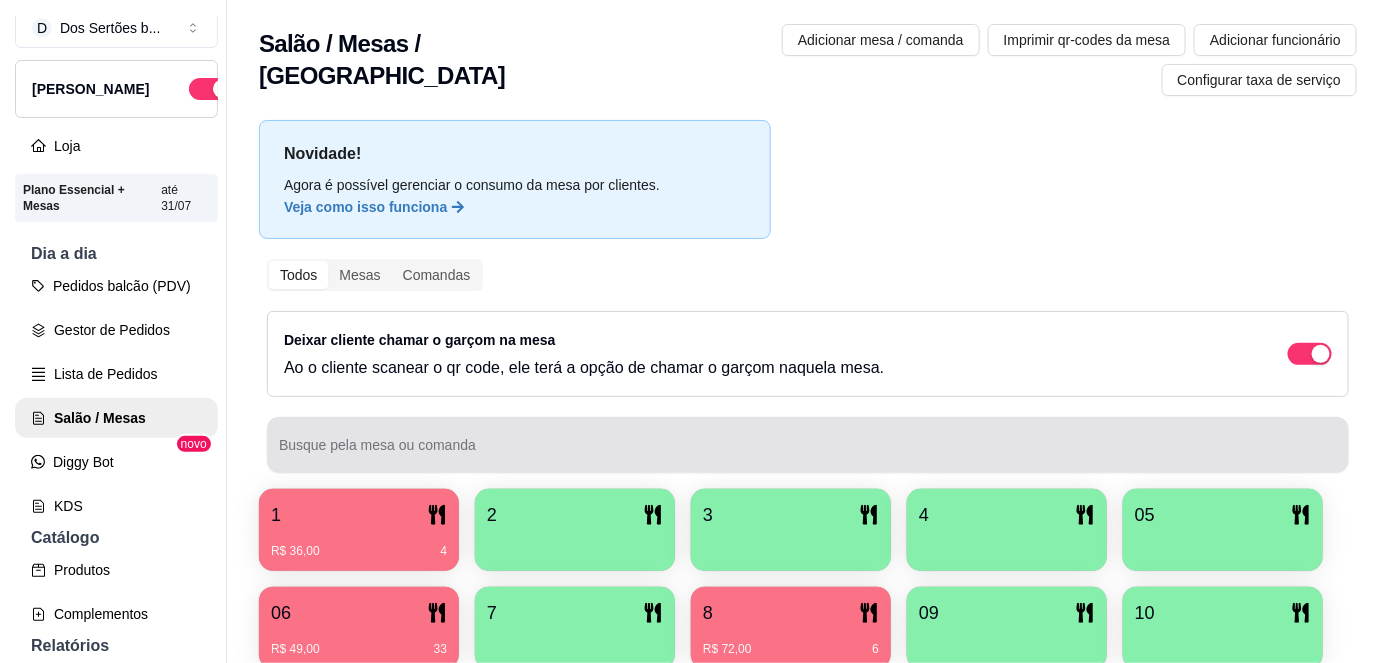 scroll, scrollTop: 156, scrollLeft: 0, axis: vertical 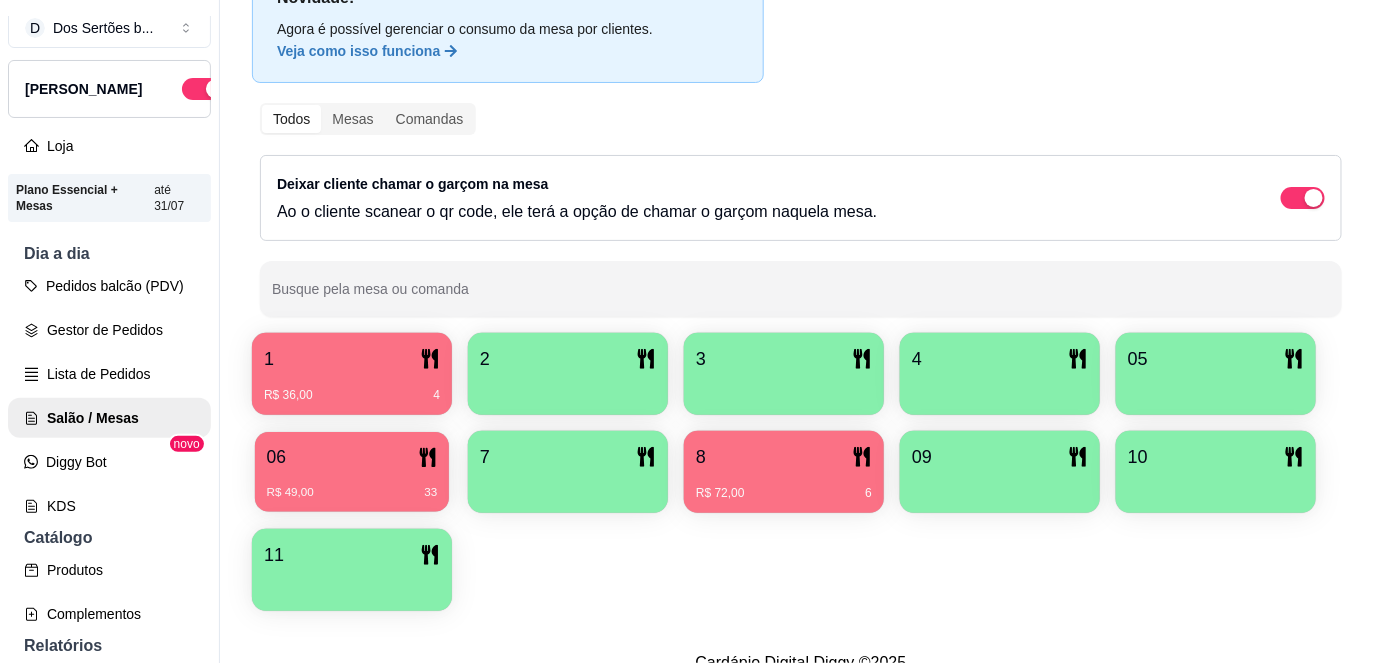 click on "R$ 49,00 33" at bounding box center [352, 485] 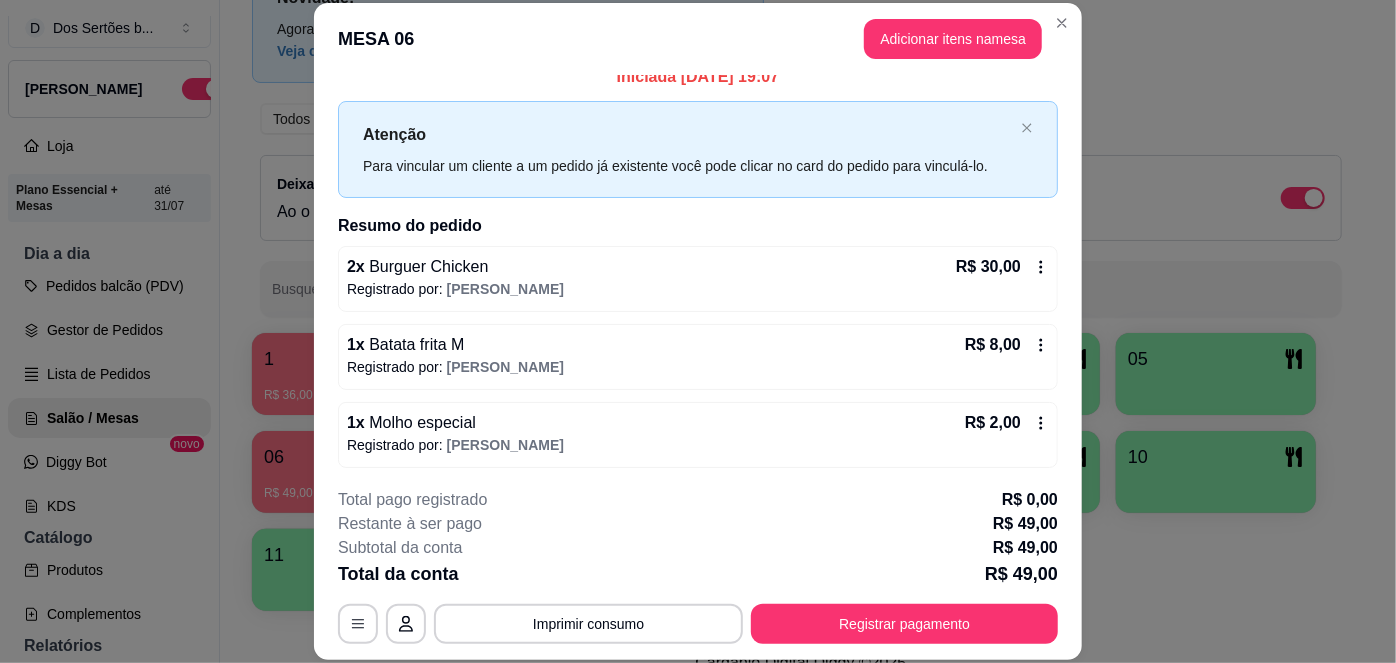 scroll, scrollTop: 0, scrollLeft: 0, axis: both 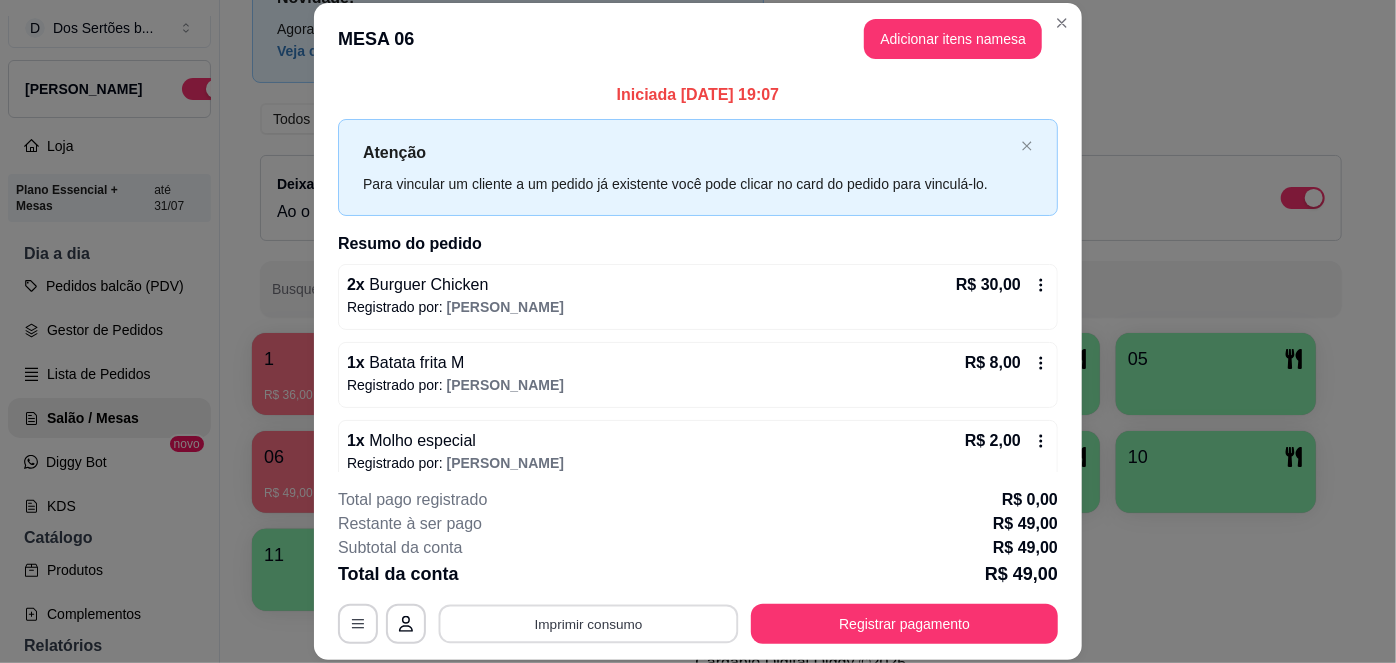 click on "Imprimir consumo" at bounding box center [589, 623] 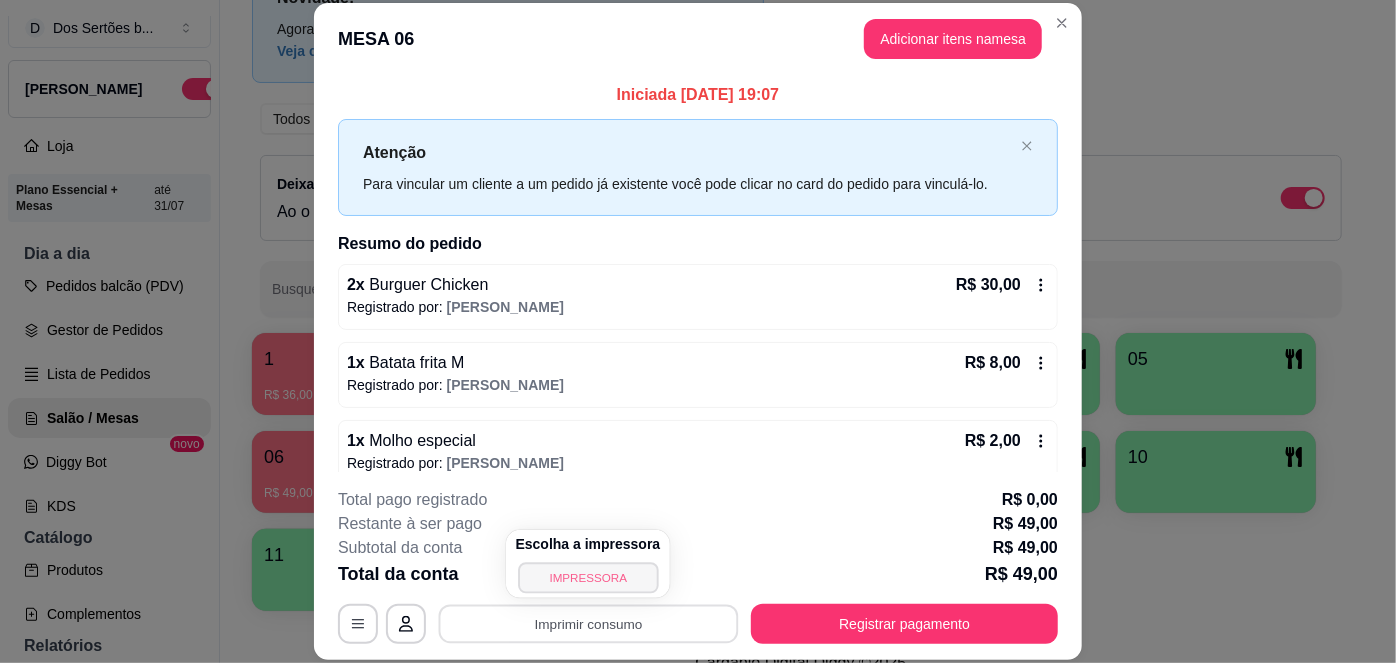 click on "IMPRESSORA" at bounding box center [588, 577] 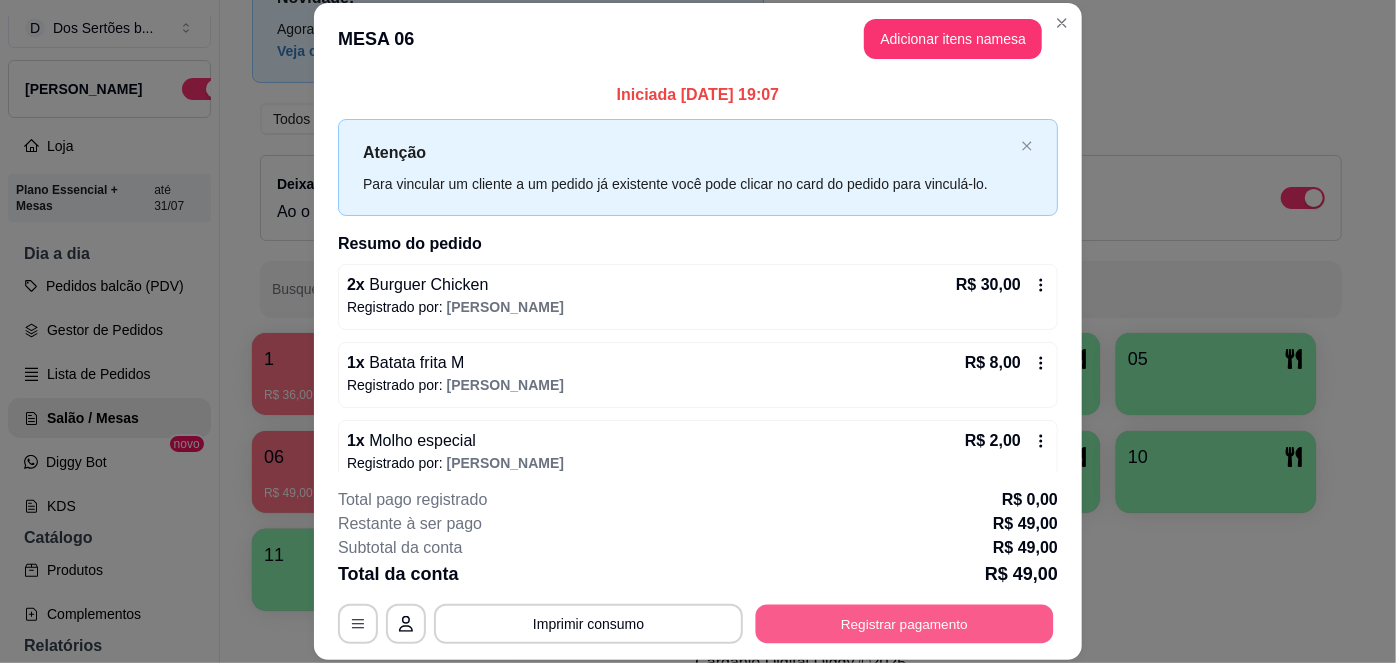 click on "Registrar pagamento" at bounding box center (905, 623) 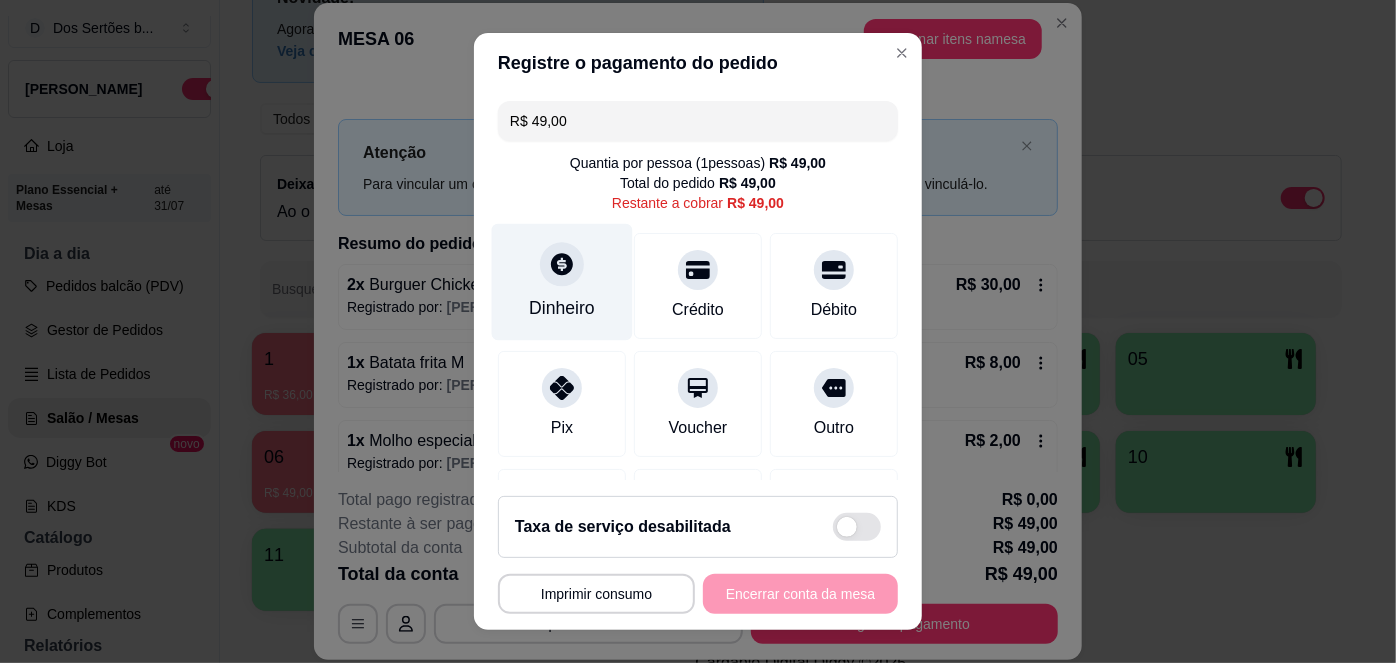 click on "Dinheiro" at bounding box center (562, 282) 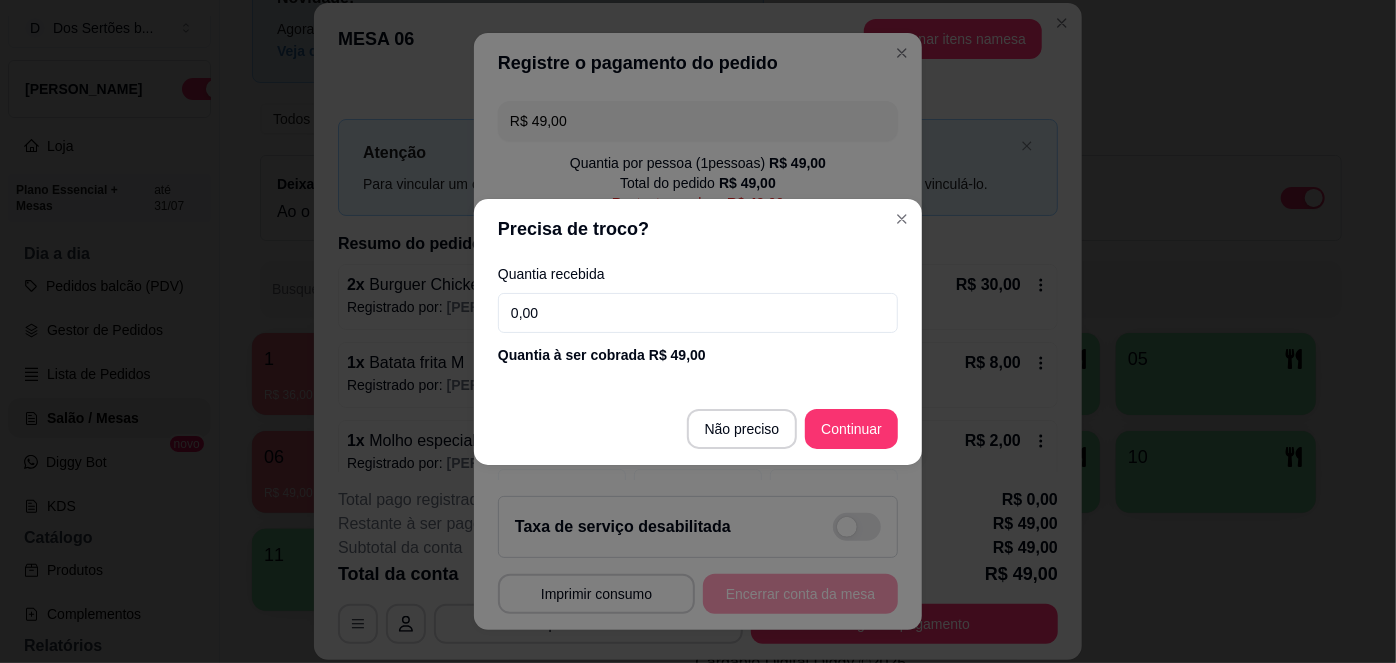 click on "0,00" at bounding box center (698, 313) 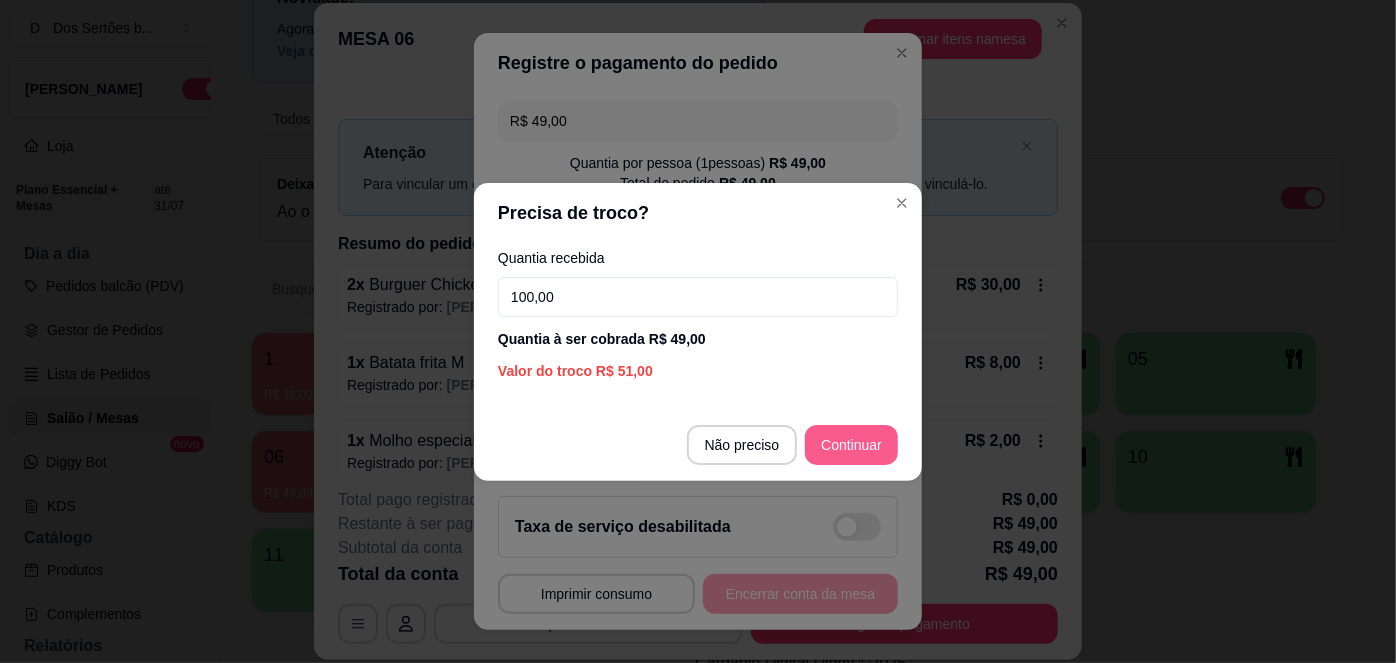 type on "100,00" 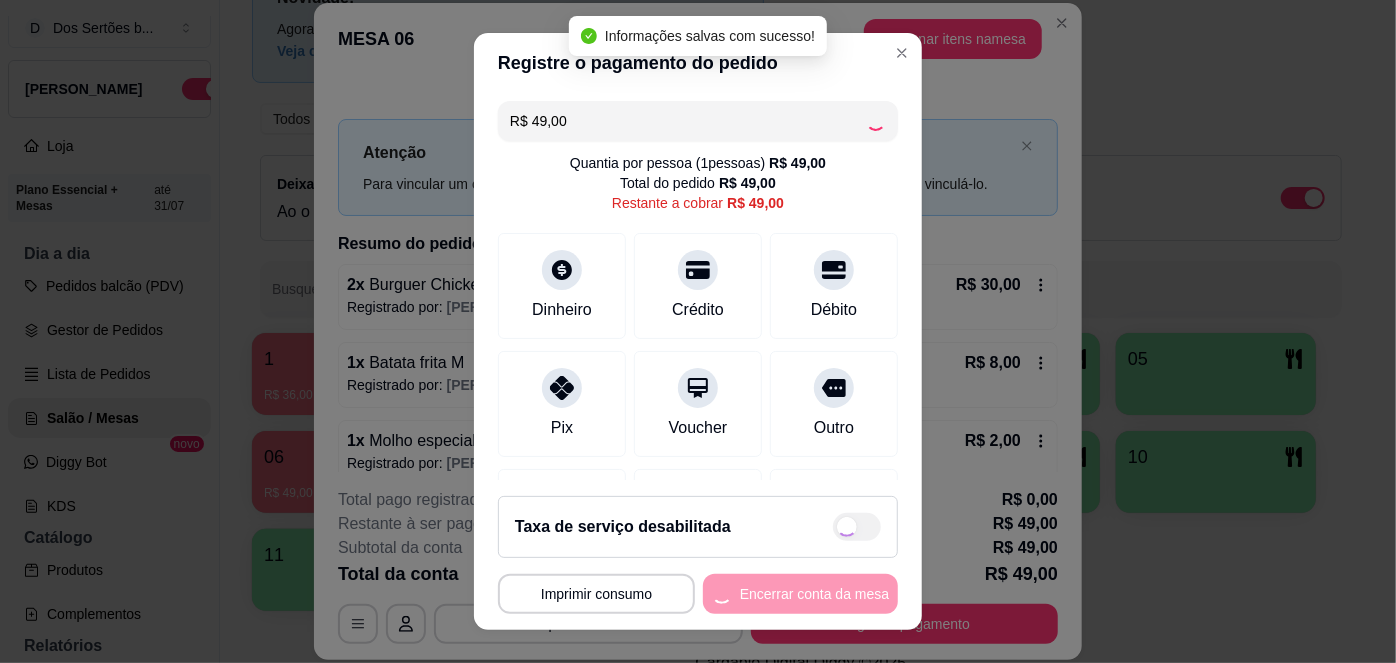 type on "R$ 0,00" 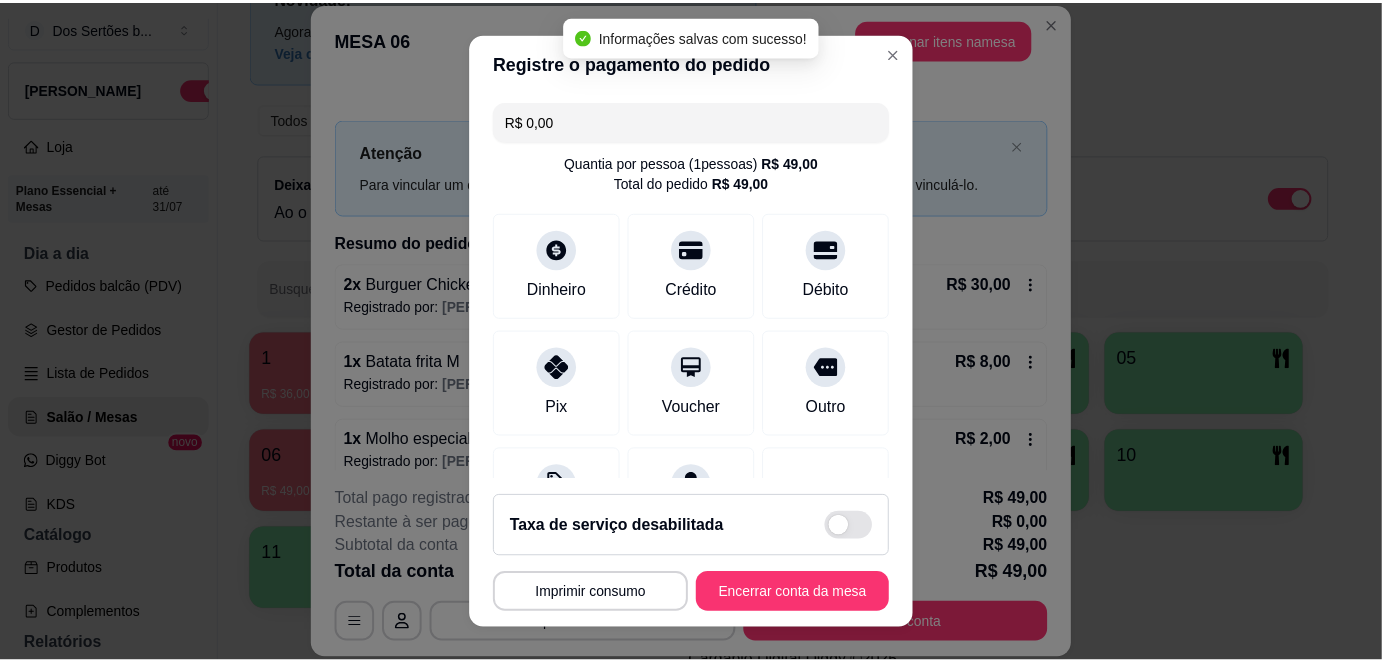 scroll, scrollTop: 208, scrollLeft: 0, axis: vertical 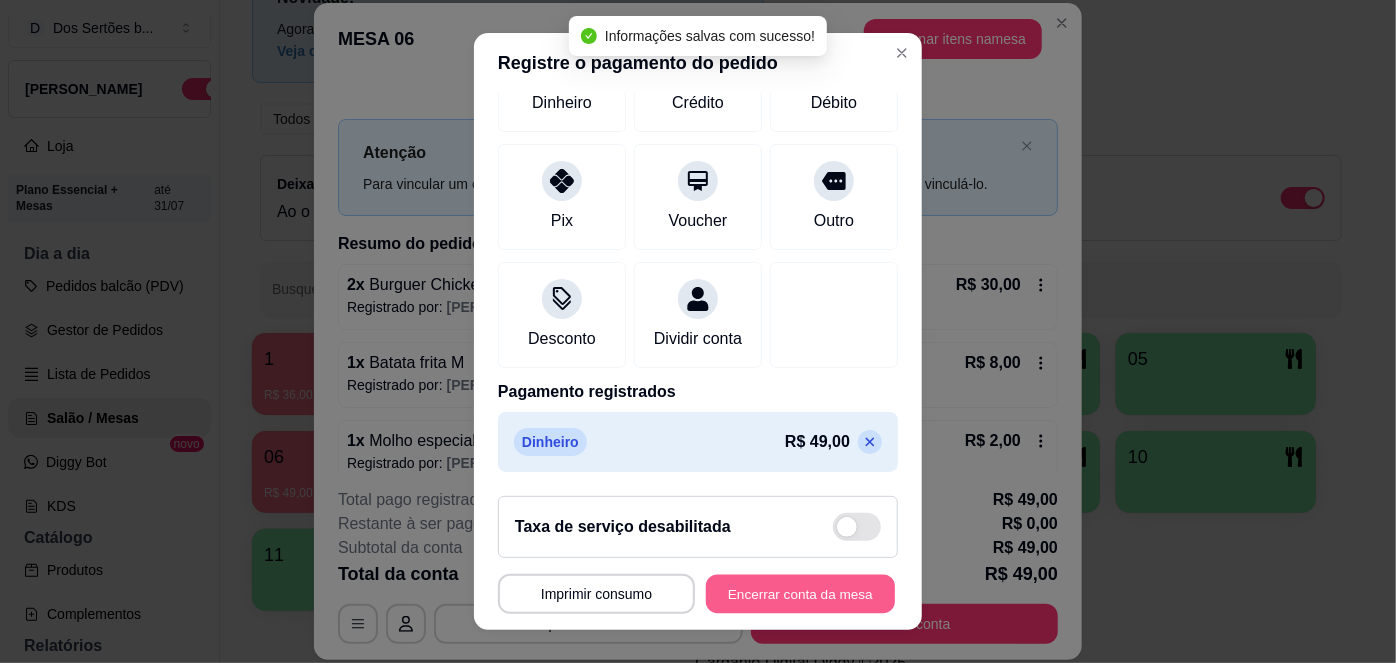 click on "Encerrar conta da mesa" at bounding box center [800, 593] 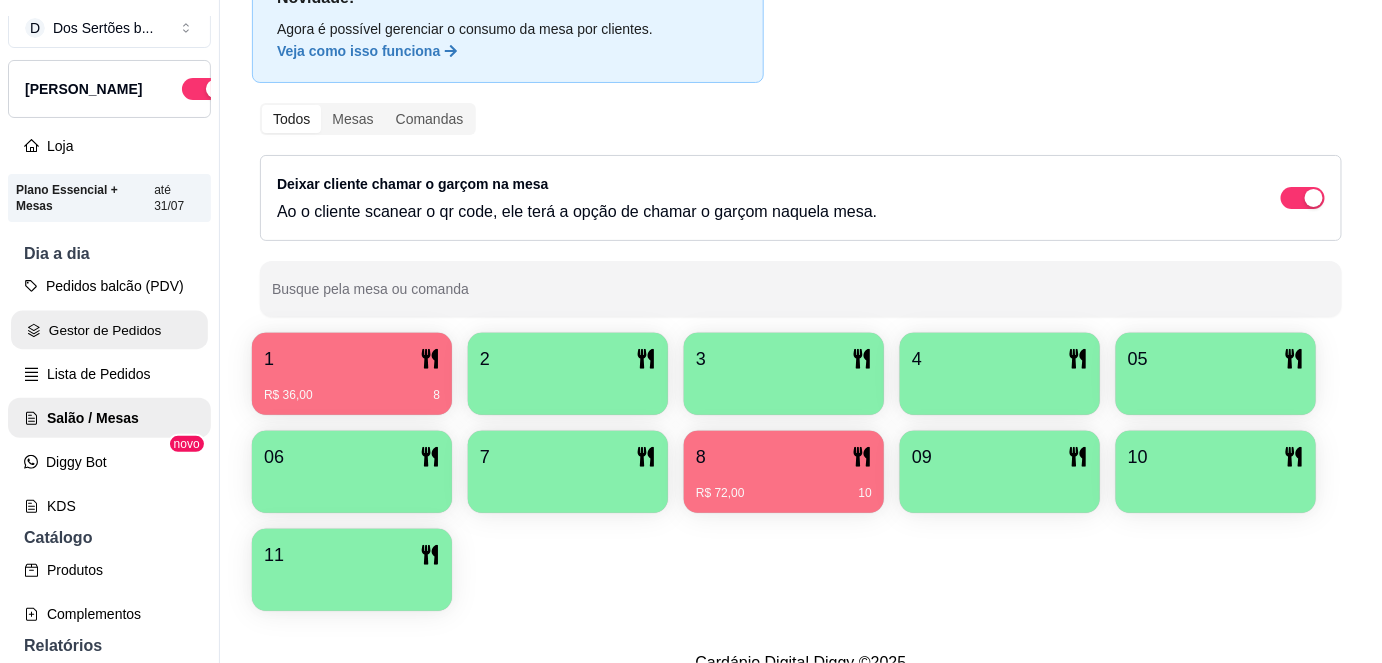 click on "Gestor de Pedidos" at bounding box center (109, 330) 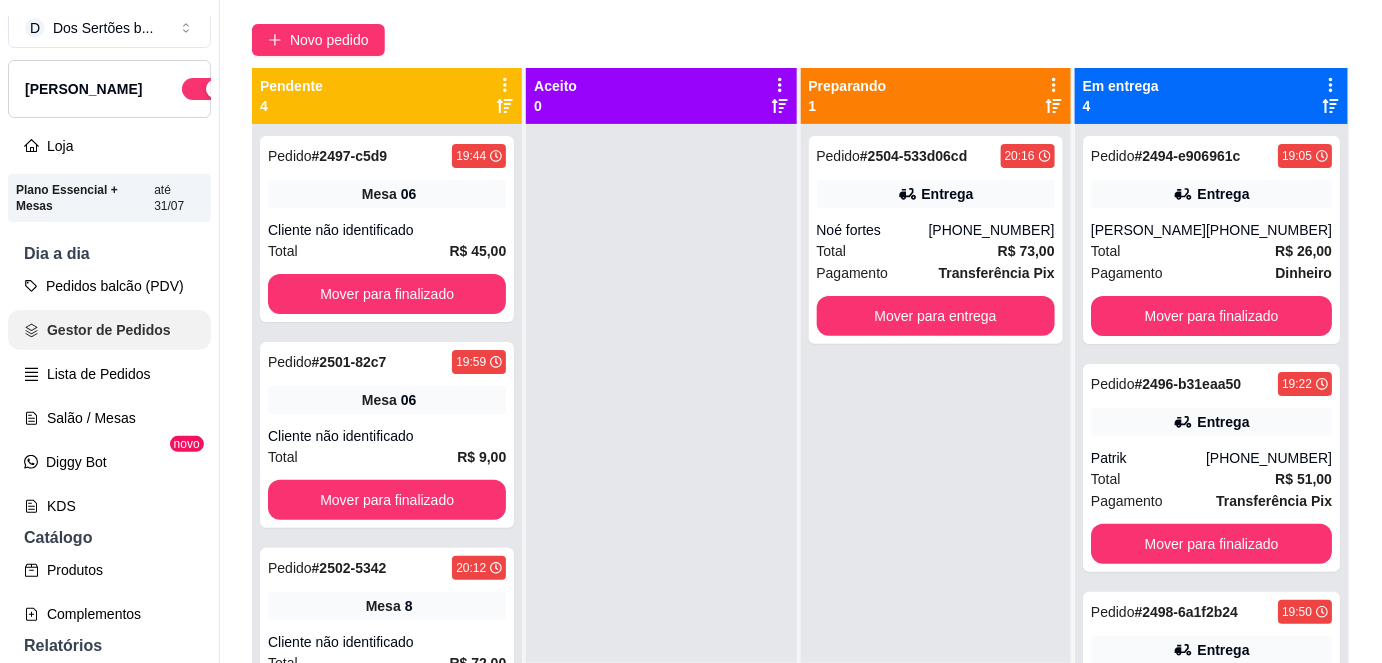 scroll, scrollTop: 0, scrollLeft: 0, axis: both 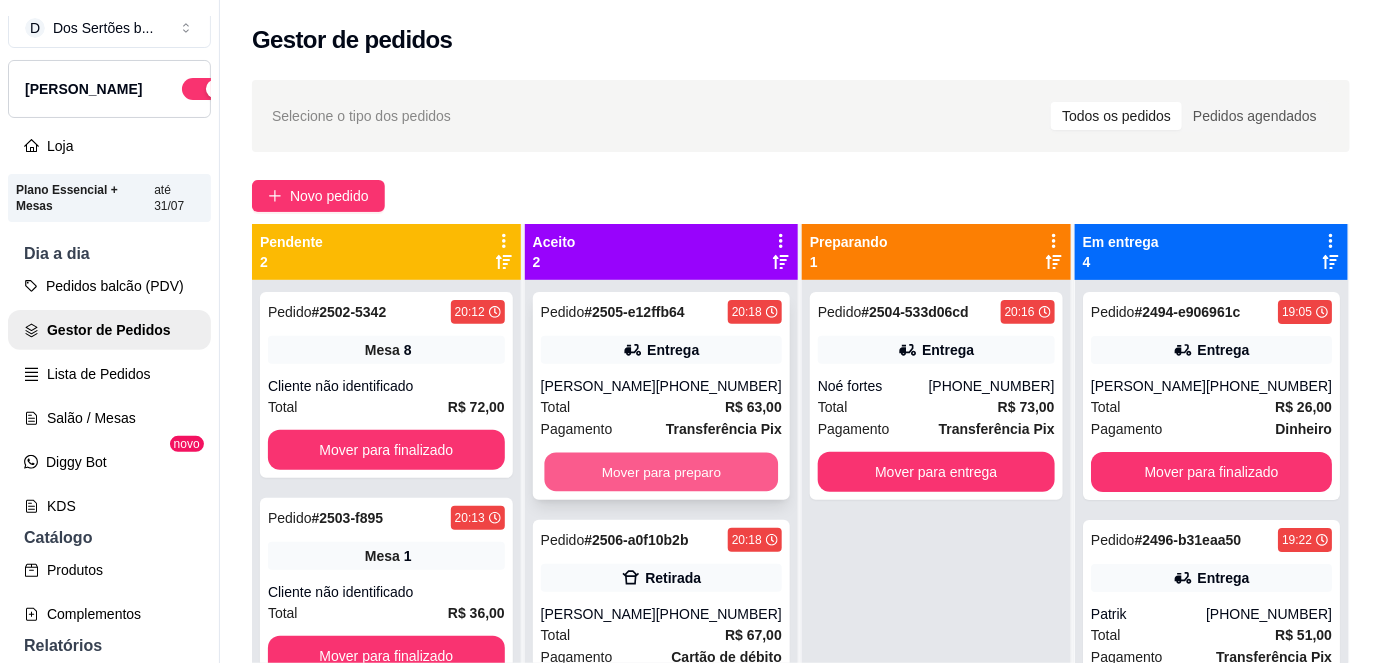 click on "Mover para preparo" at bounding box center [661, 472] 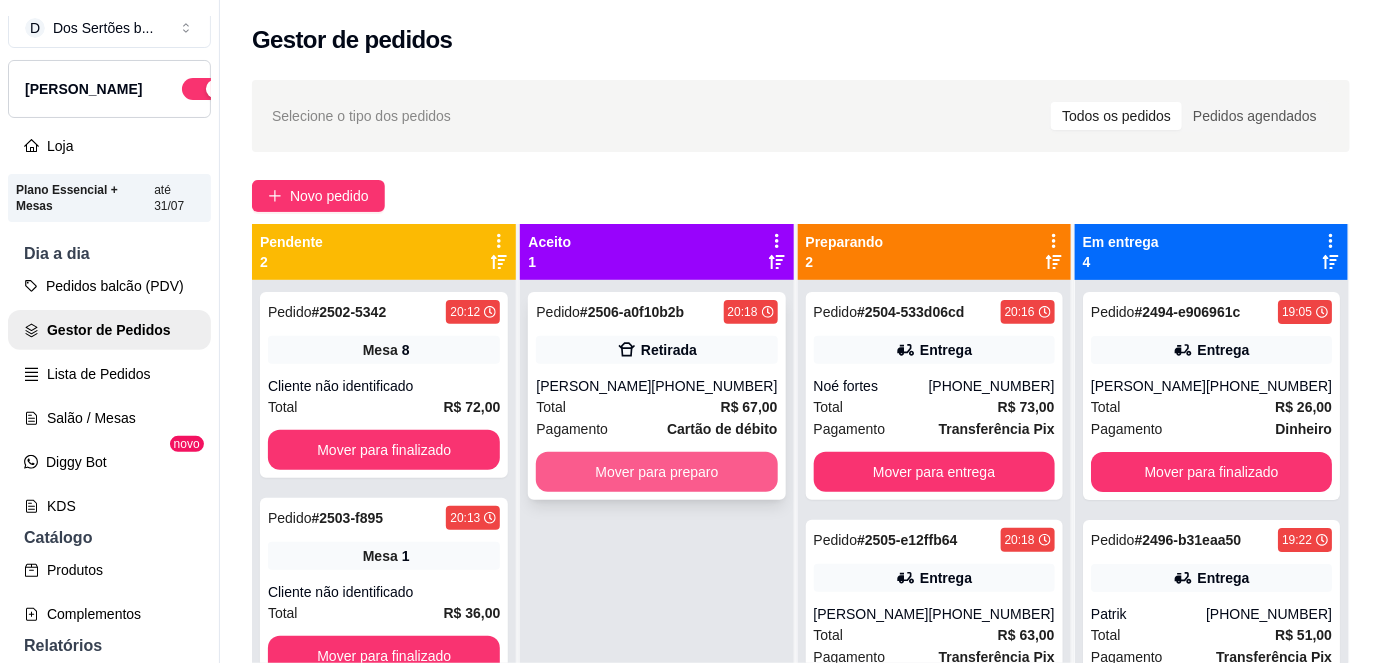 click on "Mover para preparo" at bounding box center [656, 472] 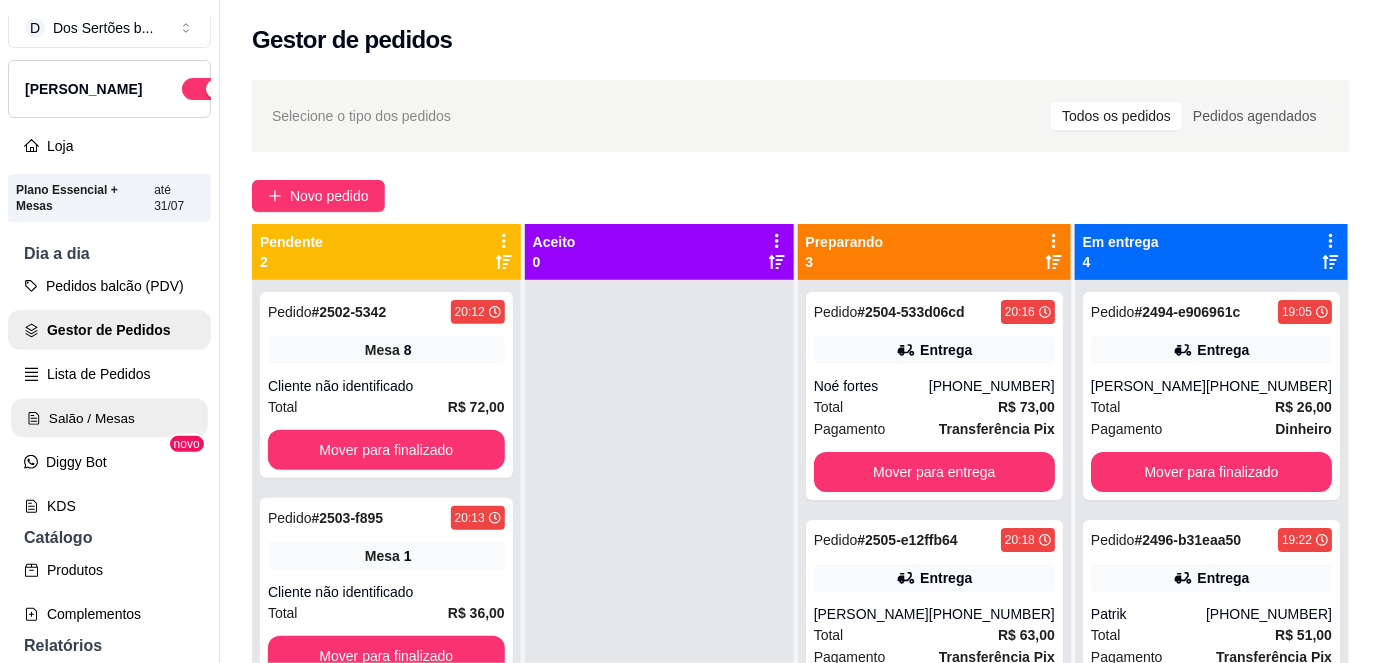 click on "Salão / Mesas" at bounding box center (109, 418) 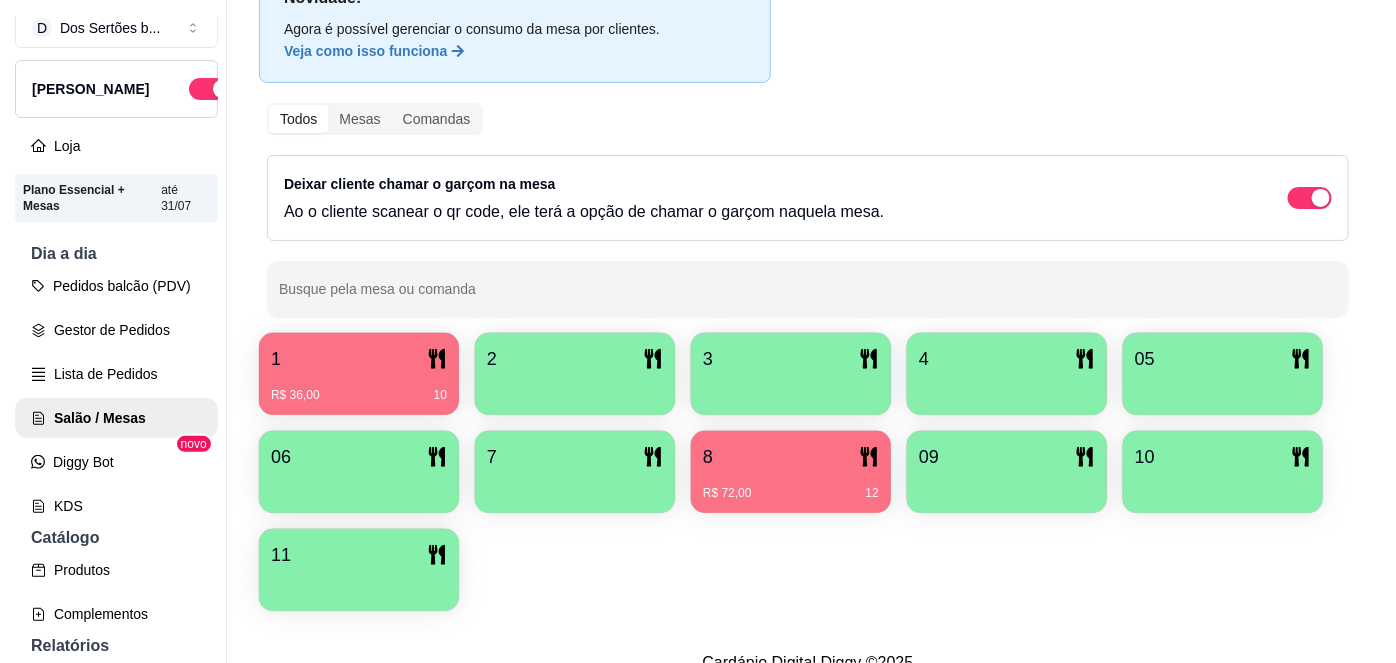 scroll, scrollTop: 156, scrollLeft: 0, axis: vertical 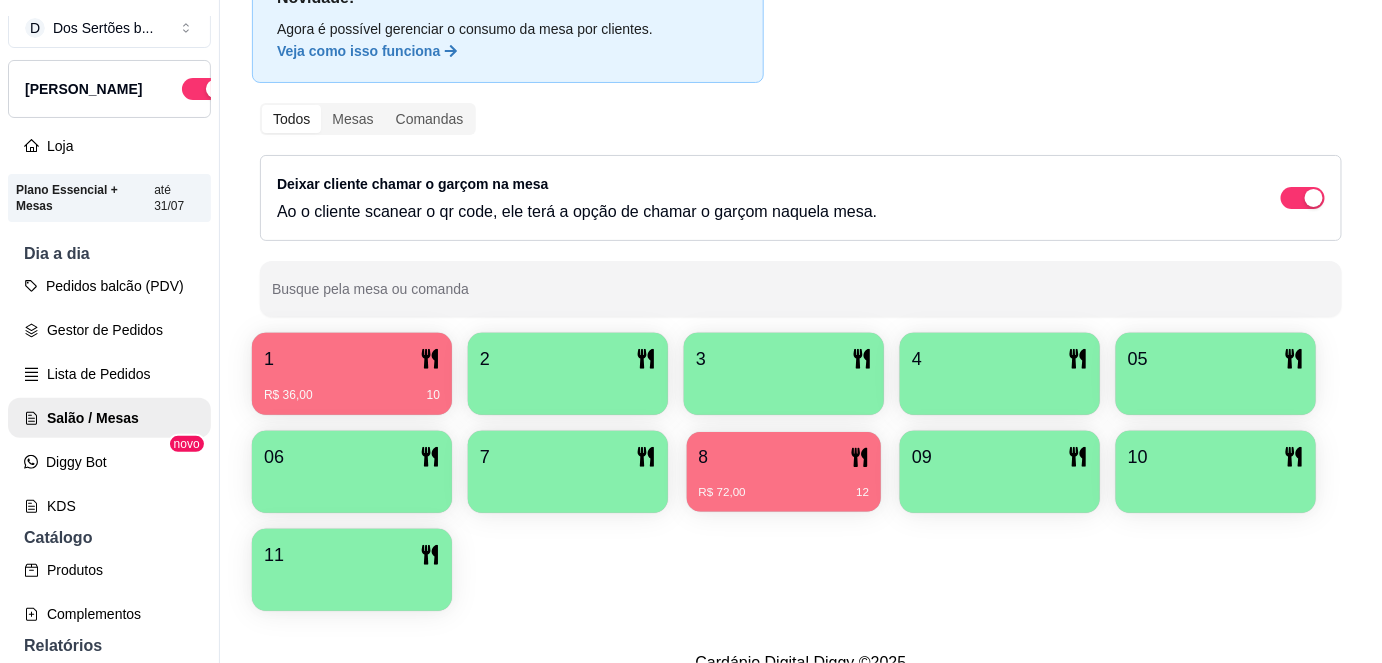 click on "R$ 72,00 12" at bounding box center (784, 485) 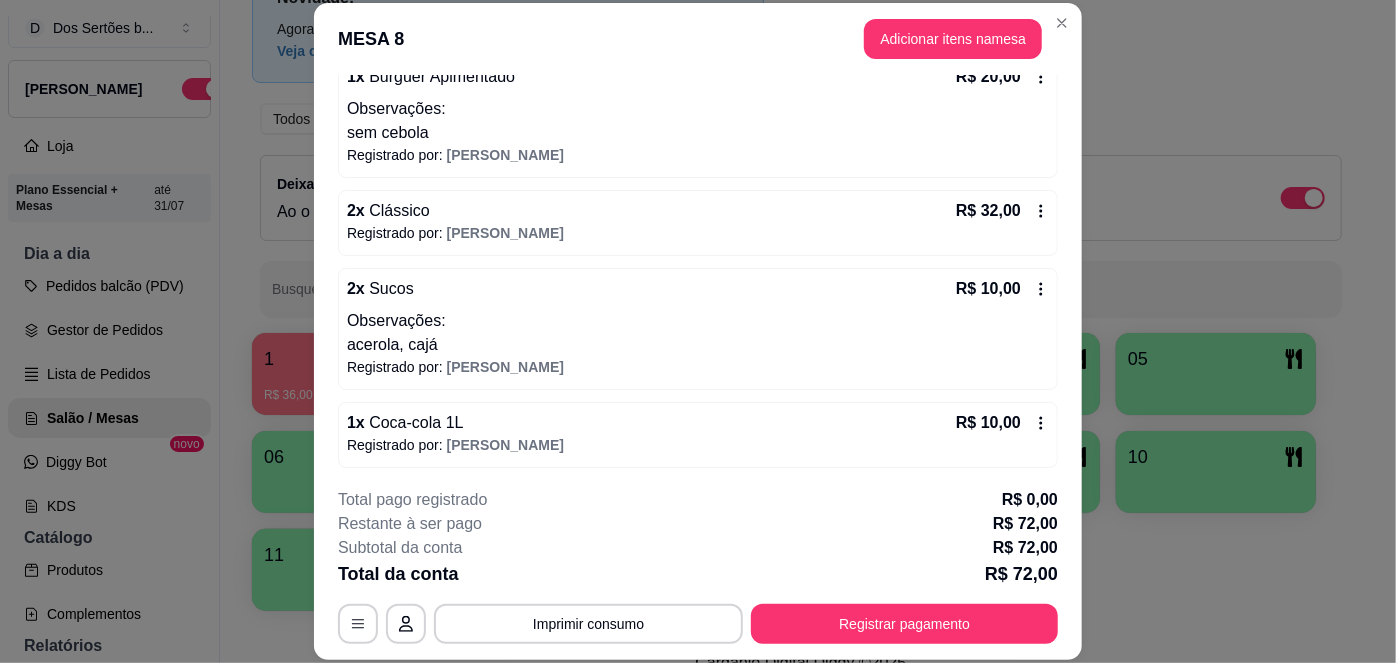 scroll, scrollTop: 209, scrollLeft: 0, axis: vertical 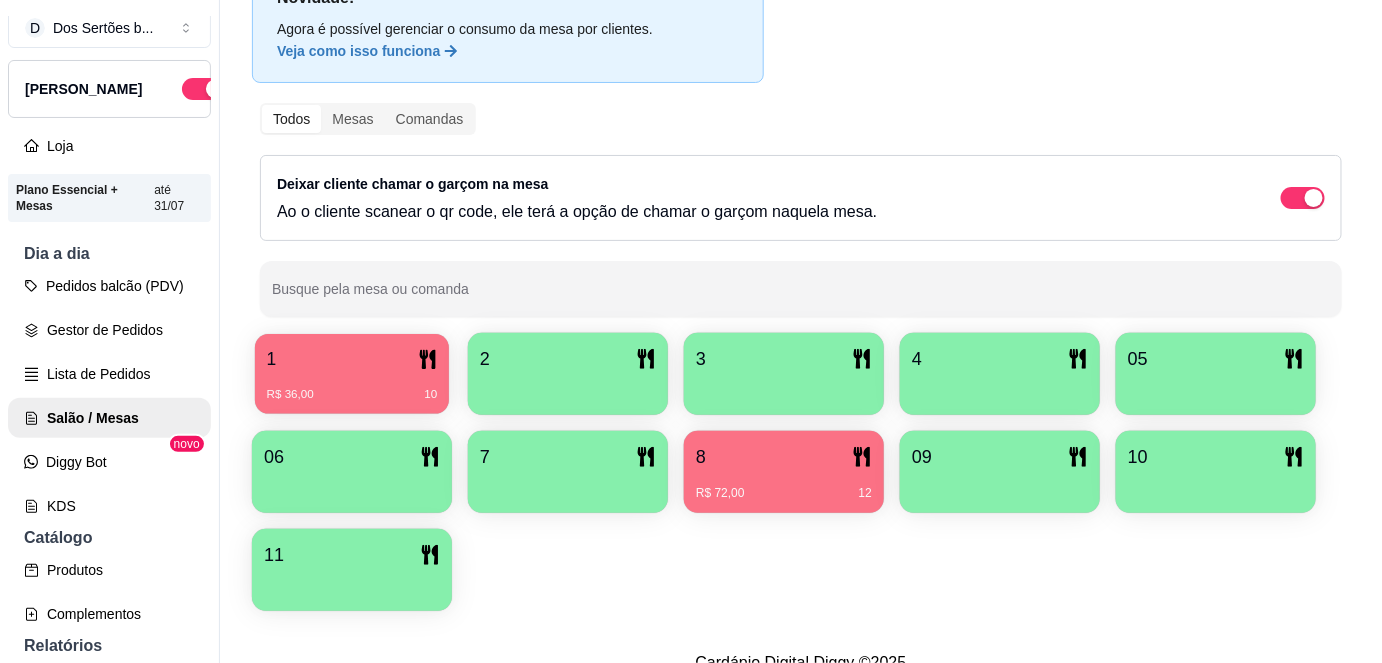 click on "R$ 36,00 10" at bounding box center (352, 387) 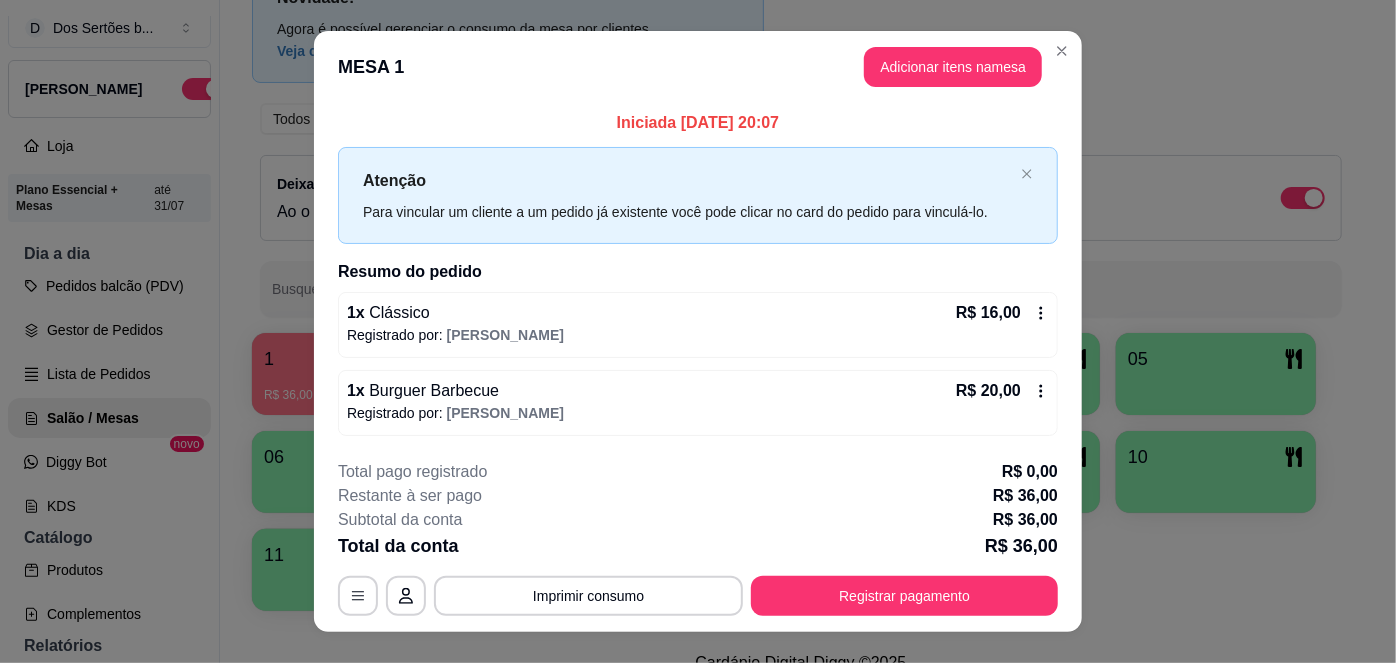 scroll, scrollTop: 32, scrollLeft: 0, axis: vertical 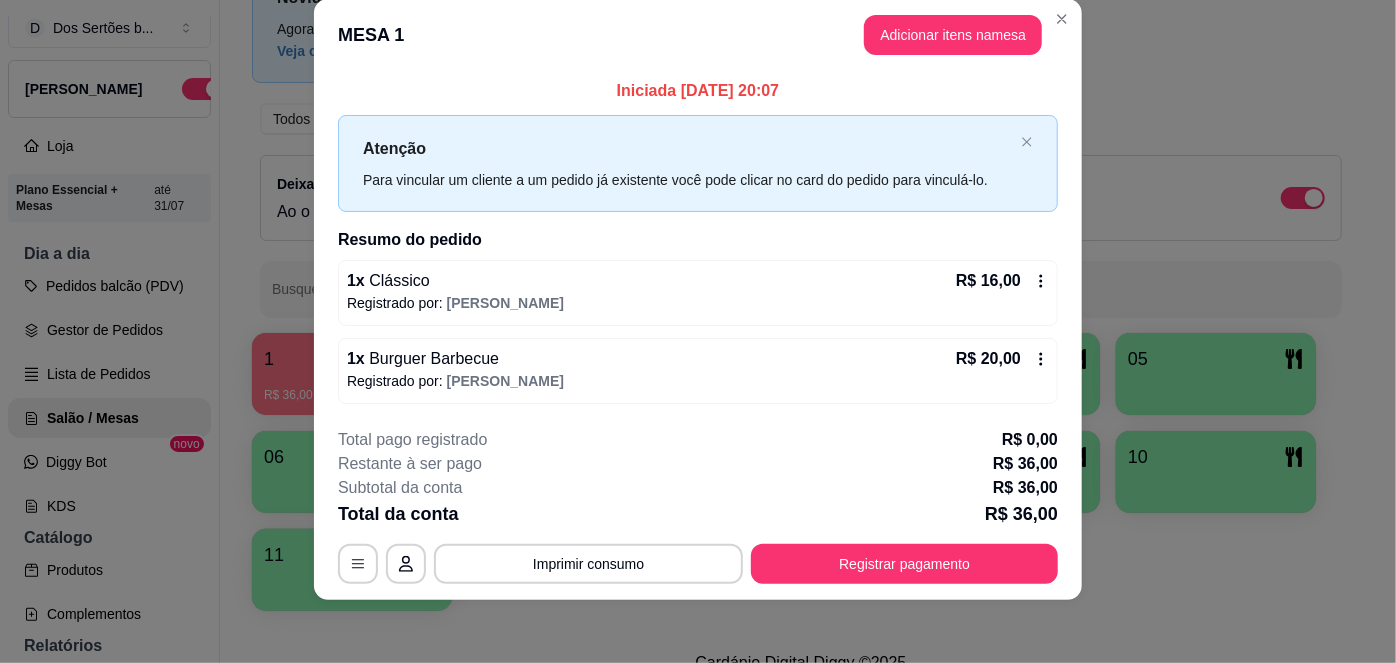 click 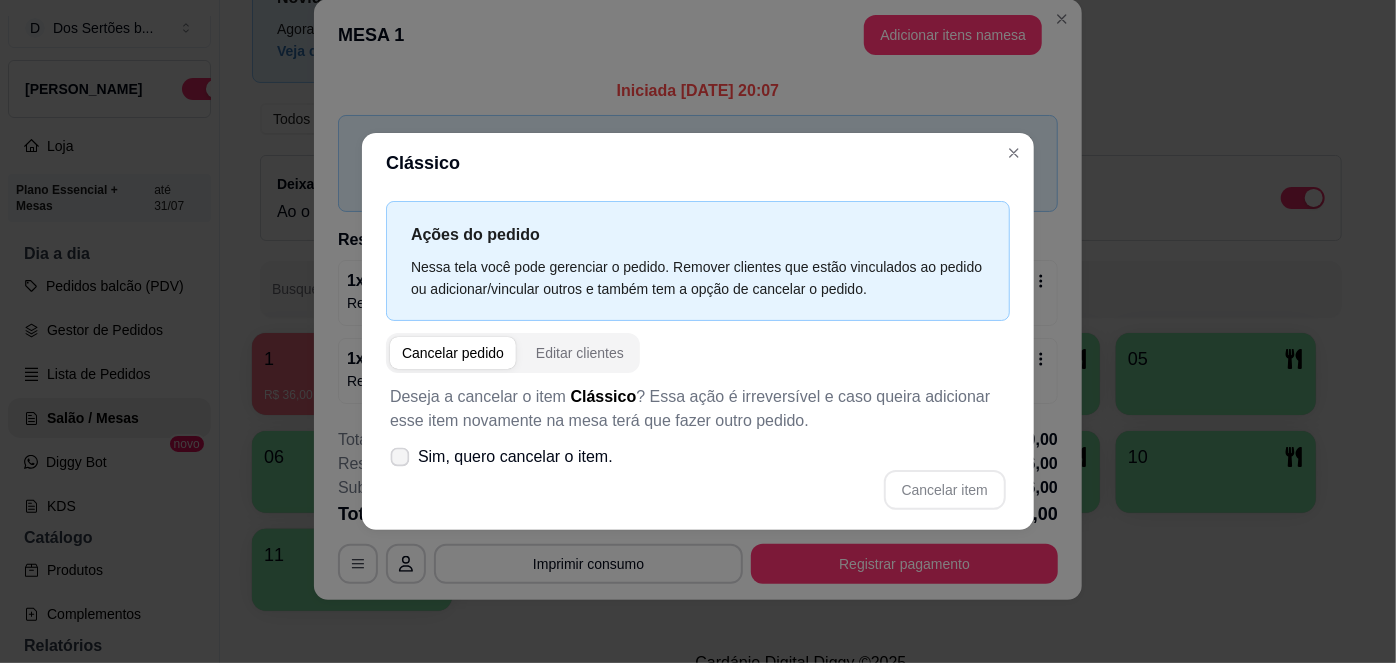 click 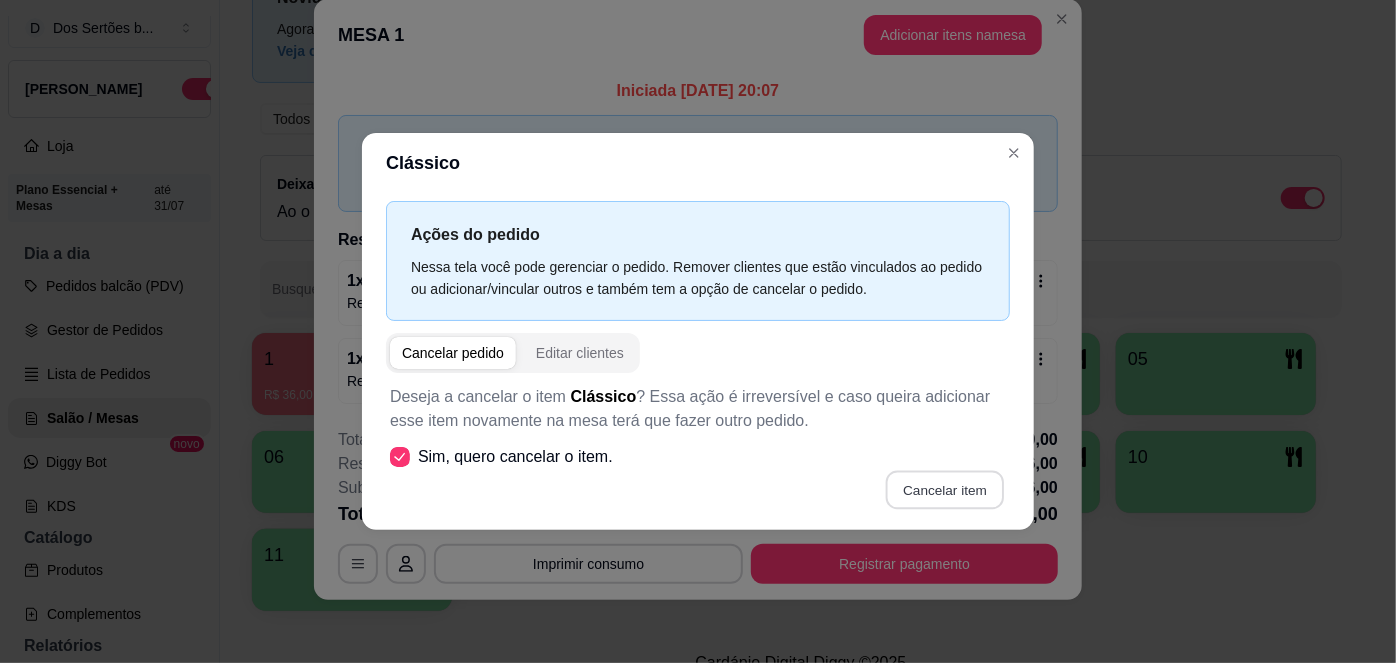 click on "Cancelar item" at bounding box center (944, 489) 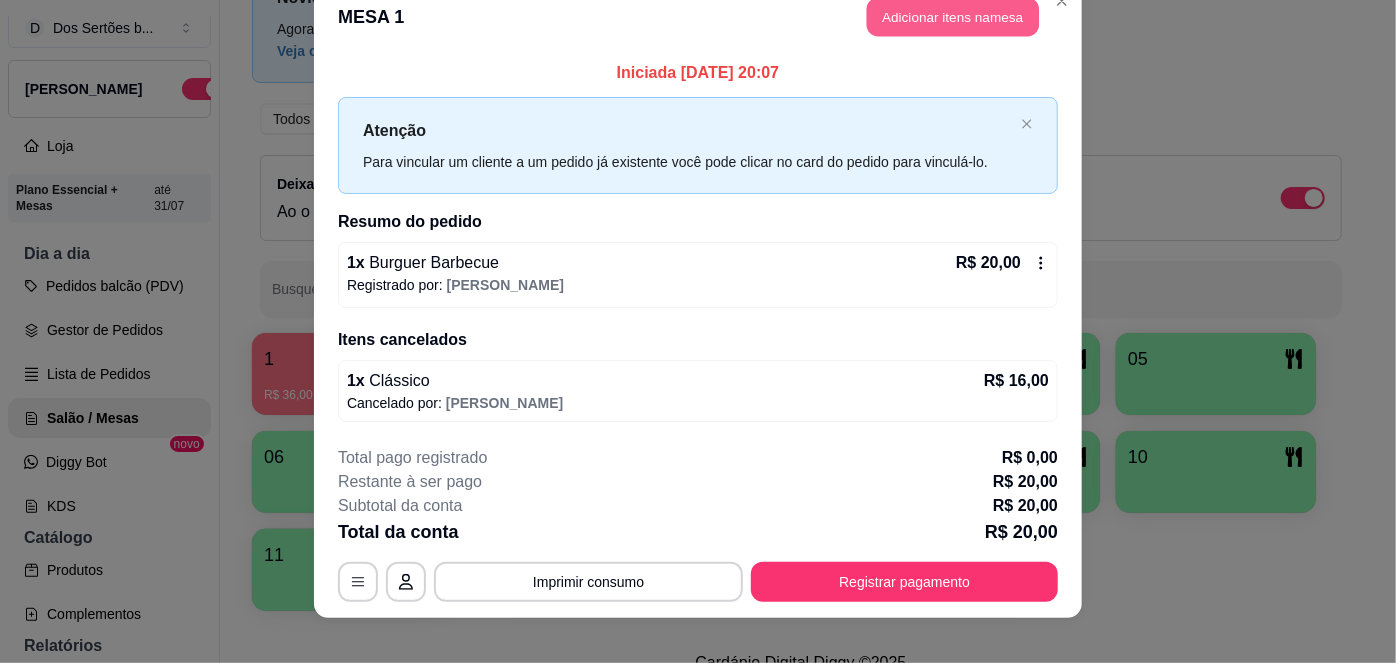 click on "Adicionar itens na  mesa" at bounding box center (953, 17) 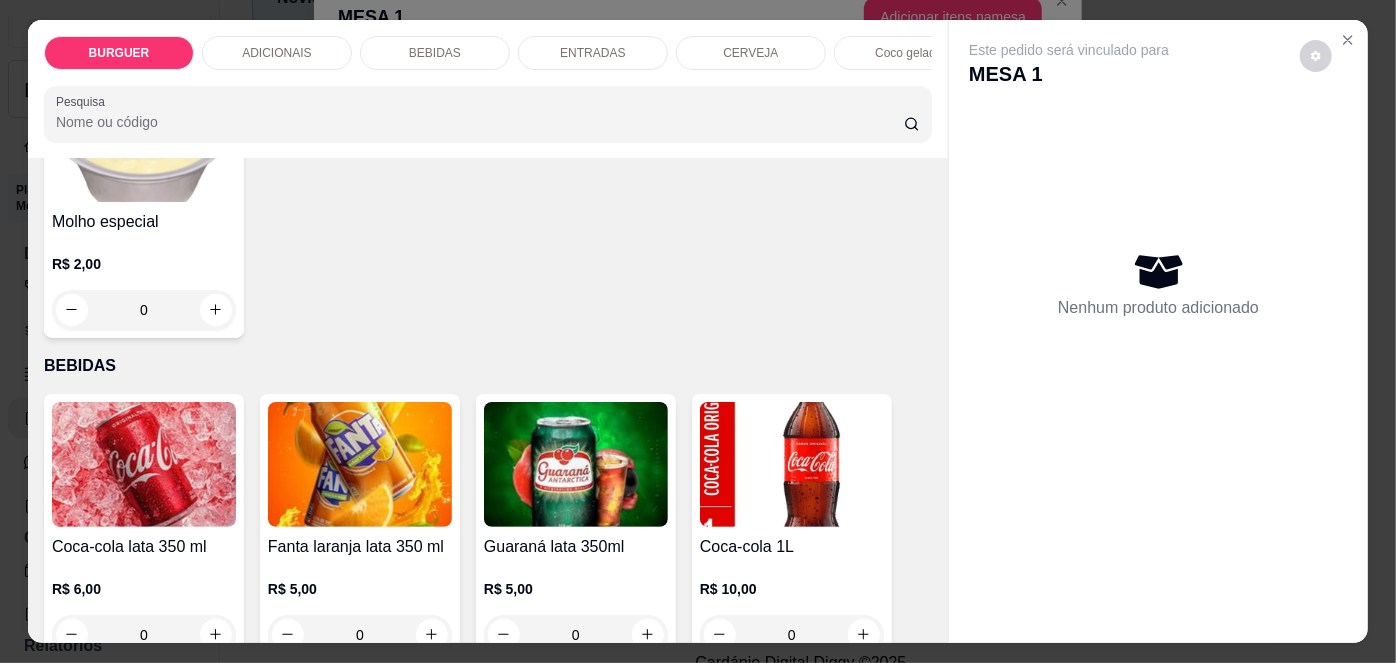 scroll, scrollTop: 1578, scrollLeft: 0, axis: vertical 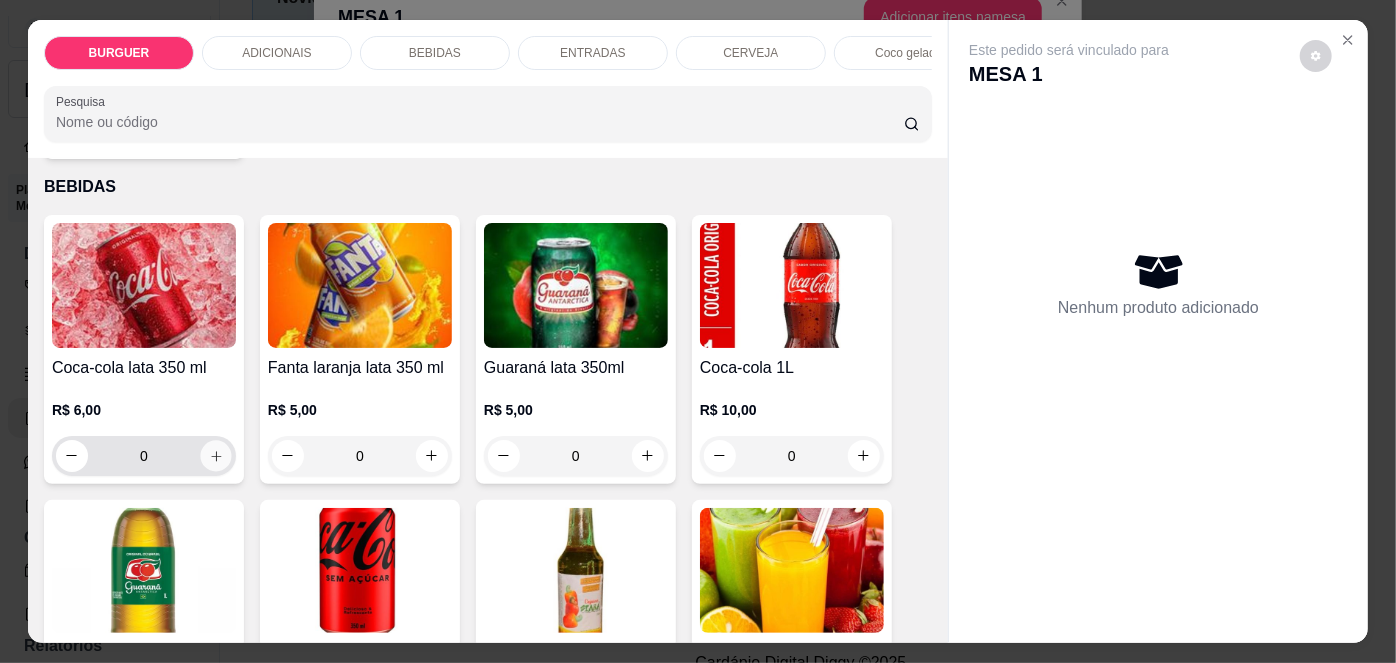 click 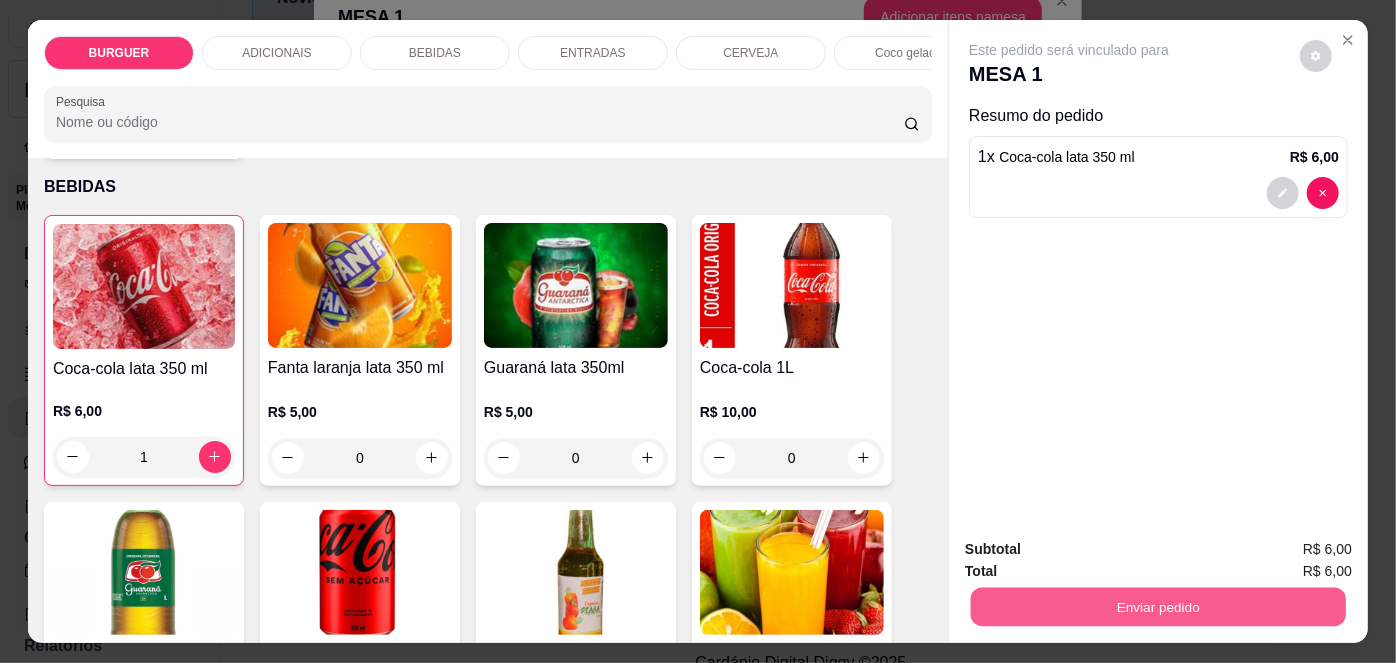 click on "Enviar pedido" at bounding box center [1158, 607] 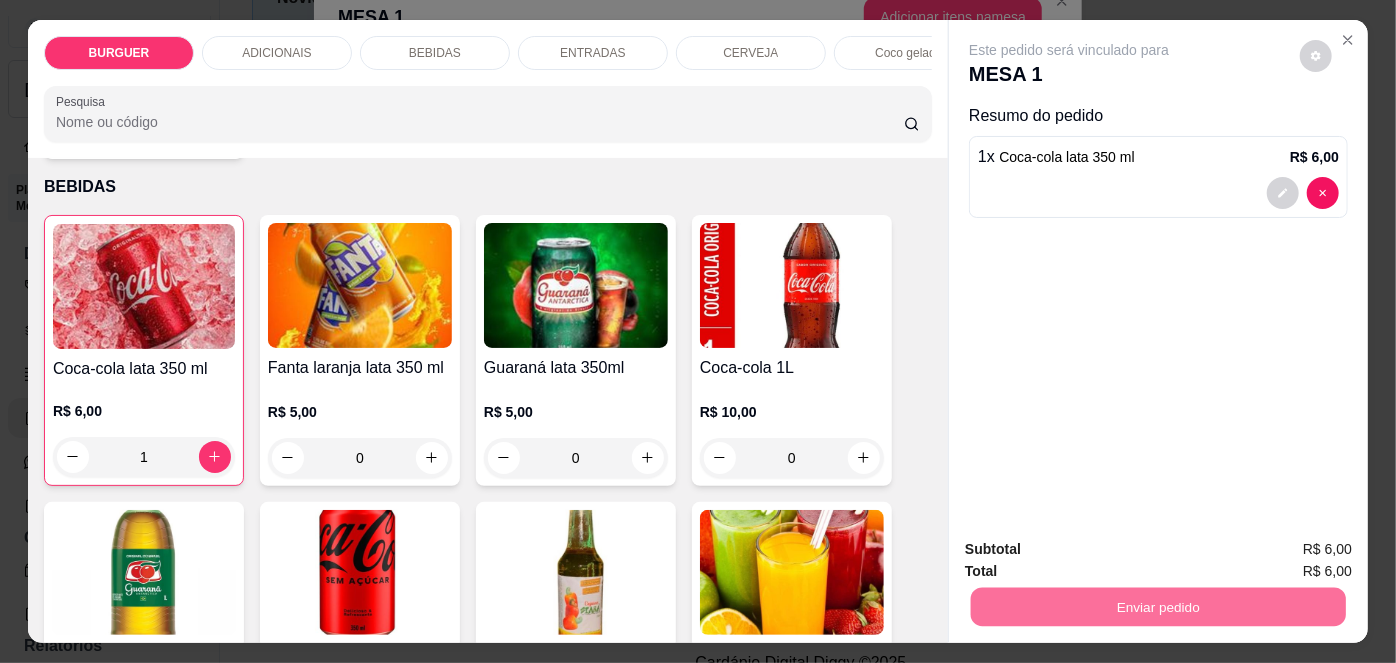 click on "Não registrar e enviar pedido" at bounding box center [1093, 551] 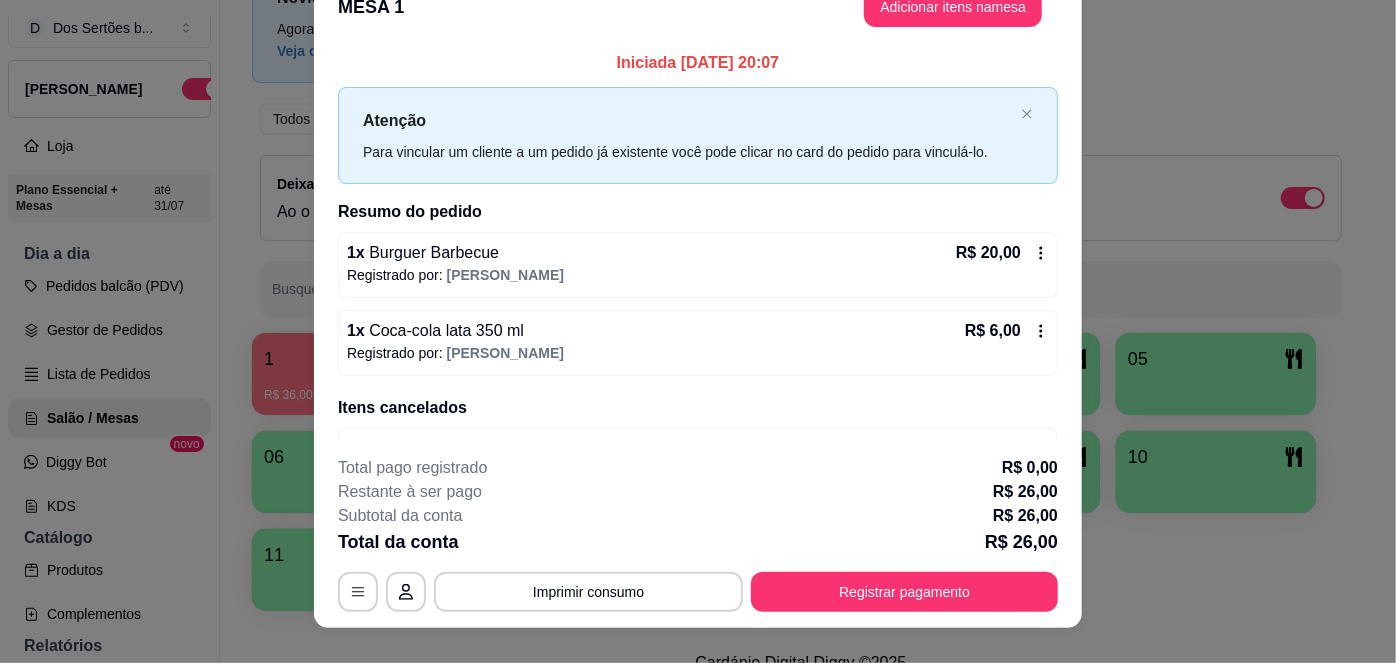 scroll, scrollTop: 21, scrollLeft: 0, axis: vertical 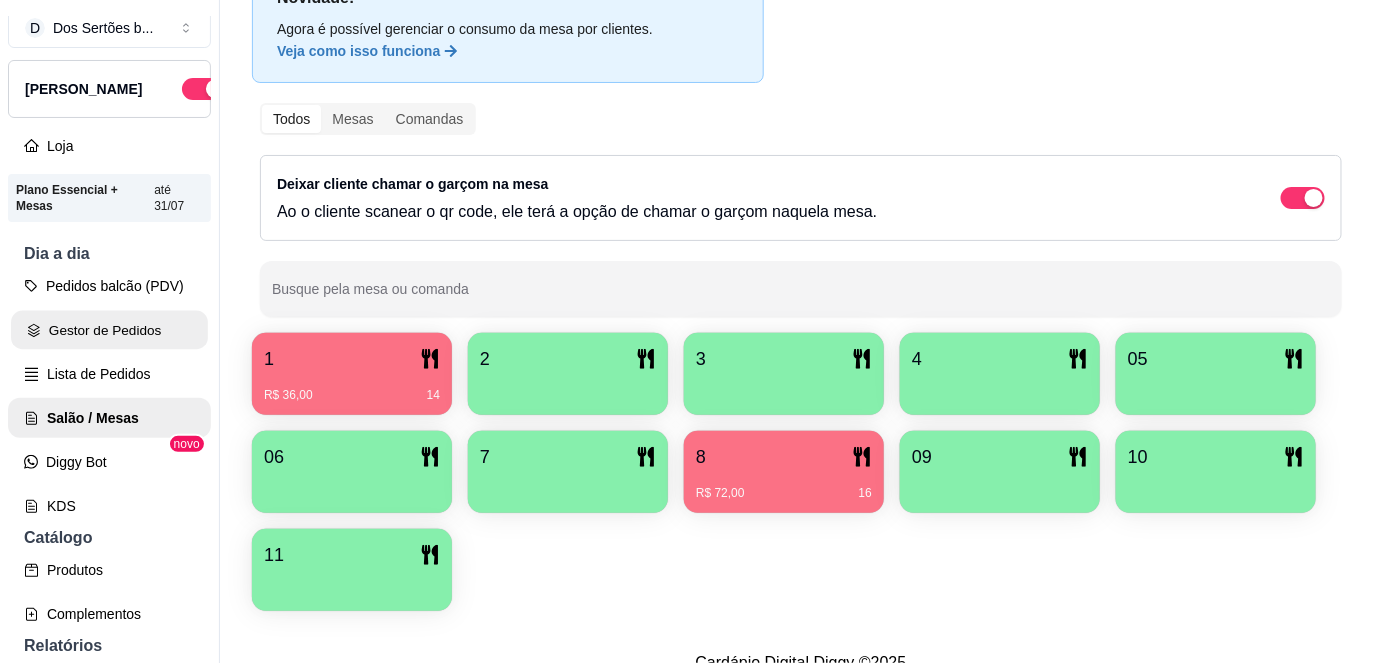 click on "Gestor de Pedidos" at bounding box center (109, 330) 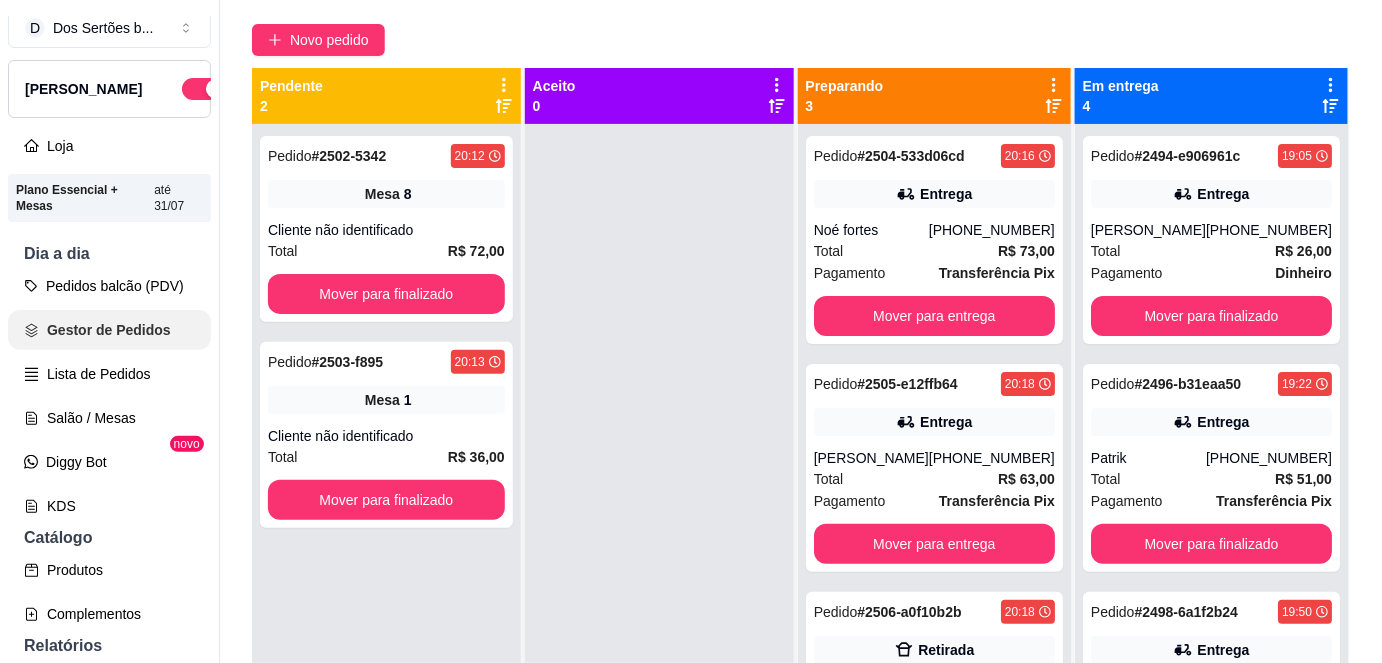 scroll, scrollTop: 0, scrollLeft: 0, axis: both 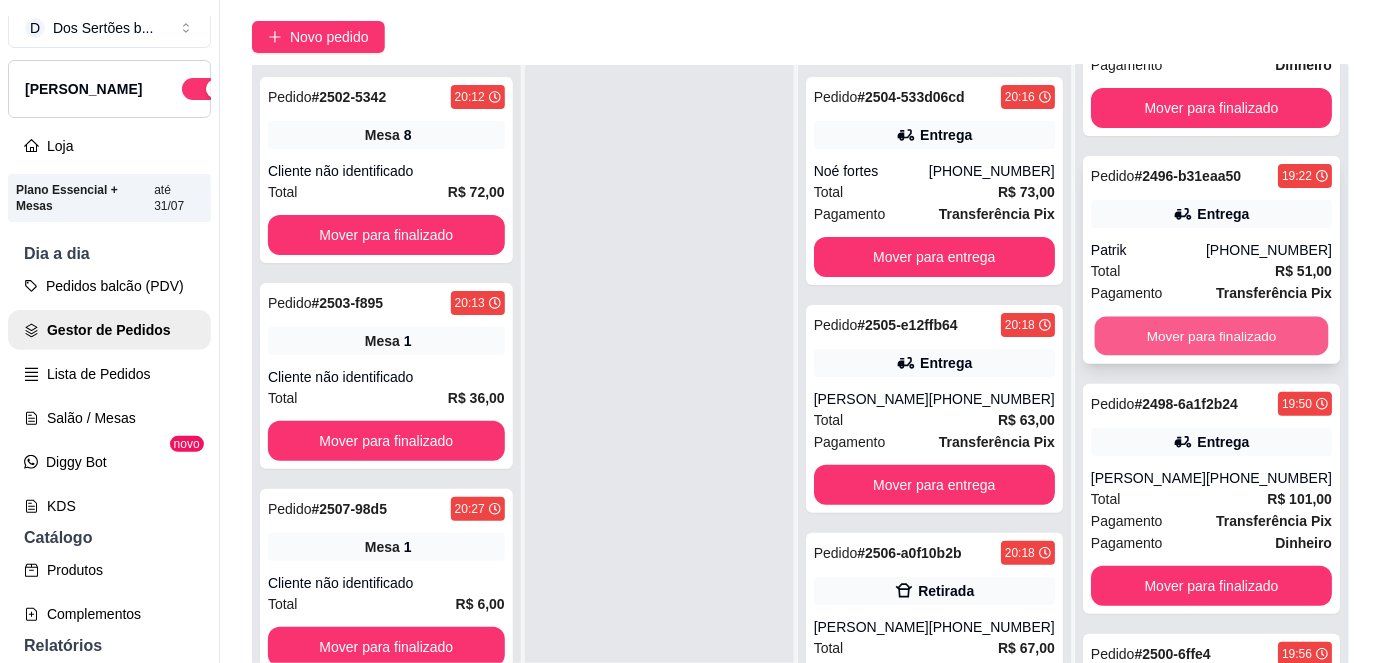 click on "Mover para finalizado" at bounding box center [1211, 336] 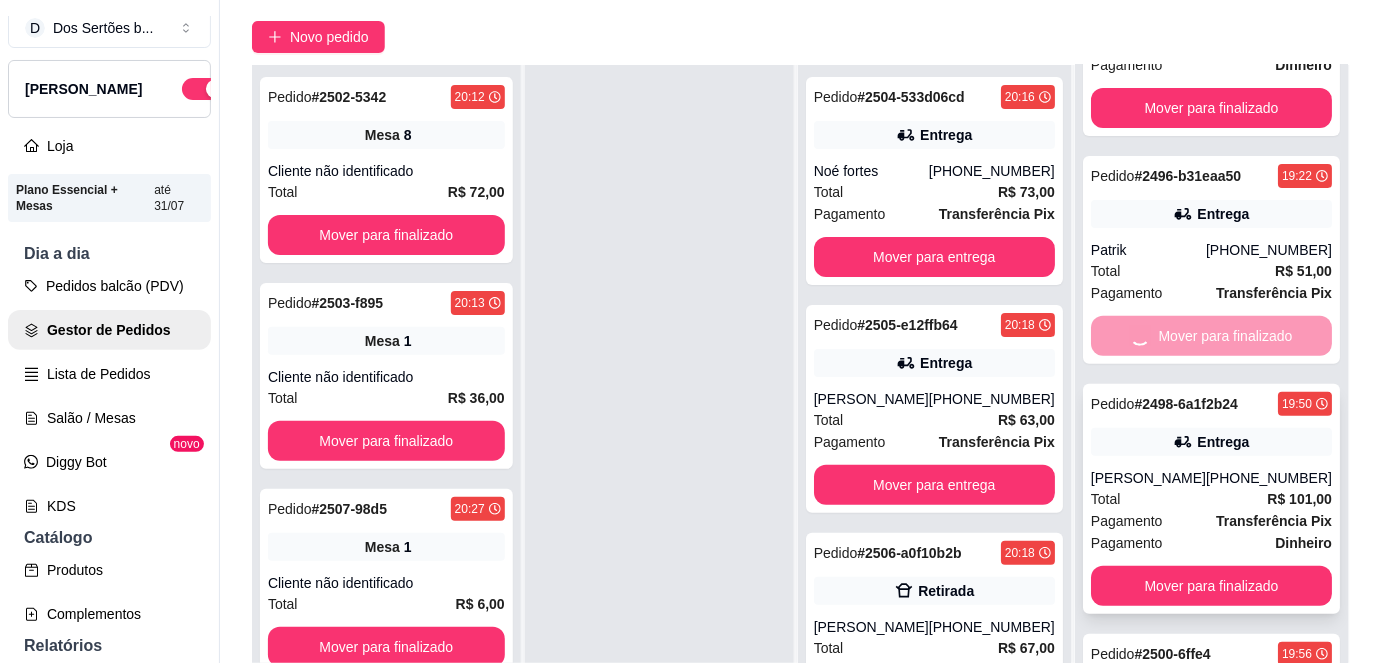 scroll, scrollTop: 62, scrollLeft: 0, axis: vertical 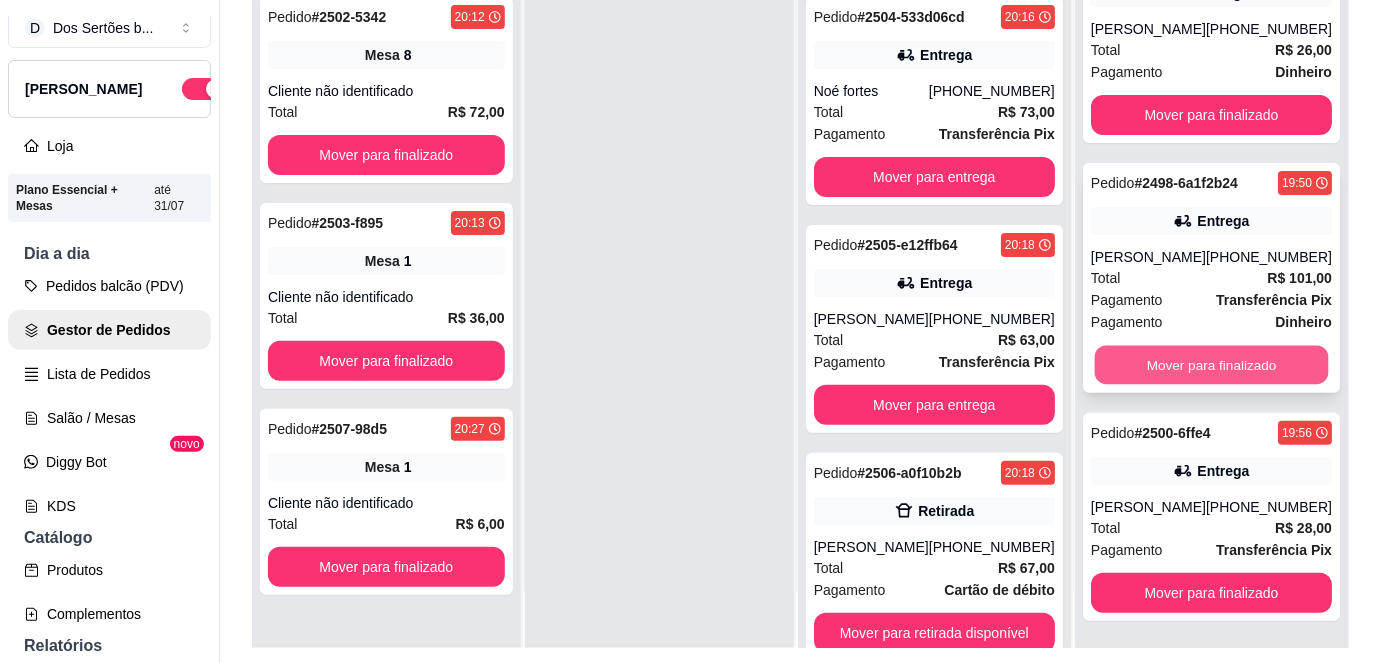 click on "Mover para finalizado" at bounding box center (1211, 365) 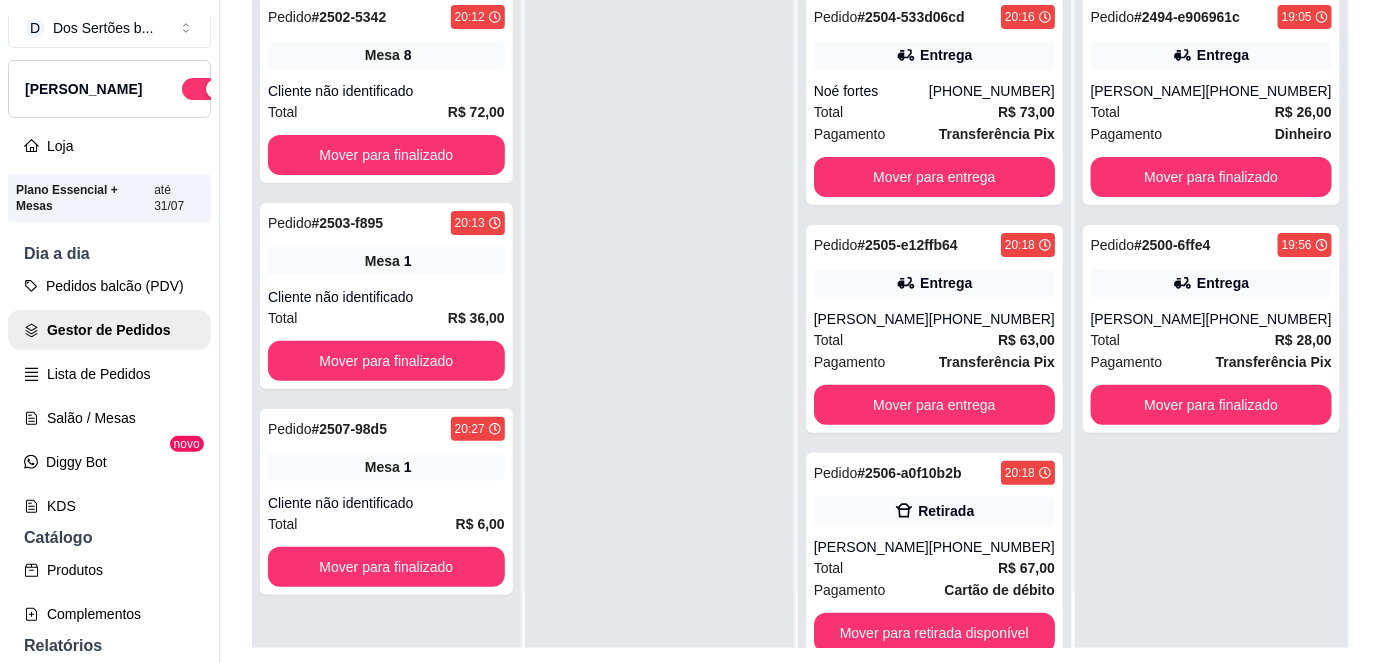 scroll, scrollTop: 0, scrollLeft: 0, axis: both 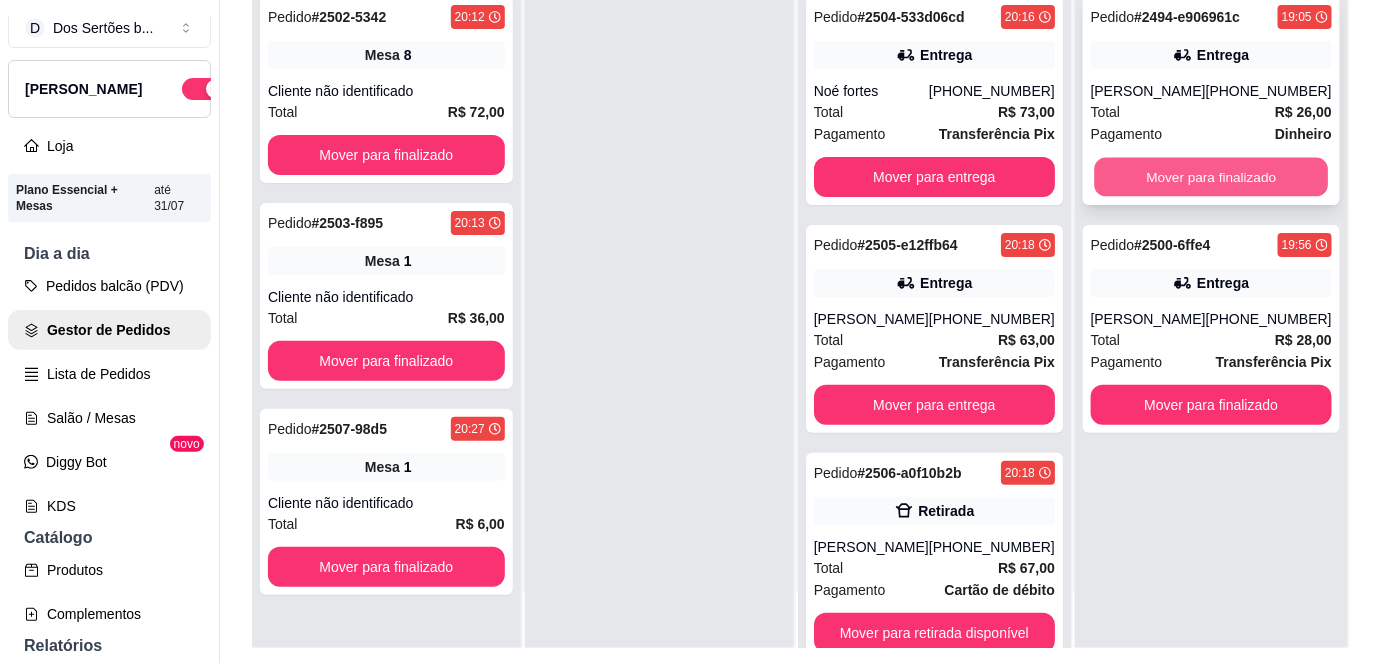 click on "Mover para finalizado" at bounding box center (1211, 177) 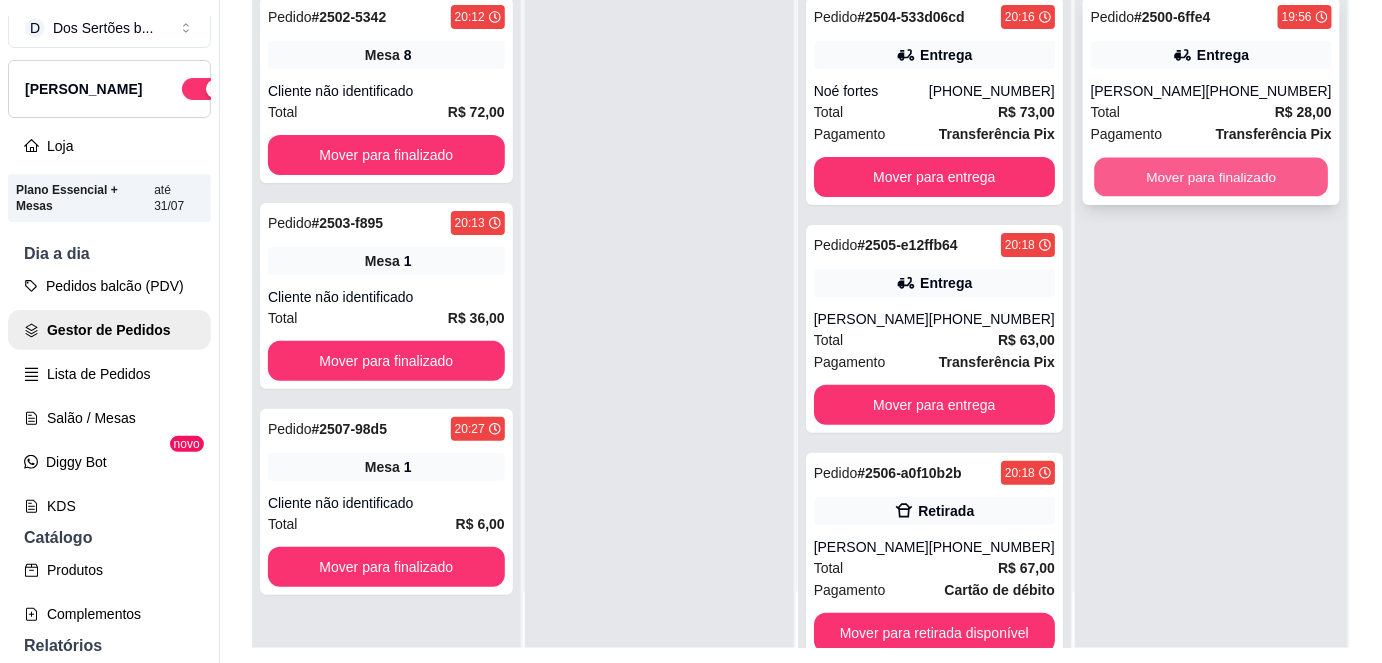 click on "Mover para finalizado" at bounding box center (1211, 177) 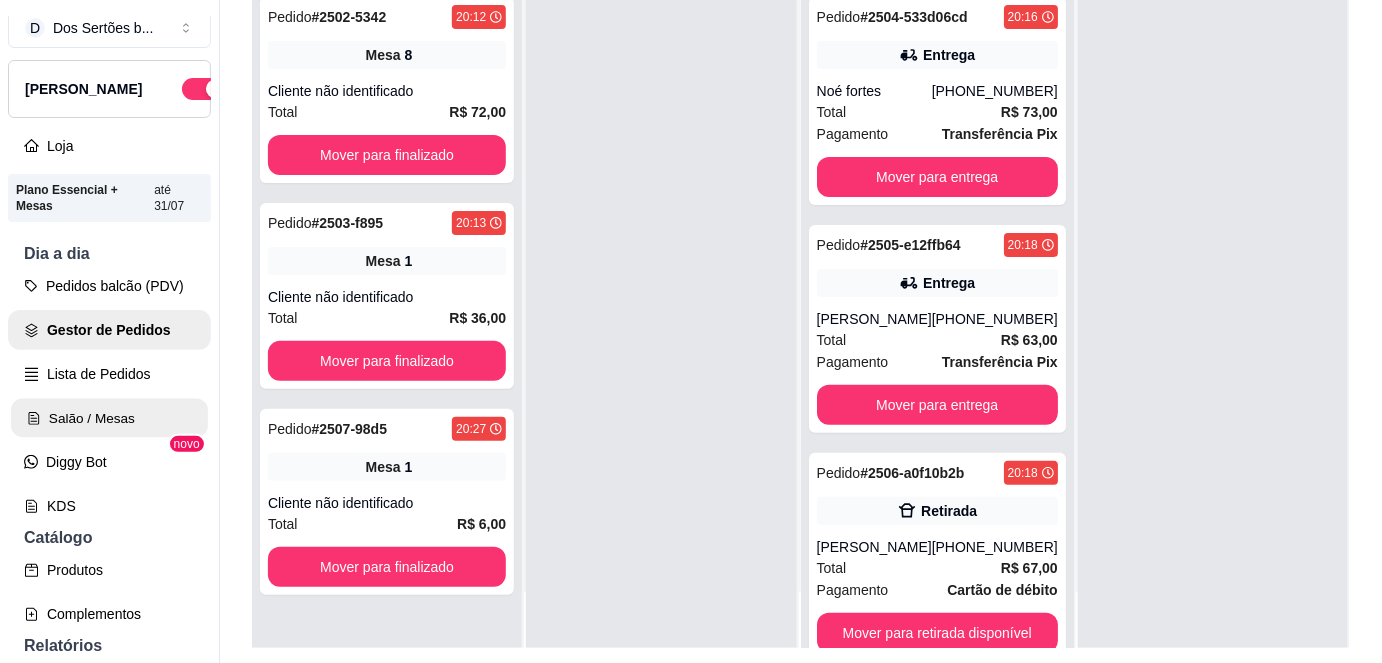 click on "Salão / Mesas" at bounding box center [109, 418] 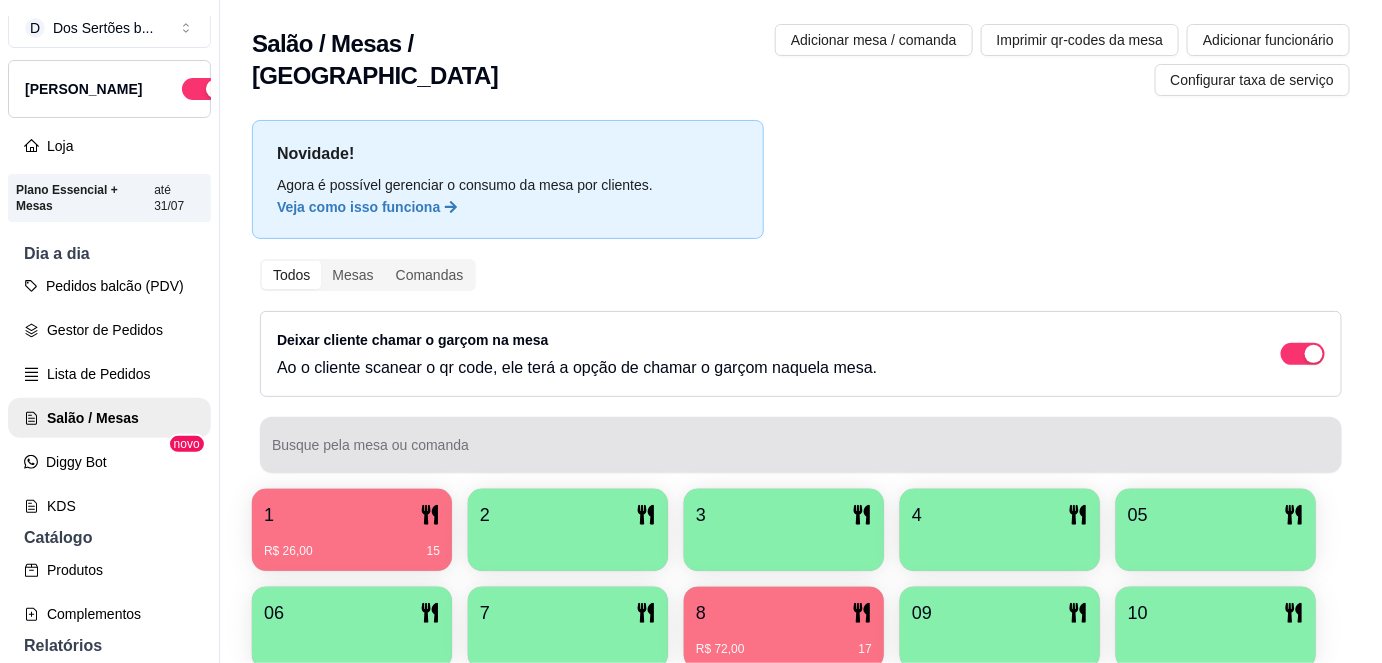 scroll, scrollTop: 156, scrollLeft: 0, axis: vertical 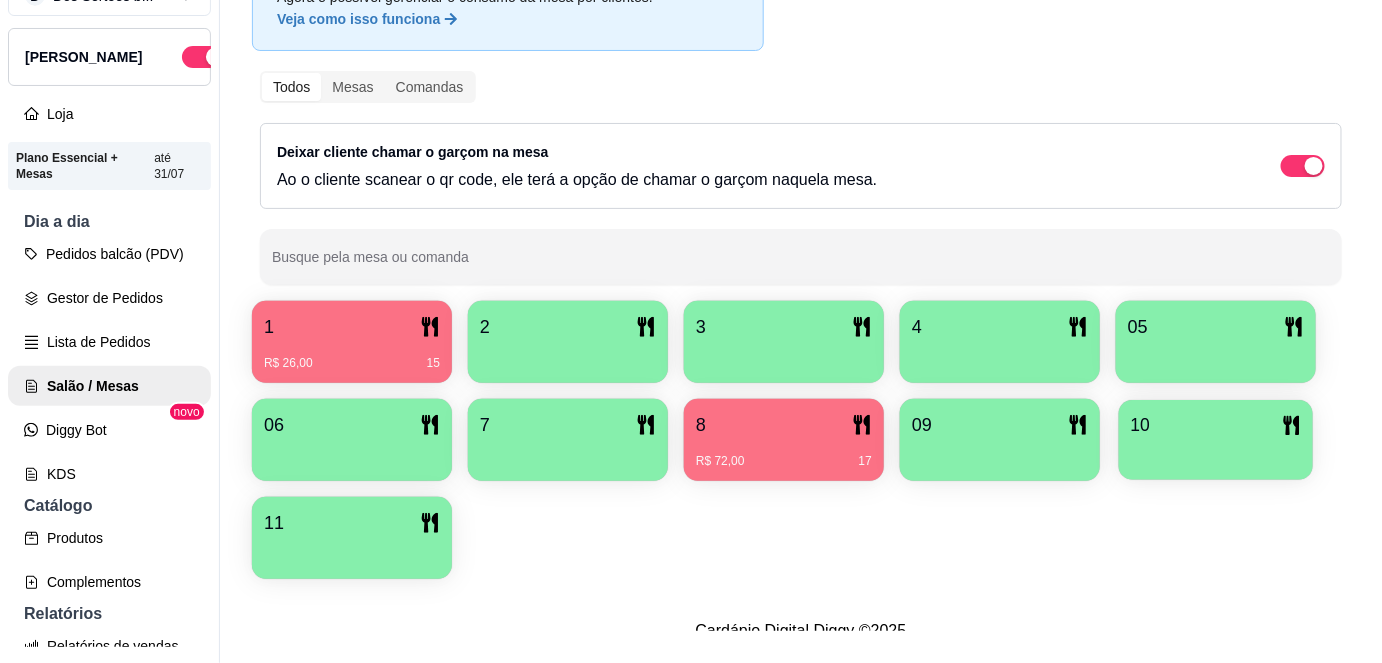 click on "10" at bounding box center [1216, 425] 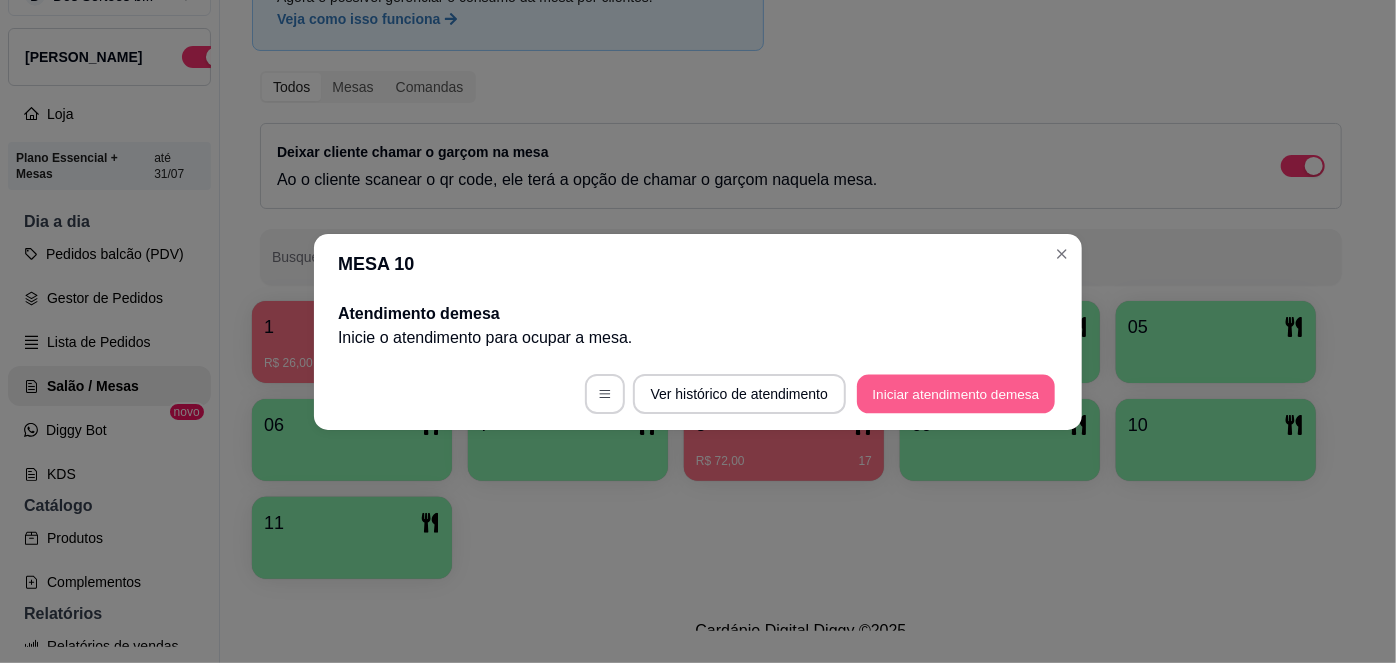 click on "Iniciar atendimento de  mesa" at bounding box center [956, 393] 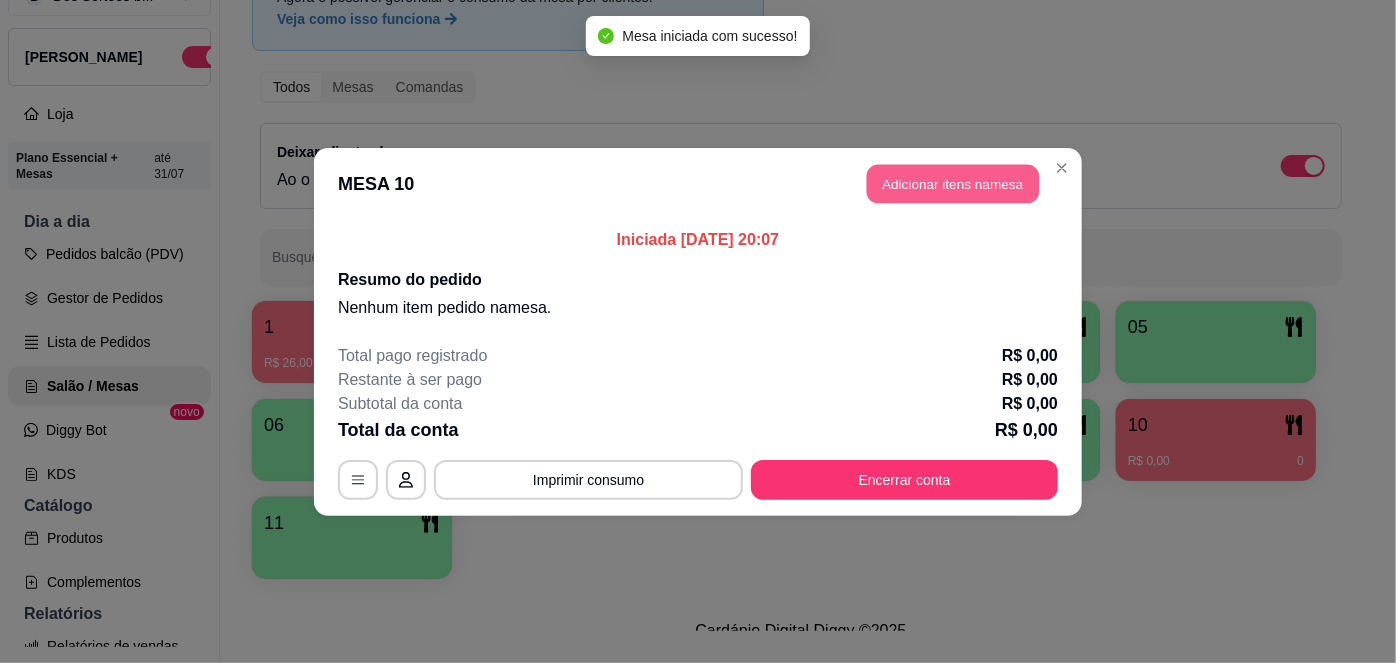 click on "Adicionar itens na  mesa" at bounding box center [953, 183] 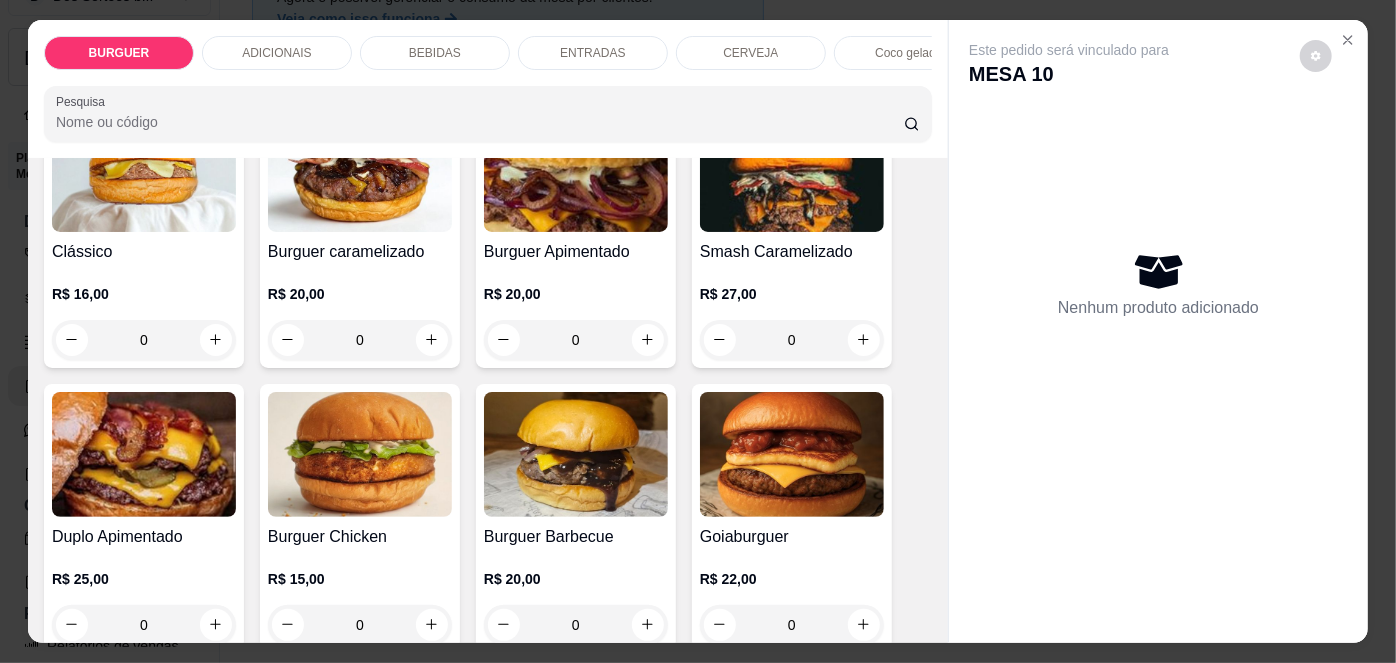 scroll, scrollTop: 363, scrollLeft: 0, axis: vertical 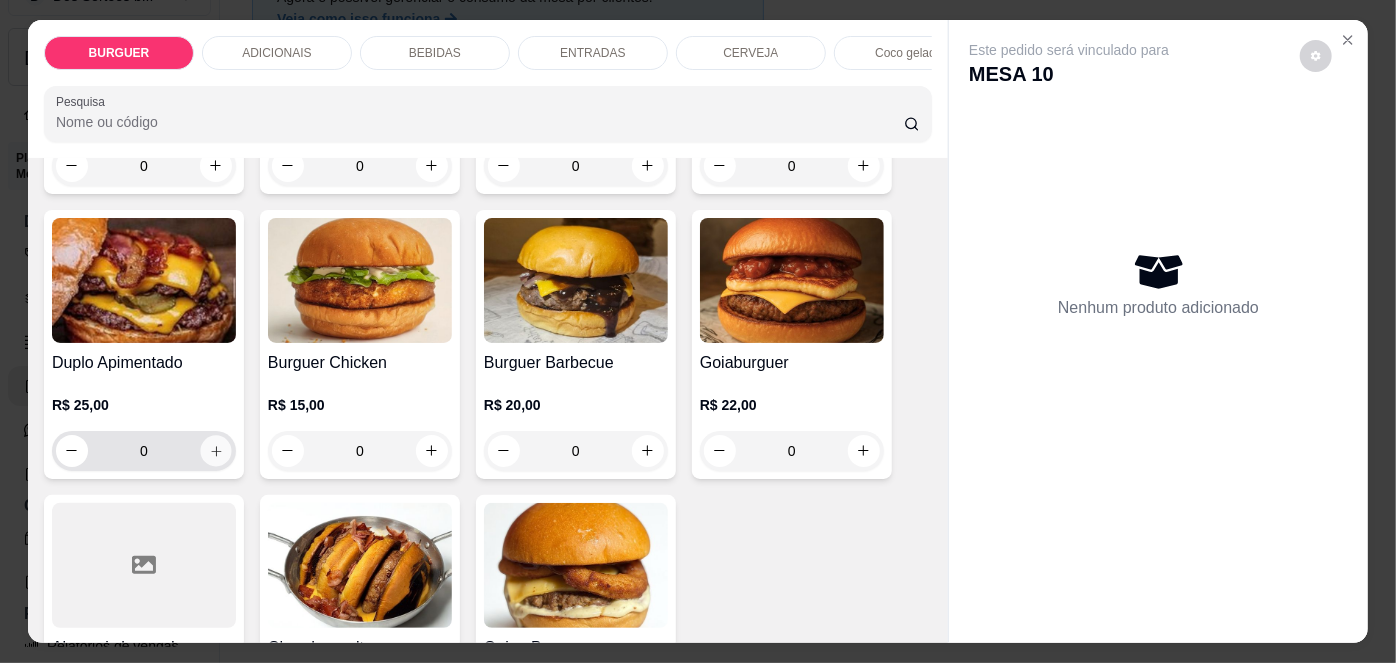 click 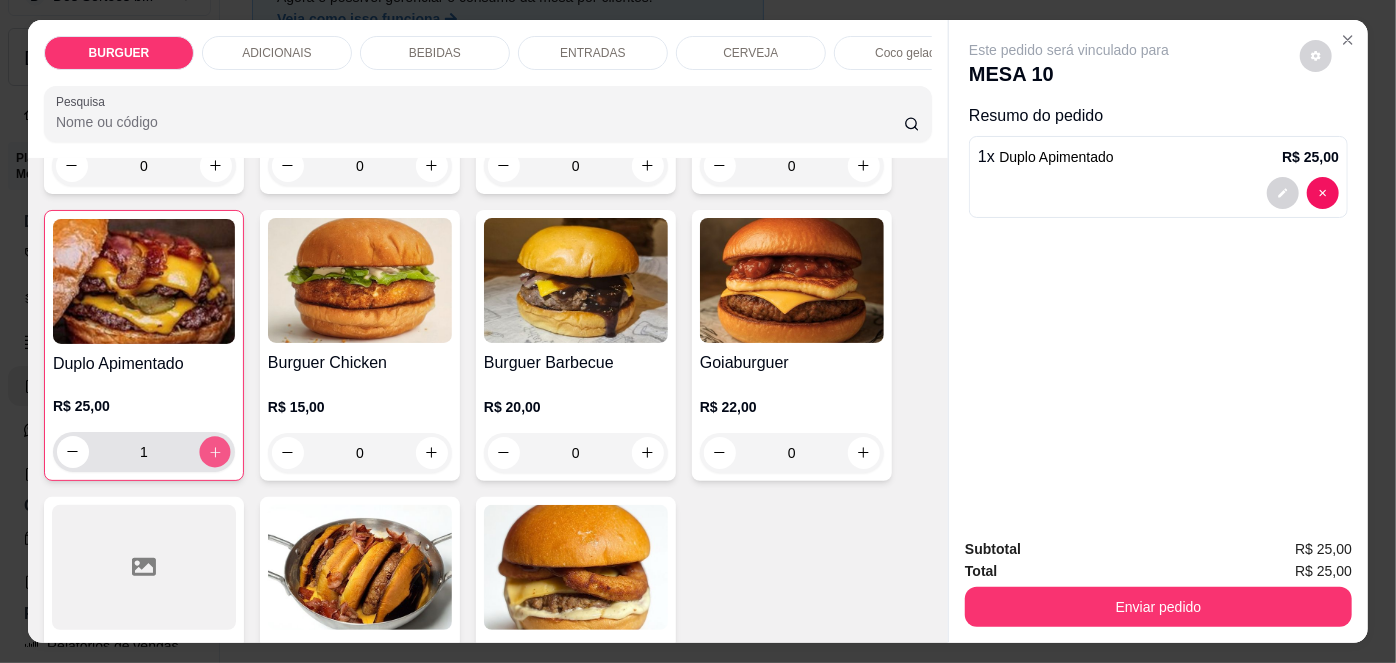 click 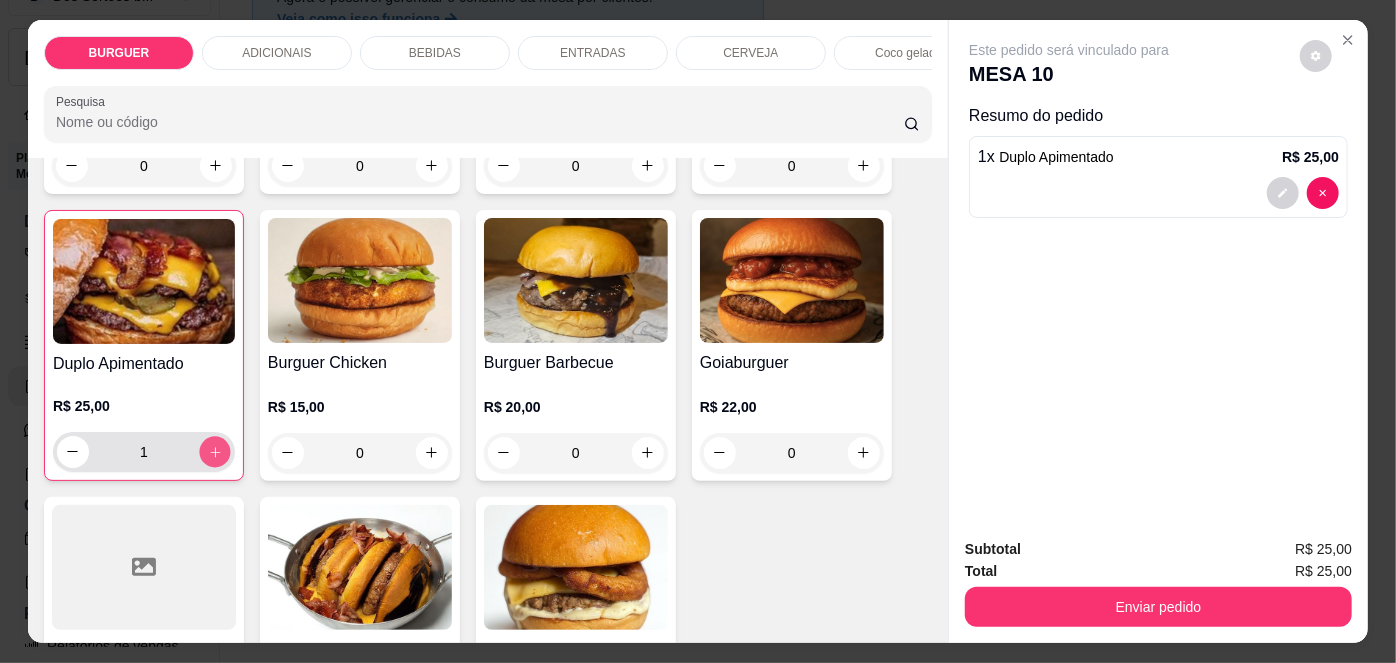 type on "2" 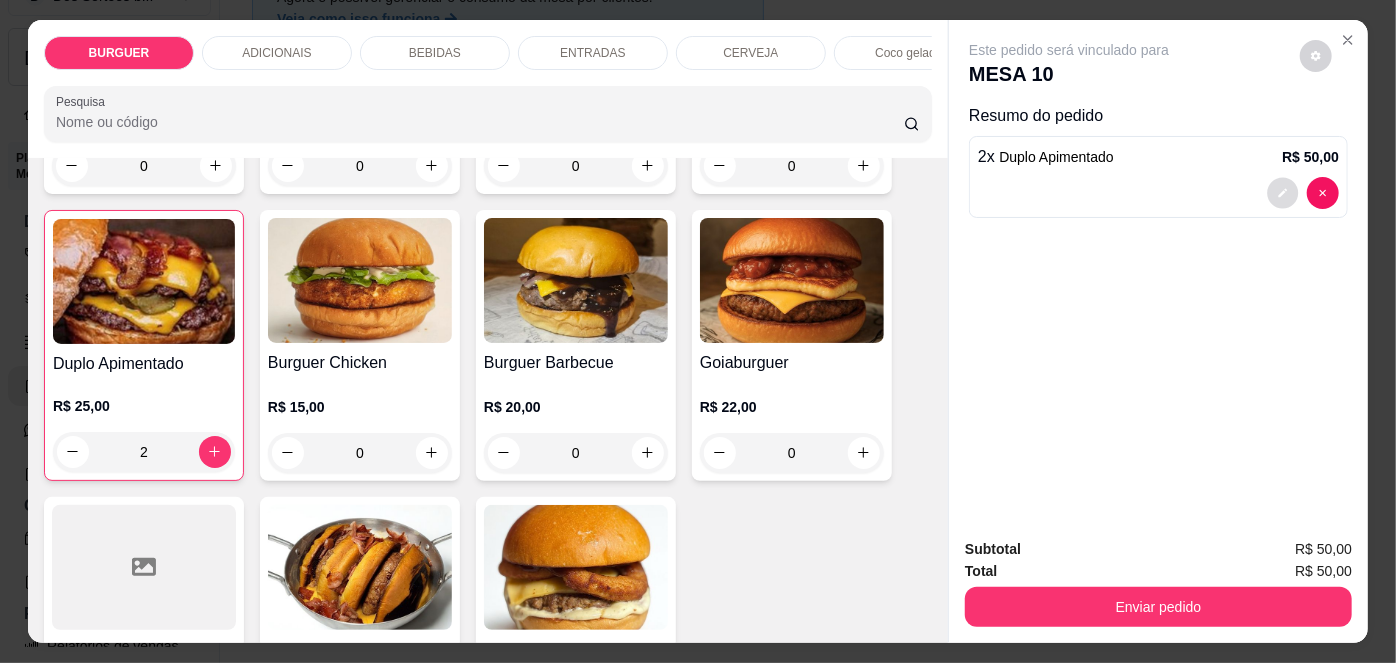 click 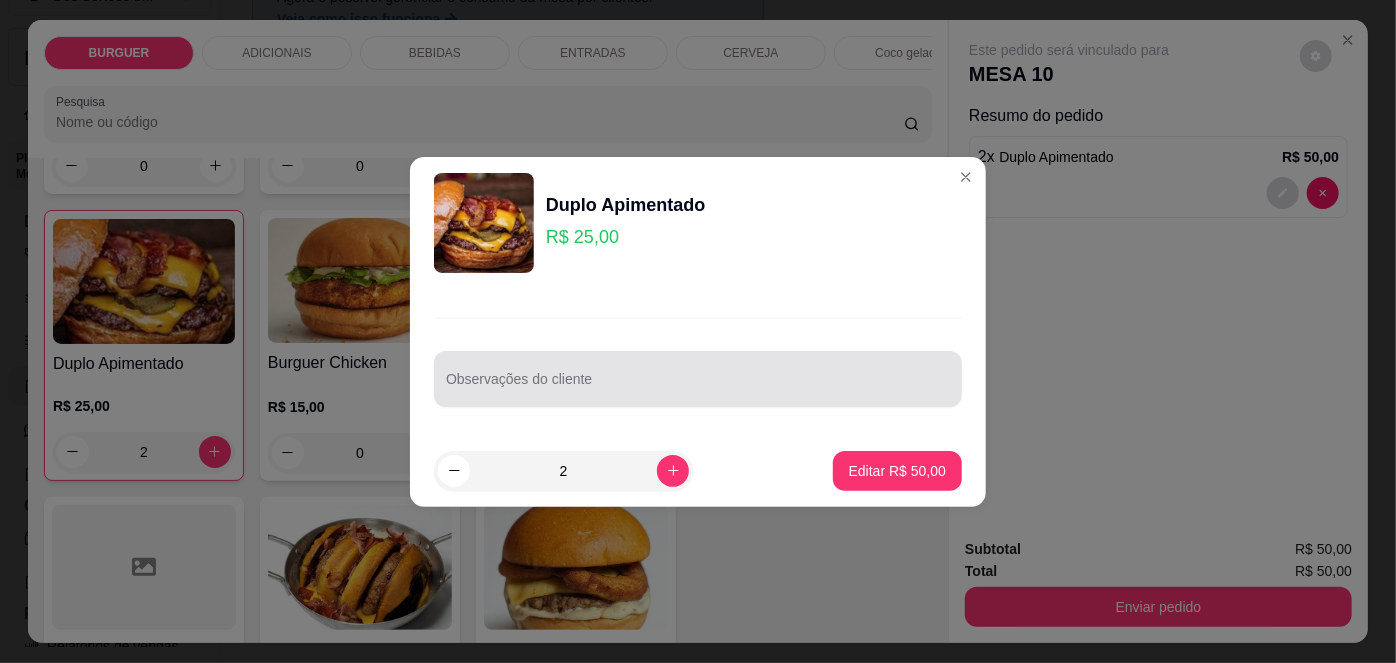 click at bounding box center (698, 379) 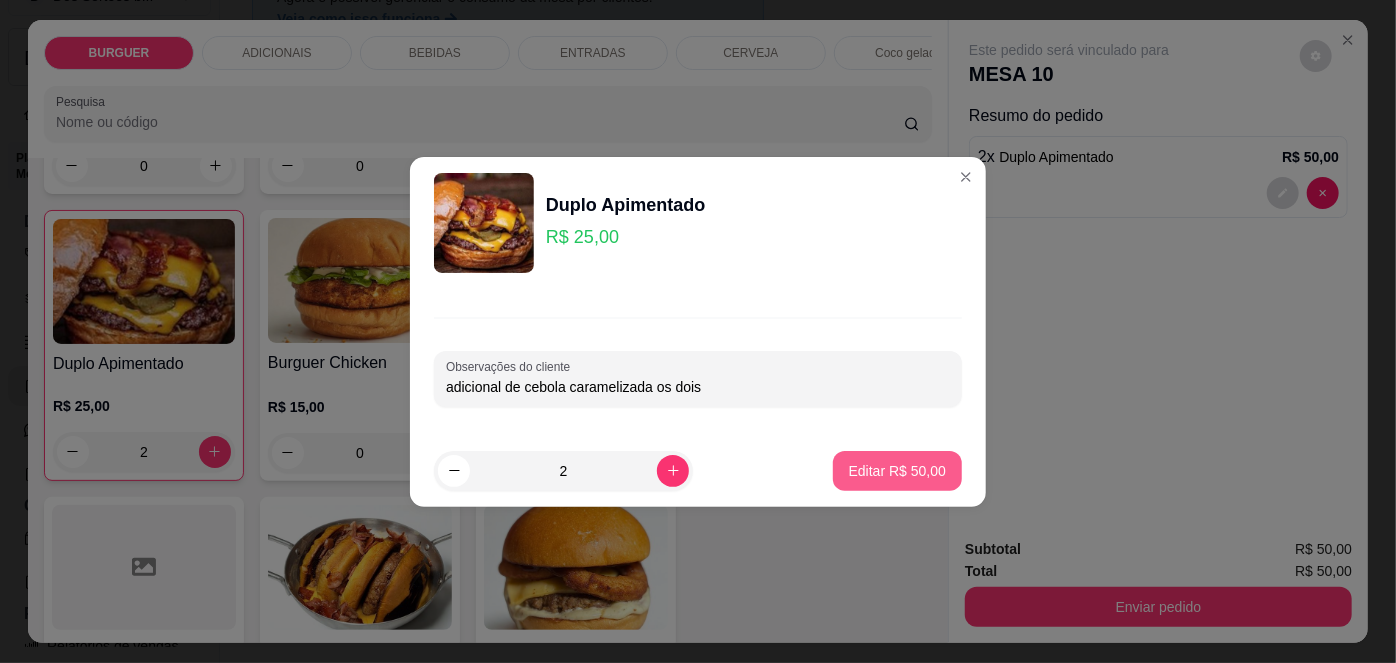 type on "adicional de cebola caramelizada os dois" 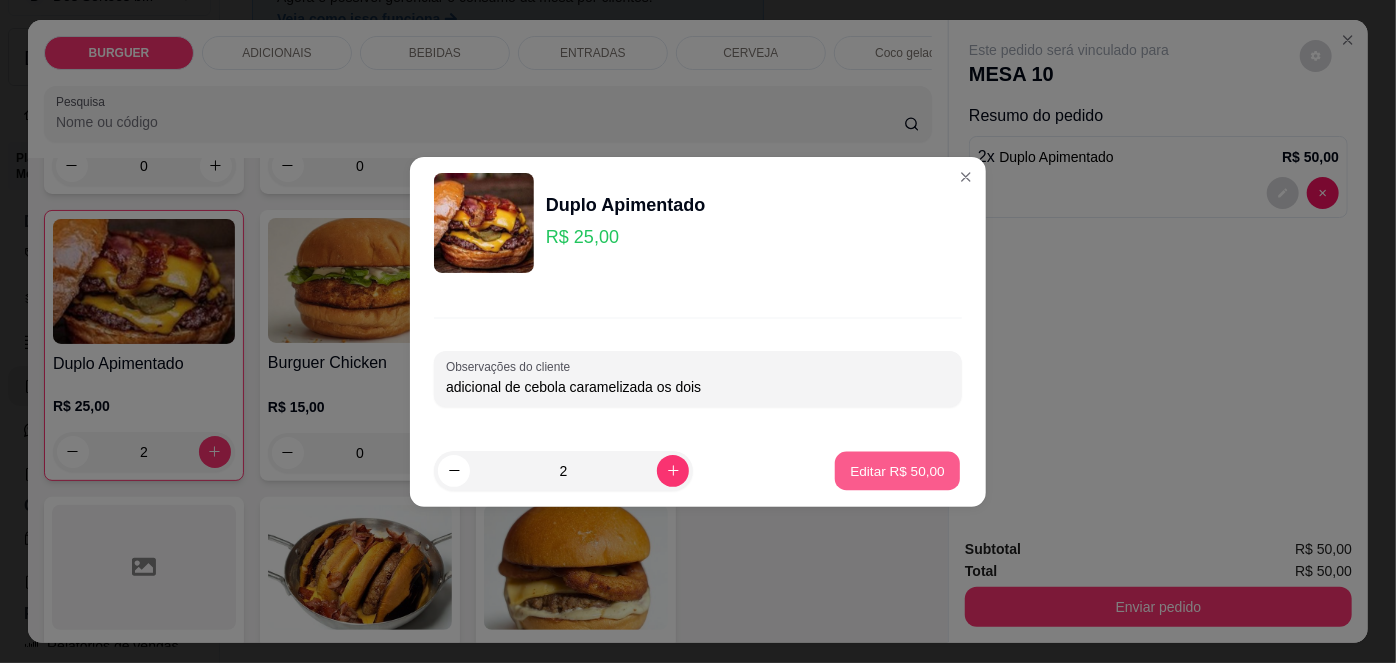 click on "Editar   R$ 50,00" at bounding box center (897, 470) 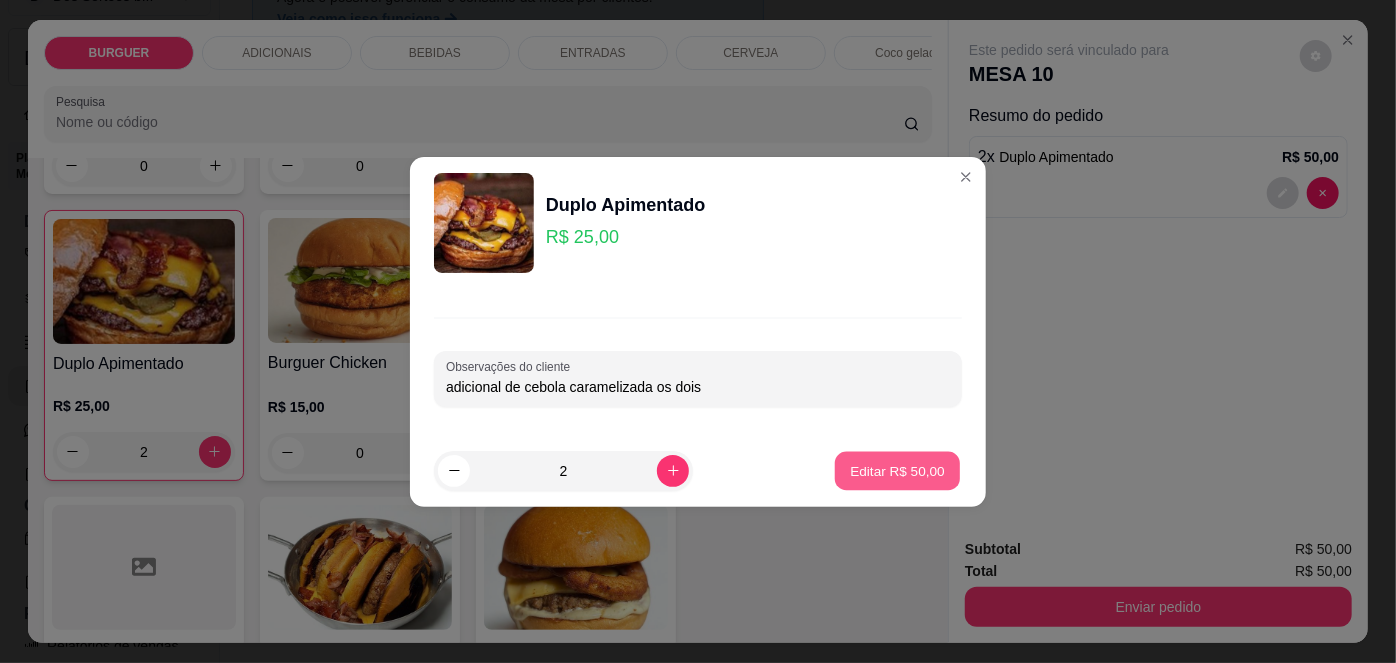 type on "0" 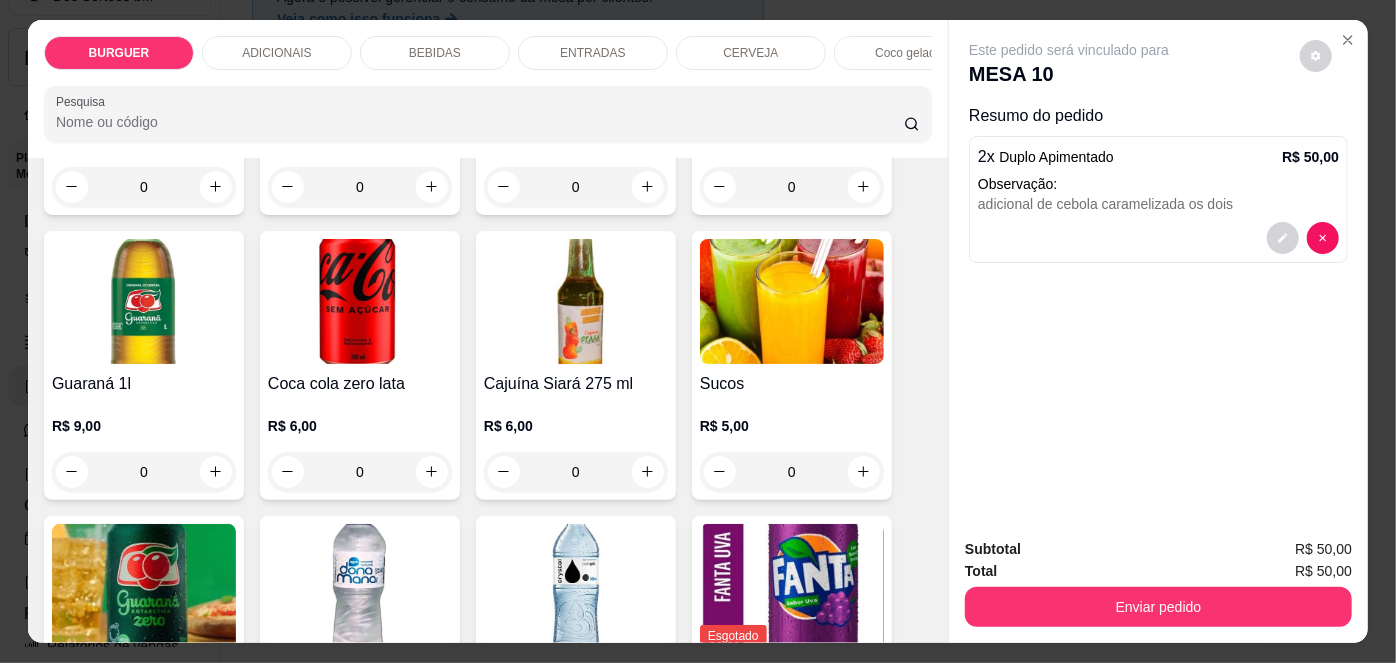 scroll, scrollTop: 1878, scrollLeft: 0, axis: vertical 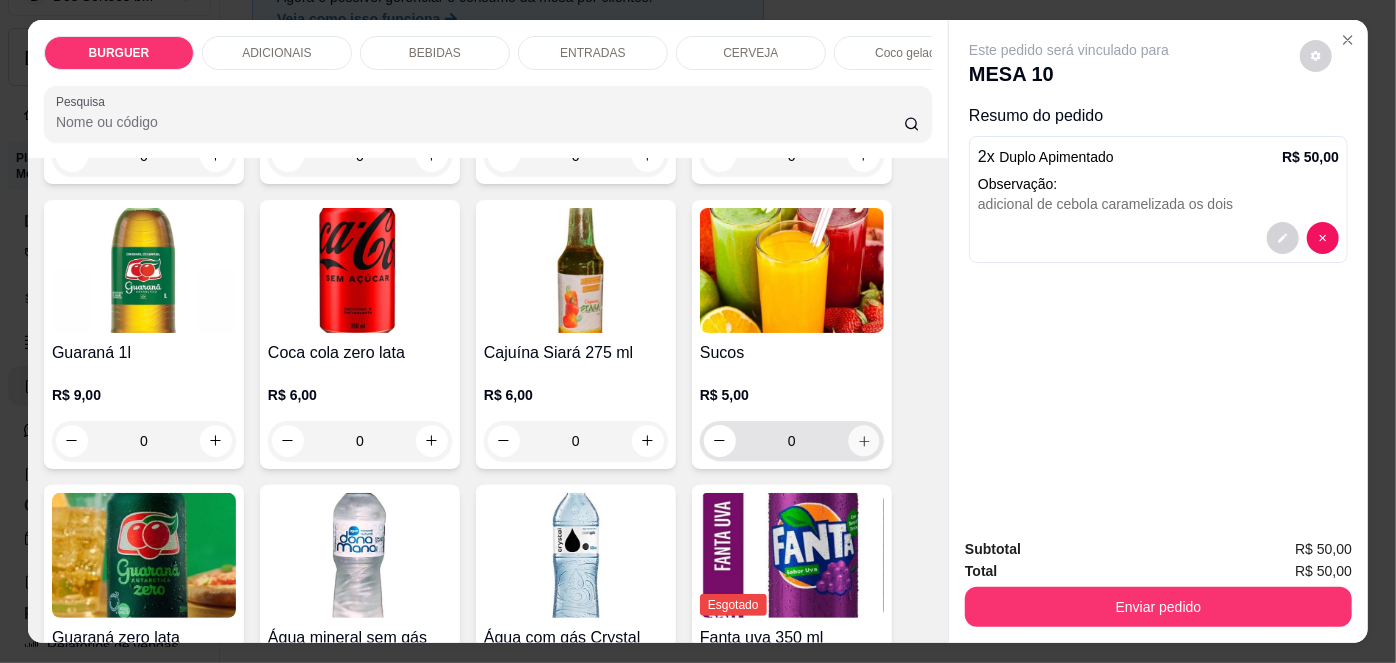 click 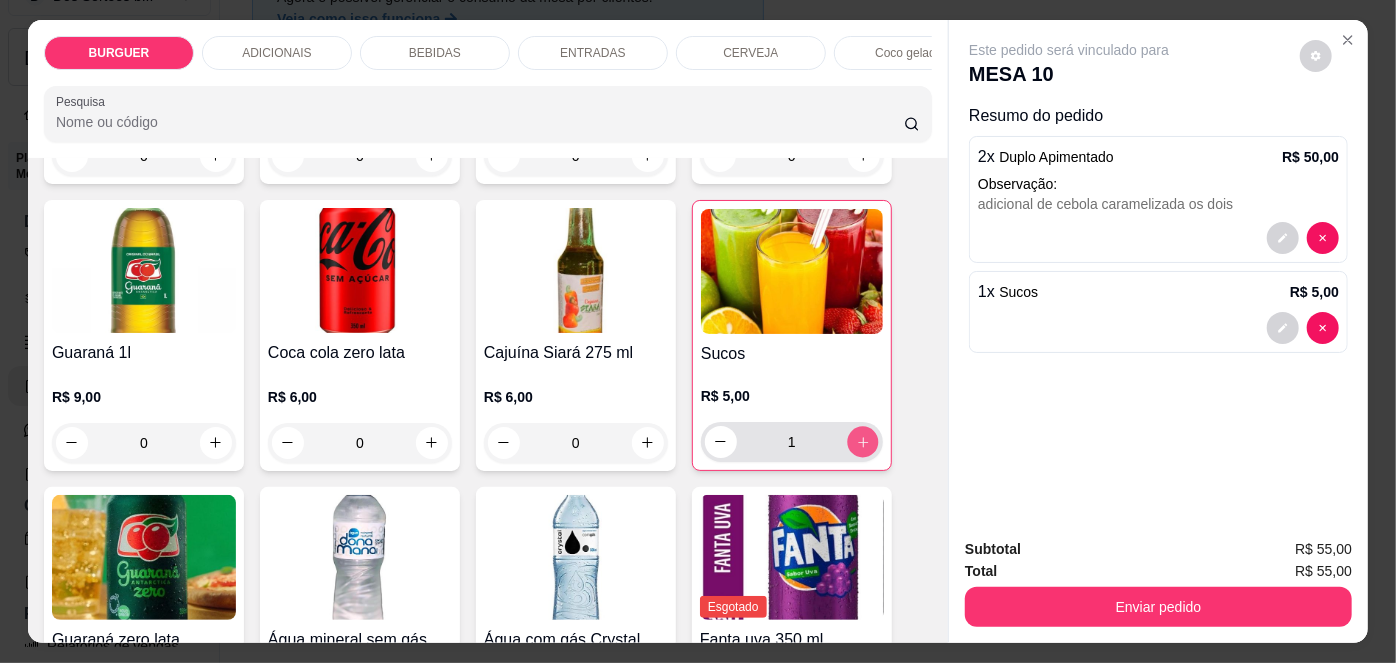 click 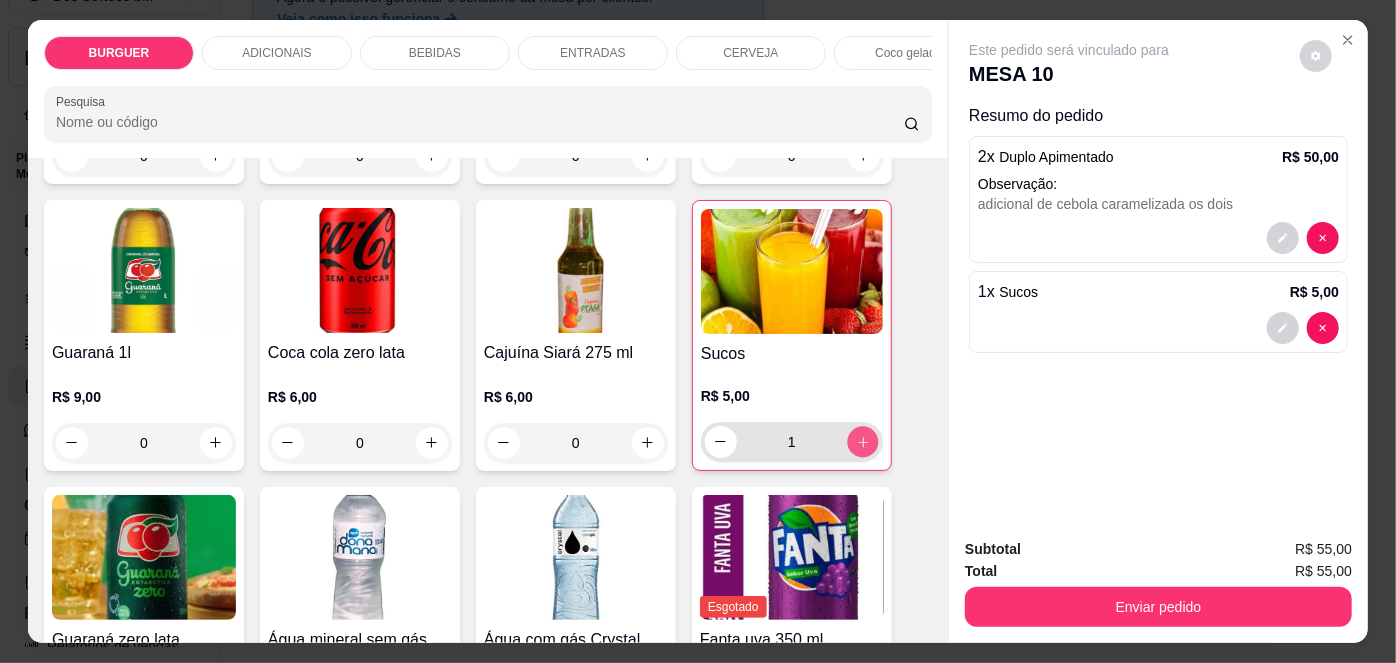 type on "2" 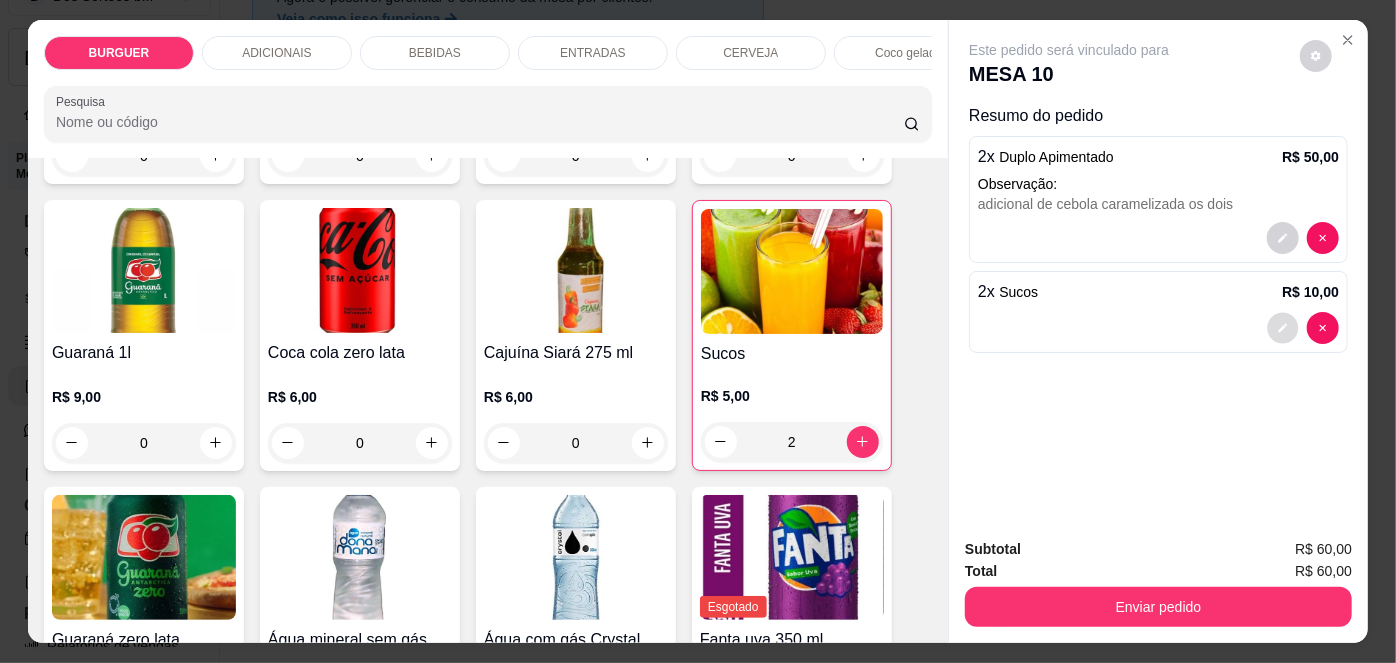 click at bounding box center (1283, 327) 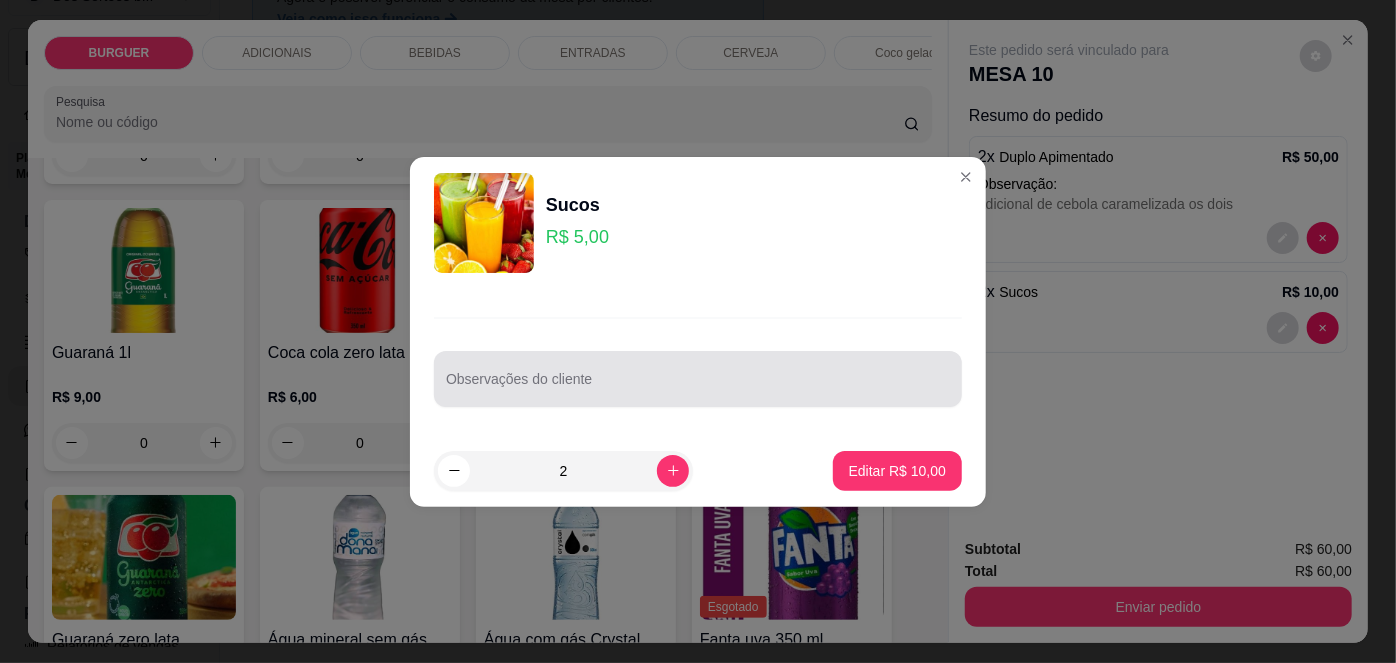 click at bounding box center (698, 379) 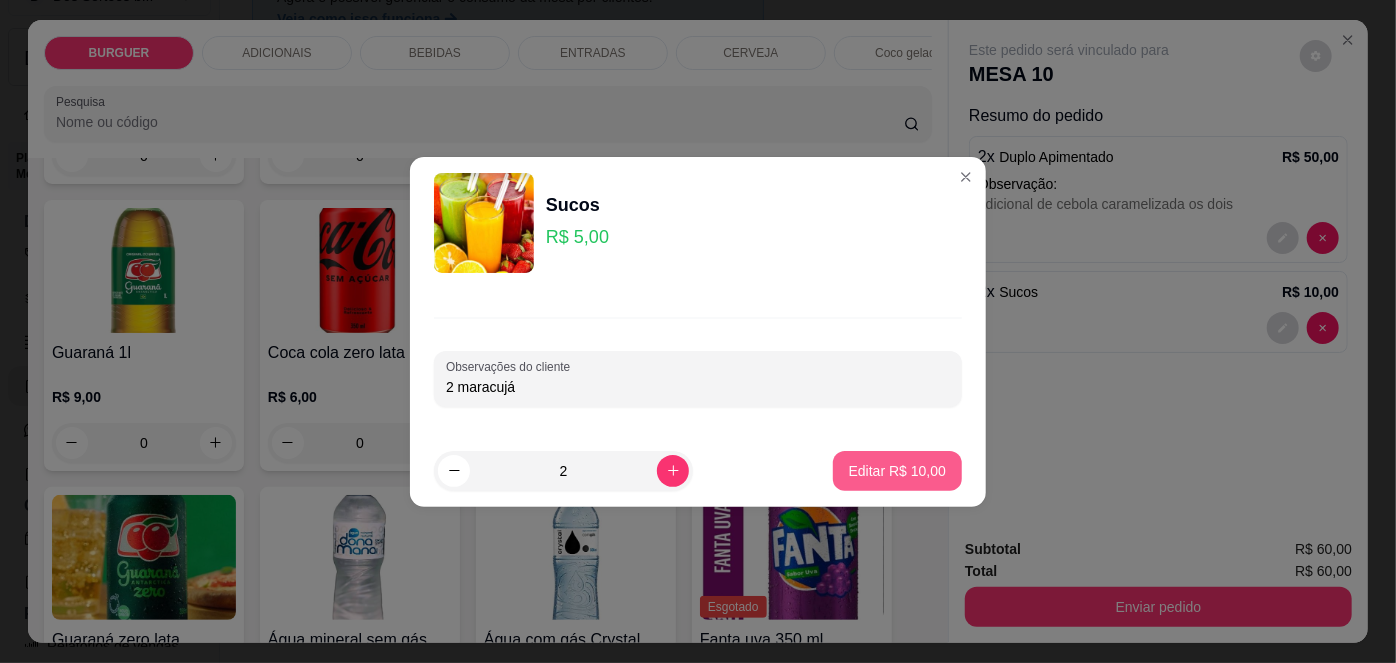 type on "2 maracujá" 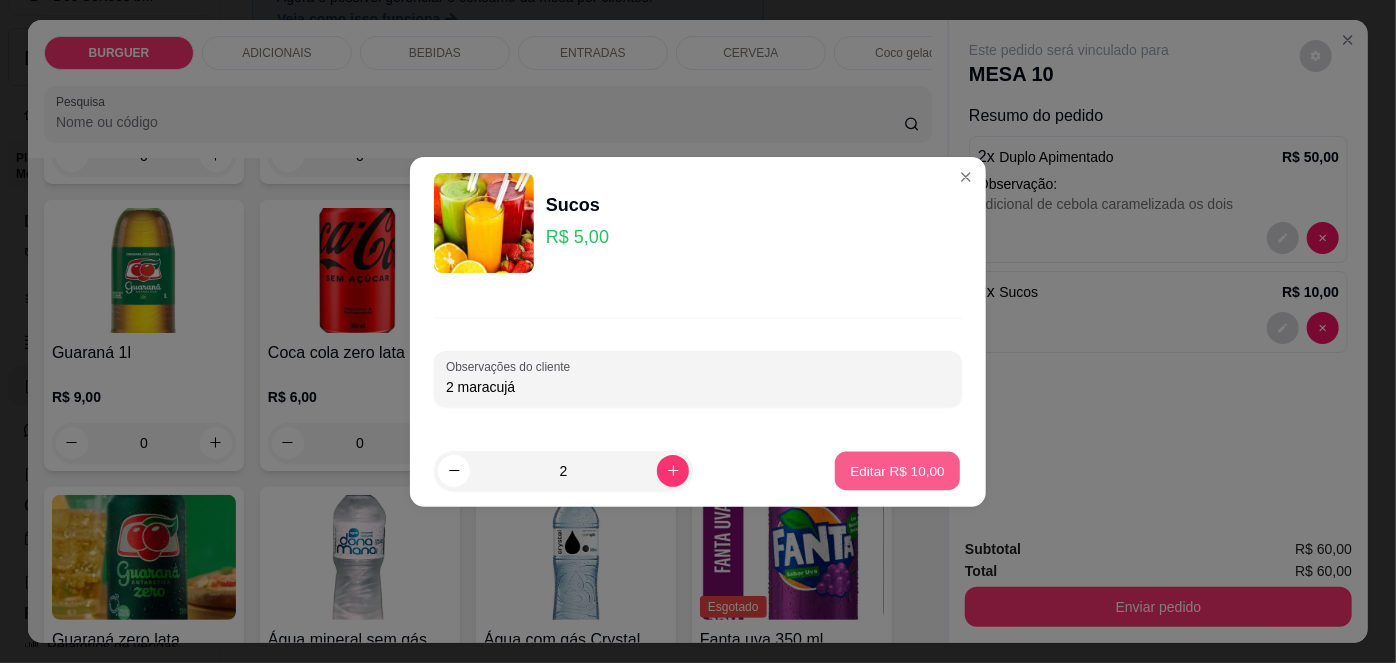 click on "Editar   R$ 10,00" at bounding box center (897, 470) 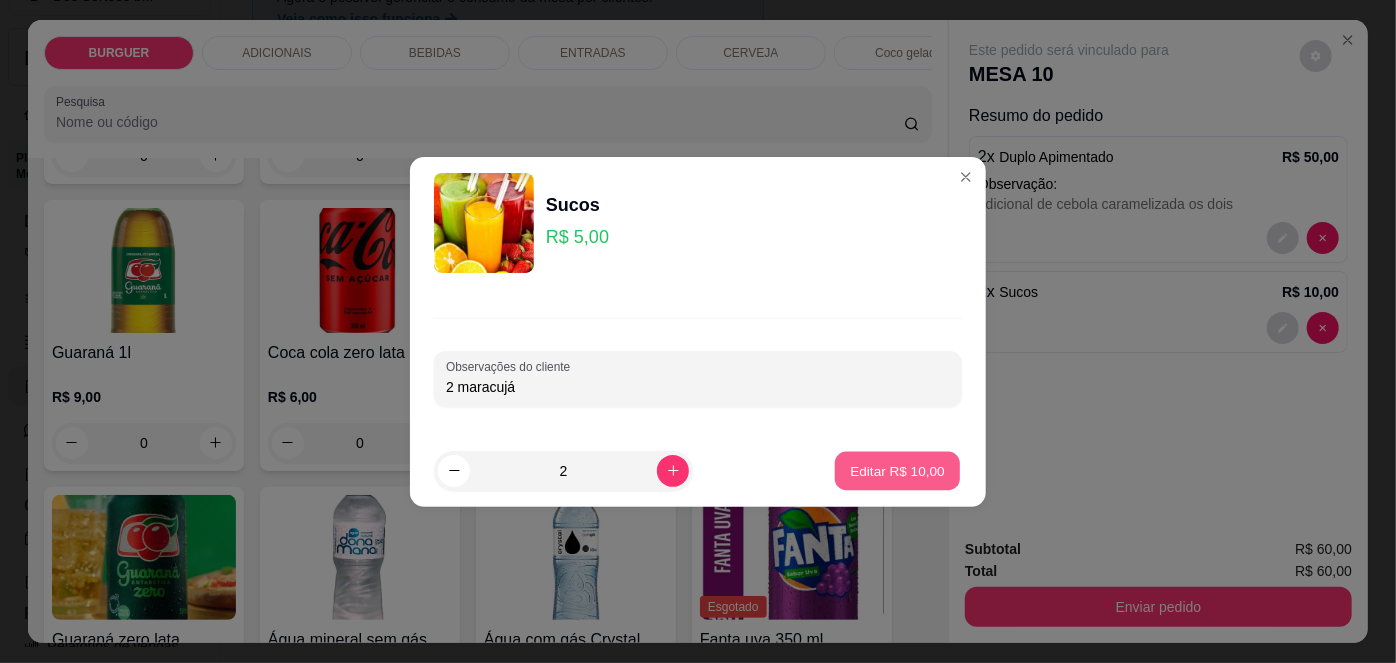 type on "0" 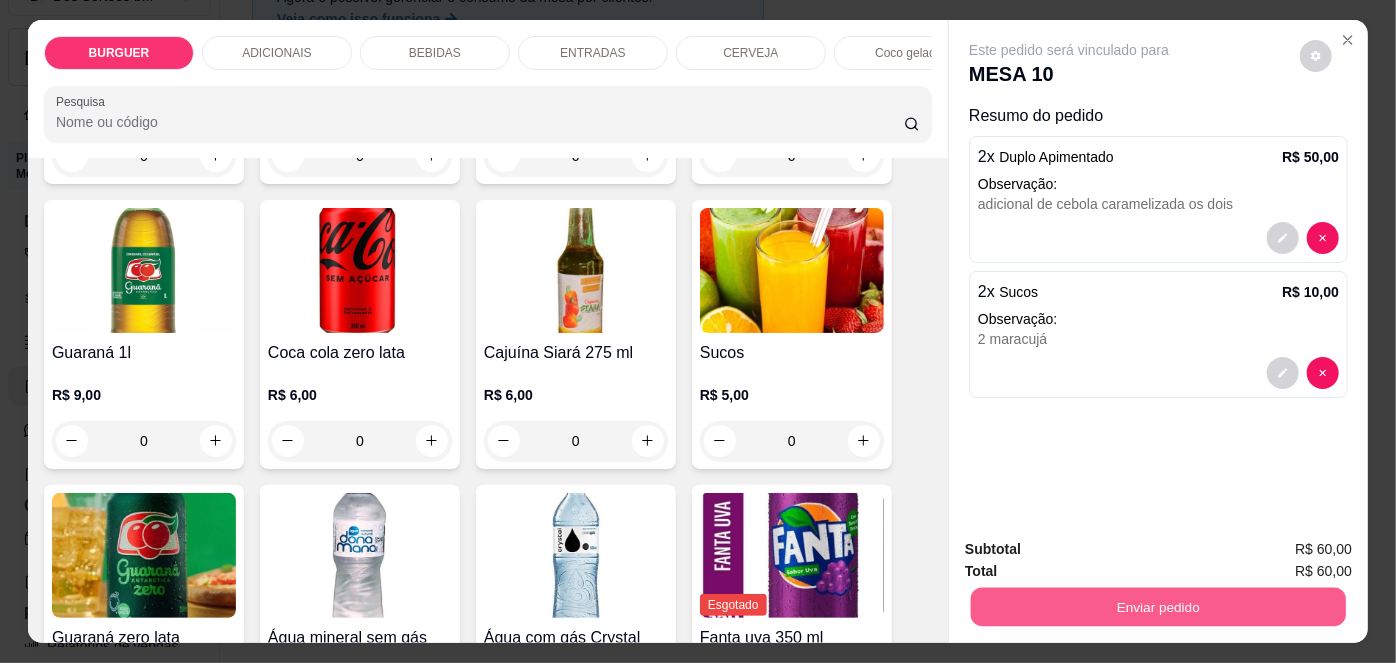 click on "Enviar pedido" at bounding box center [1158, 607] 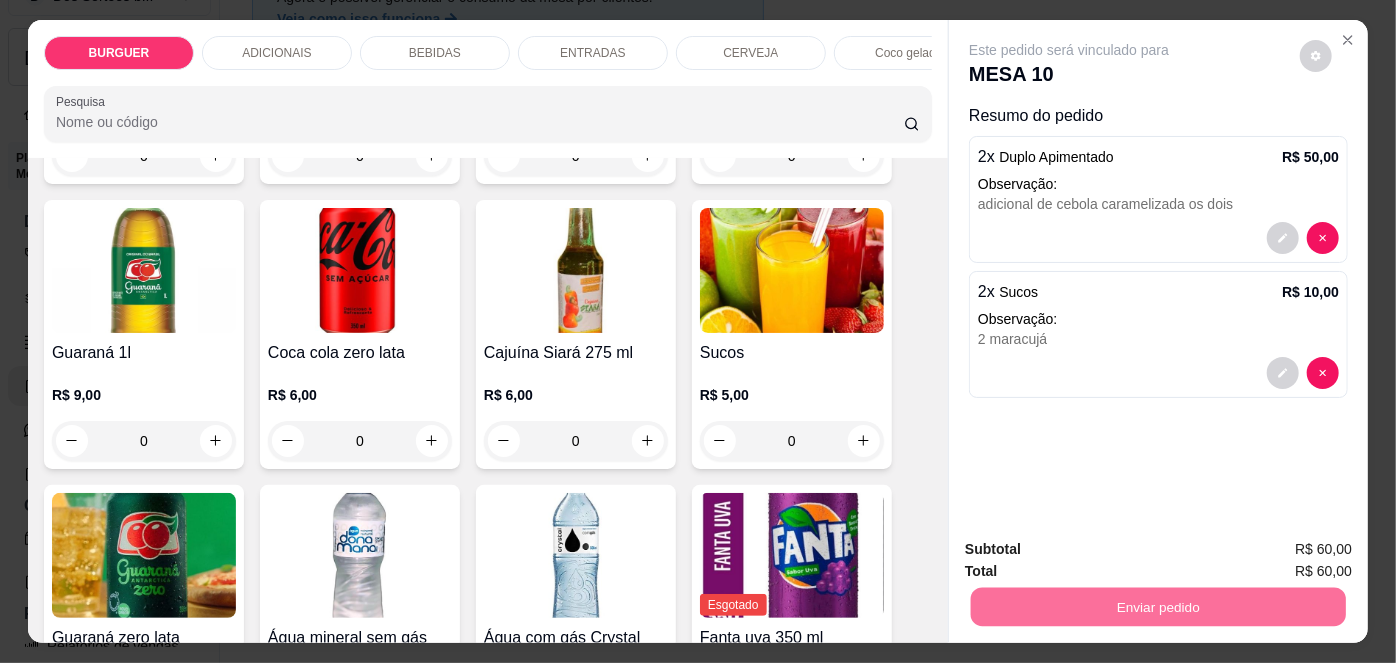 click on "Não registrar e enviar pedido" at bounding box center (1093, 551) 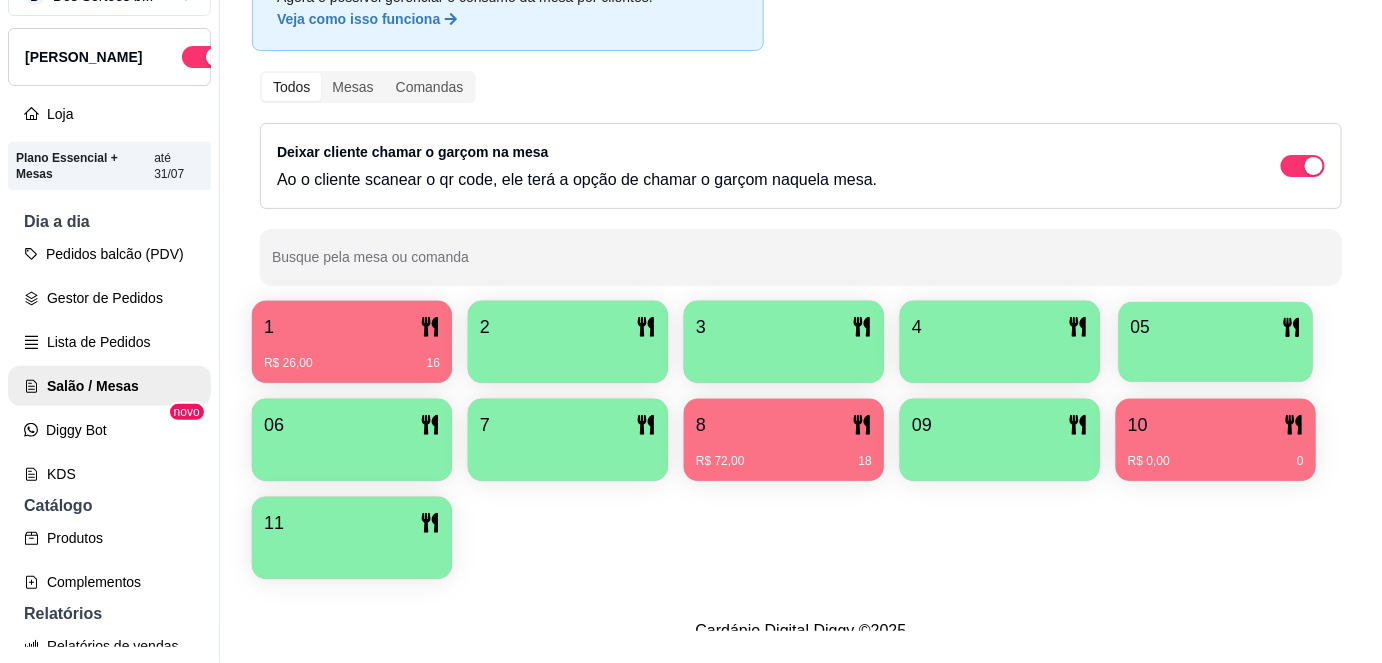 click at bounding box center [1216, 355] 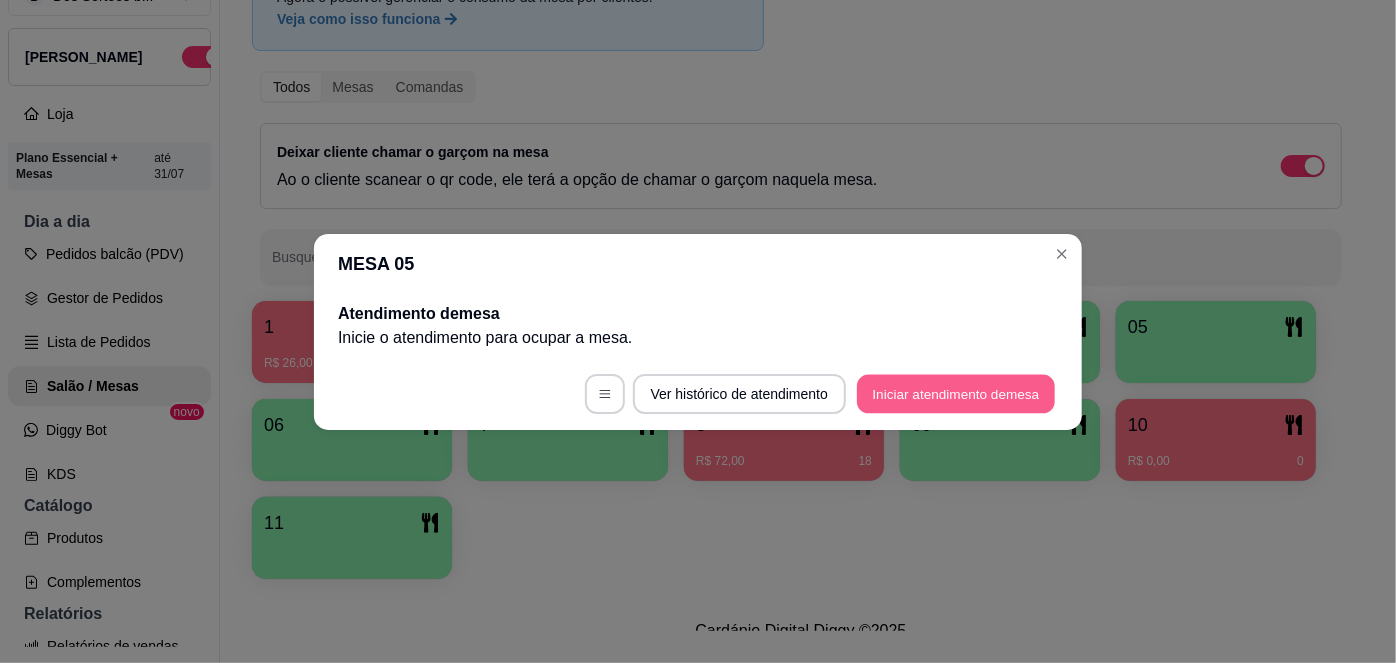 click on "Iniciar atendimento de  mesa" at bounding box center (956, 393) 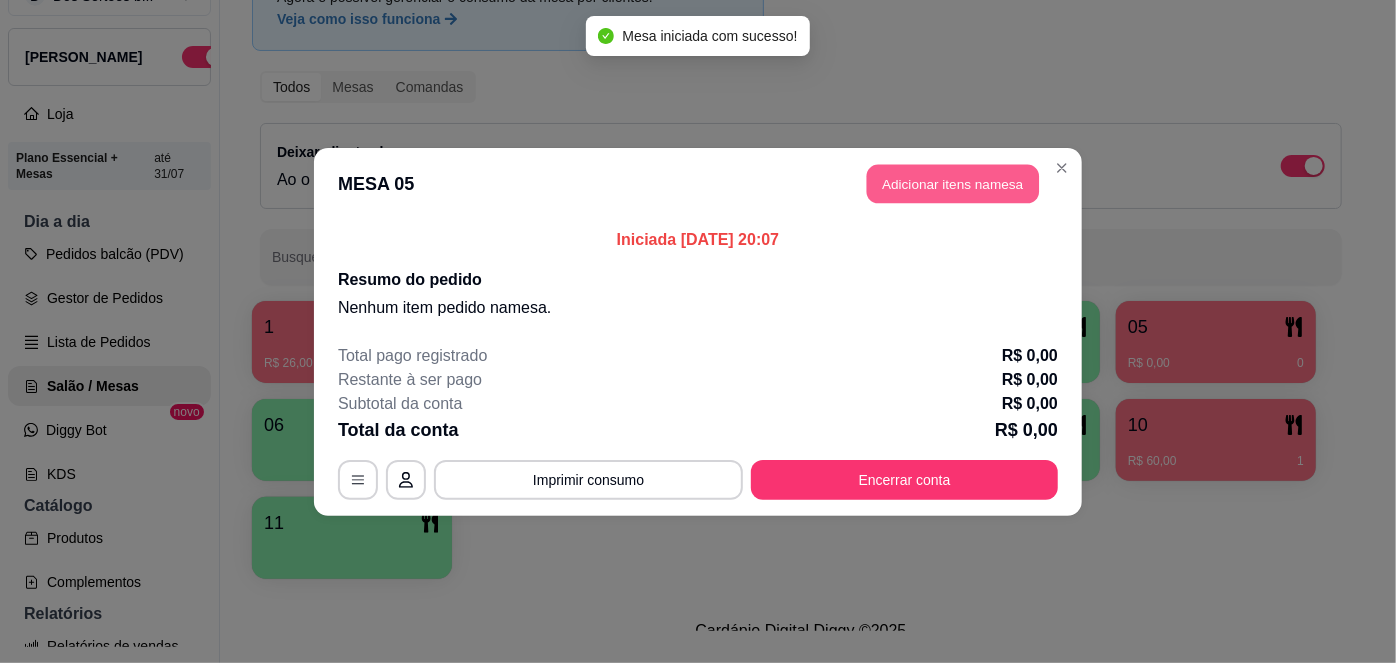 click on "Adicionar itens na  mesa" at bounding box center (953, 183) 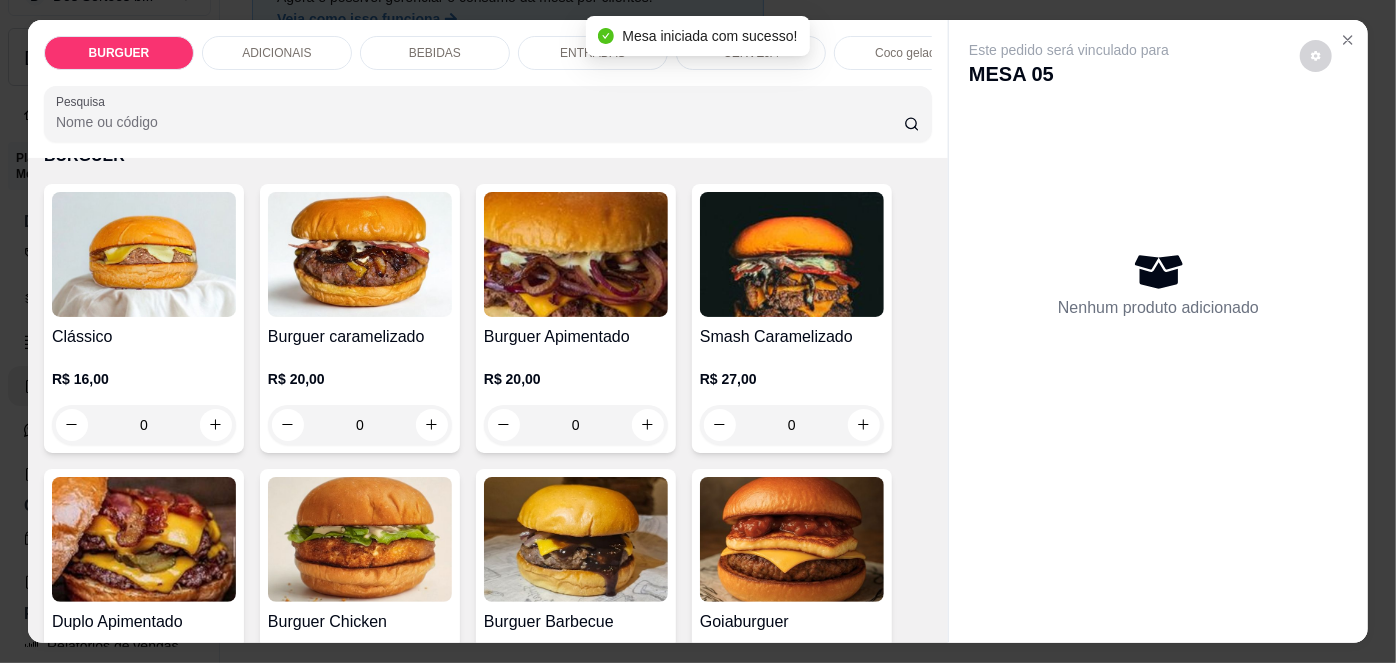 scroll, scrollTop: 112, scrollLeft: 0, axis: vertical 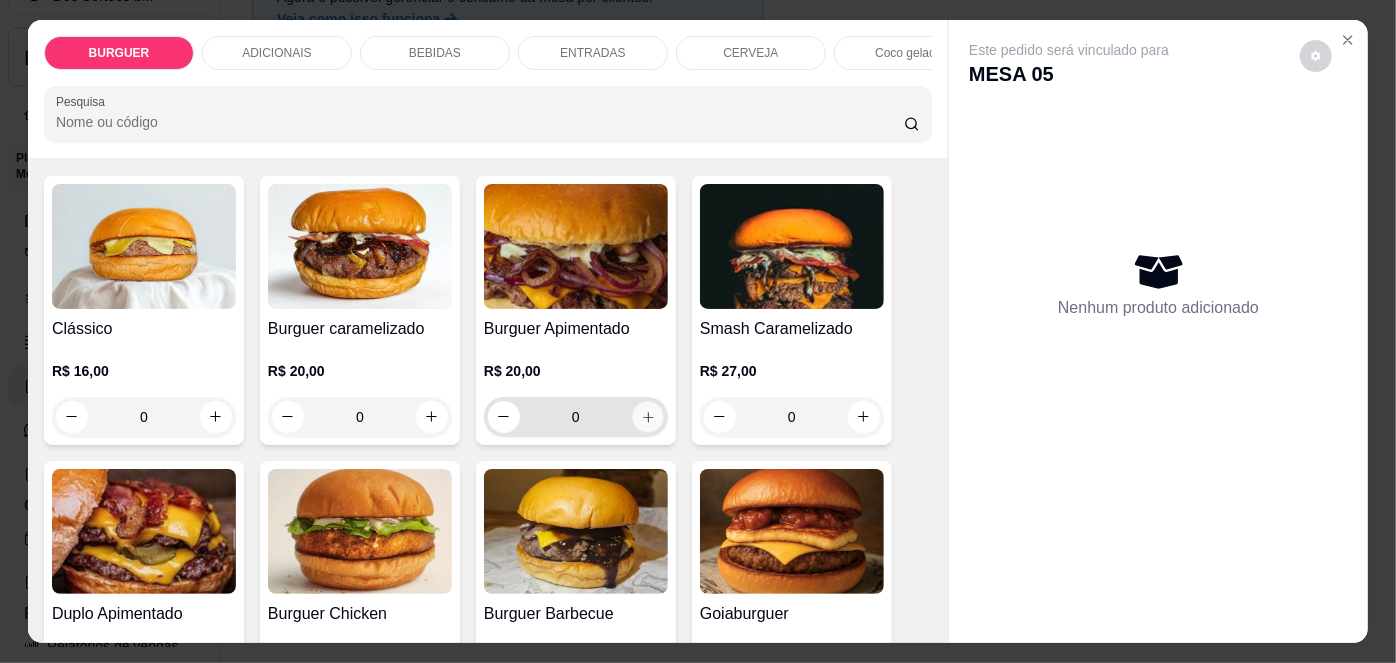 click 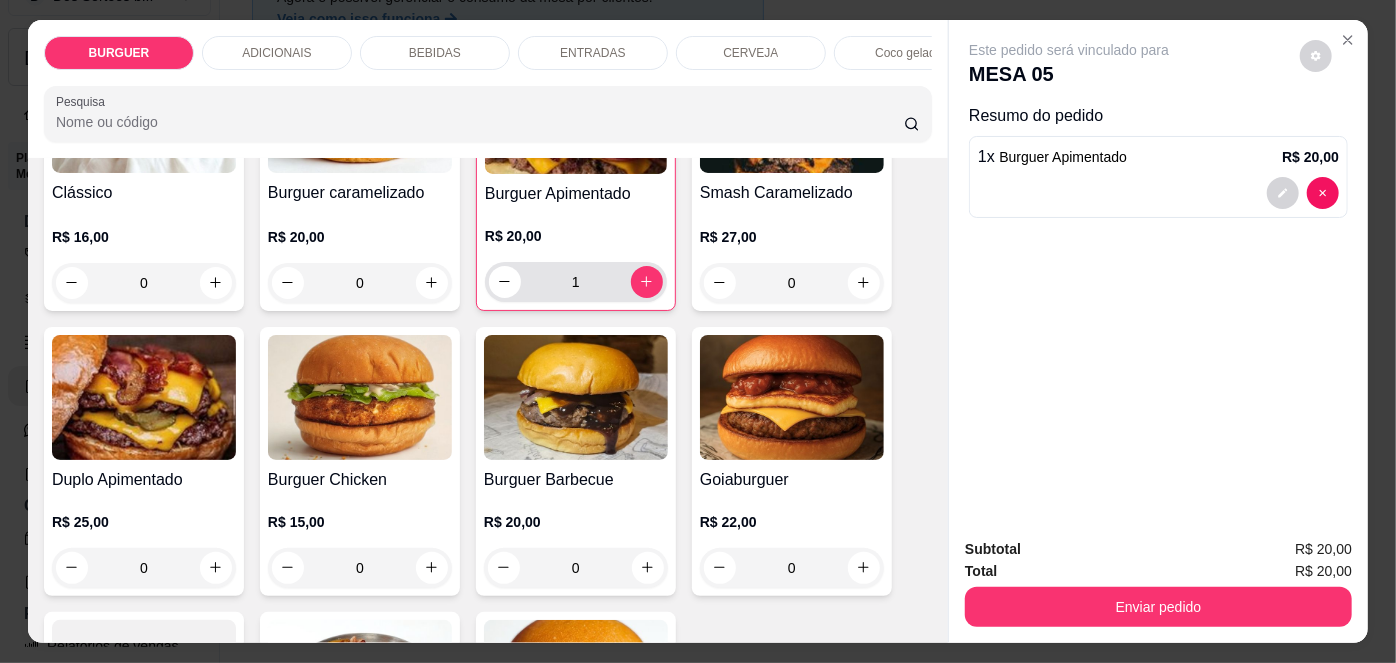 scroll, scrollTop: 253, scrollLeft: 0, axis: vertical 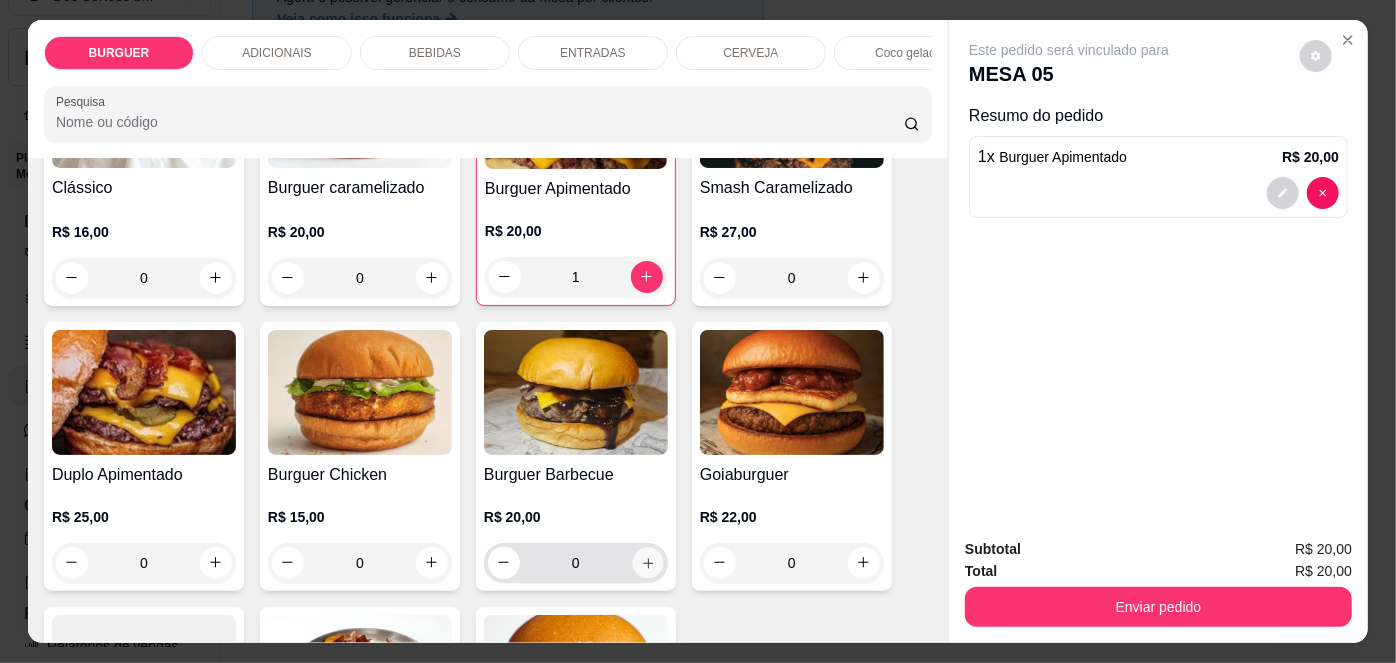 click 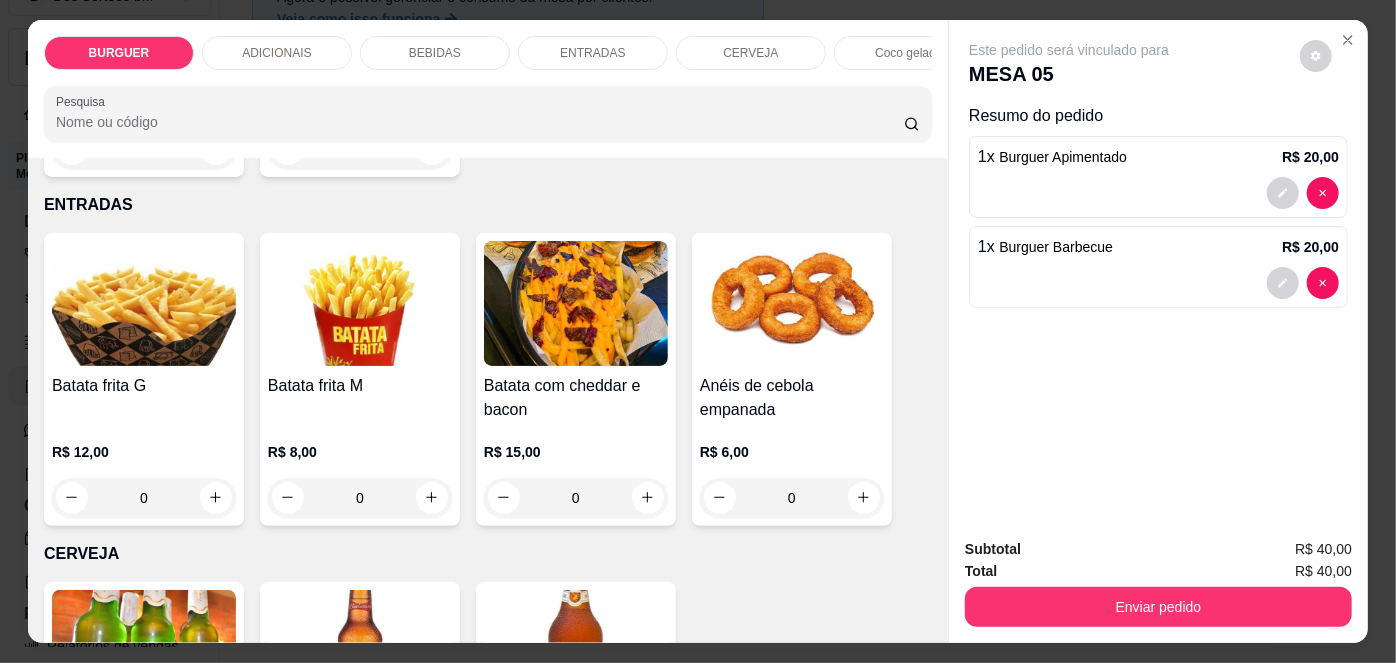 scroll, scrollTop: 2746, scrollLeft: 0, axis: vertical 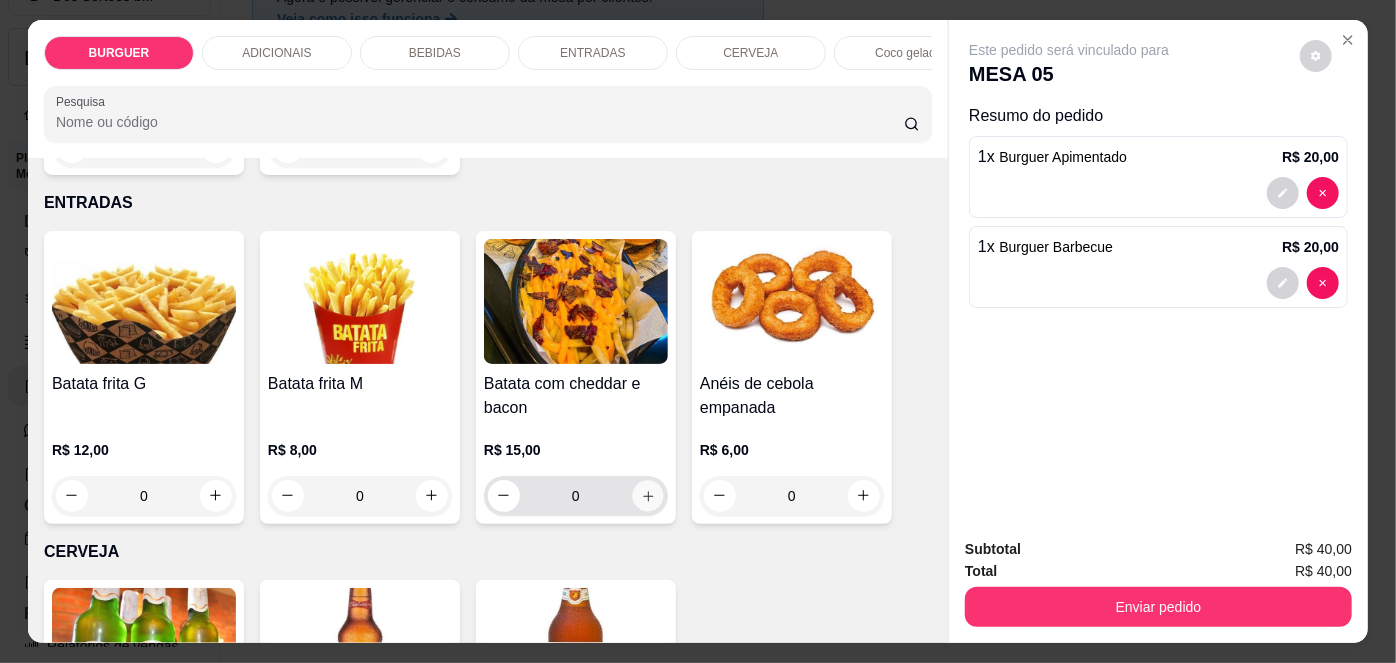 click 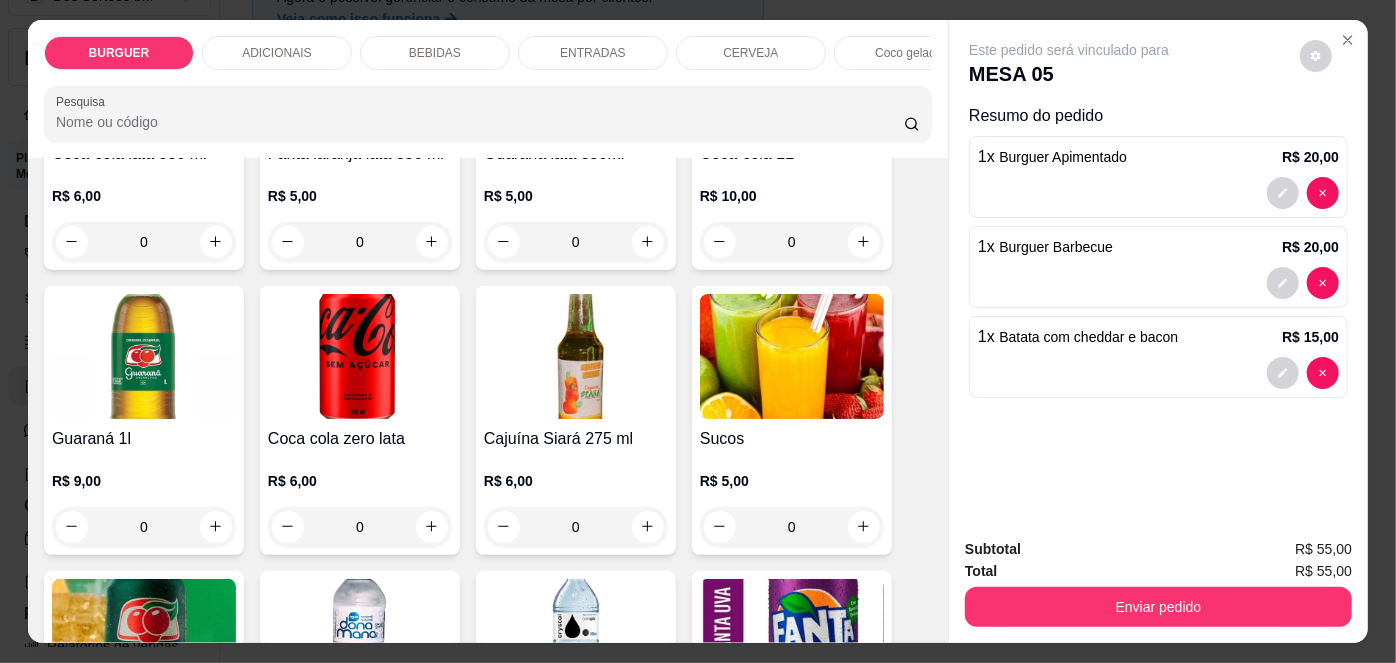 scroll, scrollTop: 1650, scrollLeft: 0, axis: vertical 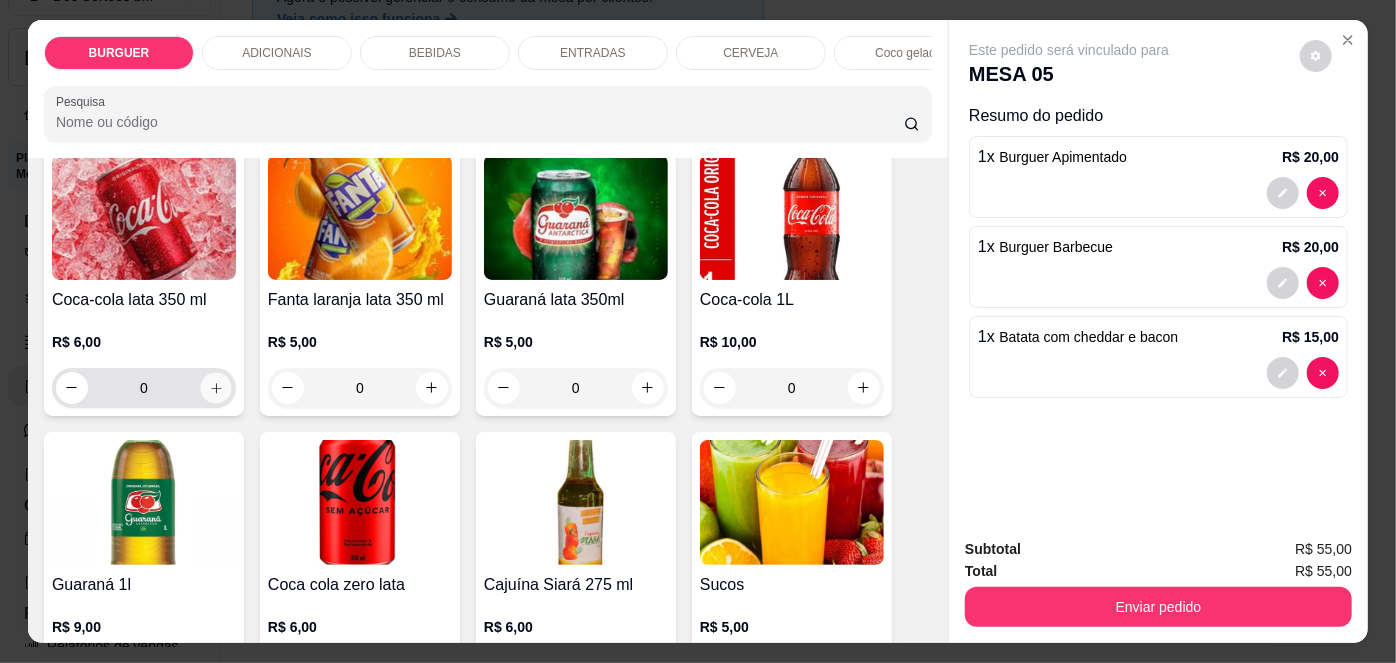 click 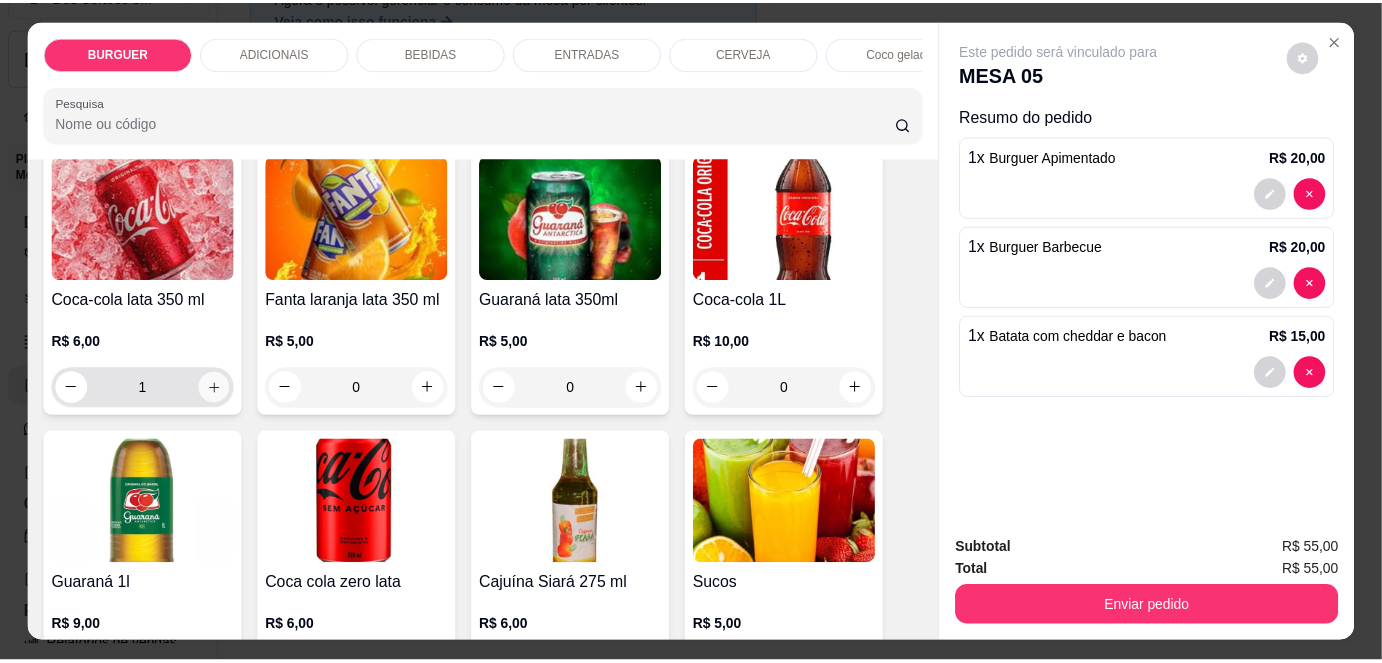 scroll, scrollTop: 1650, scrollLeft: 0, axis: vertical 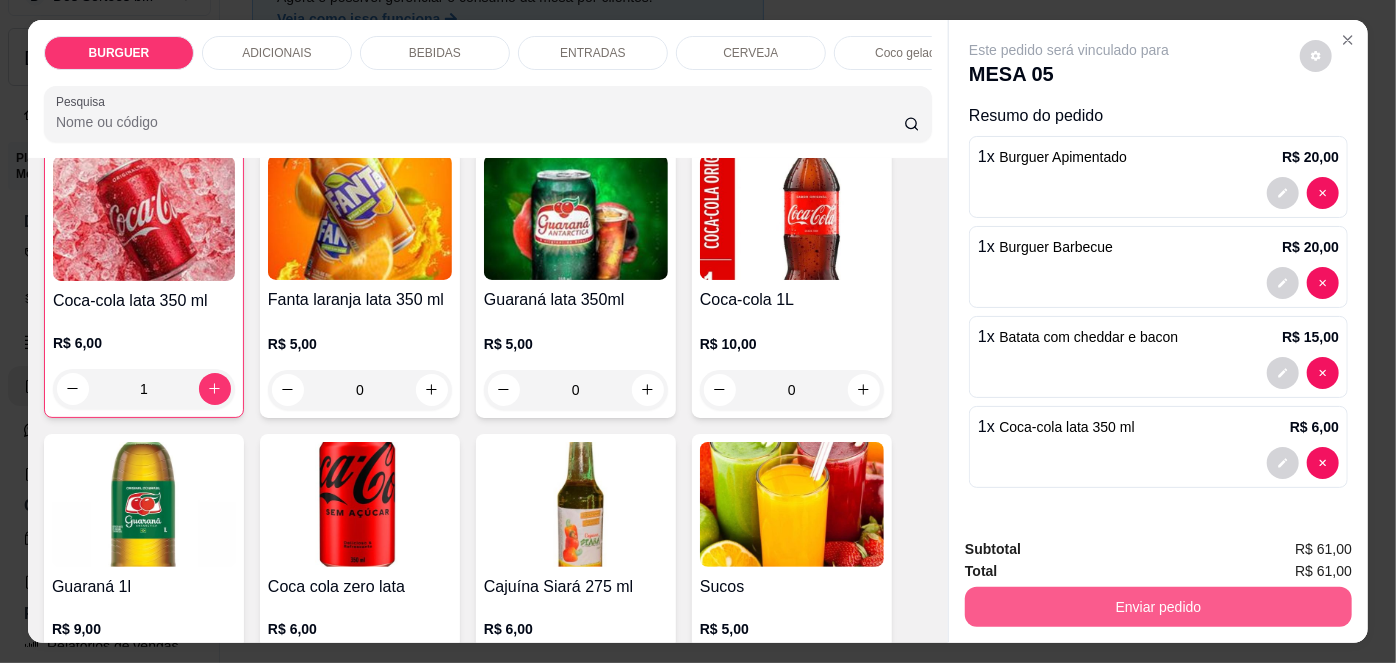 click on "Enviar pedido" at bounding box center [1158, 607] 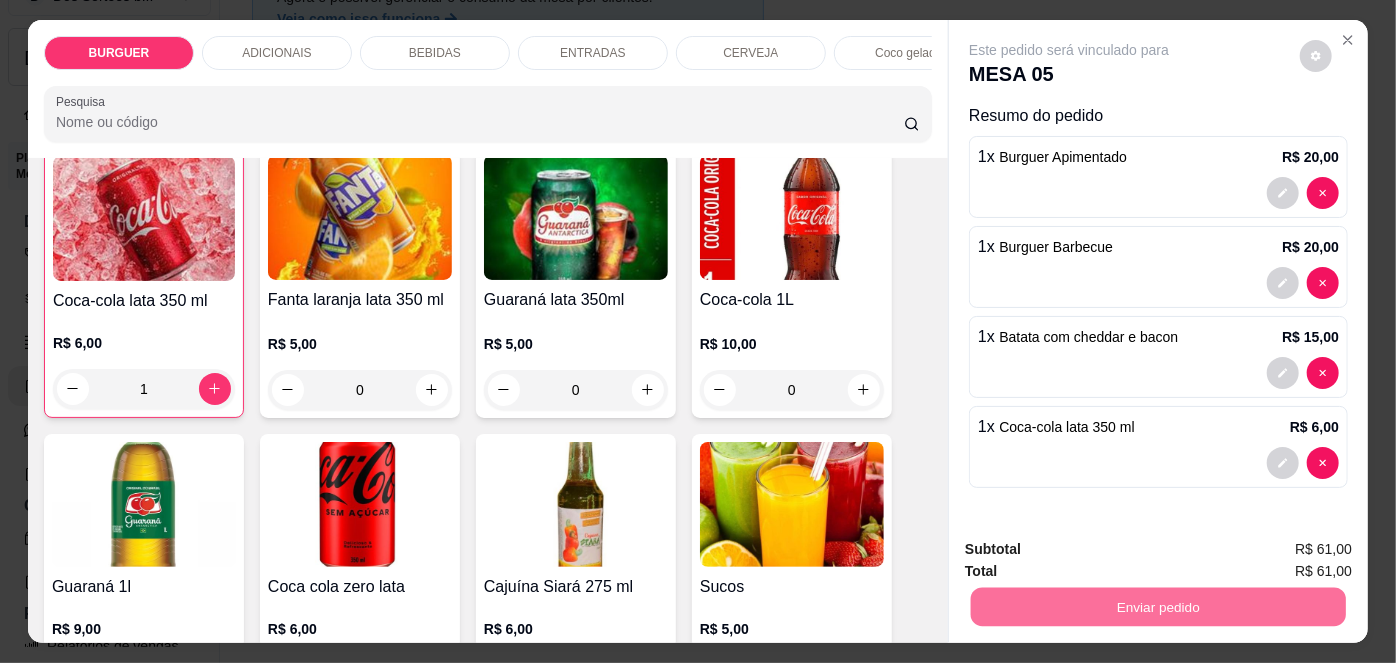 click on "Não registrar e enviar pedido" at bounding box center (1093, 551) 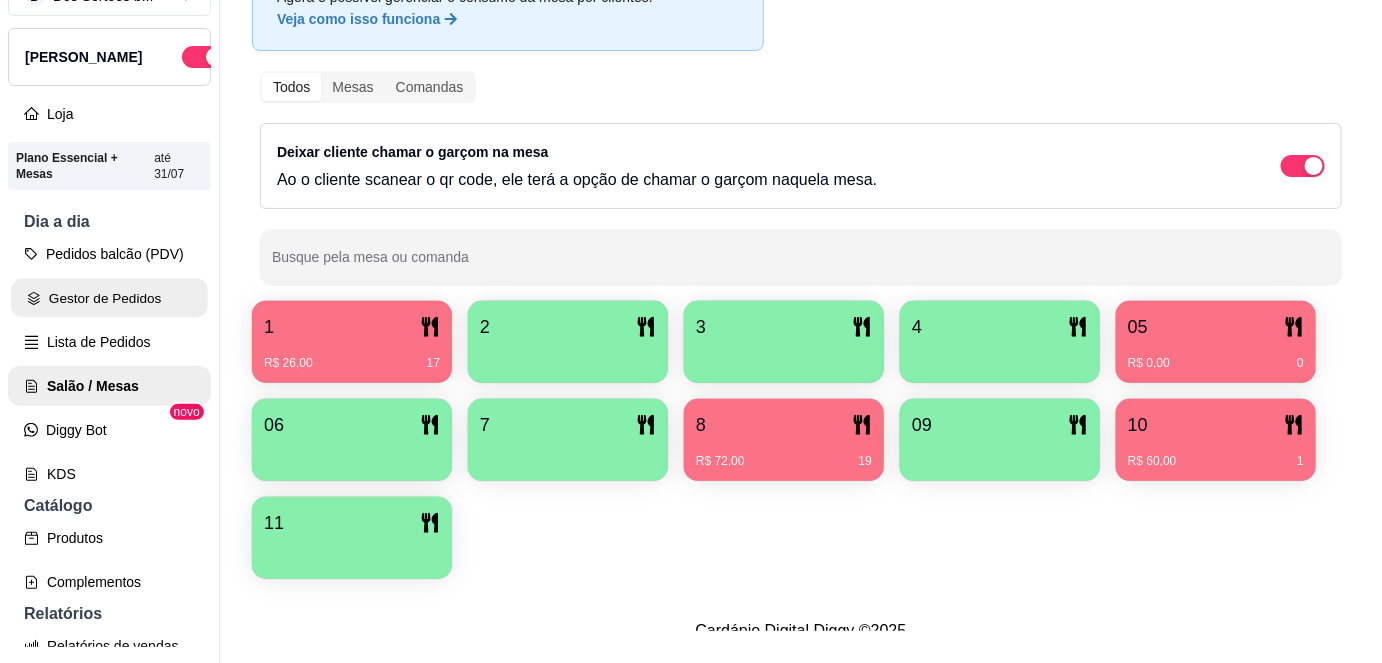 click on "Gestor de Pedidos" at bounding box center (109, 298) 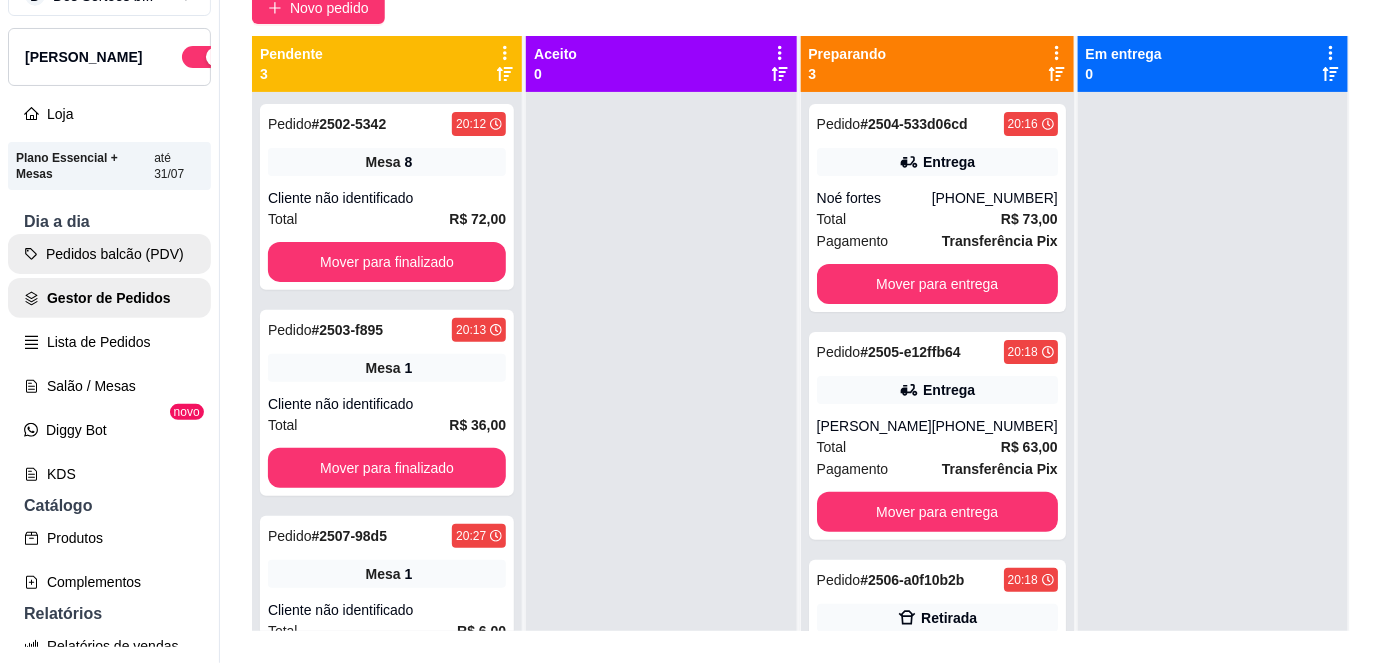 scroll, scrollTop: 0, scrollLeft: 0, axis: both 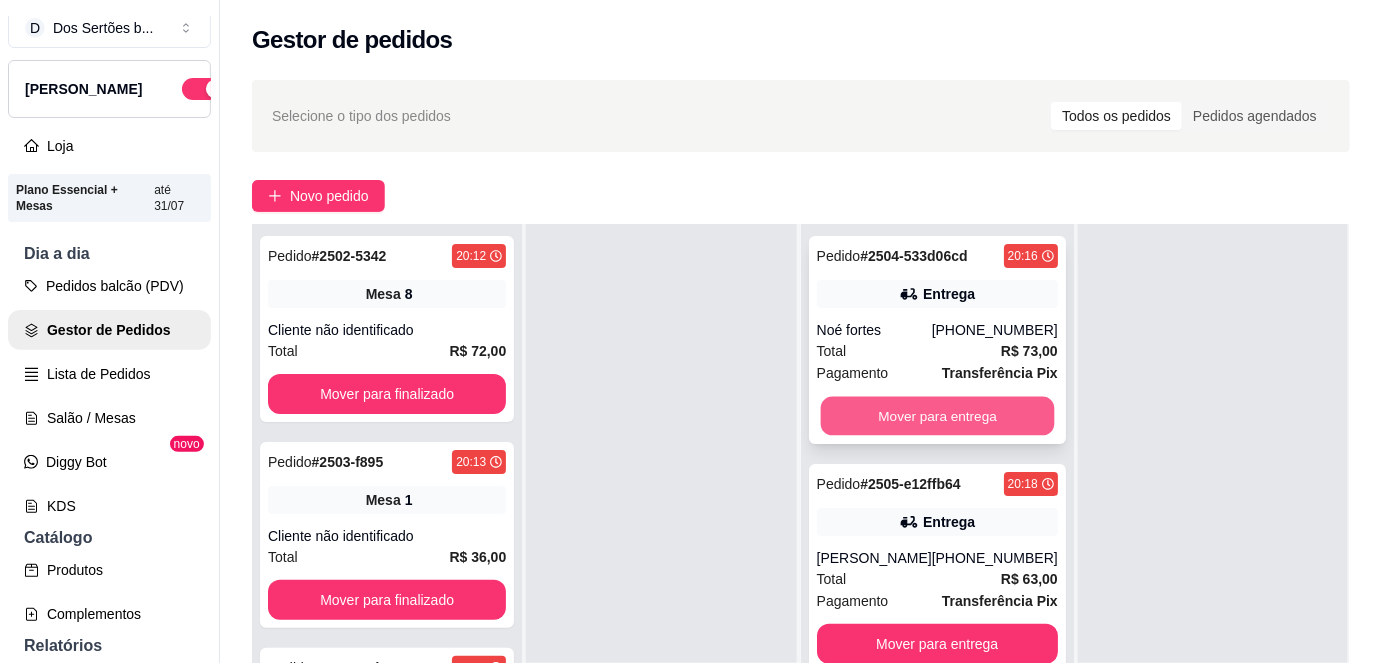 click on "Mover para entrega" at bounding box center (937, 416) 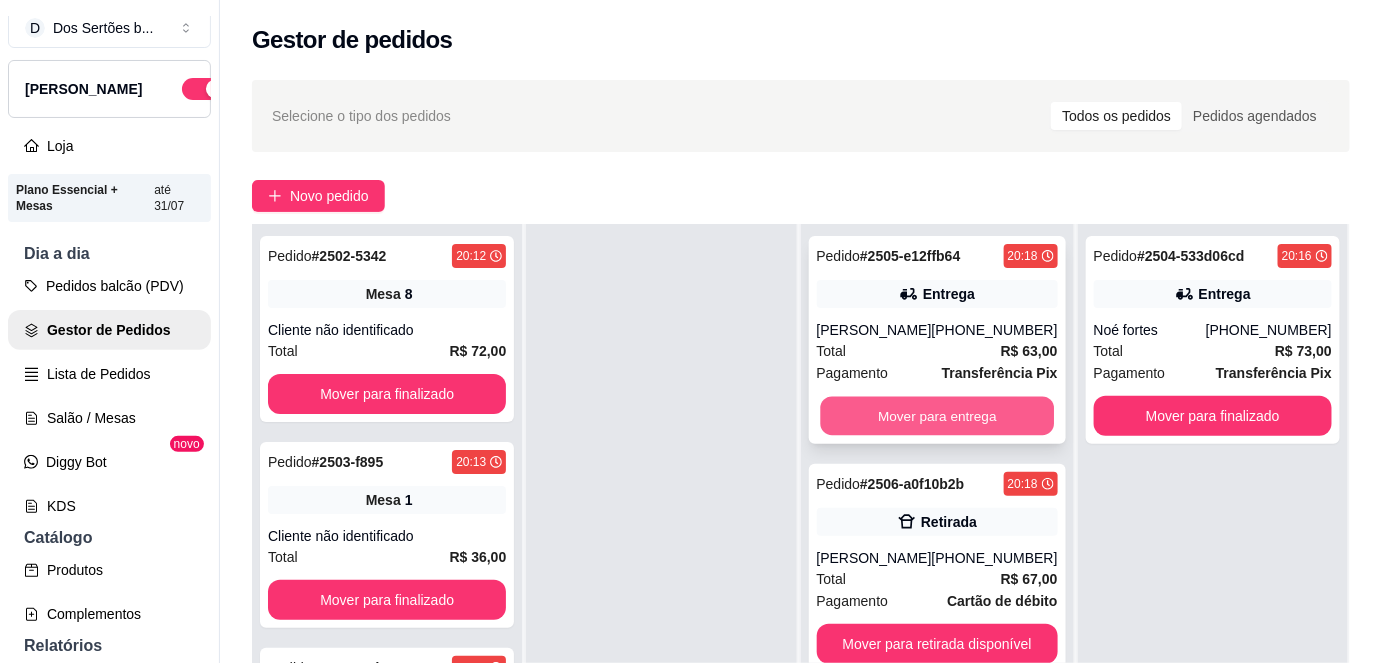 click on "Mover para entrega" at bounding box center [937, 416] 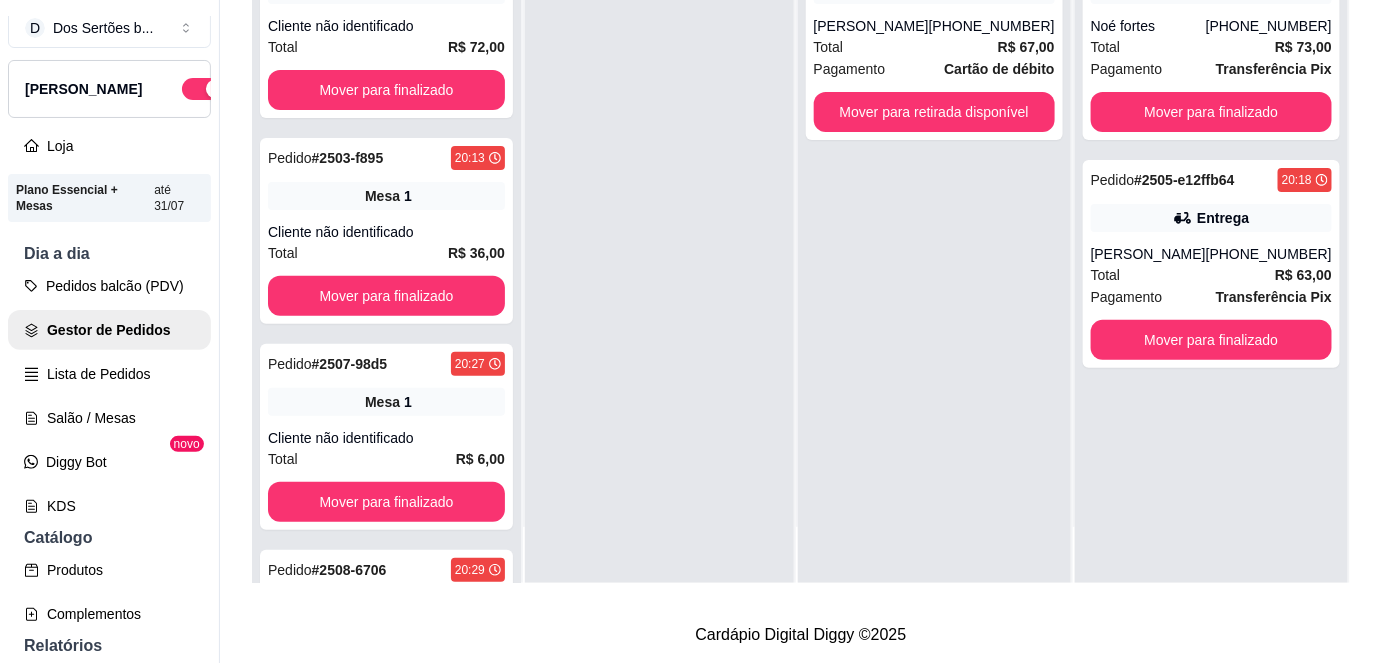 scroll, scrollTop: 314, scrollLeft: 0, axis: vertical 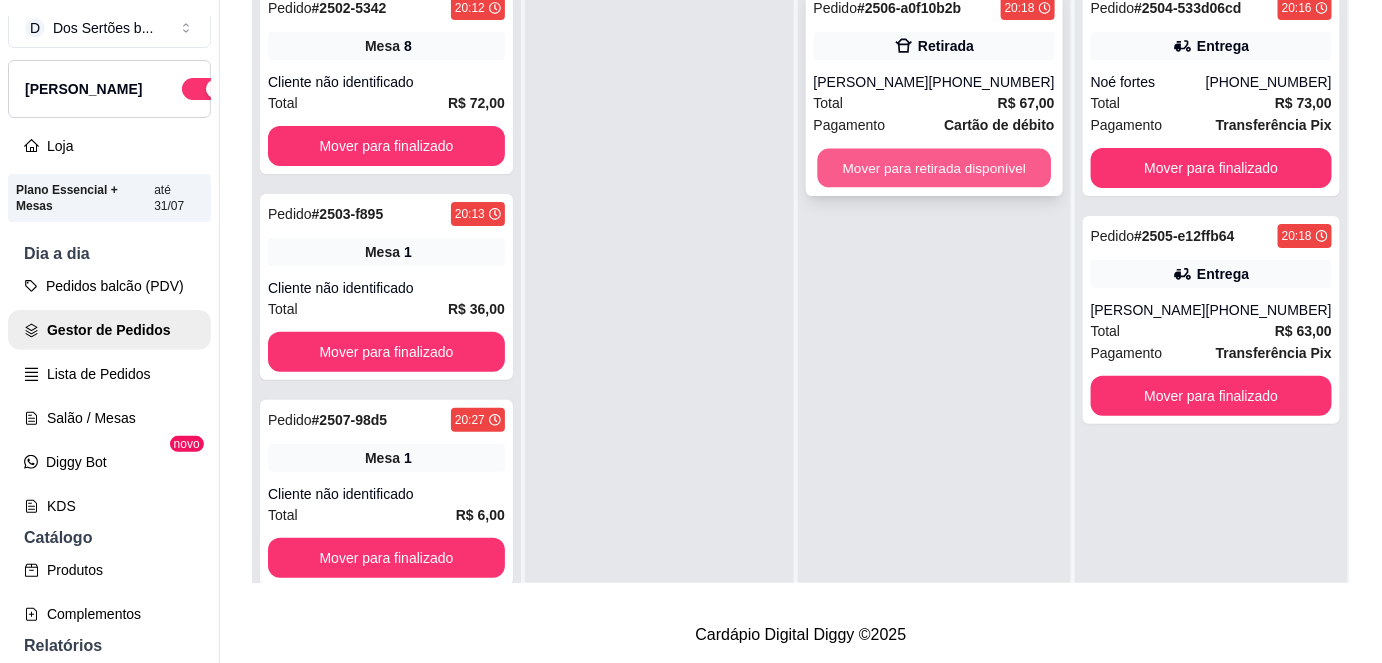 click on "Mover para retirada disponível" at bounding box center (934, 168) 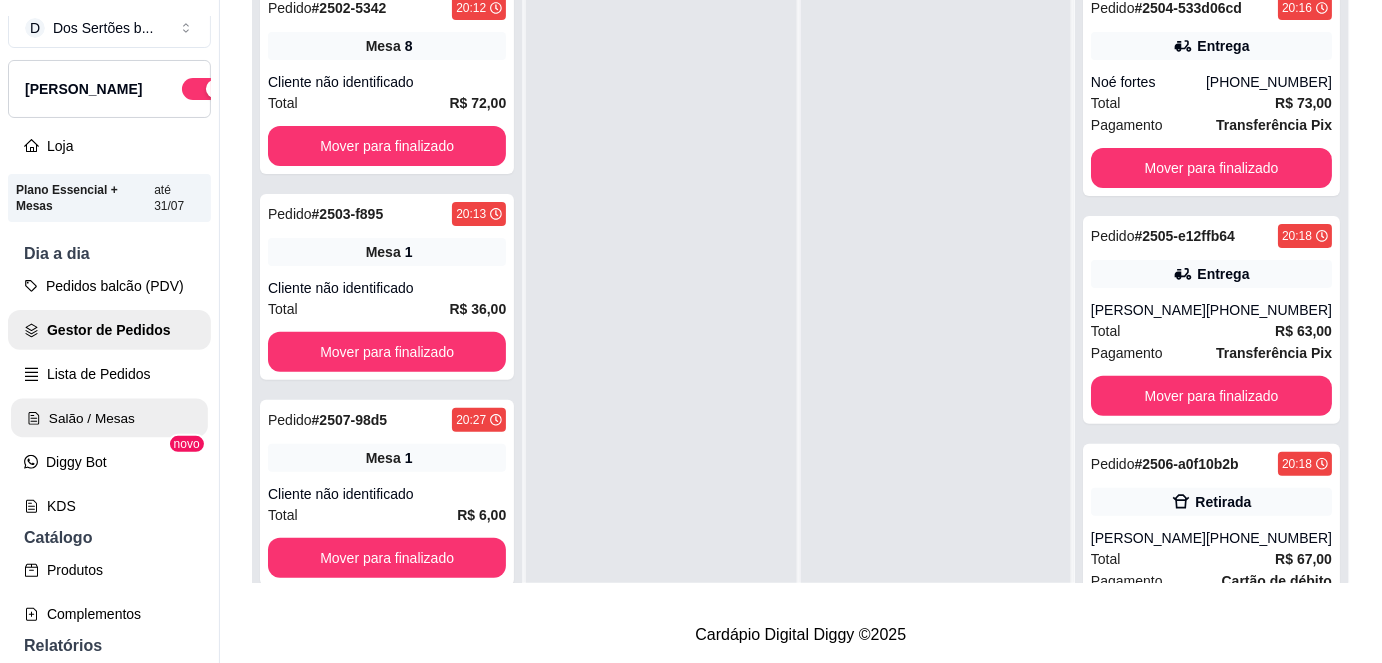 click on "Salão / Mesas" at bounding box center (109, 418) 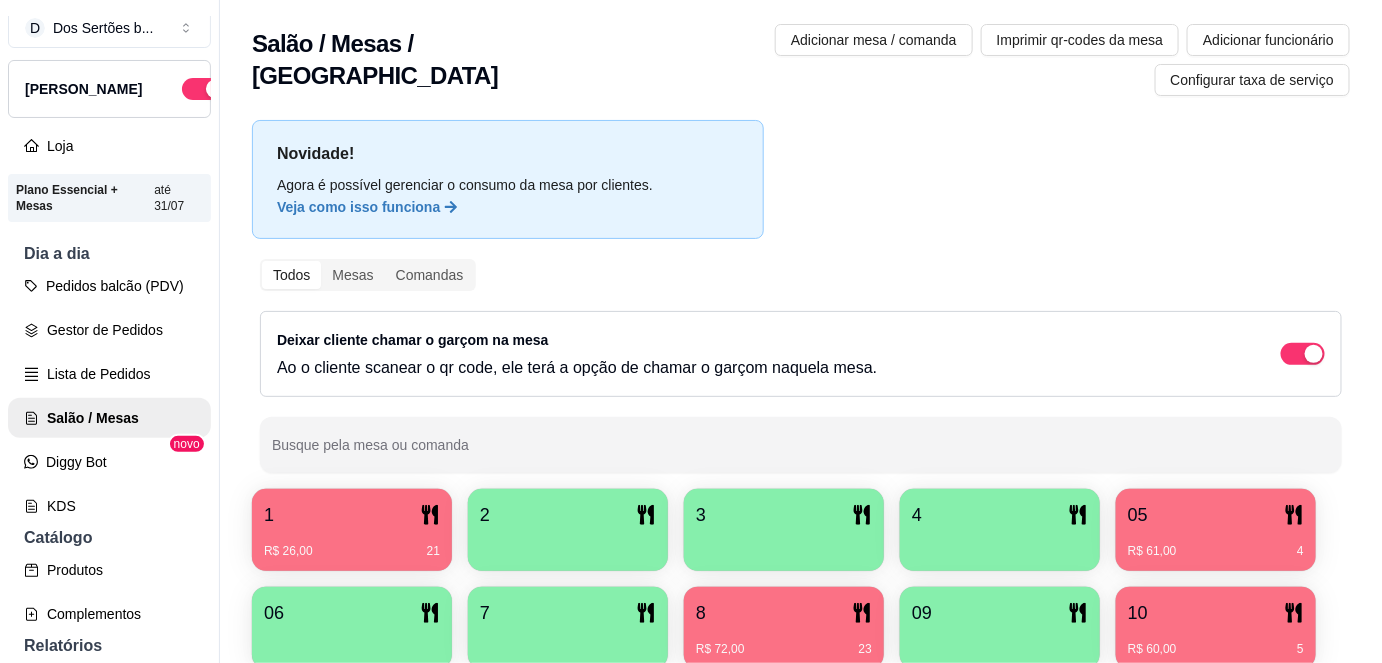 scroll, scrollTop: 102, scrollLeft: 0, axis: vertical 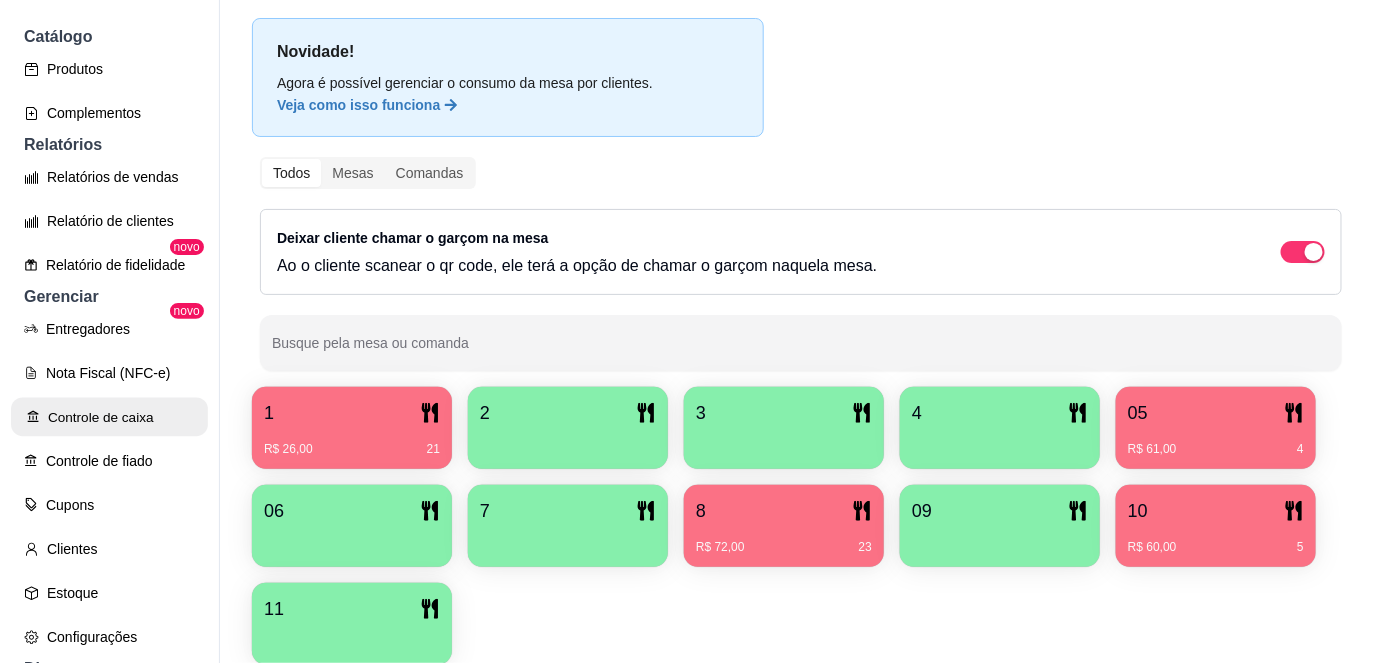 click on "Controle de caixa" at bounding box center [109, 417] 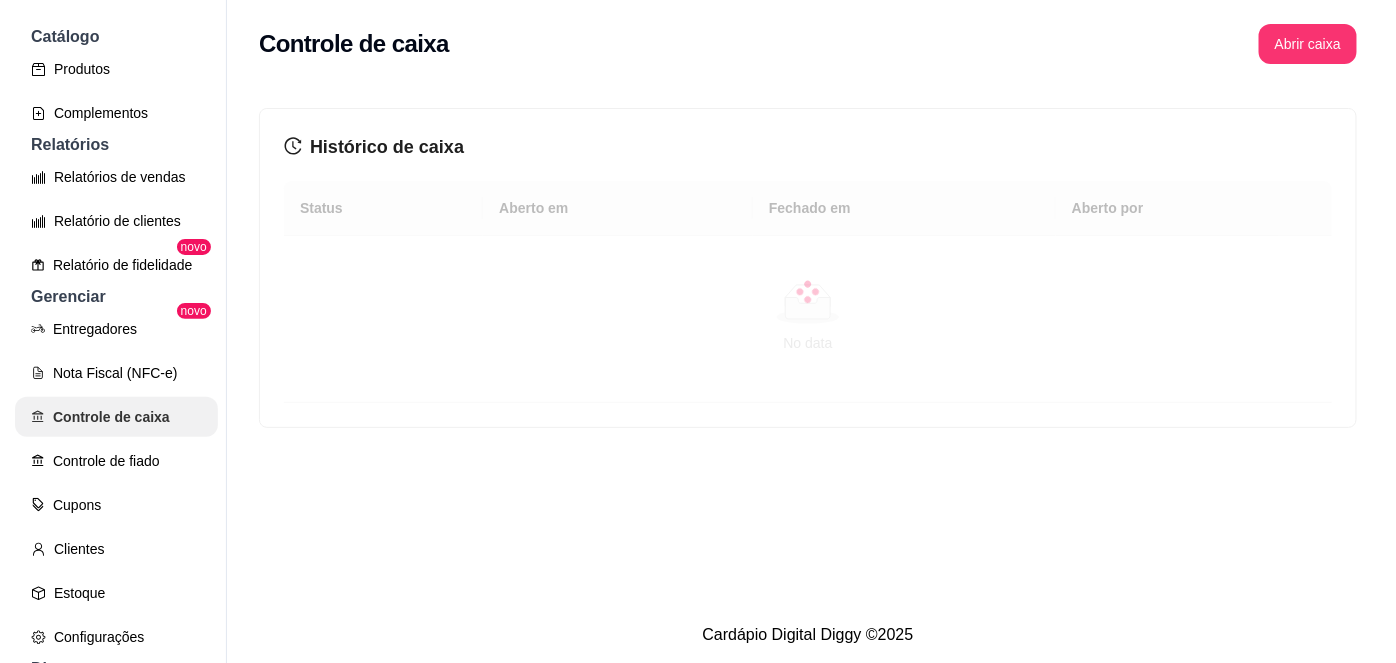 scroll, scrollTop: 0, scrollLeft: 0, axis: both 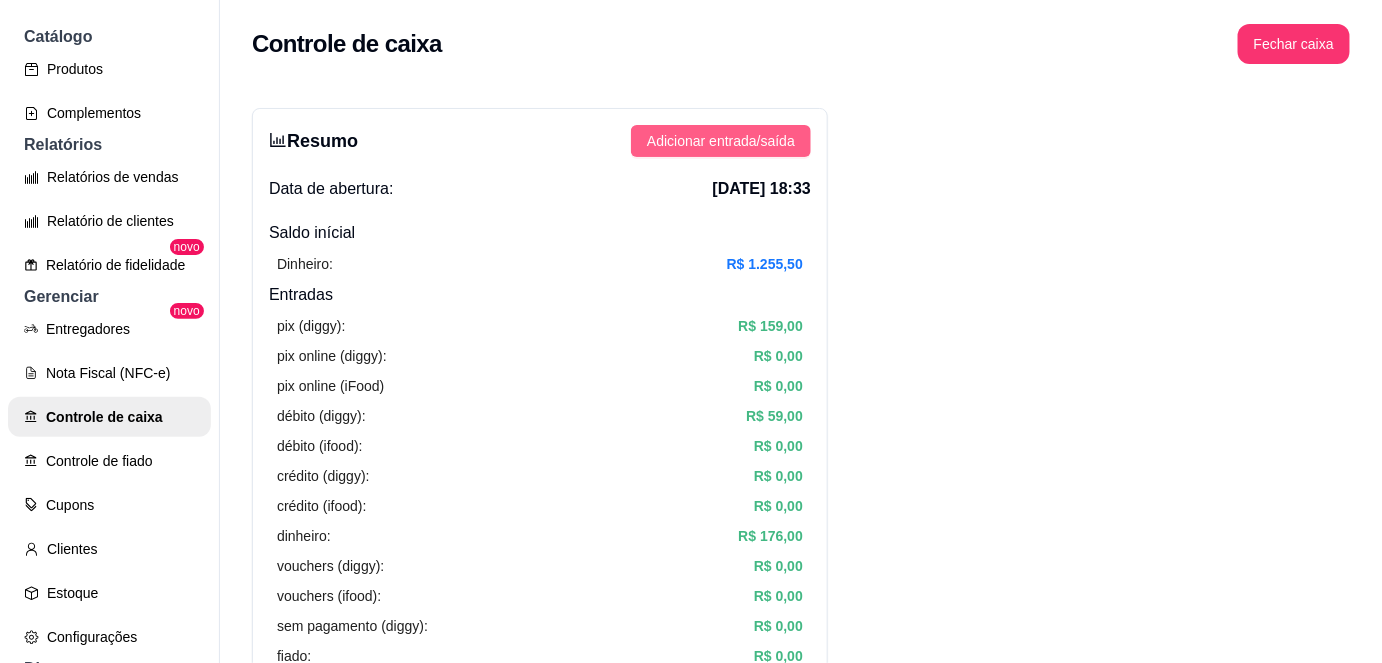 click on "Adicionar entrada/saída" at bounding box center (721, 141) 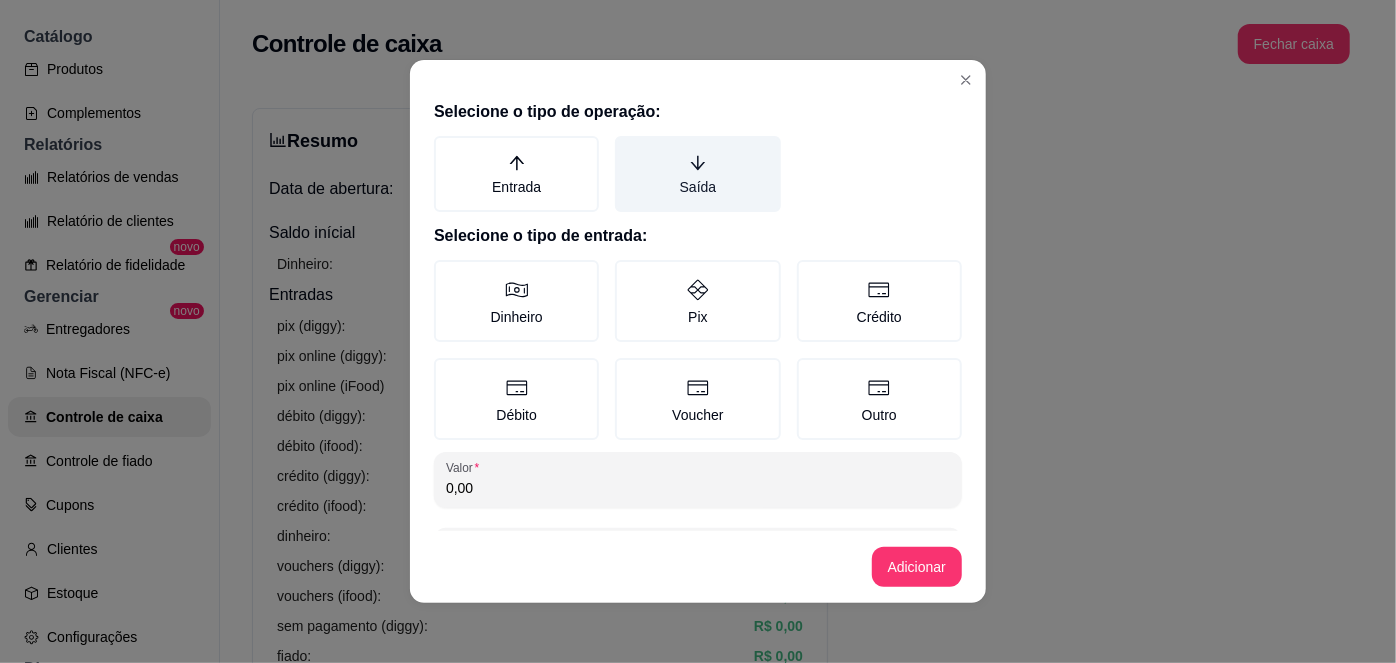 click on "Saída" at bounding box center [697, 174] 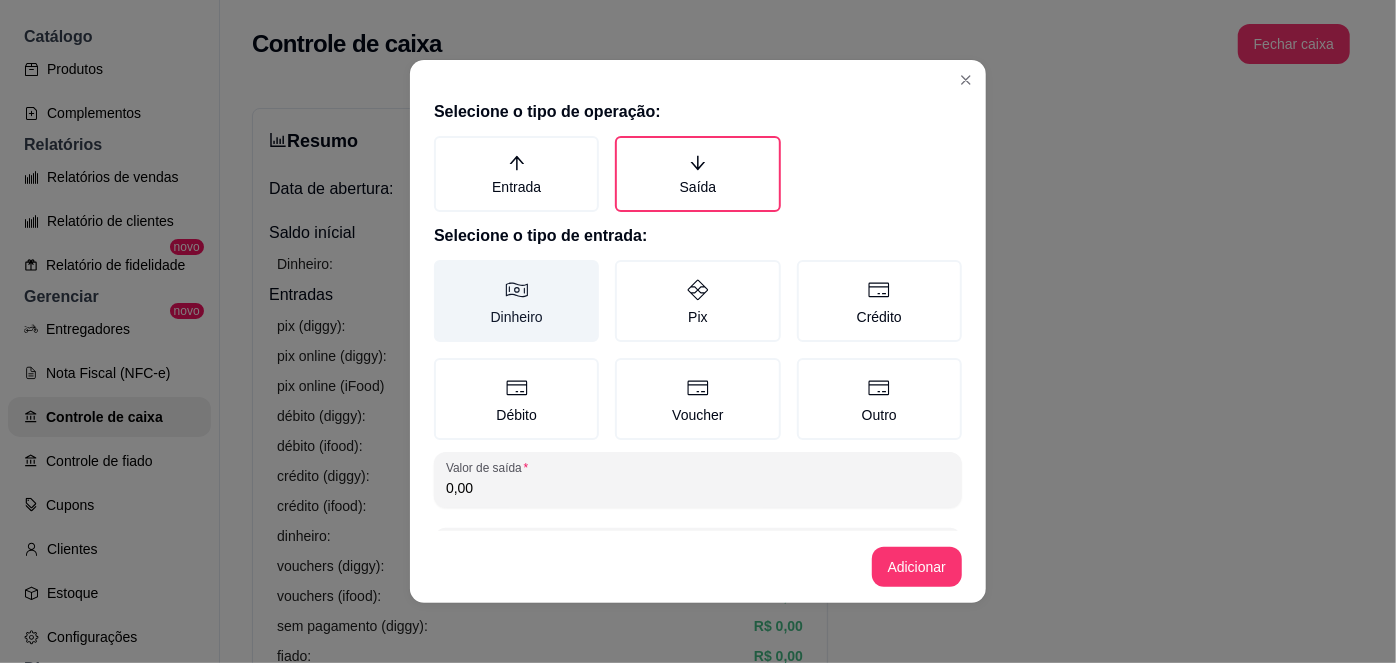 click on "Dinheiro" at bounding box center (516, 301) 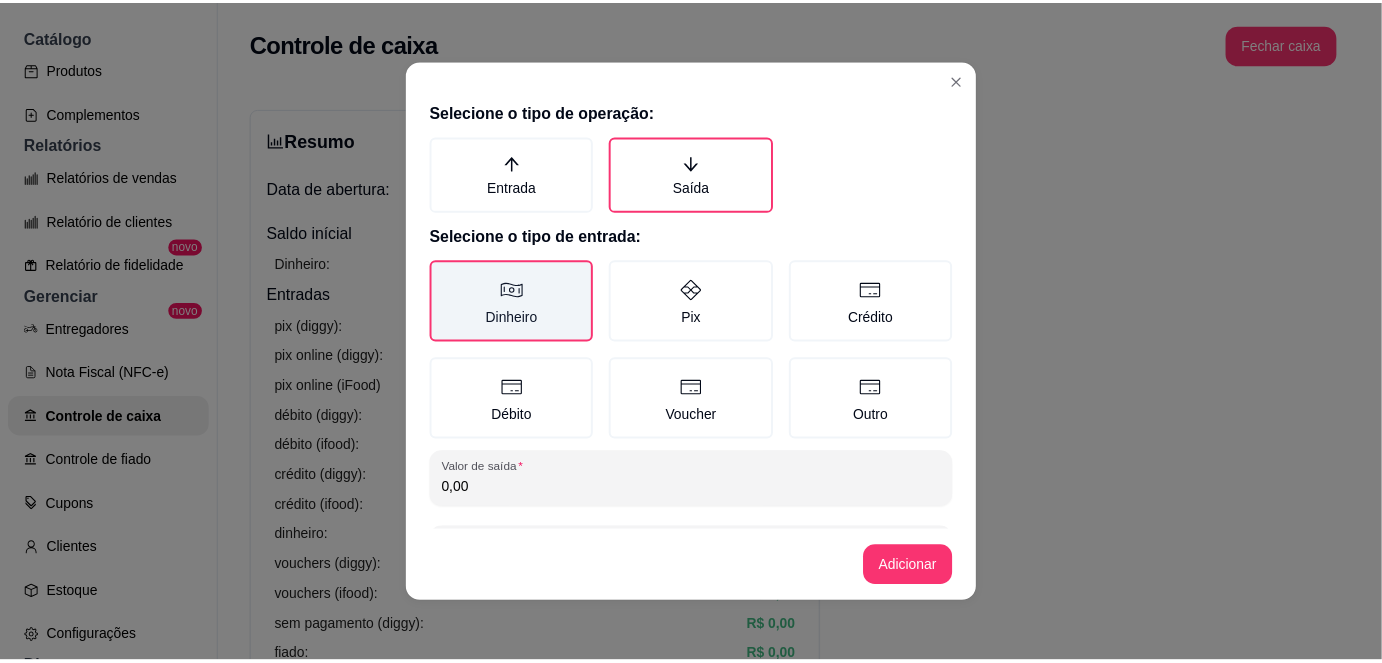 scroll, scrollTop: 81, scrollLeft: 0, axis: vertical 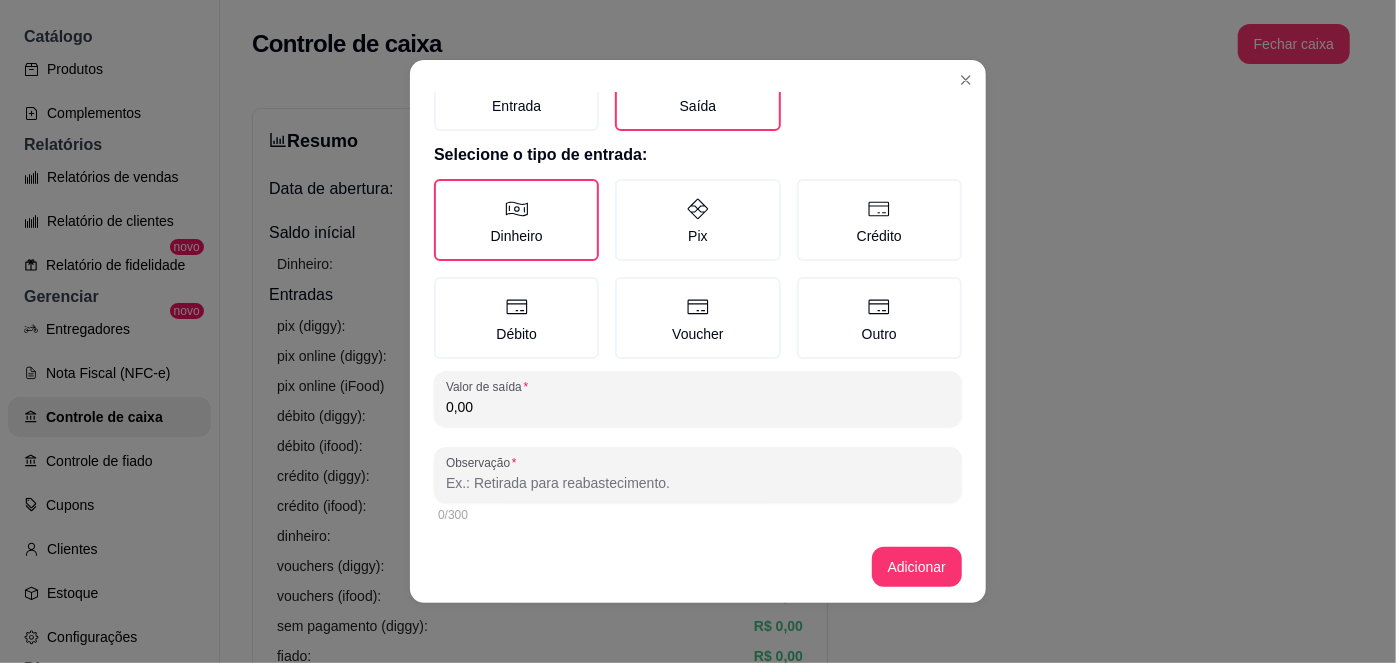 click on "0,00" at bounding box center (698, 407) 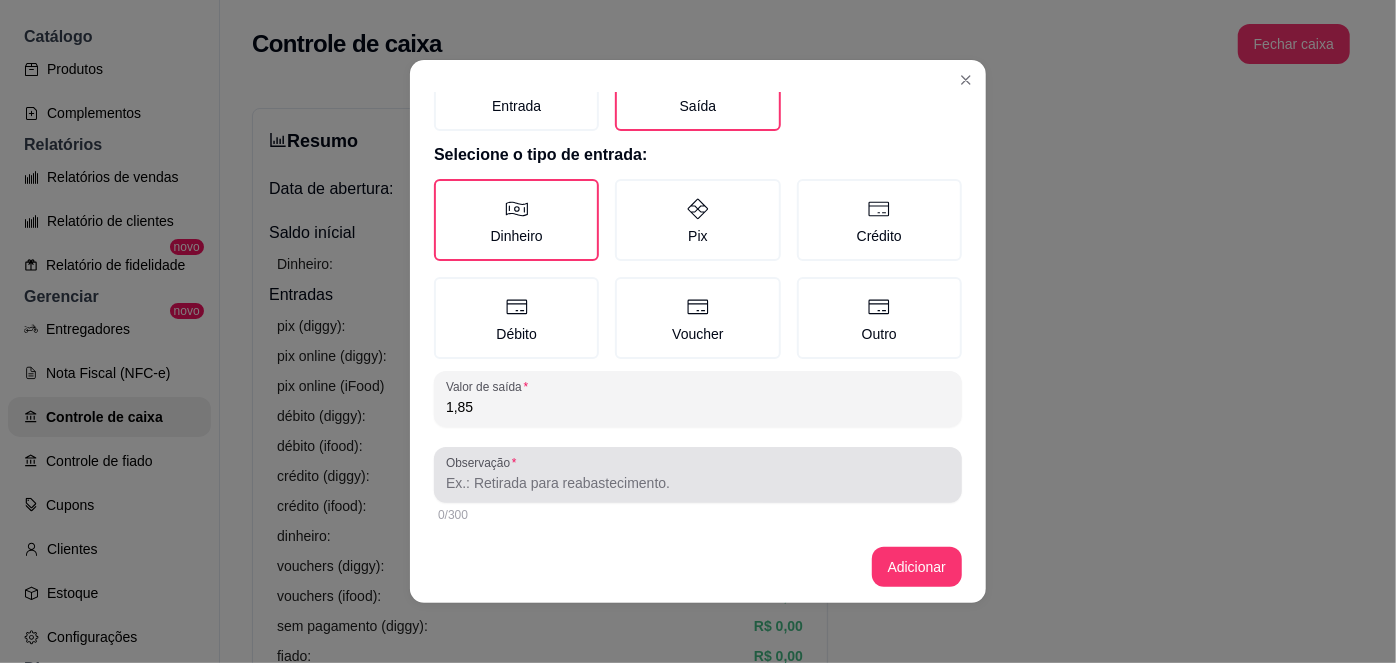type on "1,85" 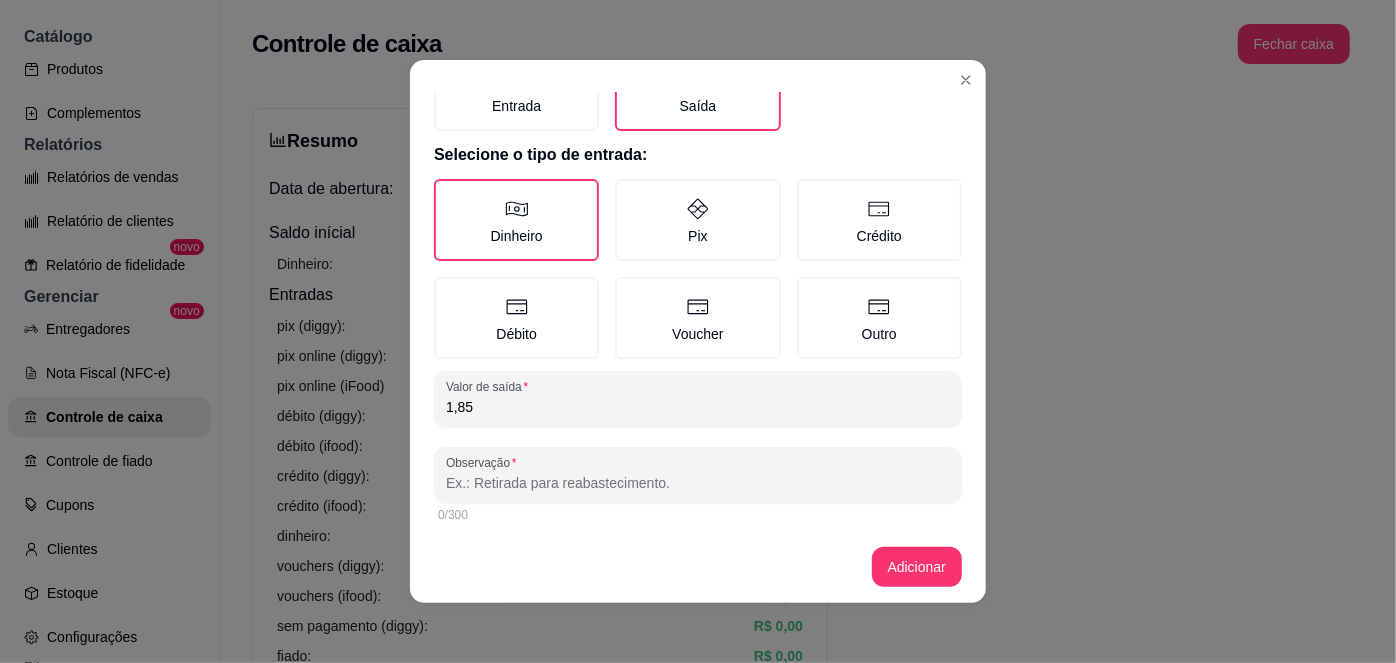 click on "Observação" at bounding box center [698, 483] 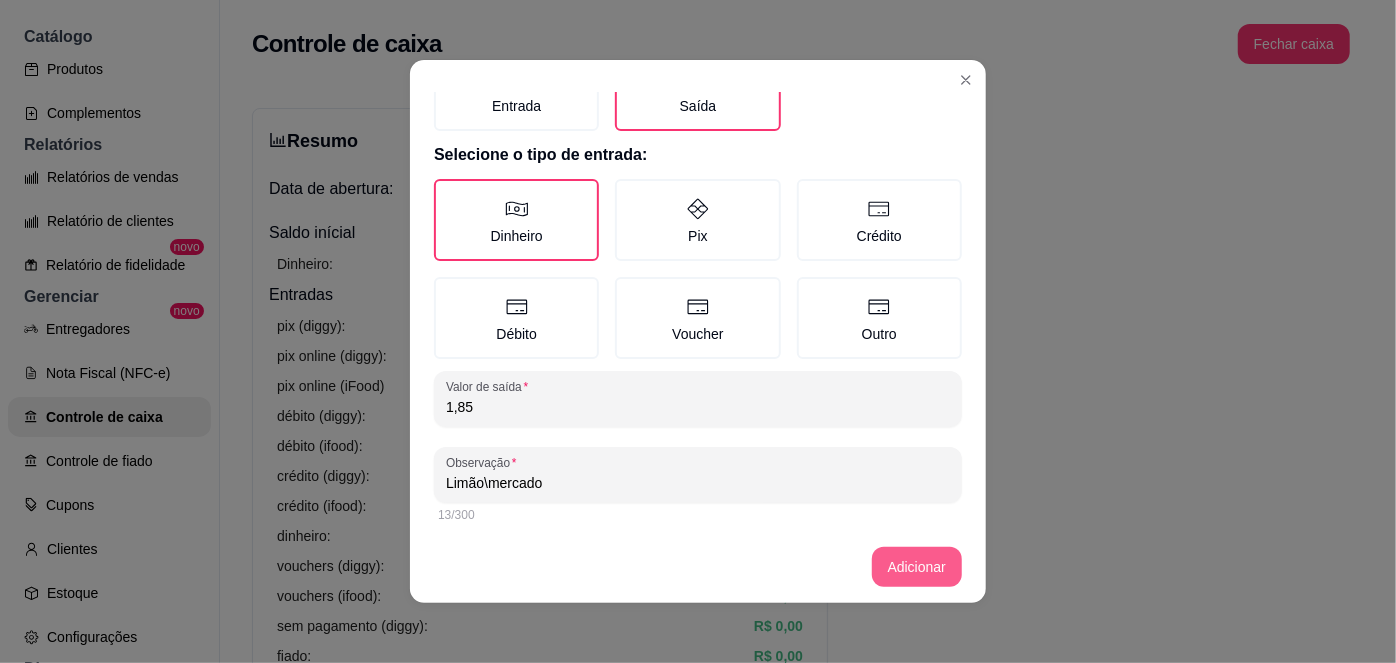 type on "Limão\mercado" 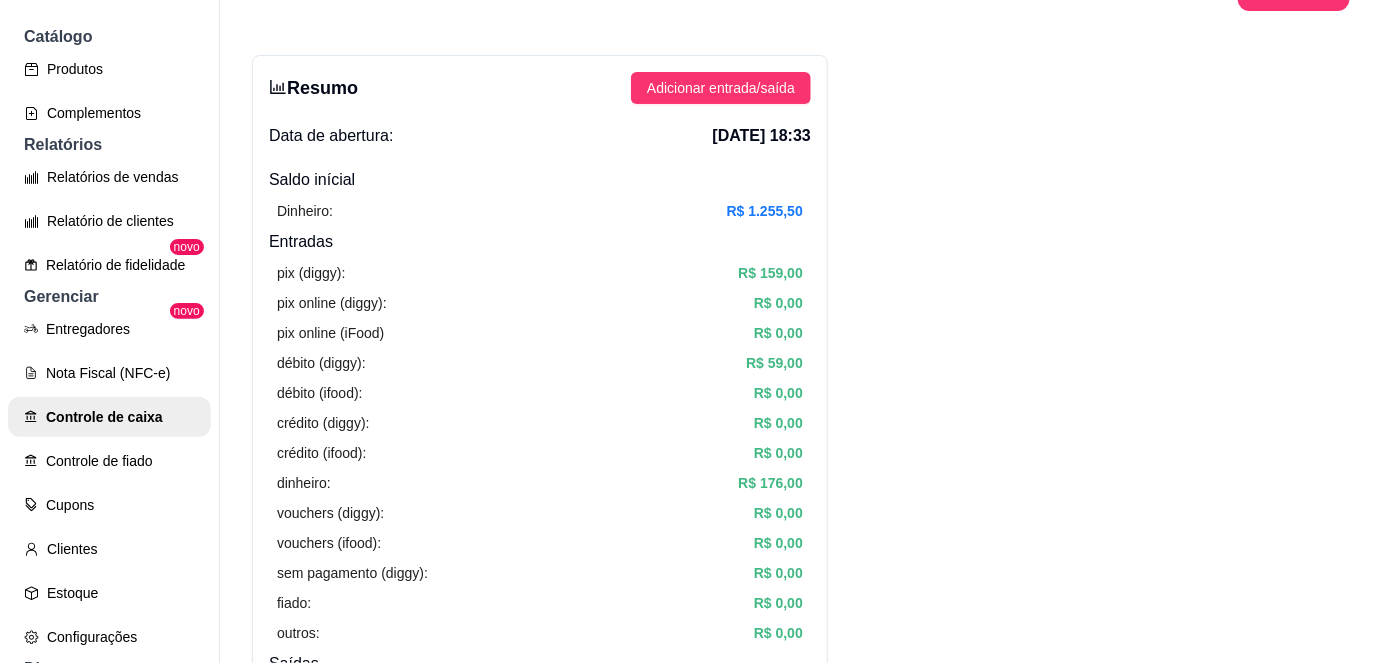scroll, scrollTop: 0, scrollLeft: 0, axis: both 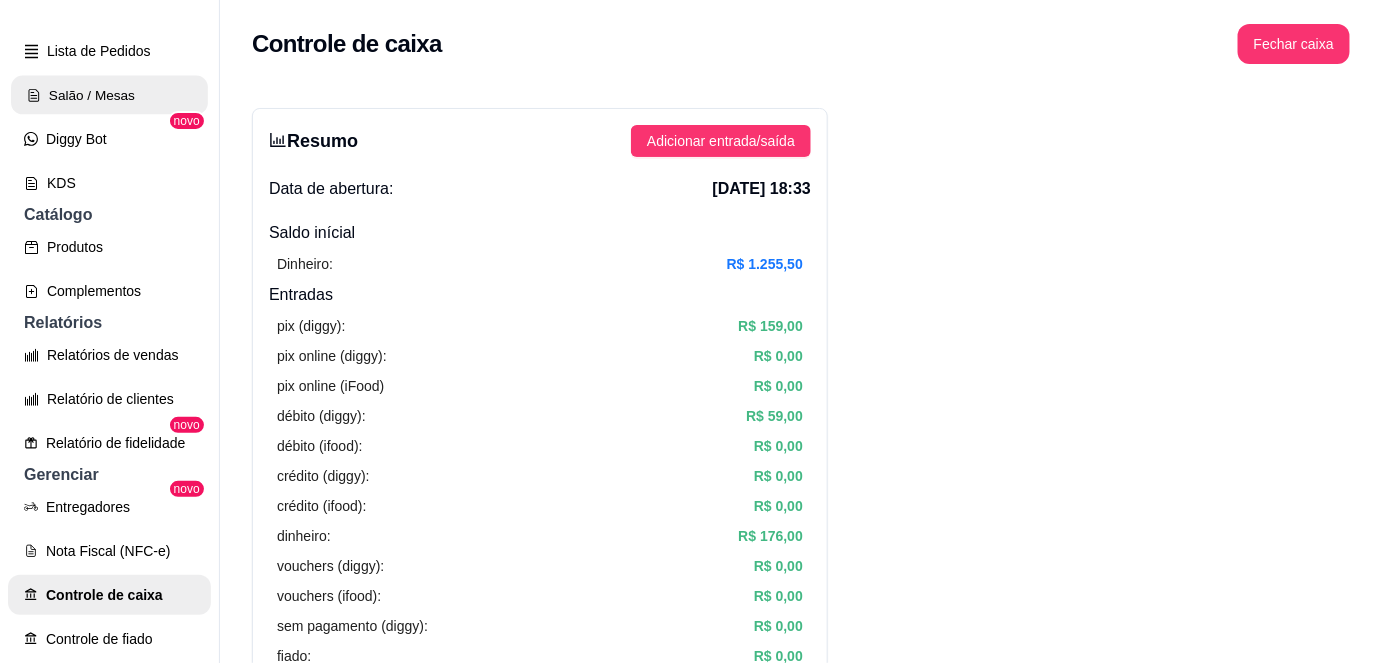 click on "Salão / Mesas" at bounding box center [109, 95] 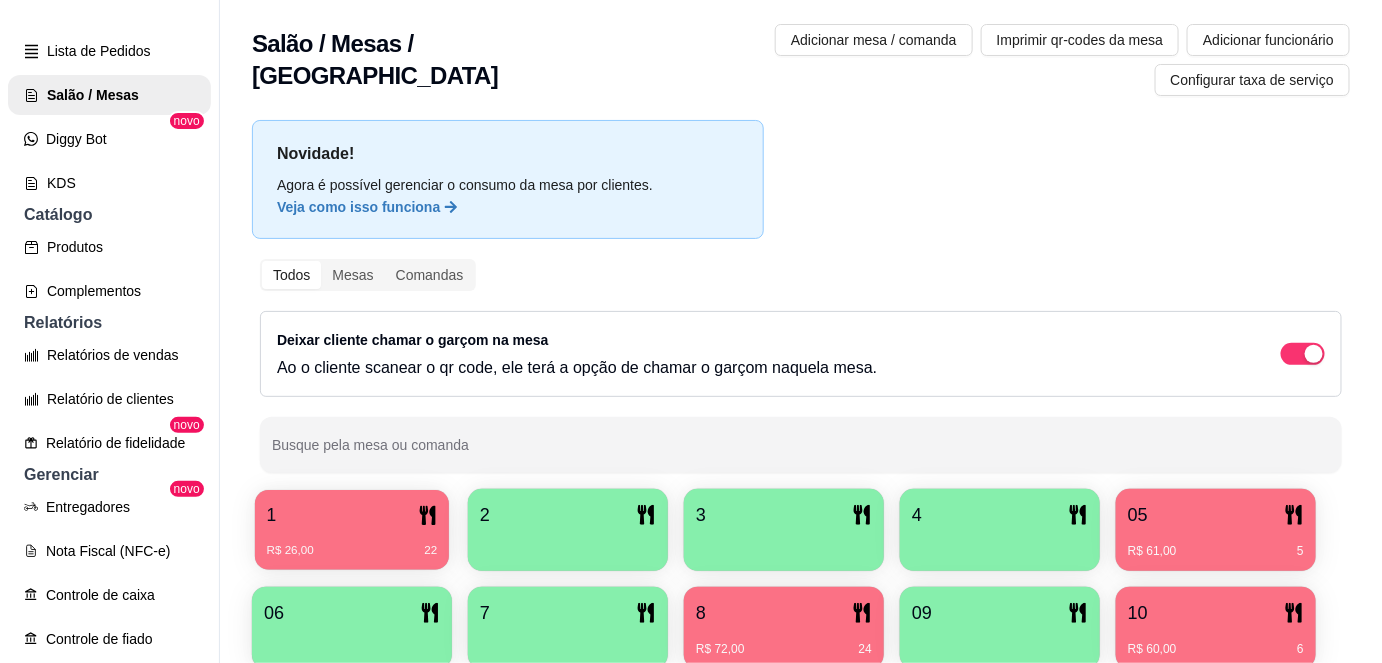 click on "1" at bounding box center [352, 515] 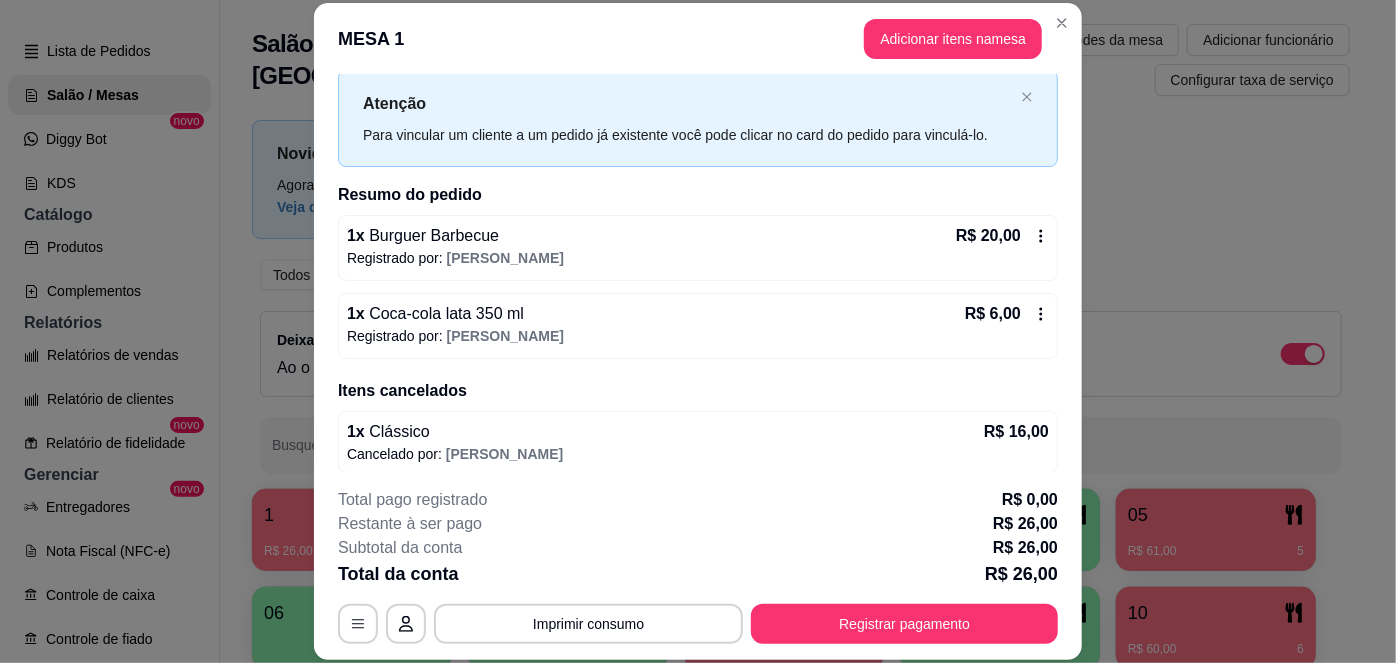 scroll, scrollTop: 56, scrollLeft: 0, axis: vertical 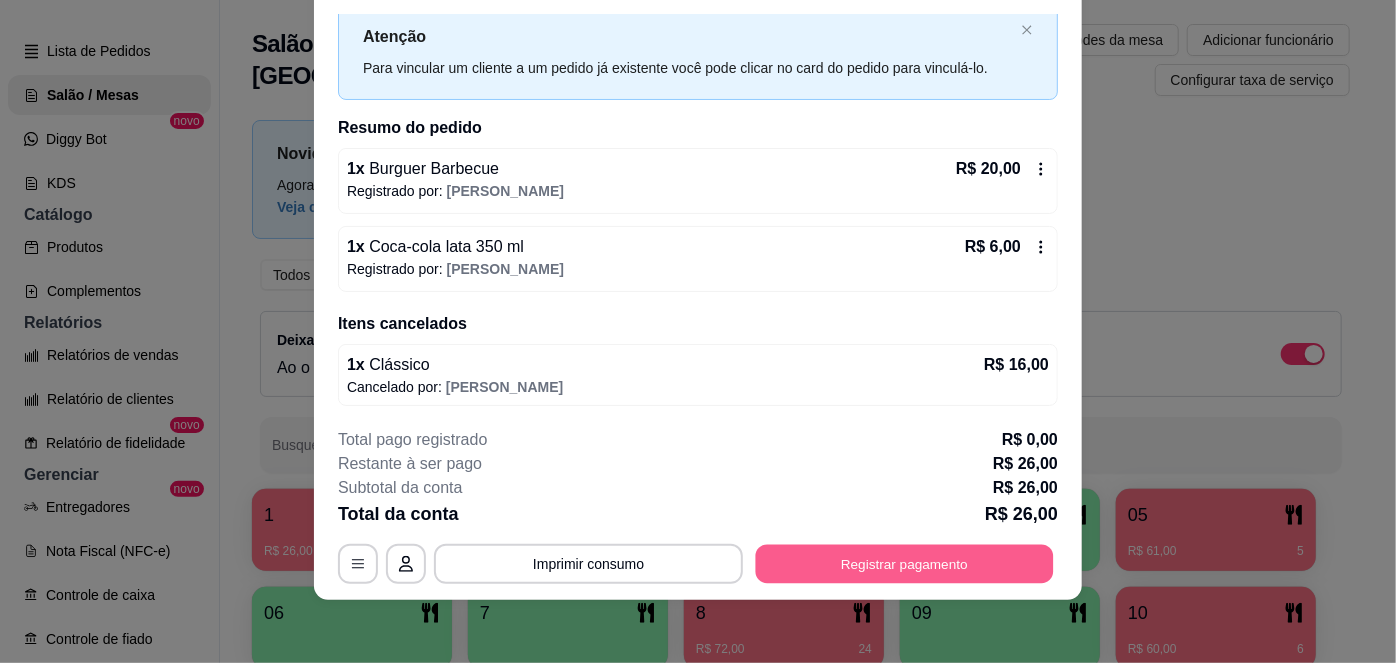 click on "Registrar pagamento" at bounding box center [905, 563] 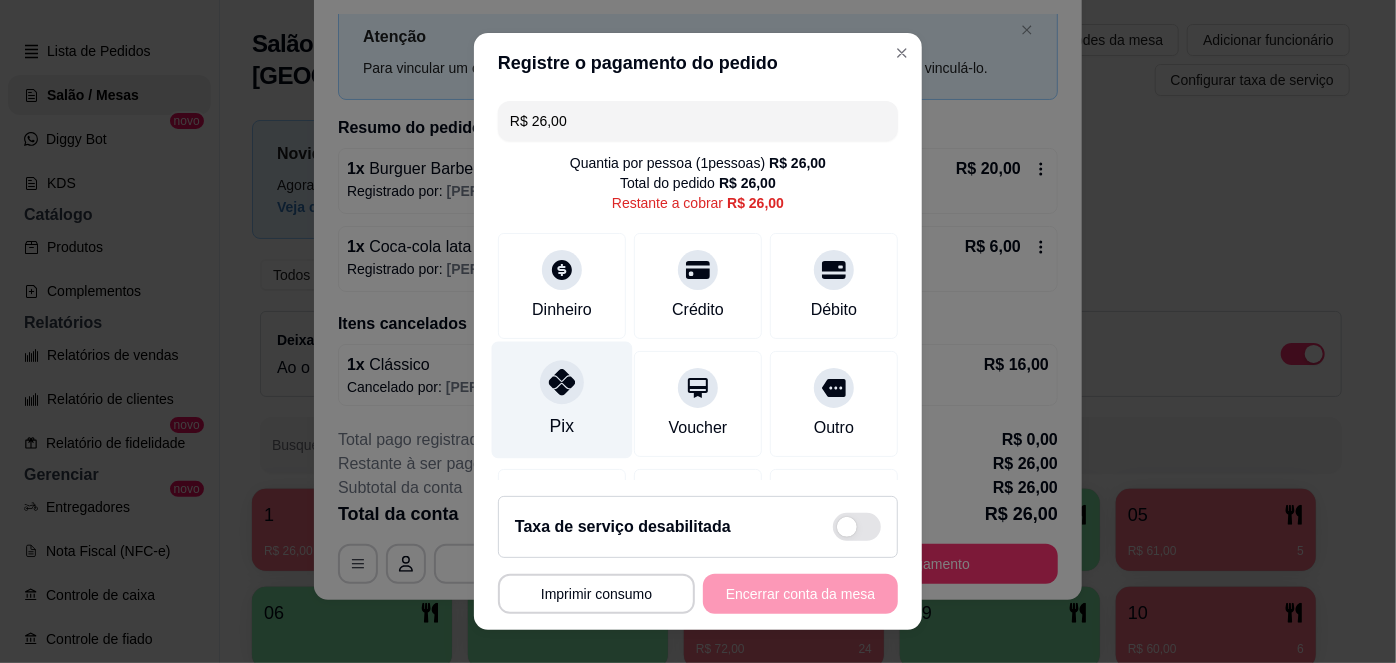 click 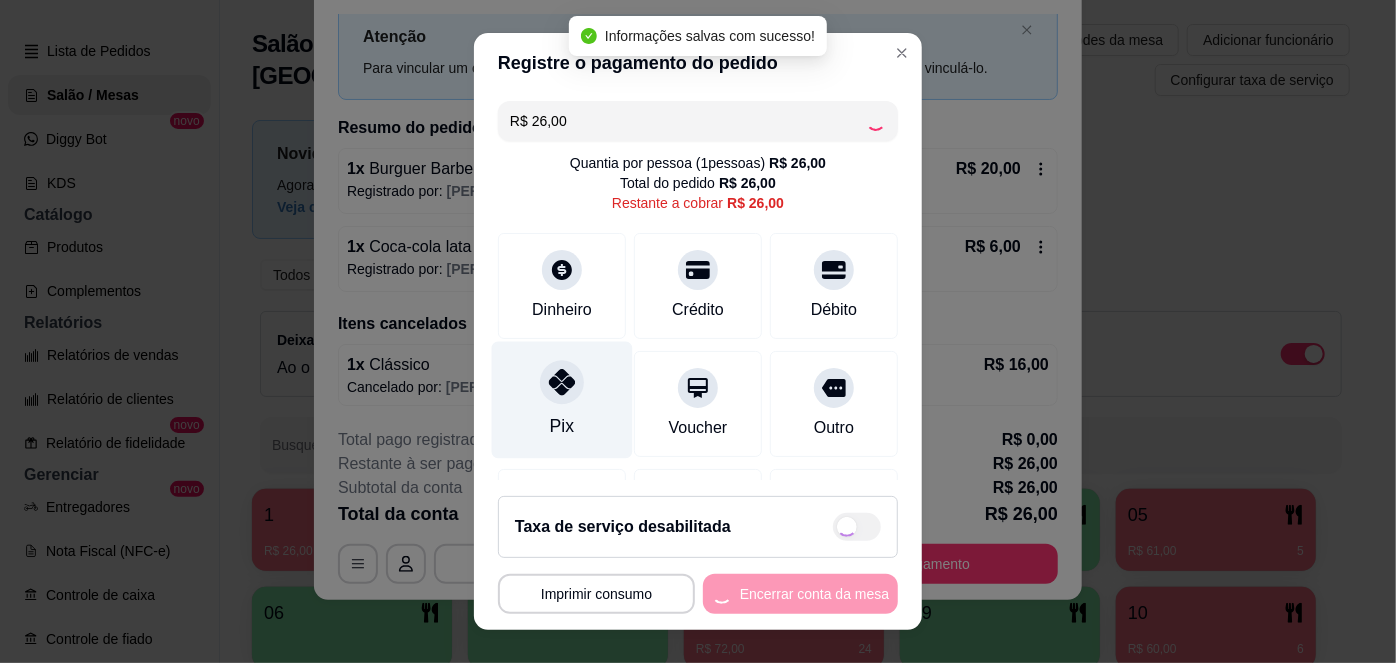 type on "R$ 0,00" 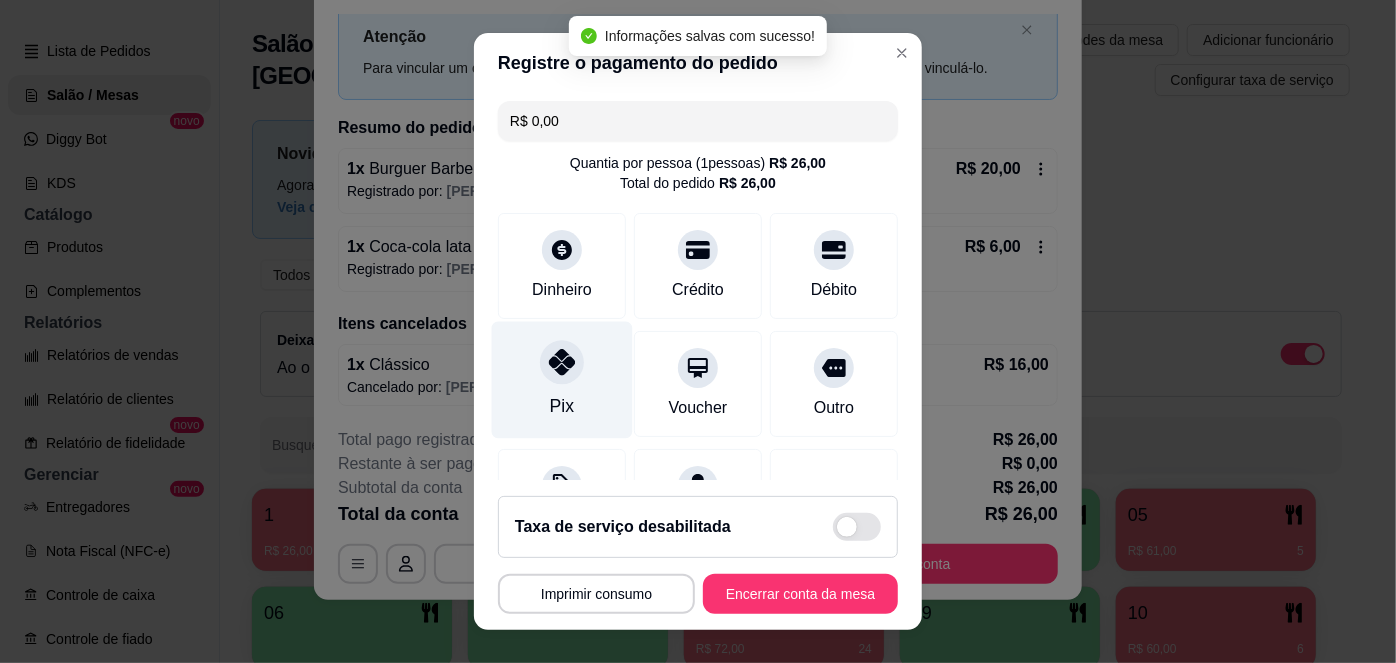 scroll, scrollTop: 208, scrollLeft: 0, axis: vertical 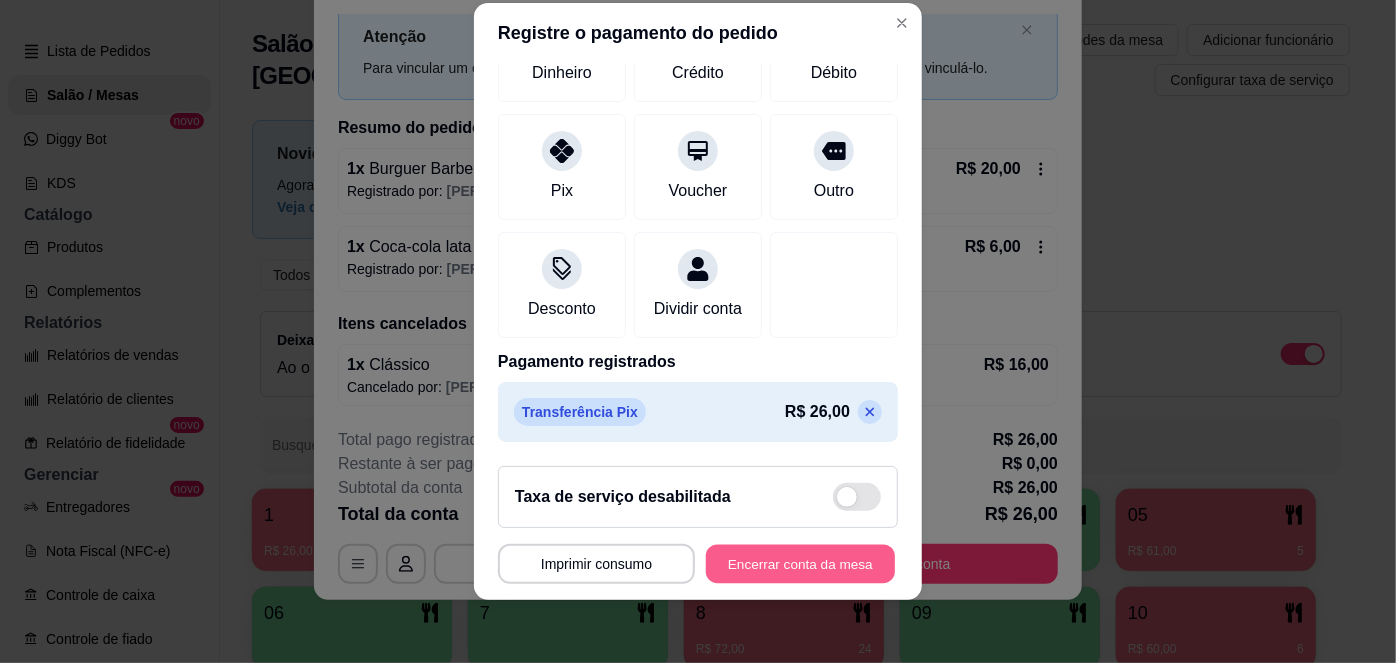 click on "Encerrar conta da mesa" at bounding box center [800, 563] 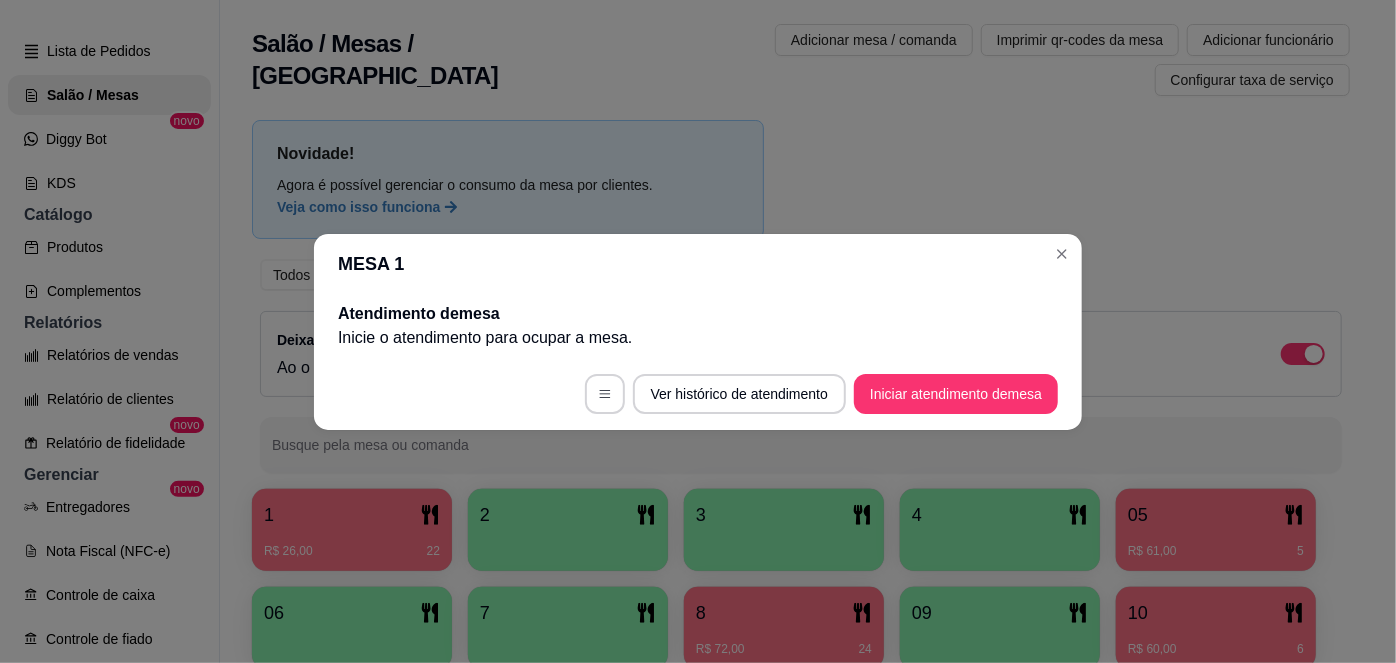 scroll, scrollTop: 0, scrollLeft: 0, axis: both 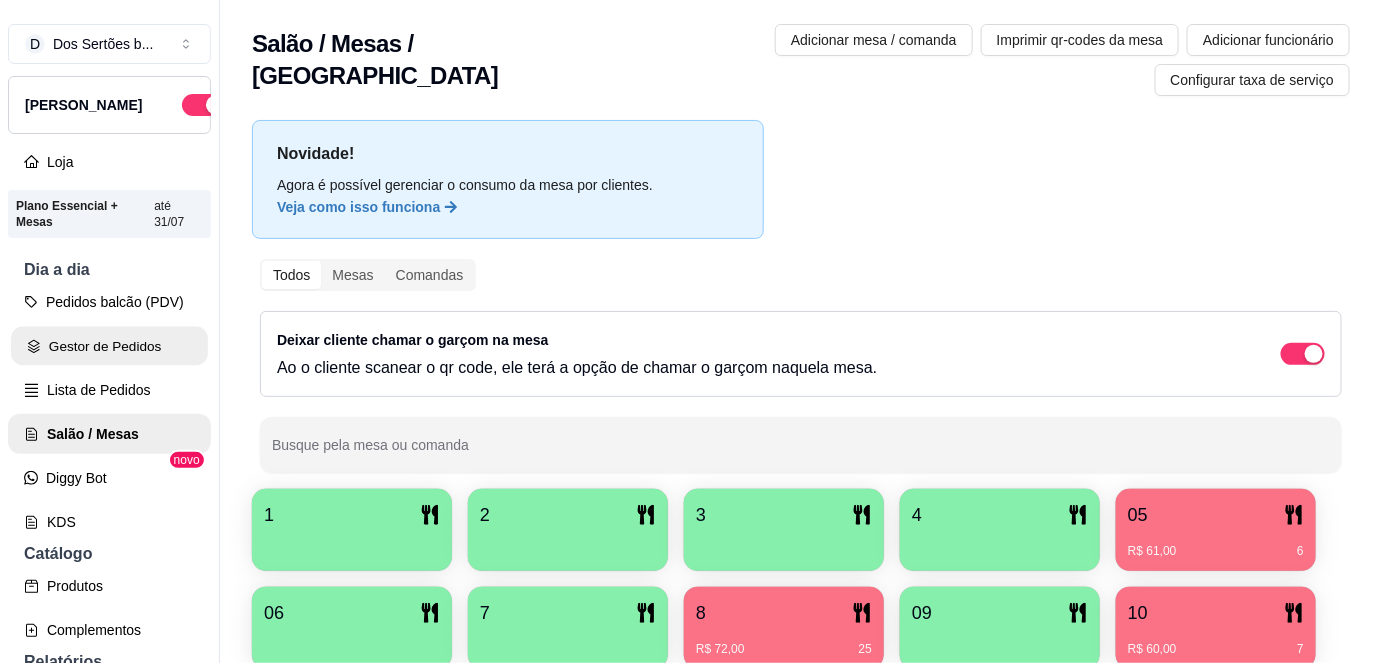 click on "Gestor de Pedidos" at bounding box center (109, 346) 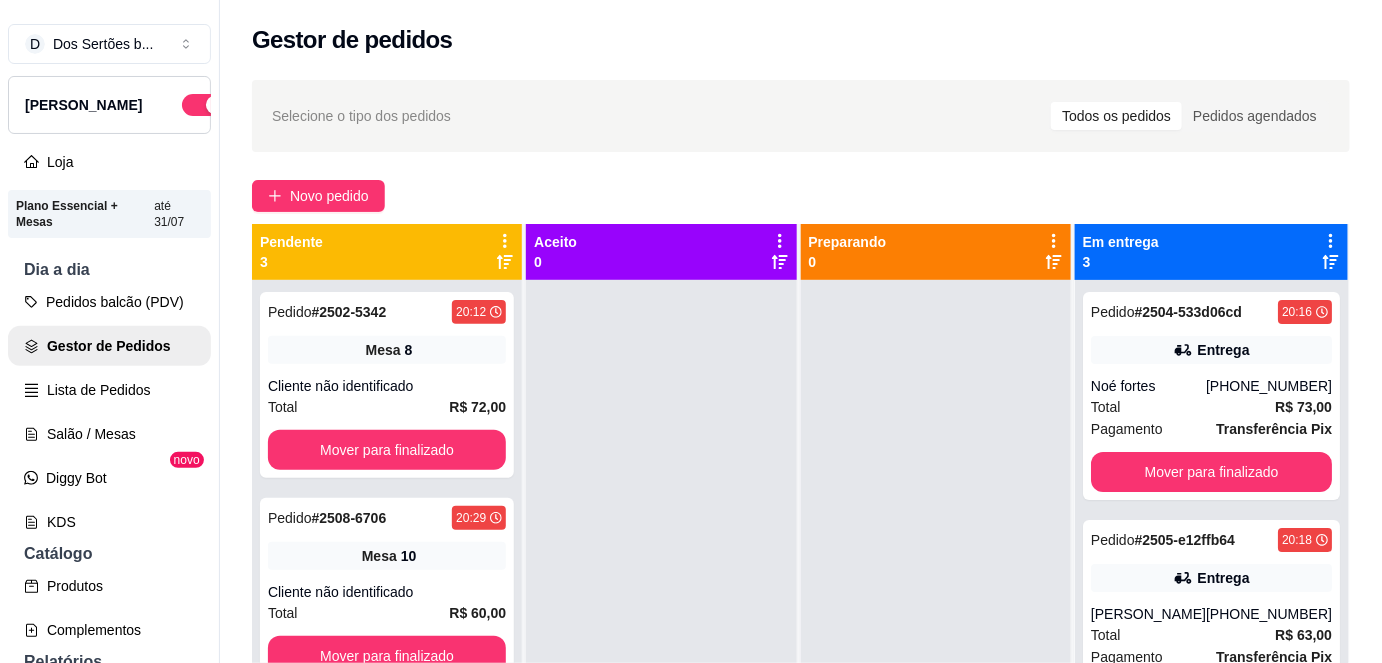 scroll, scrollTop: 56, scrollLeft: 0, axis: vertical 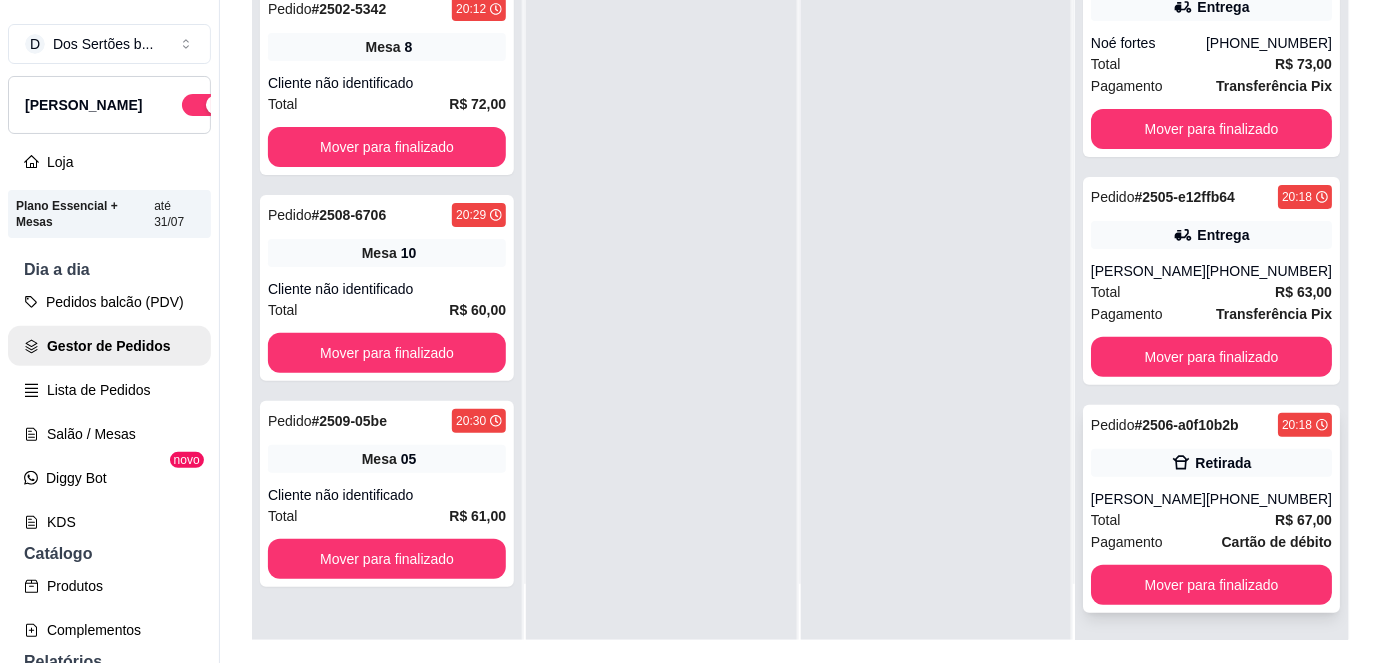 click on "Total R$ 67,00" at bounding box center (1211, 520) 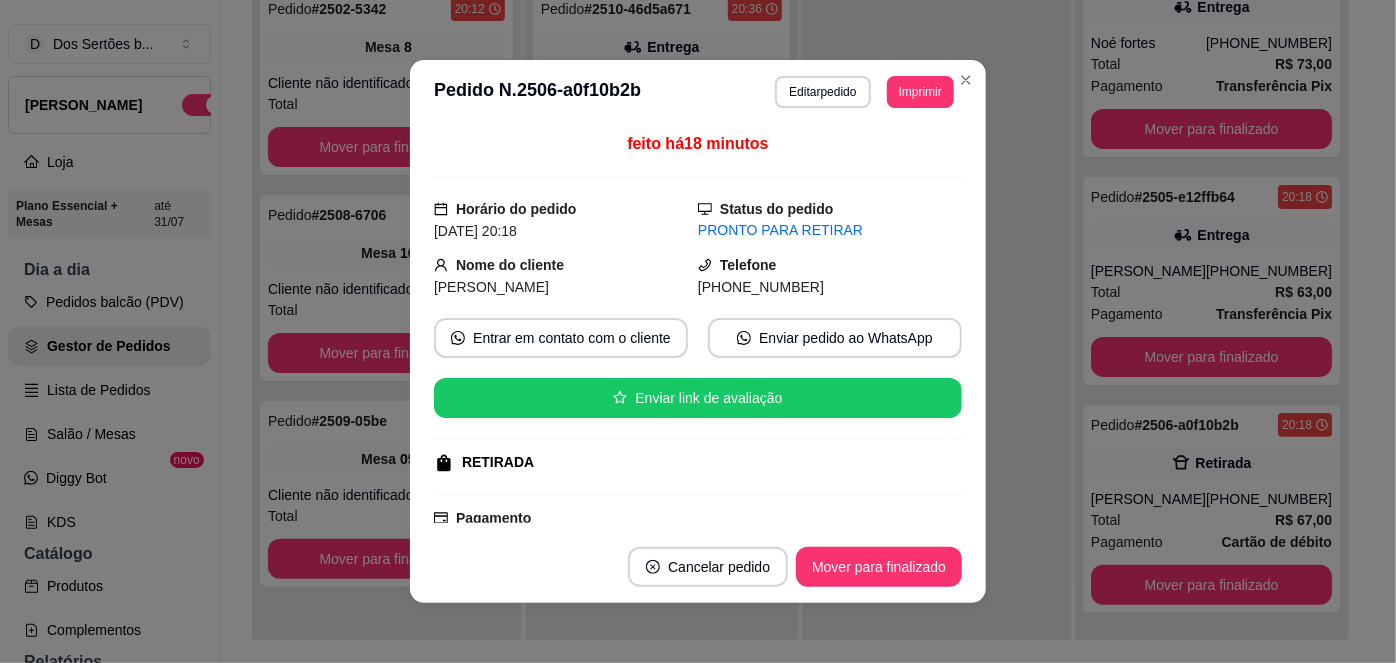 scroll, scrollTop: 287, scrollLeft: 0, axis: vertical 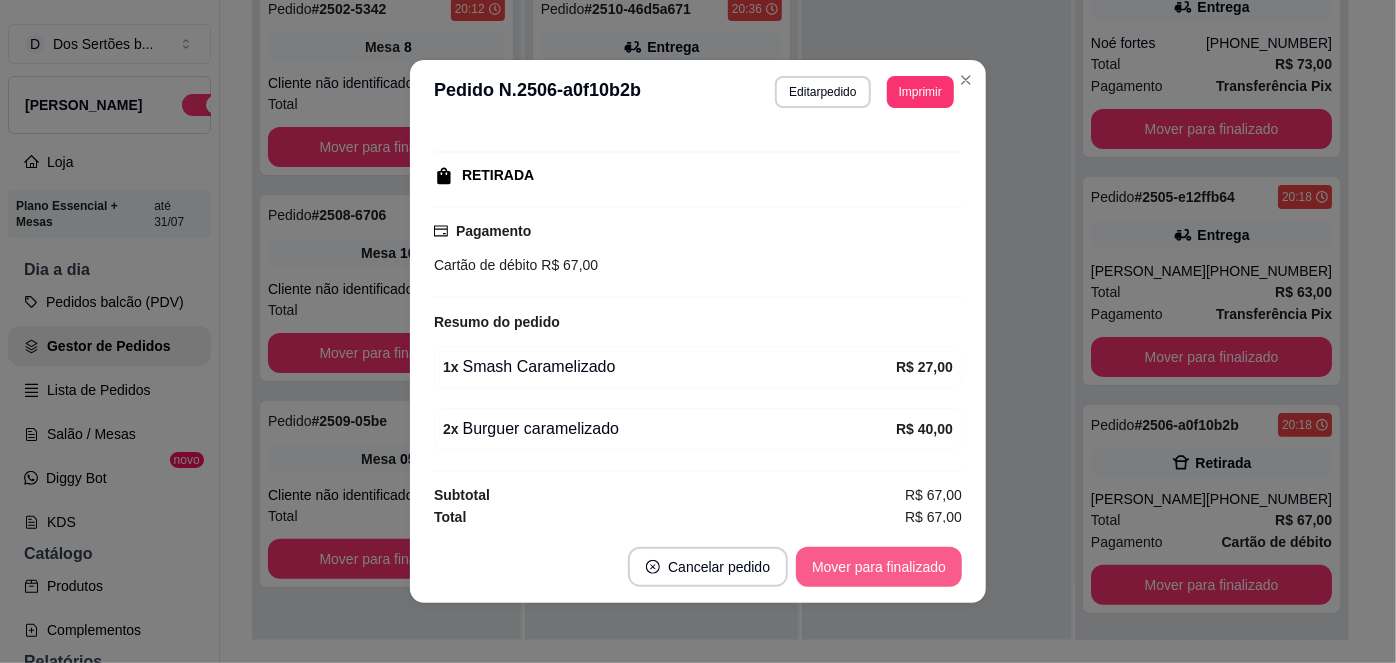 click on "Mover para finalizado" at bounding box center [879, 567] 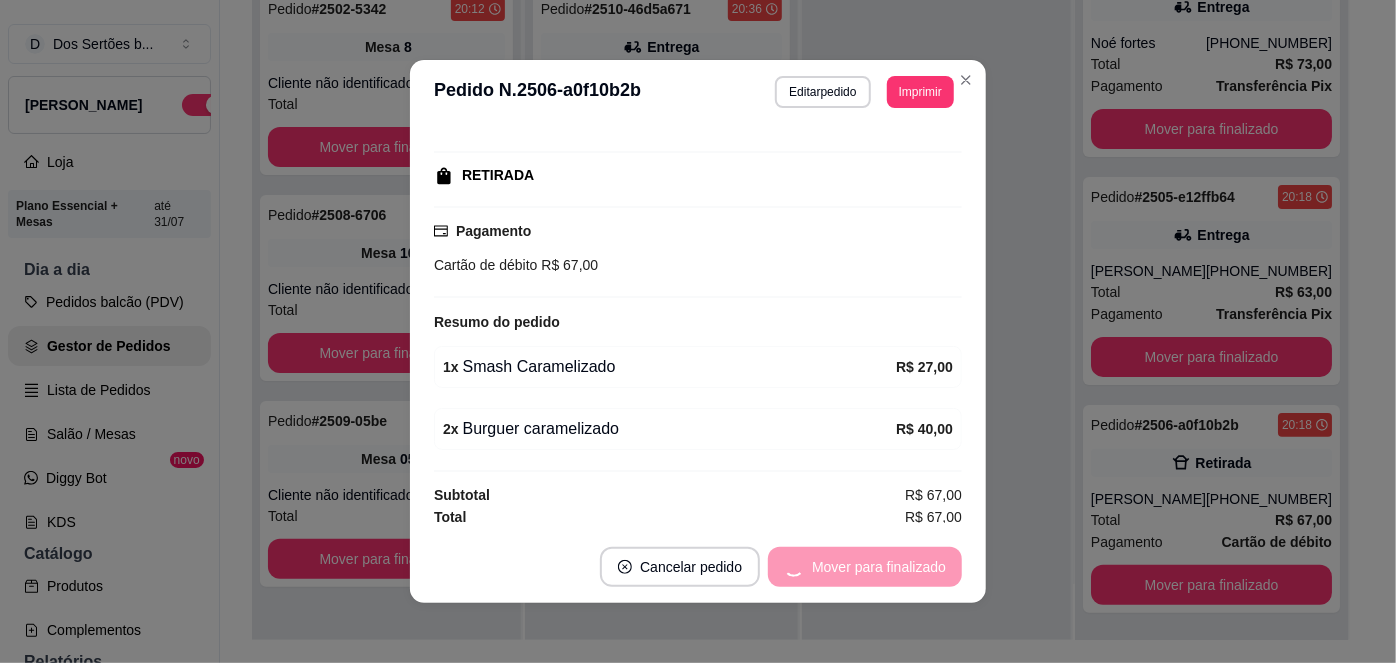 scroll, scrollTop: 0, scrollLeft: 0, axis: both 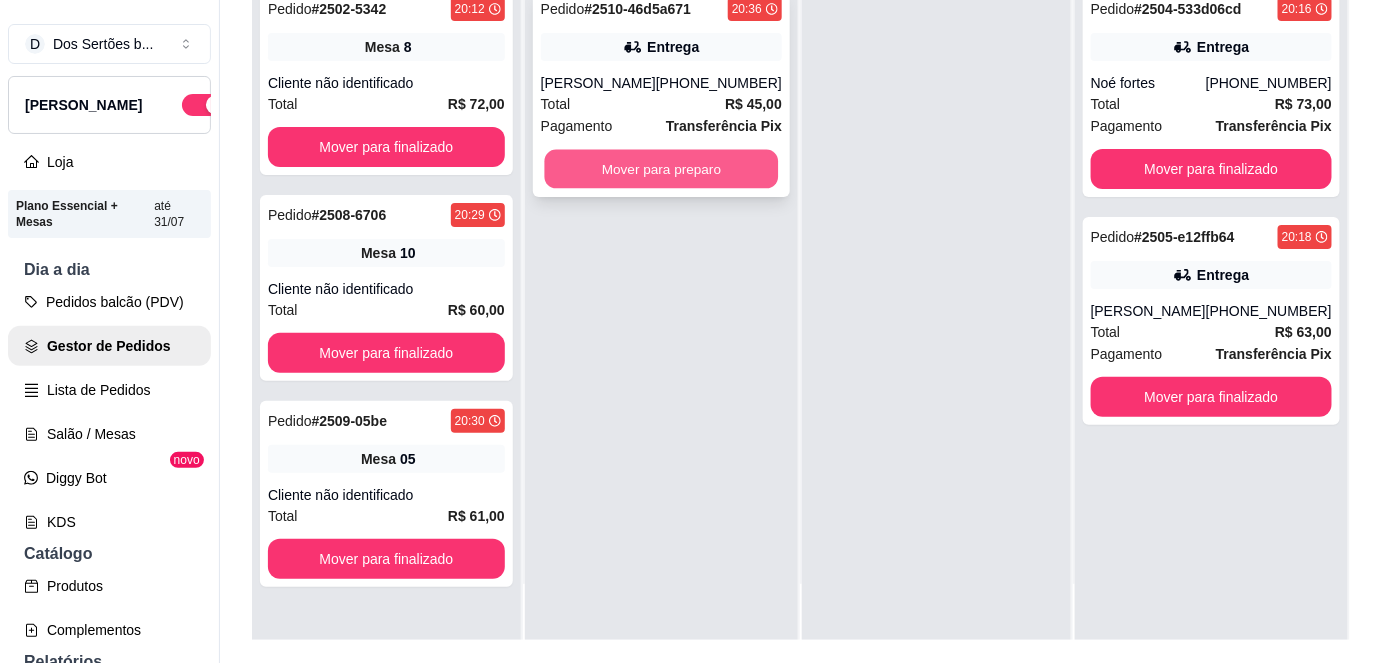 click on "Mover para preparo" at bounding box center [661, 169] 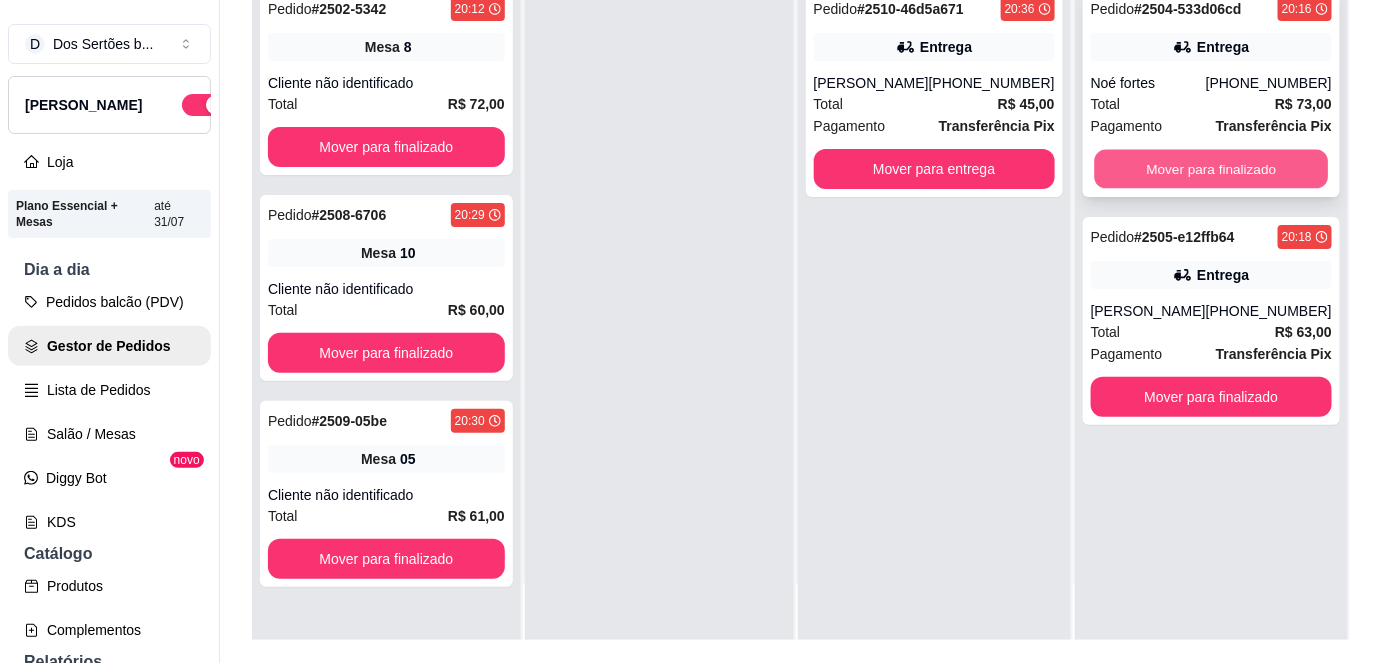 click on "Mover para finalizado" at bounding box center [1211, 169] 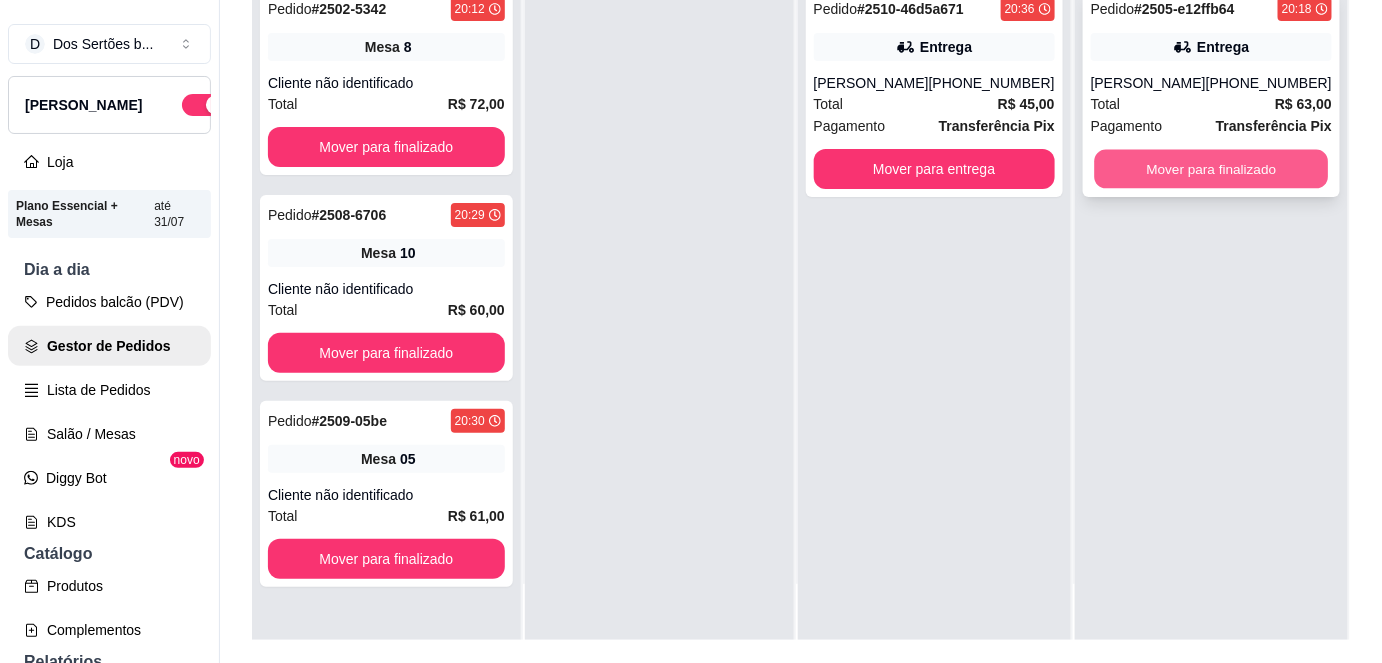 click on "Mover para finalizado" at bounding box center [1211, 169] 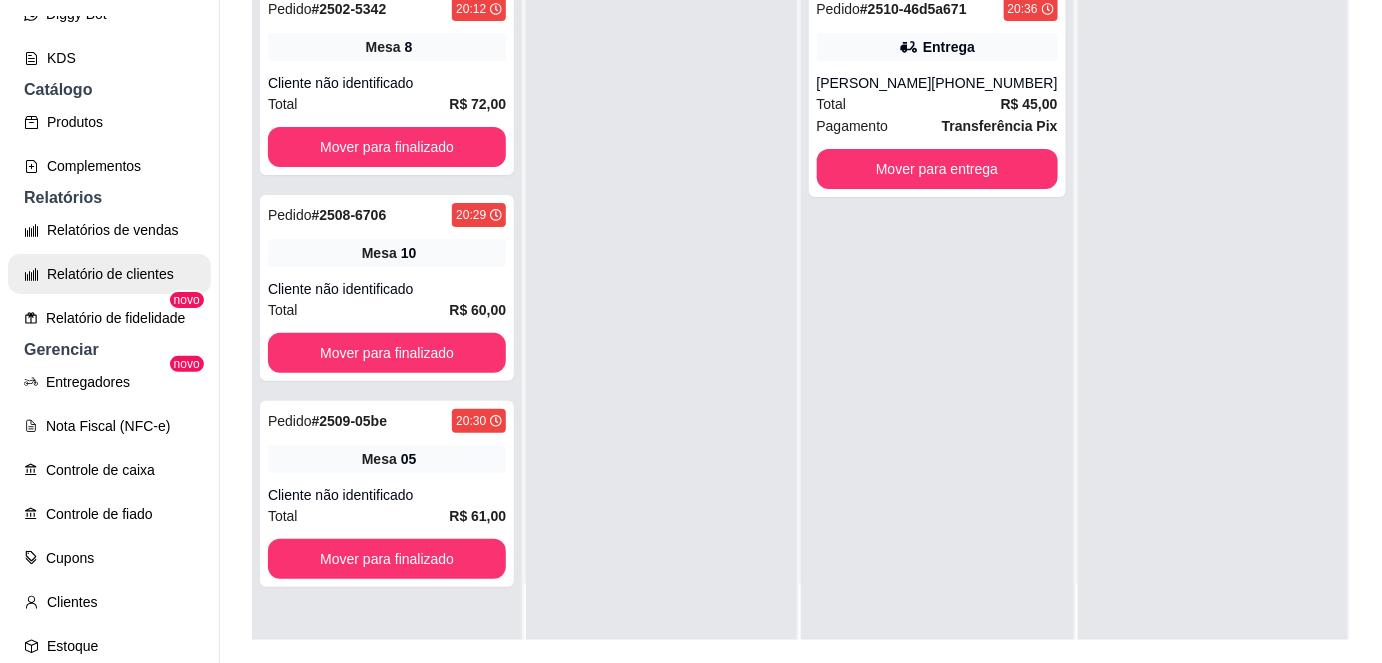 scroll, scrollTop: 570, scrollLeft: 0, axis: vertical 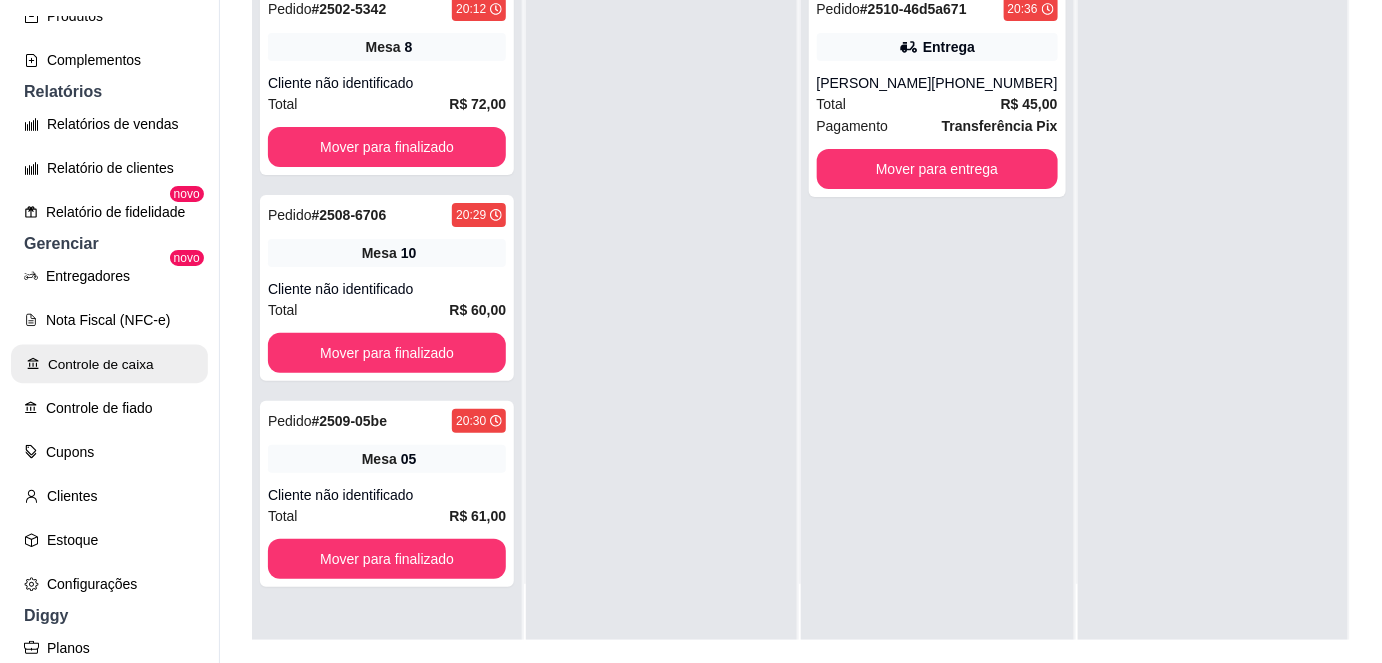 click on "Controle de caixa" at bounding box center (109, 364) 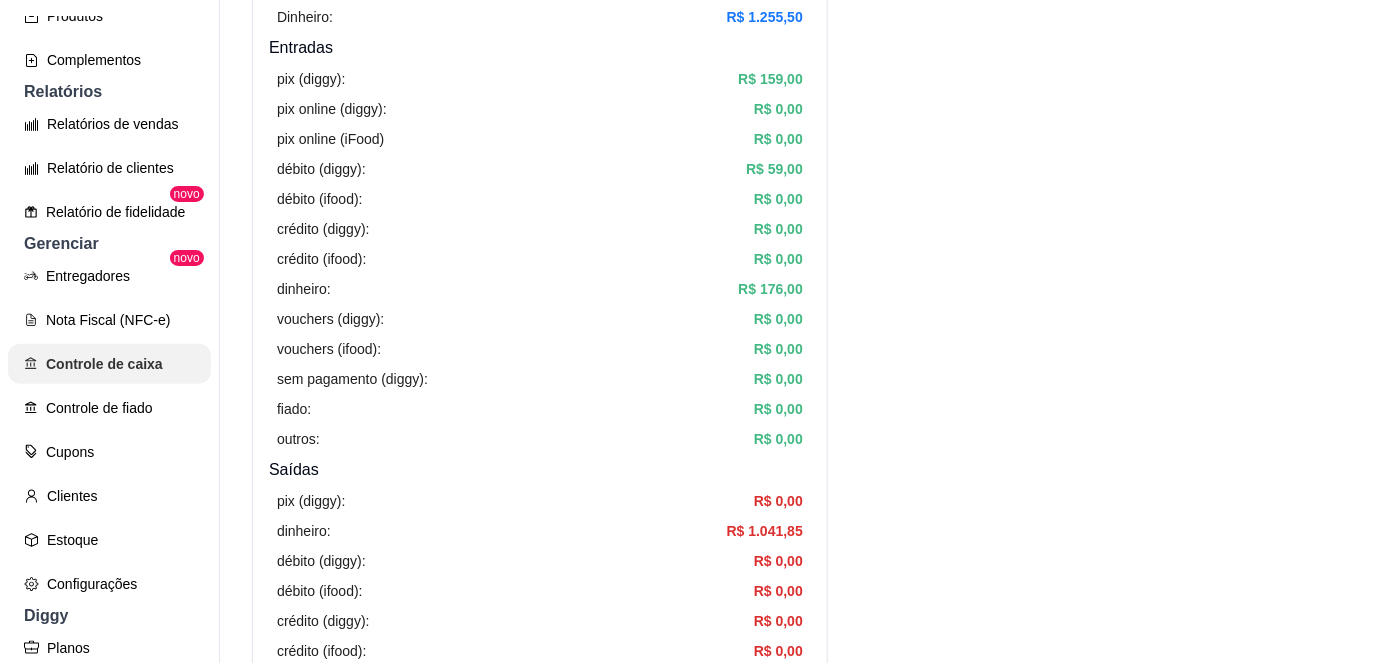 scroll, scrollTop: 0, scrollLeft: 0, axis: both 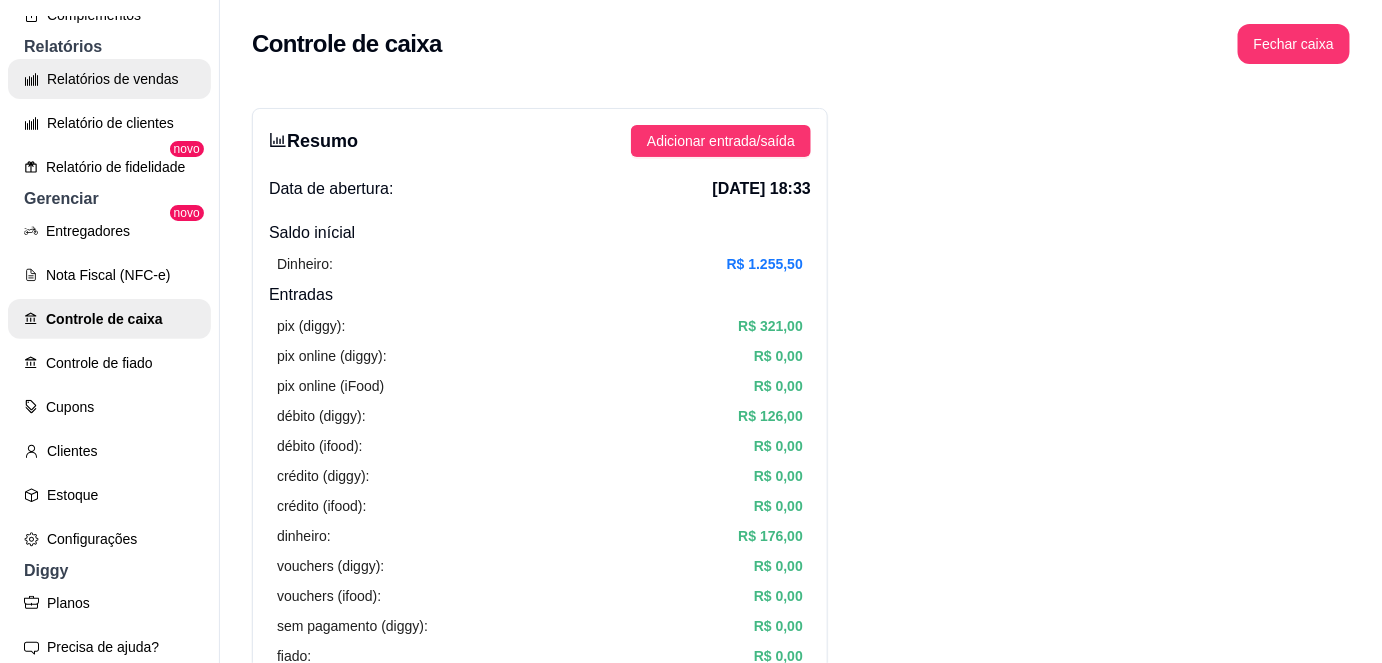 click on "Relatórios de vendas" at bounding box center [109, 79] 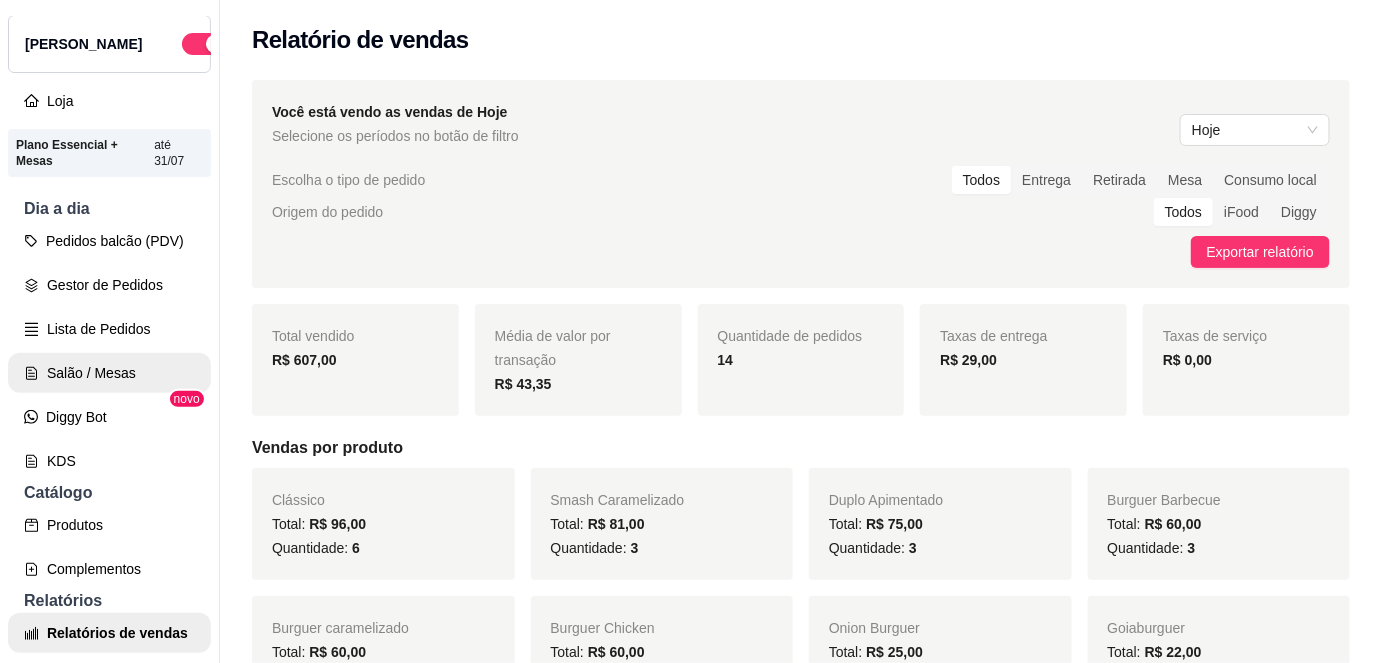 scroll, scrollTop: 58, scrollLeft: 0, axis: vertical 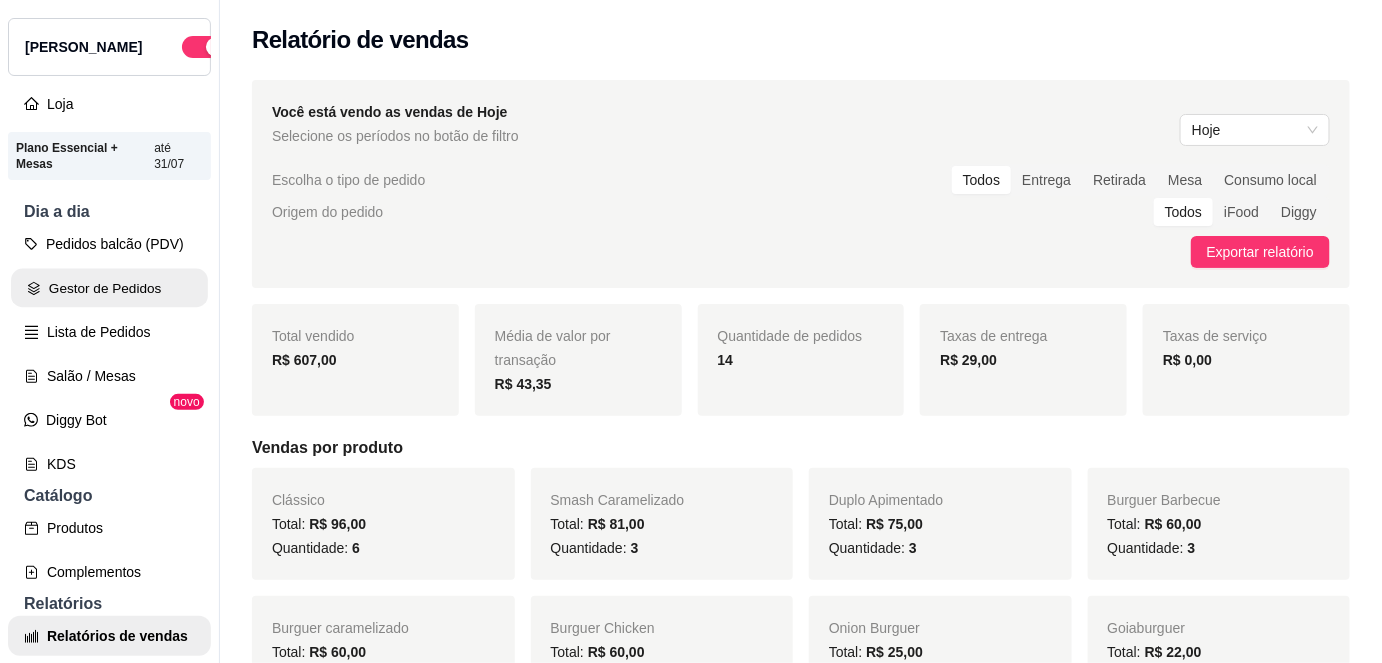 click on "Gestor de Pedidos" at bounding box center [109, 288] 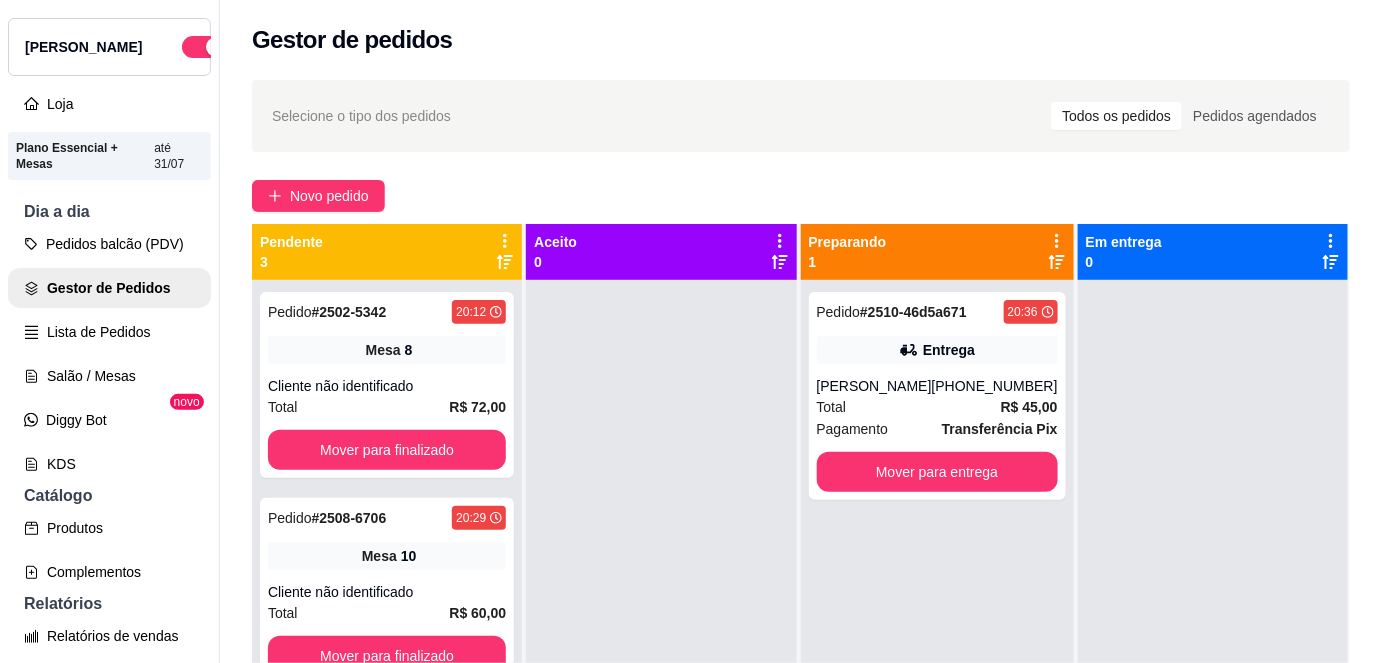 scroll, scrollTop: 56, scrollLeft: 0, axis: vertical 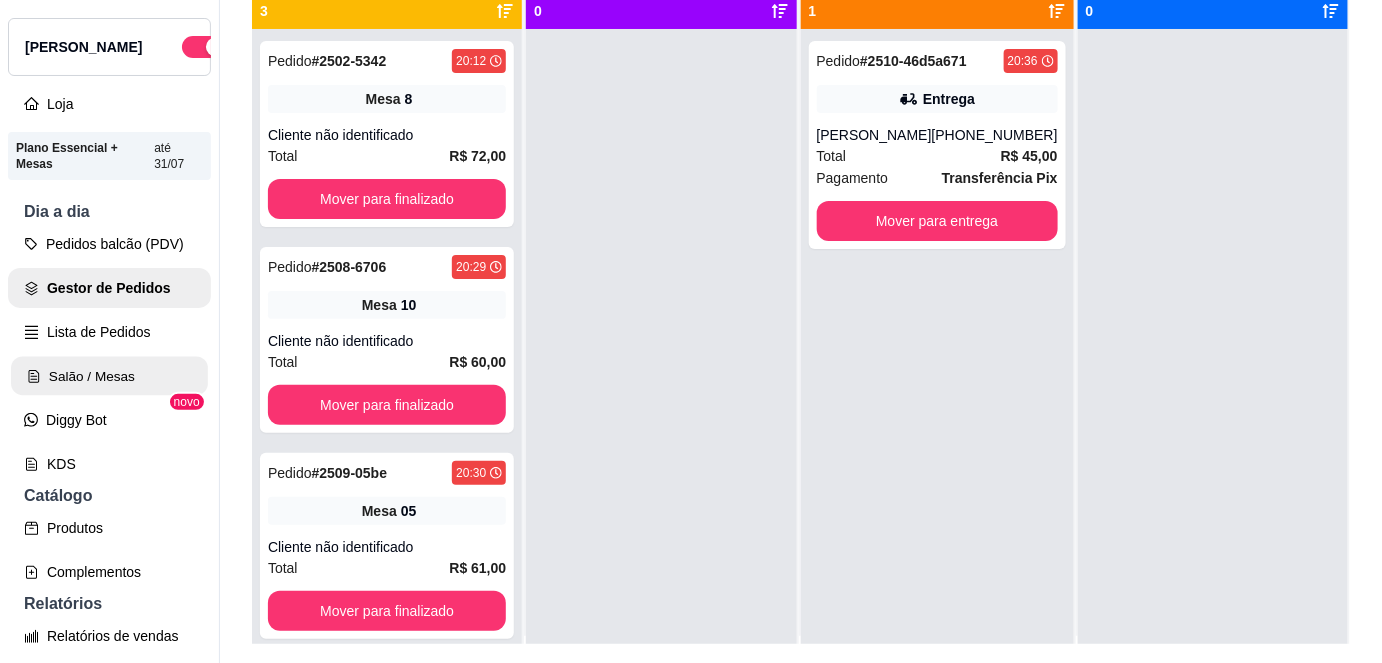 click on "Salão / Mesas" at bounding box center (109, 376) 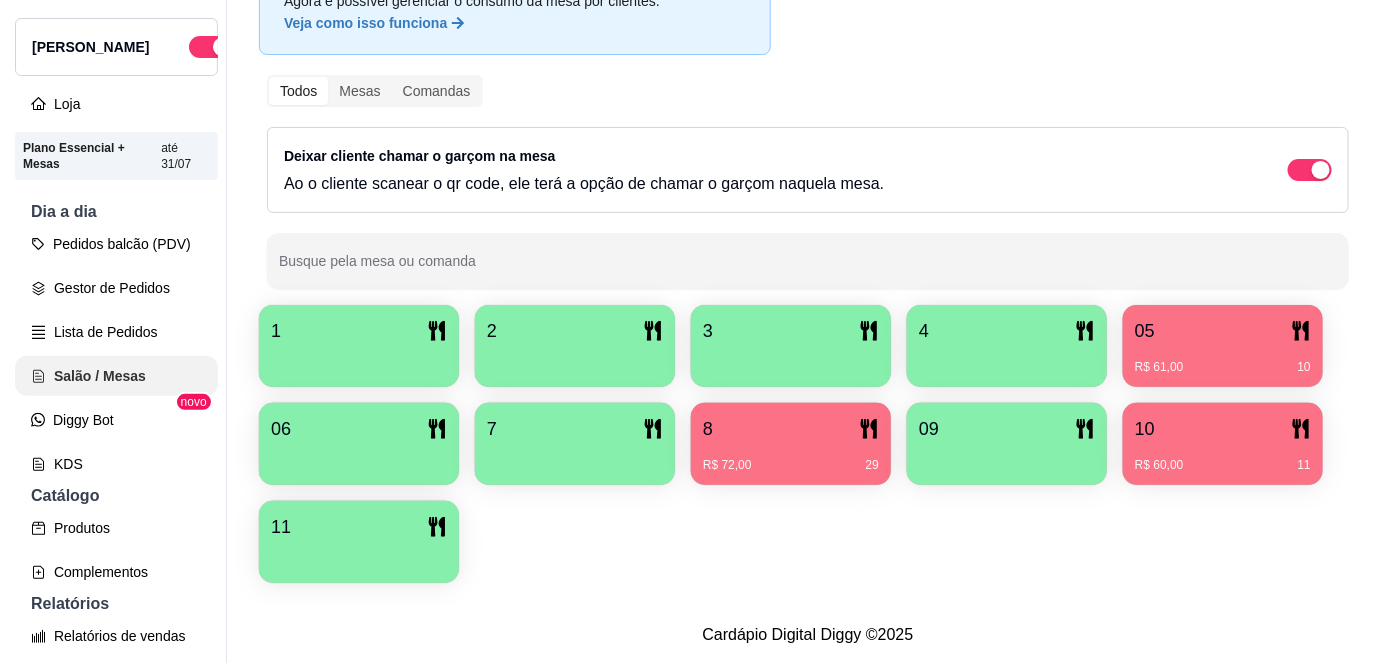 scroll, scrollTop: 0, scrollLeft: 0, axis: both 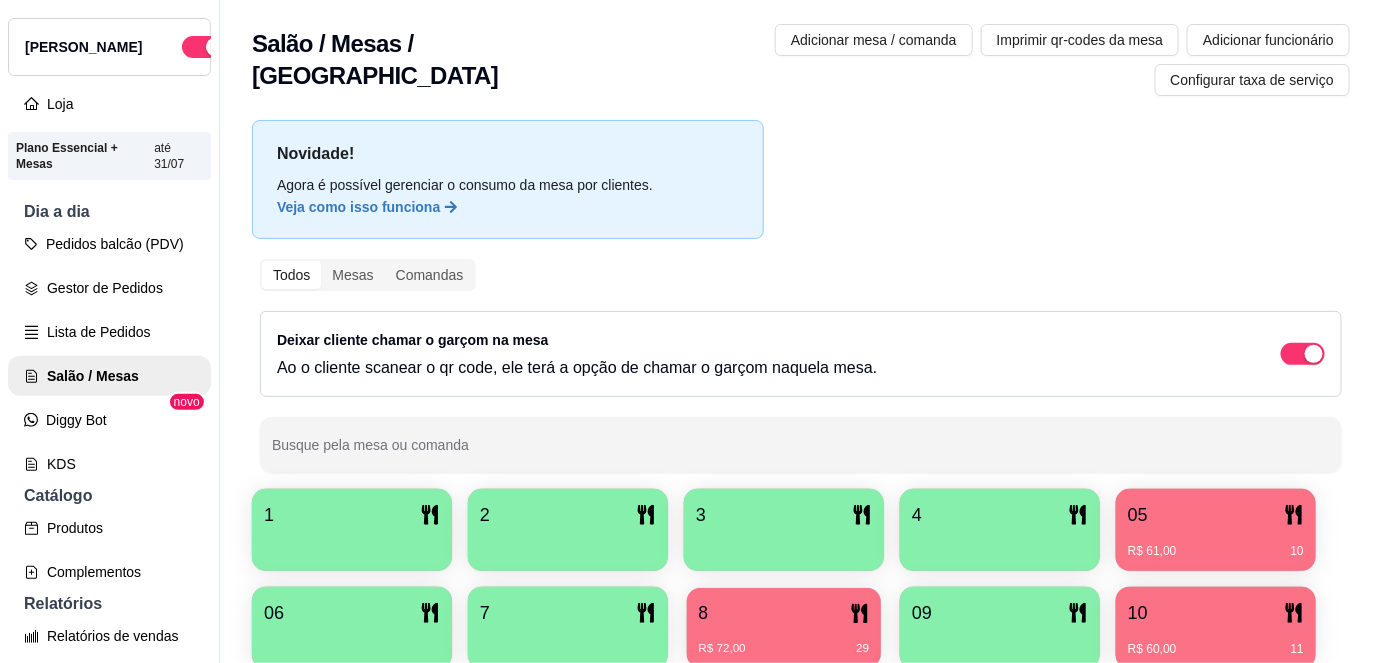 click on "8" at bounding box center (784, 613) 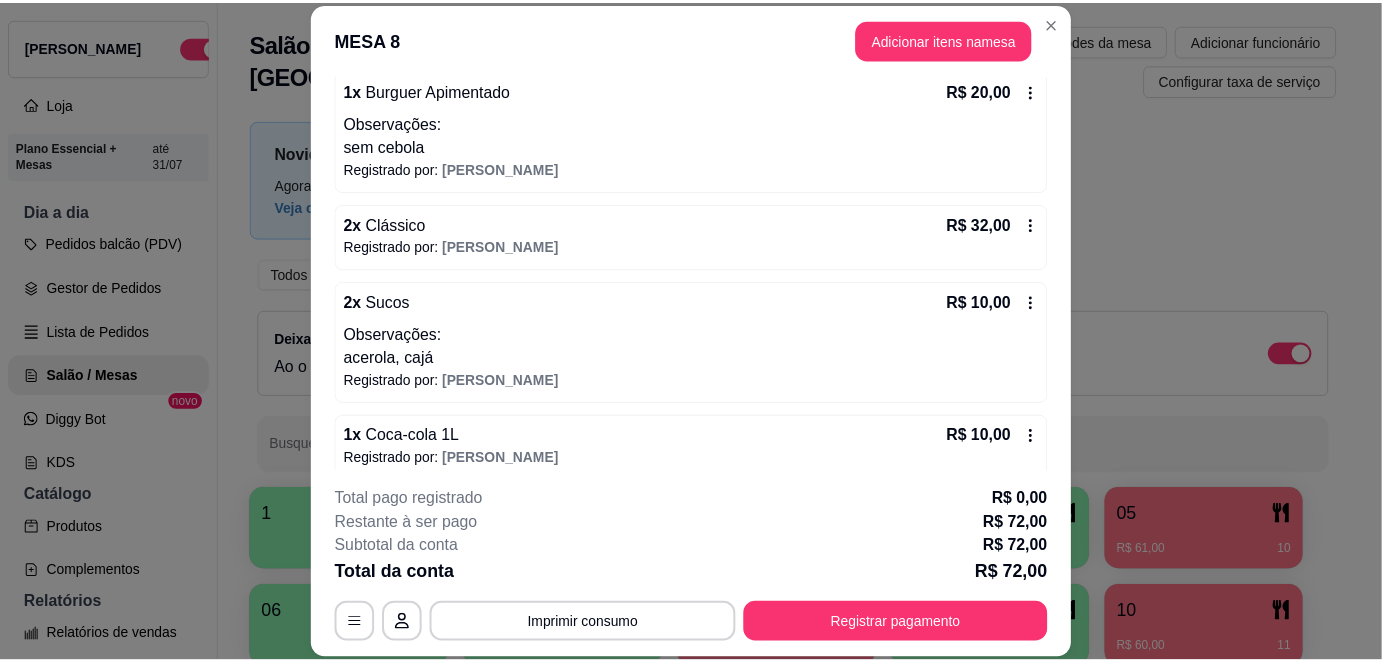 scroll, scrollTop: 209, scrollLeft: 0, axis: vertical 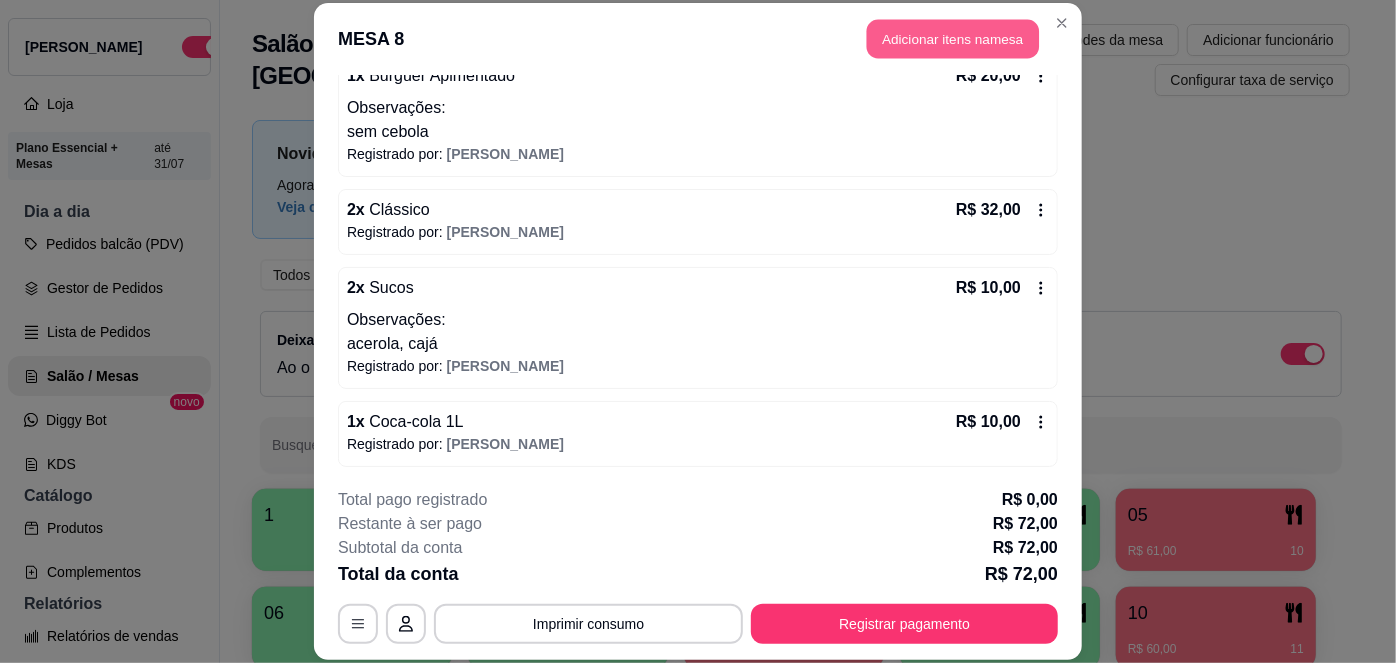 click on "Adicionar itens na  mesa" at bounding box center (953, 39) 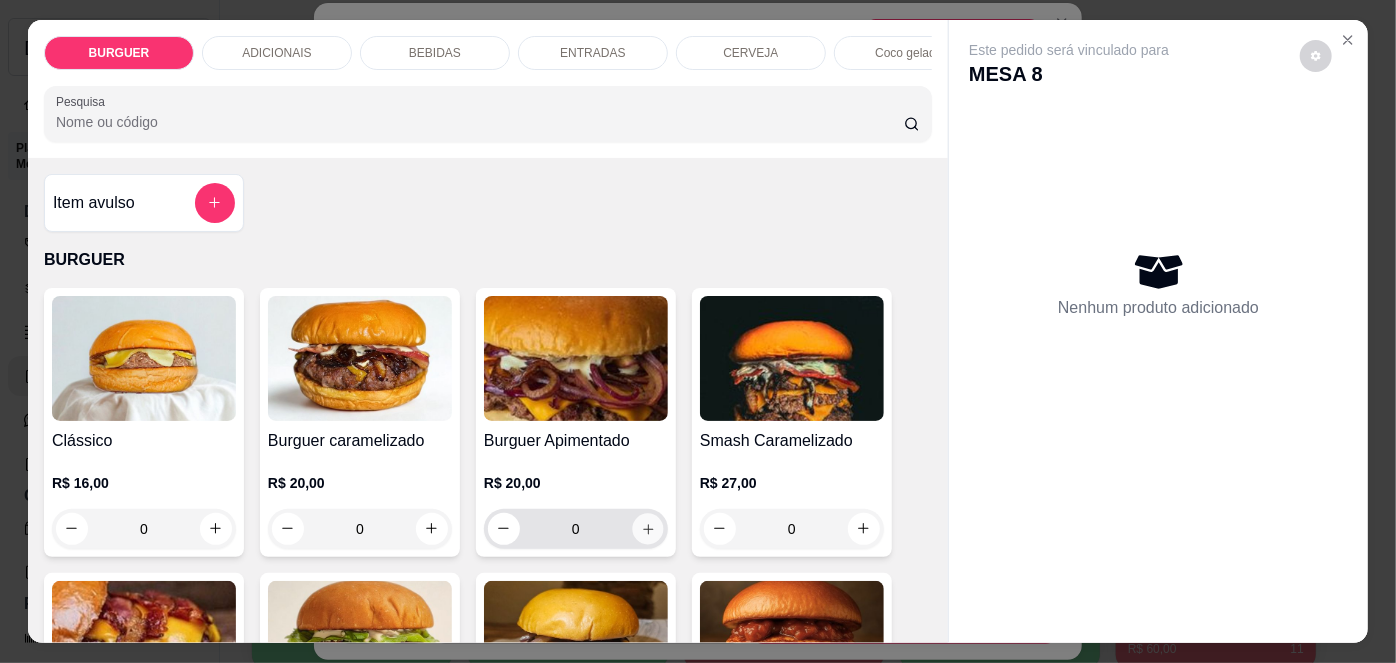 click at bounding box center [647, 528] 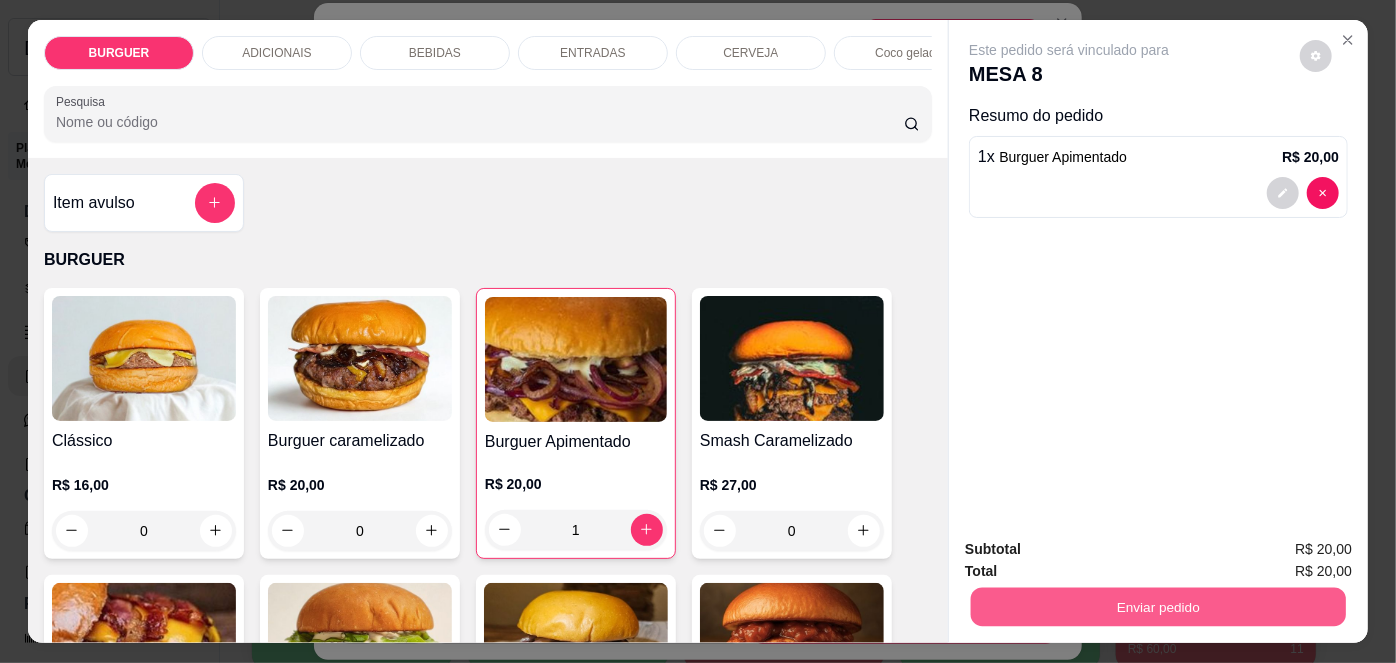click on "Enviar pedido" at bounding box center [1158, 607] 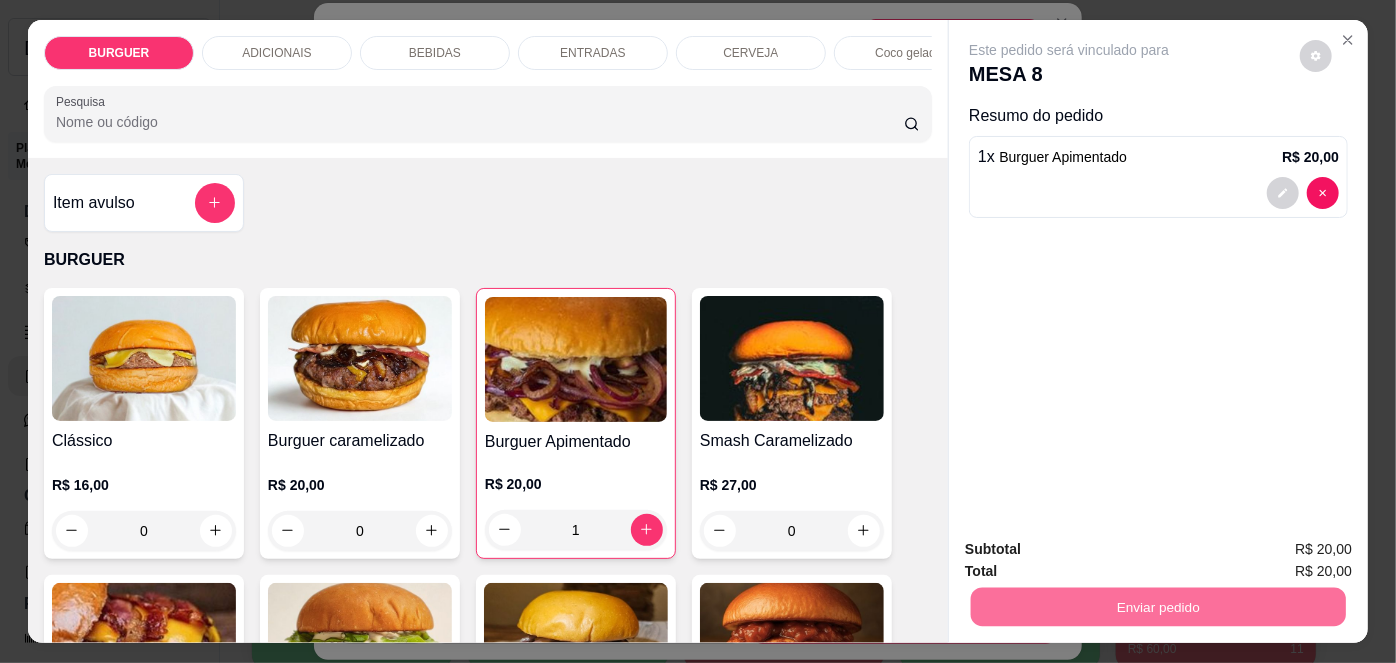 click on "Não registrar e enviar pedido" at bounding box center (1093, 552) 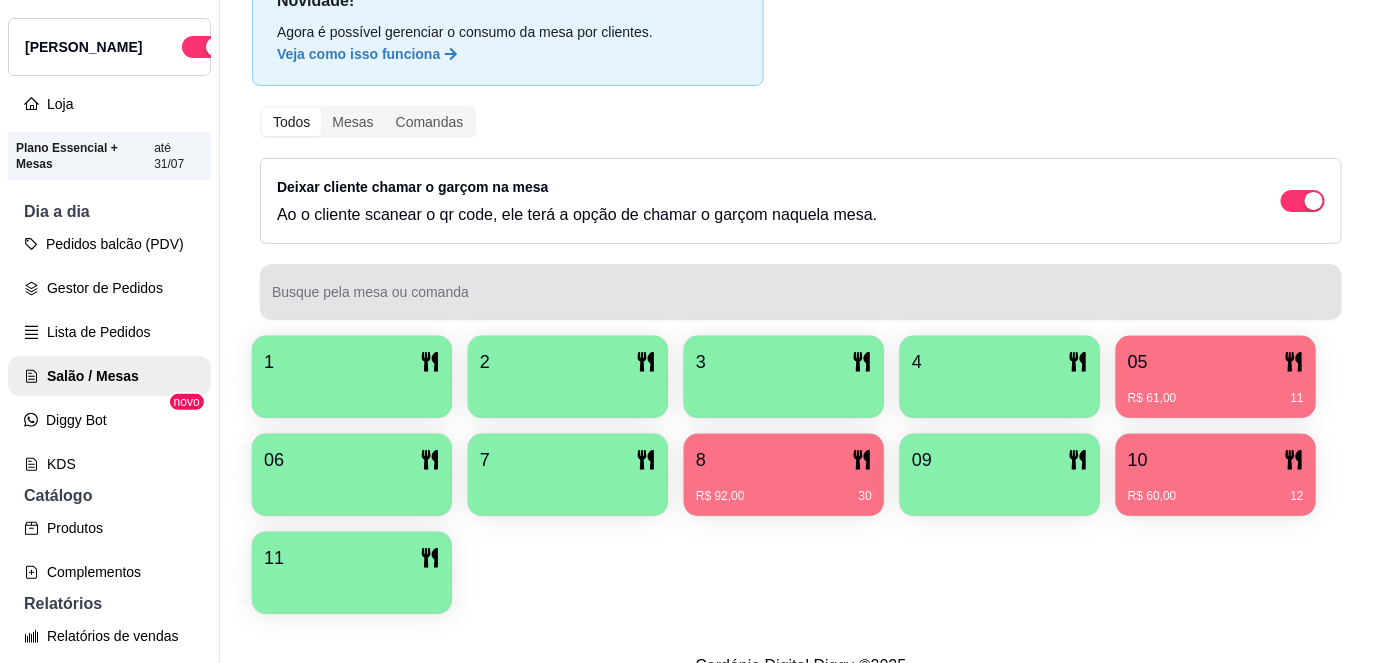 scroll, scrollTop: 156, scrollLeft: 0, axis: vertical 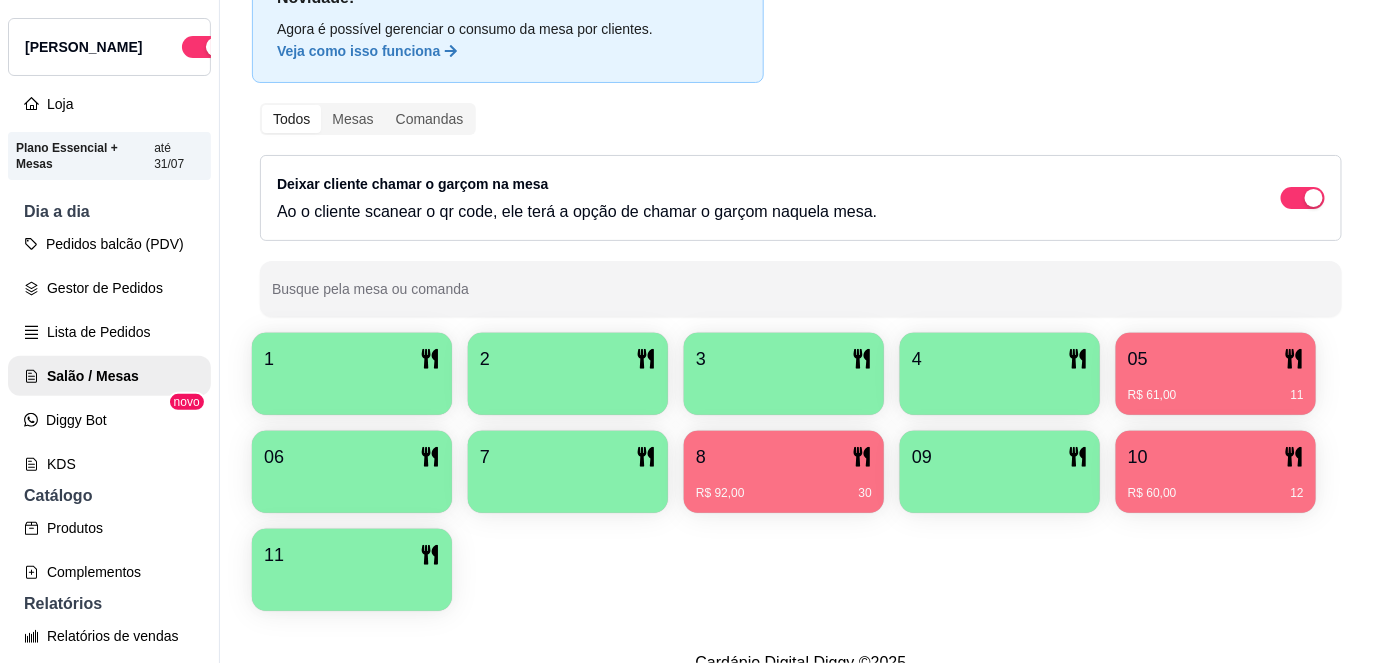 click on "R$ 92,00 30" at bounding box center [784, 486] 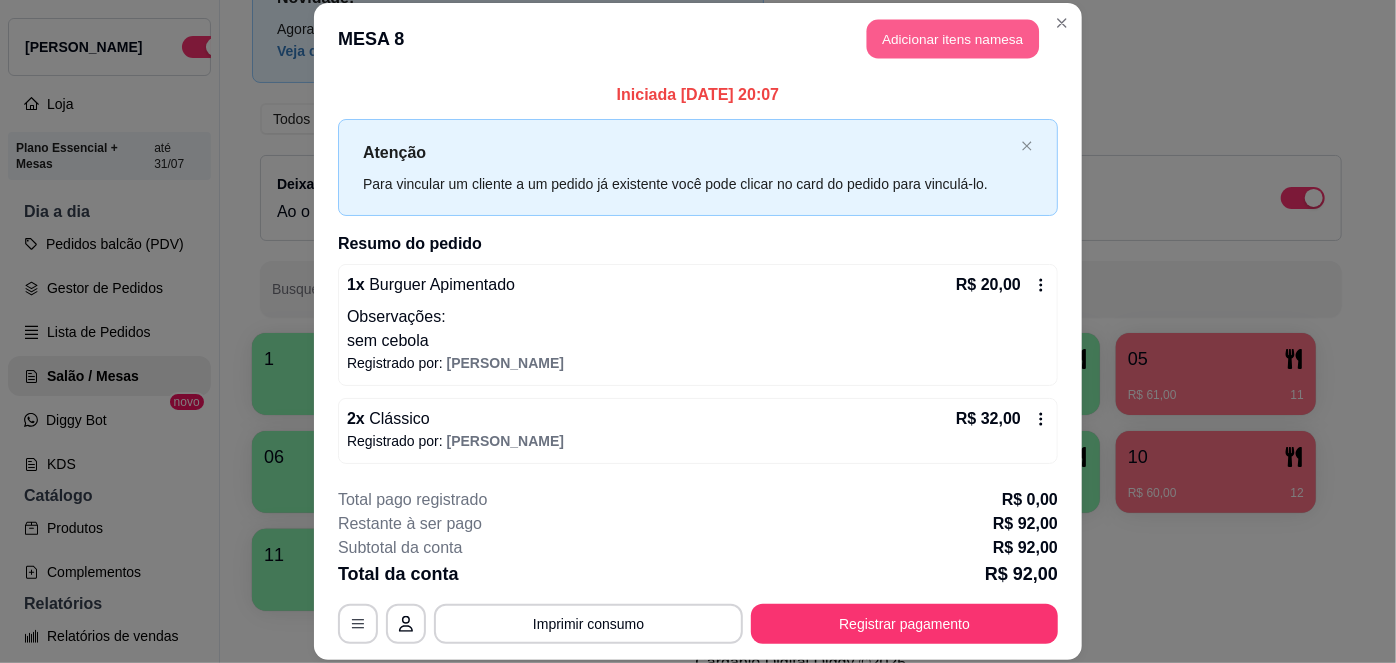 click on "Adicionar itens na  mesa" at bounding box center (953, 39) 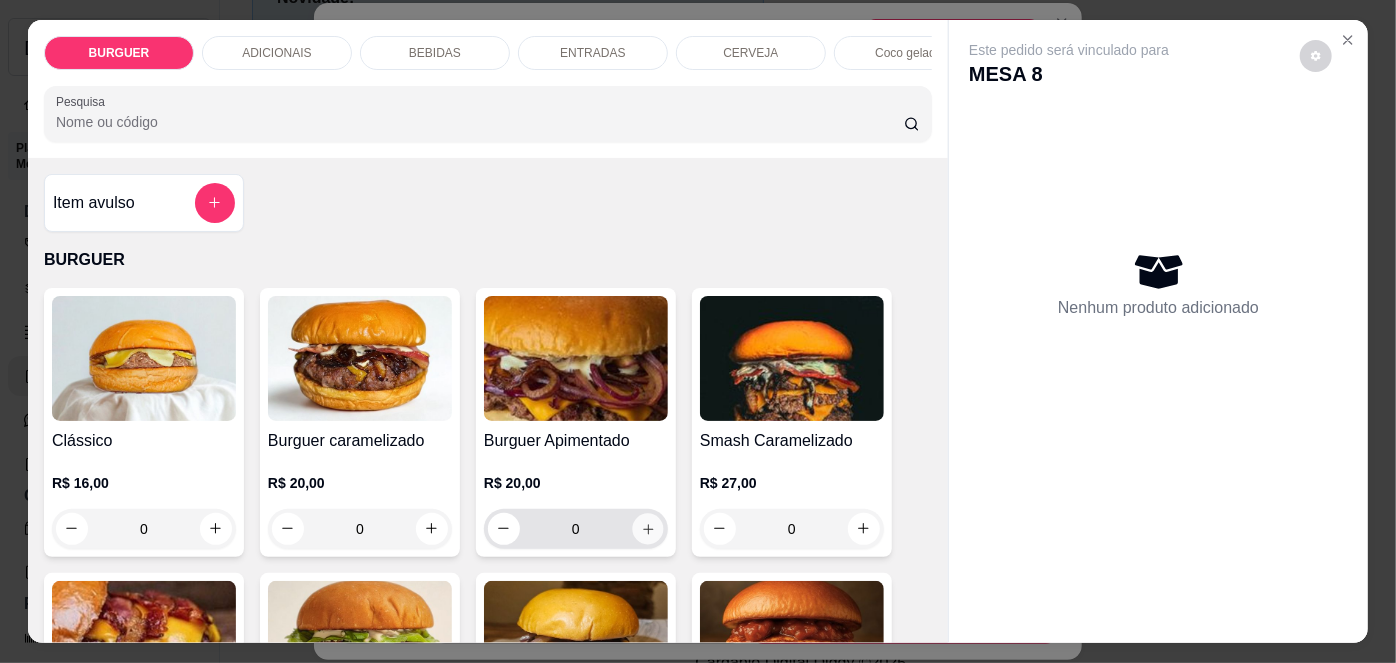 click 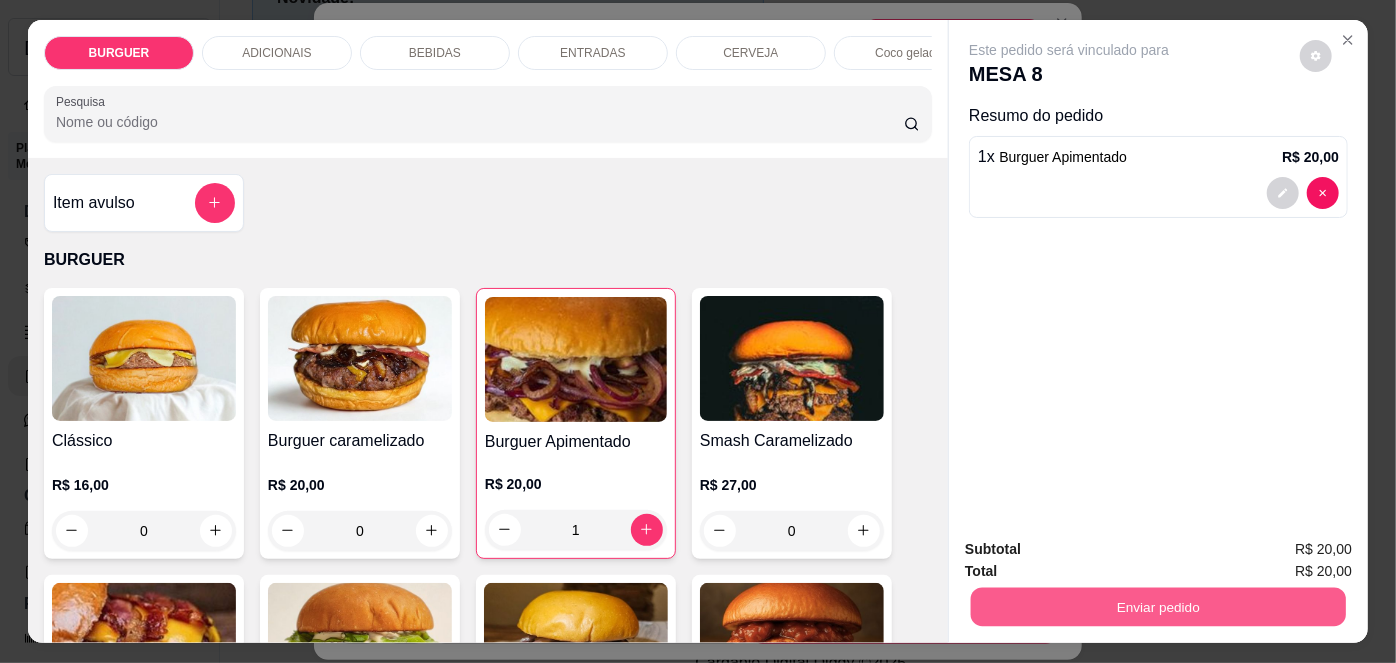 click on "Enviar pedido" at bounding box center (1158, 607) 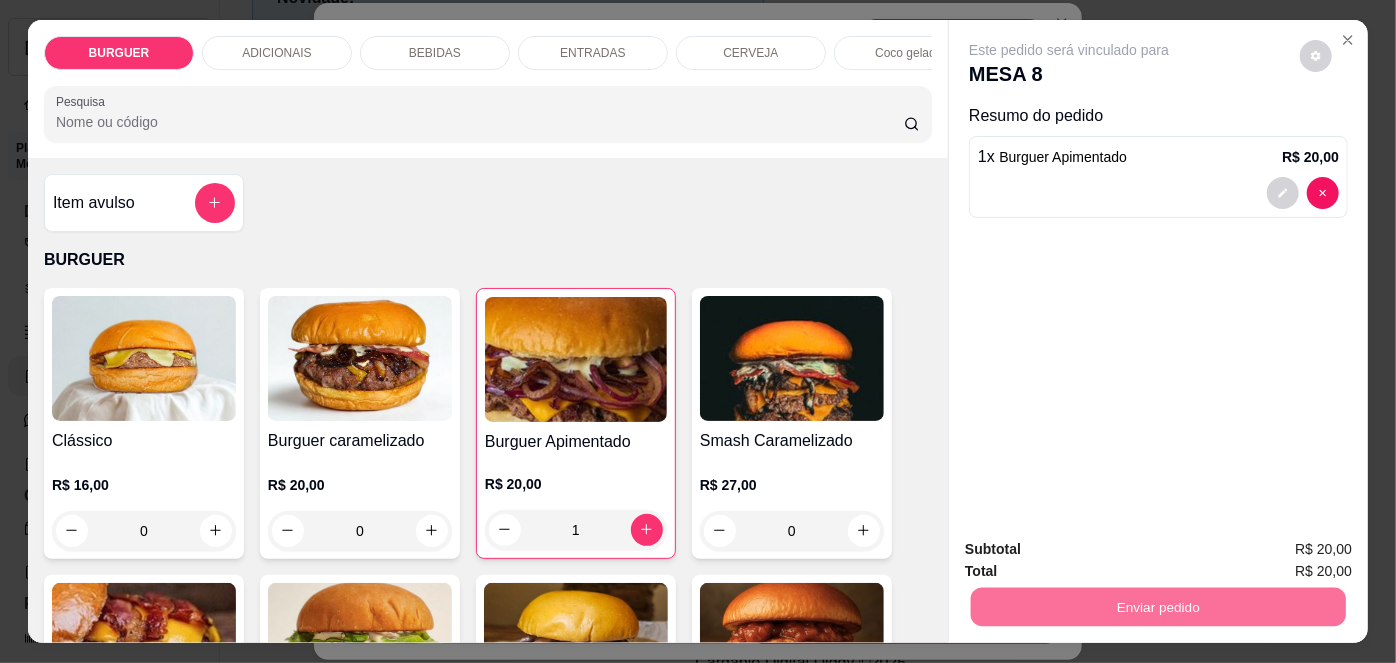 click on "Não registrar e enviar pedido" at bounding box center [1093, 551] 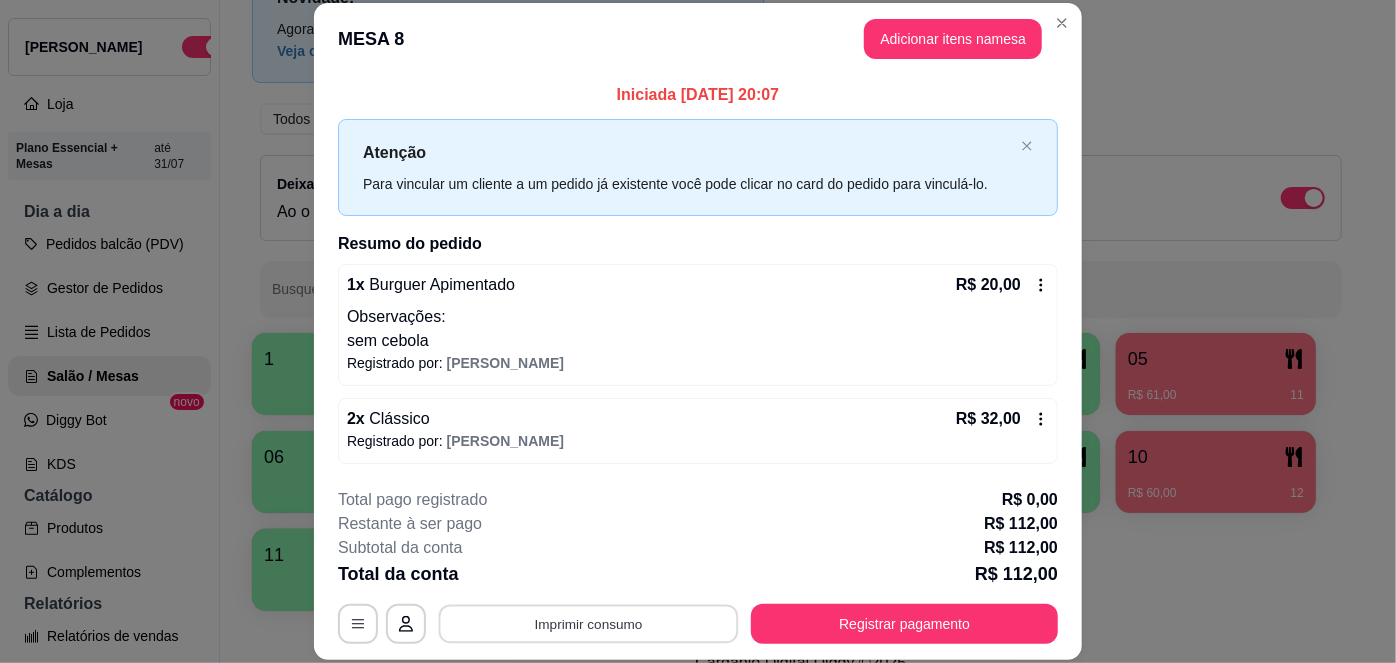 click on "Imprimir consumo" at bounding box center [589, 623] 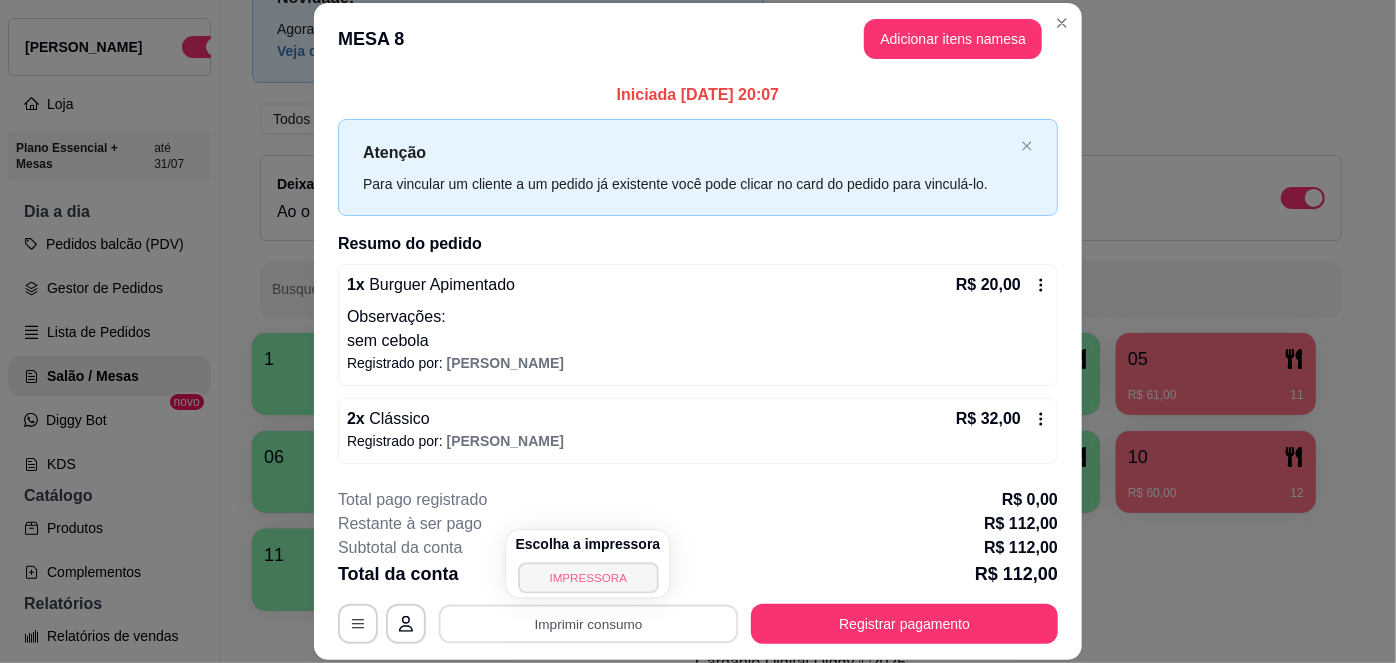 click on "IMPRESSORA" at bounding box center [588, 577] 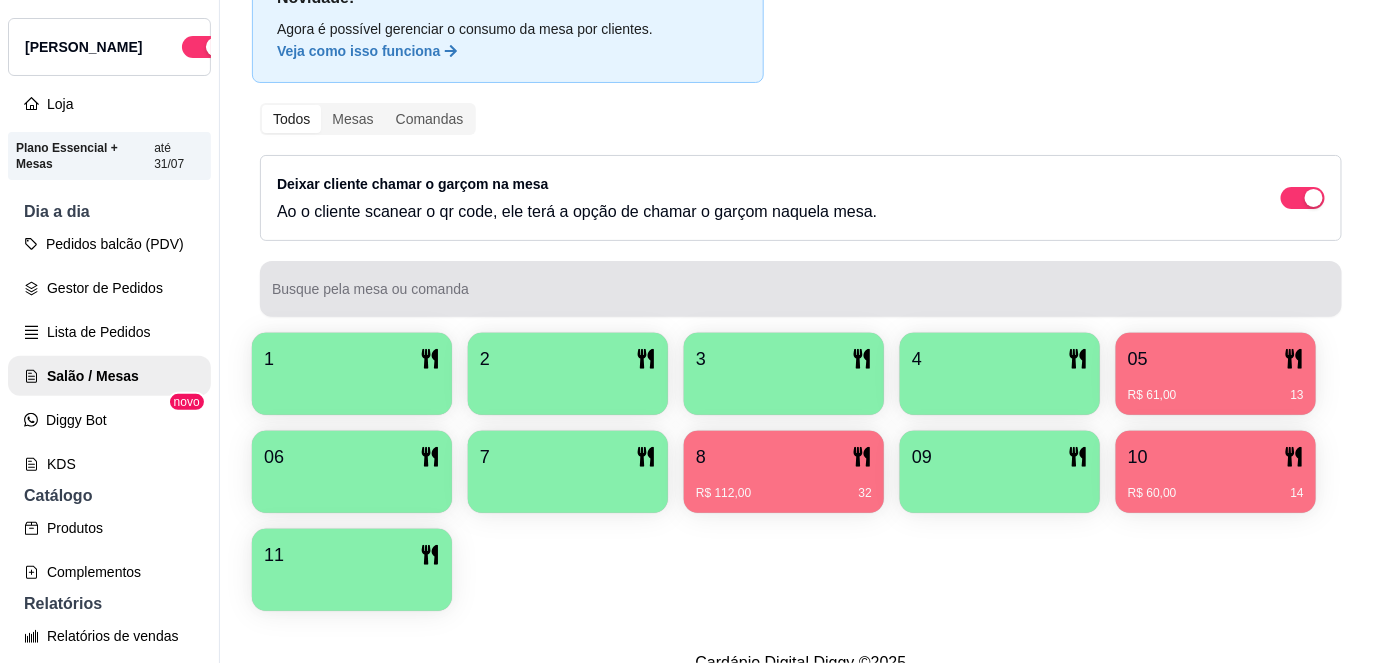 scroll, scrollTop: 32, scrollLeft: 0, axis: vertical 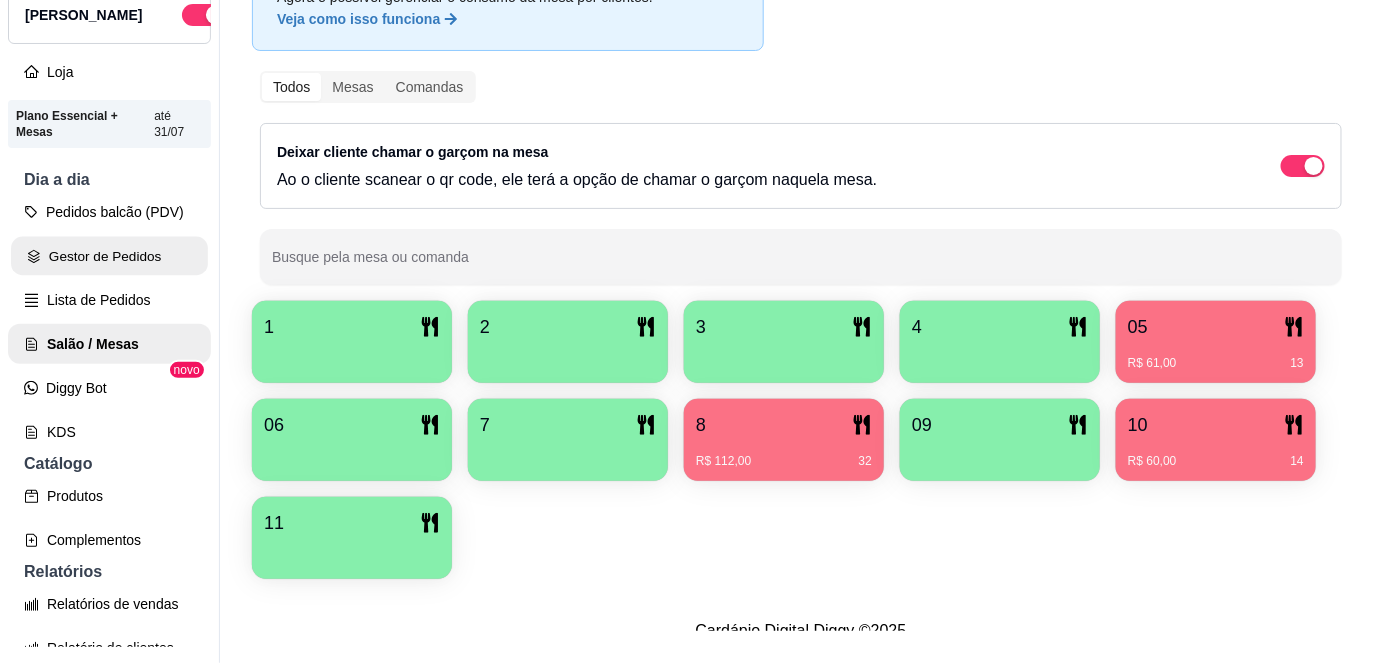 click on "Gestor de Pedidos" at bounding box center [109, 256] 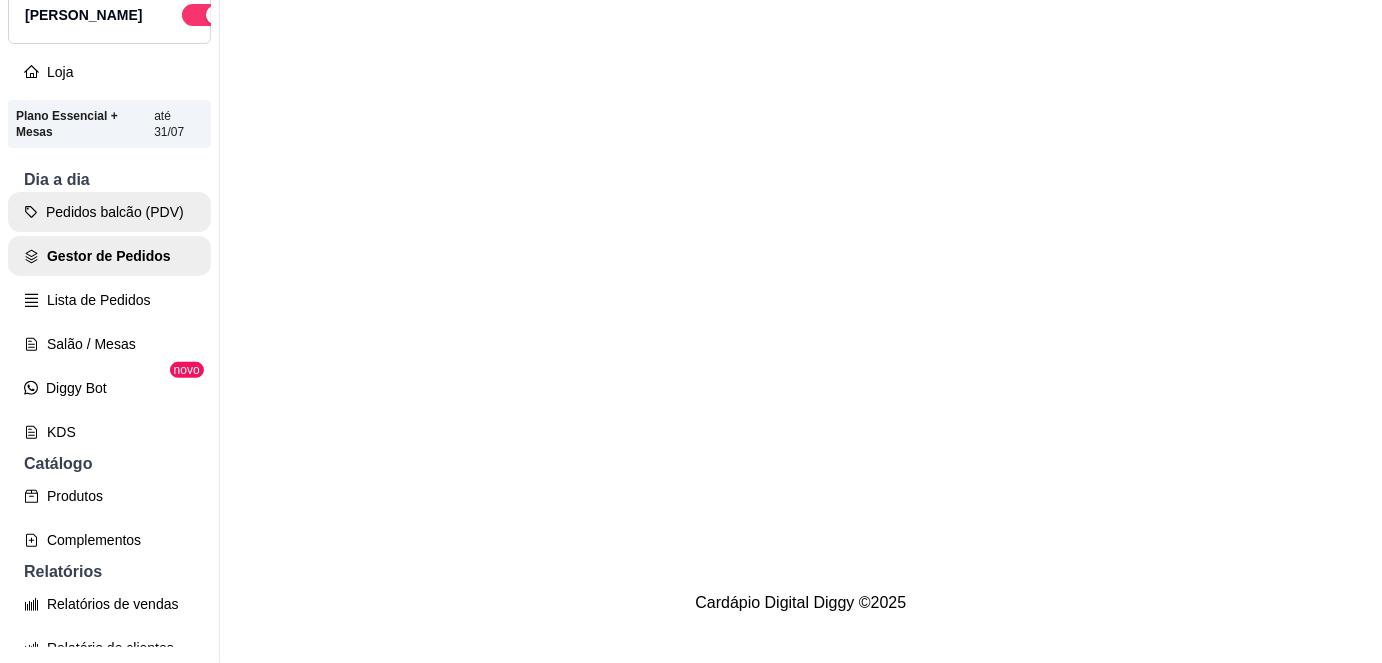 scroll, scrollTop: 0, scrollLeft: 0, axis: both 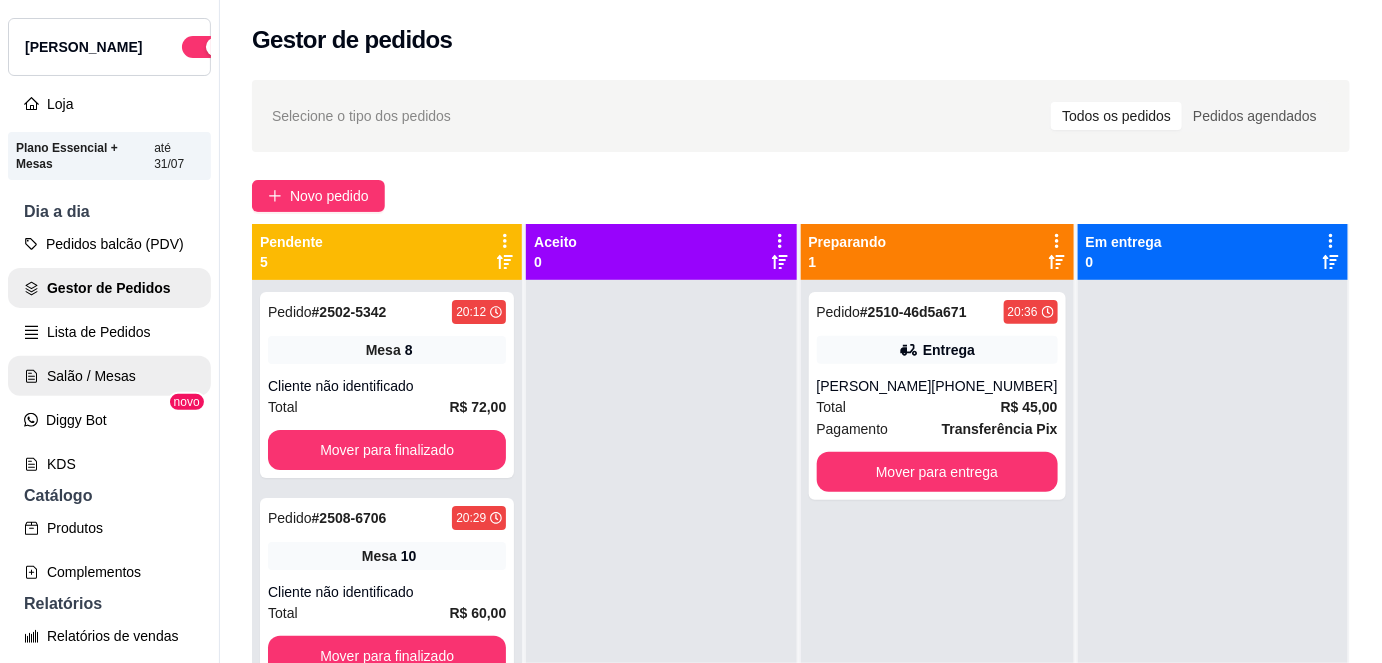 click on "Salão / Mesas" at bounding box center (109, 376) 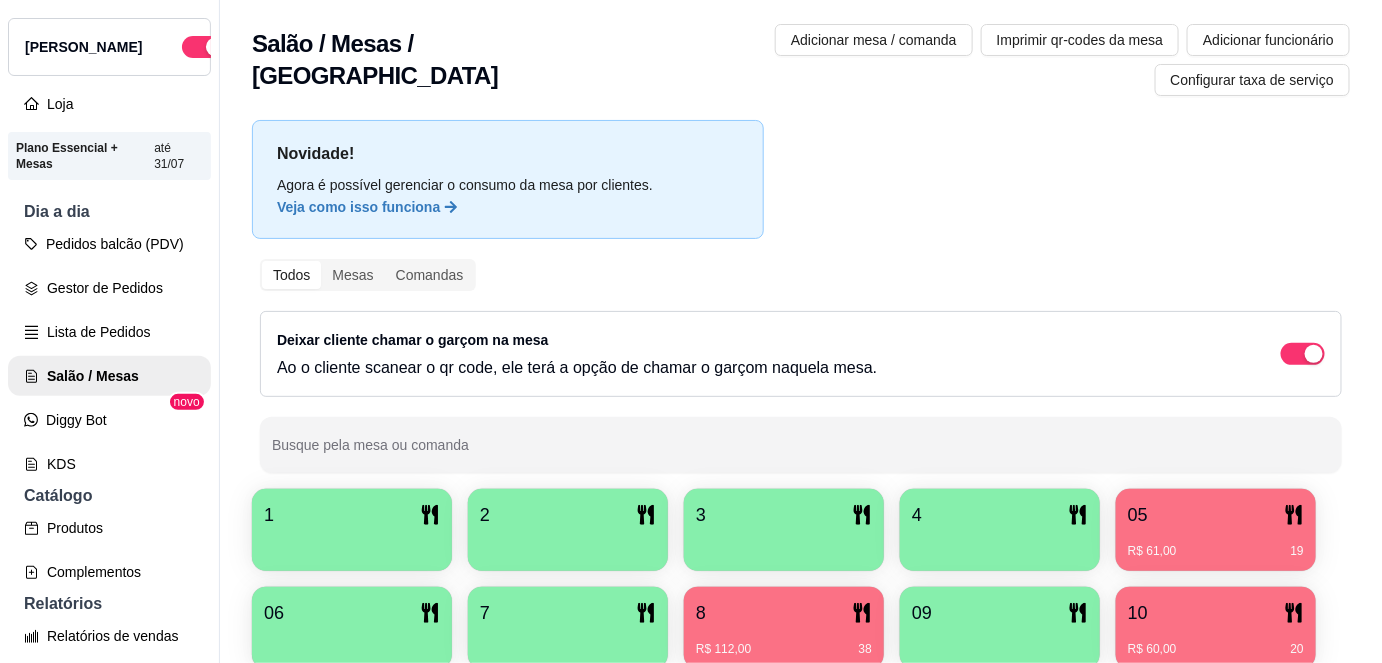 scroll, scrollTop: 156, scrollLeft: 0, axis: vertical 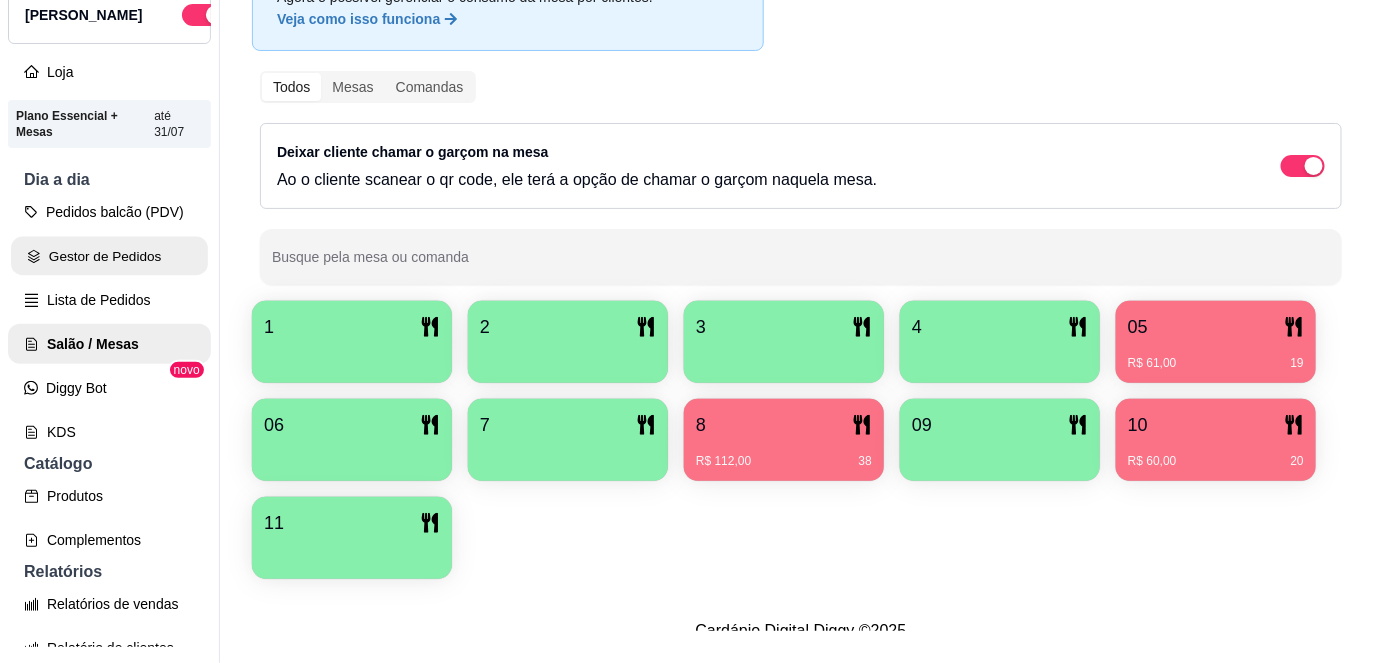 click on "Gestor de Pedidos" at bounding box center (109, 256) 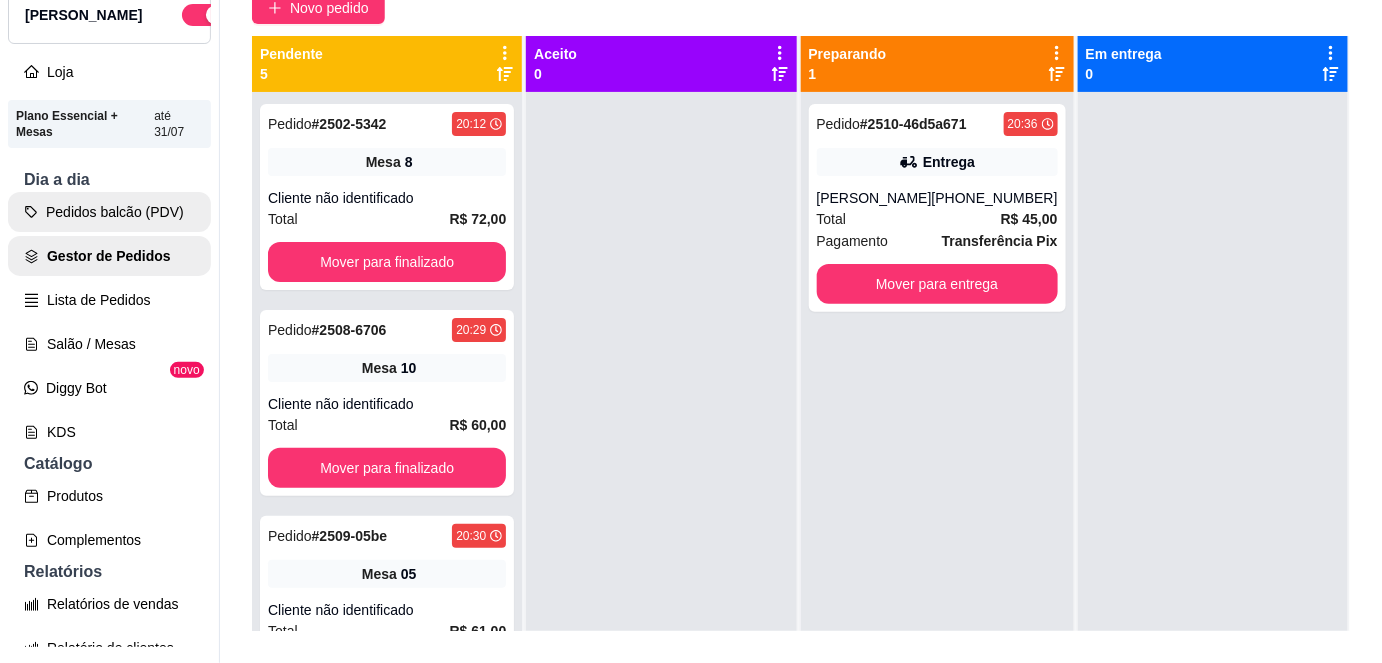 scroll, scrollTop: 0, scrollLeft: 0, axis: both 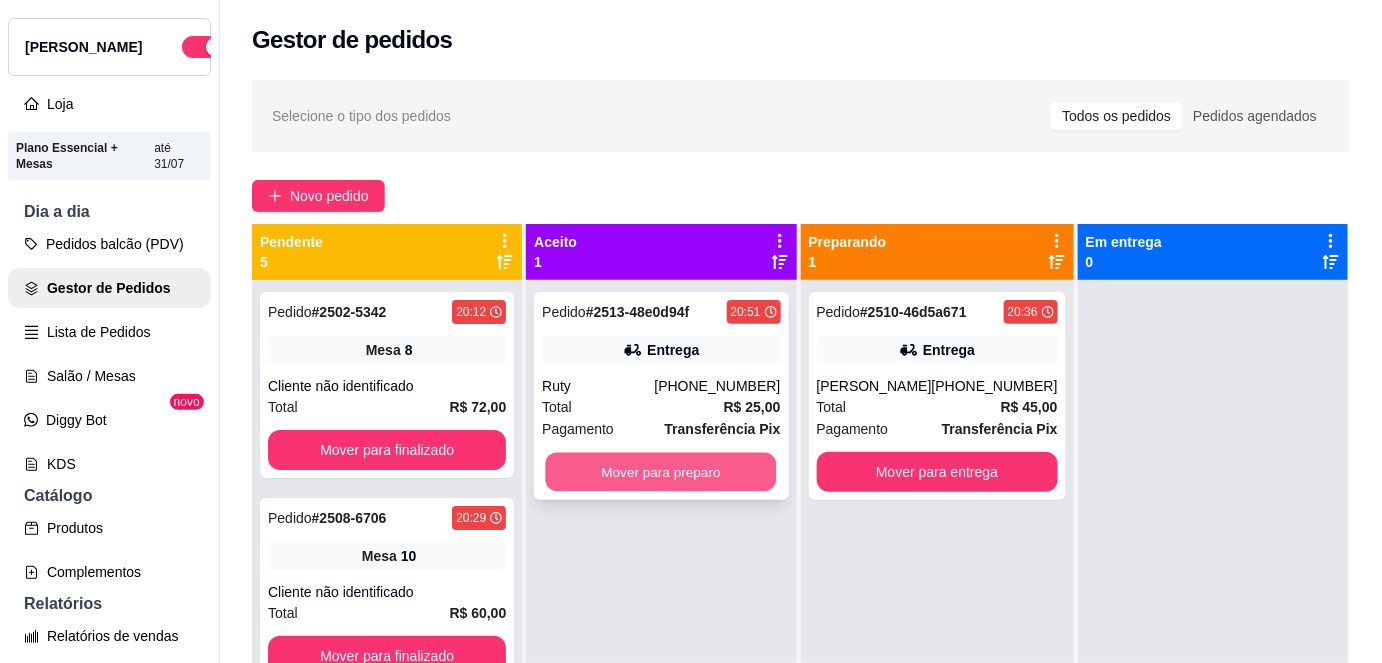click on "Mover para preparo" at bounding box center (661, 472) 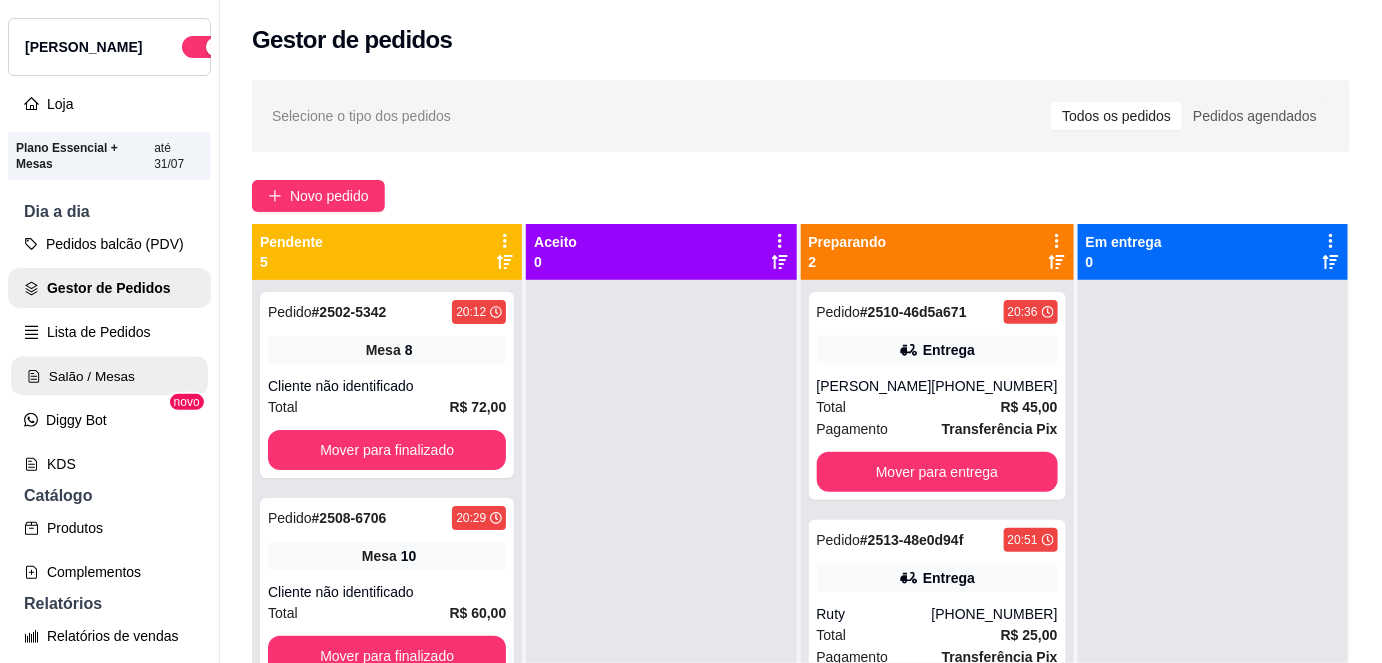 click on "Salão / Mesas" at bounding box center [109, 376] 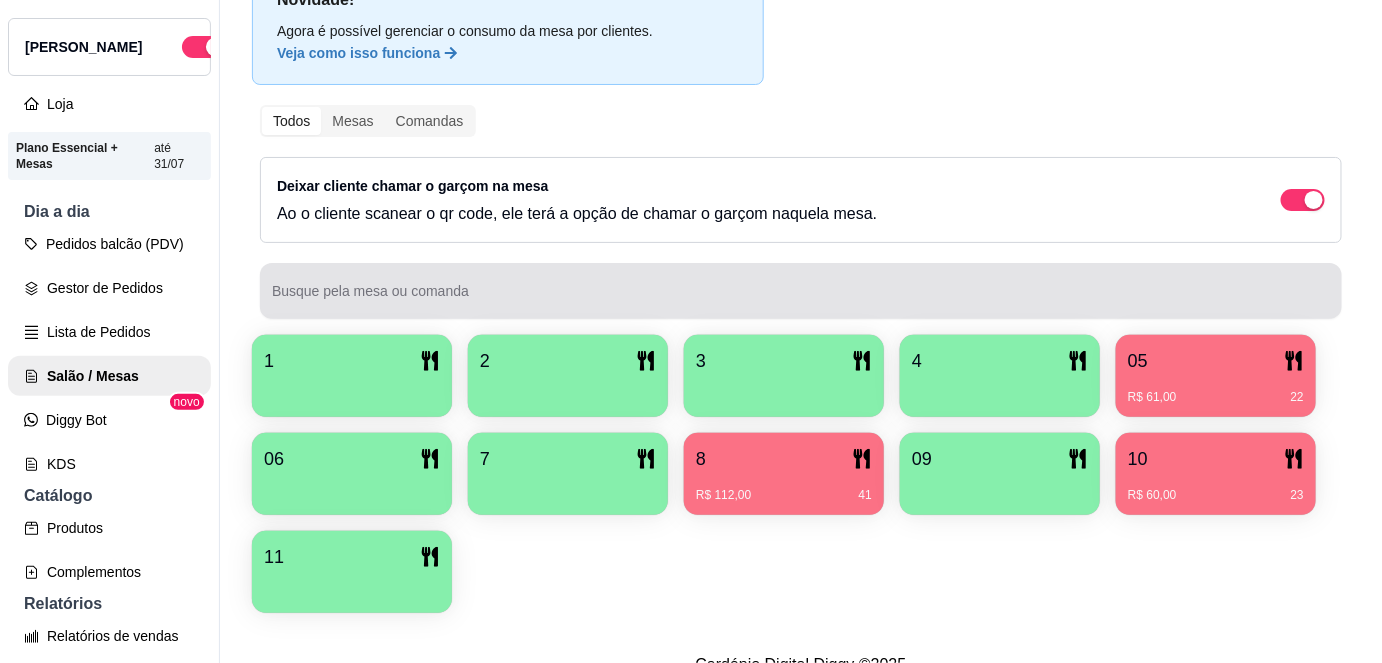 scroll, scrollTop: 156, scrollLeft: 0, axis: vertical 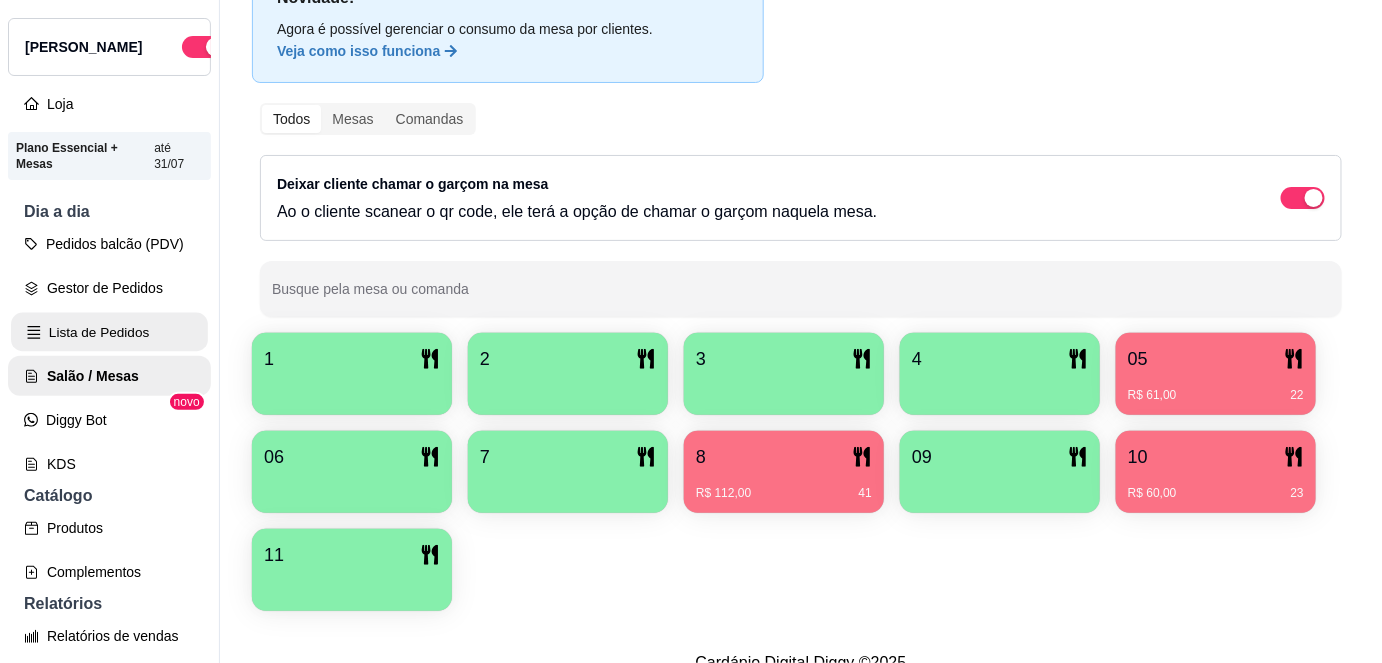 click on "Lista de Pedidos" at bounding box center [109, 332] 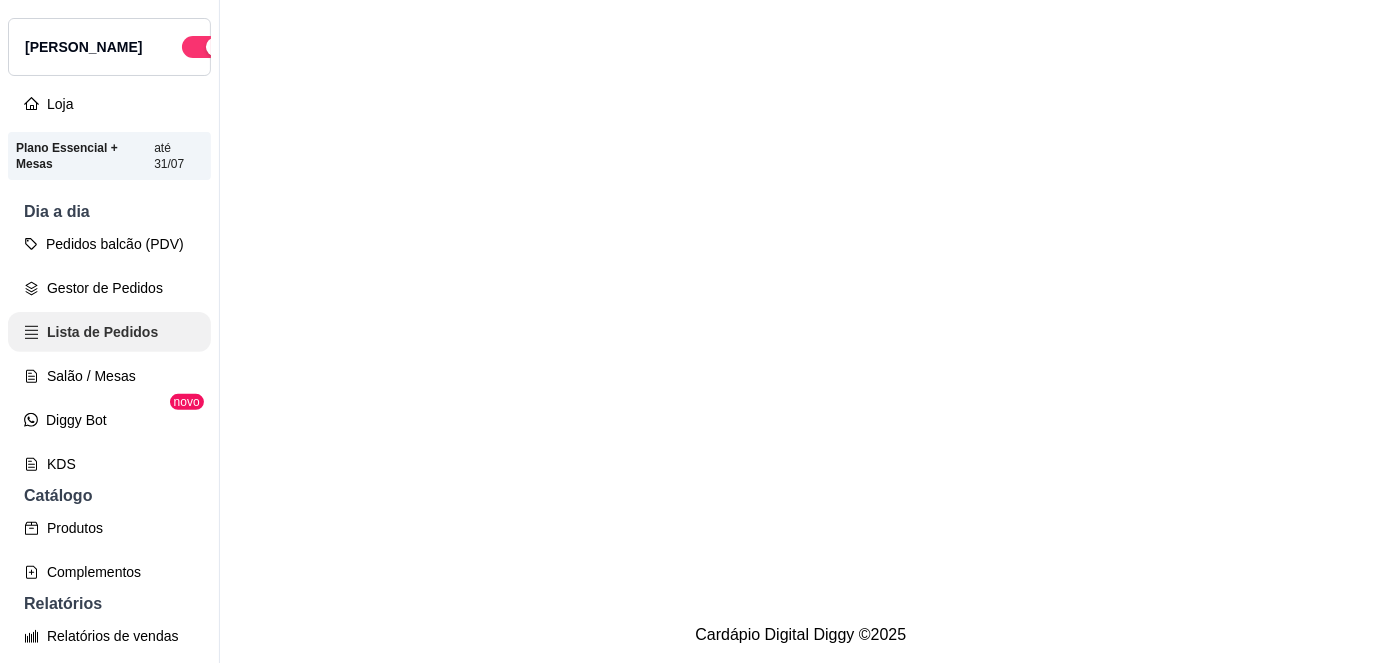 scroll, scrollTop: 0, scrollLeft: 0, axis: both 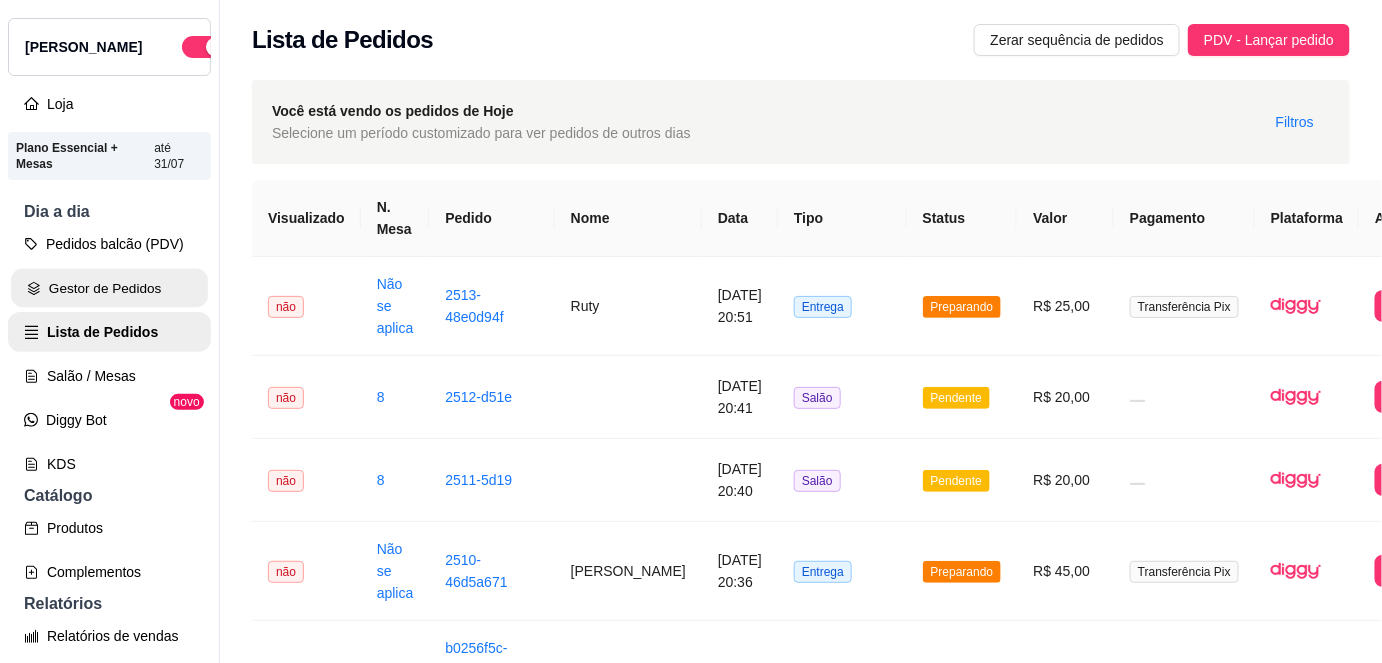 click on "Gestor de Pedidos" at bounding box center (109, 288) 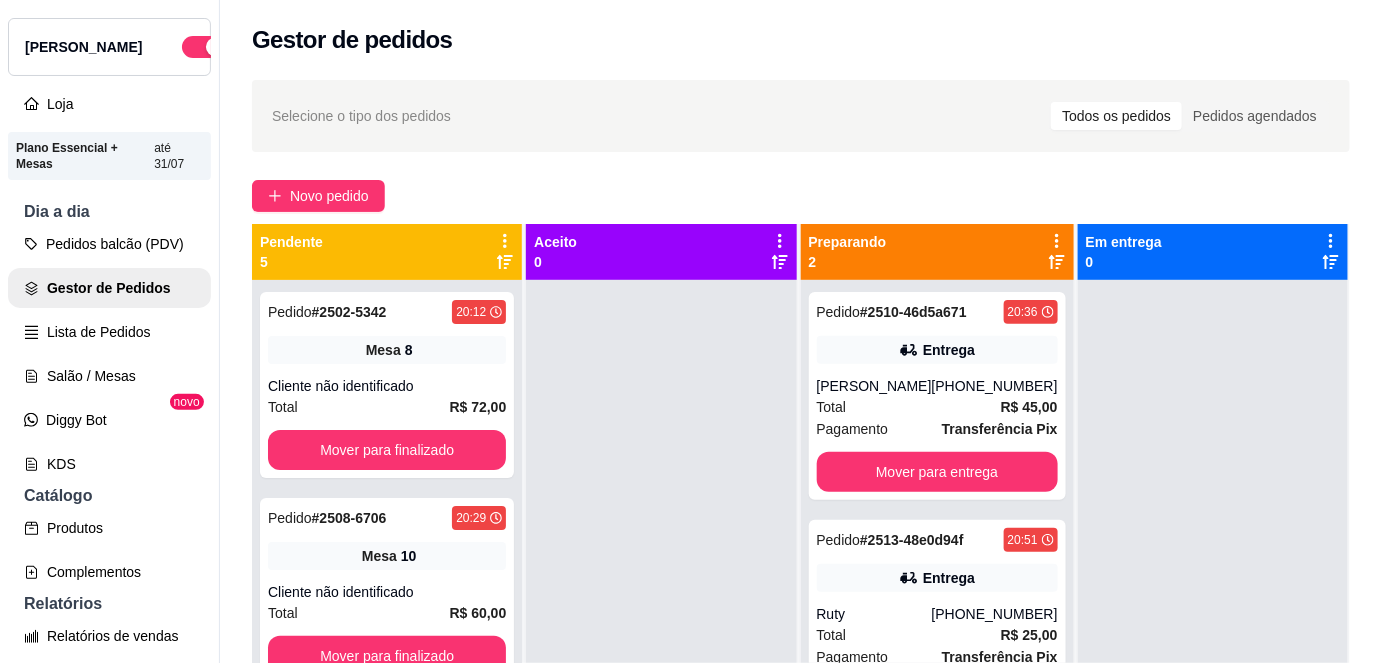 scroll, scrollTop: 56, scrollLeft: 0, axis: vertical 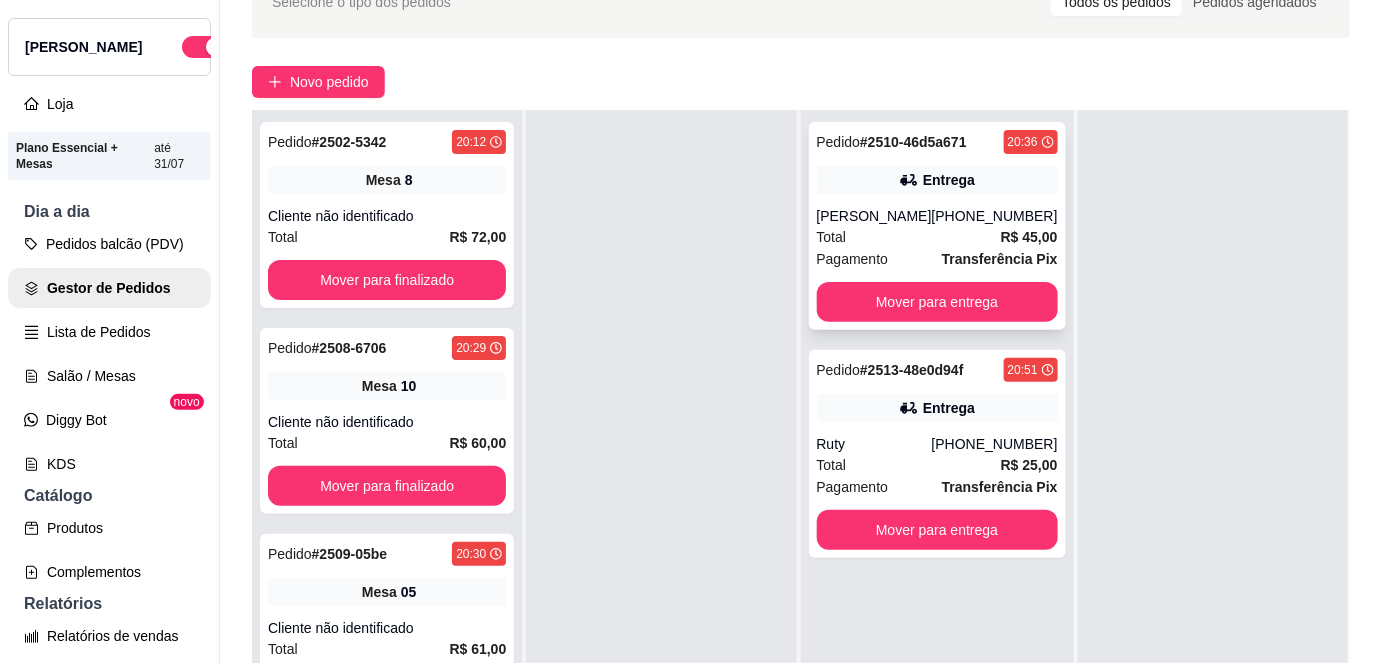 click on "Pedido  # 2510-46d5a671 20:36 Entrega [PERSON_NAME]  [PHONE_NUMBER] Total R$ 45,00 Pagamento Transferência Pix Mover para entrega" at bounding box center (937, 226) 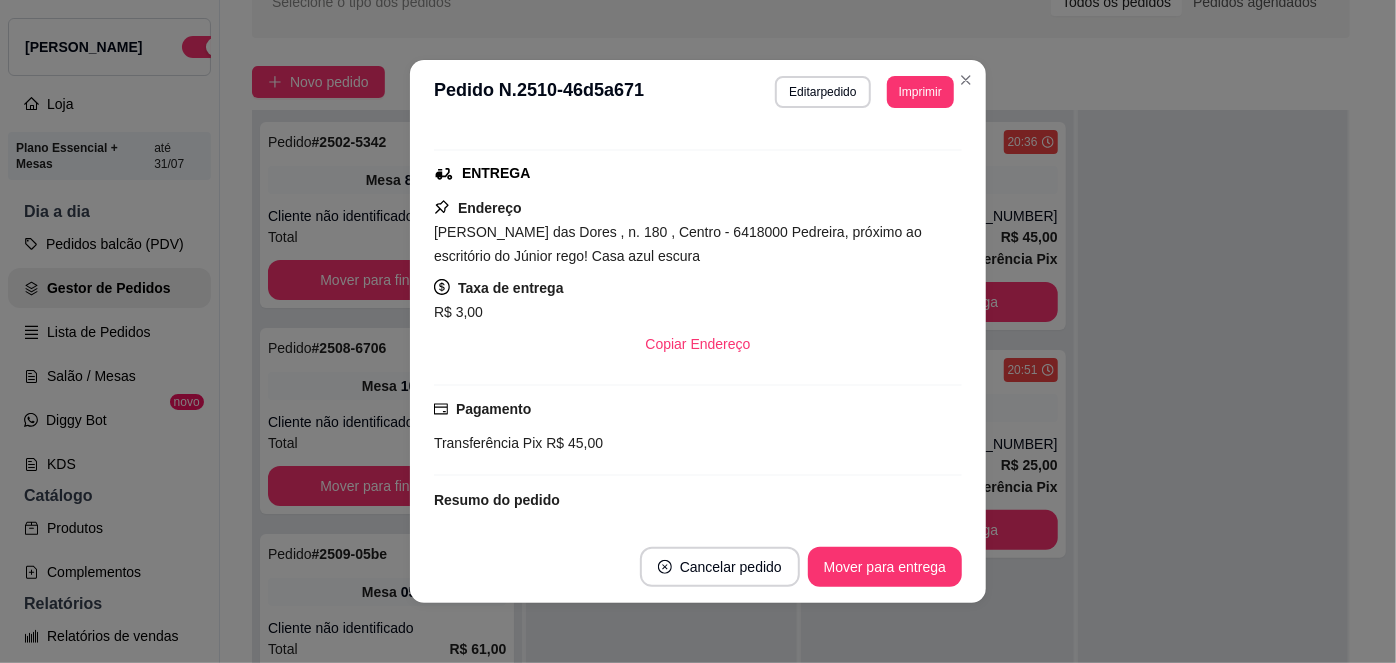 scroll, scrollTop: 467, scrollLeft: 0, axis: vertical 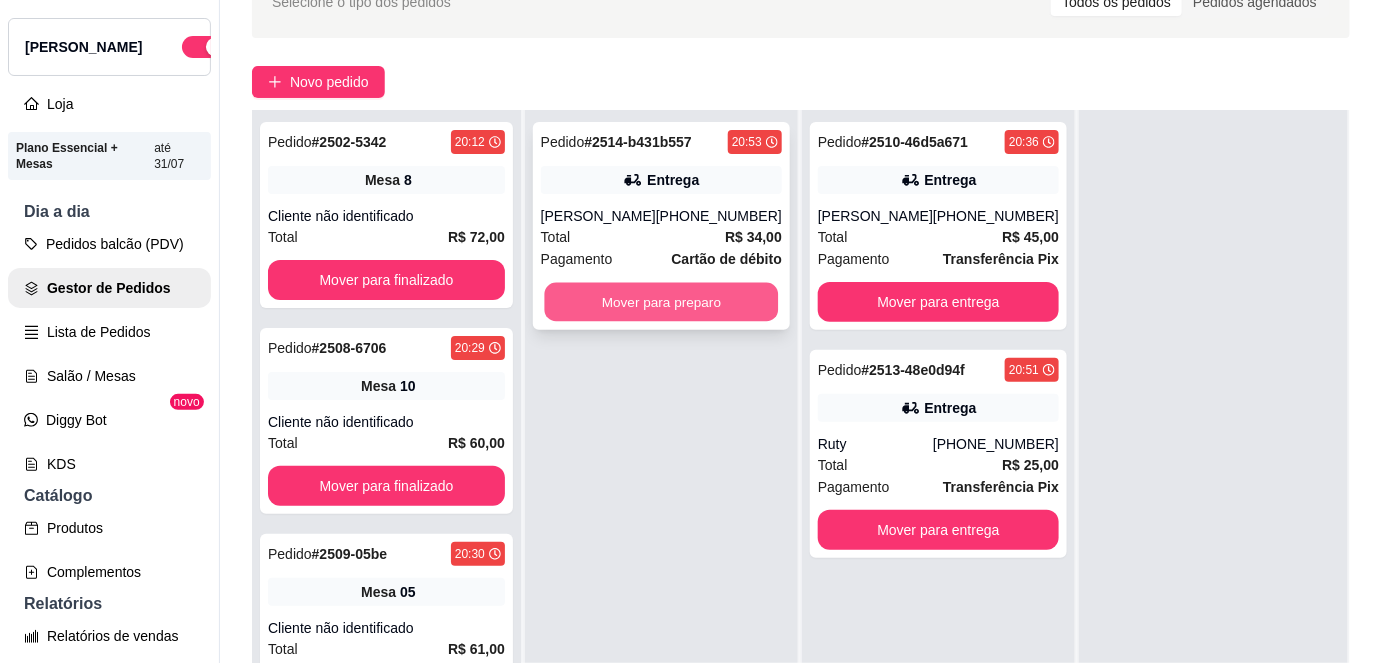 click on "Mover para preparo" at bounding box center (661, 302) 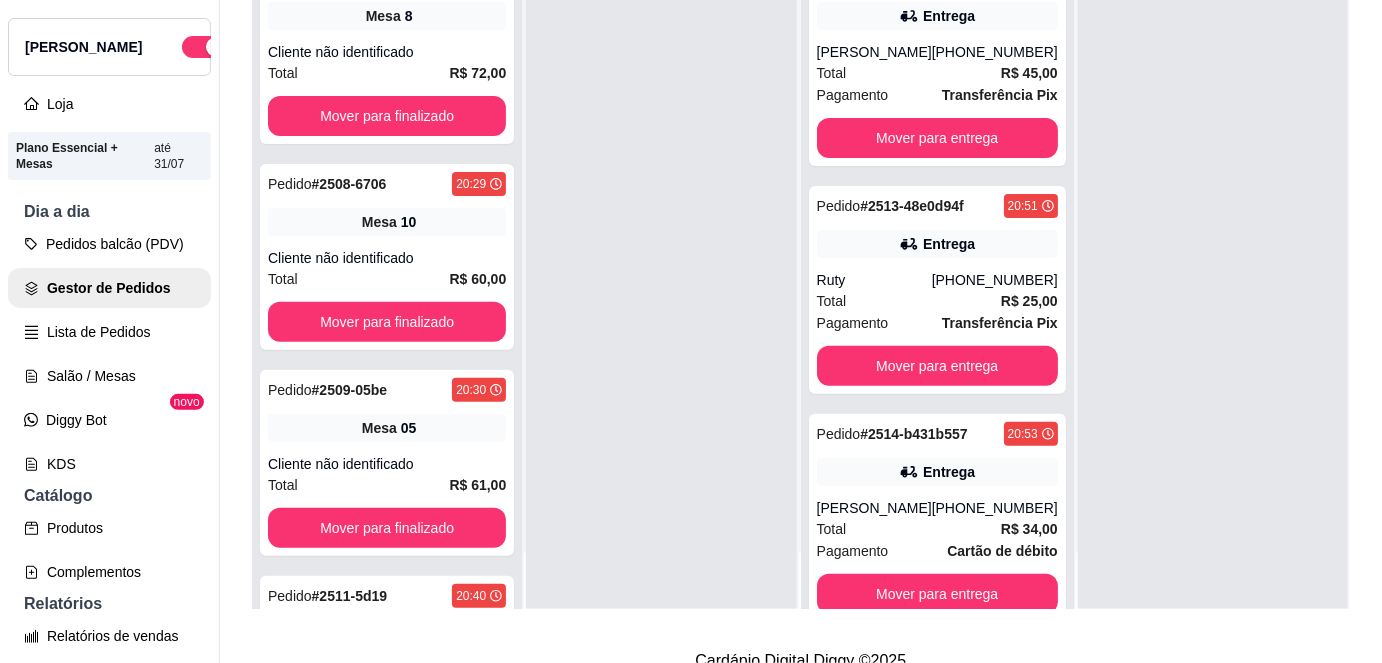 scroll, scrollTop: 317, scrollLeft: 0, axis: vertical 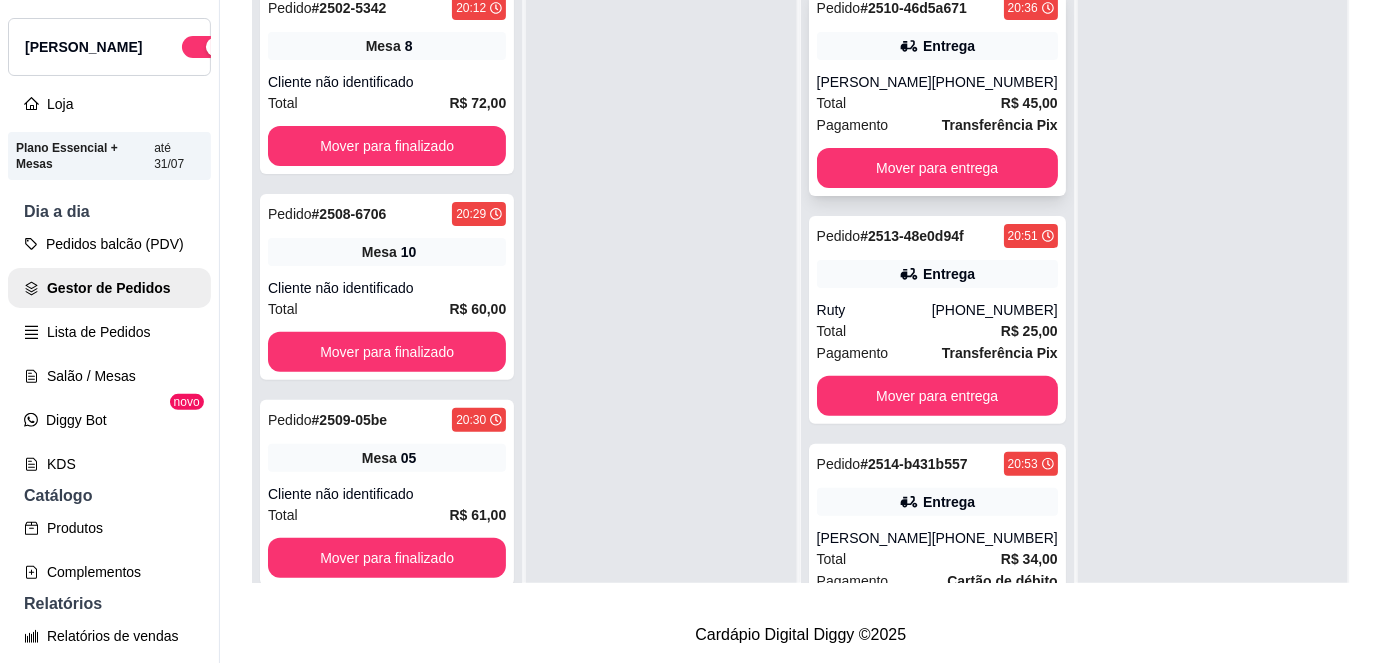 click on "Total R$ 45,00" at bounding box center [937, 103] 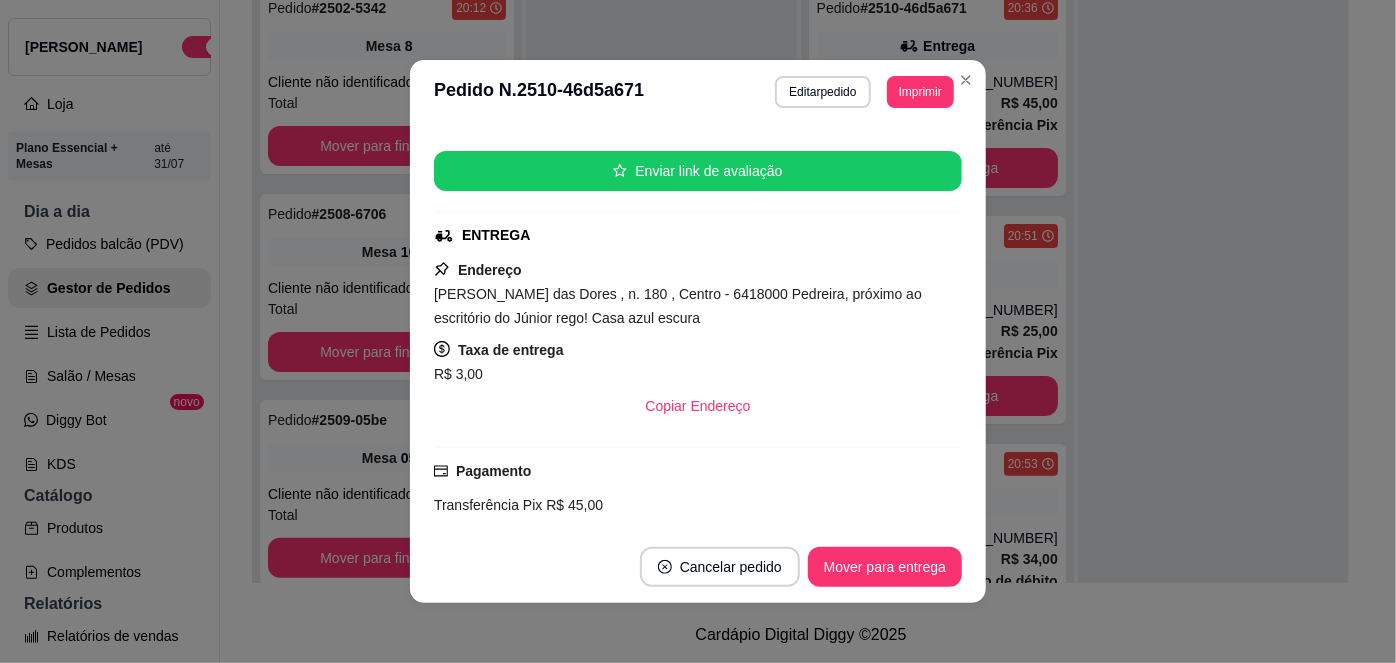scroll, scrollTop: 467, scrollLeft: 0, axis: vertical 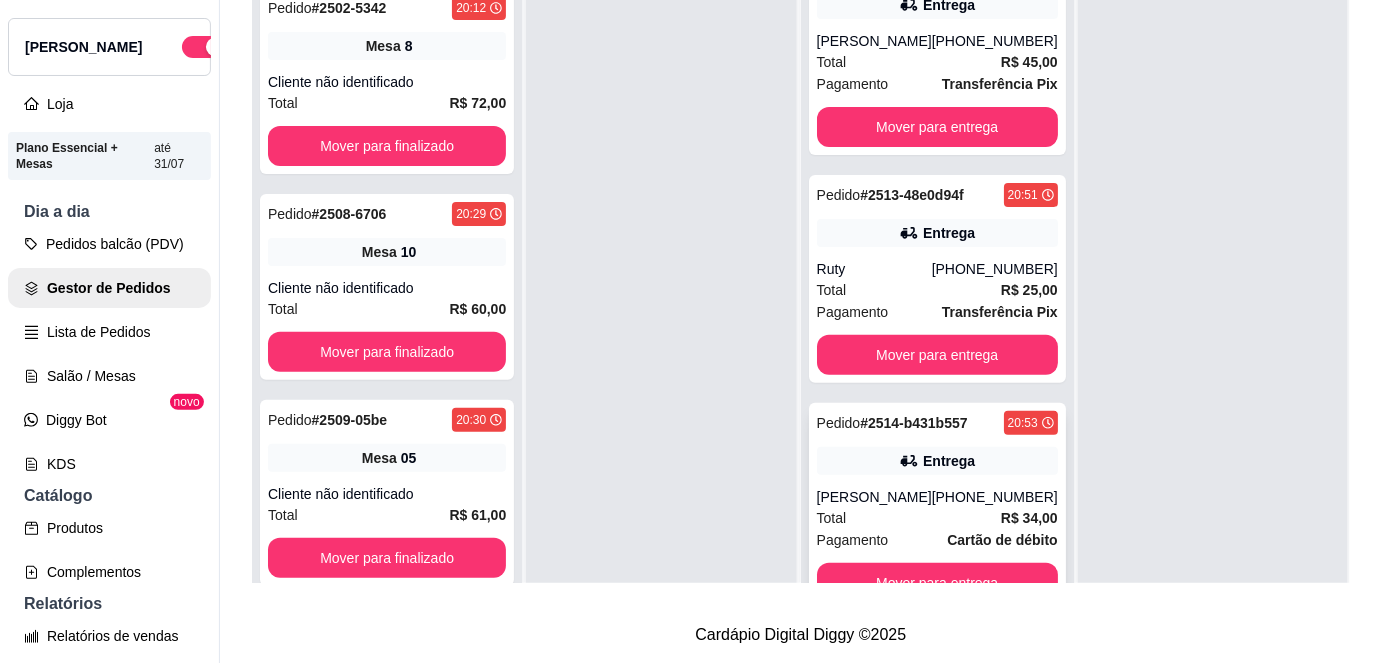 click on "[PERSON_NAME]" at bounding box center [874, 497] 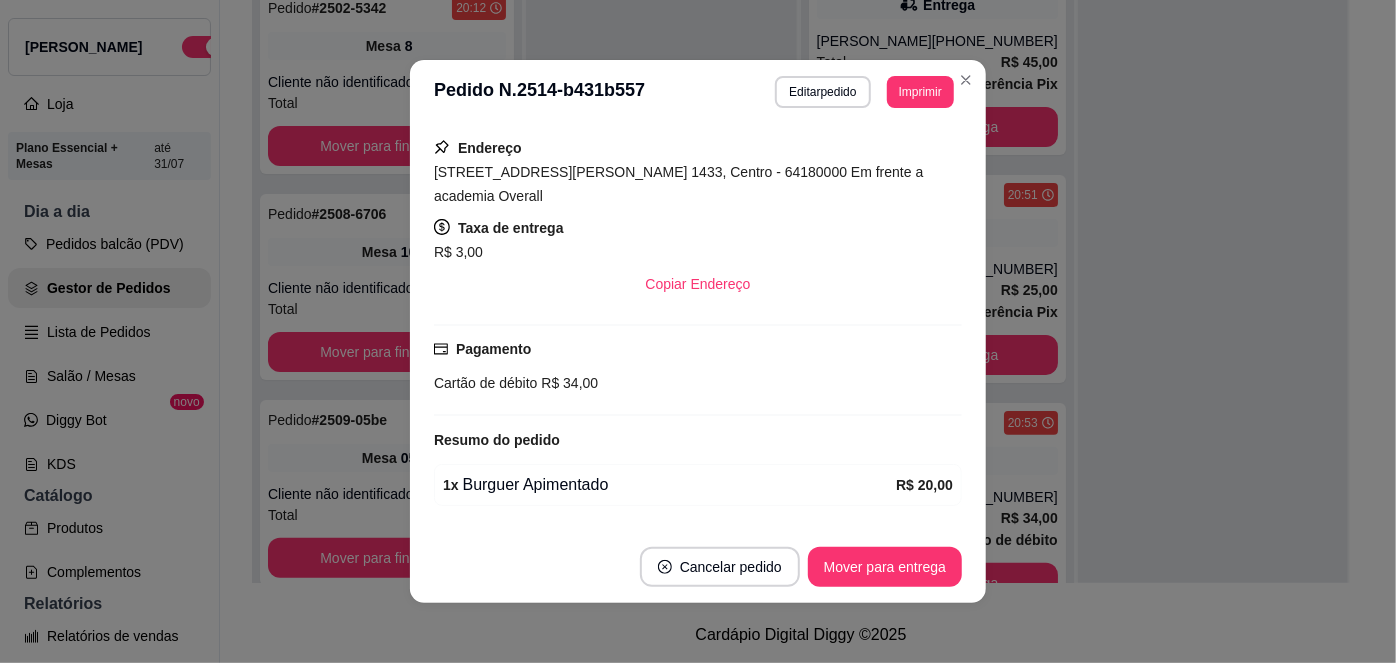 scroll, scrollTop: 504, scrollLeft: 0, axis: vertical 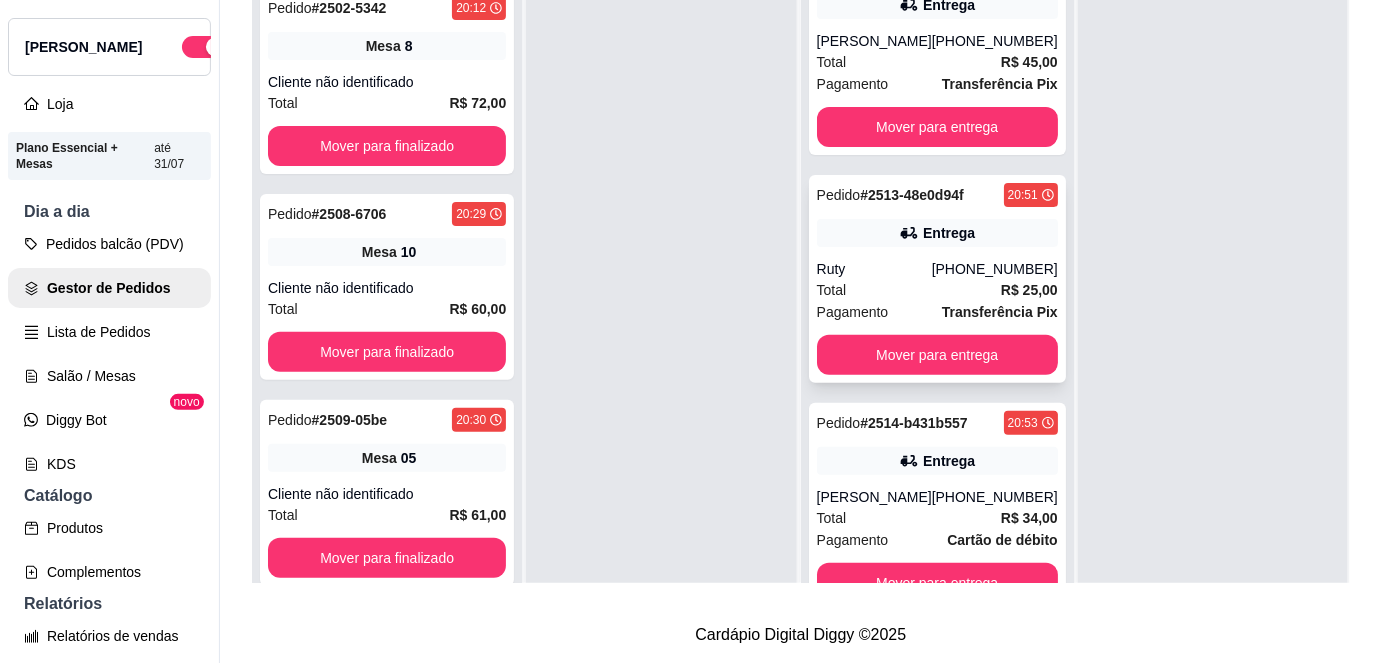 click 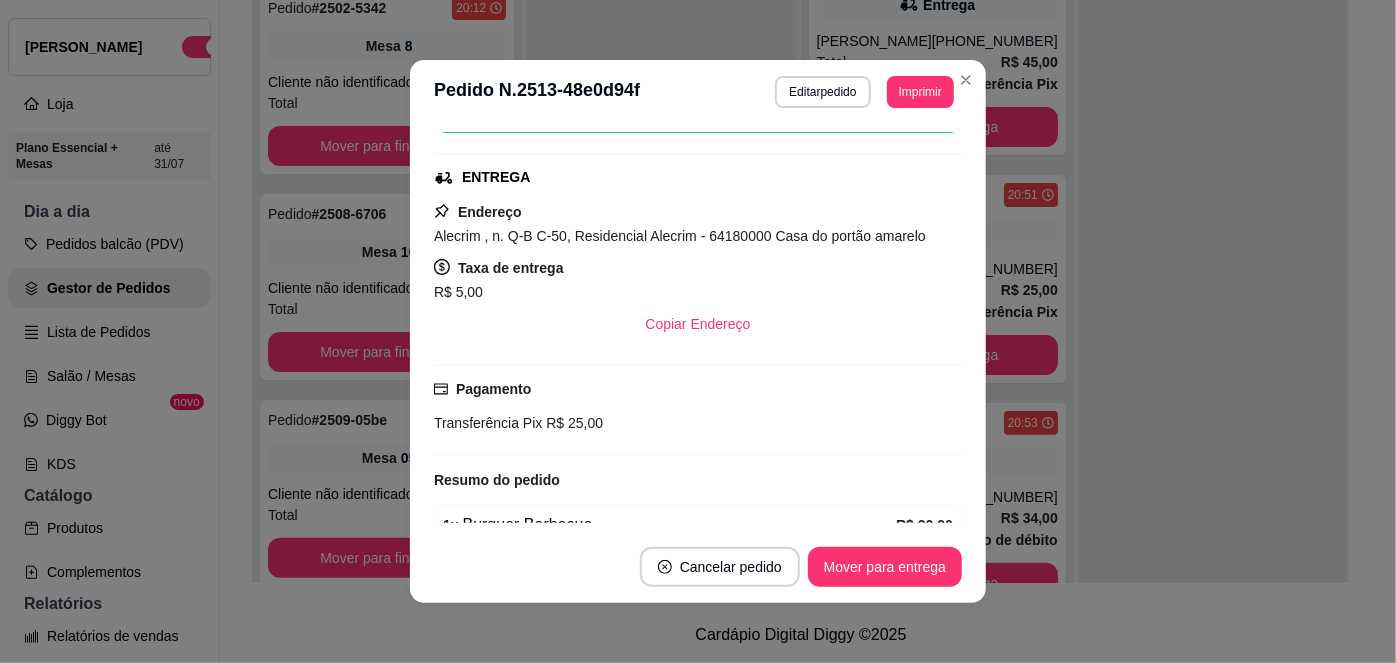 scroll, scrollTop: 0, scrollLeft: 0, axis: both 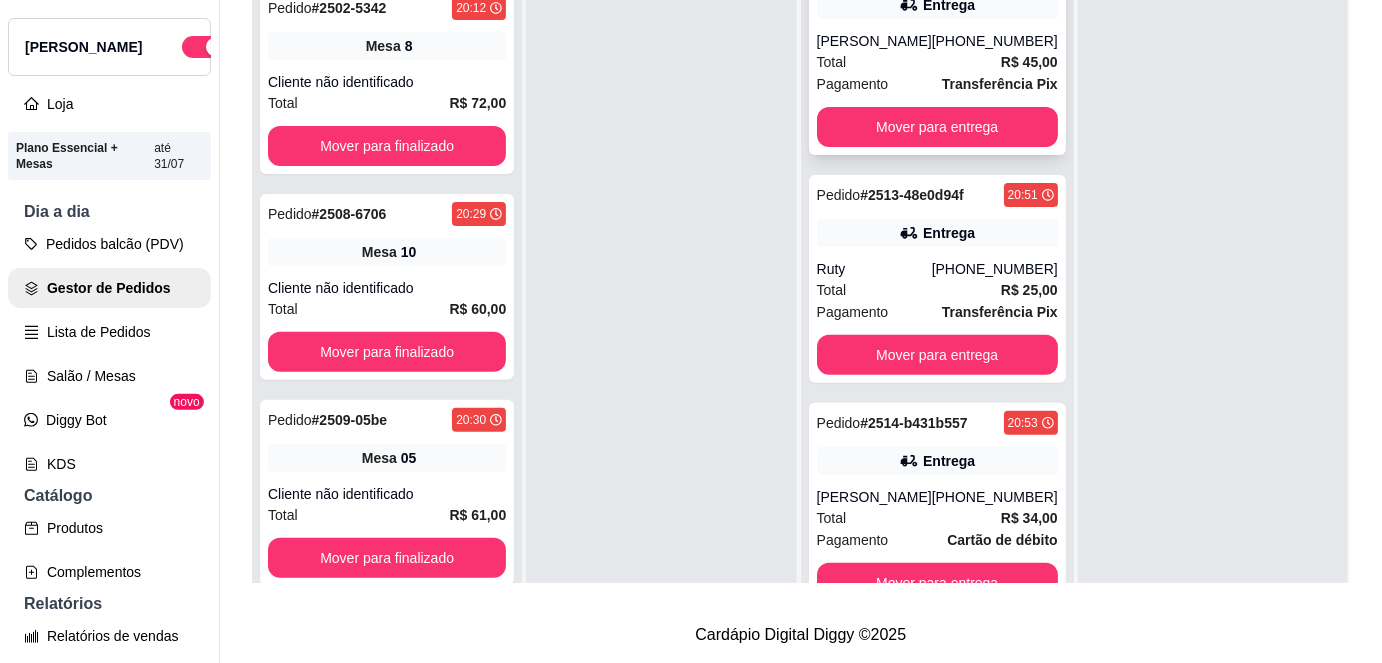click on "Total R$ 45,00" at bounding box center [937, 62] 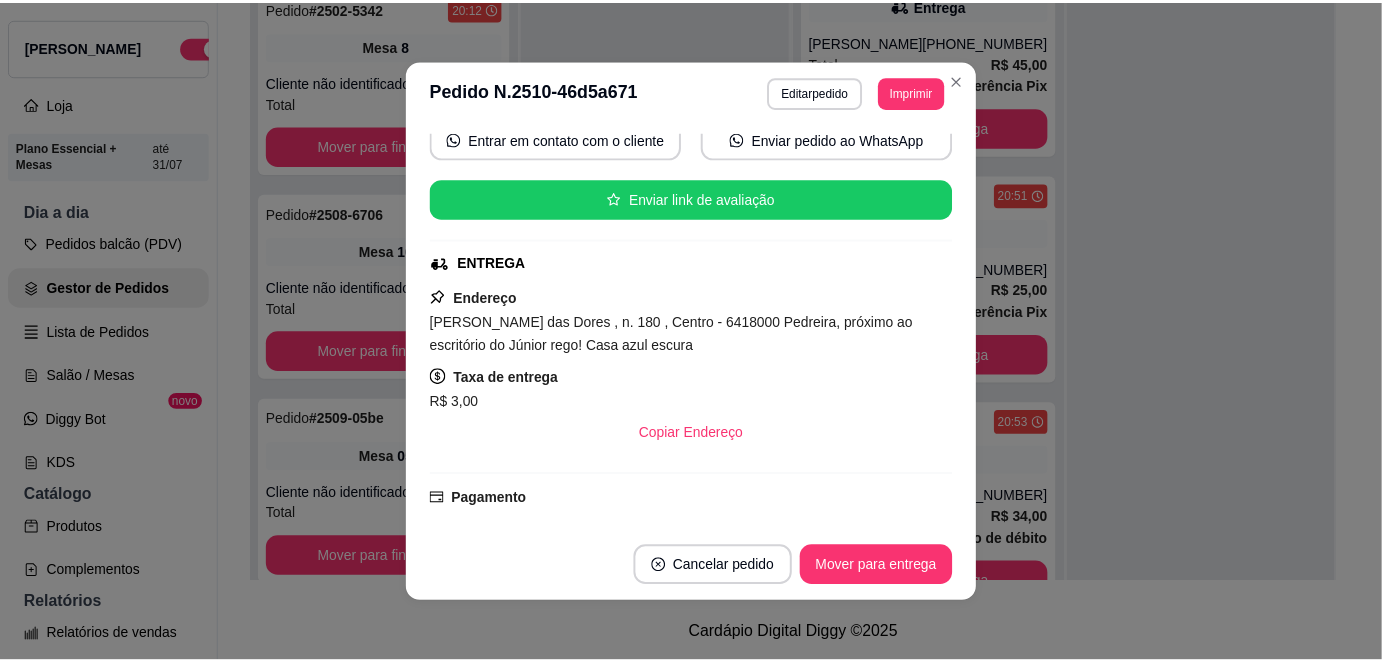 scroll, scrollTop: 200, scrollLeft: 0, axis: vertical 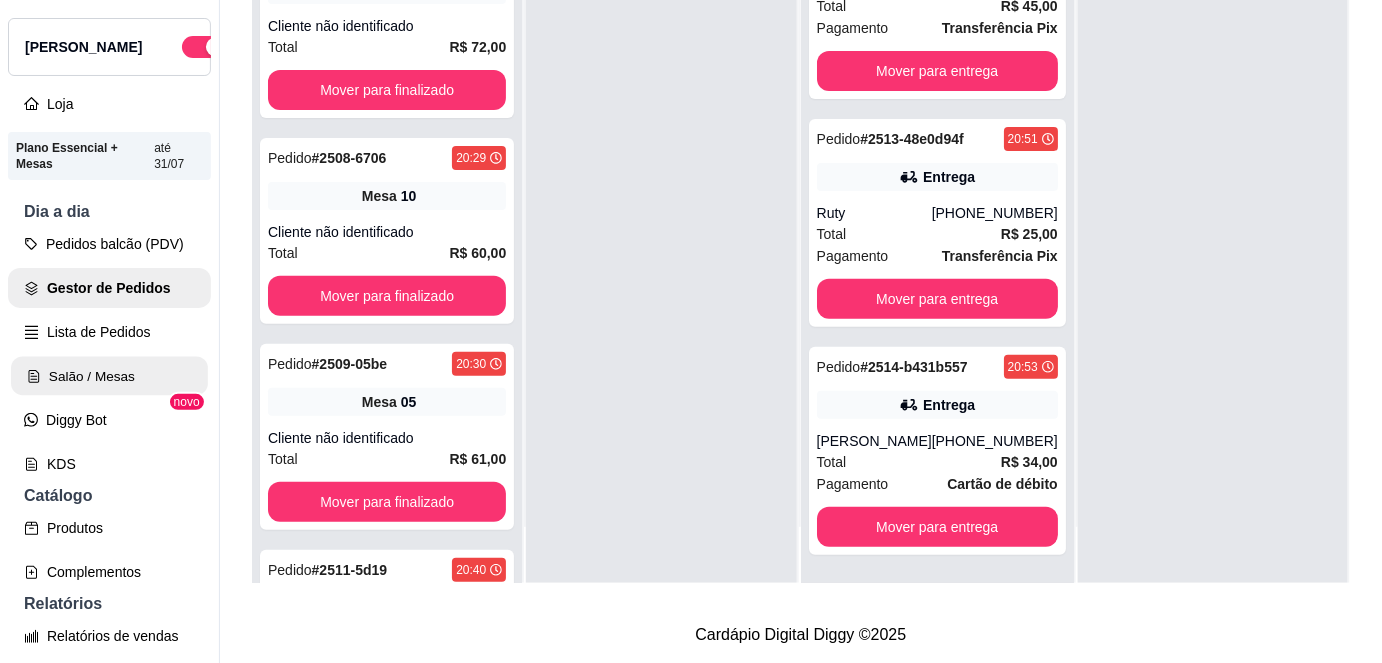 click on "Salão / Mesas" at bounding box center (109, 376) 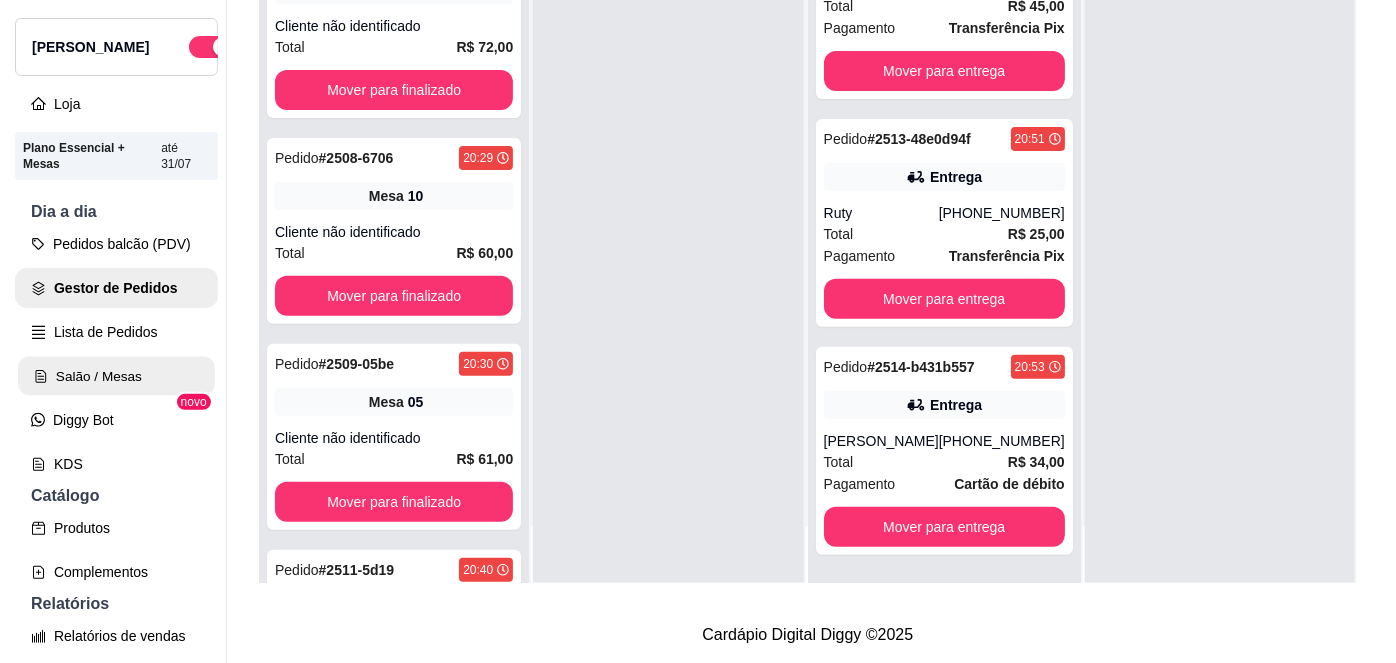 scroll, scrollTop: 0, scrollLeft: 0, axis: both 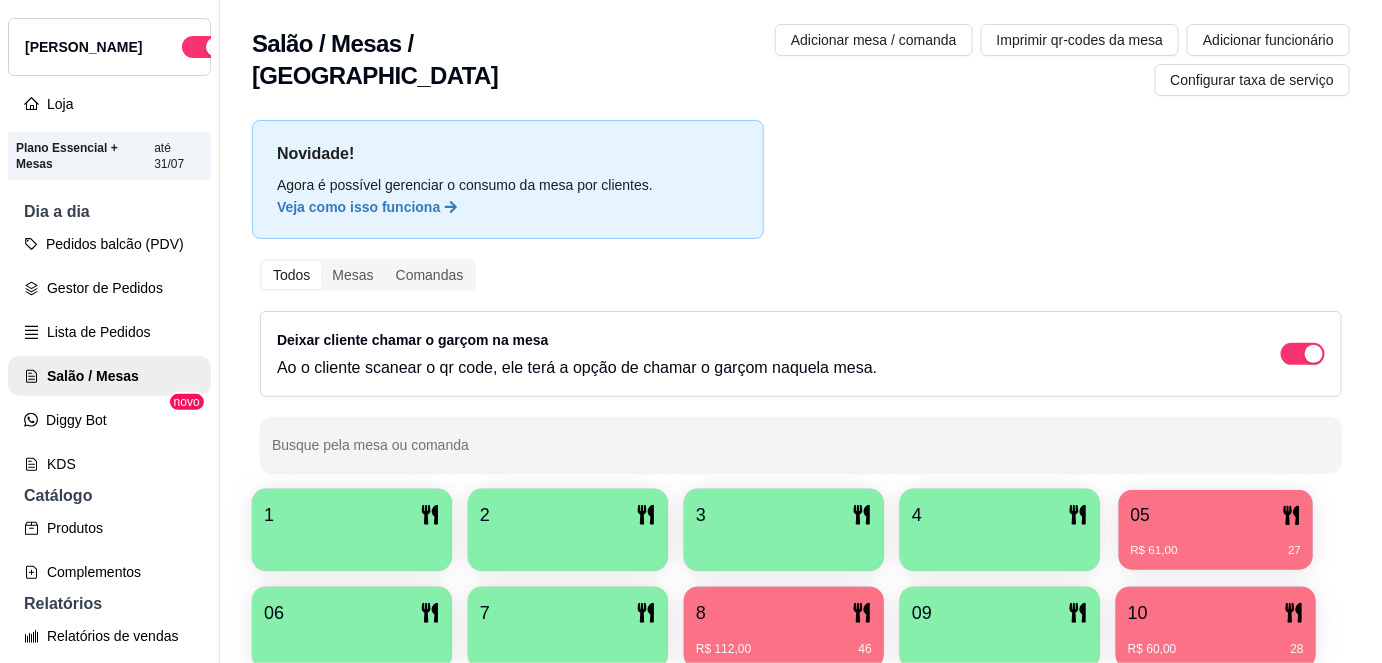 click on "05" at bounding box center (1216, 515) 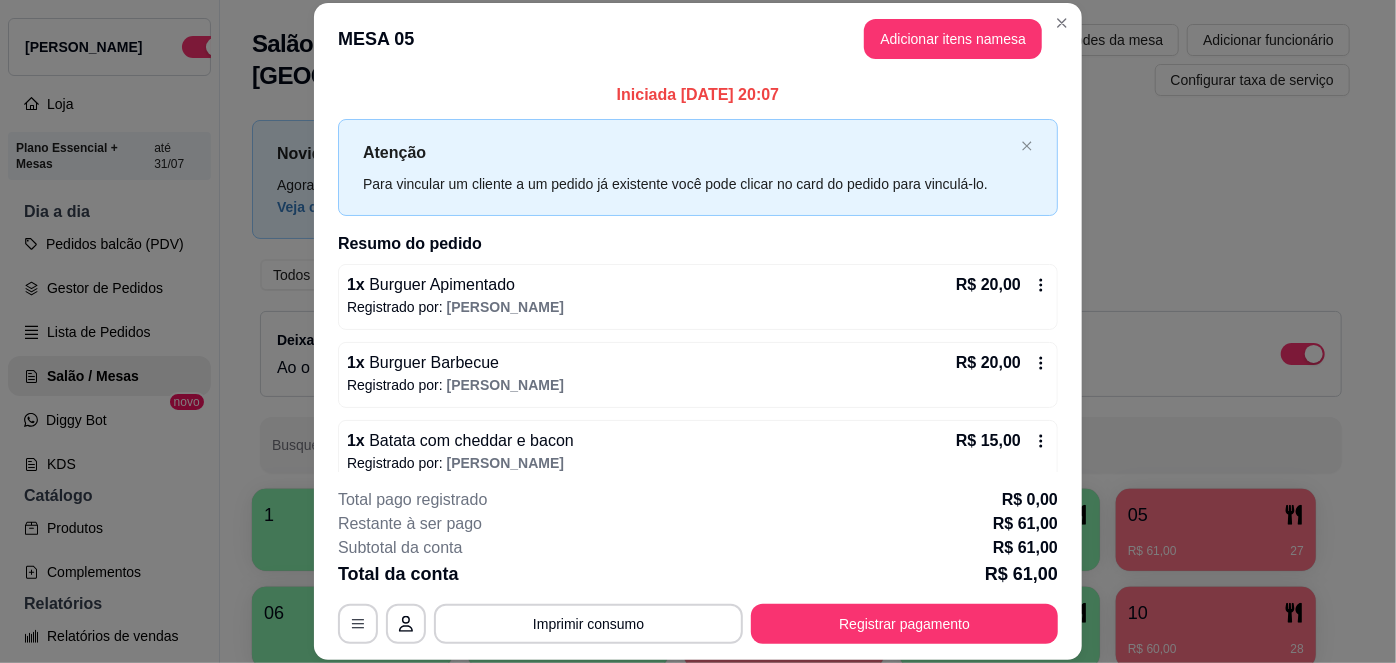scroll, scrollTop: 97, scrollLeft: 0, axis: vertical 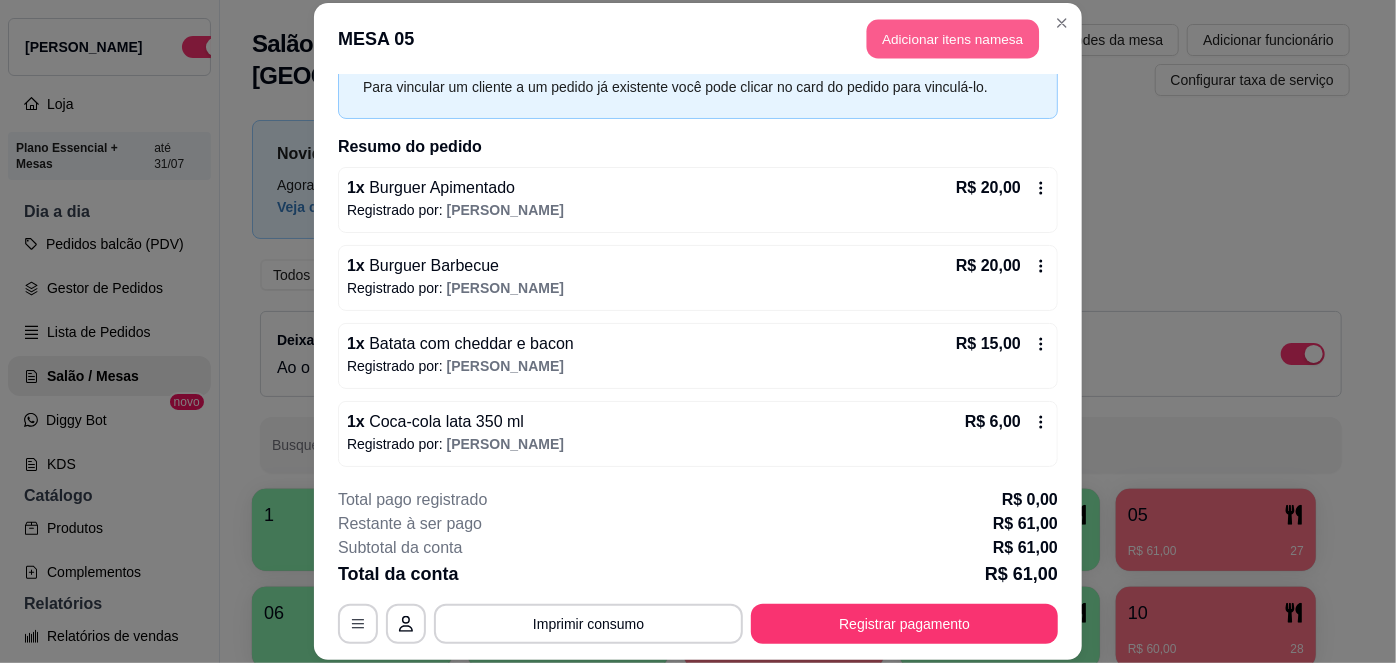 click on "Adicionar itens na  mesa" at bounding box center (953, 39) 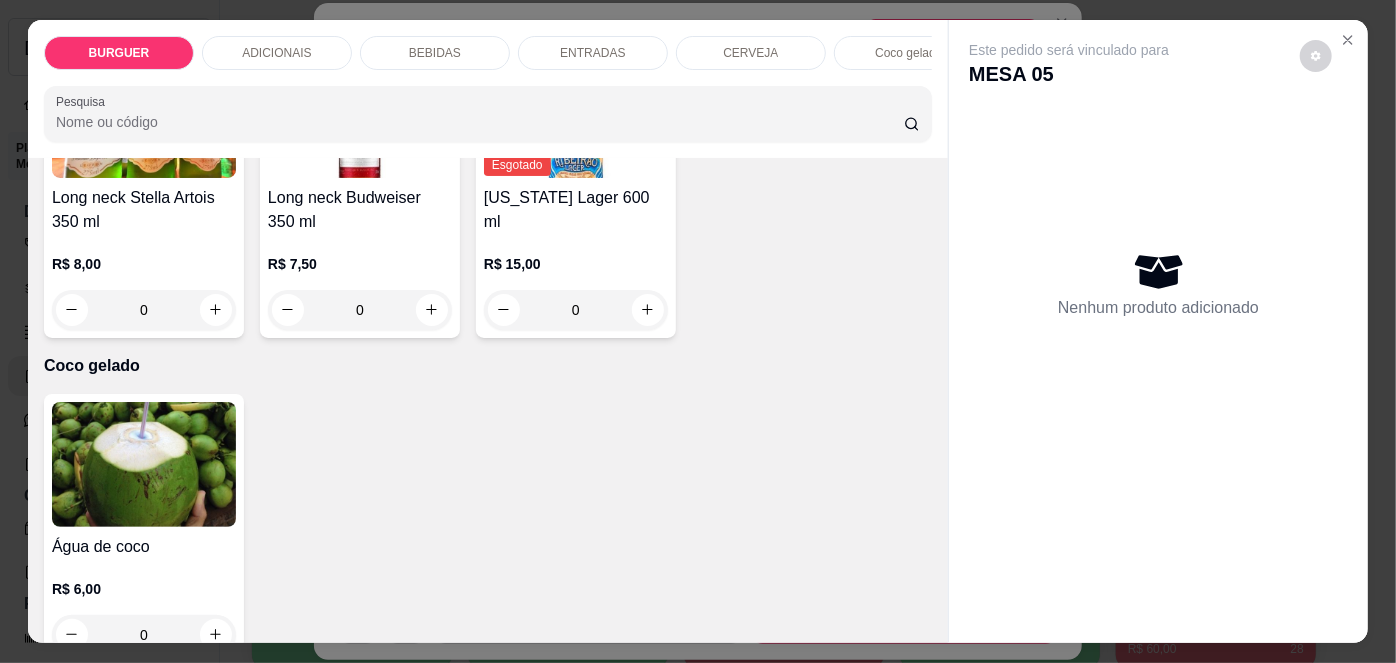 scroll, scrollTop: 3280, scrollLeft: 0, axis: vertical 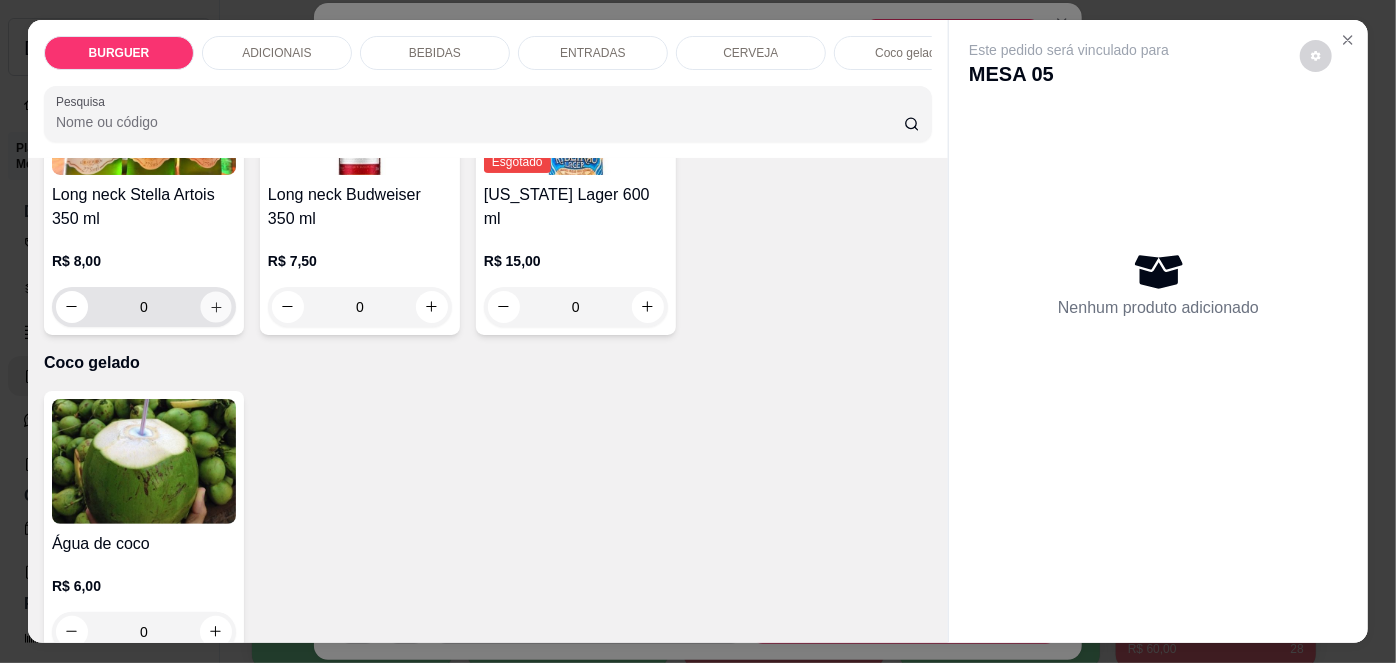 click at bounding box center (215, 306) 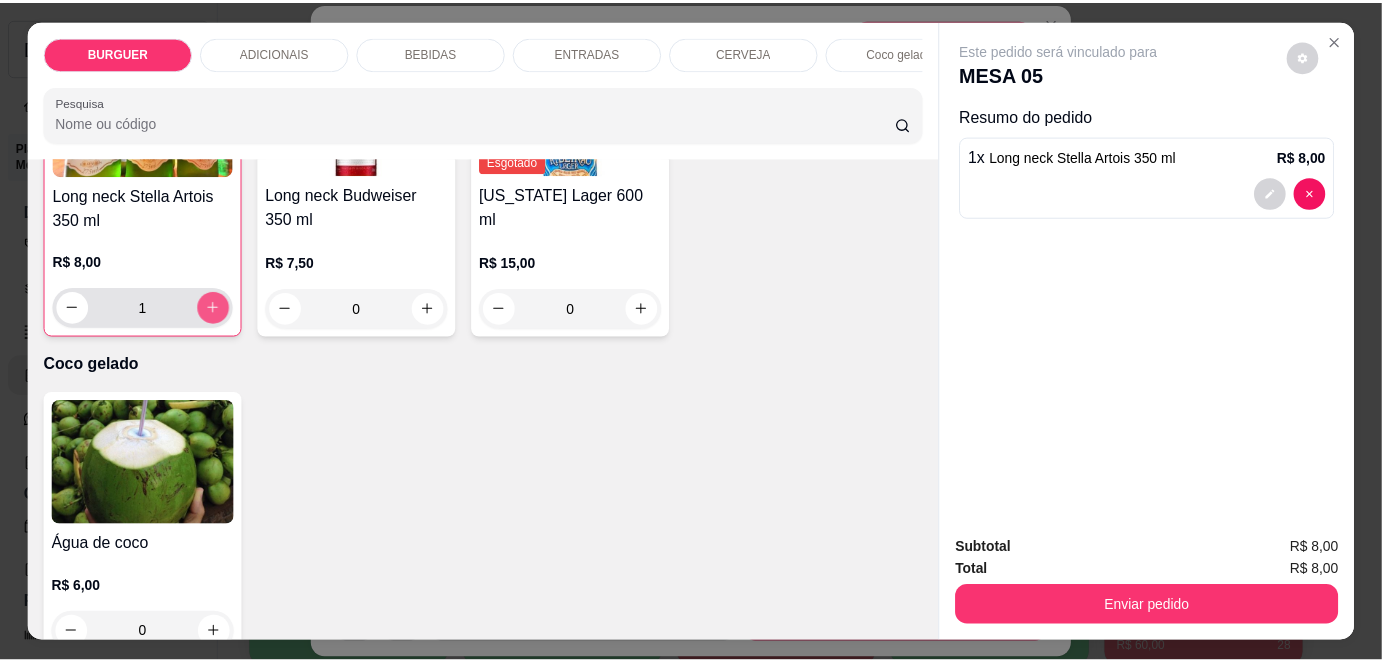 scroll, scrollTop: 3281, scrollLeft: 0, axis: vertical 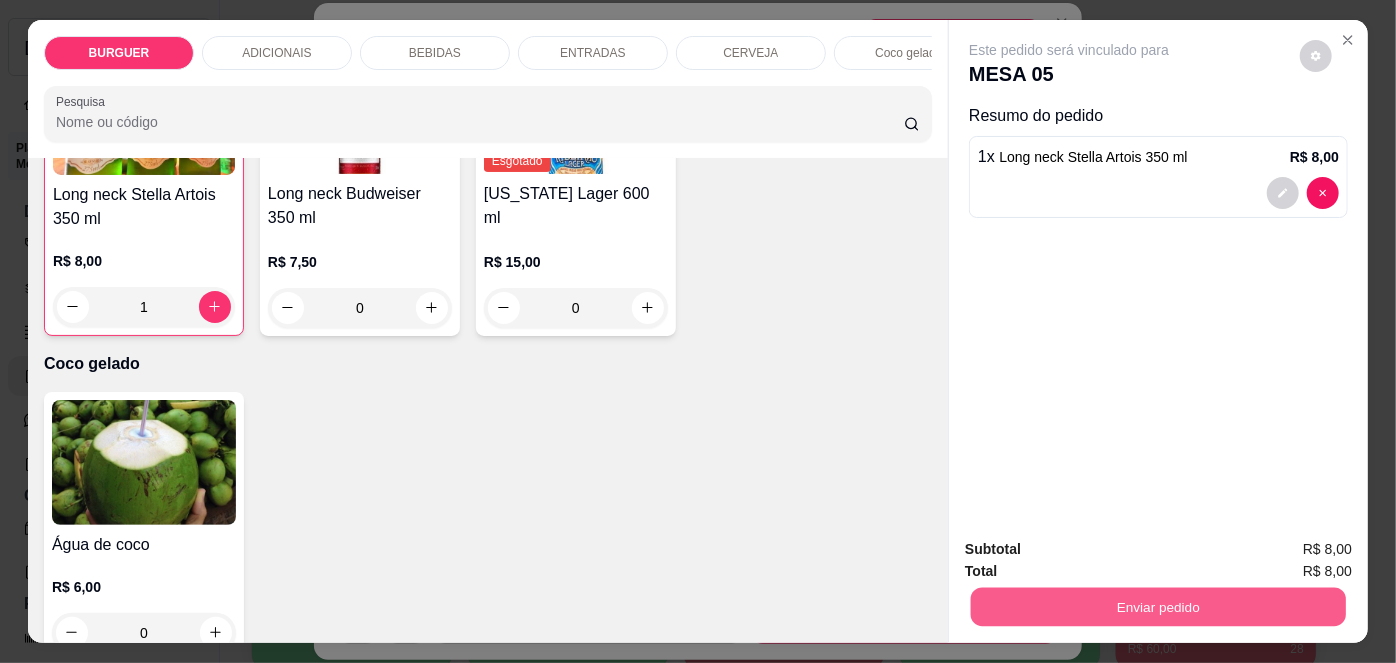 click on "Enviar pedido" at bounding box center (1158, 607) 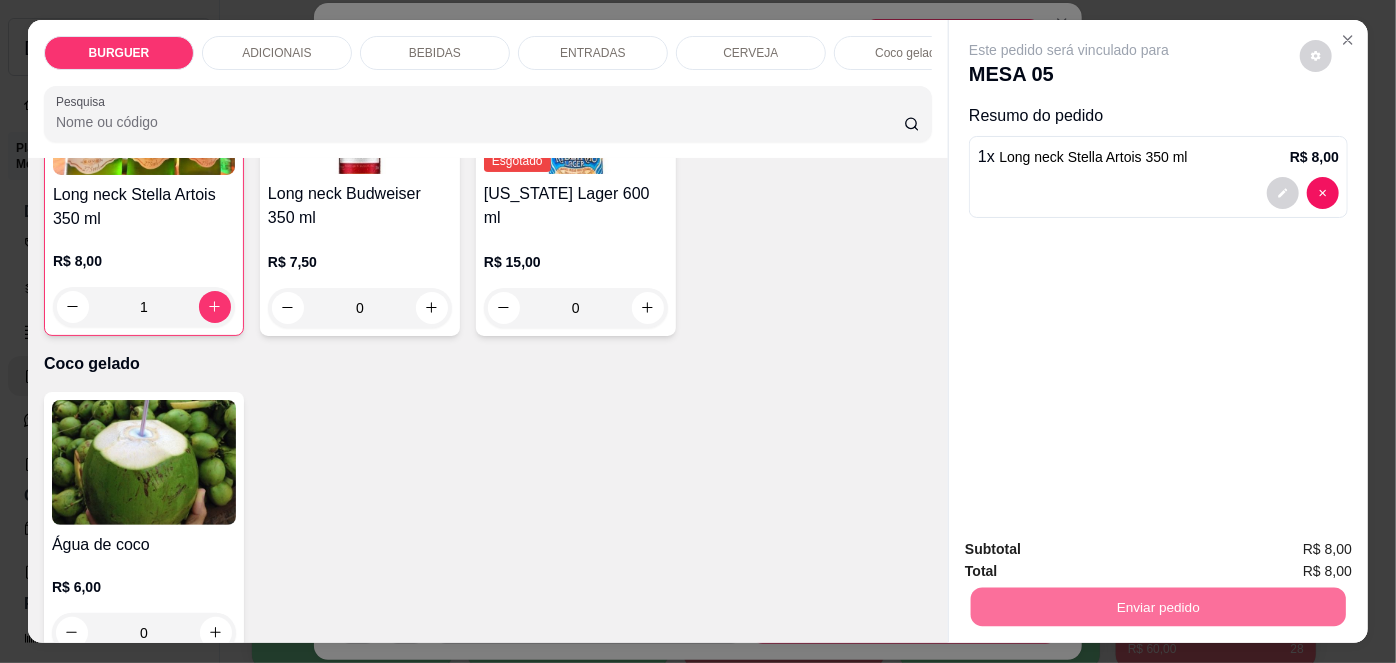 click on "Não registrar e enviar pedido" at bounding box center [1093, 551] 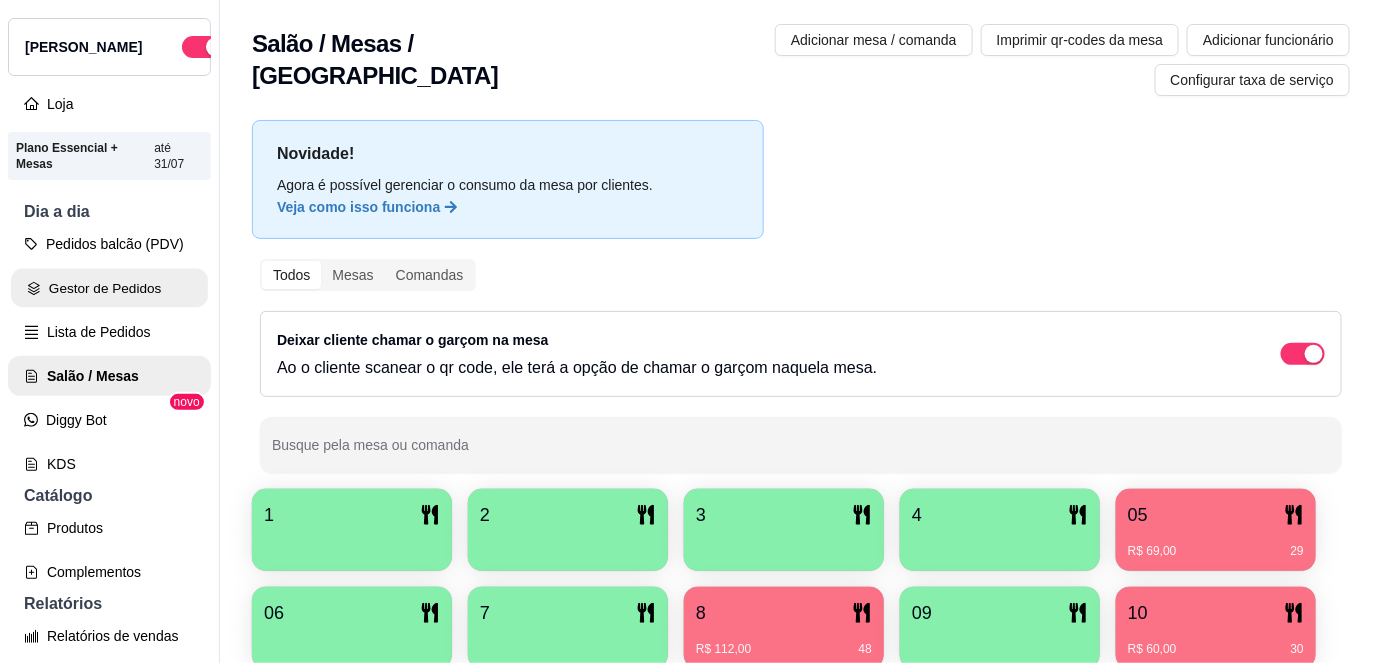 click on "Gestor de Pedidos" at bounding box center [109, 288] 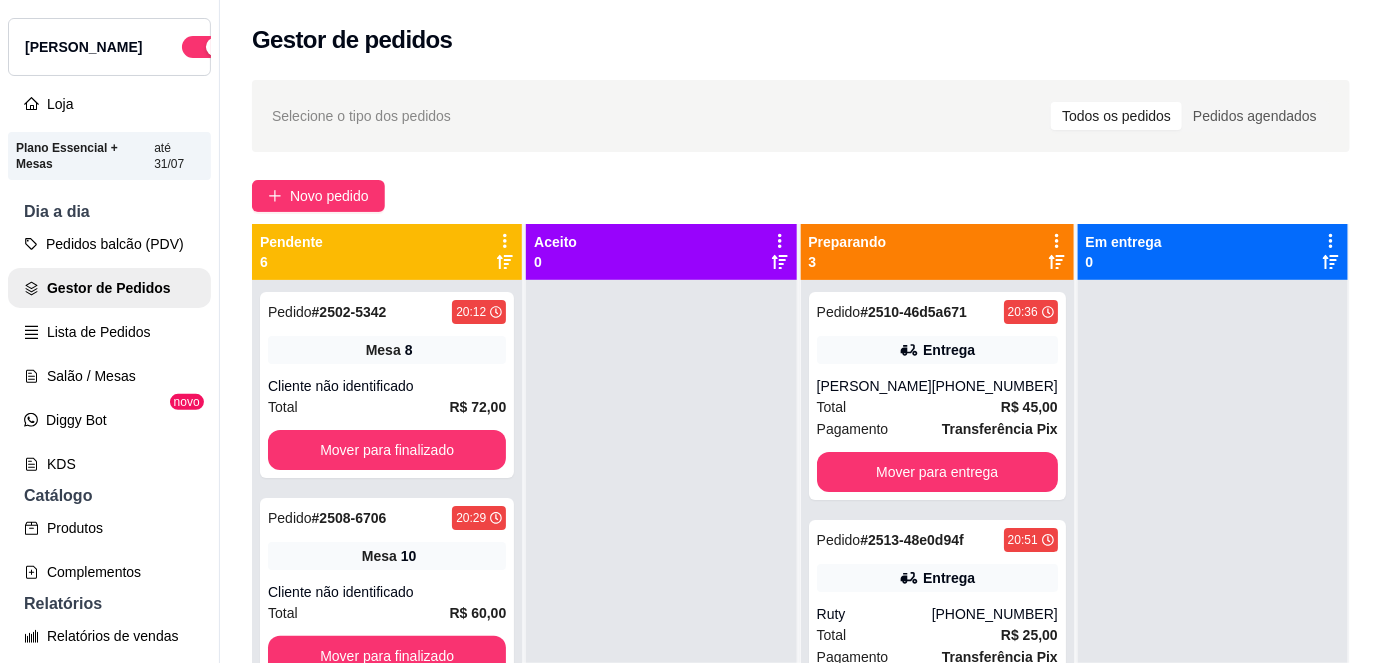 scroll, scrollTop: 56, scrollLeft: 0, axis: vertical 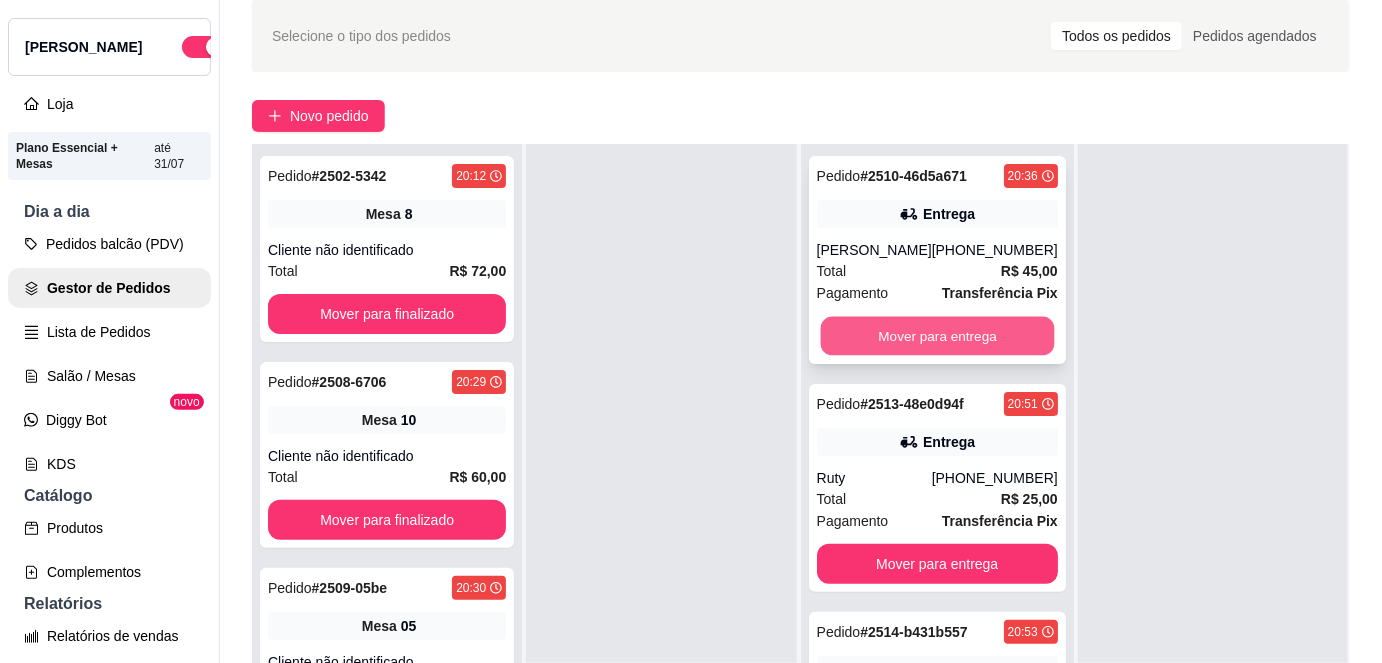 click on "Mover para entrega" at bounding box center [937, 336] 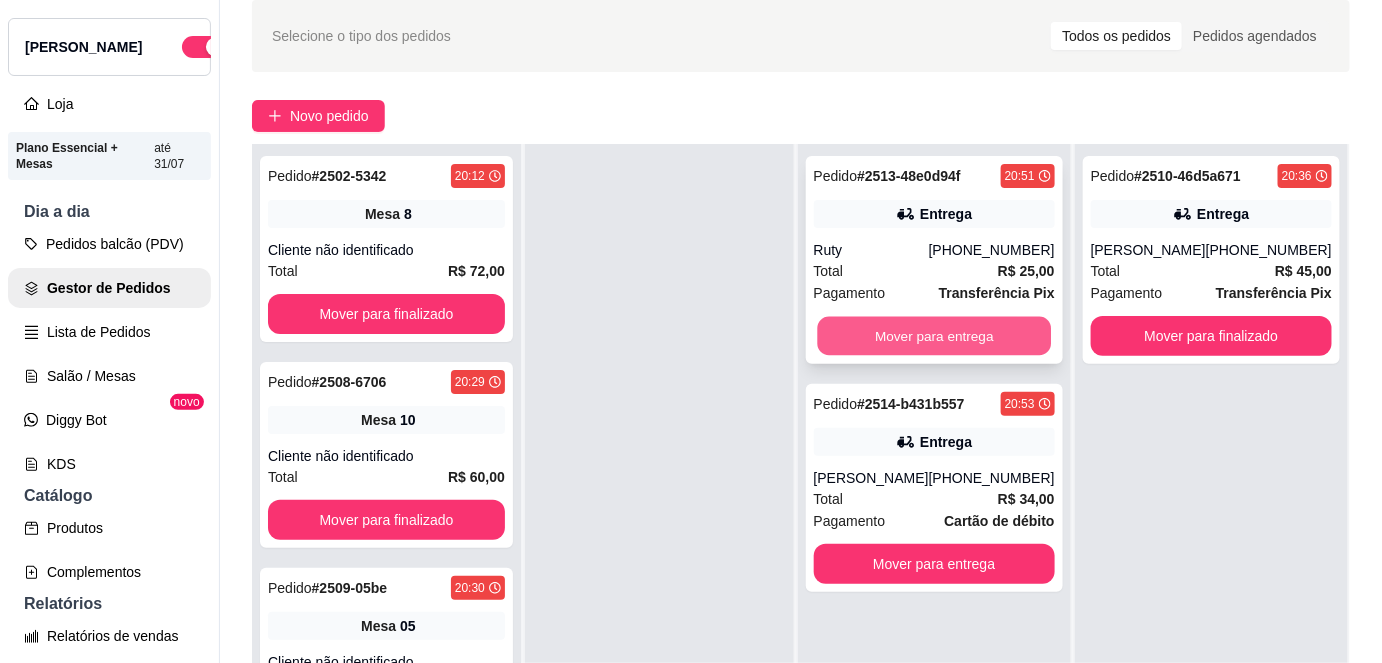 click on "Mover para entrega" at bounding box center (934, 336) 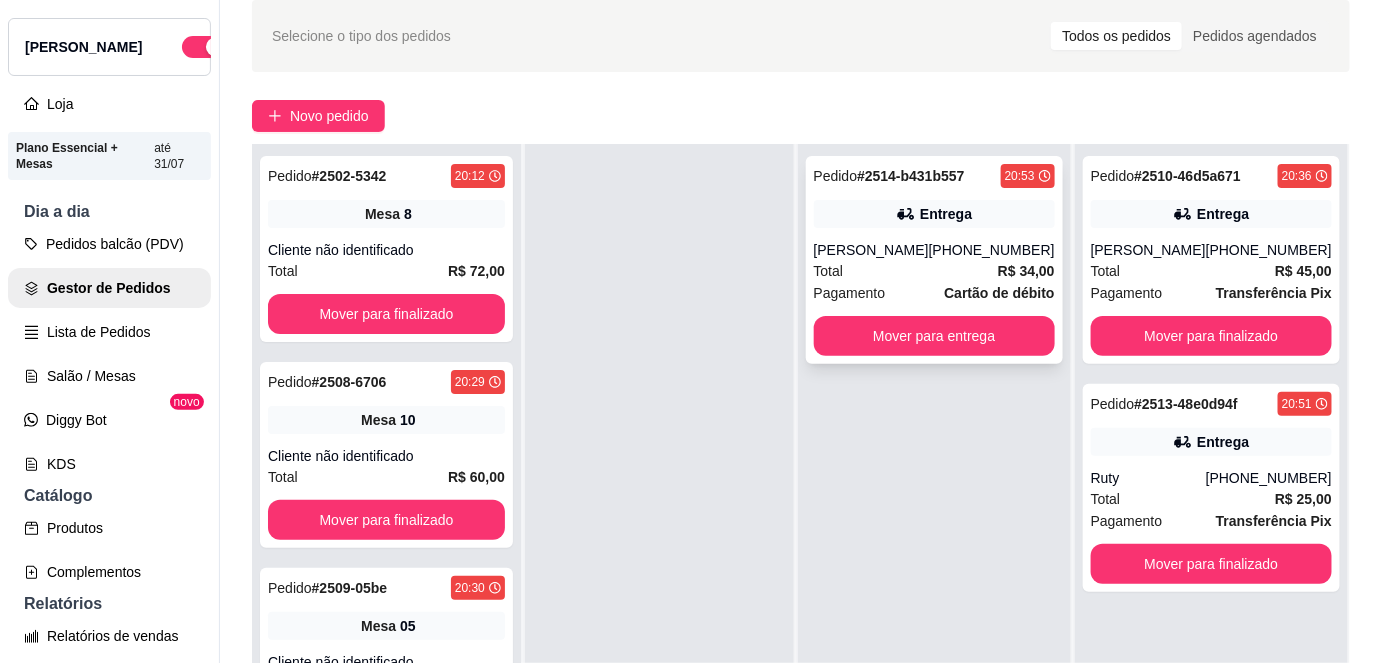 click on "Total R$ 34,00" at bounding box center [934, 271] 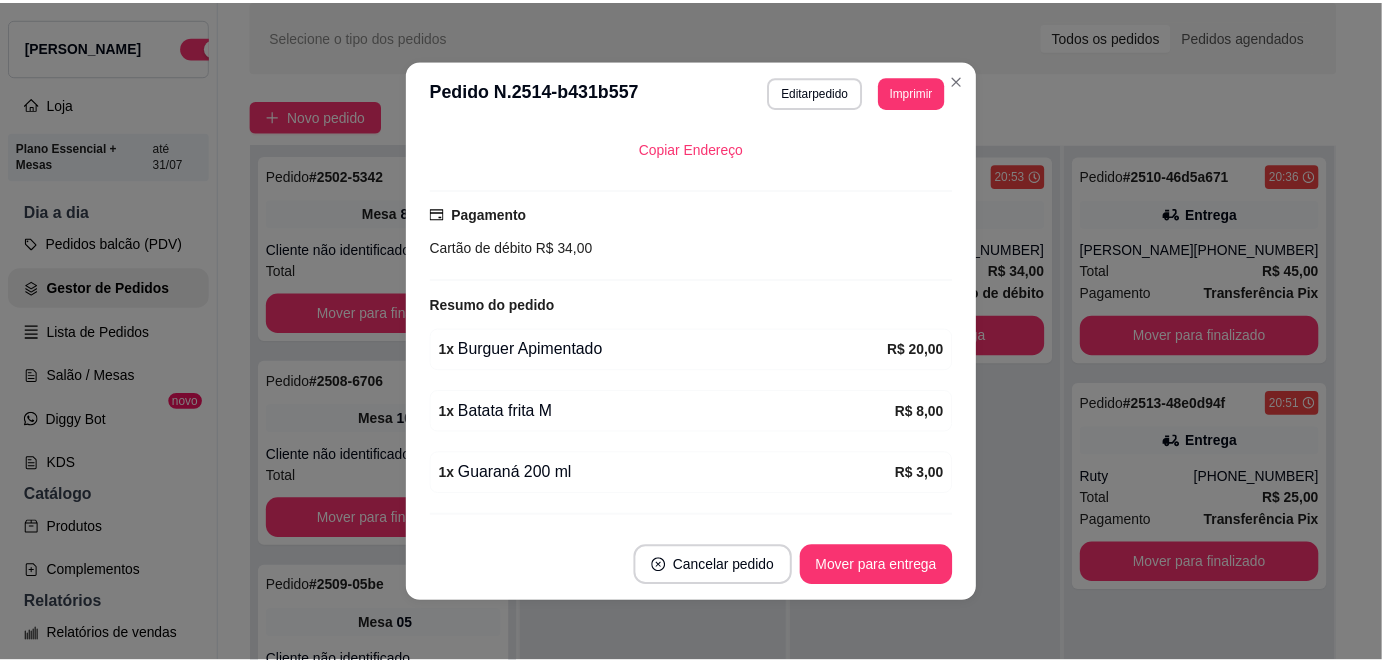 scroll, scrollTop: 504, scrollLeft: 0, axis: vertical 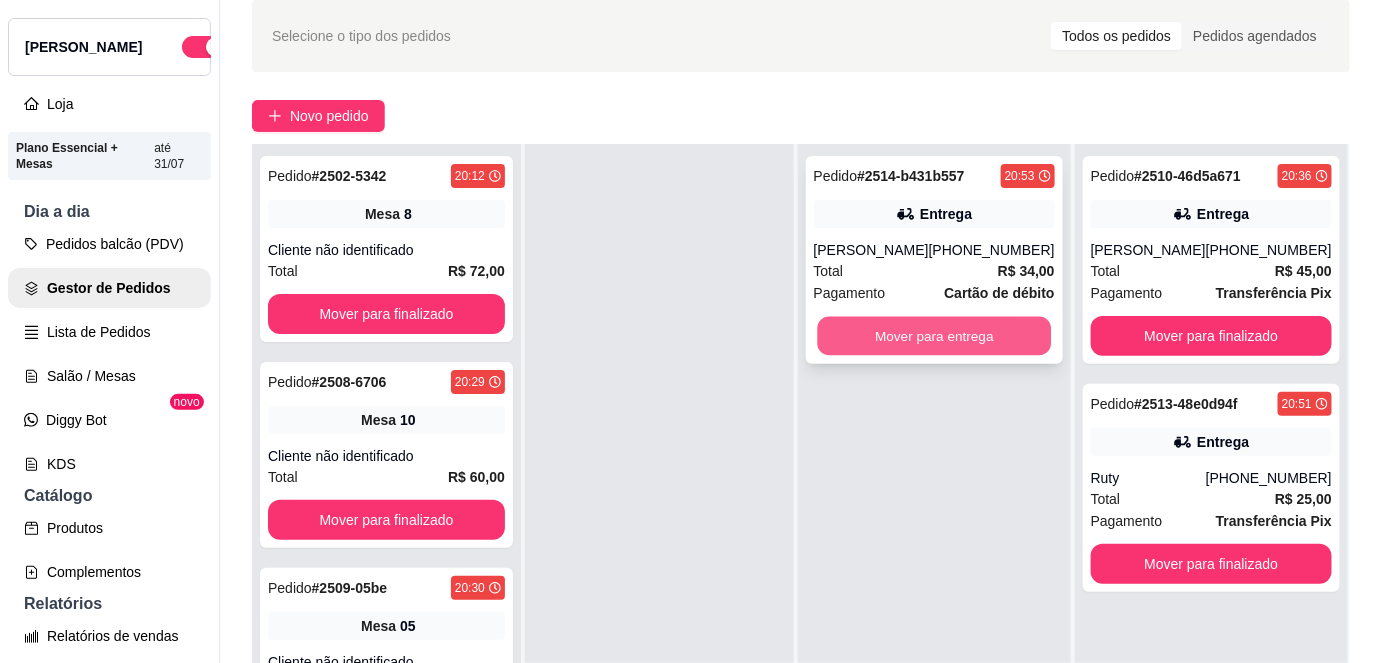 click on "Mover para entrega" at bounding box center [934, 336] 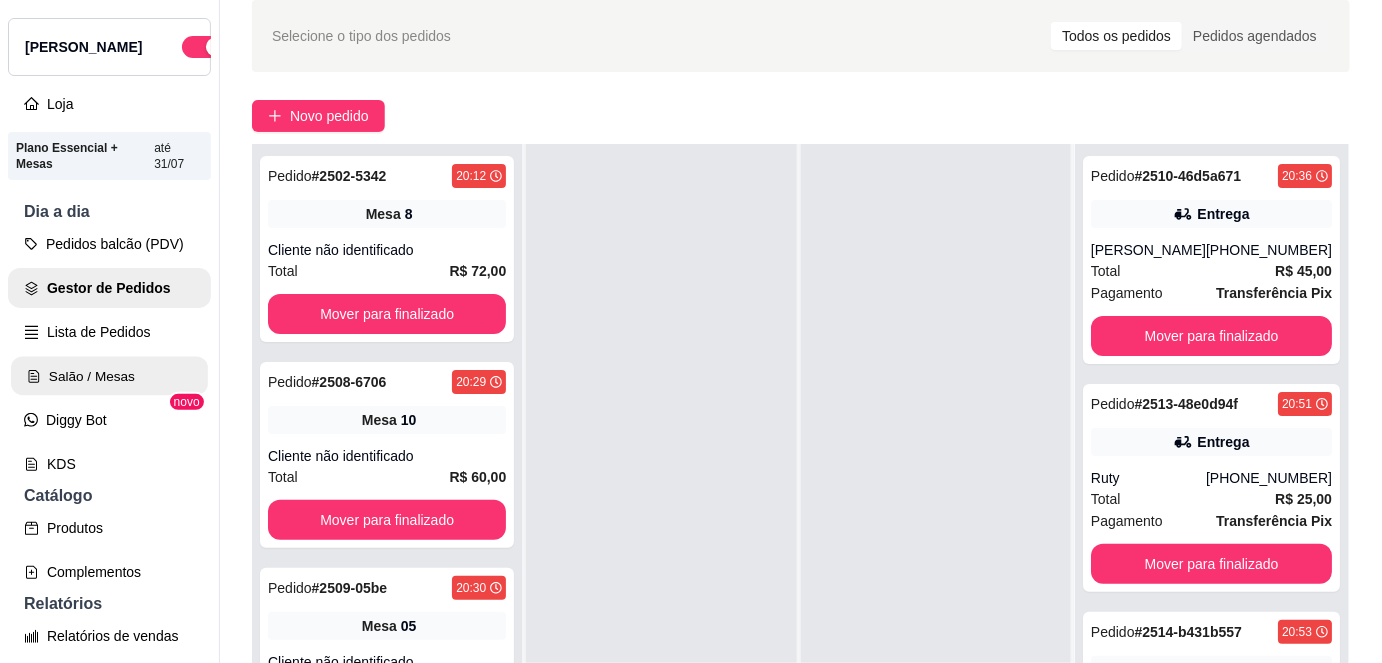 click on "Salão / Mesas" at bounding box center (109, 376) 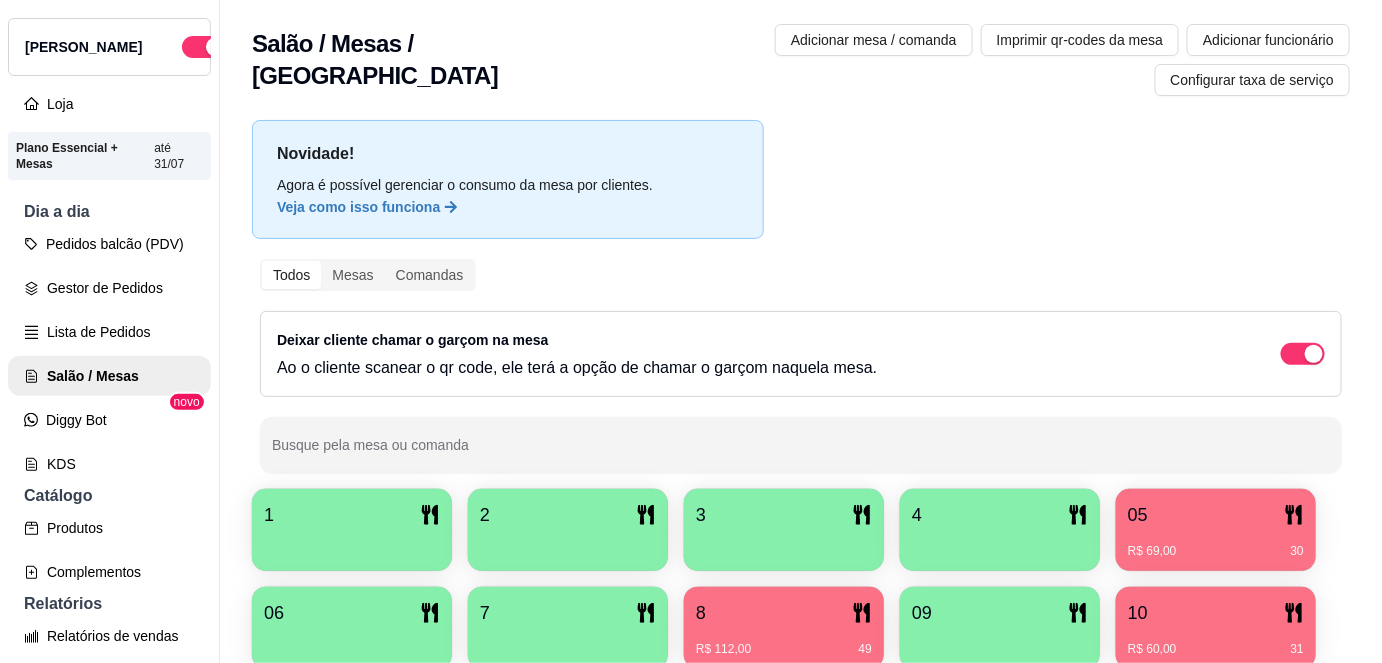 scroll, scrollTop: 156, scrollLeft: 0, axis: vertical 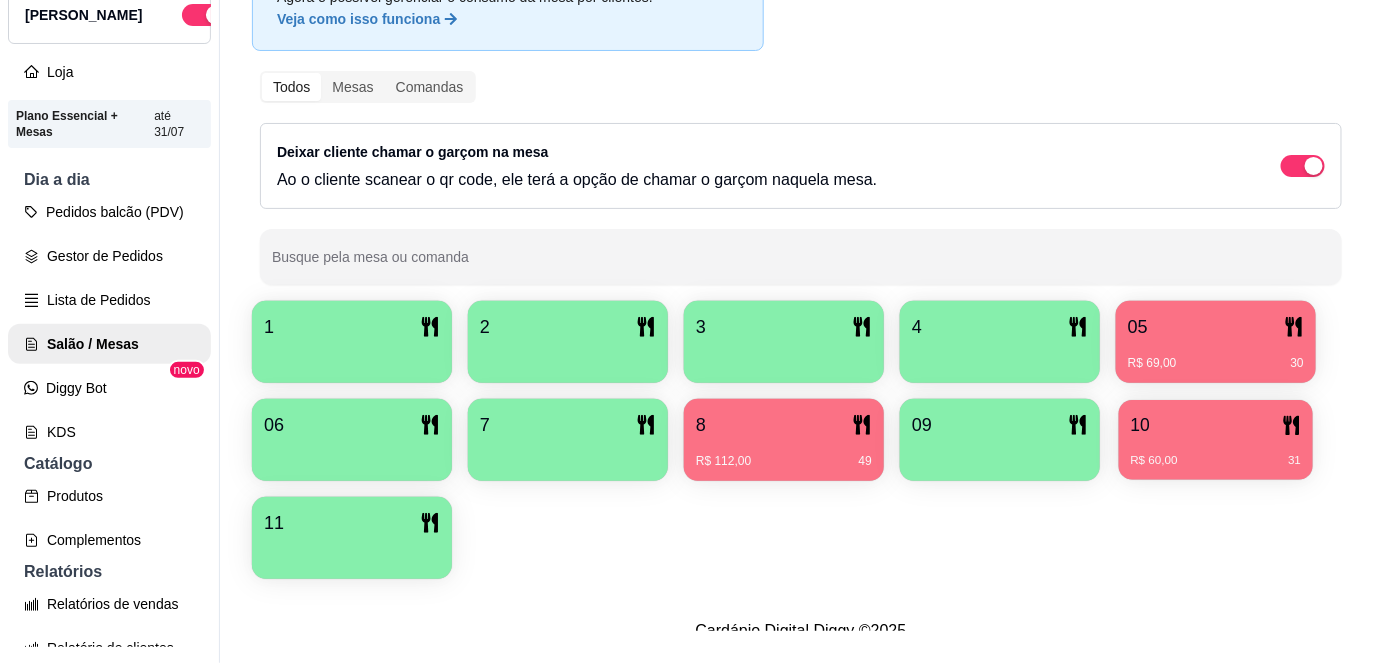 click on "10" at bounding box center [1216, 425] 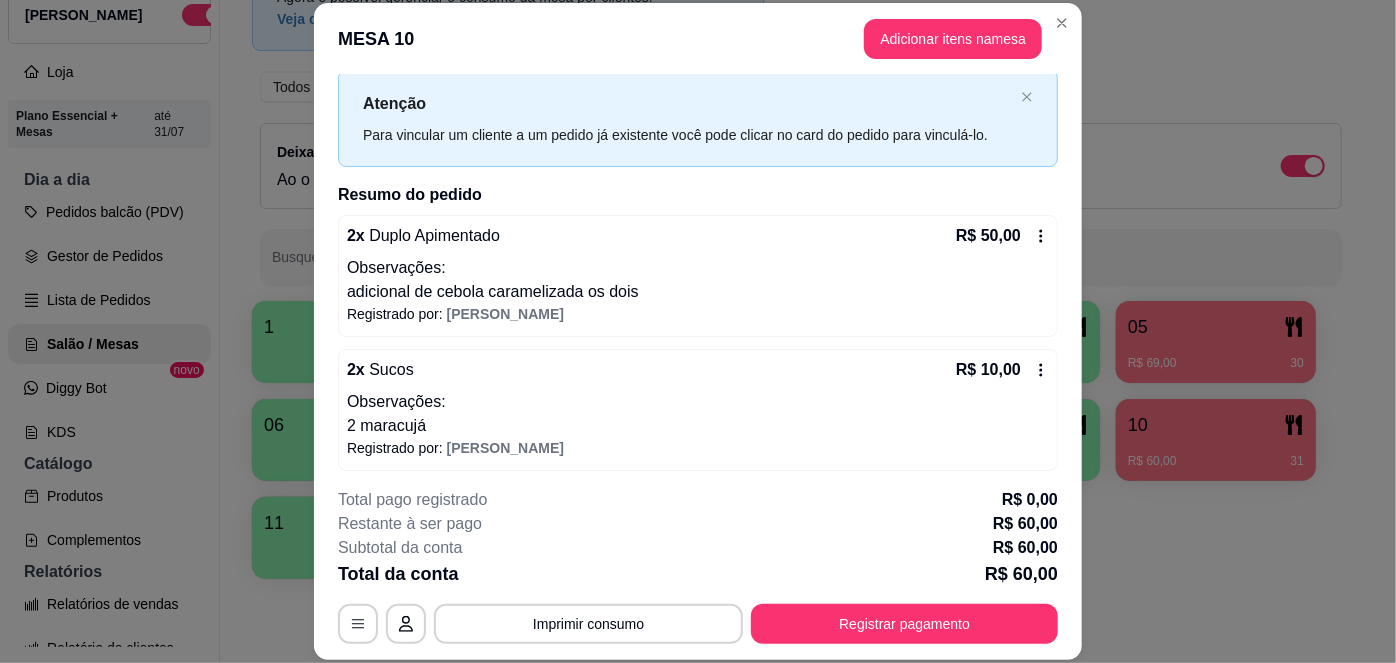 scroll, scrollTop: 54, scrollLeft: 0, axis: vertical 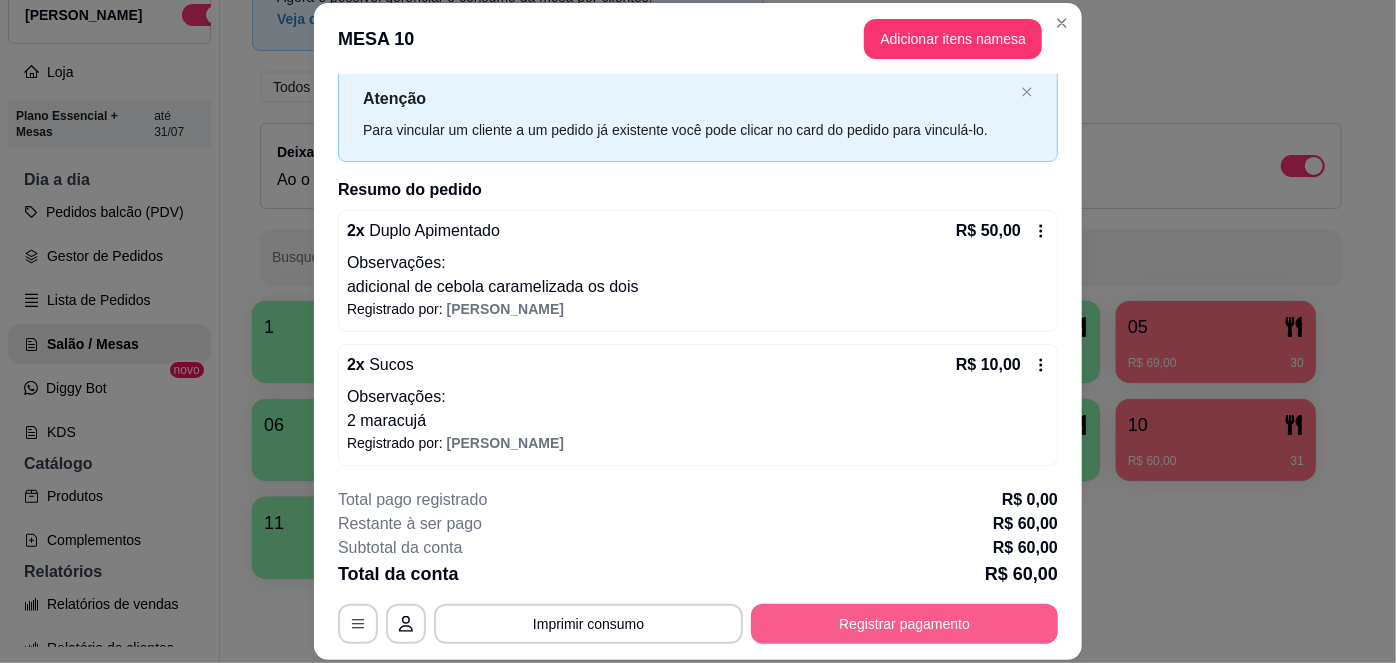 click on "Registrar pagamento" at bounding box center [904, 624] 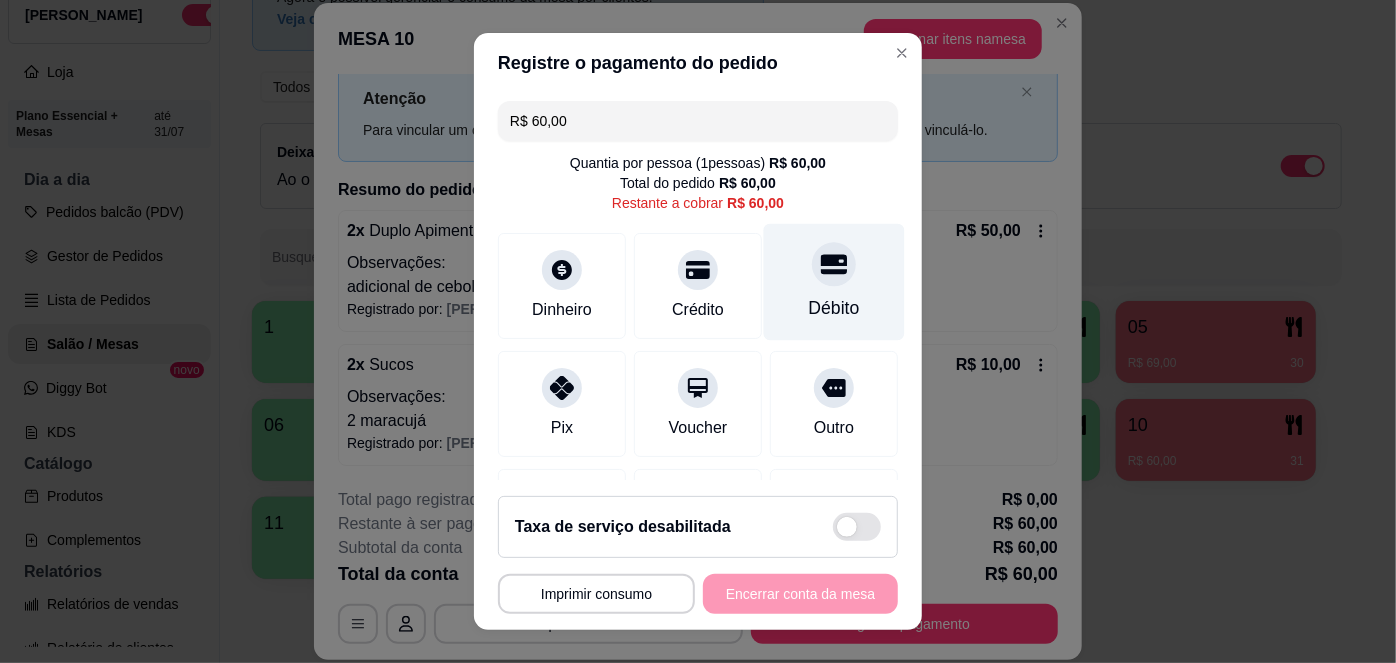 click on "Débito" at bounding box center (834, 282) 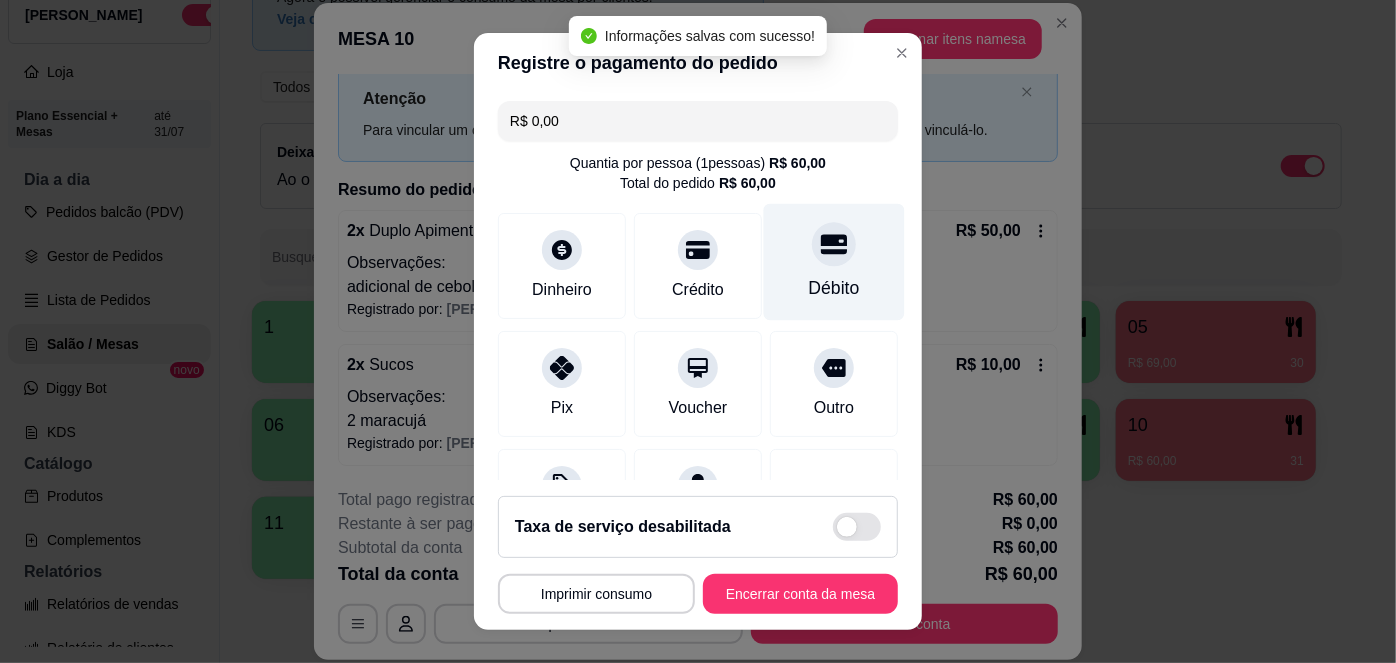 type on "R$ 0,00" 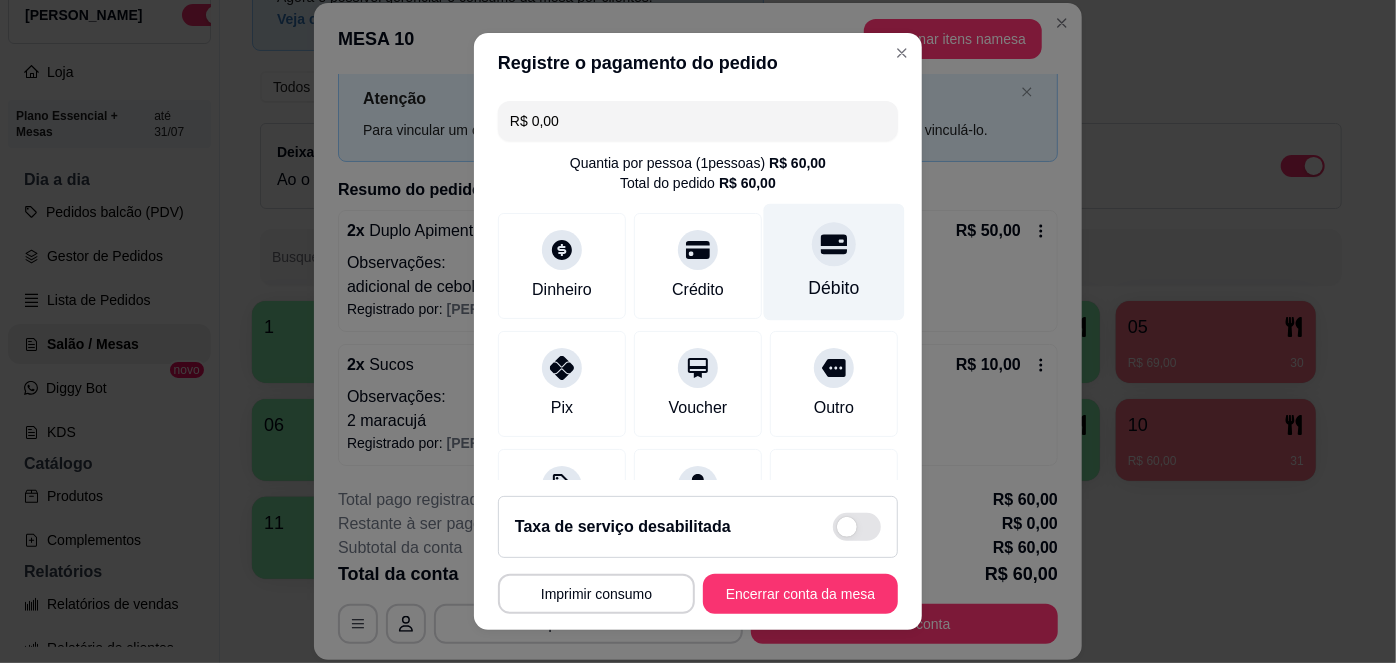 scroll, scrollTop: 208, scrollLeft: 0, axis: vertical 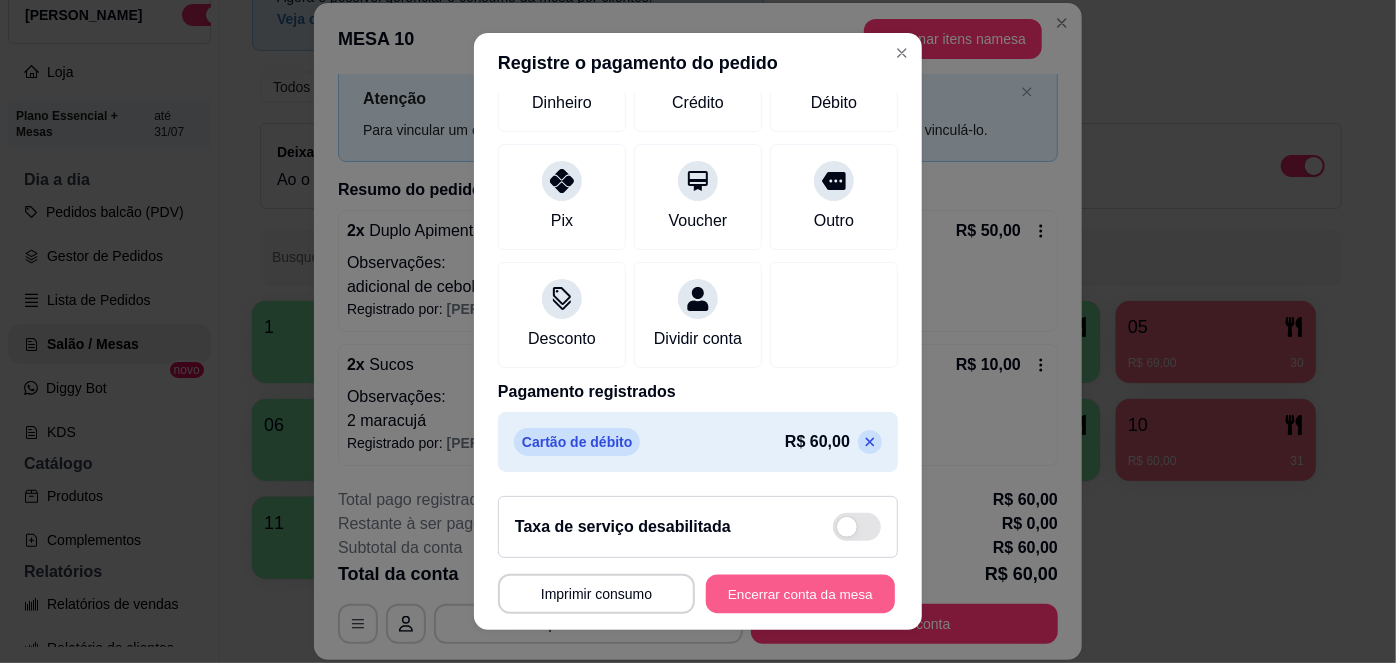 click on "Encerrar conta da mesa" at bounding box center [800, 593] 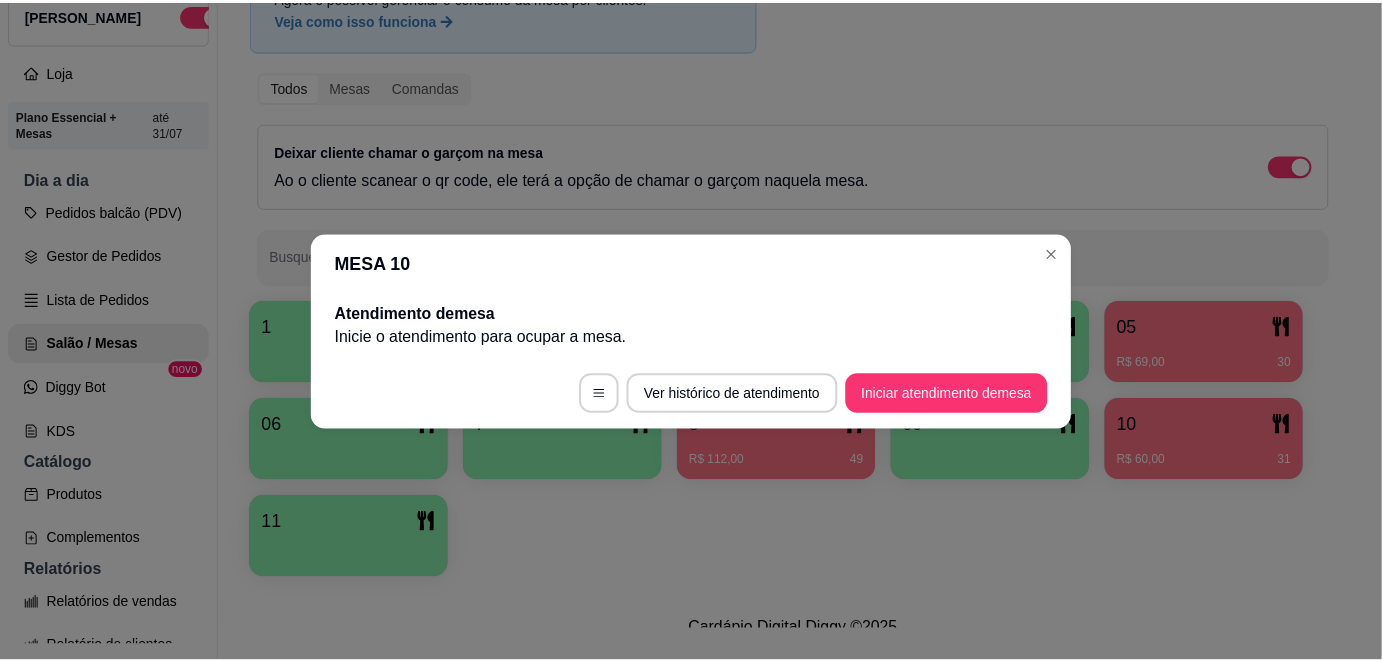 scroll, scrollTop: 0, scrollLeft: 0, axis: both 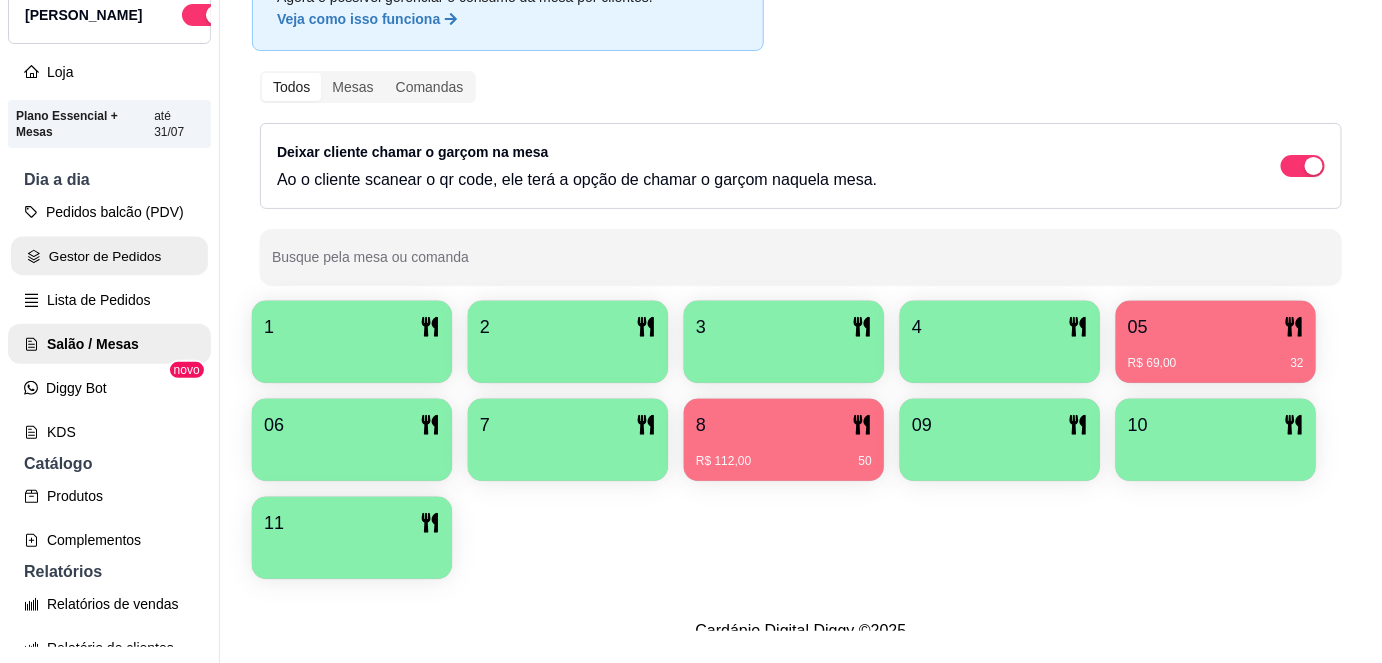 click on "Gestor de Pedidos" at bounding box center (109, 256) 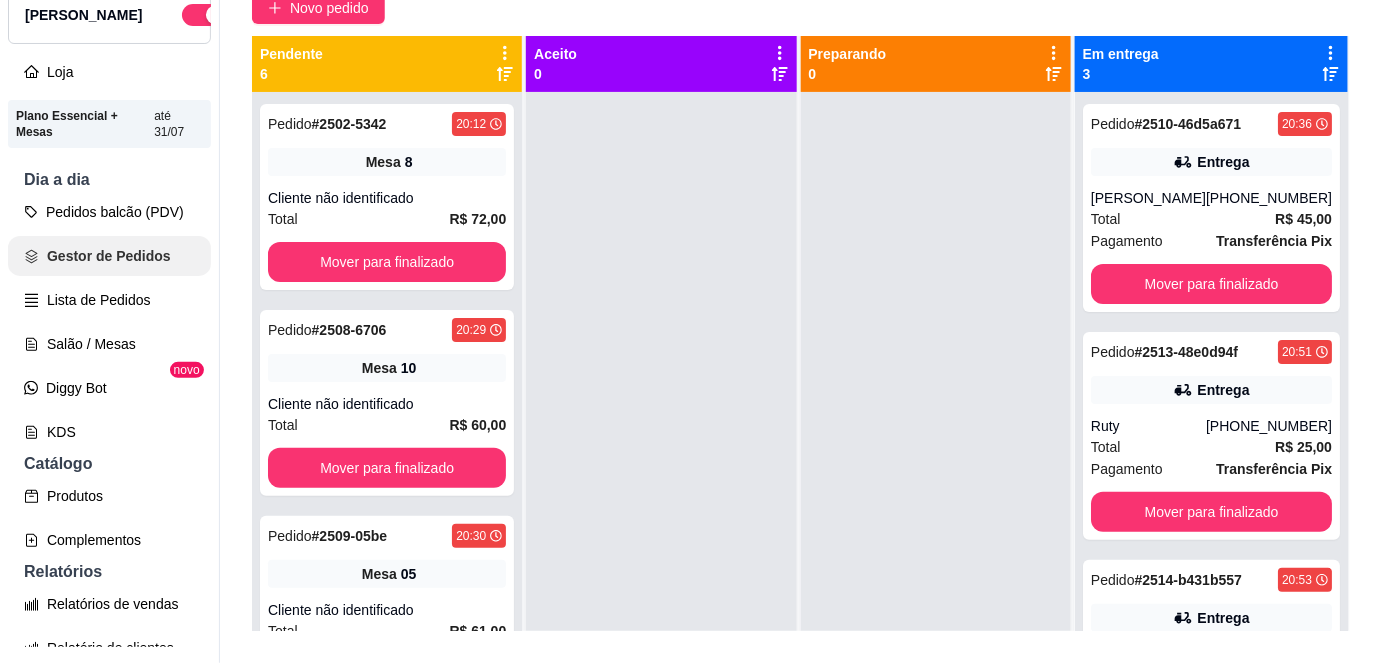 scroll, scrollTop: 0, scrollLeft: 0, axis: both 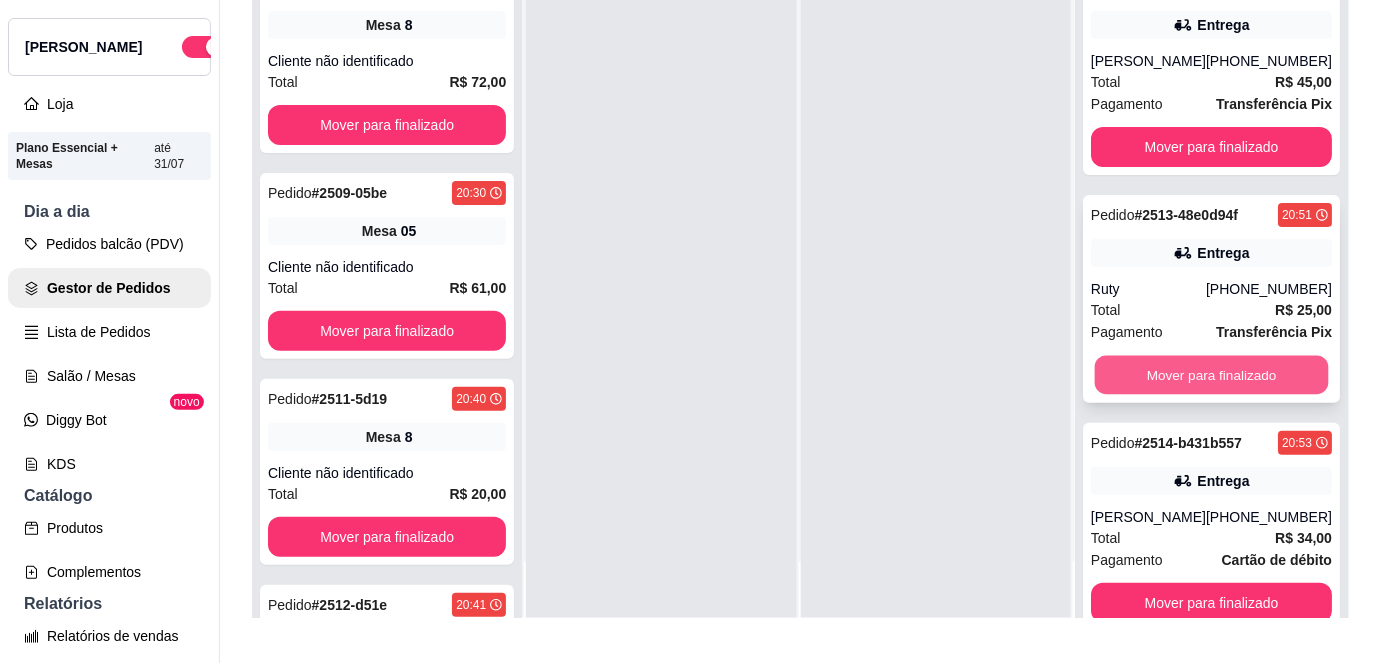 click on "Mover para finalizado" at bounding box center [1211, 375] 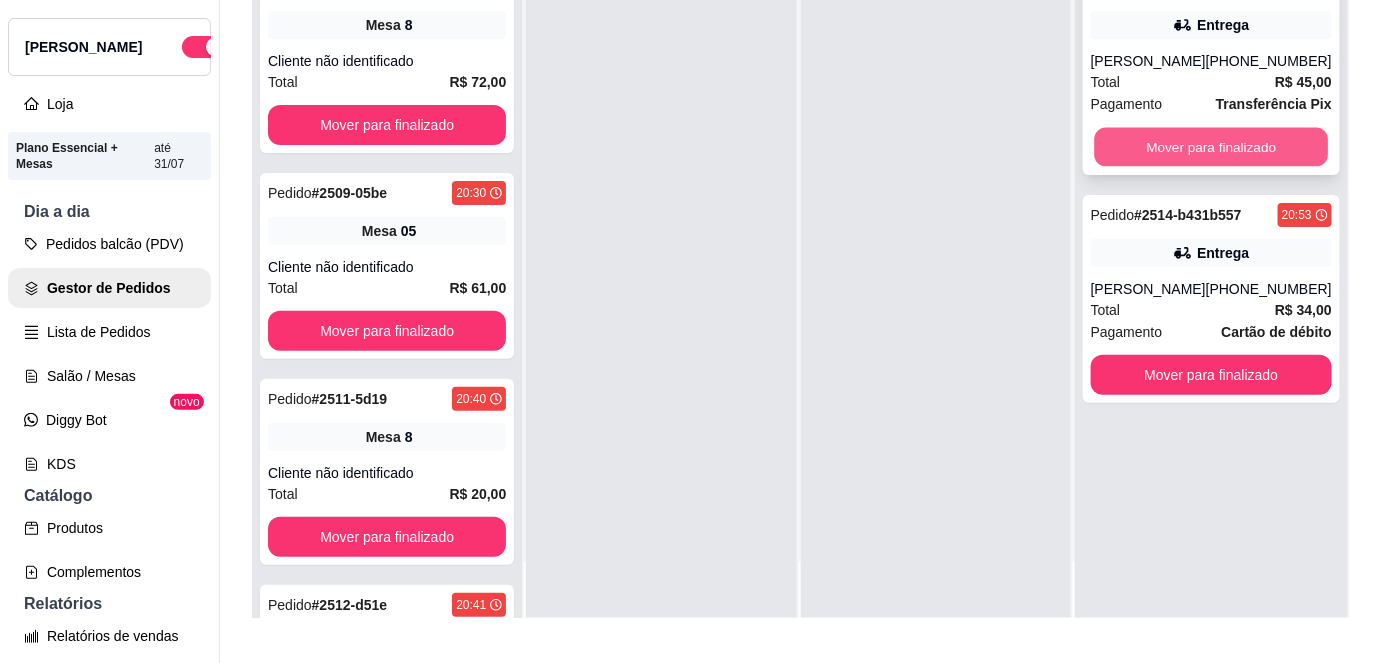 click on "Mover para finalizado" at bounding box center (1211, 147) 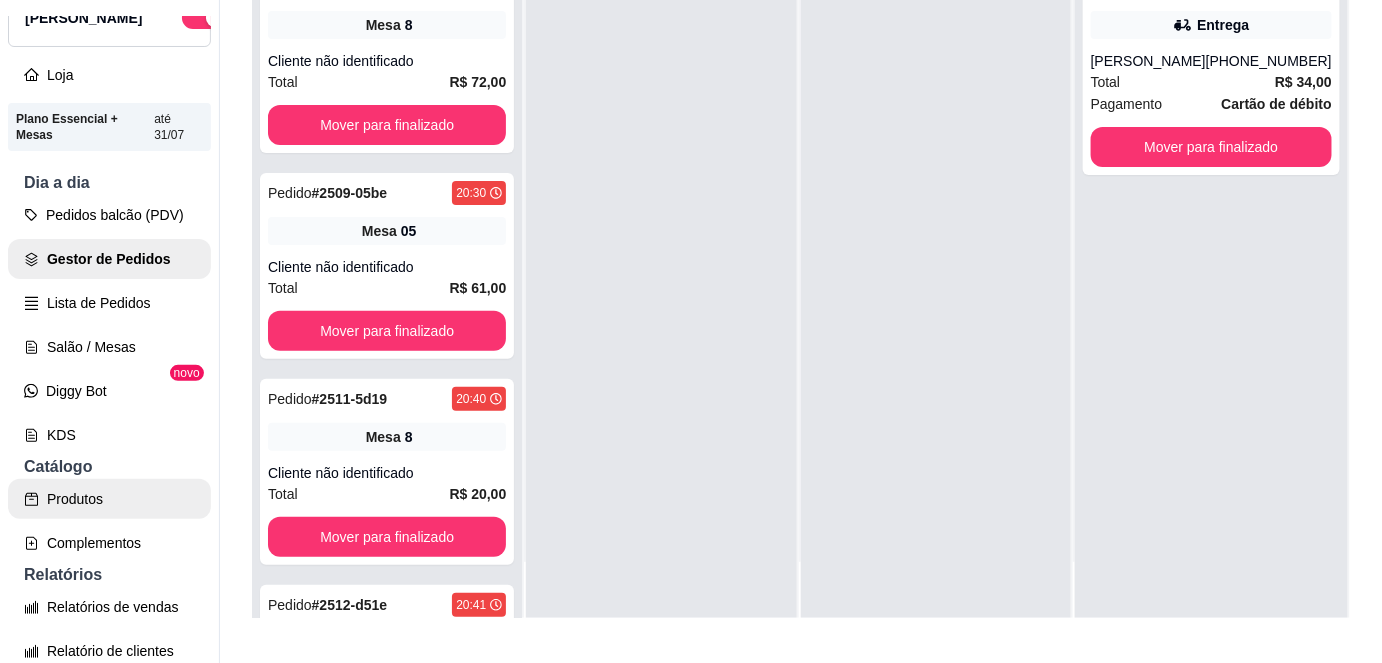 scroll, scrollTop: 82, scrollLeft: 0, axis: vertical 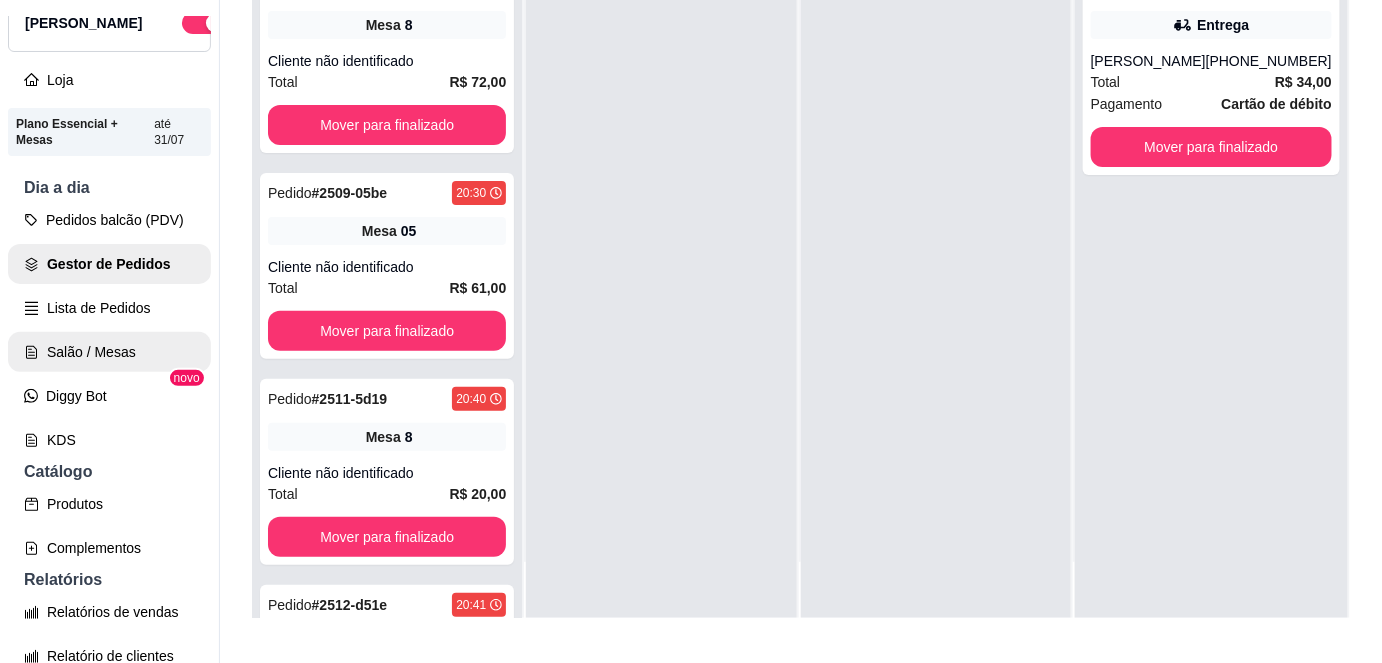 click 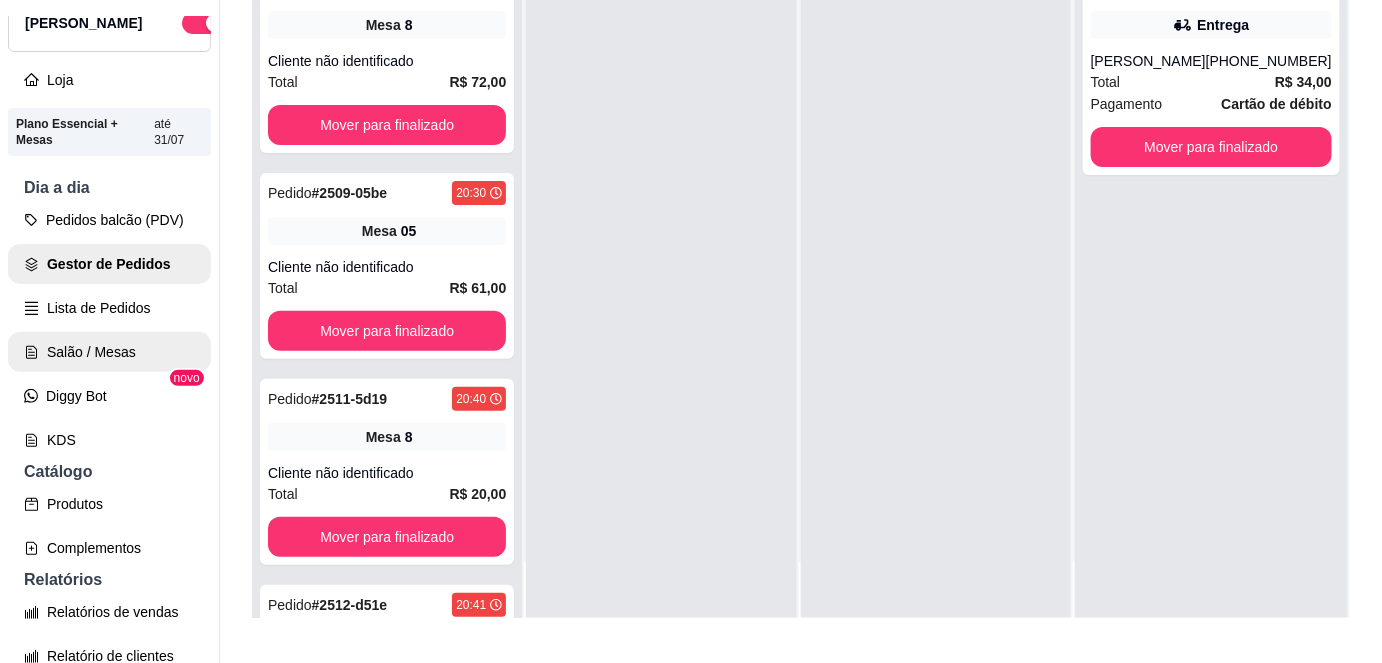 scroll, scrollTop: 0, scrollLeft: 0, axis: both 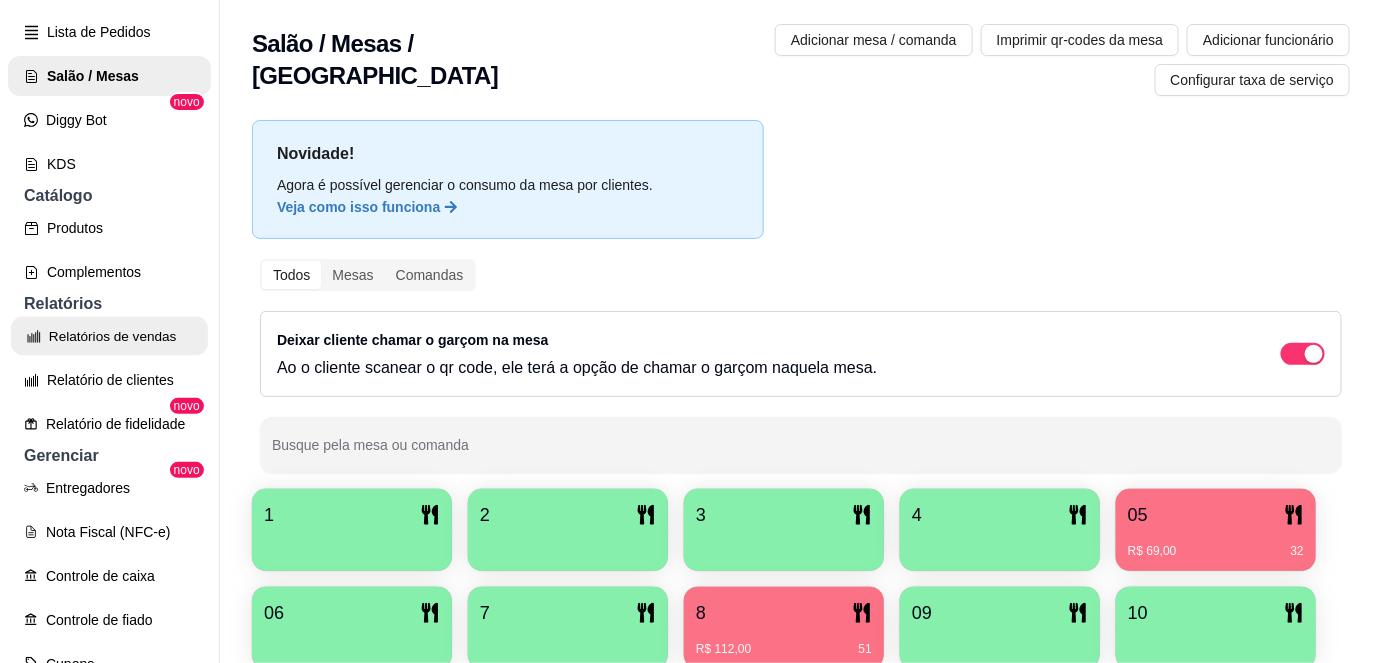 click on "Relatórios de vendas" at bounding box center (109, 336) 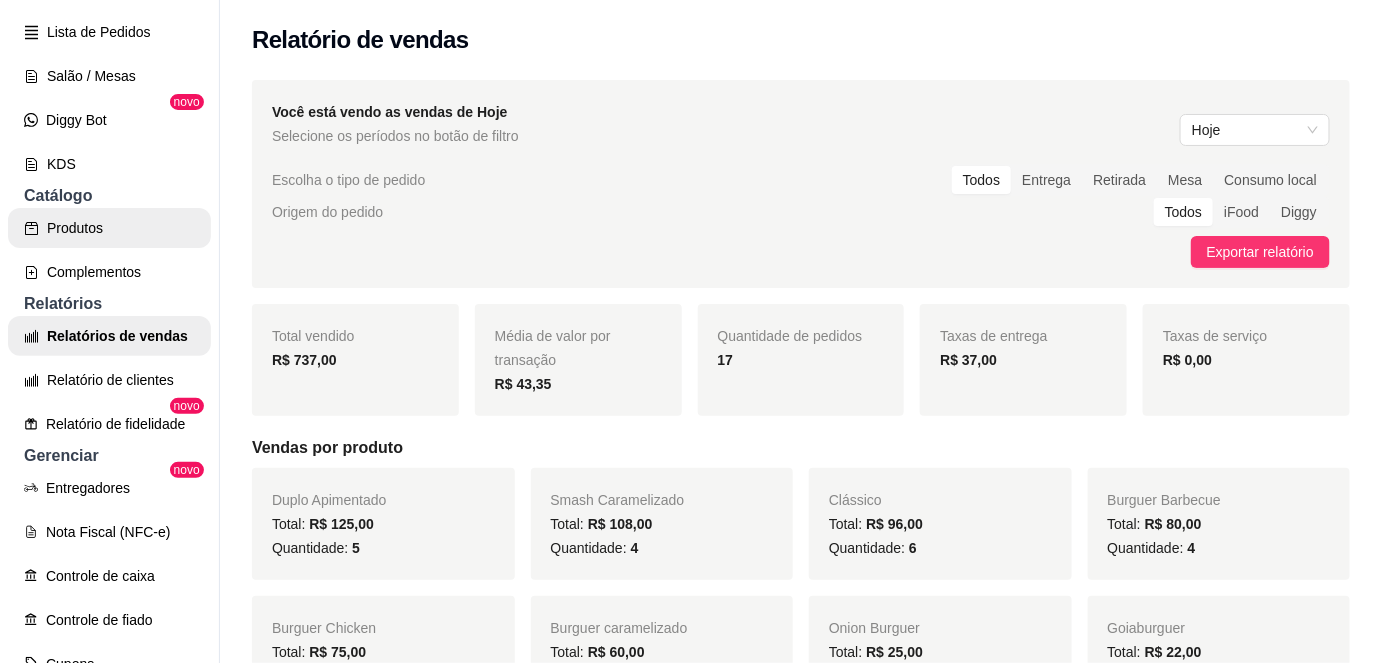 scroll, scrollTop: 0, scrollLeft: 0, axis: both 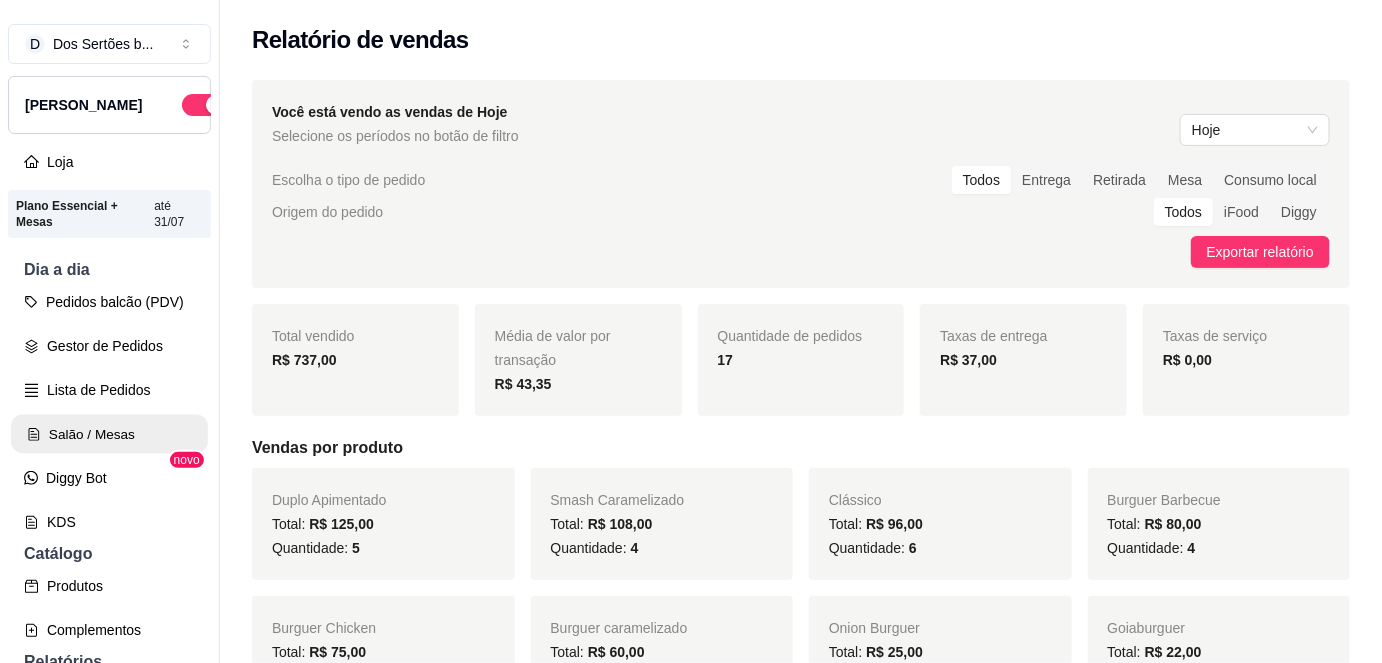 click on "Salão / Mesas" at bounding box center (109, 434) 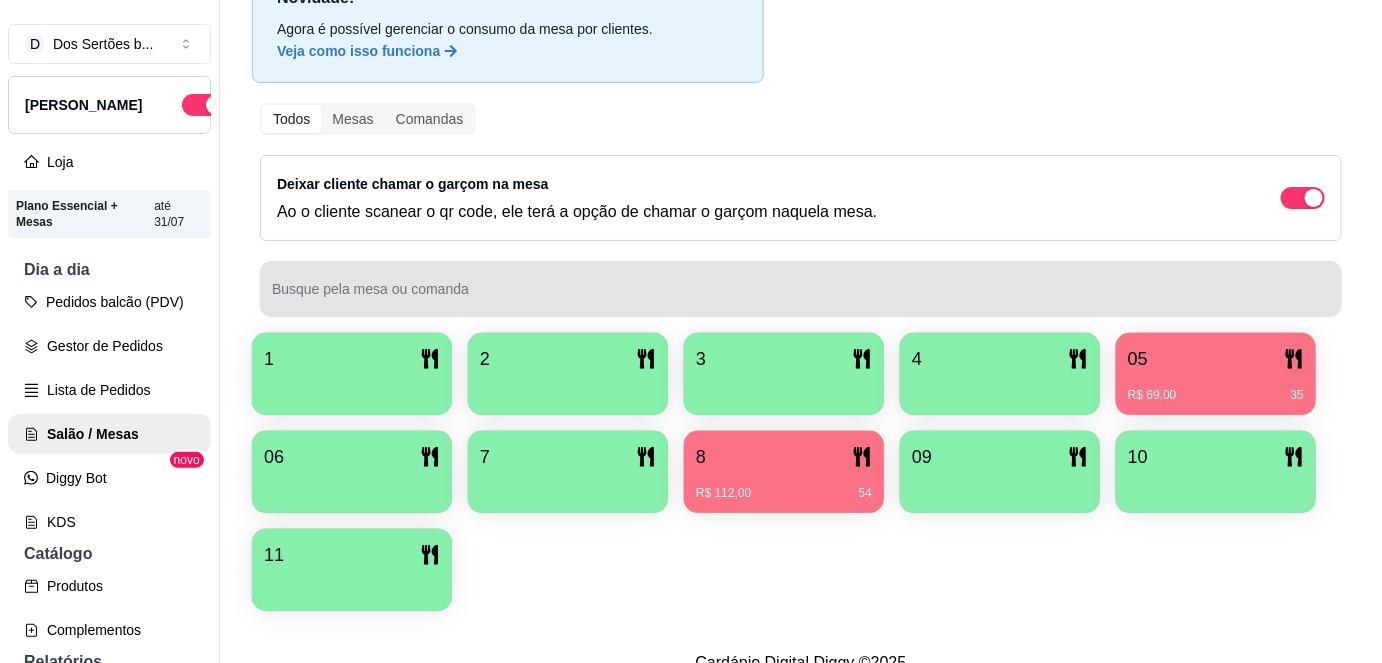 scroll, scrollTop: 155, scrollLeft: 0, axis: vertical 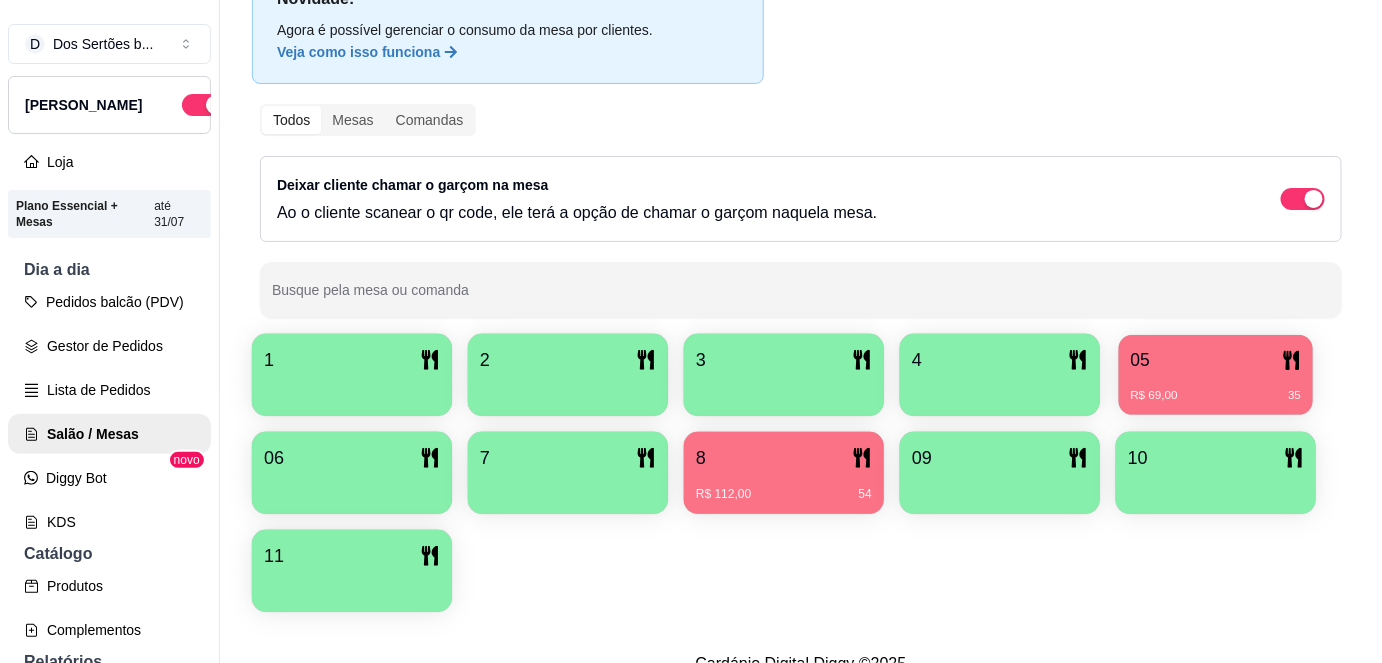 click on "05" at bounding box center (1216, 360) 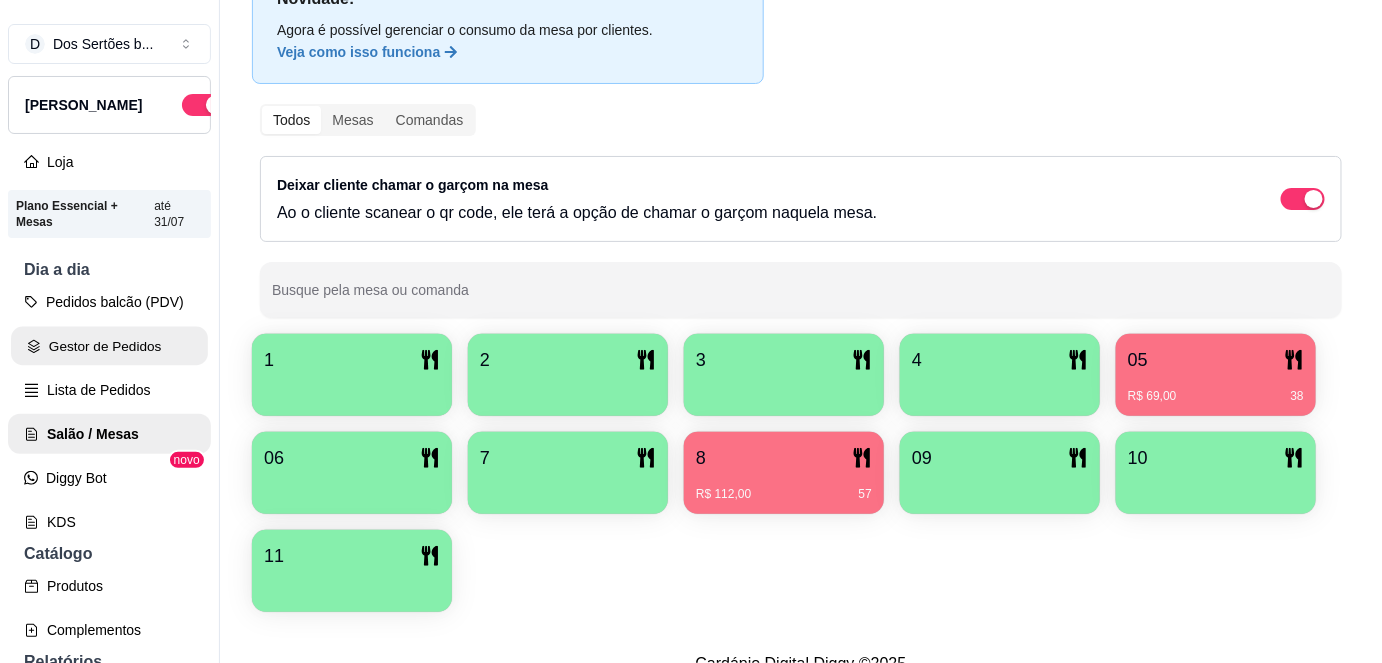 click on "Gestor de Pedidos" at bounding box center [109, 346] 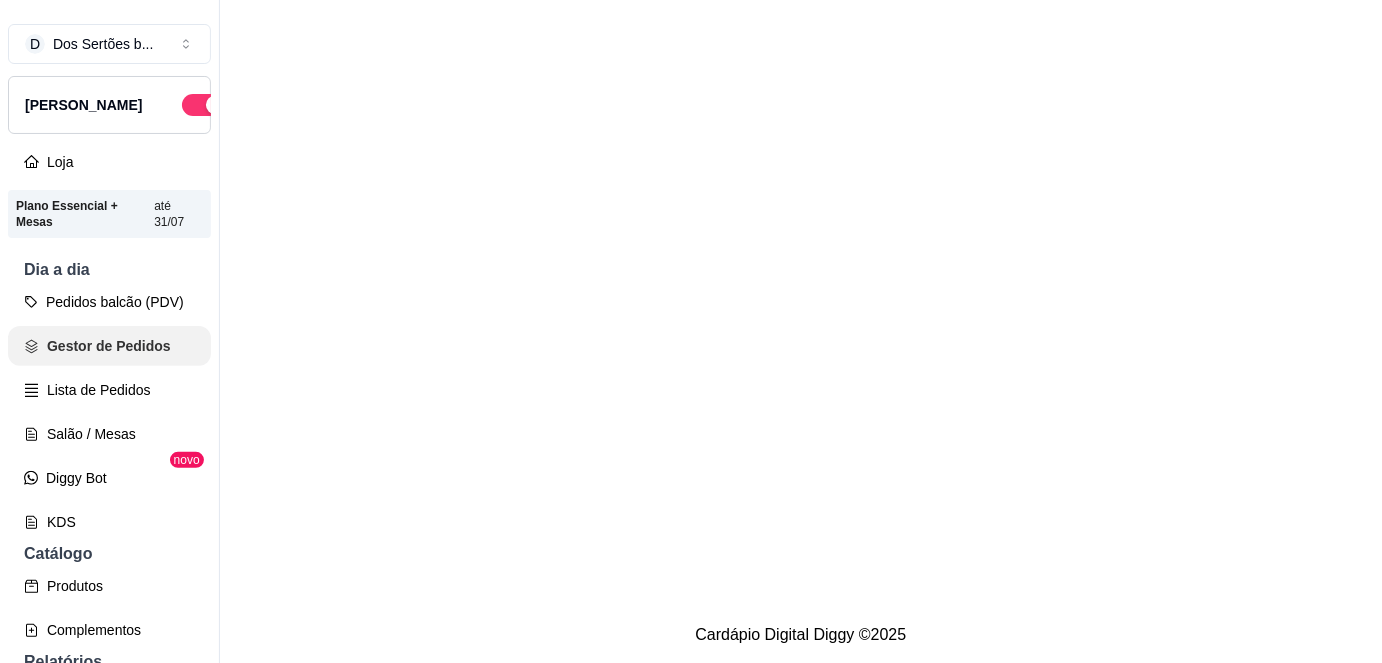 scroll, scrollTop: 0, scrollLeft: 0, axis: both 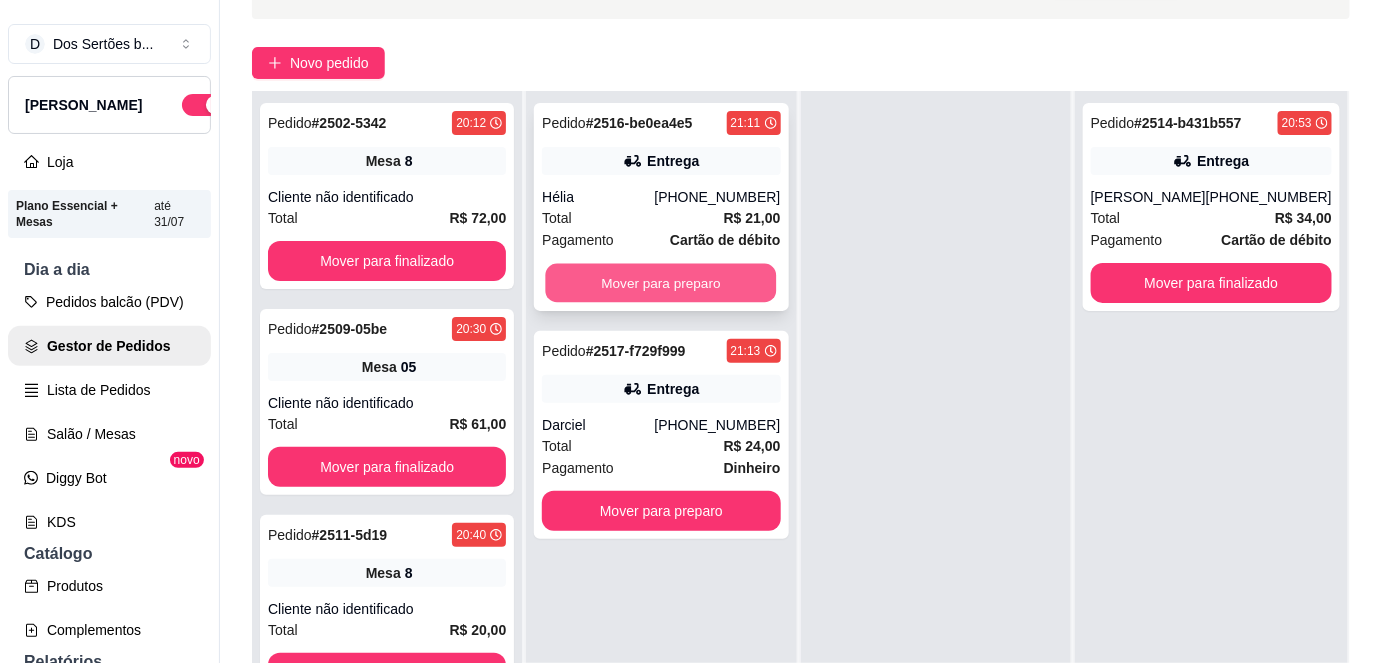 click on "Mover para preparo" at bounding box center (661, 283) 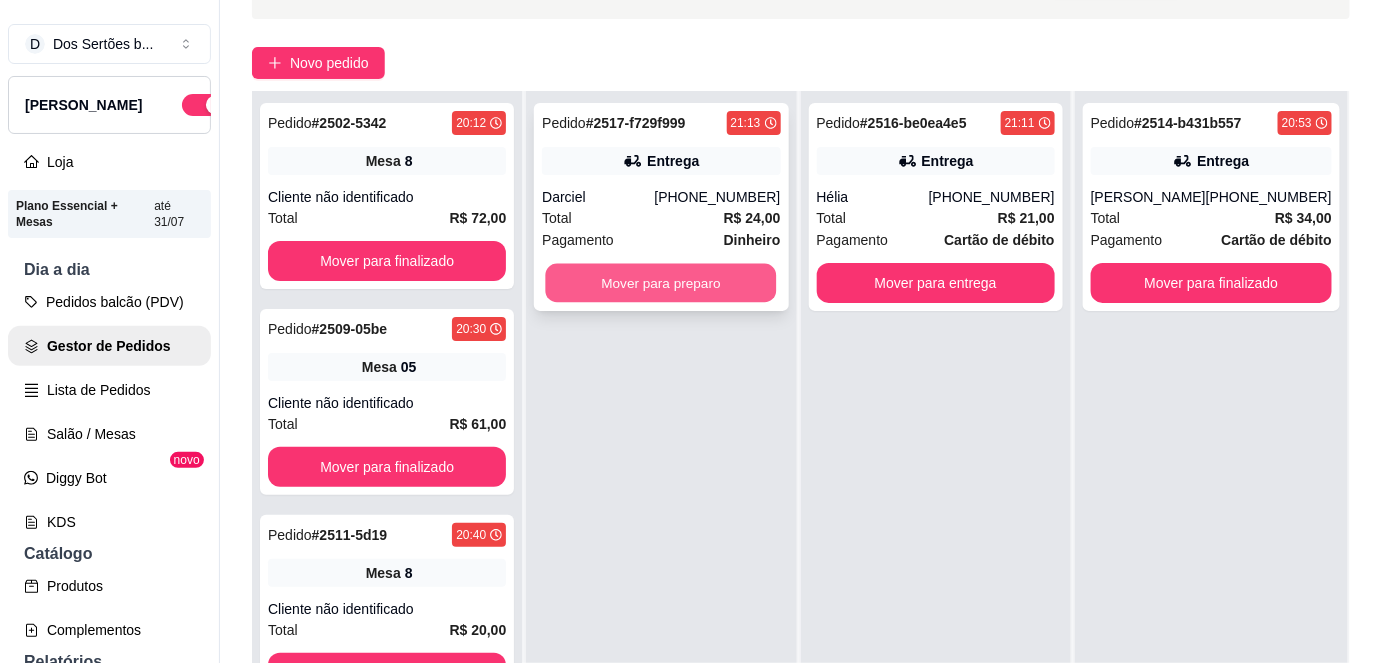 click on "Mover para preparo" at bounding box center (661, 283) 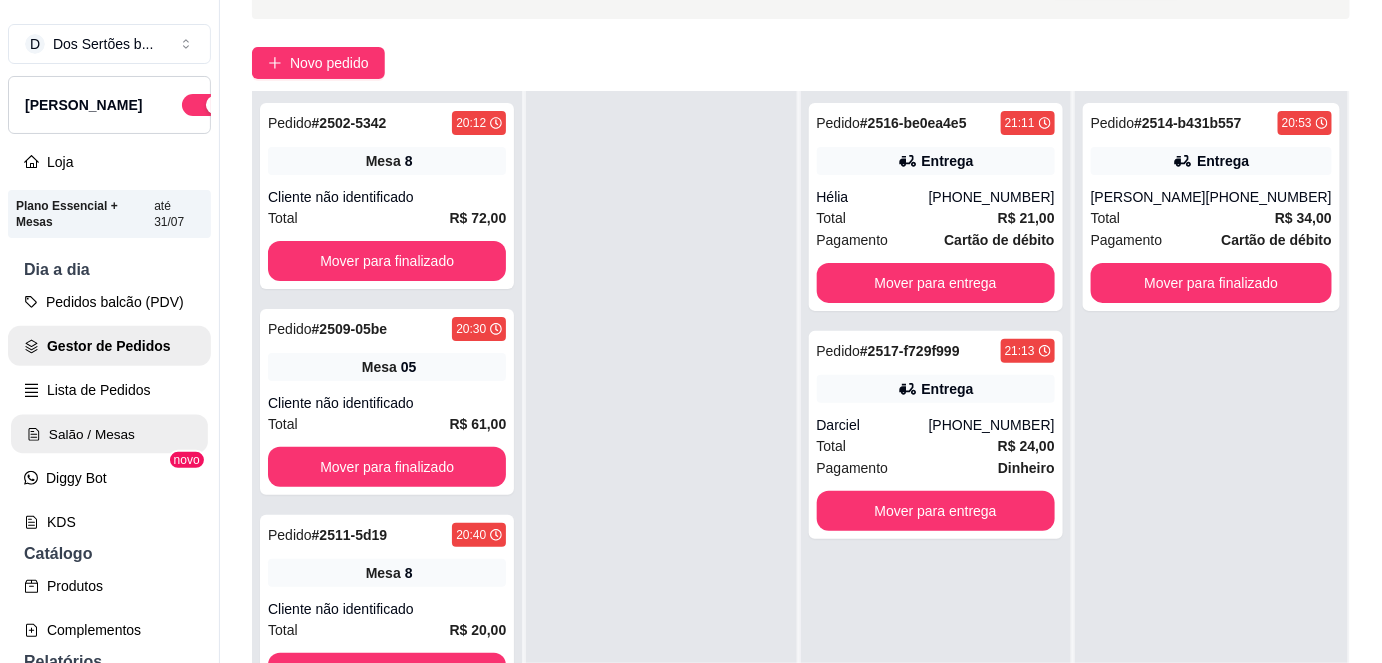 click on "Salão / Mesas" at bounding box center (109, 434) 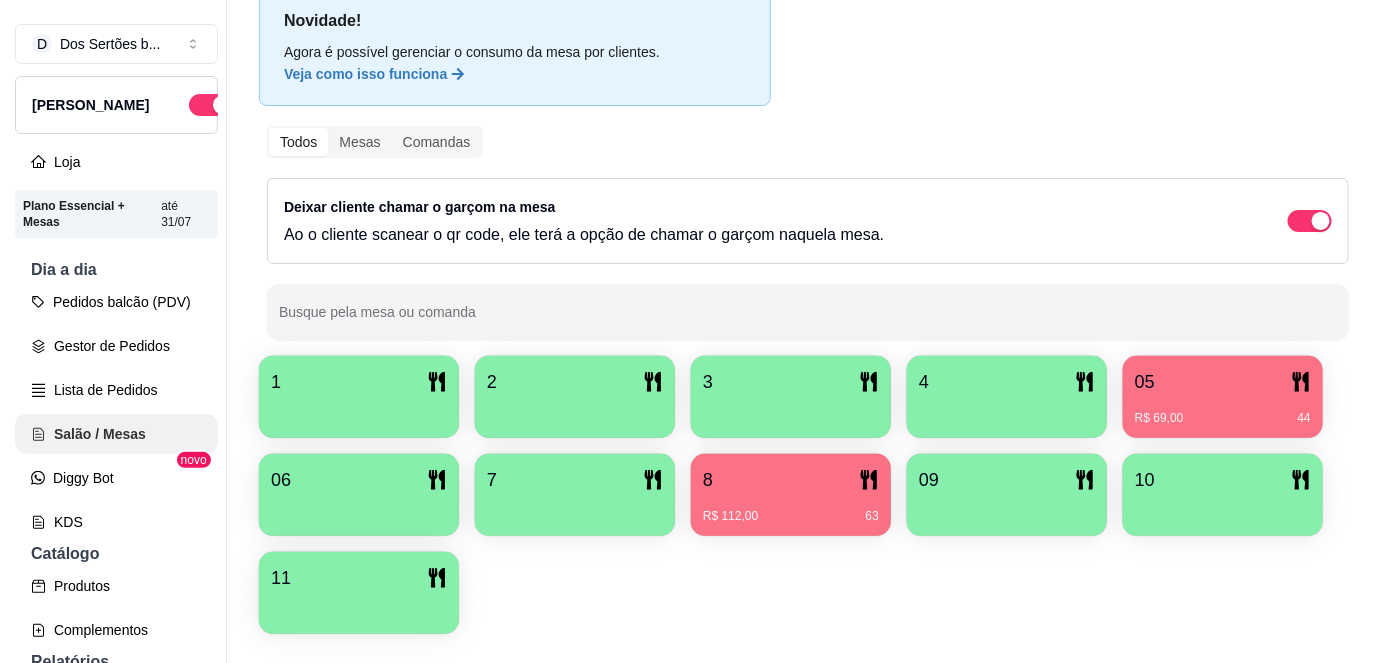scroll, scrollTop: 0, scrollLeft: 0, axis: both 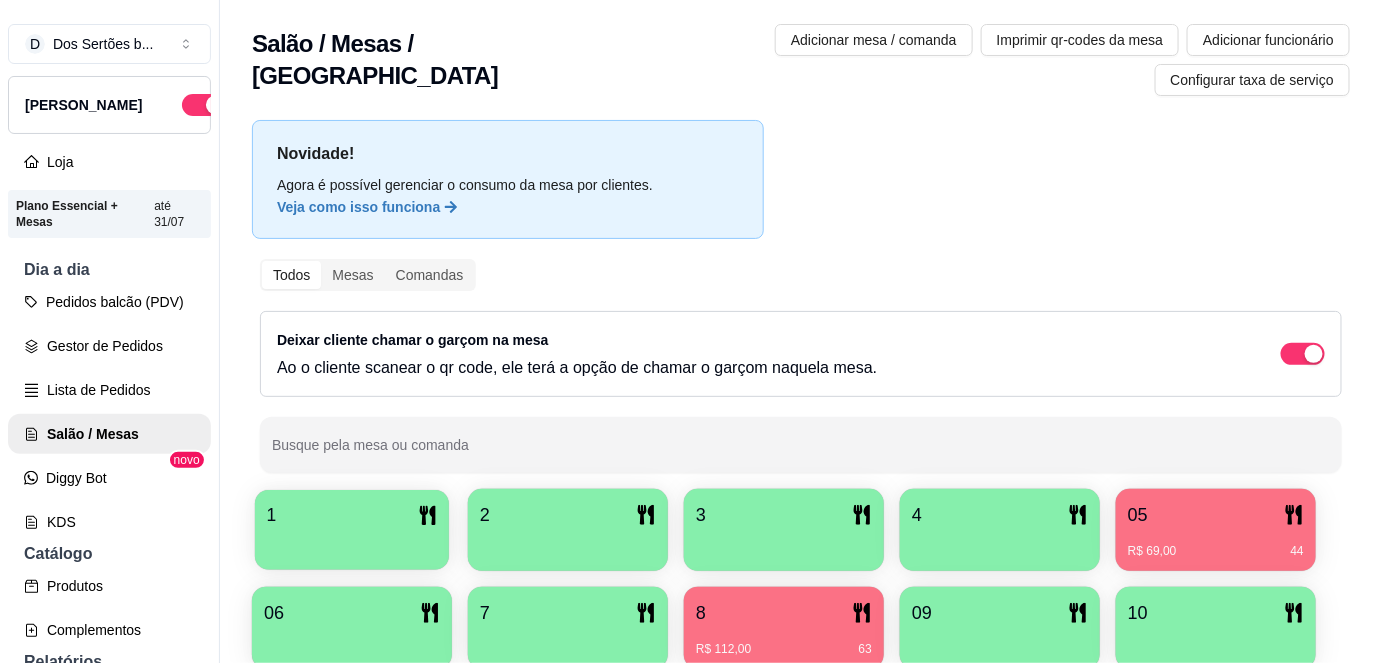 click on "1" at bounding box center (352, 515) 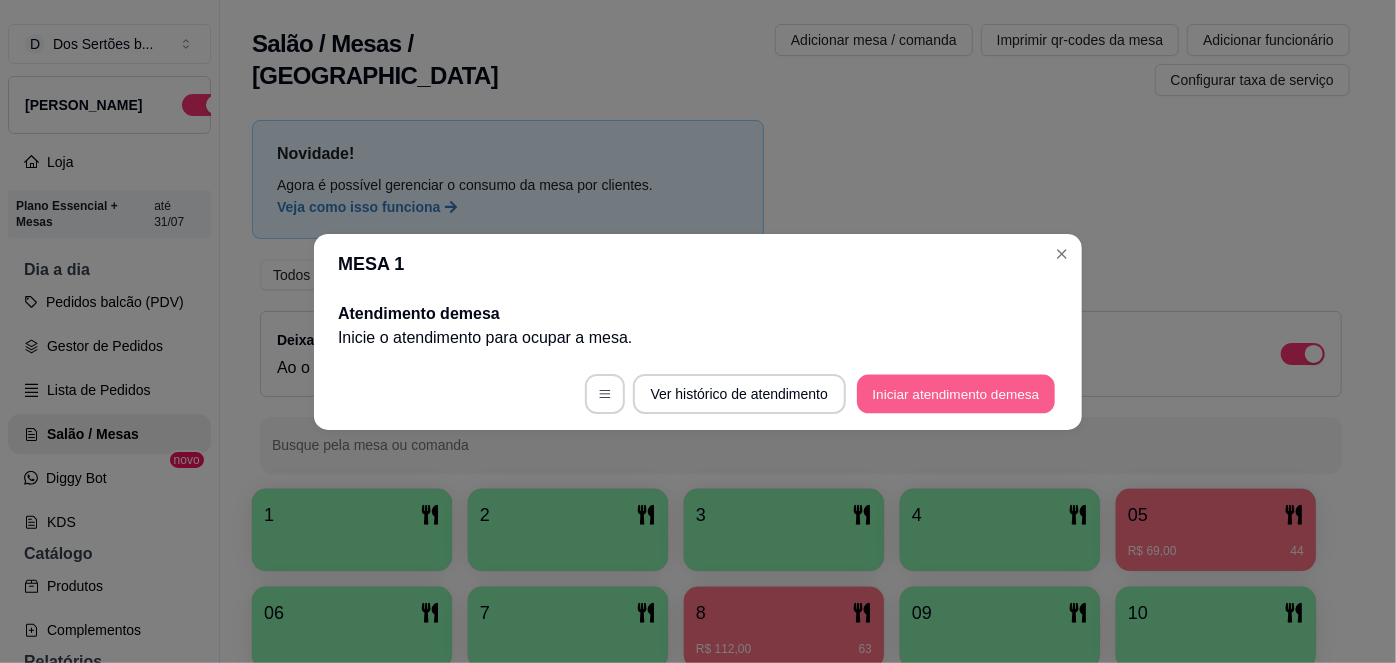 click on "Iniciar atendimento de  mesa" at bounding box center (956, 393) 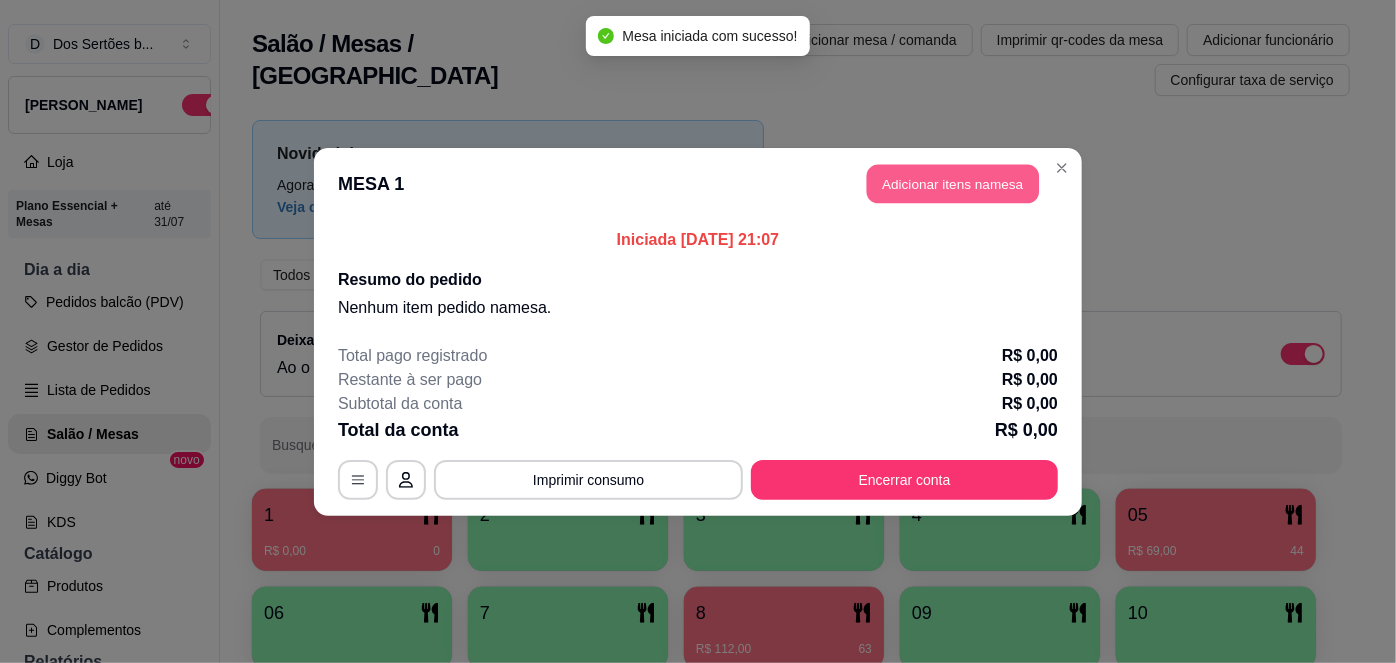 click on "Adicionar itens na  mesa" at bounding box center [953, 183] 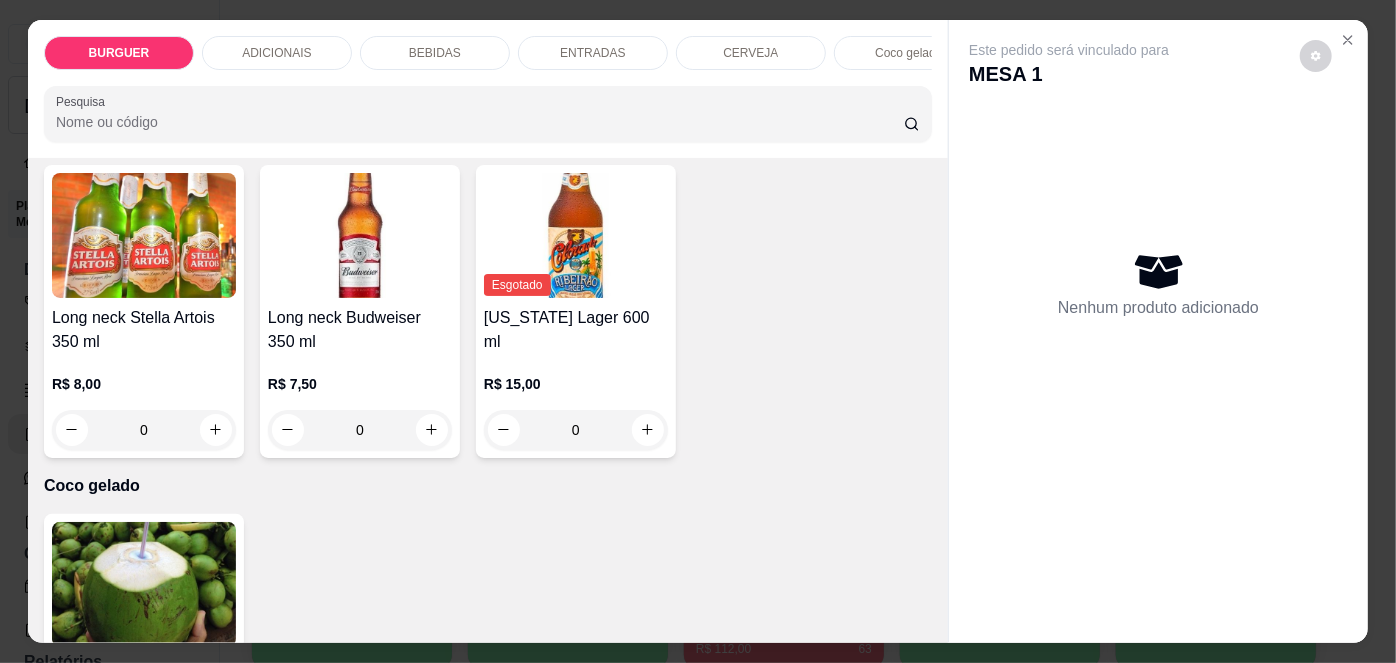 scroll, scrollTop: 3251, scrollLeft: 0, axis: vertical 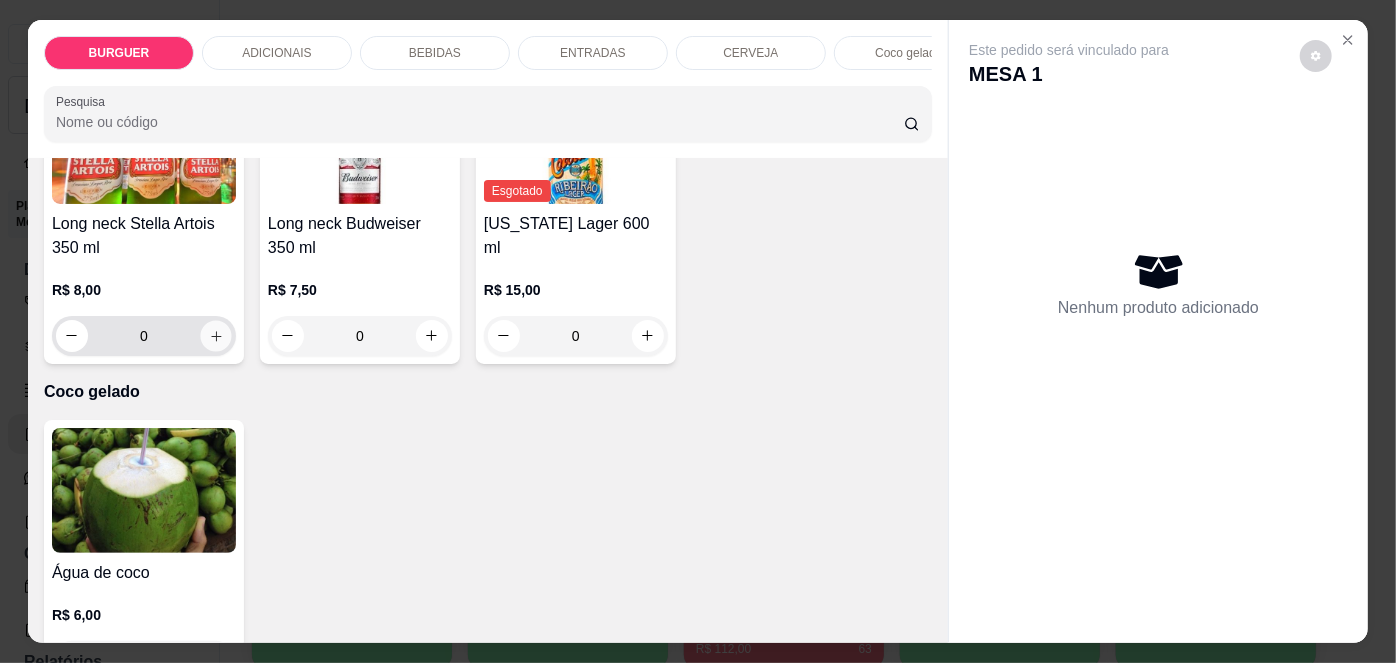 click at bounding box center [215, 335] 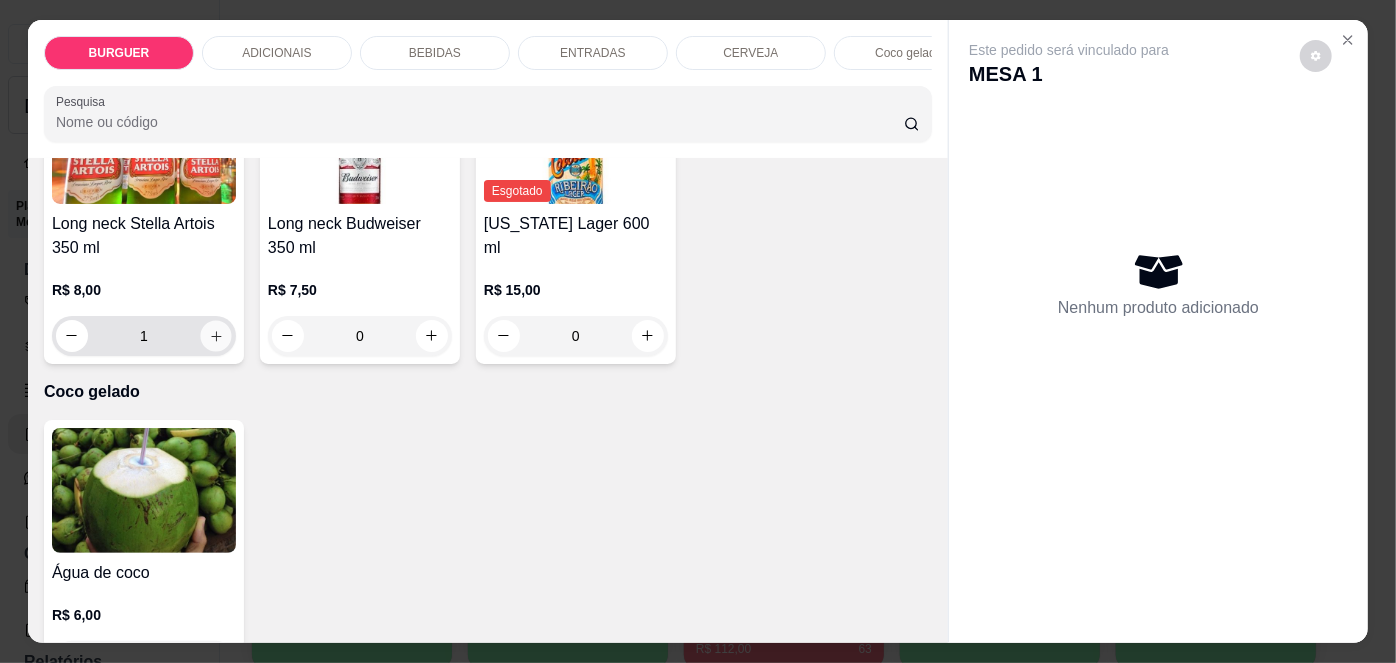 scroll, scrollTop: 3252, scrollLeft: 0, axis: vertical 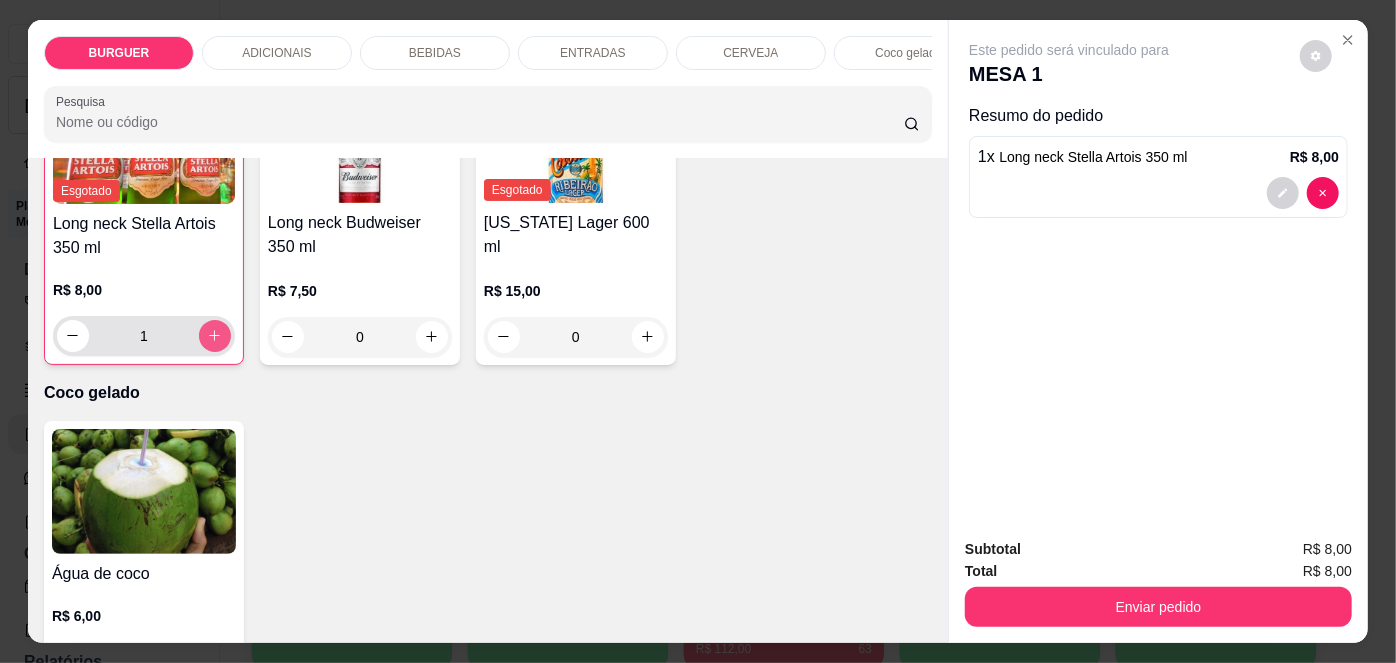 click at bounding box center (215, 336) 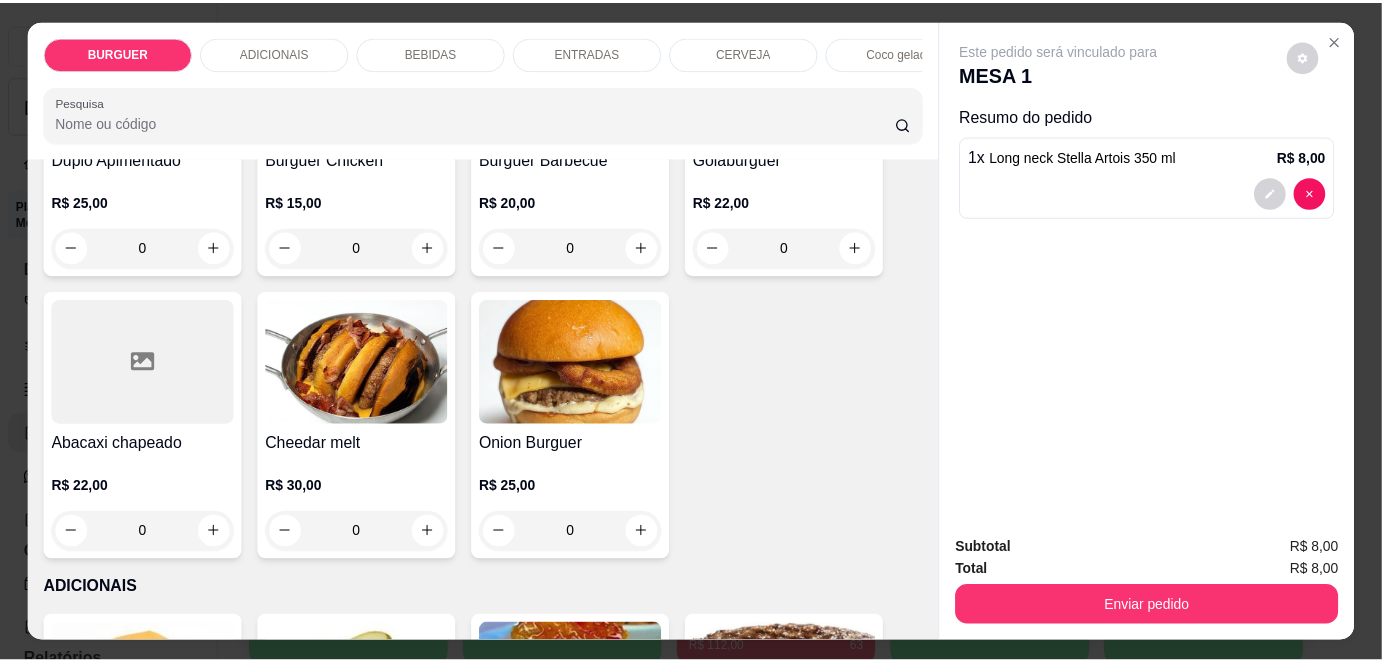 scroll, scrollTop: 0, scrollLeft: 0, axis: both 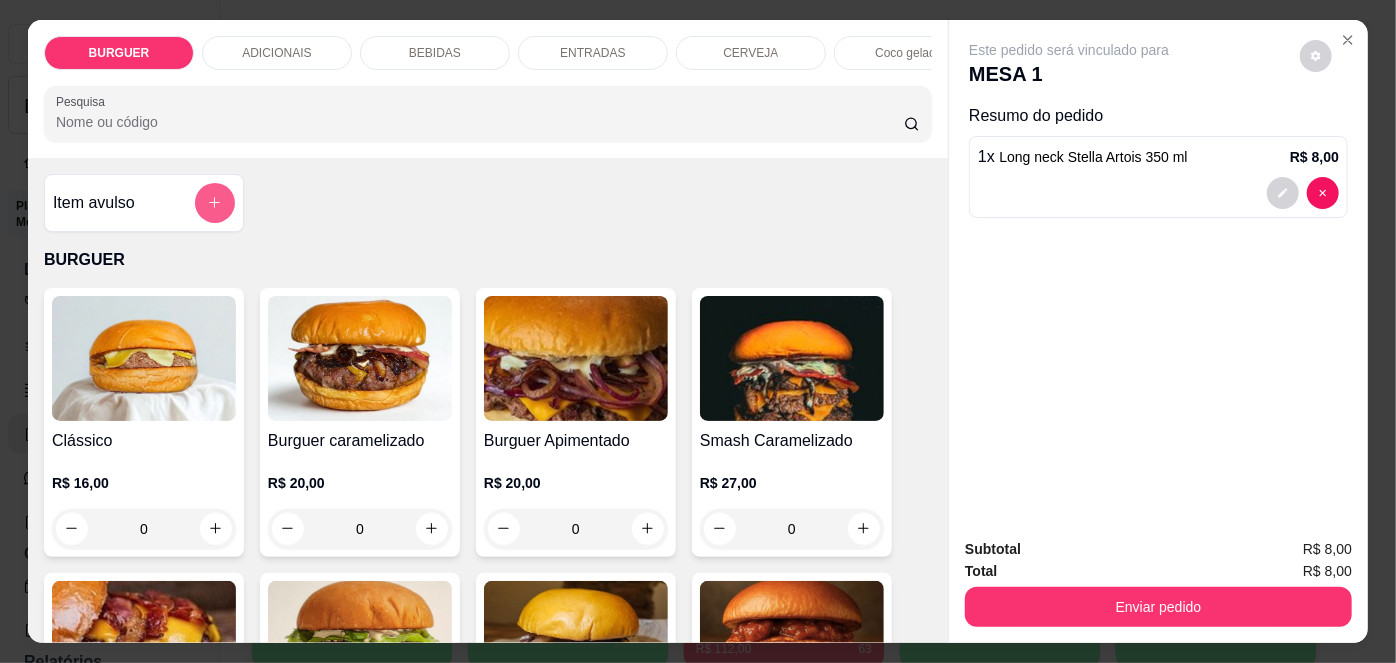 click 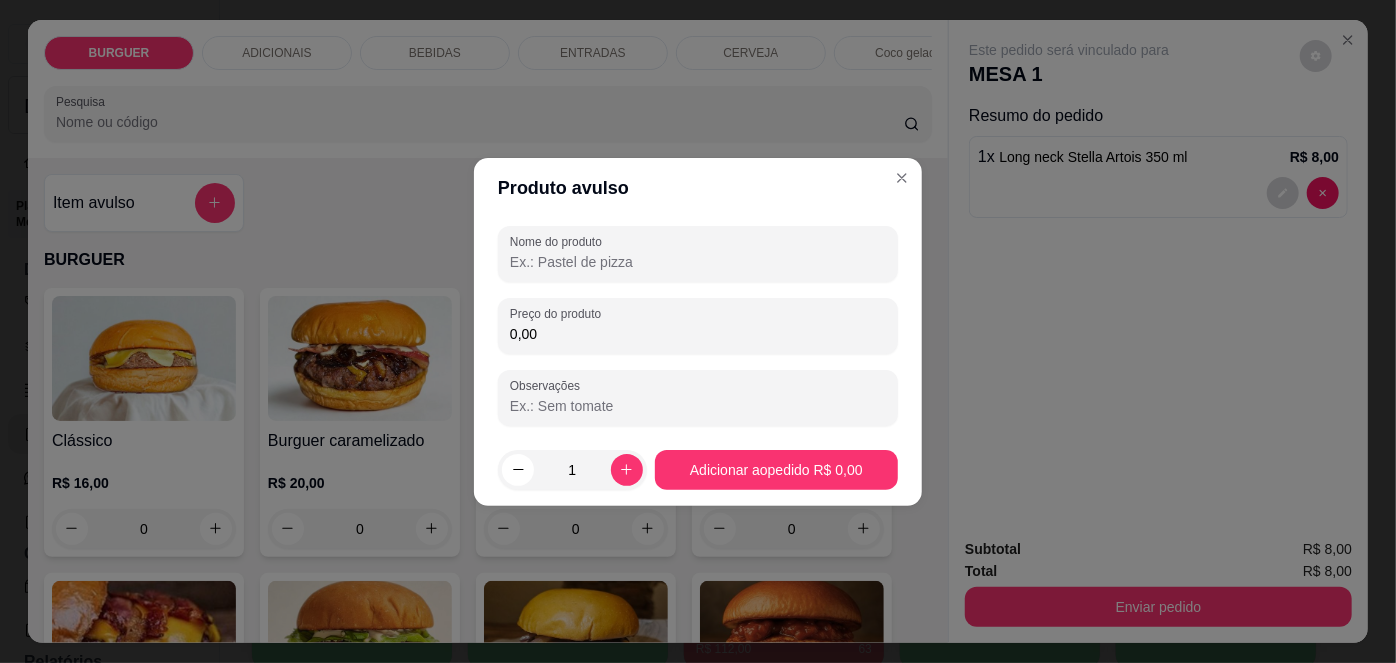click on "Nome do produto" at bounding box center [698, 262] 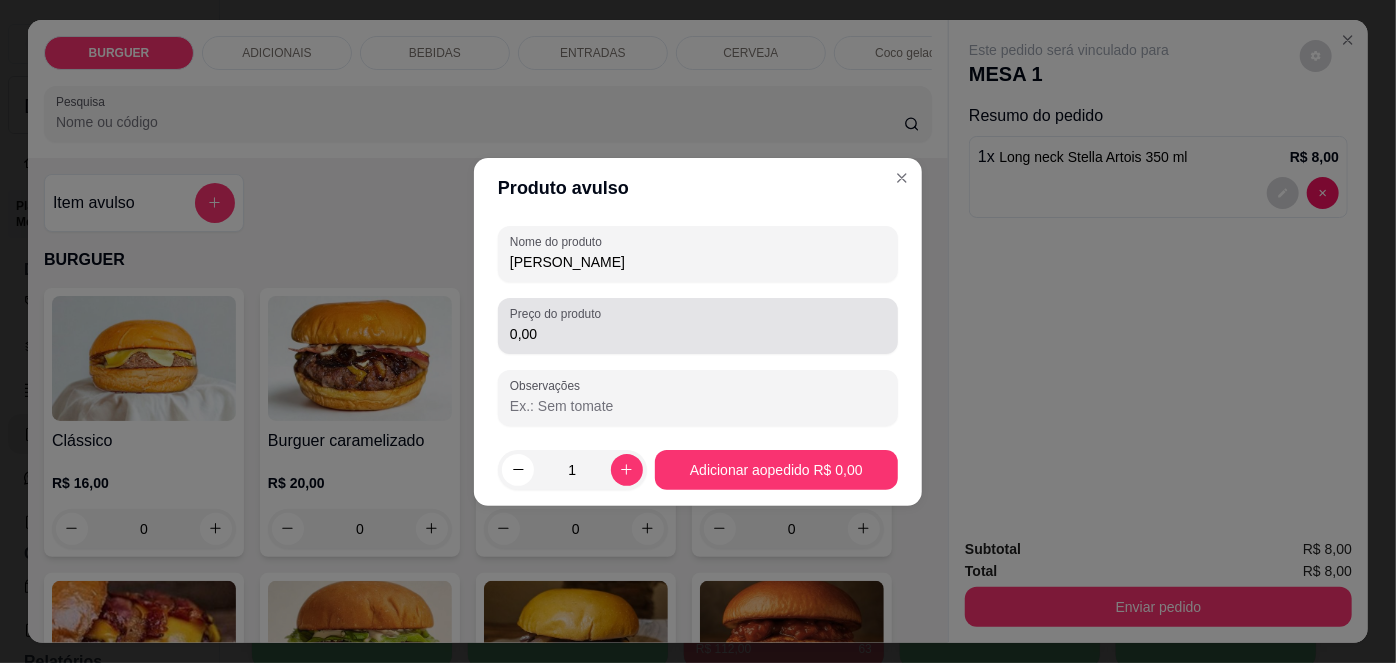 type on "[PERSON_NAME]" 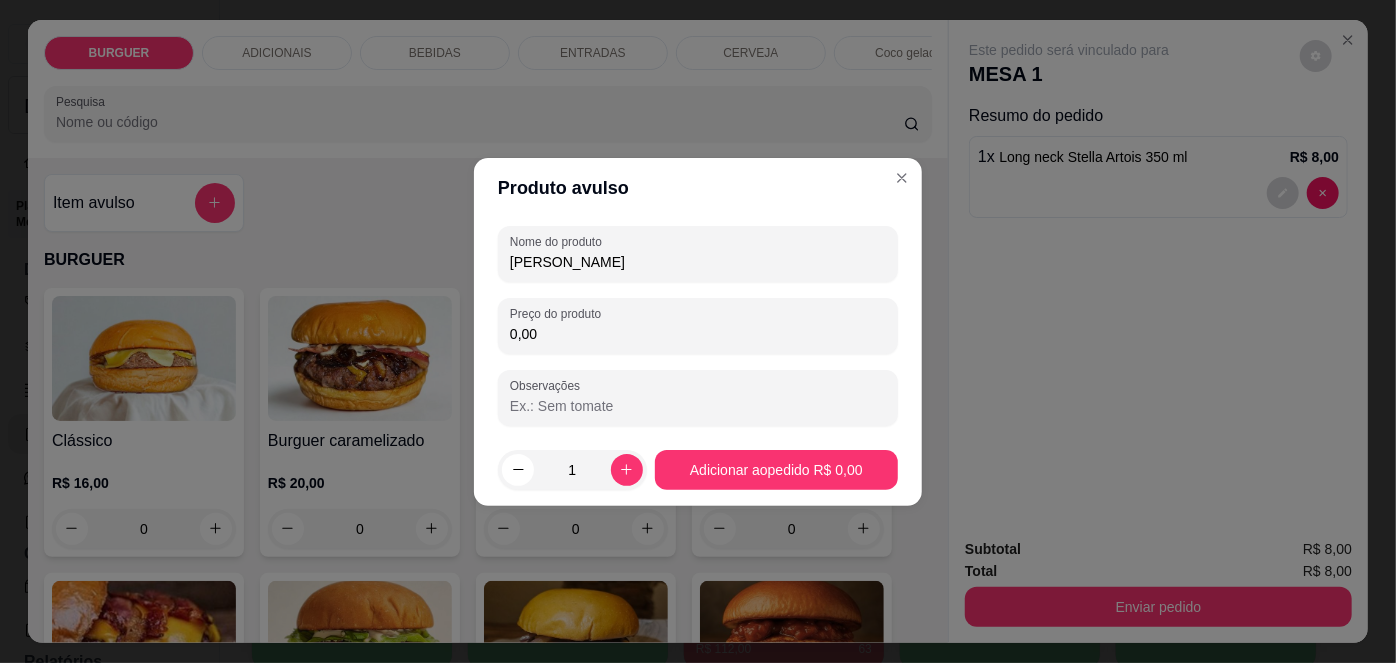 click on "0,00" at bounding box center [698, 334] 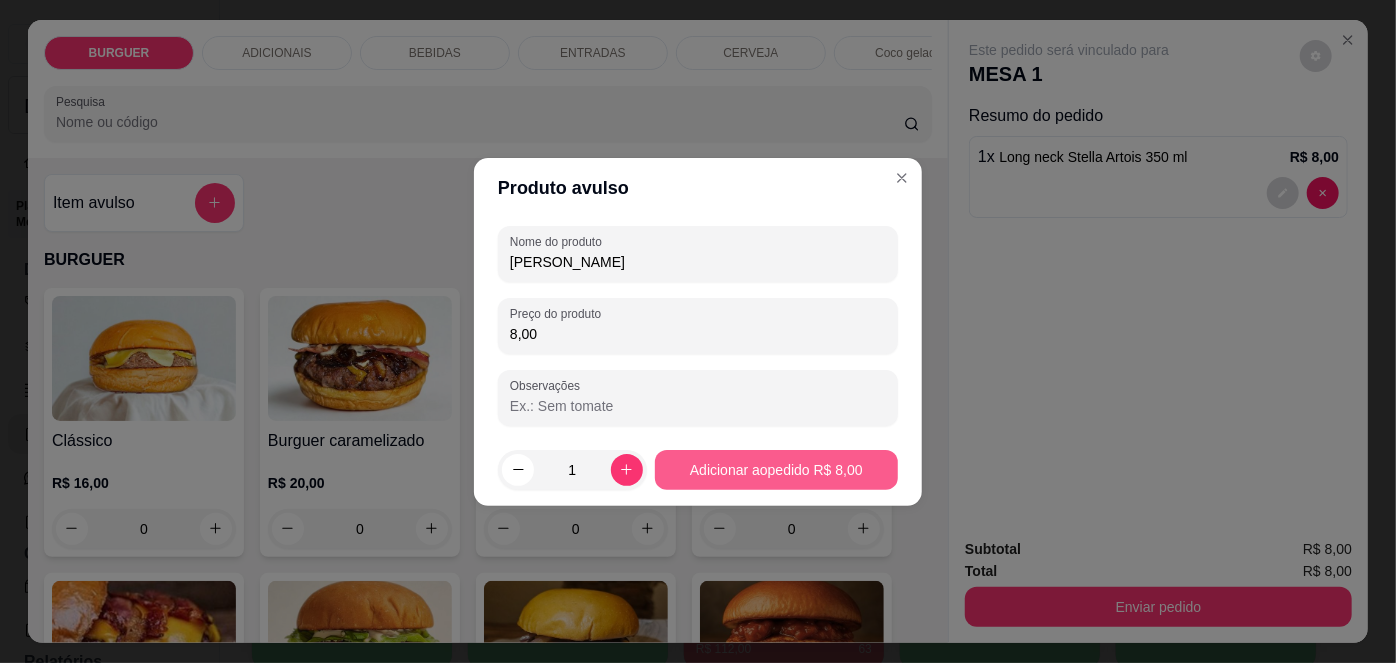 type on "8,00" 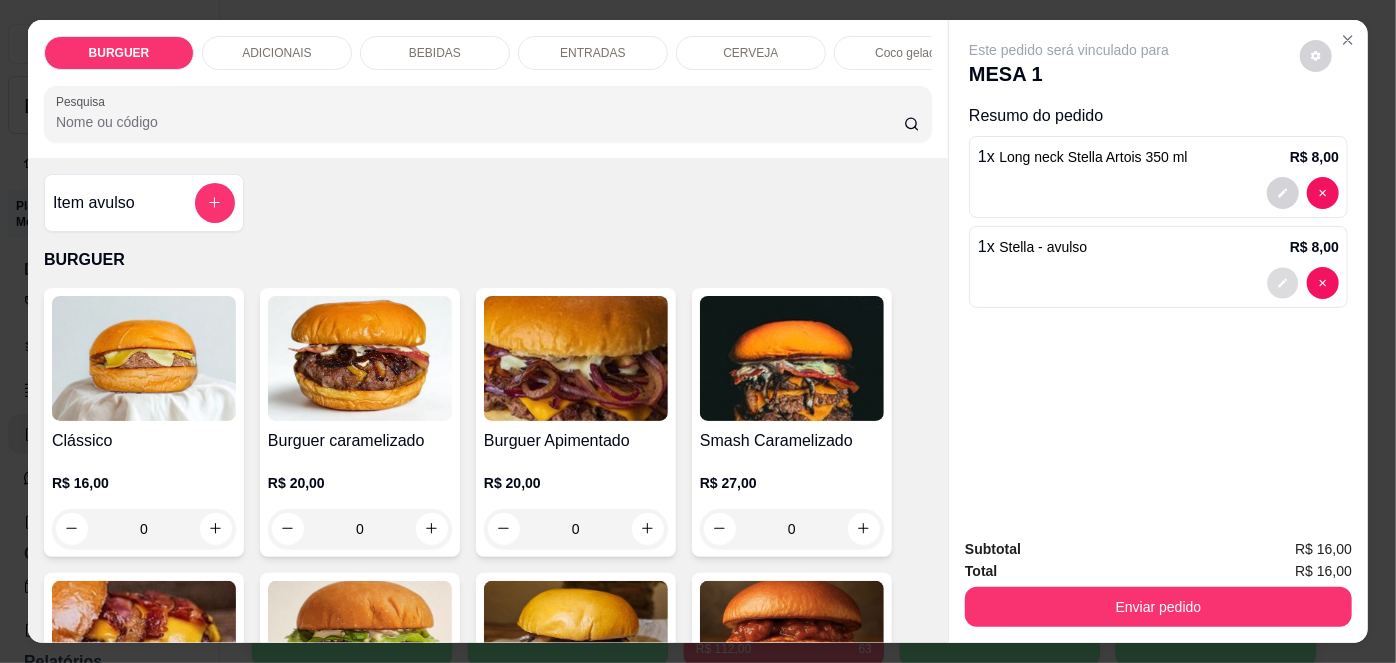 click at bounding box center [1283, 282] 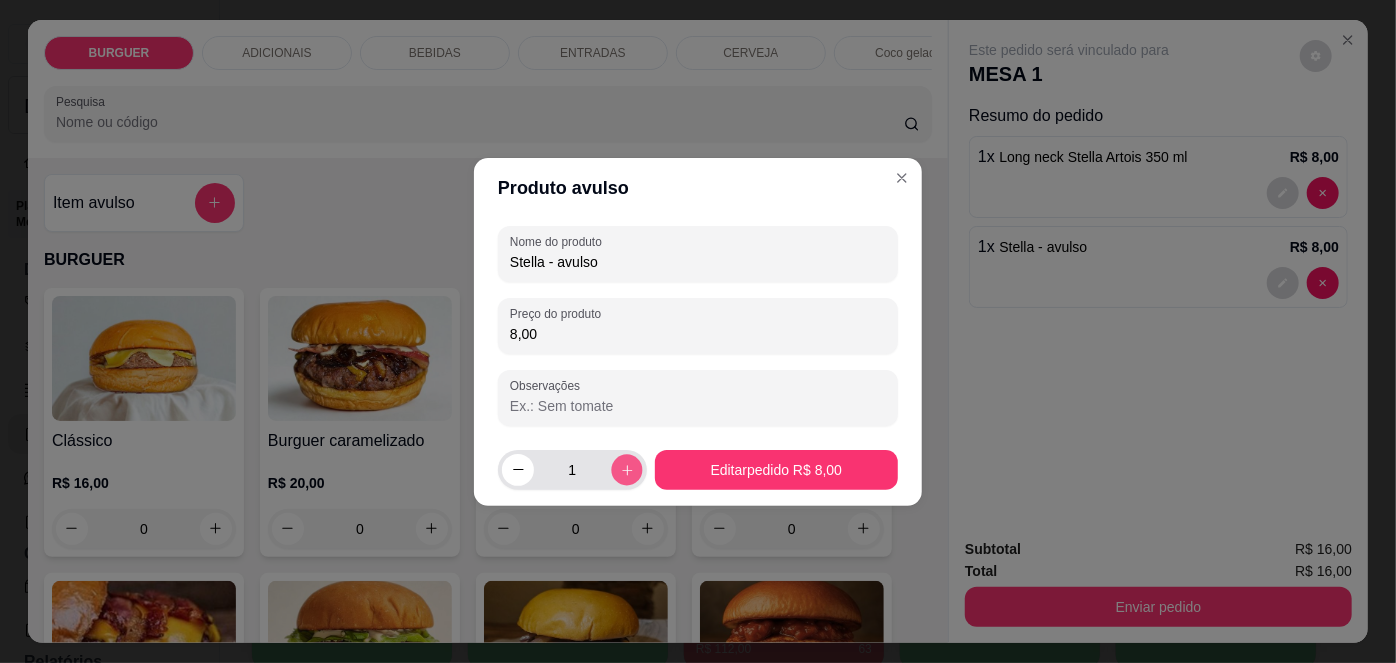click at bounding box center [626, 469] 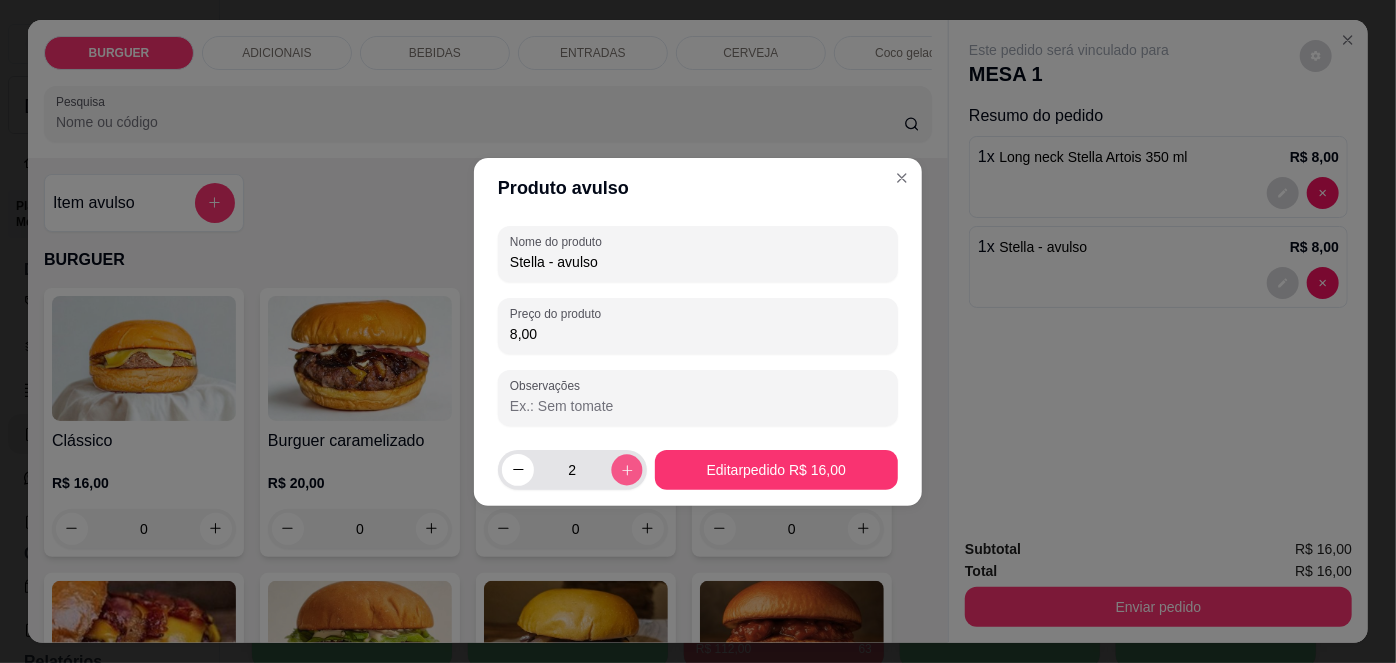 click at bounding box center [626, 469] 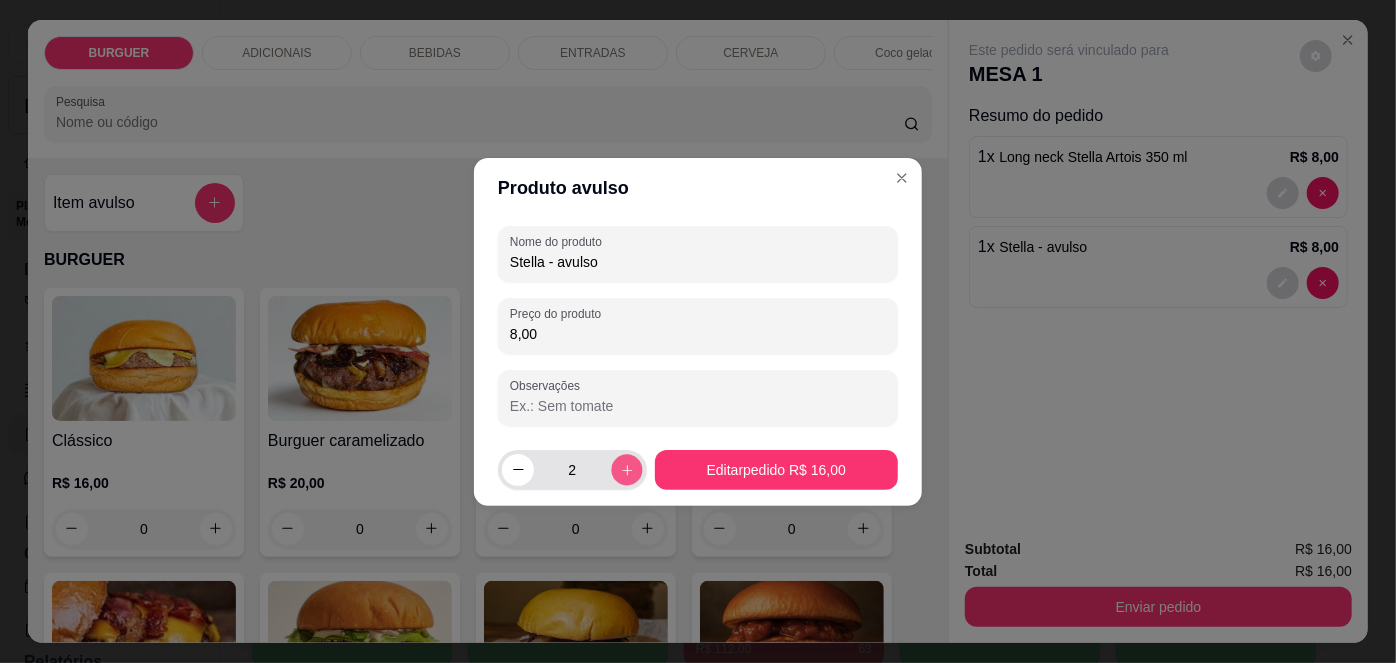 type on "3" 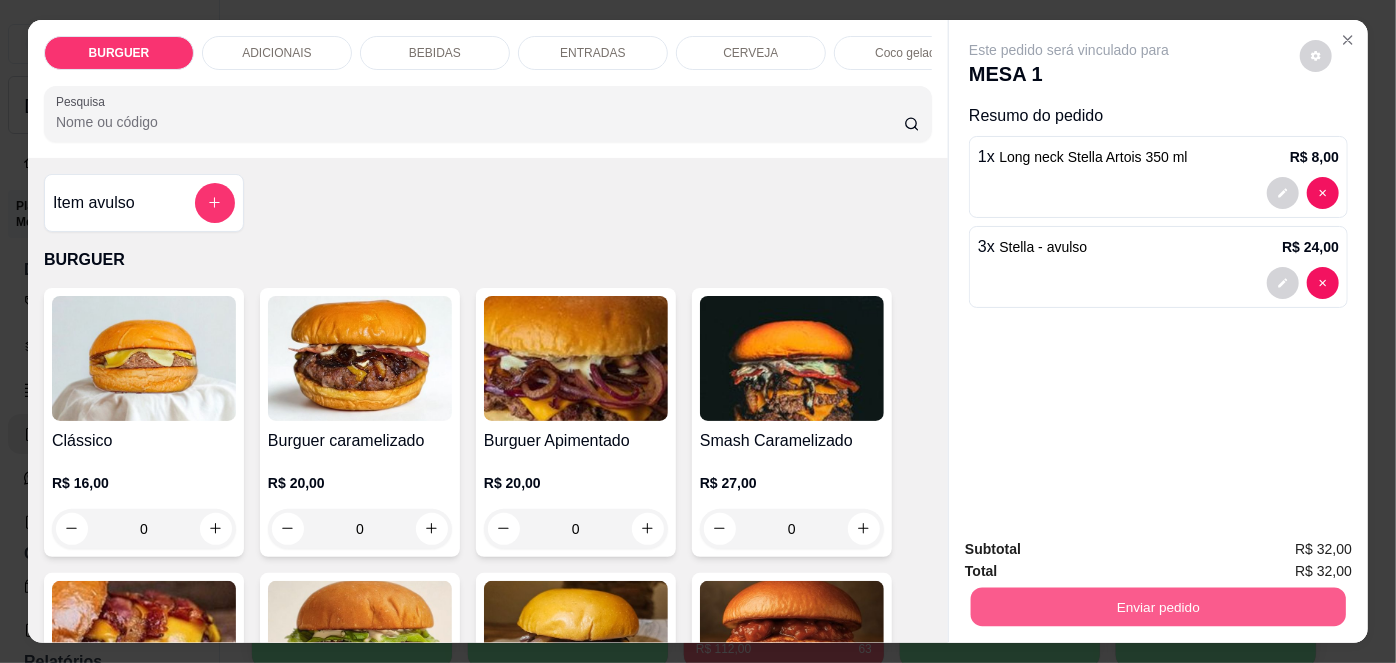 click on "Enviar pedido" at bounding box center (1158, 607) 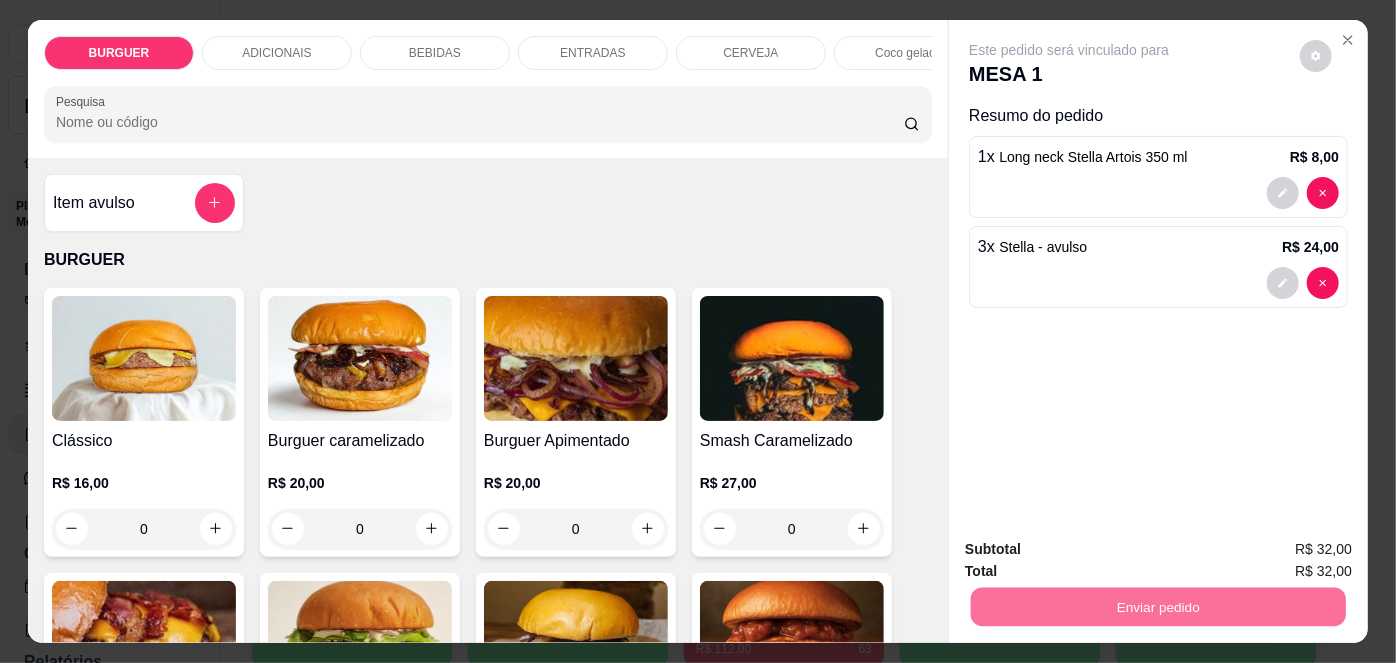 click on "Não registrar e enviar pedido" at bounding box center [1093, 551] 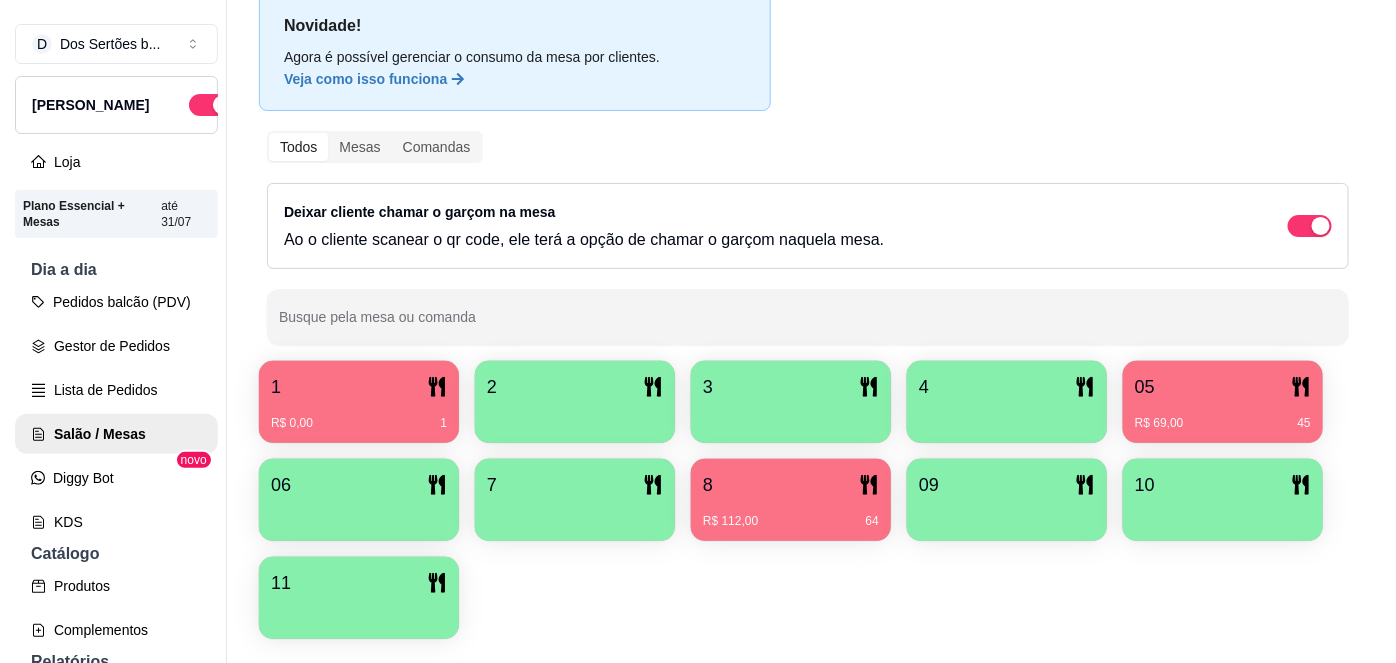 scroll, scrollTop: 127, scrollLeft: 0, axis: vertical 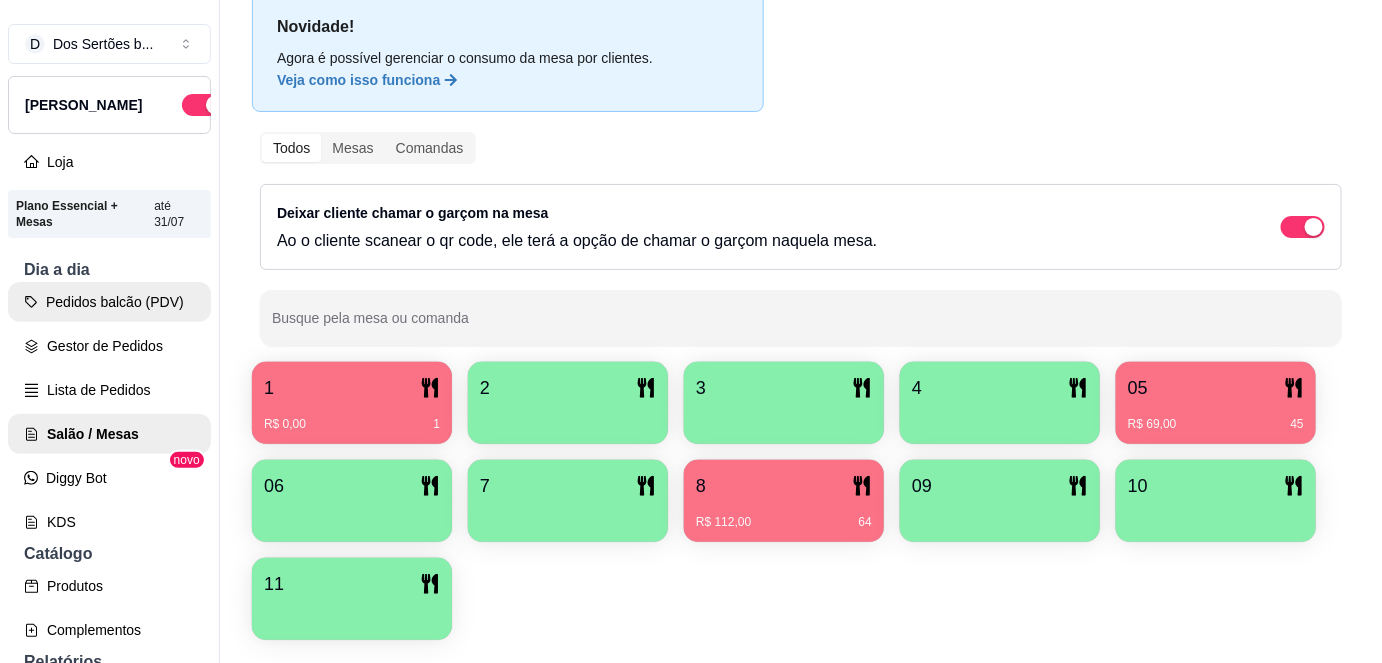 click on "Pedidos balcão (PDV)" at bounding box center [109, 302] 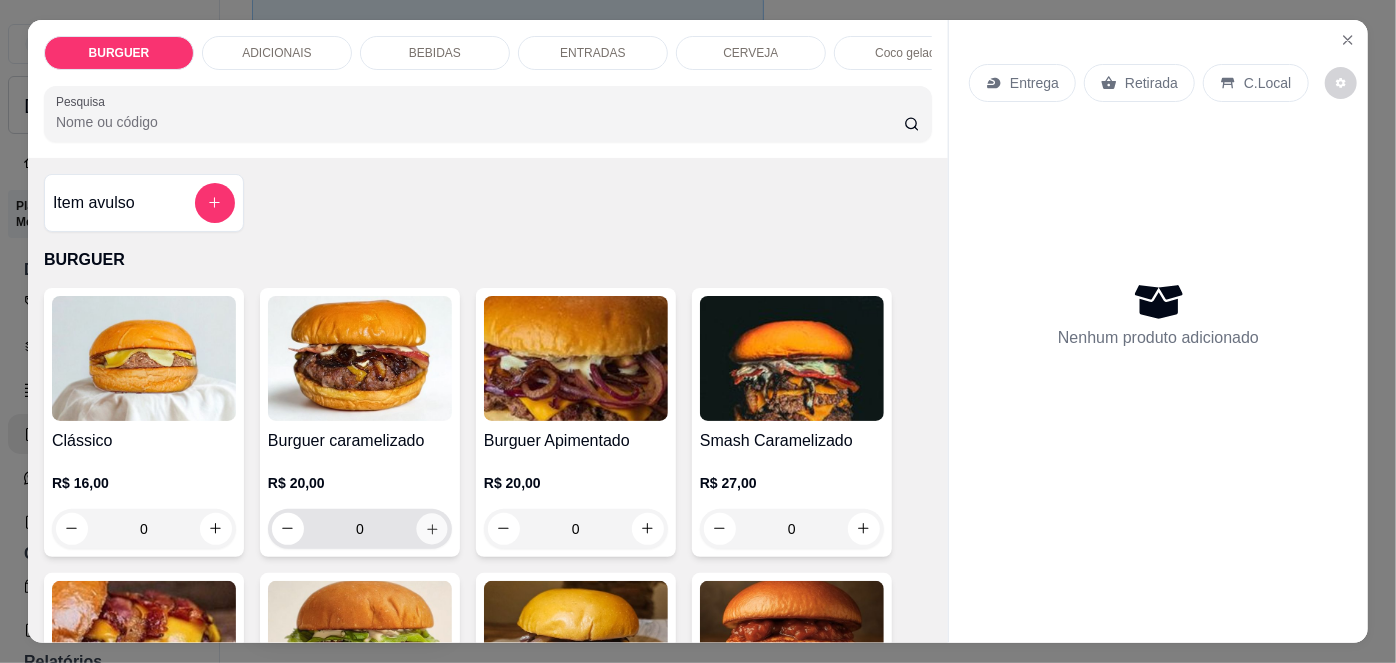 click 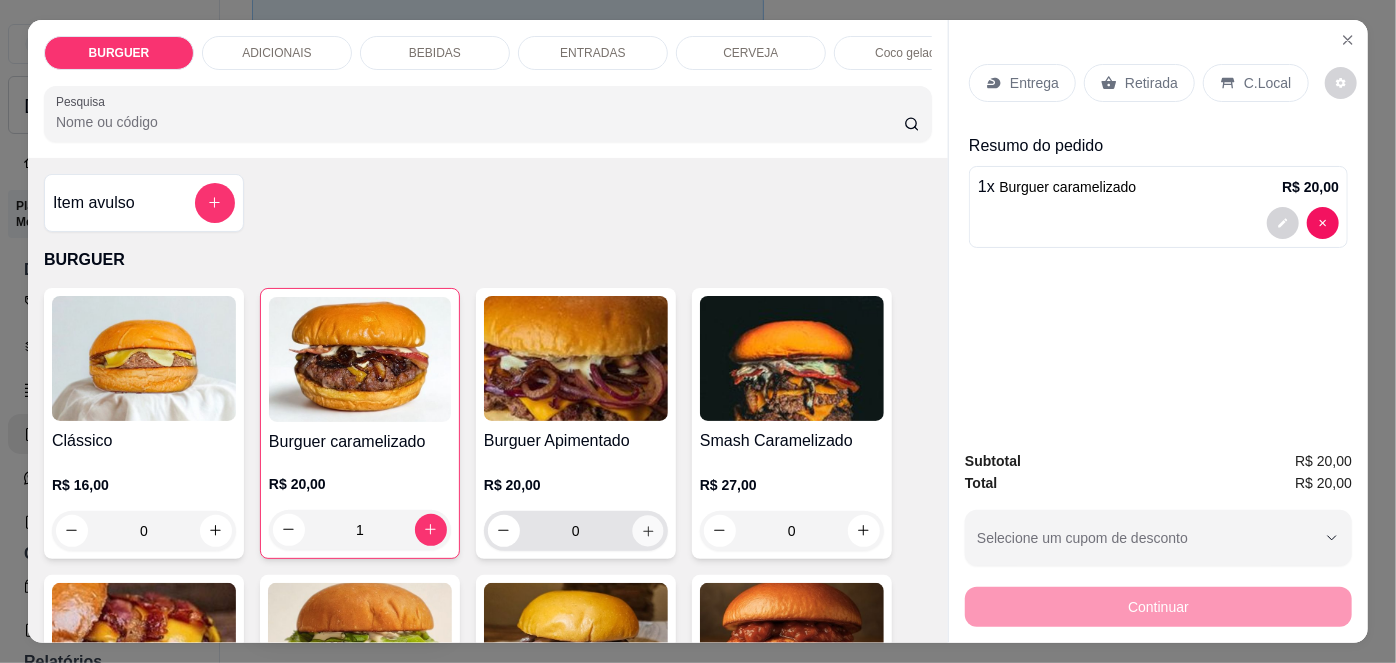 click 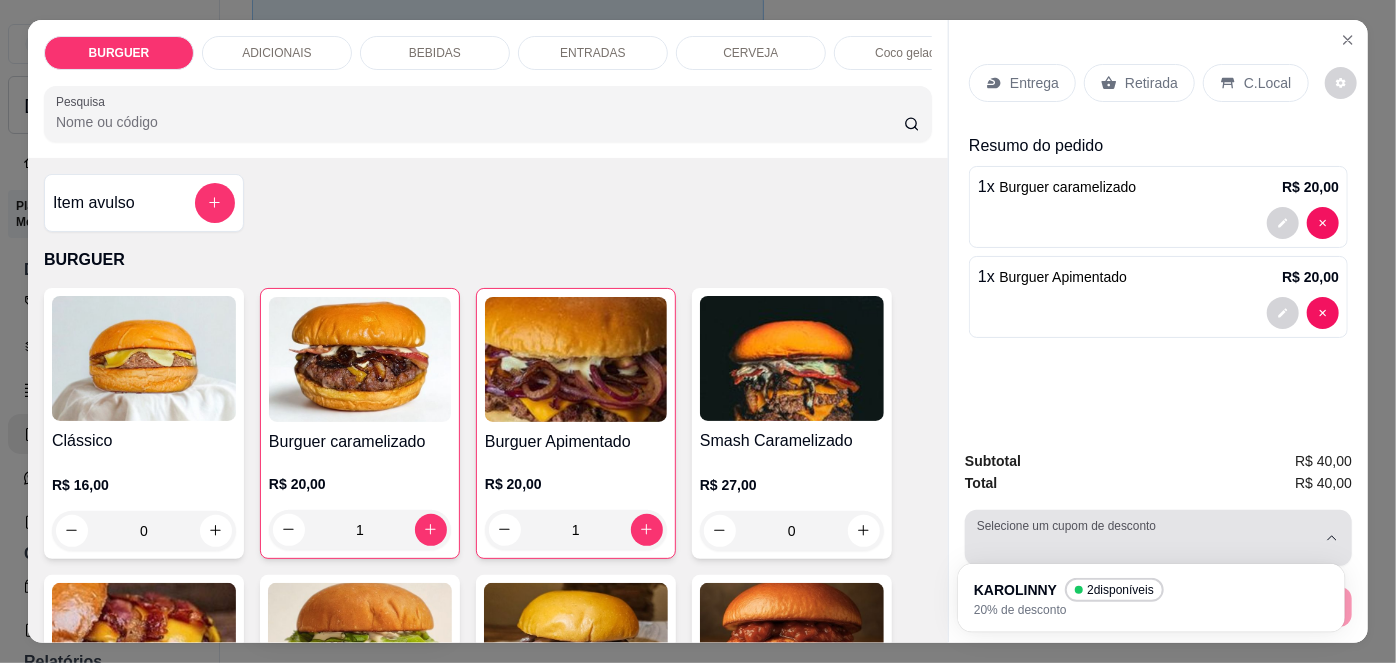 click at bounding box center [1146, 538] 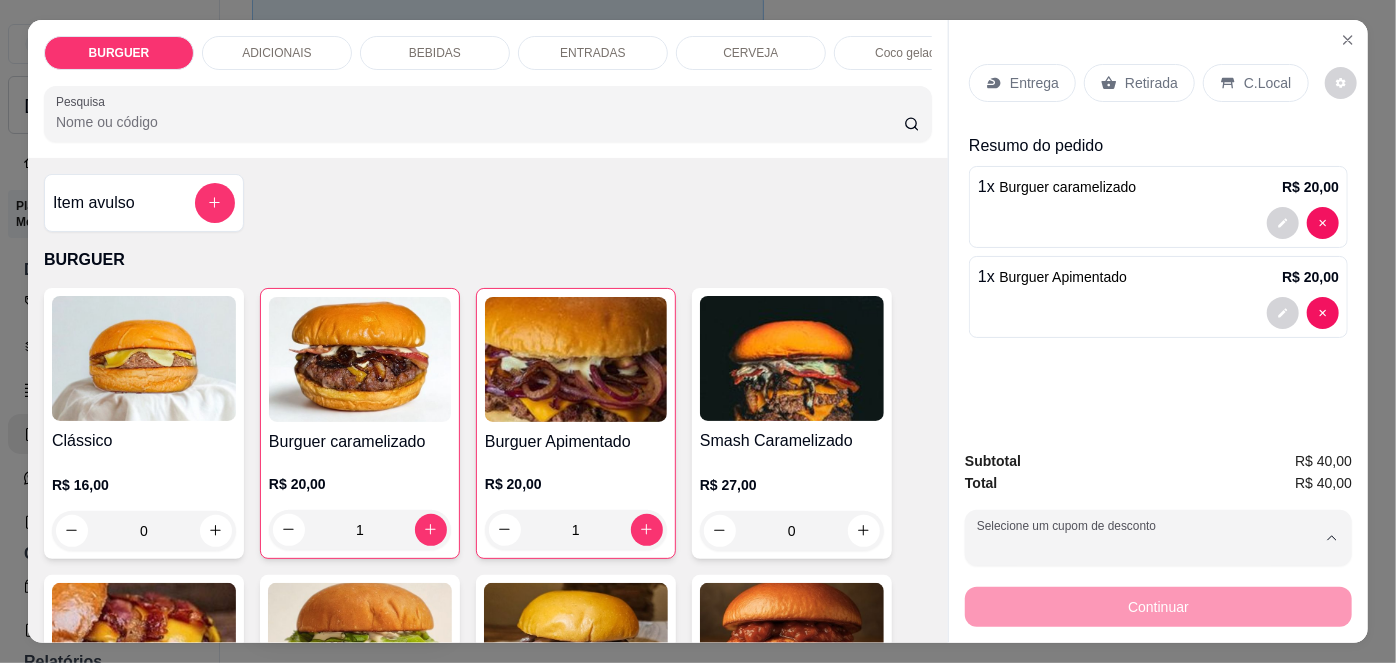 click on "KAROLINNY" at bounding box center [1021, 588] 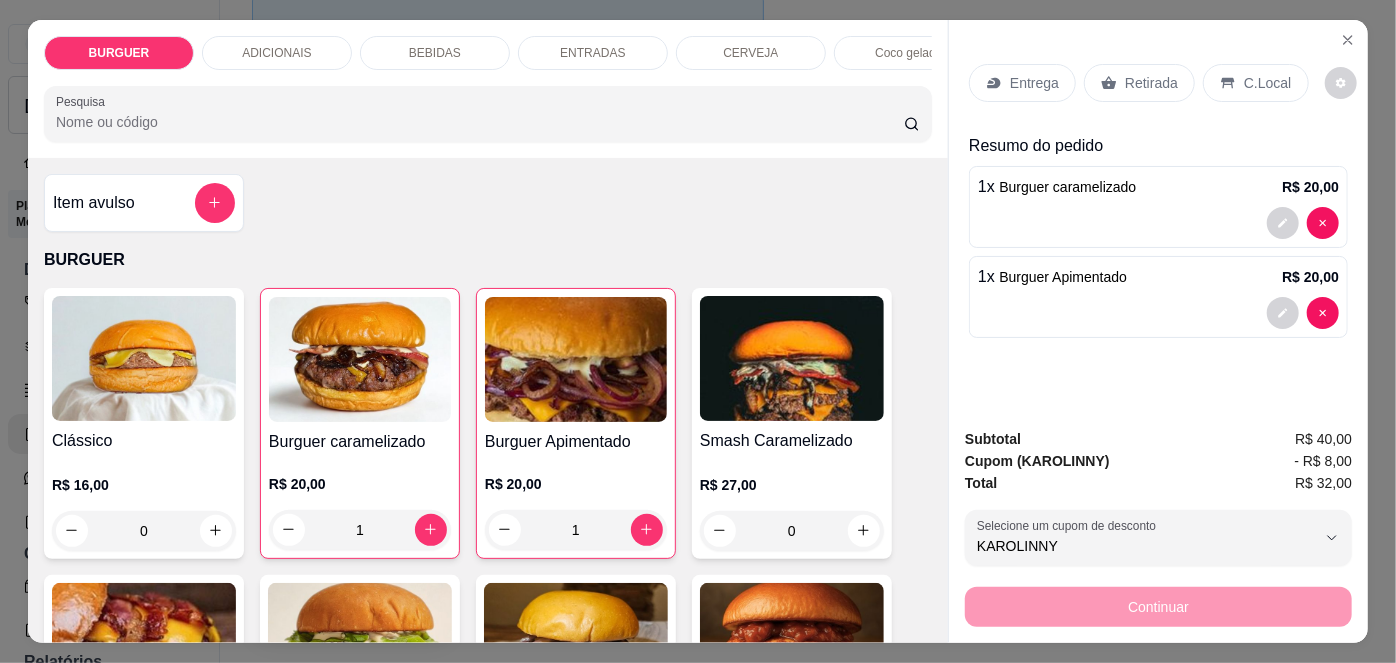 click on "Retirada" at bounding box center (1151, 83) 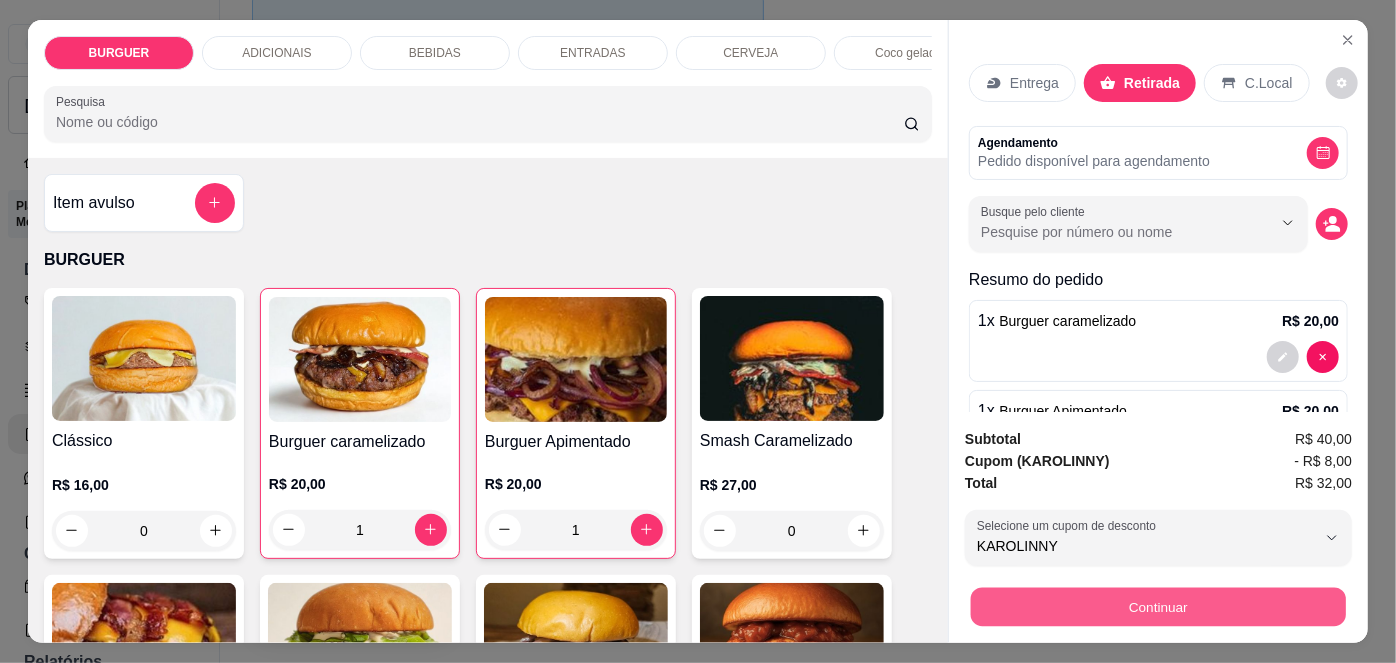 click on "Continuar" at bounding box center (1158, 607) 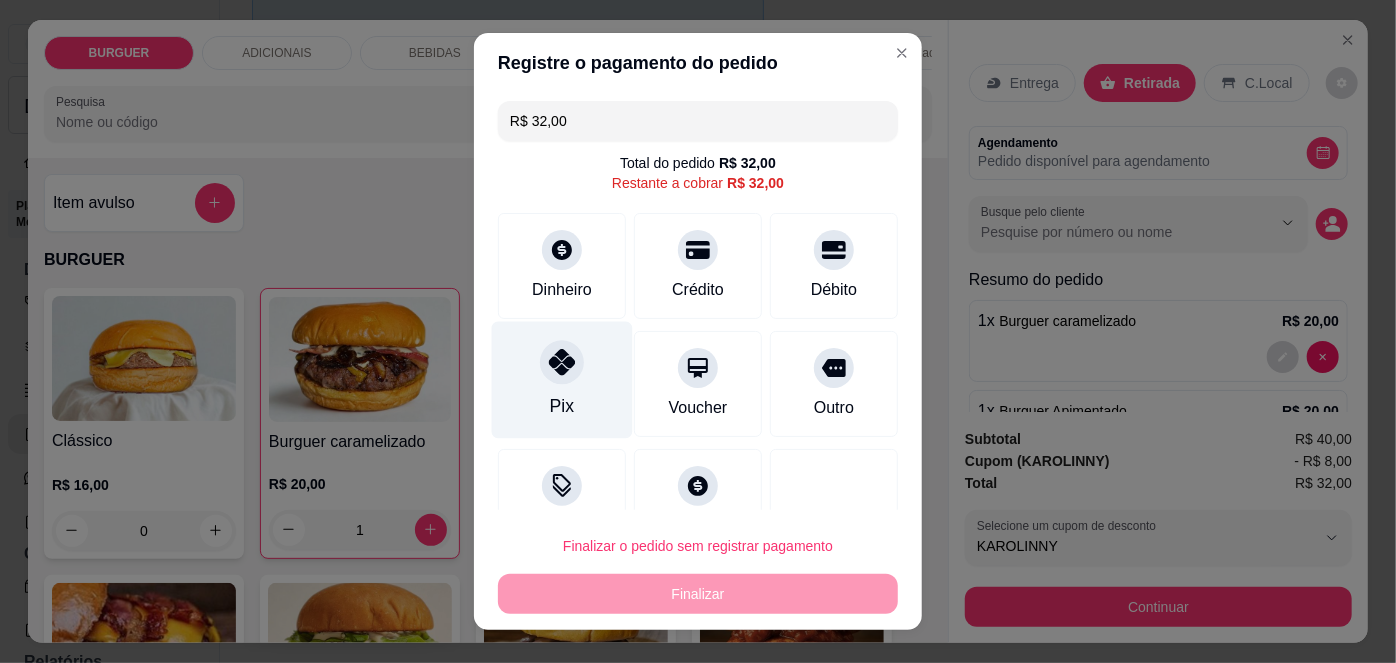 click on "Pix" at bounding box center (562, 380) 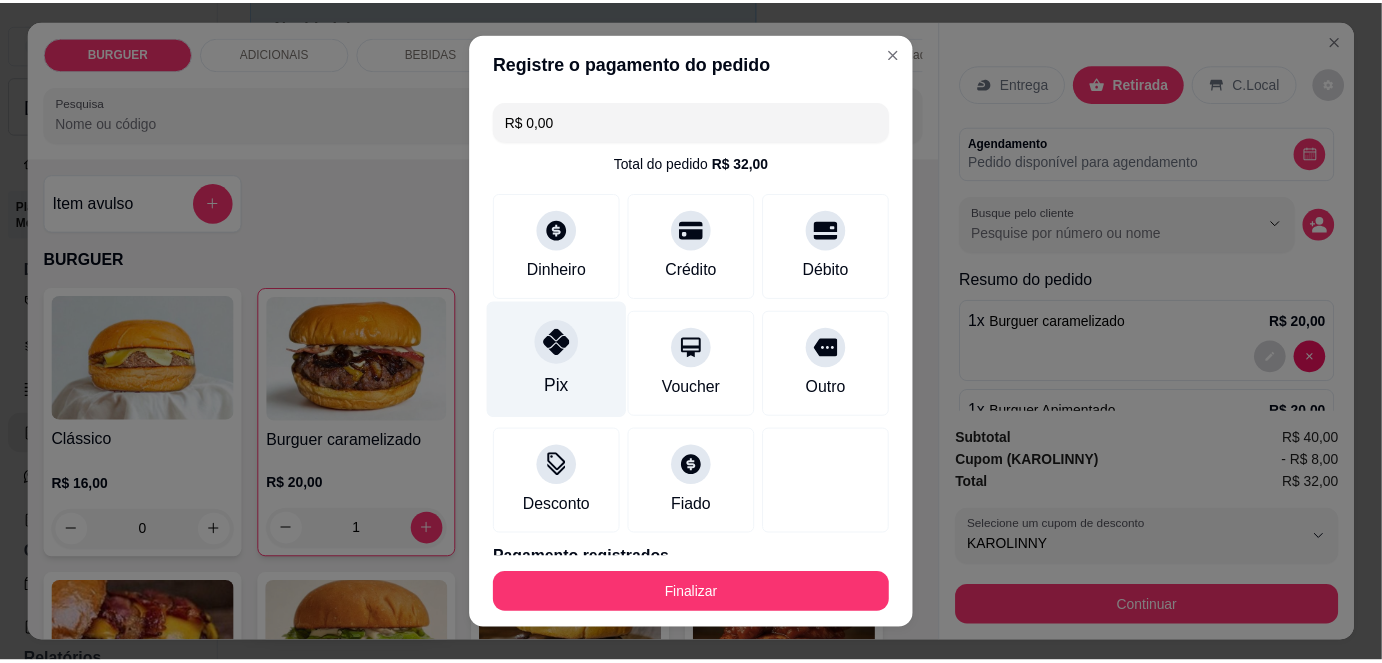 scroll, scrollTop: 88, scrollLeft: 0, axis: vertical 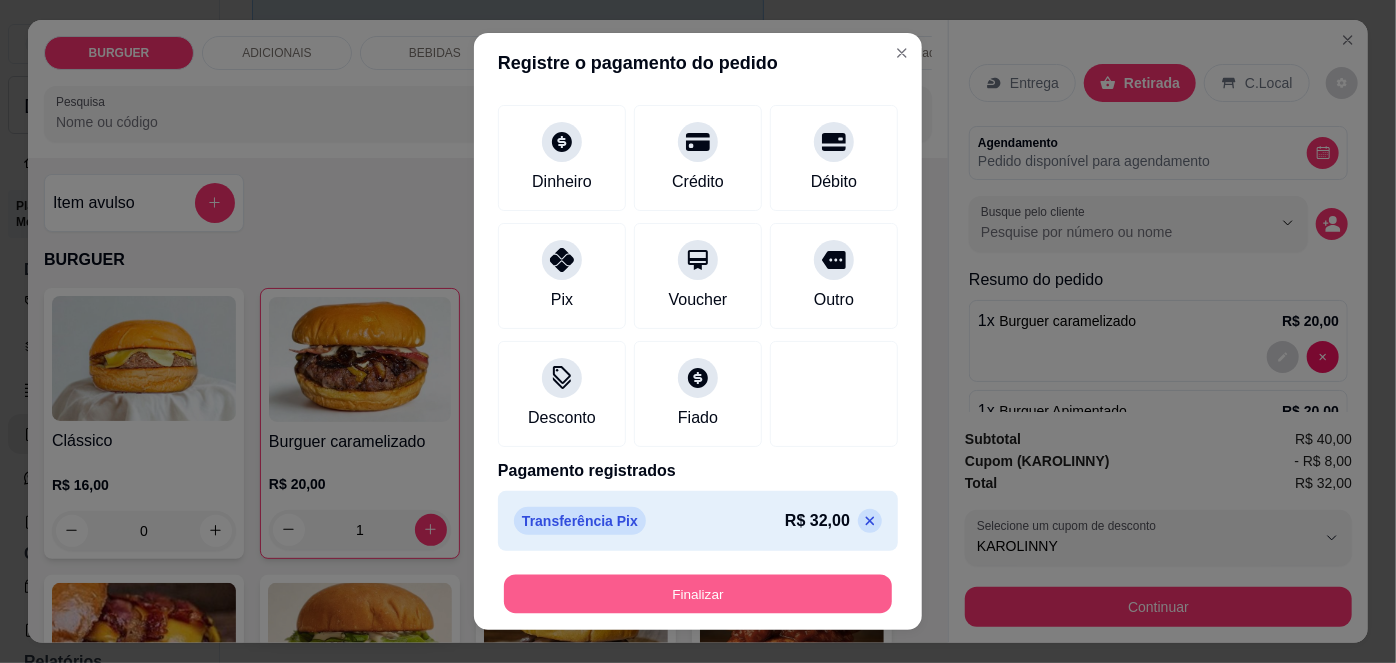 click on "Finalizar" at bounding box center [698, 593] 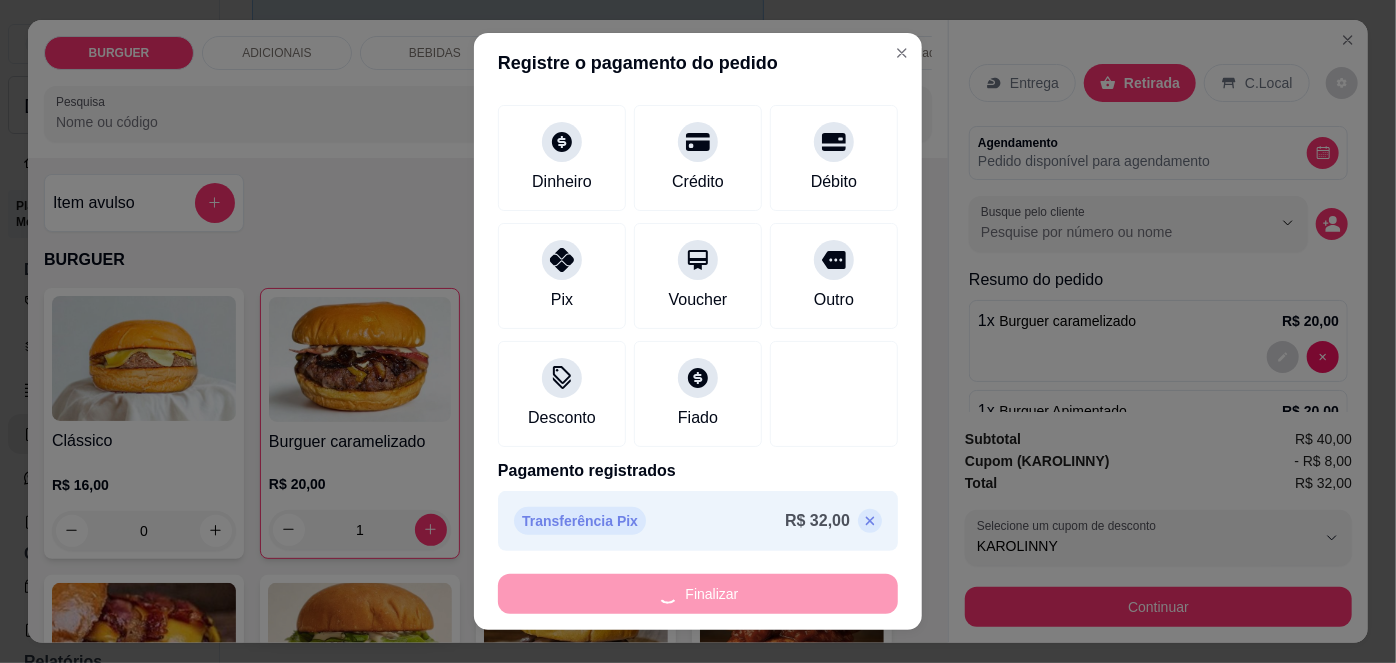 type on "0" 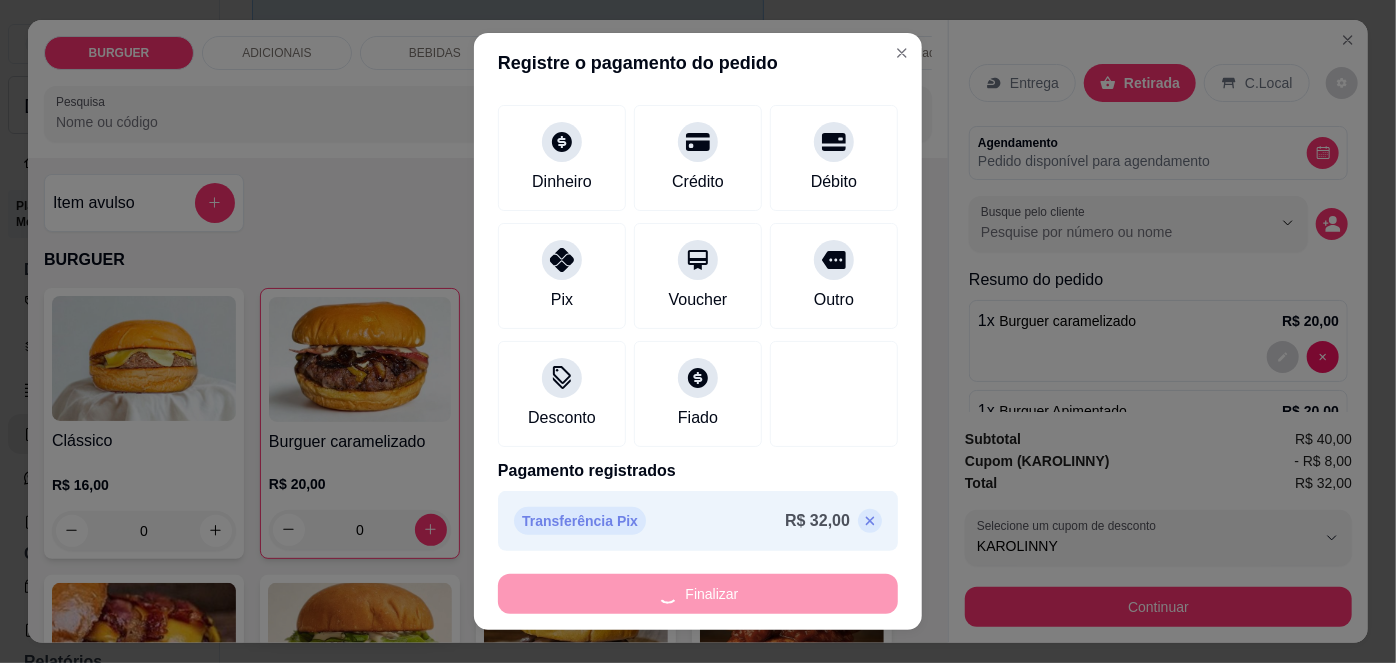 type on "-R$ 32,00" 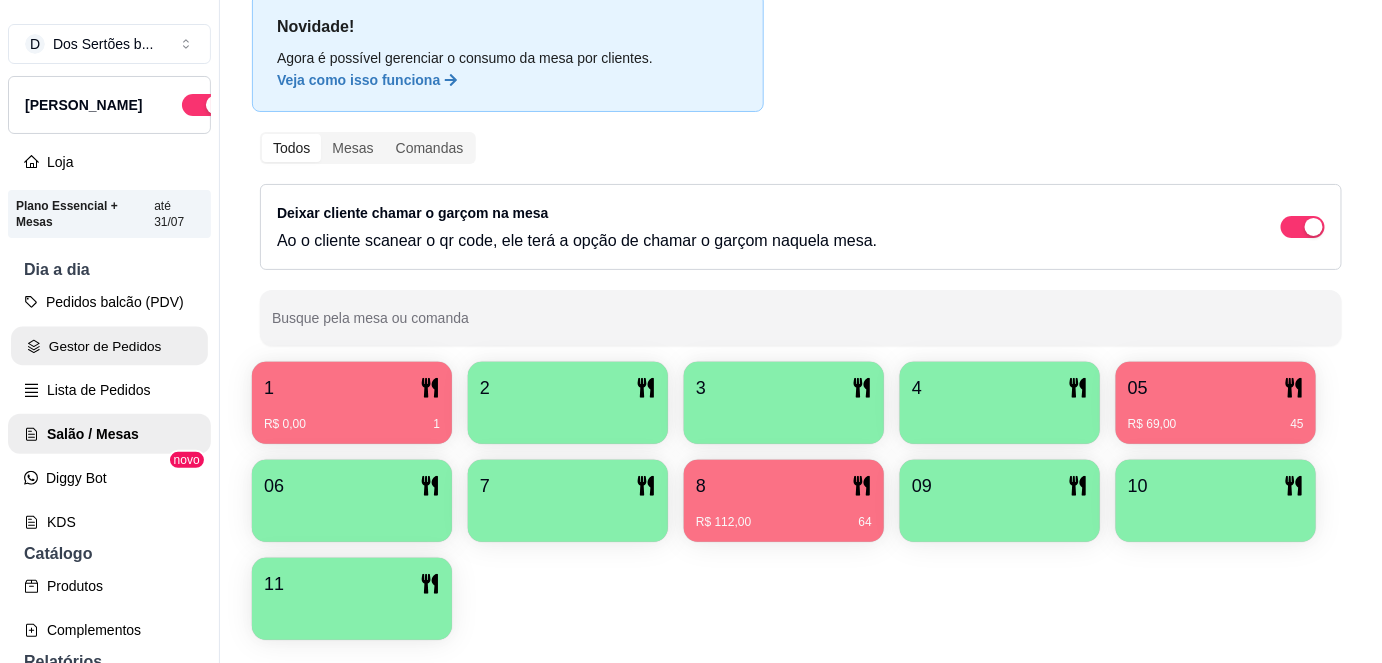 click on "Gestor de Pedidos" at bounding box center (109, 346) 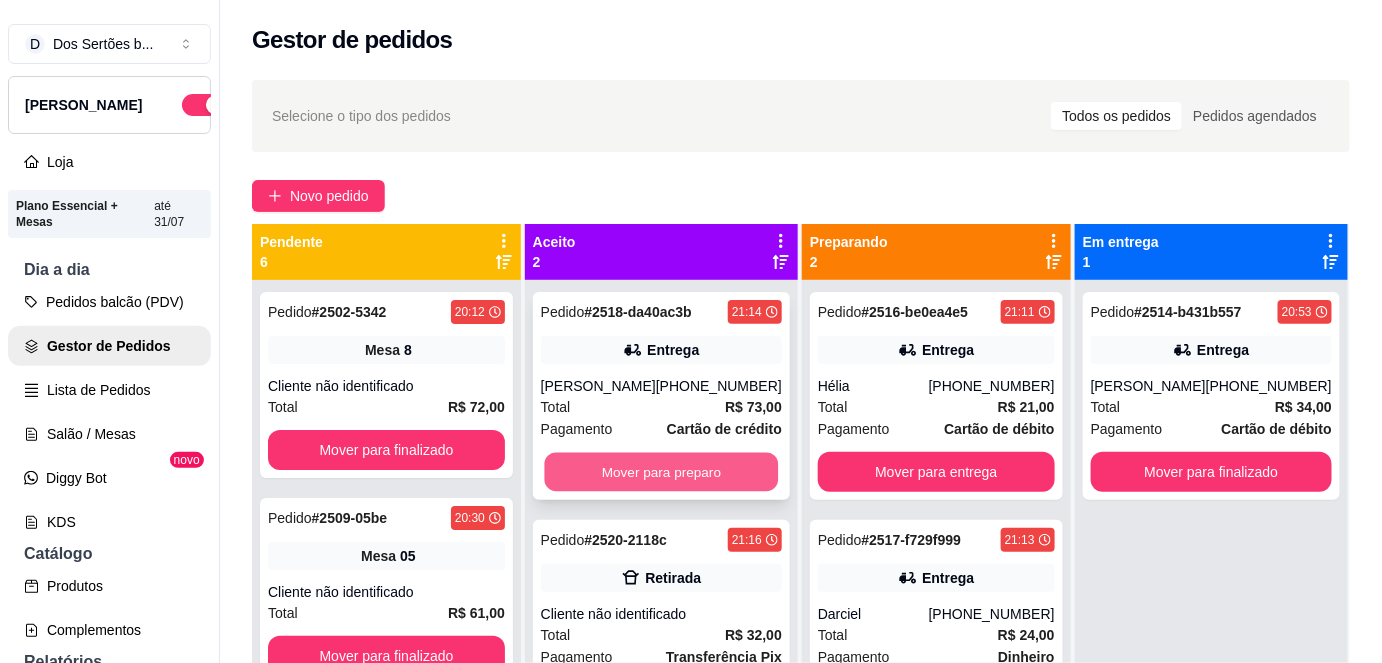 click on "Mover para preparo" at bounding box center [661, 472] 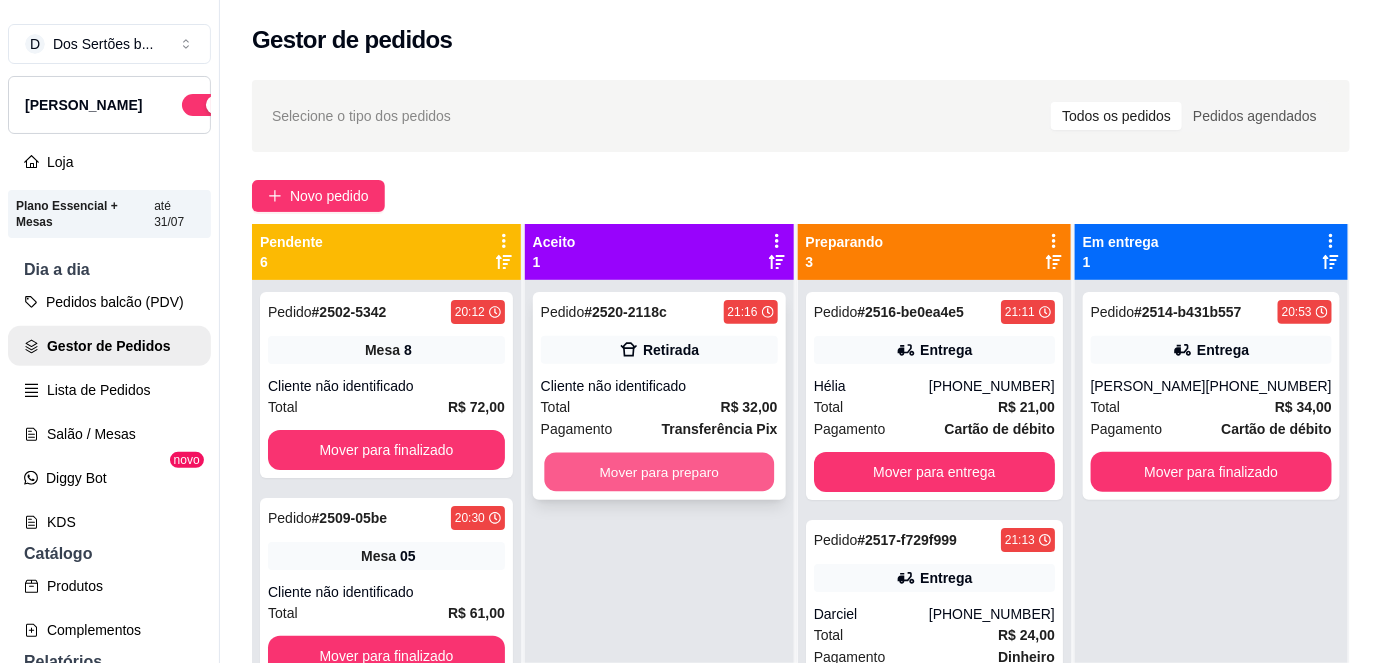 click on "Mover para preparo" at bounding box center [659, 472] 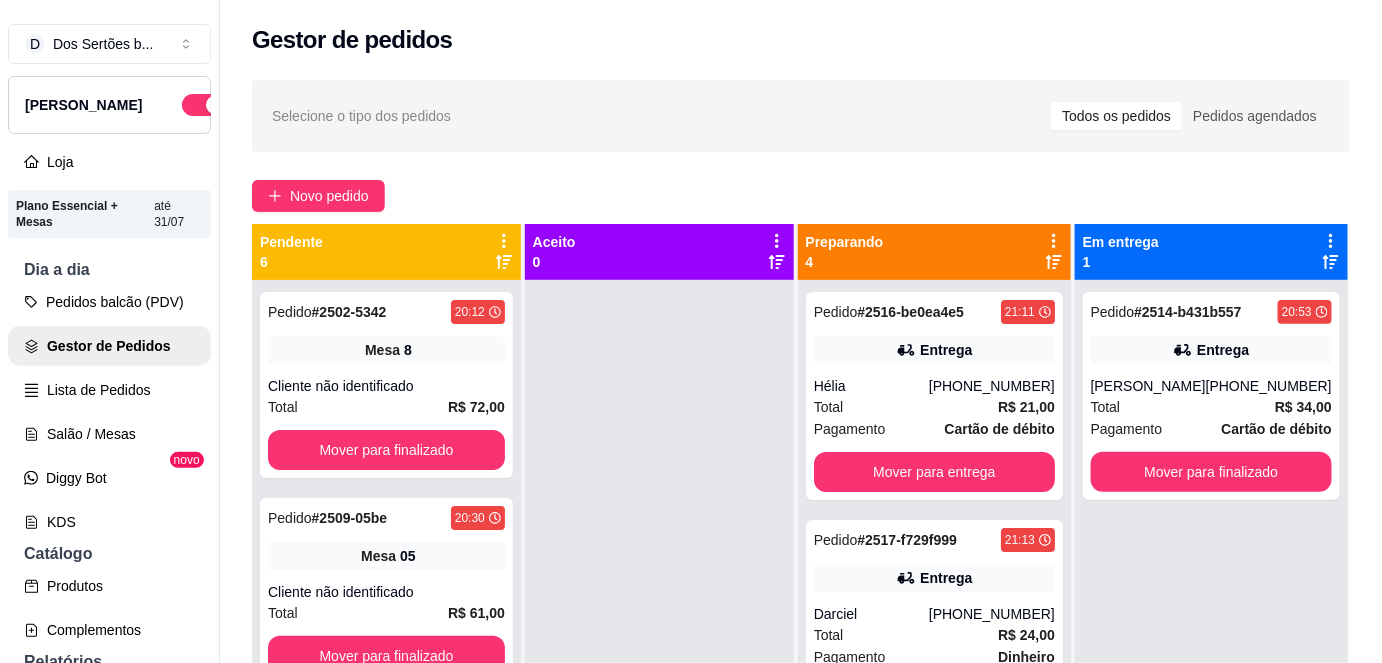scroll, scrollTop: 56, scrollLeft: 0, axis: vertical 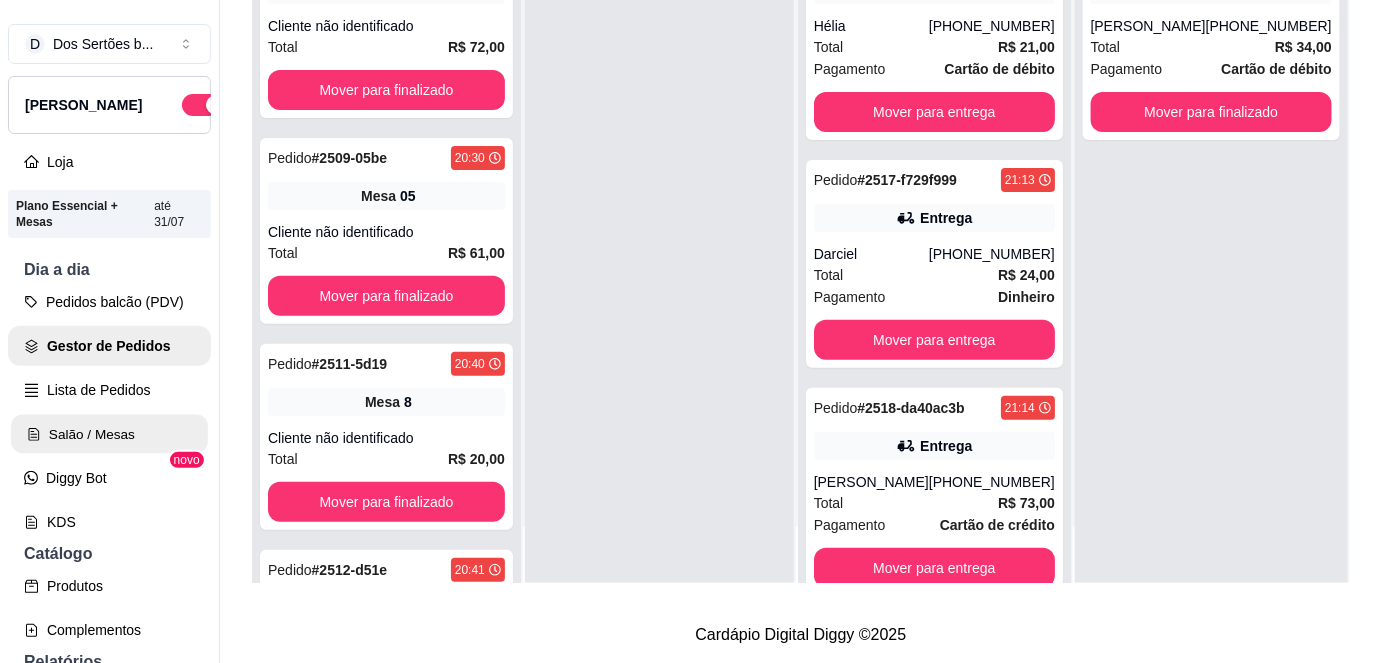 click on "Salão / Mesas" at bounding box center (109, 434) 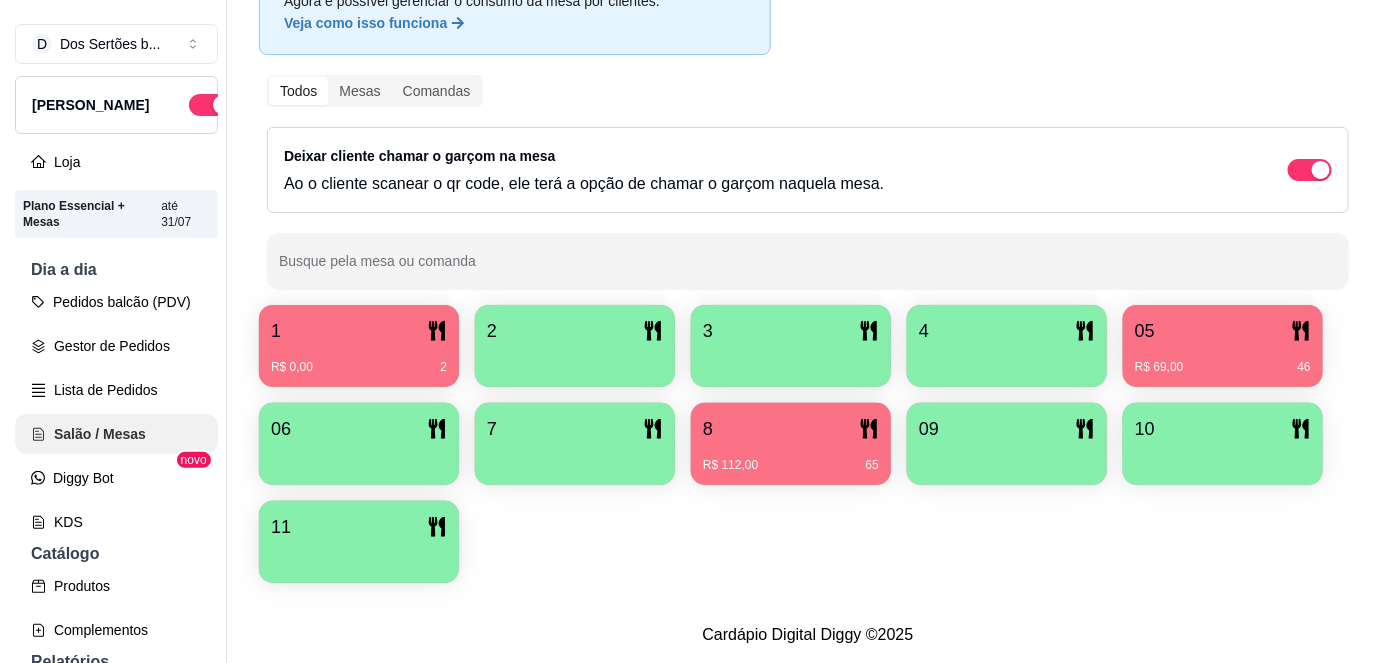 scroll, scrollTop: 0, scrollLeft: 0, axis: both 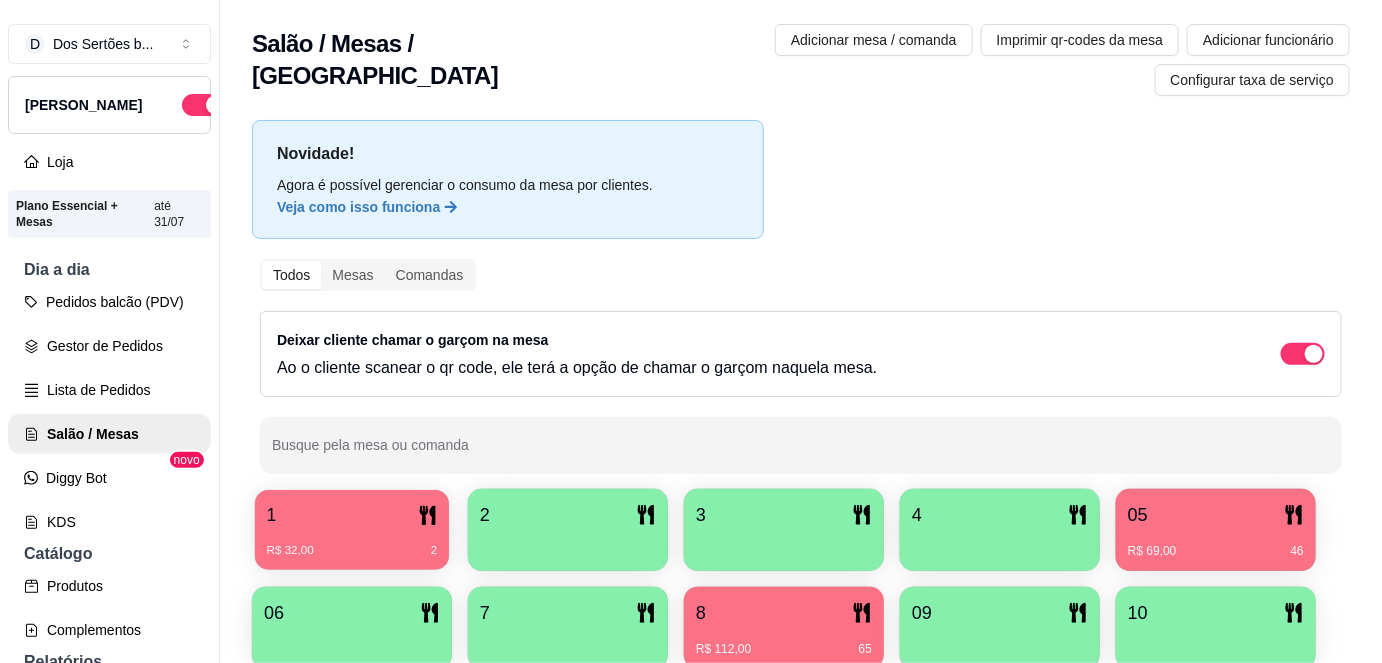 click on "1" at bounding box center (352, 515) 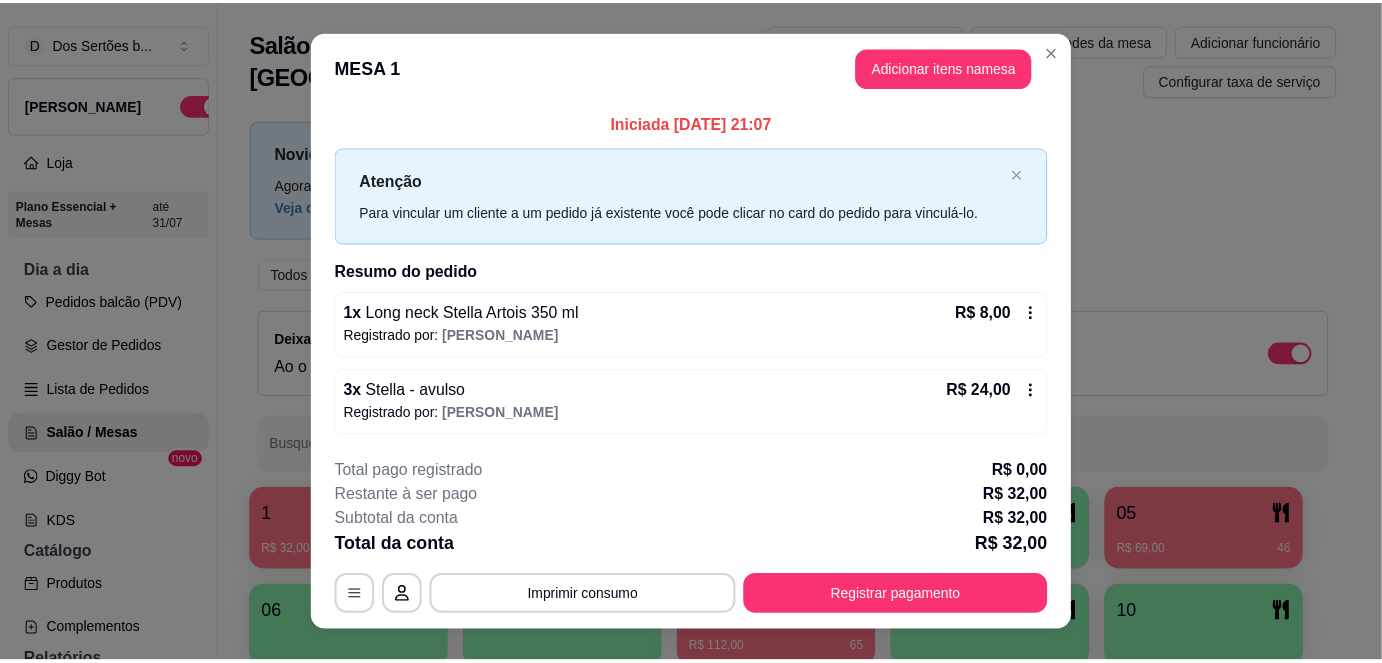 scroll, scrollTop: 32, scrollLeft: 0, axis: vertical 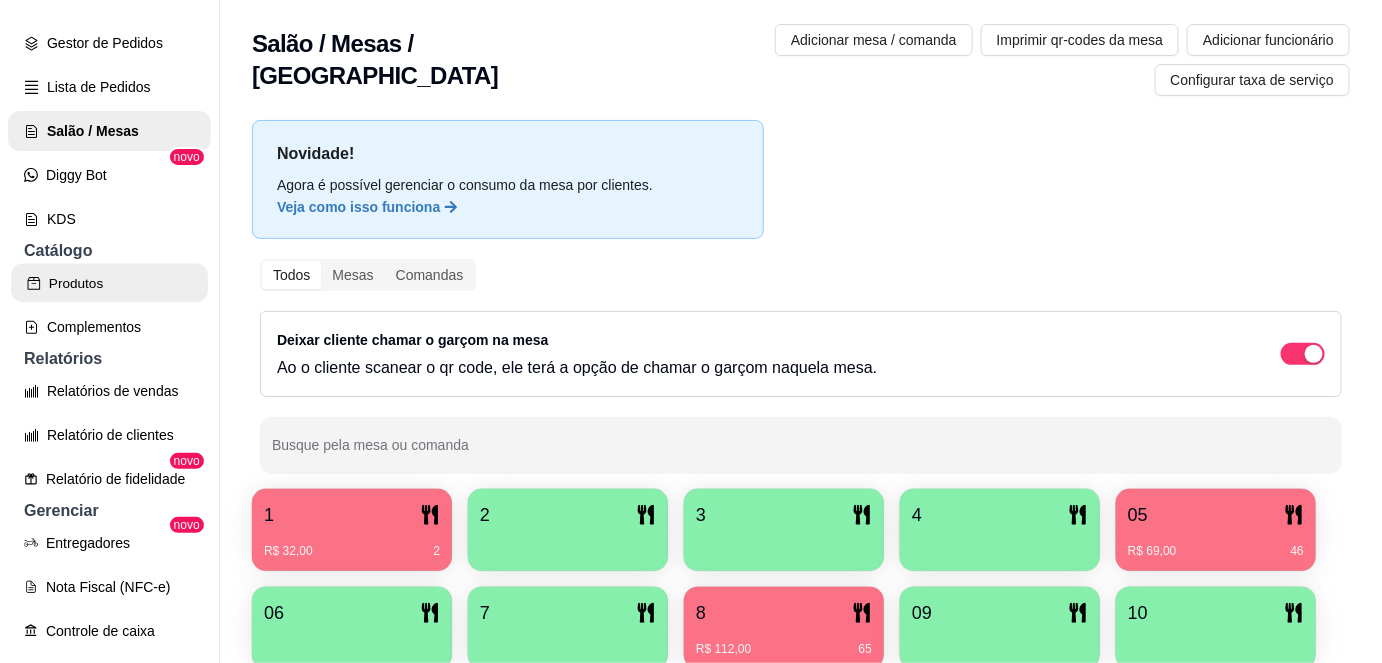click on "Produtos" at bounding box center [109, 283] 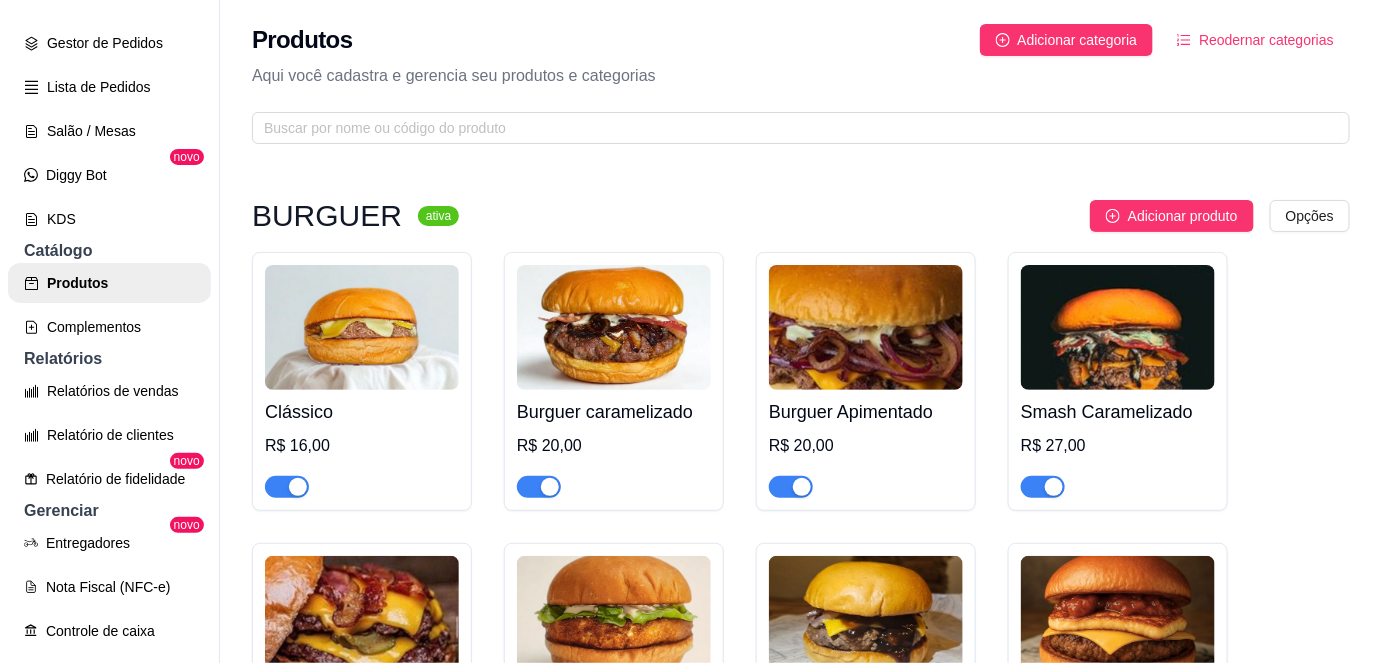 click at bounding box center [287, 487] 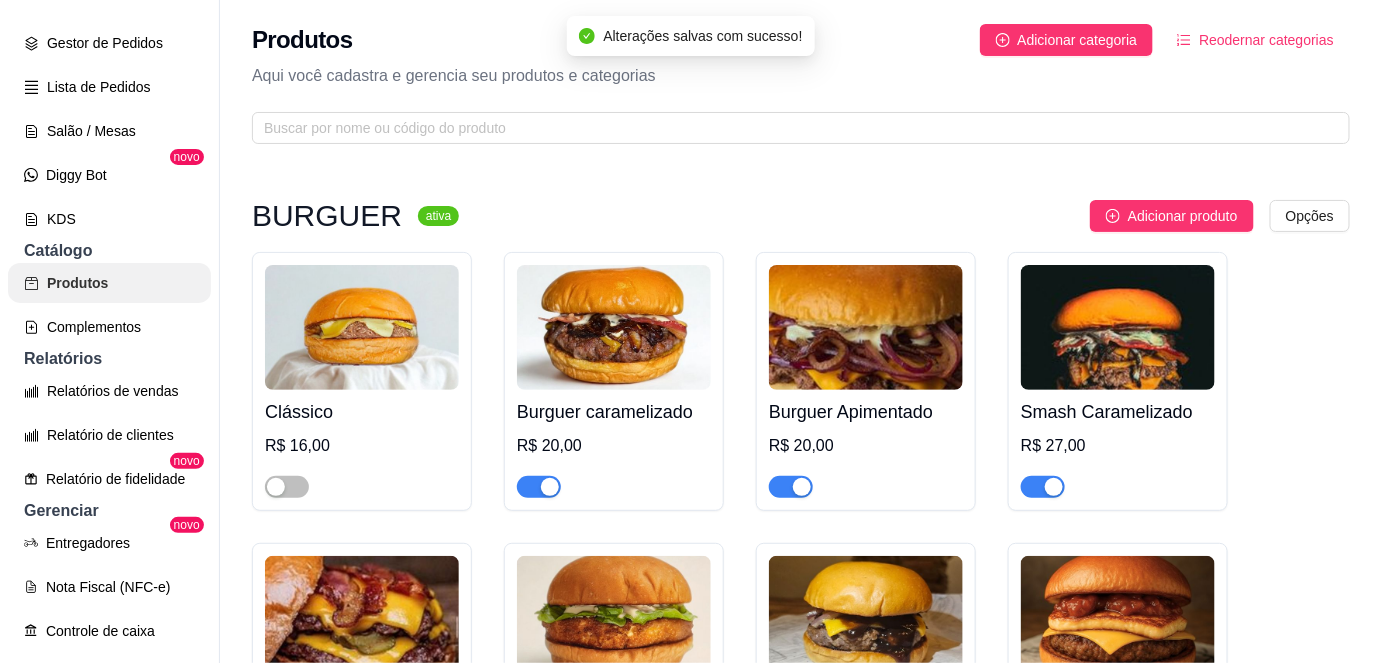 scroll, scrollTop: 0, scrollLeft: 0, axis: both 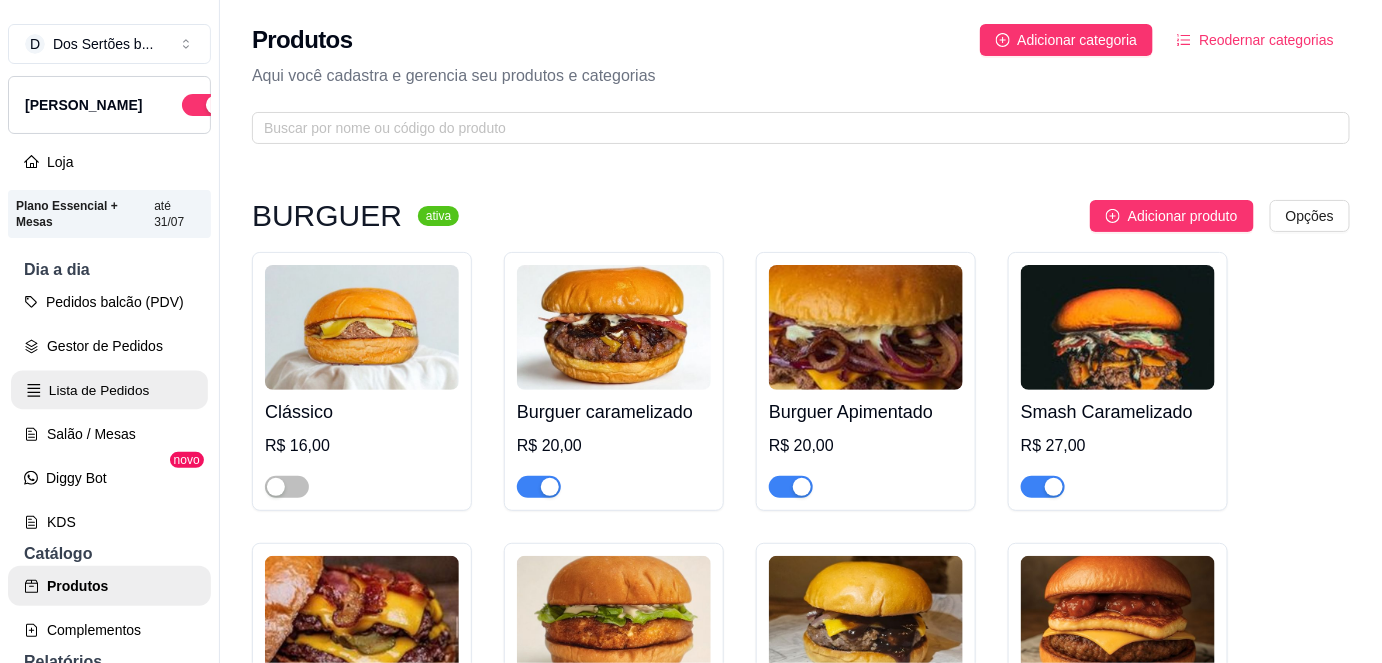 click on "Lista de Pedidos" at bounding box center (109, 390) 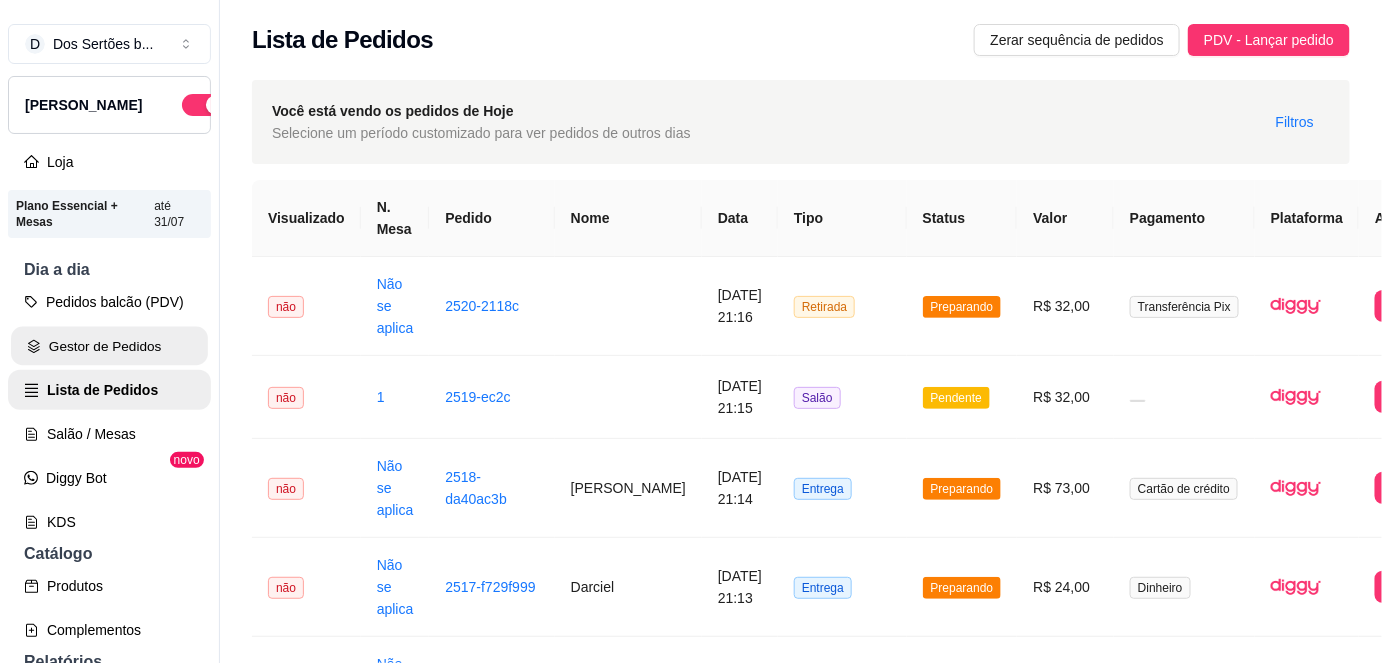 click on "Gestor de Pedidos" at bounding box center [109, 346] 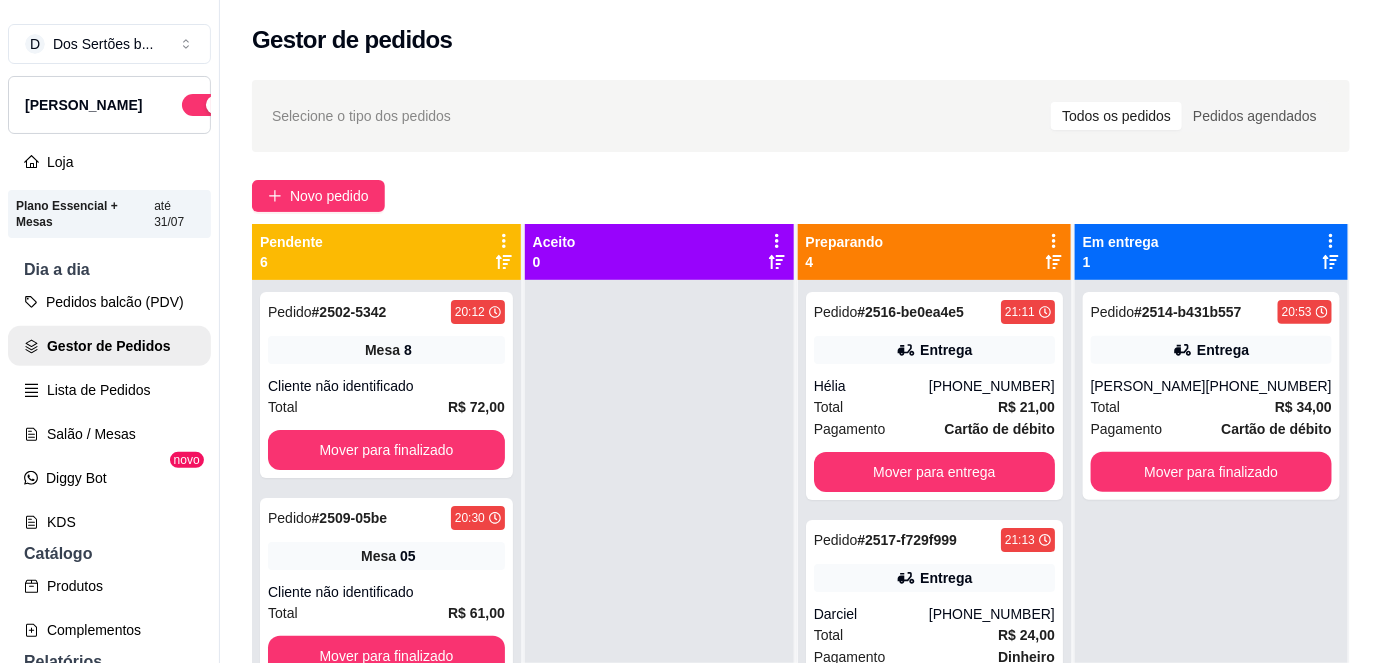 scroll, scrollTop: 56, scrollLeft: 0, axis: vertical 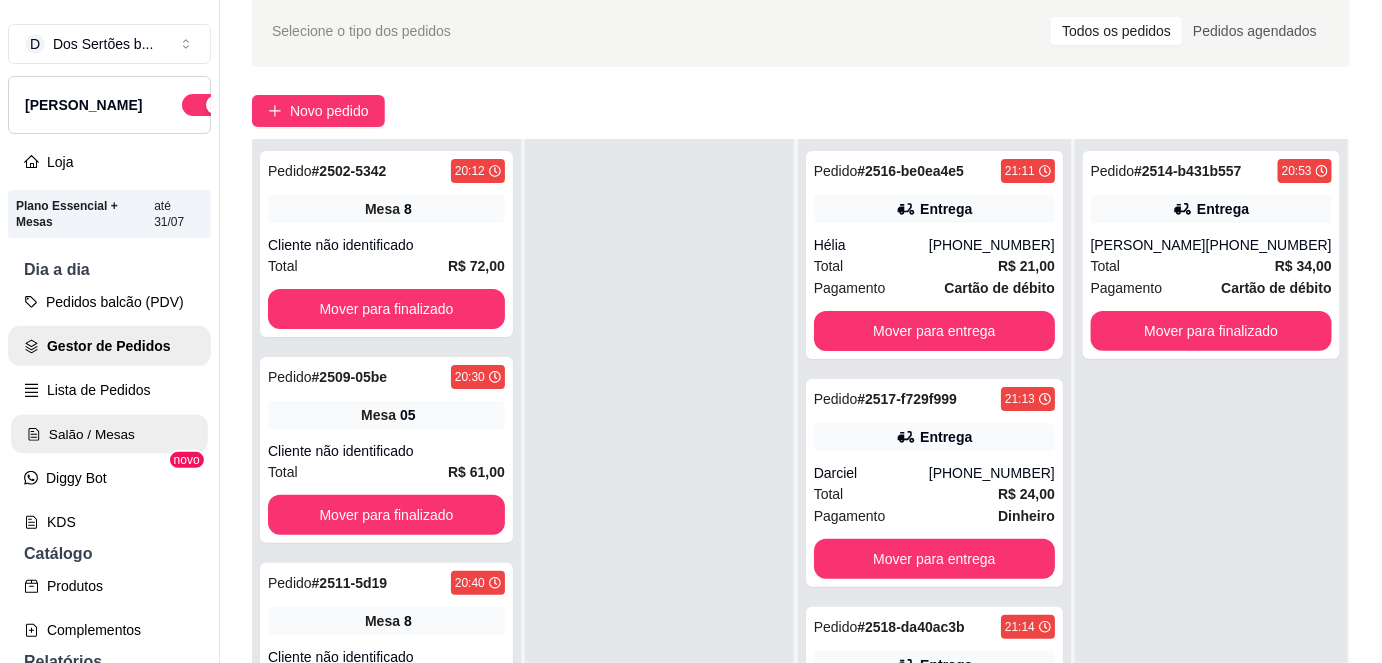 click on "Salão / Mesas" at bounding box center (109, 434) 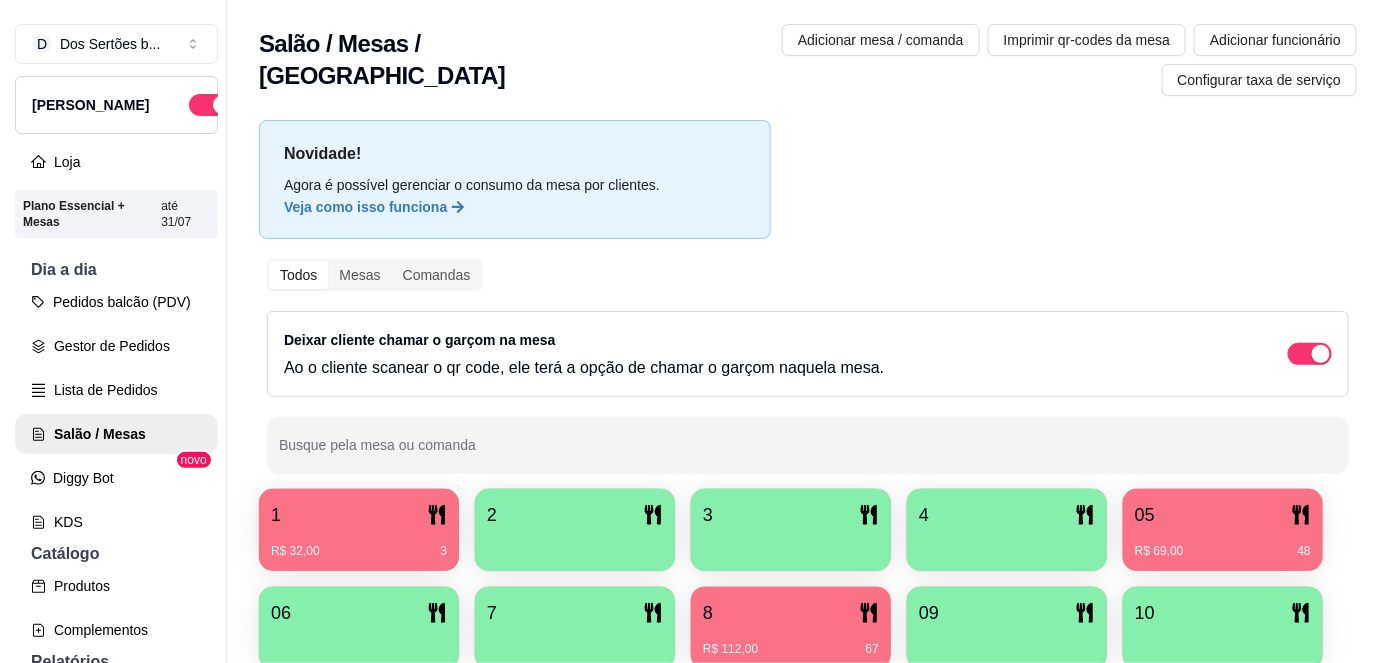 scroll, scrollTop: 0, scrollLeft: 0, axis: both 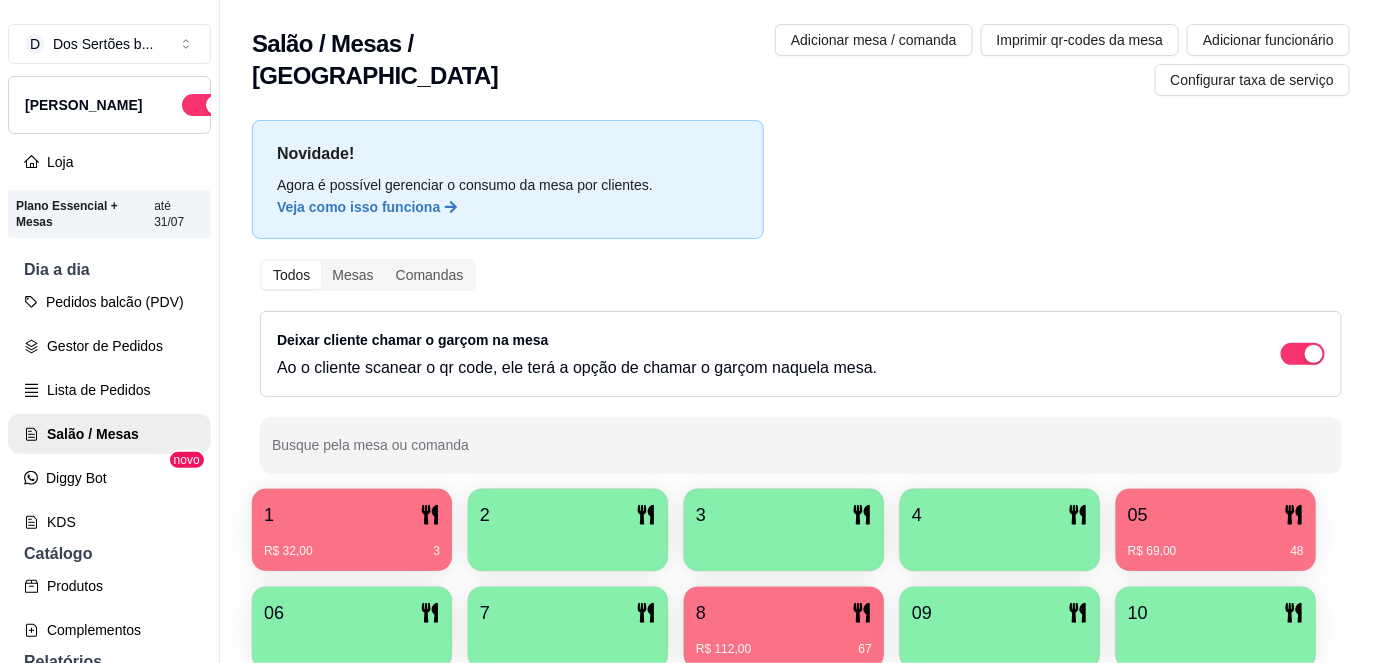 click on "1" at bounding box center (352, 515) 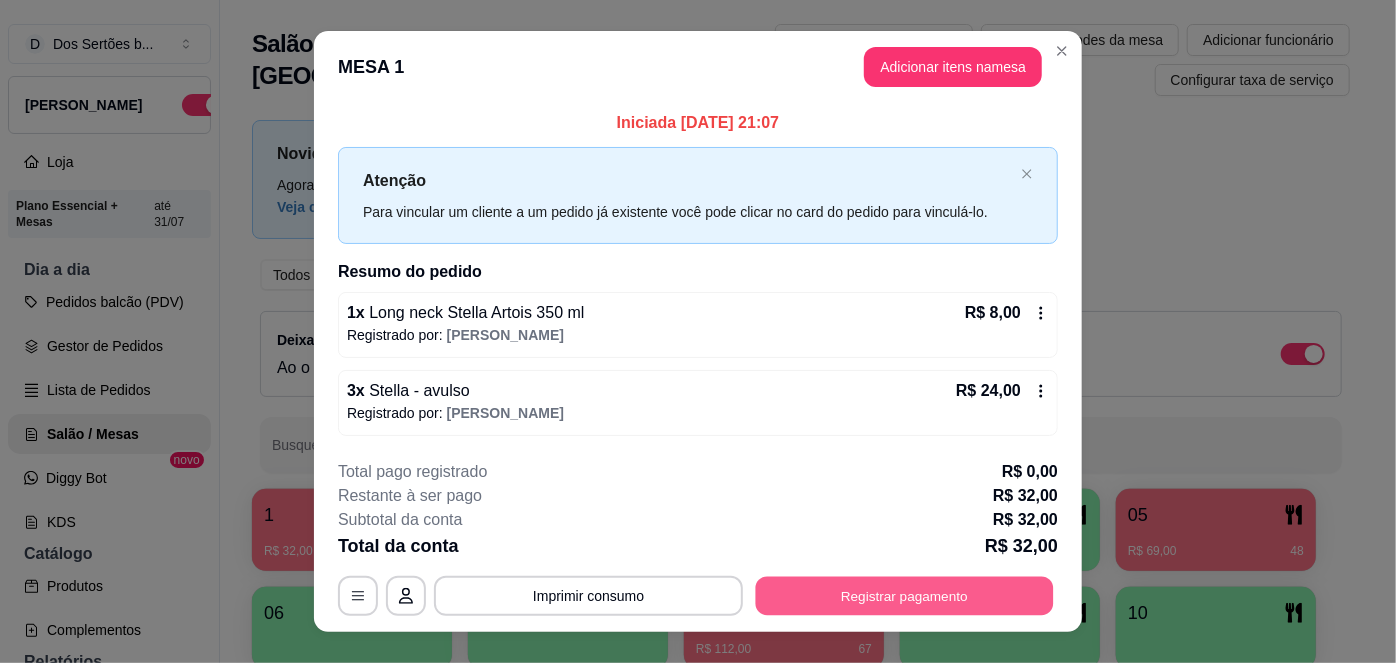 click on "Registrar pagamento" at bounding box center (905, 596) 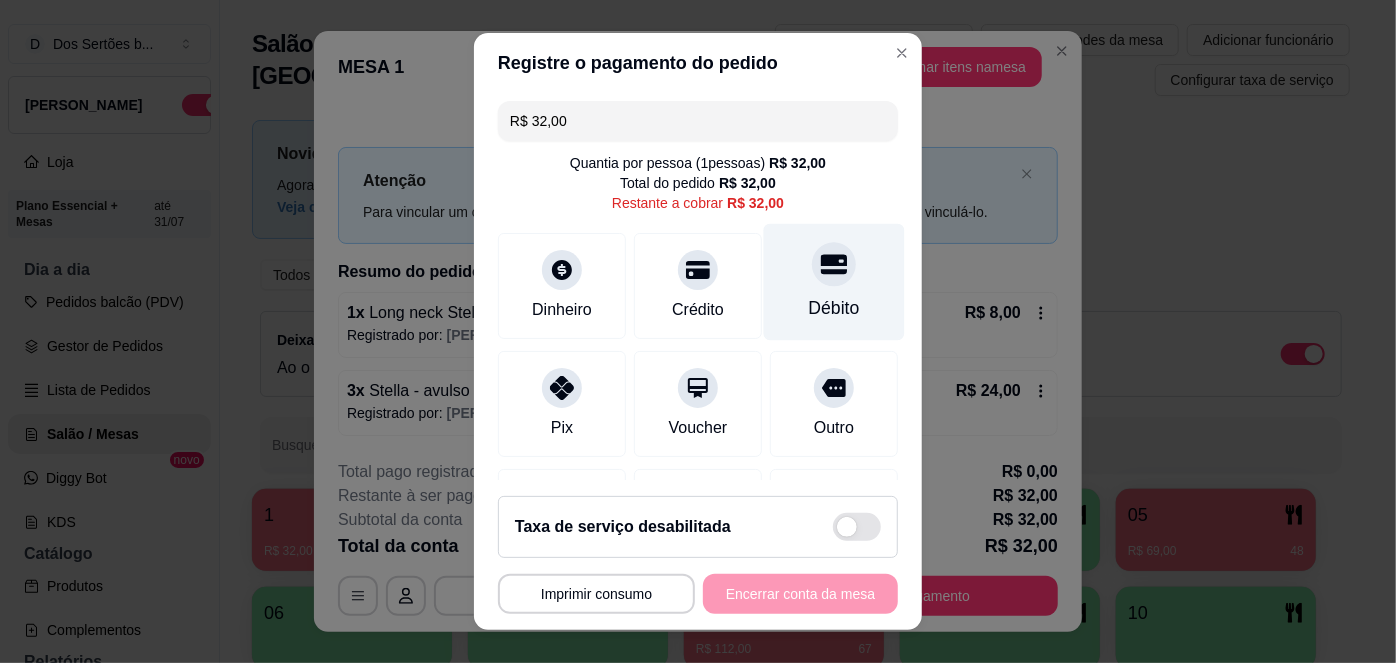 click on "Débito" at bounding box center (834, 308) 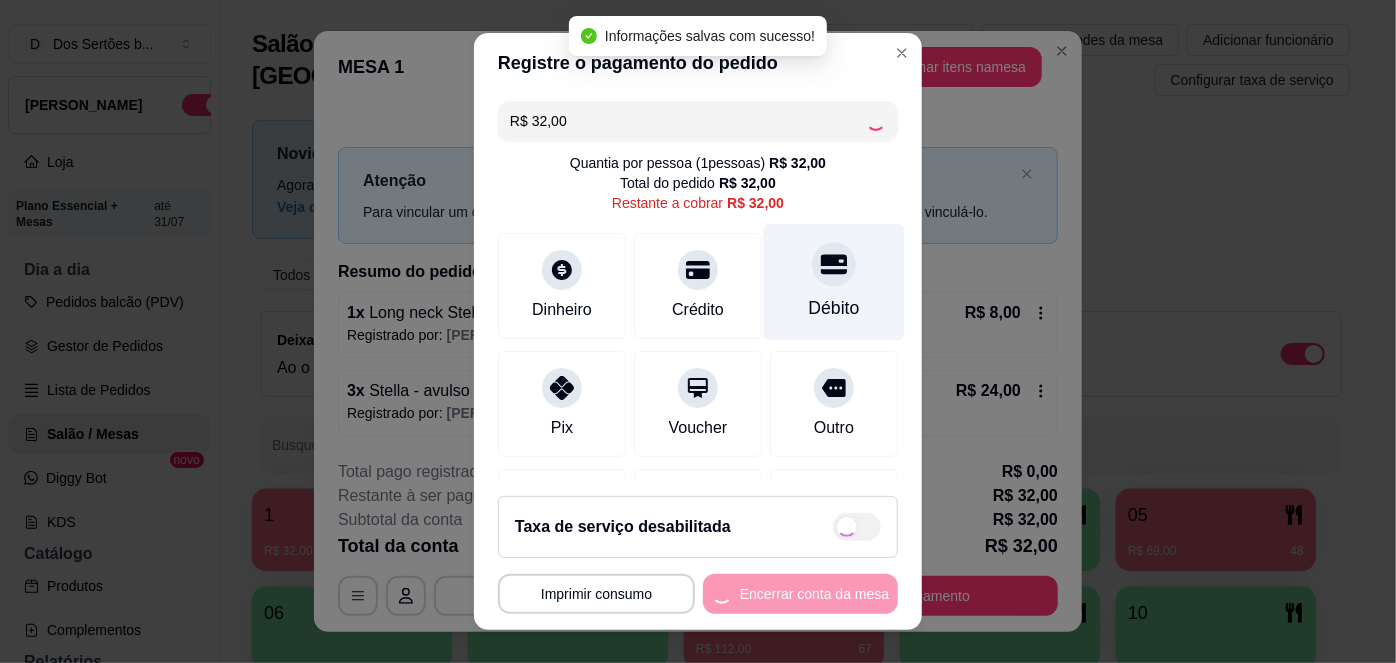 type on "R$ 0,00" 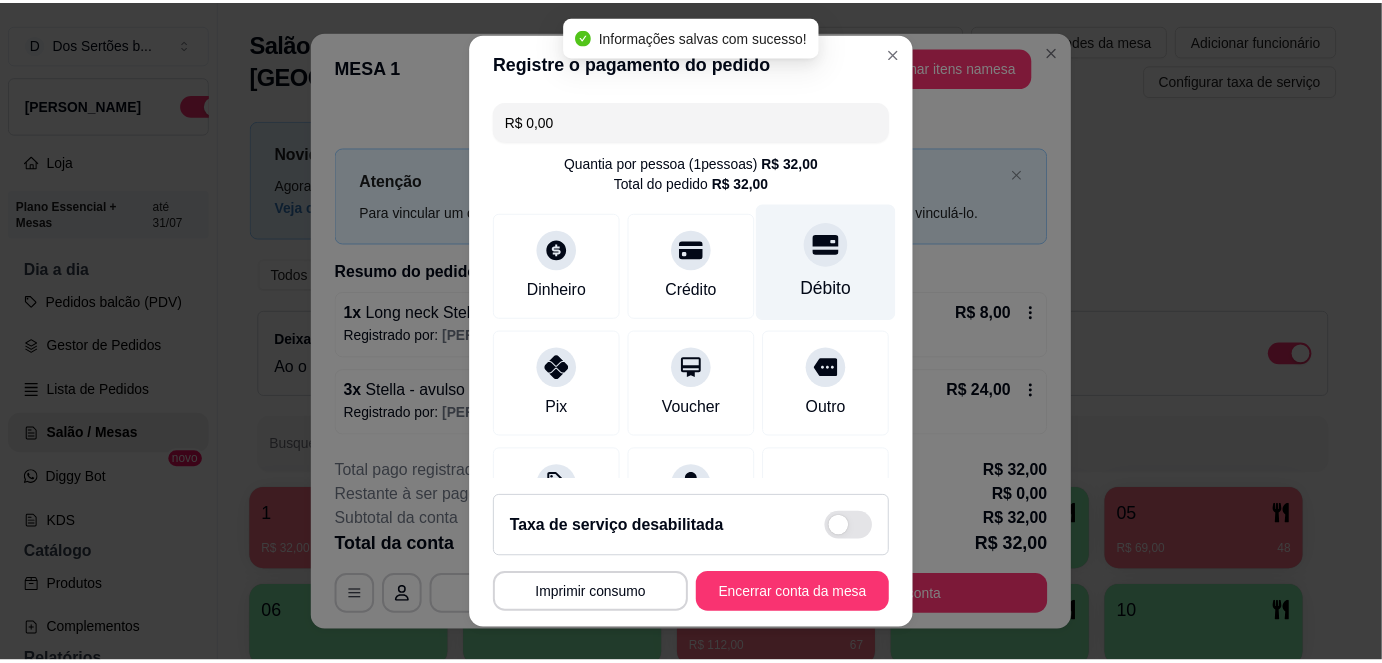 scroll, scrollTop: 208, scrollLeft: 0, axis: vertical 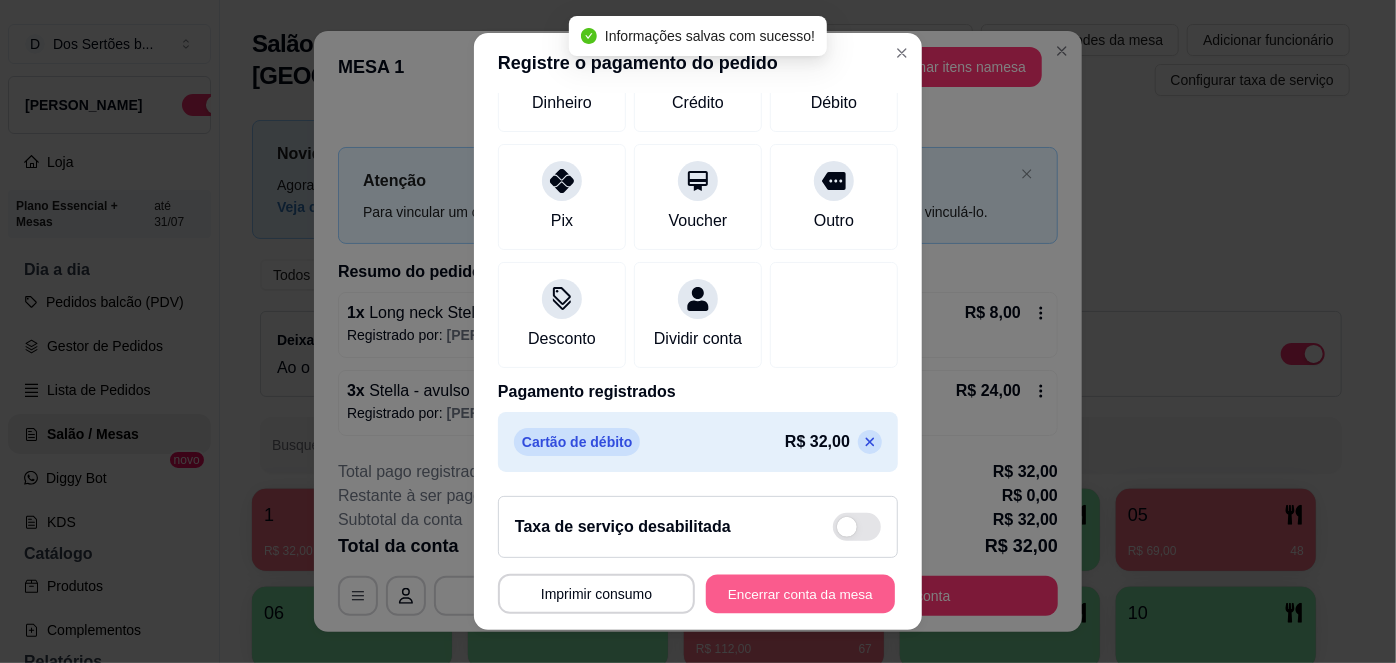 click on "Encerrar conta da mesa" at bounding box center (800, 593) 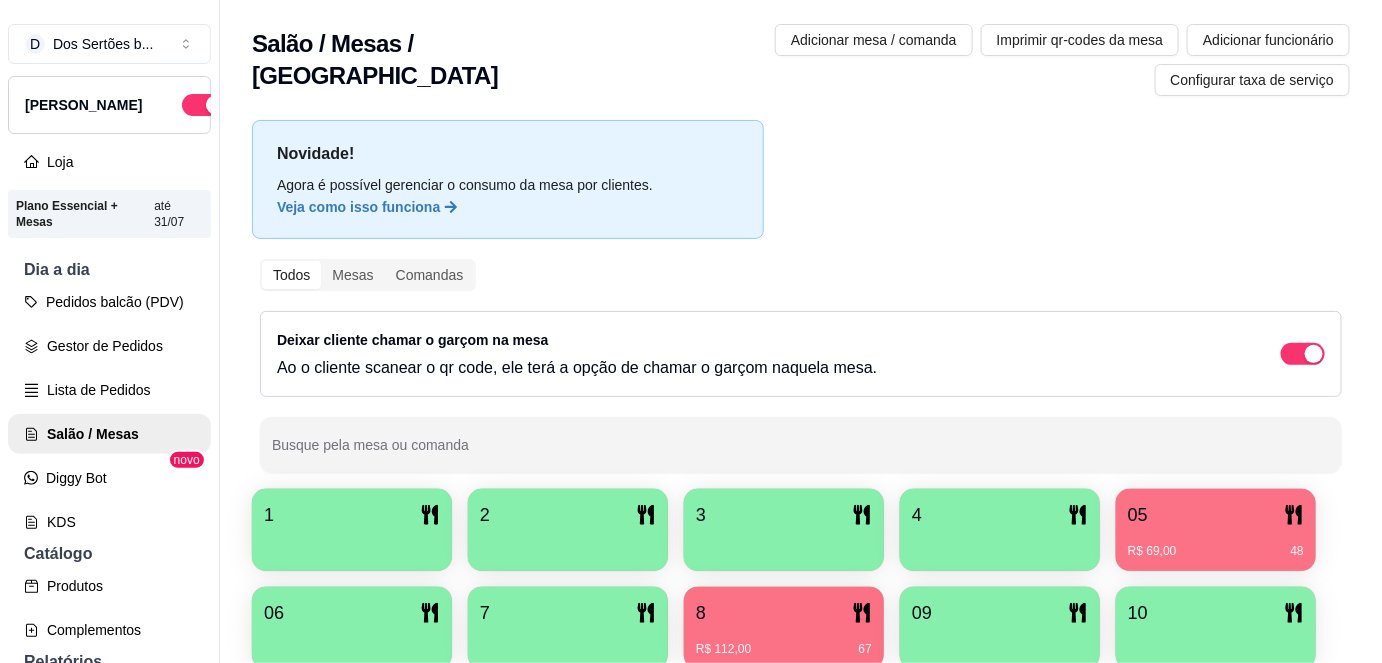 scroll, scrollTop: 156, scrollLeft: 0, axis: vertical 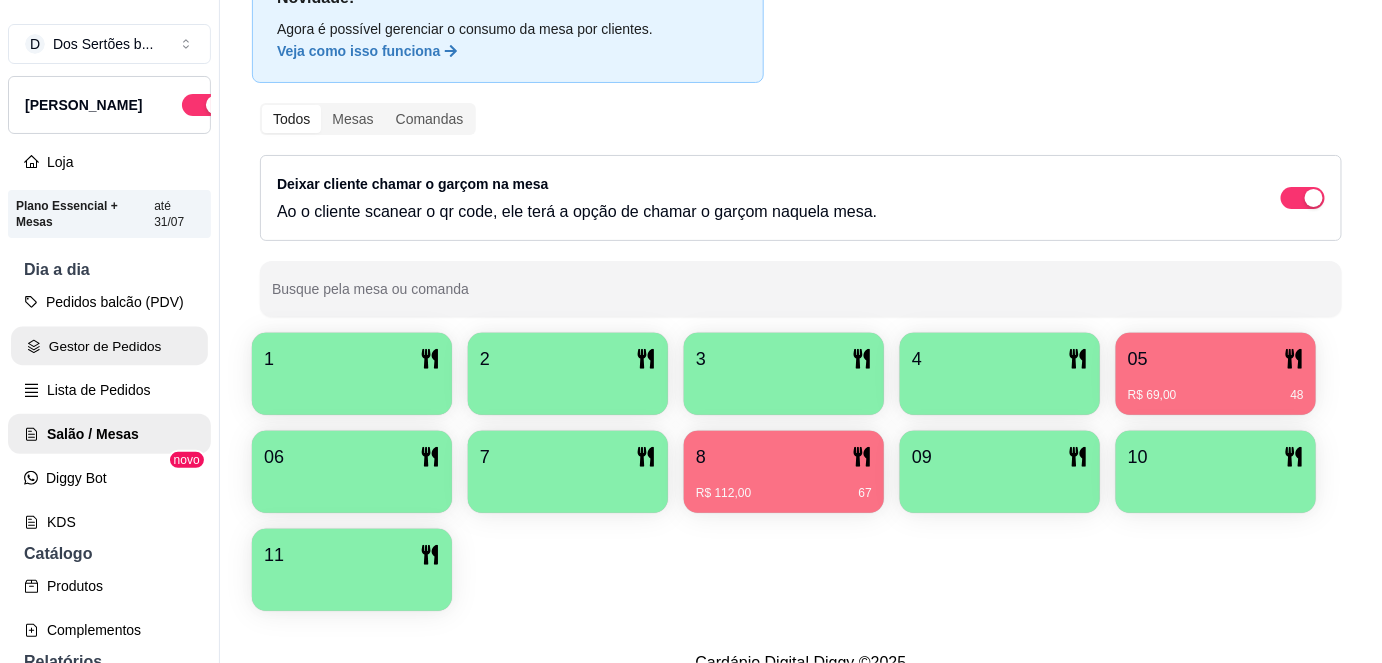 click on "Gestor de Pedidos" at bounding box center [109, 346] 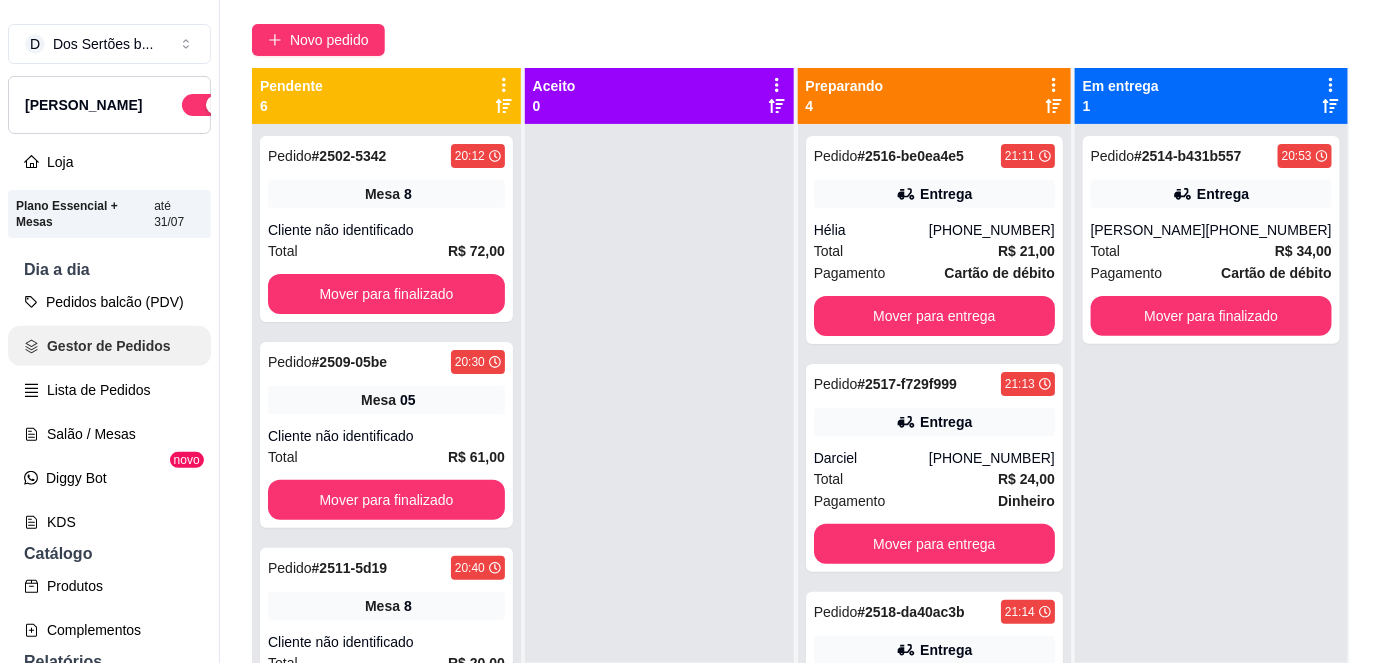 scroll, scrollTop: 0, scrollLeft: 0, axis: both 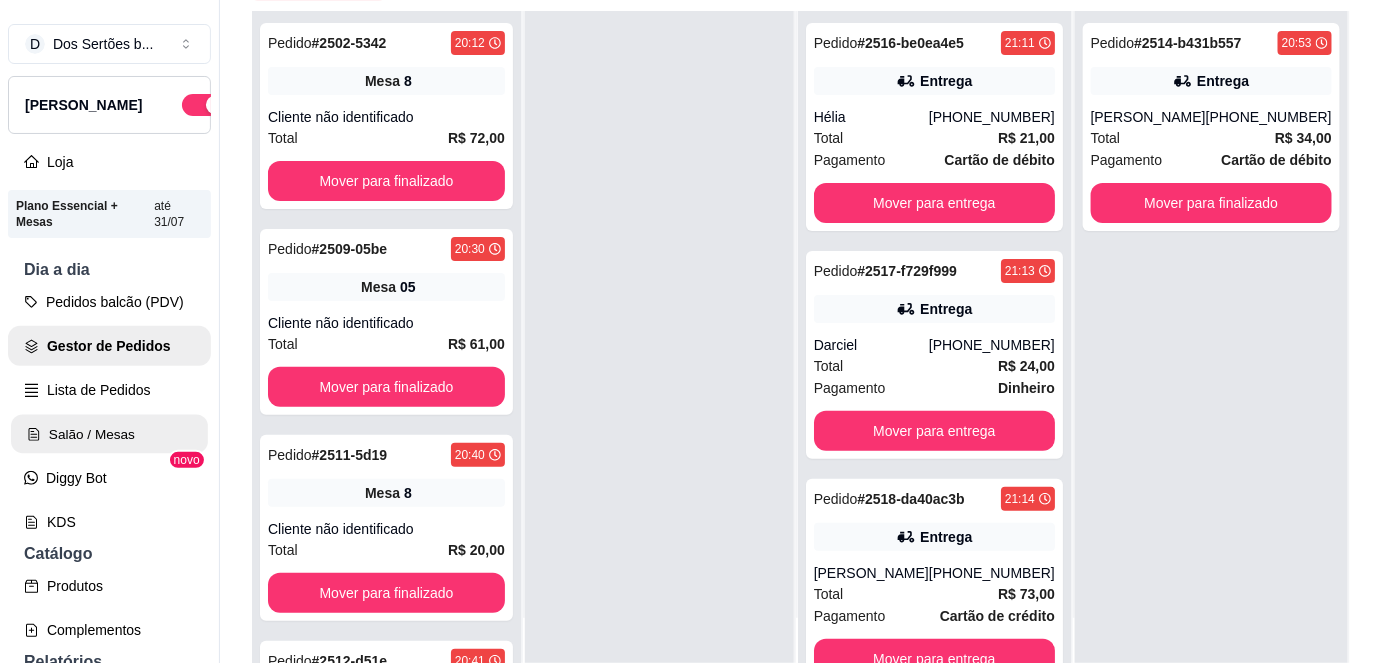 click on "Salão / Mesas" at bounding box center (109, 434) 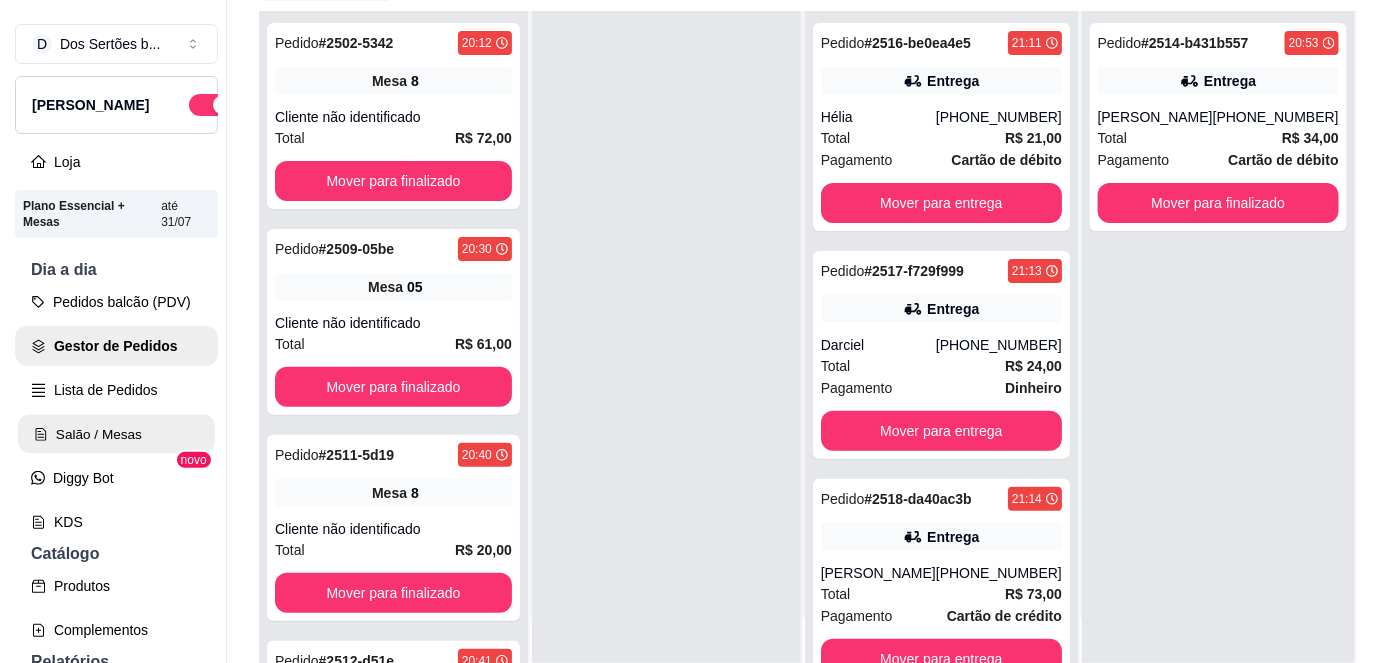 scroll, scrollTop: 0, scrollLeft: 0, axis: both 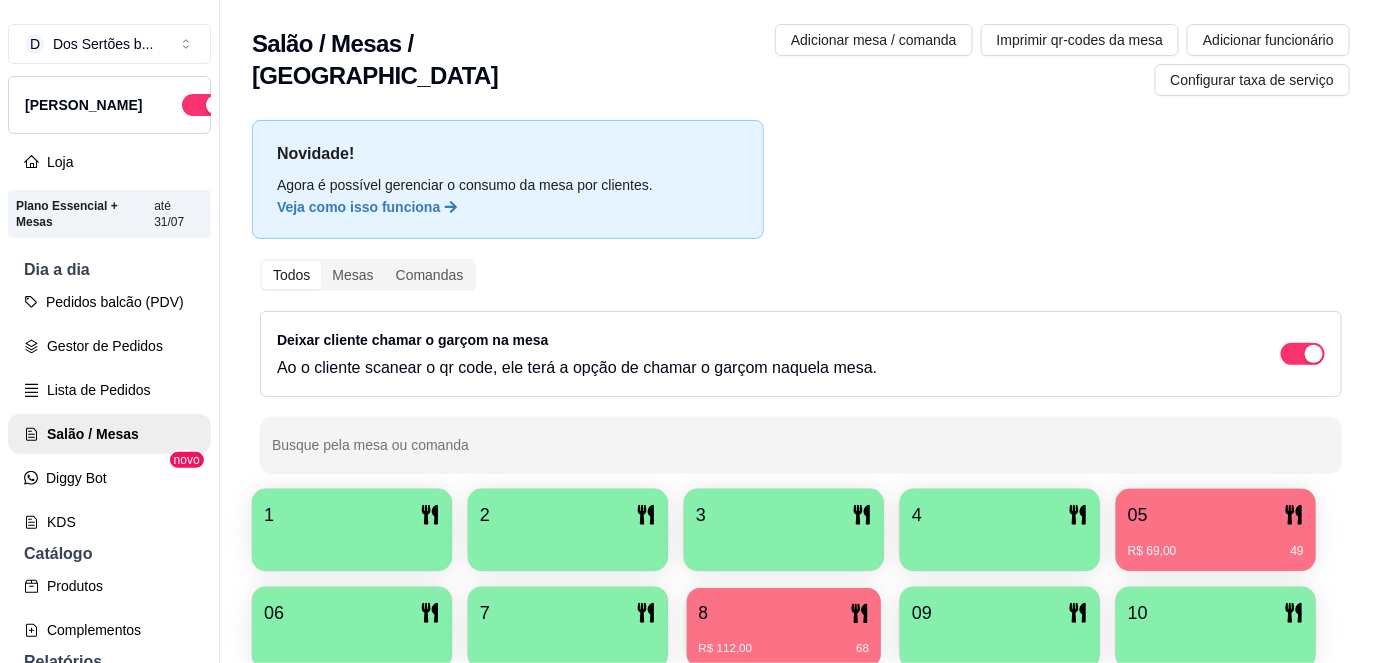 click on "8" at bounding box center [784, 613] 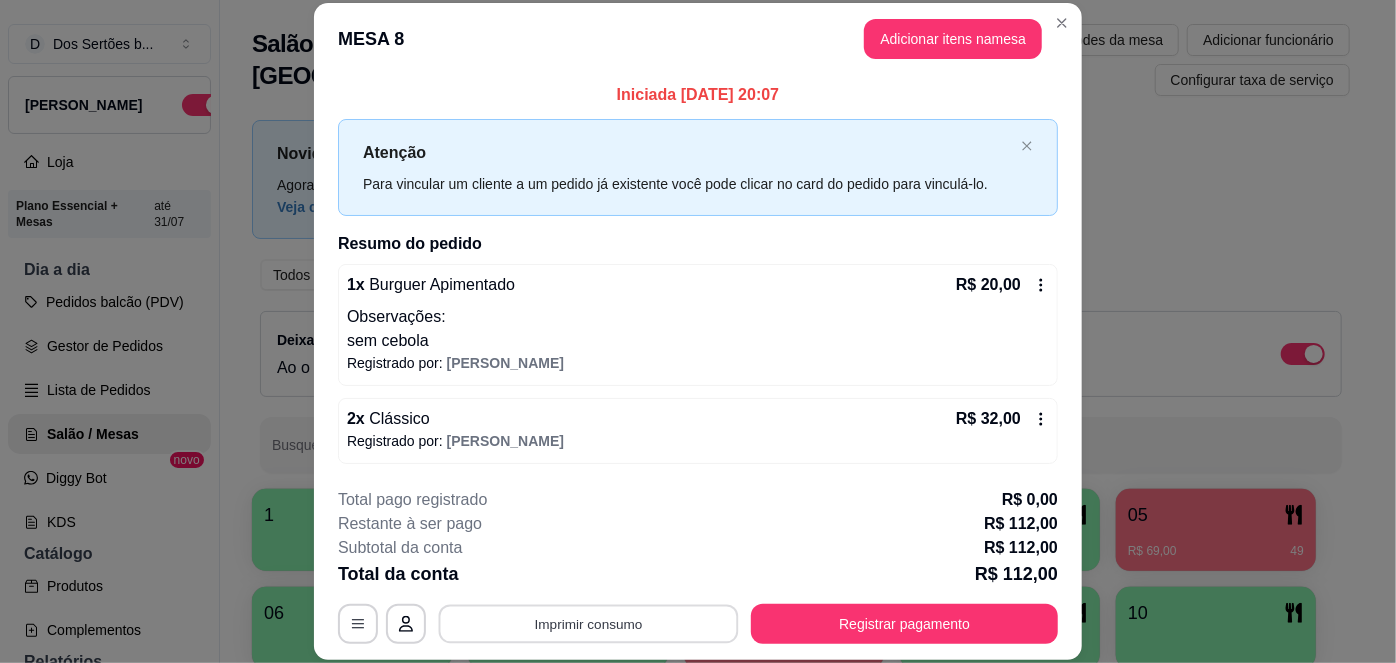click on "Imprimir consumo" at bounding box center (589, 623) 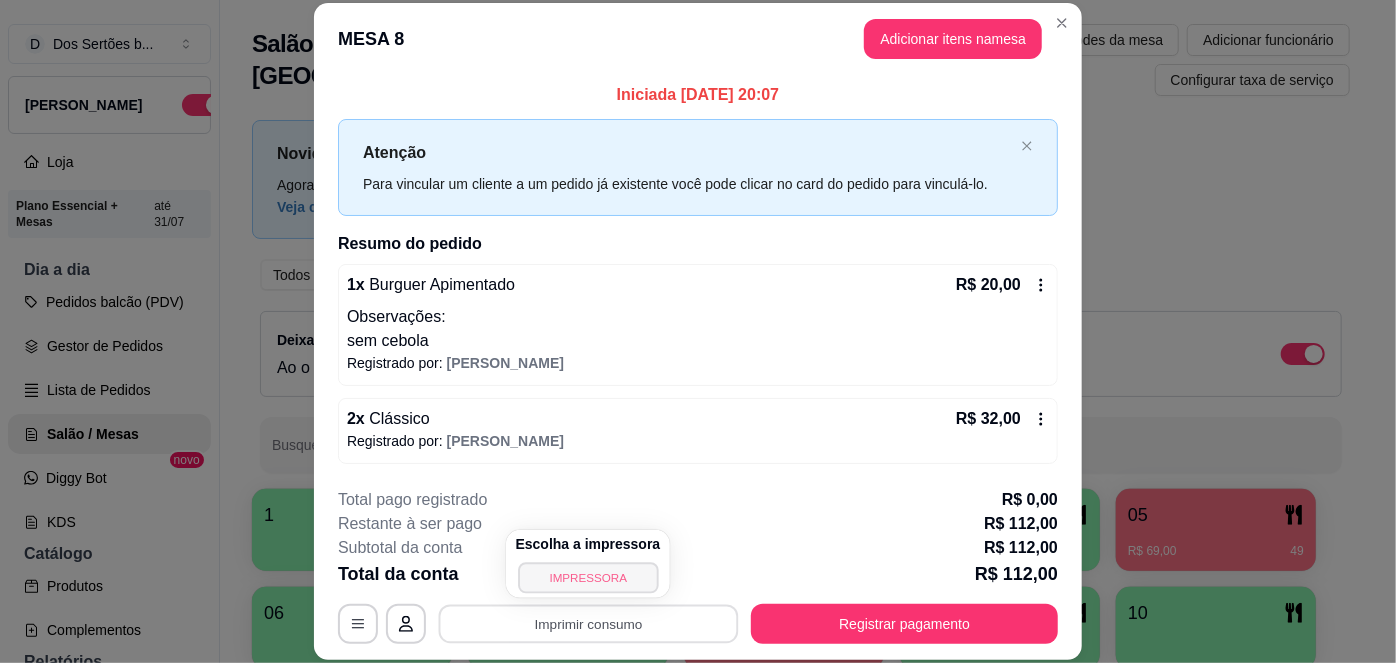 click on "IMPRESSORA" at bounding box center [588, 577] 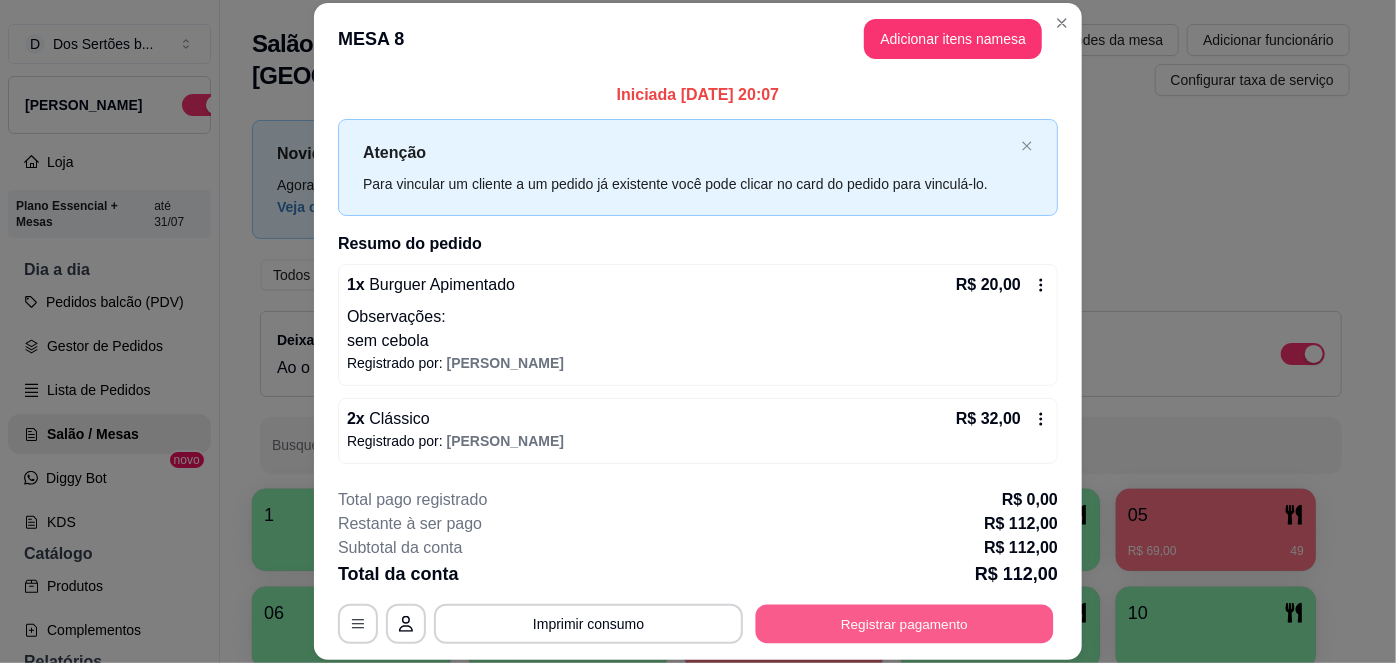 click on "Registrar pagamento" at bounding box center [905, 623] 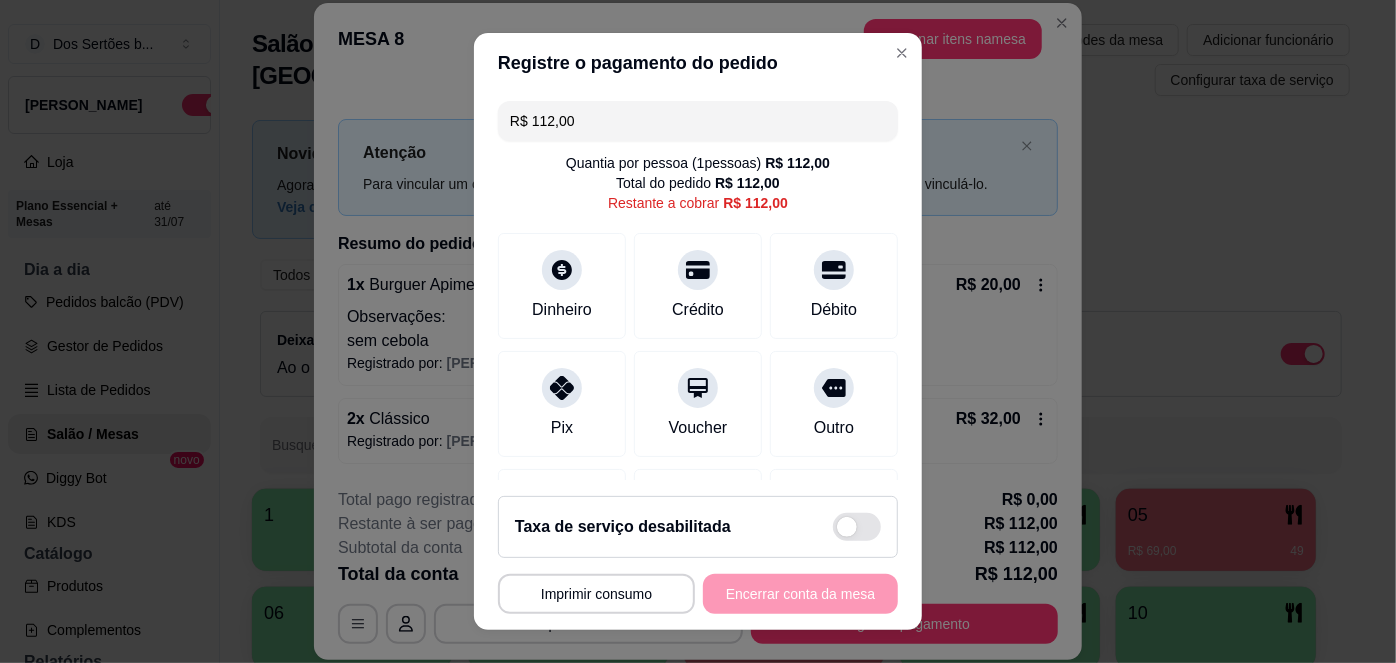click on "R$ 112,00" at bounding box center (698, 121) 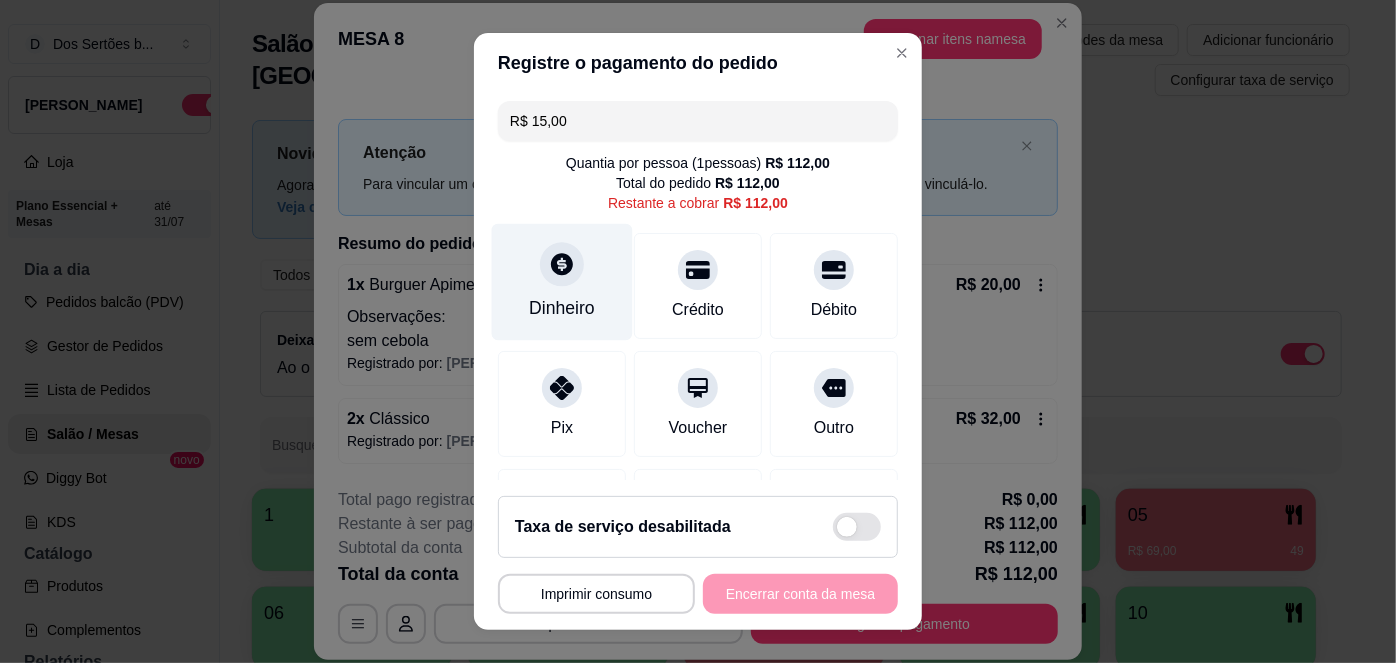 click on "Dinheiro" at bounding box center [562, 308] 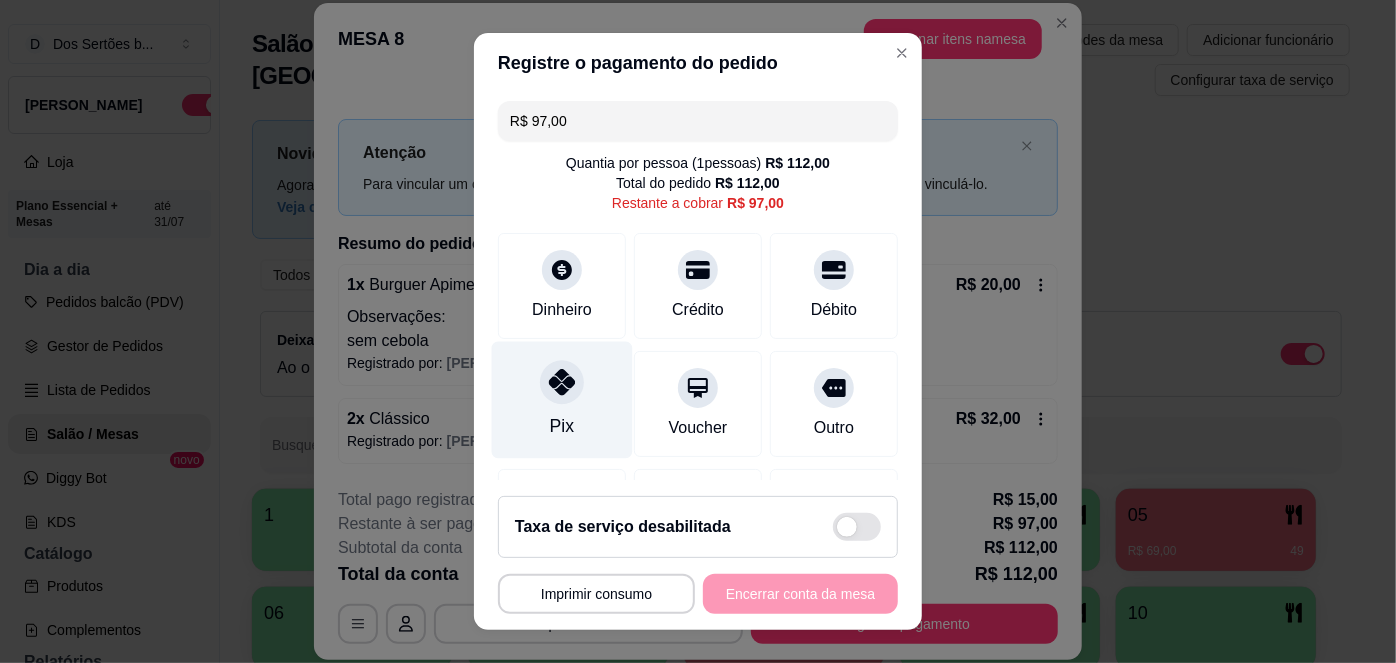 click on "Pix" at bounding box center (562, 426) 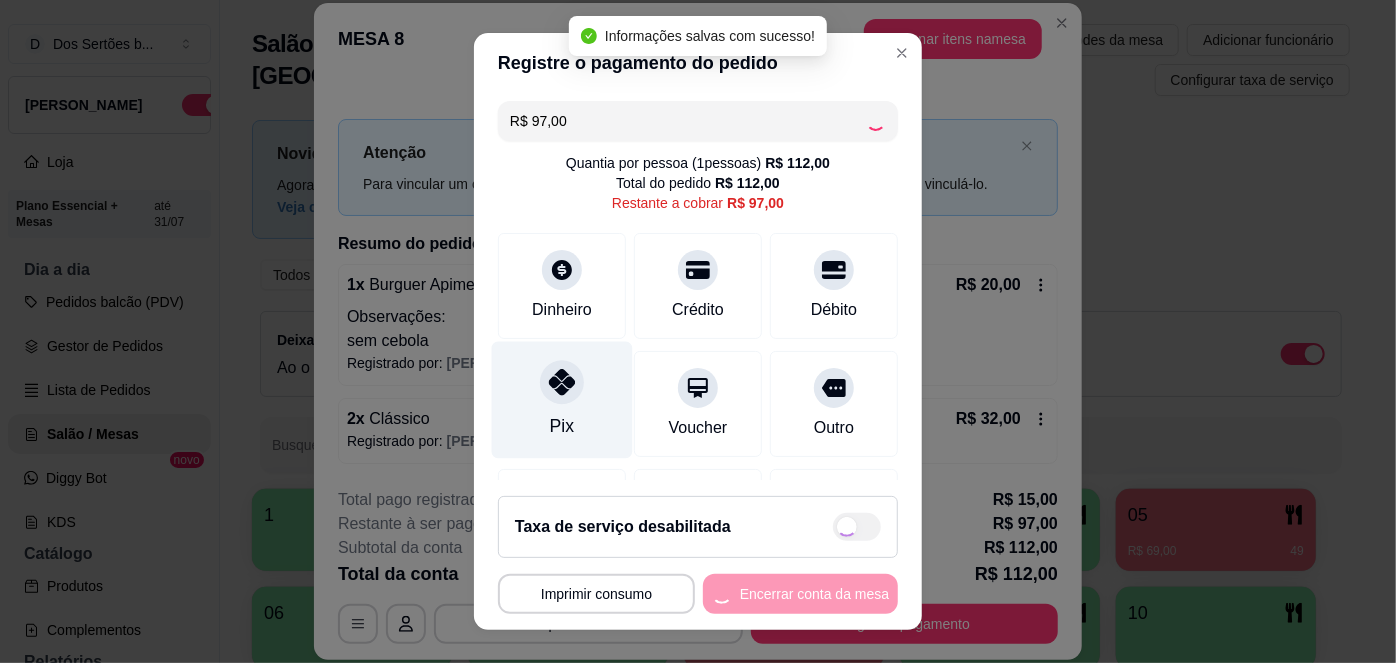 type on "R$ 0,00" 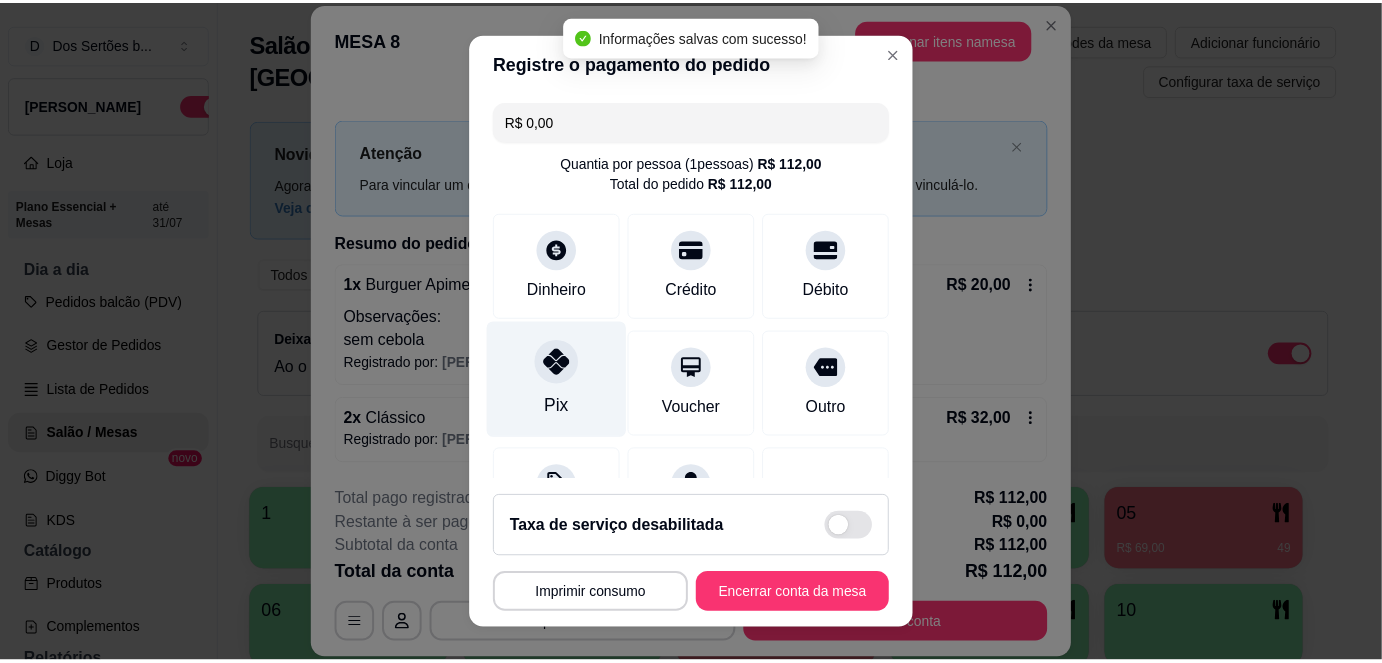 scroll, scrollTop: 285, scrollLeft: 0, axis: vertical 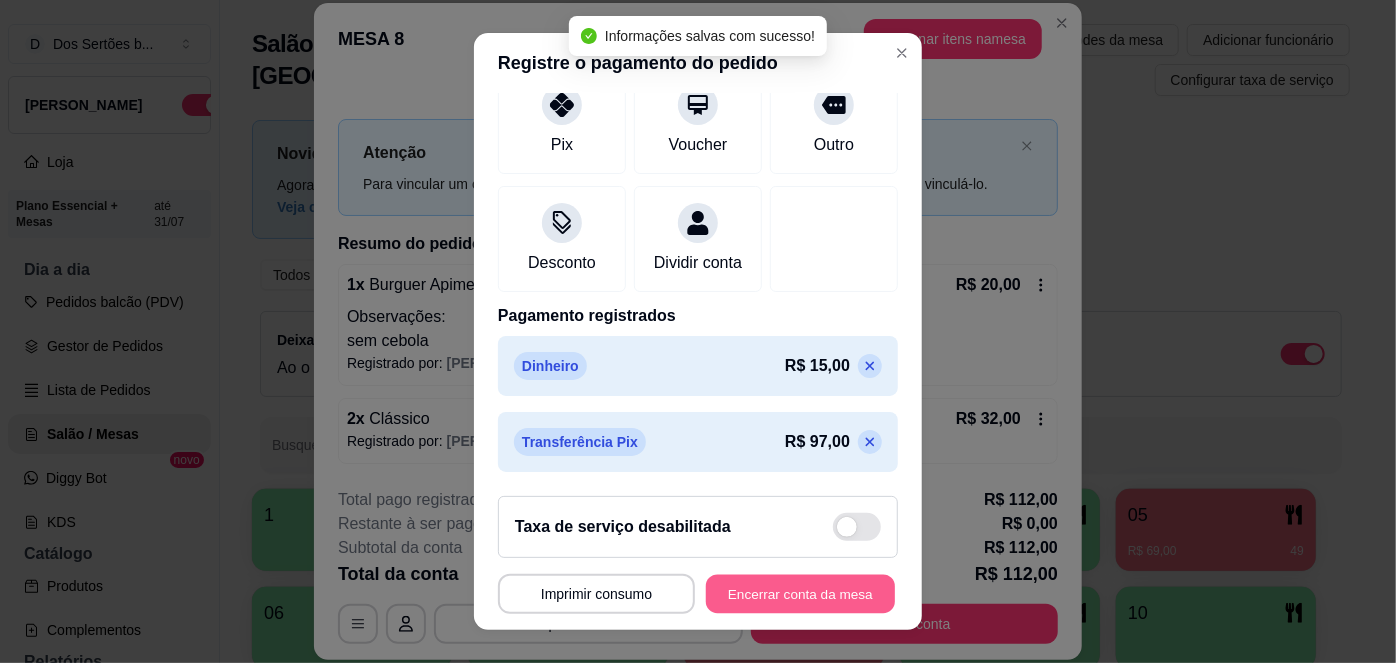 click on "Encerrar conta da mesa" at bounding box center [800, 593] 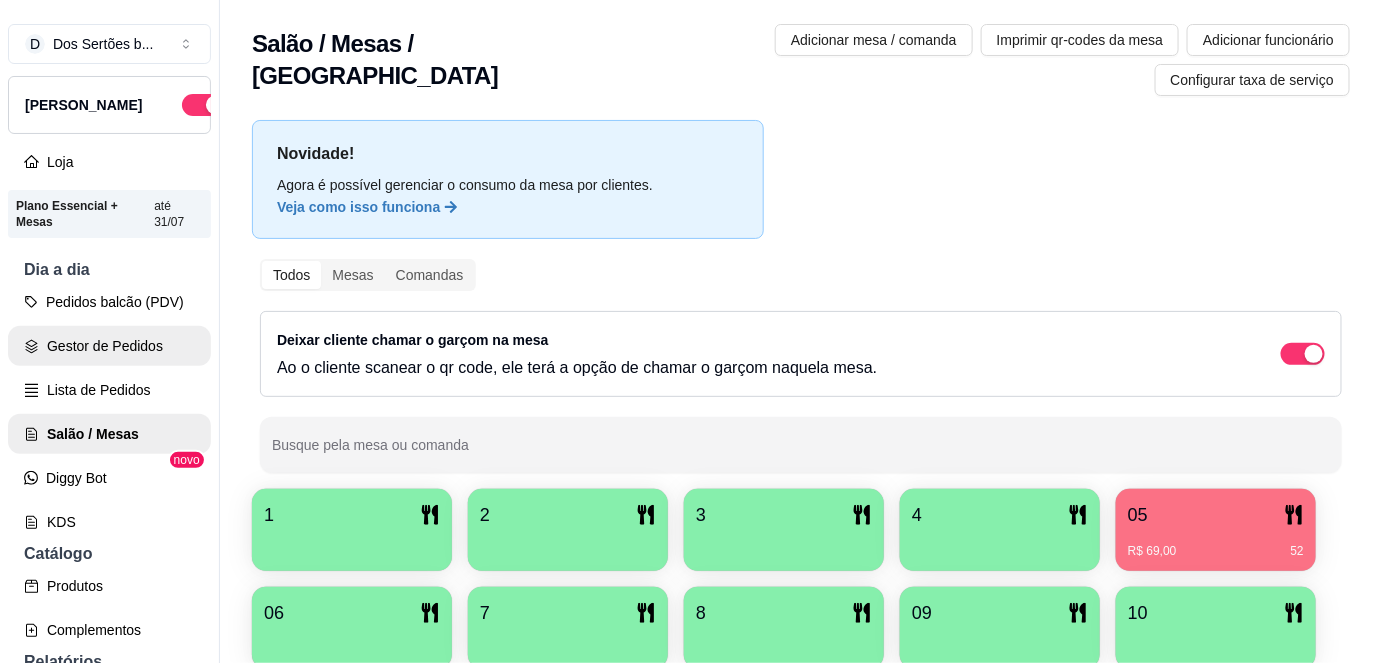 click on "Gestor de Pedidos" at bounding box center (109, 346) 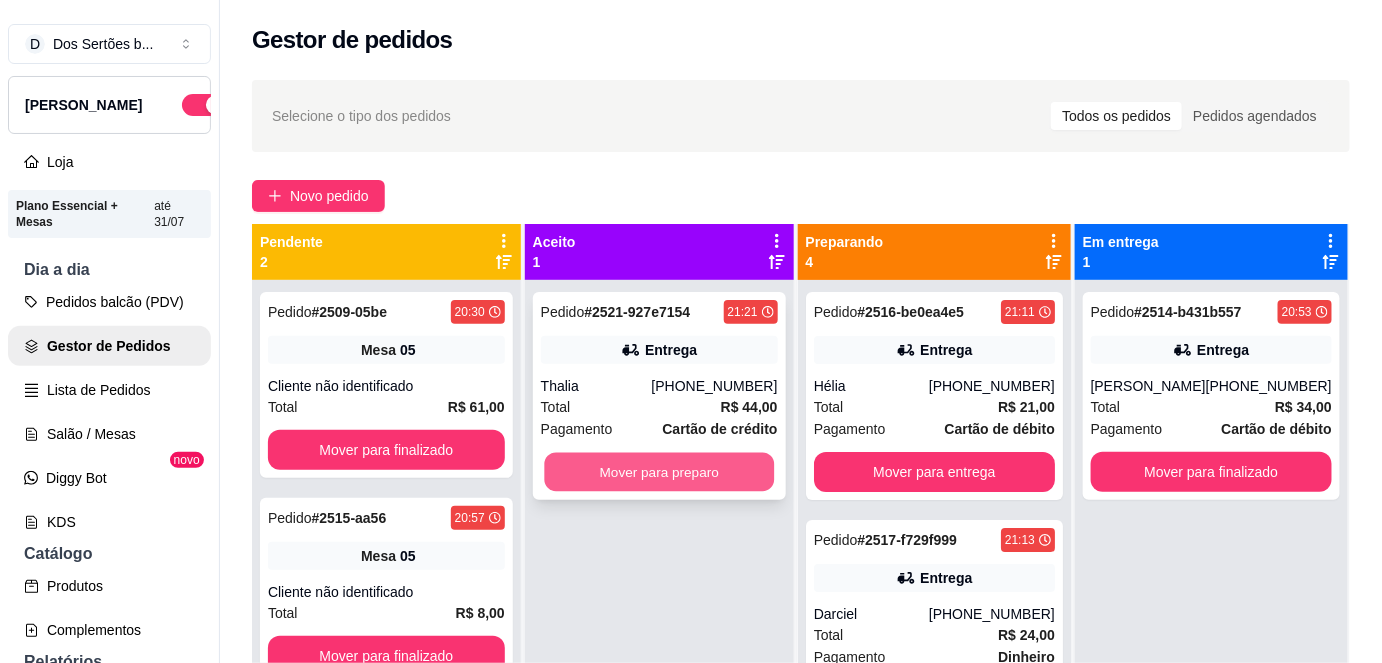 click on "Mover para preparo" at bounding box center [659, 472] 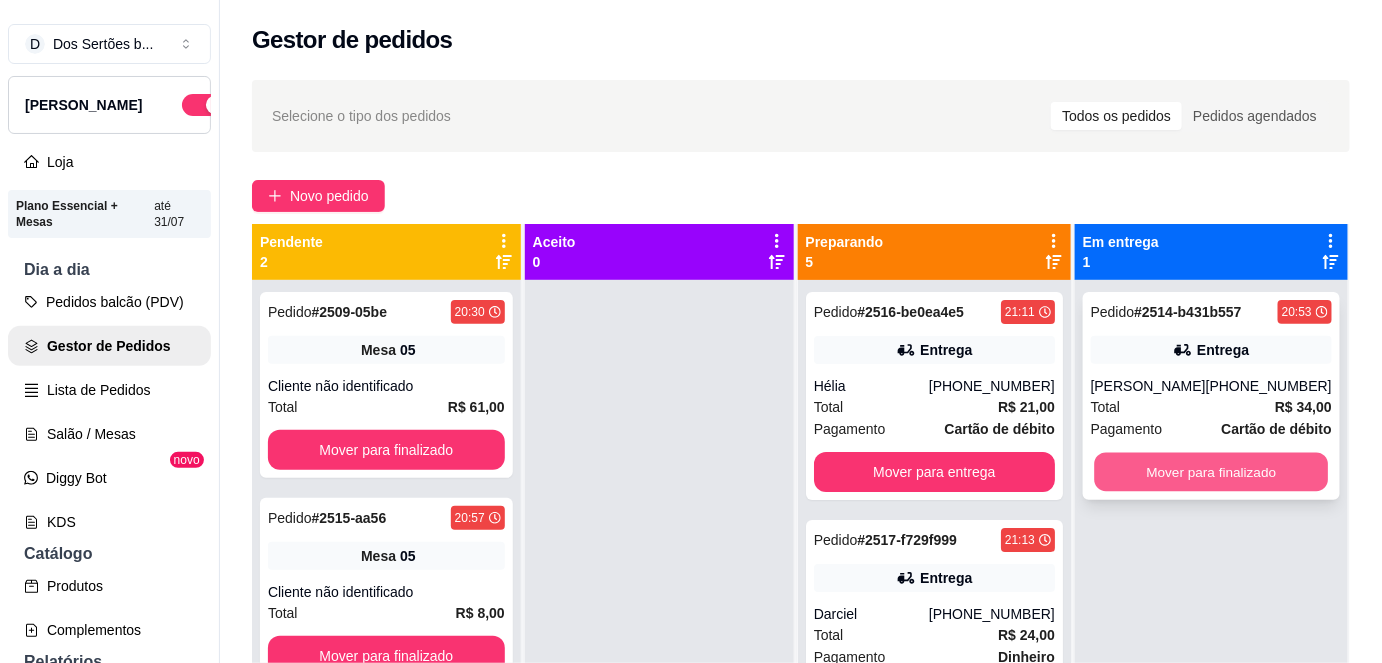 click on "Mover para finalizado" at bounding box center (1211, 472) 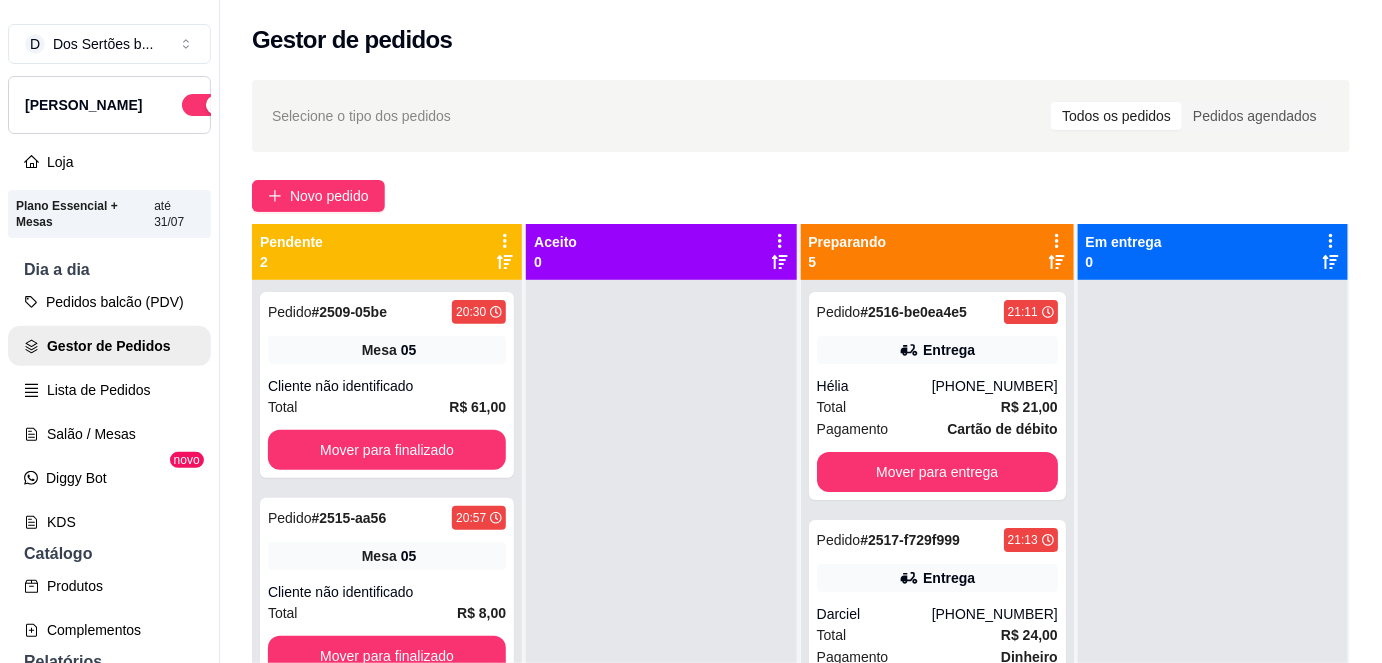 scroll, scrollTop: 56, scrollLeft: 0, axis: vertical 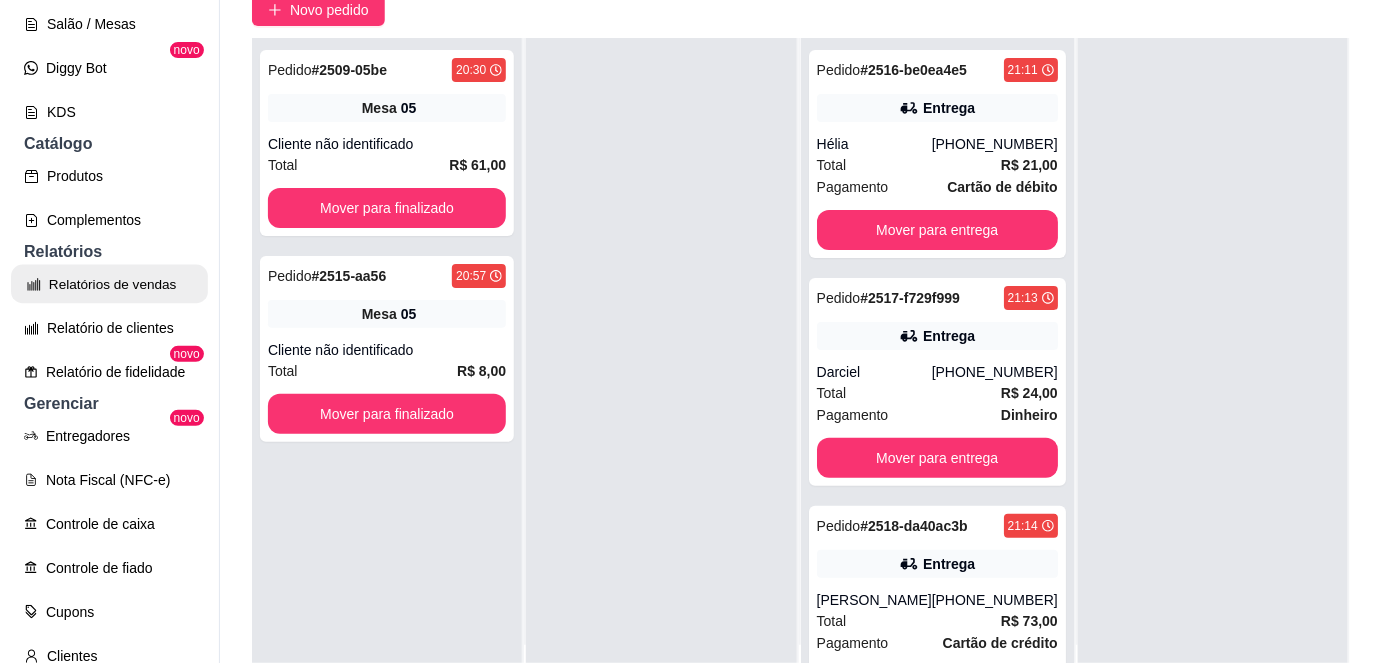 click on "Relatórios de vendas" at bounding box center (109, 284) 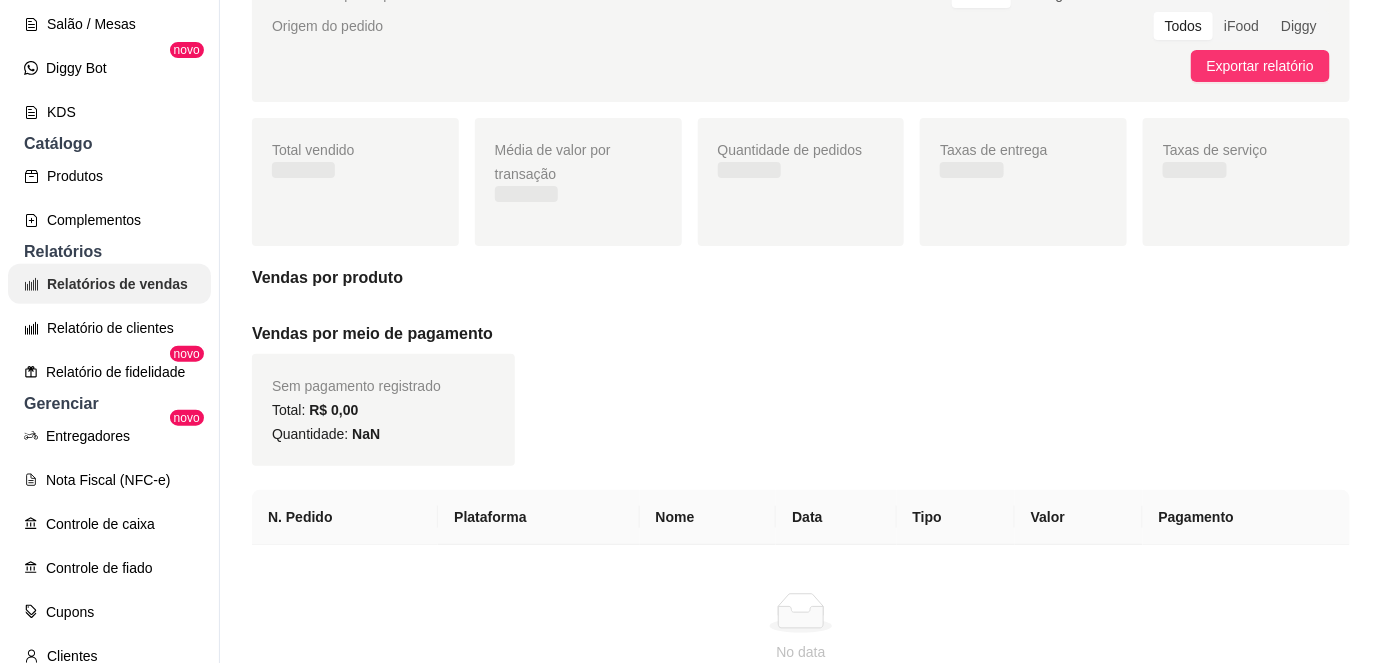 scroll, scrollTop: 0, scrollLeft: 0, axis: both 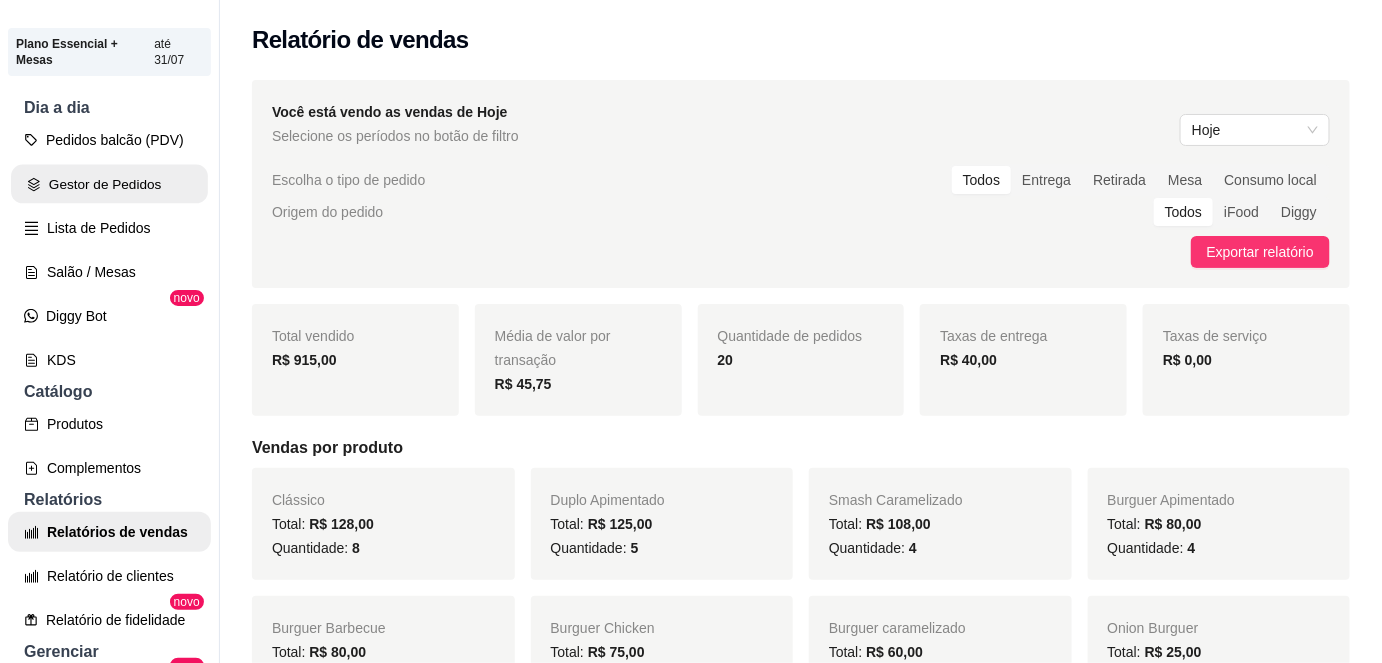 click on "Gestor de Pedidos" at bounding box center [109, 184] 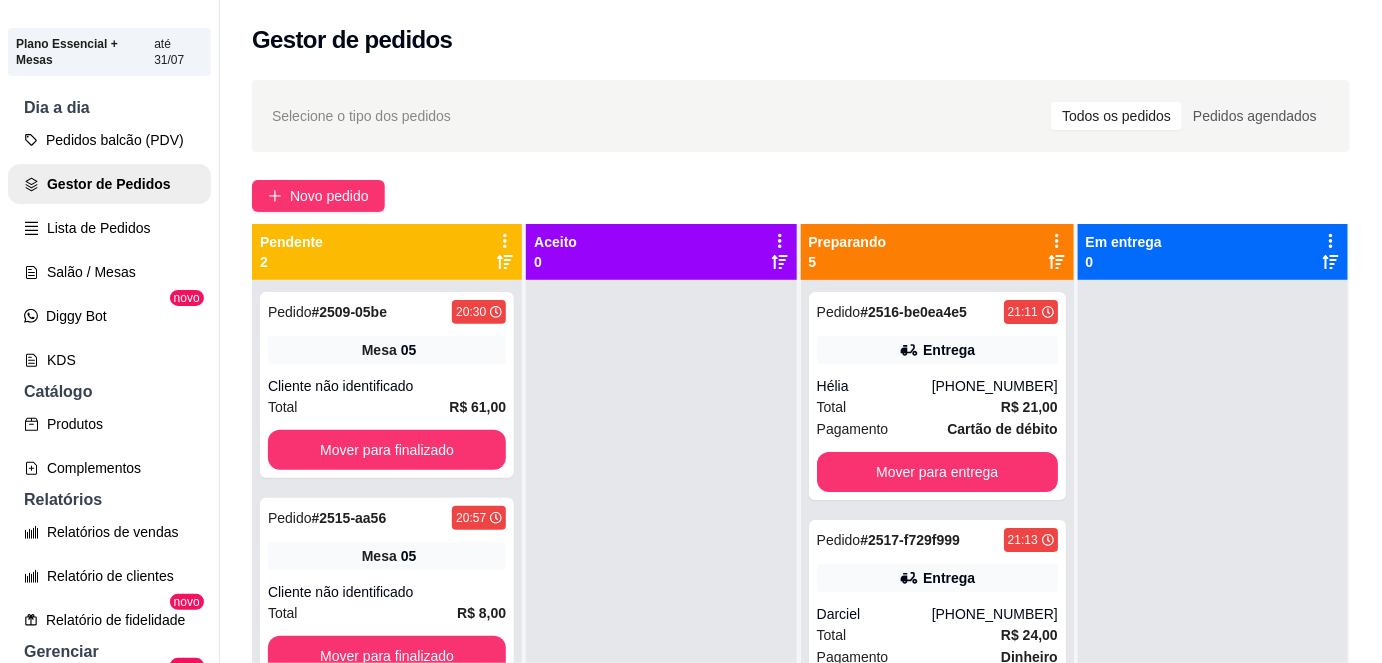 scroll, scrollTop: 56, scrollLeft: 0, axis: vertical 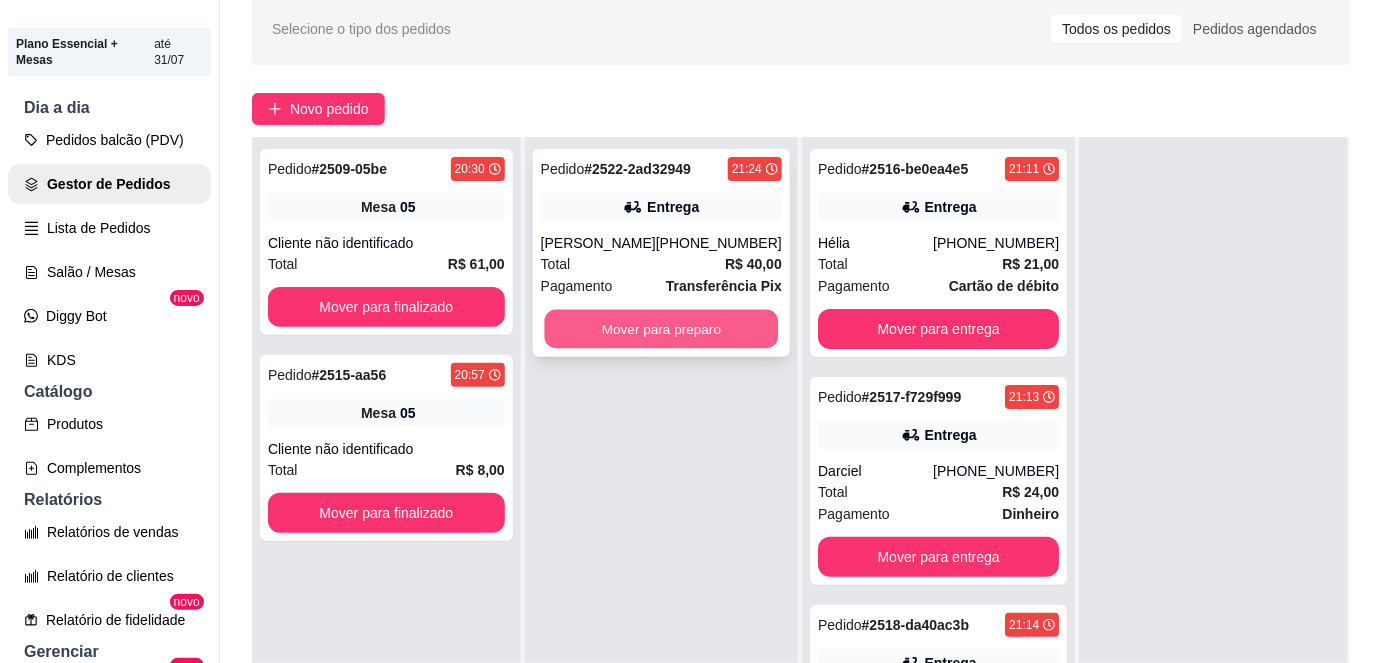 click on "Mover para preparo" at bounding box center [661, 329] 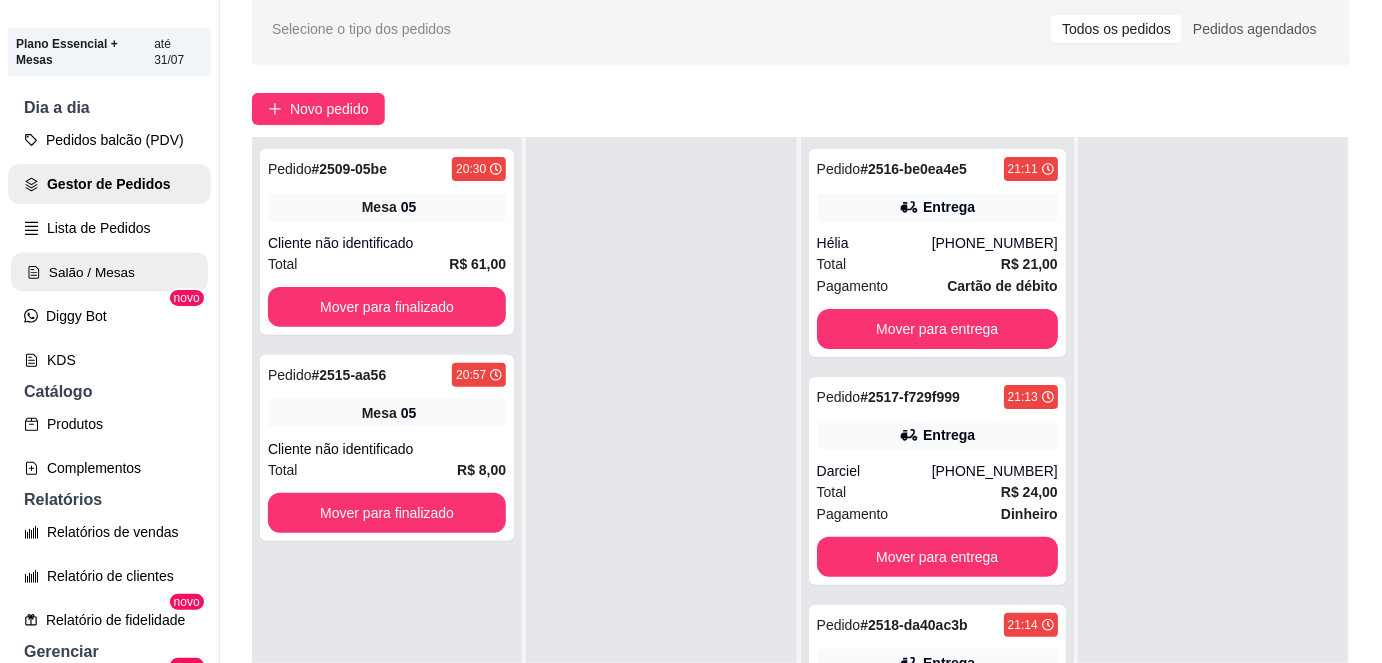 click on "Salão / Mesas" at bounding box center [109, 272] 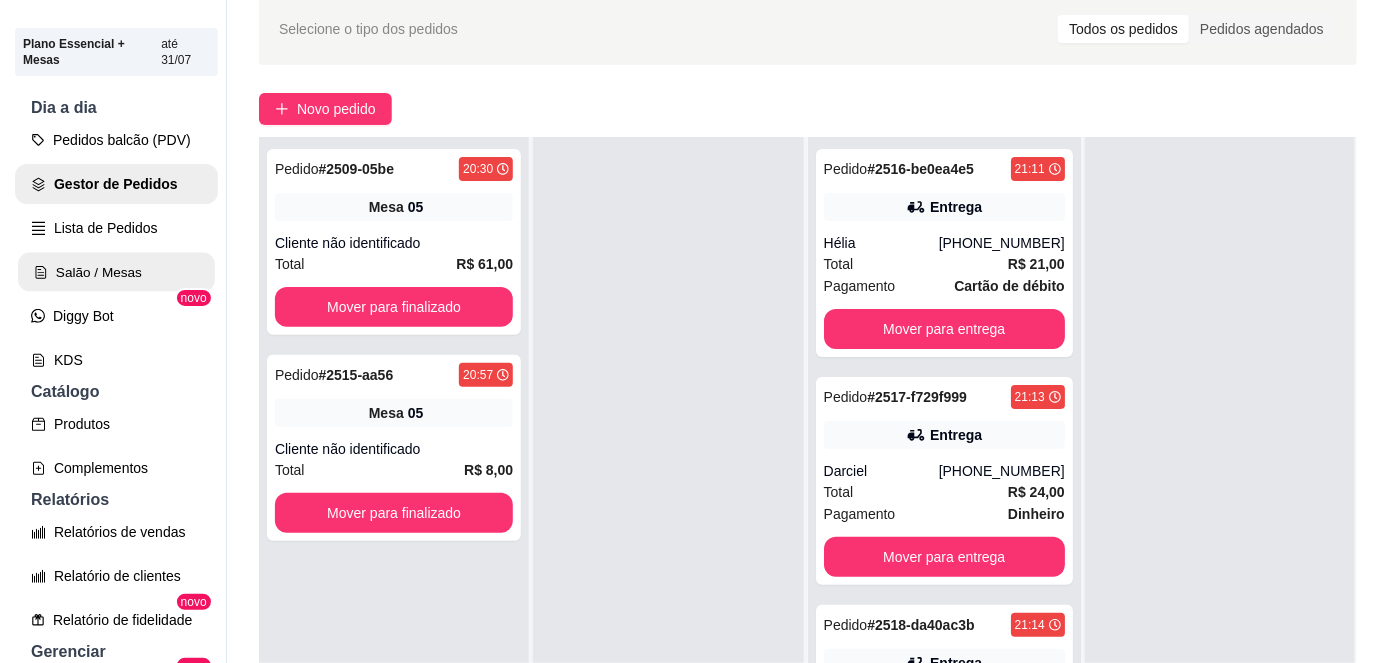 scroll, scrollTop: 0, scrollLeft: 0, axis: both 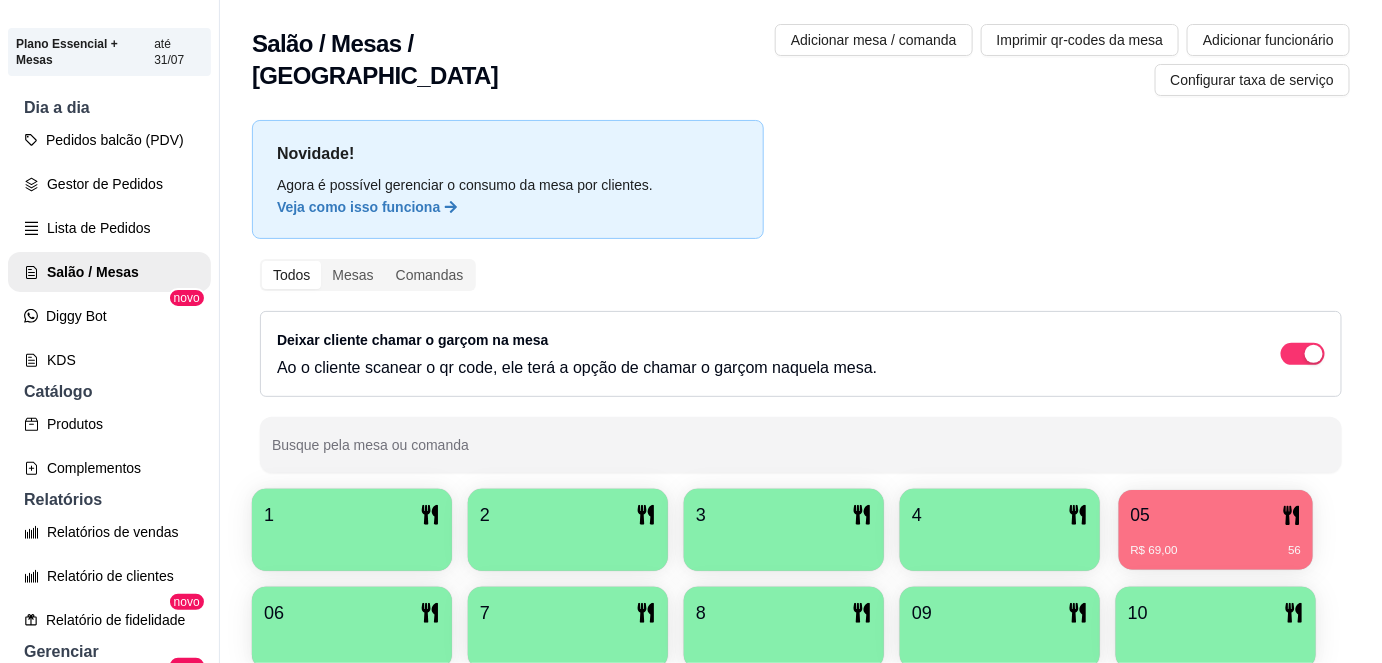 click on "R$ 69,00 56" at bounding box center [1216, 543] 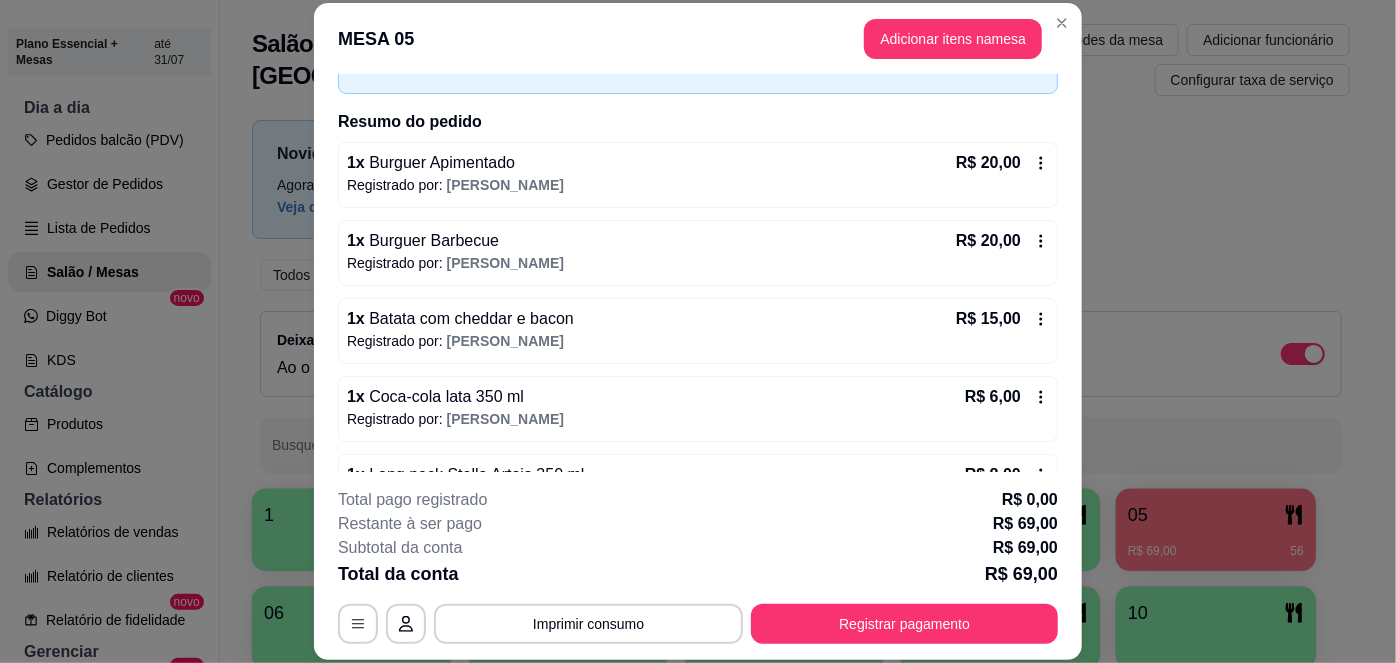 scroll, scrollTop: 175, scrollLeft: 0, axis: vertical 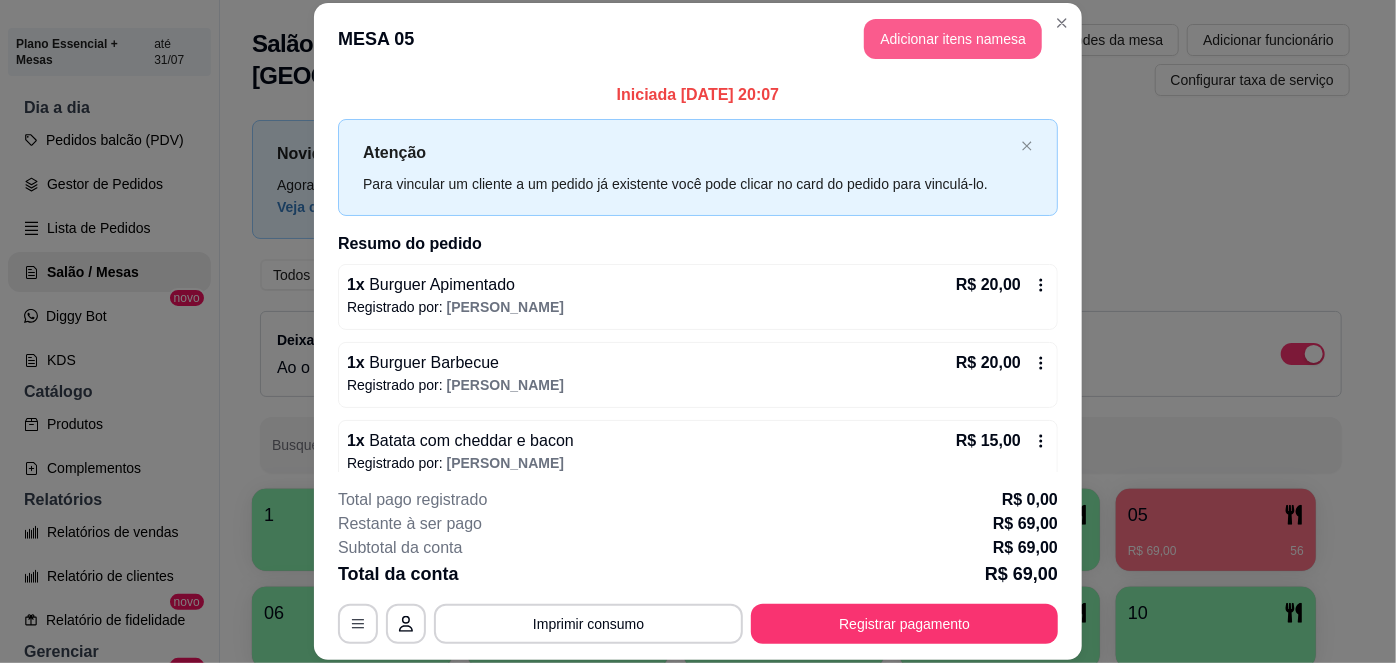 click on "Adicionar itens na  mesa" at bounding box center [953, 39] 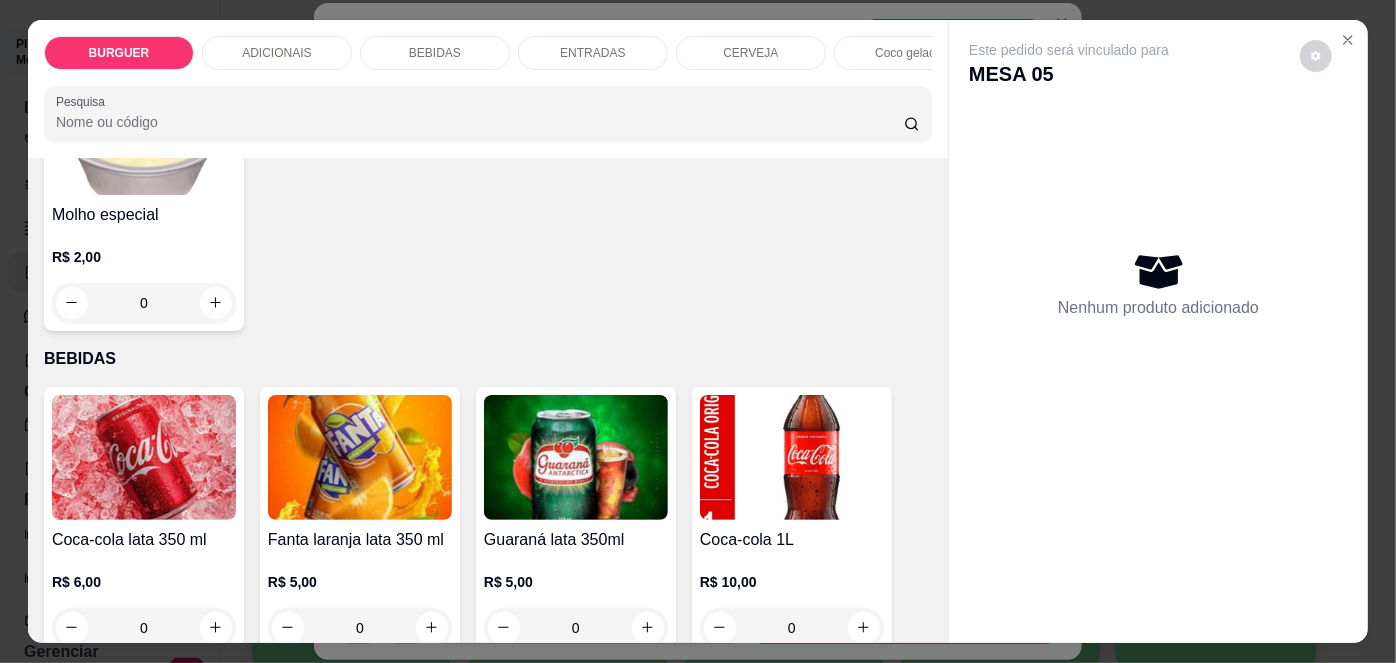 scroll, scrollTop: 978, scrollLeft: 0, axis: vertical 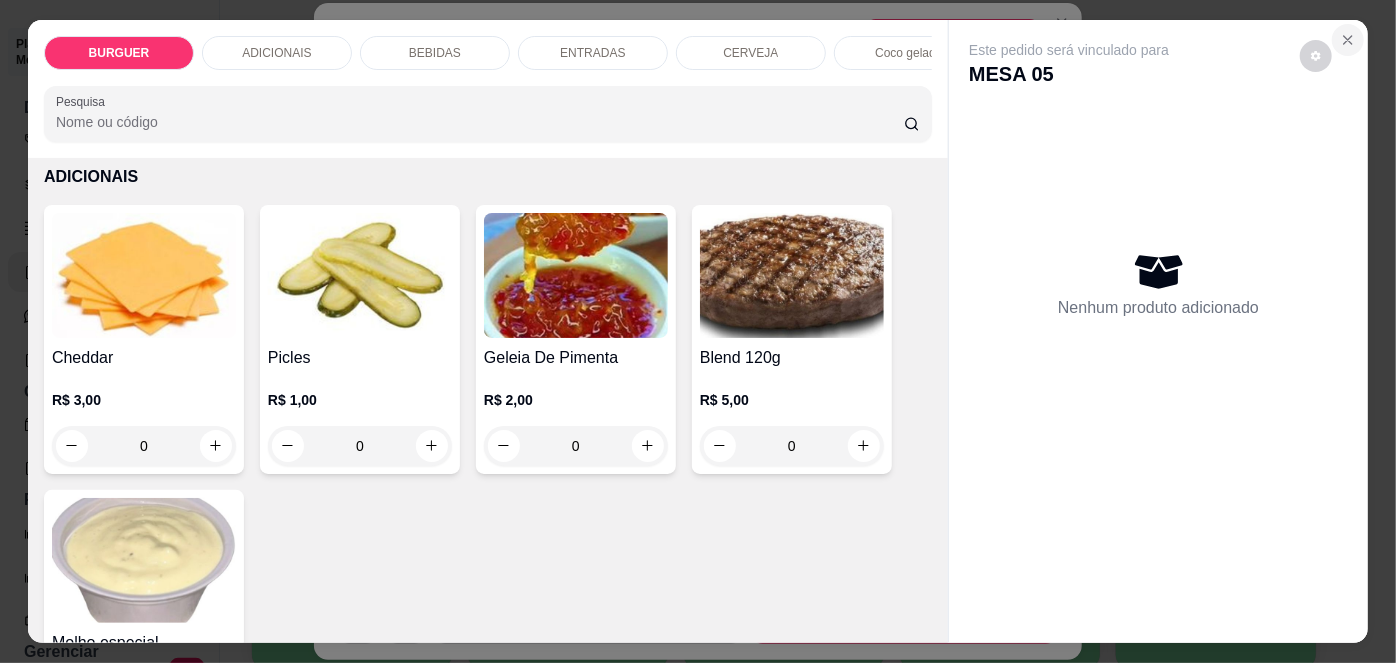 click at bounding box center [1348, 40] 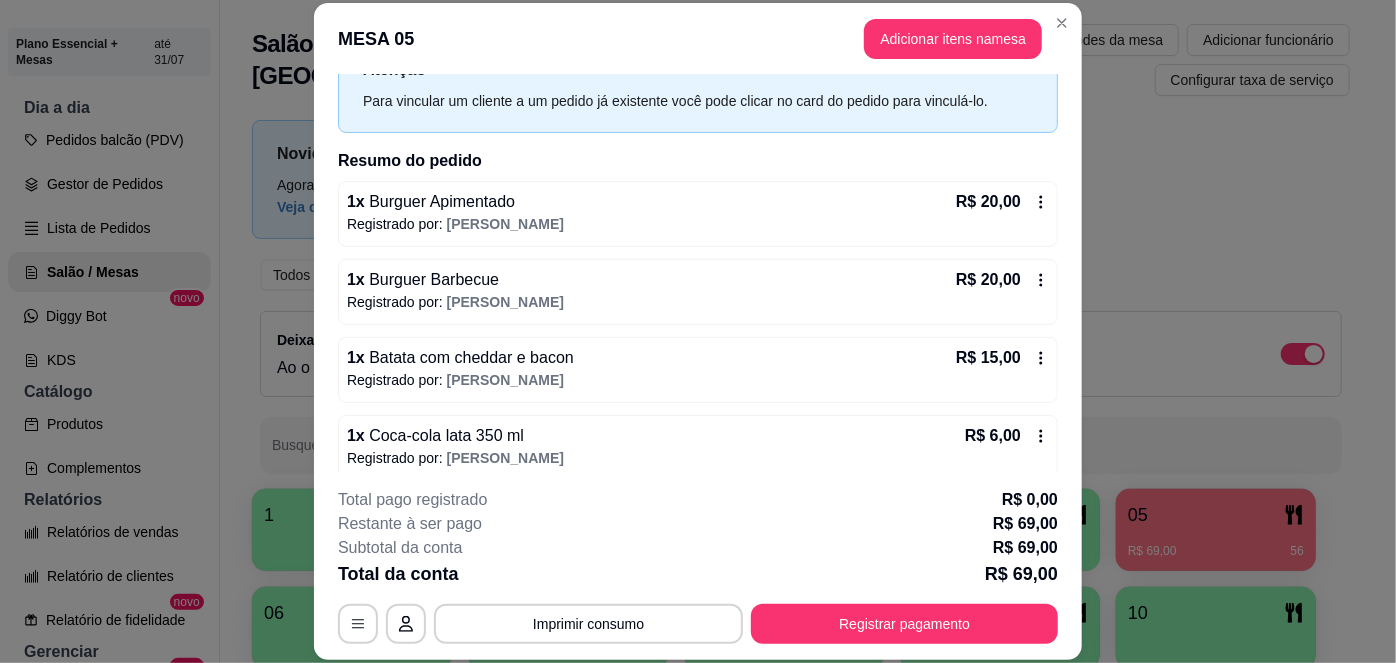 scroll, scrollTop: 175, scrollLeft: 0, axis: vertical 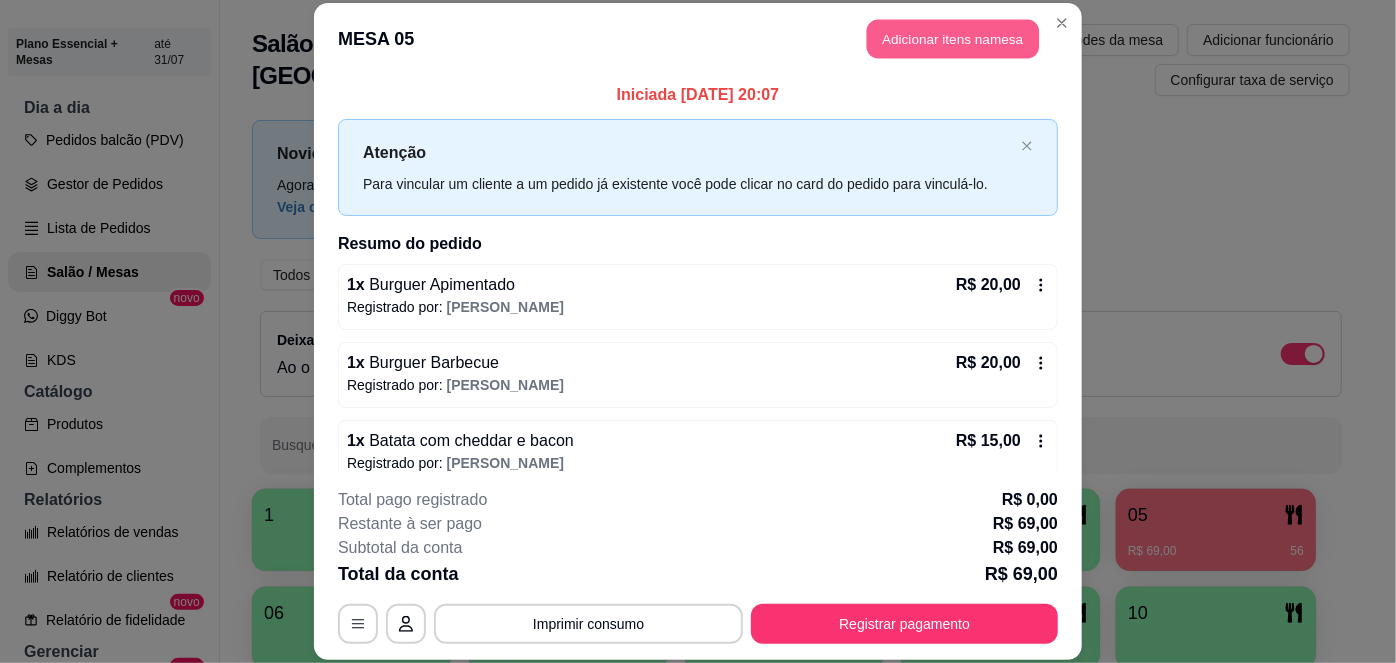 click on "Adicionar itens na  mesa" at bounding box center [953, 39] 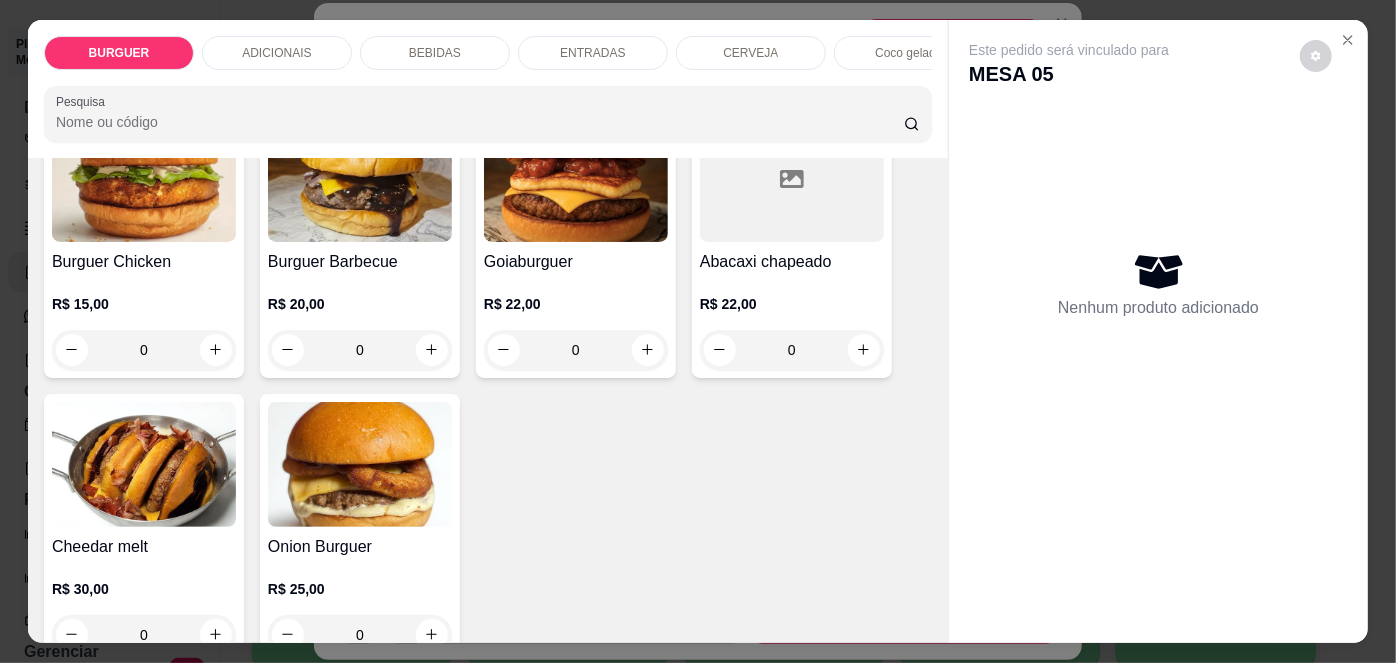 scroll, scrollTop: 0, scrollLeft: 0, axis: both 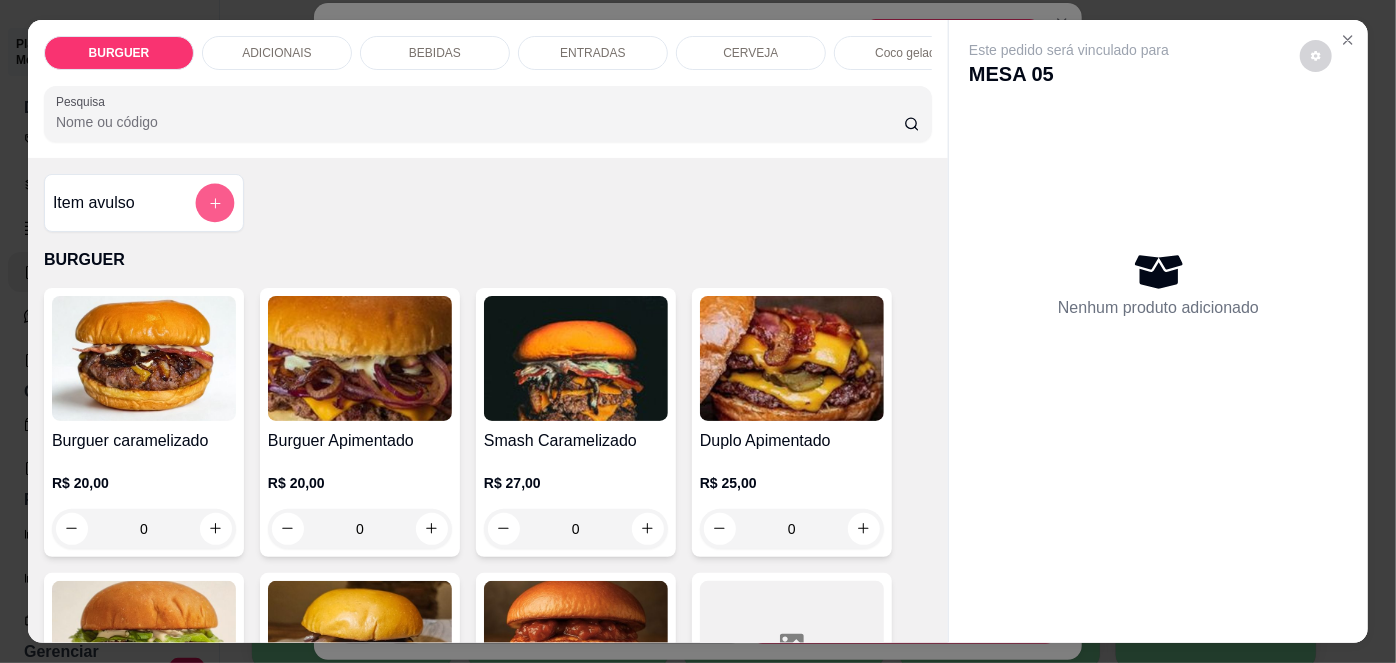 click at bounding box center [215, 202] 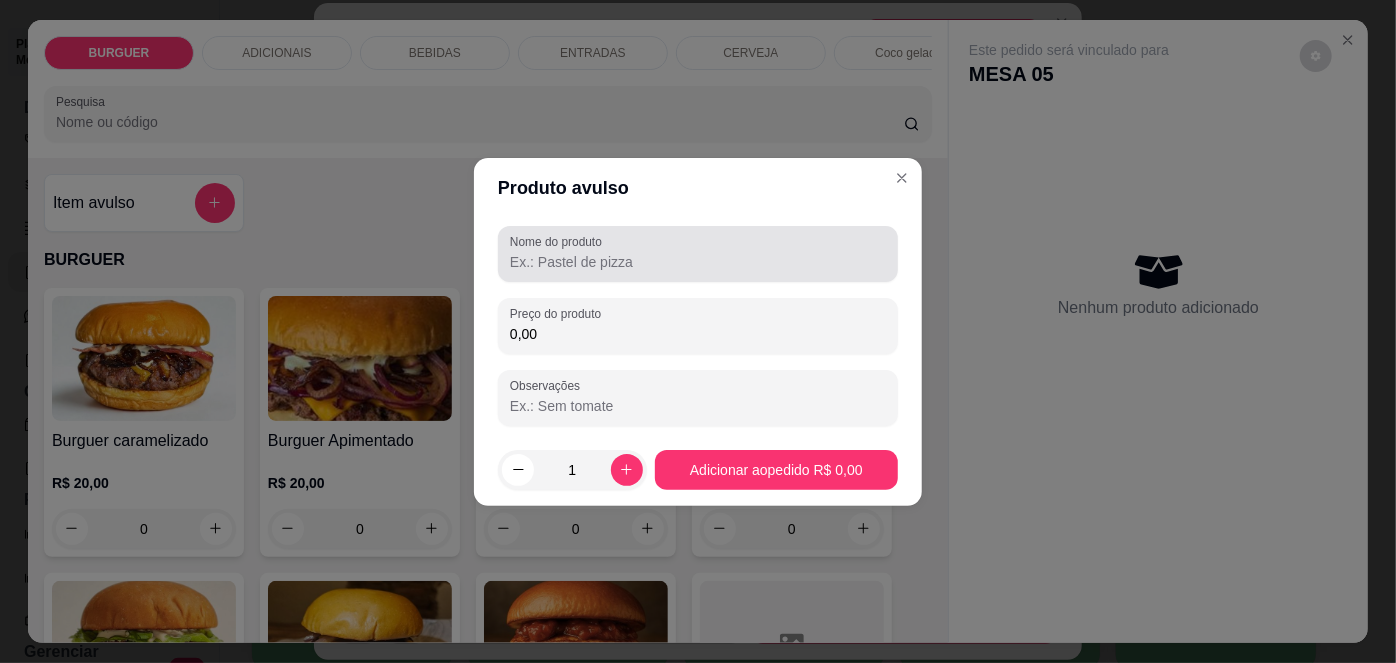click on "Nome do produto" at bounding box center (698, 262) 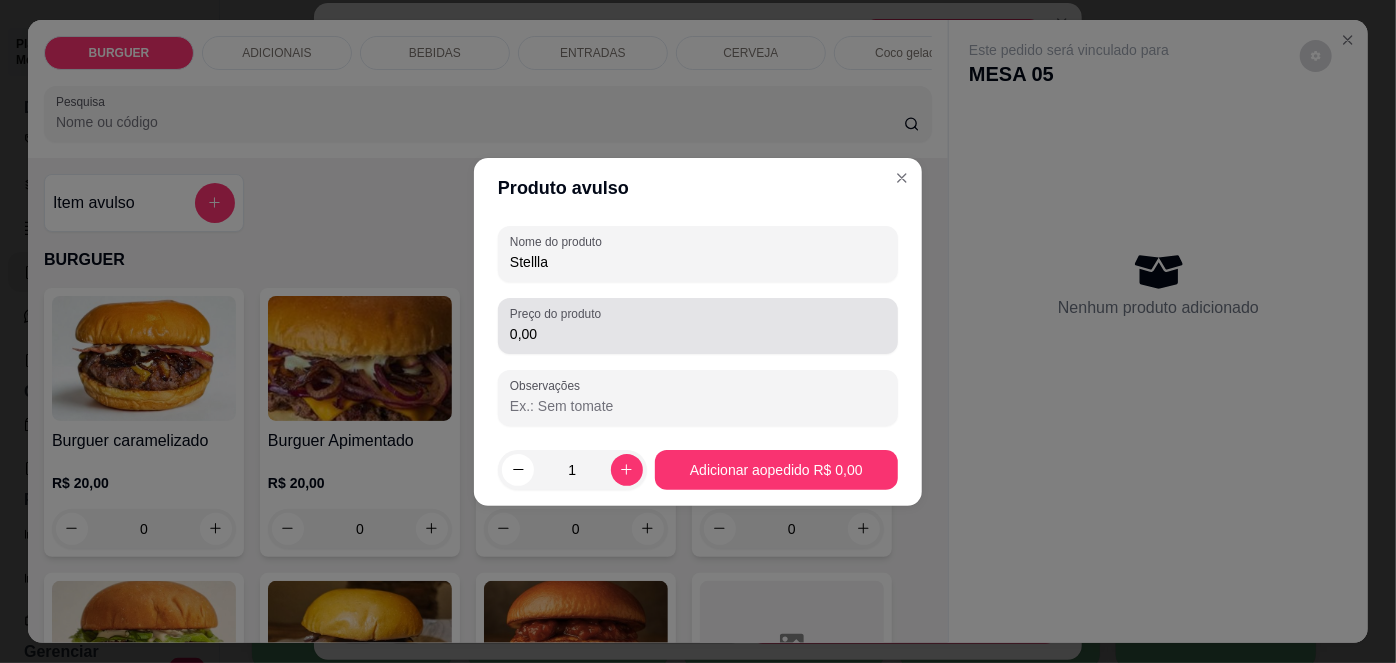 type on "Stellla" 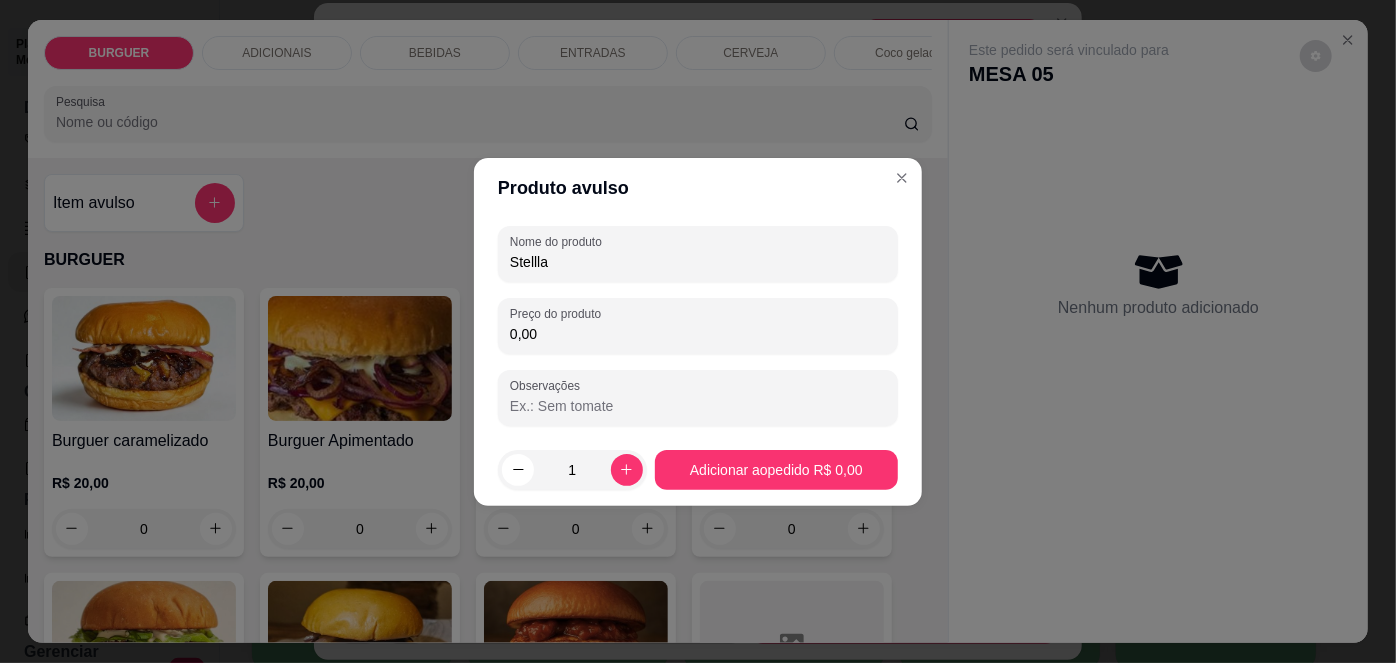 click on "0,00" at bounding box center [698, 334] 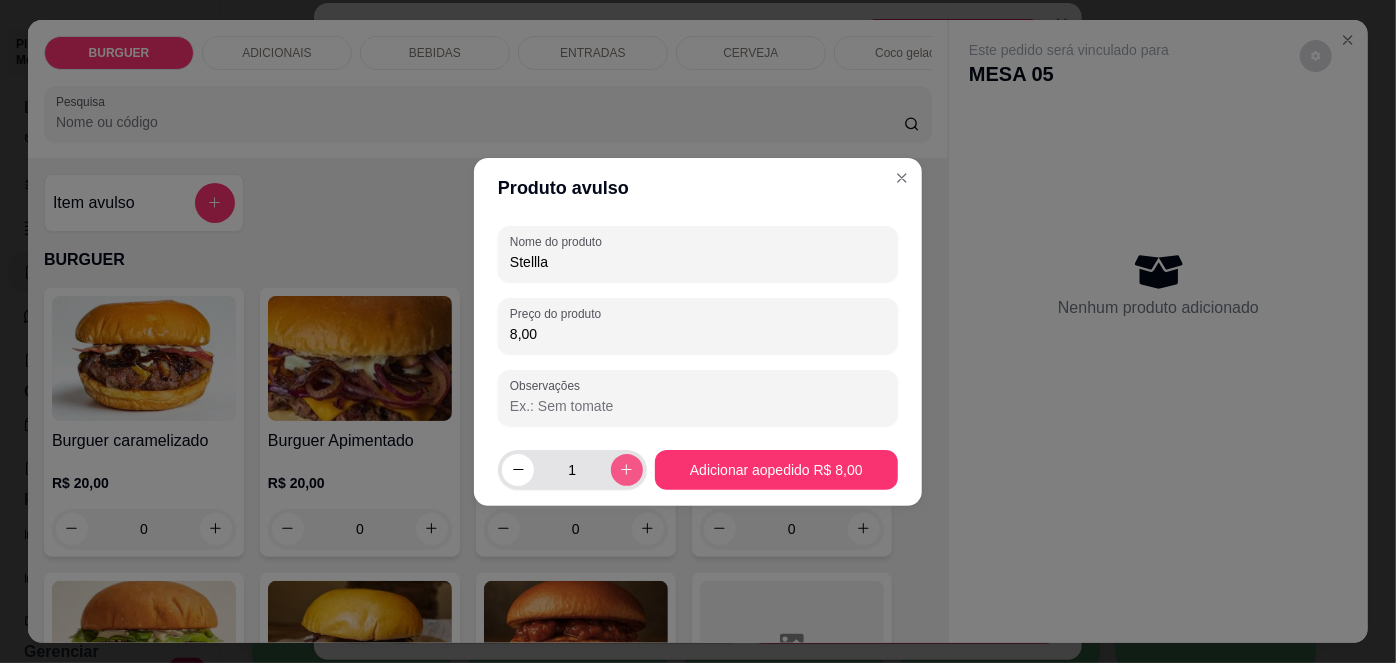 type on "8,00" 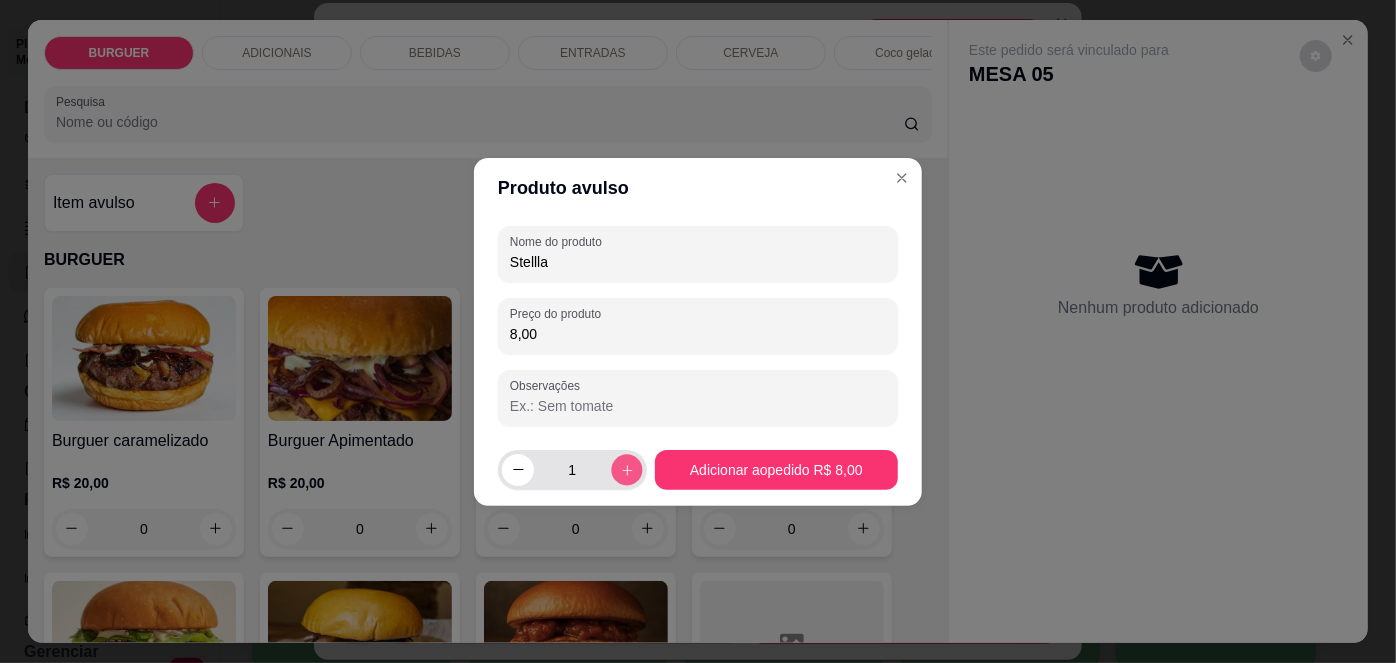 click at bounding box center [626, 469] 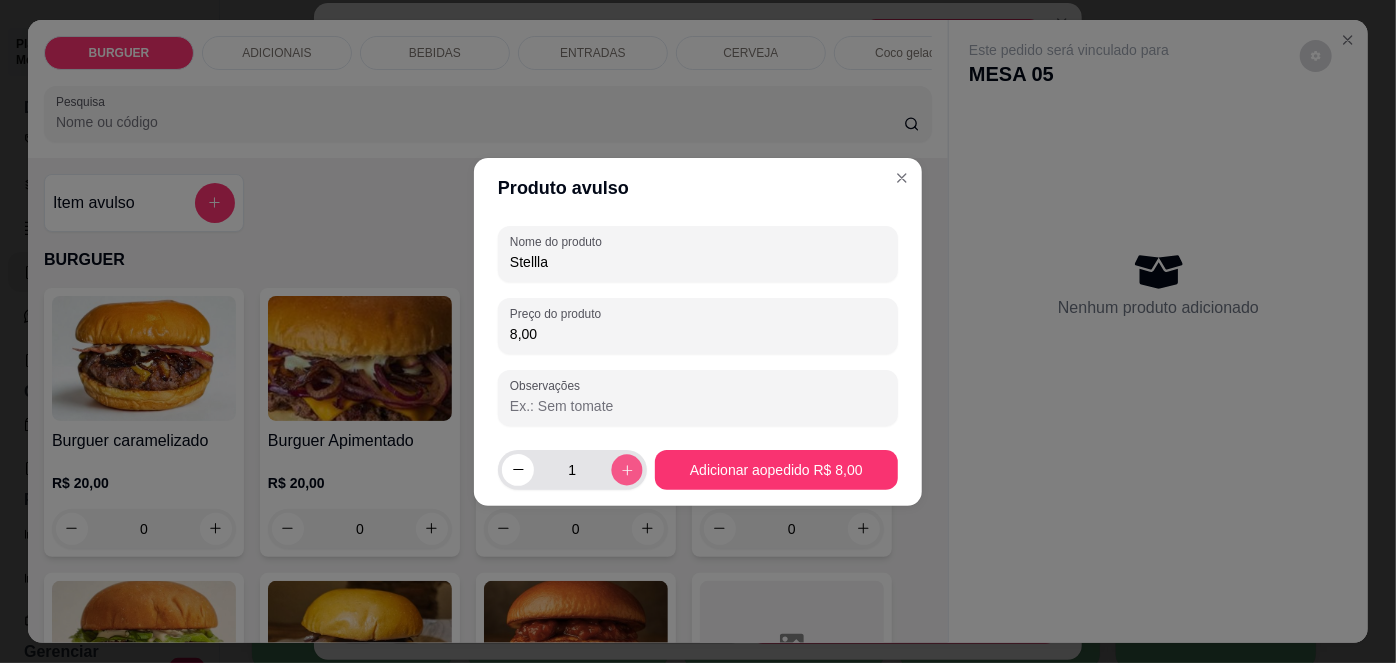 type on "2" 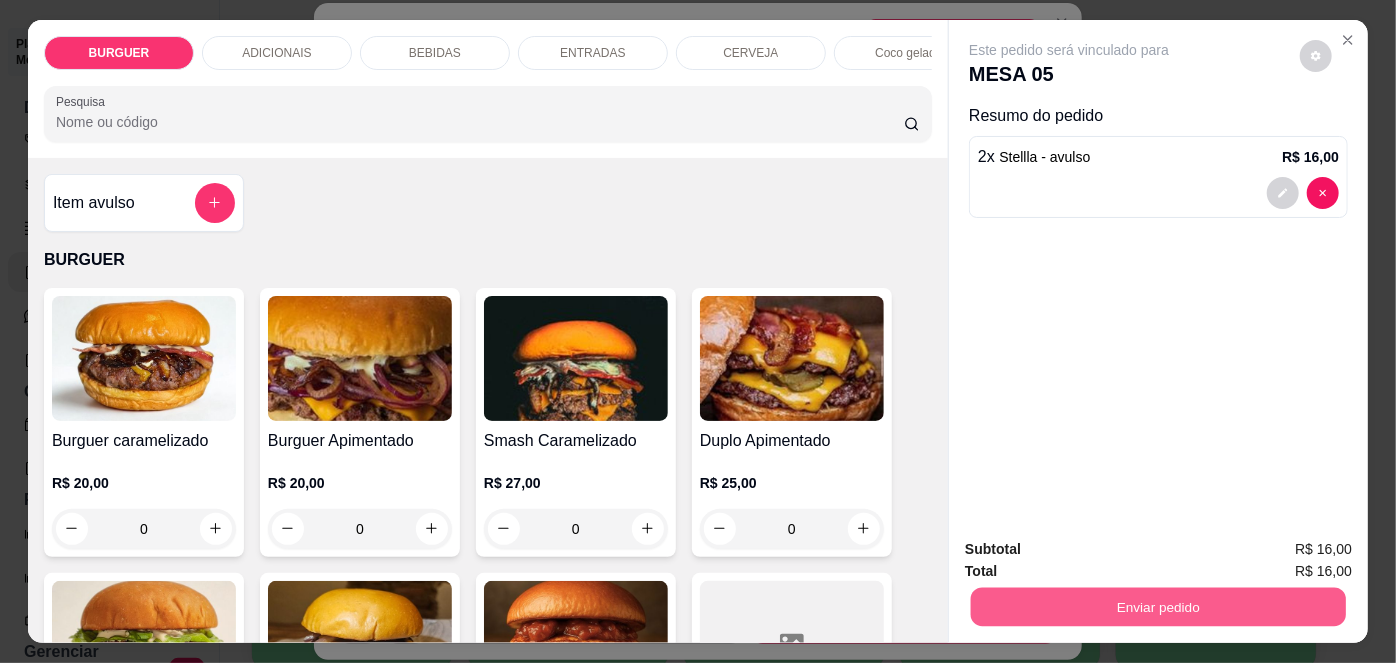 click on "Enviar pedido" at bounding box center [1158, 607] 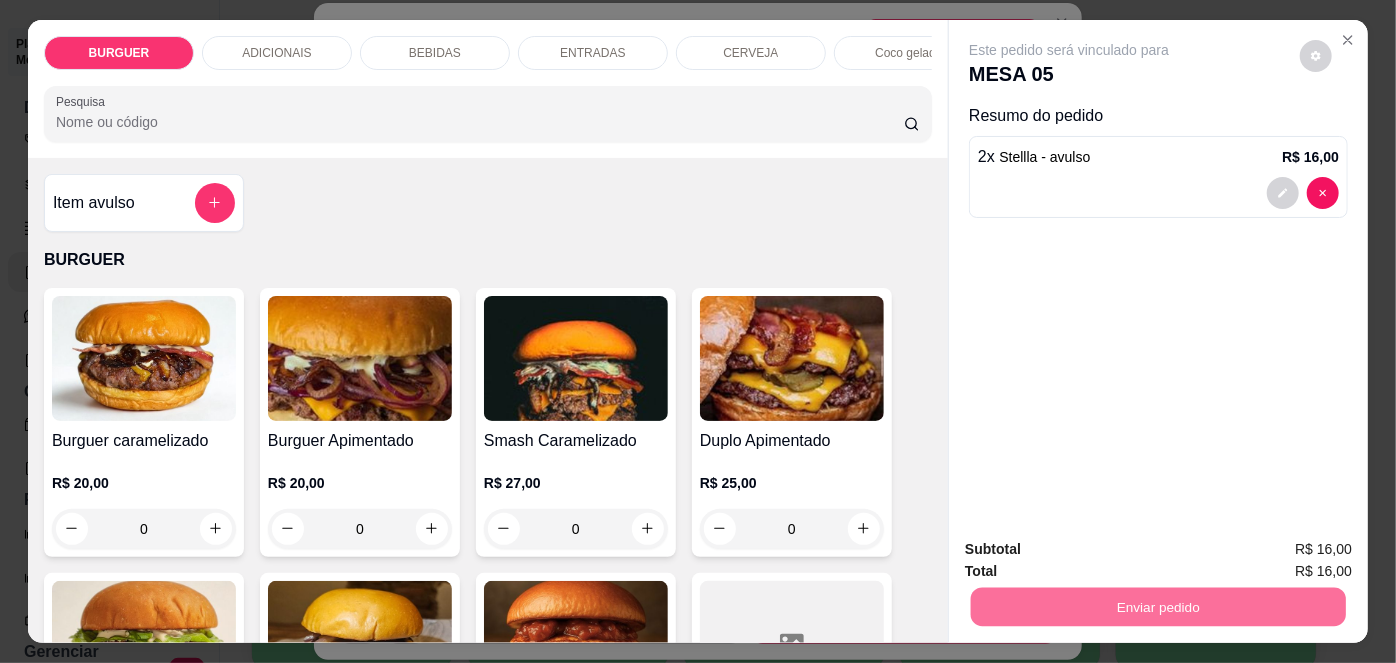 click on "Não registrar e enviar pedido" at bounding box center (1093, 551) 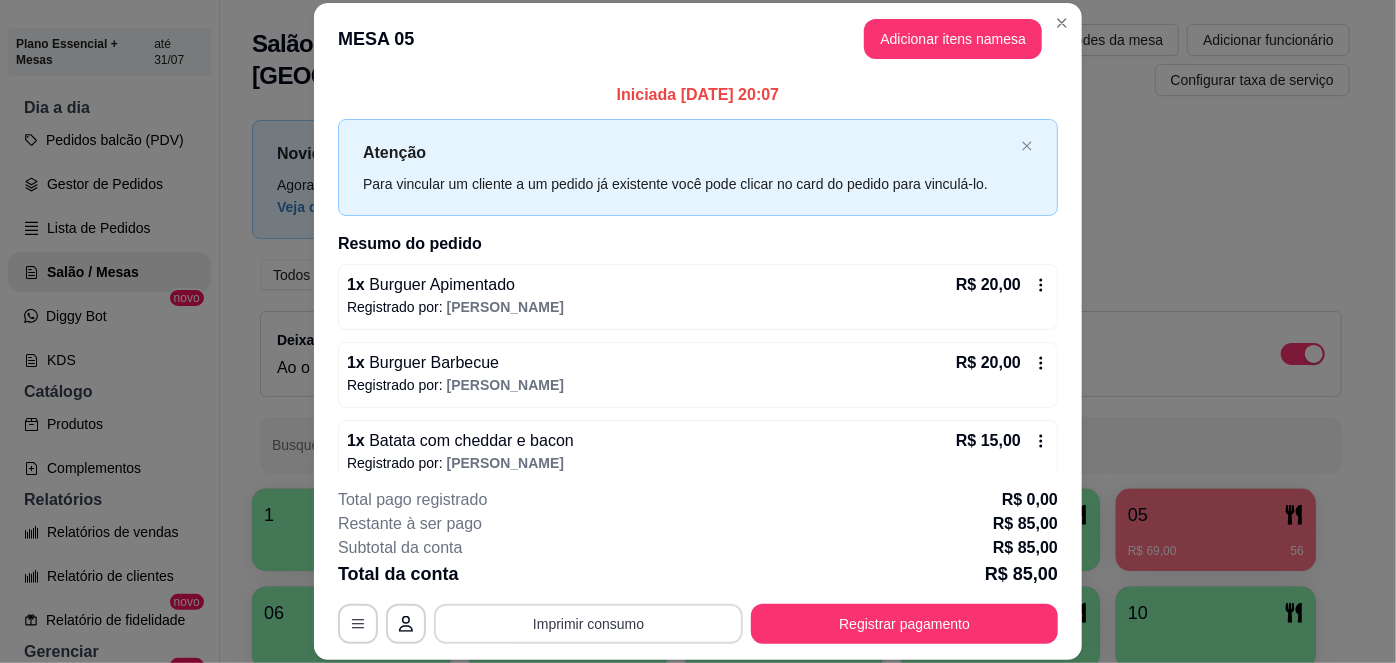 click on "Imprimir consumo" at bounding box center (588, 624) 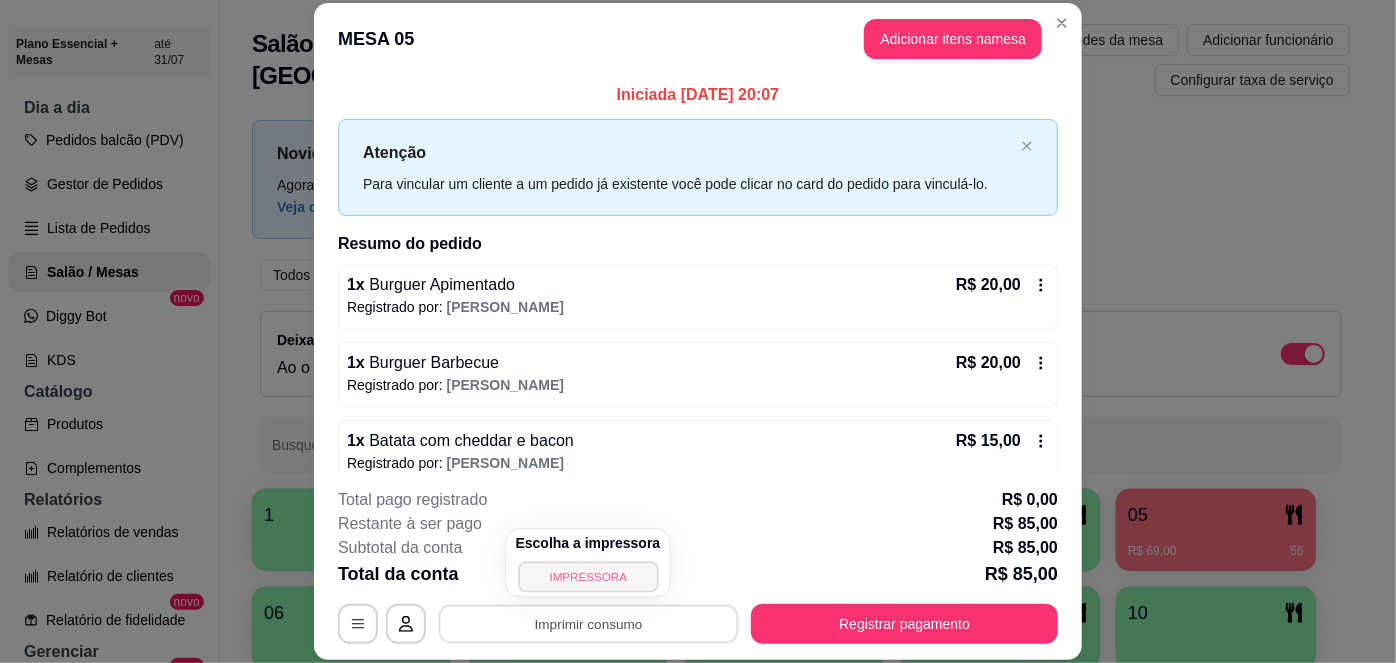 click on "IMPRESSORA" at bounding box center (588, 576) 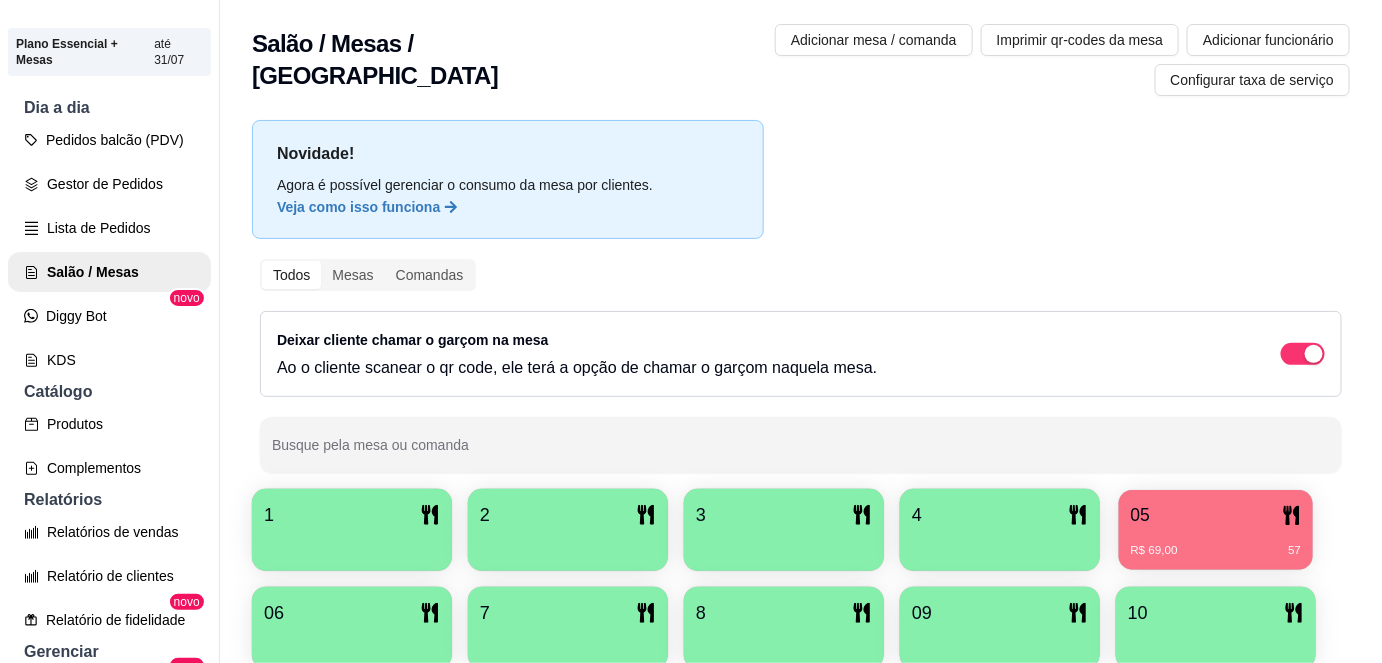 click on "05" at bounding box center (1216, 515) 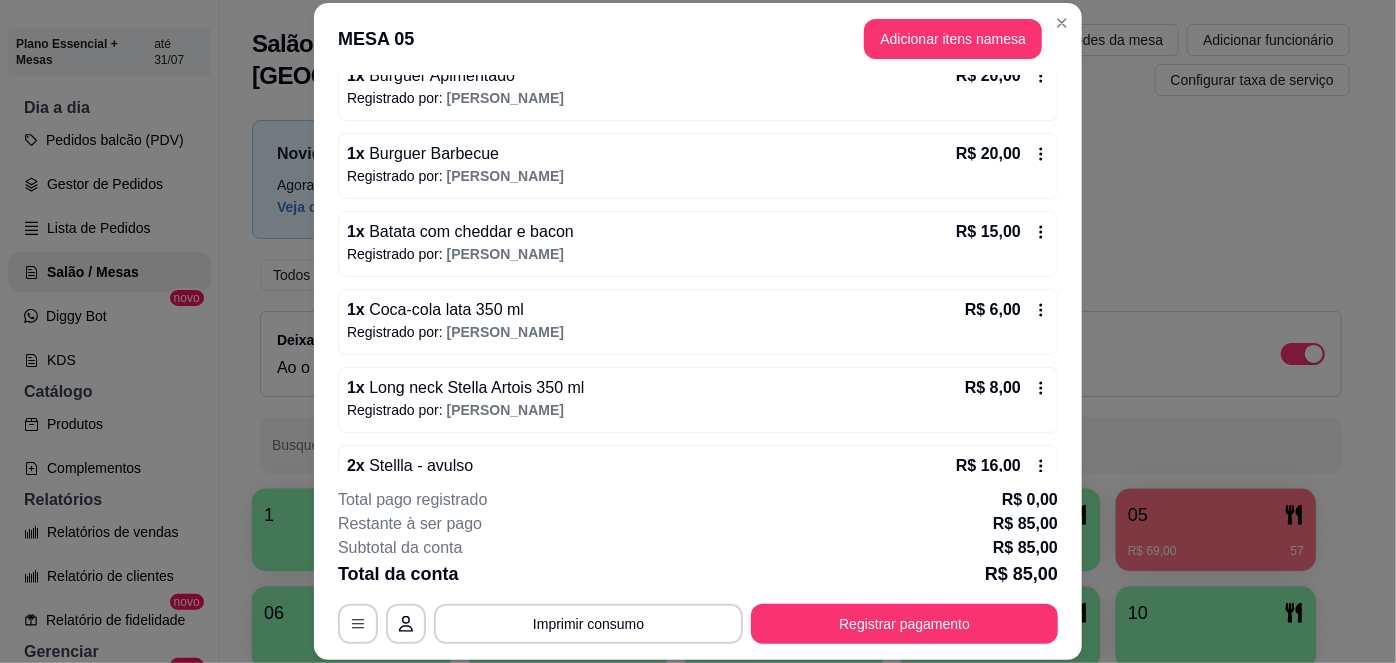 scroll, scrollTop: 239, scrollLeft: 0, axis: vertical 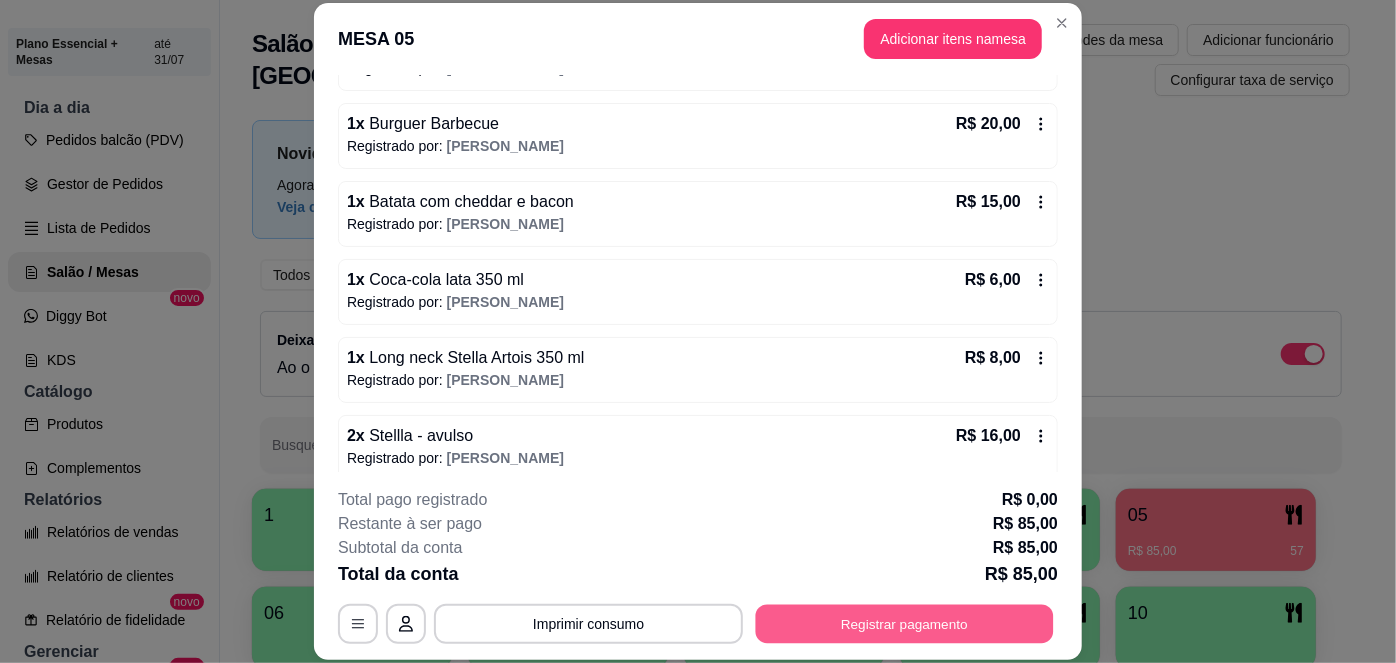 click on "Registrar pagamento" at bounding box center [905, 623] 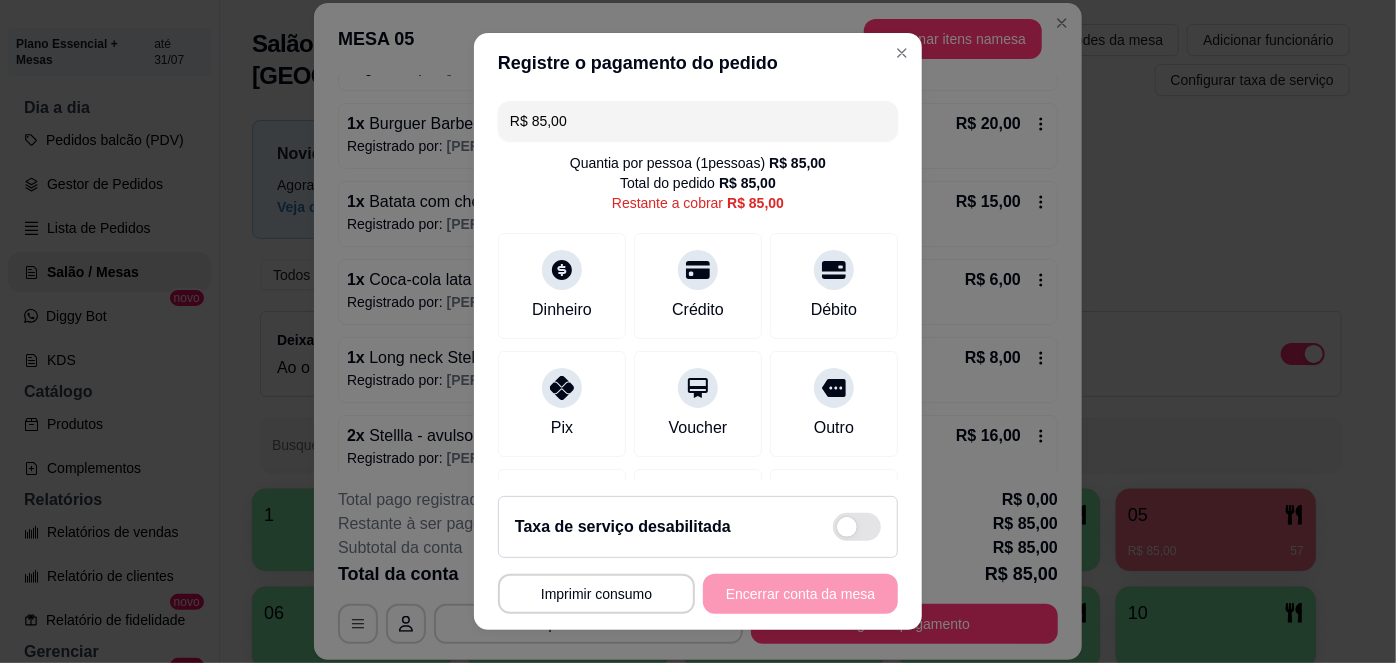 click on "R$ 85,00" at bounding box center (698, 121) 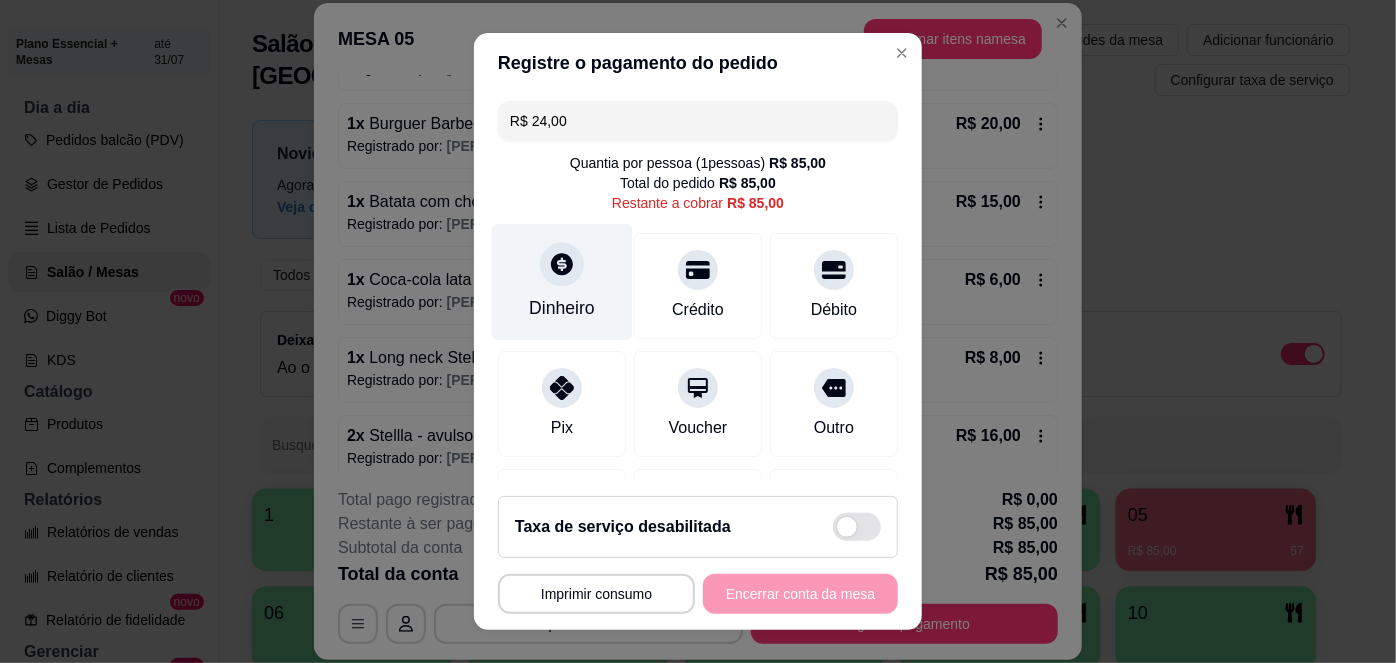 type on "R$ 24,00" 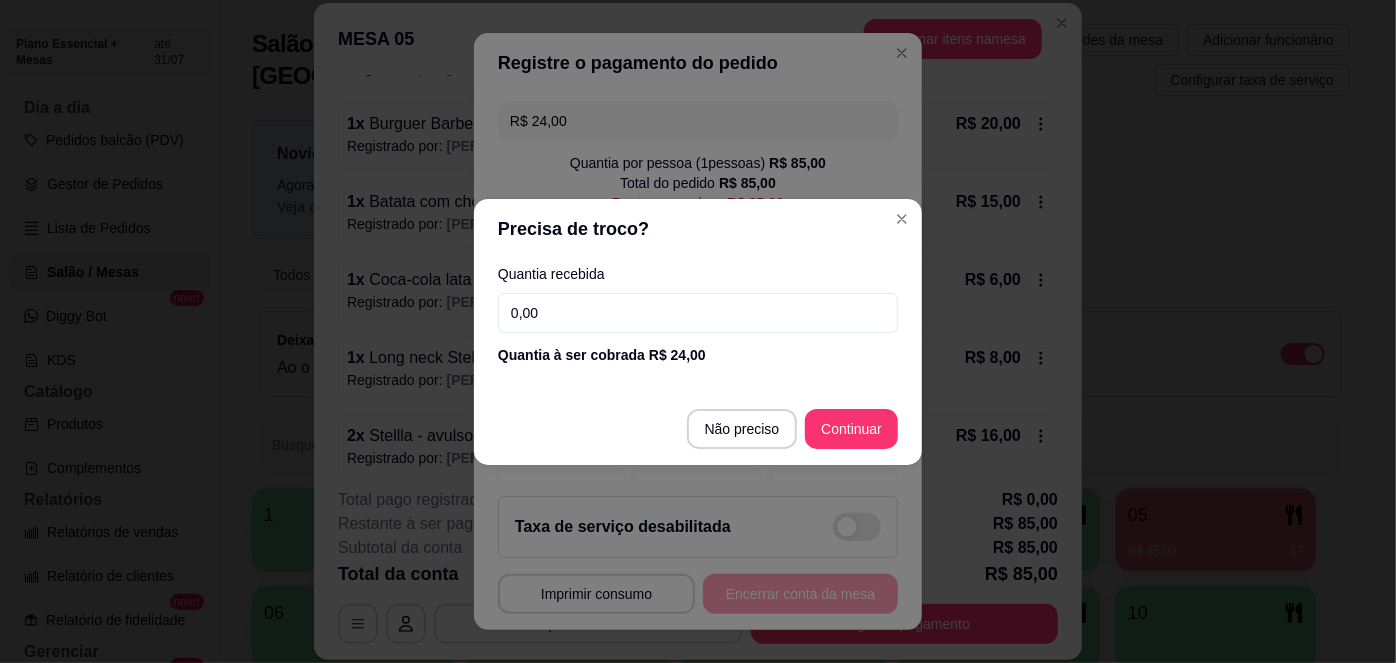 click on "0,00" at bounding box center [698, 313] 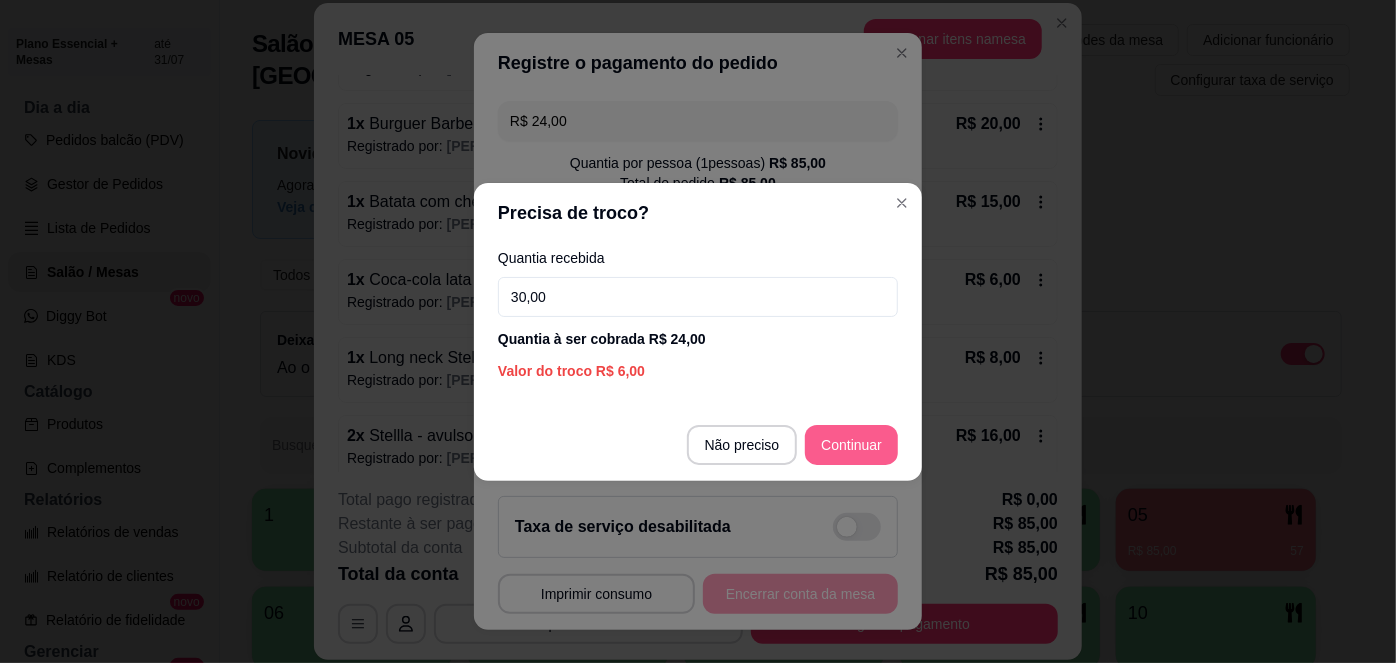 type on "30,00" 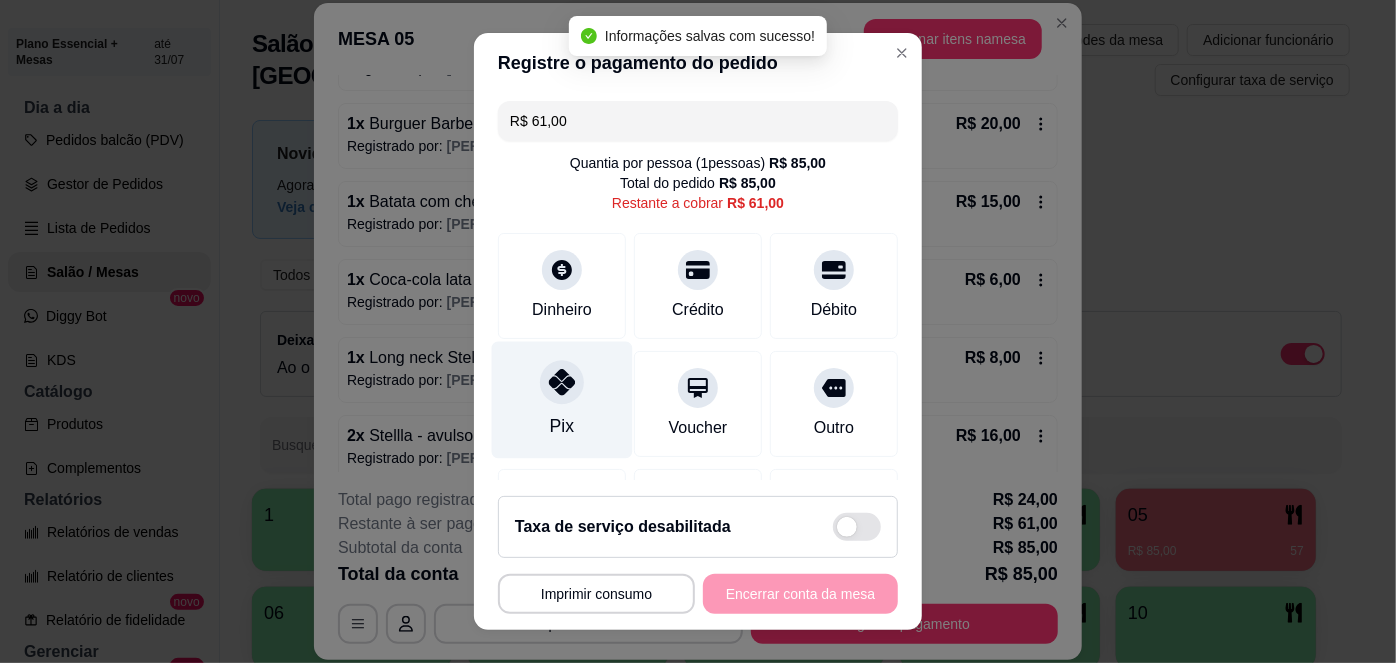 click on "Pix" at bounding box center [562, 400] 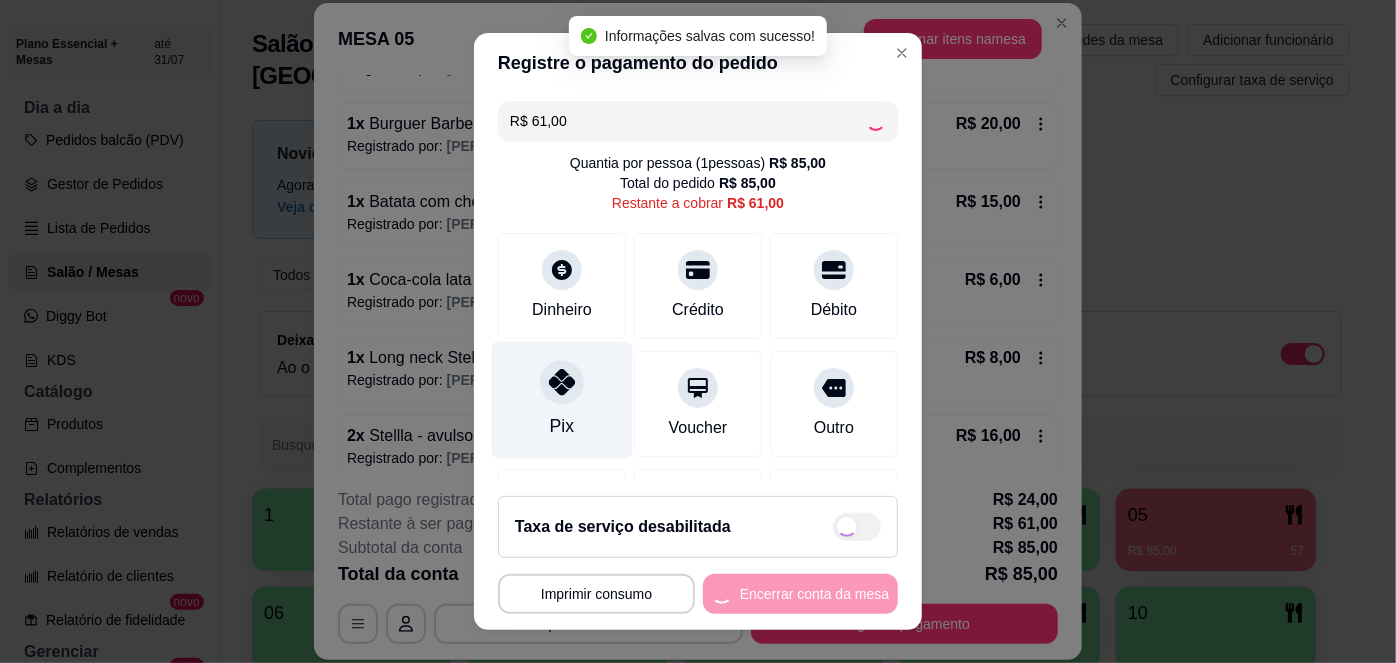 type on "R$ 0,00" 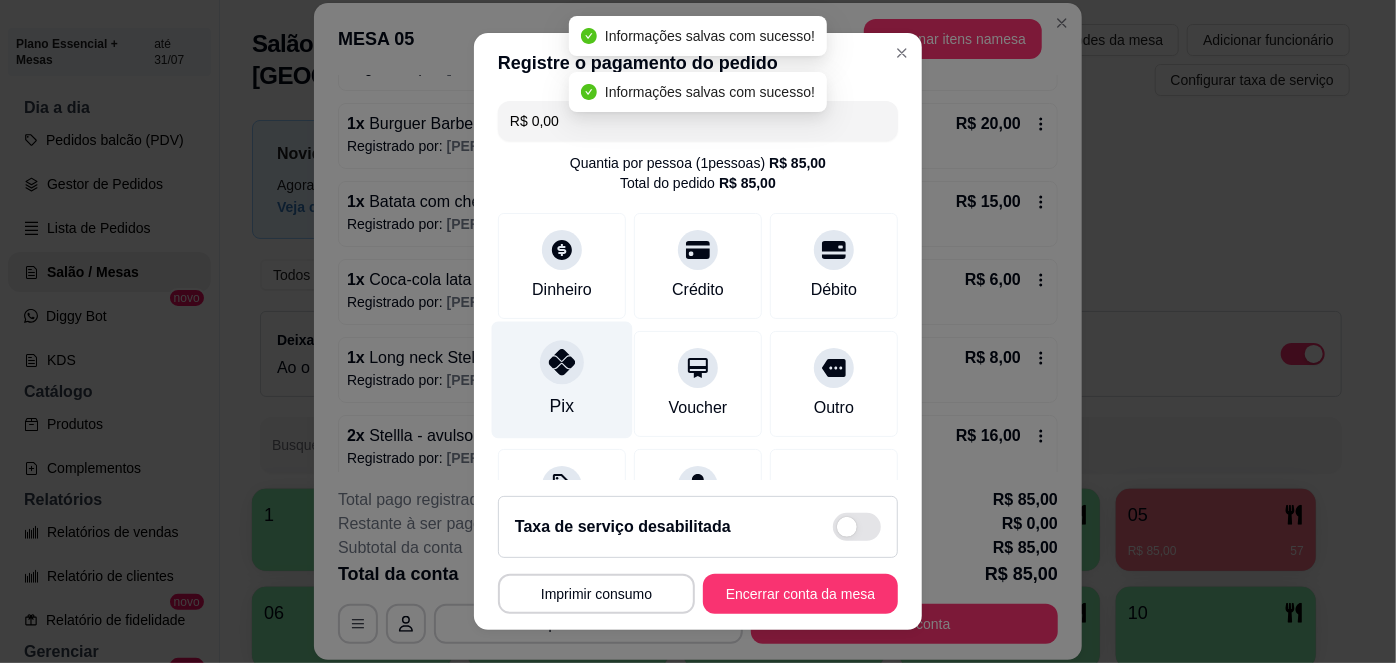 scroll, scrollTop: 285, scrollLeft: 0, axis: vertical 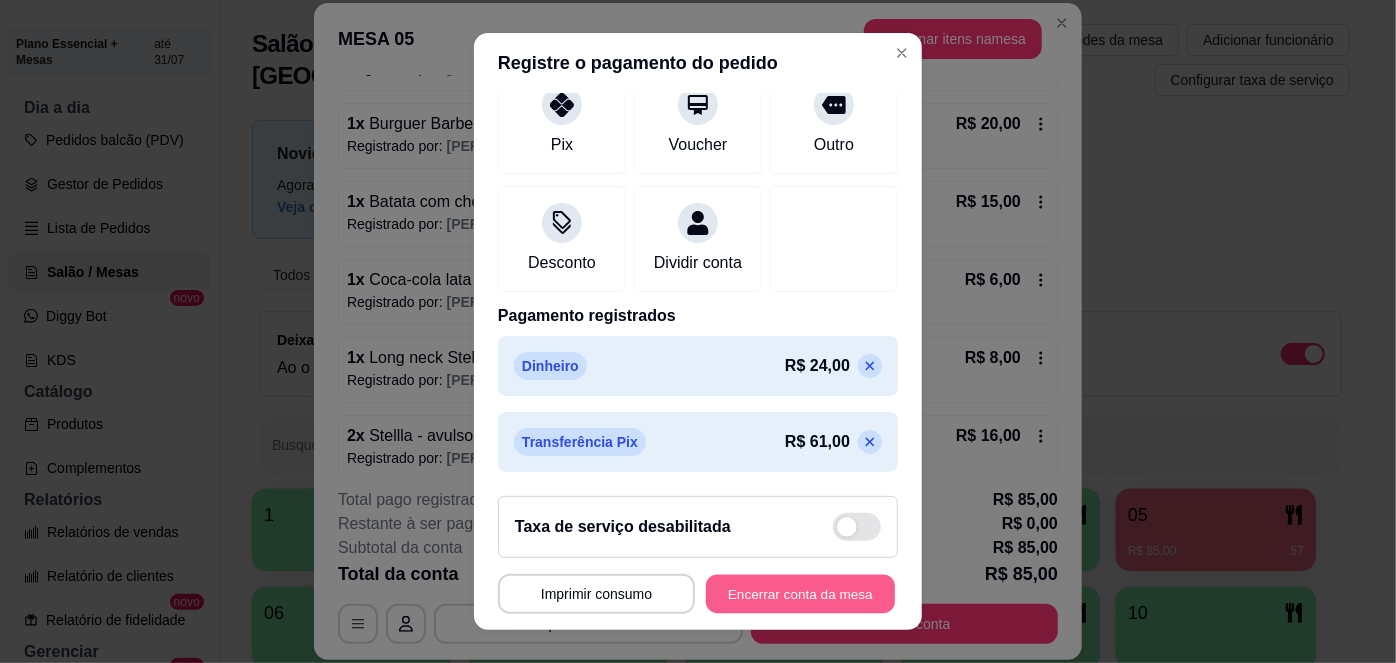 click on "Encerrar conta da mesa" at bounding box center [800, 593] 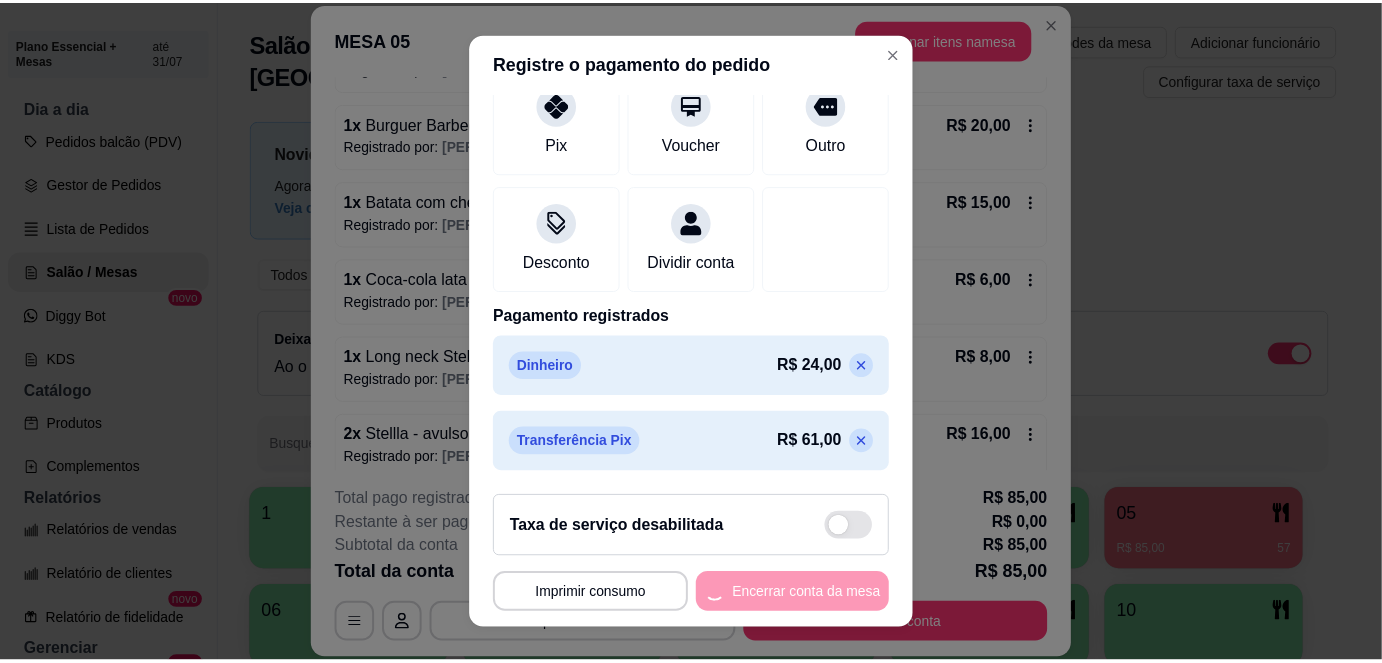 scroll, scrollTop: 0, scrollLeft: 0, axis: both 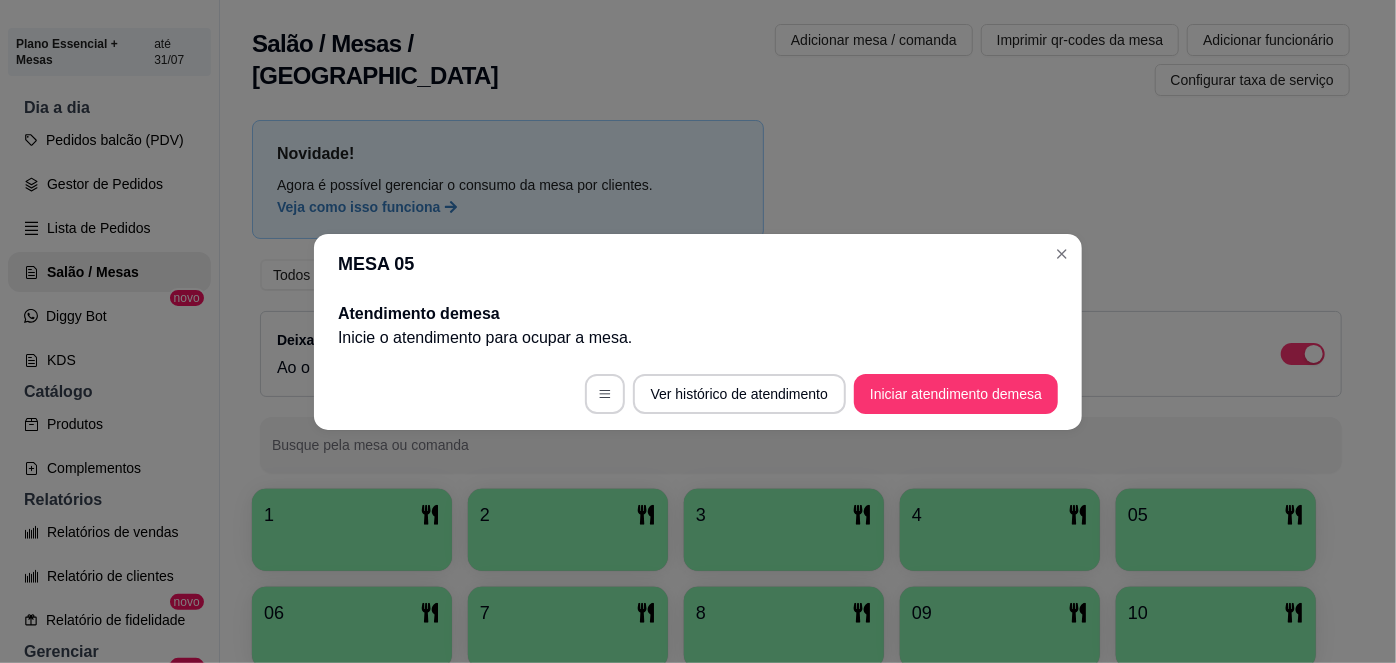 click on "MESA 05" at bounding box center (698, 264) 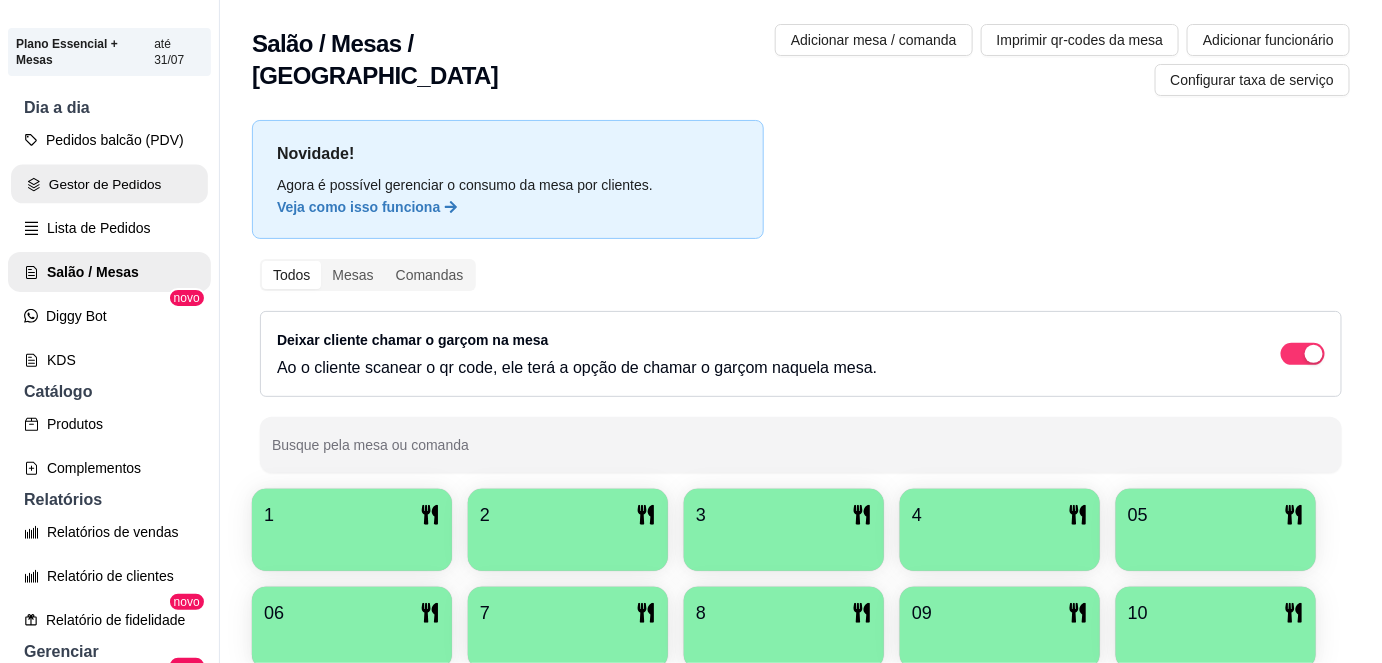 click on "Gestor de Pedidos" at bounding box center [109, 184] 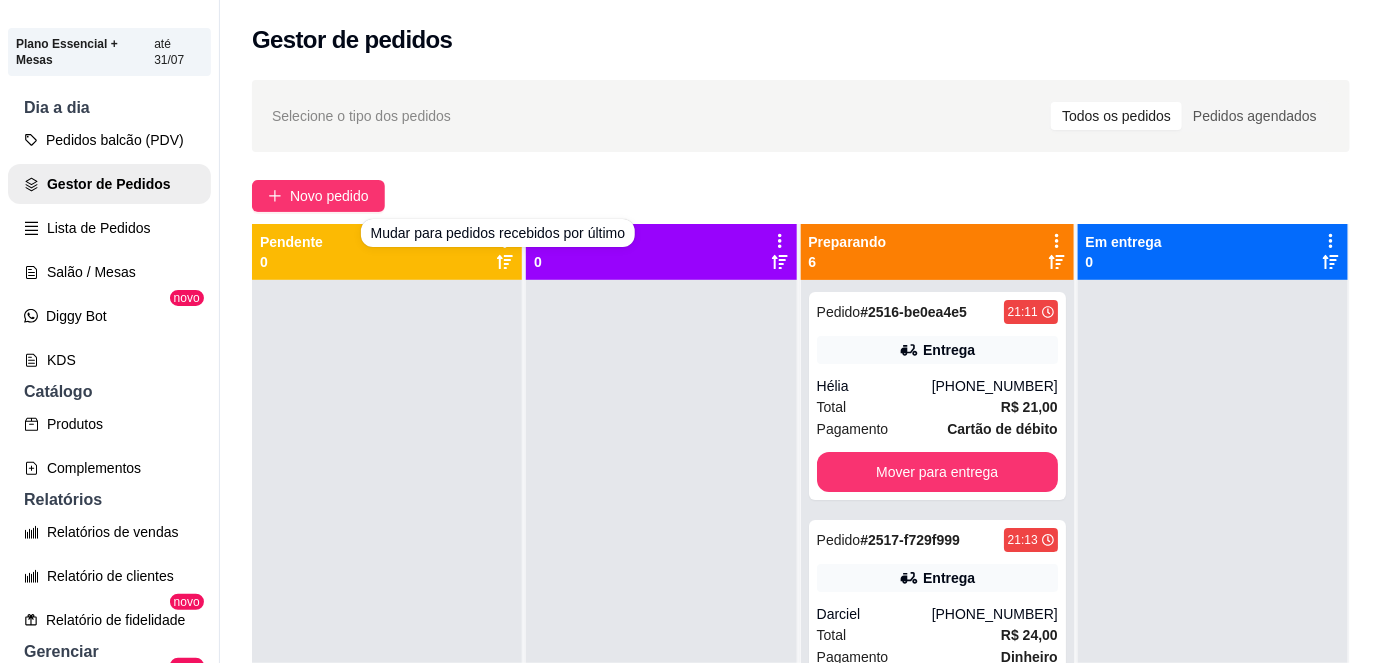 scroll, scrollTop: 56, scrollLeft: 0, axis: vertical 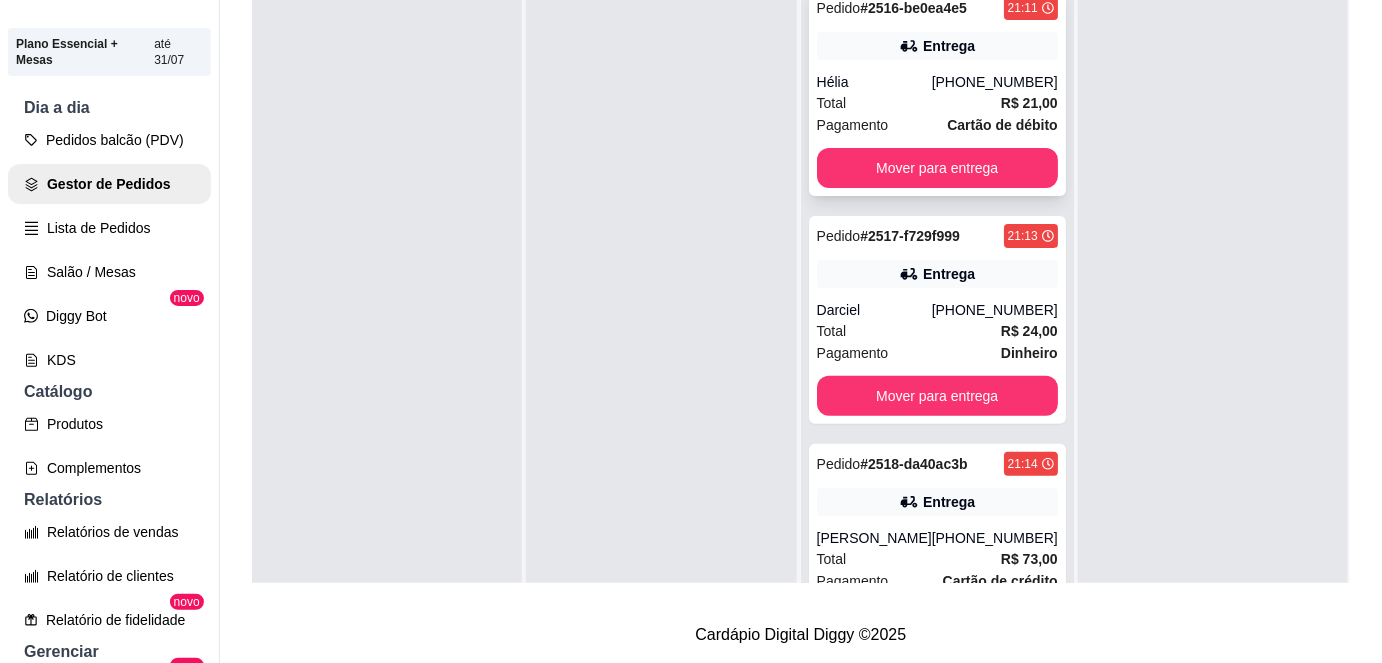 click on "Total R$ 21,00" at bounding box center (937, 103) 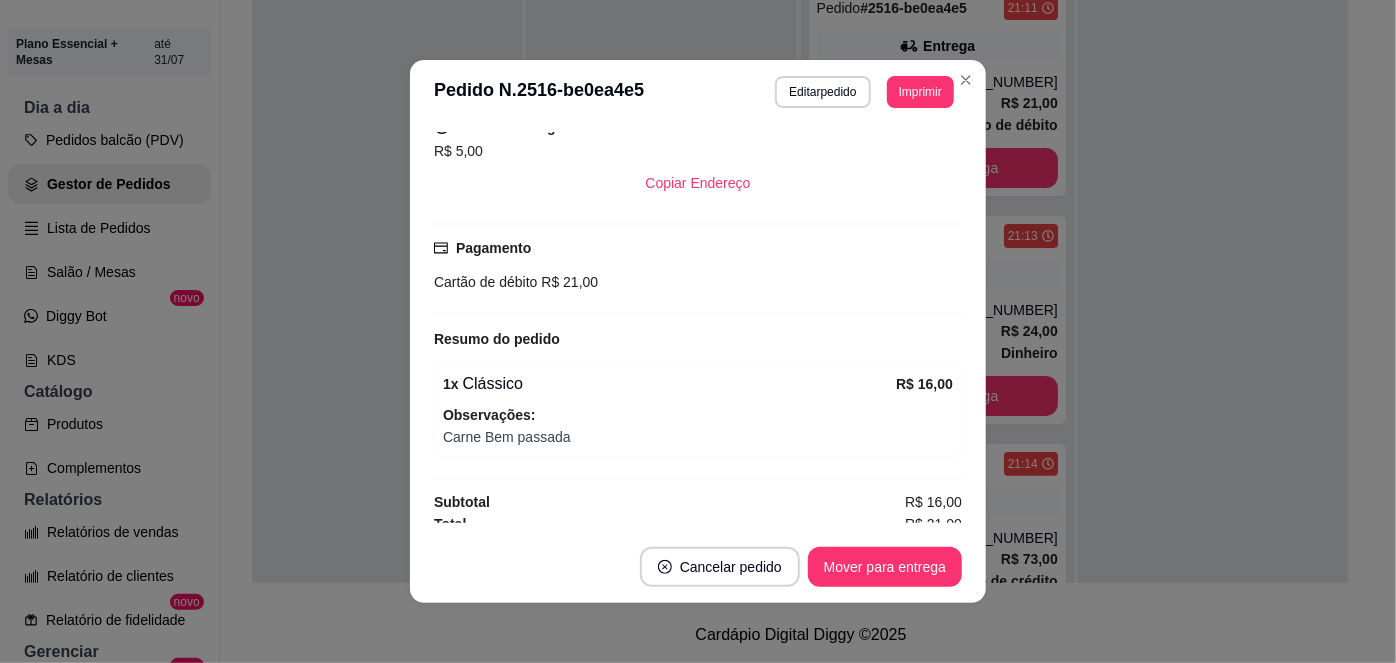 scroll, scrollTop: 434, scrollLeft: 0, axis: vertical 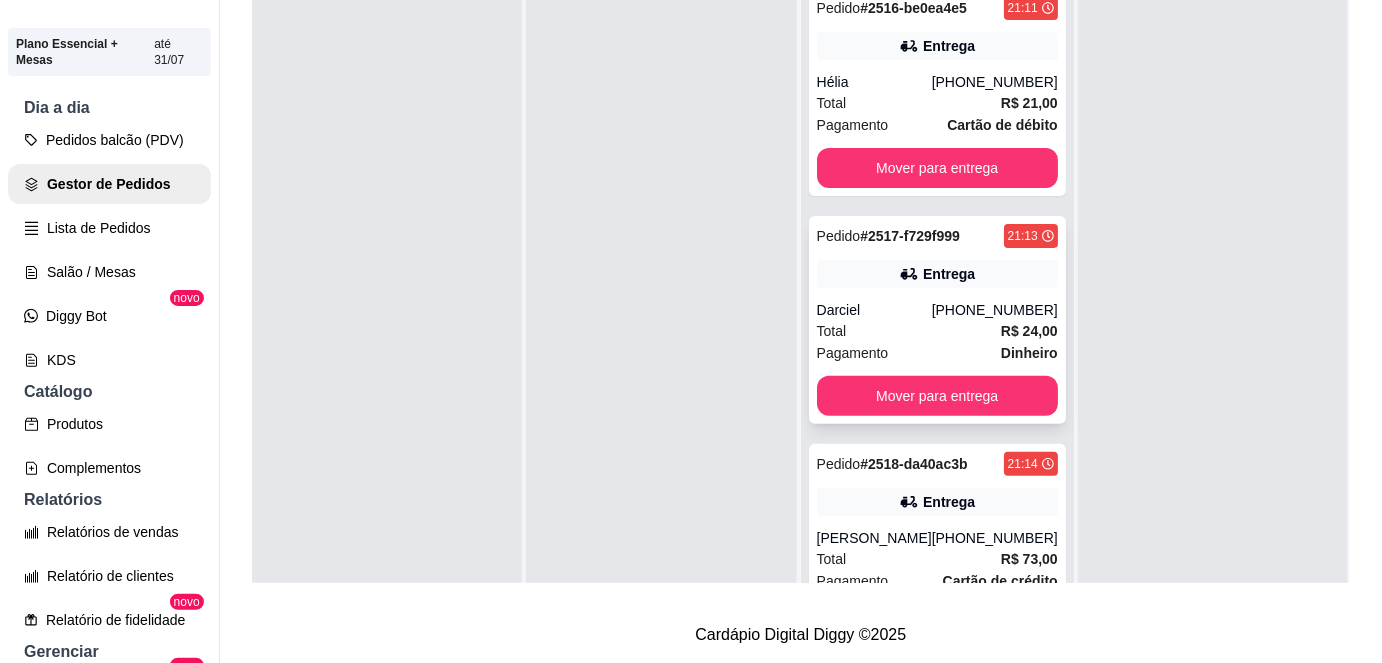 click on "Total R$ 24,00" at bounding box center [937, 331] 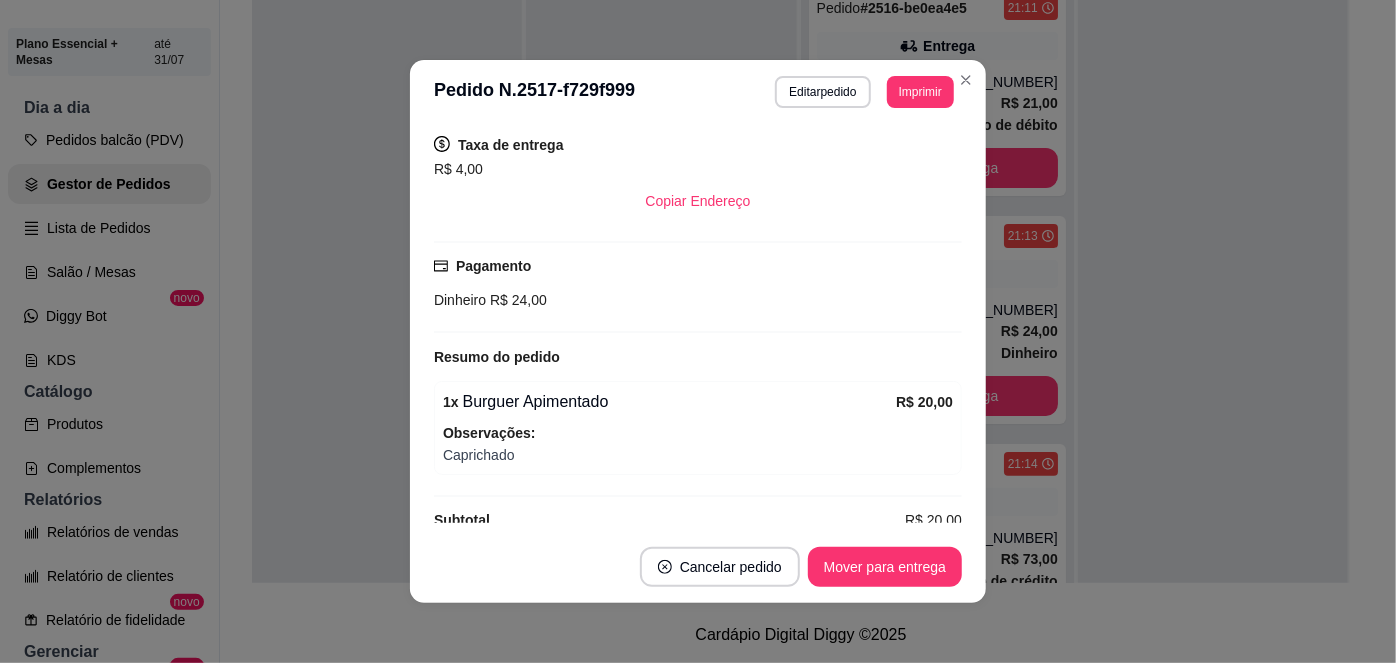 scroll, scrollTop: 458, scrollLeft: 0, axis: vertical 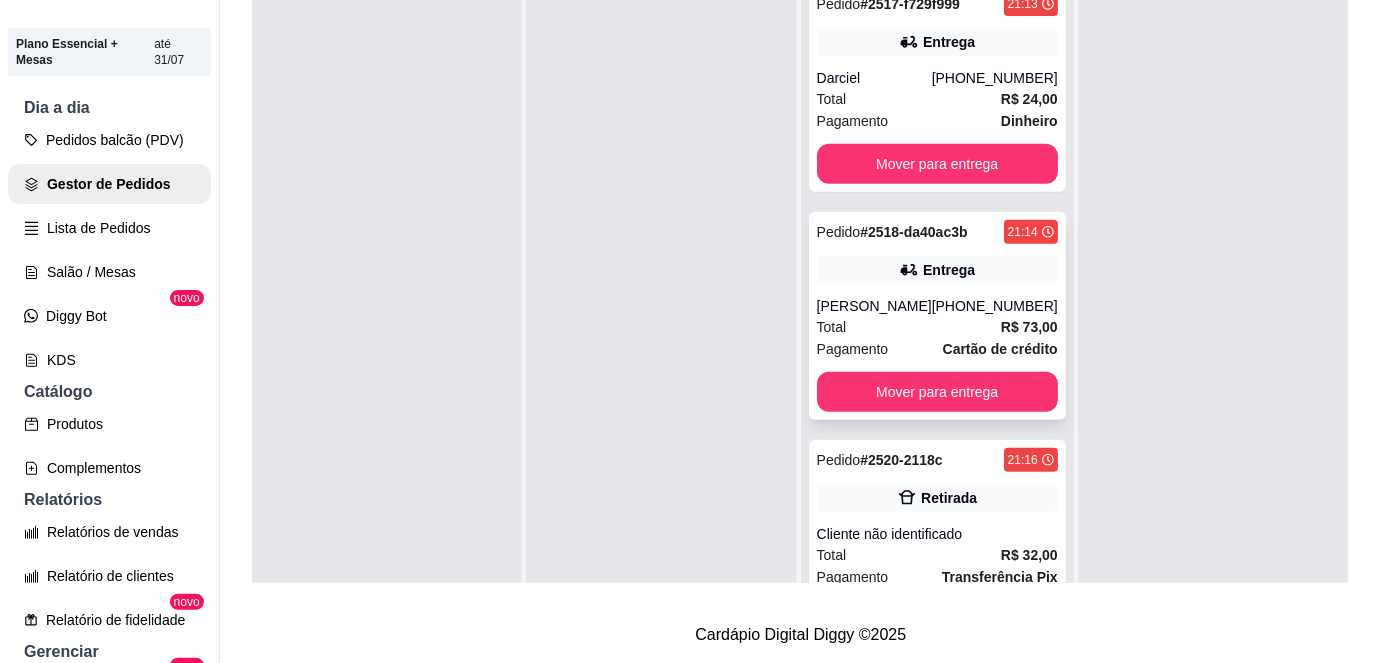 click on "Pedido  # 2518-da40ac3b 21:14 Entrega Bianca  [PHONE_NUMBER] Total R$ 73,00 Pagamento Cartão de crédito Mover para entrega" at bounding box center [937, 316] 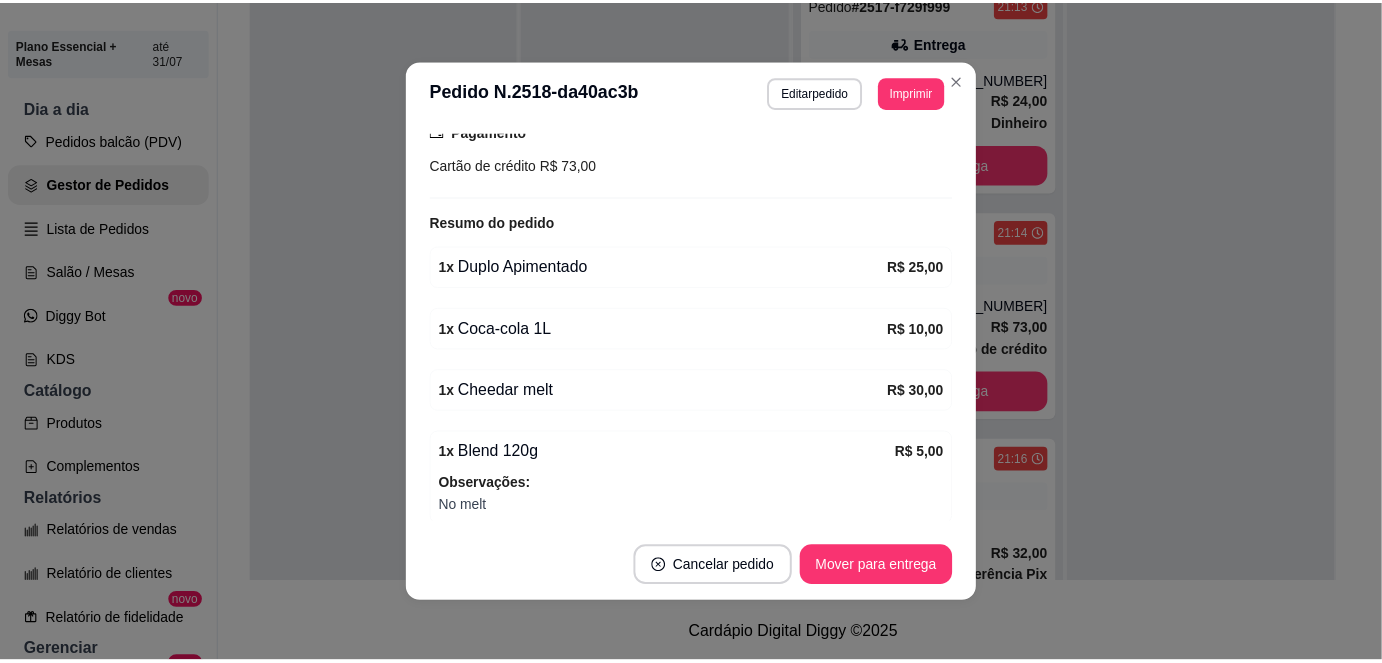 scroll, scrollTop: 636, scrollLeft: 0, axis: vertical 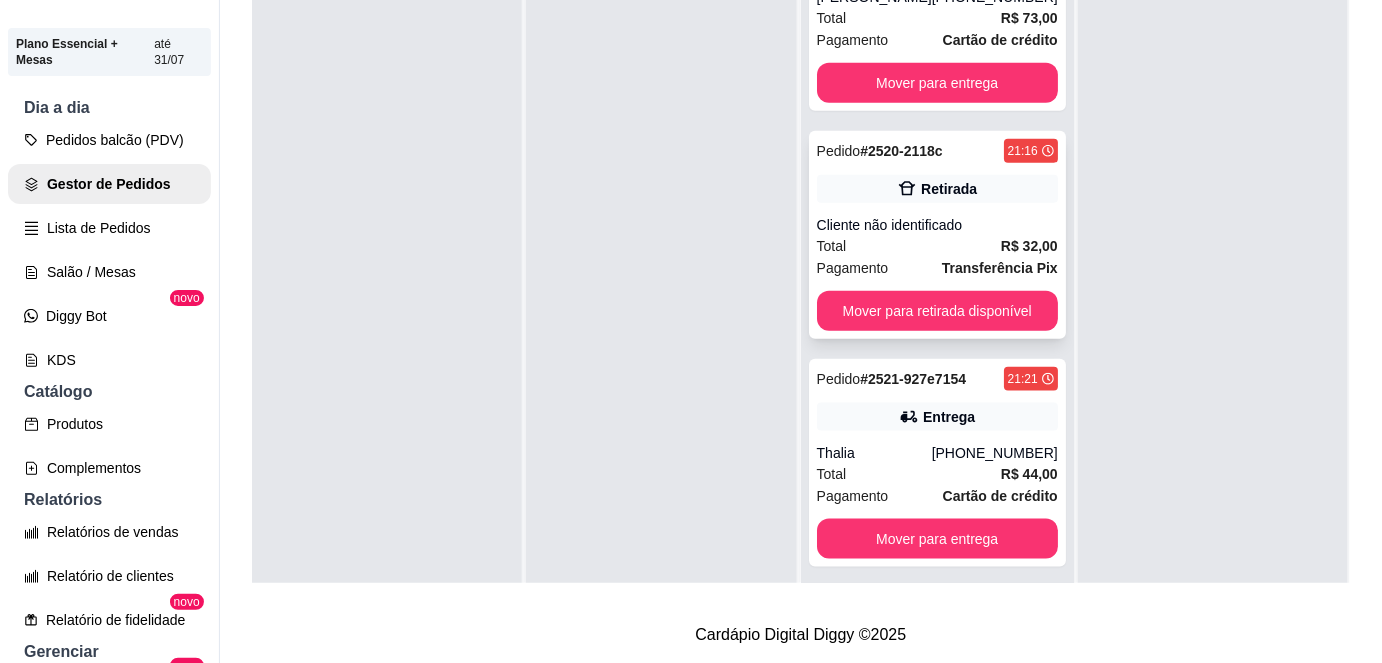 click on "Cliente não identificado" at bounding box center (937, 225) 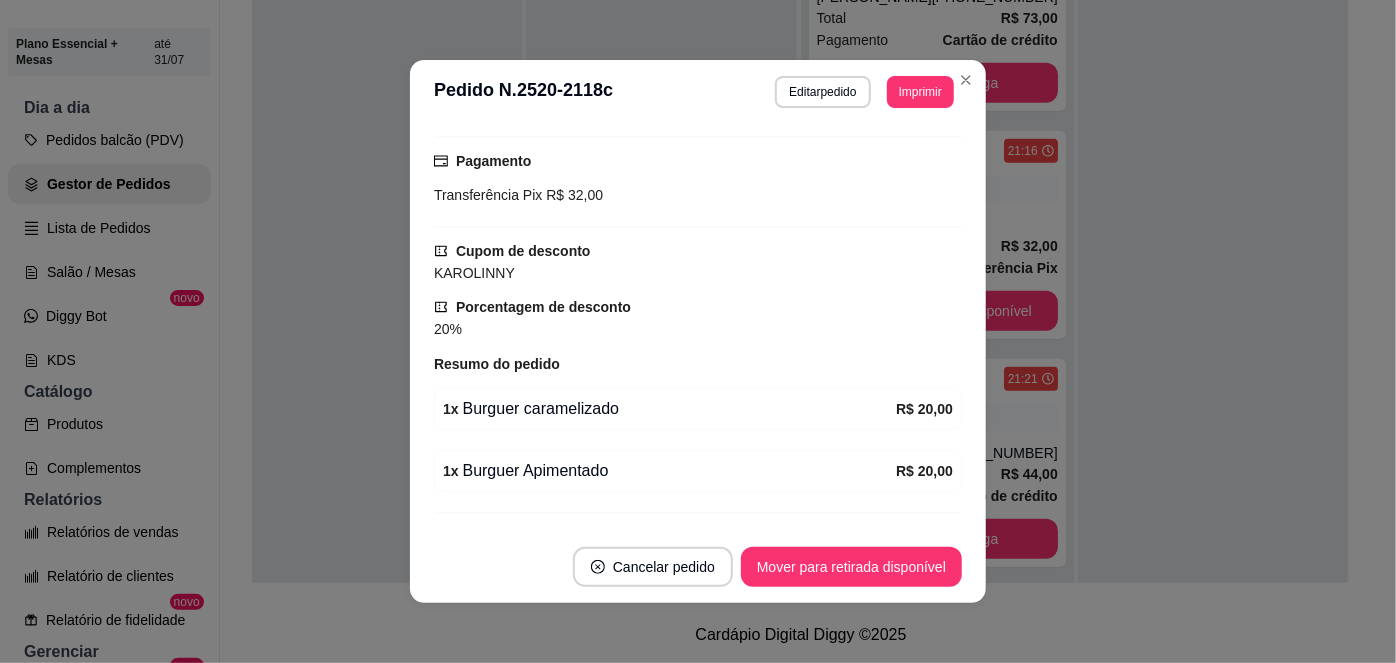 scroll, scrollTop: 317, scrollLeft: 0, axis: vertical 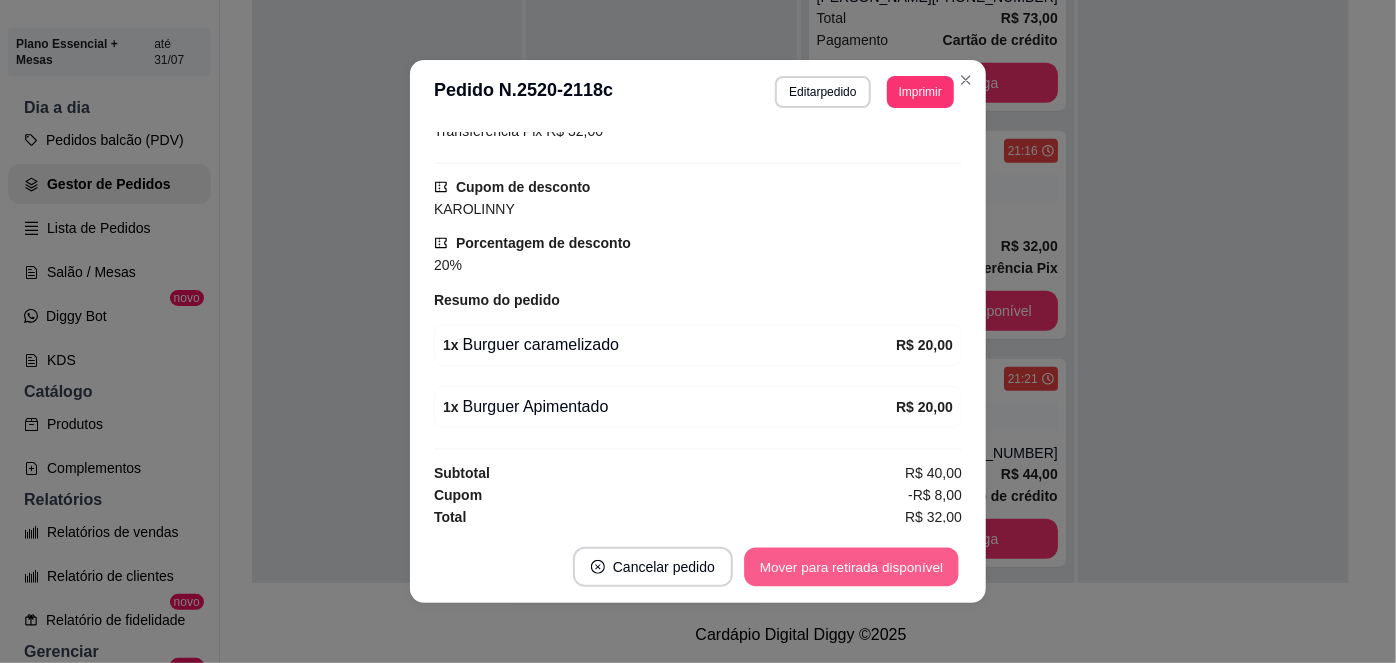 click on "Mover para retirada disponível" at bounding box center [851, 567] 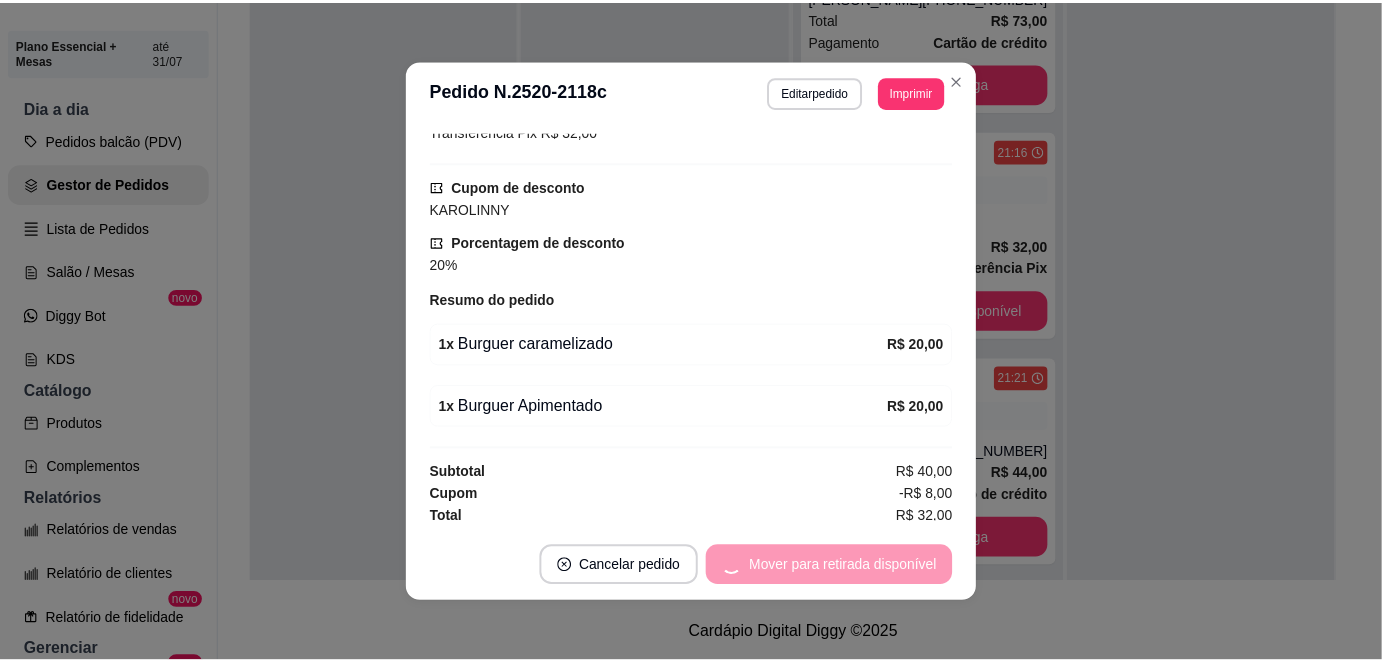 scroll, scrollTop: 496, scrollLeft: 0, axis: vertical 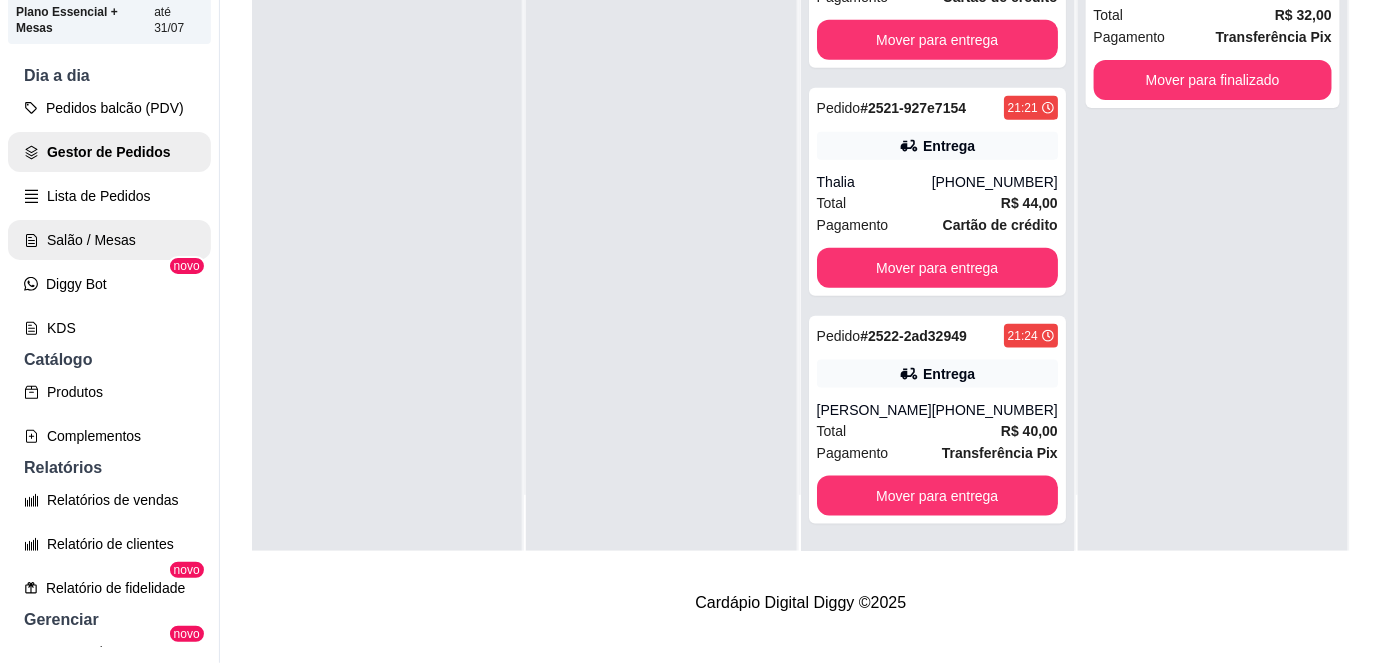 click on "Salão / Mesas" at bounding box center [109, 240] 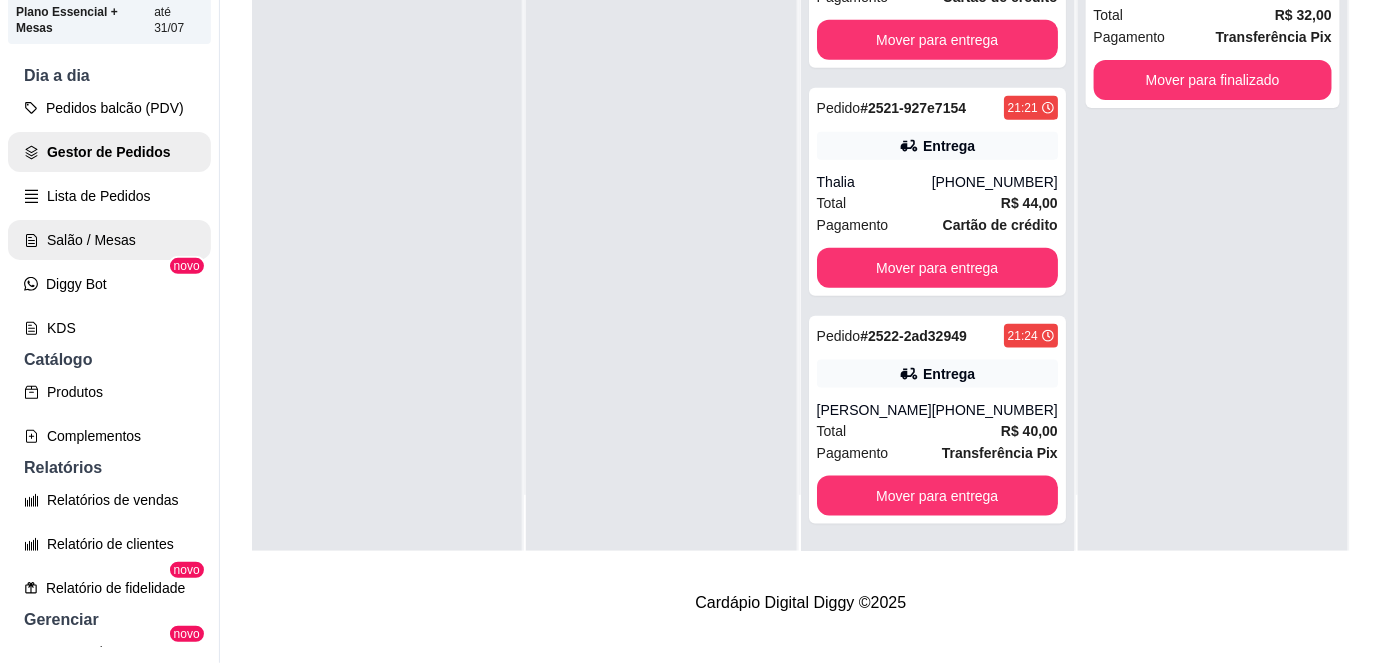 scroll, scrollTop: 0, scrollLeft: 0, axis: both 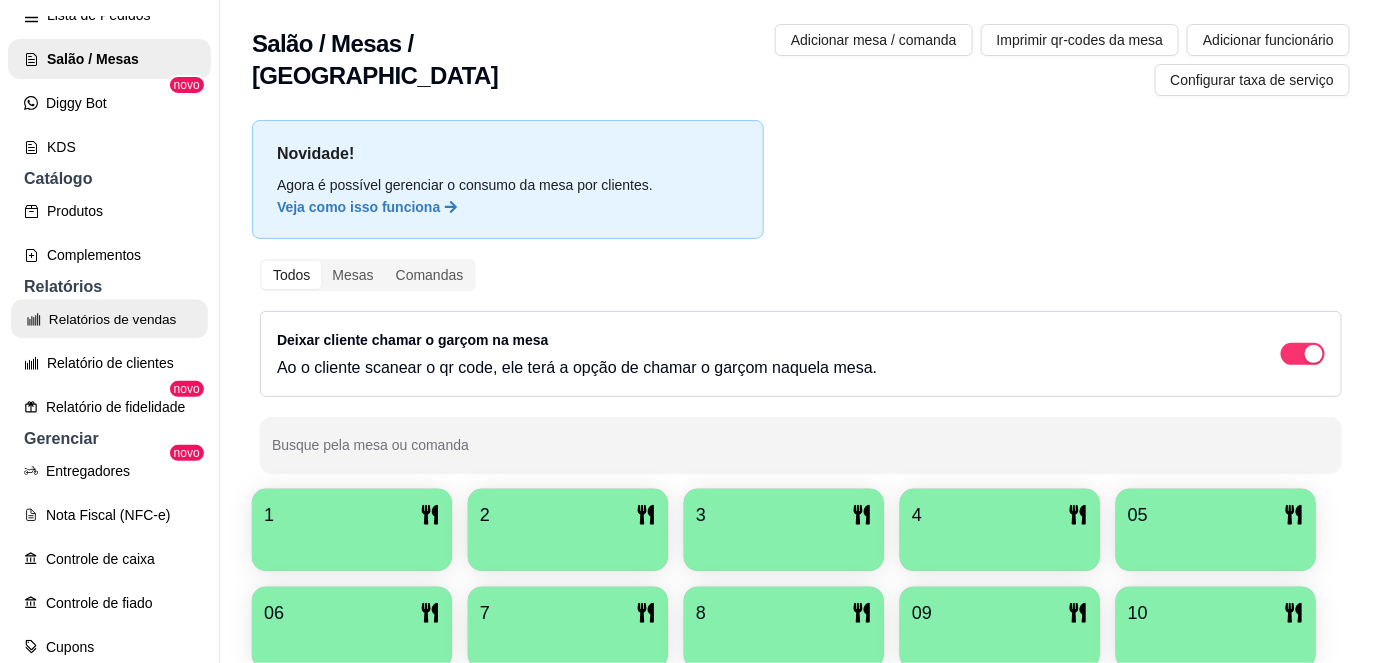 click on "Relatórios de vendas" at bounding box center [109, 319] 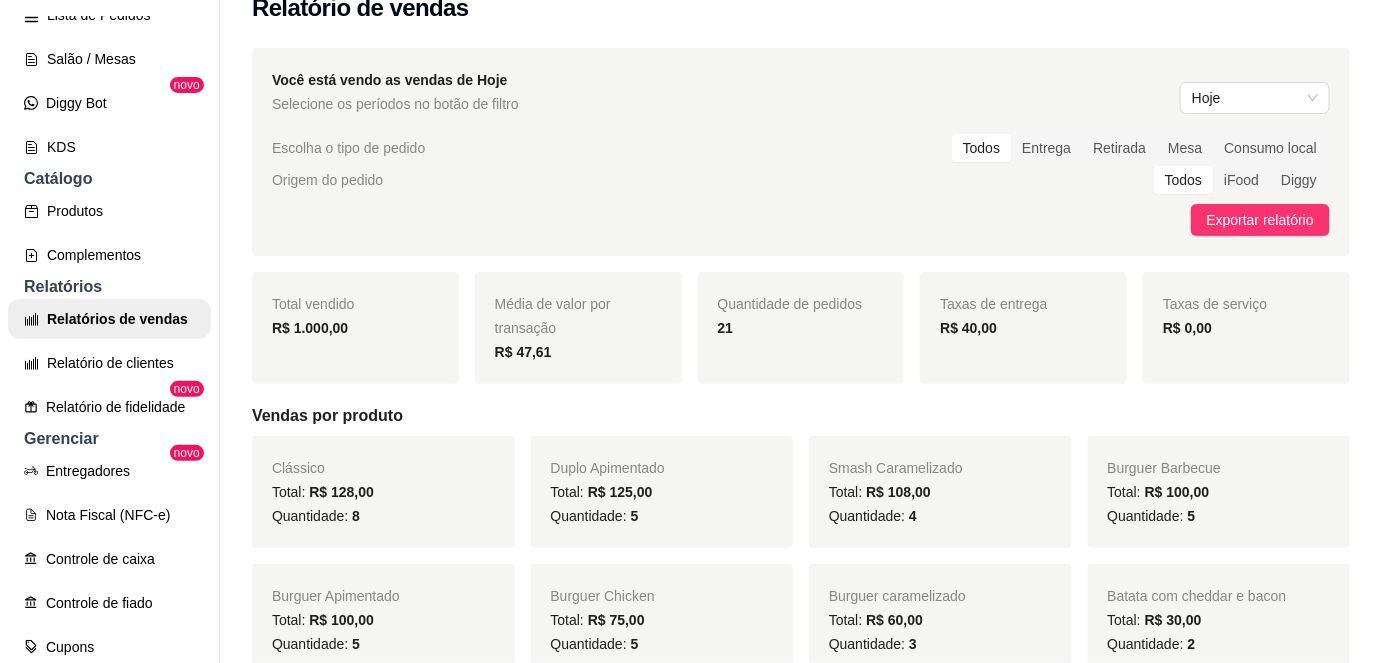 scroll, scrollTop: 40, scrollLeft: 0, axis: vertical 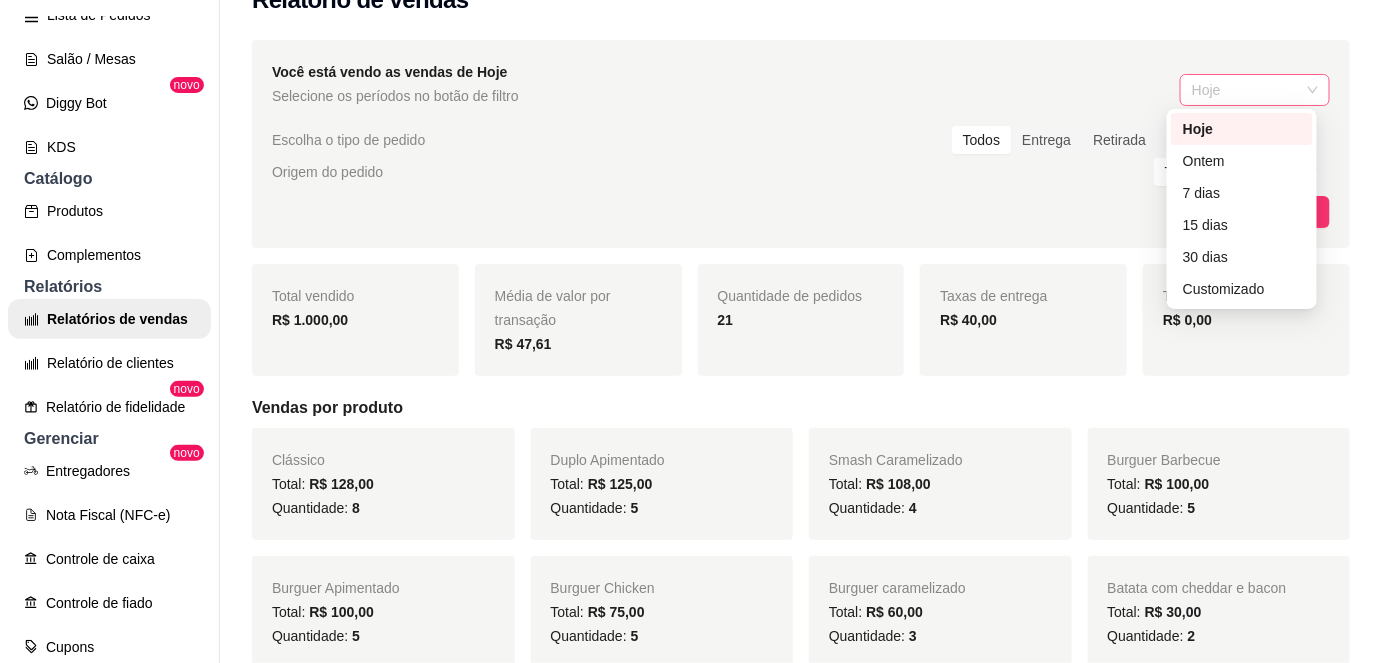 click on "Hoje" at bounding box center [1255, 90] 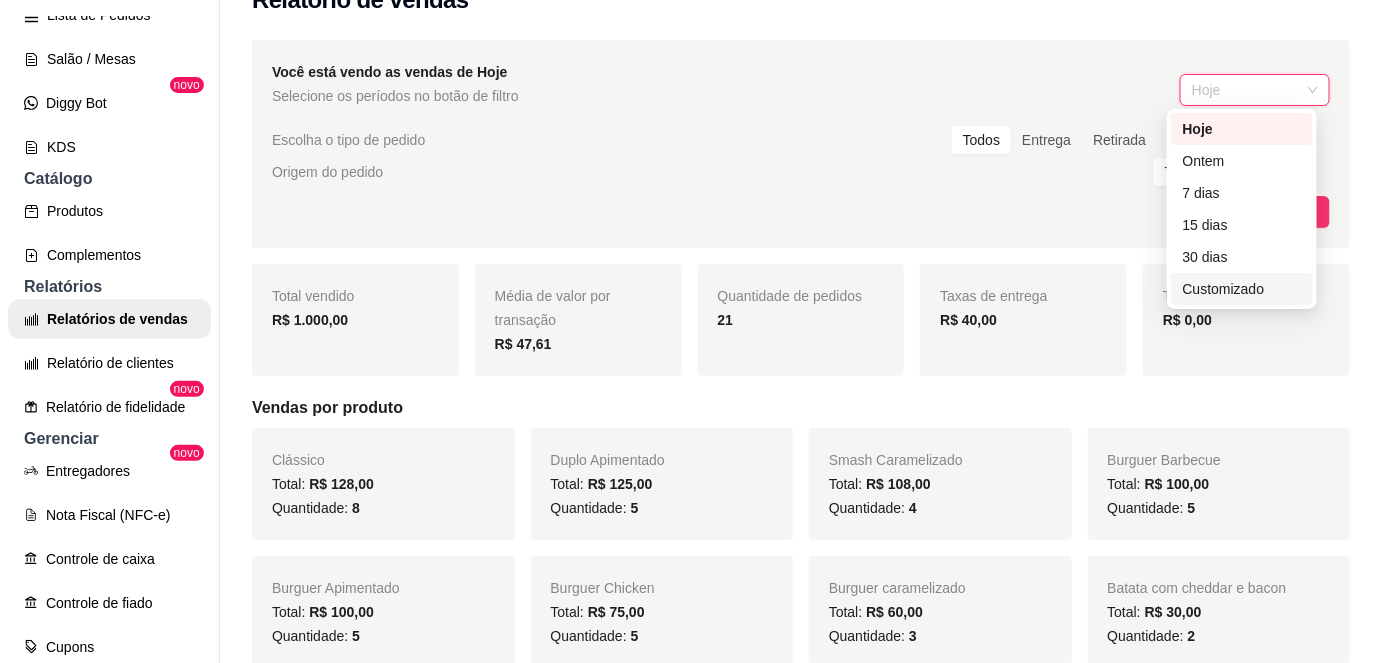 click on "Customizado" at bounding box center (1242, 289) 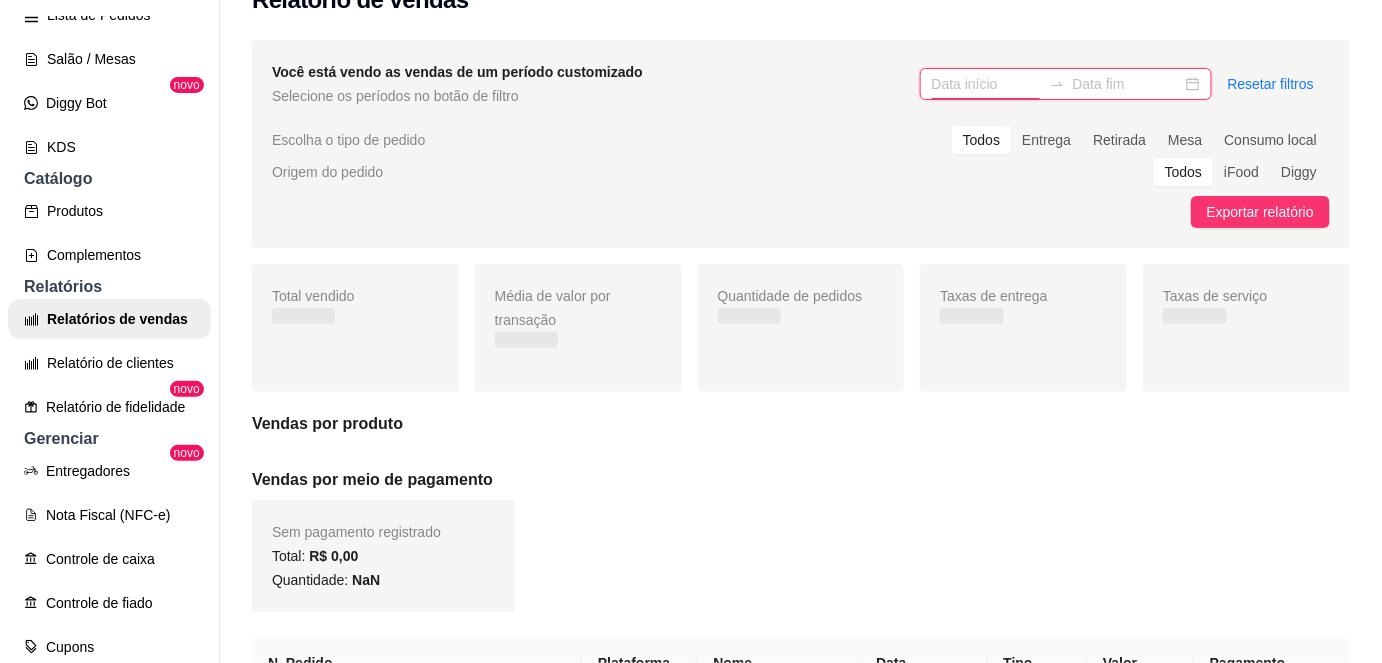 click at bounding box center [986, 84] 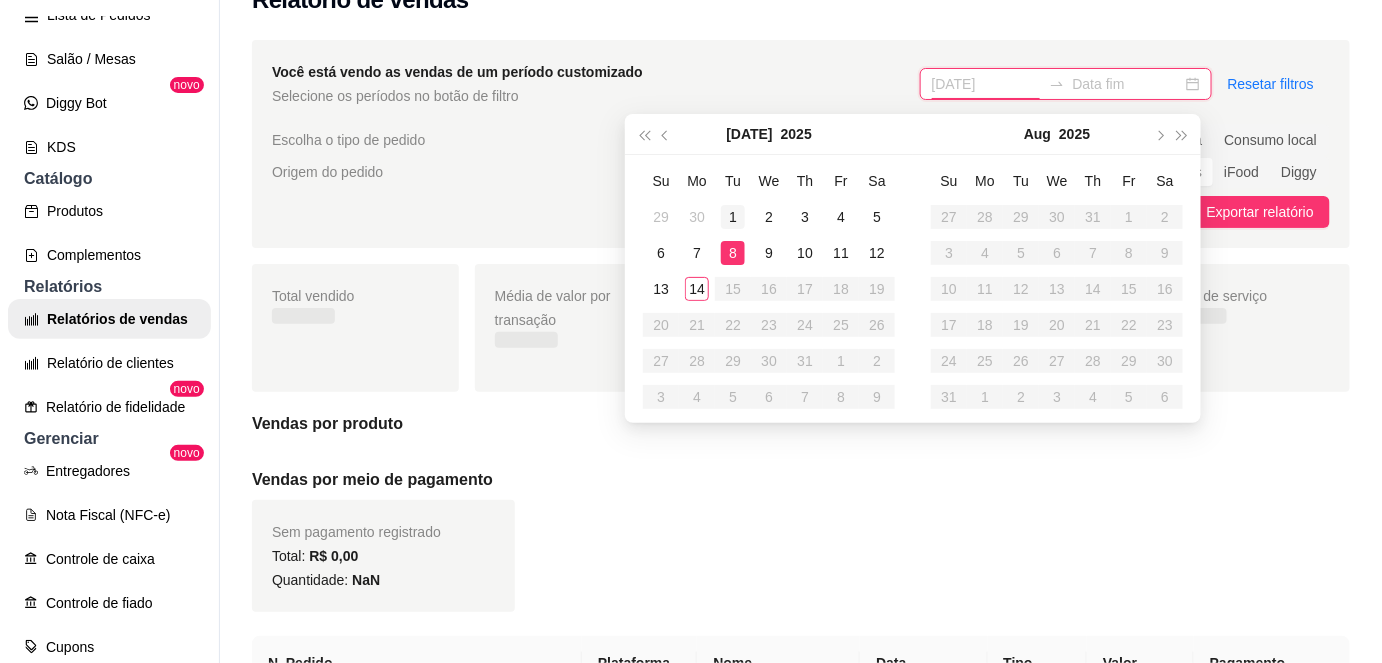 type on "[DATE]" 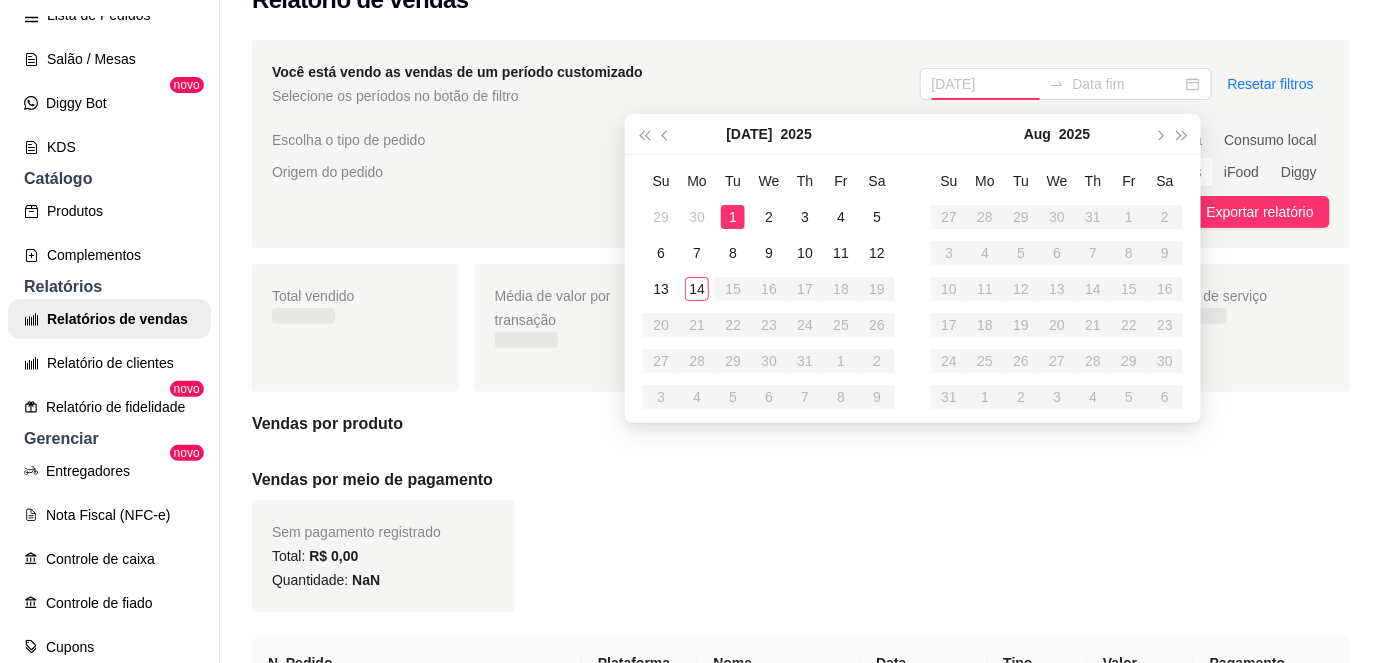 click on "1" at bounding box center [733, 217] 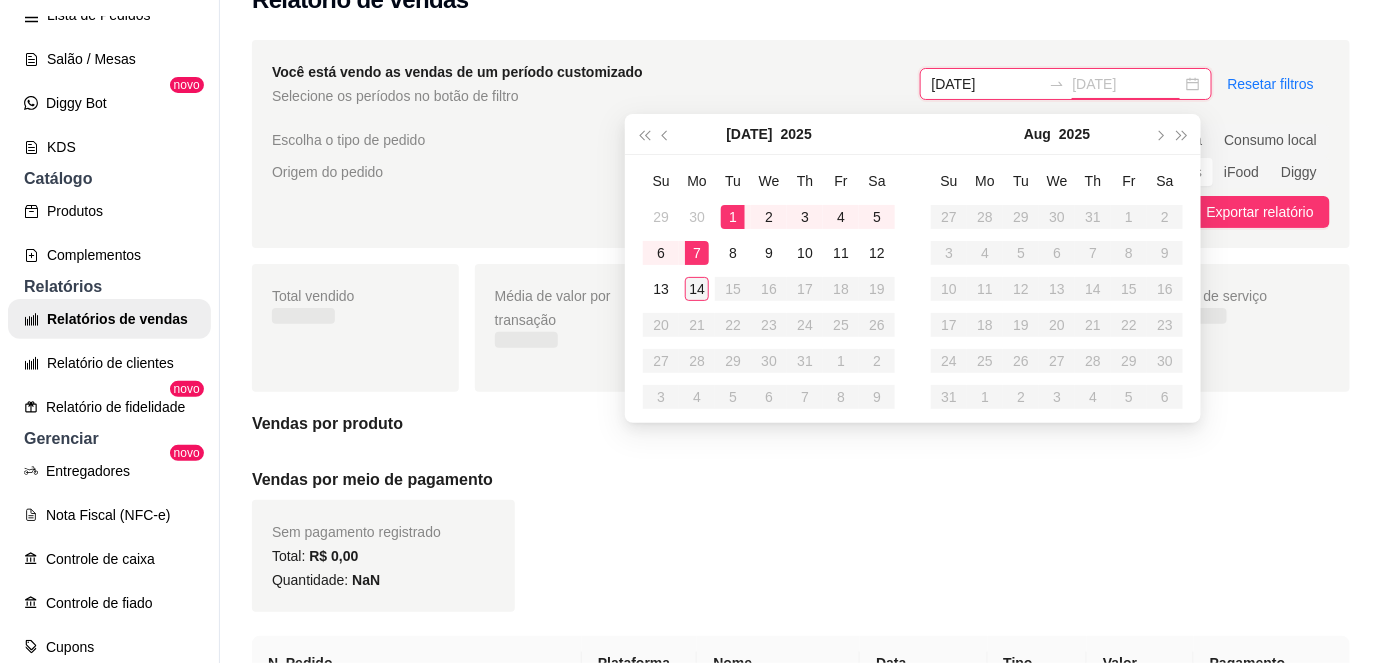 type on "[DATE]" 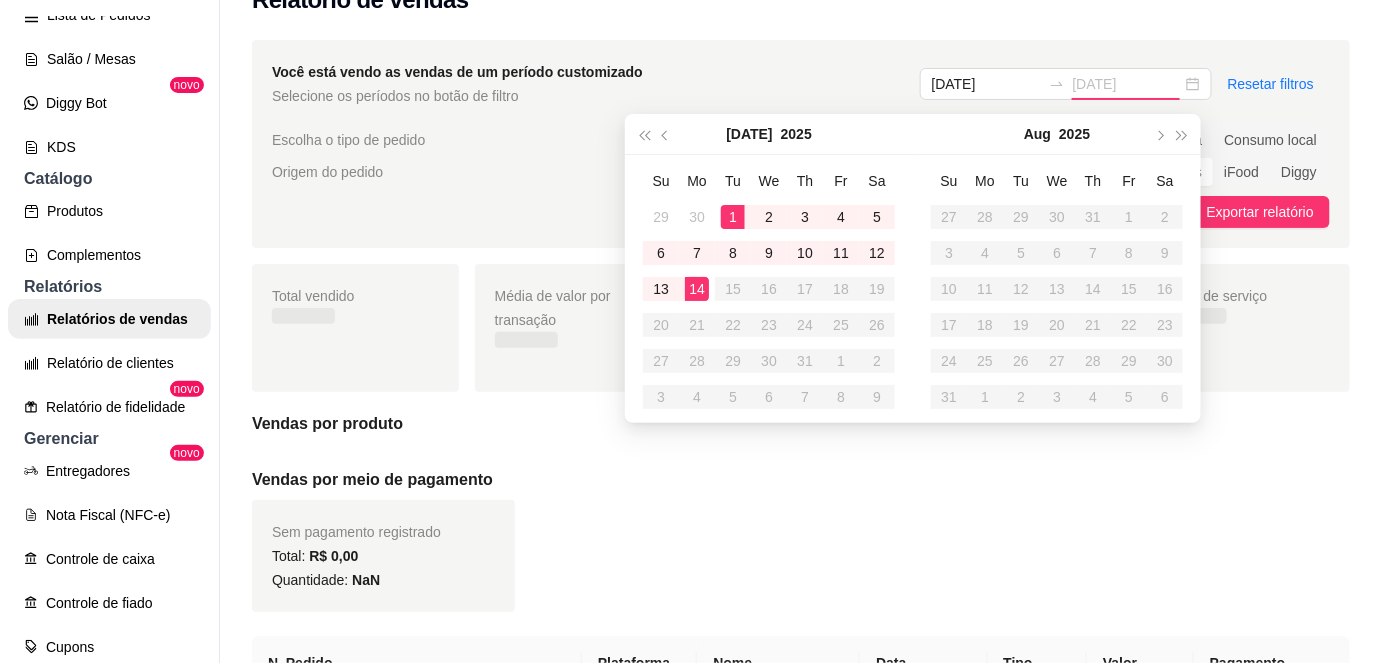 click on "14" at bounding box center [697, 289] 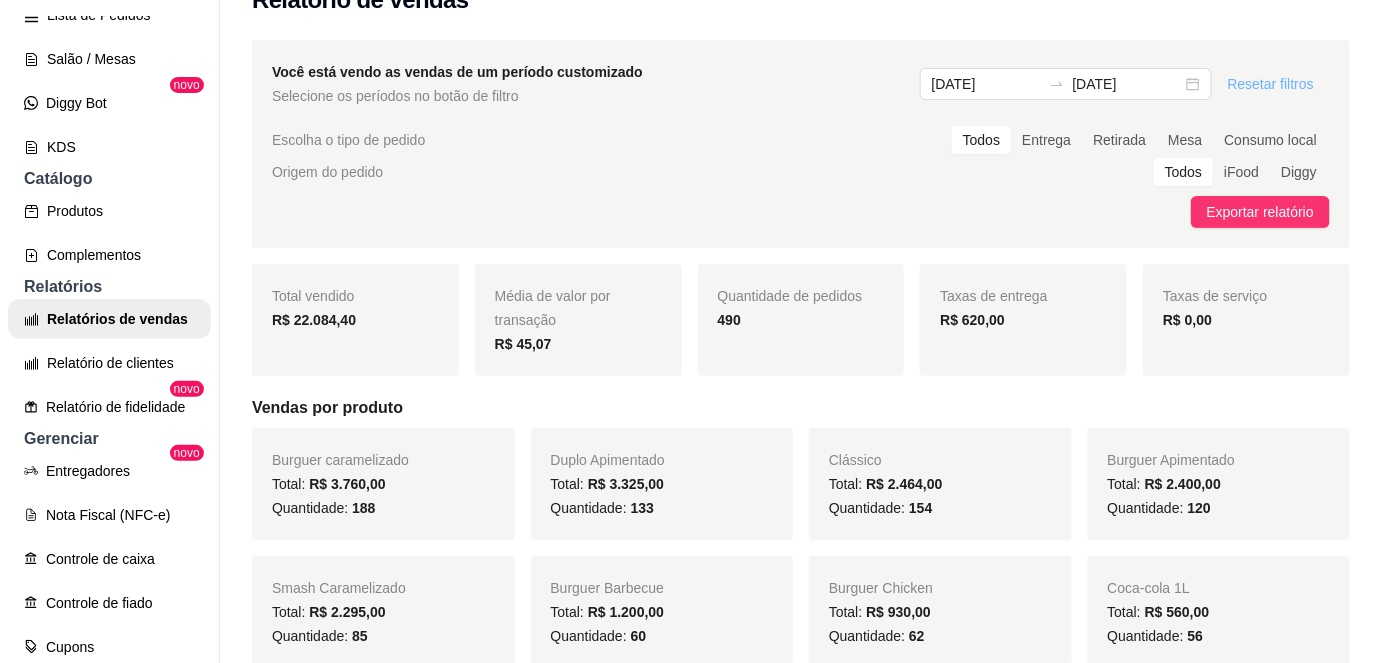 click on "Resetar filtros" at bounding box center (1271, 84) 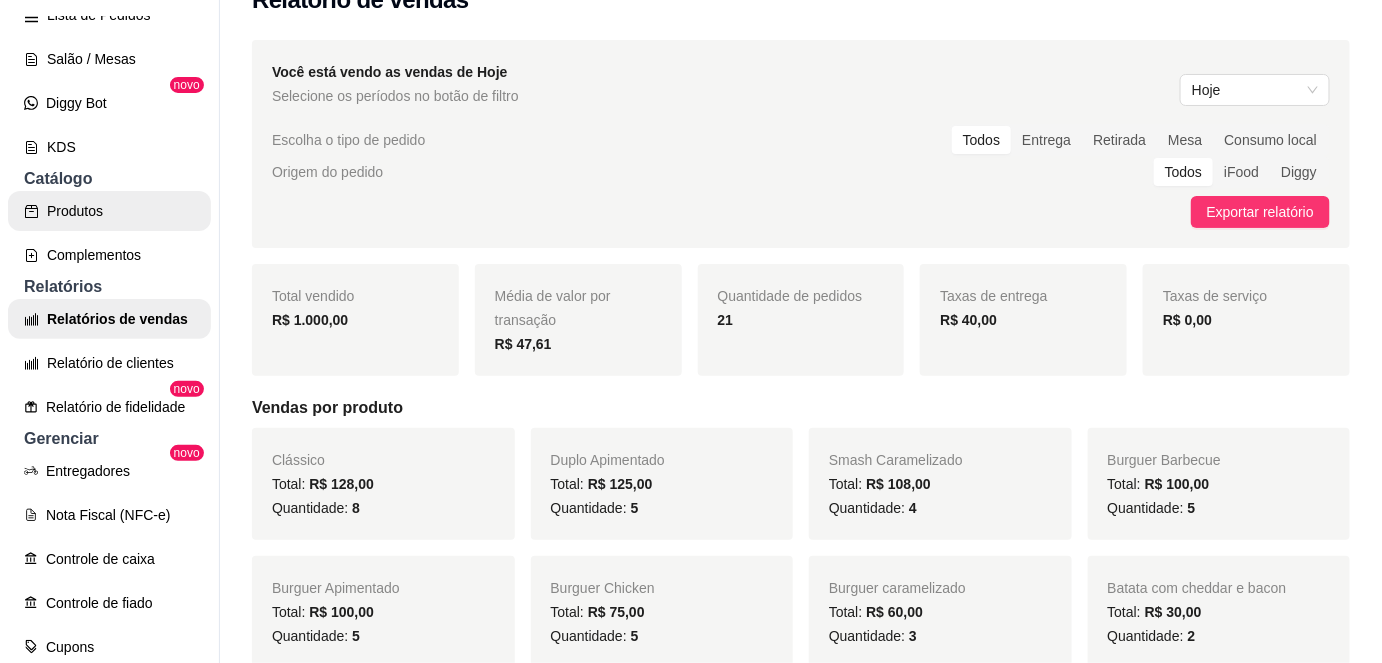 scroll, scrollTop: 0, scrollLeft: 0, axis: both 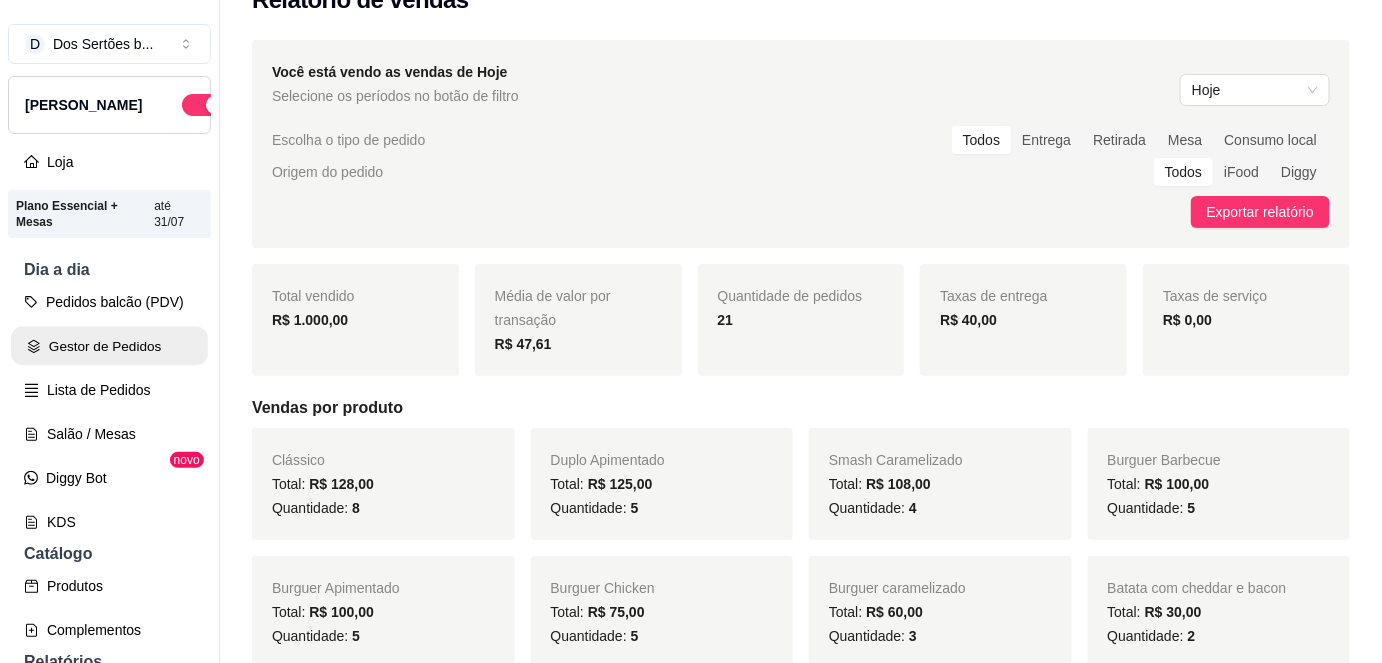 click on "Gestor de Pedidos" at bounding box center (109, 346) 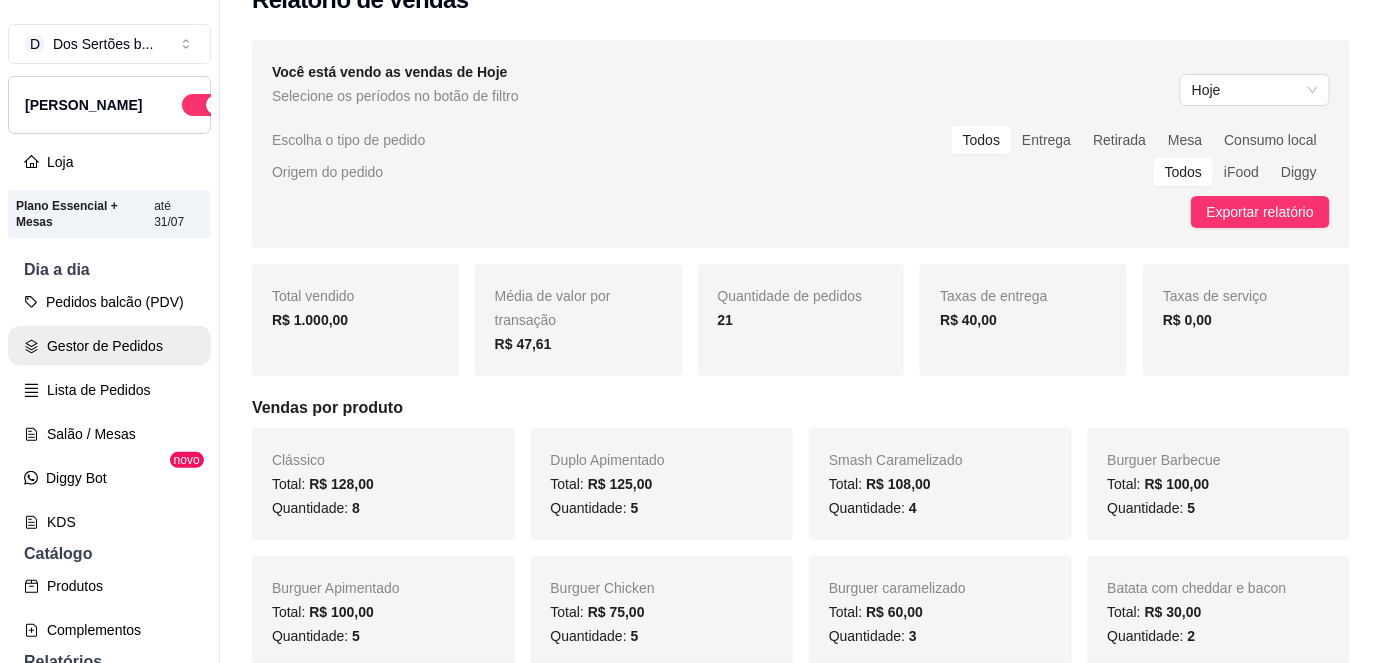 scroll, scrollTop: 0, scrollLeft: 0, axis: both 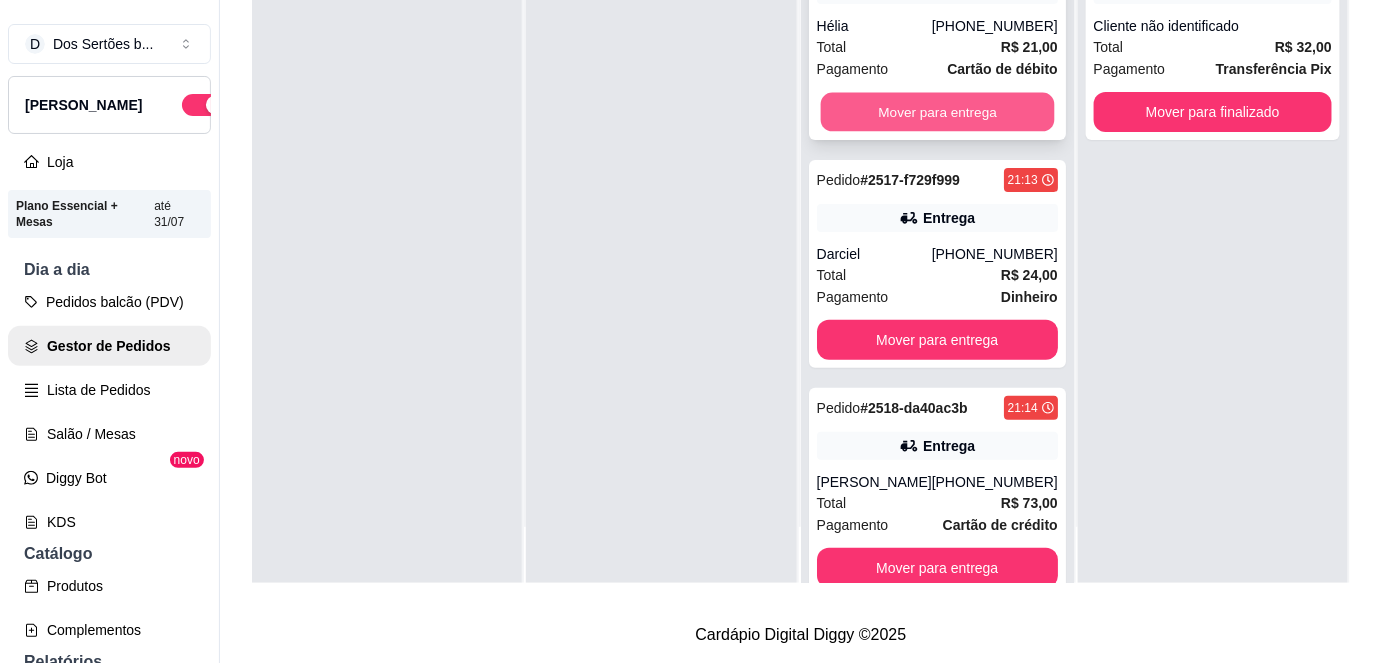 click on "Mover para entrega" at bounding box center (937, 112) 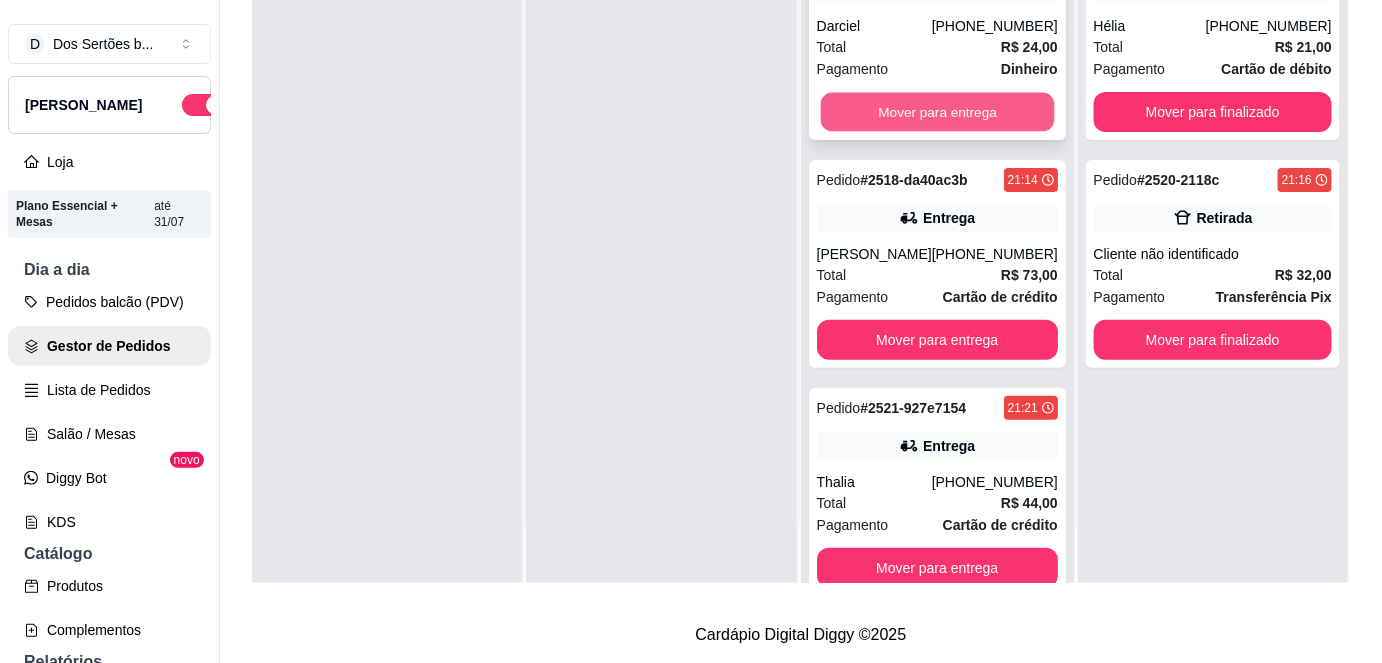 click on "Mover para entrega" at bounding box center [937, 112] 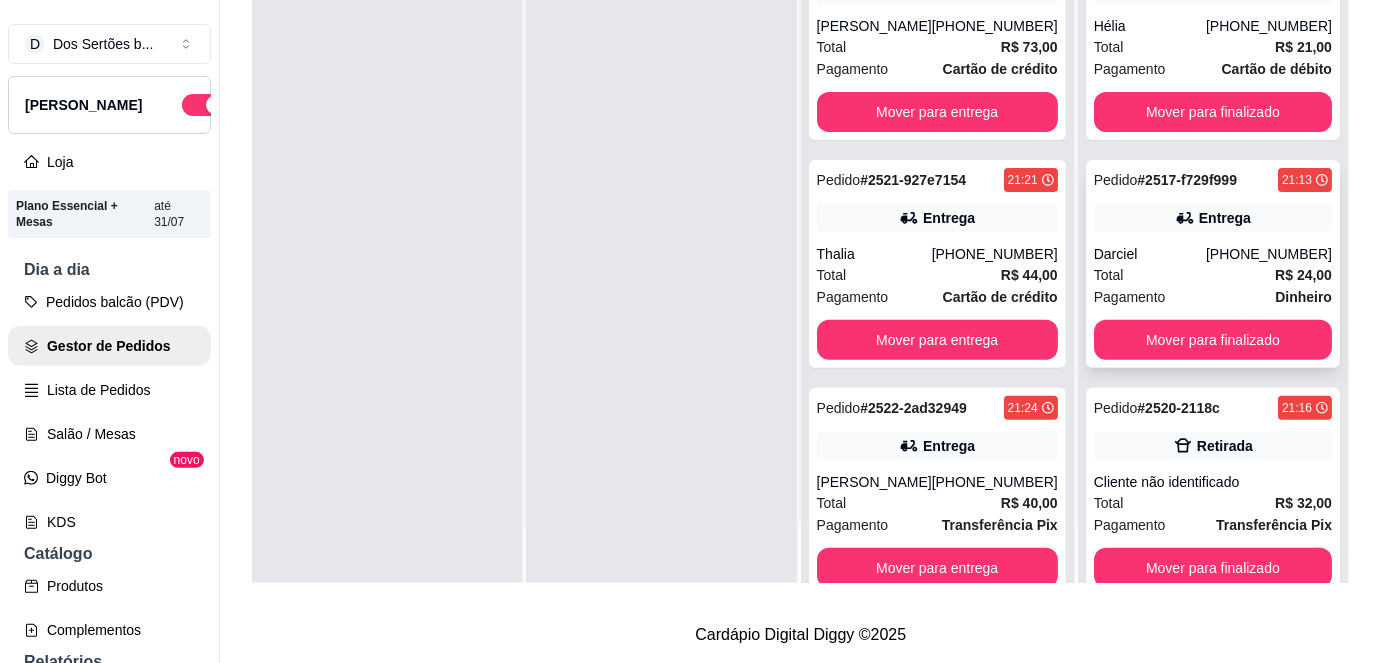 click on "Total R$ 24,00" at bounding box center (1213, 275) 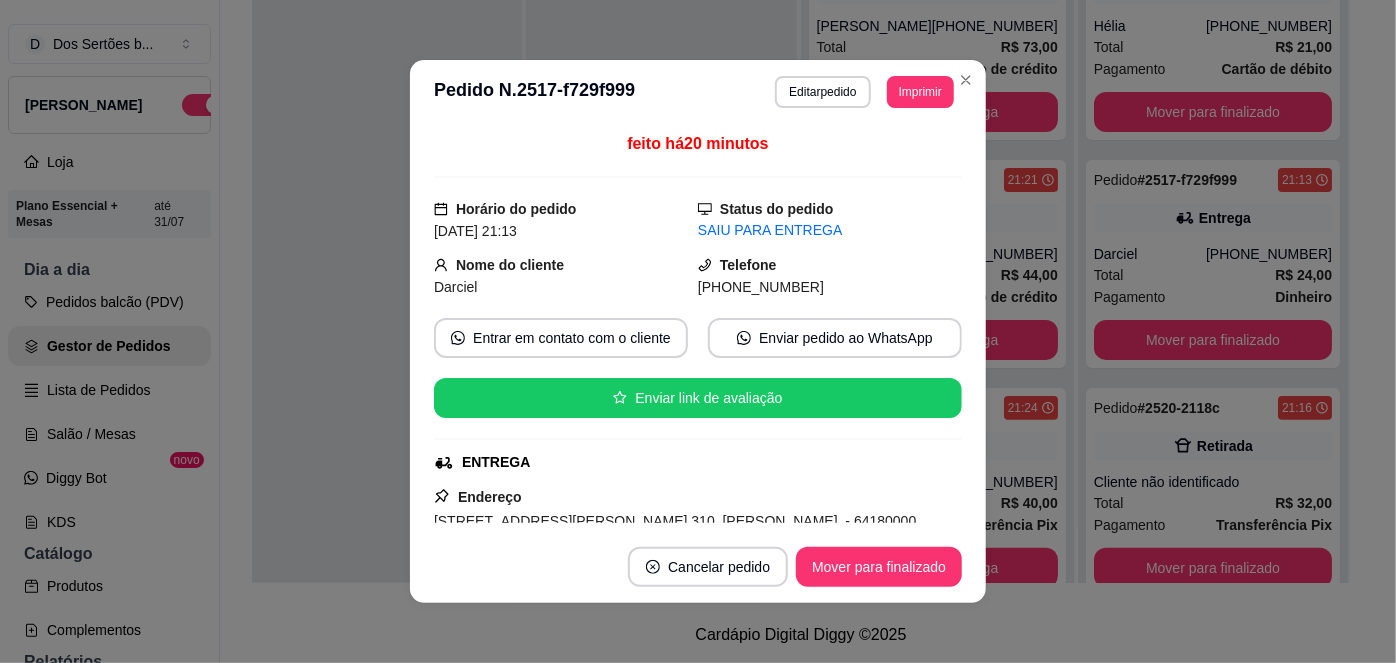 scroll, scrollTop: 458, scrollLeft: 0, axis: vertical 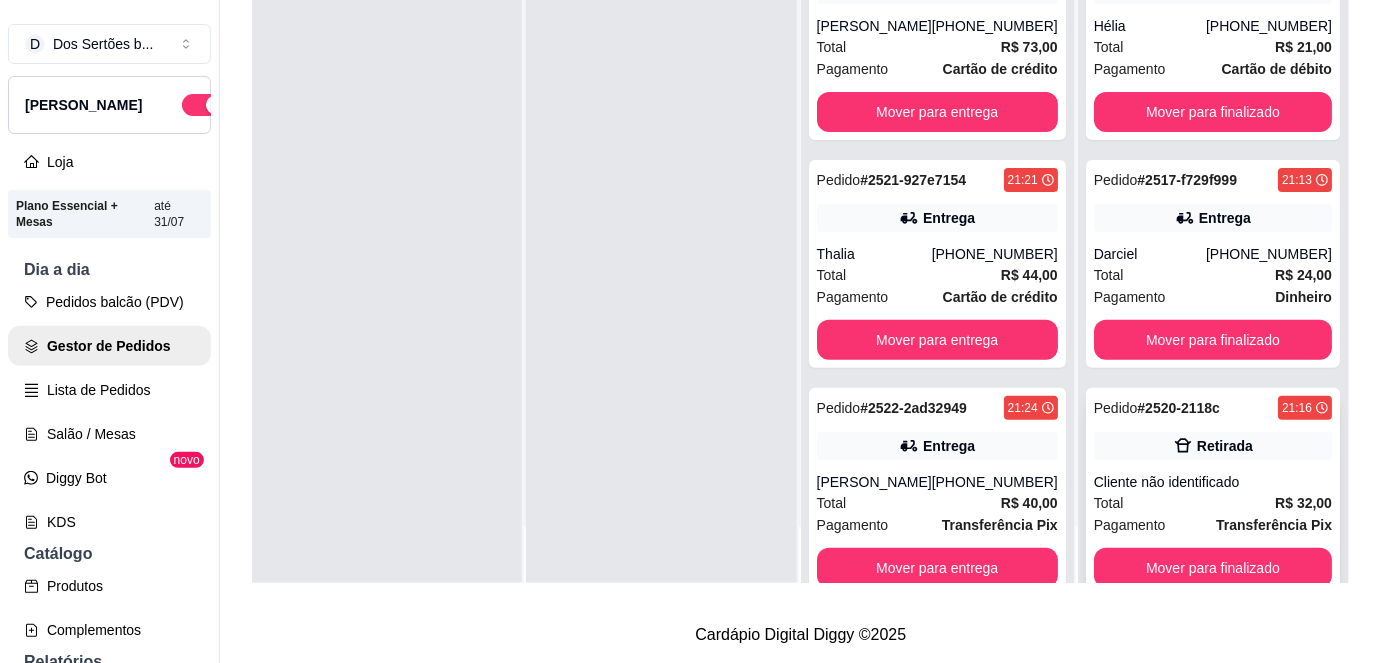 click on "Retirada" at bounding box center (1213, 446) 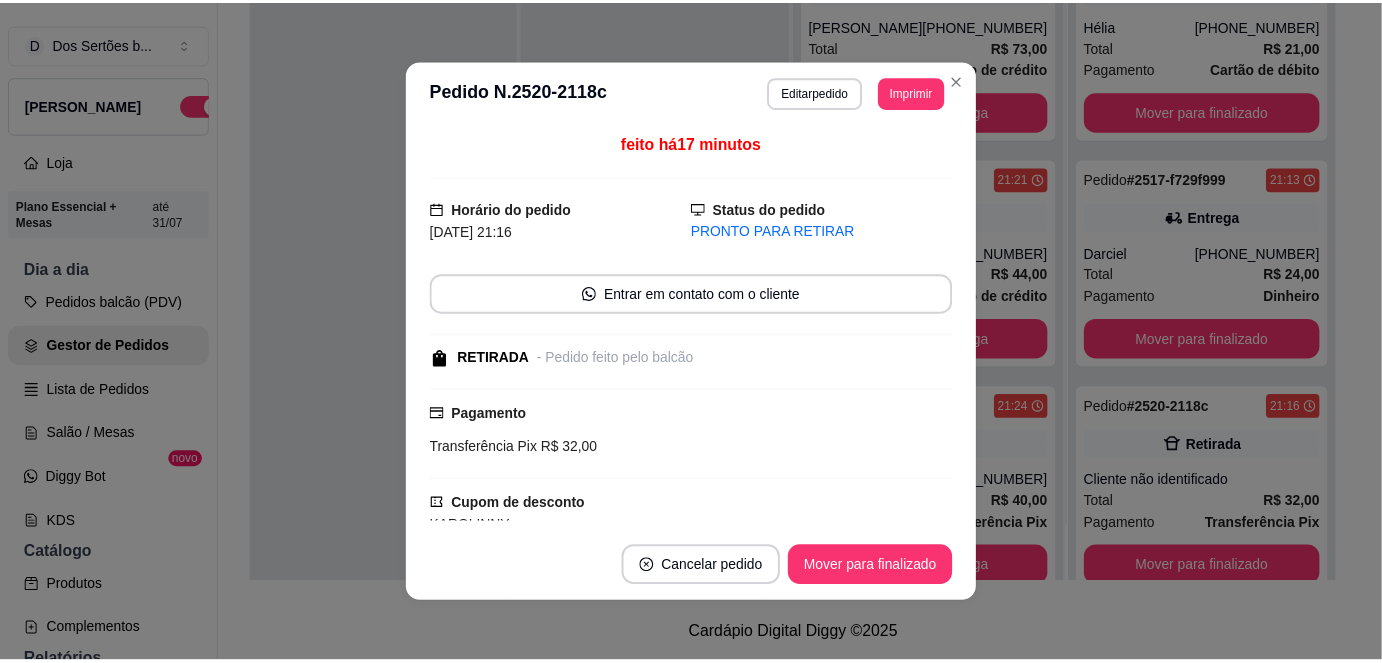 scroll, scrollTop: 317, scrollLeft: 0, axis: vertical 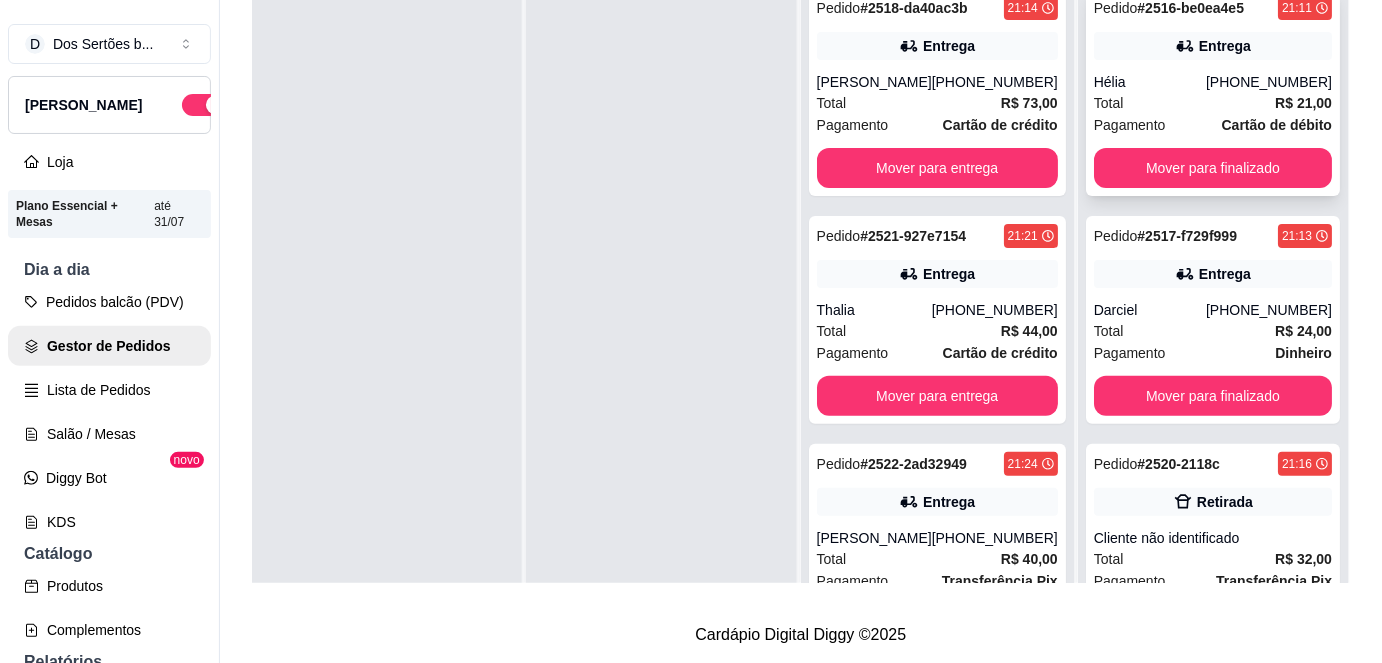 click on "Total R$ 21,00" at bounding box center [1213, 103] 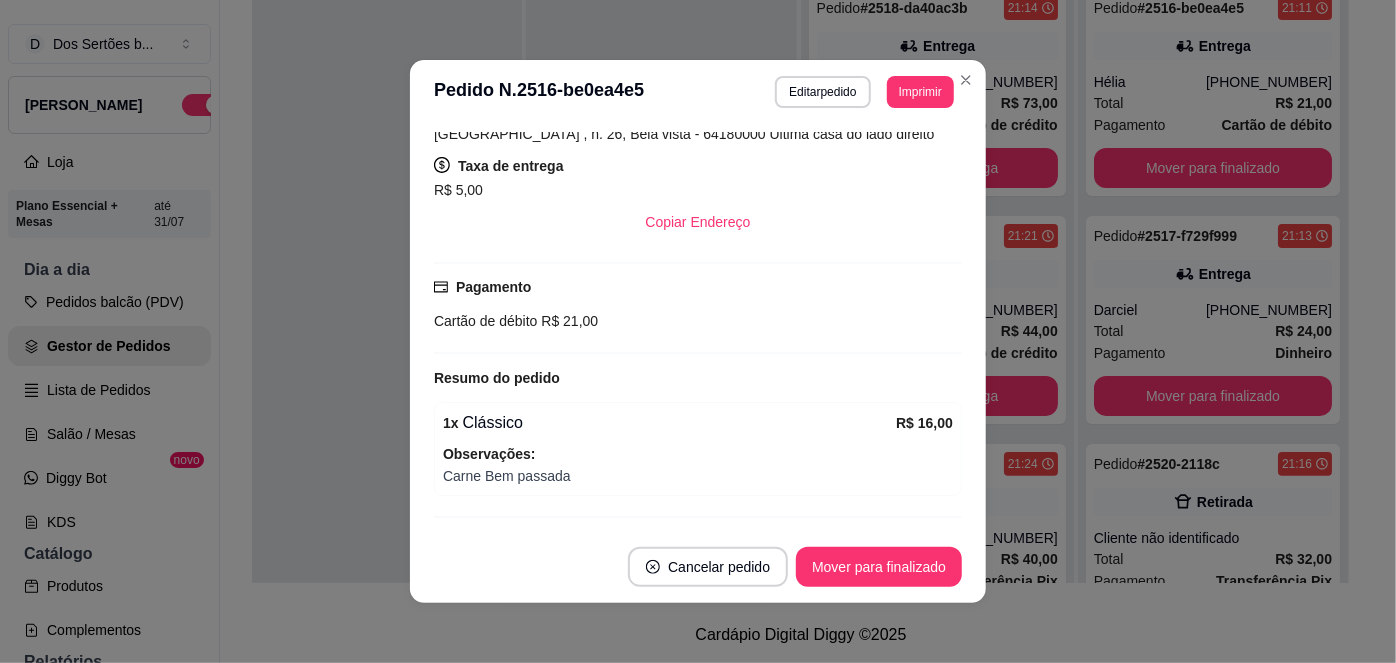 scroll, scrollTop: 434, scrollLeft: 0, axis: vertical 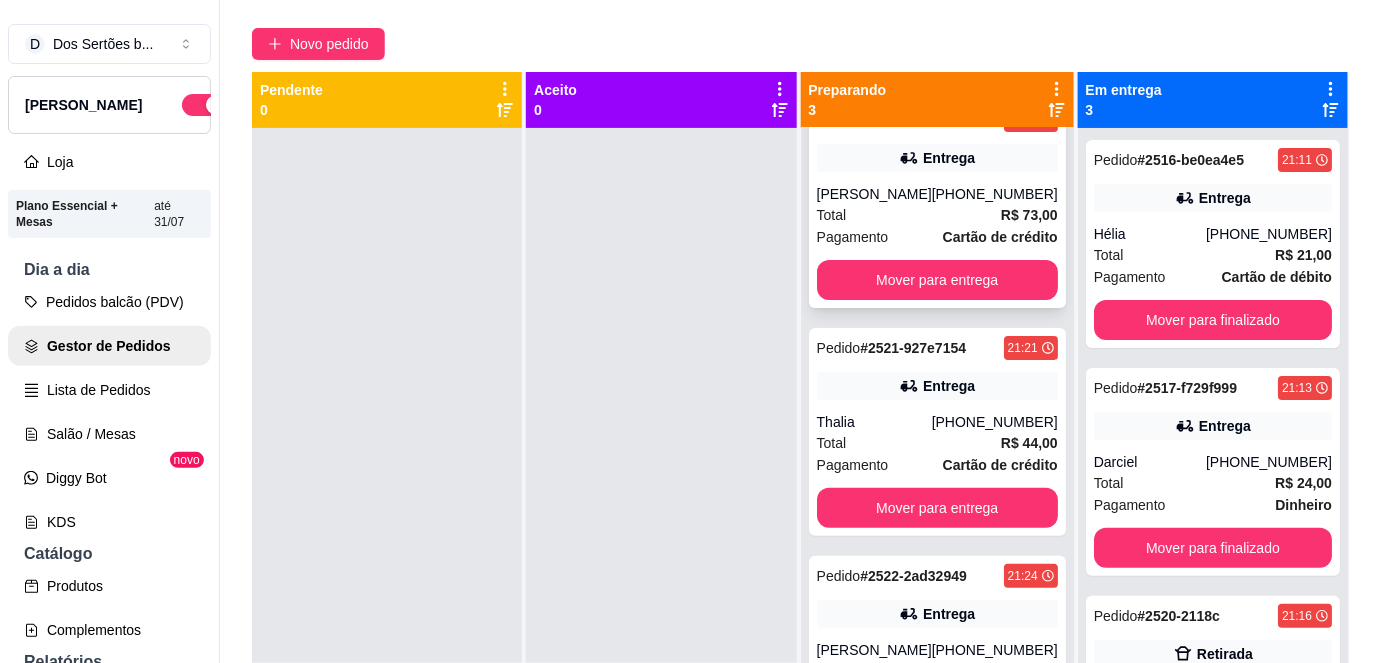 click 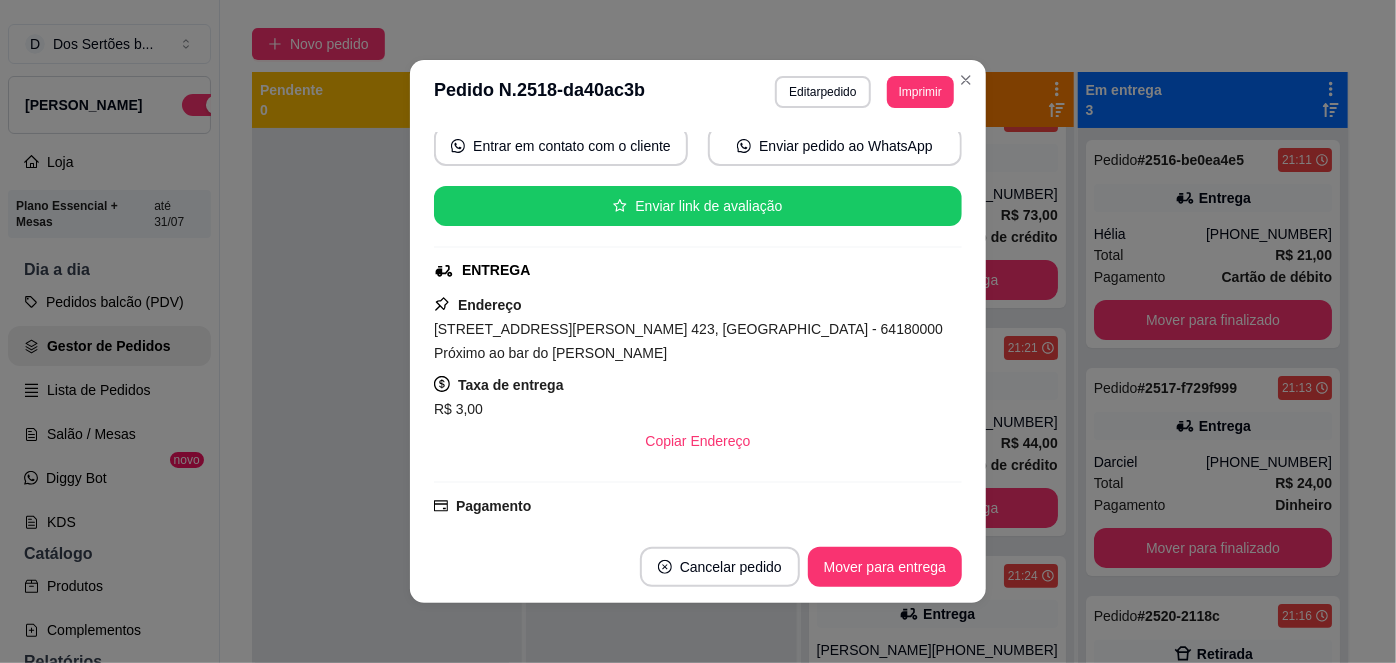 scroll, scrollTop: 195, scrollLeft: 0, axis: vertical 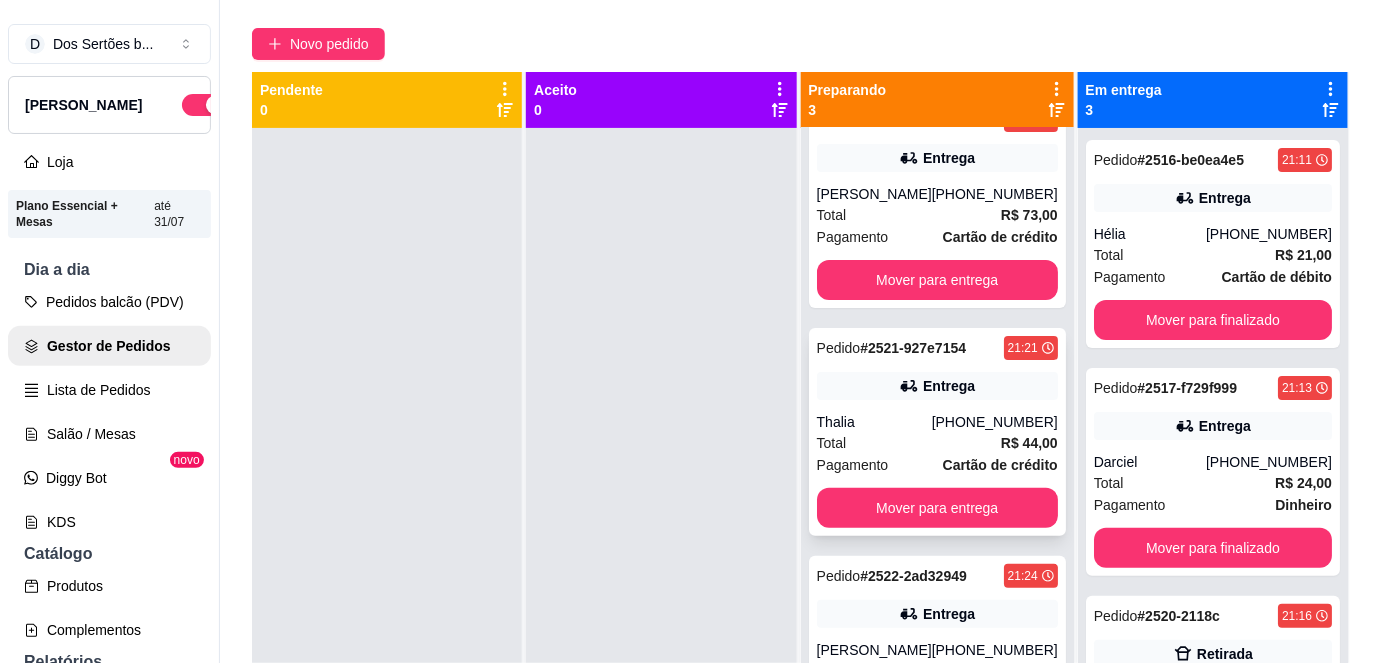click on "Pedido  # 2521-927e7154 21:21 Entrega Thalia [PHONE_NUMBER] Total R$ 44,00 Pagamento Cartão de crédito Mover para entrega" at bounding box center [937, 432] 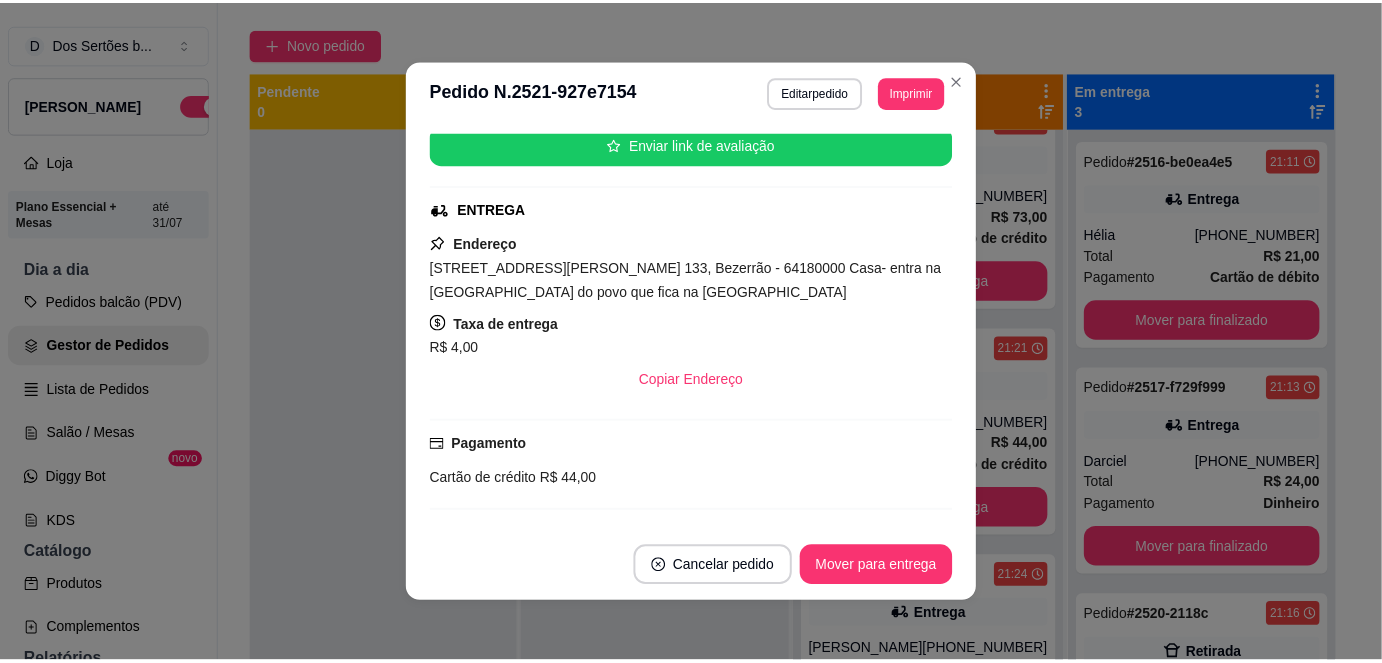 scroll, scrollTop: 328, scrollLeft: 0, axis: vertical 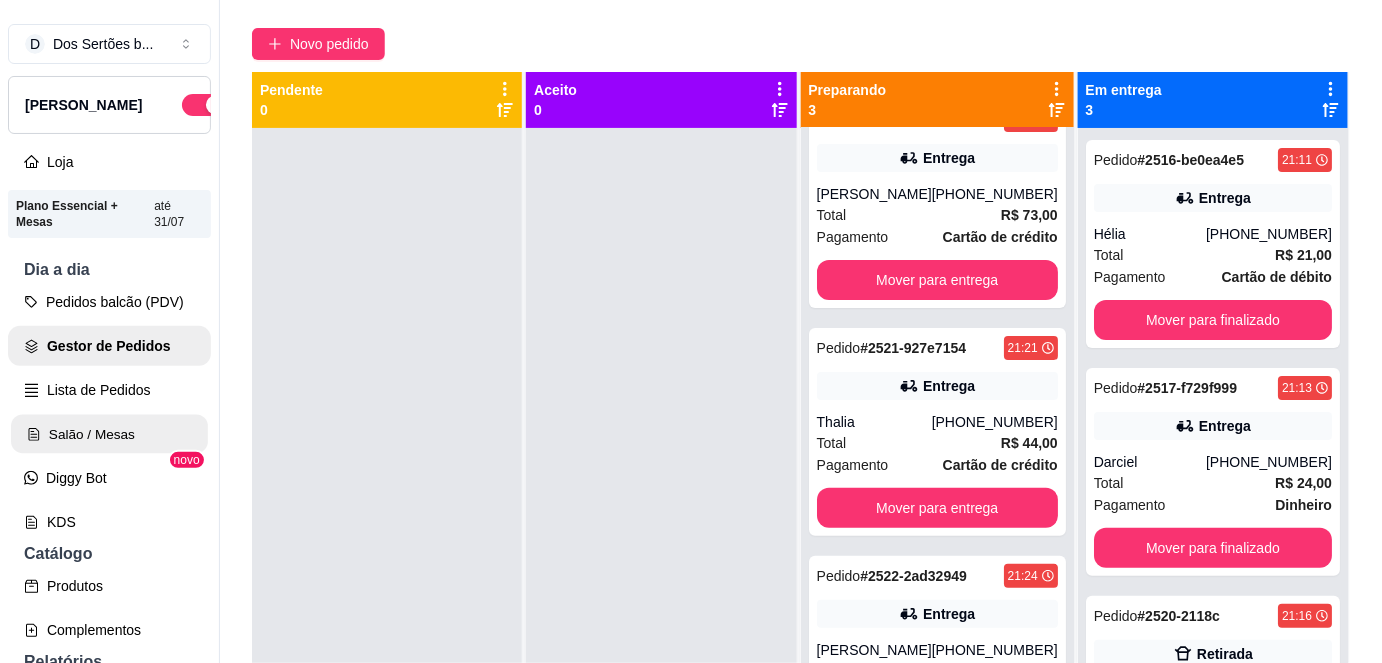 click on "Salão / Mesas" at bounding box center (109, 434) 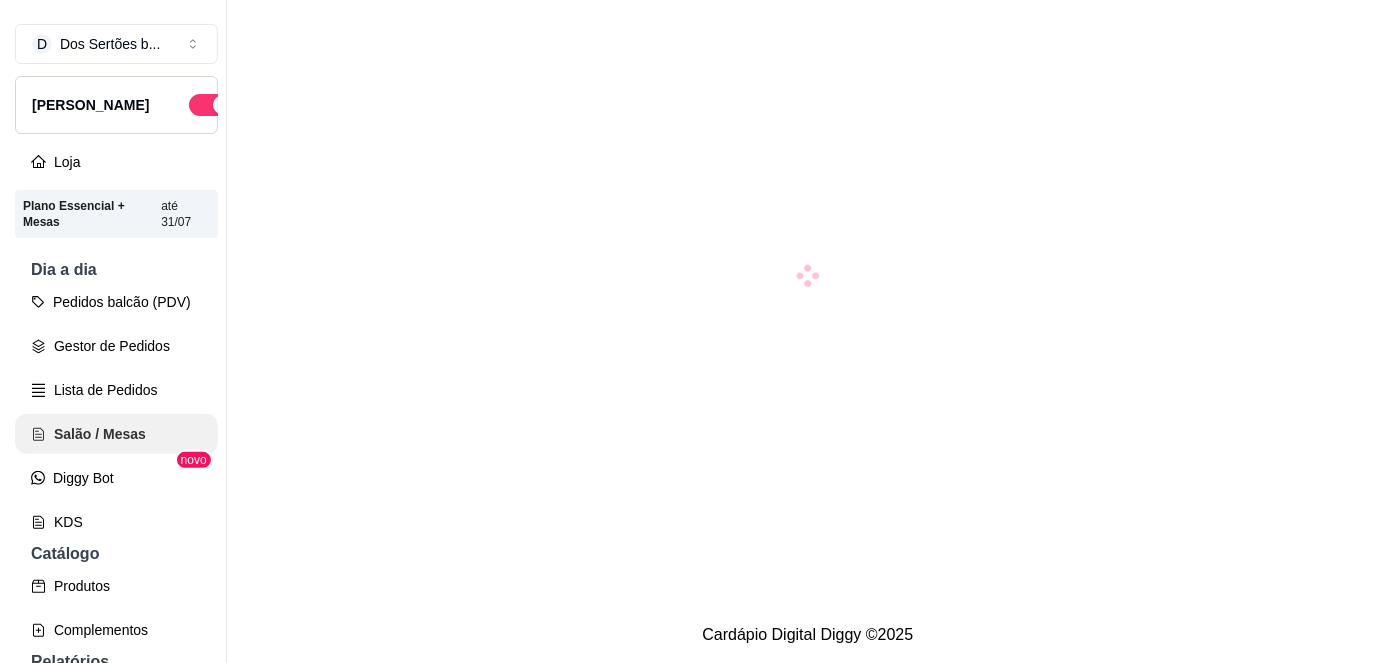 scroll, scrollTop: 0, scrollLeft: 0, axis: both 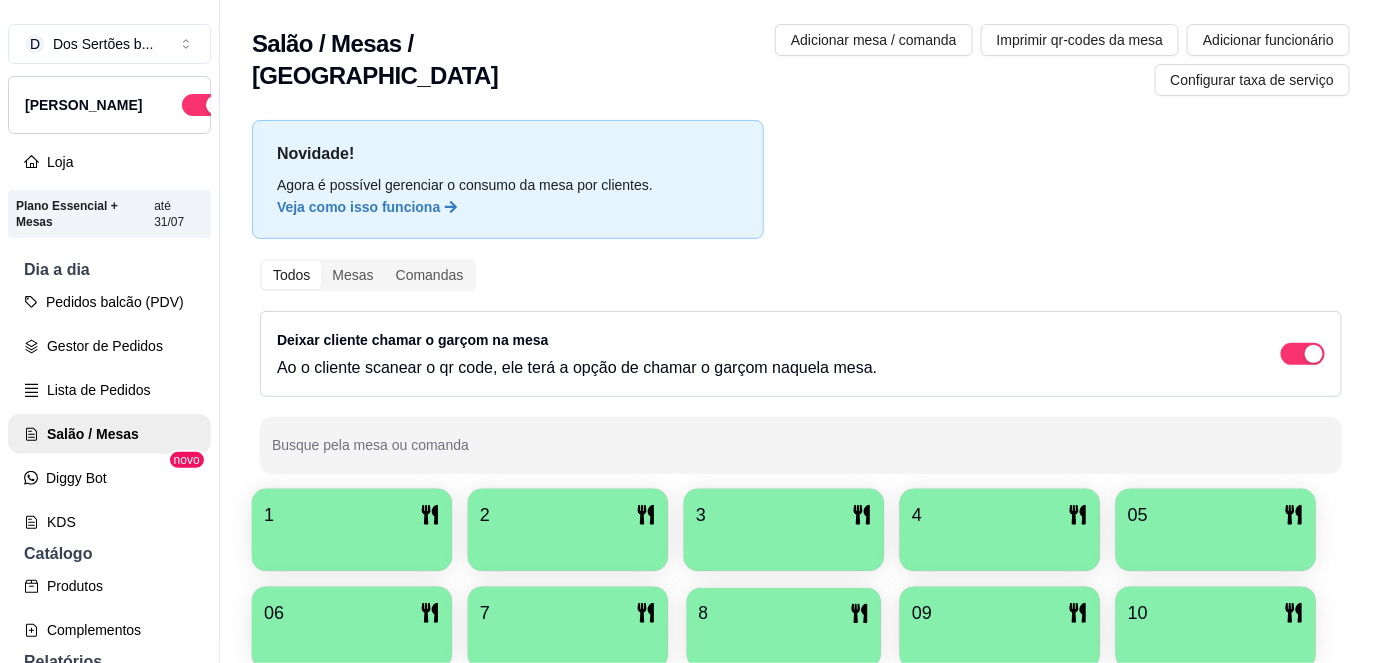 click on "8" at bounding box center (784, 613) 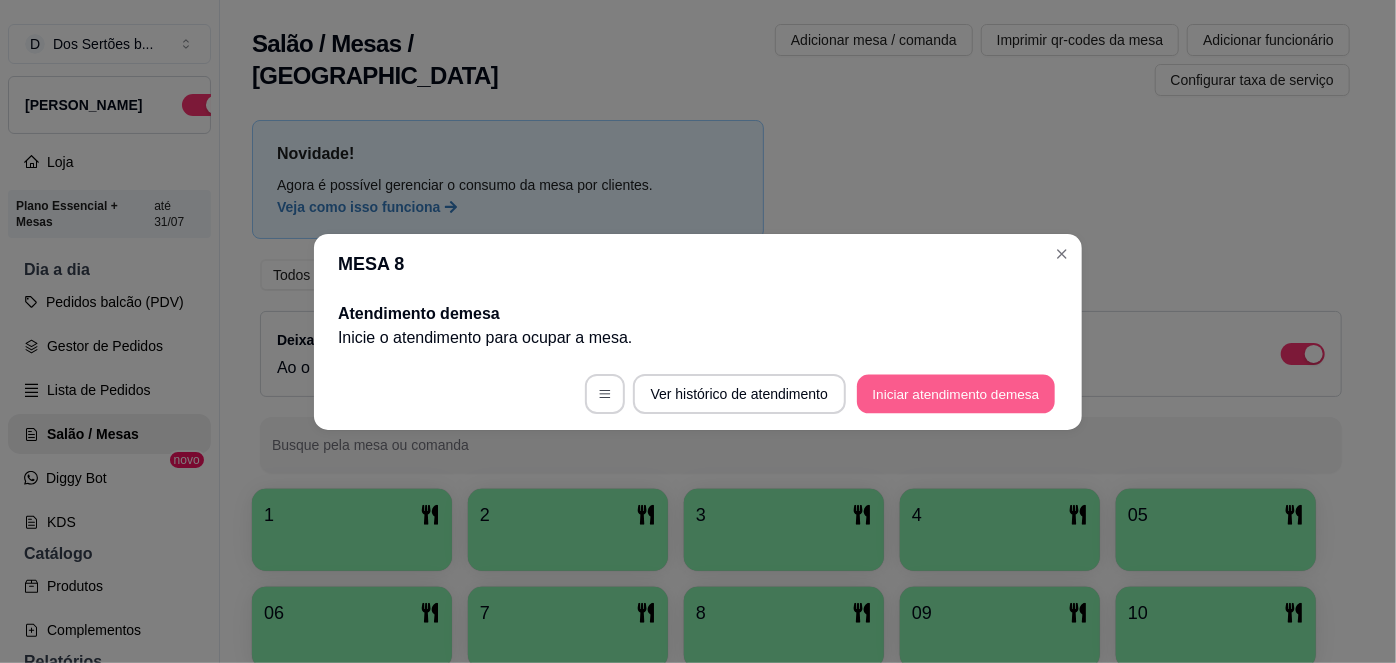 click on "Iniciar atendimento de  mesa" at bounding box center (956, 393) 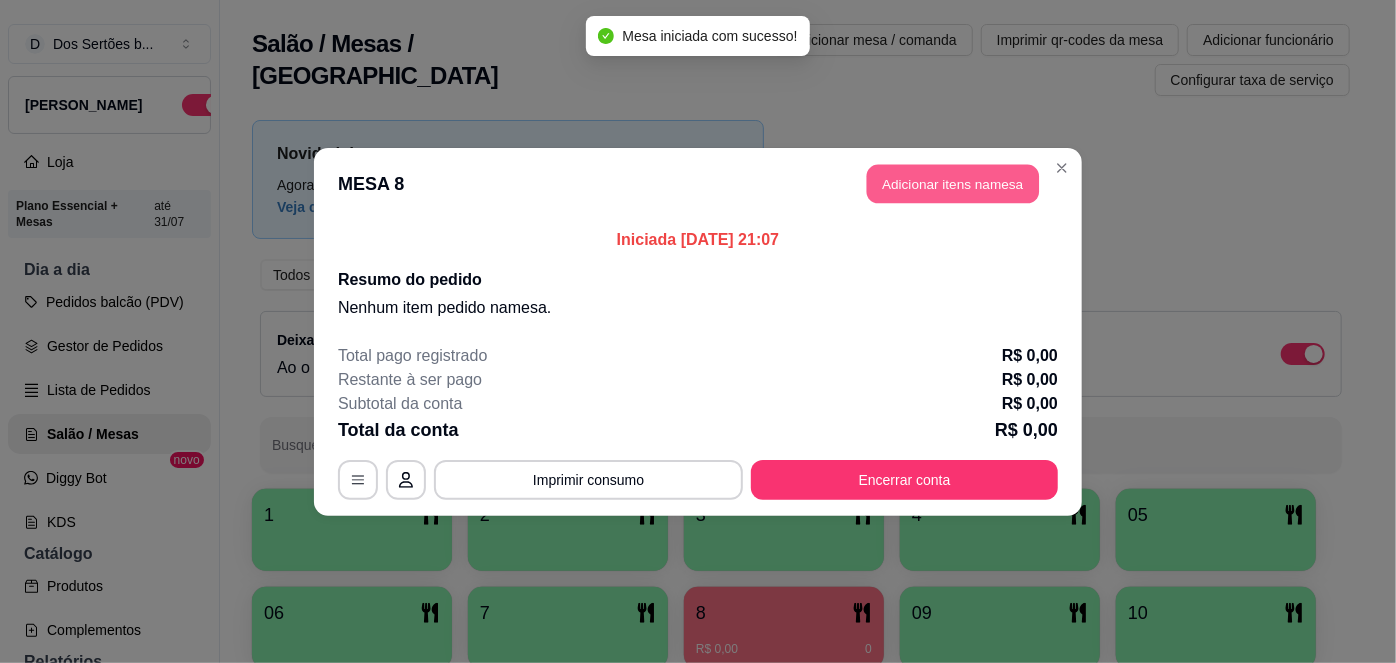 click on "Adicionar itens na  mesa" at bounding box center [953, 183] 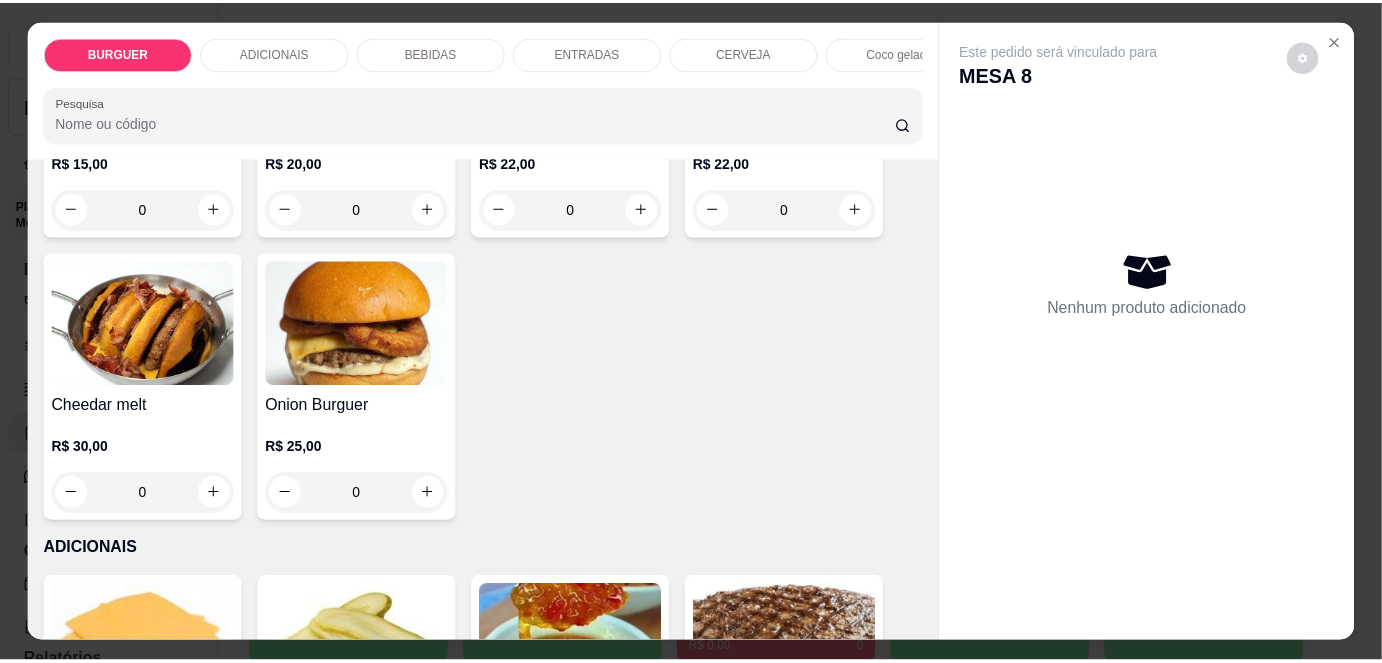 scroll, scrollTop: 0, scrollLeft: 0, axis: both 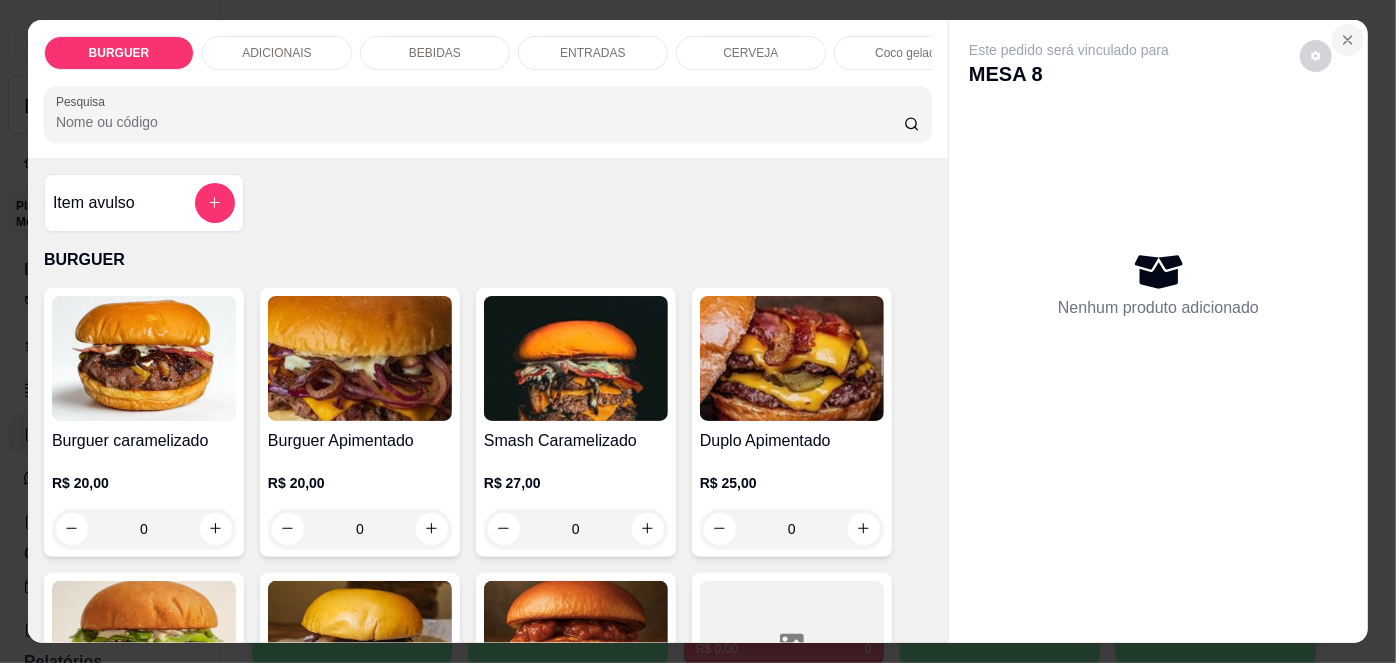click 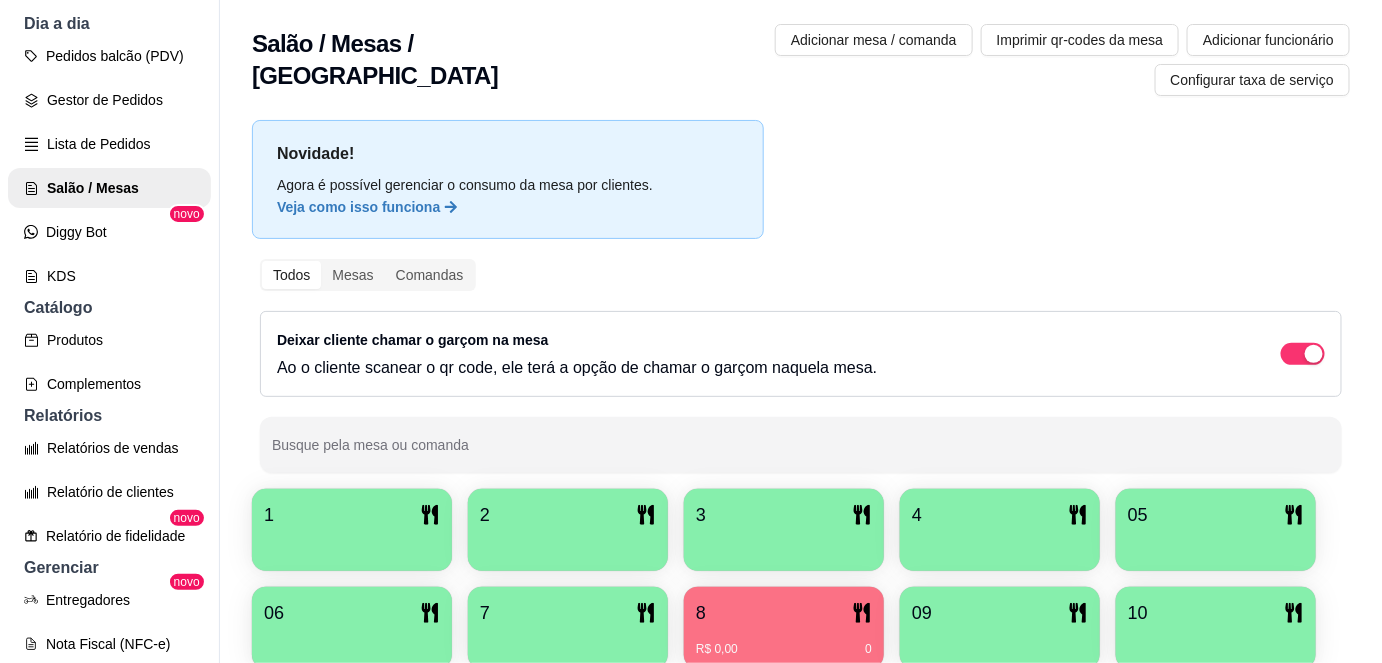 scroll, scrollTop: 250, scrollLeft: 0, axis: vertical 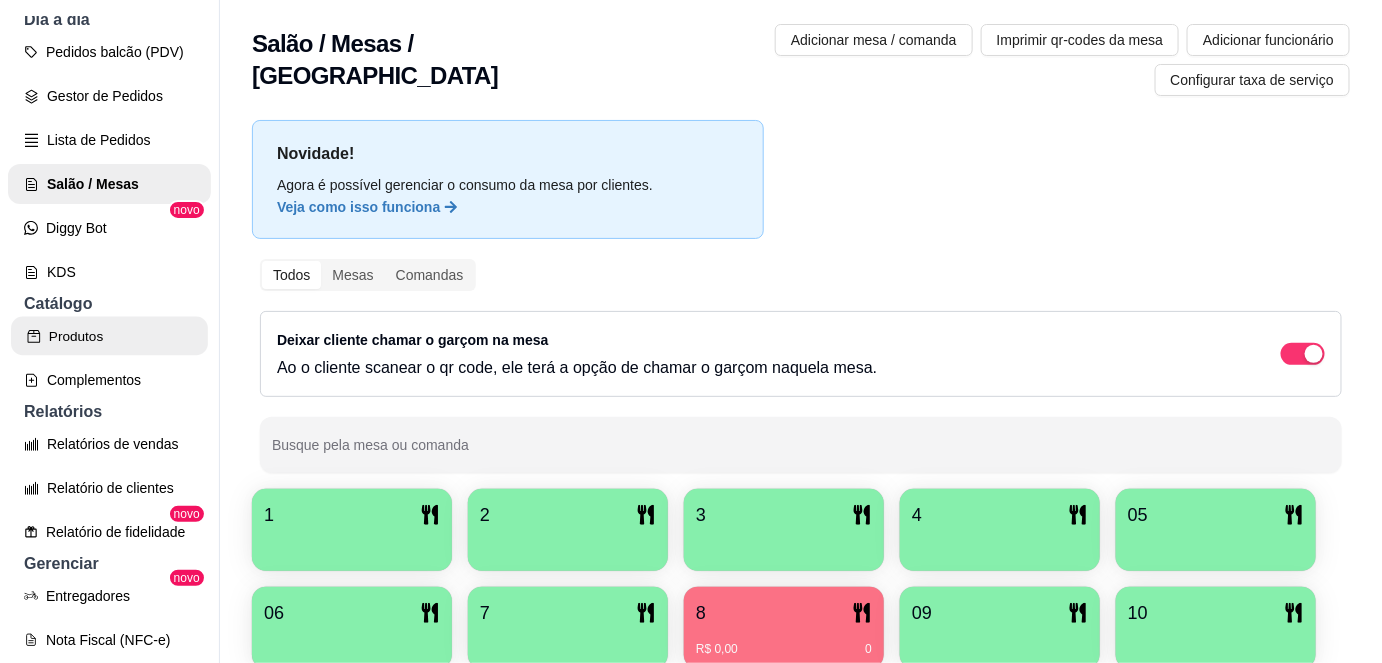 click on "Produtos" at bounding box center (109, 336) 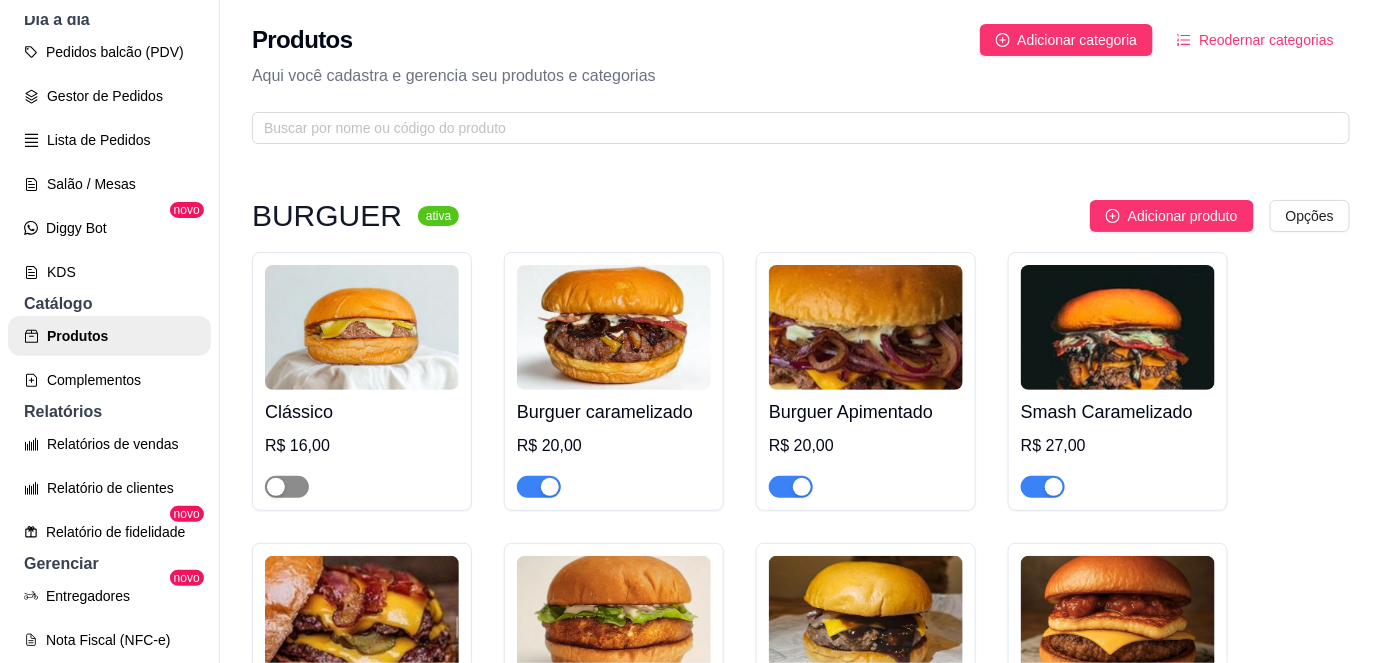 click at bounding box center (287, 487) 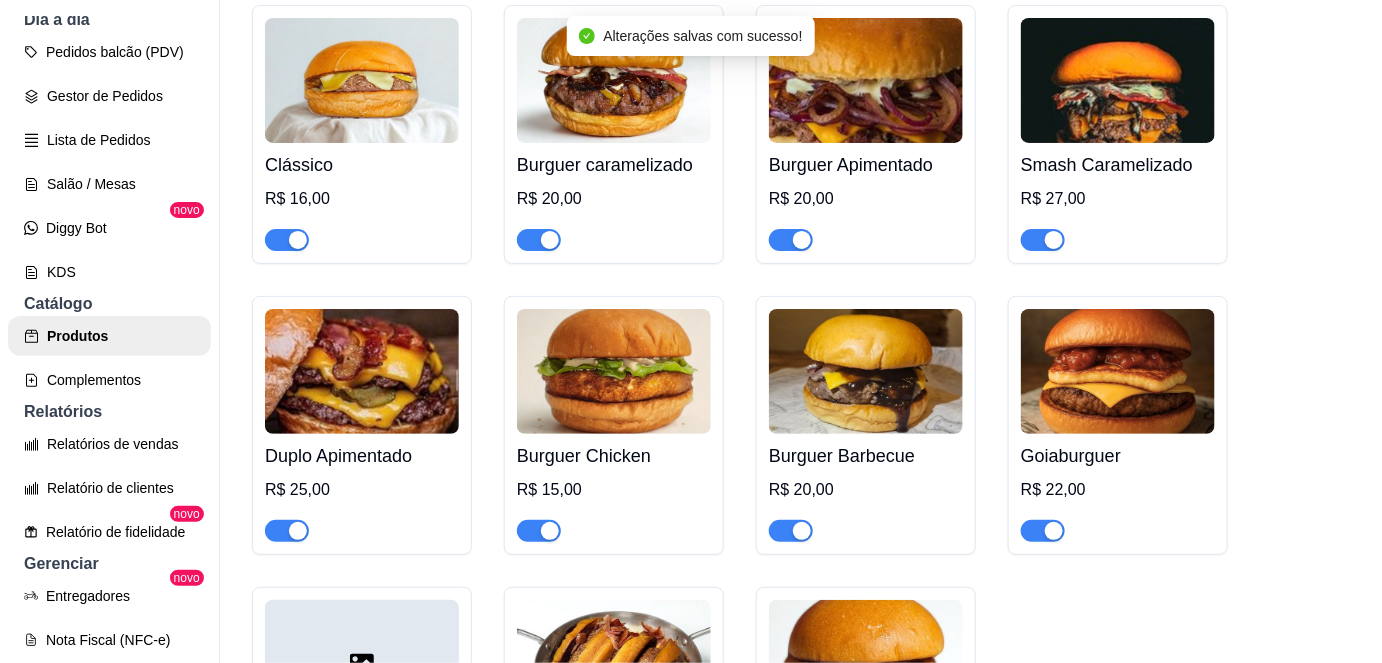 scroll, scrollTop: 274, scrollLeft: 0, axis: vertical 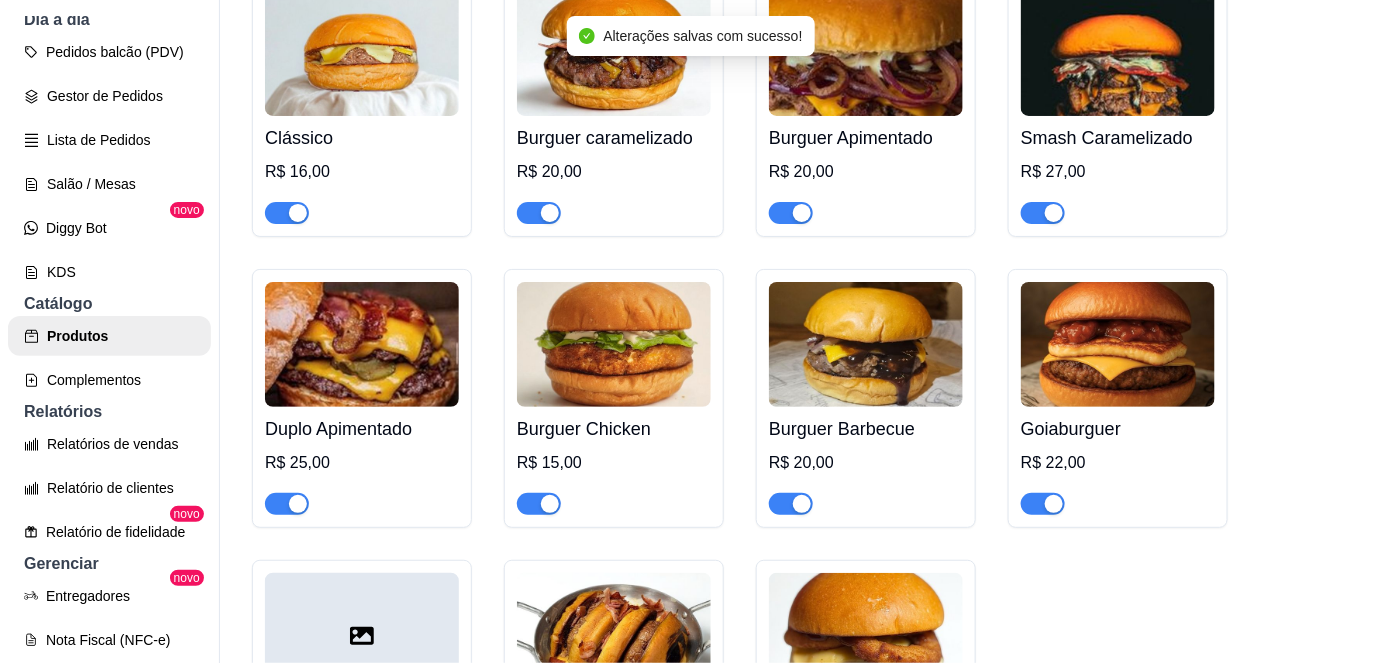 click at bounding box center (539, 504) 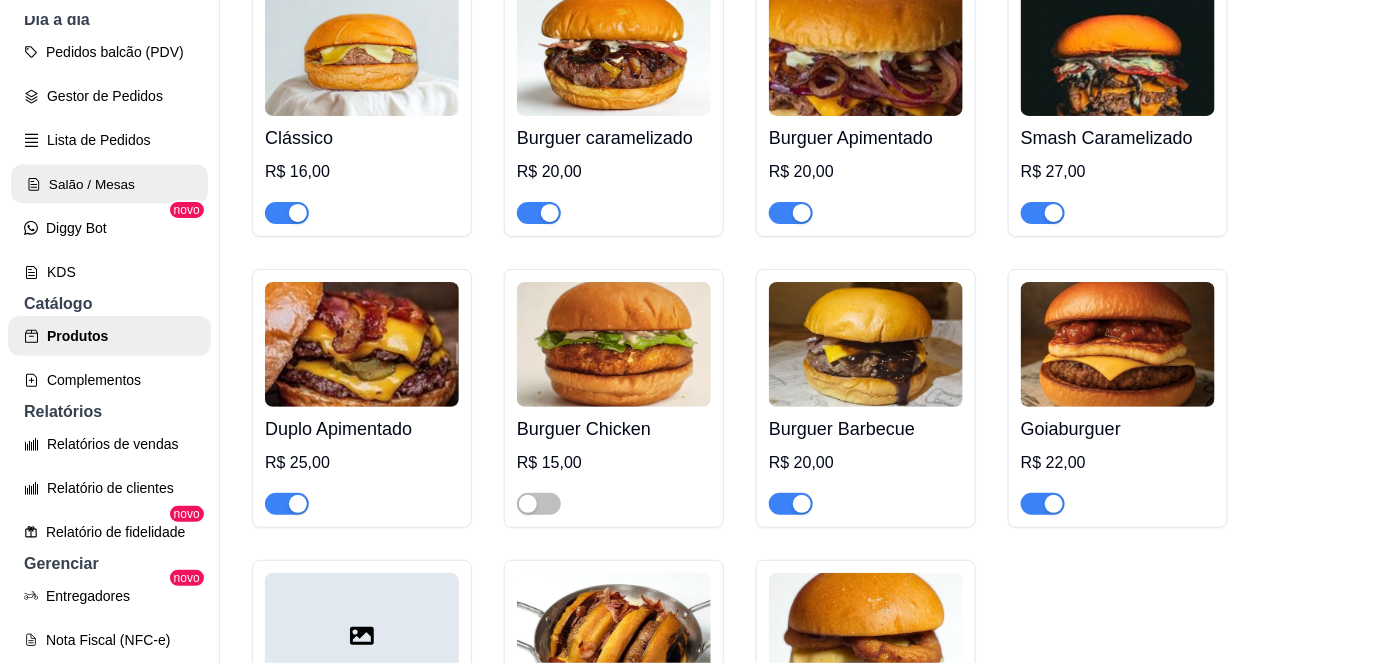 click on "Salão / Mesas" at bounding box center (109, 184) 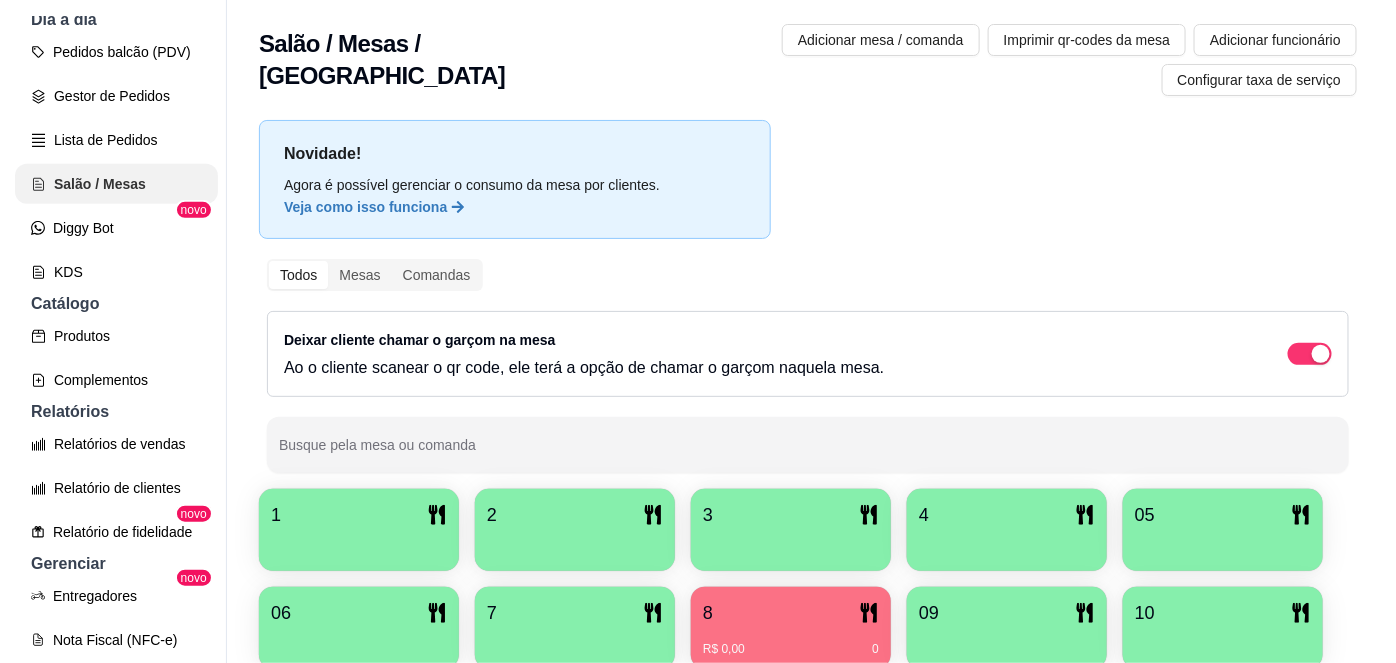 scroll, scrollTop: 0, scrollLeft: 0, axis: both 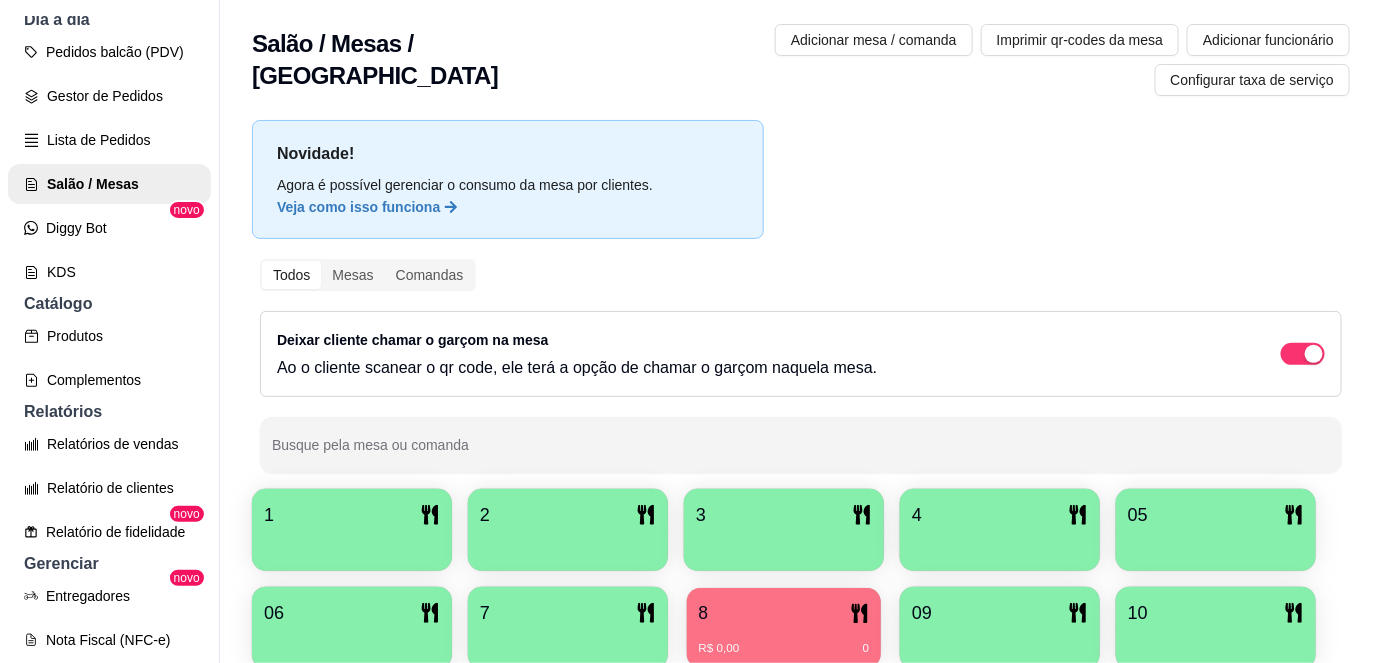 click on "8" at bounding box center [784, 613] 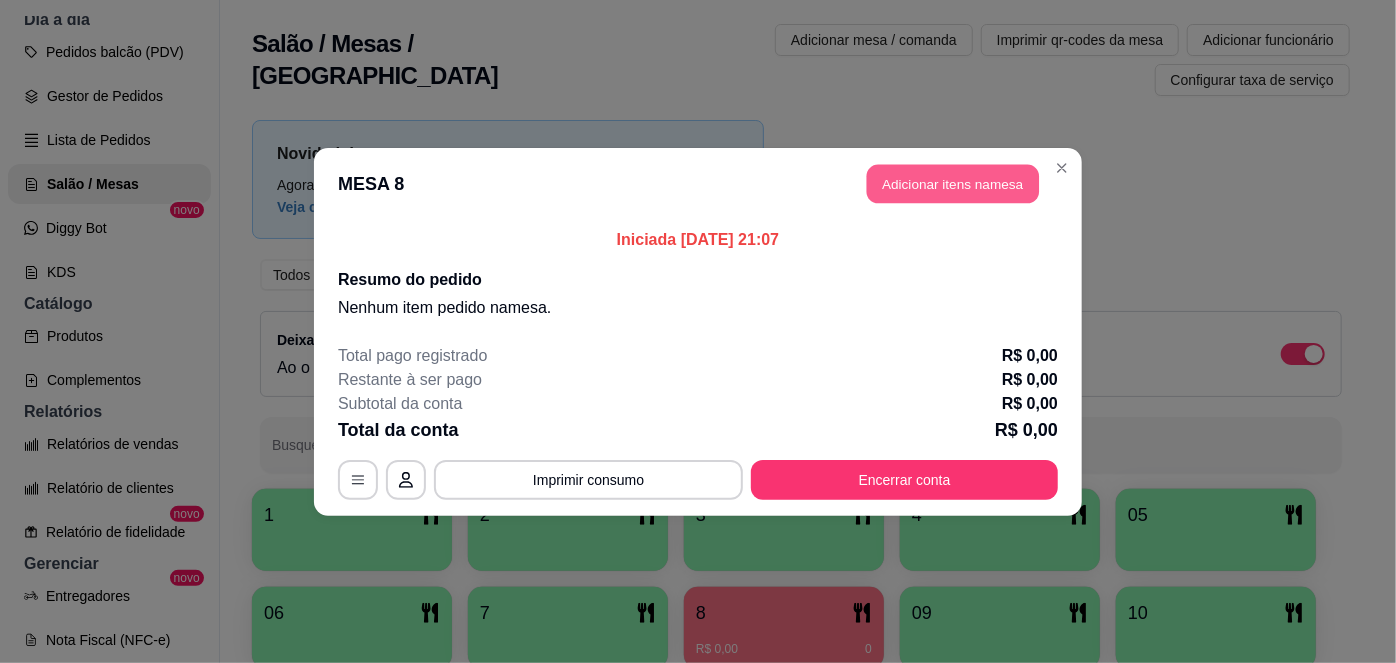 click on "Adicionar itens na  mesa" at bounding box center [953, 183] 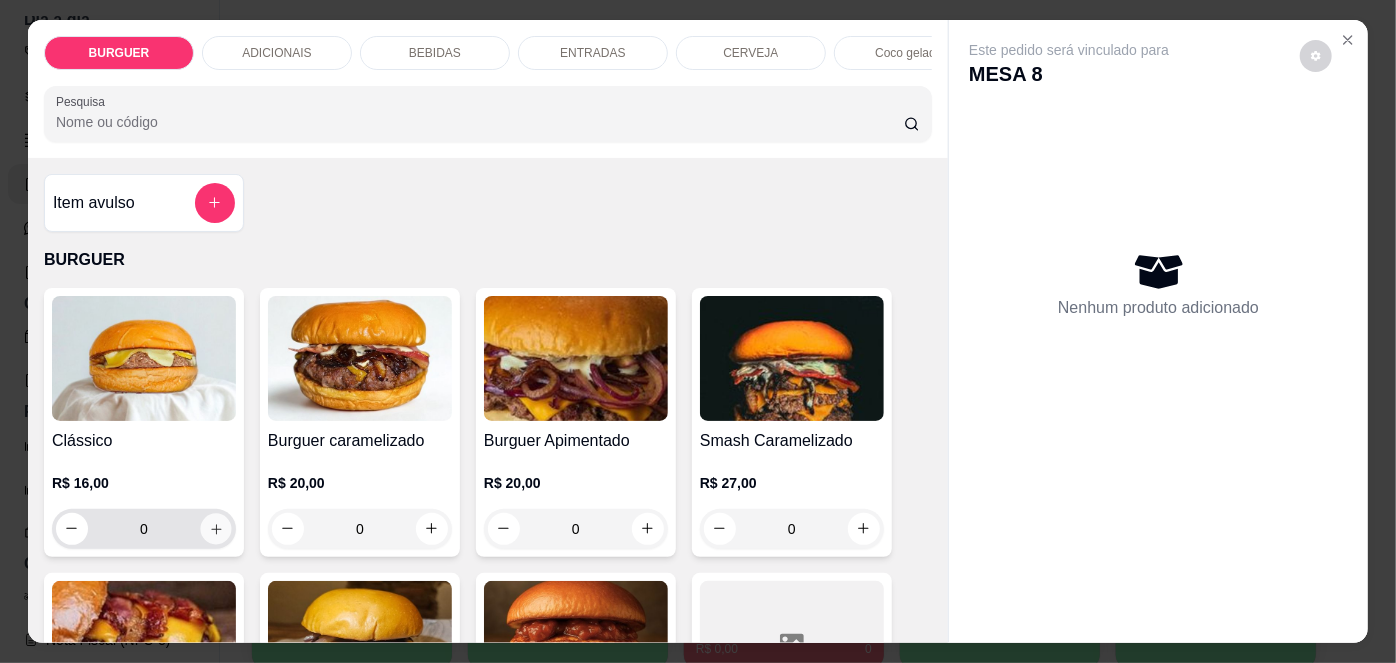 click 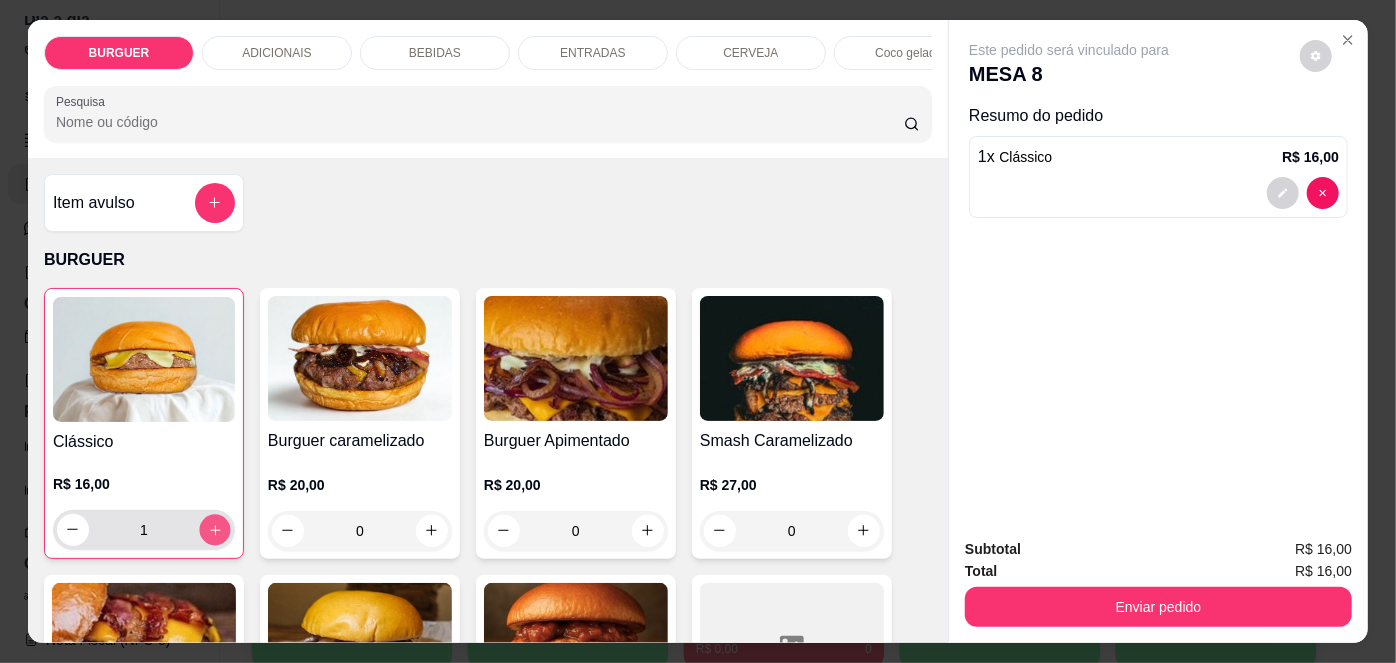 click 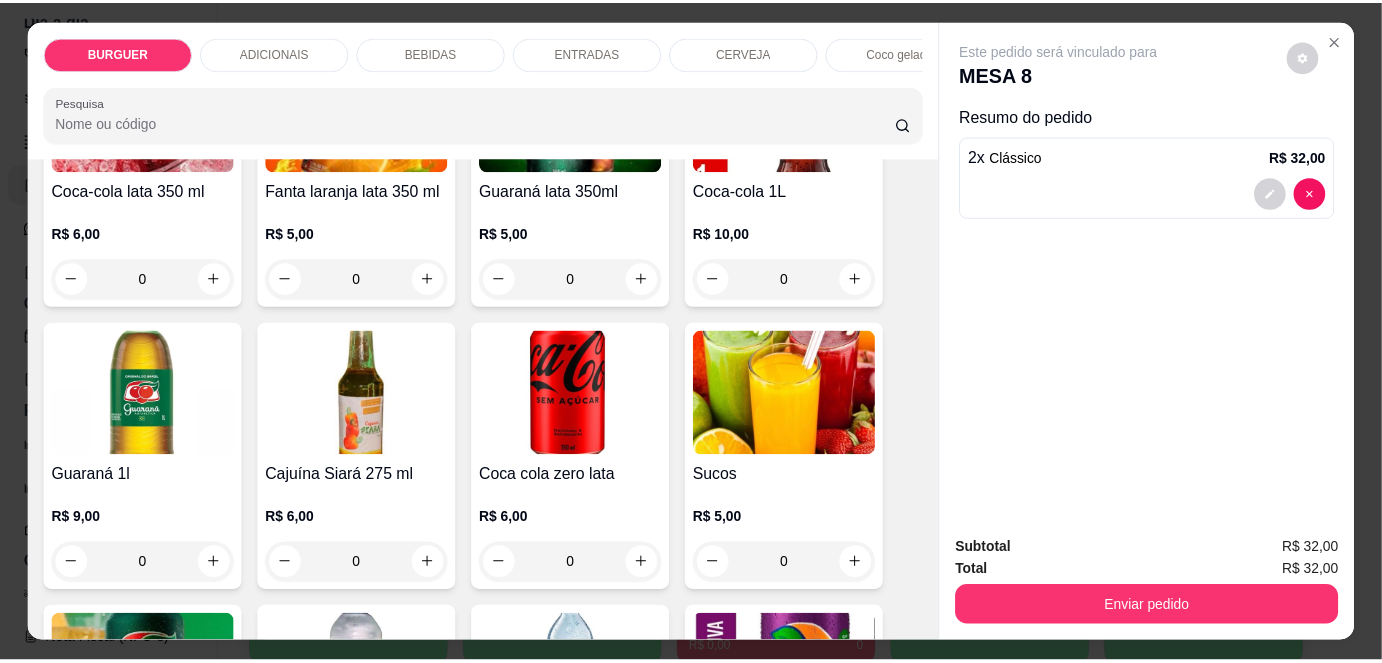 scroll, scrollTop: 1760, scrollLeft: 0, axis: vertical 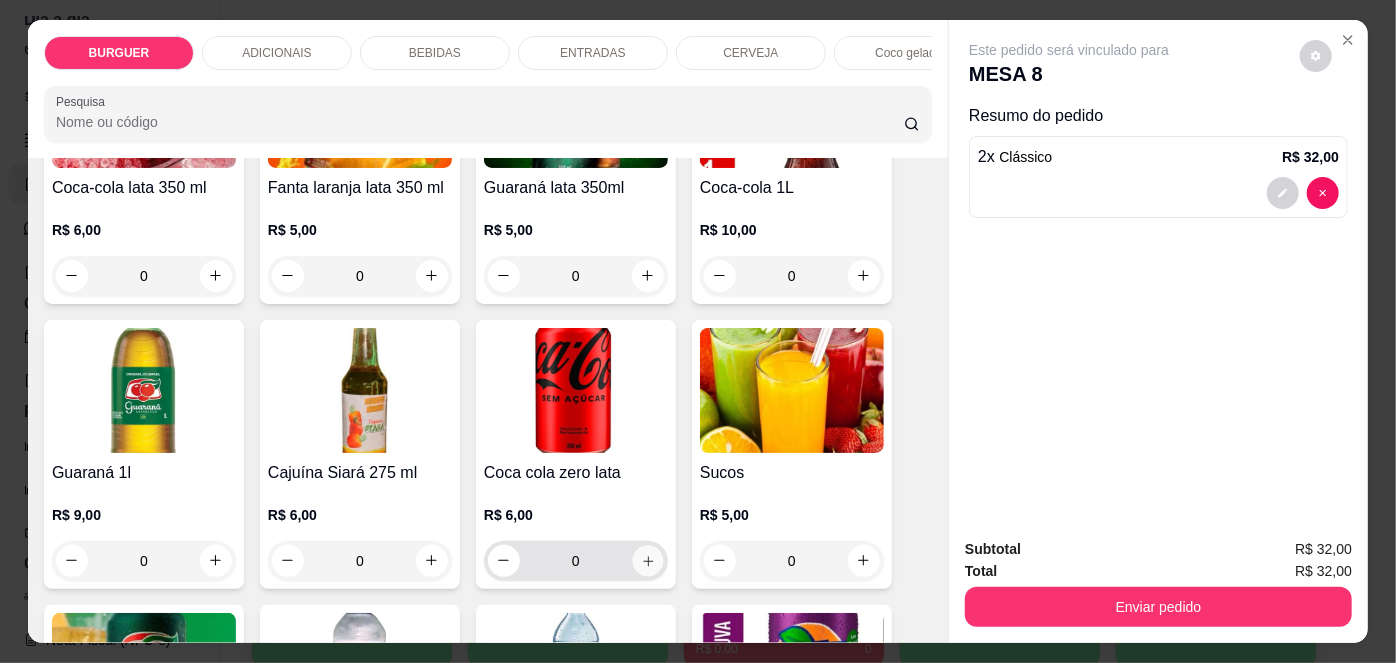 click 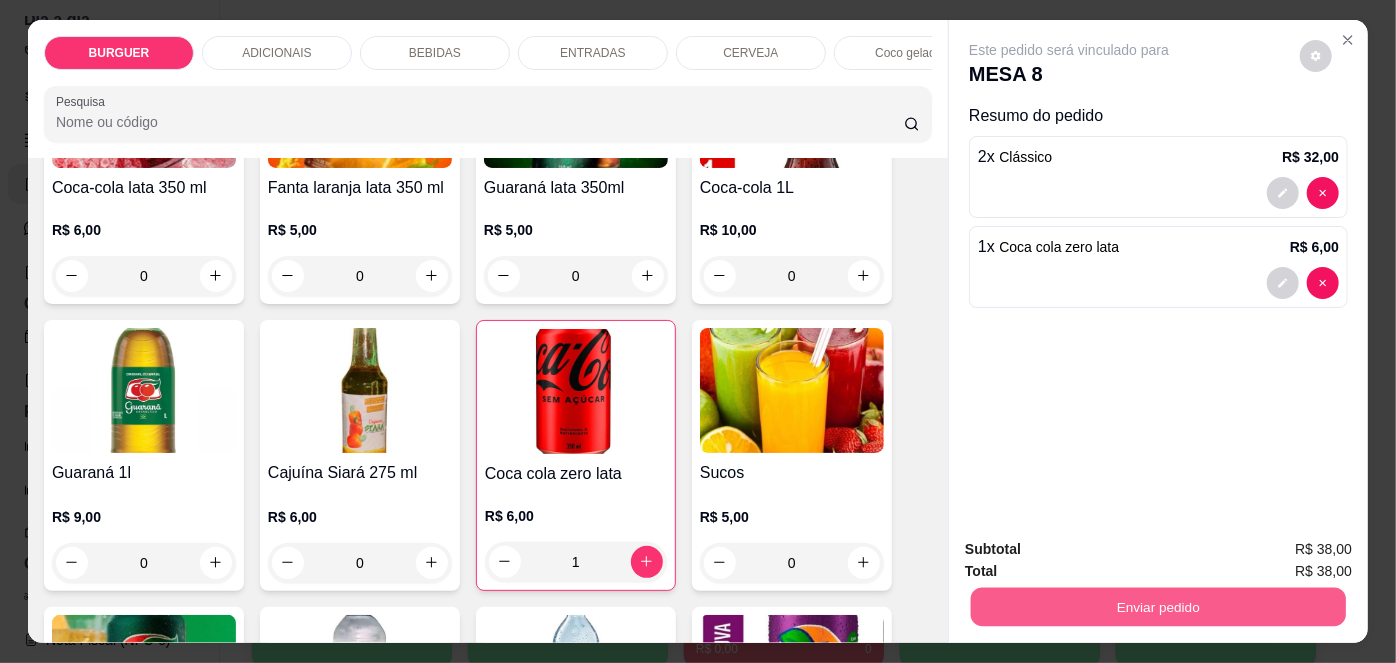 click on "Enviar pedido" at bounding box center (1158, 607) 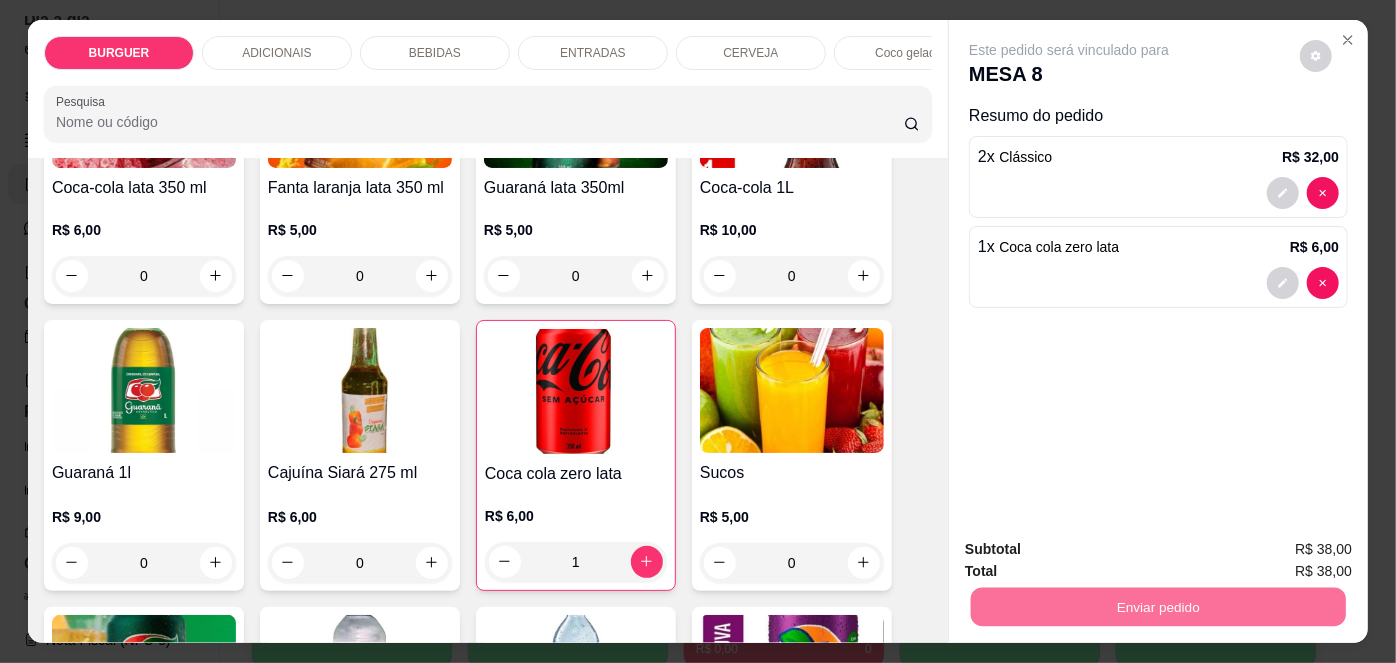 click on "Não registrar e enviar pedido" at bounding box center (1093, 551) 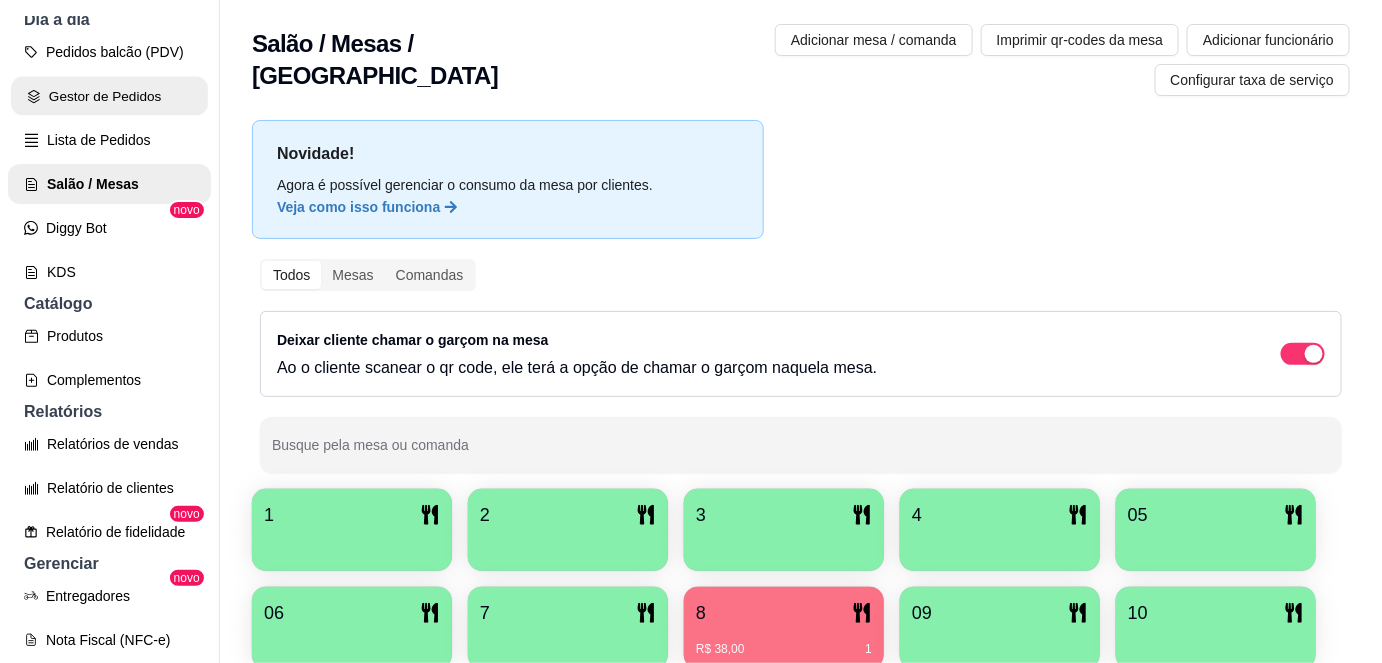 click on "Gestor de Pedidos" at bounding box center (109, 96) 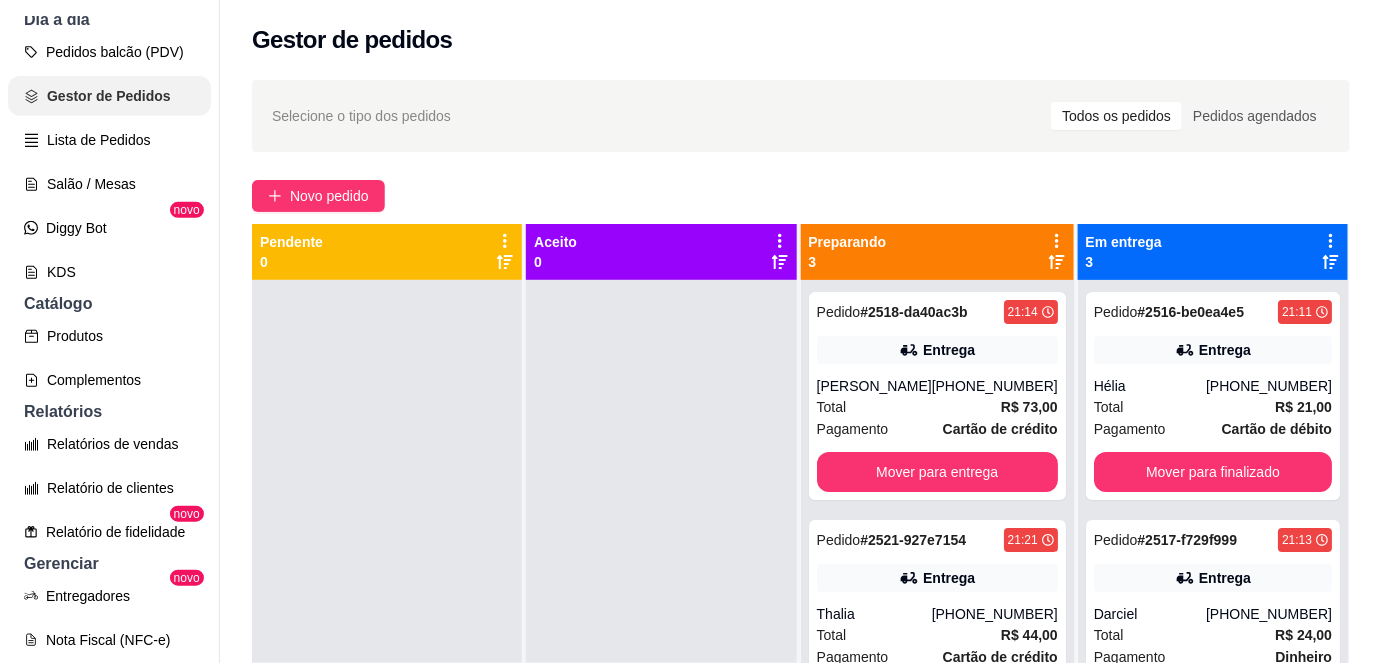 scroll, scrollTop: 0, scrollLeft: 0, axis: both 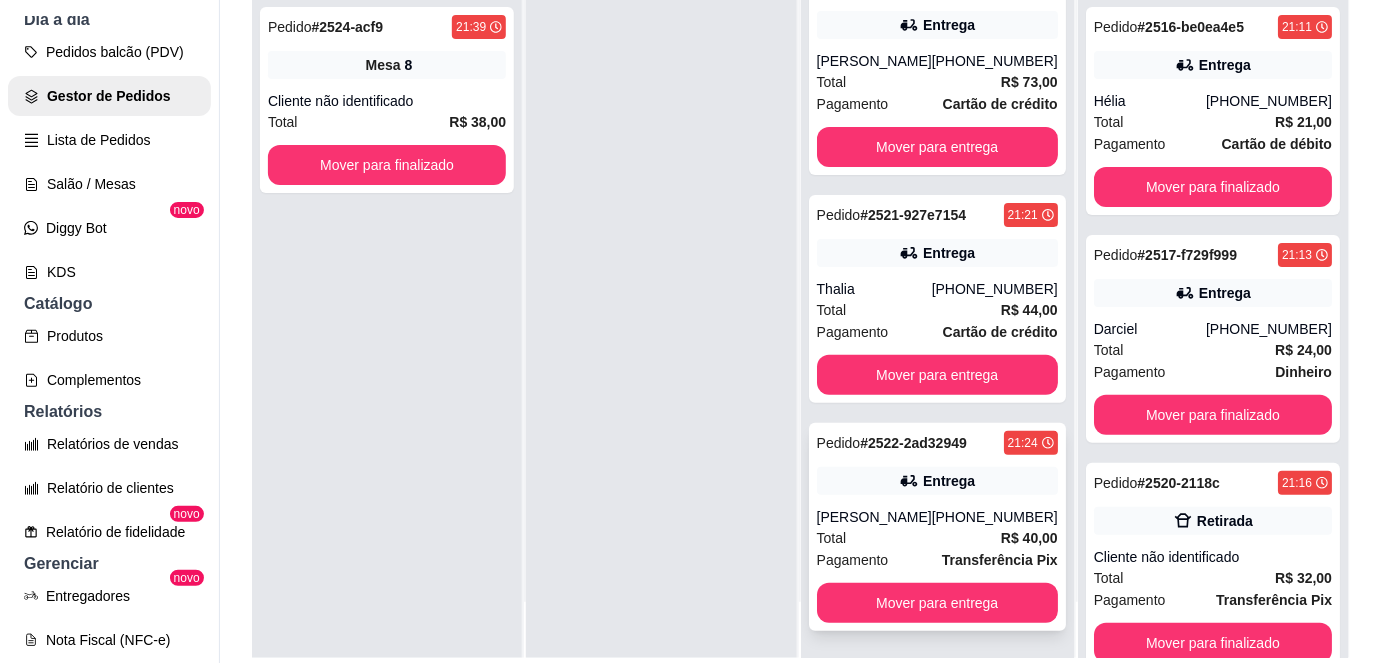click on "[PERSON_NAME]" at bounding box center (874, 517) 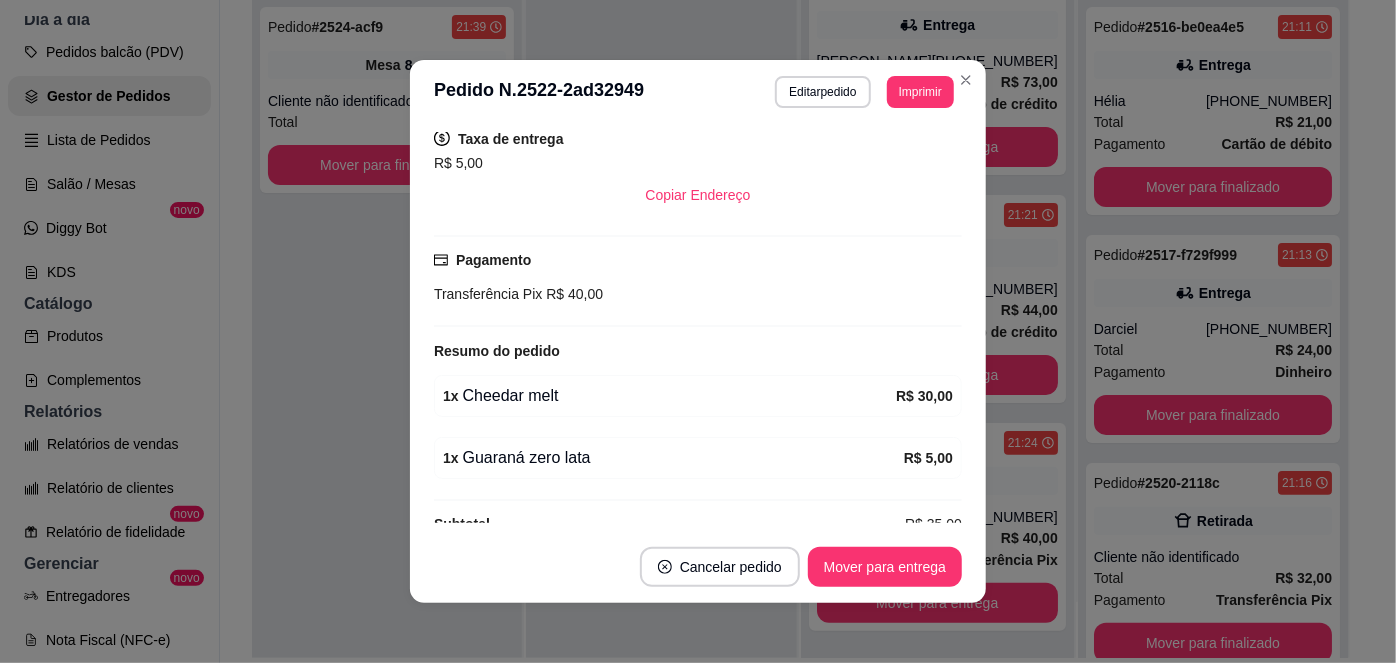 scroll, scrollTop: 443, scrollLeft: 0, axis: vertical 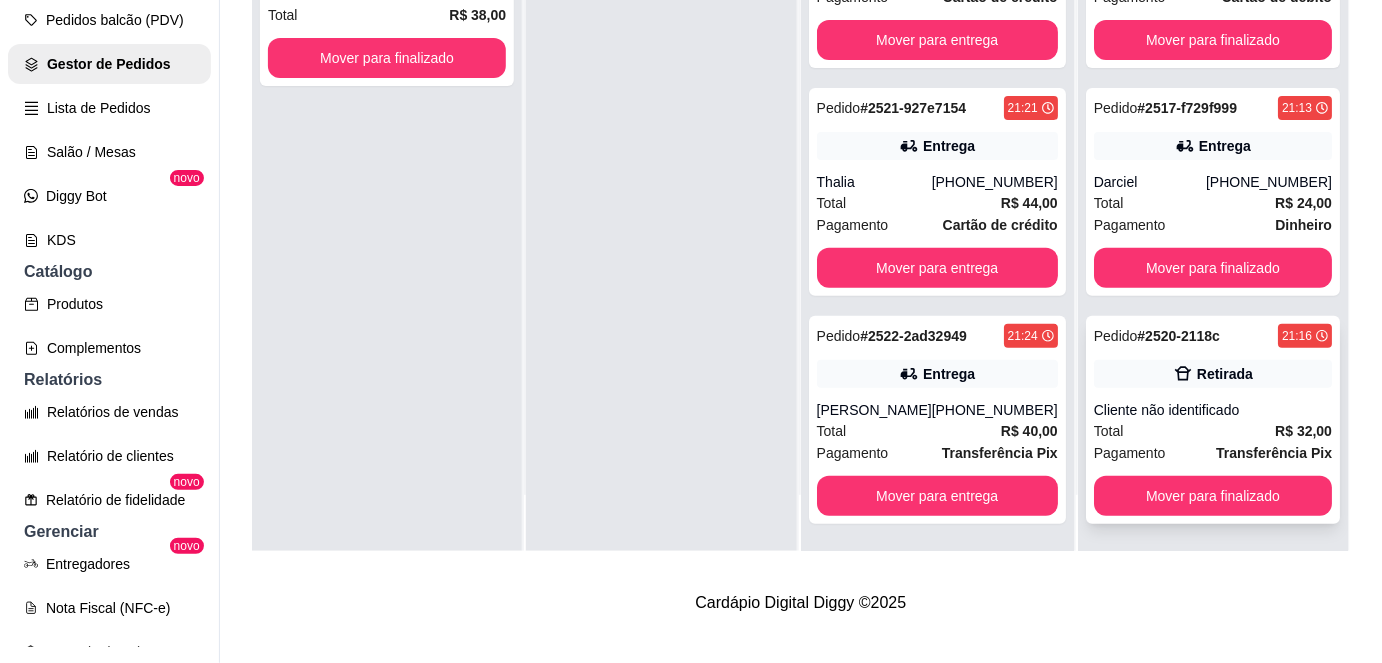 click on "Pedido  # 2520-2118c 21:16 Retirada Cliente não identificado Total R$ 32,00 Pagamento Transferência Pix Mover para finalizado" at bounding box center [1213, 420] 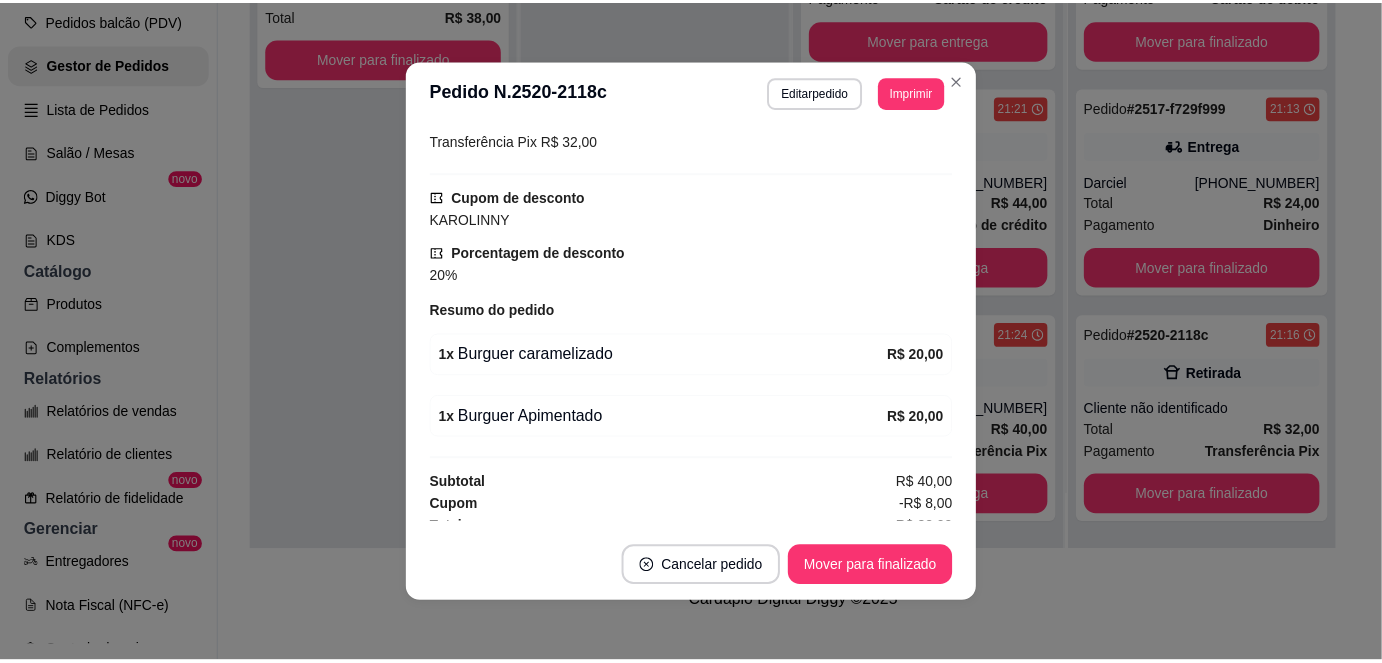 scroll, scrollTop: 317, scrollLeft: 0, axis: vertical 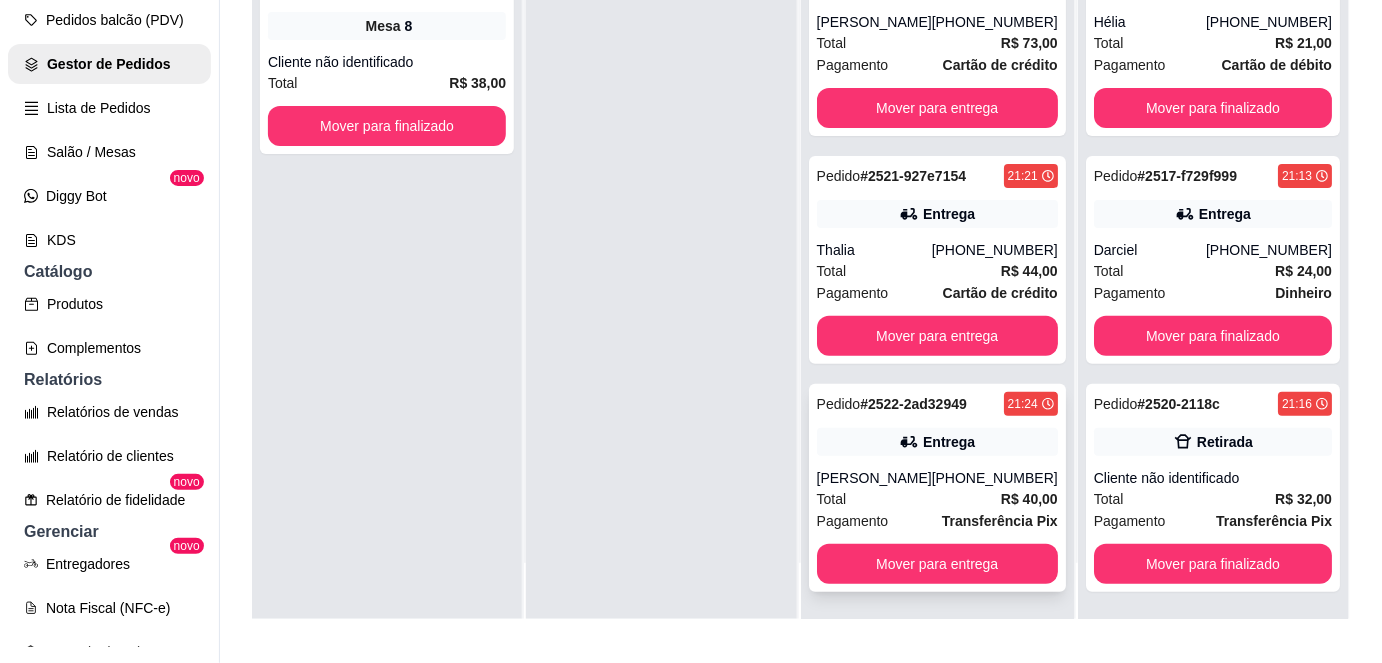 click on "[PERSON_NAME]" at bounding box center (874, 478) 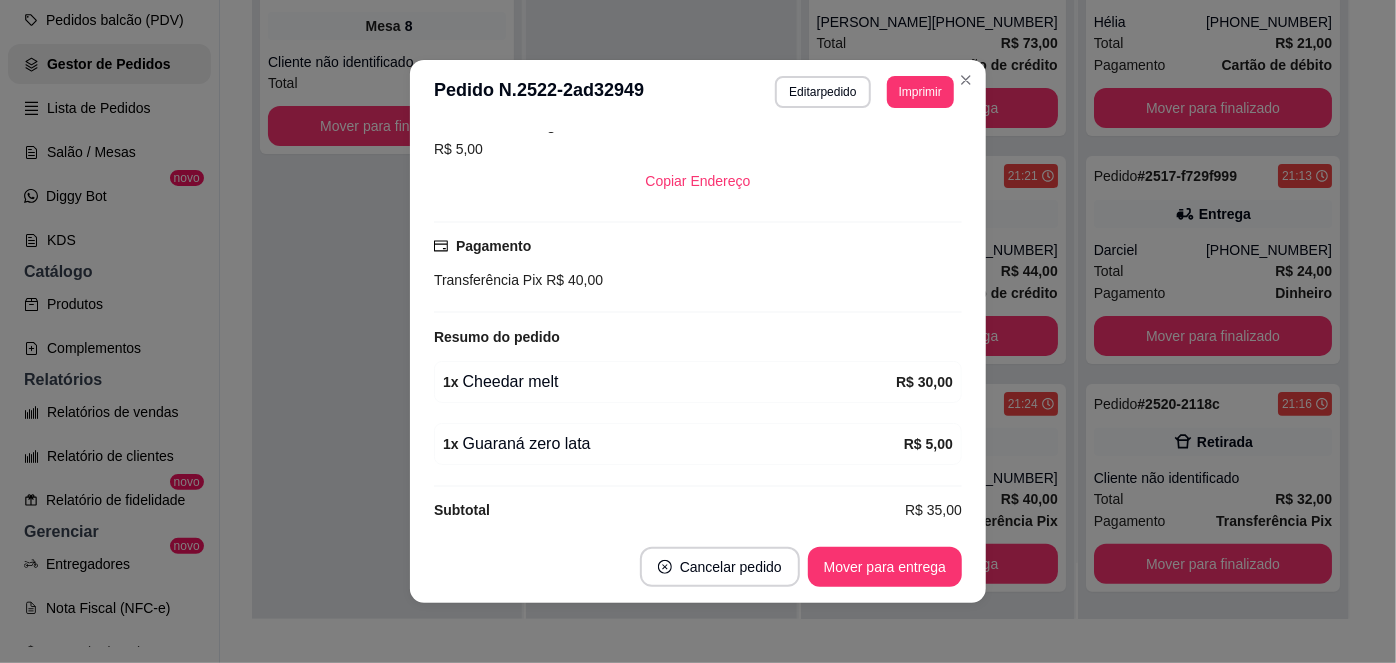 scroll, scrollTop: 443, scrollLeft: 0, axis: vertical 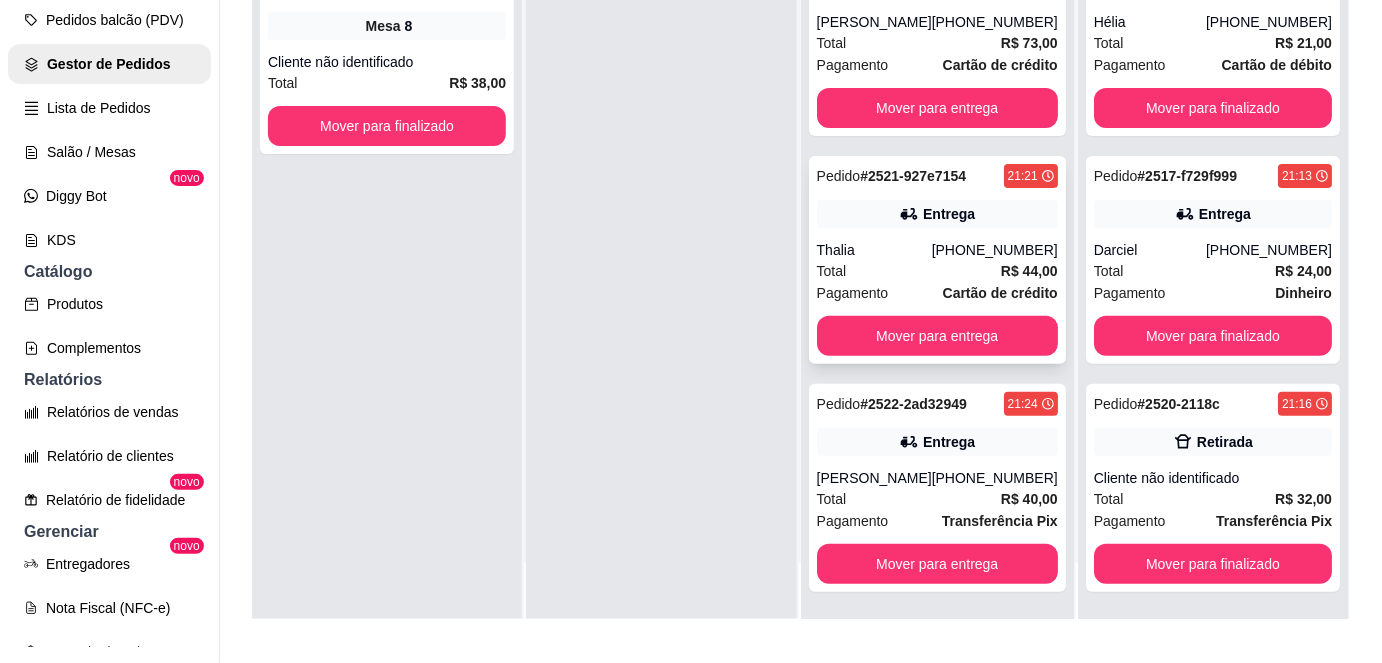click on "Thalia" at bounding box center [874, 250] 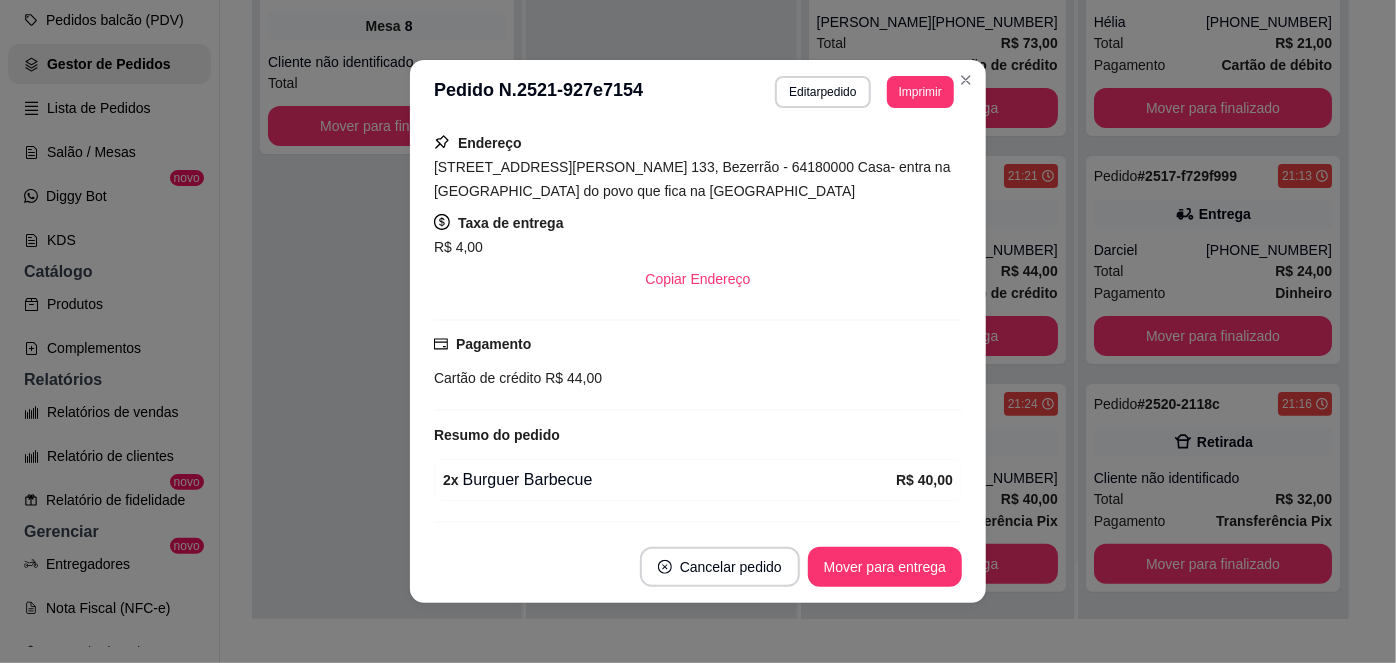 scroll, scrollTop: 405, scrollLeft: 0, axis: vertical 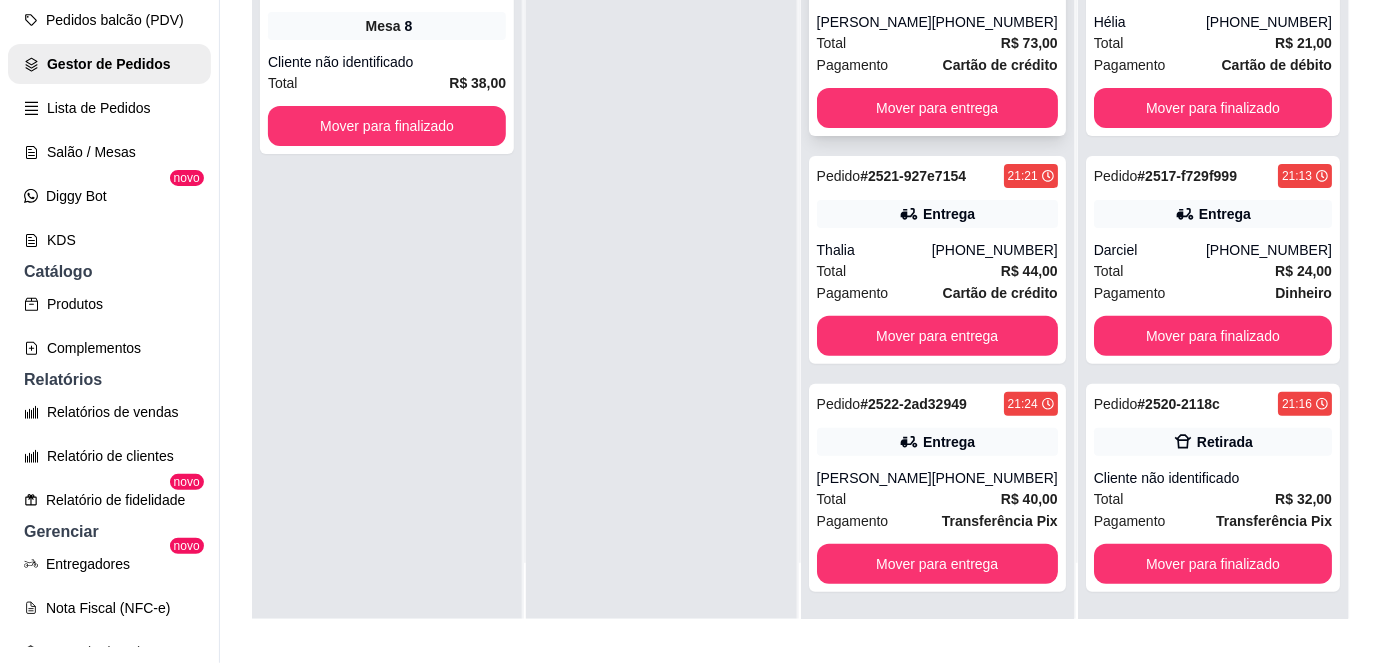click on "Total R$ 73,00" at bounding box center (937, 43) 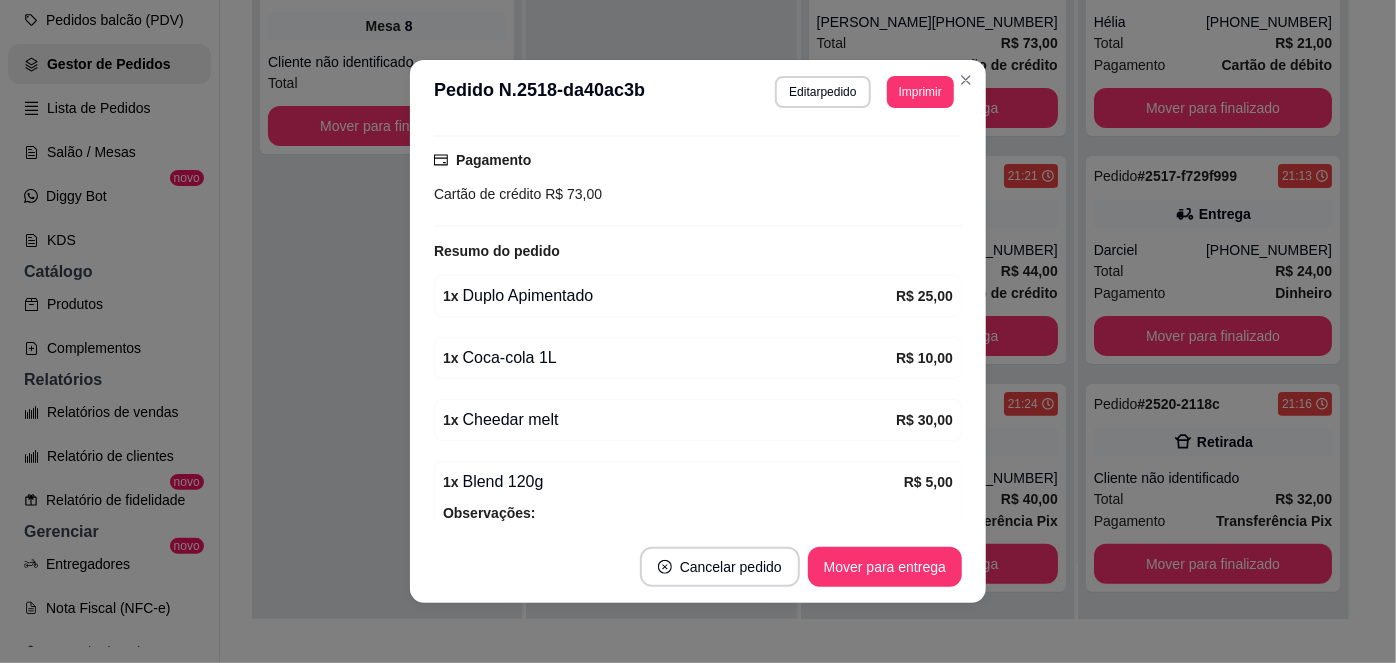 scroll, scrollTop: 642, scrollLeft: 0, axis: vertical 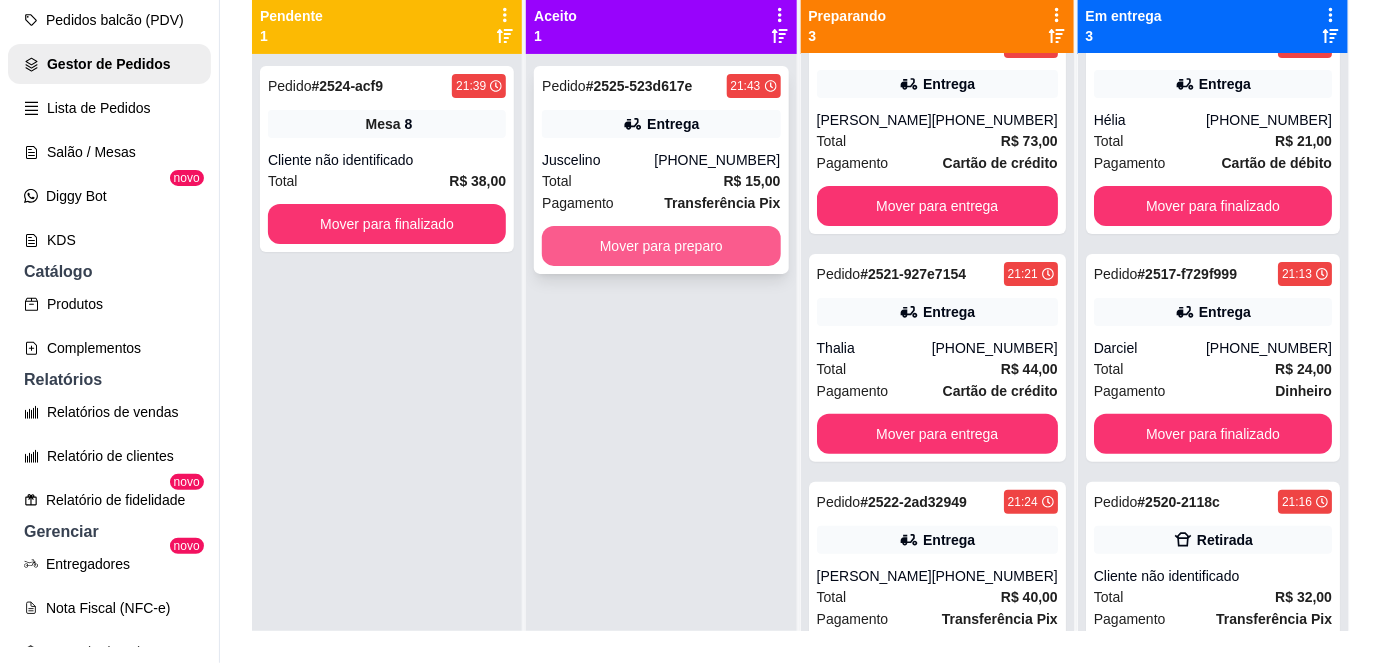 click on "Mover para preparo" at bounding box center (661, 246) 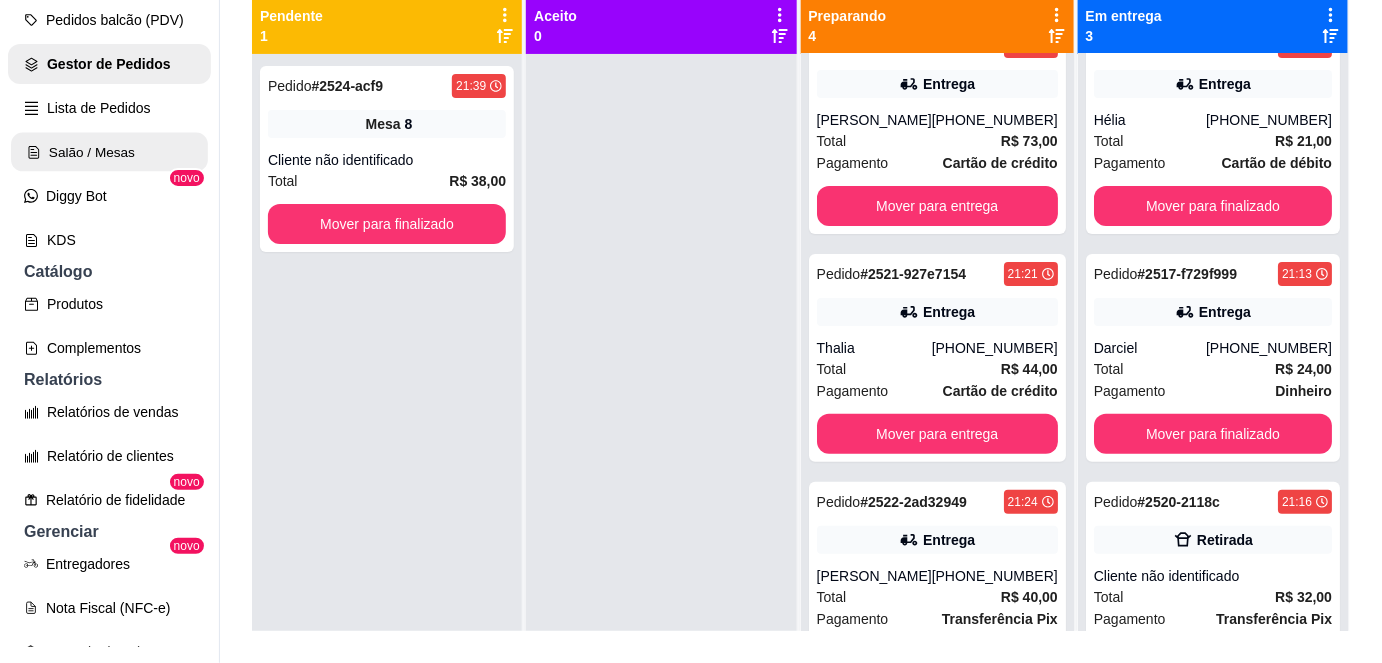 click on "Salão / Mesas" at bounding box center [109, 152] 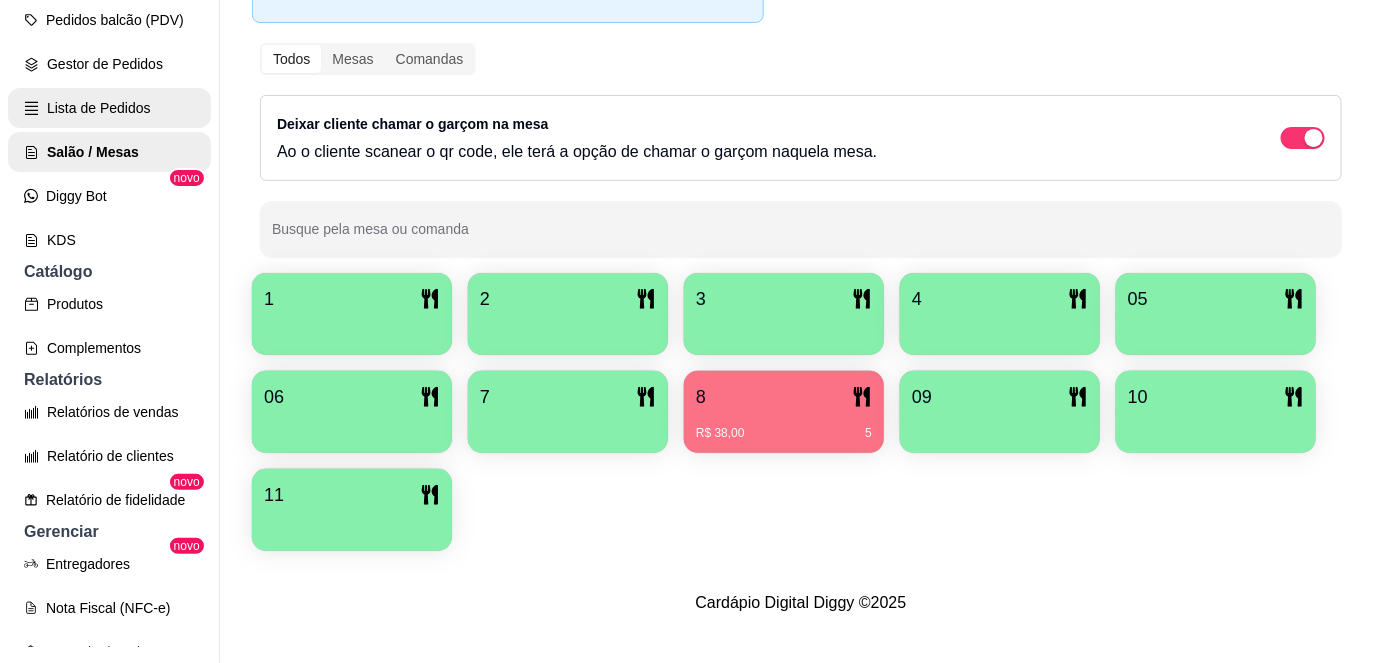 scroll, scrollTop: 0, scrollLeft: 0, axis: both 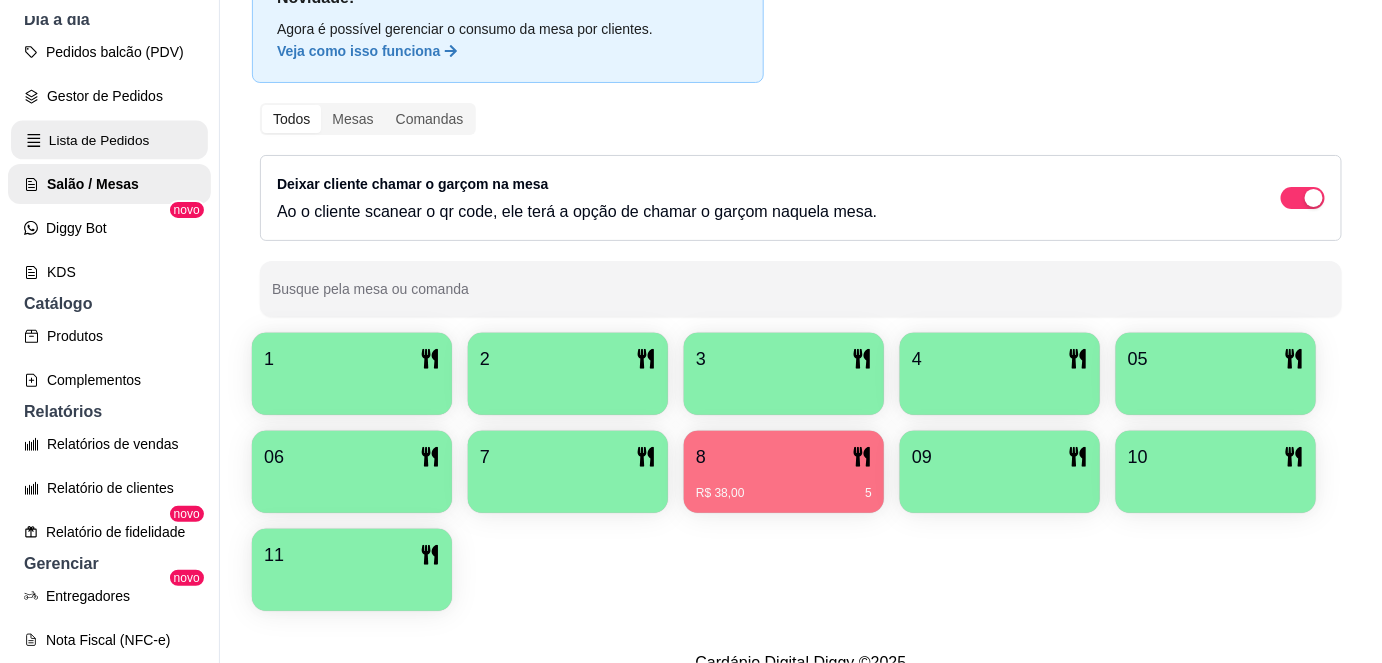 click on "Lista de Pedidos" at bounding box center [109, 140] 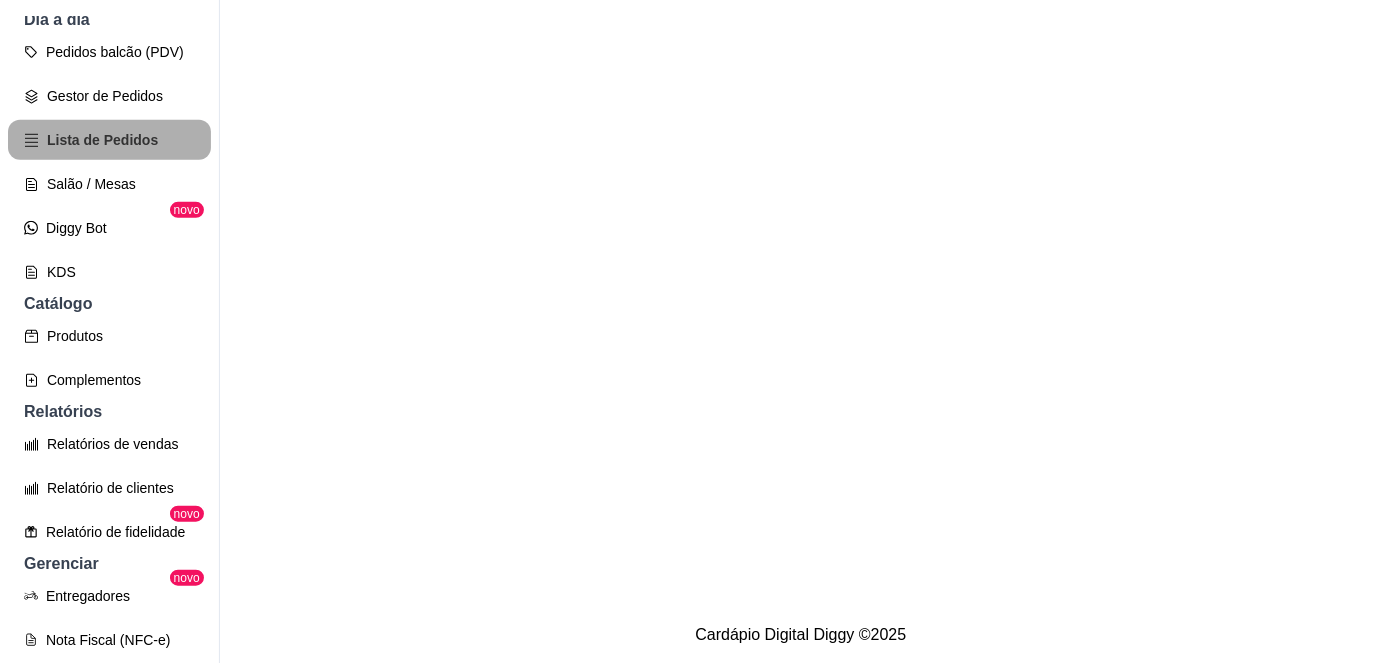 scroll, scrollTop: 0, scrollLeft: 0, axis: both 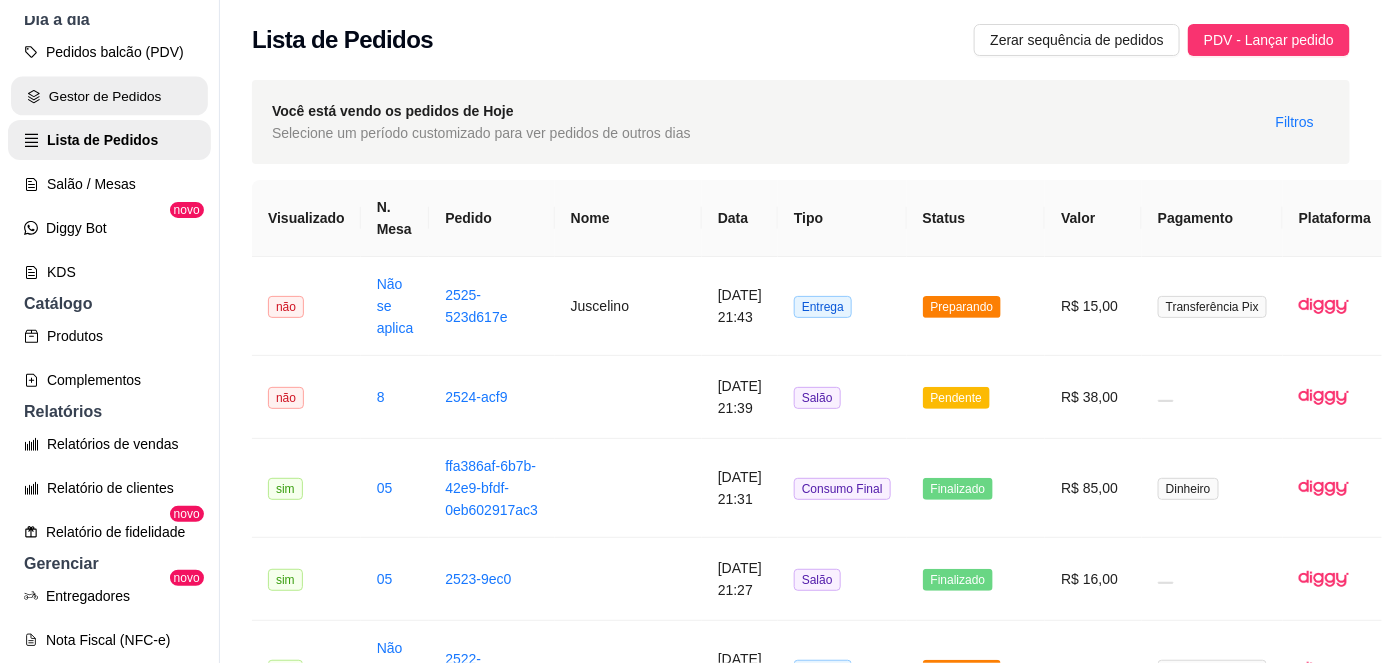 click on "Gestor de Pedidos" at bounding box center [109, 96] 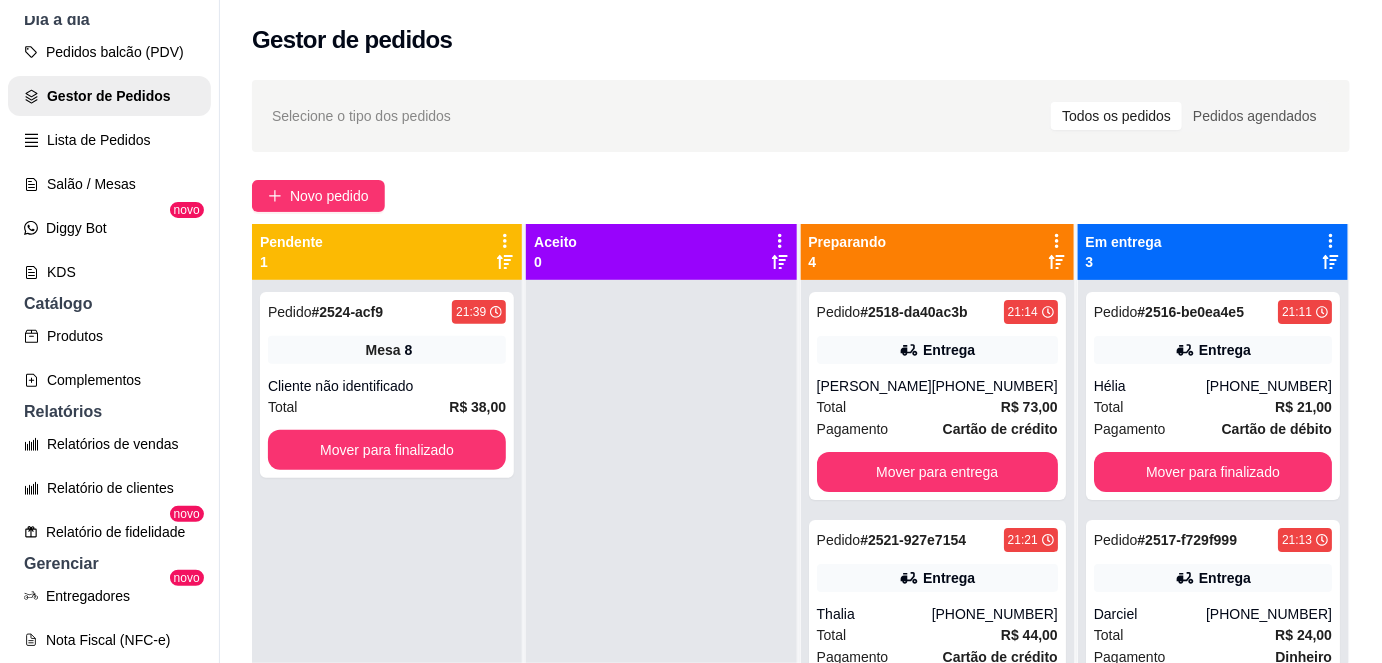 scroll, scrollTop: 56, scrollLeft: 0, axis: vertical 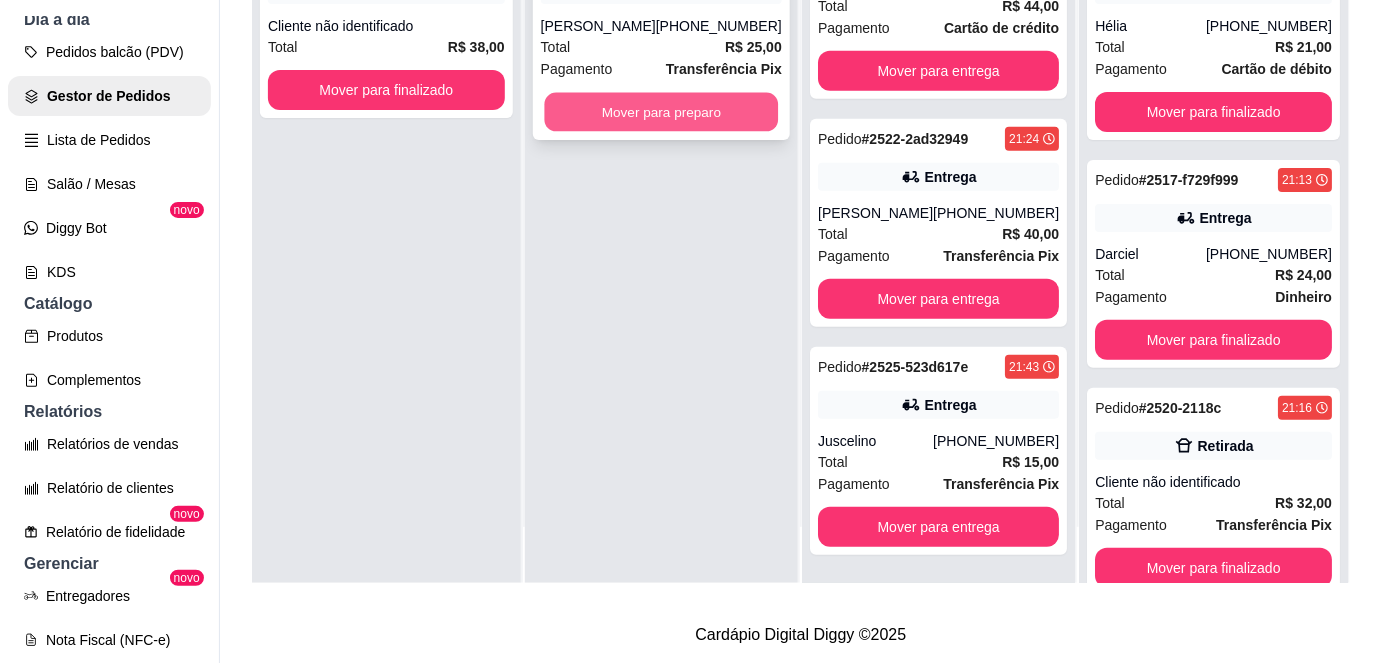 click on "Mover para preparo" at bounding box center [661, 112] 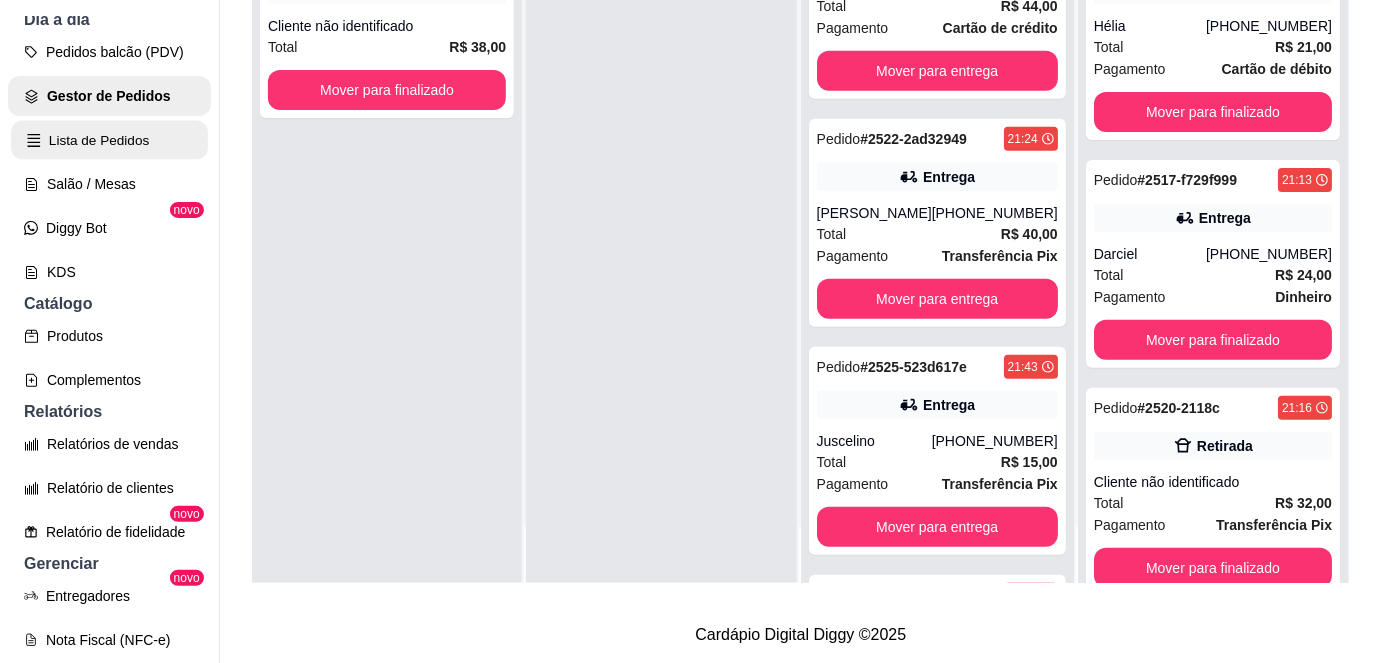 click on "Lista de Pedidos" at bounding box center [109, 140] 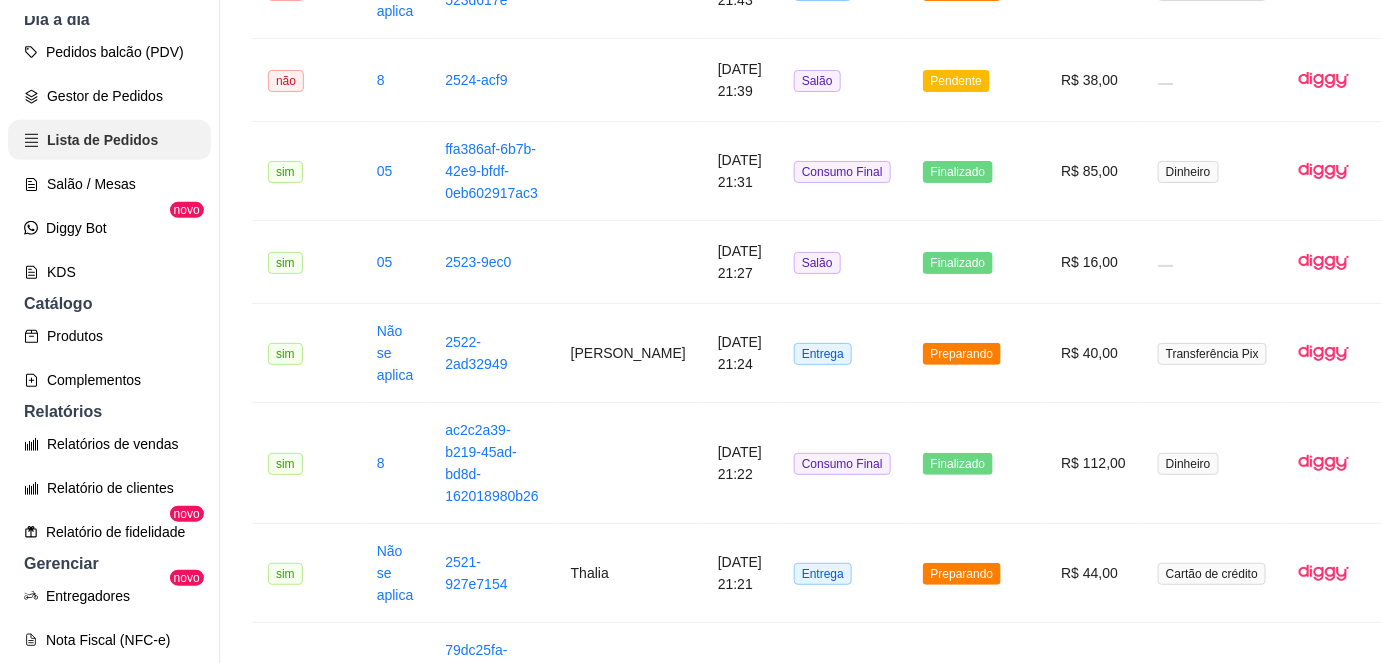 scroll, scrollTop: 0, scrollLeft: 0, axis: both 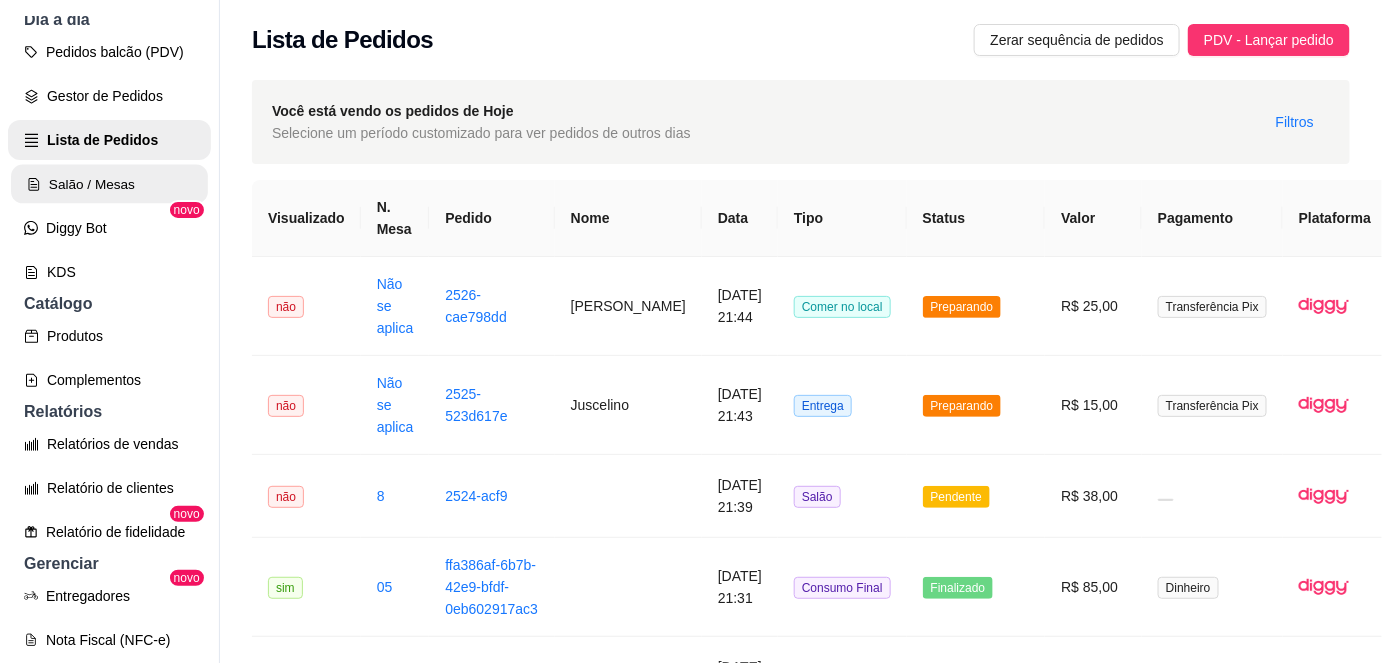 click on "Salão / Mesas" at bounding box center (109, 184) 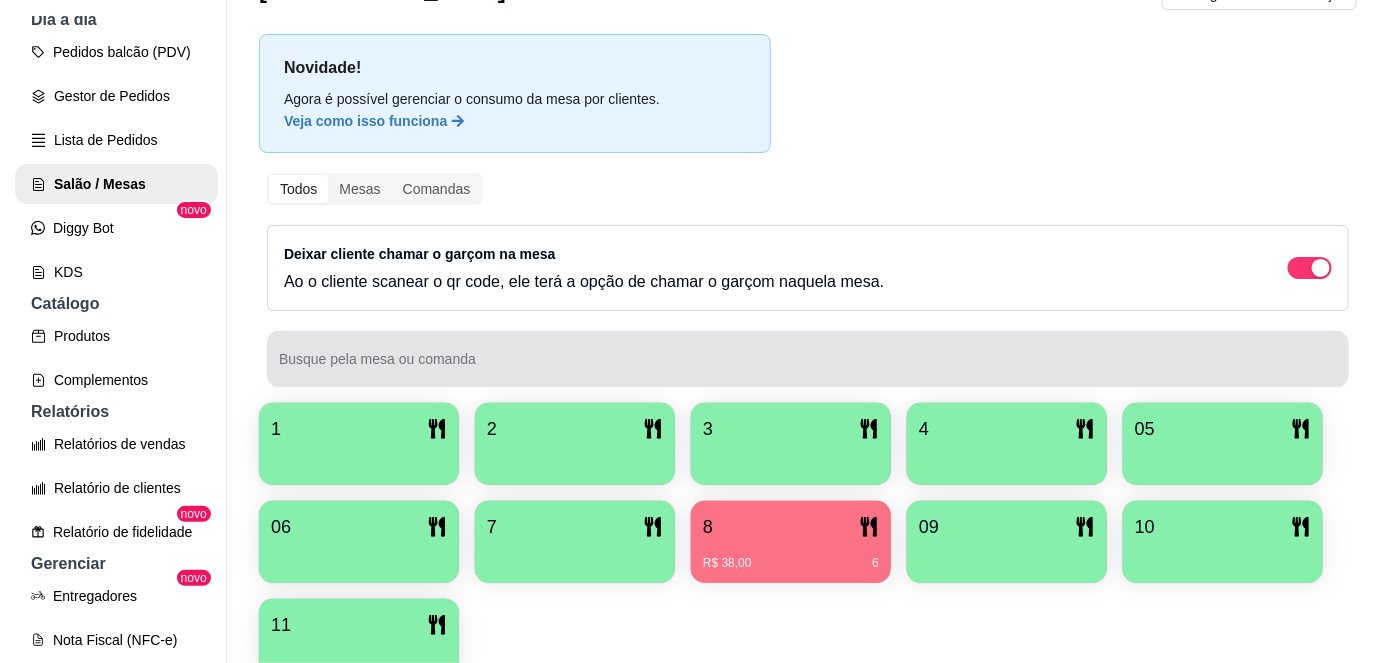scroll, scrollTop: 87, scrollLeft: 0, axis: vertical 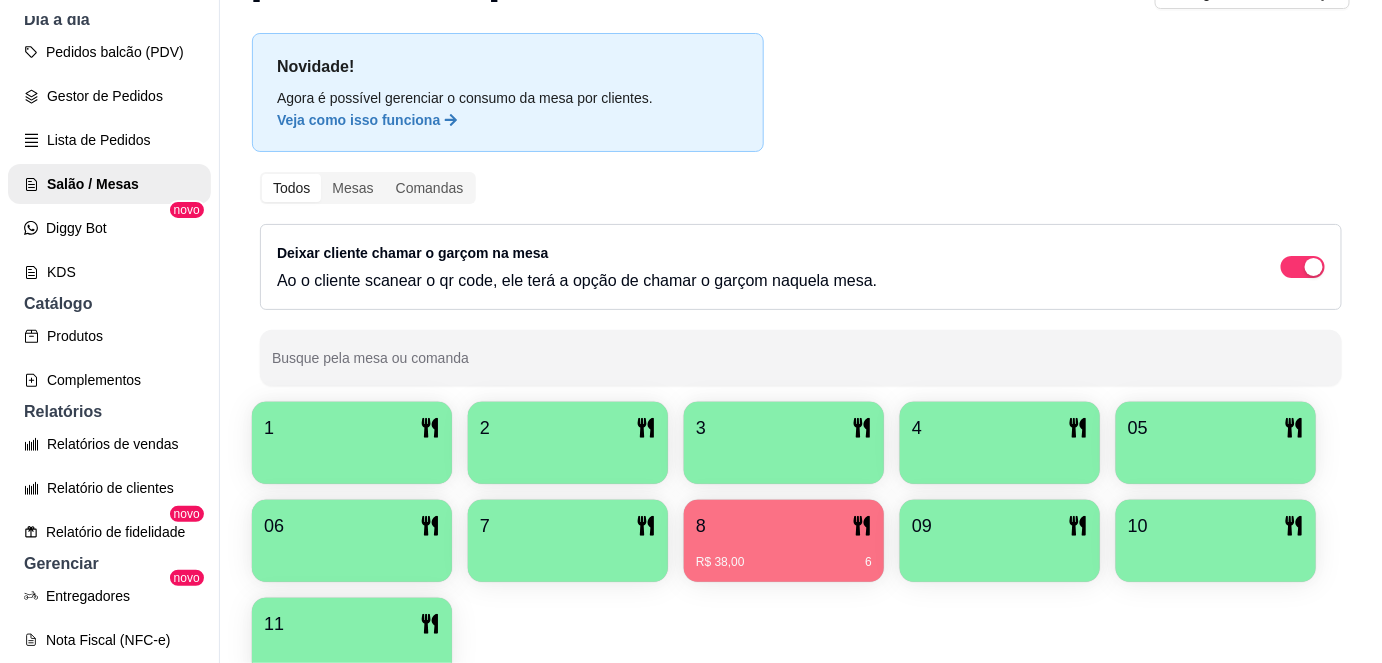 click on "1" at bounding box center (352, 428) 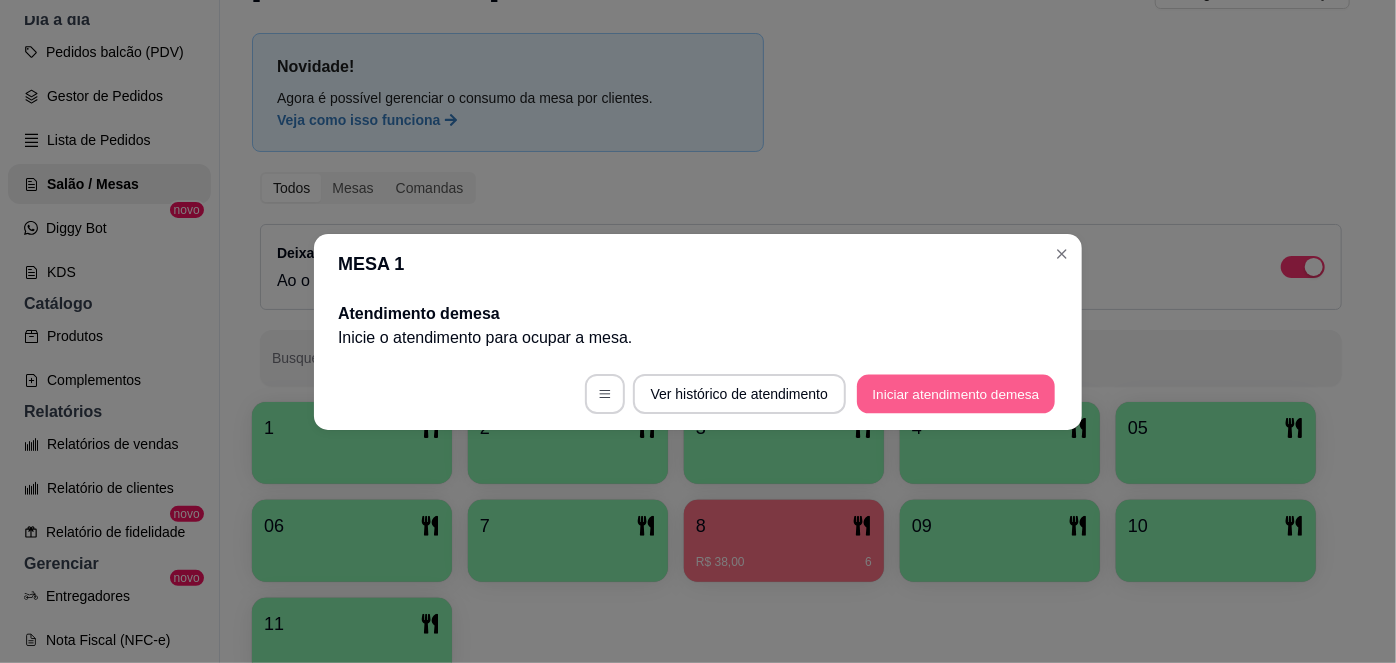 click on "Iniciar atendimento de  mesa" at bounding box center (956, 393) 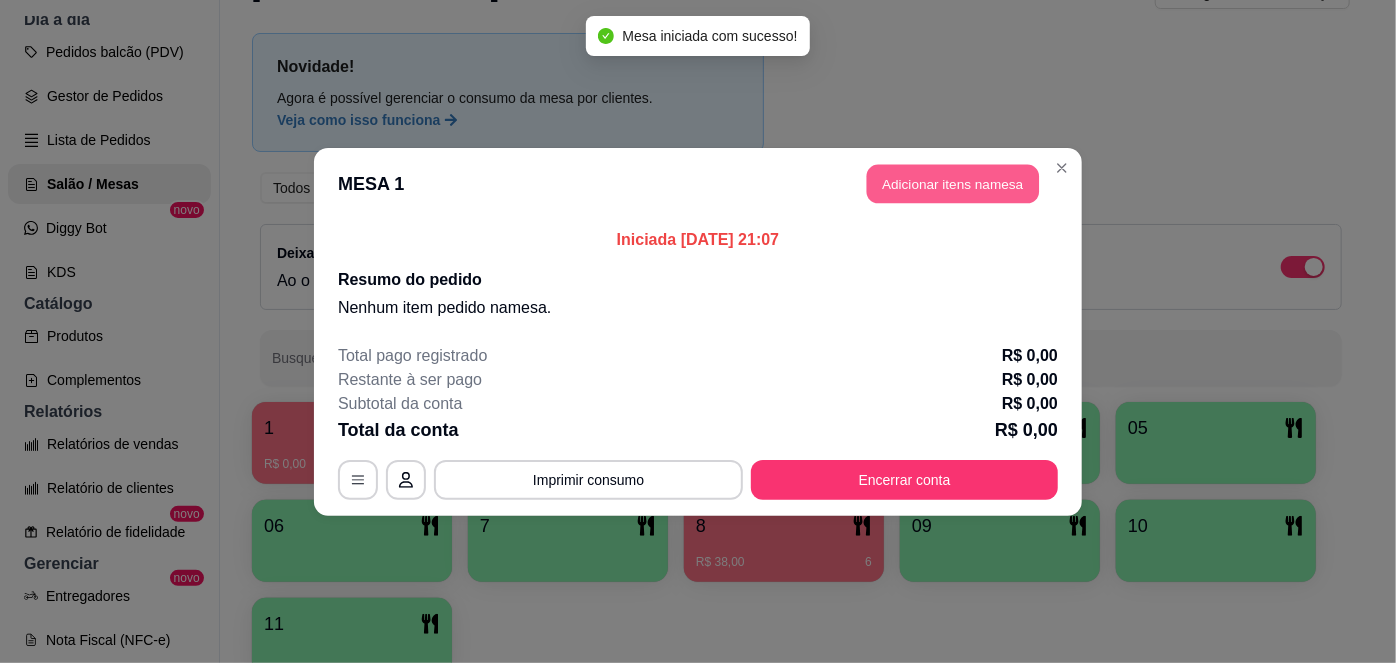 click on "Adicionar itens na  mesa" at bounding box center (953, 183) 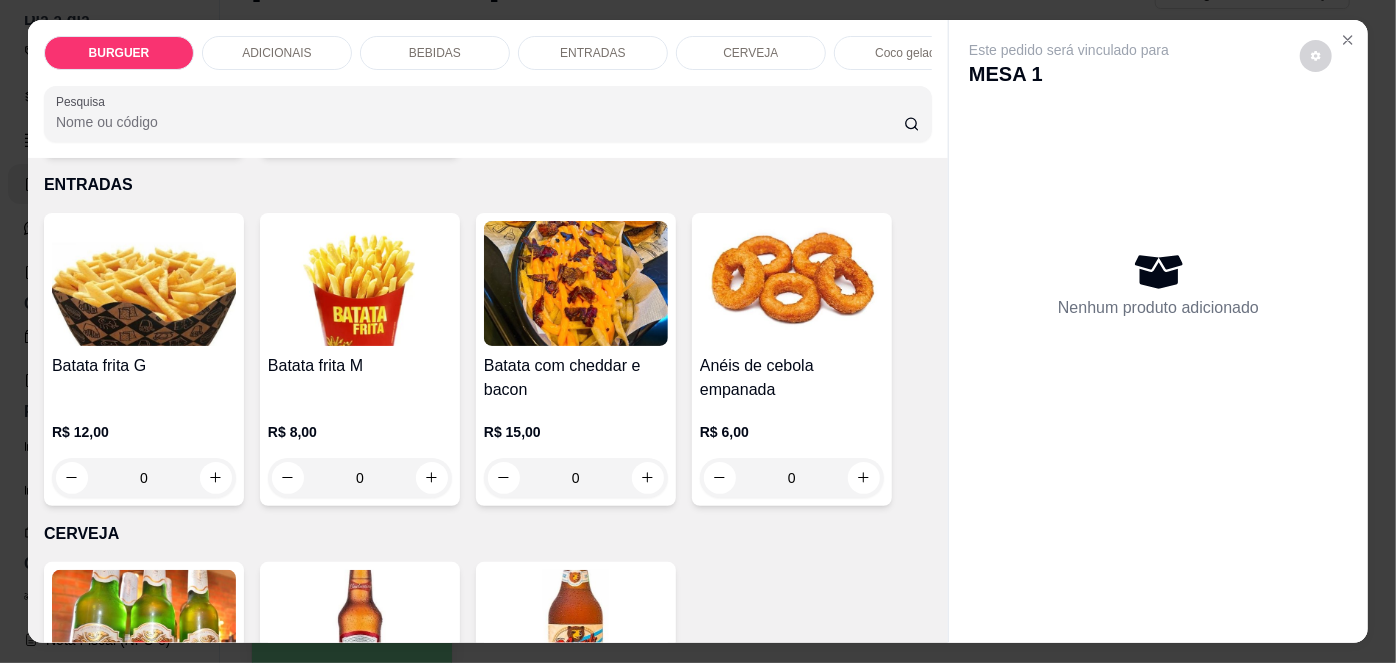 scroll, scrollTop: 2764, scrollLeft: 0, axis: vertical 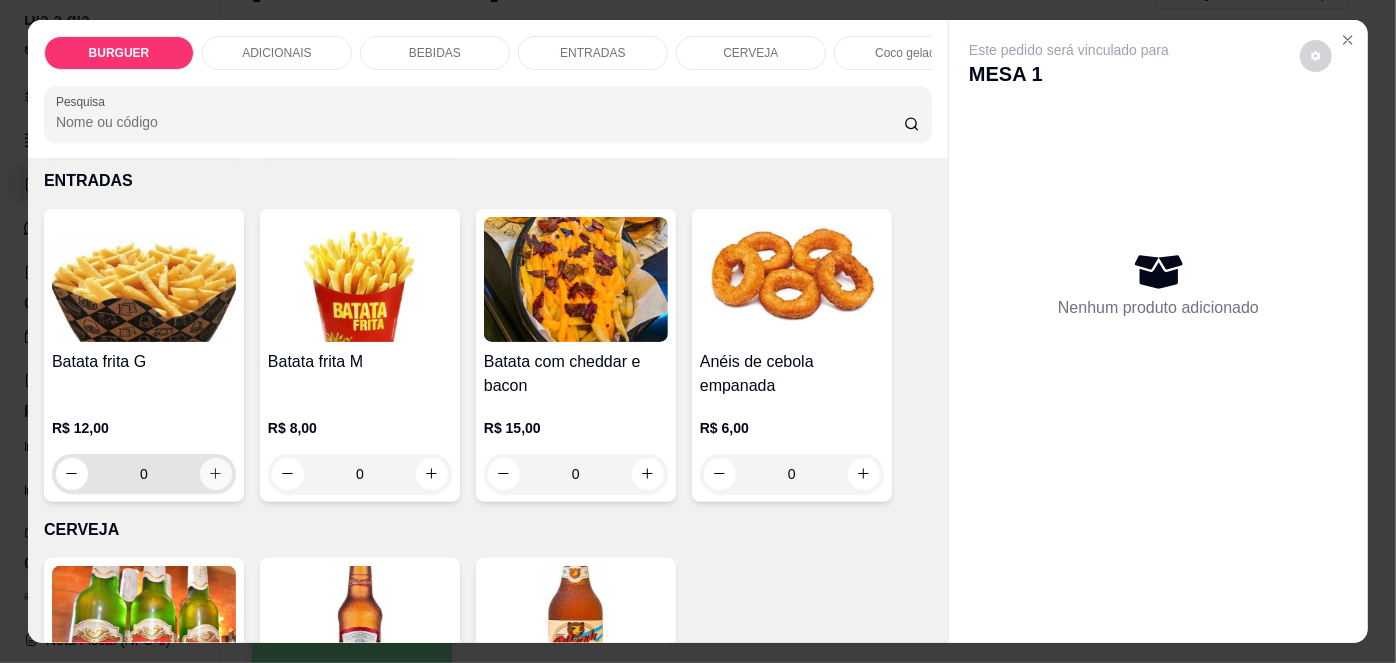 click 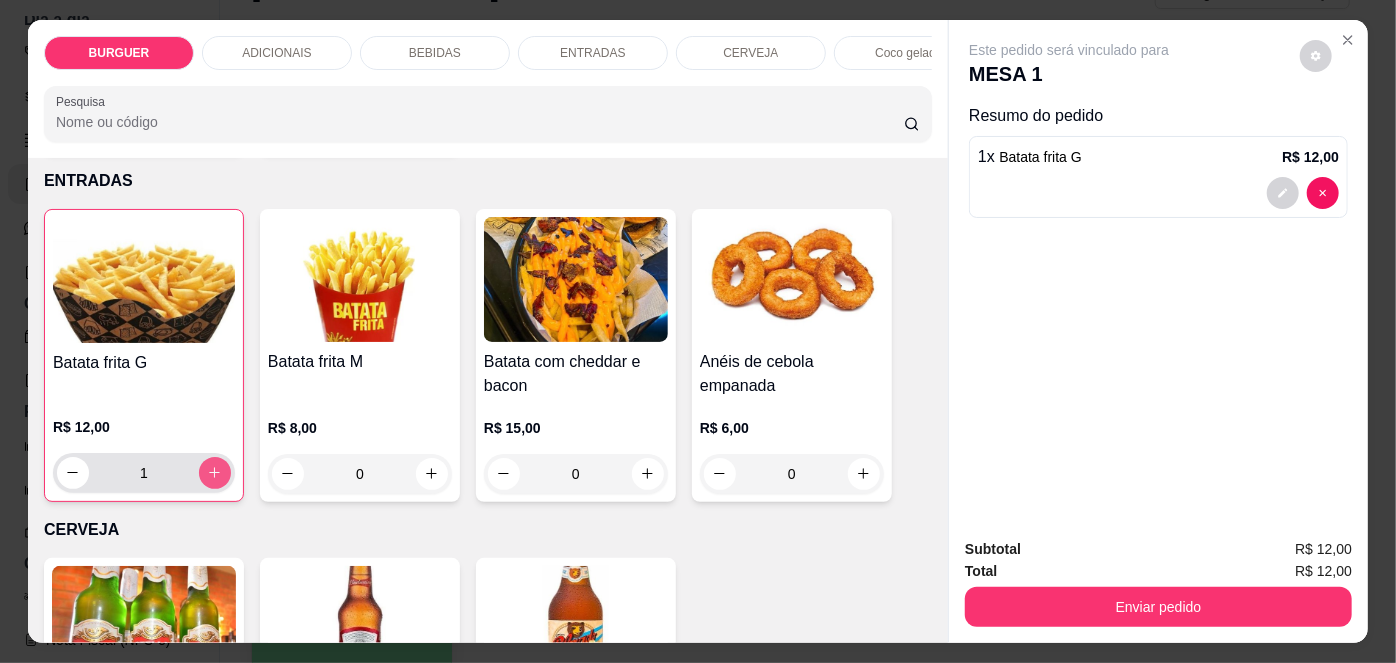 type on "1" 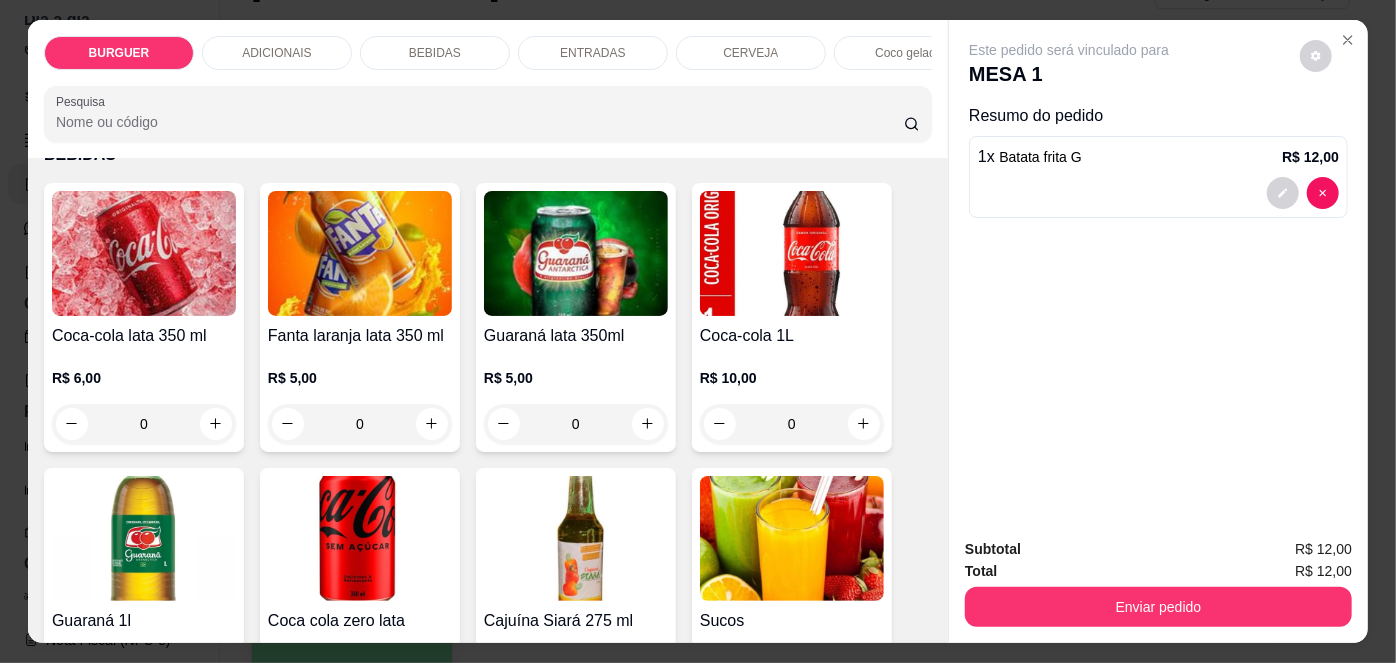 scroll, scrollTop: 1608, scrollLeft: 0, axis: vertical 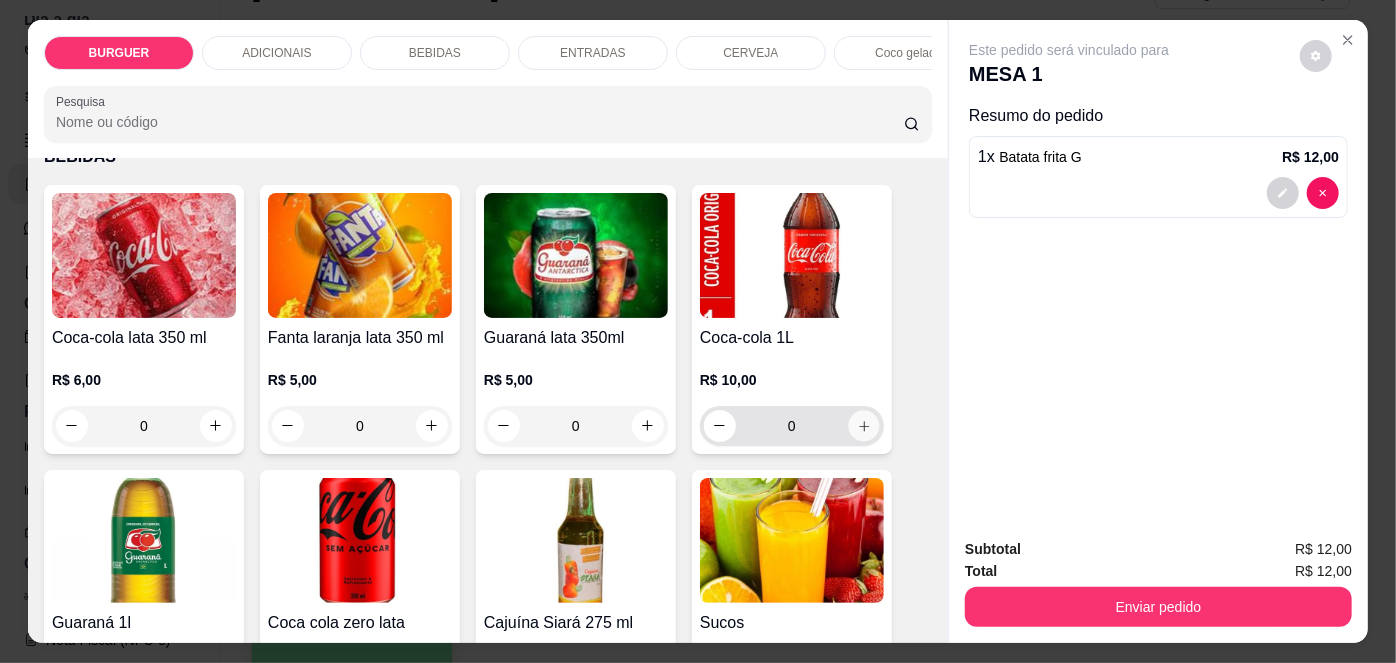 click 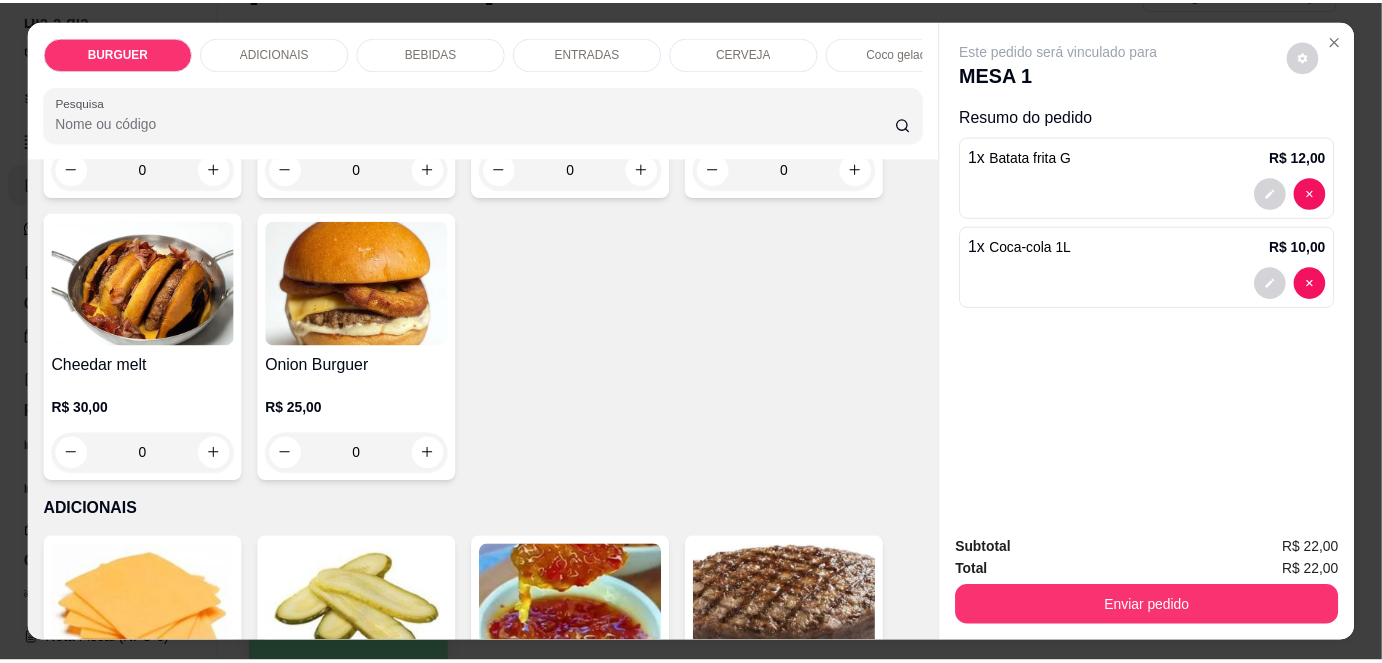 scroll, scrollTop: 654, scrollLeft: 0, axis: vertical 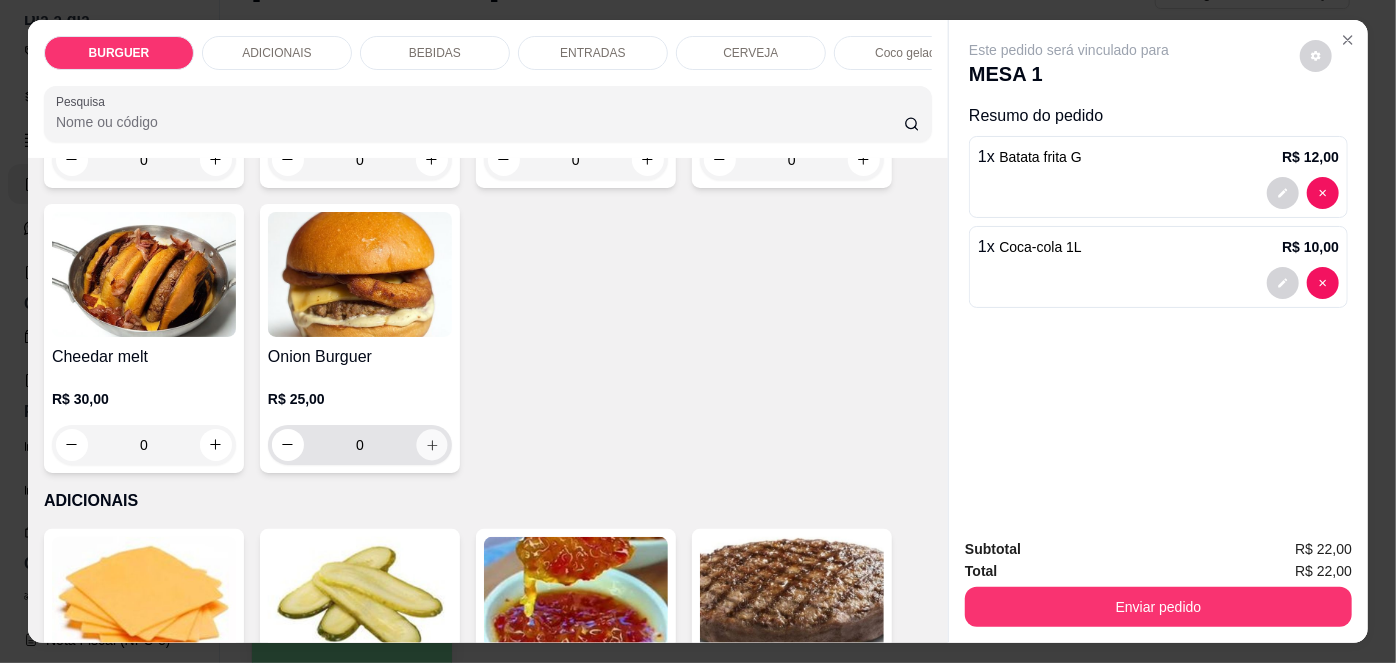 click 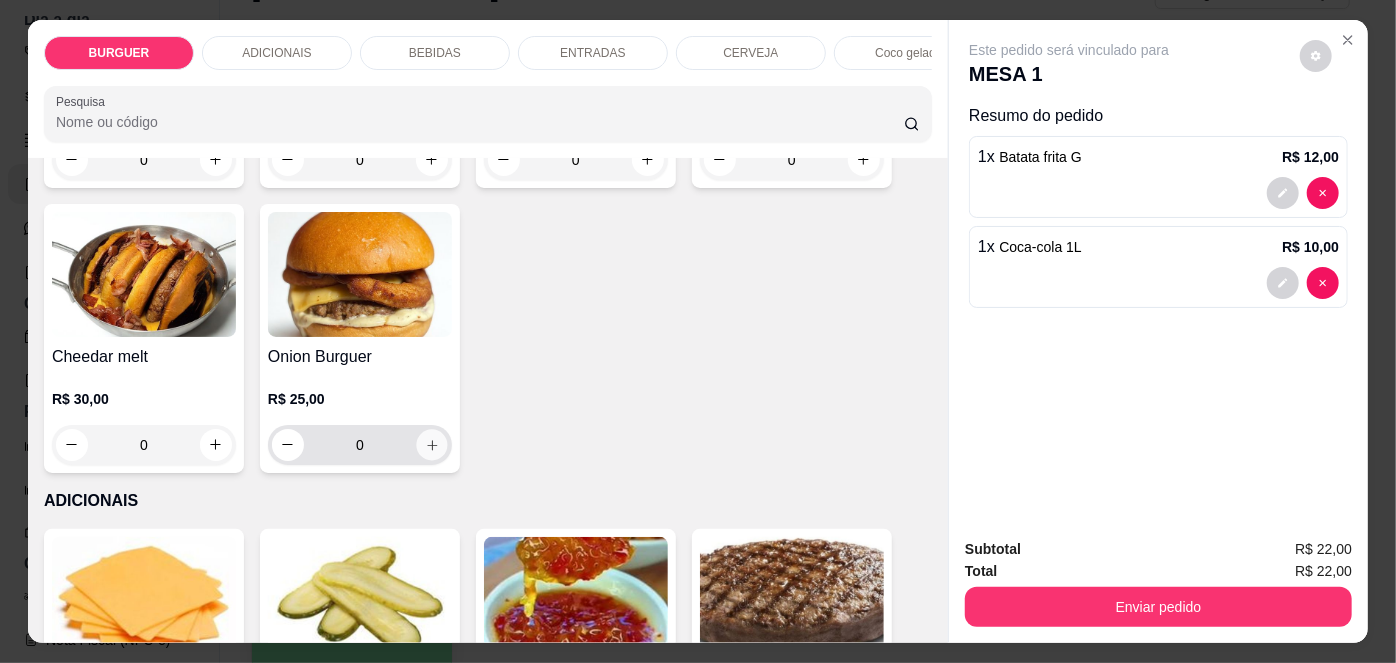 type on "1" 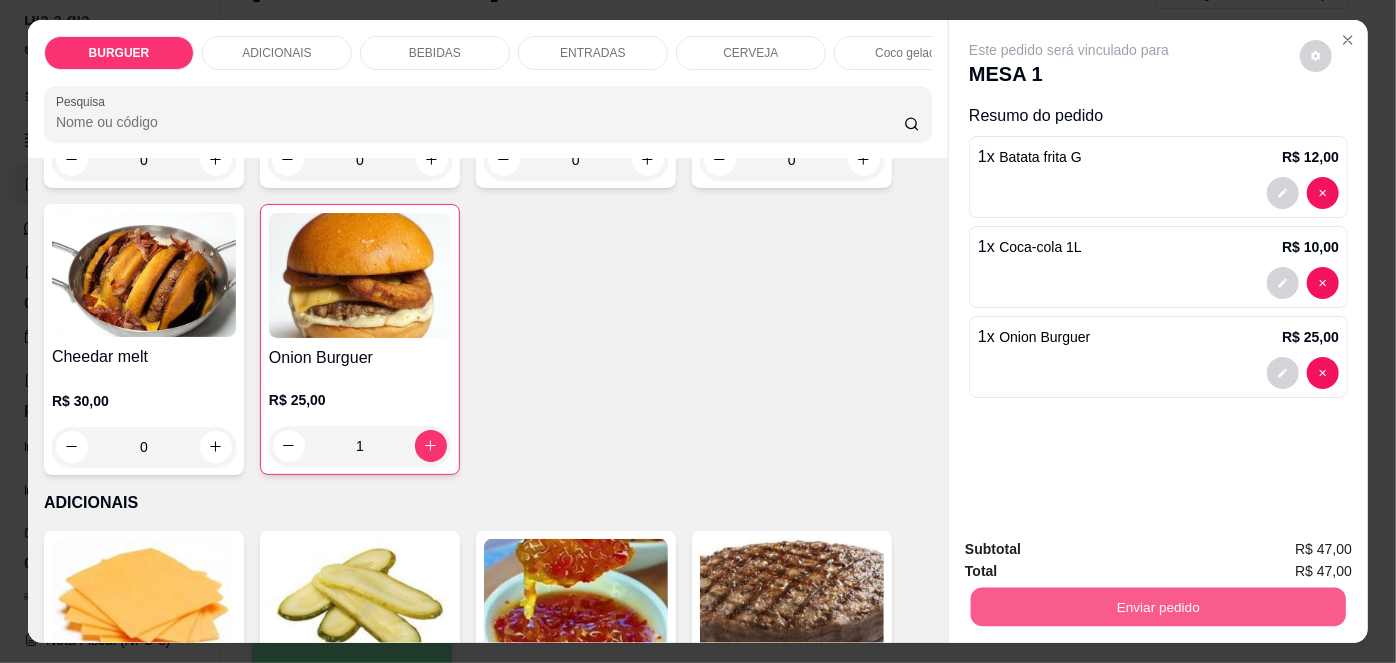 click on "Enviar pedido" at bounding box center [1158, 607] 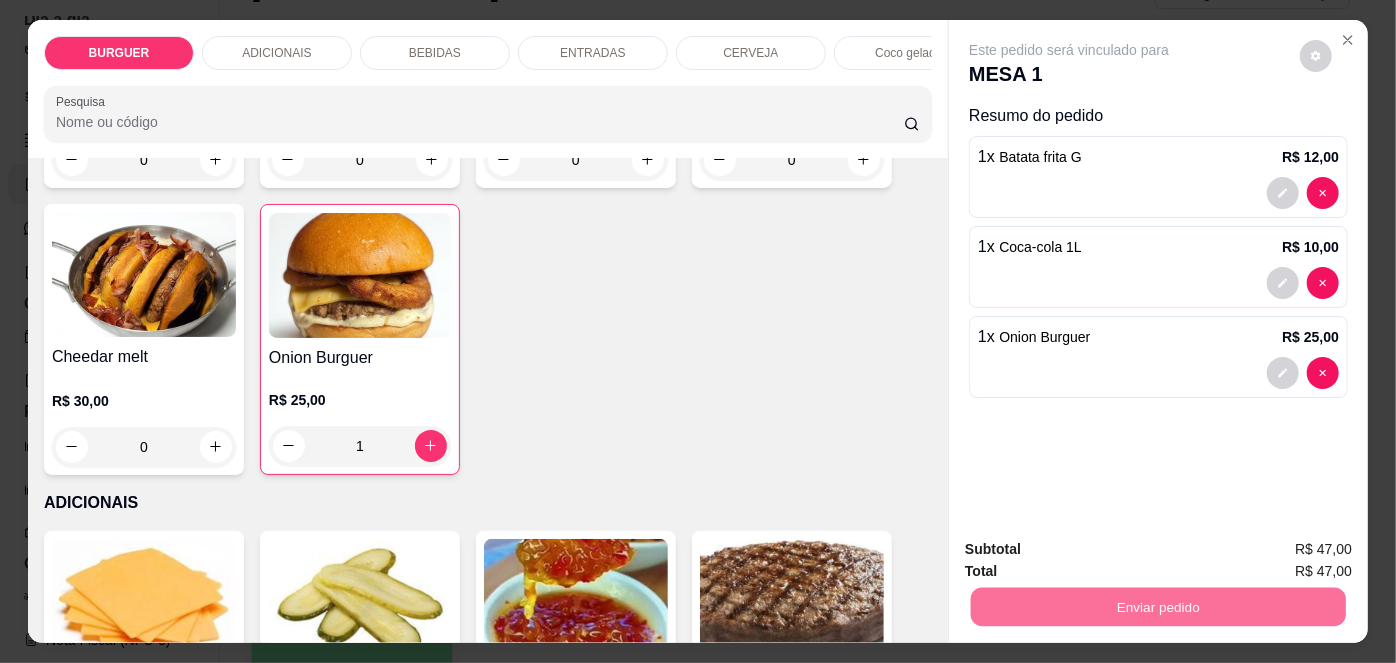 click on "Não registrar e enviar pedido" at bounding box center (1093, 552) 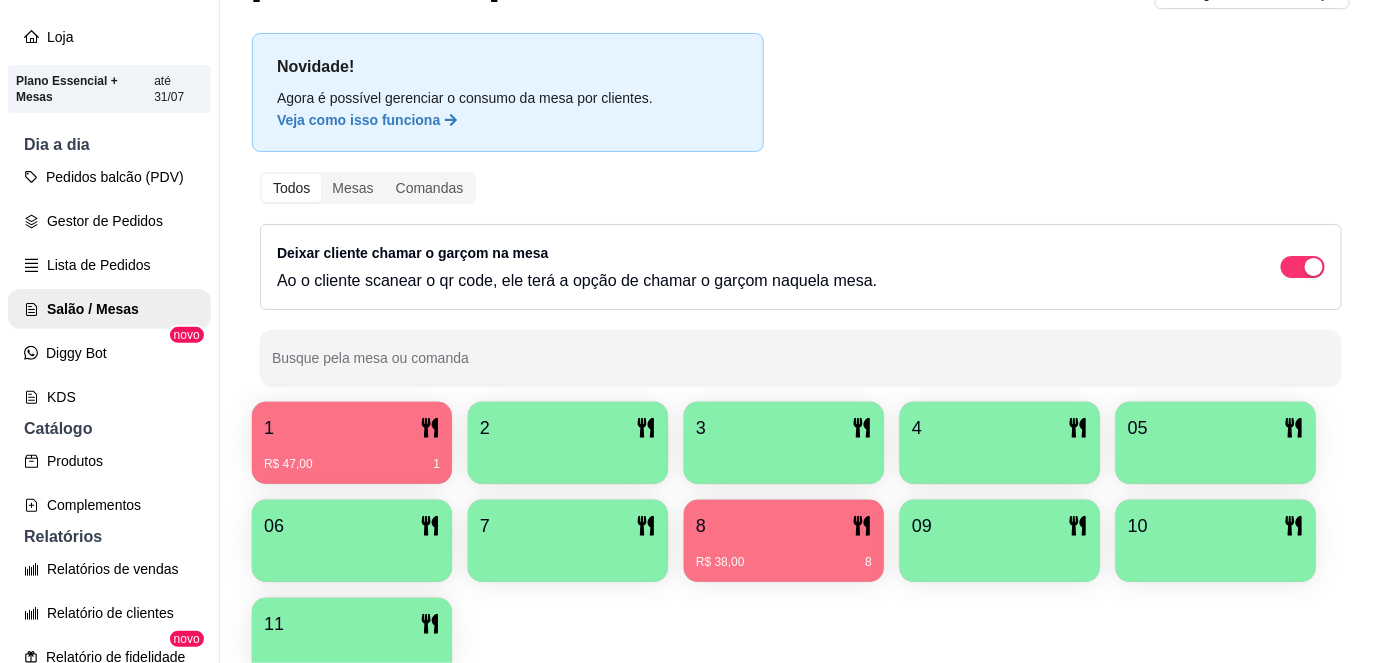 scroll, scrollTop: 0, scrollLeft: 0, axis: both 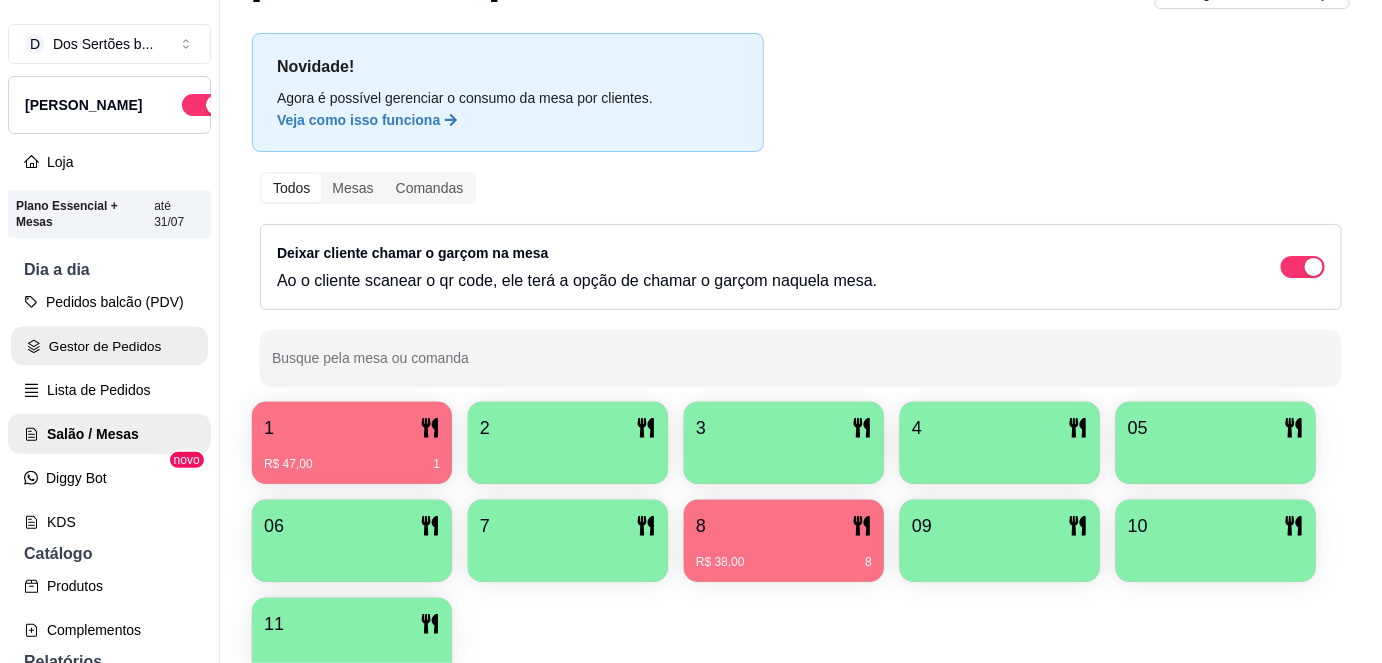 click on "Gestor de Pedidos" at bounding box center [109, 346] 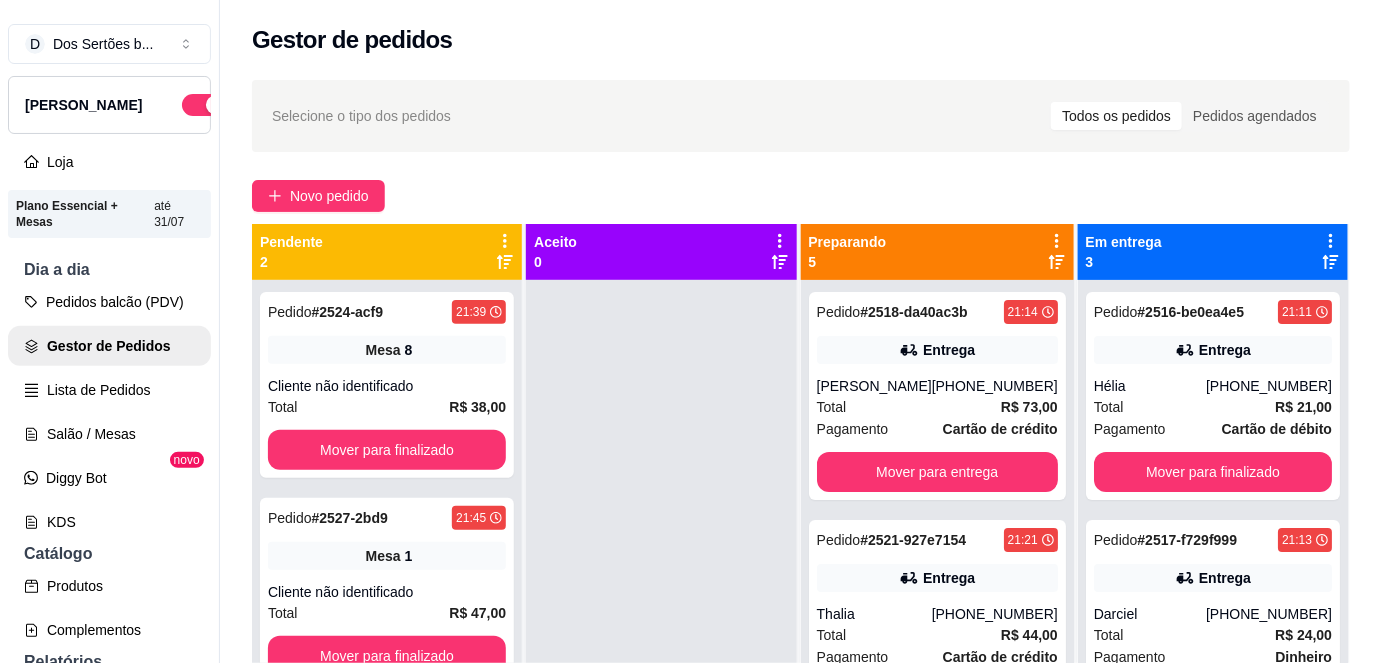 scroll, scrollTop: 56, scrollLeft: 0, axis: vertical 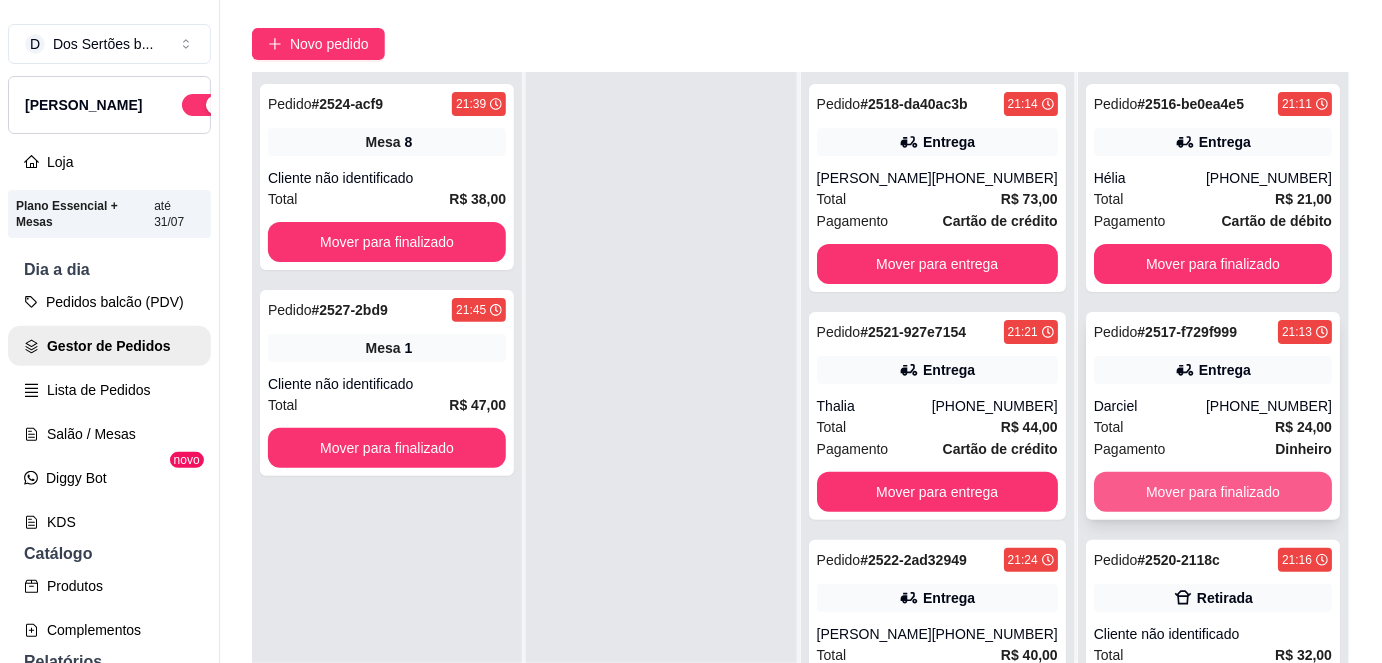 click on "Mover para finalizado" at bounding box center [1213, 492] 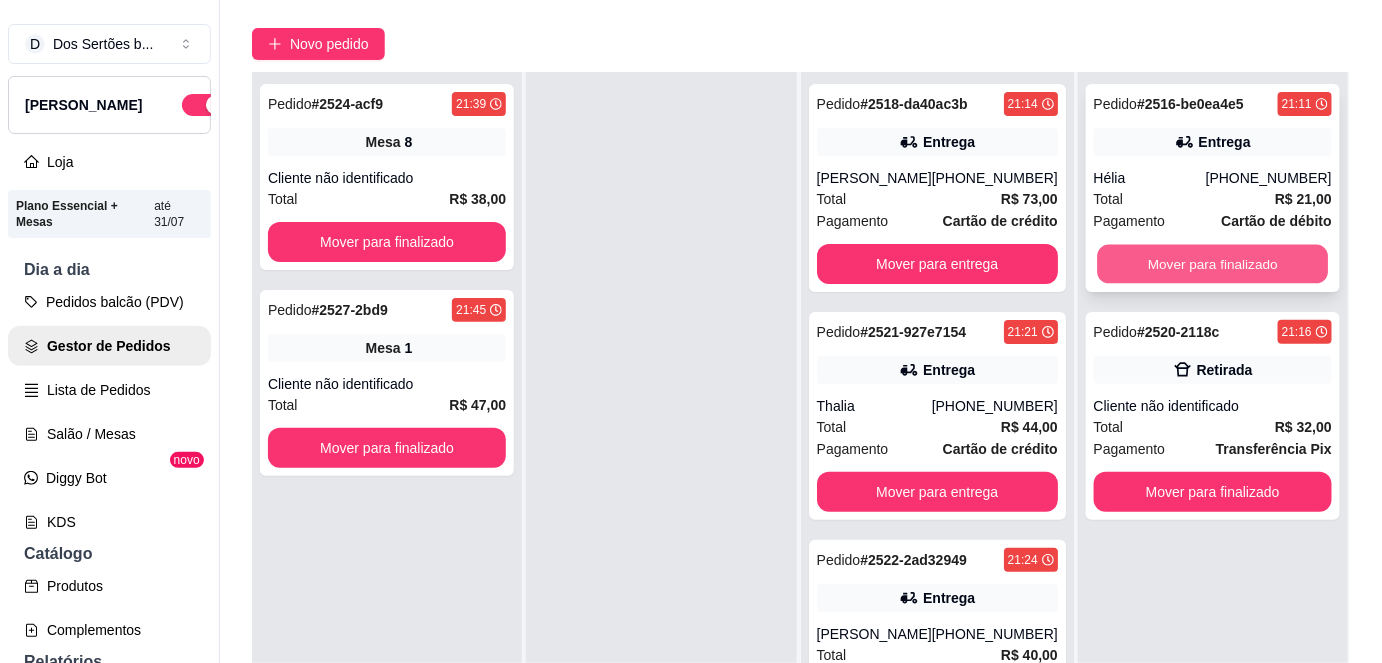 click on "Mover para finalizado" at bounding box center (1212, 264) 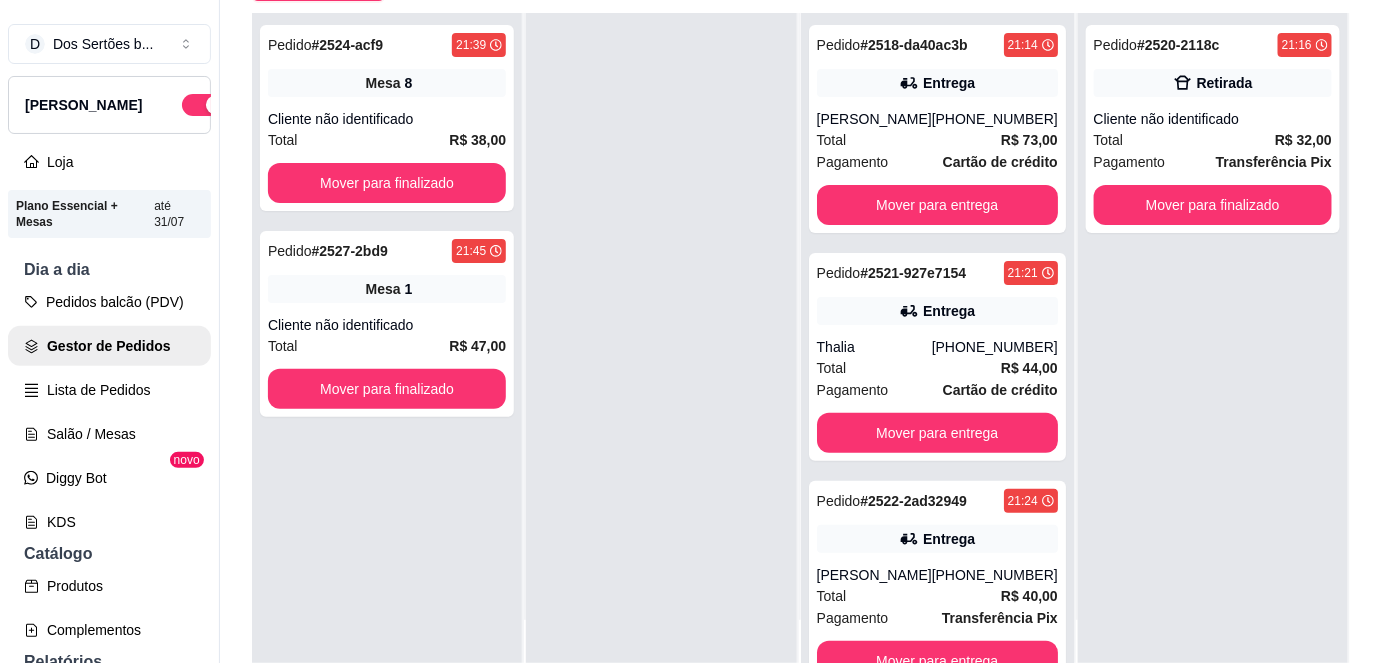 scroll, scrollTop: 233, scrollLeft: 0, axis: vertical 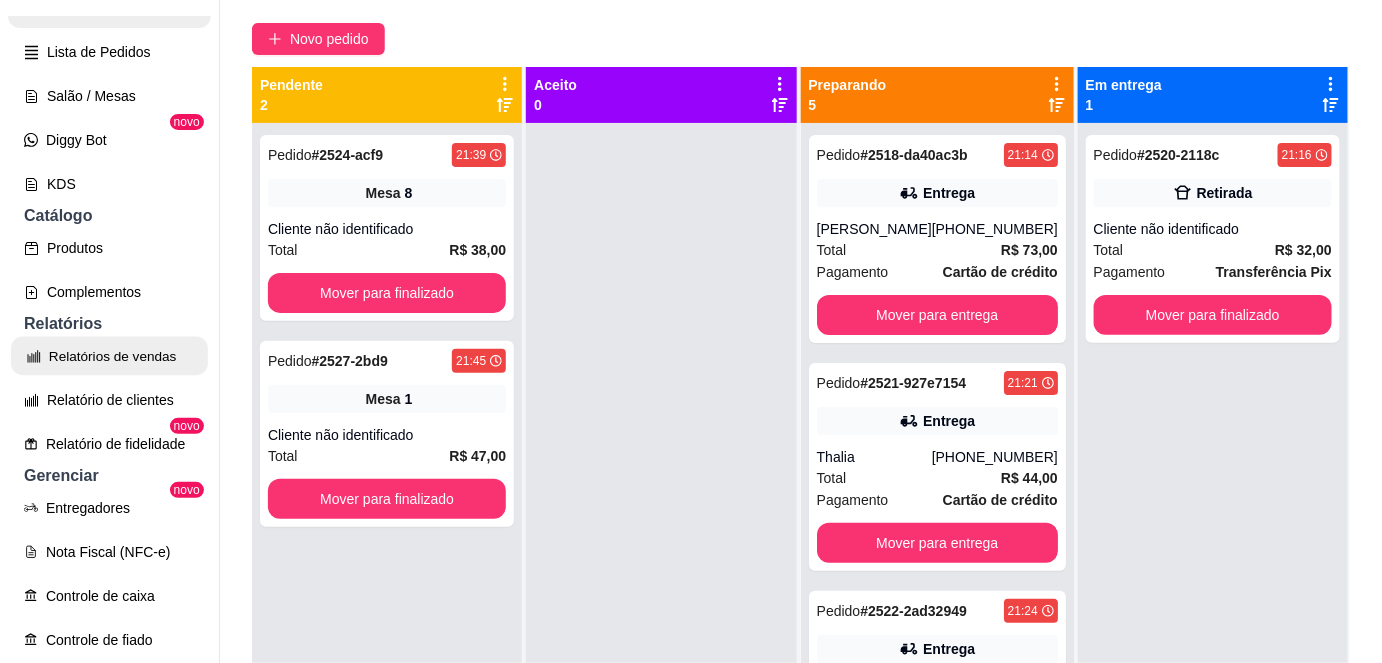 click on "Relatórios de vendas" at bounding box center (109, 356) 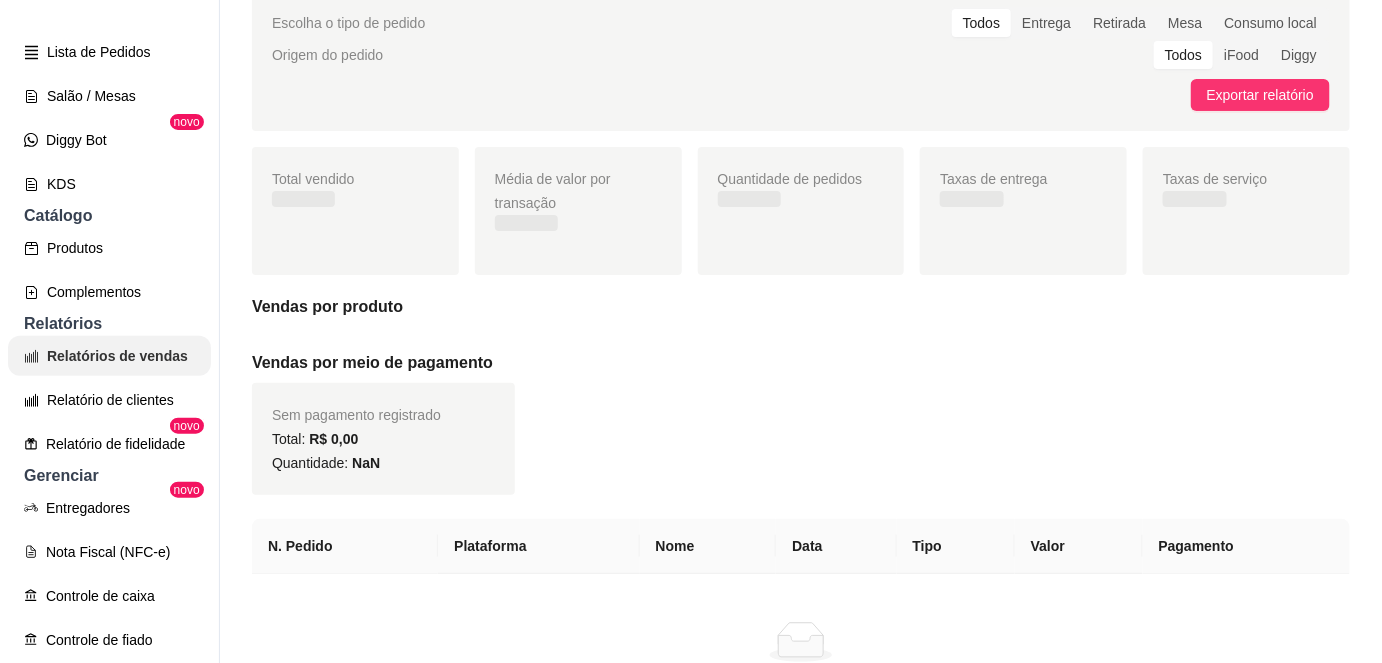 scroll, scrollTop: 0, scrollLeft: 0, axis: both 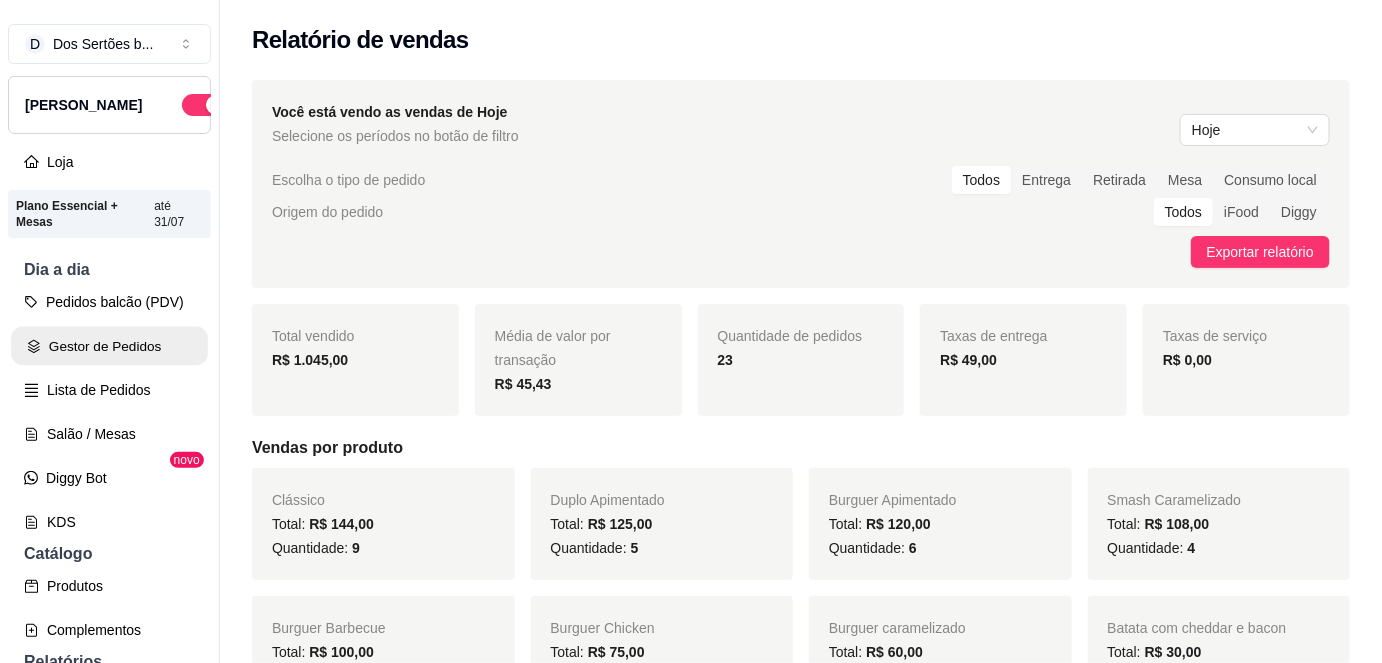 click on "Gestor de Pedidos" at bounding box center [109, 346] 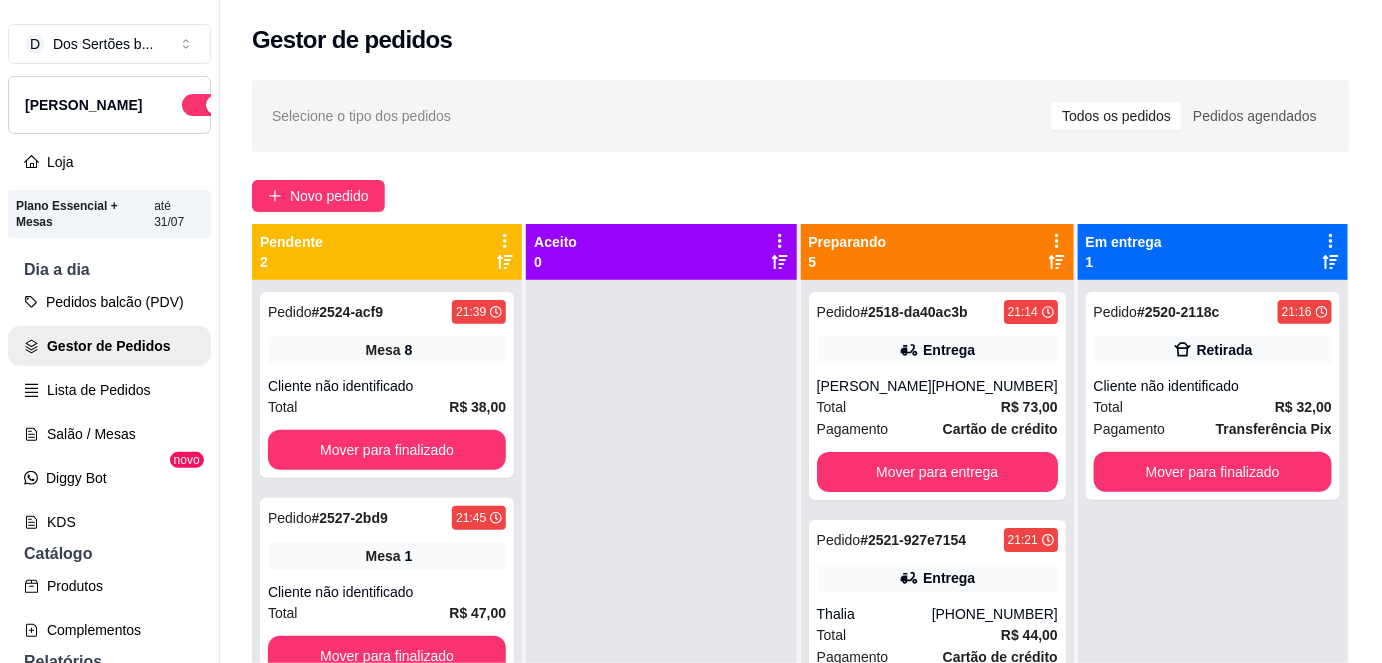 scroll, scrollTop: 56, scrollLeft: 0, axis: vertical 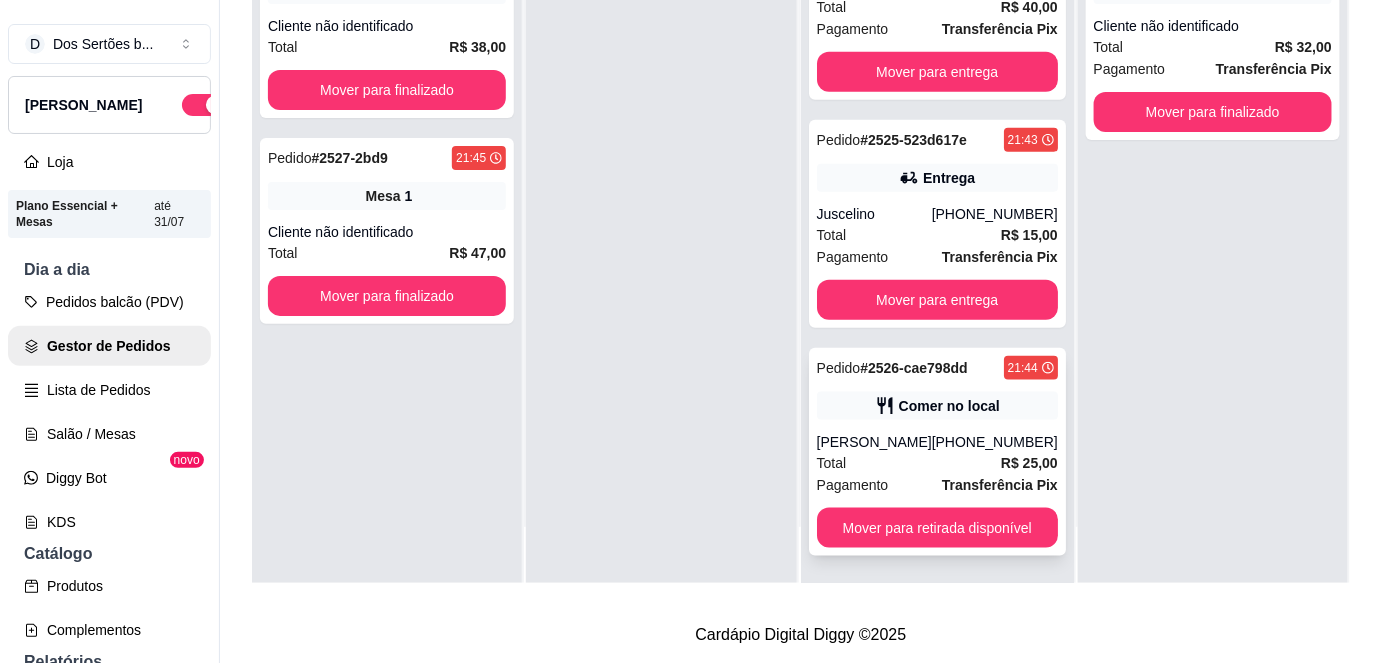 click on "Total R$ 25,00" at bounding box center (937, 463) 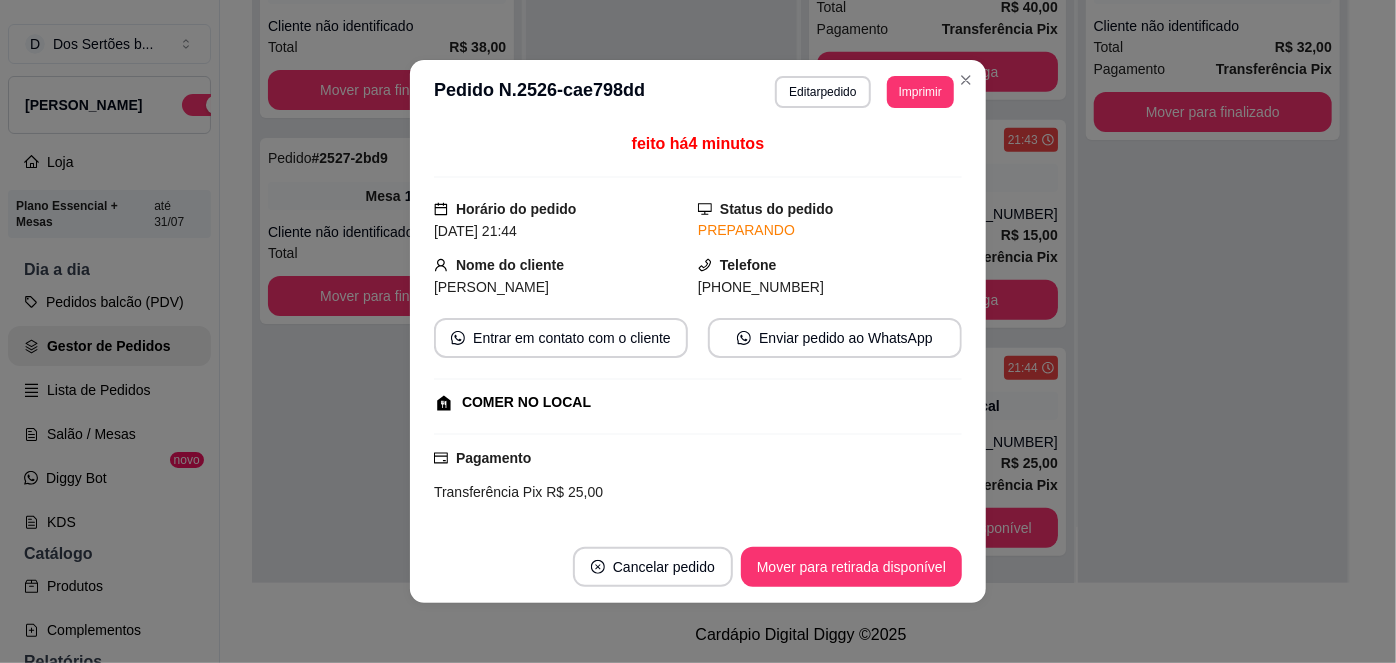 scroll, scrollTop: 279, scrollLeft: 0, axis: vertical 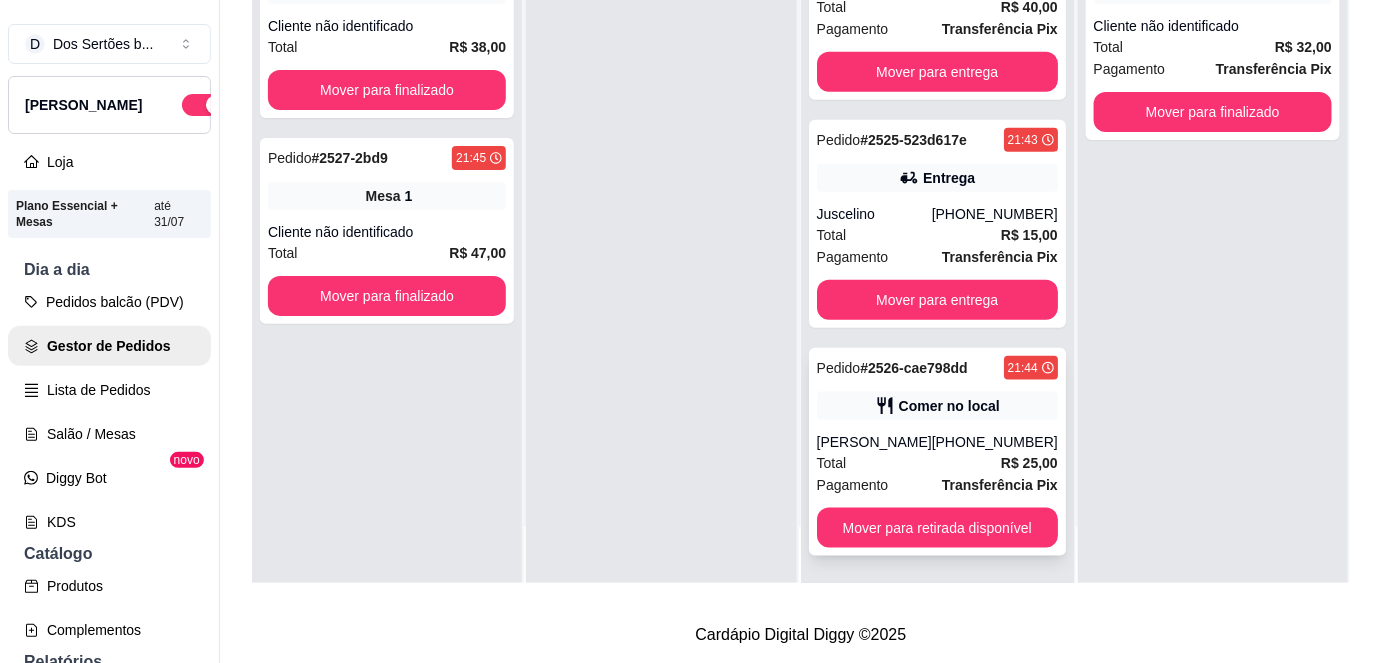 click on "[PERSON_NAME]" at bounding box center [874, 442] 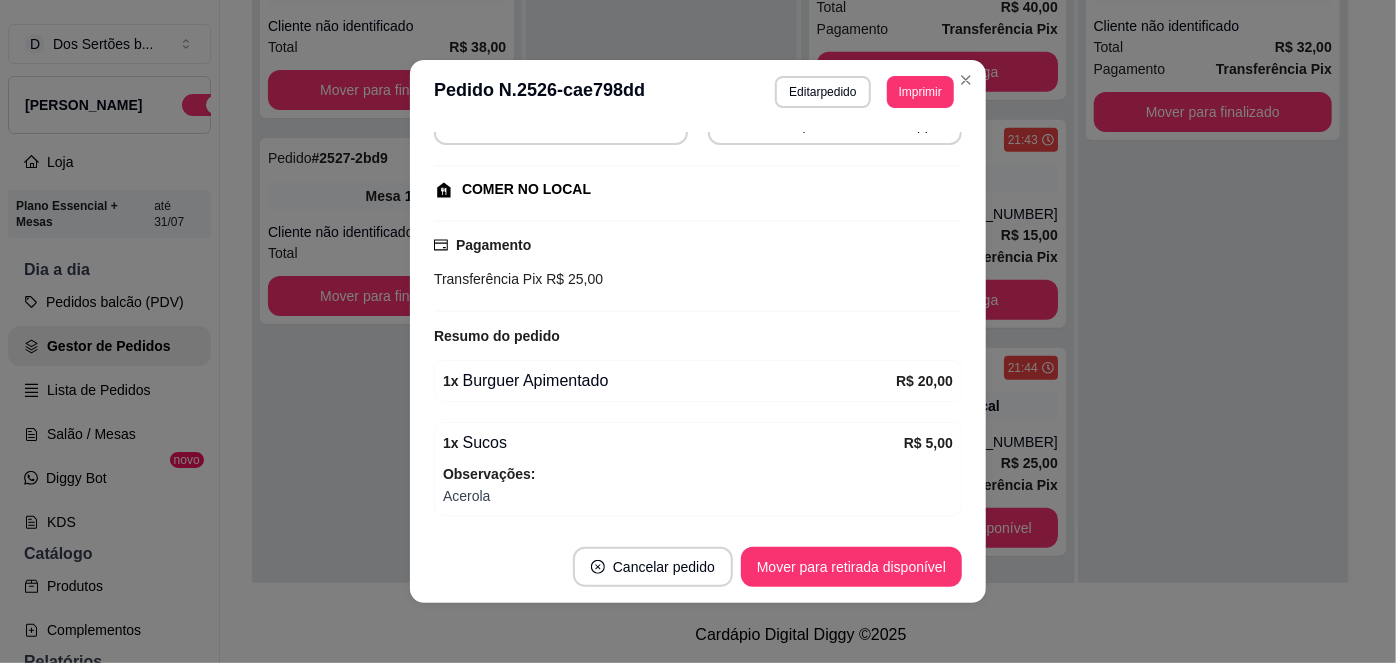 scroll, scrollTop: 279, scrollLeft: 0, axis: vertical 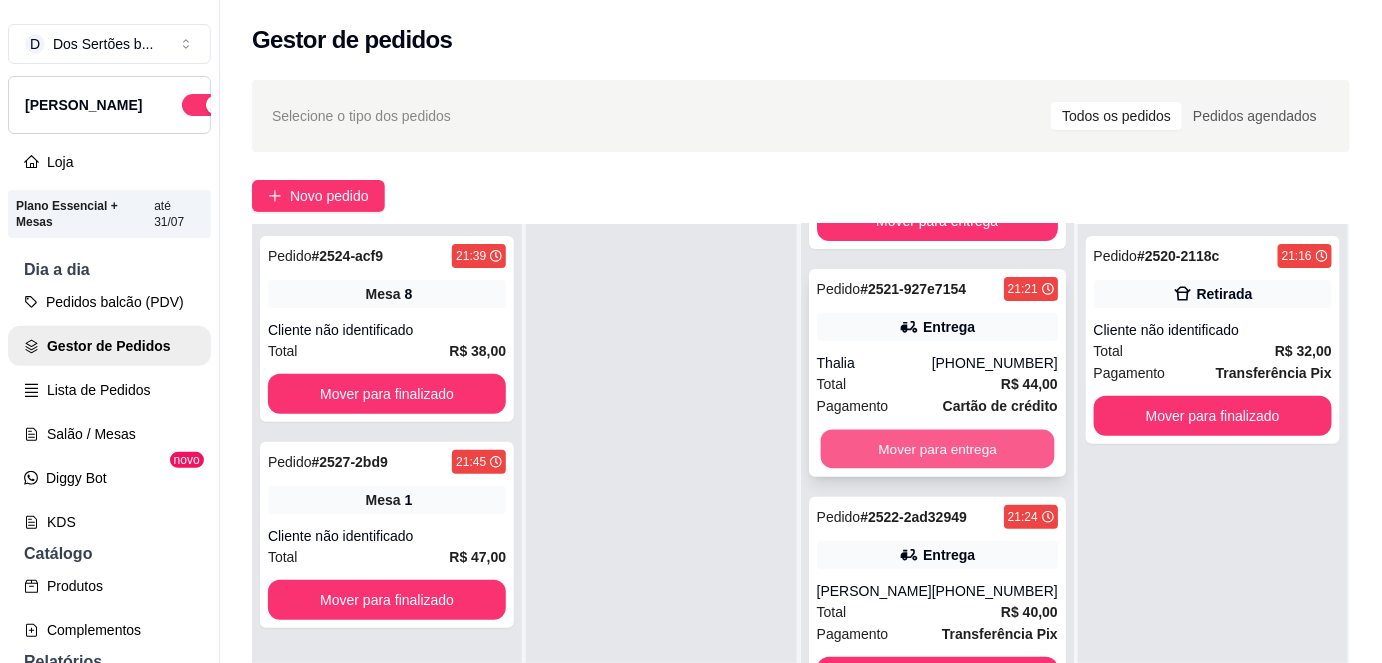 click on "Mover para entrega" at bounding box center [937, 449] 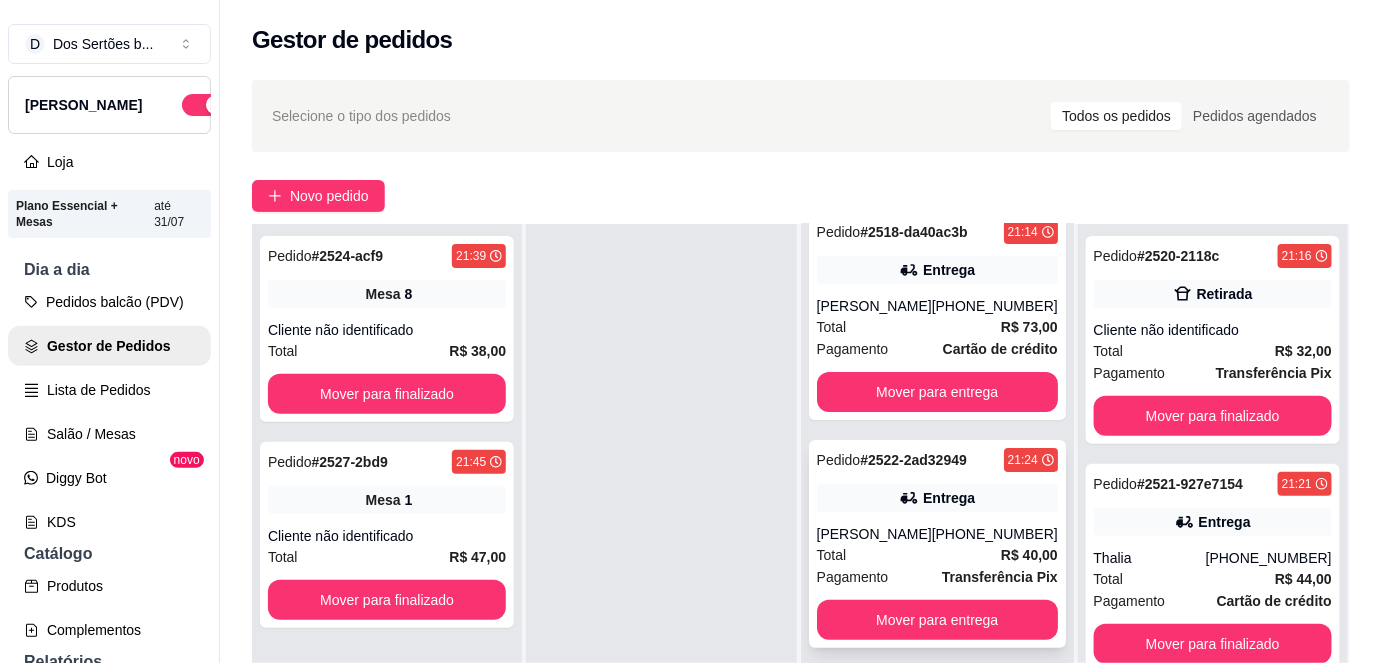 scroll, scrollTop: 24, scrollLeft: 0, axis: vertical 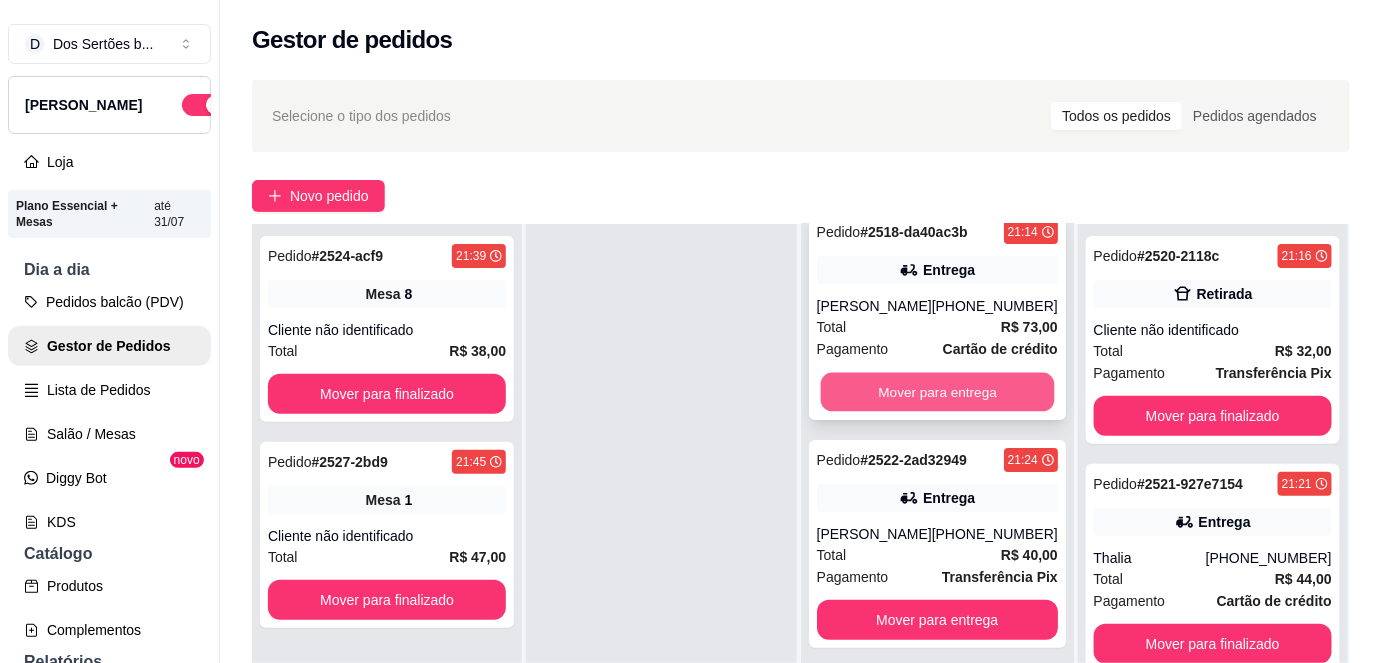 click on "Mover para entrega" at bounding box center (937, 392) 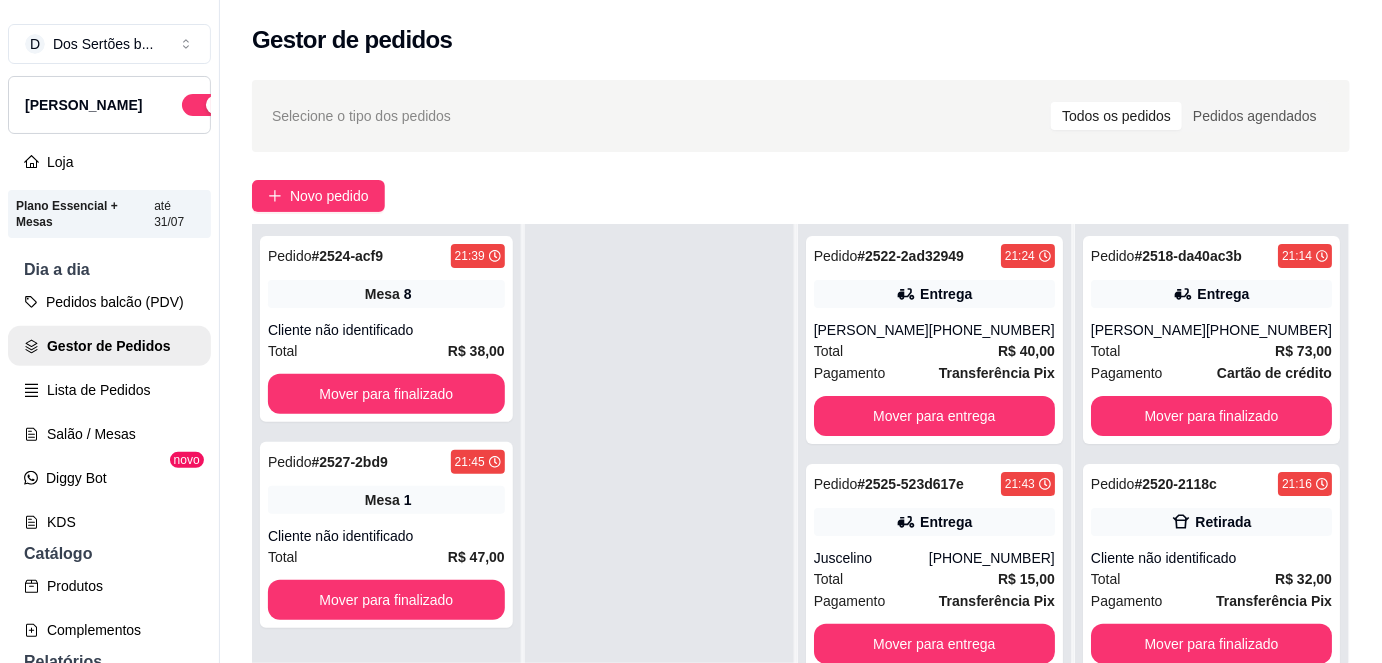 scroll, scrollTop: 0, scrollLeft: 0, axis: both 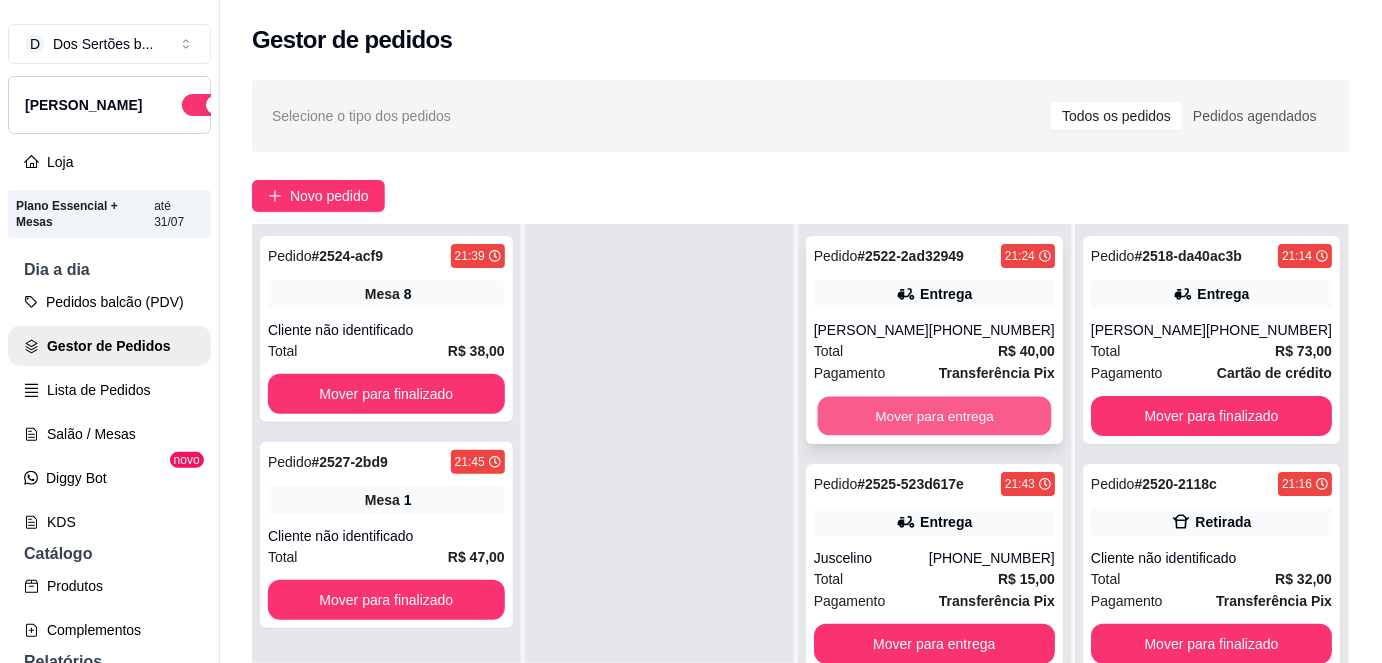 click on "Mover para entrega" at bounding box center [934, 416] 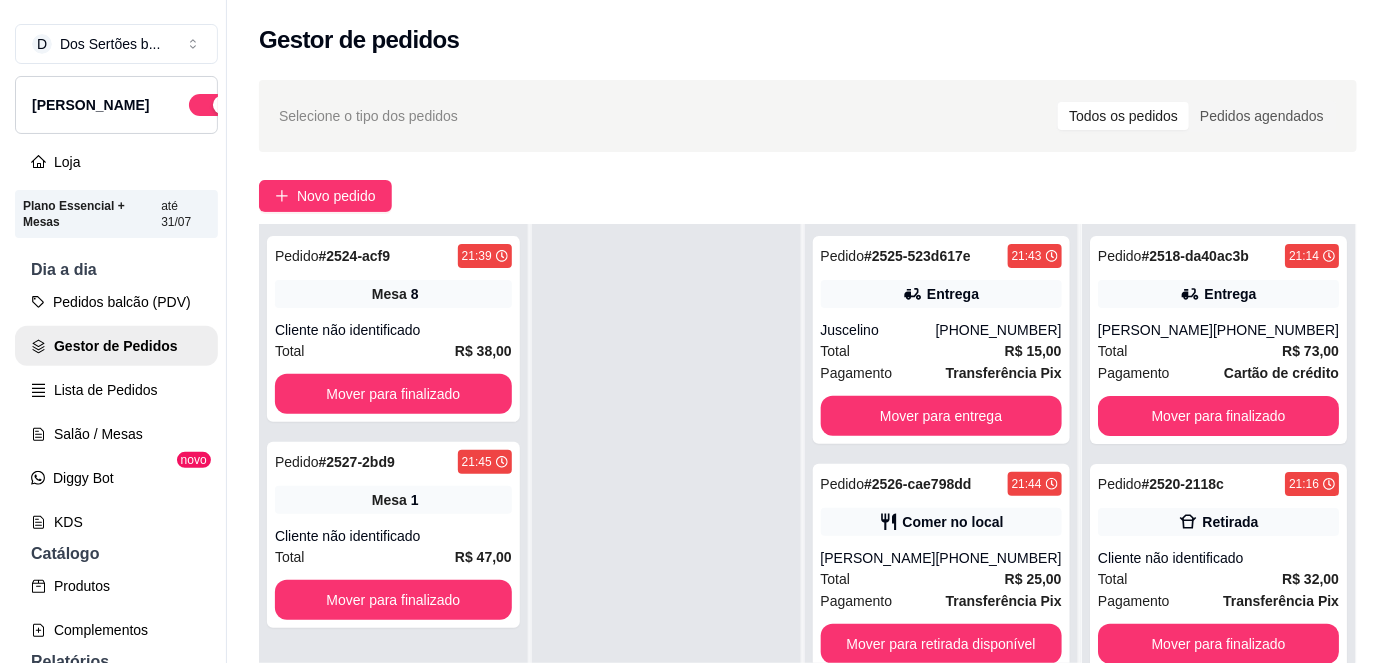 scroll, scrollTop: 0, scrollLeft: 0, axis: both 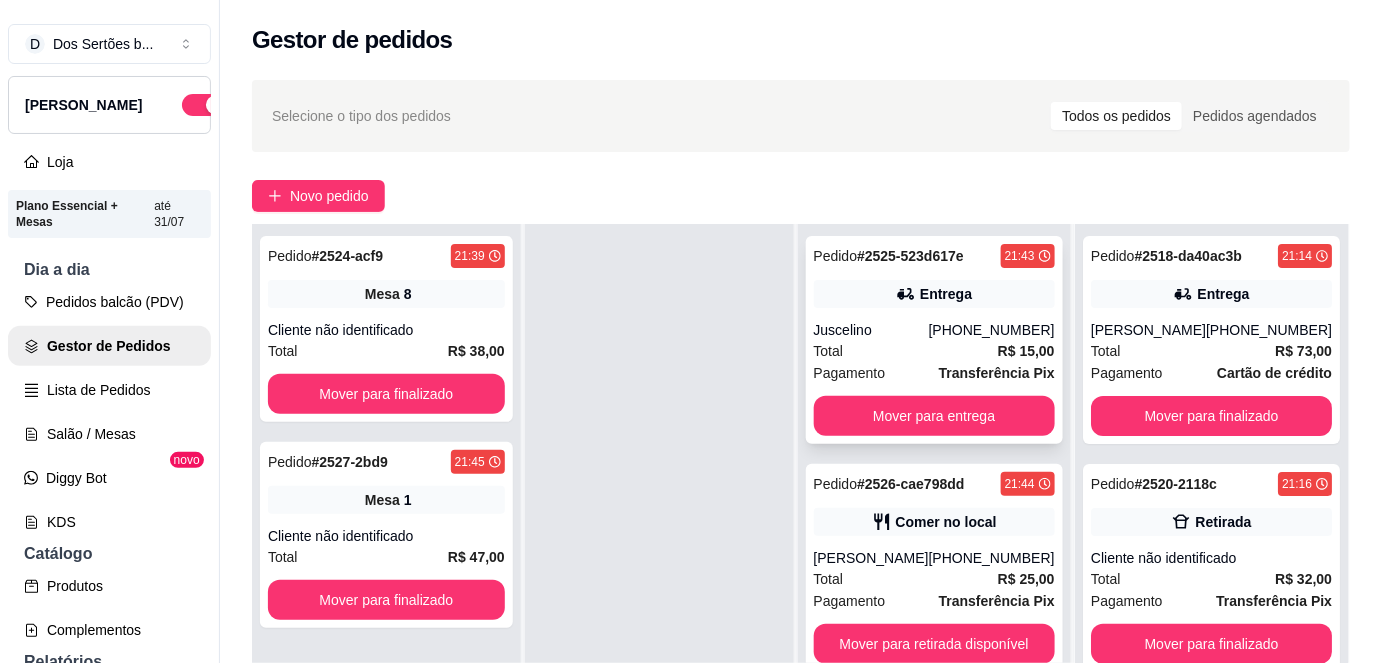click on "Juscelino" at bounding box center [871, 330] 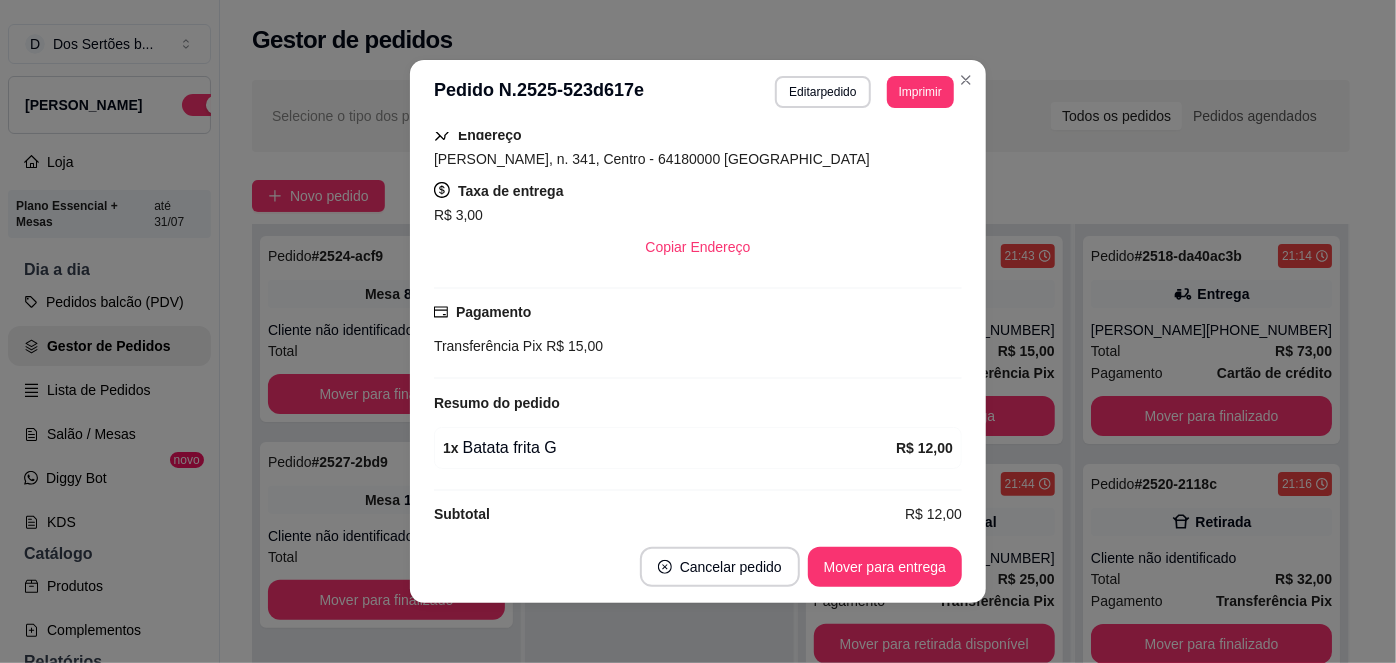 scroll, scrollTop: 381, scrollLeft: 0, axis: vertical 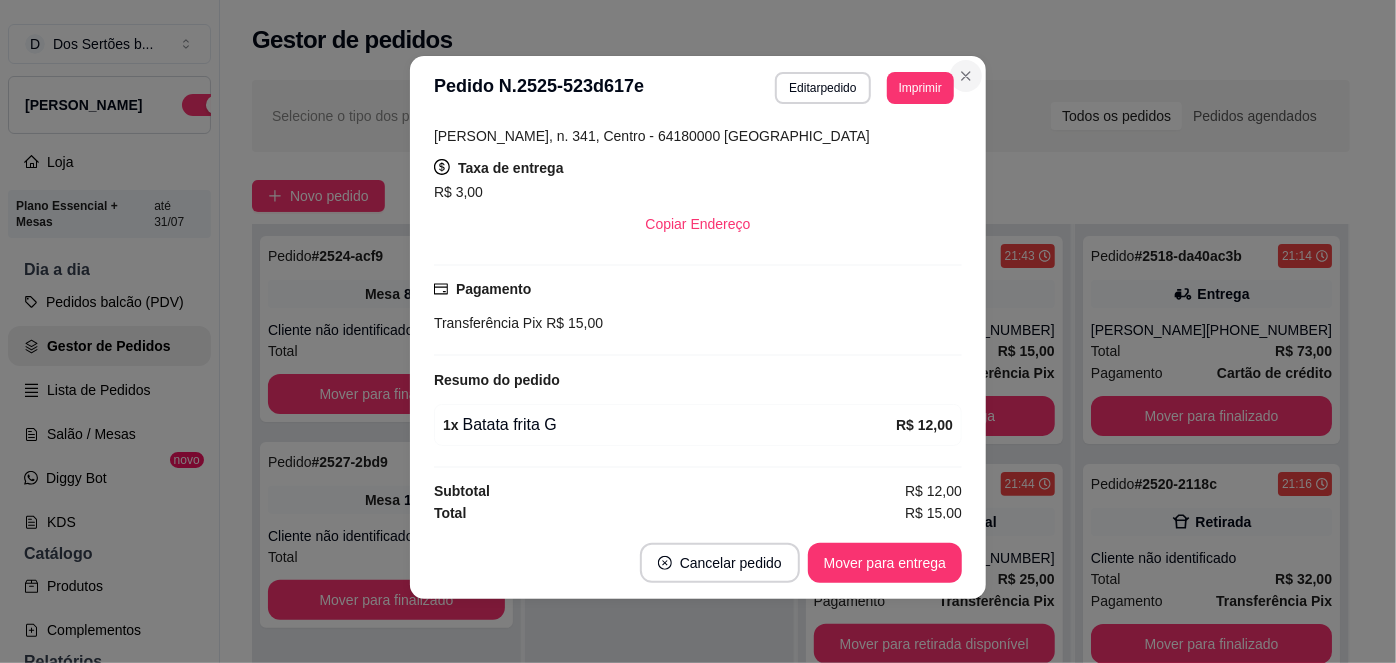 click on "**********" at bounding box center [698, 327] 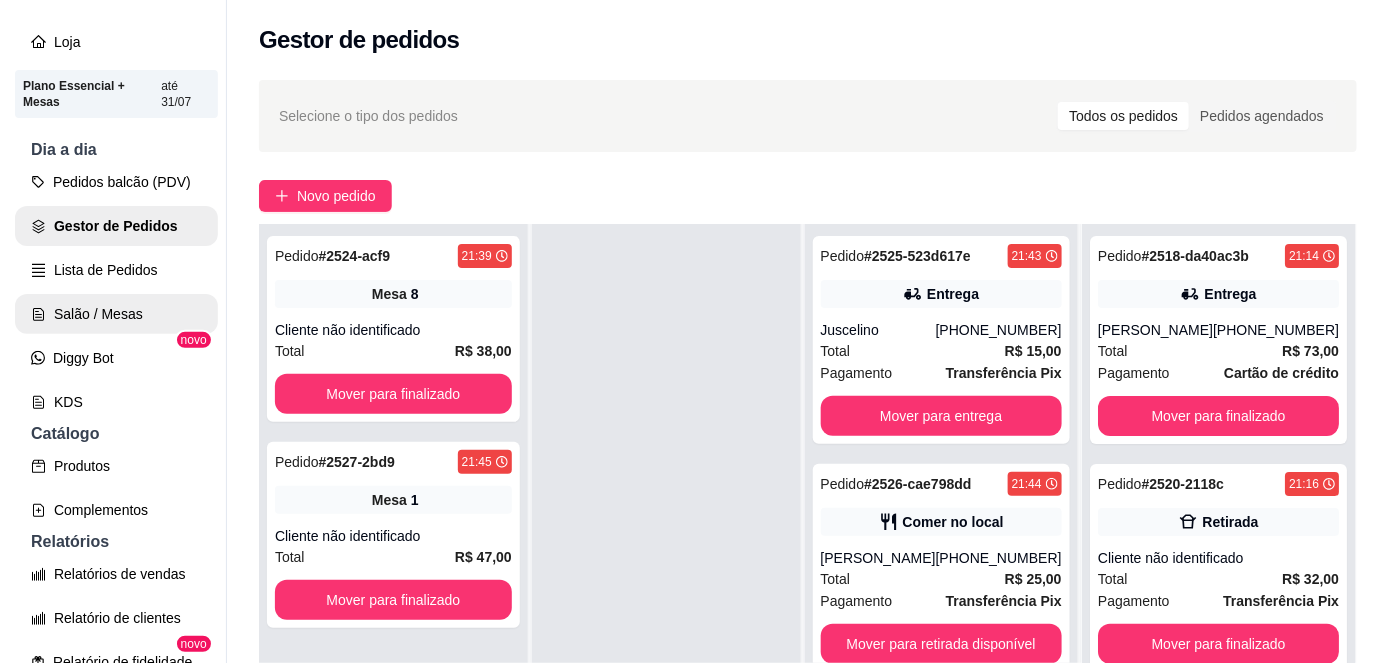 scroll, scrollTop: 123, scrollLeft: 0, axis: vertical 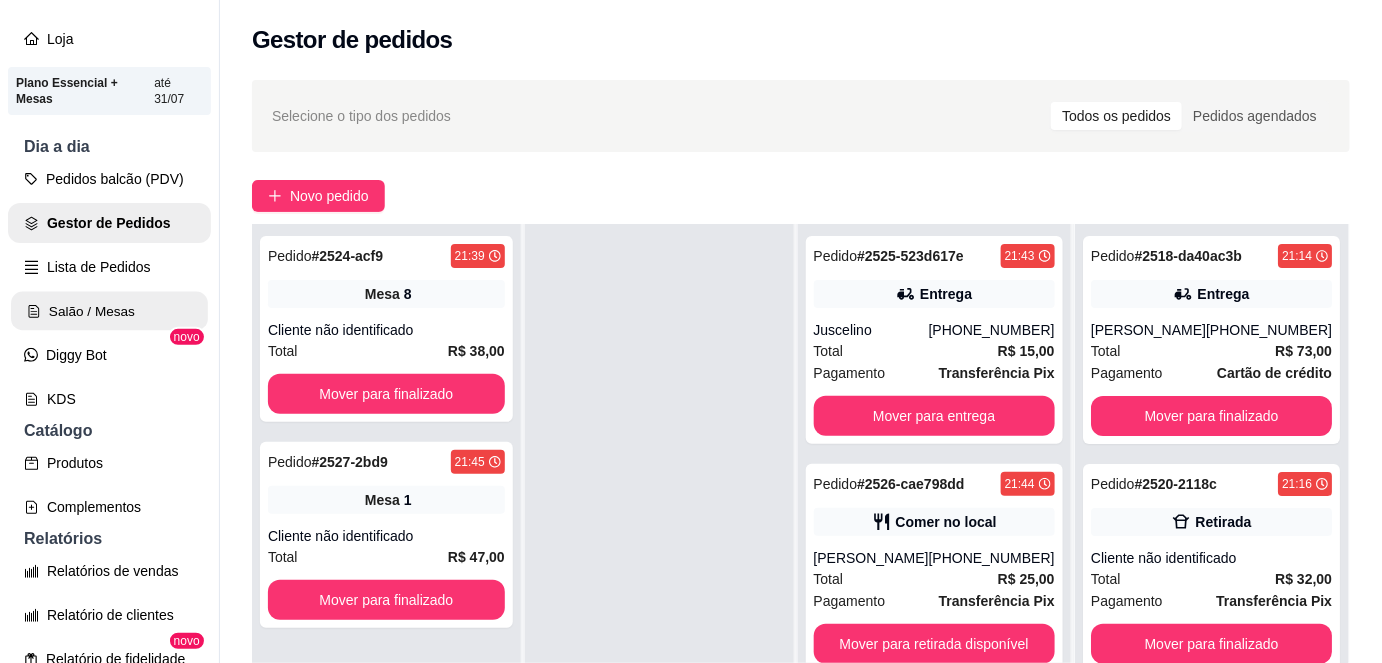 click on "Salão / Mesas" at bounding box center (109, 311) 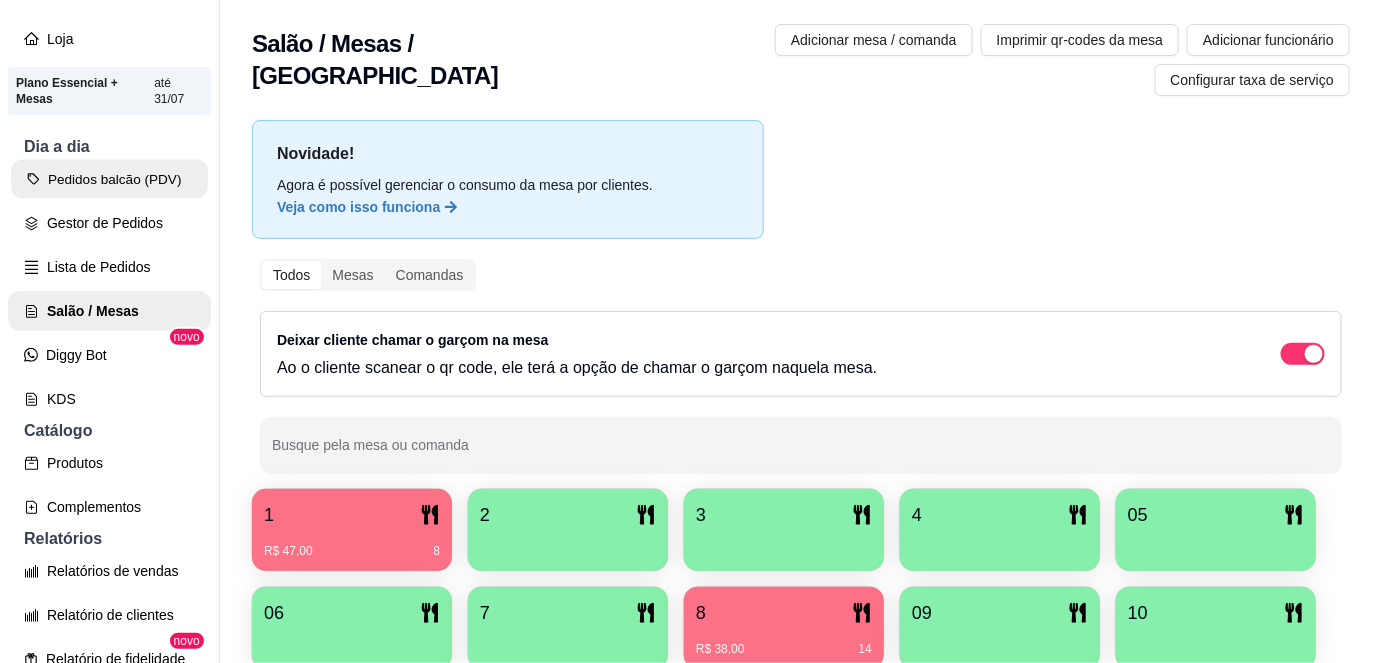 click on "Pedidos balcão (PDV)" at bounding box center [109, 179] 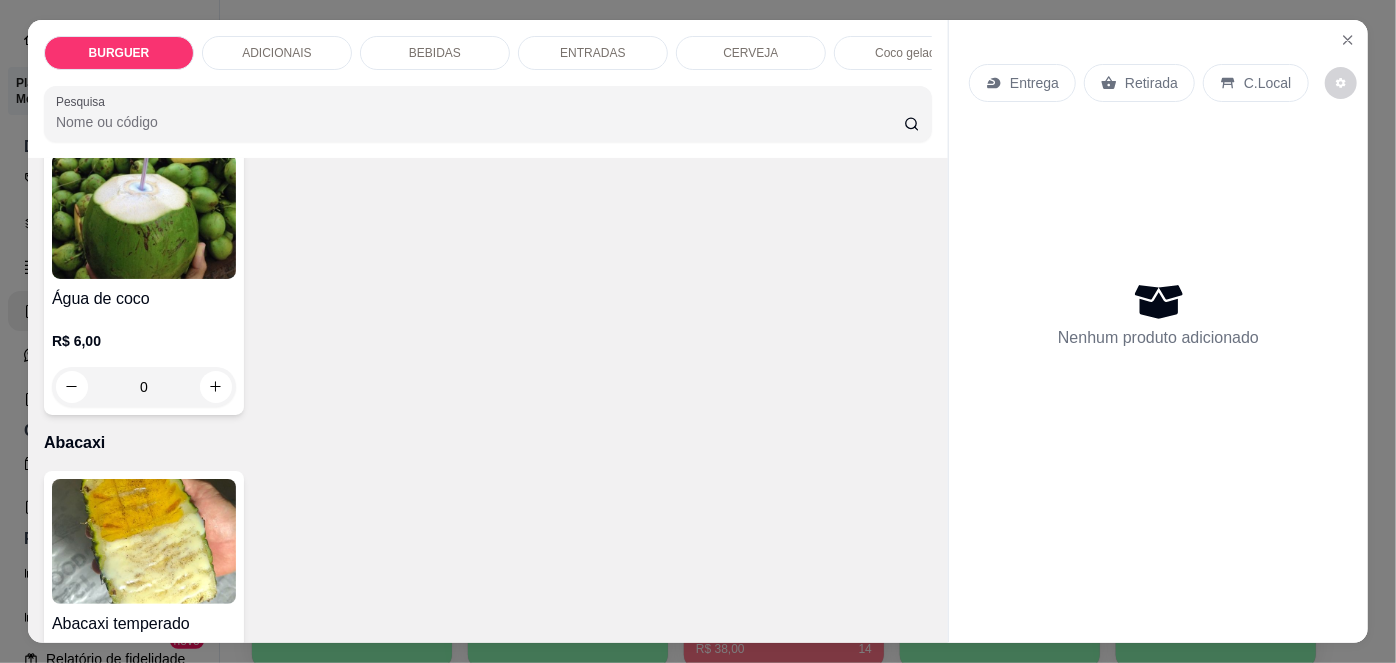 scroll, scrollTop: 3650, scrollLeft: 0, axis: vertical 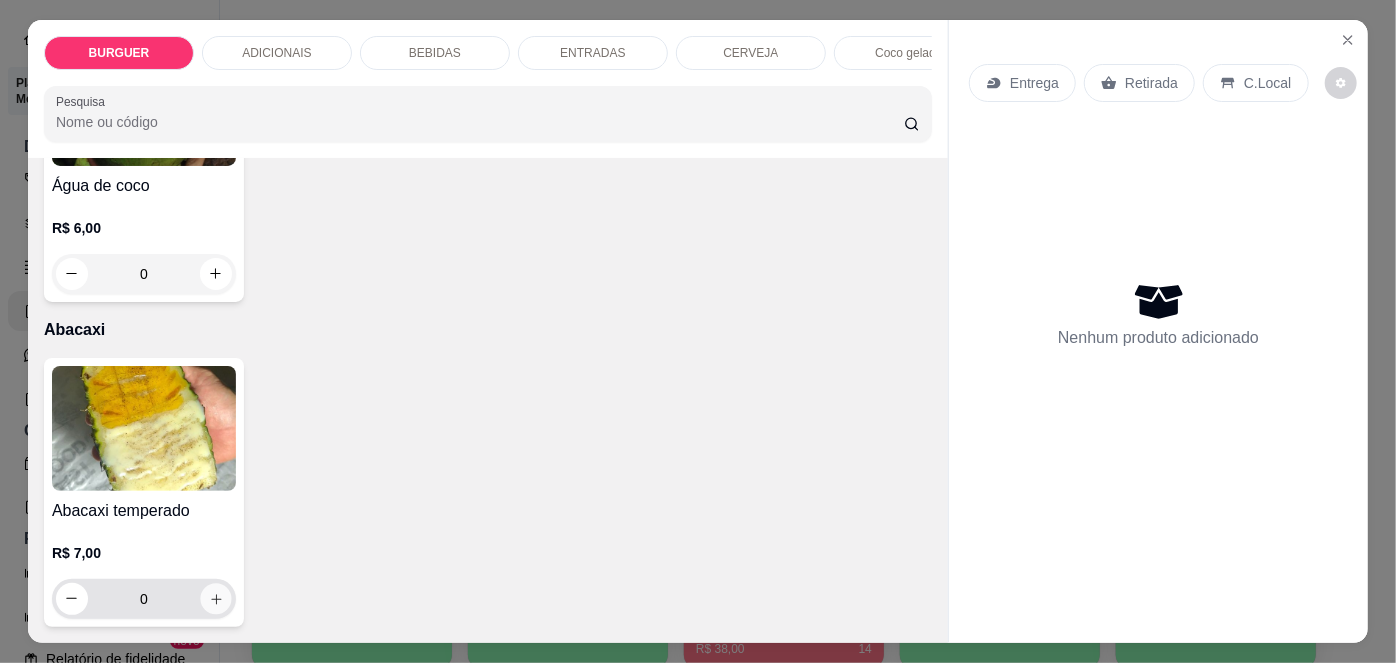 click at bounding box center (215, 598) 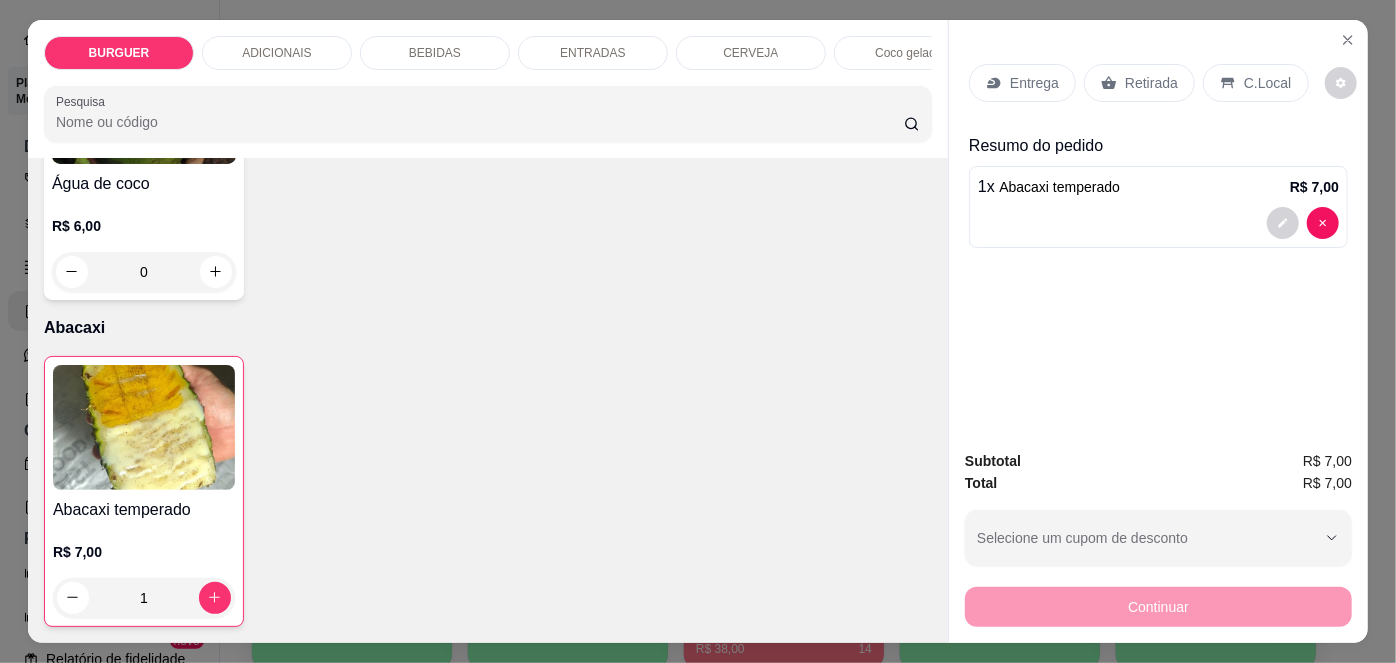 click on "Retirada" at bounding box center (1151, 83) 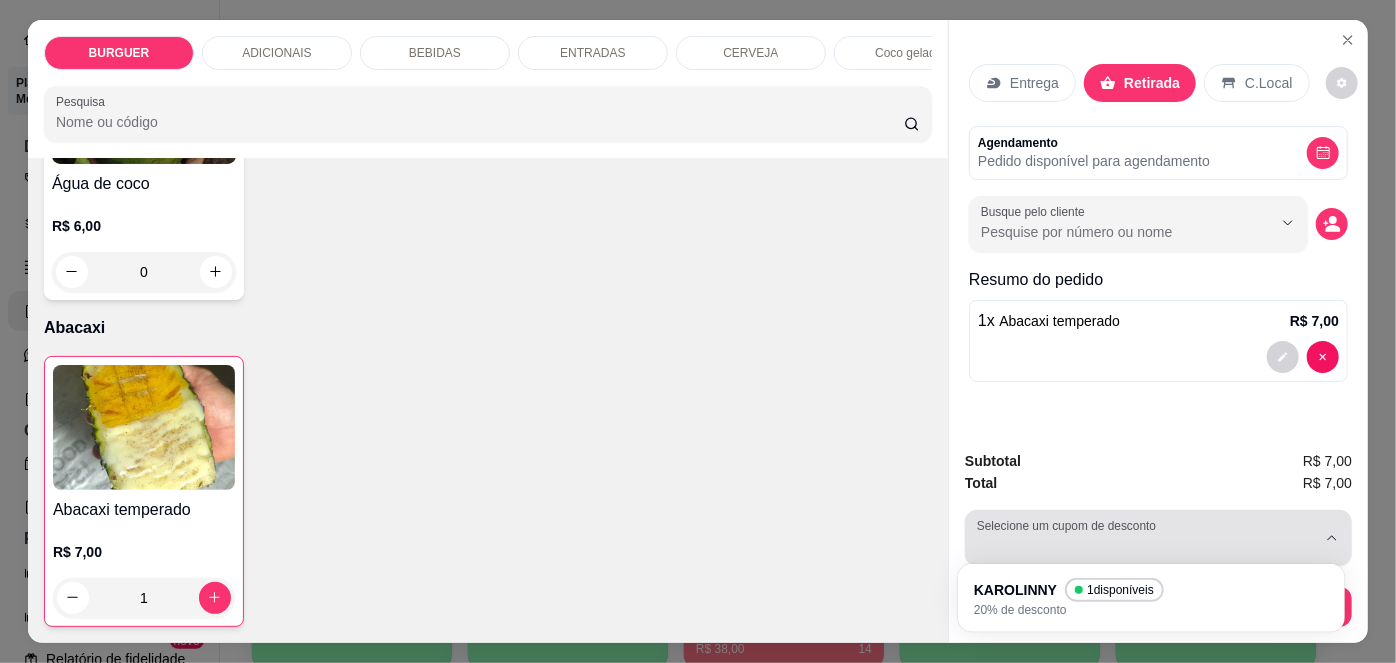 click at bounding box center [1146, 538] 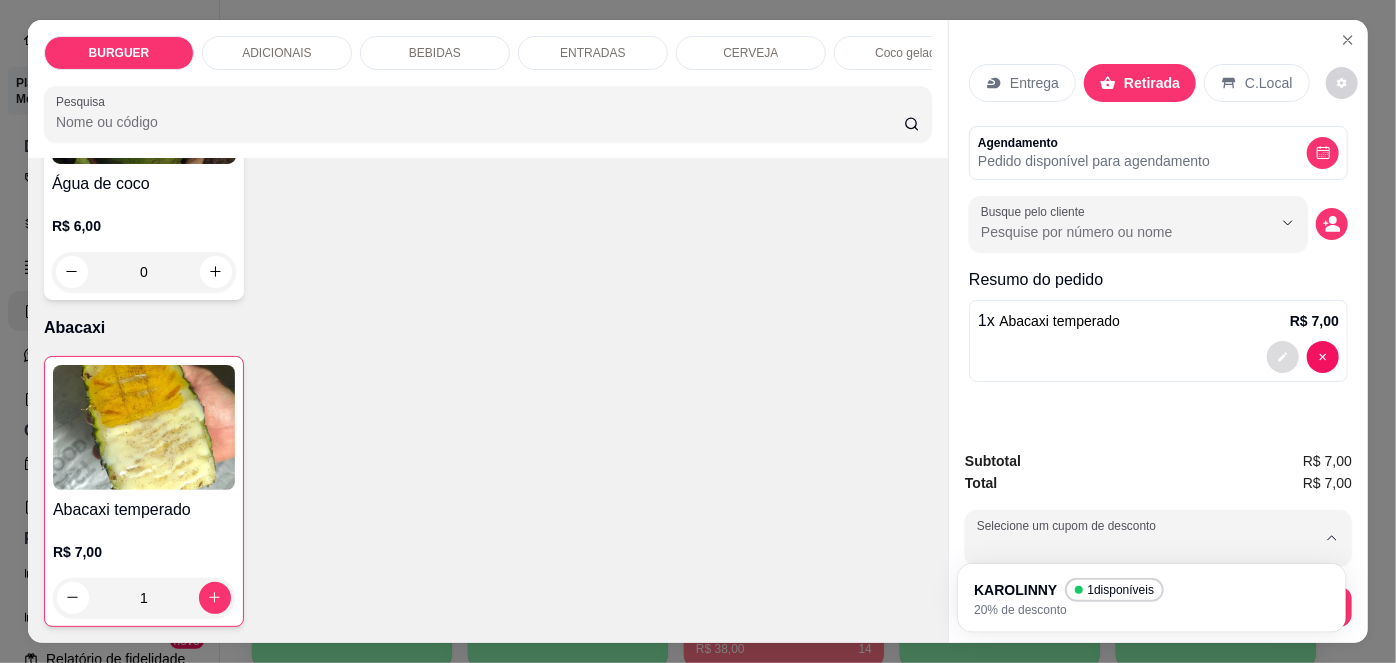 click at bounding box center (1283, 357) 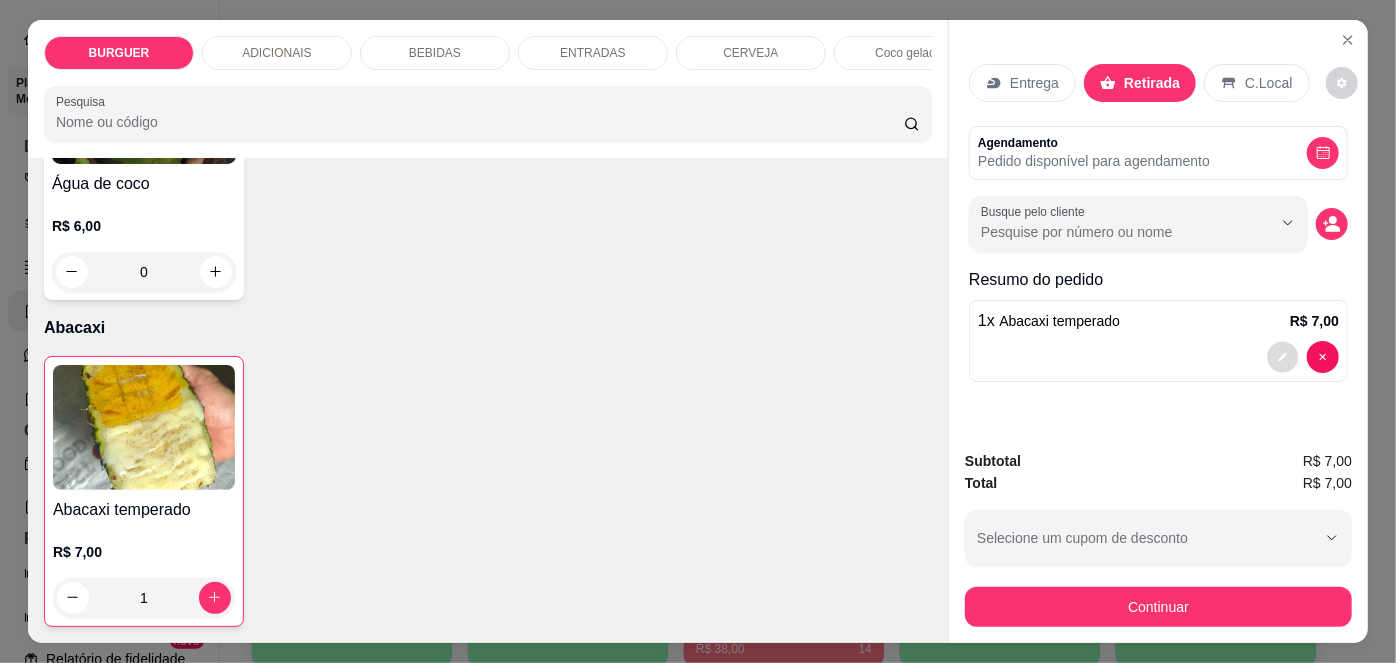click 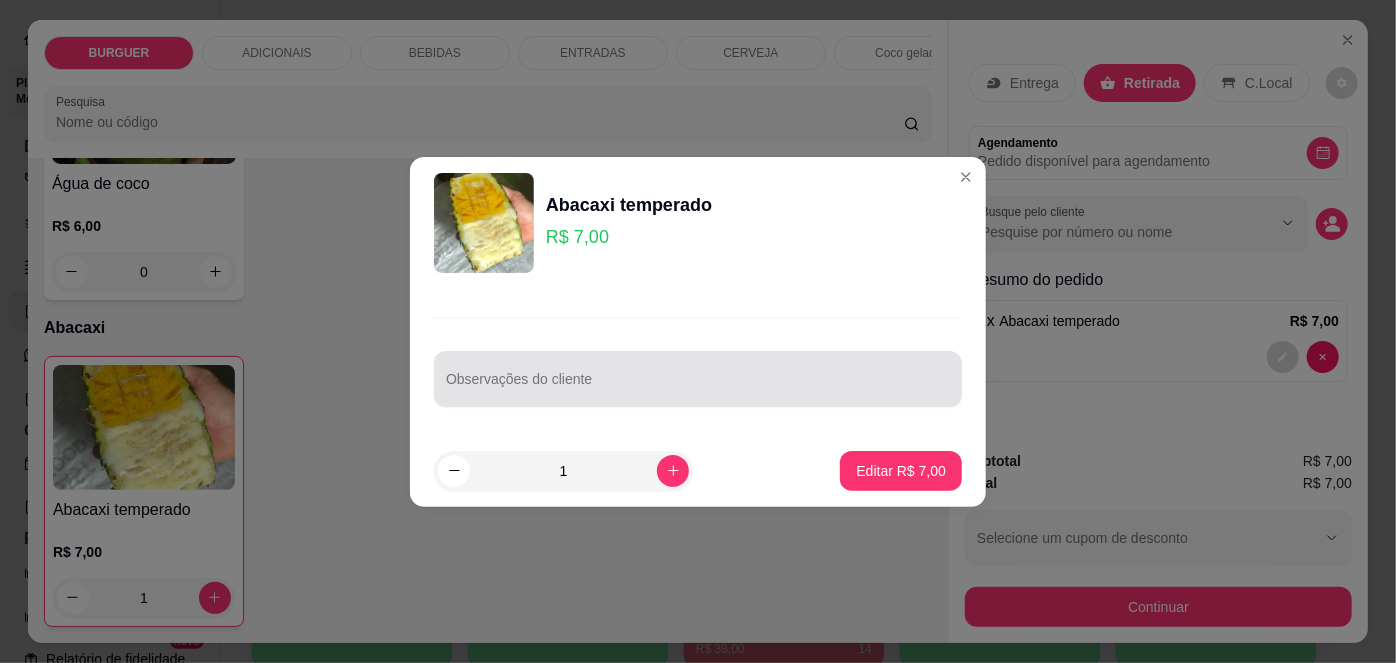 click on "Observações do cliente" at bounding box center [698, 379] 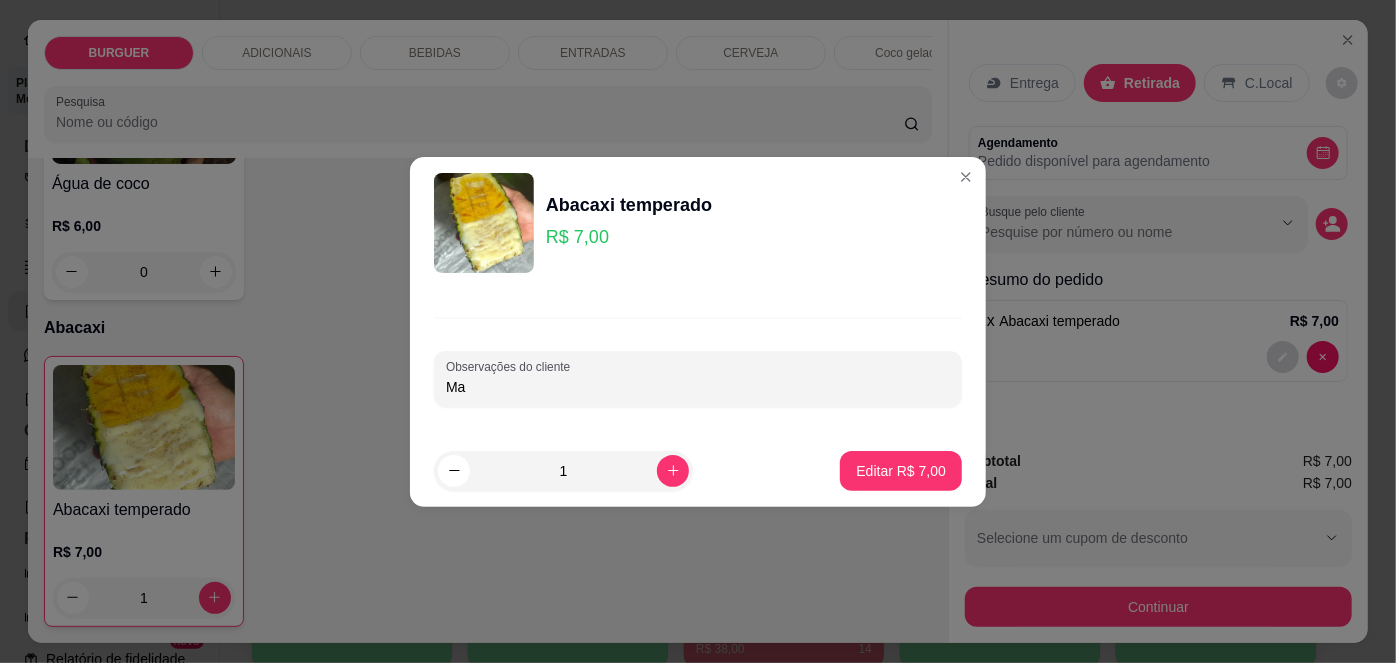 type on "M" 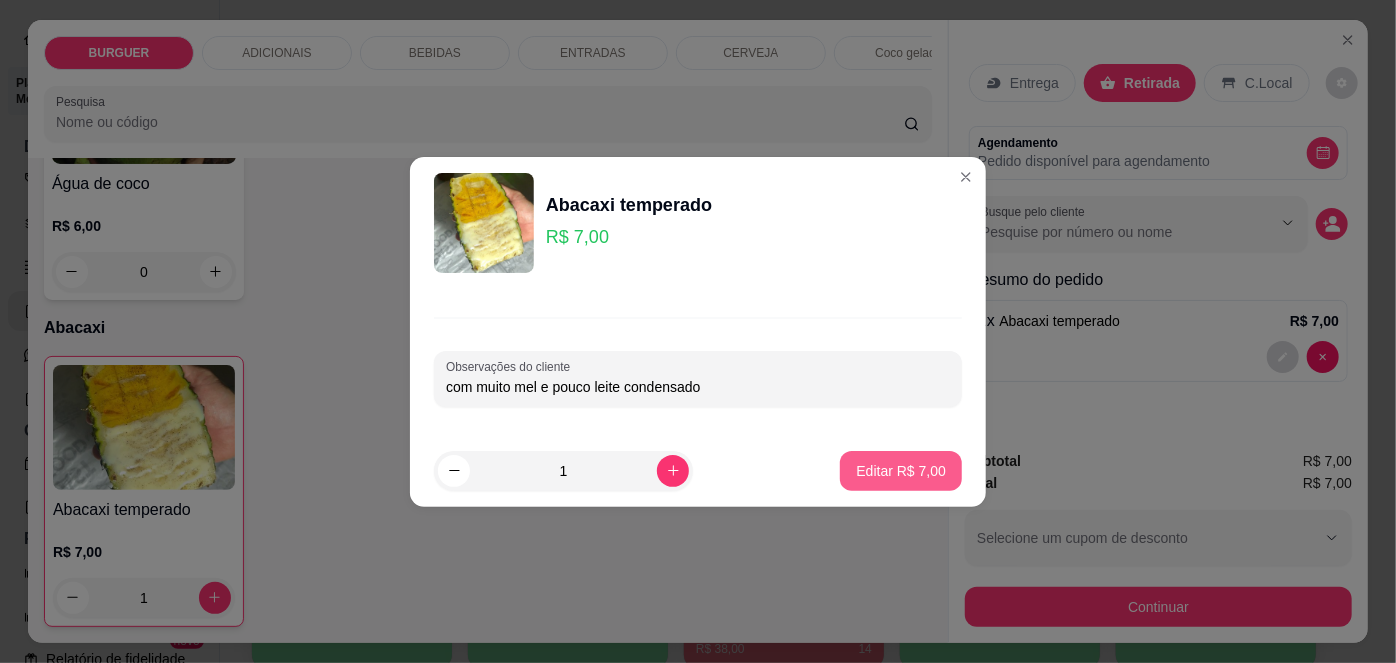 type on "com muito mel e pouco leite condensado" 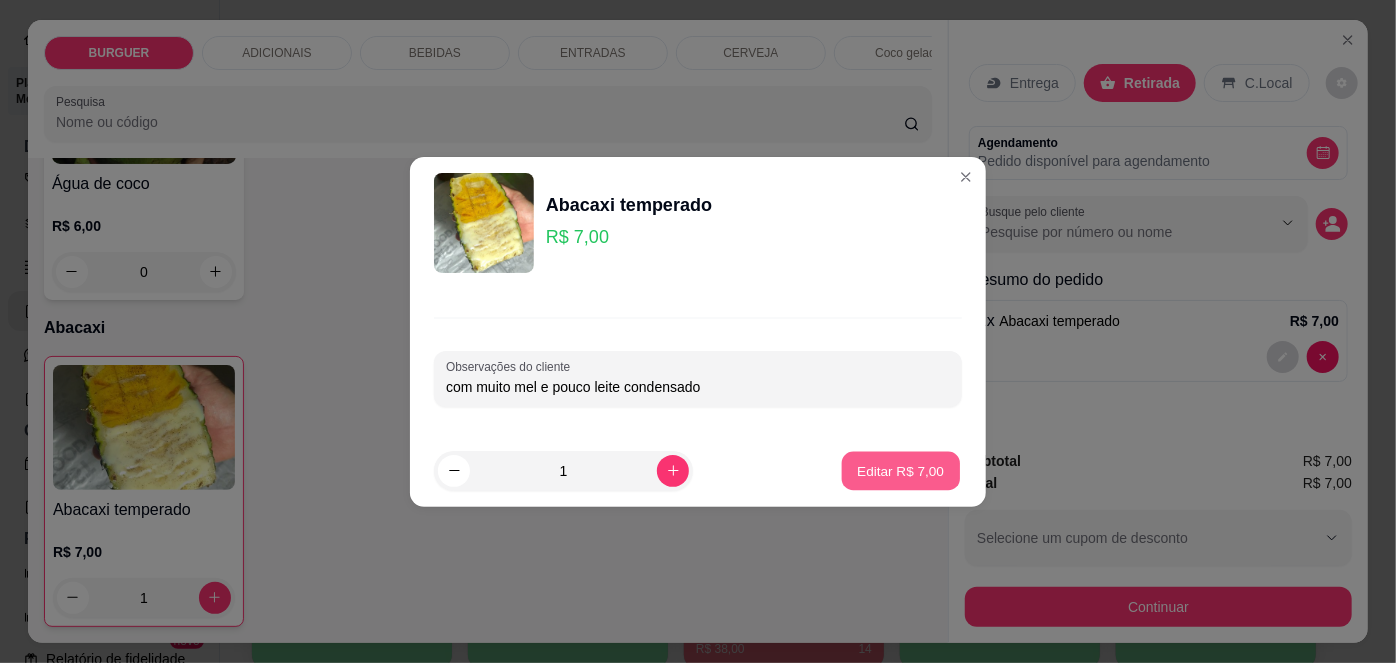 click on "Editar   R$ 7,00" at bounding box center [901, 470] 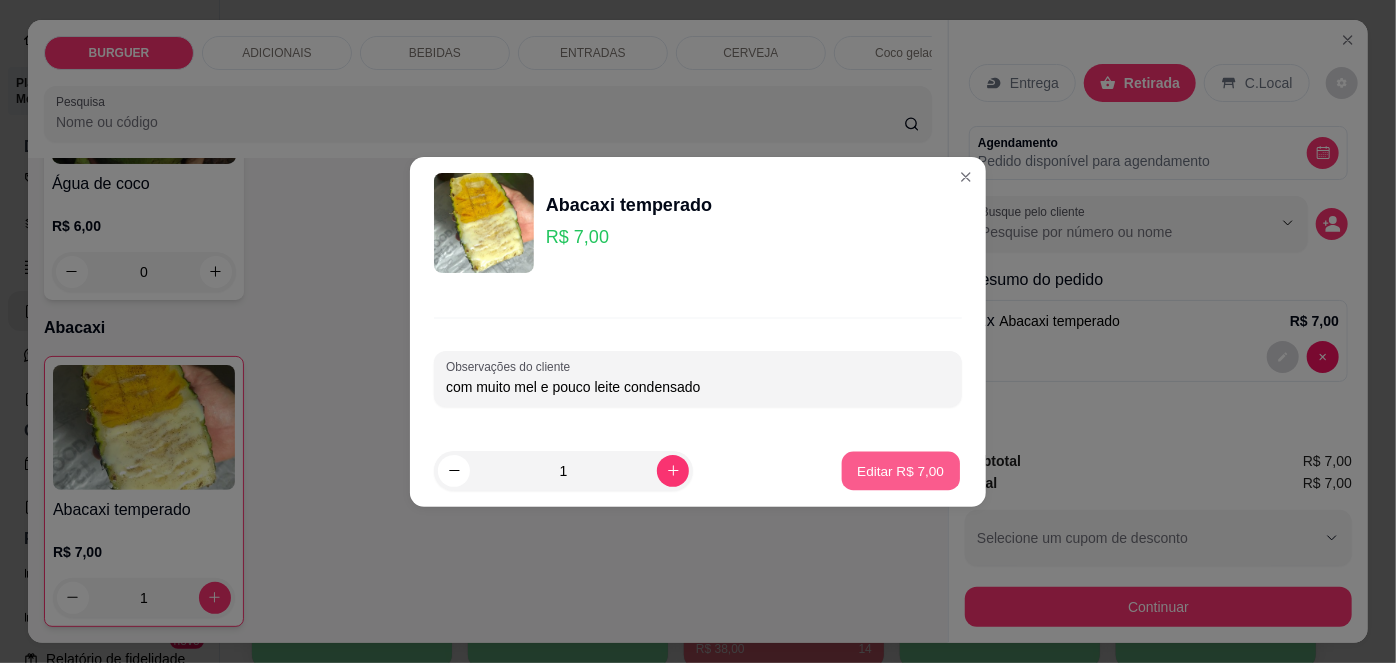 type on "0" 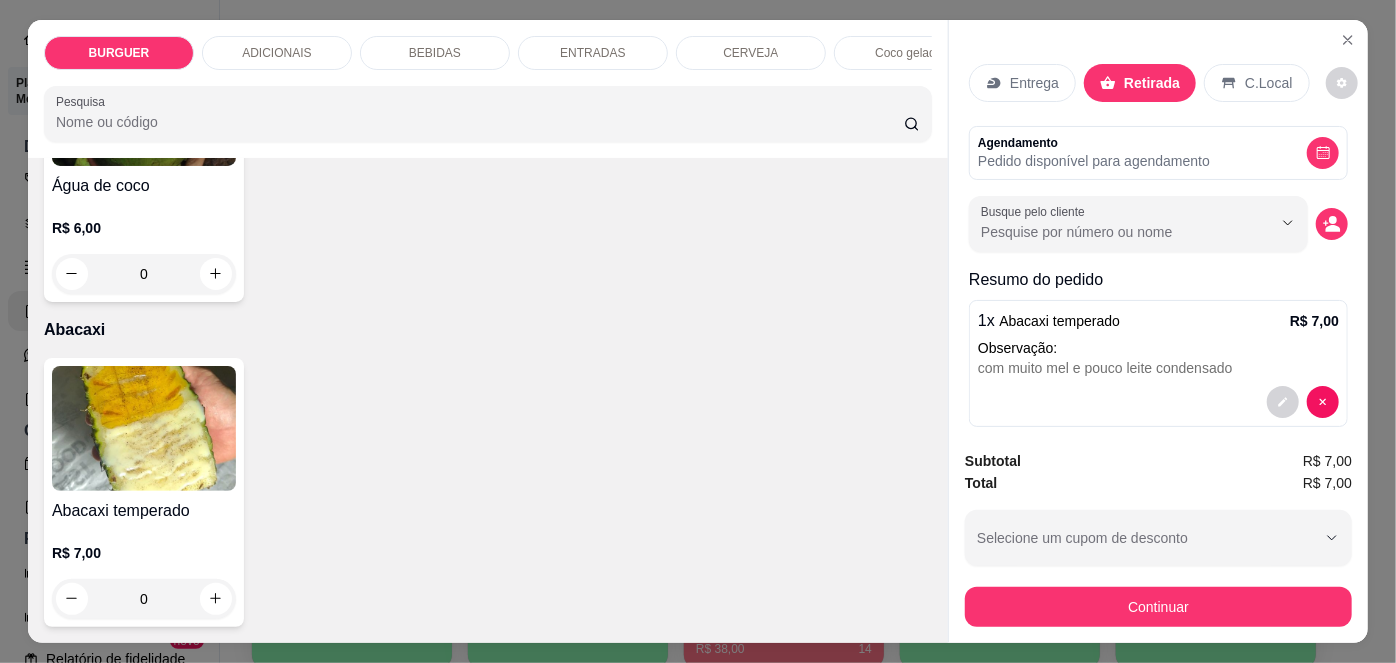 scroll, scrollTop: 18, scrollLeft: 0, axis: vertical 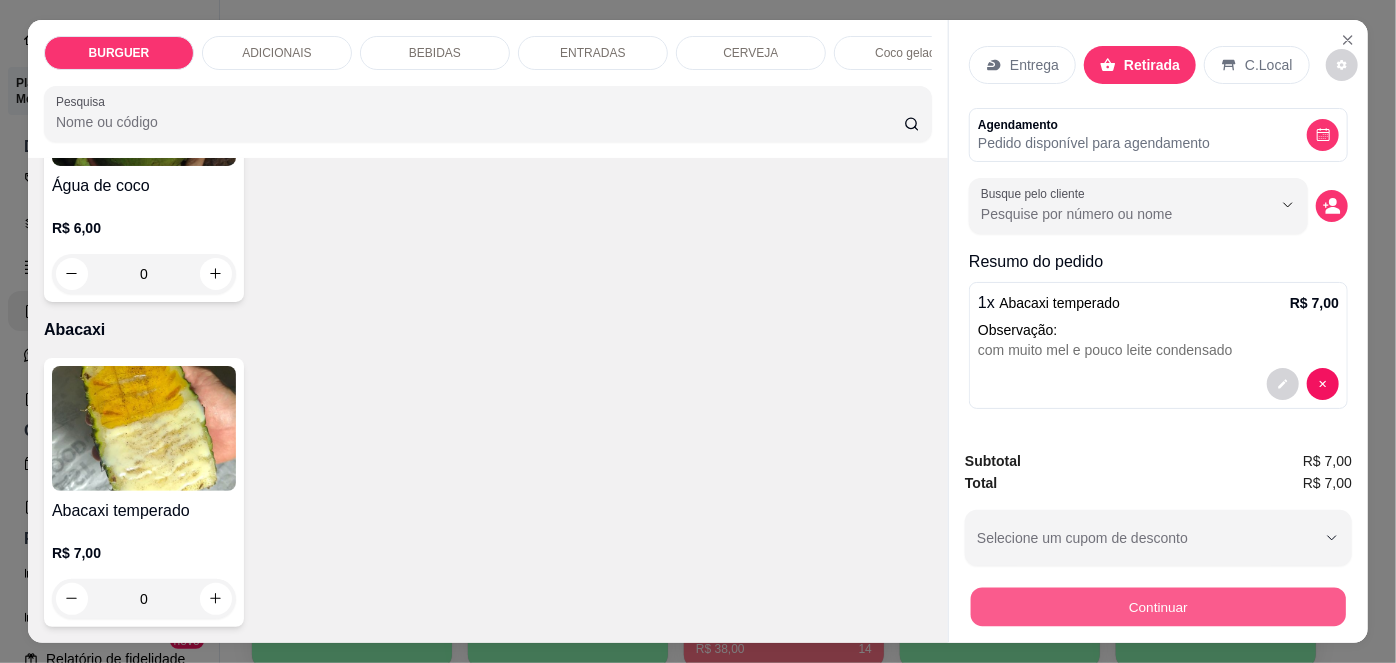 click on "Continuar" at bounding box center [1158, 607] 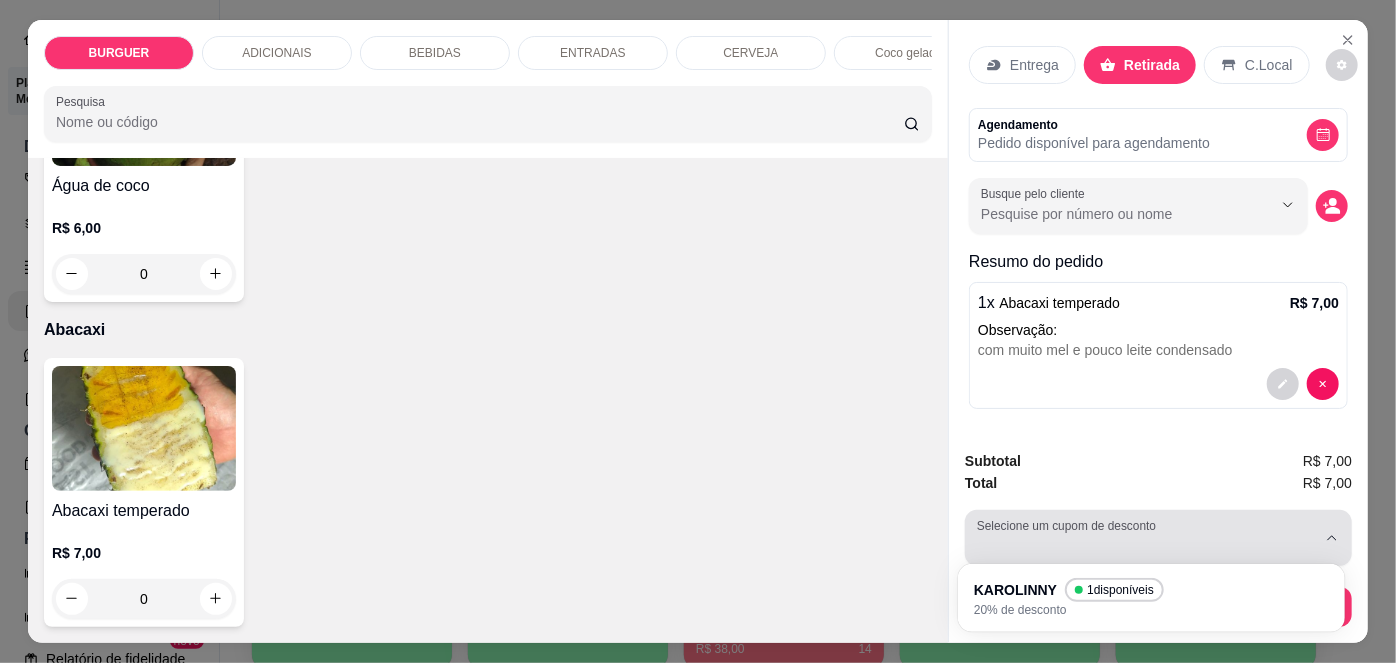 click at bounding box center (1146, 538) 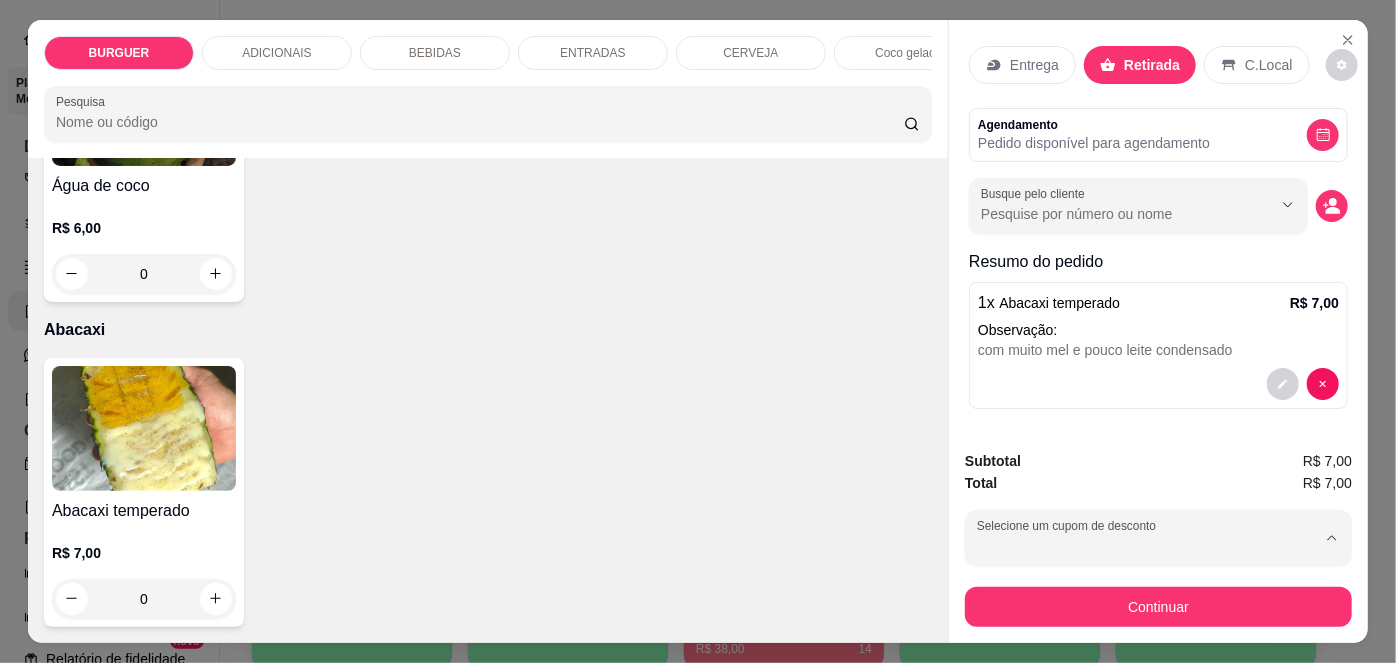 click on "20% de desconto" at bounding box center [1072, 607] 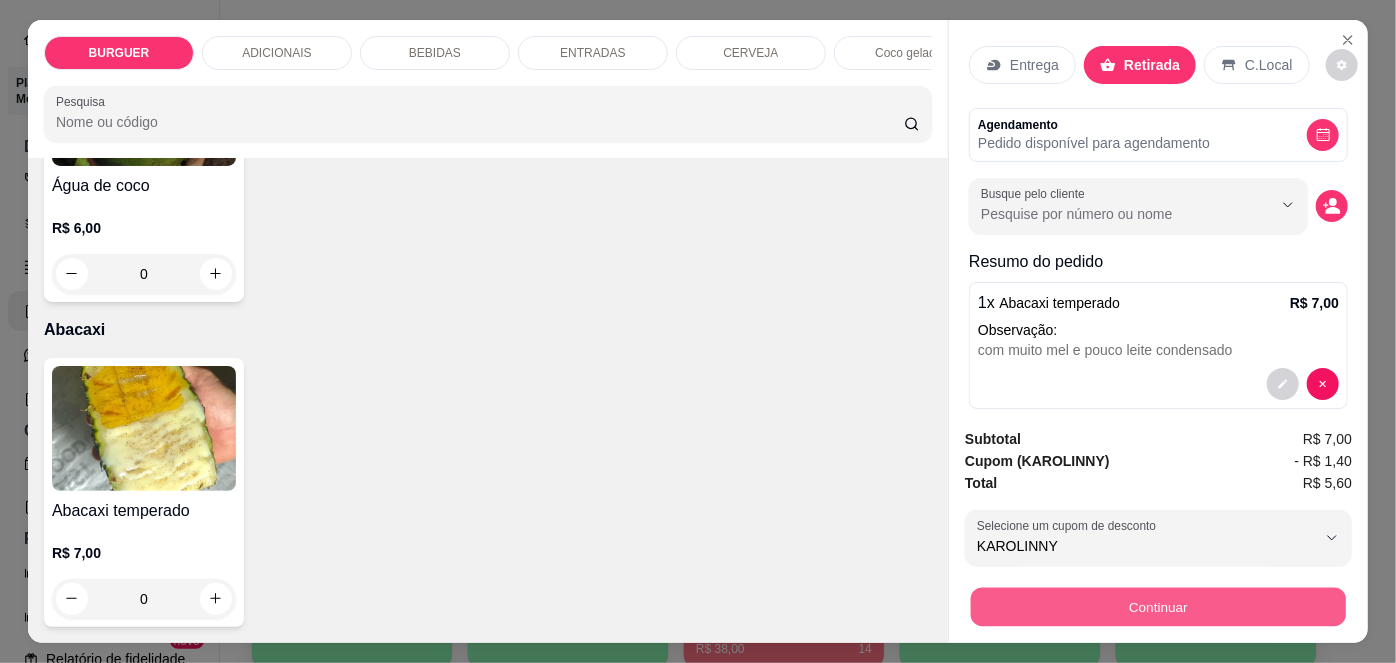 click on "Continuar" at bounding box center (1158, 607) 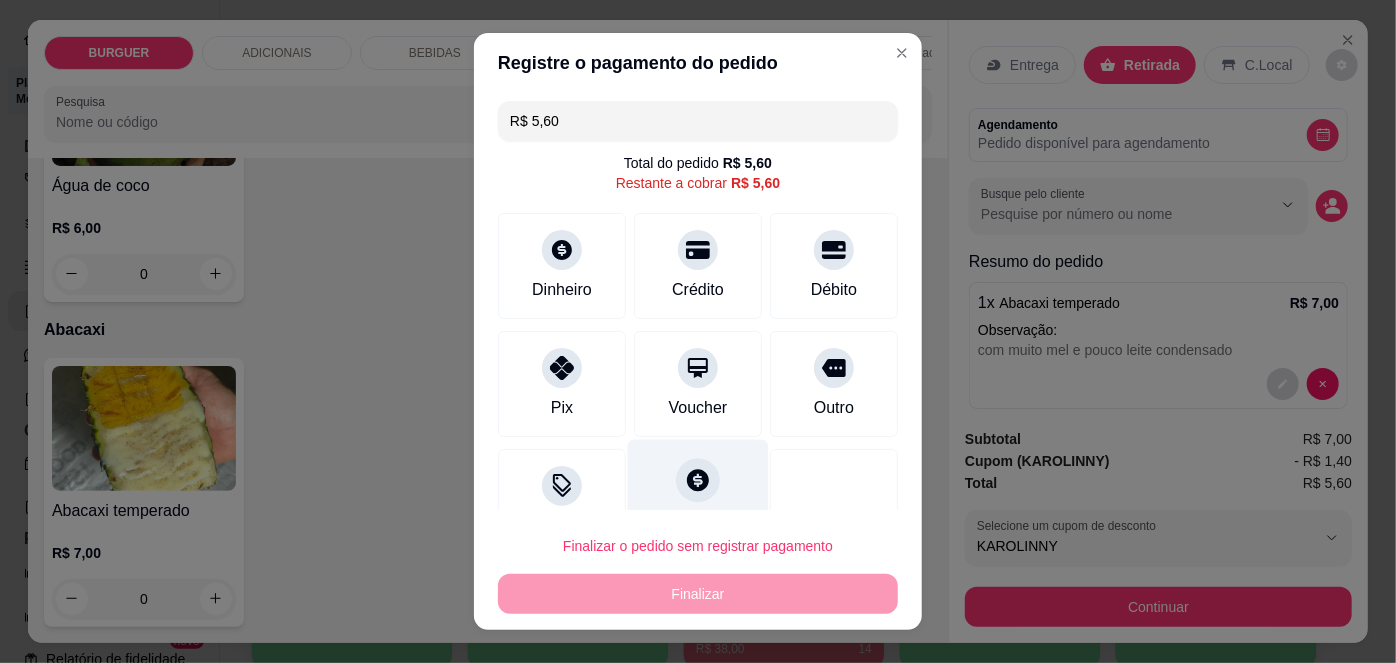 click 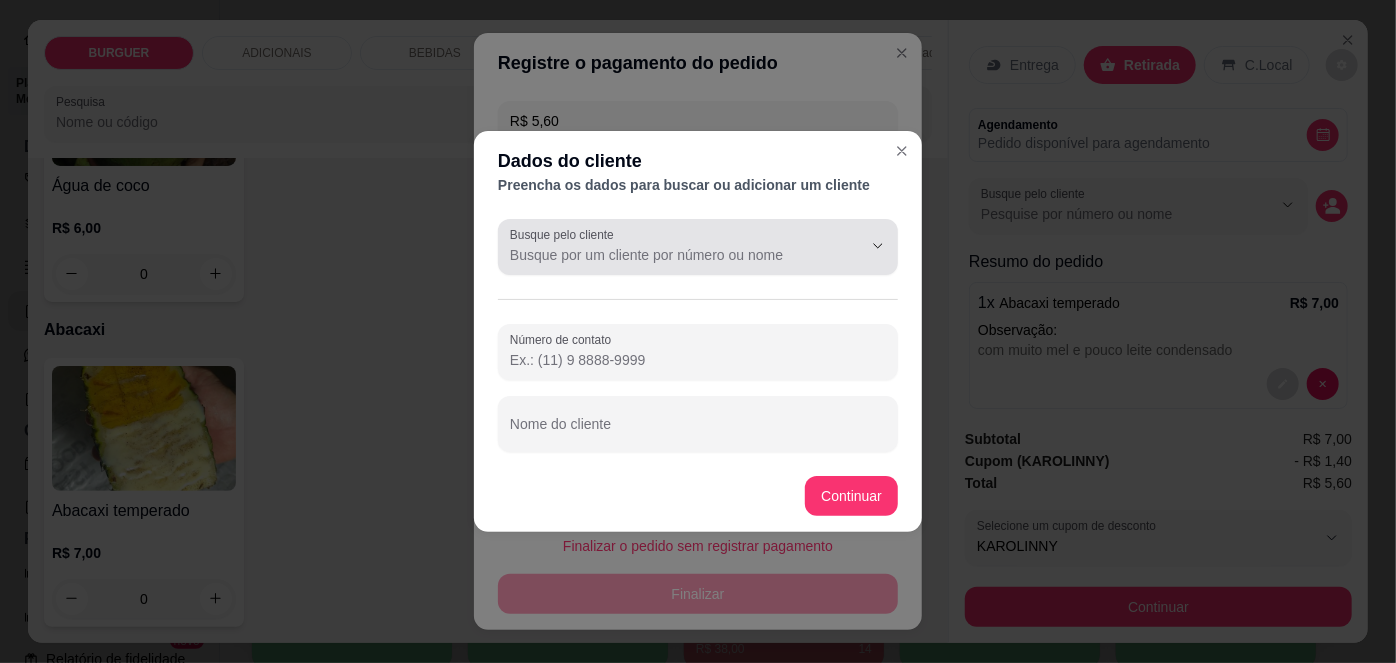 click on "Busque pelo cliente" at bounding box center [565, 234] 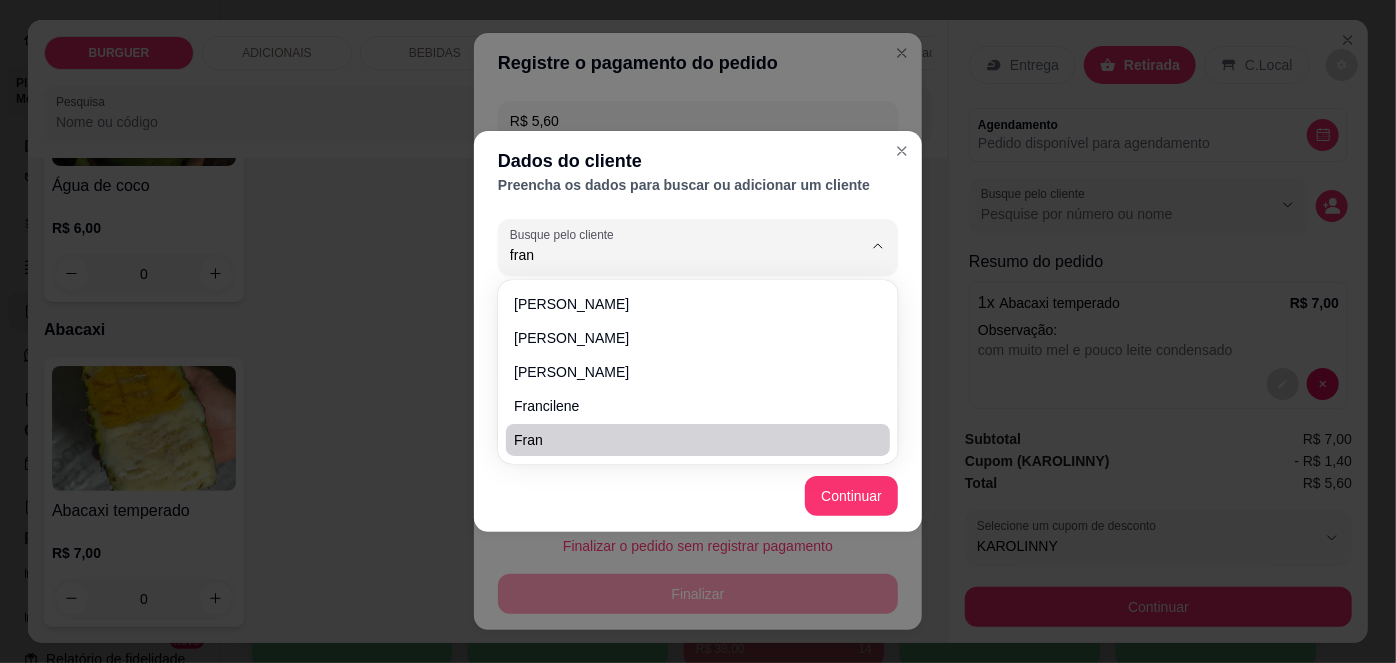 click on "Fran" at bounding box center [688, 440] 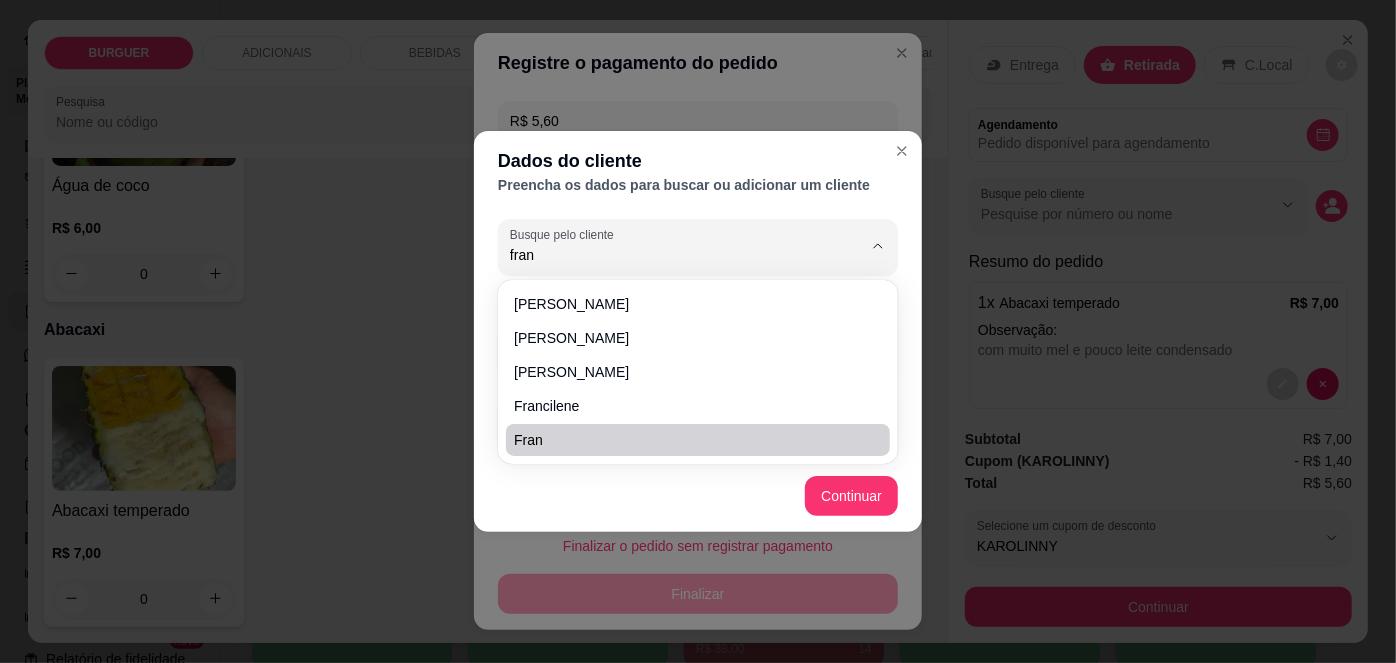 type on "Fran" 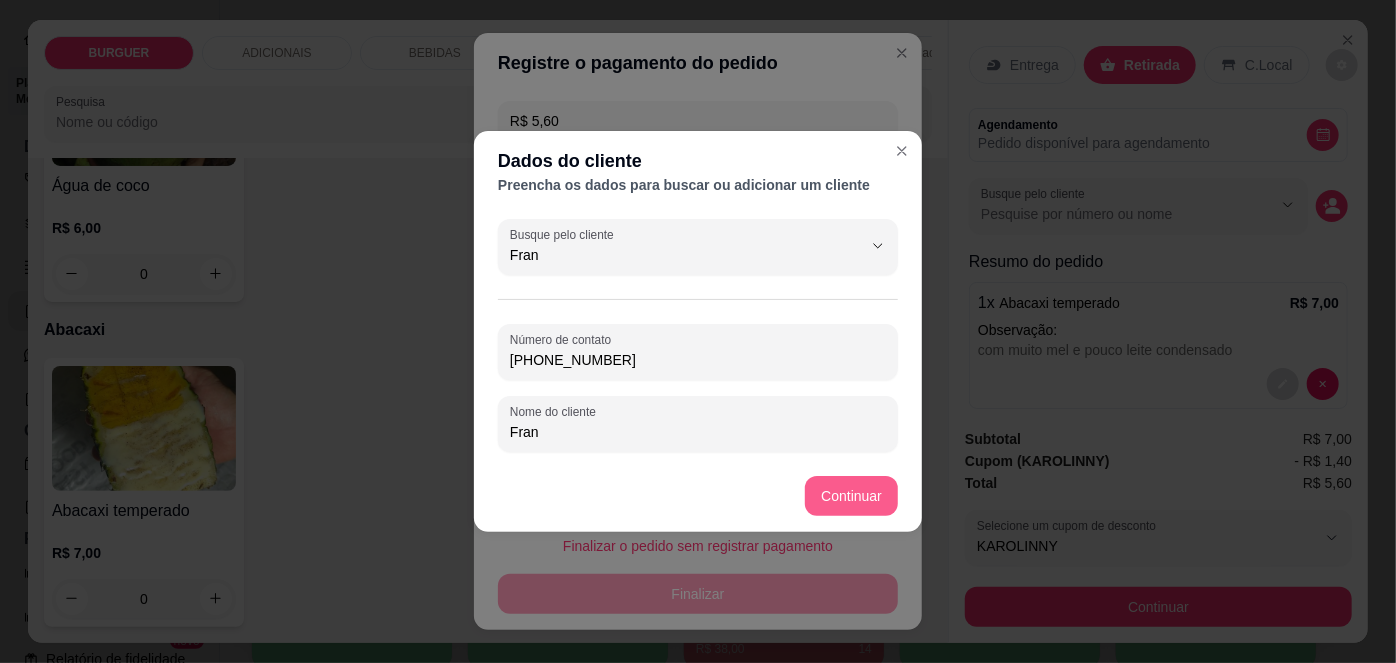 type on "Fran" 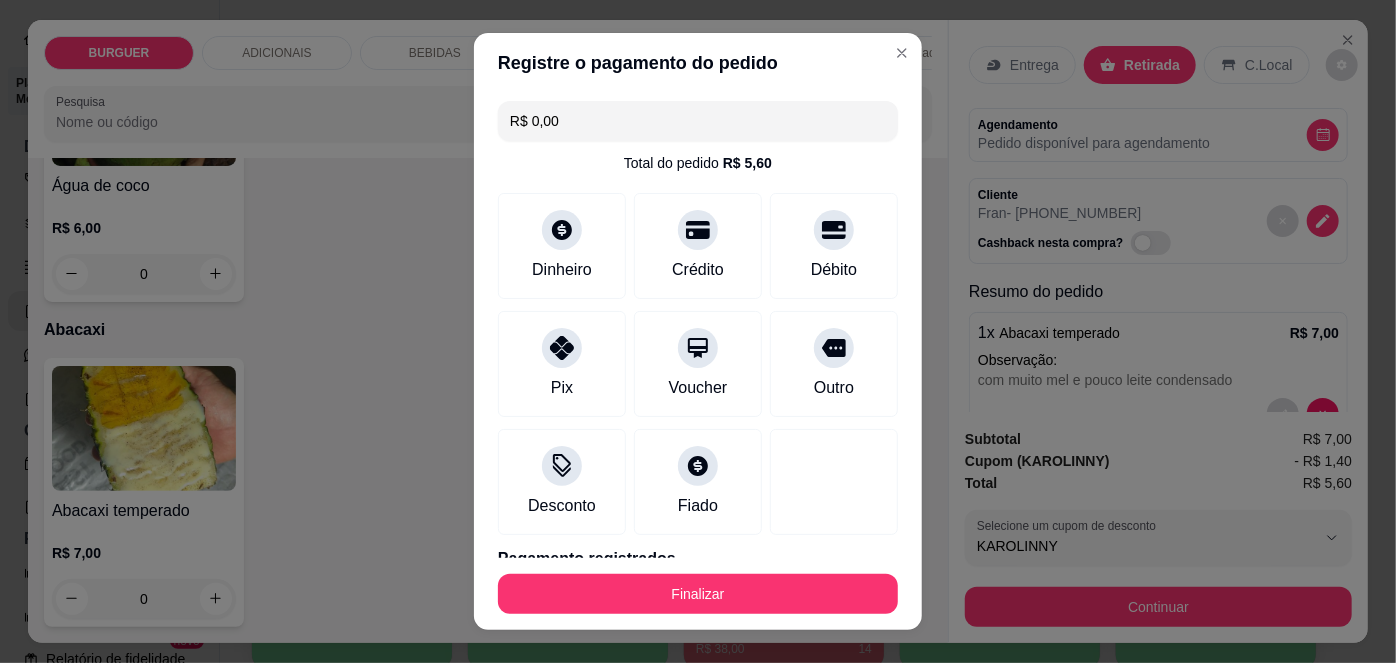 scroll, scrollTop: 88, scrollLeft: 0, axis: vertical 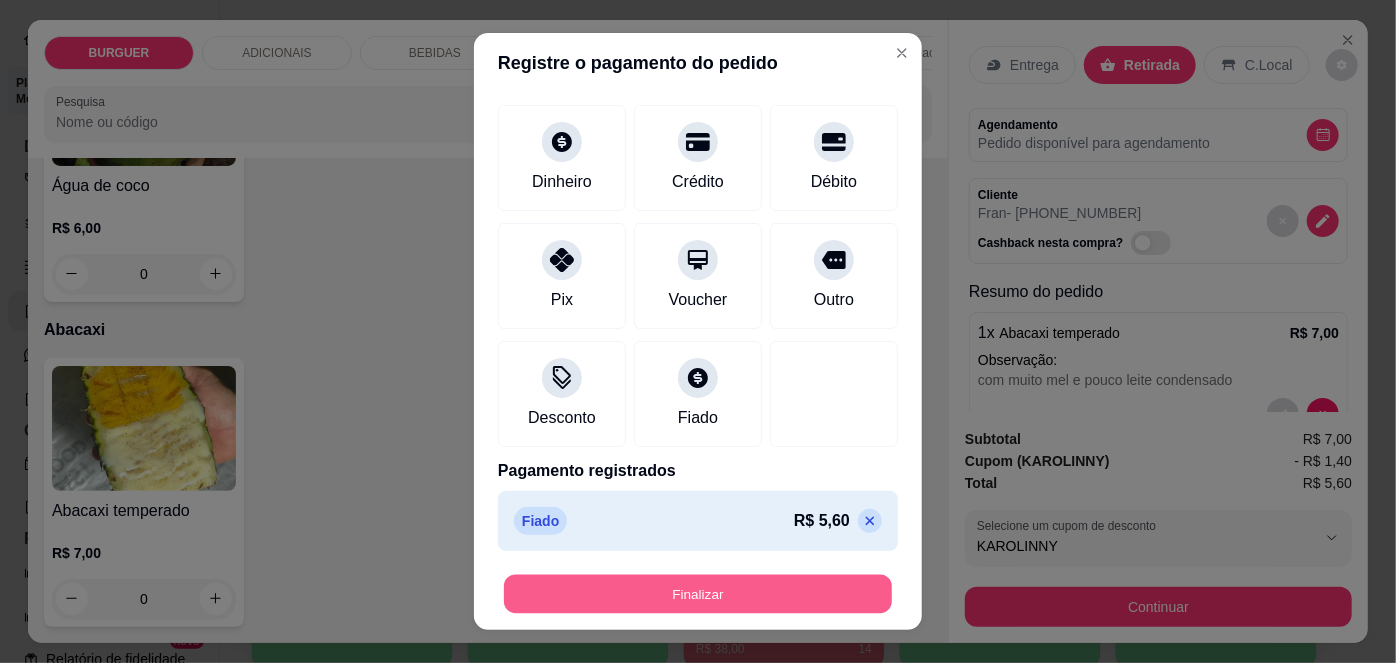 click on "Finalizar" at bounding box center [698, 593] 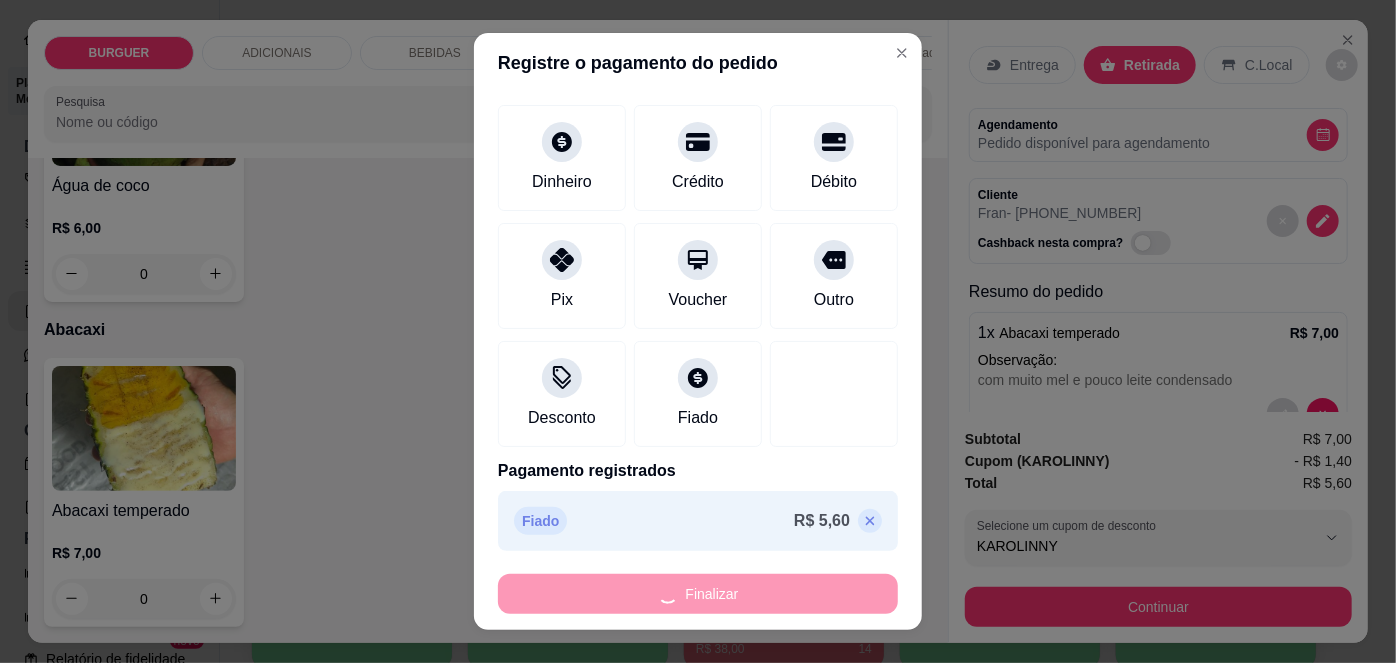 type on "-R$ 5,60" 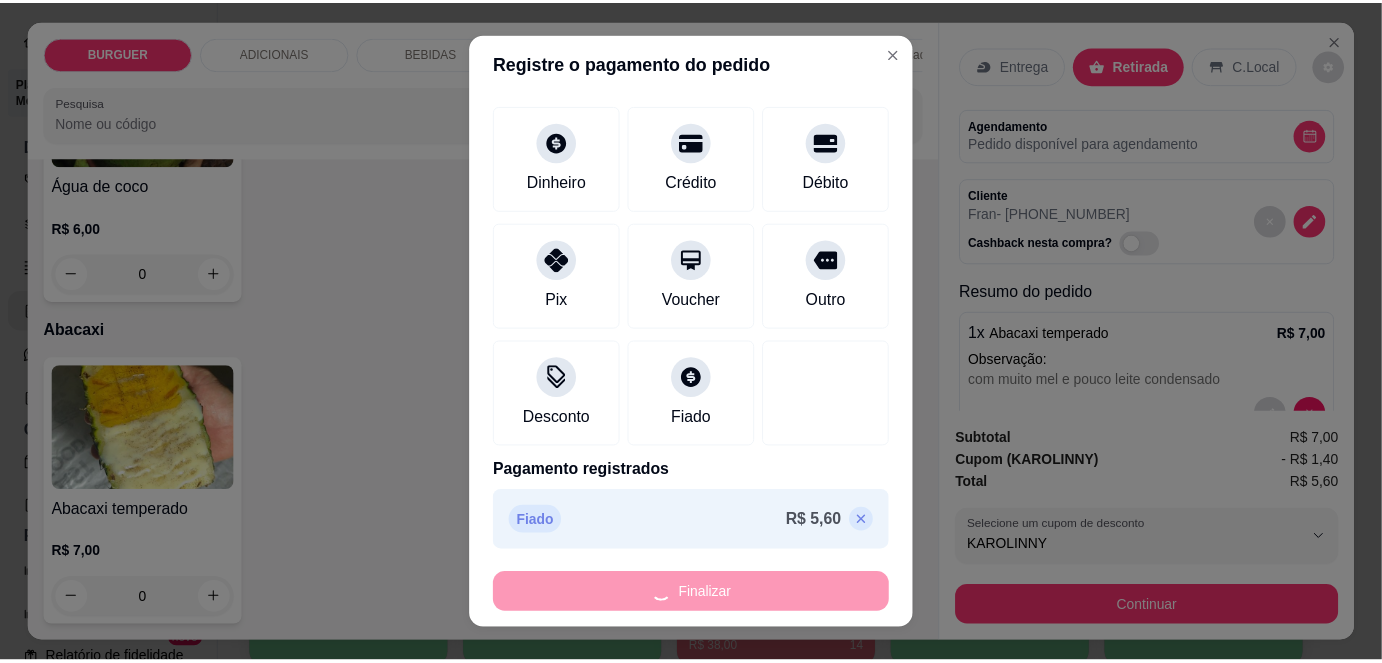 scroll, scrollTop: 0, scrollLeft: 0, axis: both 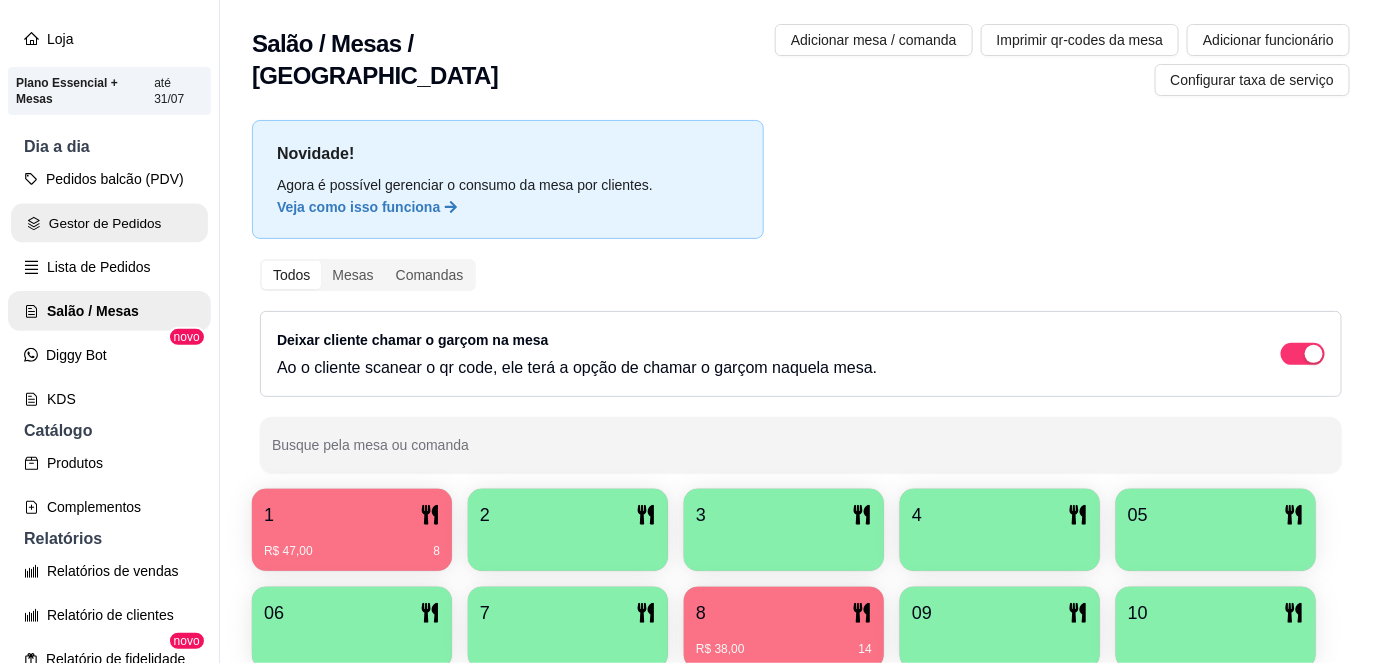 click on "Gestor de Pedidos" at bounding box center [109, 223] 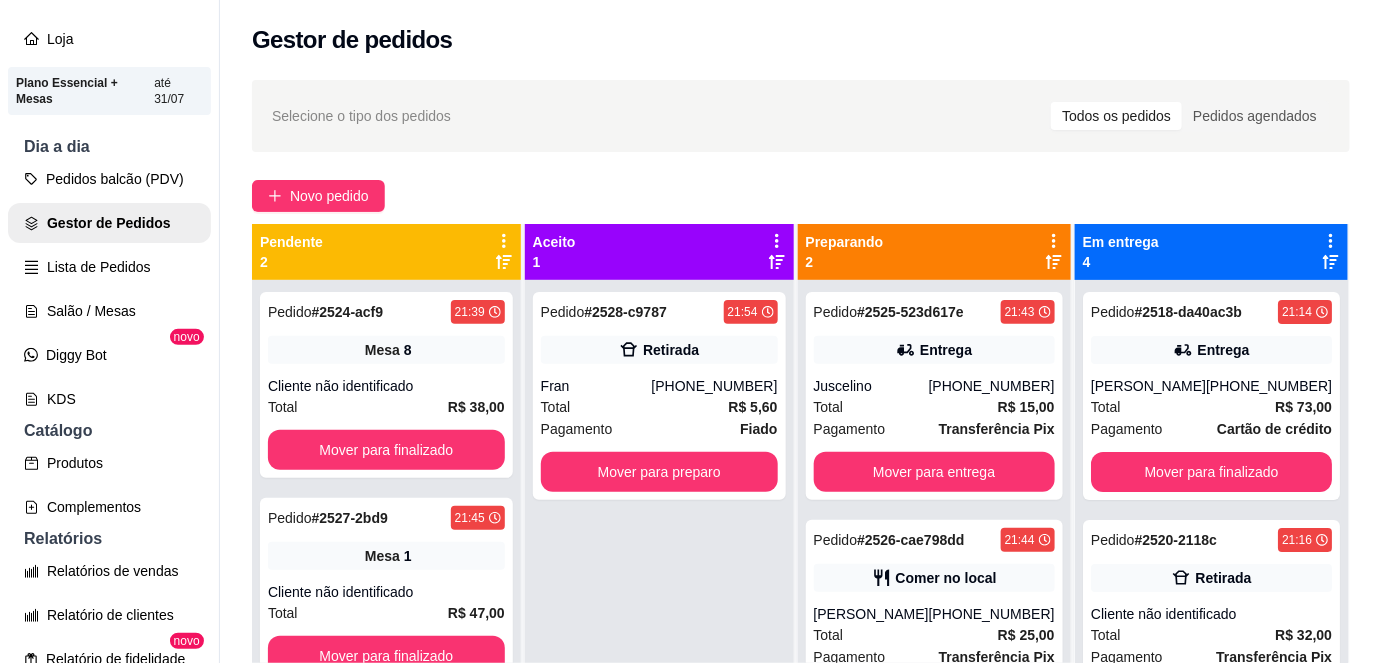 scroll, scrollTop: 56, scrollLeft: 0, axis: vertical 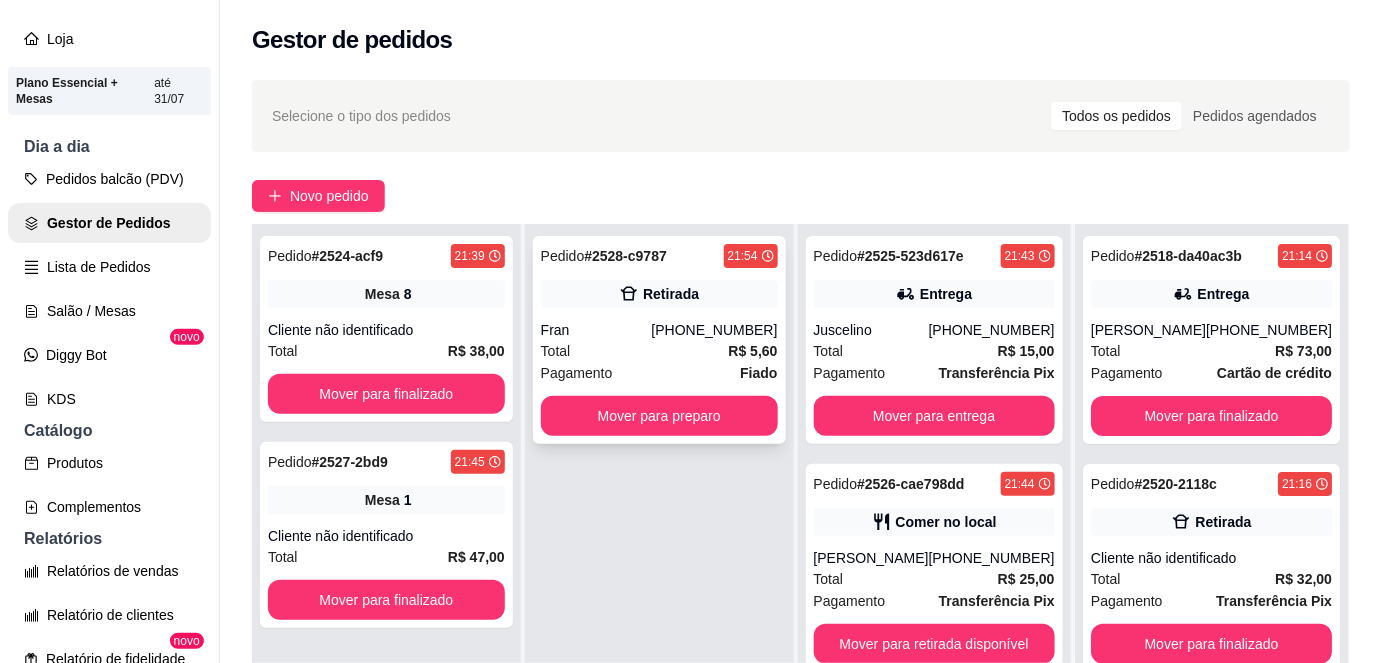 click on "Fran" at bounding box center (596, 330) 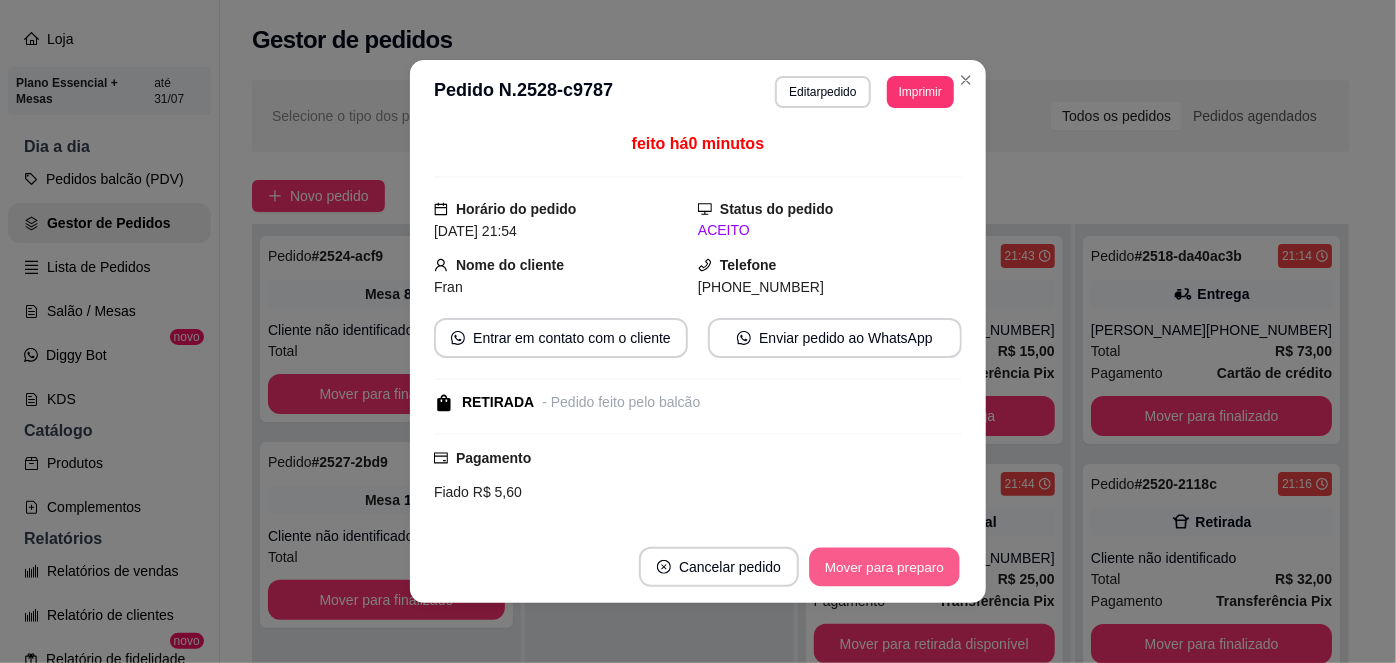 click on "Mover para preparo" at bounding box center (884, 567) 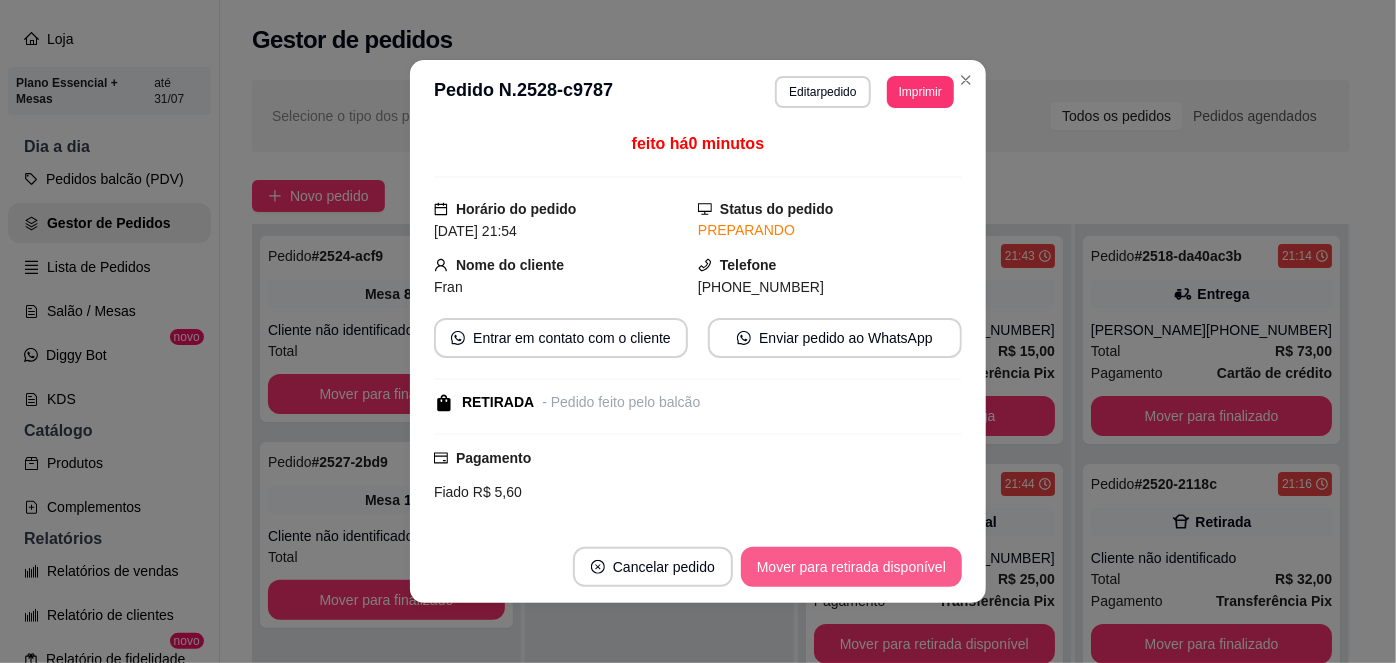 click on "Mover para retirada disponível" at bounding box center [851, 567] 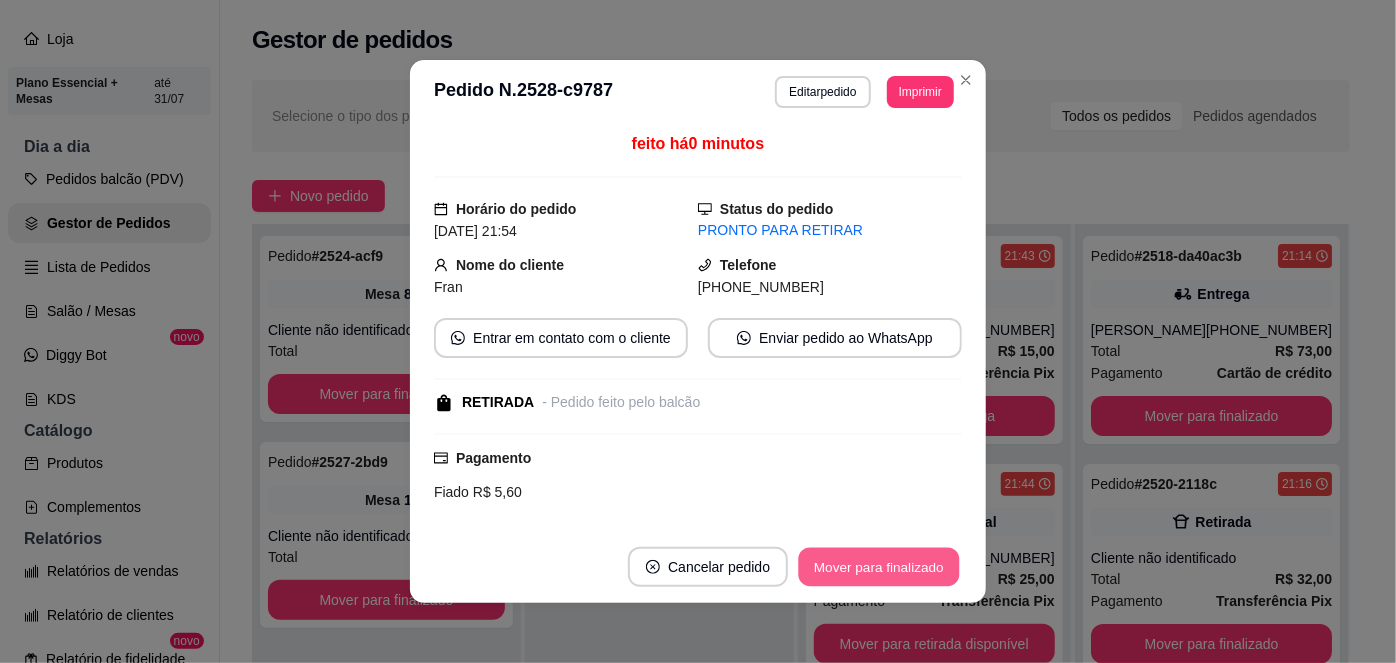 click on "Mover para finalizado" at bounding box center (879, 567) 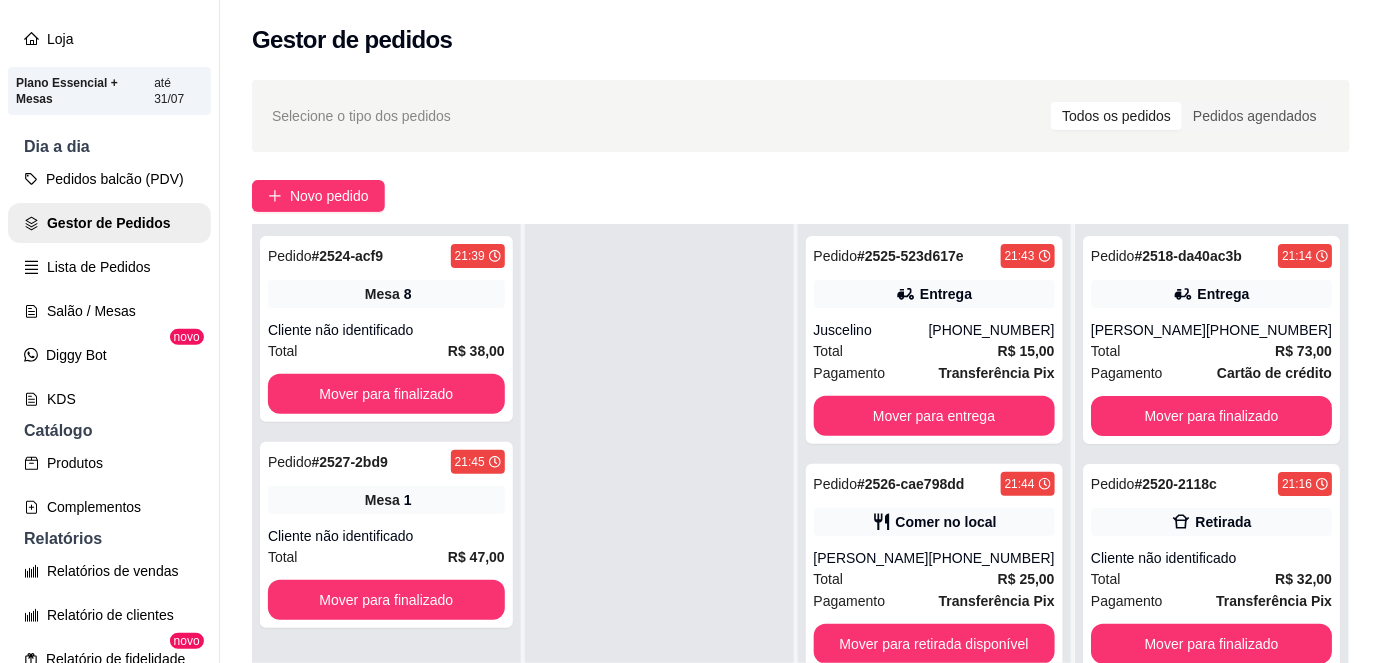 scroll, scrollTop: 317, scrollLeft: 0, axis: vertical 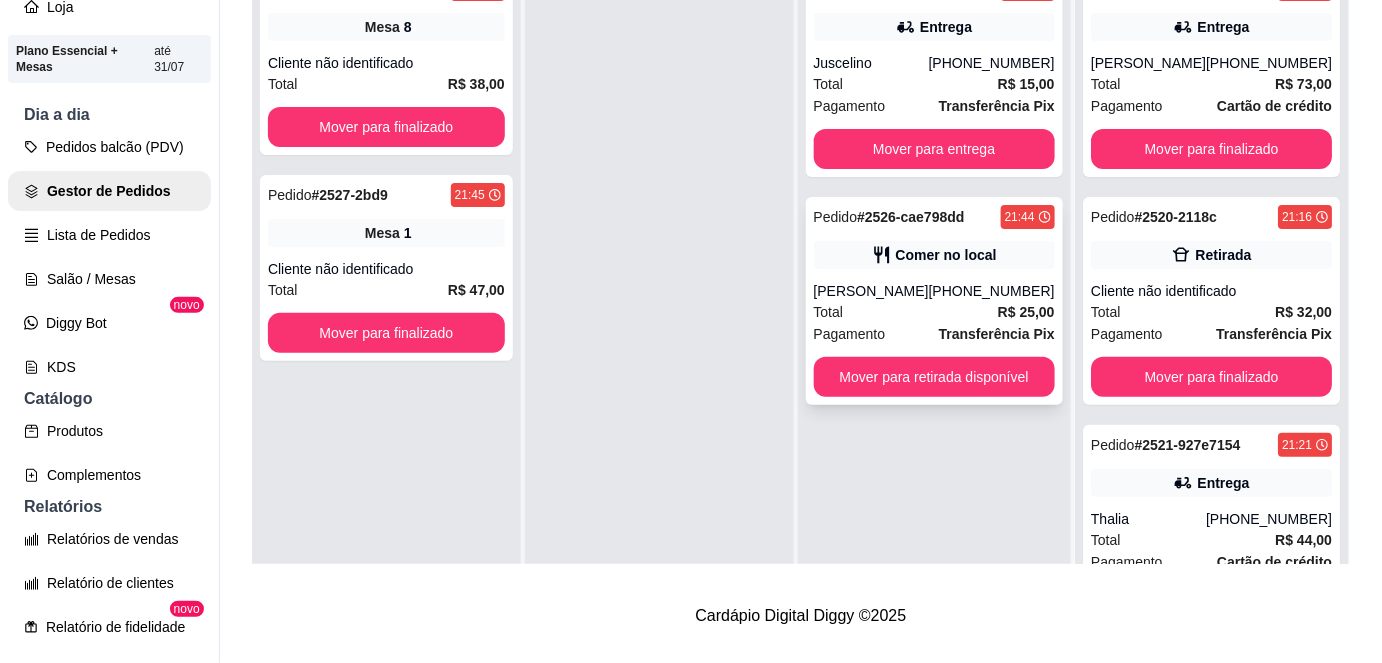 click on "[PERSON_NAME]" at bounding box center [871, 291] 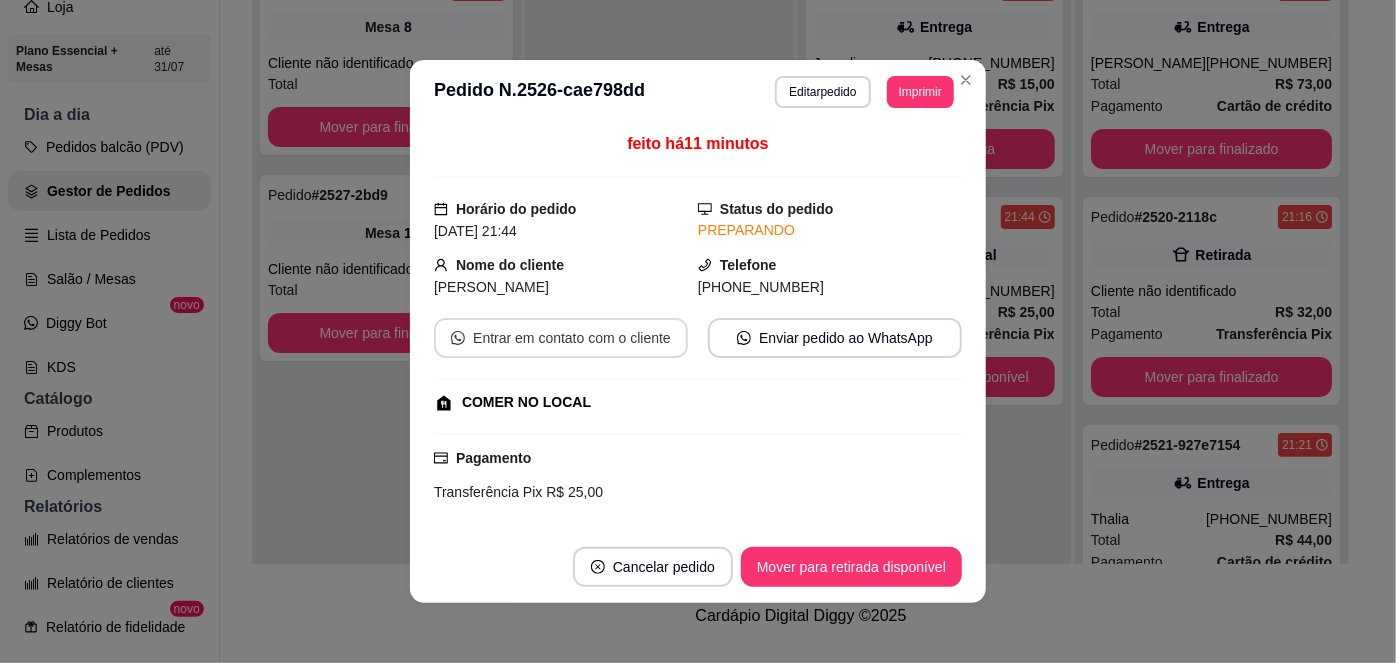 scroll, scrollTop: 279, scrollLeft: 0, axis: vertical 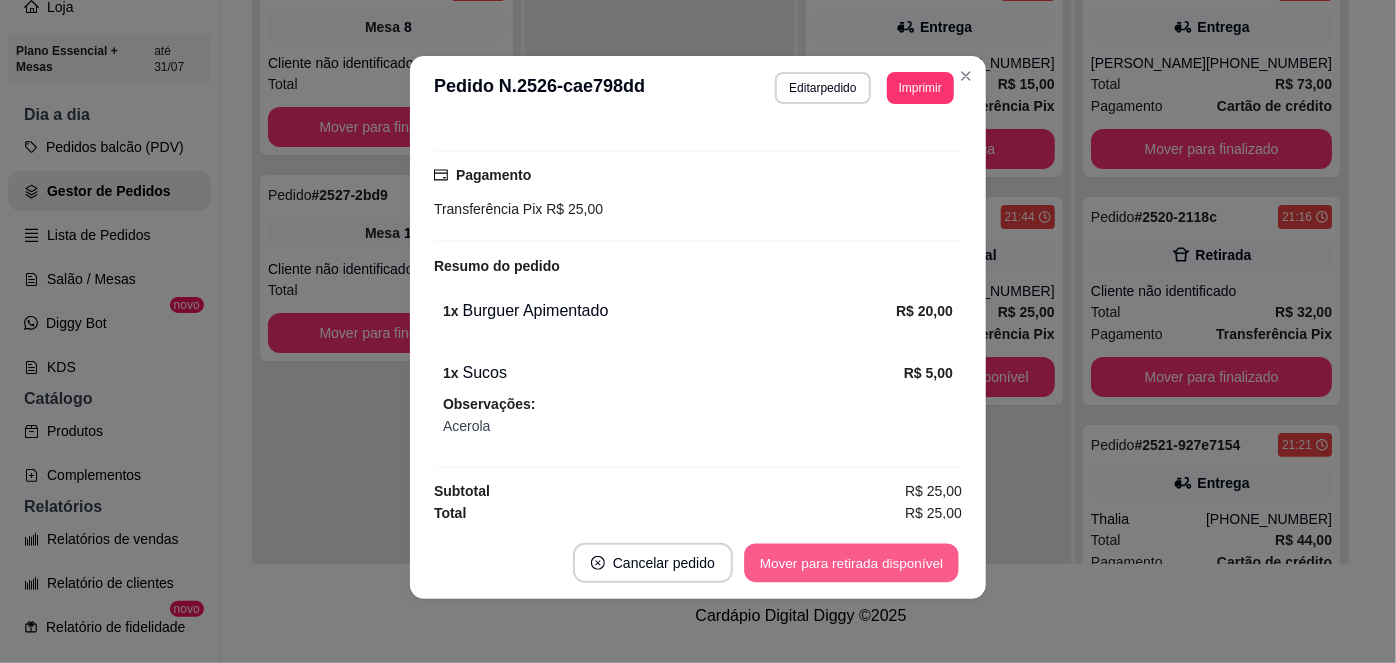 click on "Mover para retirada disponível" at bounding box center (851, 563) 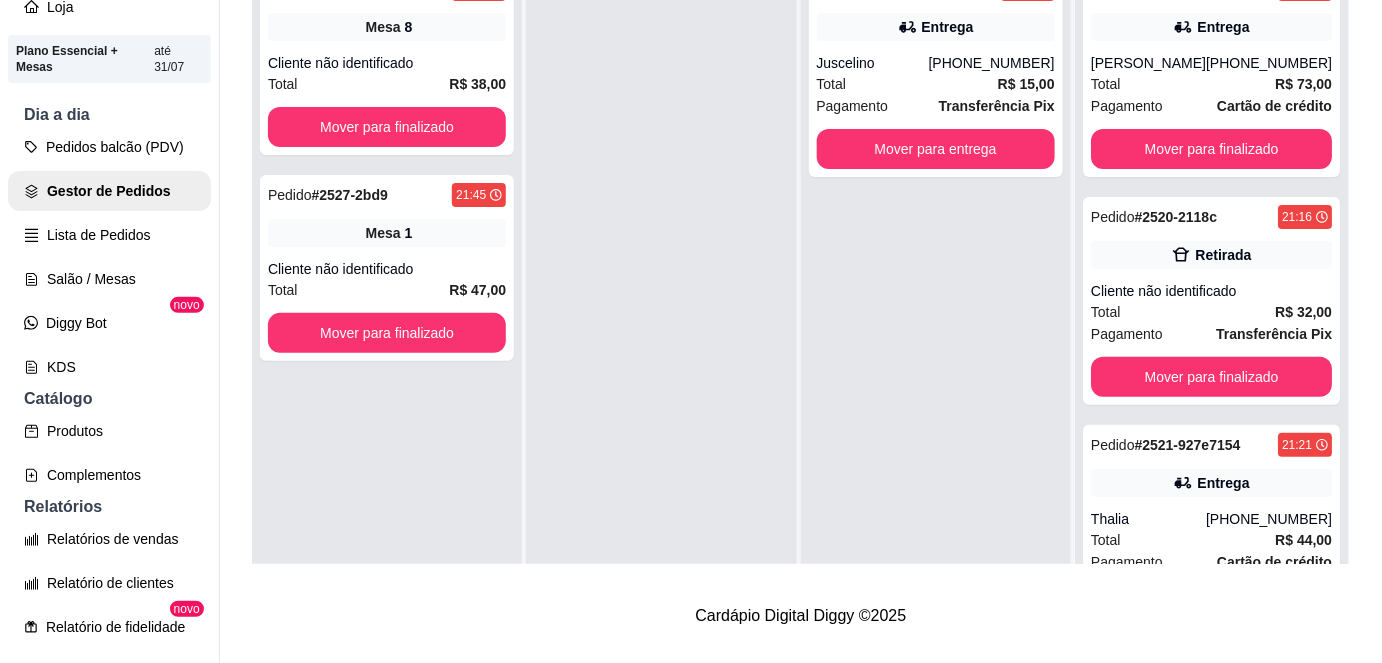 scroll, scrollTop: 56, scrollLeft: 0, axis: vertical 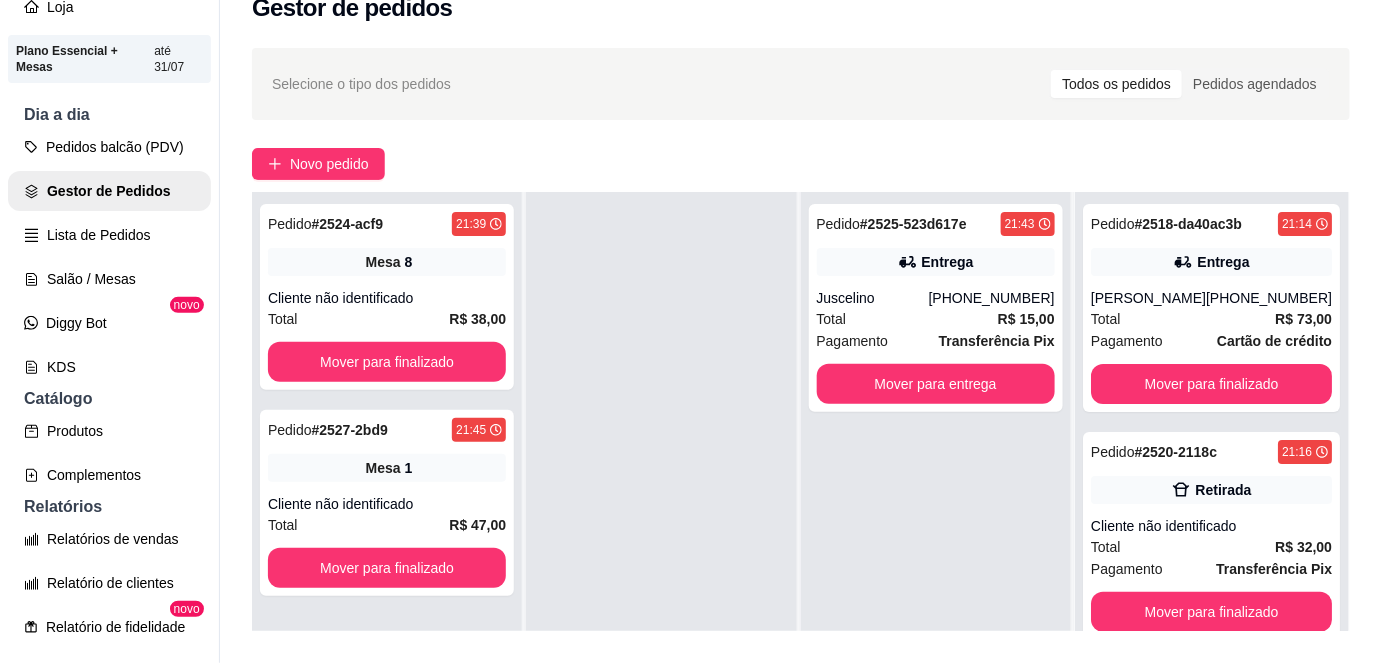 click at bounding box center [661, 523] 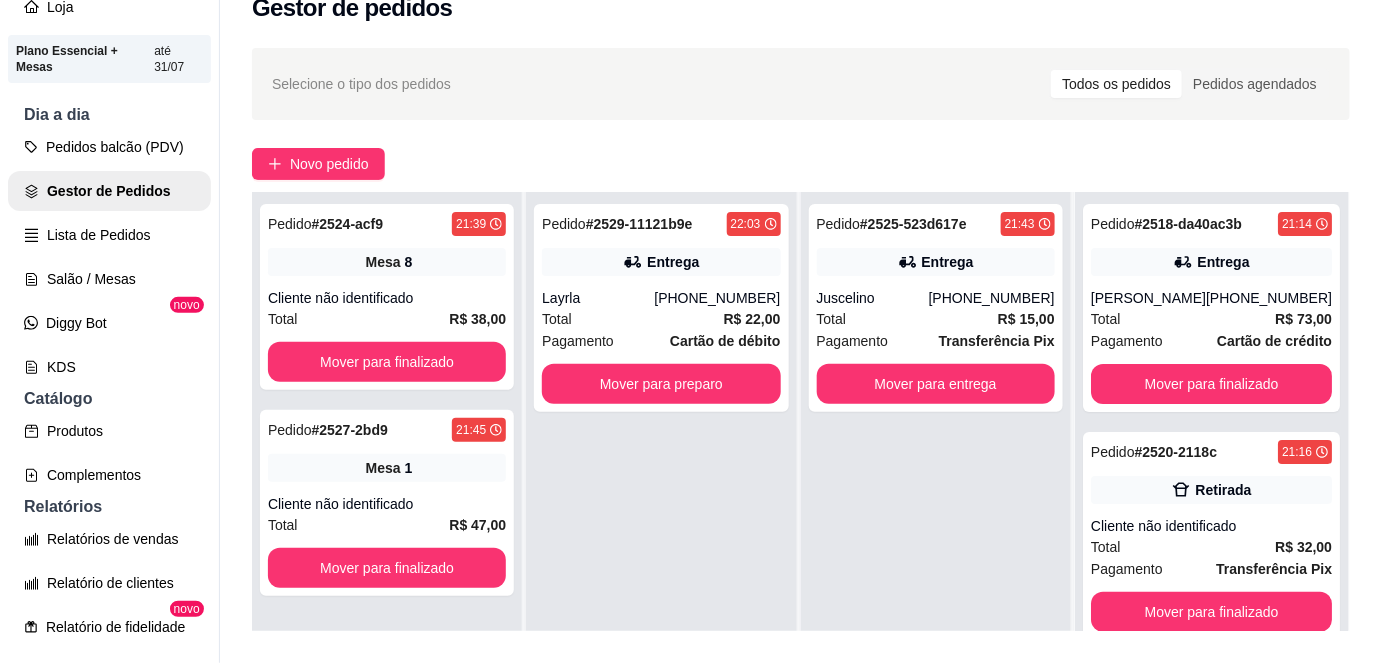 scroll, scrollTop: 0, scrollLeft: 0, axis: both 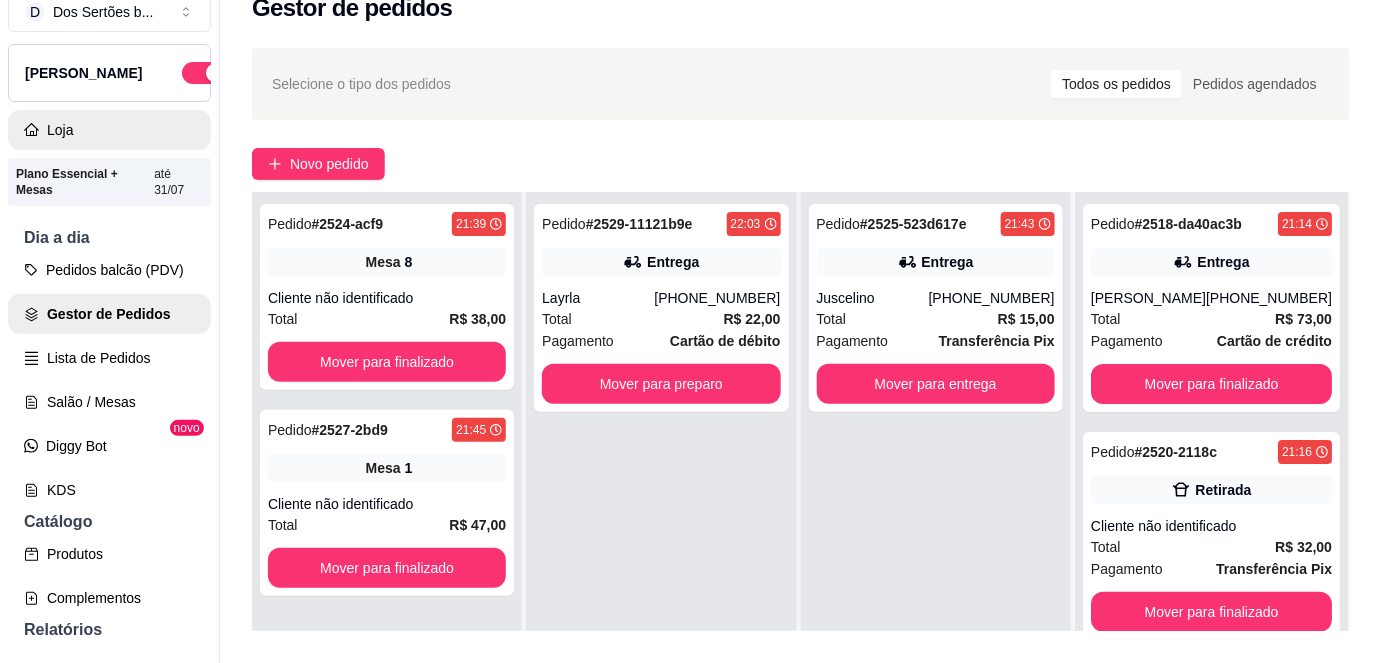 click on "Loja" at bounding box center (109, 130) 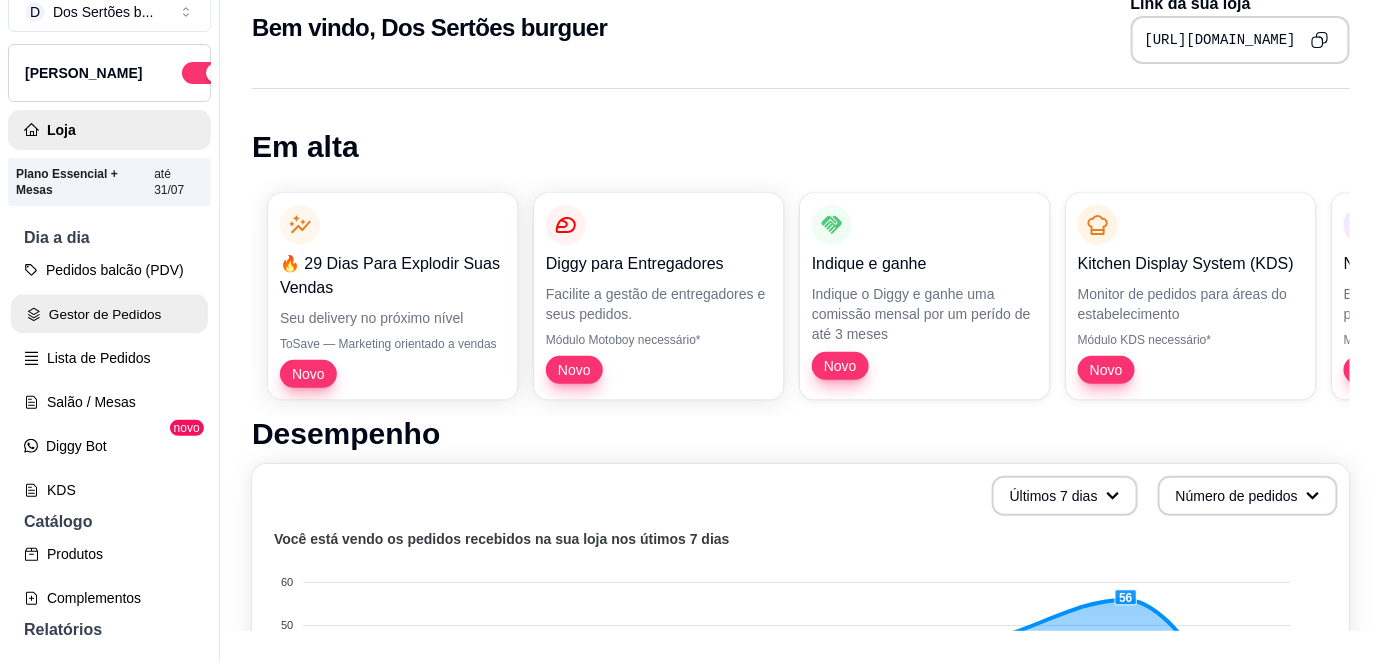 click on "Gestor de Pedidos" at bounding box center [109, 314] 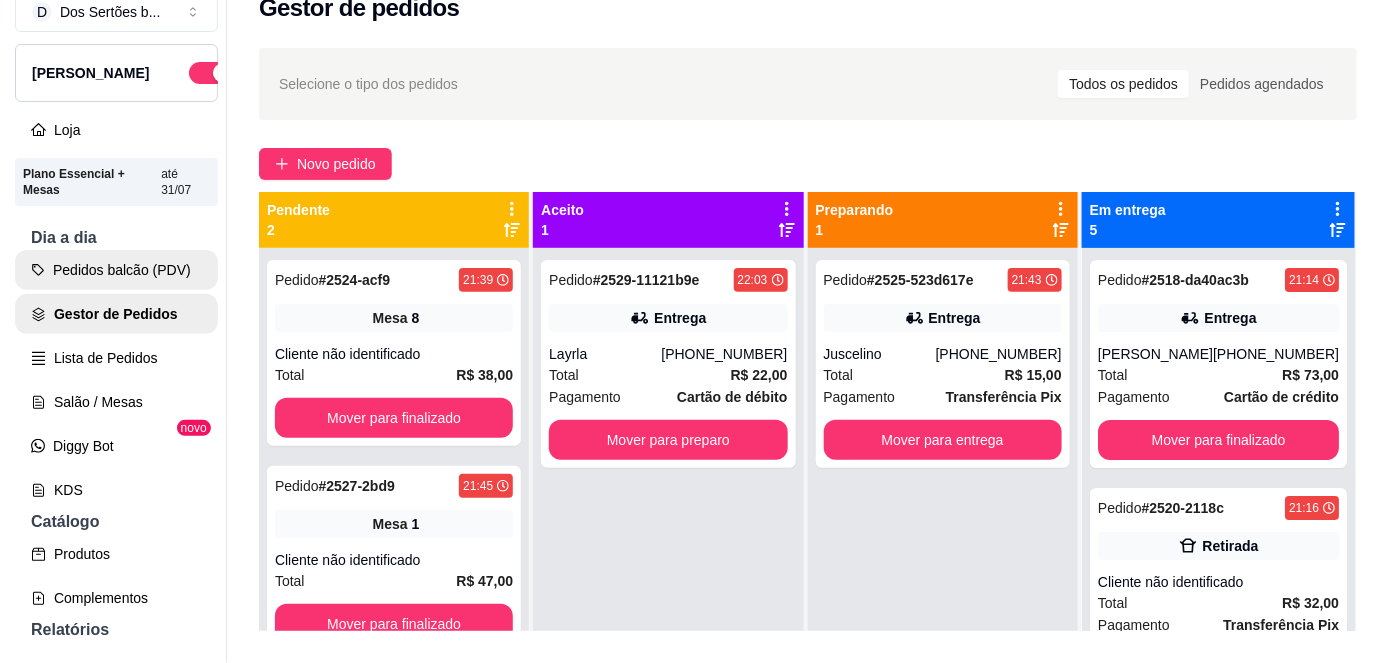 scroll, scrollTop: 0, scrollLeft: 0, axis: both 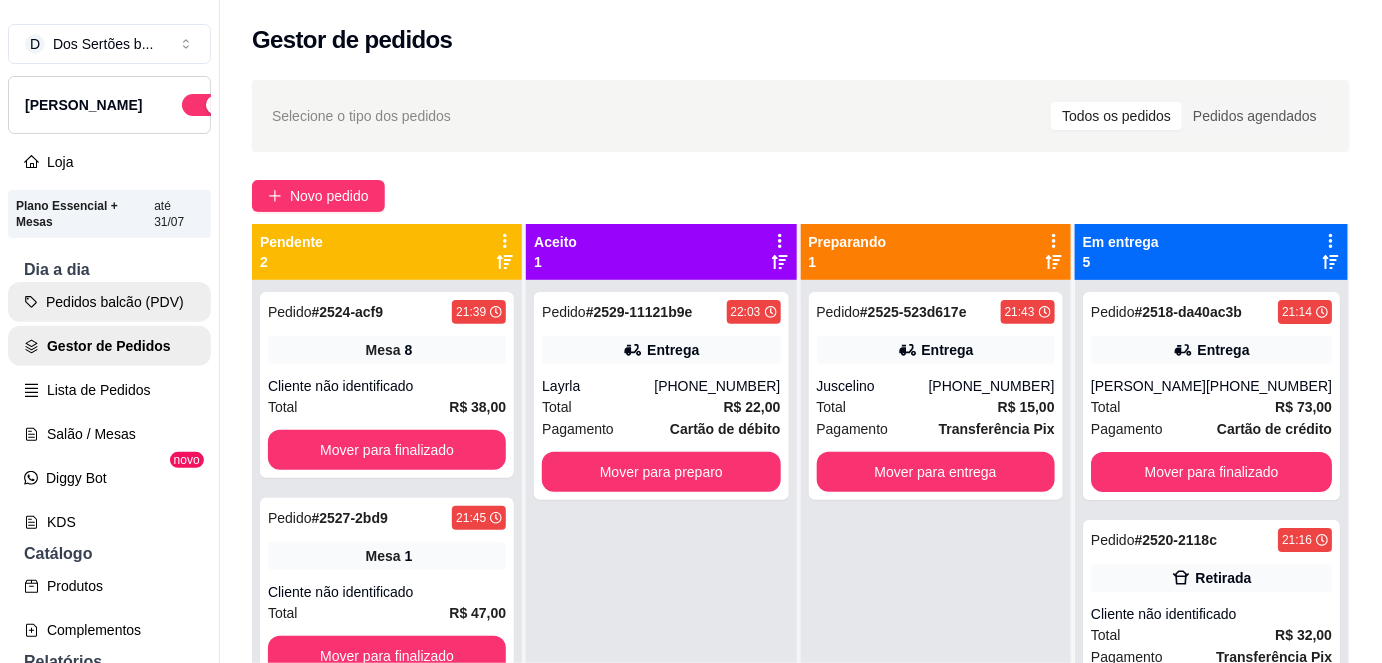 click on "Pedidos balcão (PDV)" at bounding box center (109, 302) 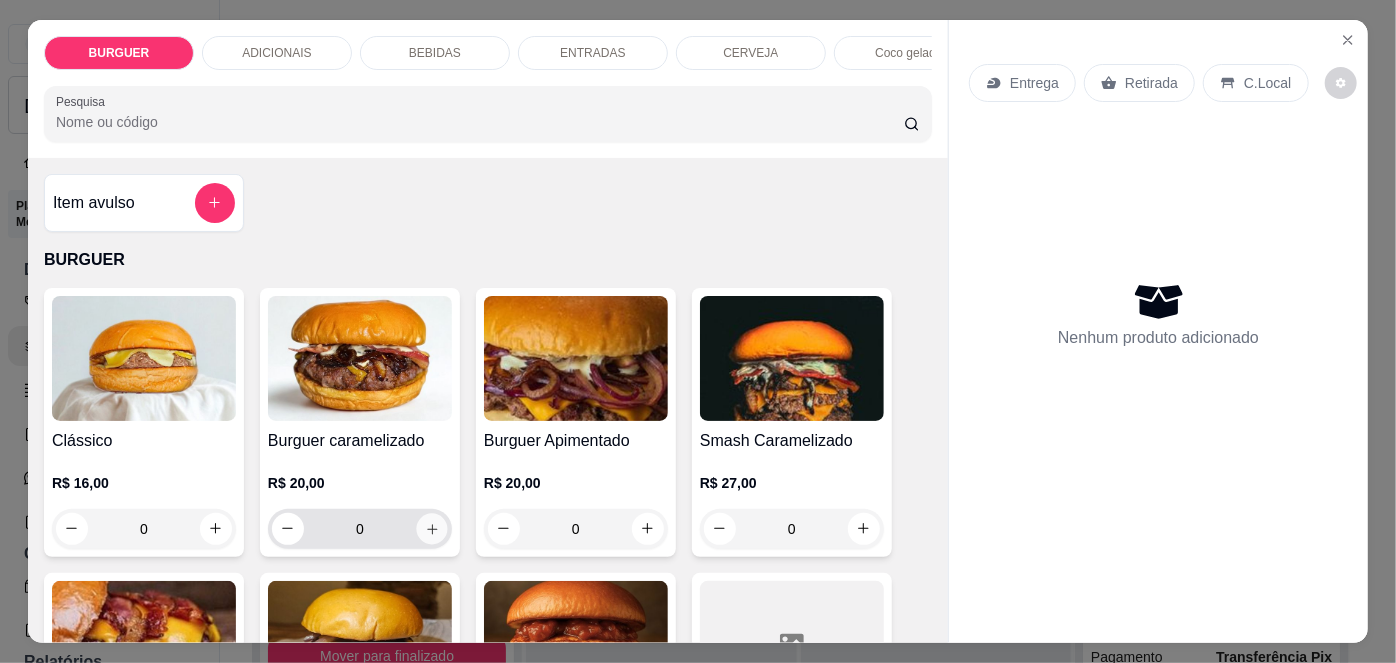 click 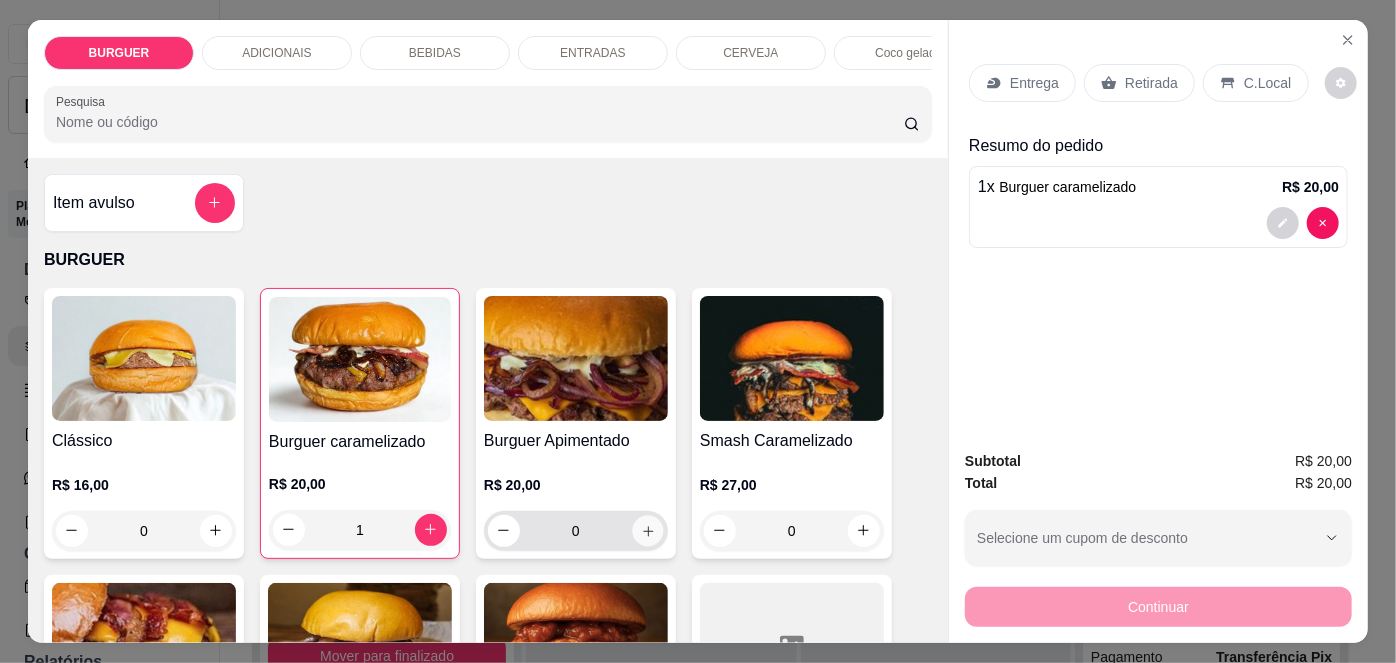 click 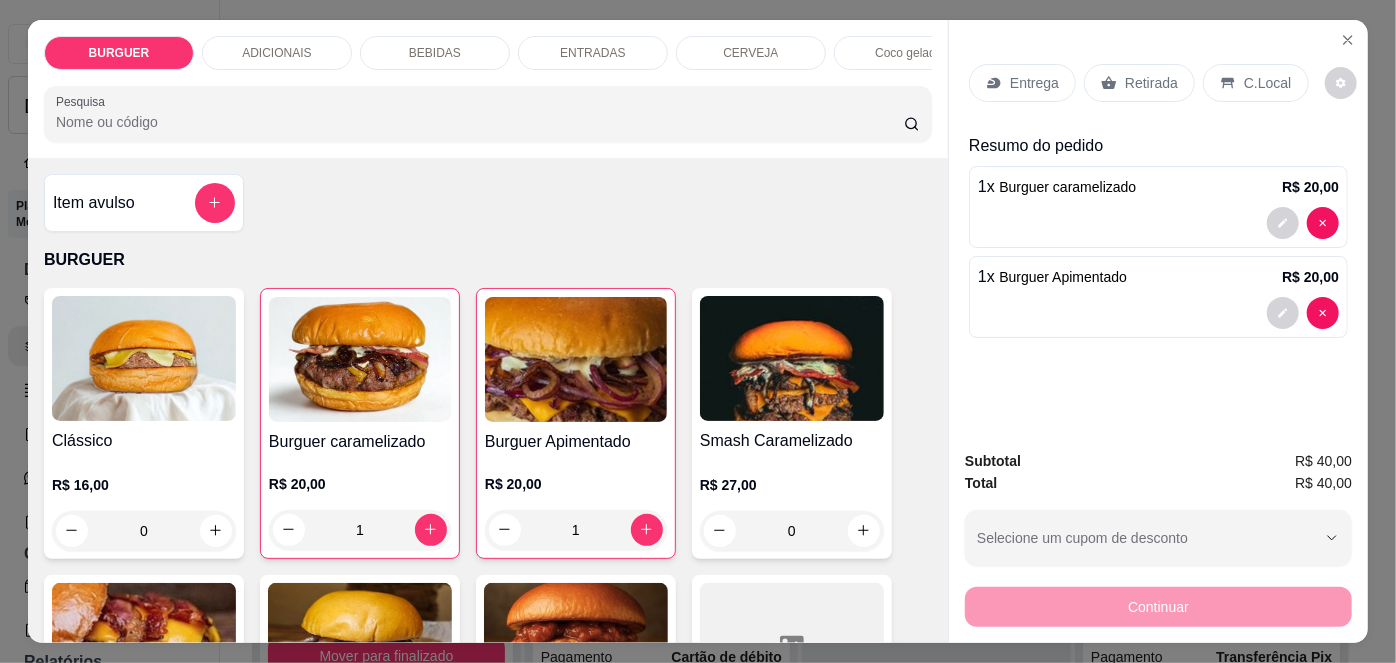 click on "BEBIDAS" at bounding box center (435, 53) 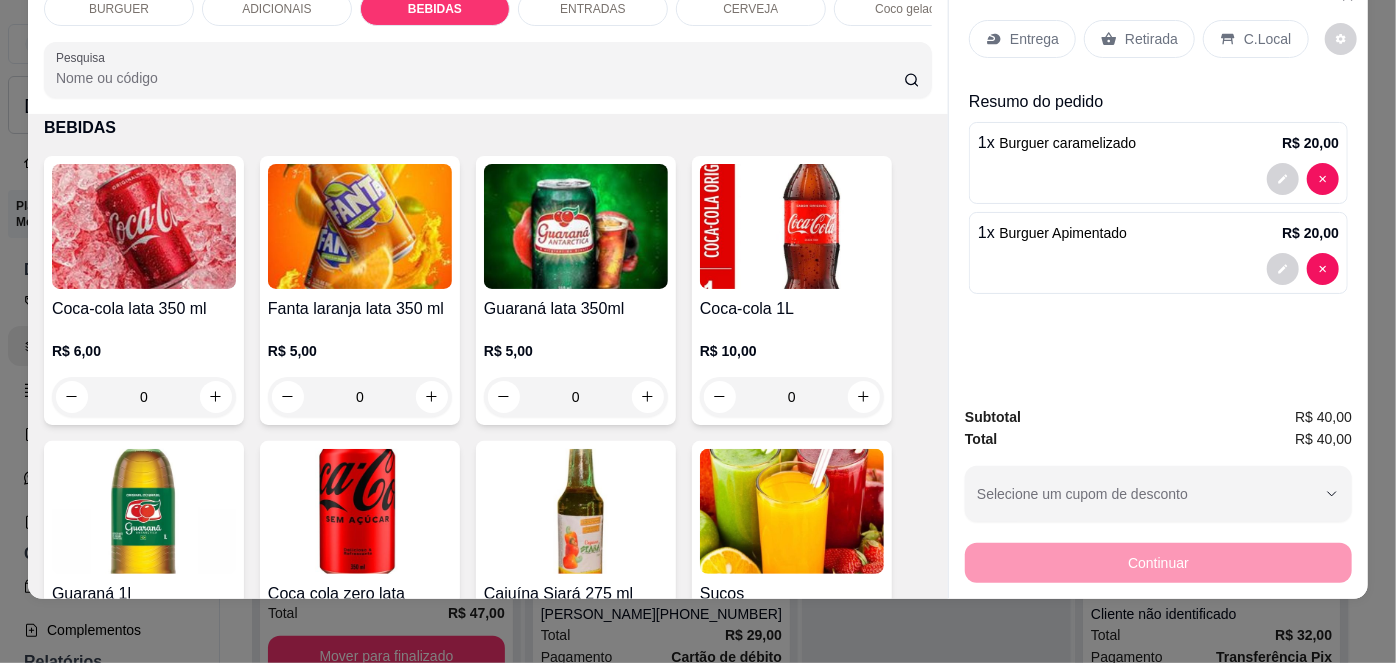 scroll, scrollTop: 1634, scrollLeft: 0, axis: vertical 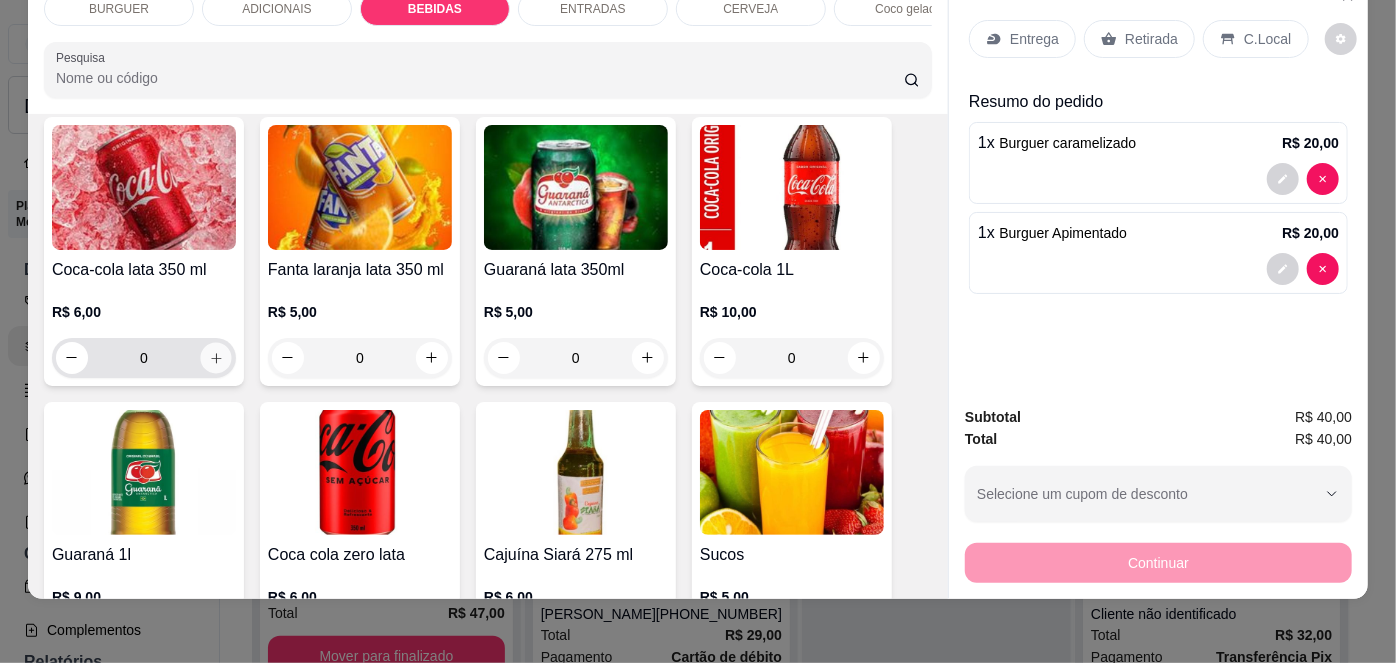 click at bounding box center [215, 357] 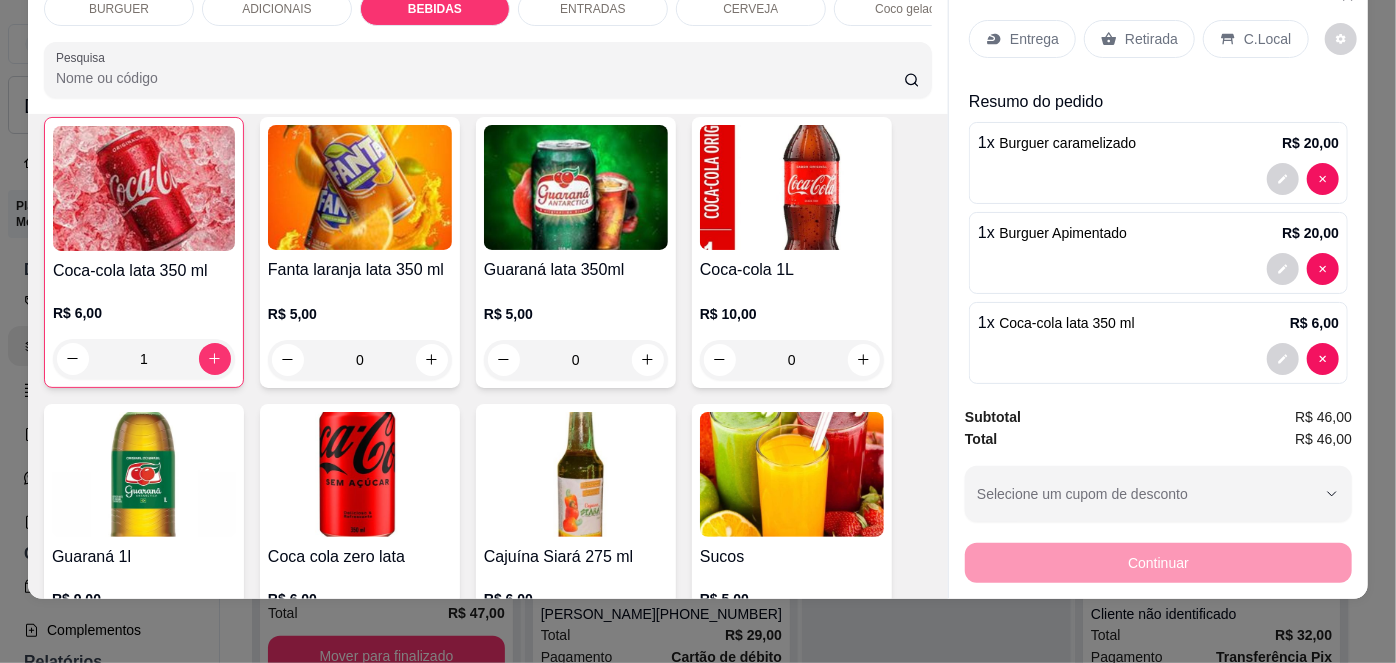 click on "C.Local" at bounding box center (1267, 39) 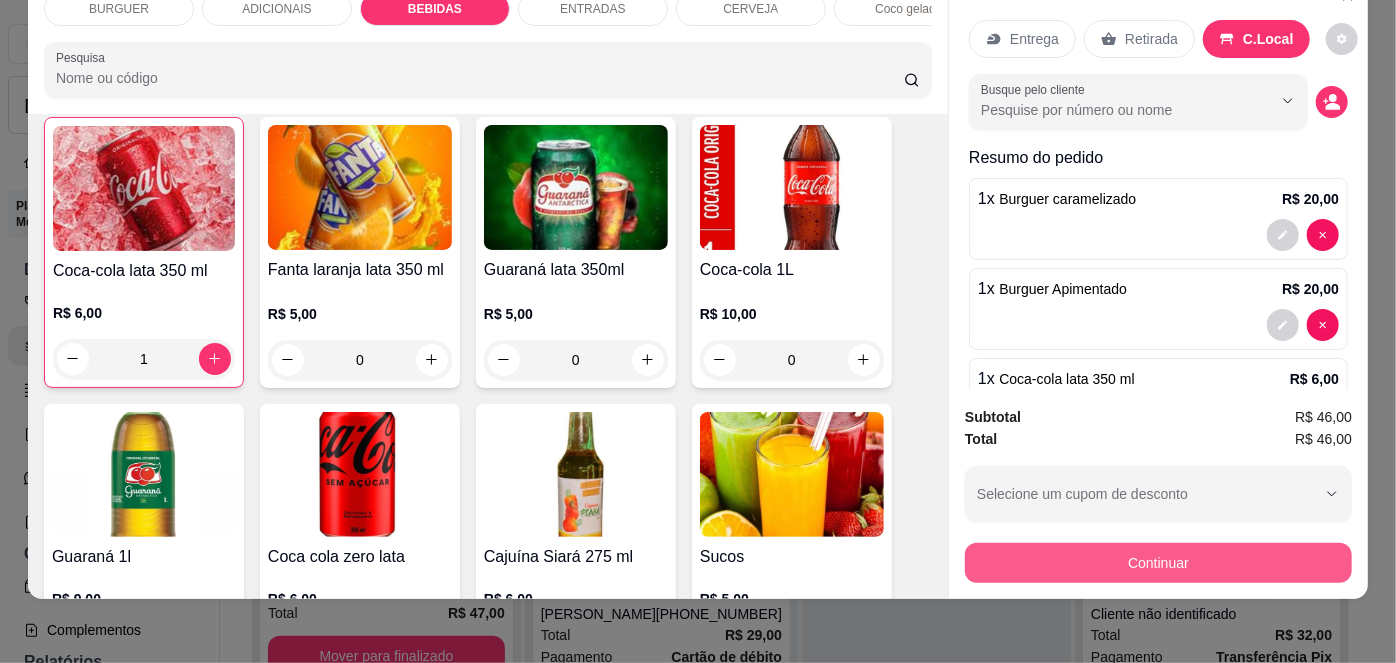 click on "Continuar" at bounding box center (1158, 563) 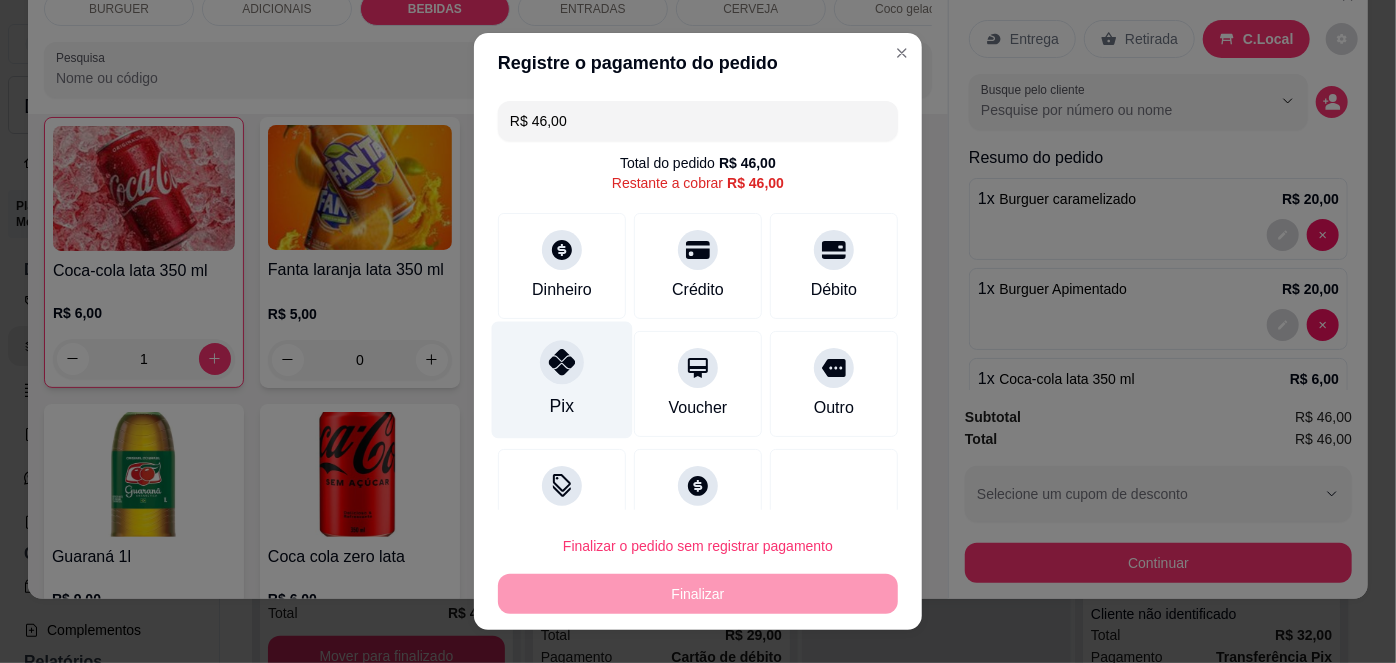 click on "Pix" at bounding box center (562, 380) 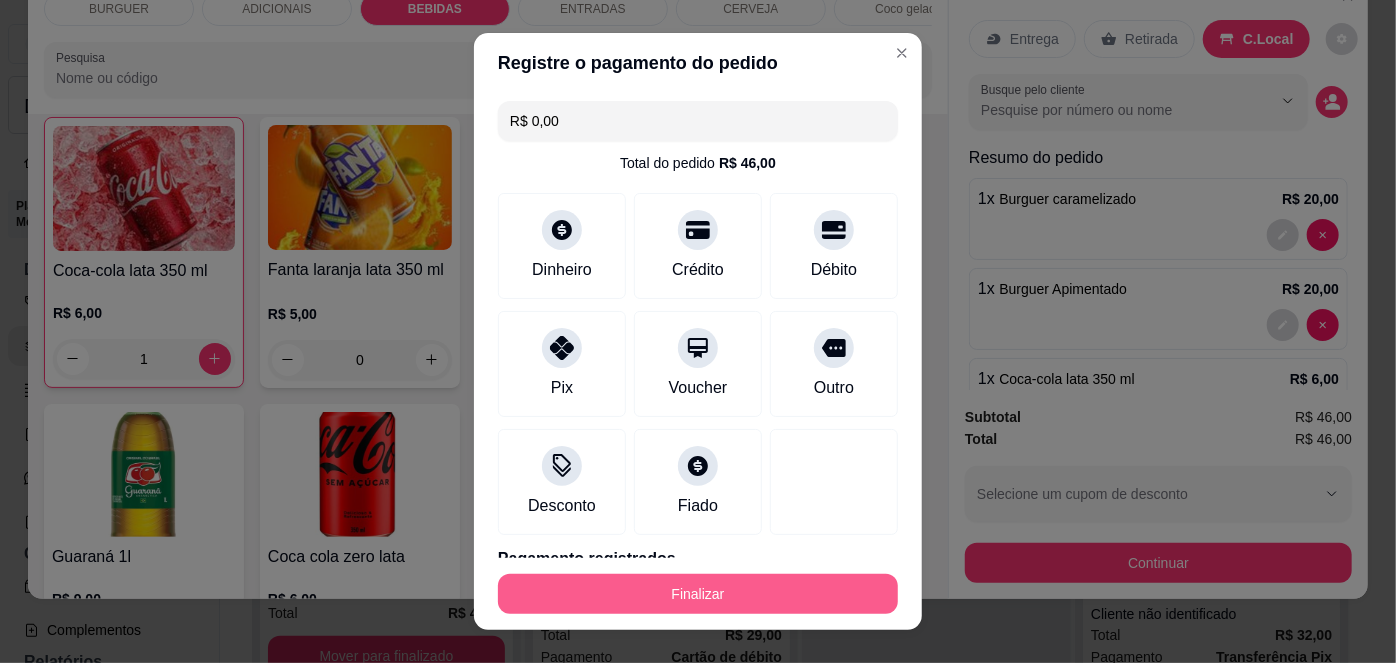 click on "Finalizar" at bounding box center [698, 594] 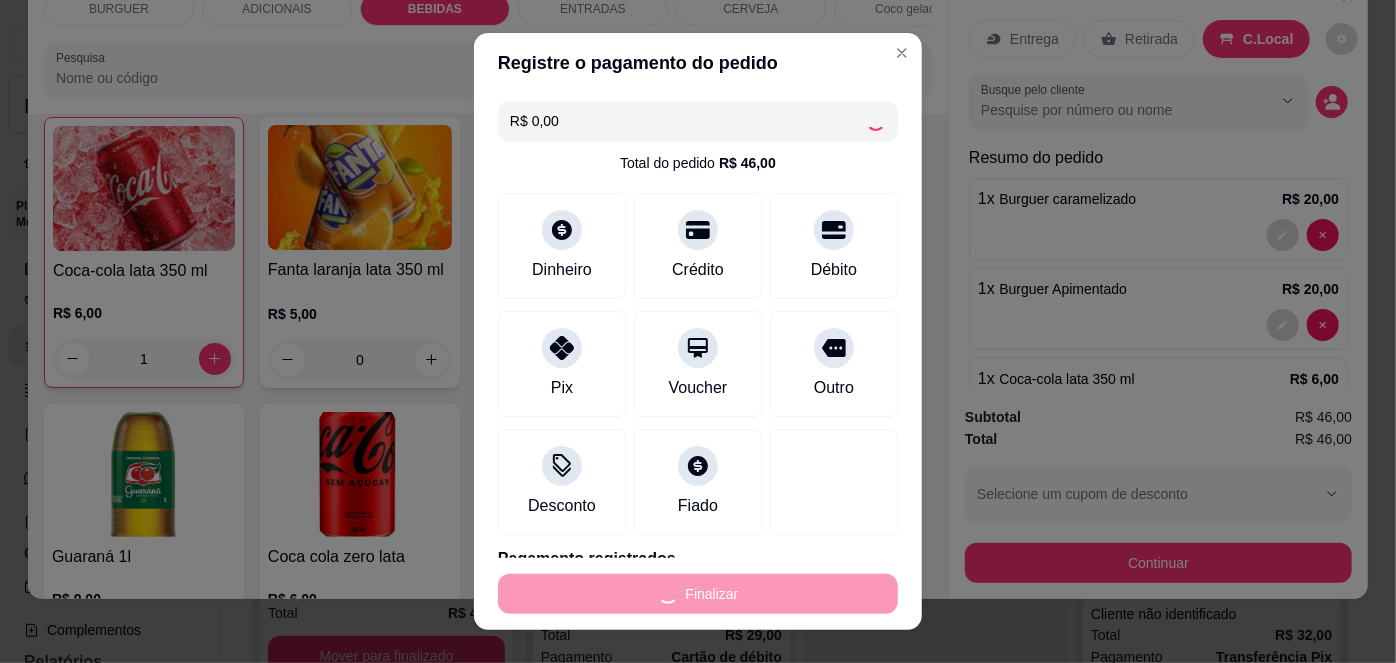 type on "0" 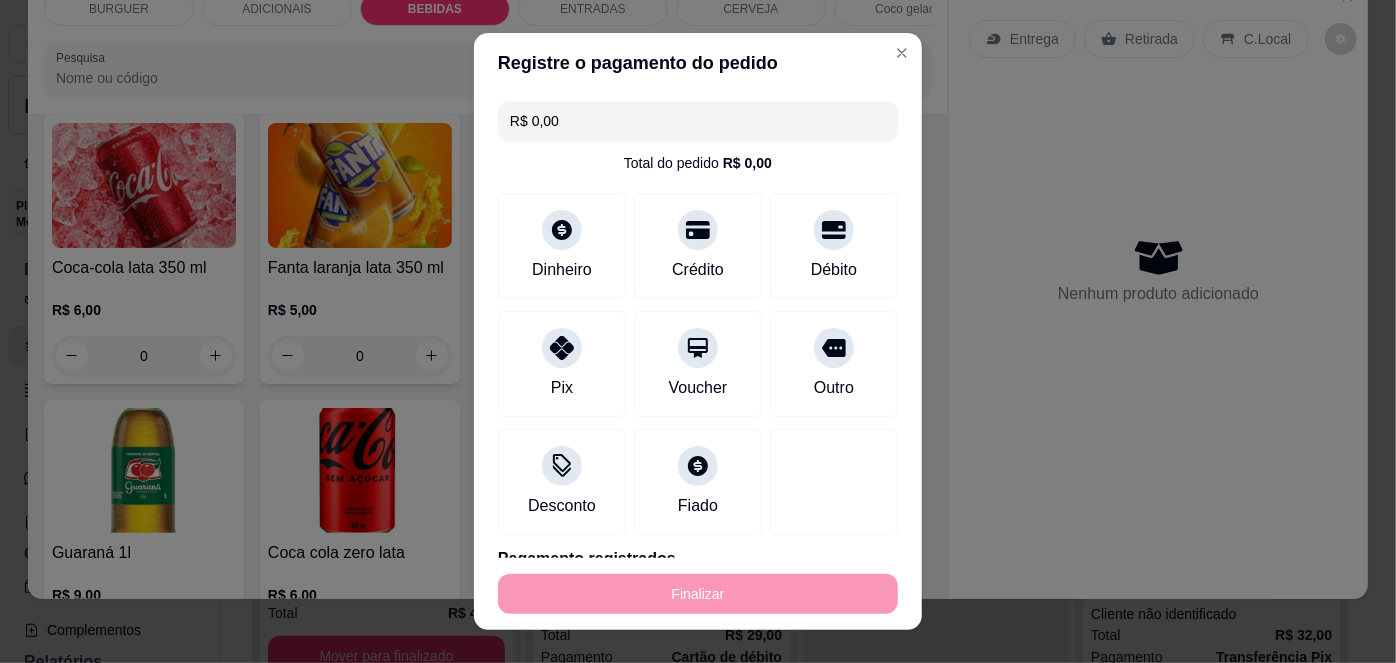 type on "-R$ 46,00" 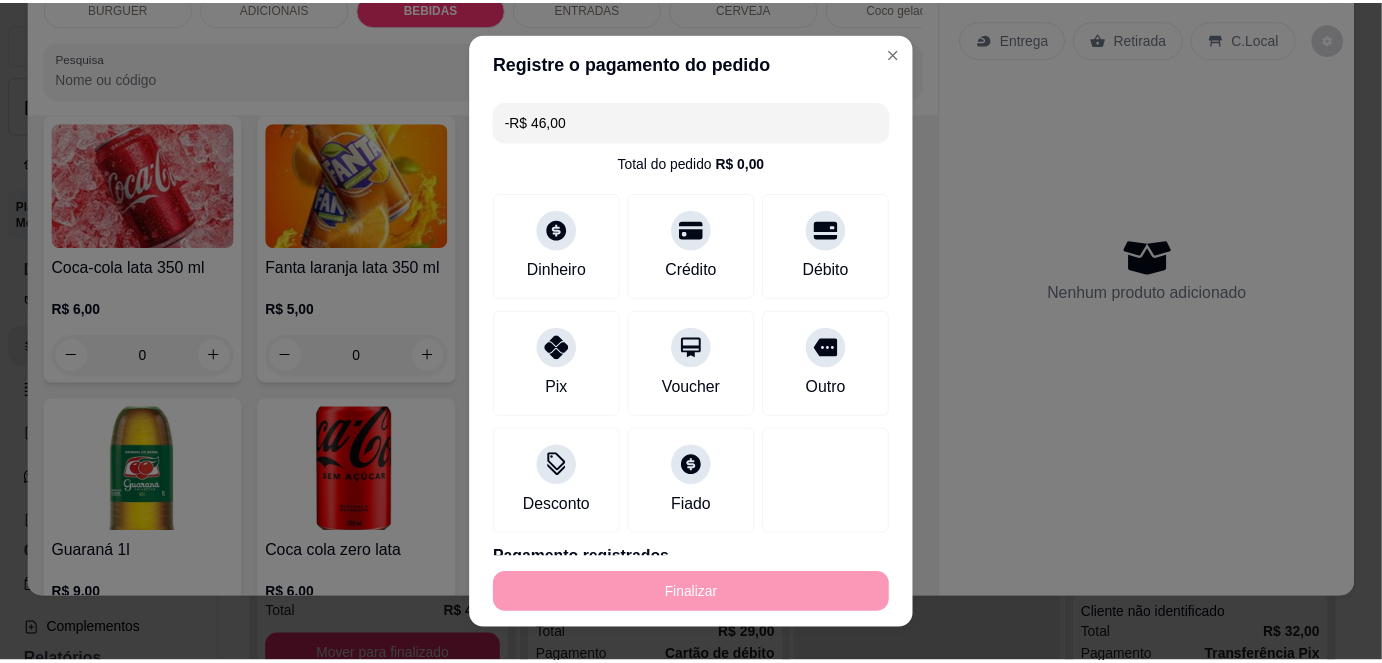 scroll, scrollTop: 1632, scrollLeft: 0, axis: vertical 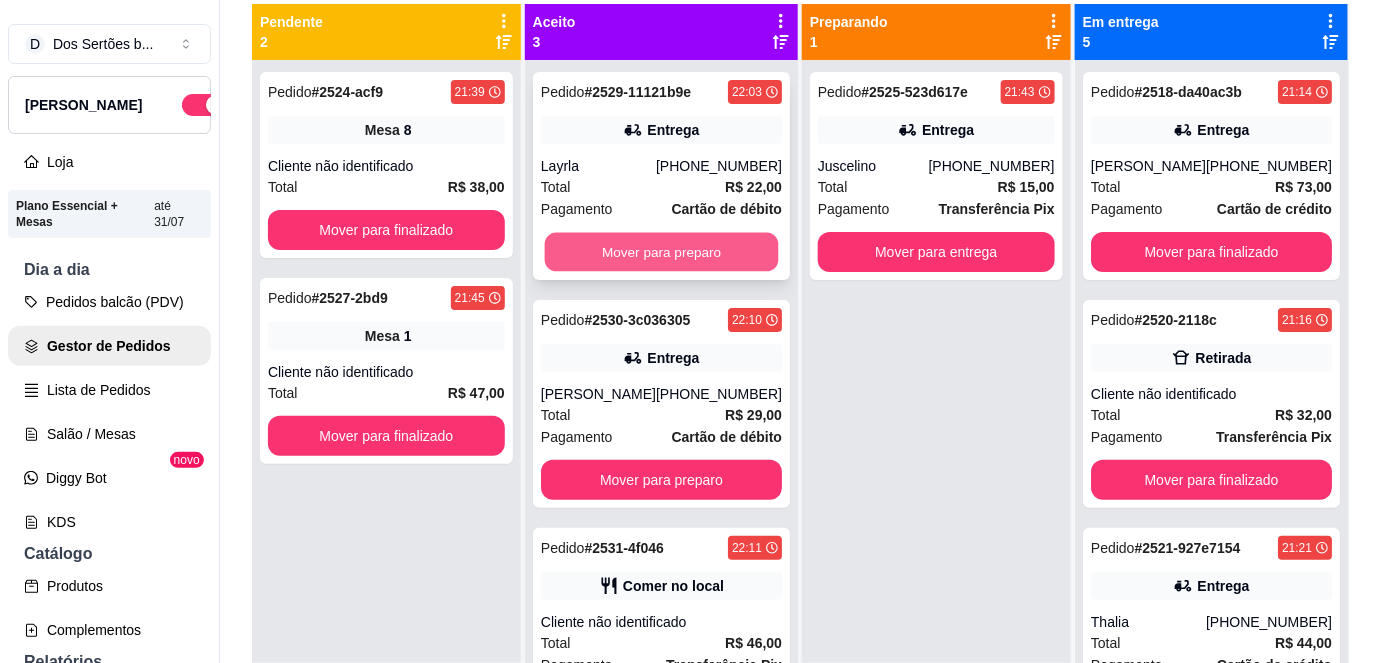 click on "Mover para preparo" at bounding box center (661, 252) 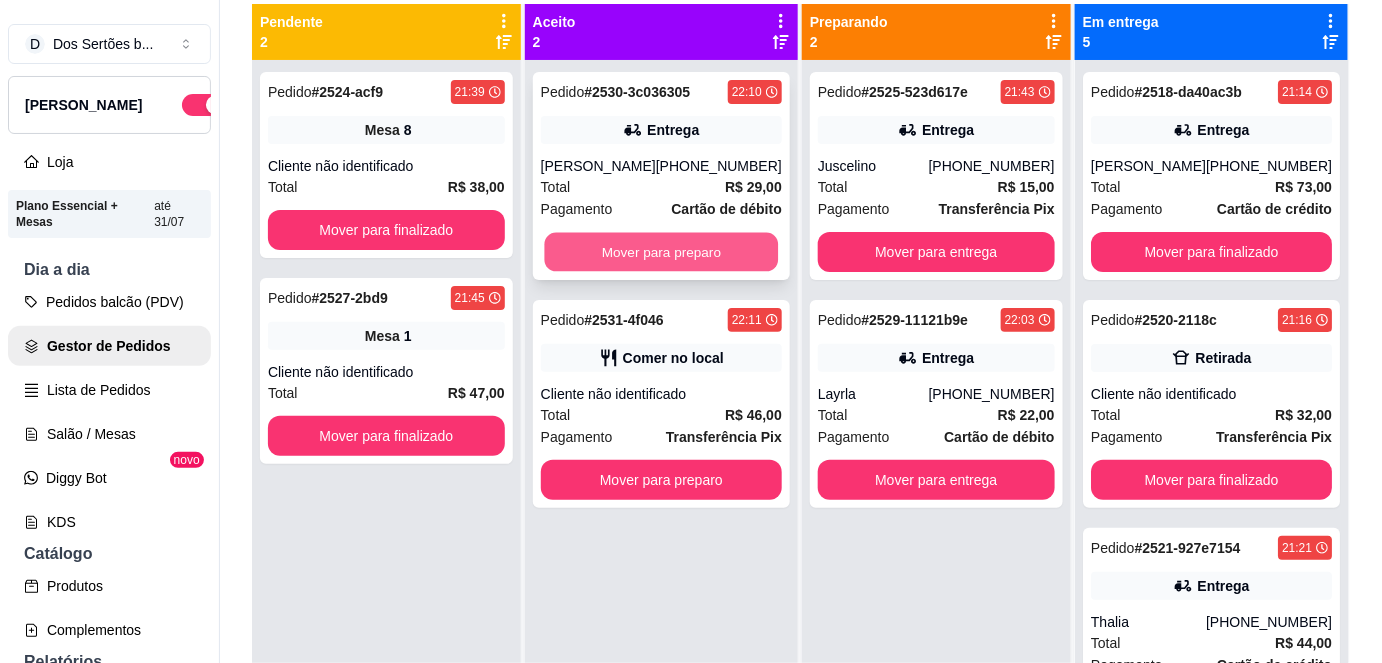 click on "Mover para preparo" at bounding box center (661, 252) 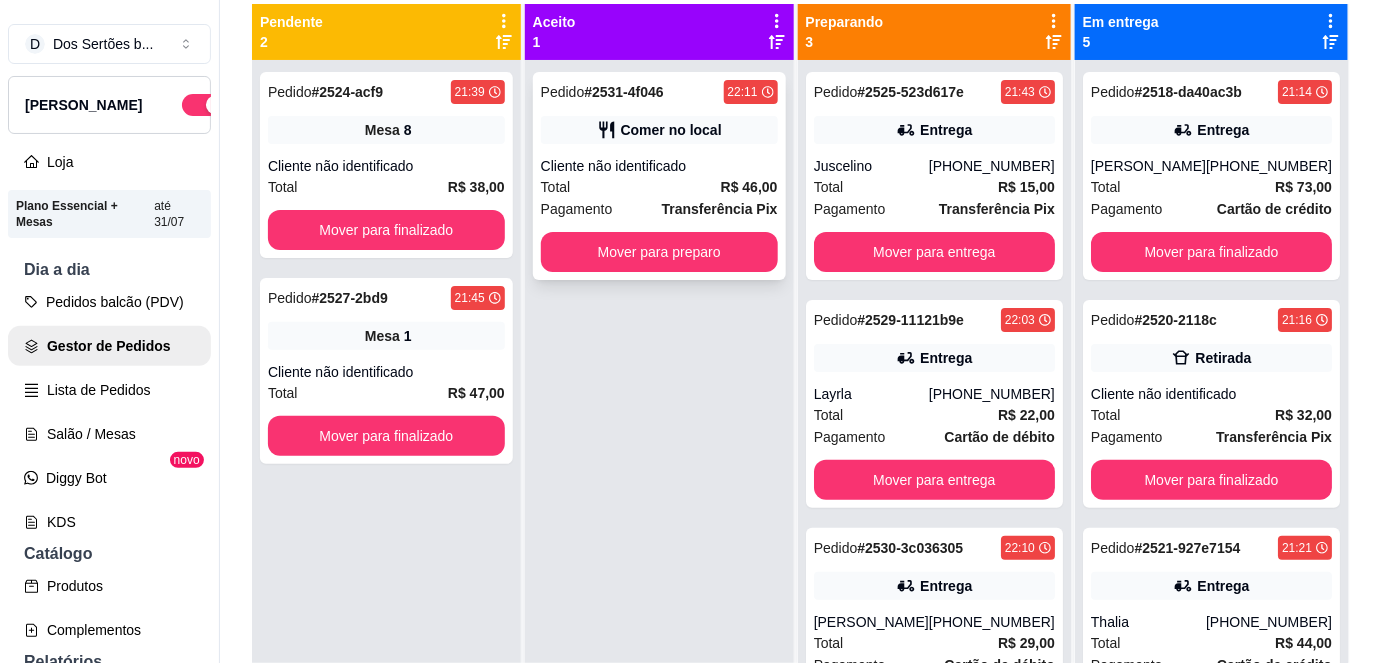 click on "Transferência Pix" at bounding box center [720, 209] 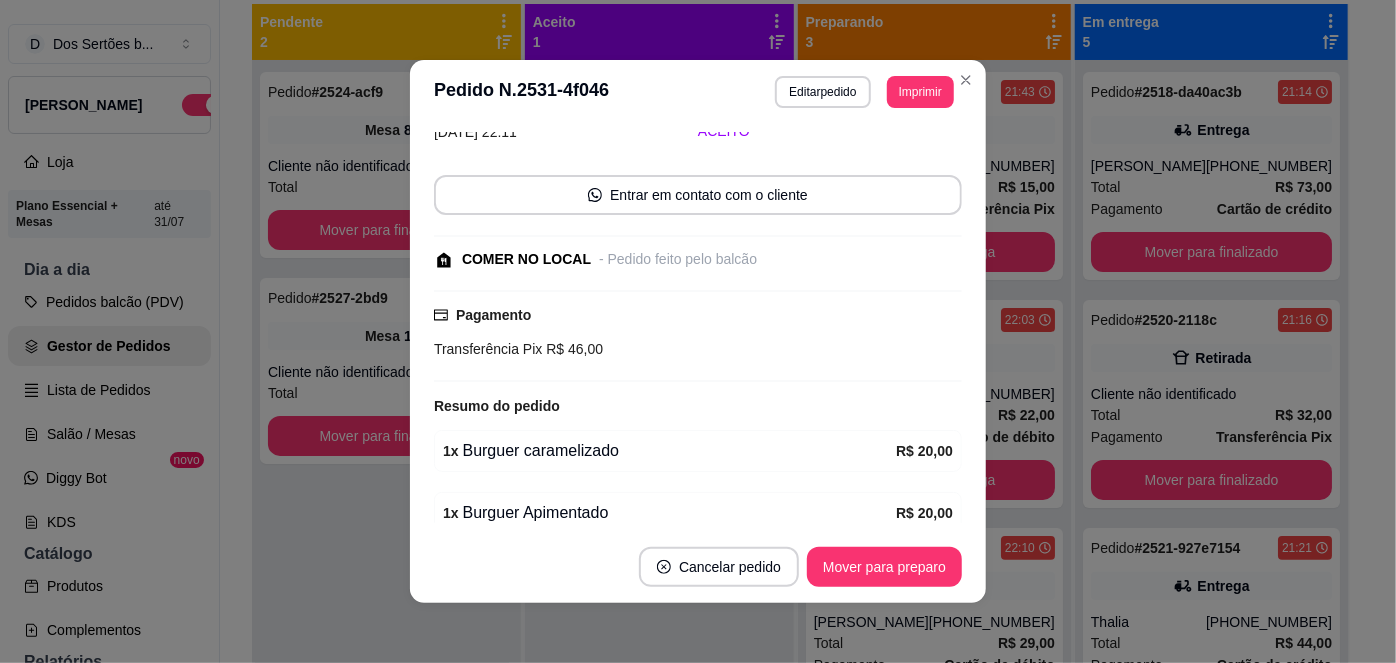 scroll, scrollTop: 53, scrollLeft: 0, axis: vertical 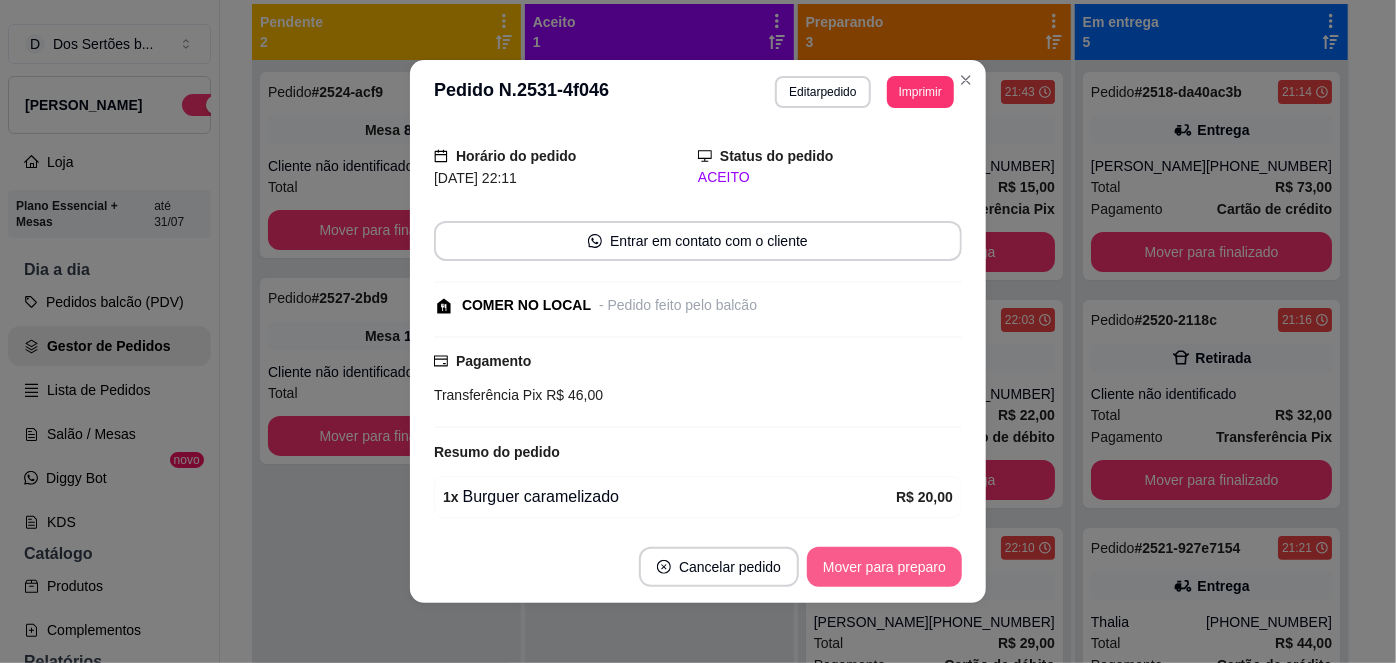 click on "Mover para preparo" at bounding box center [884, 567] 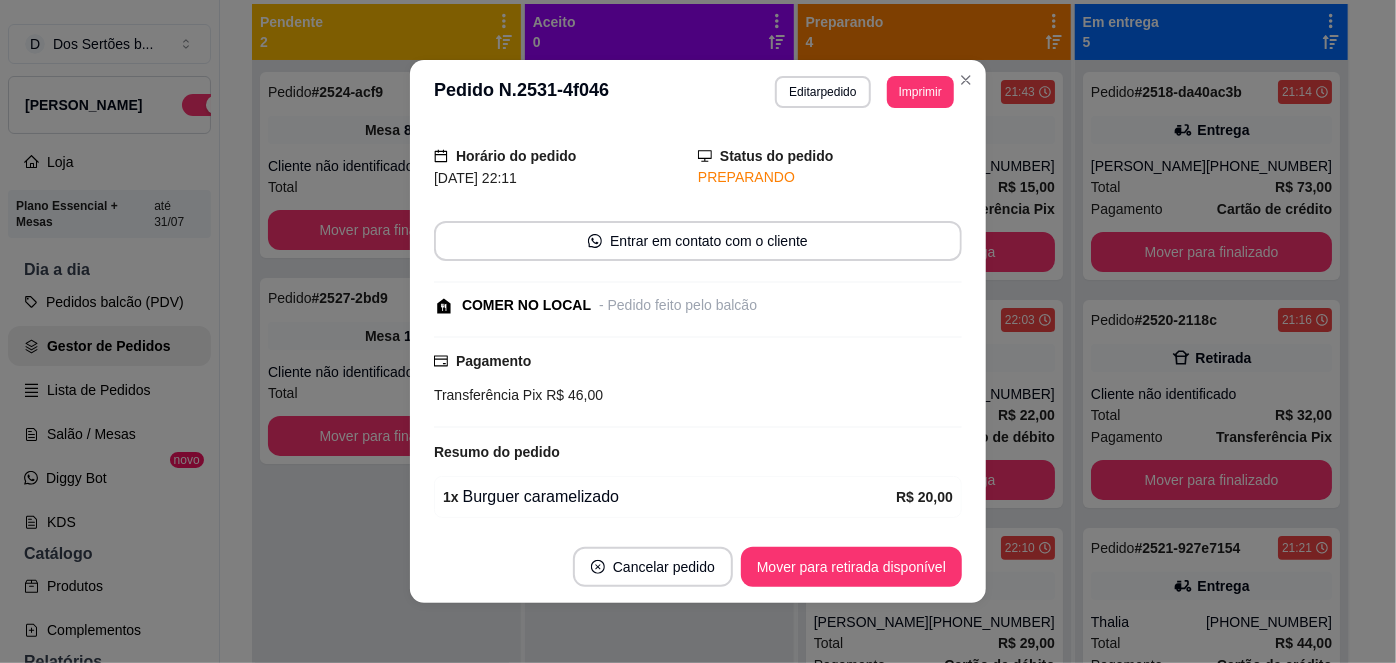 scroll, scrollTop: 245, scrollLeft: 0, axis: vertical 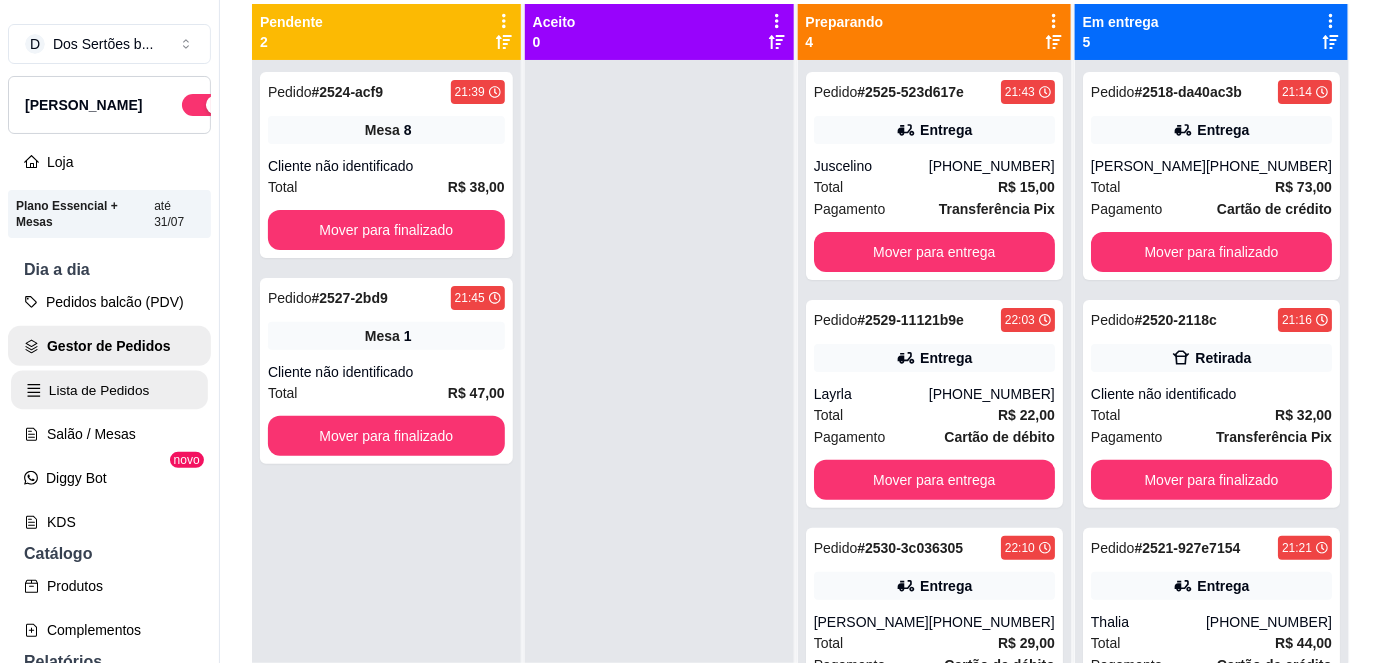 click on "Lista de Pedidos" at bounding box center (109, 390) 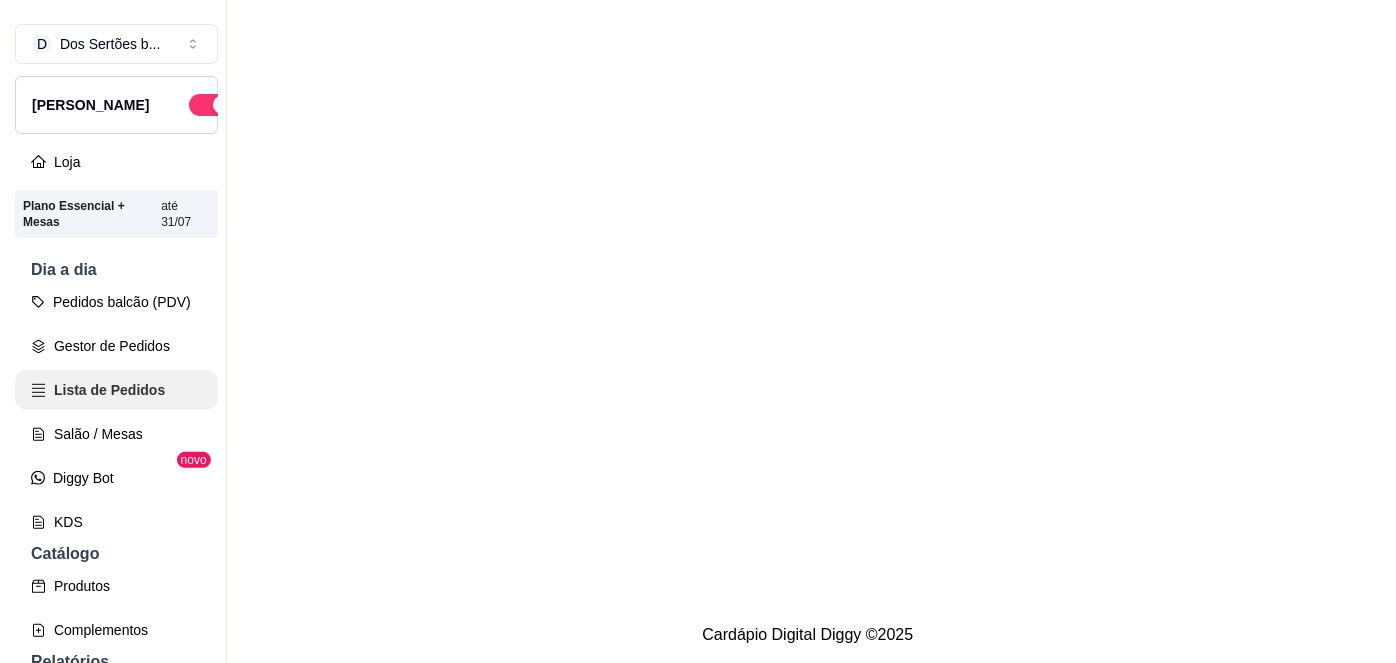 scroll, scrollTop: 0, scrollLeft: 0, axis: both 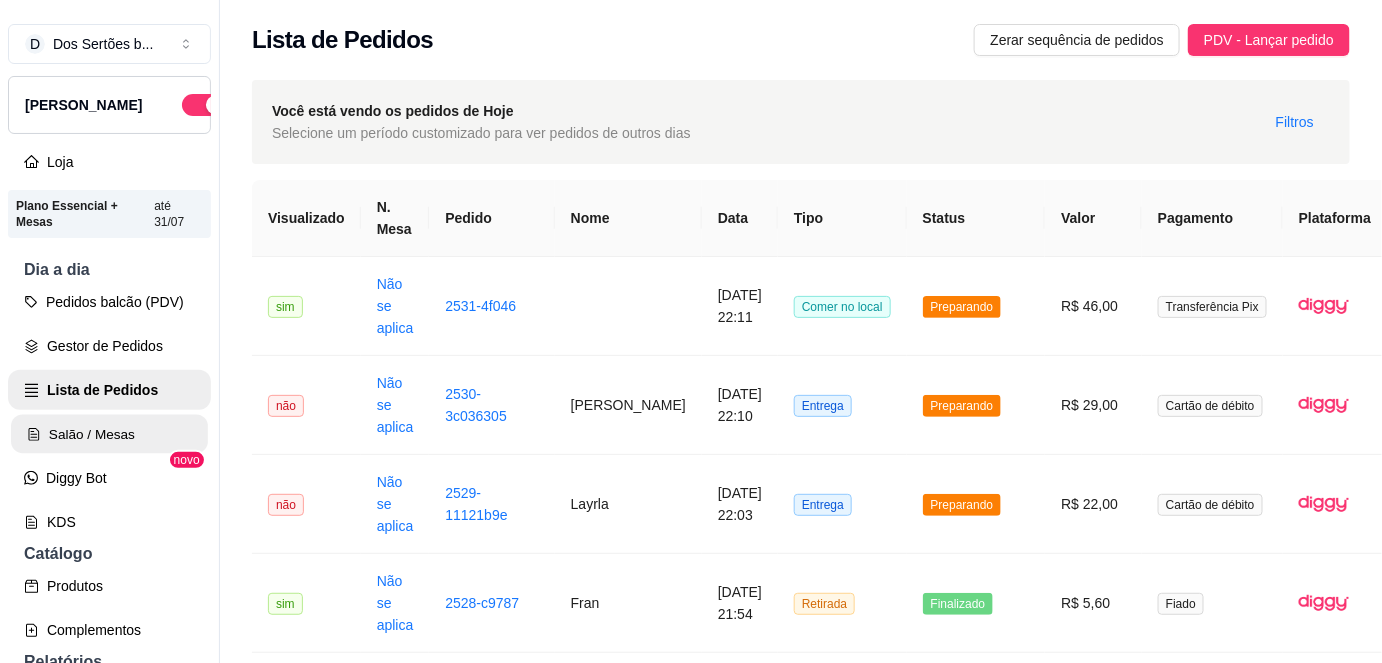 click on "Salão / Mesas" at bounding box center [109, 434] 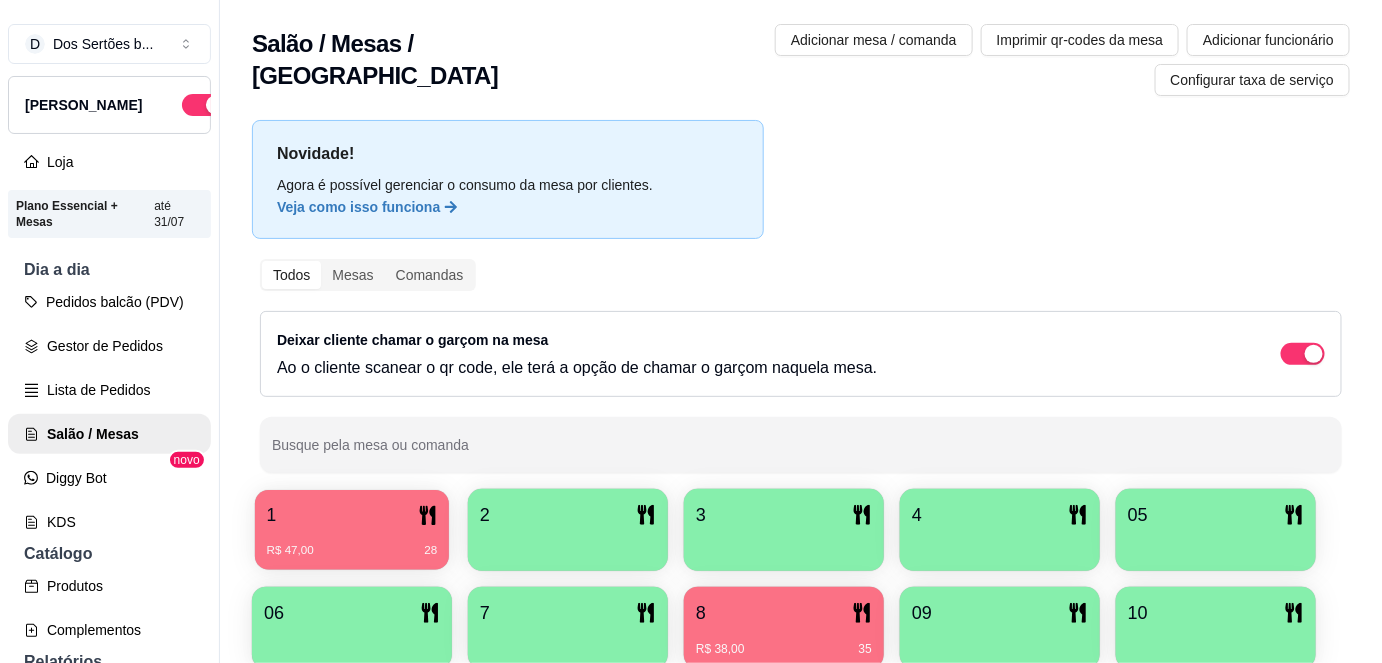 click on "1" at bounding box center (352, 515) 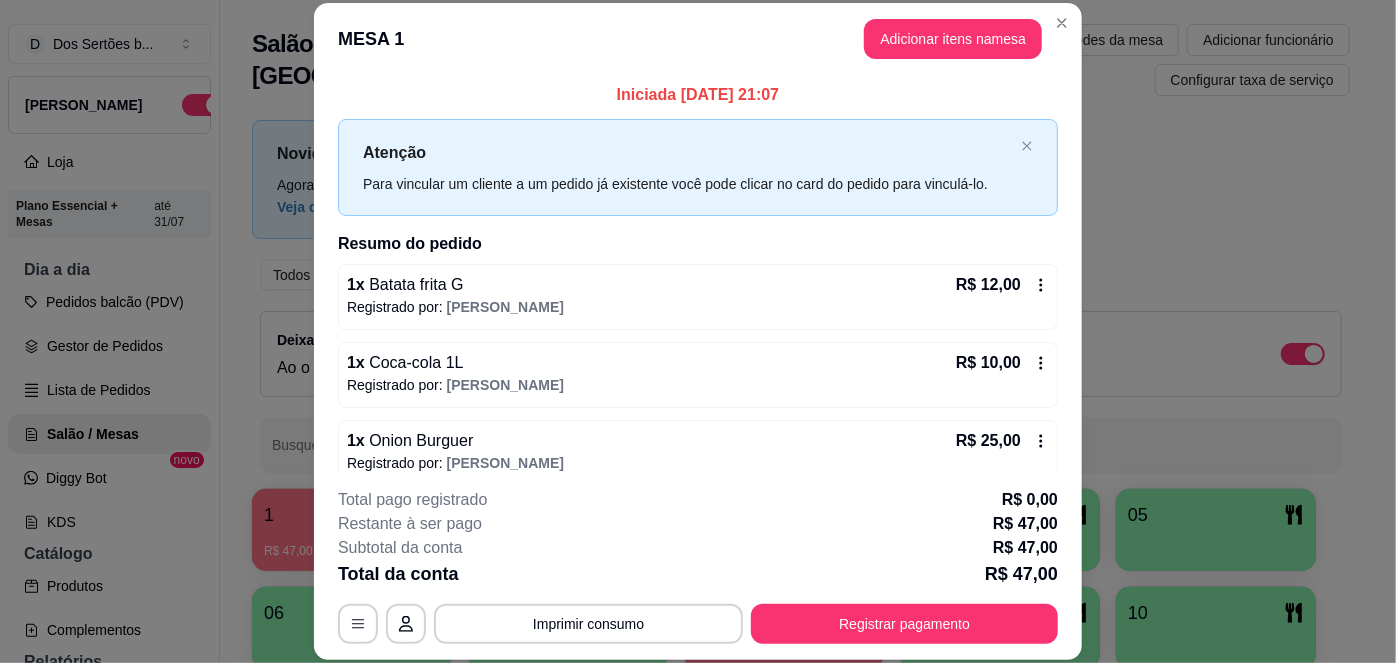 scroll, scrollTop: 20, scrollLeft: 0, axis: vertical 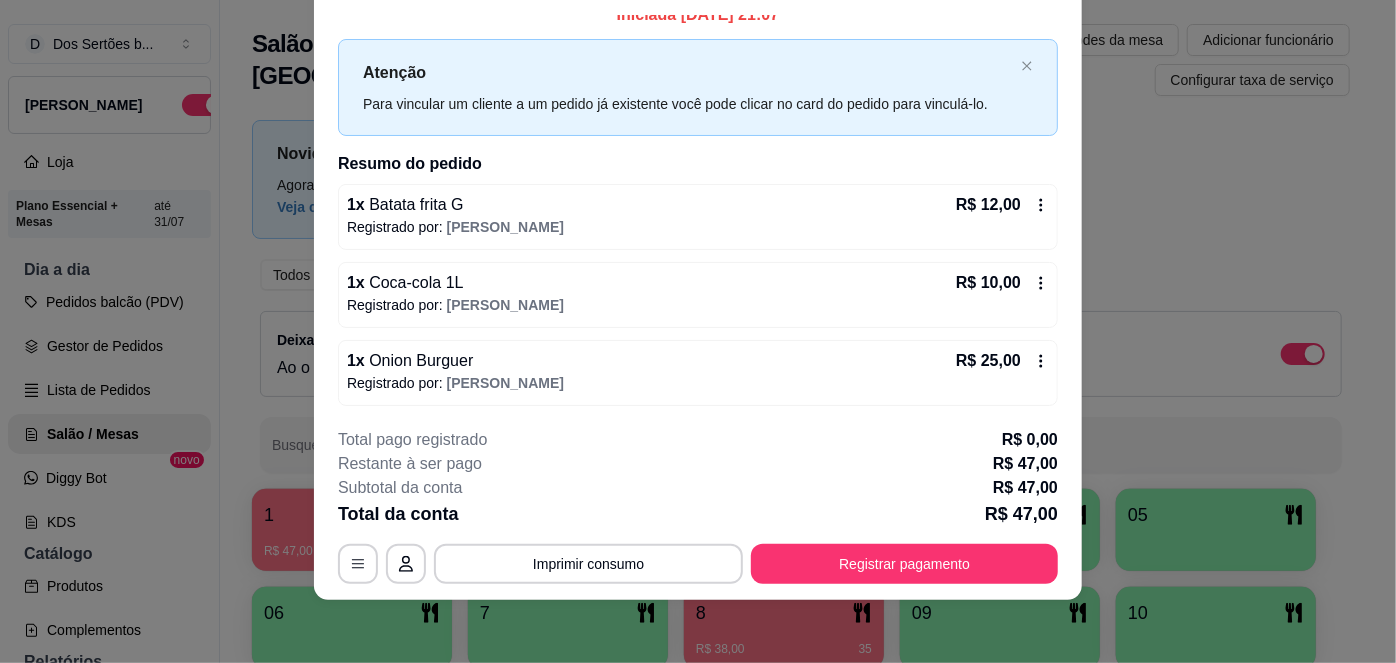 click 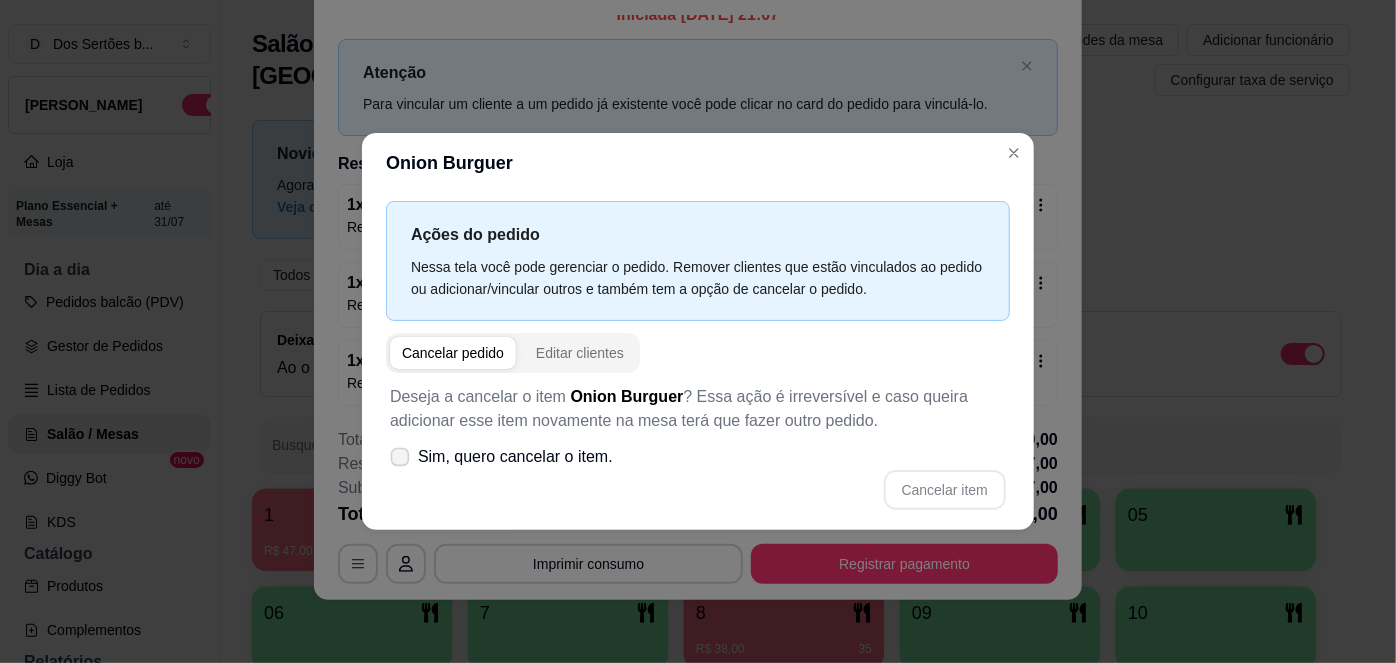 click 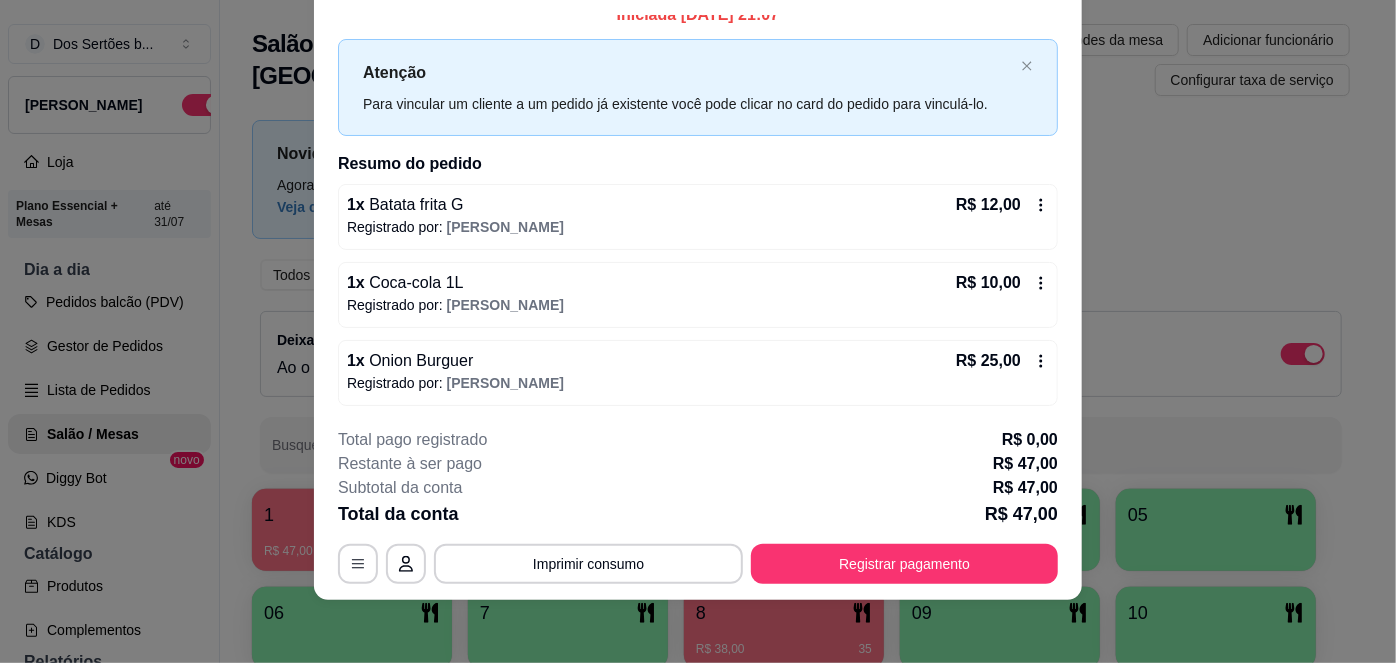 scroll, scrollTop: 0, scrollLeft: 0, axis: both 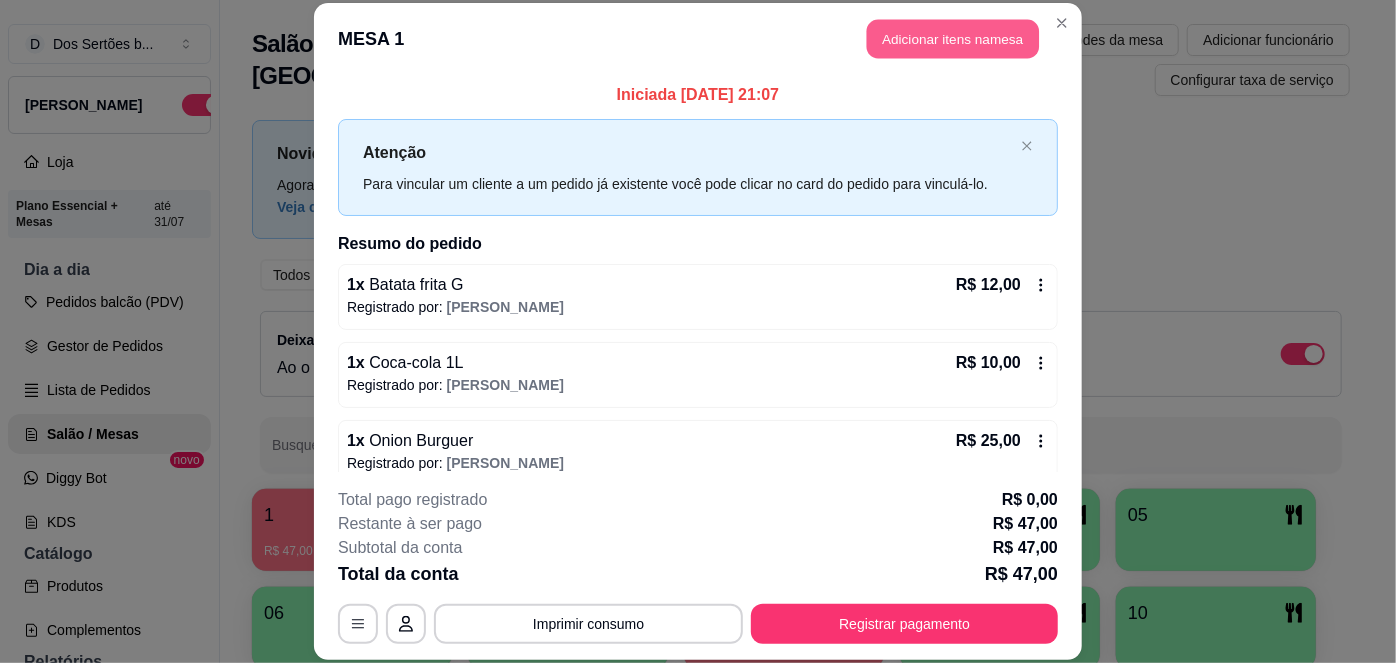 click on "Adicionar itens na  mesa" at bounding box center [953, 39] 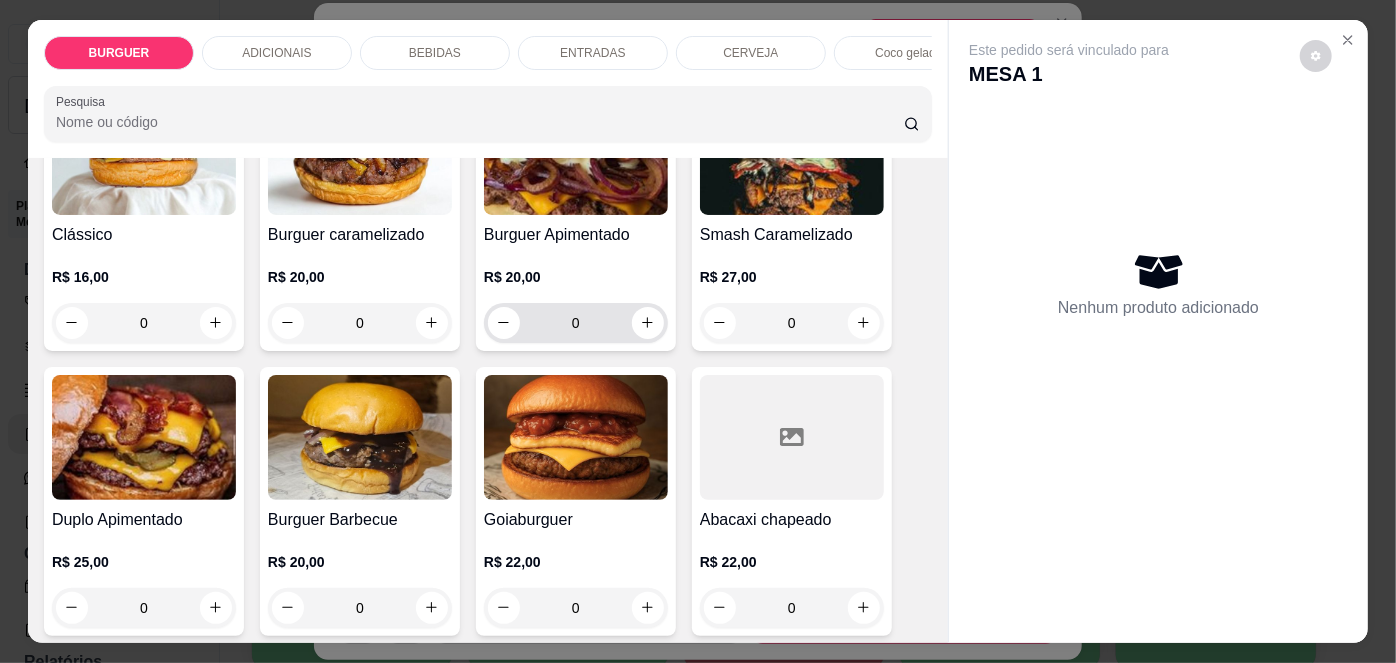 scroll, scrollTop: 210, scrollLeft: 0, axis: vertical 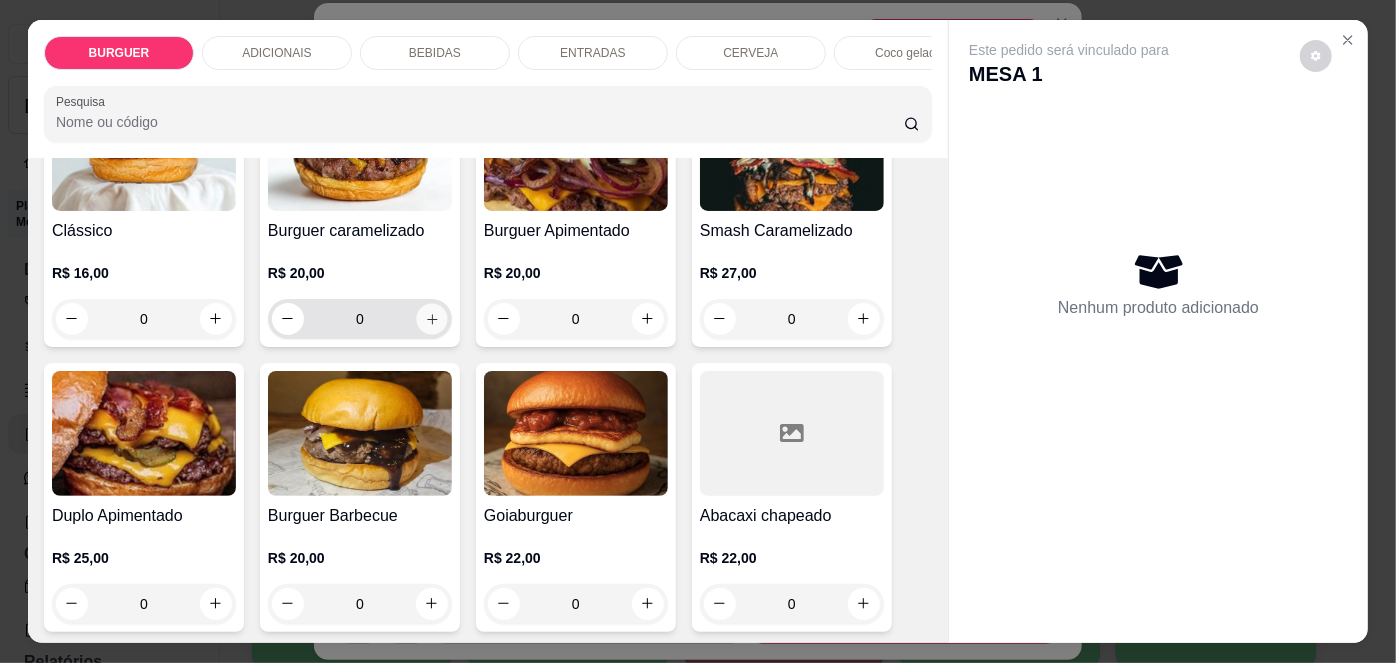 click at bounding box center [431, 318] 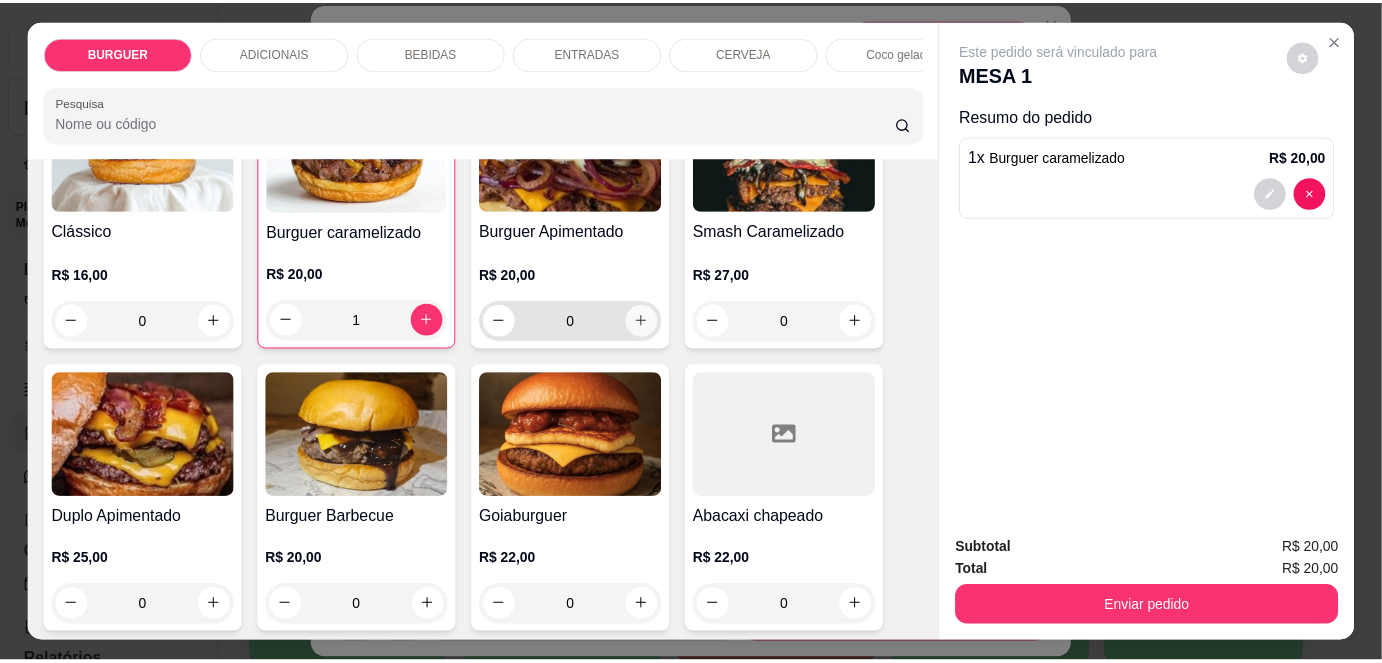 scroll, scrollTop: 0, scrollLeft: 0, axis: both 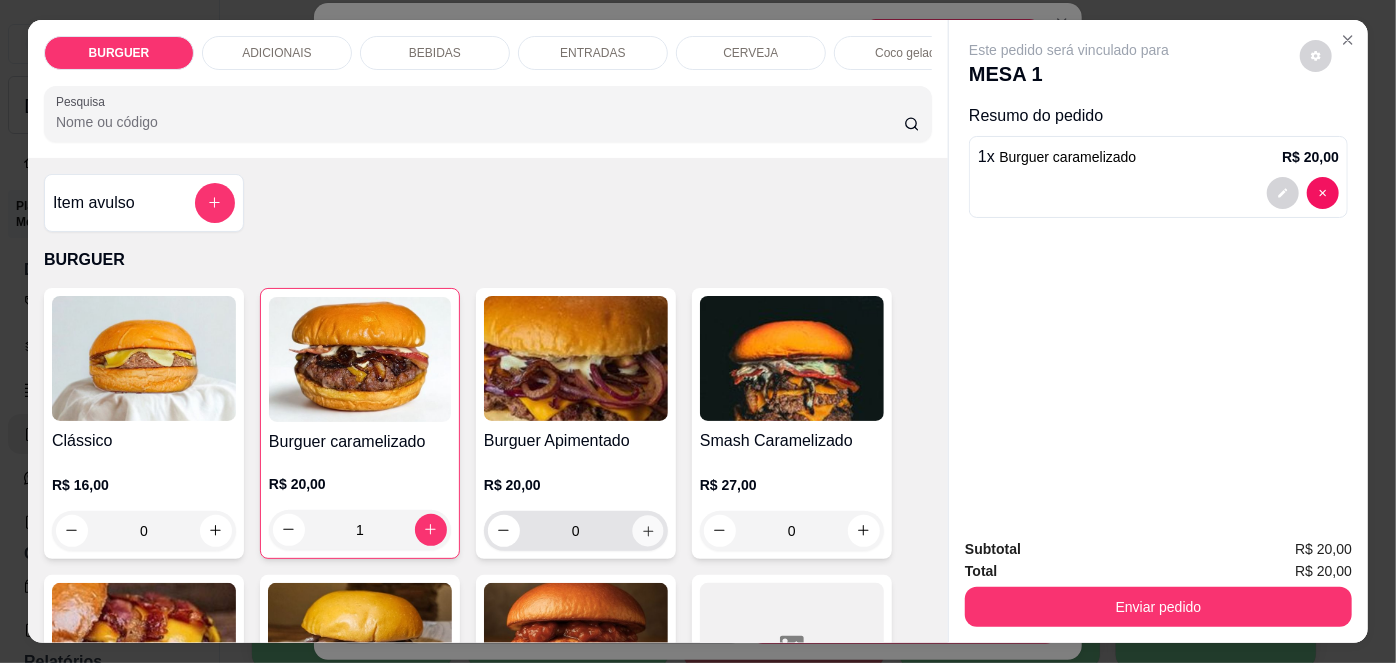 click 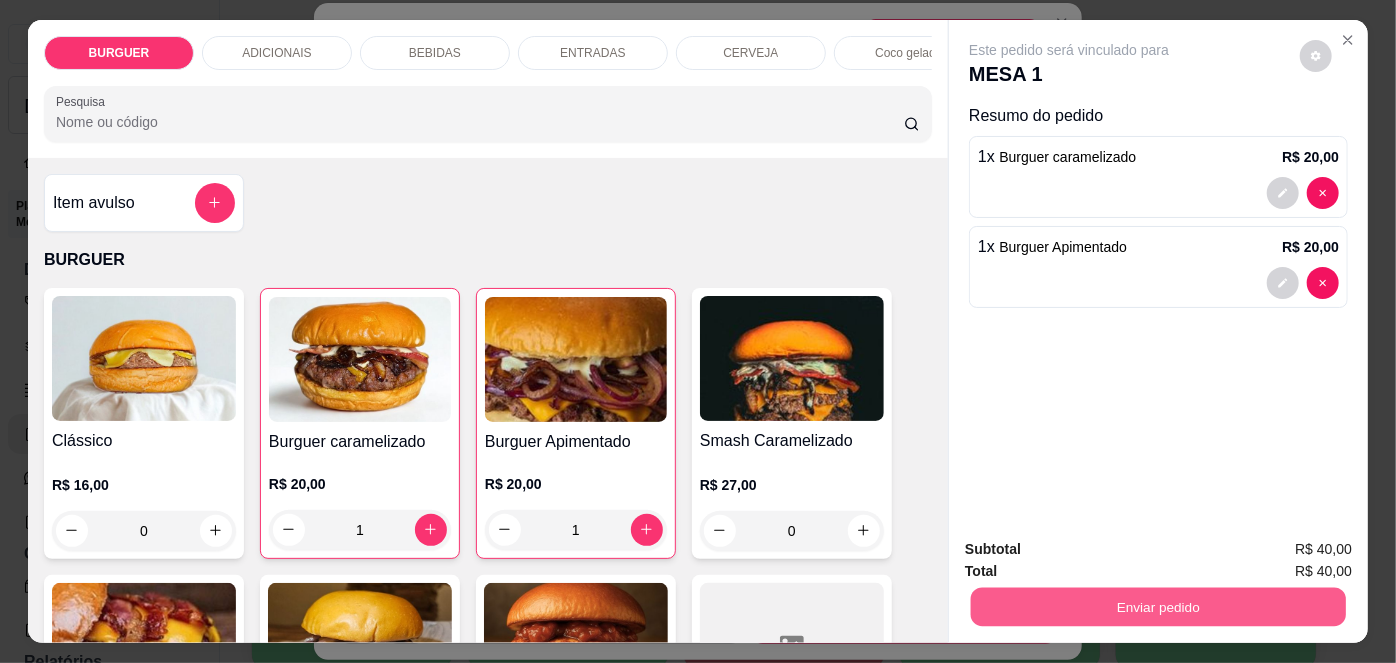 click on "Enviar pedido" at bounding box center [1158, 607] 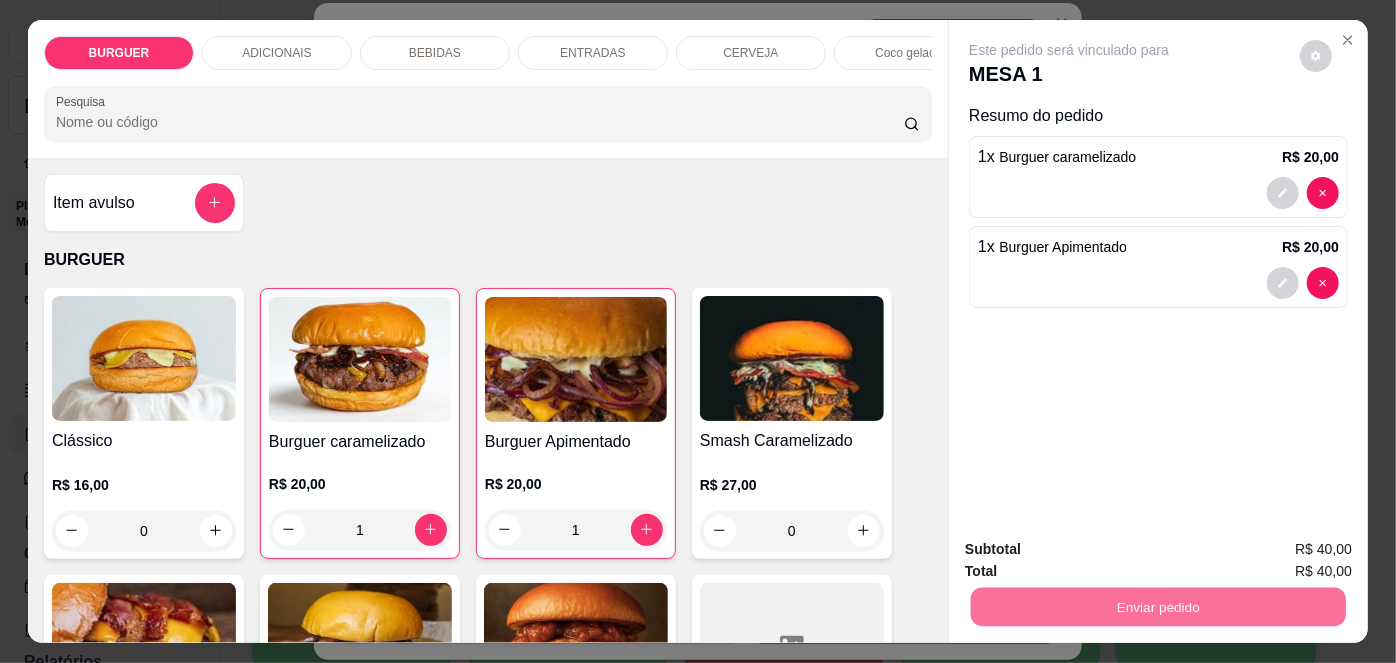 click on "Não registrar e enviar pedido" at bounding box center (1093, 551) 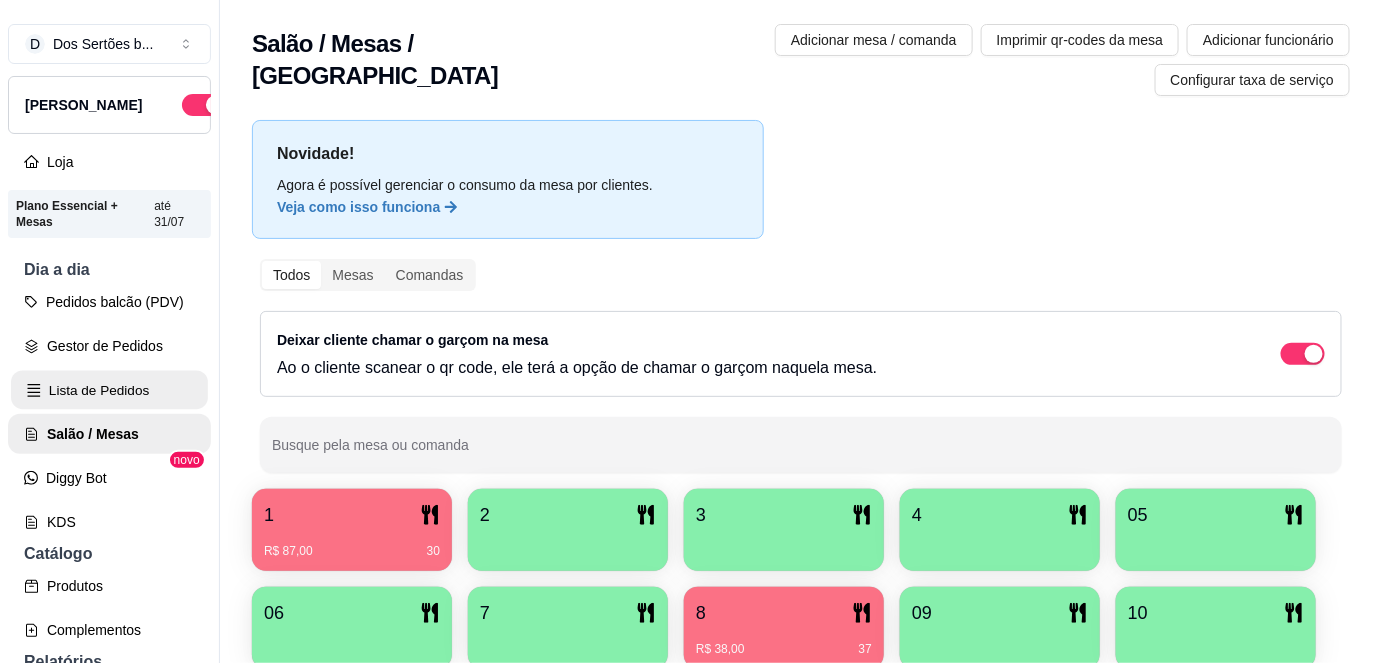 click on "Lista de Pedidos" at bounding box center (109, 390) 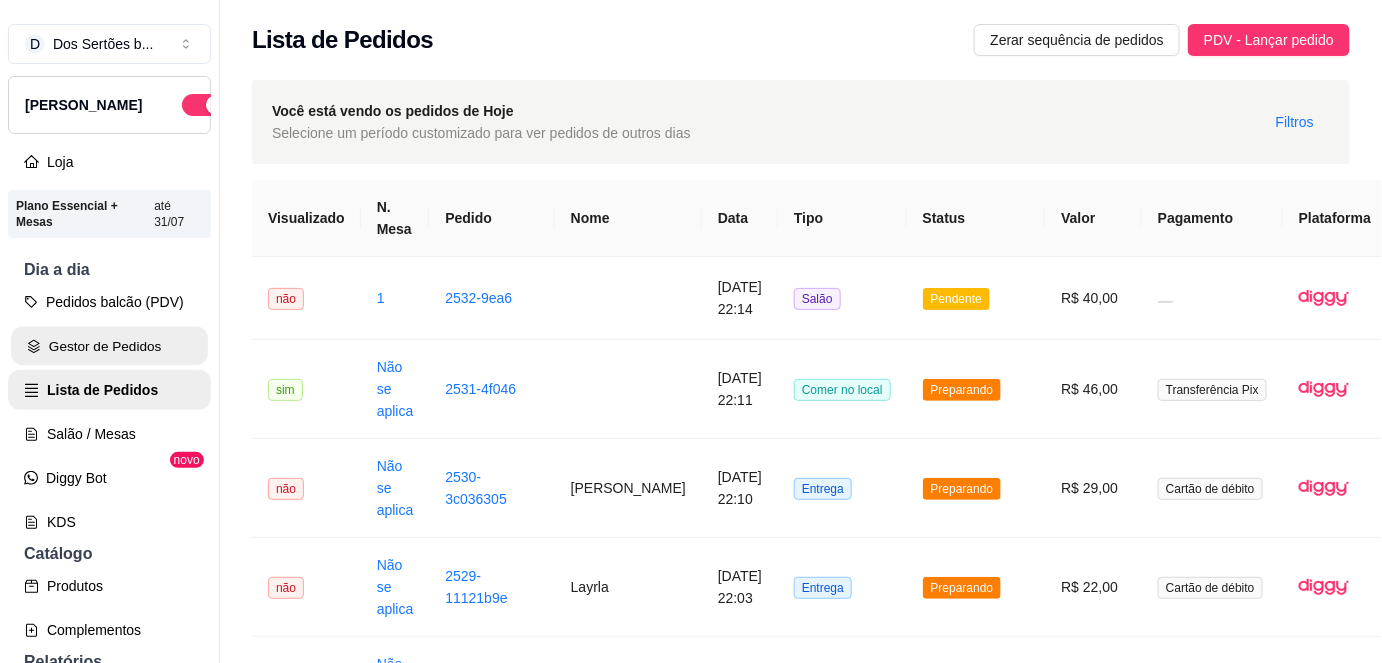 click on "Gestor de Pedidos" at bounding box center [109, 346] 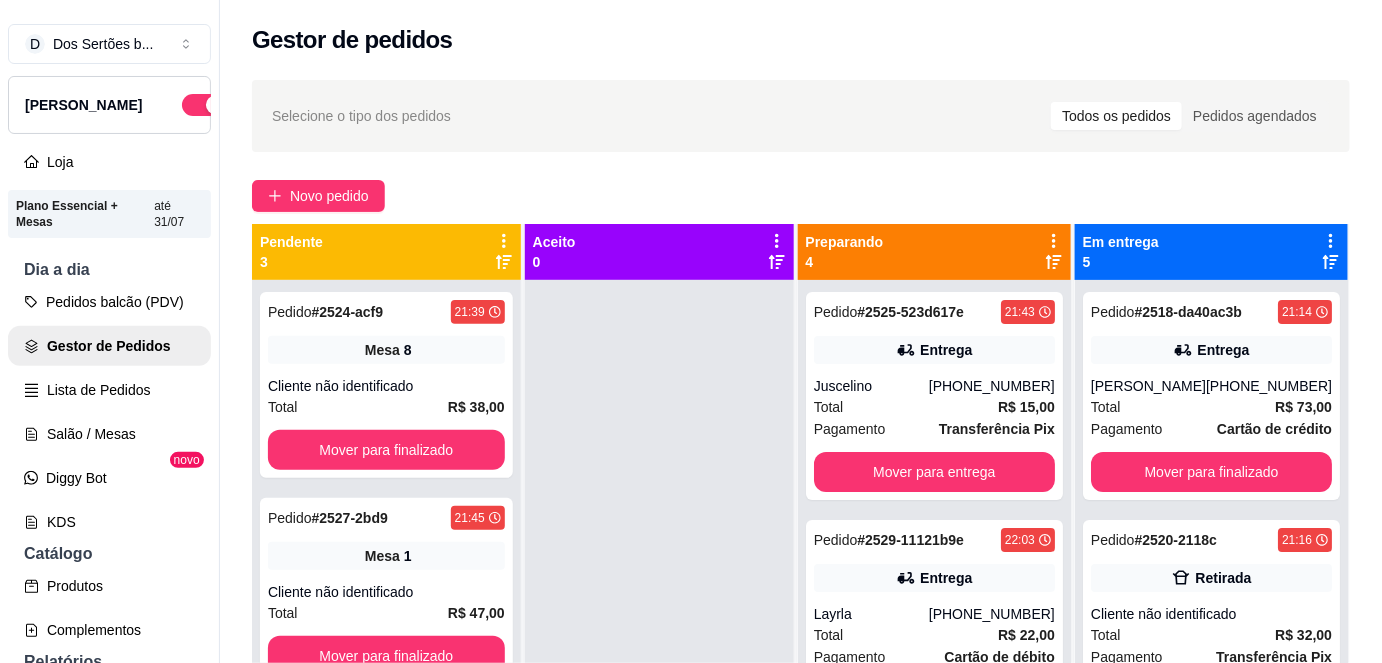 scroll, scrollTop: 56, scrollLeft: 0, axis: vertical 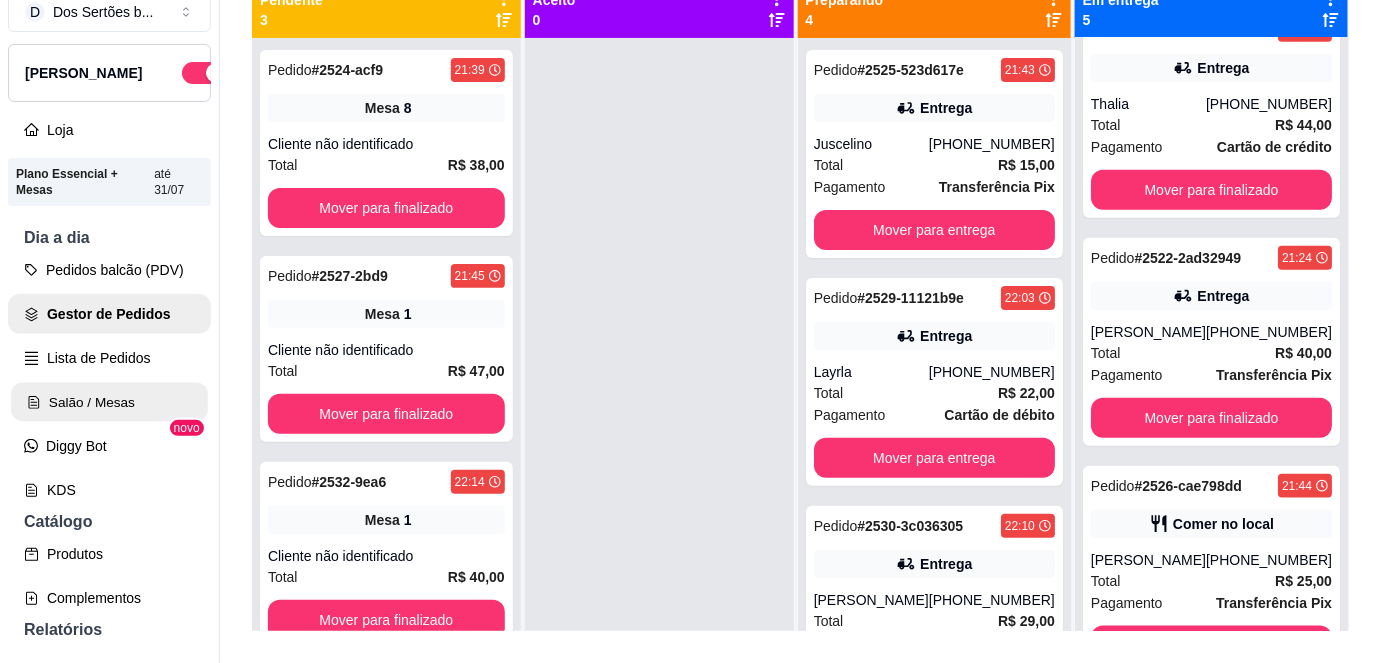 click on "Salão / Mesas" at bounding box center [109, 402] 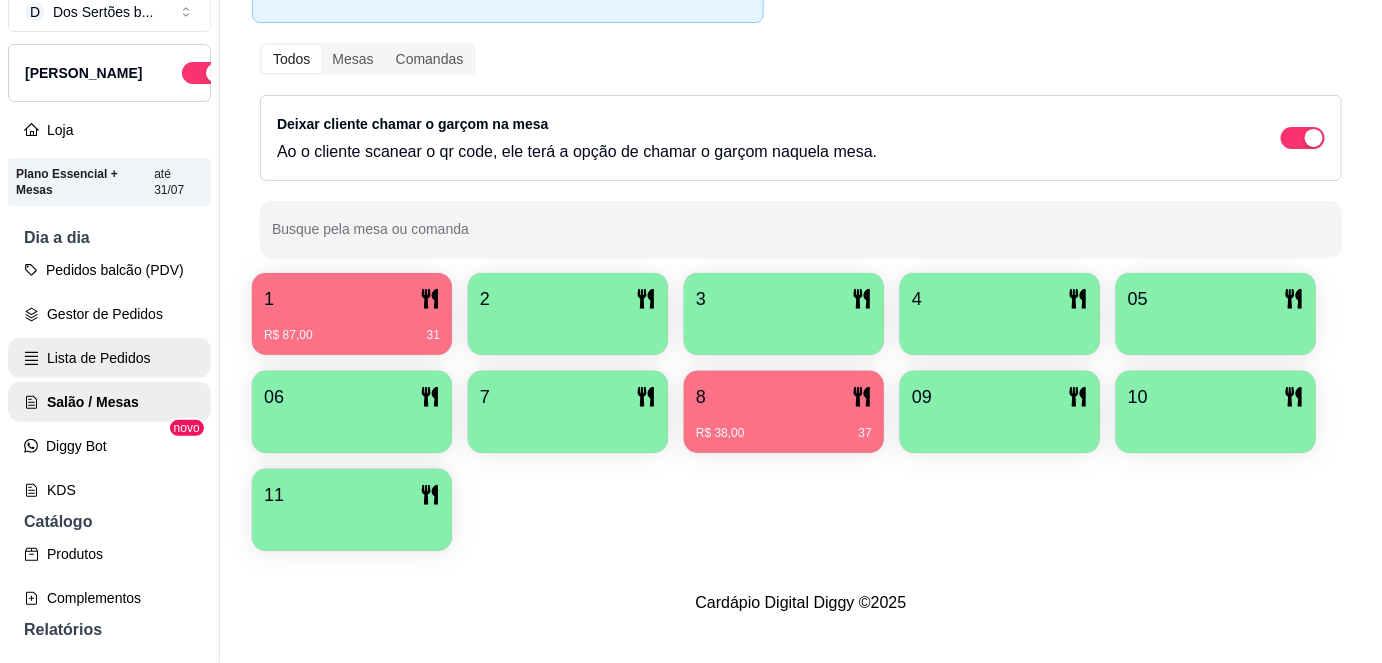 scroll, scrollTop: 0, scrollLeft: 0, axis: both 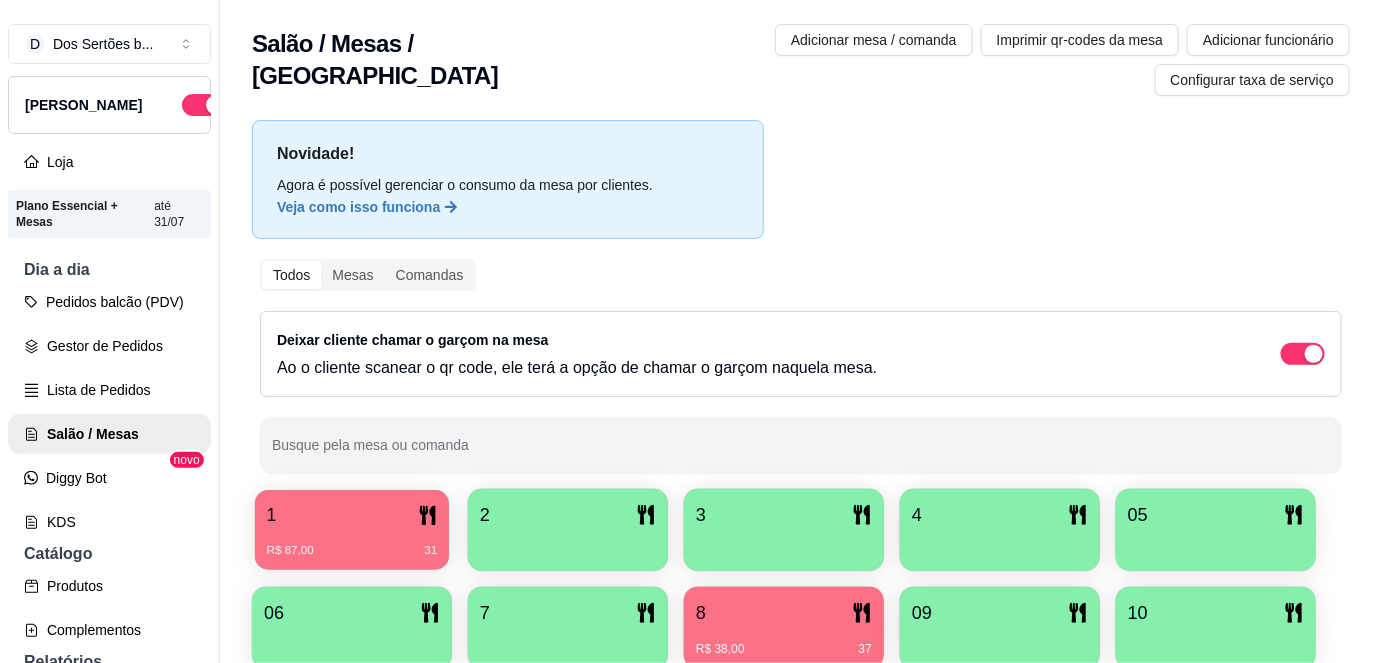 click on "R$ 87,00 31" at bounding box center [352, 543] 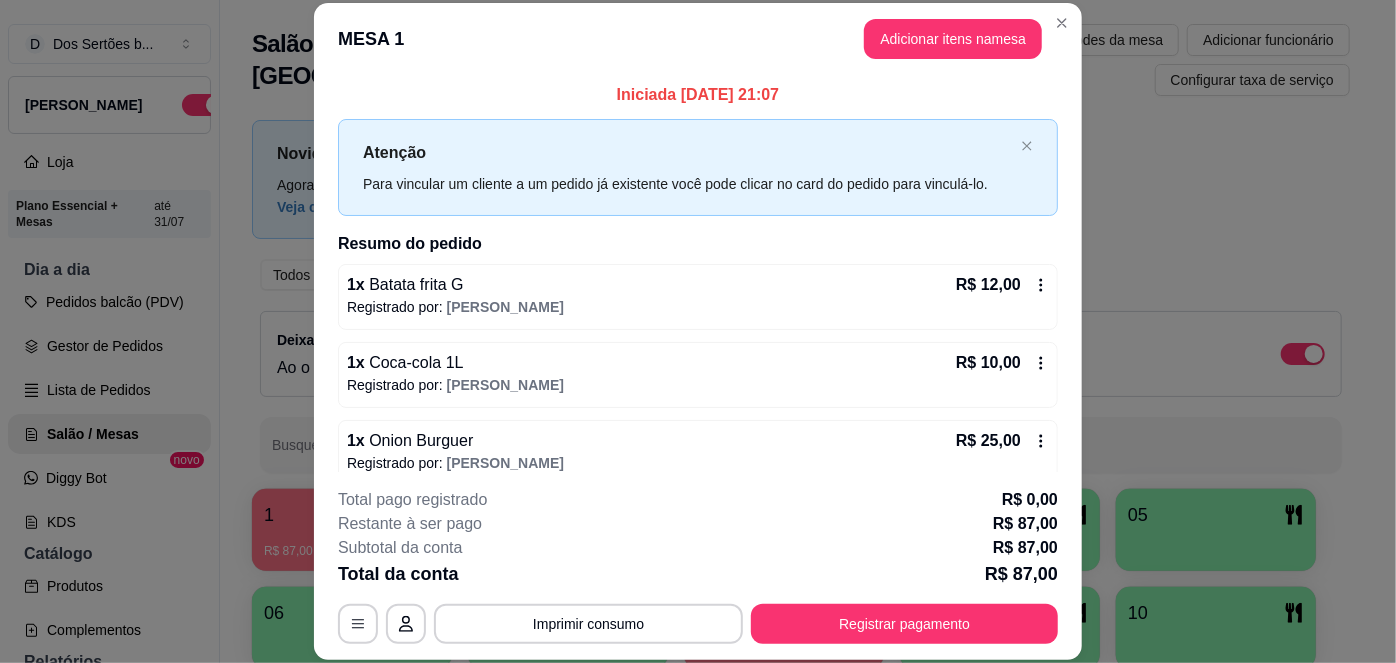 scroll, scrollTop: 175, scrollLeft: 0, axis: vertical 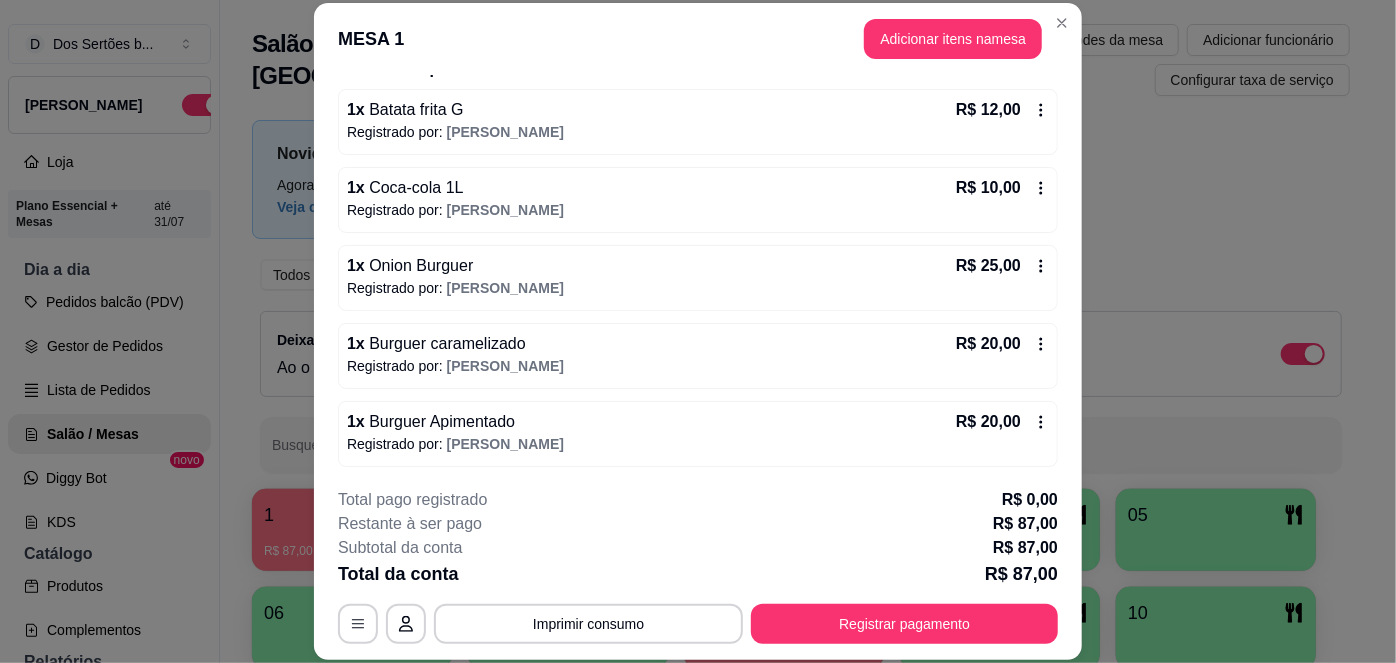 click 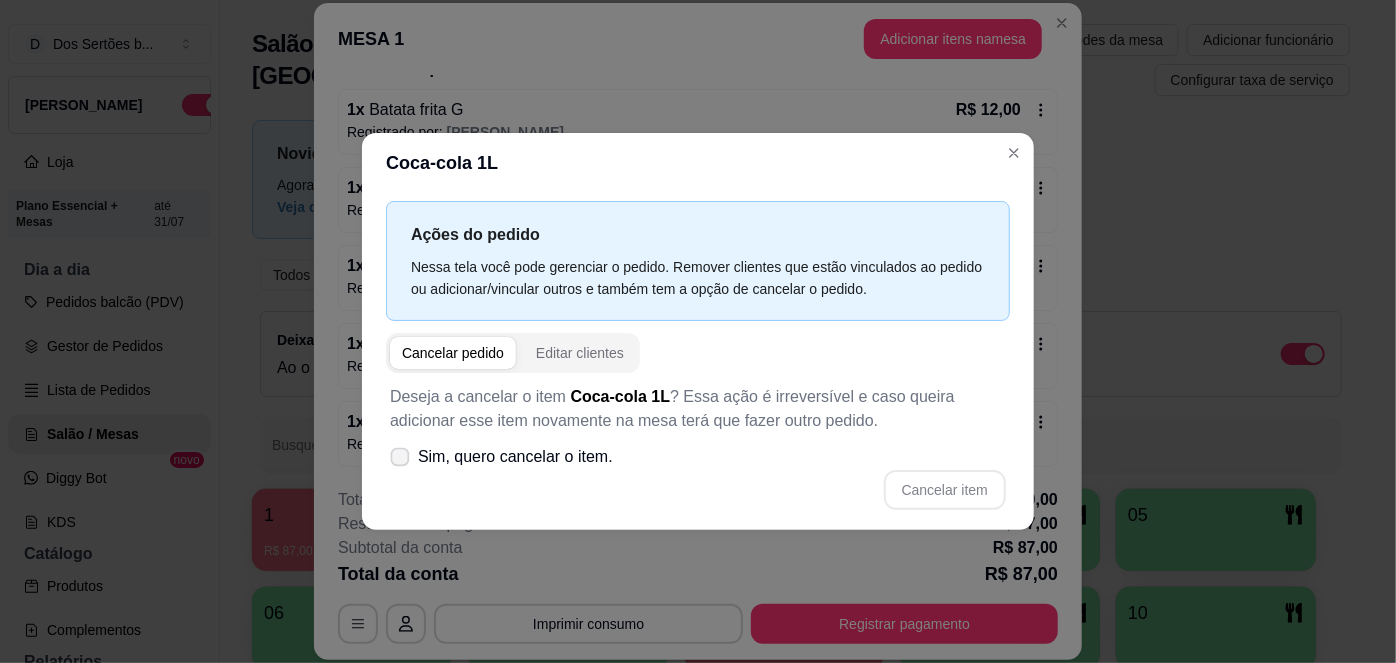 click 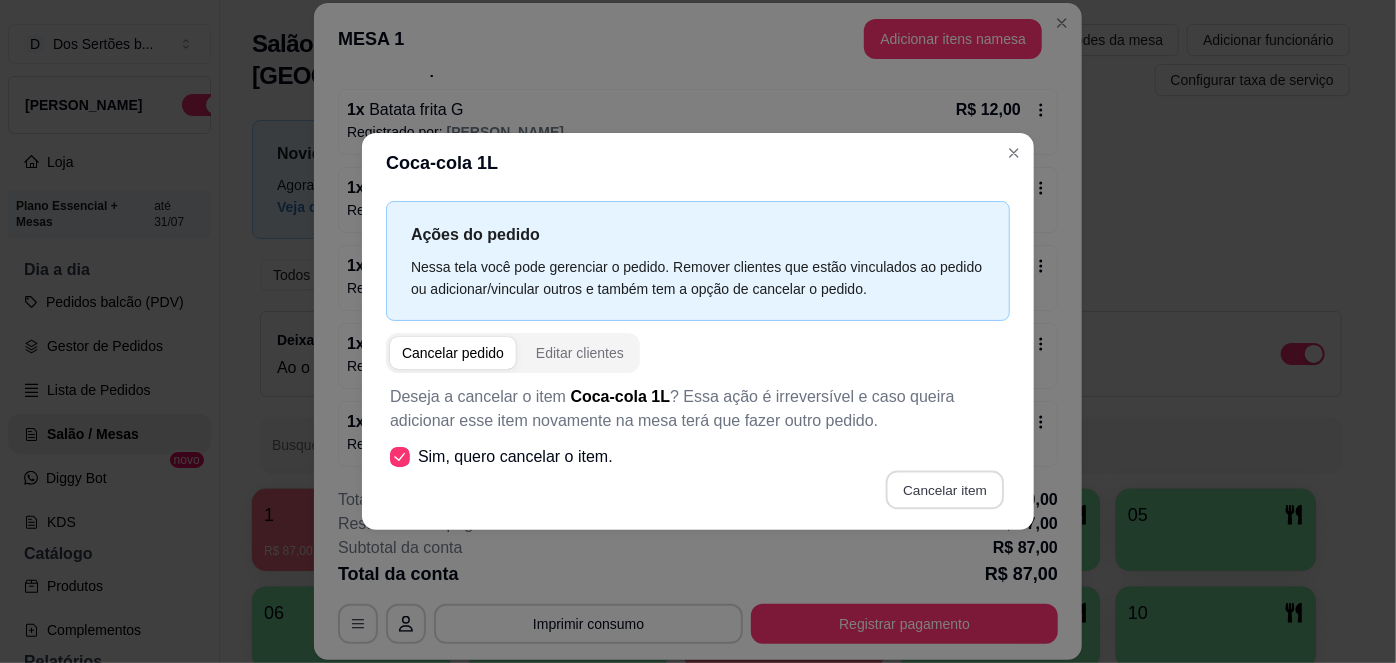 click on "Cancelar item" at bounding box center (944, 489) 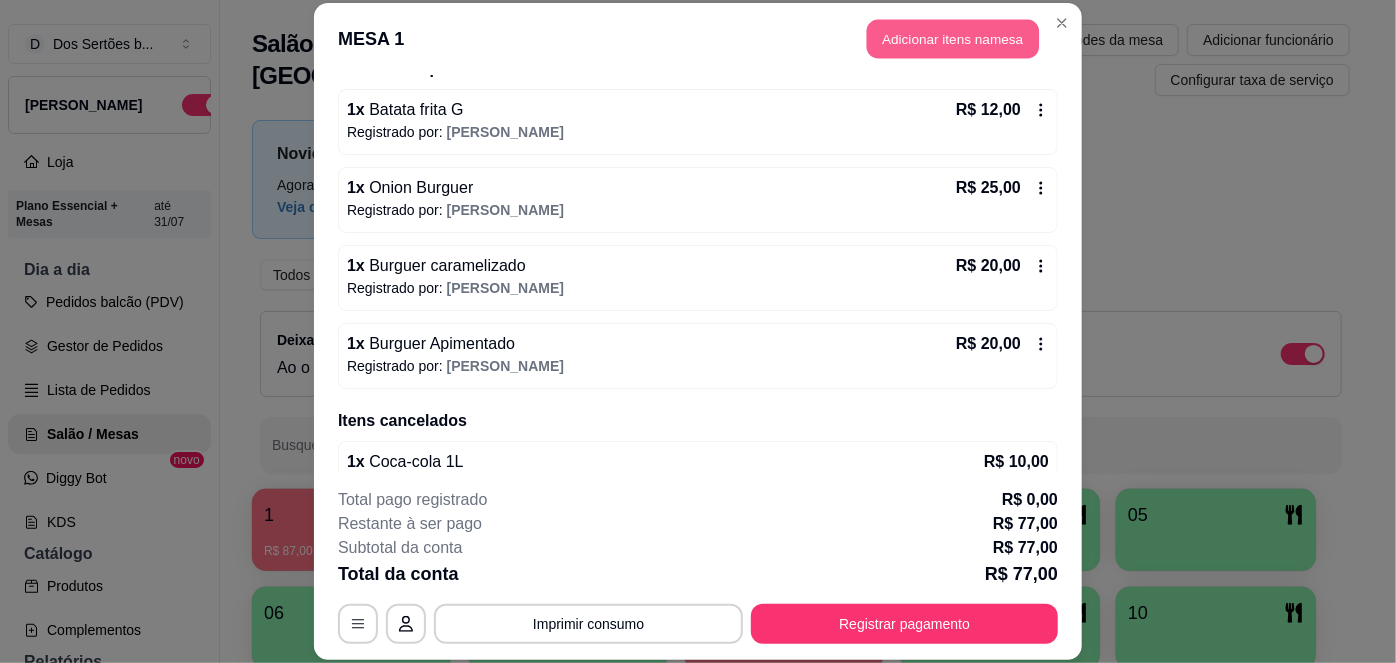click on "Adicionar itens na  mesa" at bounding box center [953, 39] 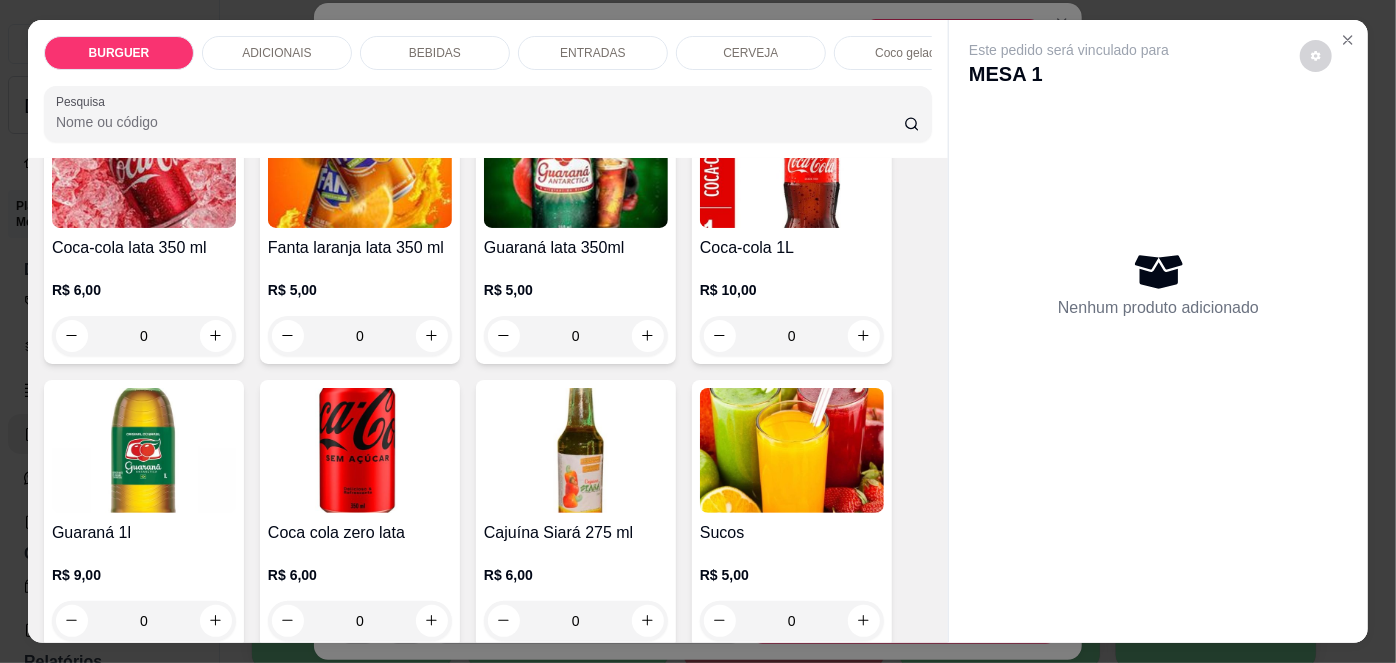scroll, scrollTop: 1701, scrollLeft: 0, axis: vertical 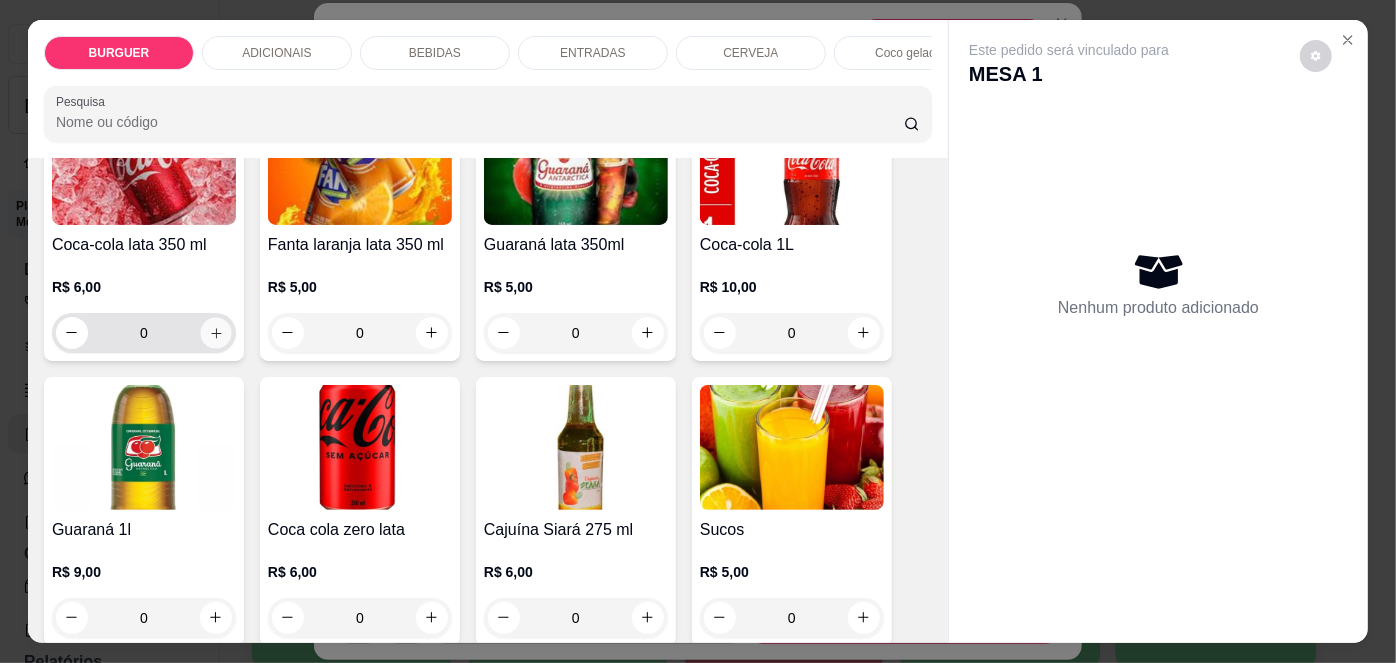 click 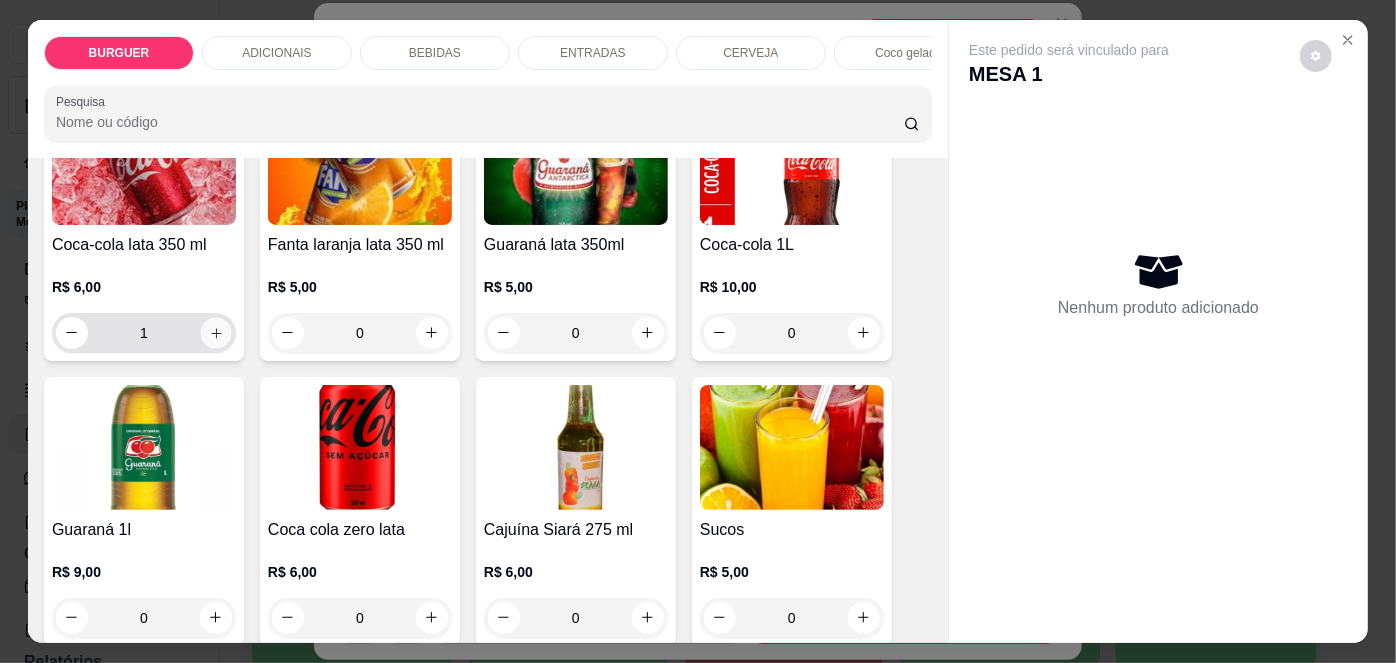 scroll, scrollTop: 1702, scrollLeft: 0, axis: vertical 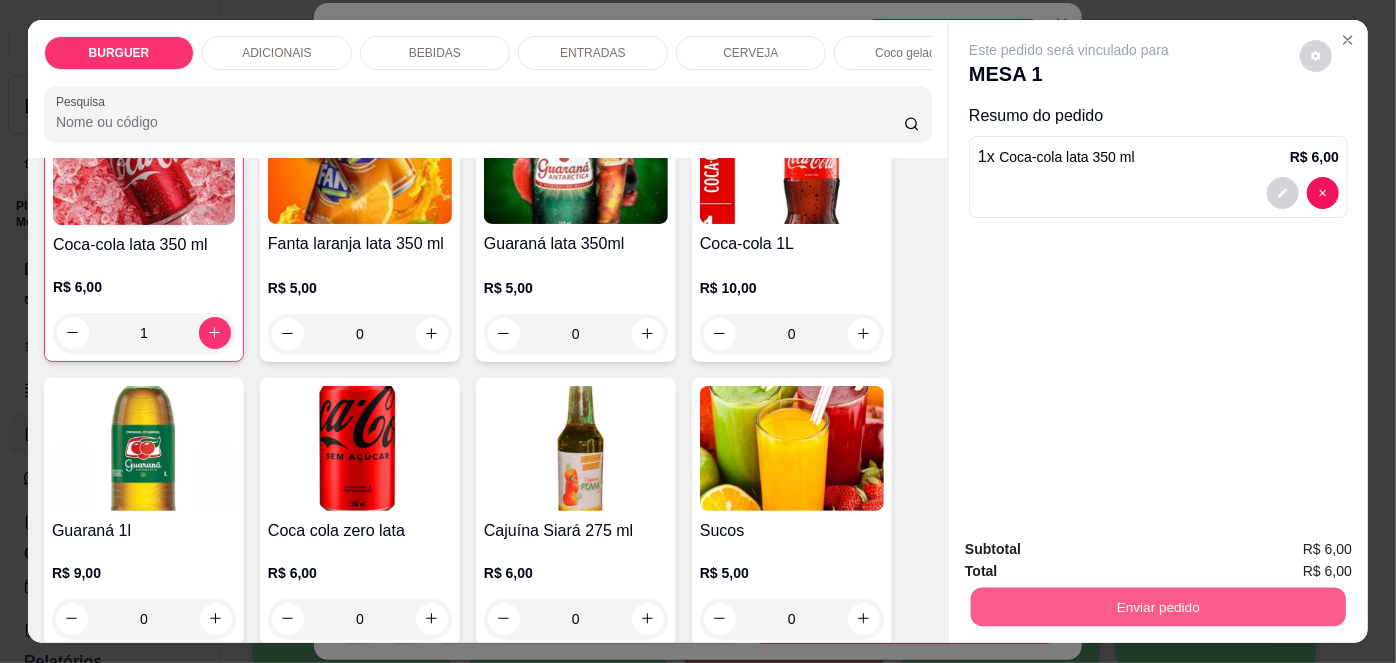 click on "Enviar pedido" at bounding box center [1158, 607] 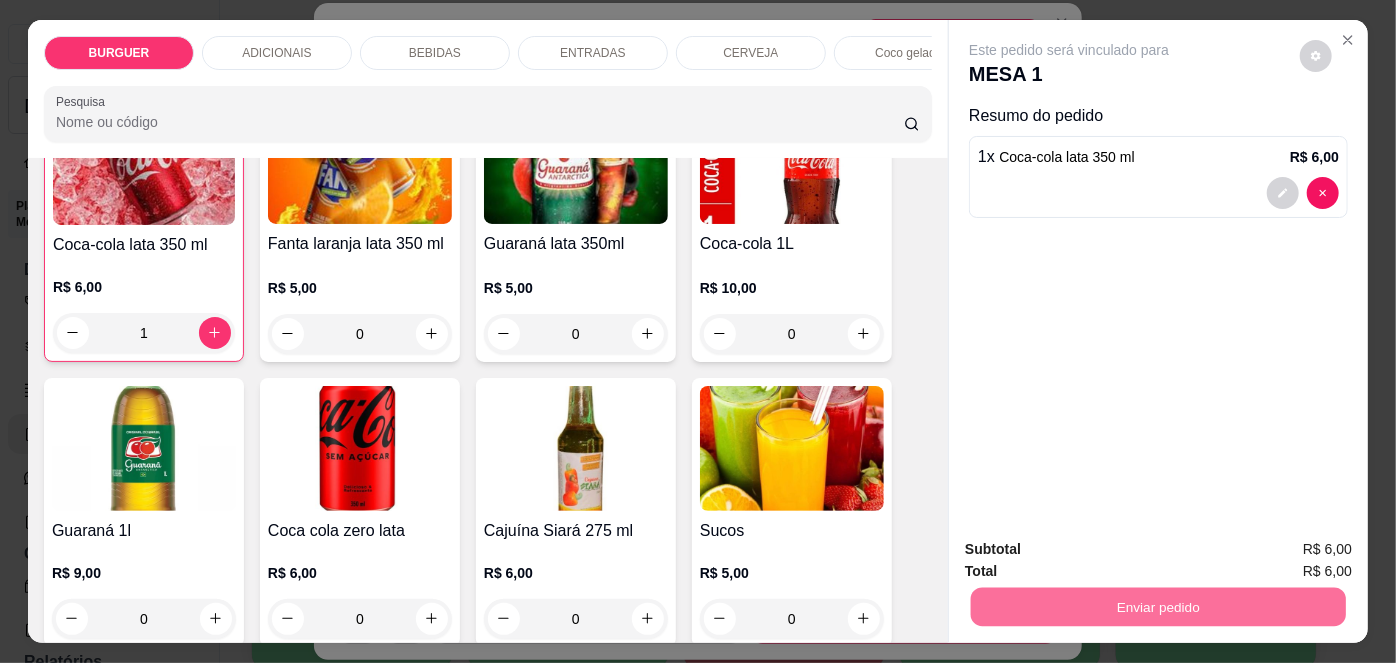 click on "Não registrar e enviar pedido" at bounding box center [1093, 551] 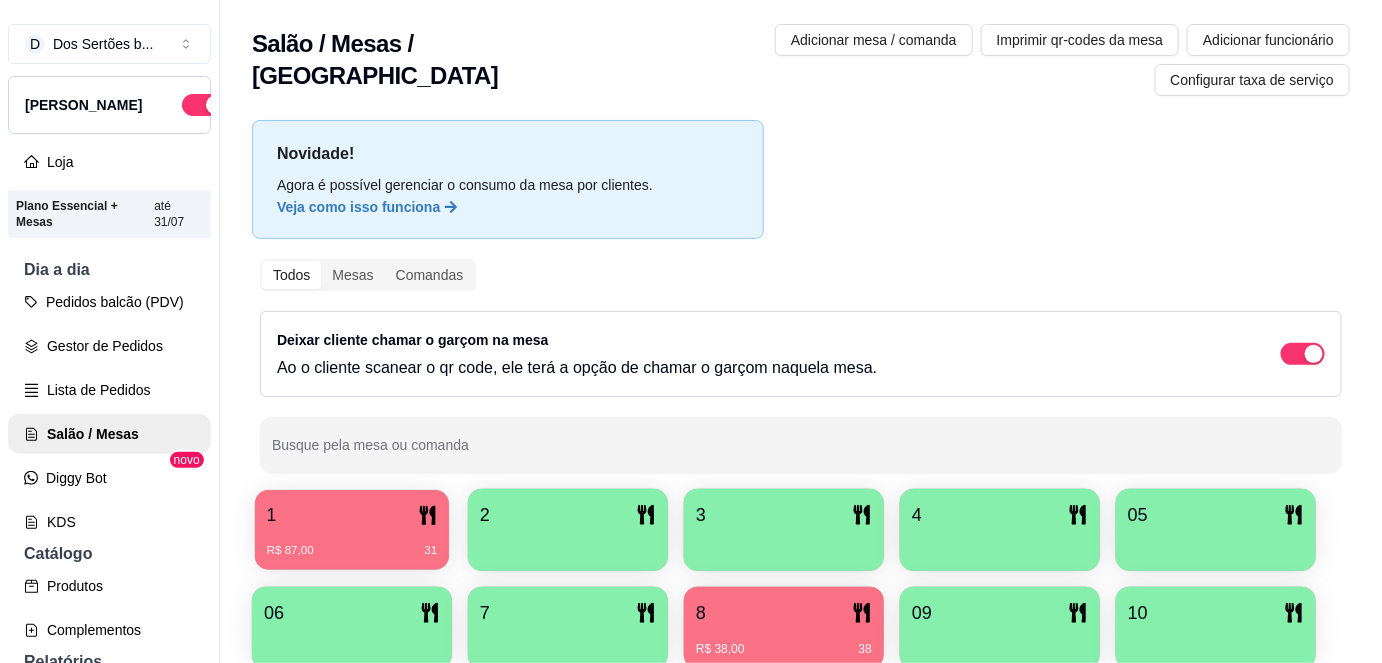 click on "1 R$ 87,00 31" at bounding box center [352, 530] 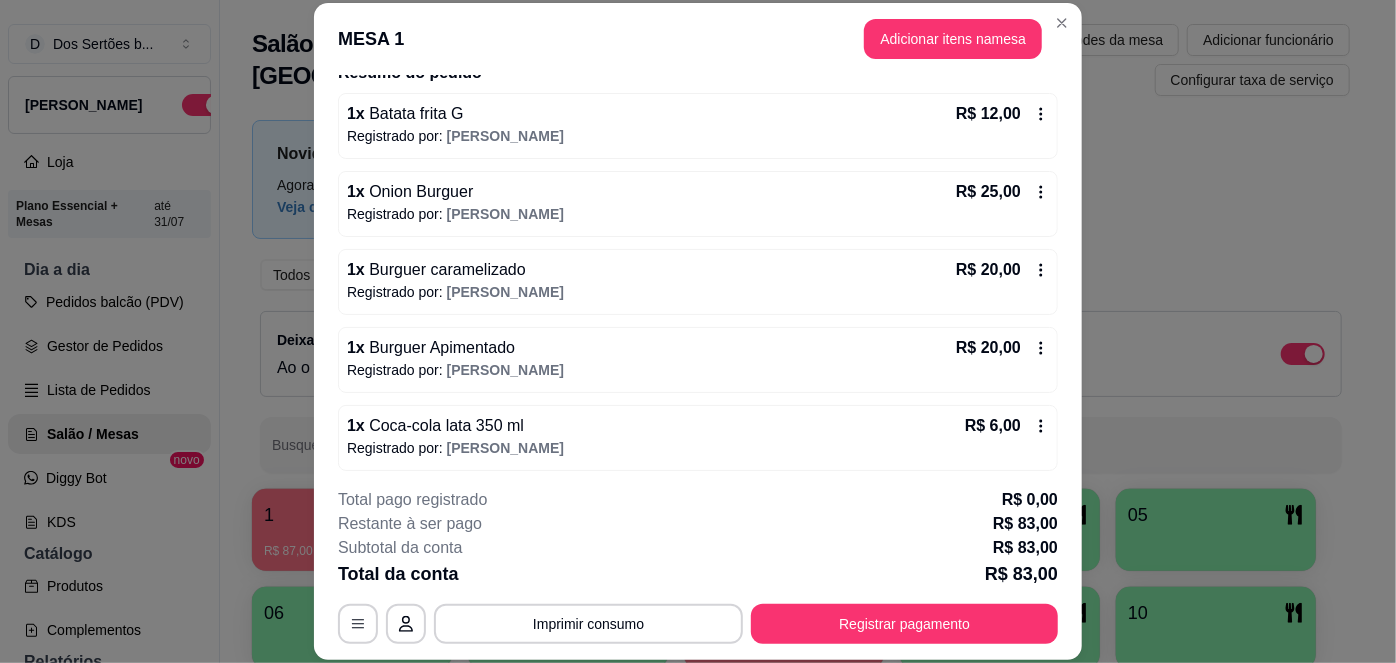scroll, scrollTop: 288, scrollLeft: 0, axis: vertical 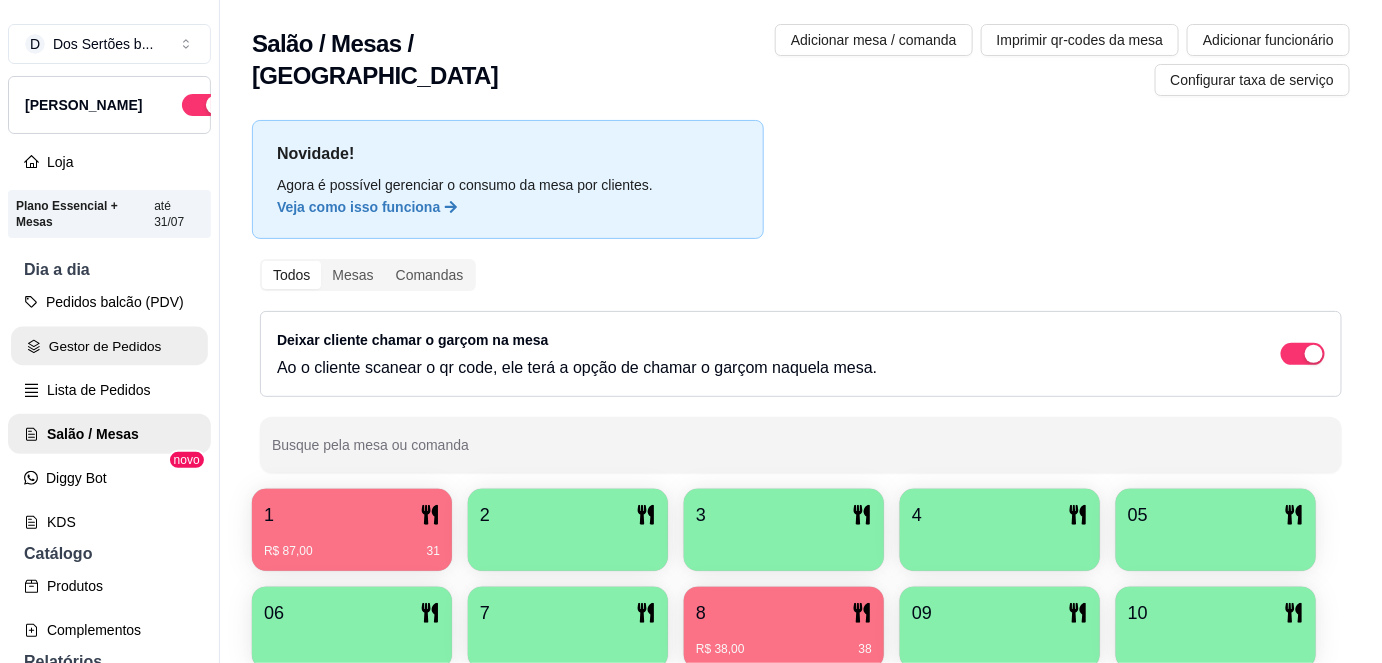 click on "Gestor de Pedidos" at bounding box center [109, 346] 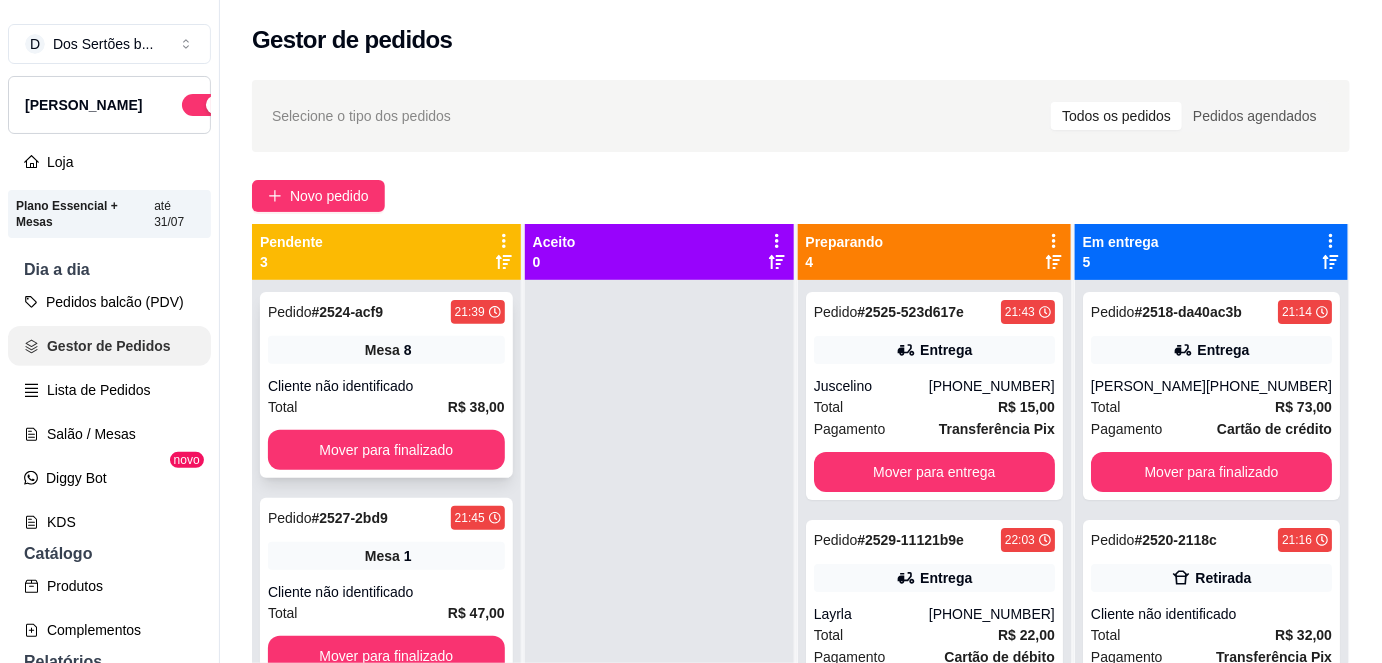scroll, scrollTop: 0, scrollLeft: 0, axis: both 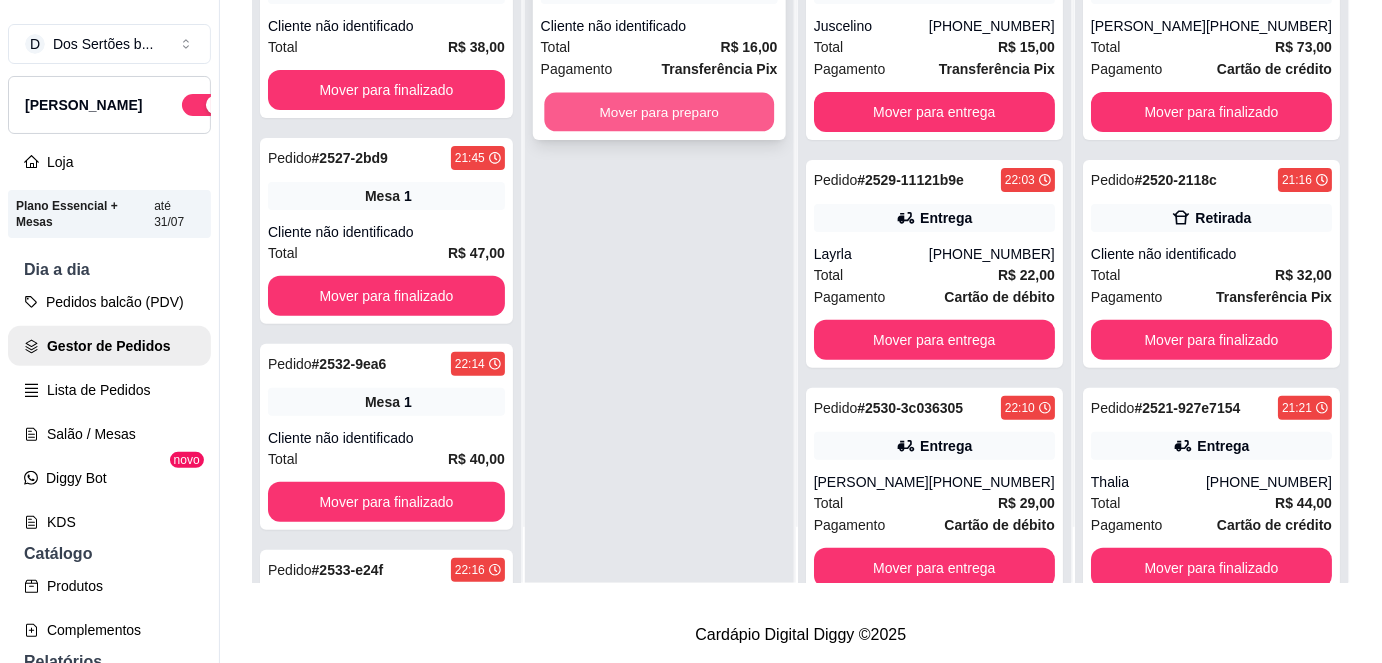 click on "Mover para preparo" at bounding box center (659, 112) 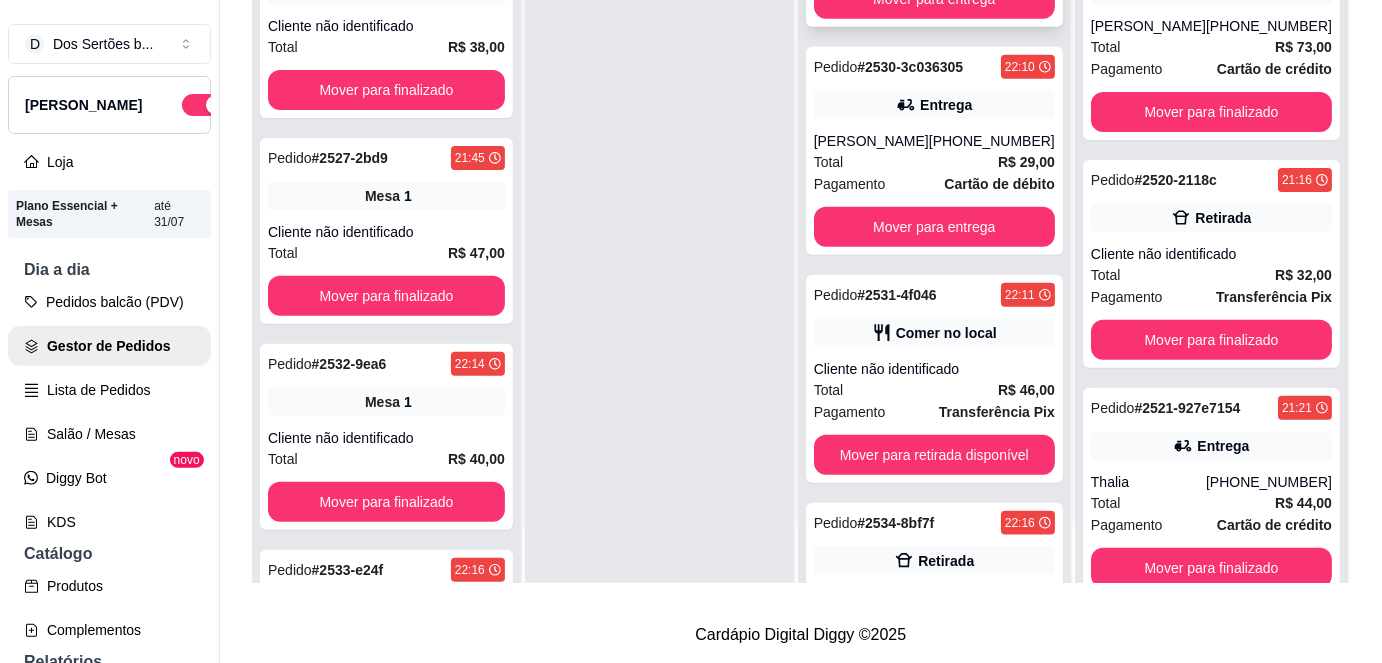 scroll, scrollTop: 496, scrollLeft: 0, axis: vertical 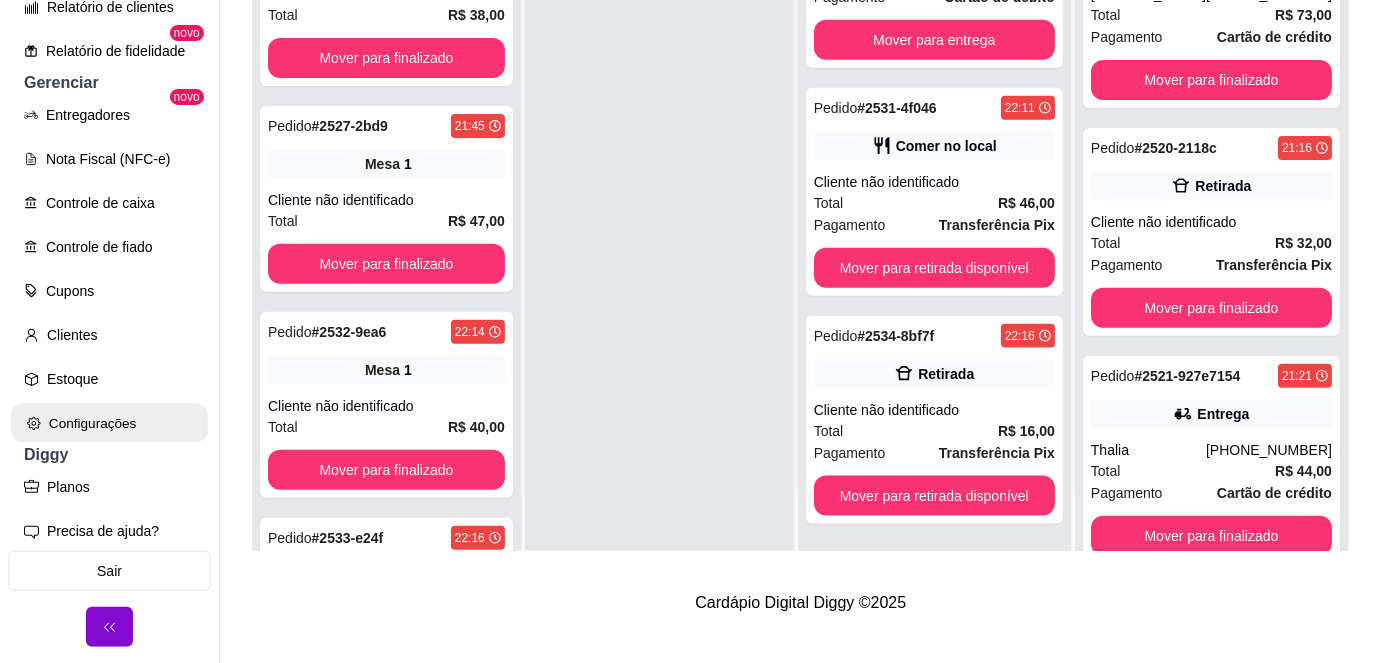 click on "Configurações" at bounding box center [109, 423] 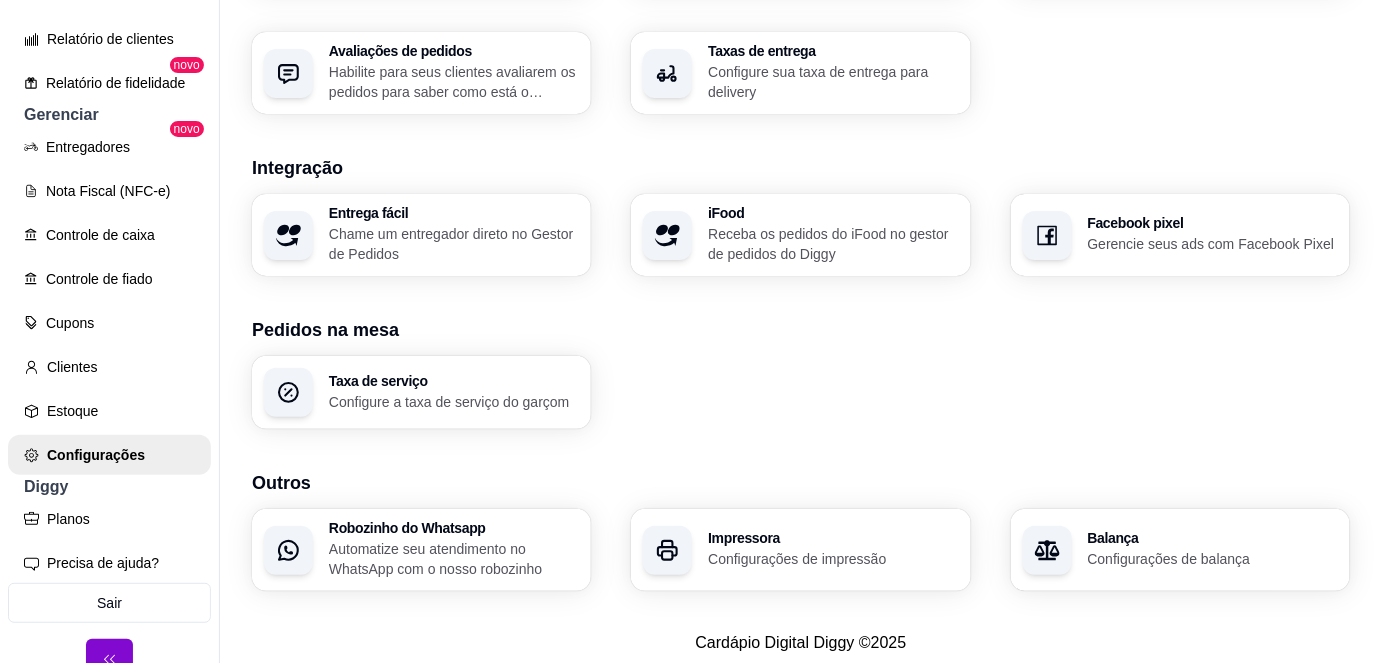 scroll, scrollTop: 759, scrollLeft: 0, axis: vertical 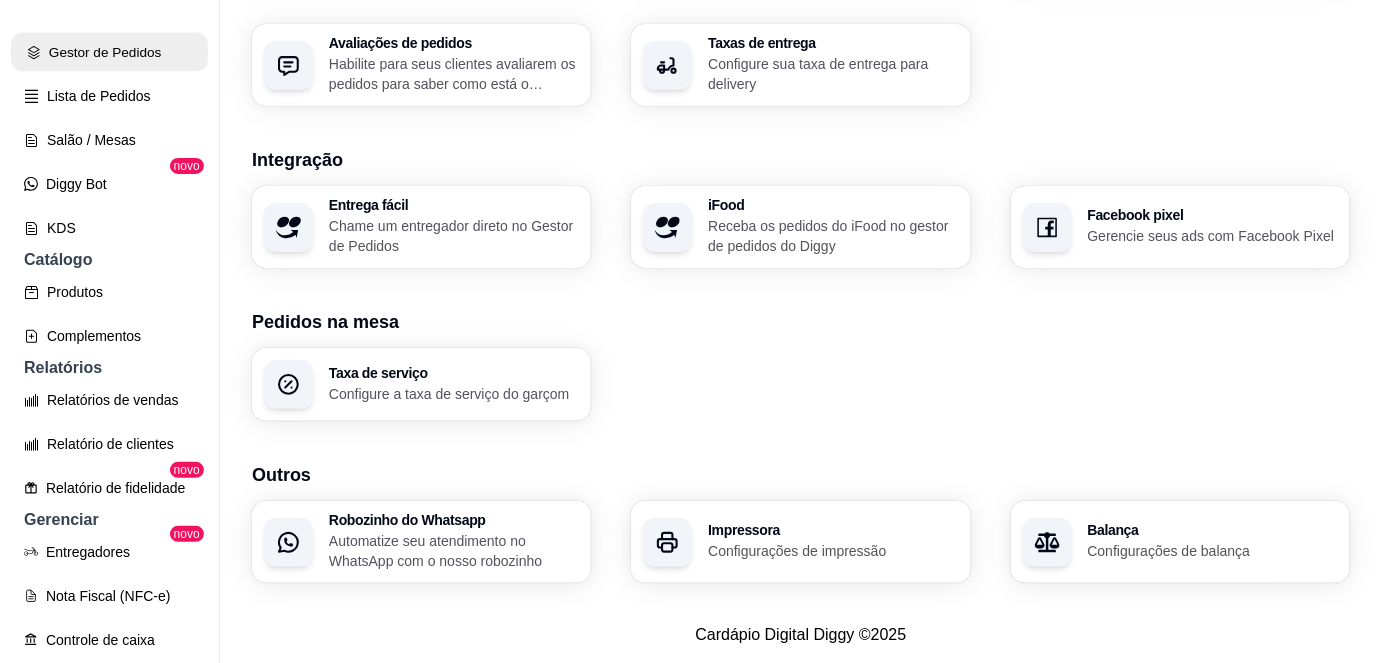click on "Gestor de Pedidos" at bounding box center (109, 52) 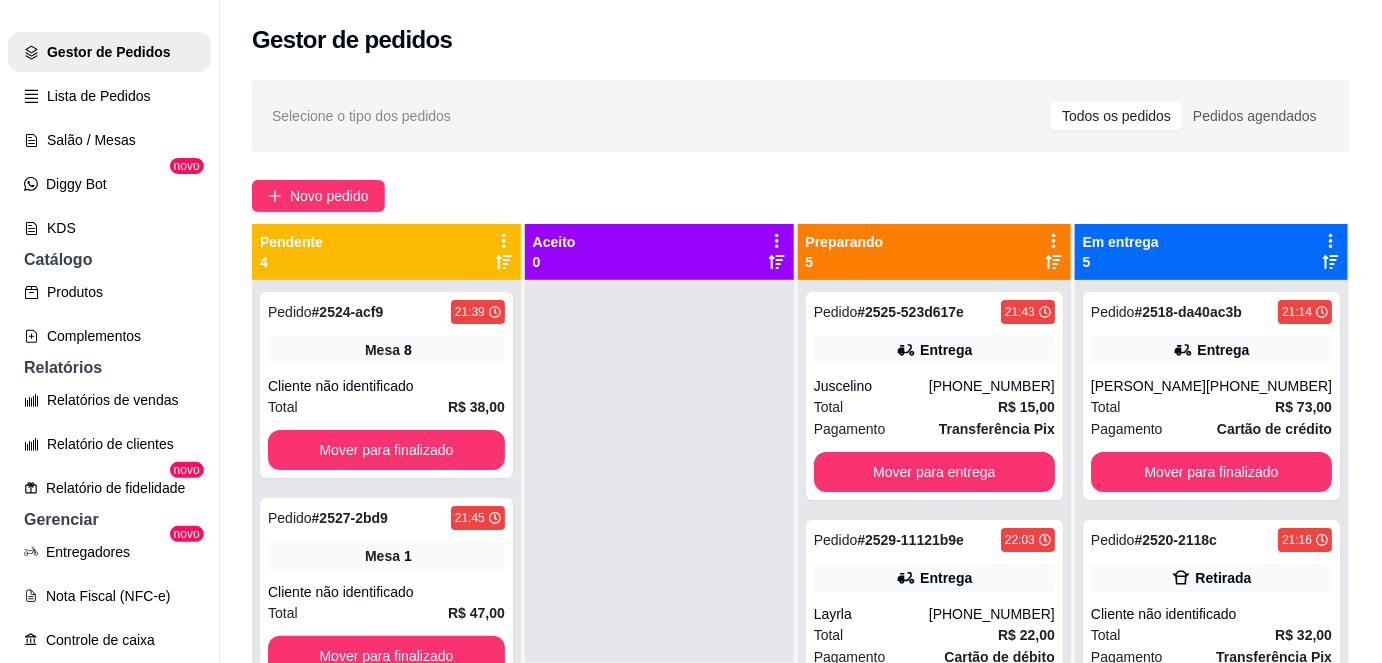 scroll, scrollTop: 56, scrollLeft: 0, axis: vertical 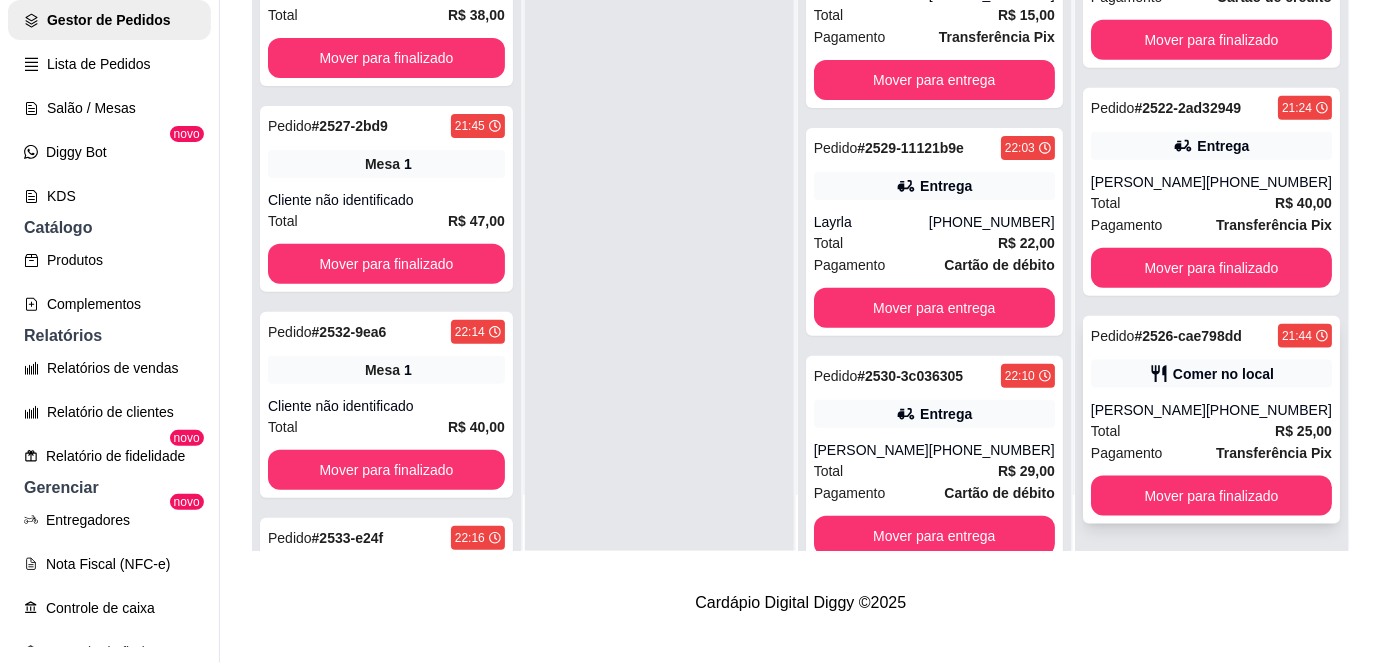 click on "[PERSON_NAME]" at bounding box center (1148, 410) 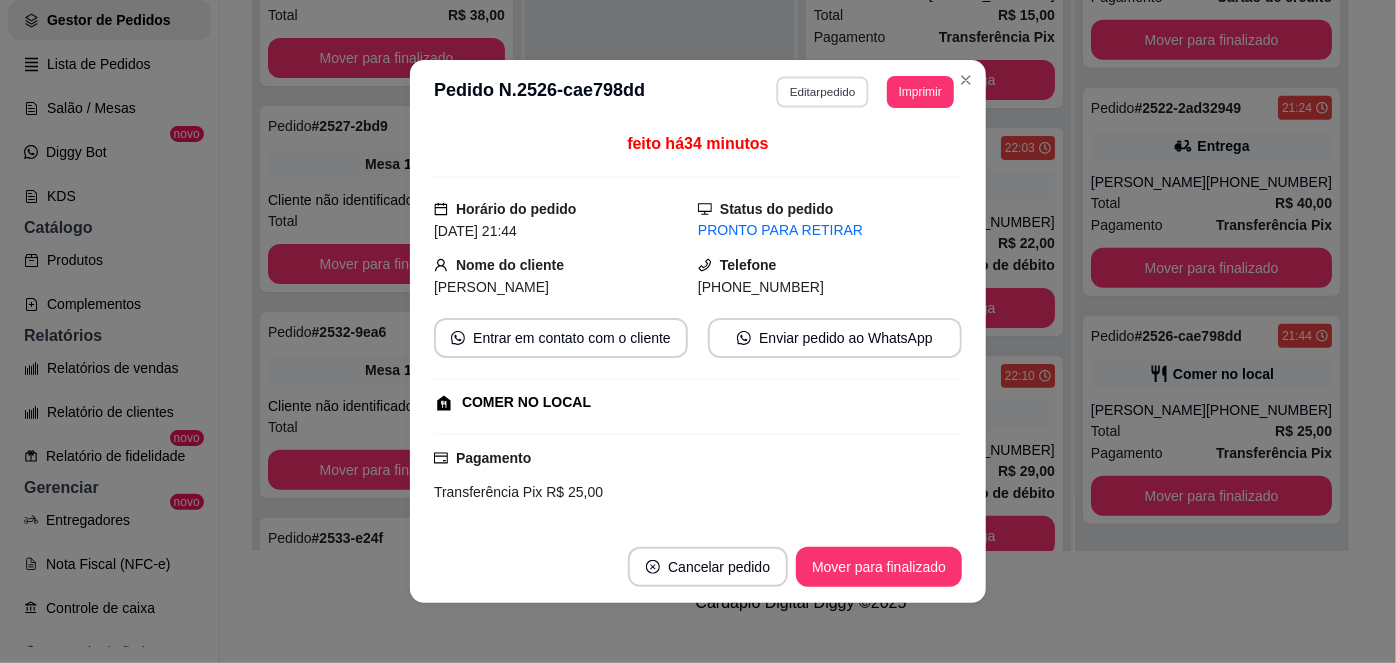 click on "Editar  pedido" at bounding box center [823, 91] 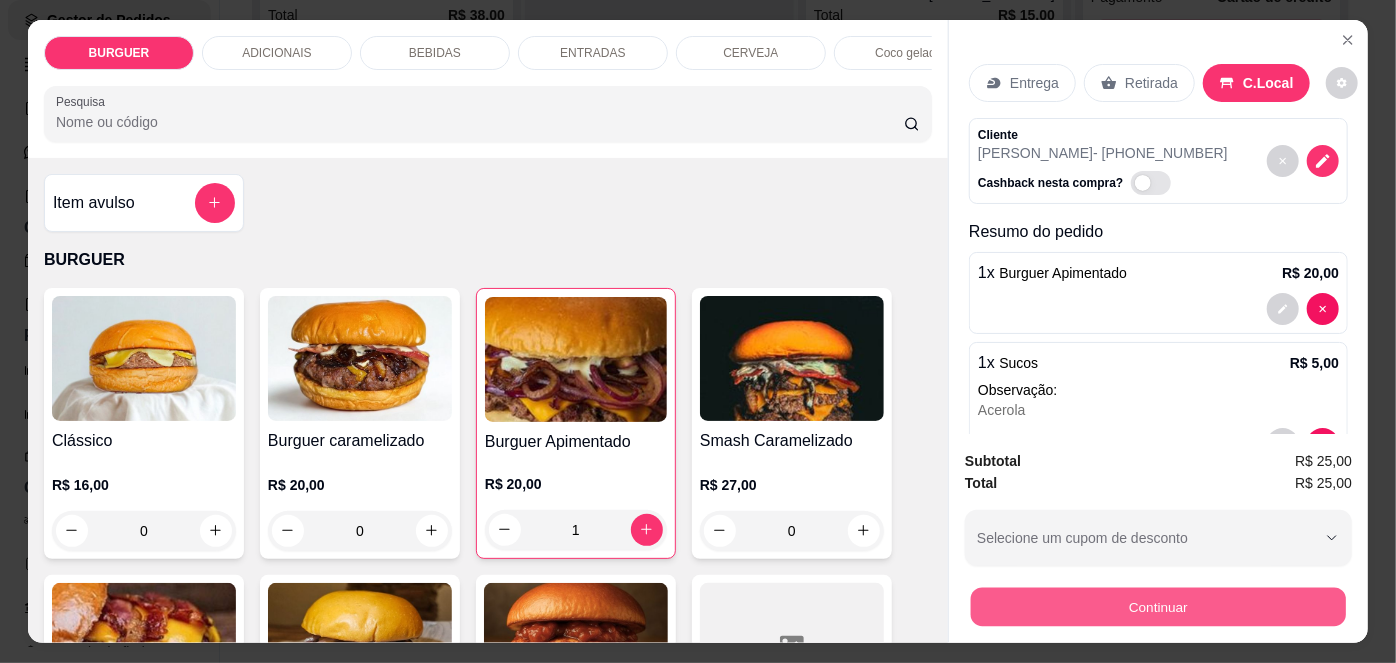 click on "Continuar" at bounding box center [1158, 607] 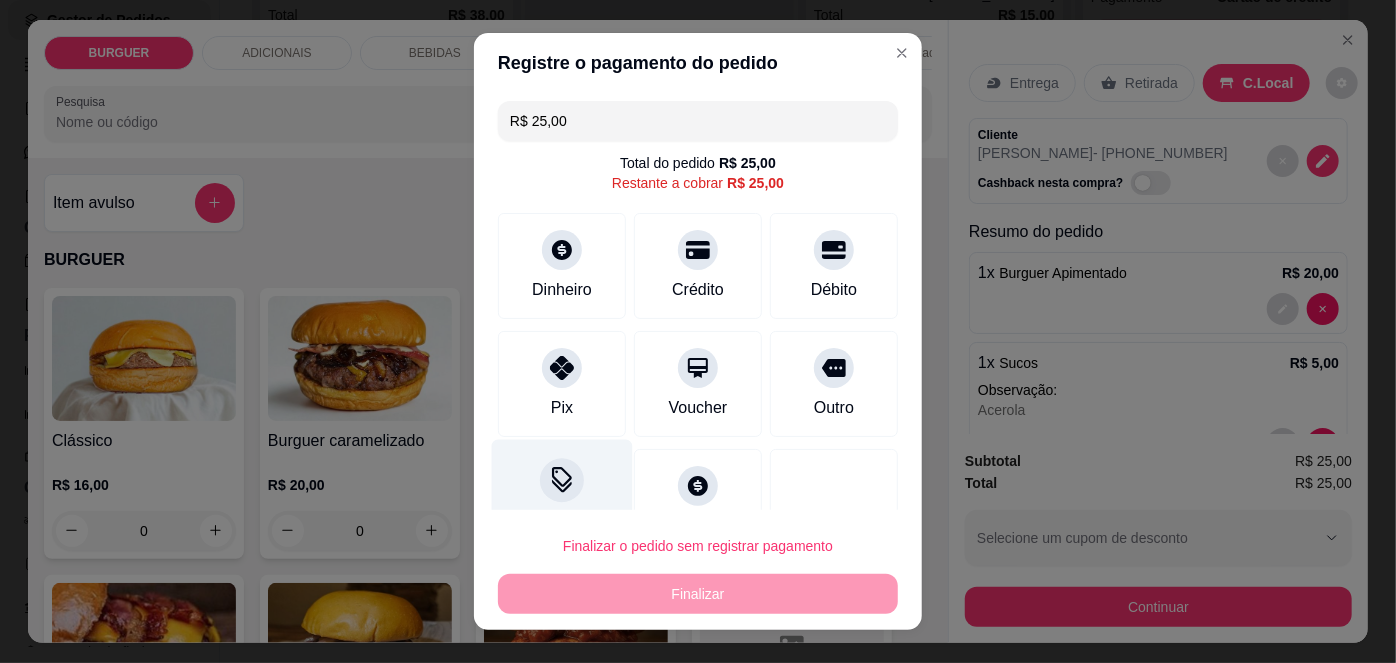 scroll, scrollTop: 51, scrollLeft: 0, axis: vertical 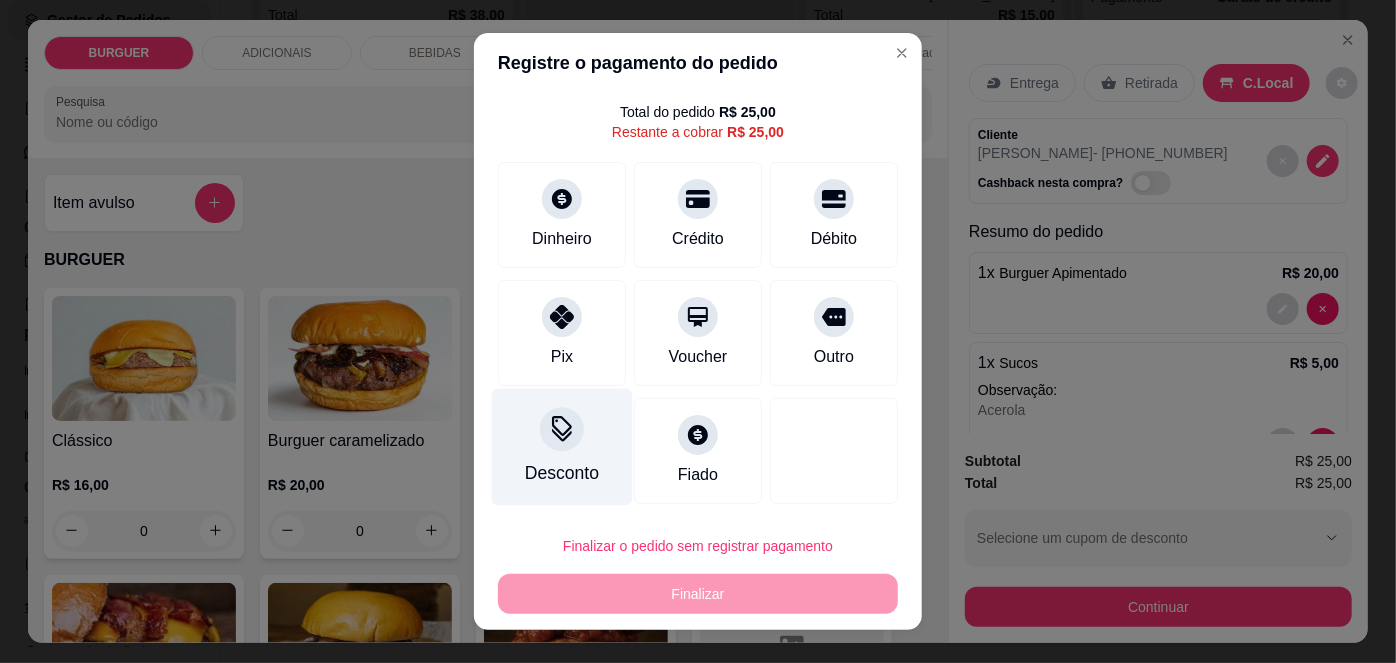 click on "Desconto" at bounding box center [562, 473] 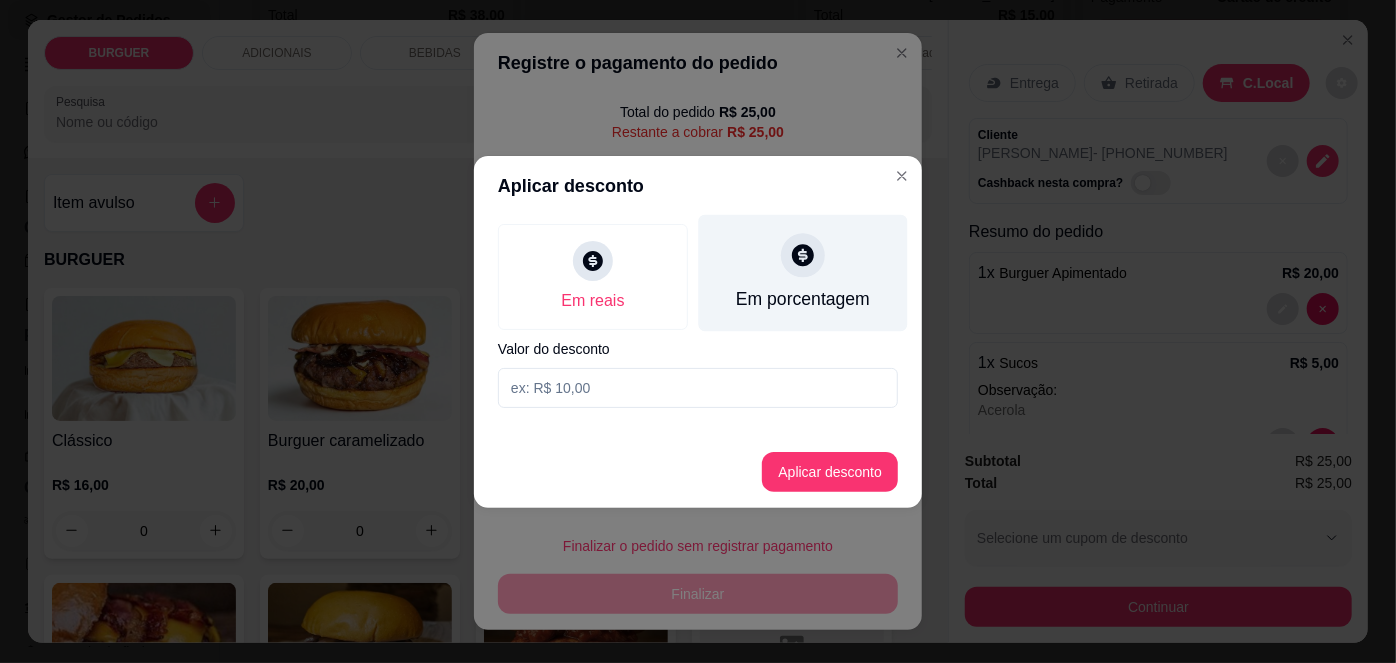 click on "Em porcentagem" at bounding box center [803, 272] 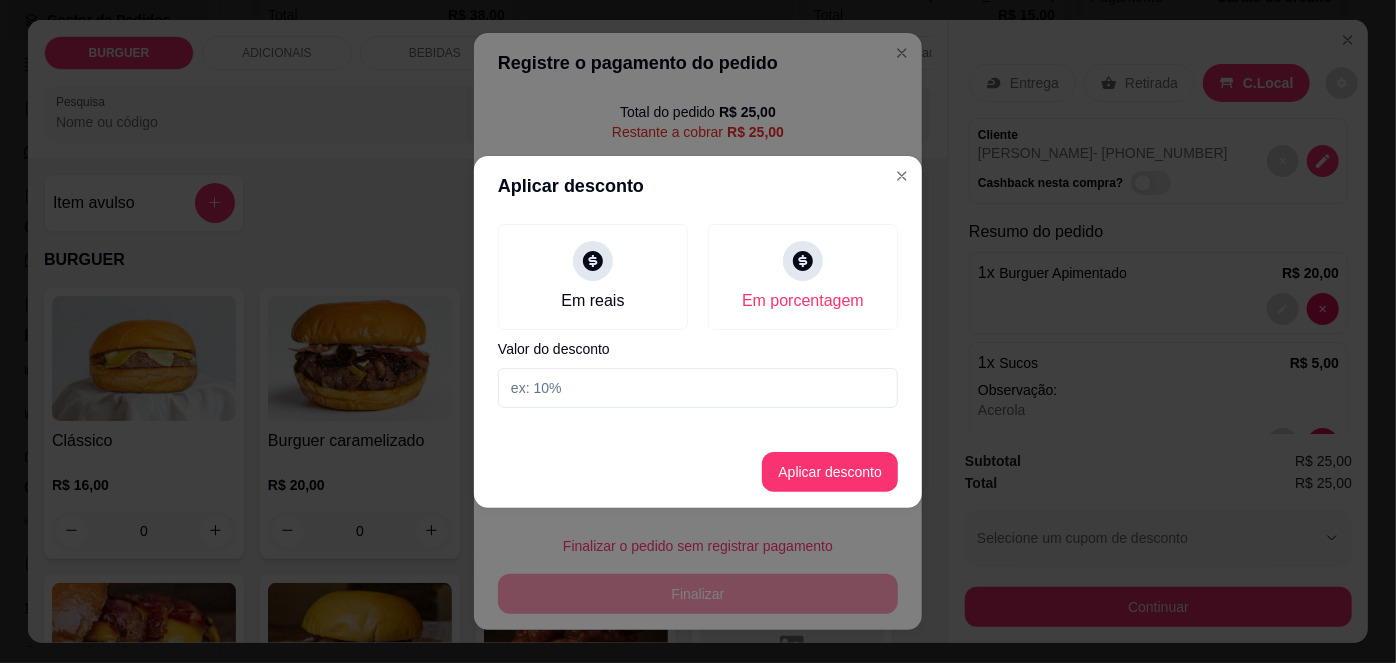 click at bounding box center (698, 388) 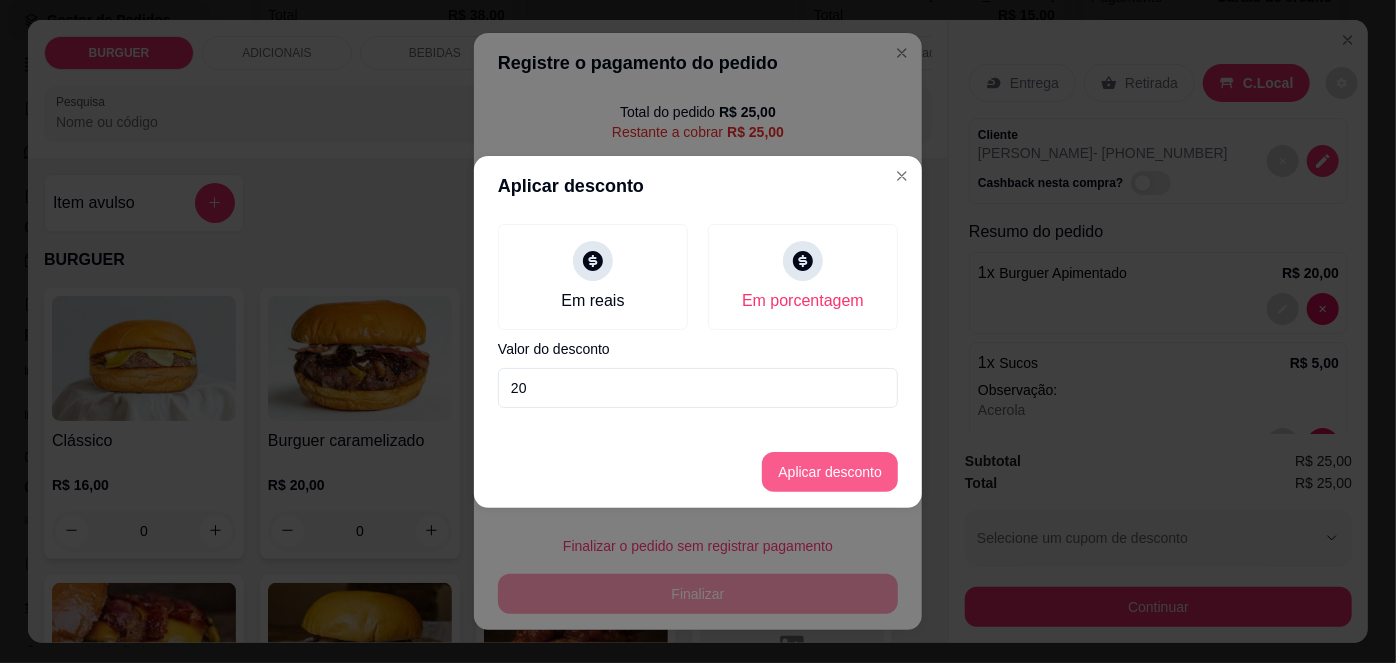 type on "20" 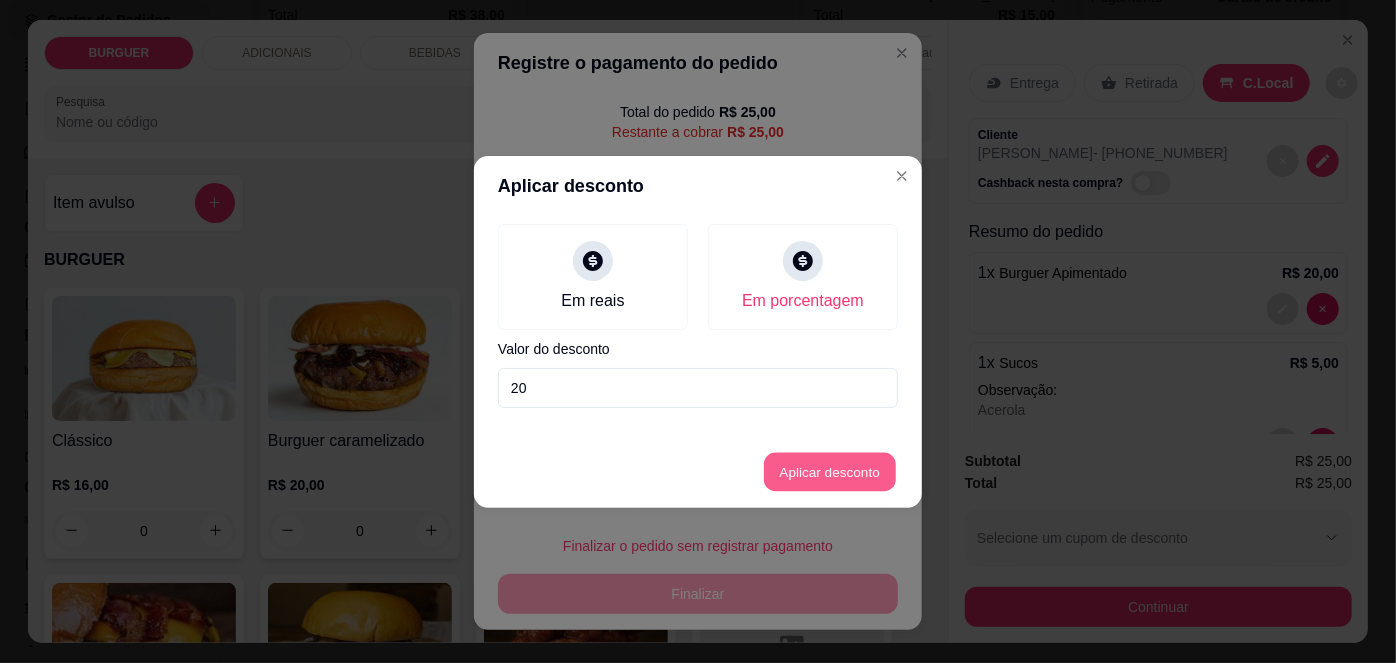 click on "Aplicar desconto" at bounding box center [830, 471] 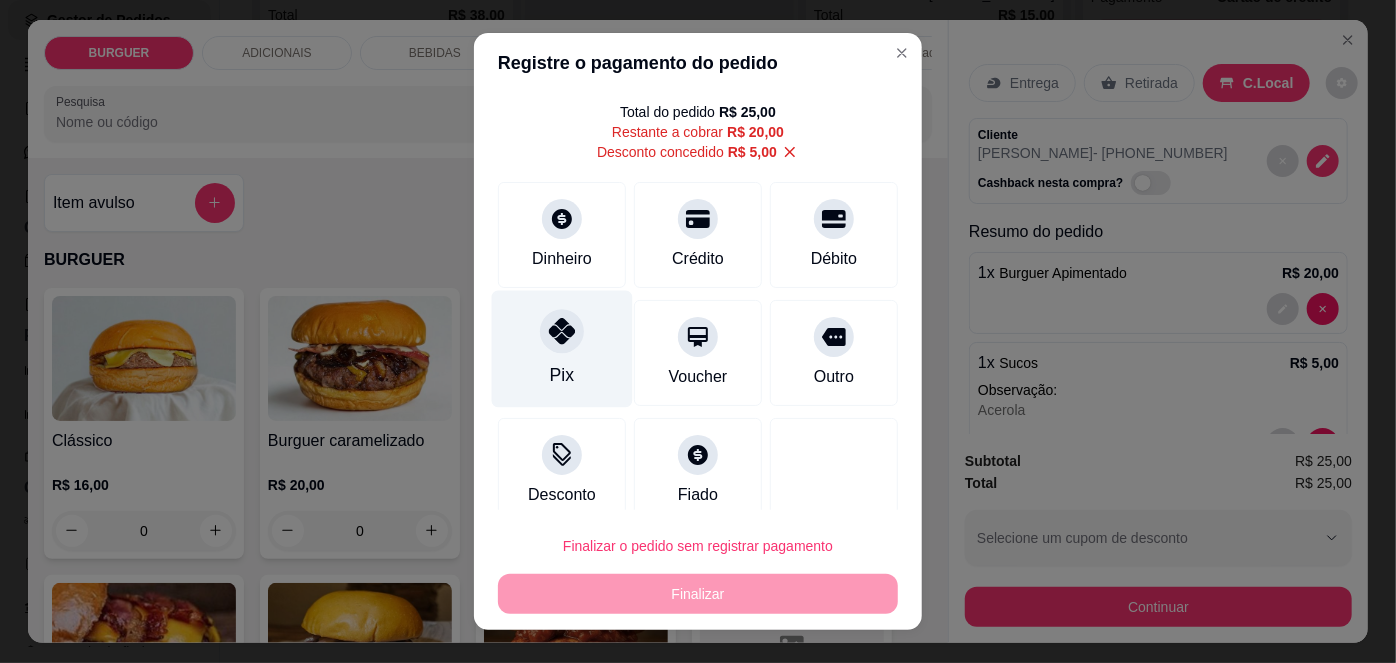click 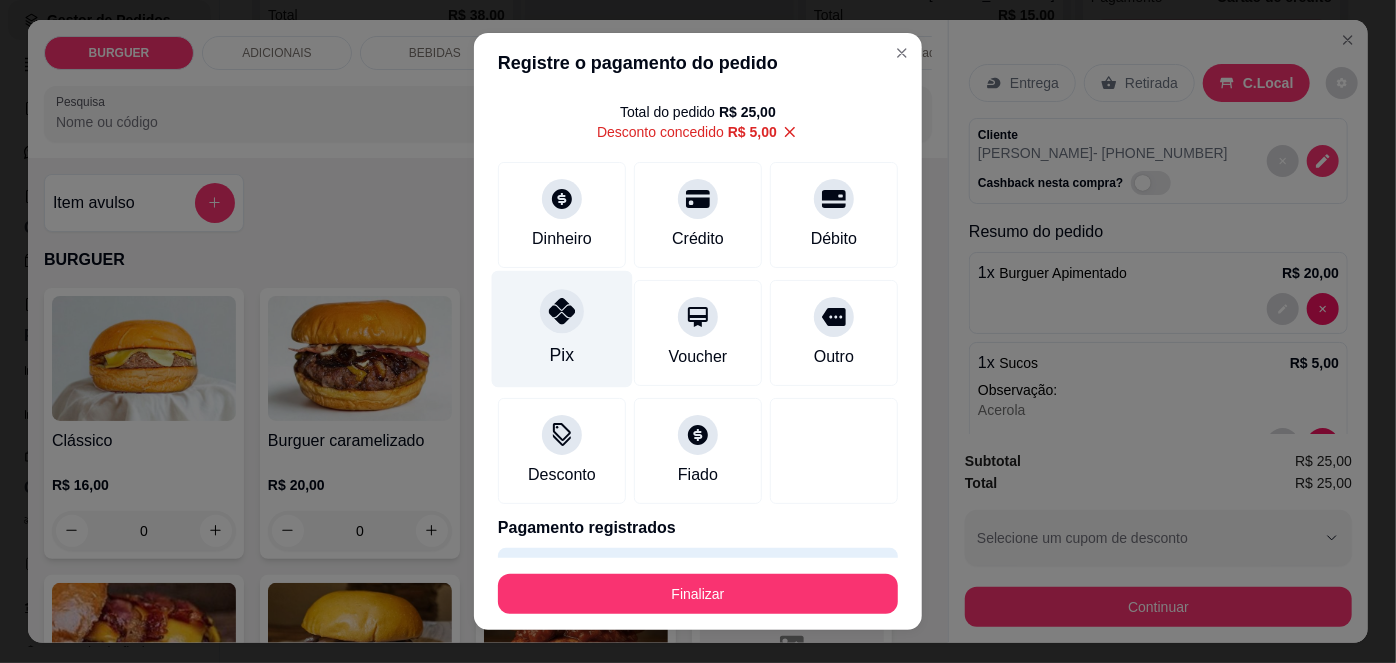 scroll, scrollTop: 107, scrollLeft: 0, axis: vertical 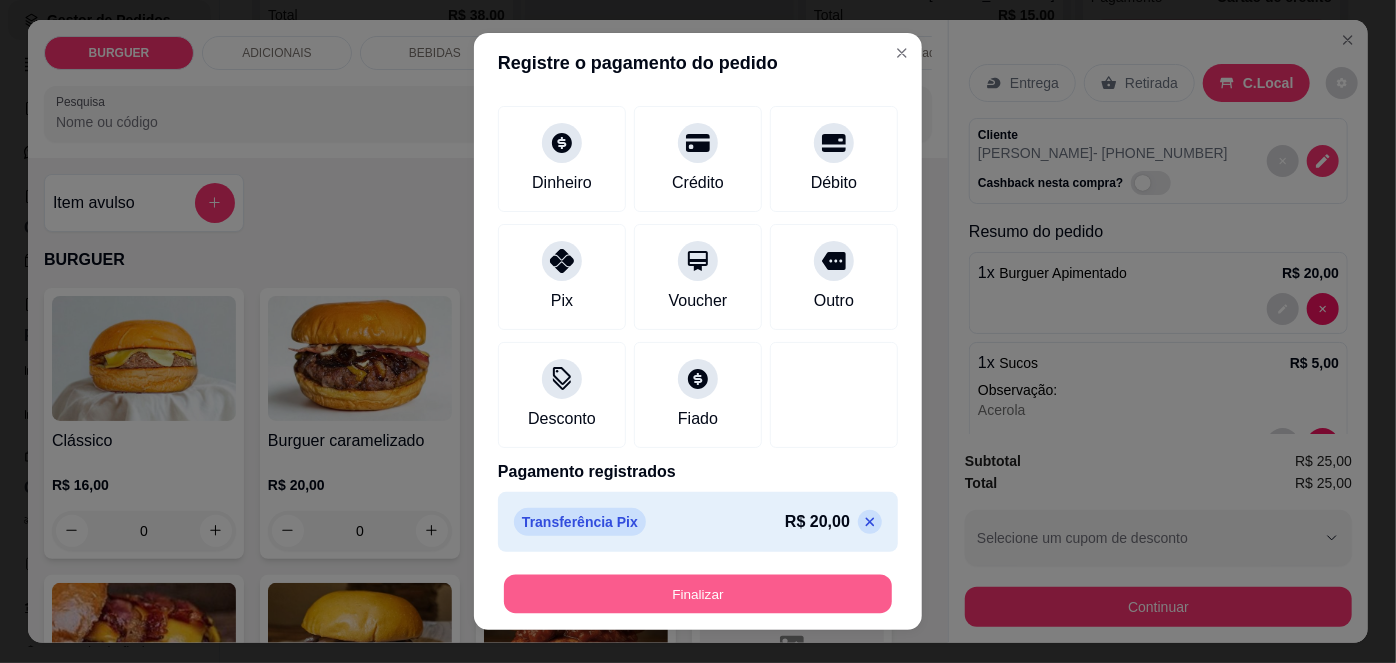 click on "Finalizar" at bounding box center (698, 593) 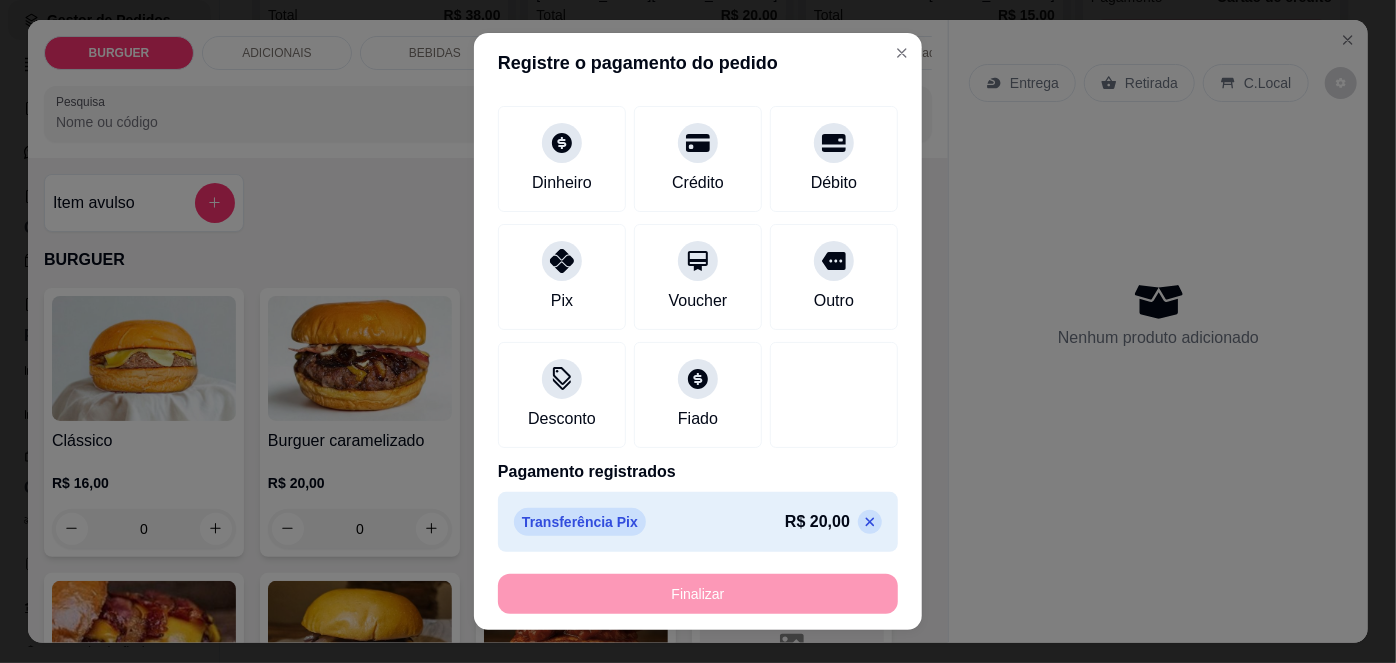 type on "0" 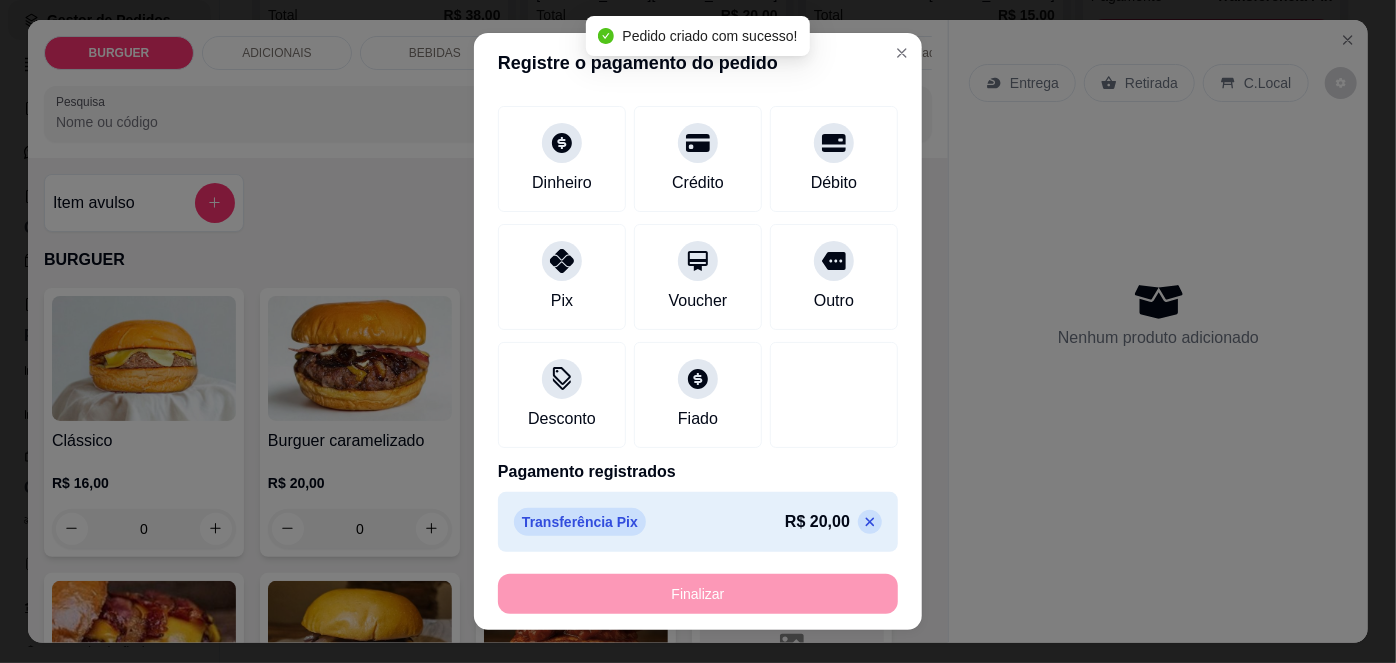 scroll, scrollTop: 269, scrollLeft: 0, axis: vertical 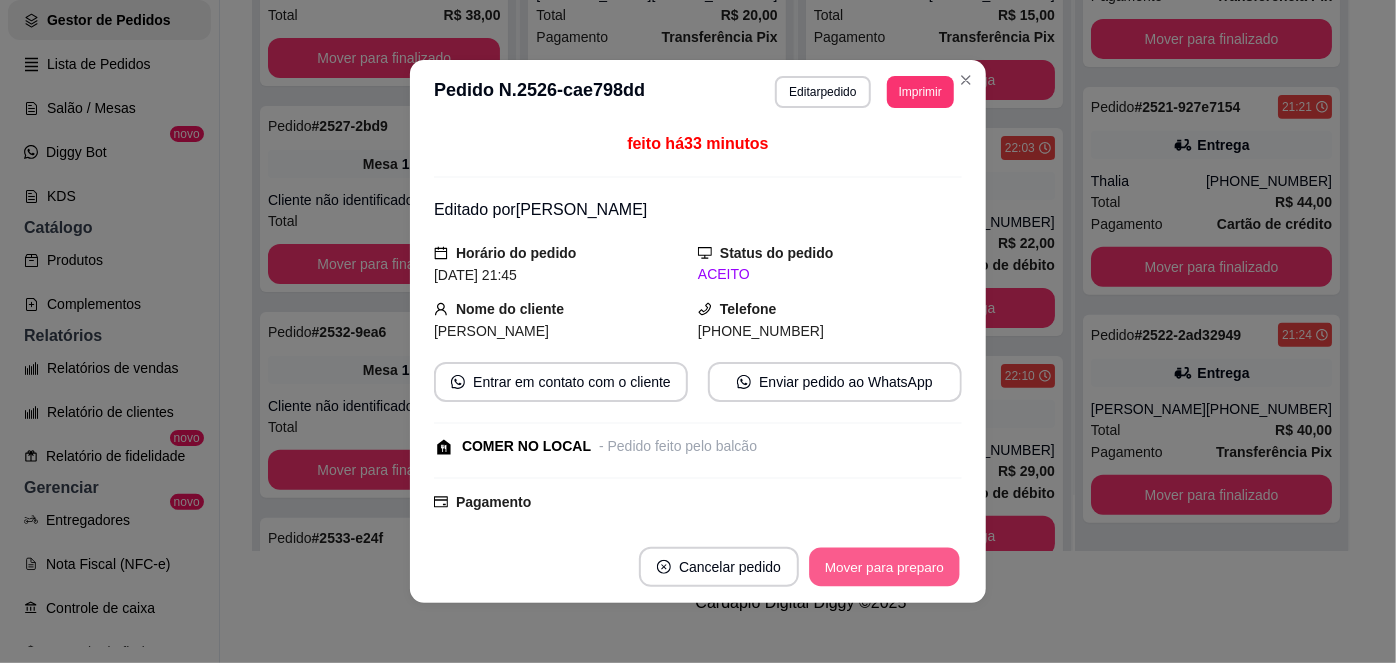 click on "Mover para preparo" at bounding box center (884, 567) 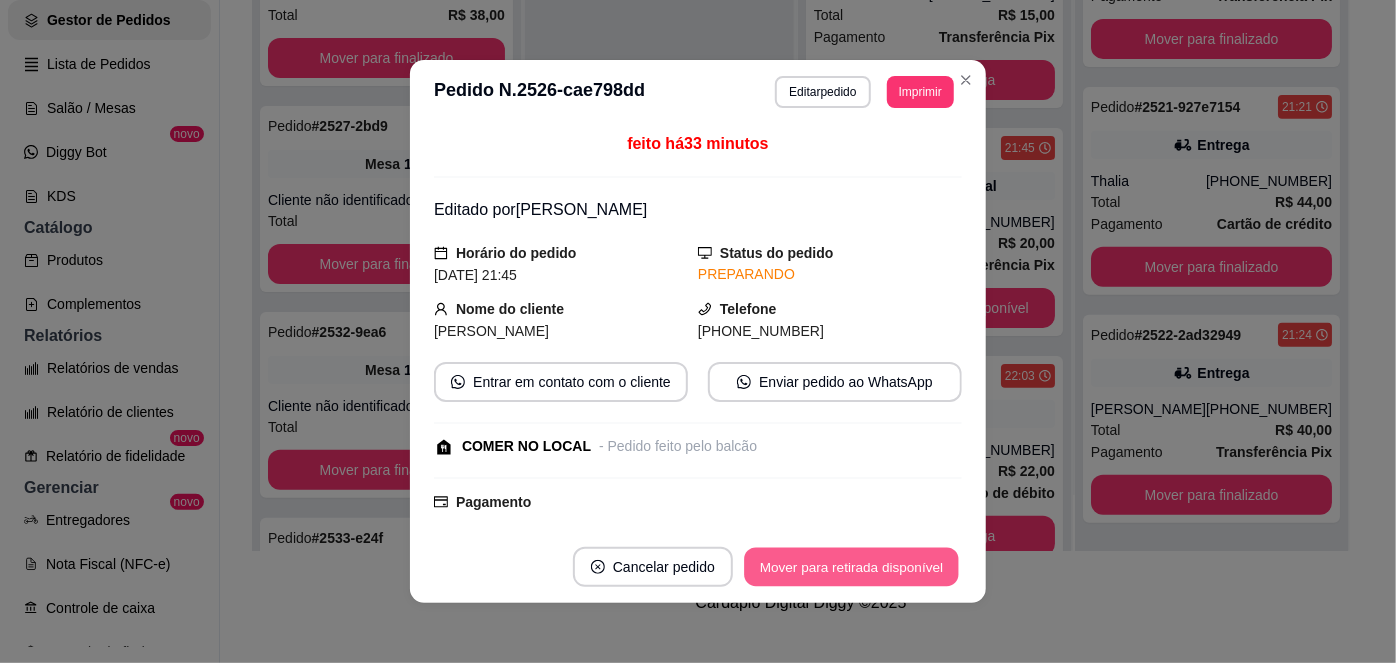 click on "Mover para retirada disponível" at bounding box center [851, 567] 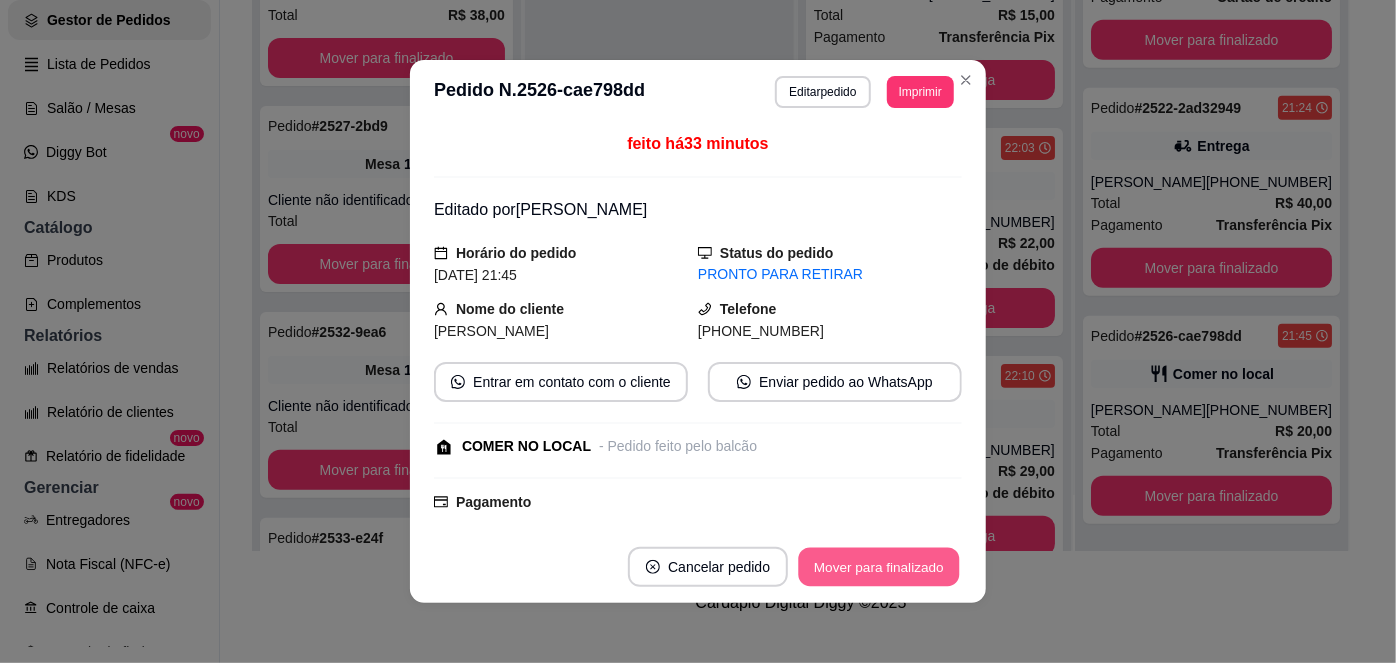 click on "Mover para finalizado" at bounding box center [879, 567] 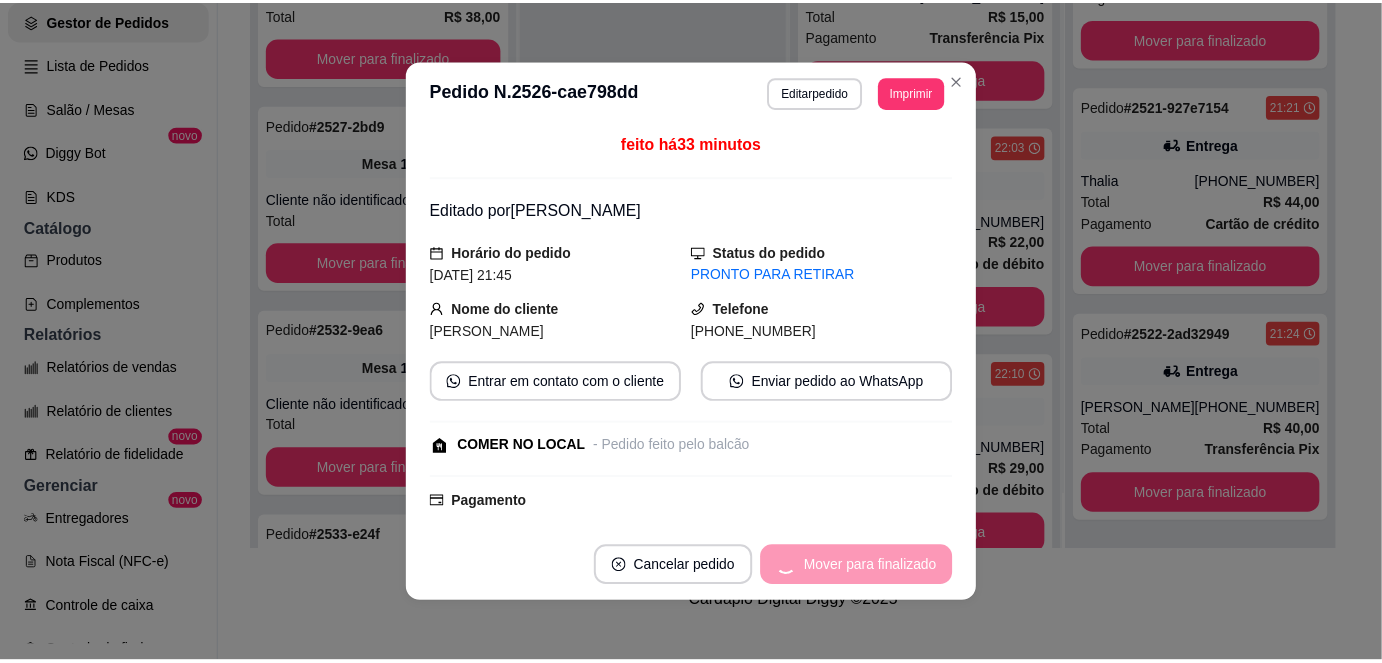 scroll, scrollTop: 269, scrollLeft: 0, axis: vertical 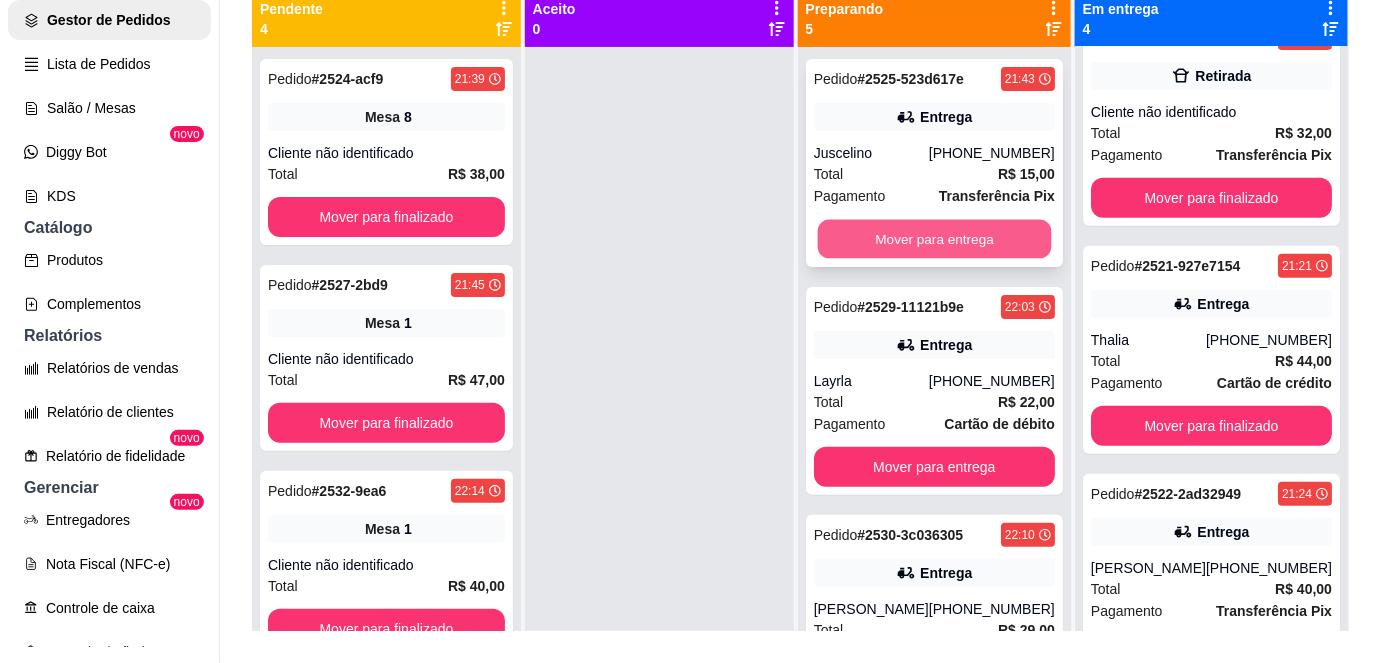 click on "Mover para entrega" at bounding box center (934, 239) 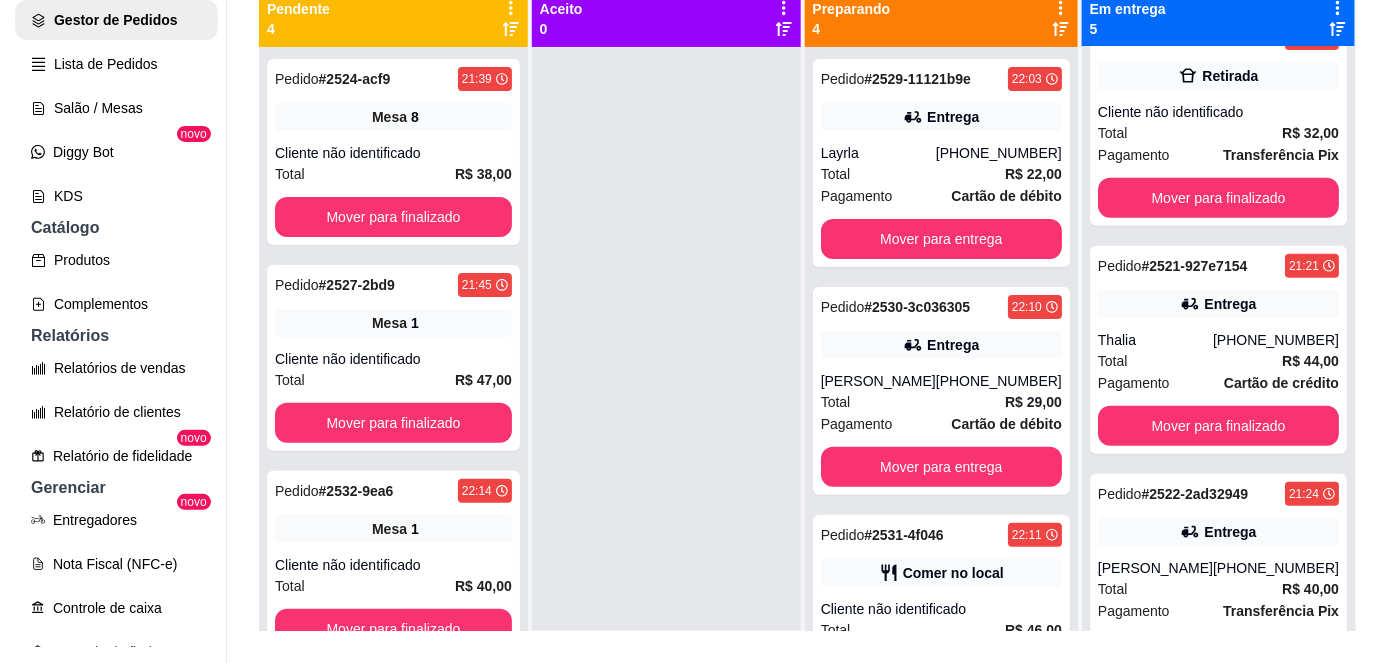 scroll, scrollTop: 496, scrollLeft: 0, axis: vertical 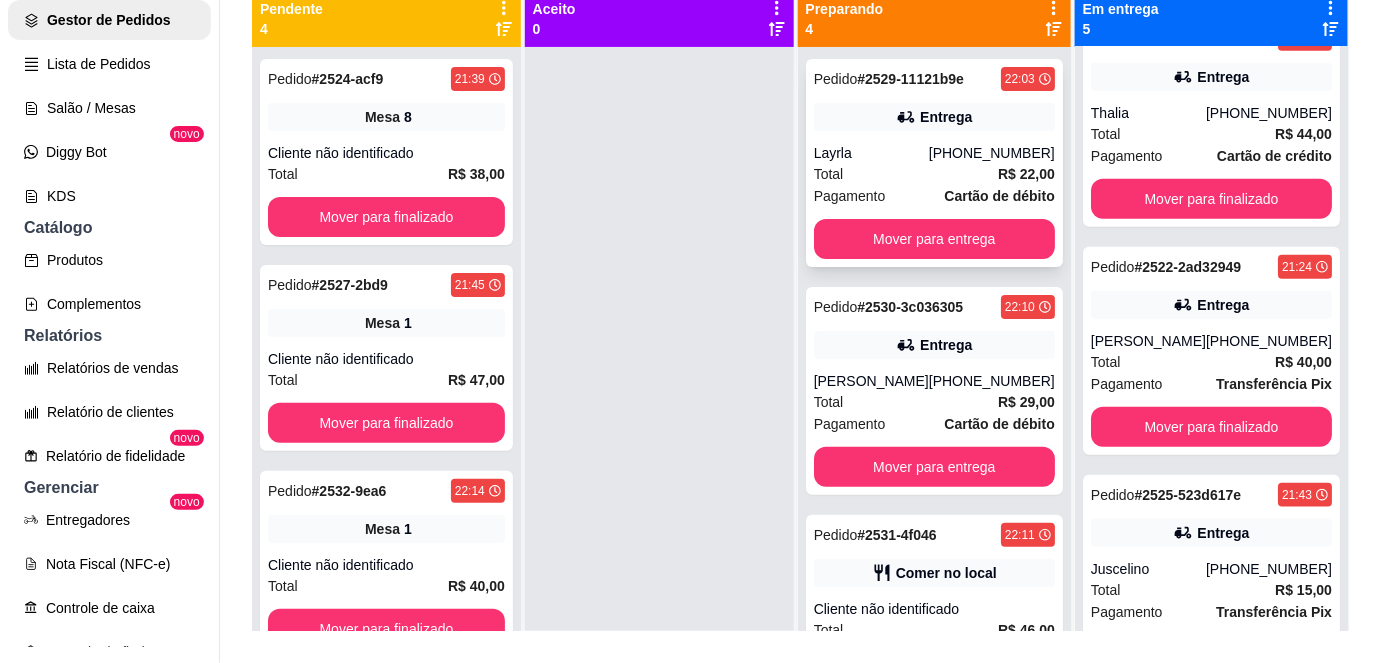 click on "Pedido  # 2529-11121b9e 22:03 Entrega Layrla [PHONE_NUMBER] Total R$ 22,00 Pagamento Cartão de débito Mover para entrega" at bounding box center (934, 163) 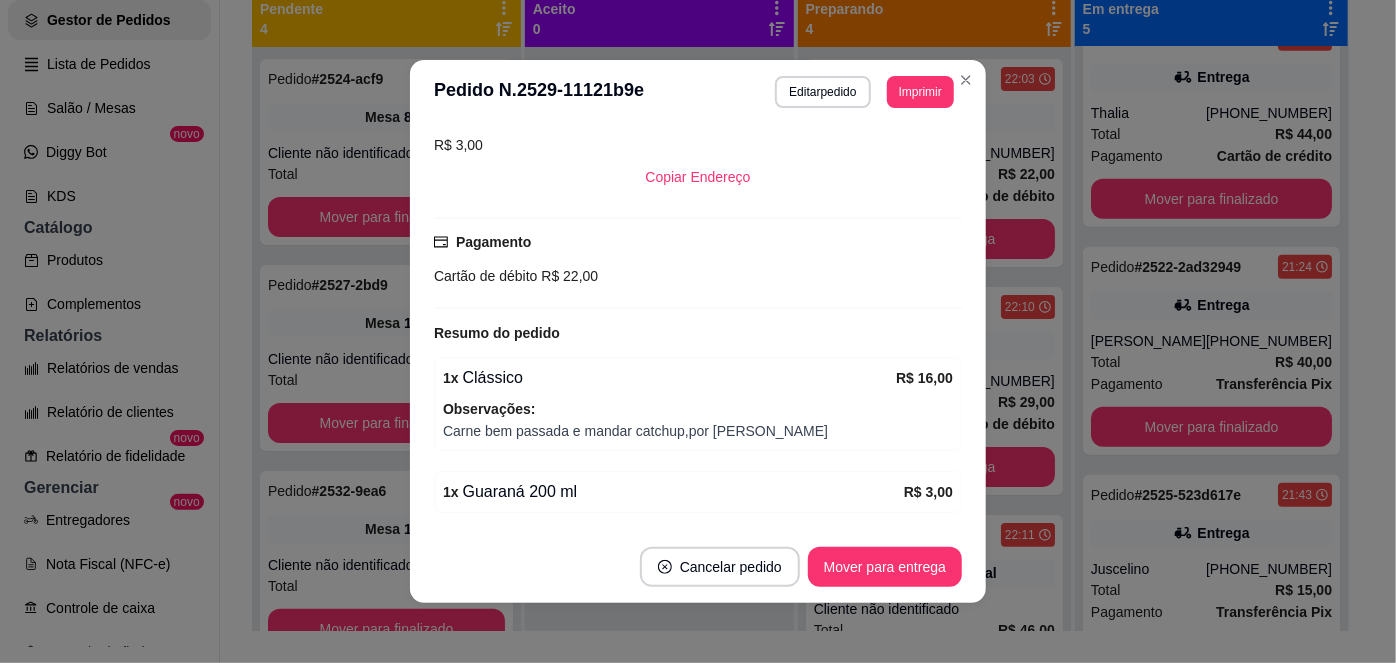 scroll, scrollTop: 495, scrollLeft: 0, axis: vertical 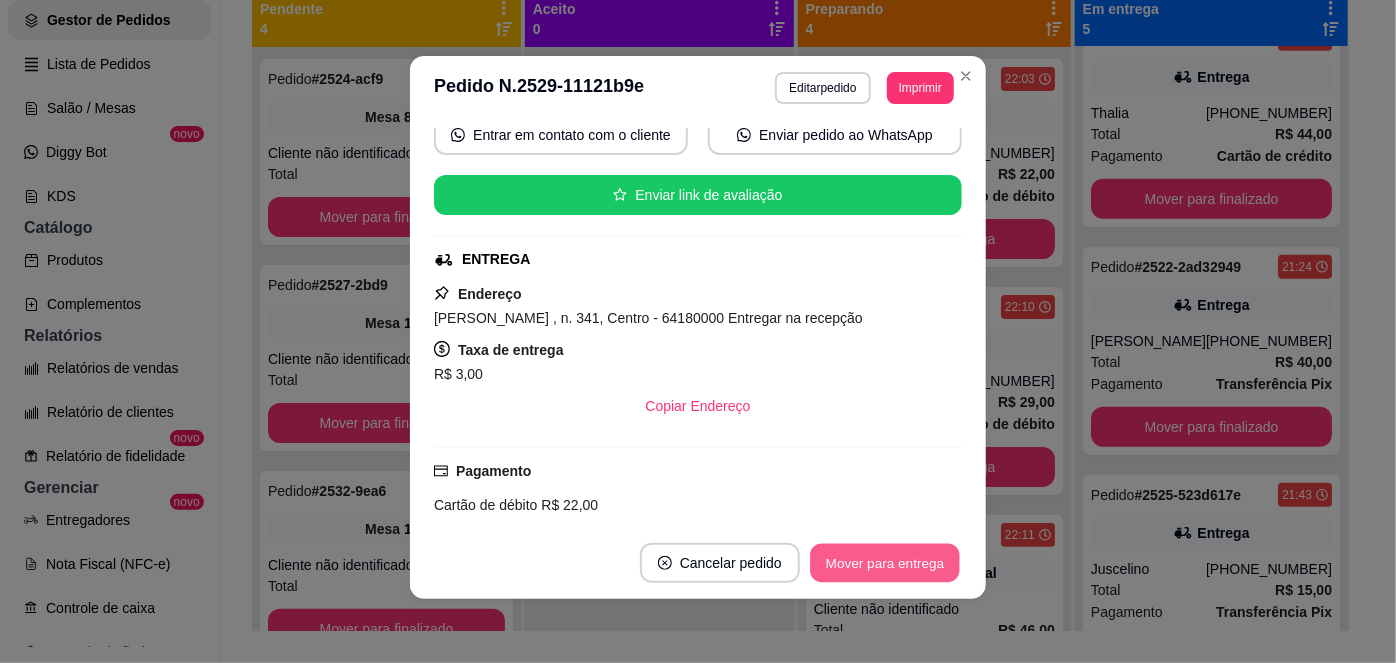 click on "Mover para entrega" at bounding box center [885, 563] 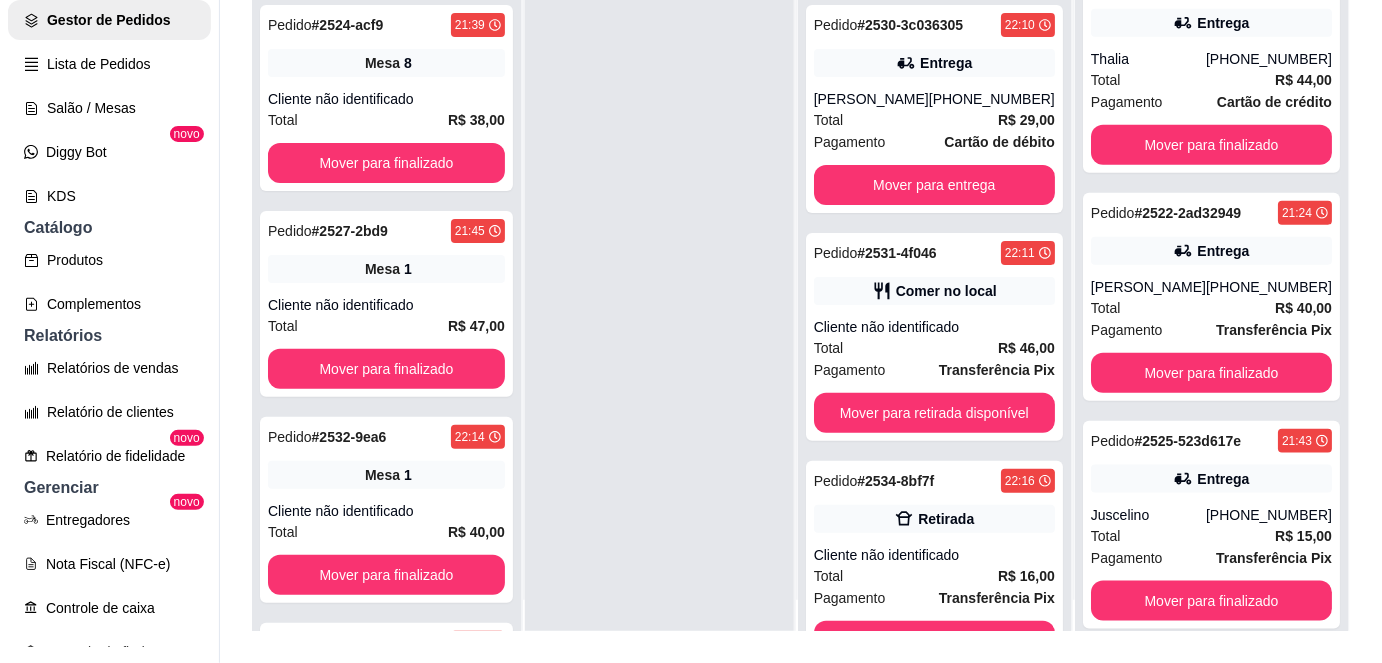 scroll, scrollTop: 56, scrollLeft: 0, axis: vertical 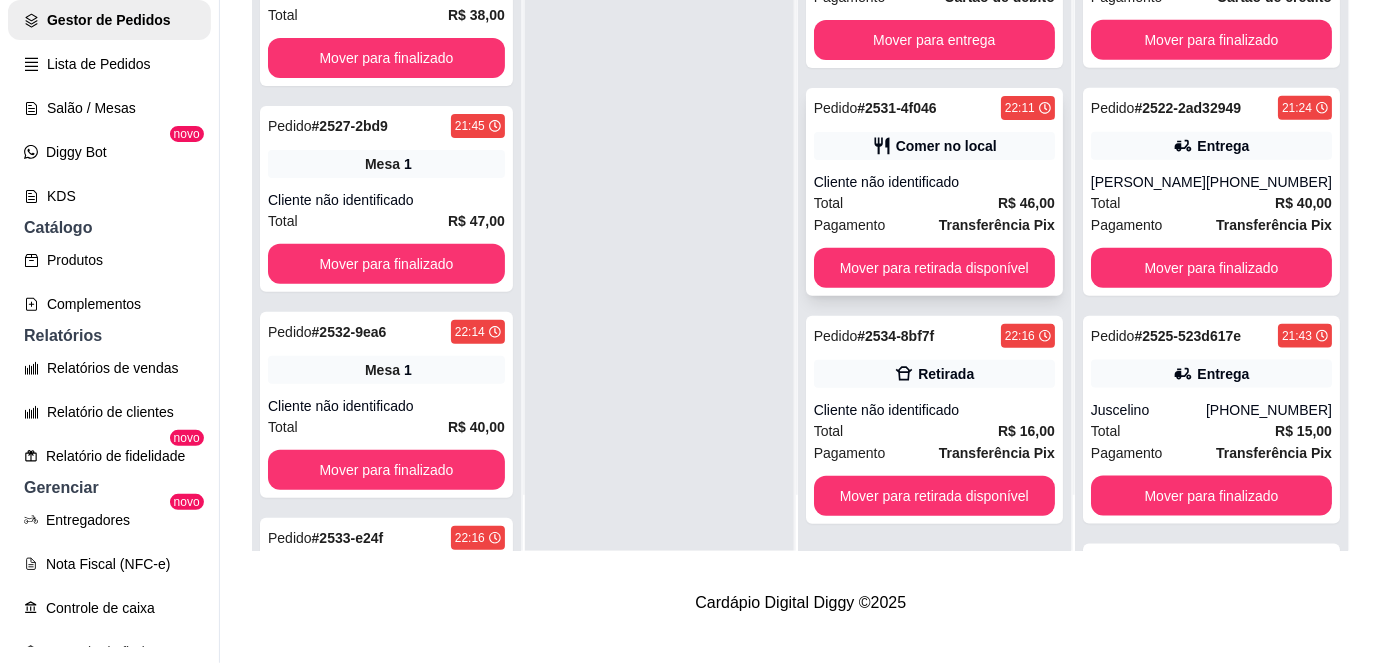 click on "Total R$ 46,00" at bounding box center (934, 203) 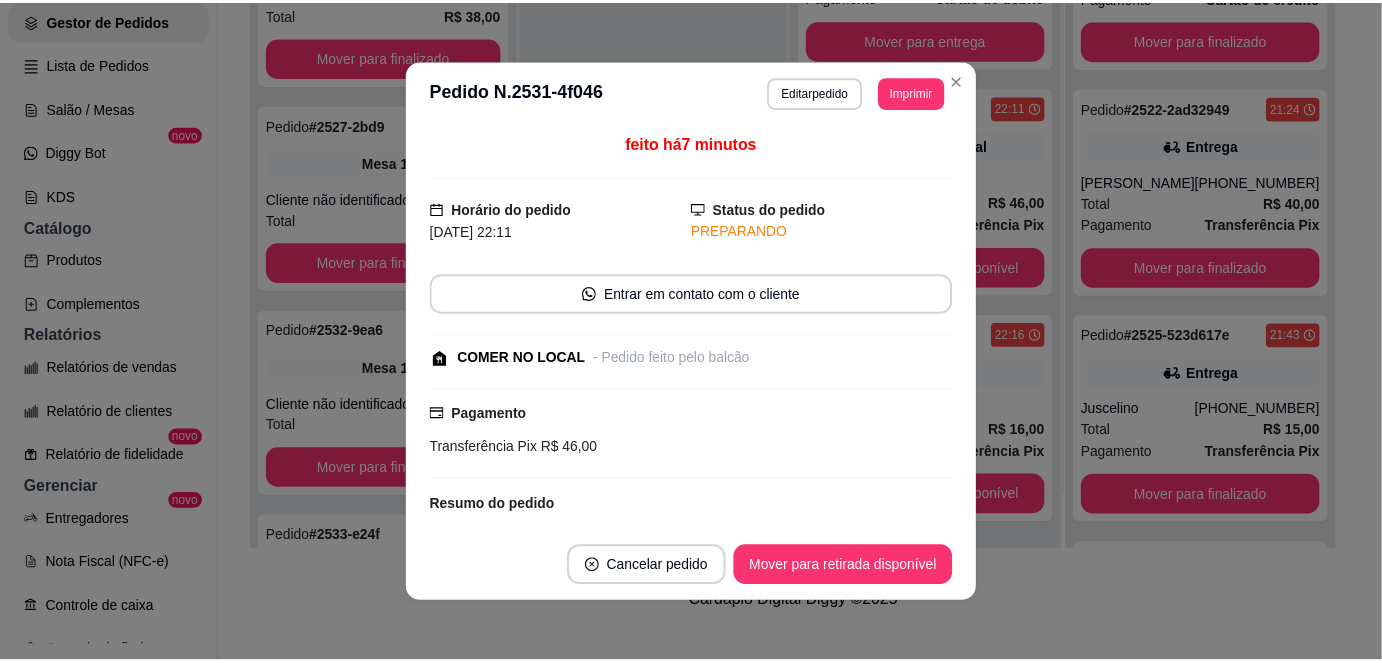 scroll, scrollTop: 245, scrollLeft: 0, axis: vertical 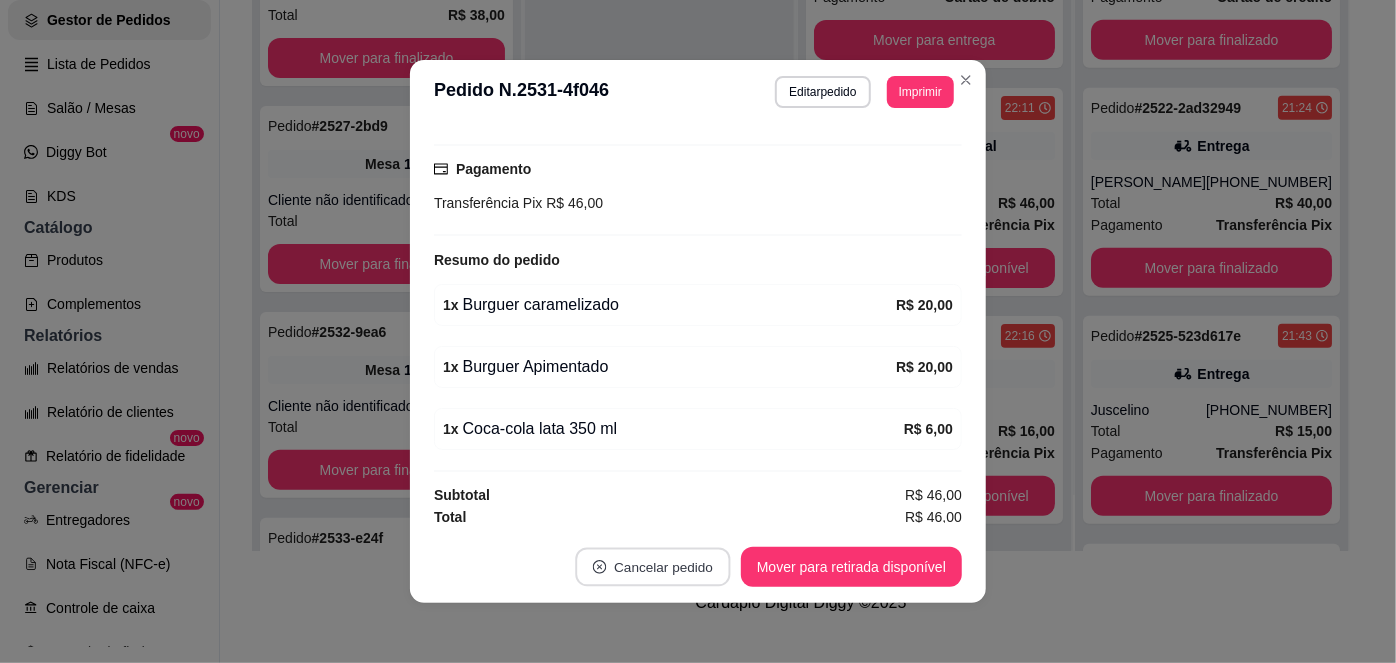 click on "Cancelar pedido" at bounding box center (652, 567) 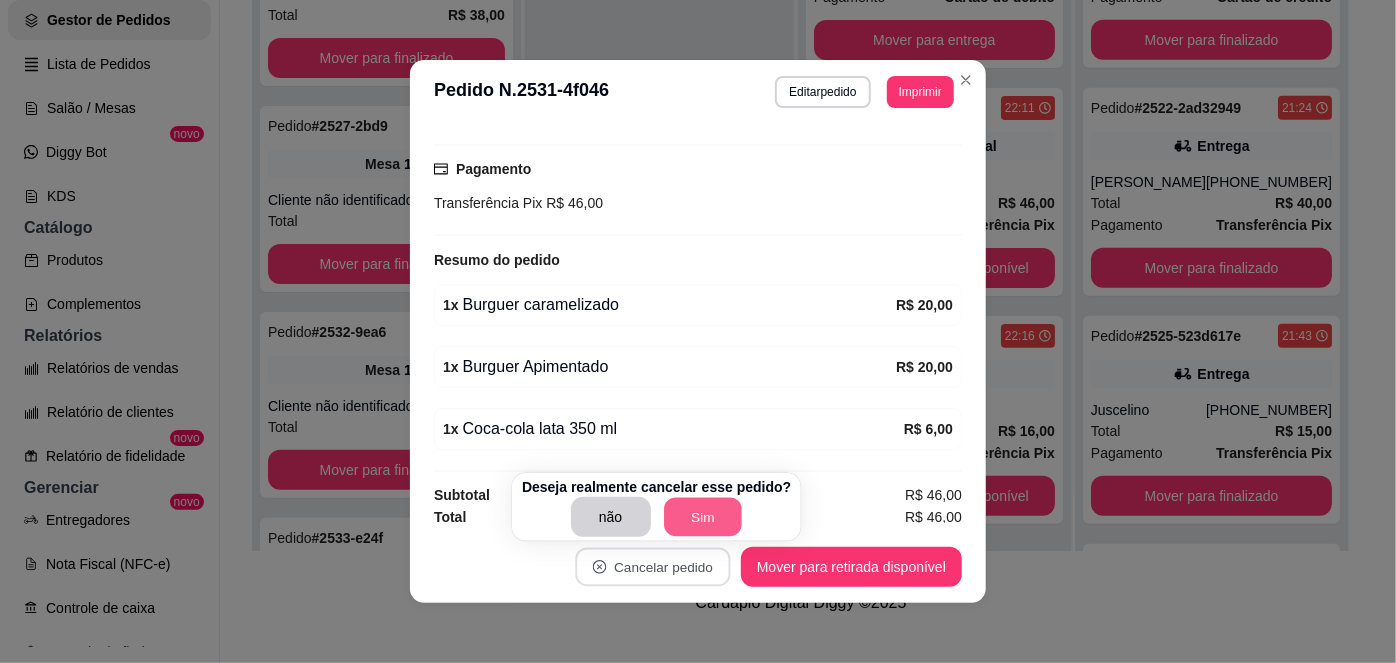 click on "Sim" at bounding box center [703, 517] 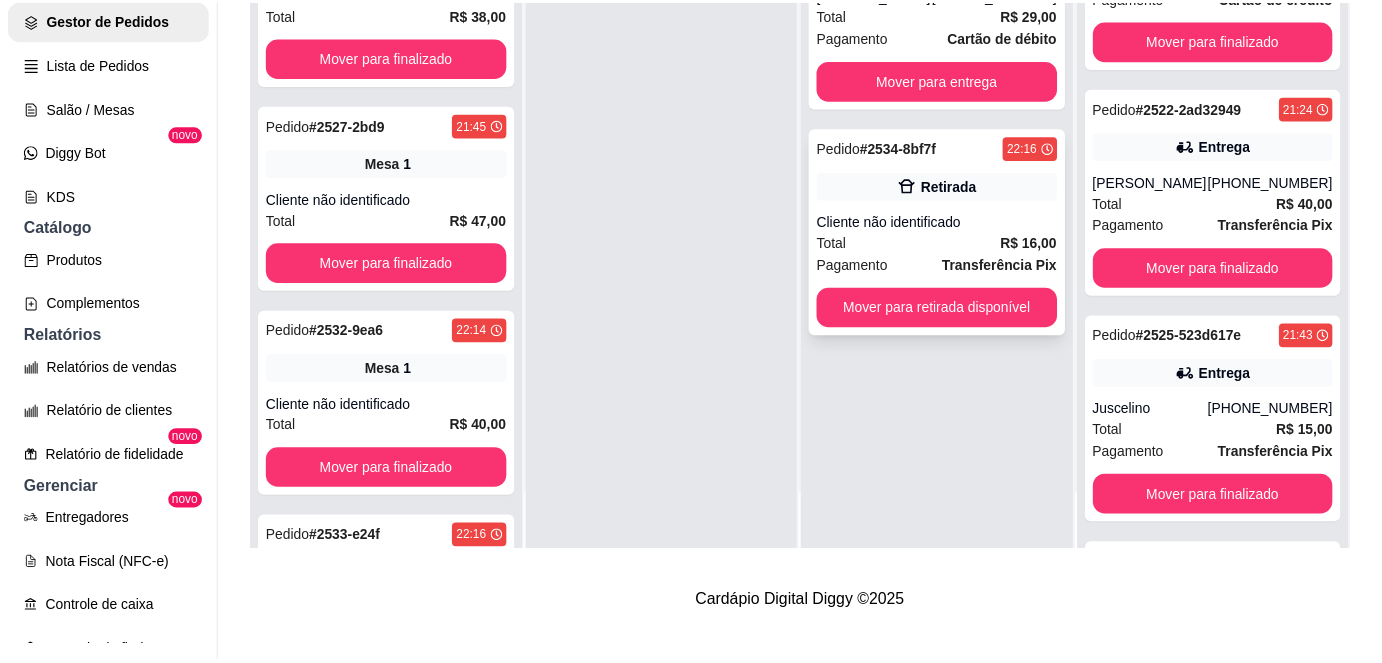 scroll, scrollTop: 0, scrollLeft: 0, axis: both 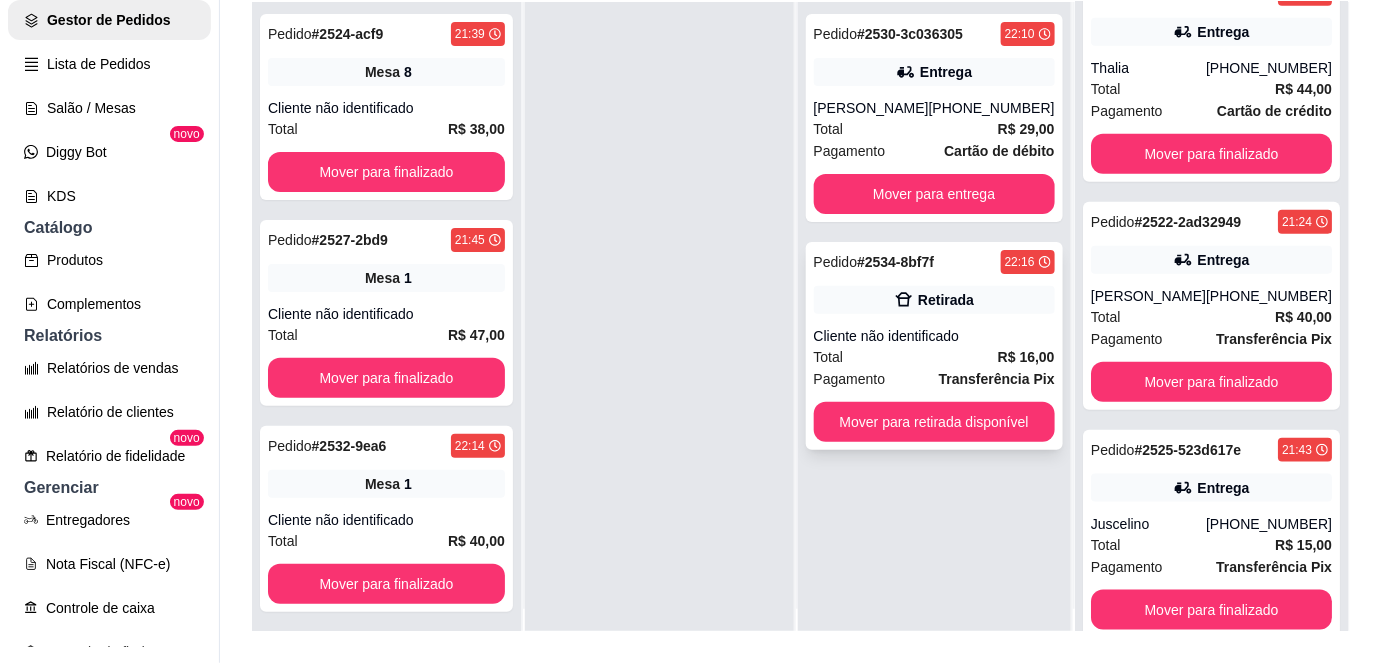click on "Retirada" at bounding box center [934, 300] 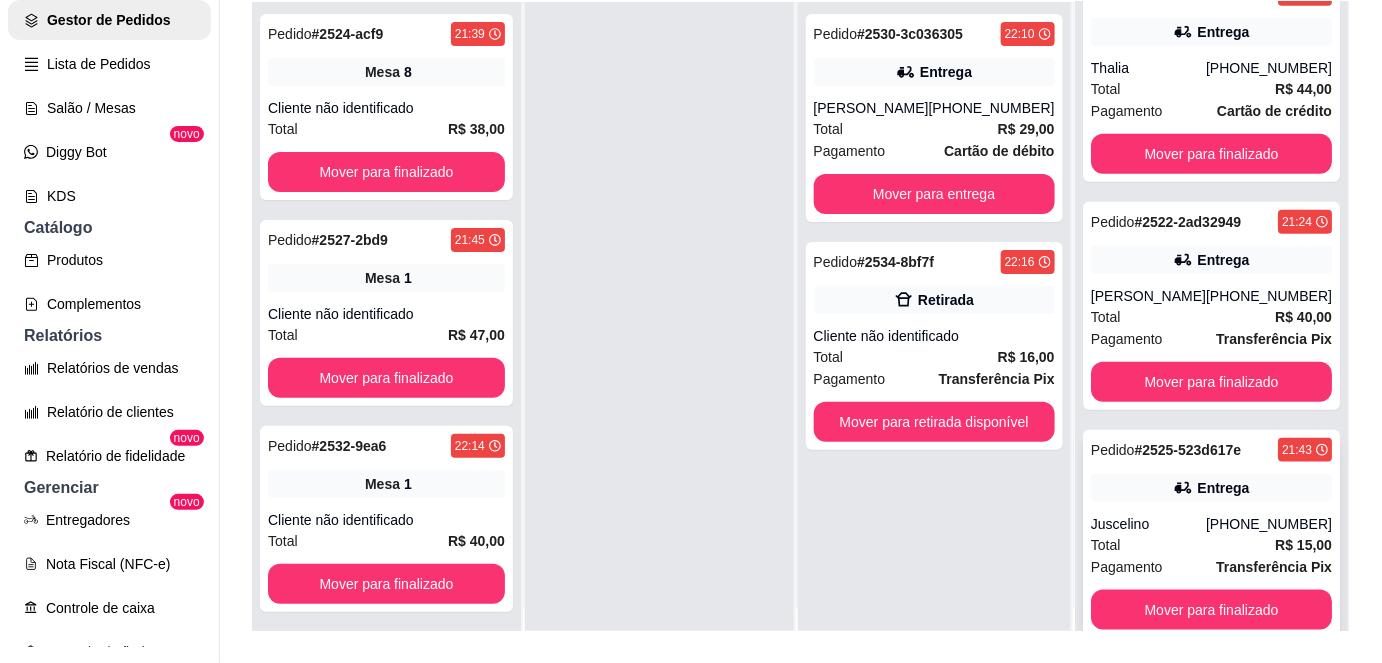click on "Pedido  # 2525-523d617e 21:43 Entrega Juscelino [PHONE_NUMBER] Total R$ 15,00 Pagamento Transferência Pix Mover para finalizado" at bounding box center [1211, 534] 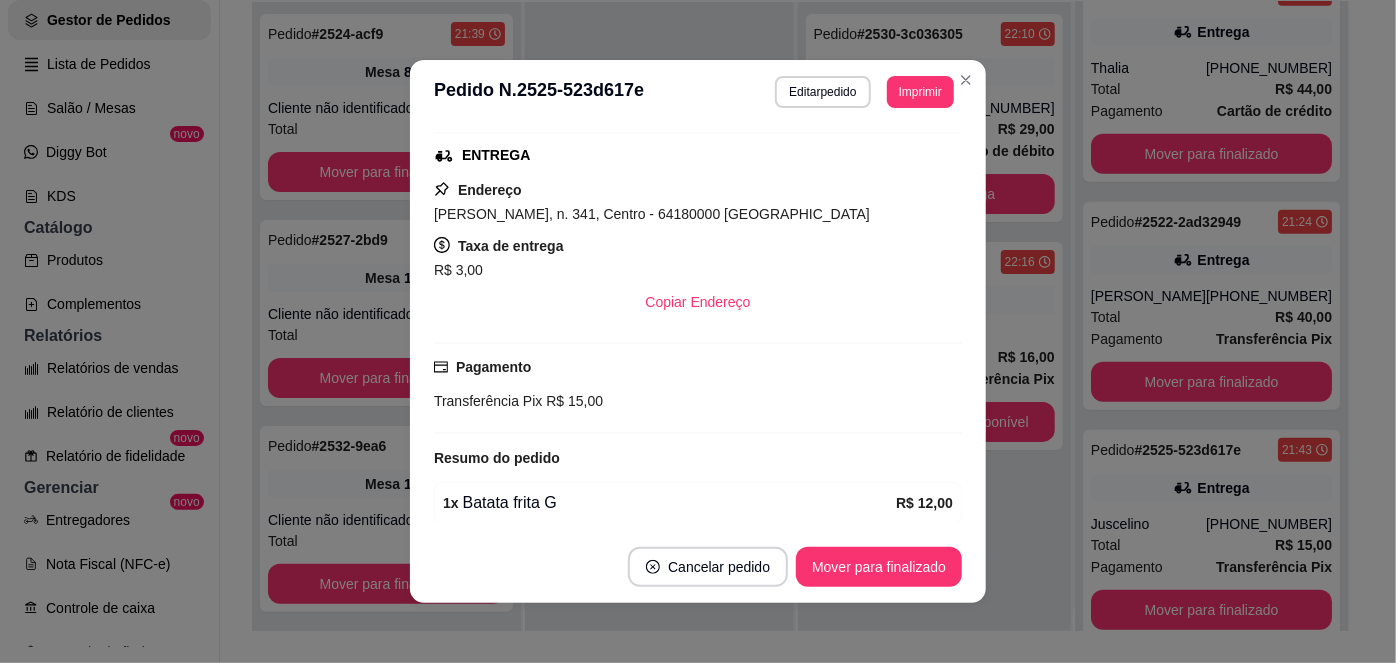 scroll, scrollTop: 381, scrollLeft: 0, axis: vertical 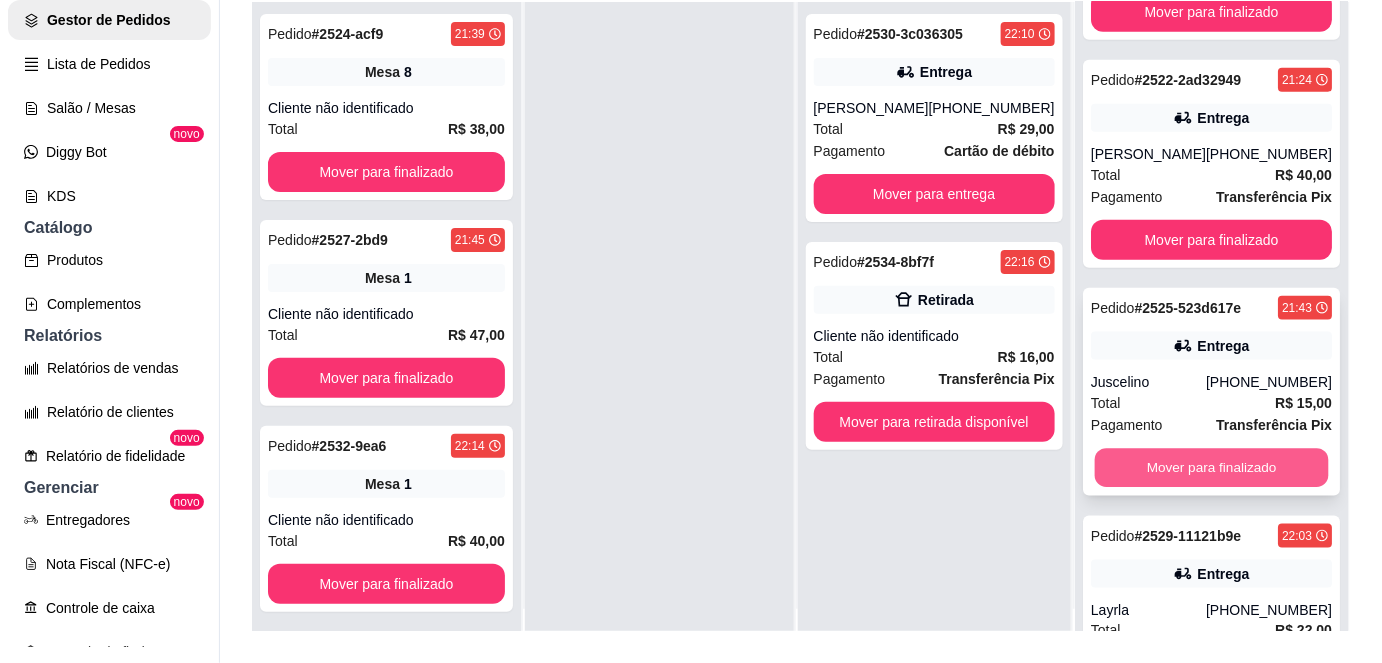 click on "Mover para finalizado" at bounding box center (1211, 468) 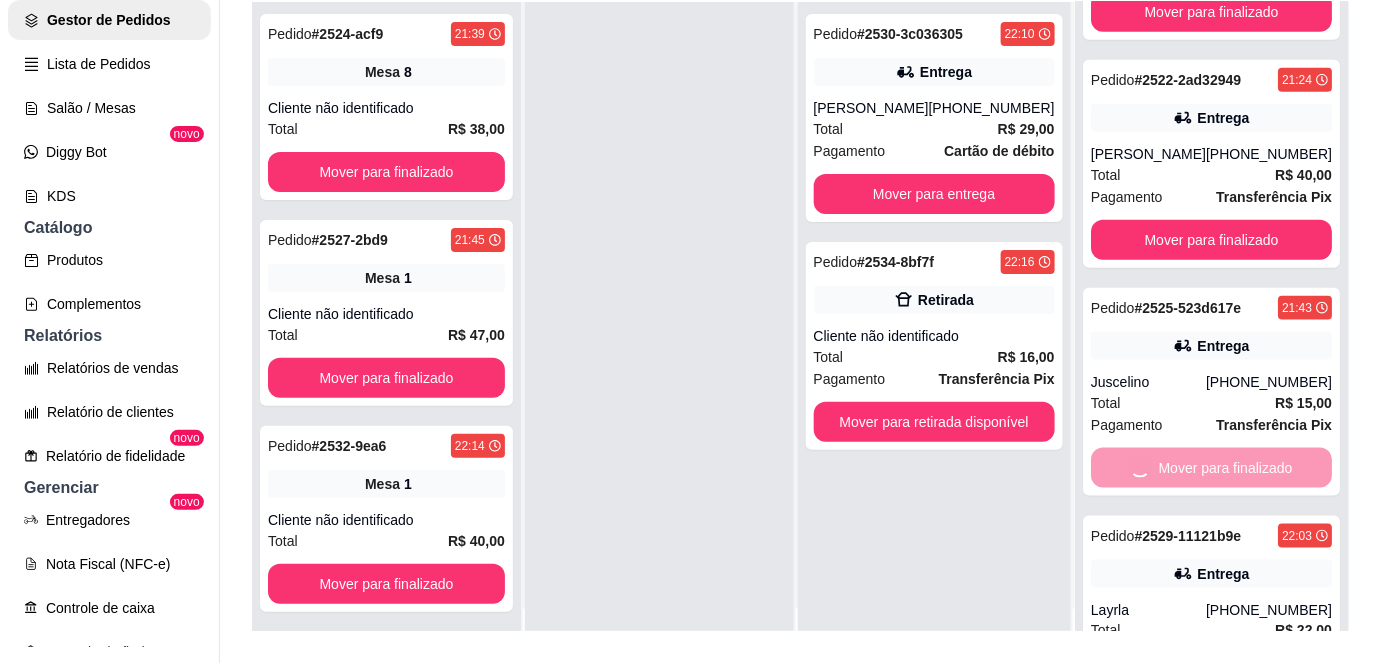 scroll, scrollTop: 496, scrollLeft: 0, axis: vertical 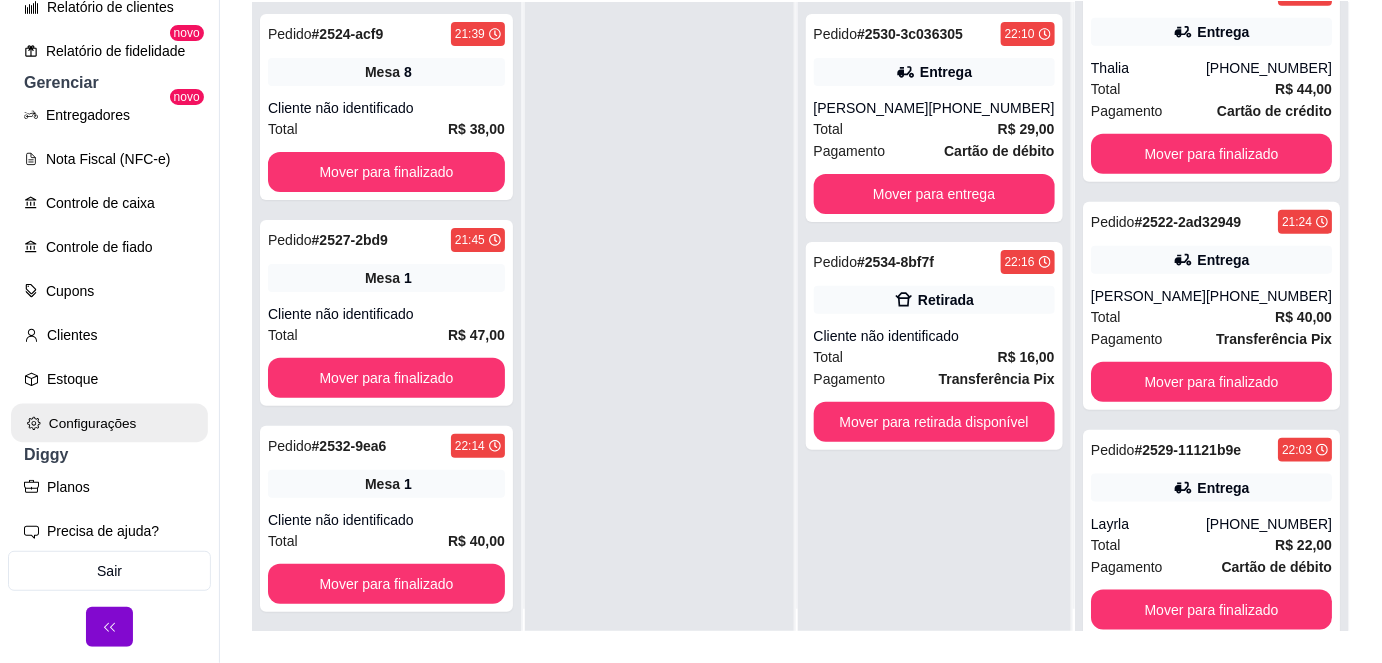 click on "Configurações" at bounding box center (109, 423) 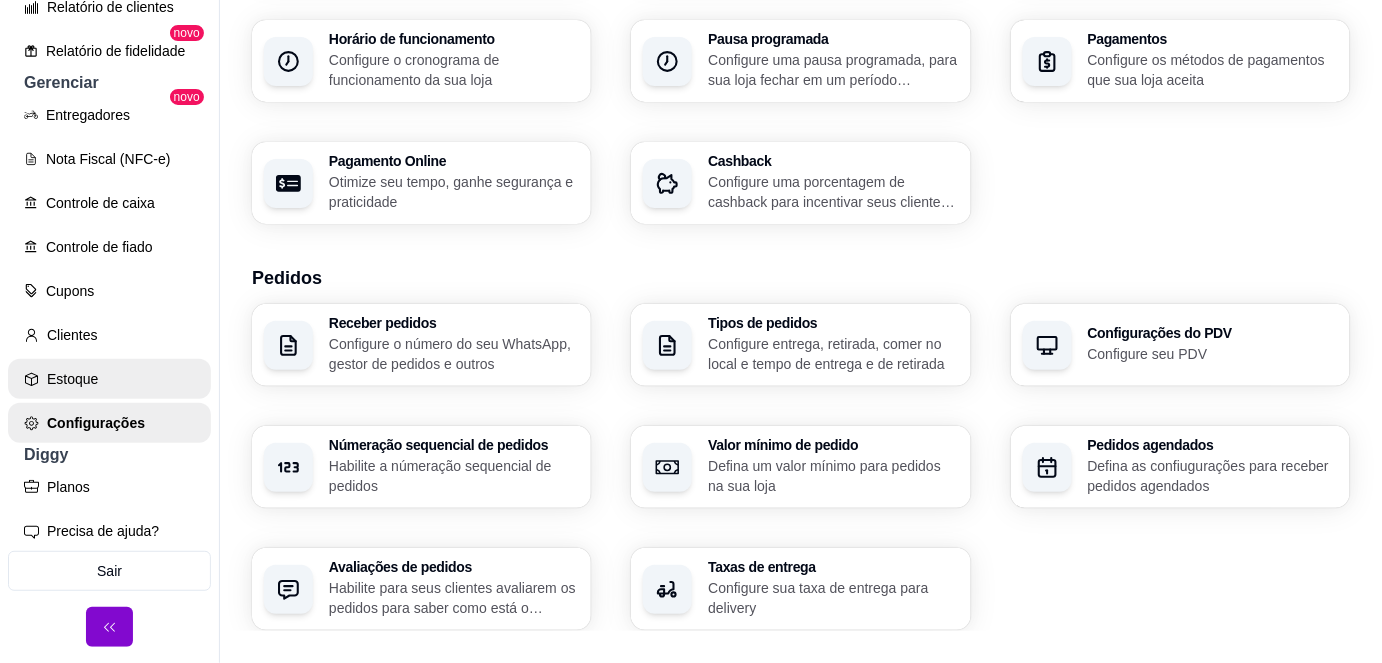 scroll, scrollTop: 0, scrollLeft: 0, axis: both 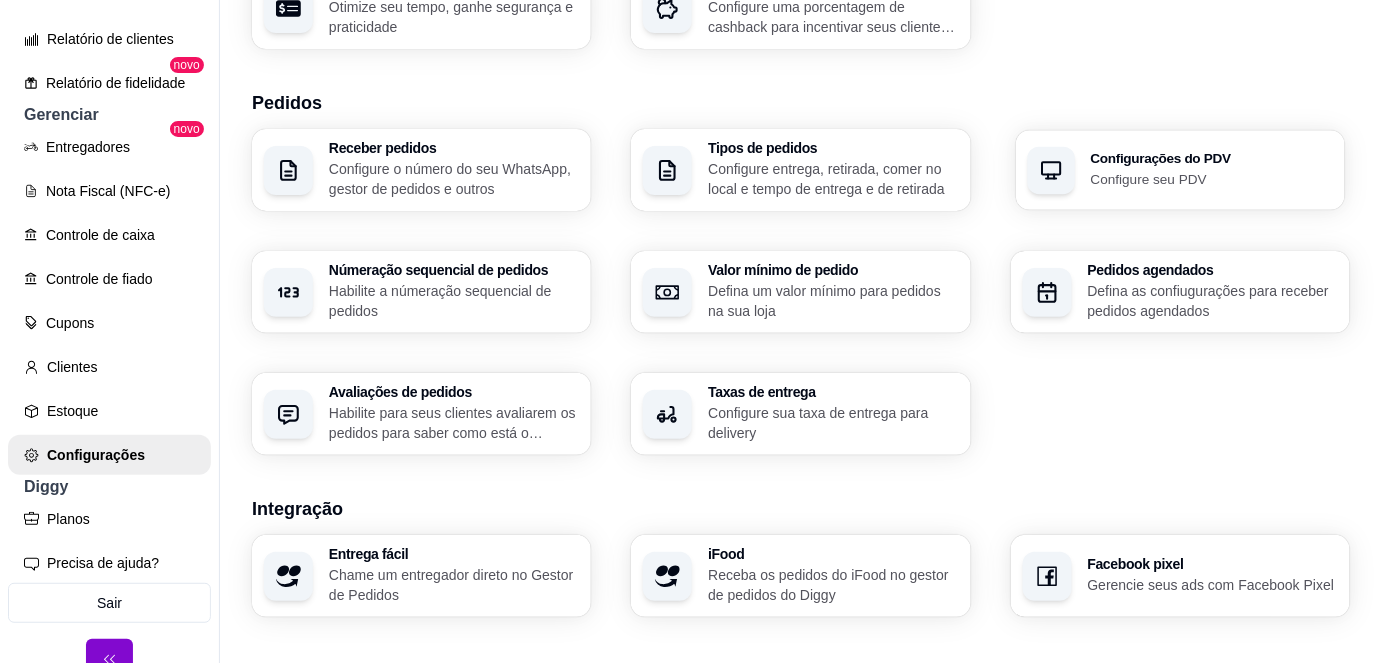 click on "Configurações do PDV" at bounding box center [1211, 159] 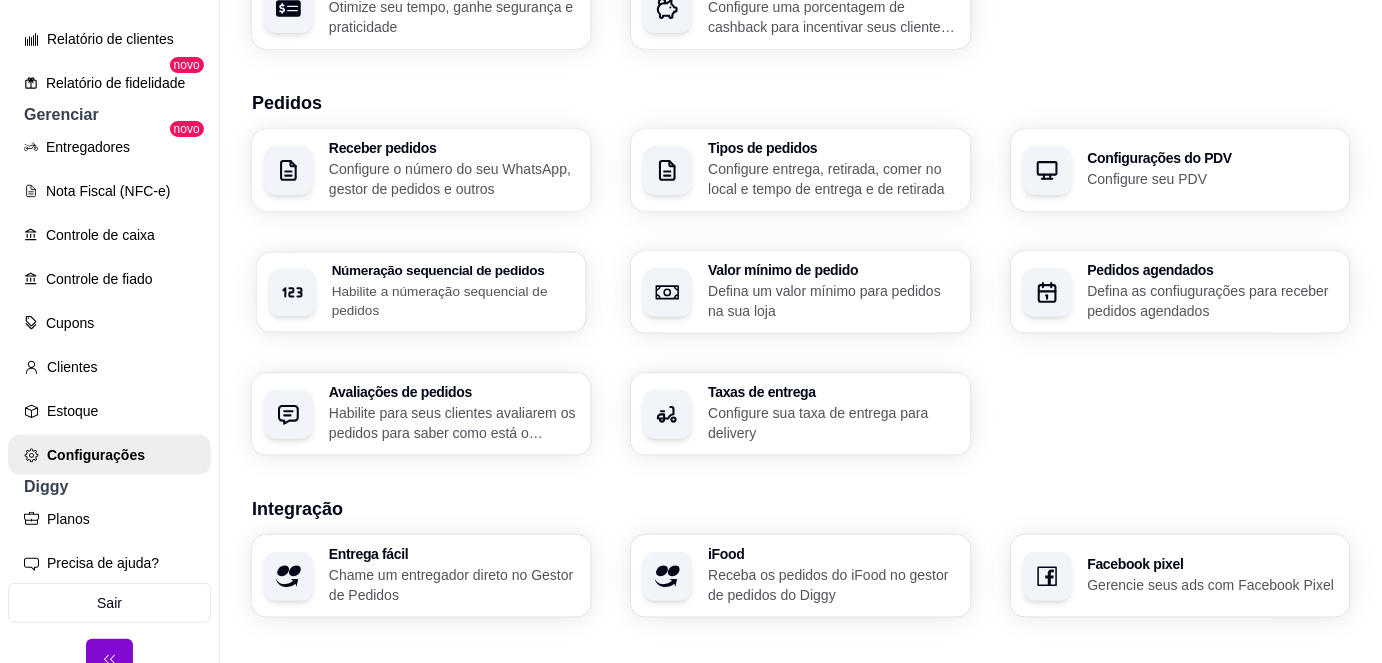 click on "Habilite a númeração sequencial de pedidos" at bounding box center (453, 300) 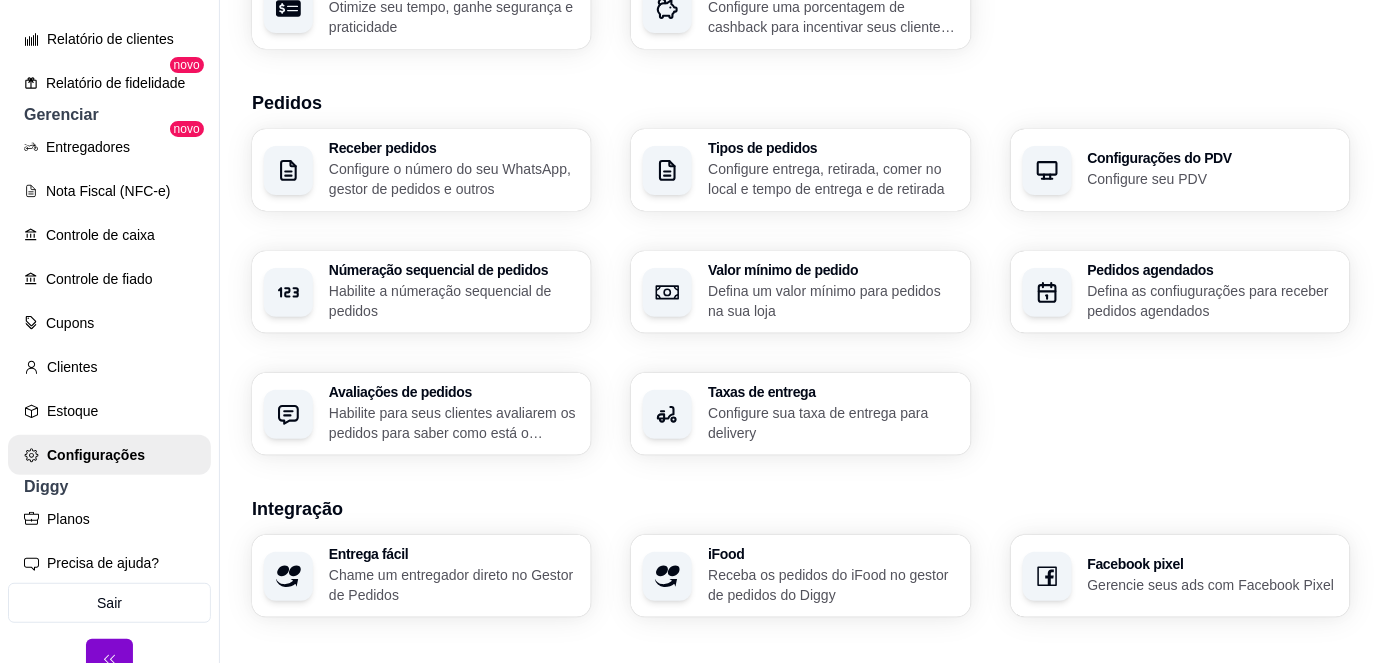 click on "Defina um valor mínimo para pedidos na sua loja" at bounding box center [833, 301] 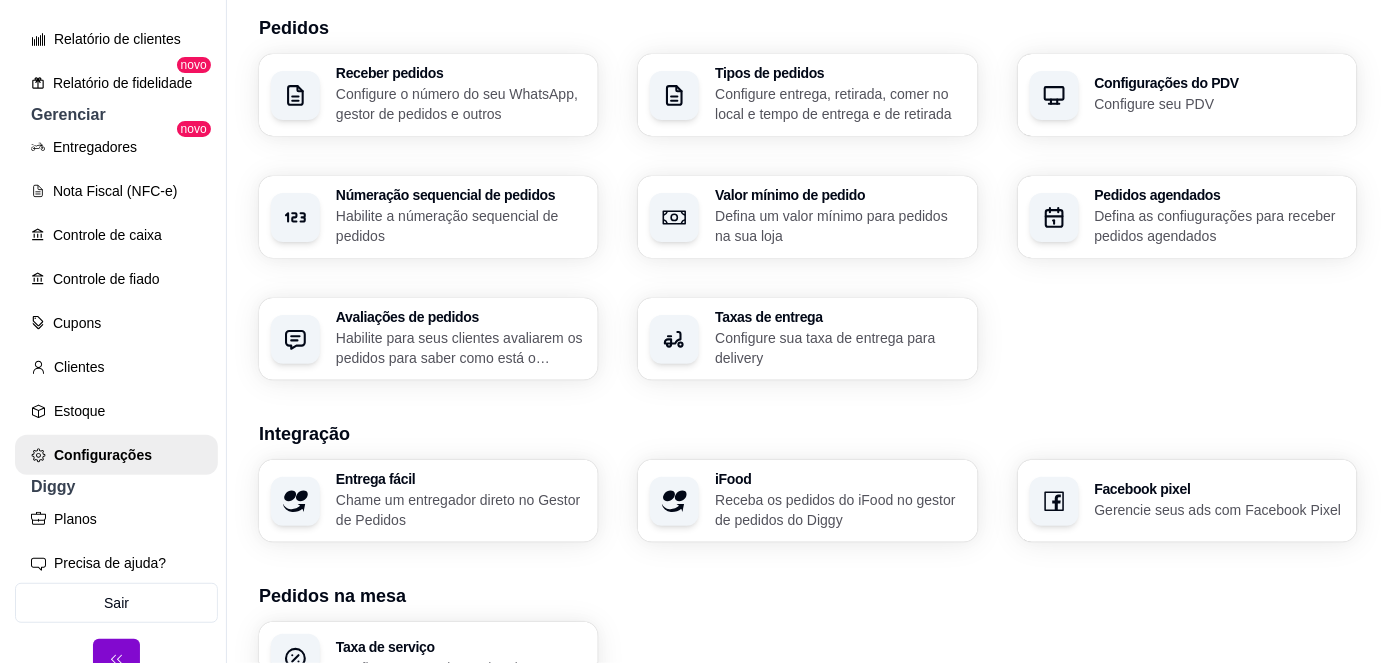 scroll, scrollTop: 475, scrollLeft: 0, axis: vertical 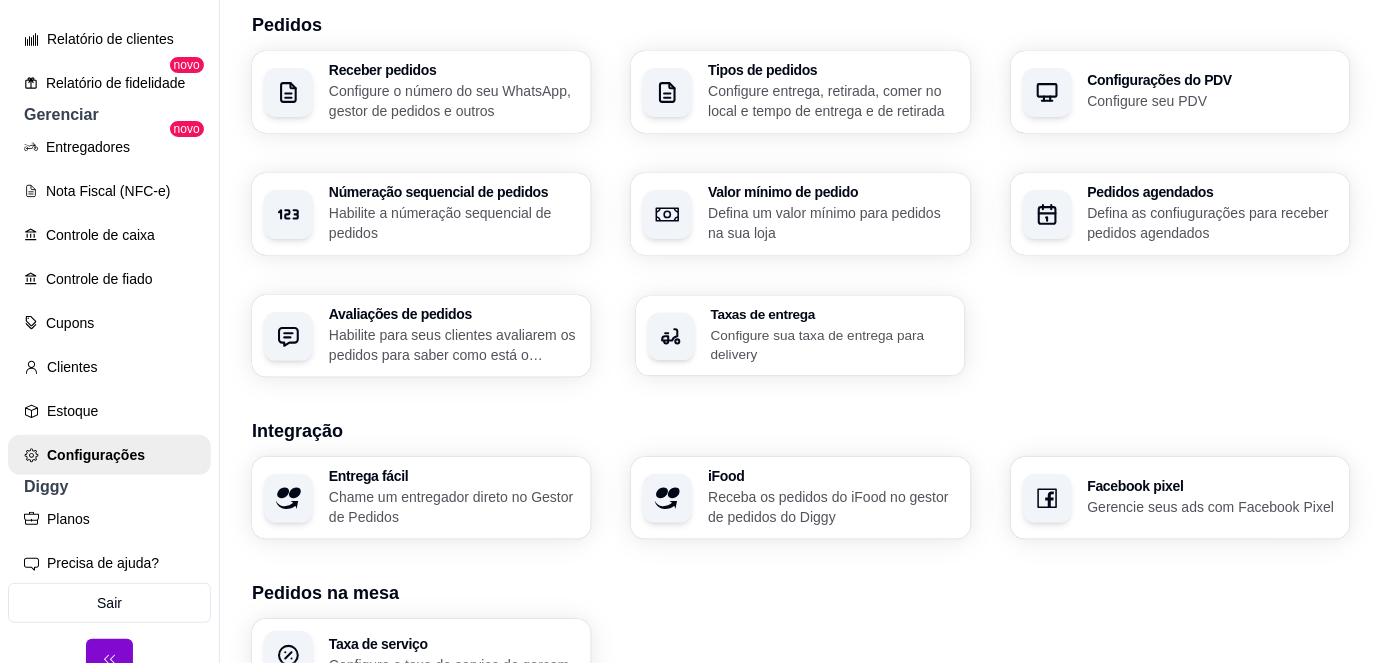 click on "Taxas de entrega" at bounding box center (832, 315) 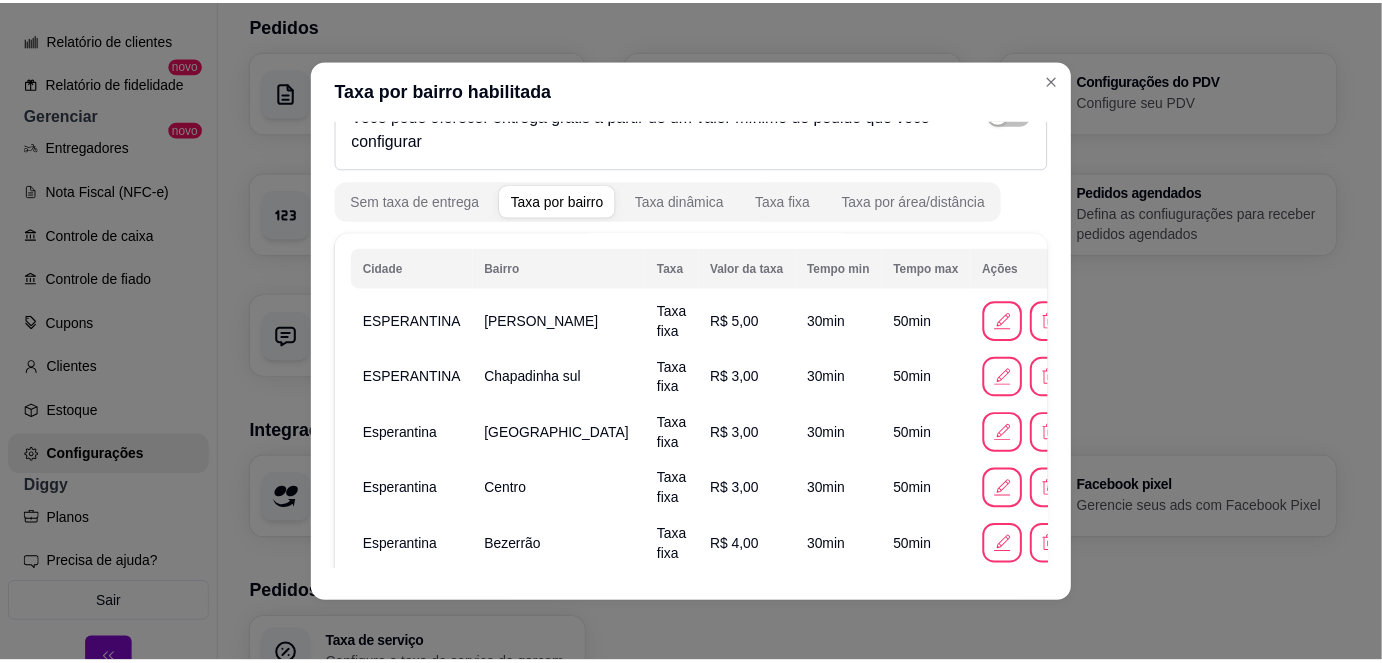 scroll, scrollTop: 0, scrollLeft: 0, axis: both 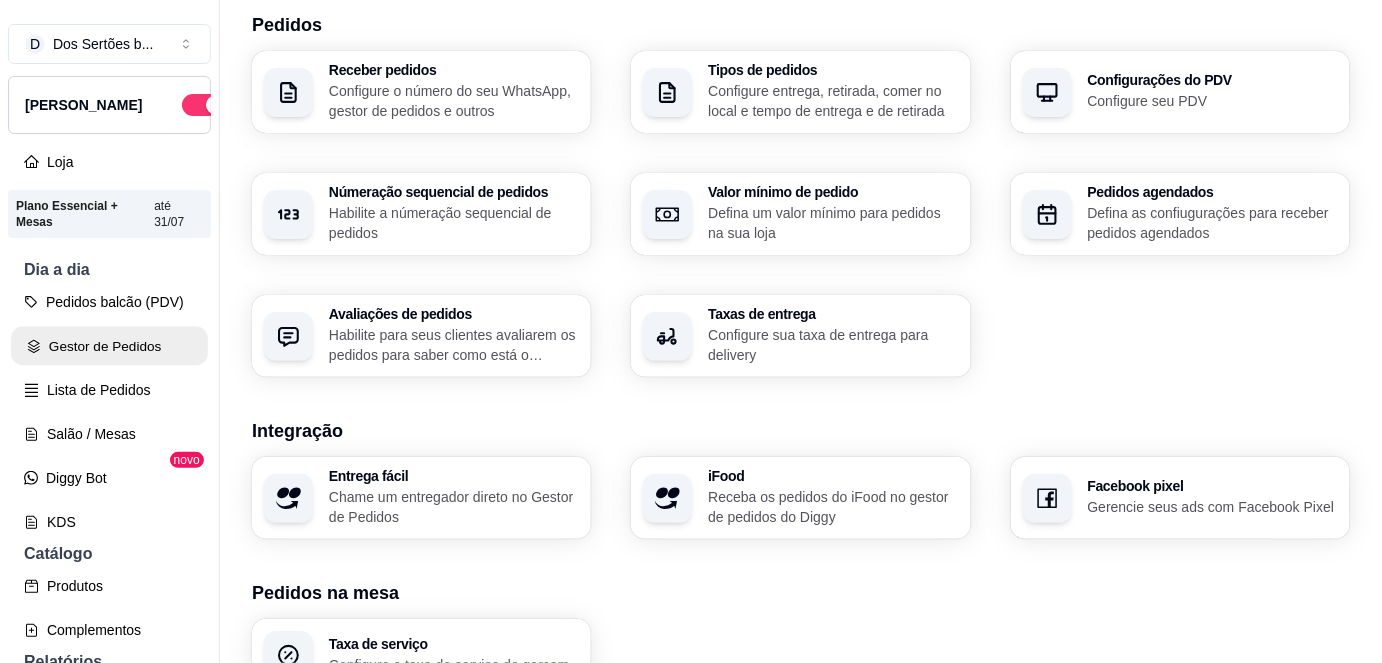click on "Gestor de Pedidos" at bounding box center (109, 346) 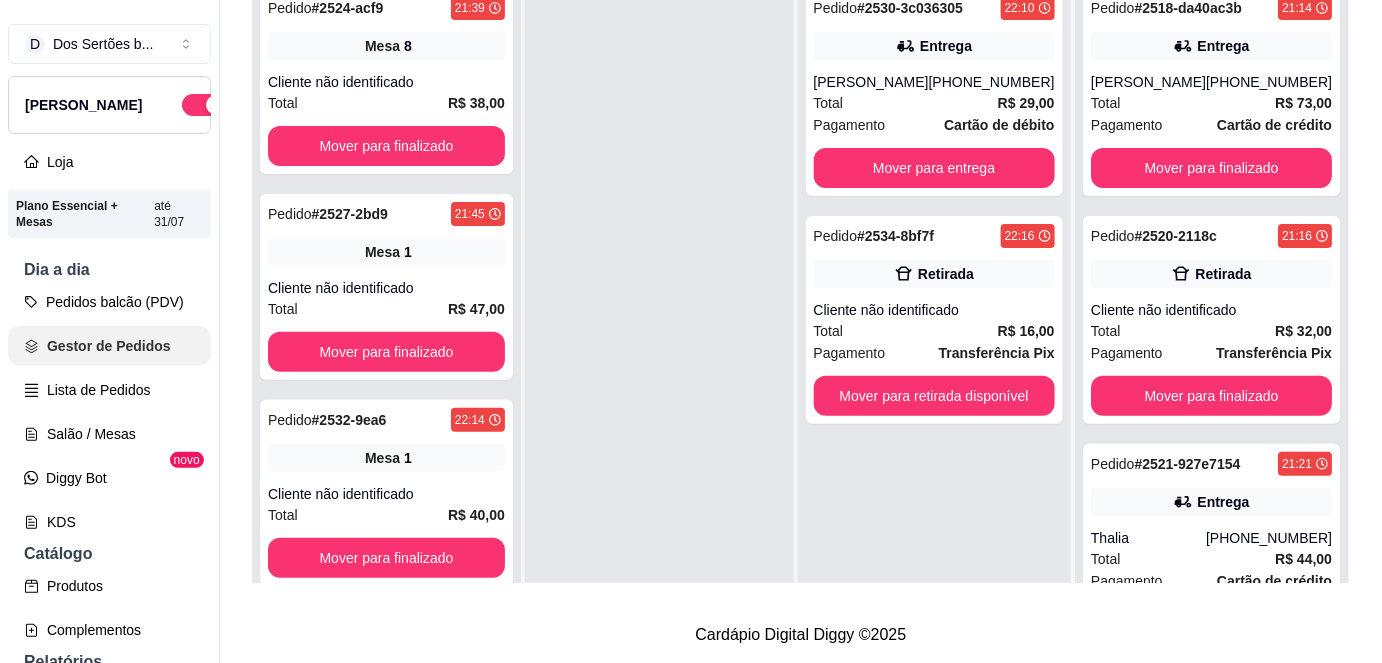 scroll, scrollTop: 0, scrollLeft: 0, axis: both 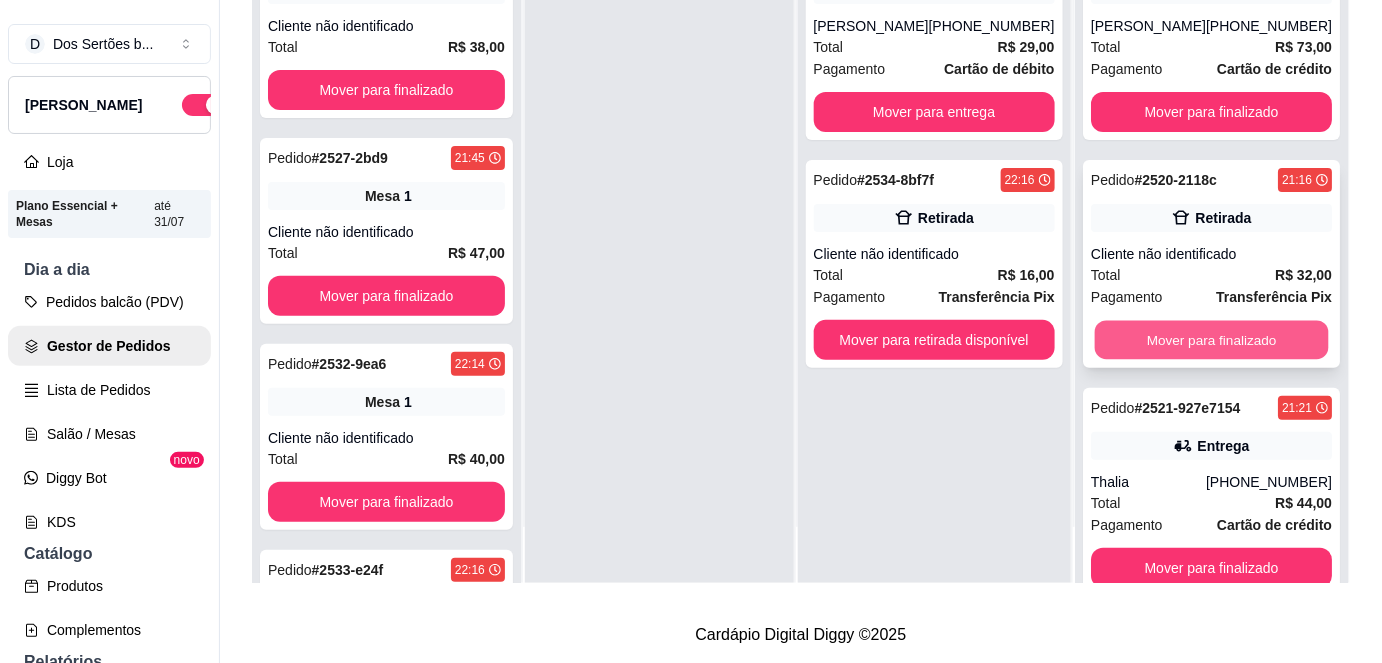 click on "Mover para finalizado" at bounding box center [1211, 340] 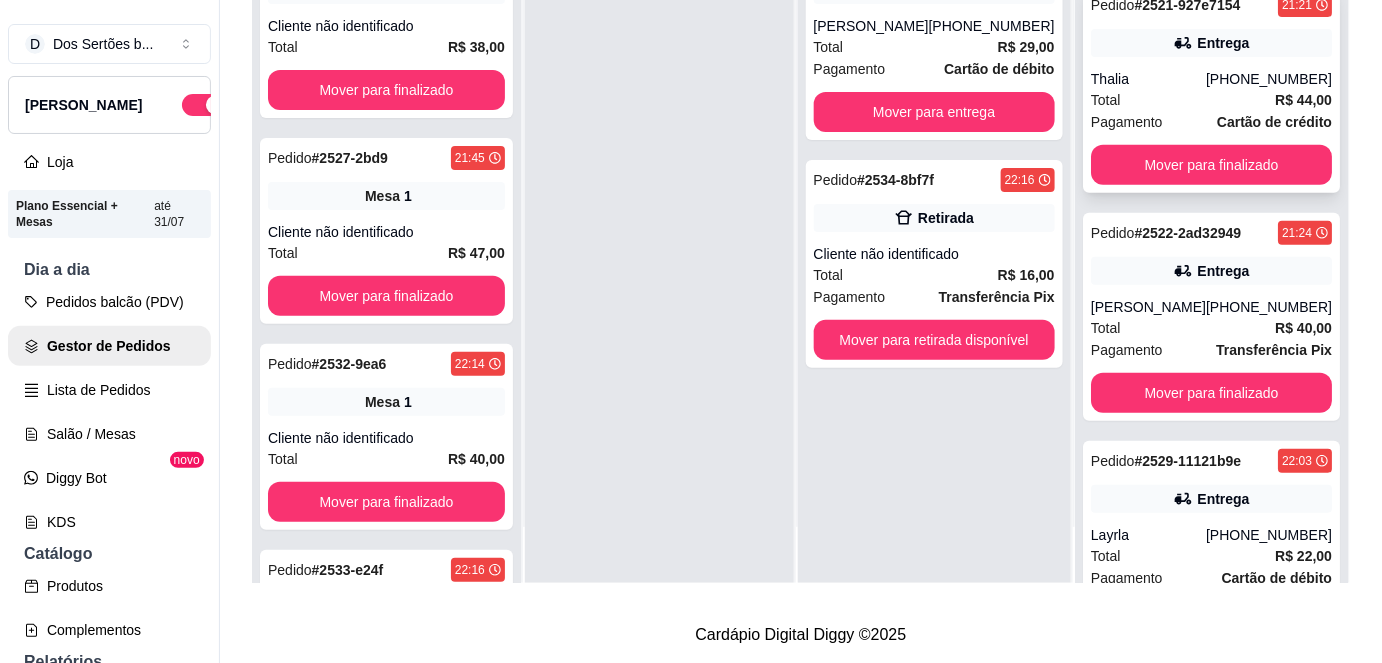 scroll, scrollTop: 269, scrollLeft: 0, axis: vertical 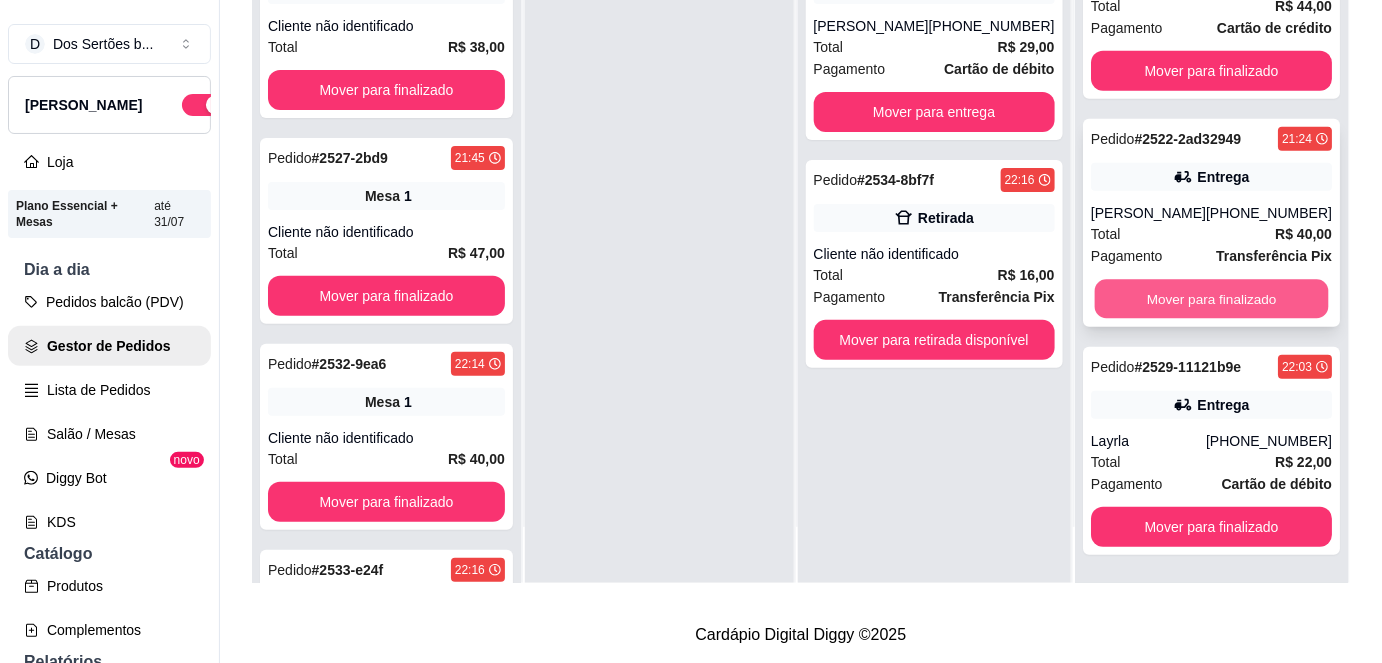 click on "Mover para finalizado" at bounding box center [1211, 299] 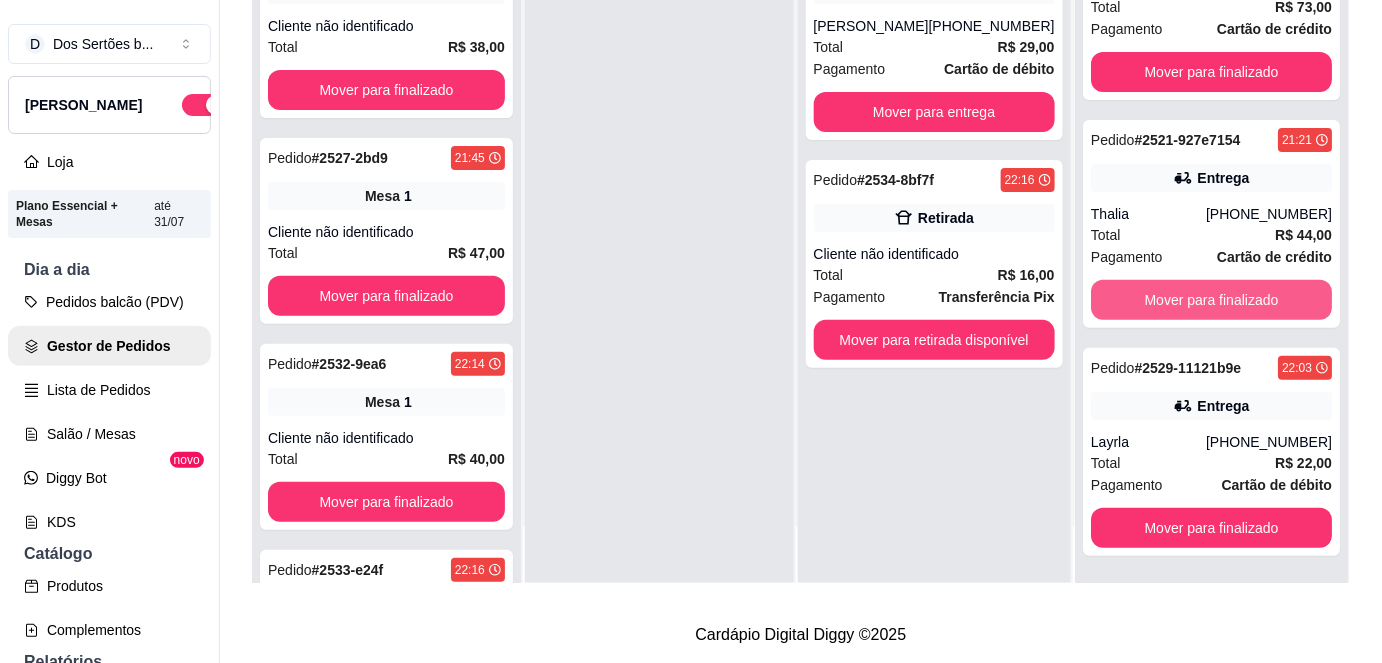 scroll, scrollTop: 0, scrollLeft: 0, axis: both 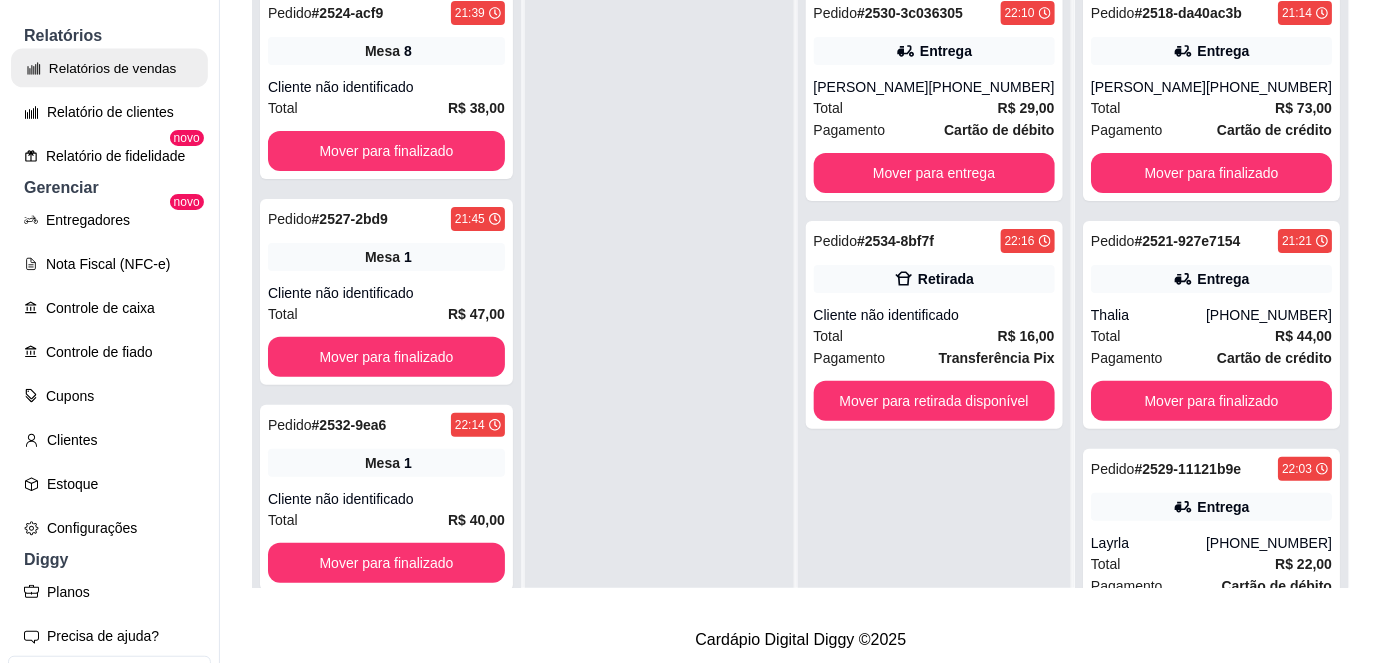 click on "Relatórios de vendas" at bounding box center [109, 68] 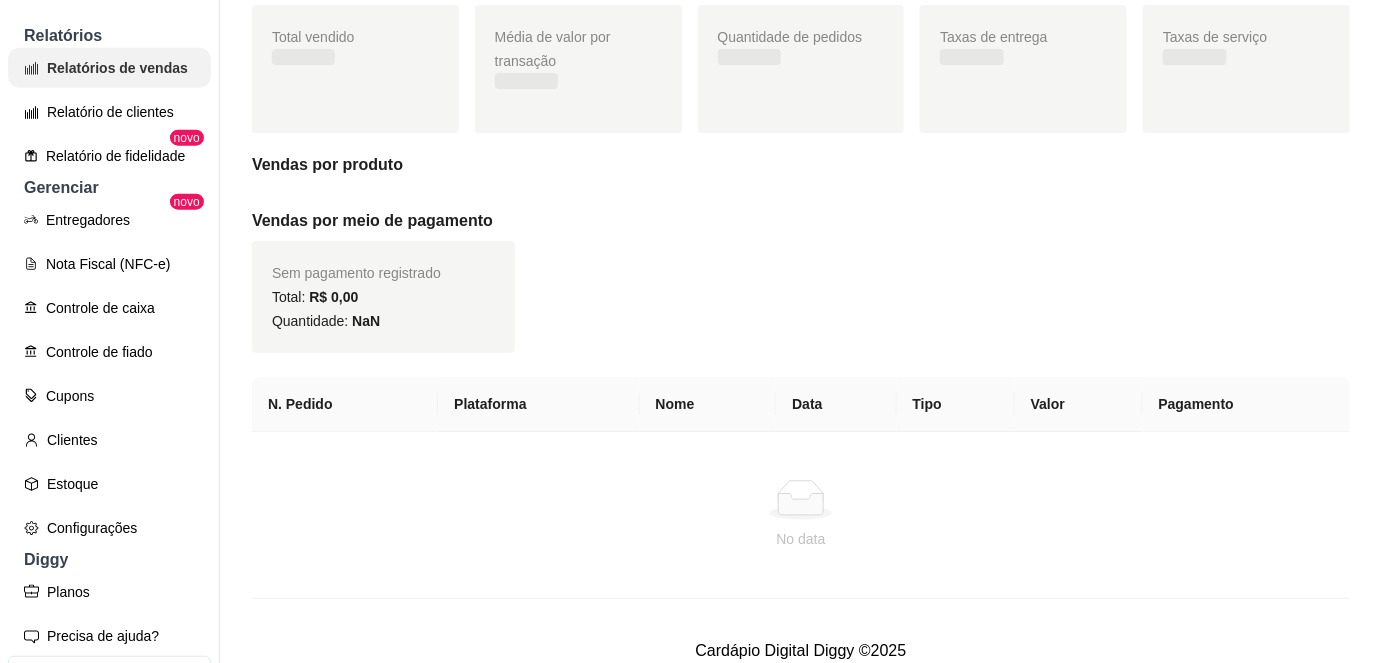 scroll, scrollTop: 0, scrollLeft: 0, axis: both 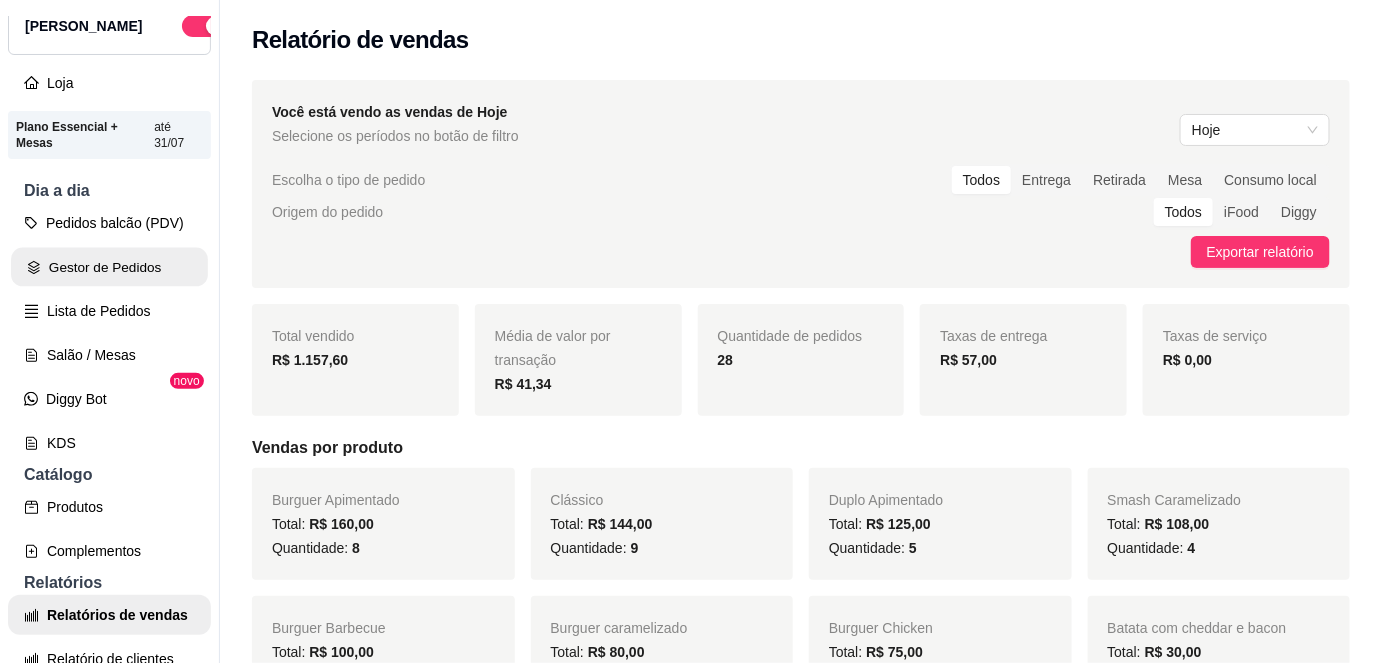 click on "Gestor de Pedidos" at bounding box center [109, 267] 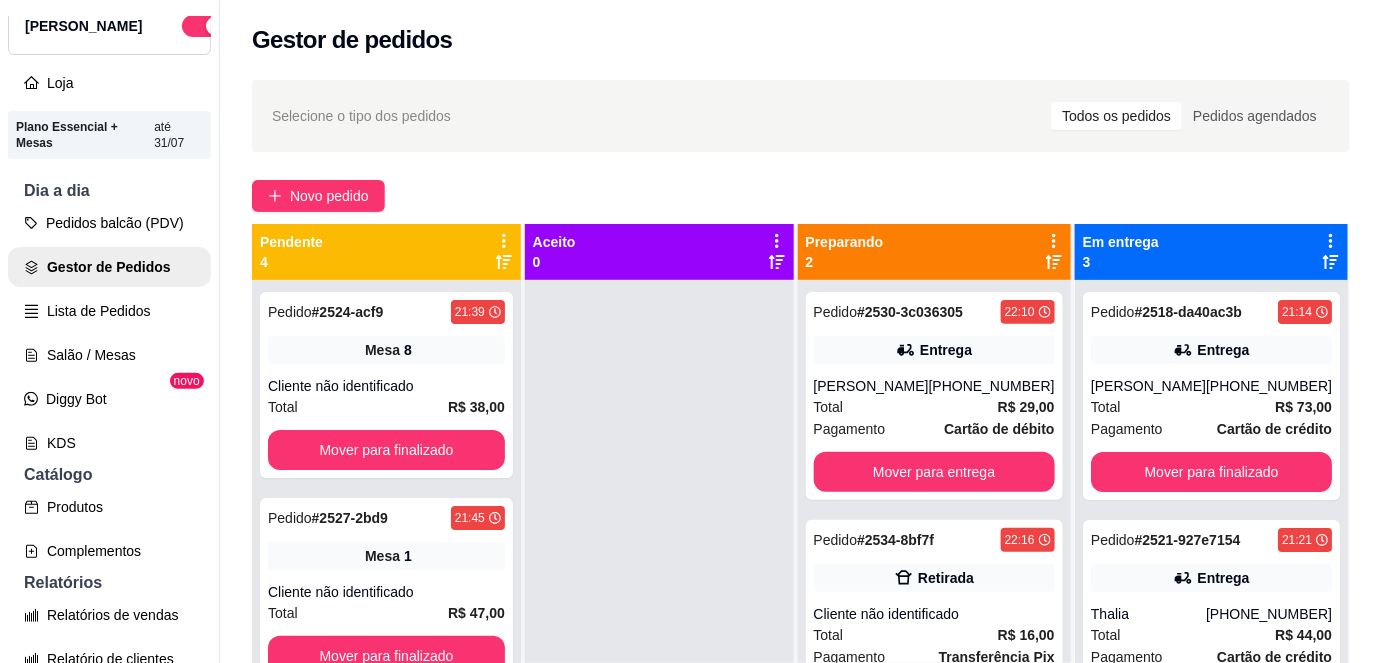 scroll, scrollTop: 56, scrollLeft: 0, axis: vertical 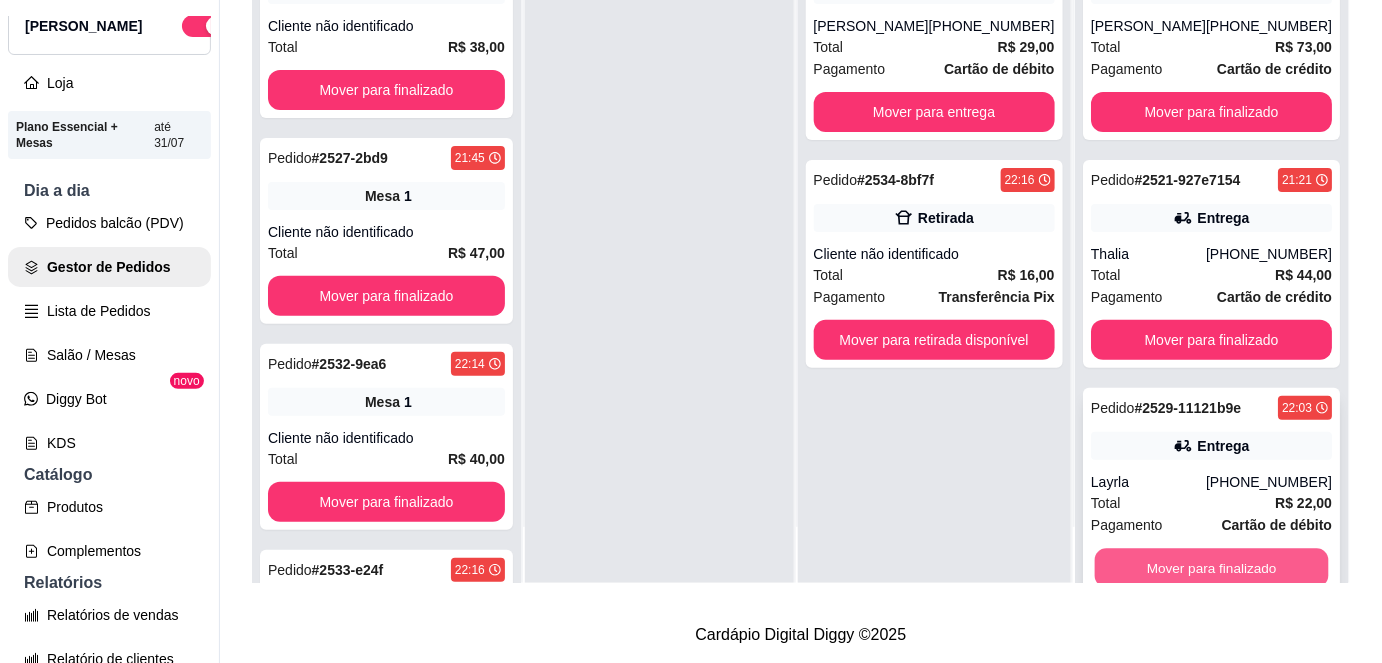 click on "Mover para finalizado" at bounding box center [1211, 568] 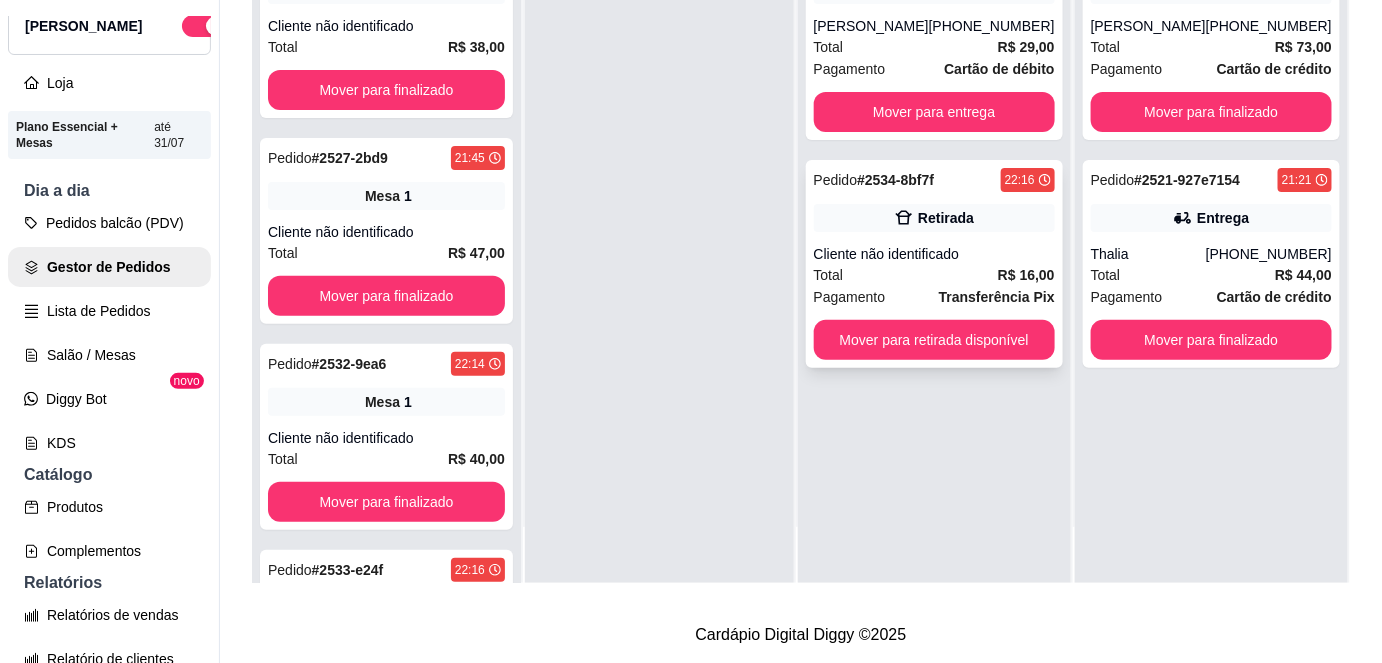 scroll, scrollTop: 0, scrollLeft: 0, axis: both 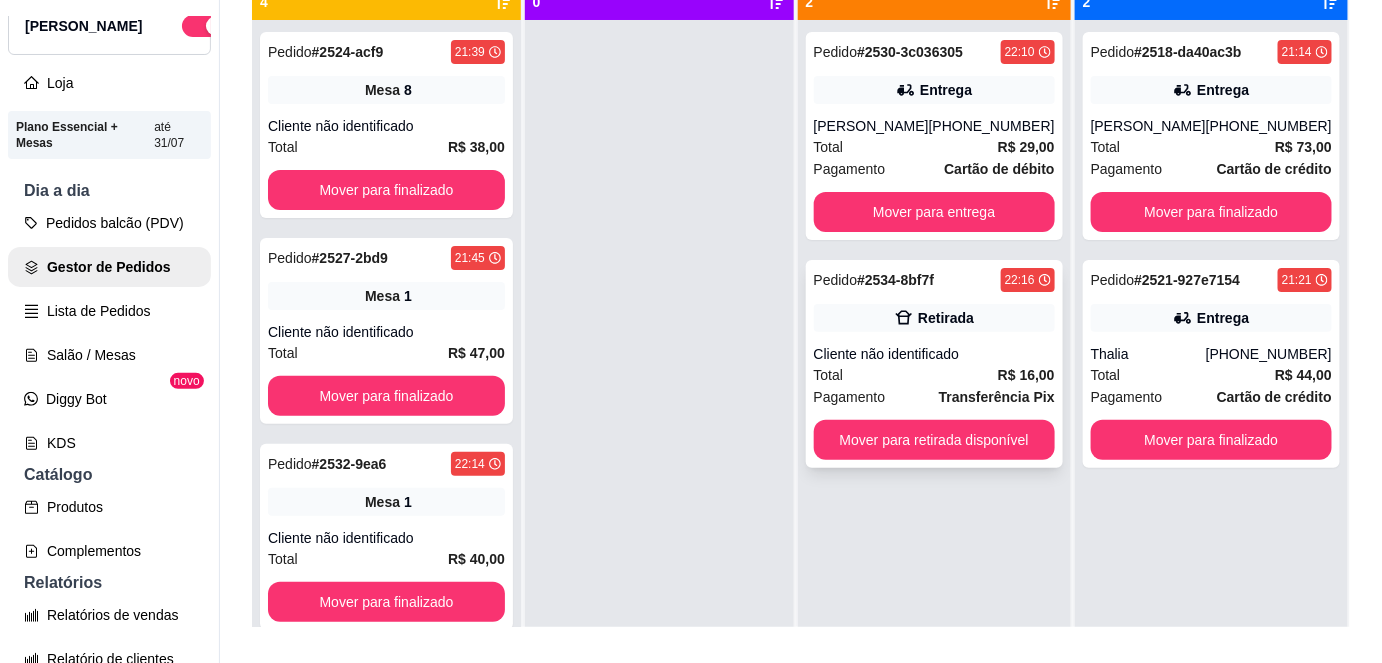 click on "Retirada" at bounding box center [946, 318] 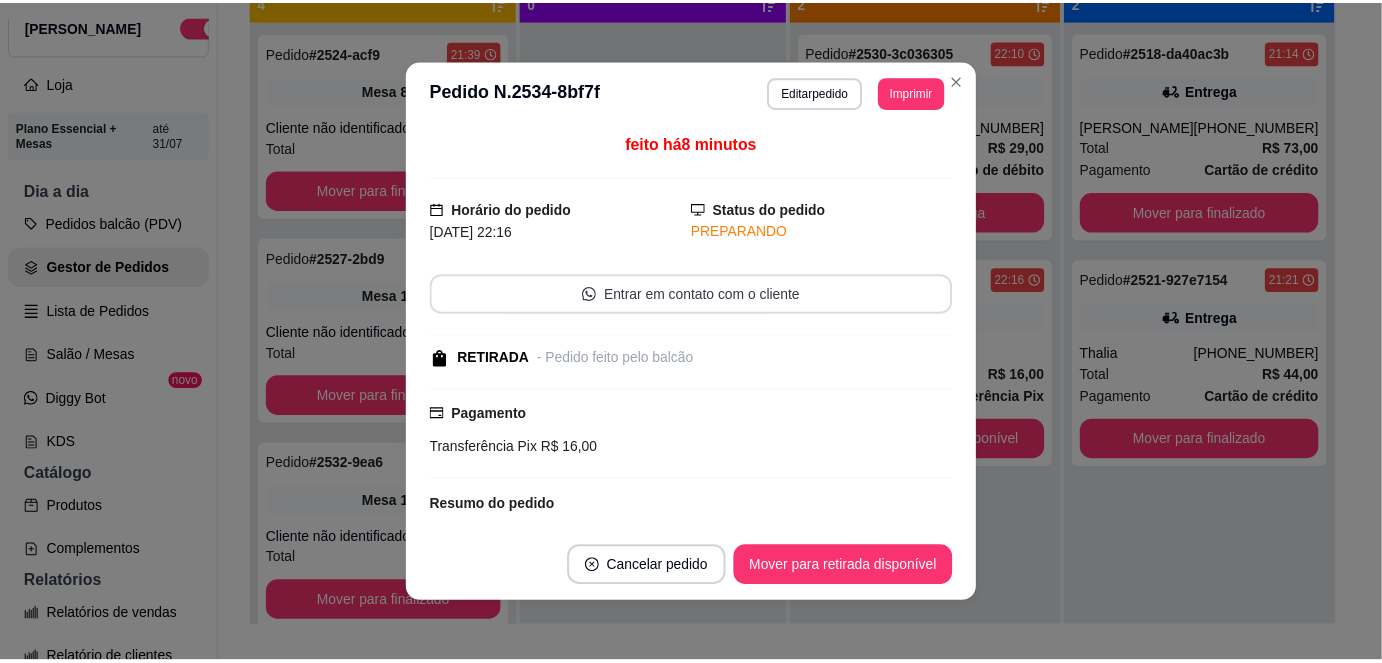 scroll, scrollTop: 196, scrollLeft: 0, axis: vertical 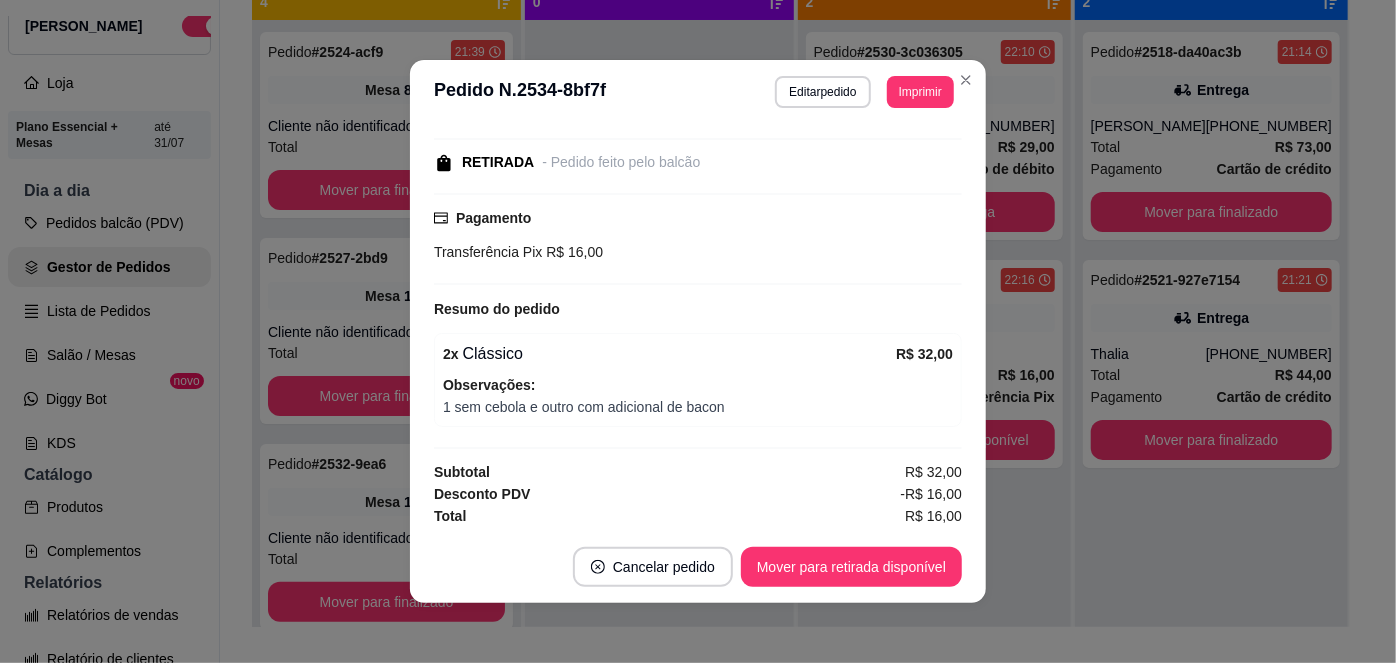 click on "Cancelar pedido Mover para retirada disponível" at bounding box center [698, 567] 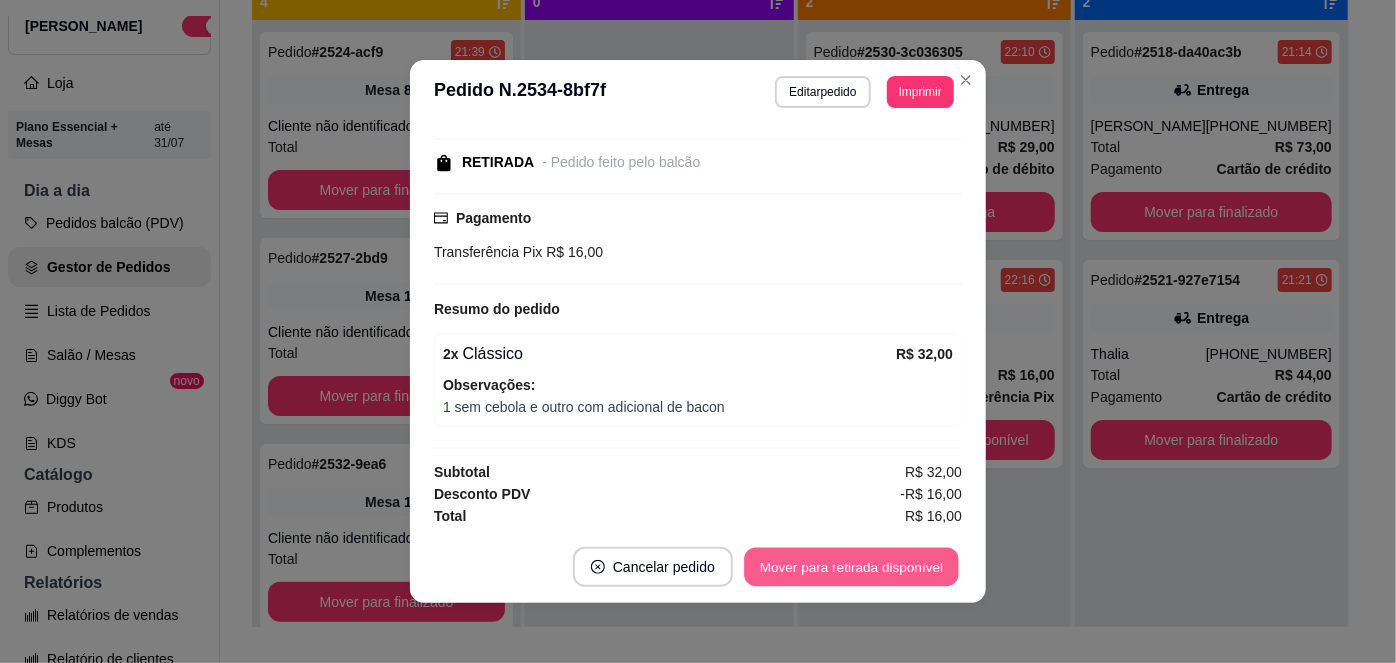 click on "Mover para retirada disponível" at bounding box center [851, 567] 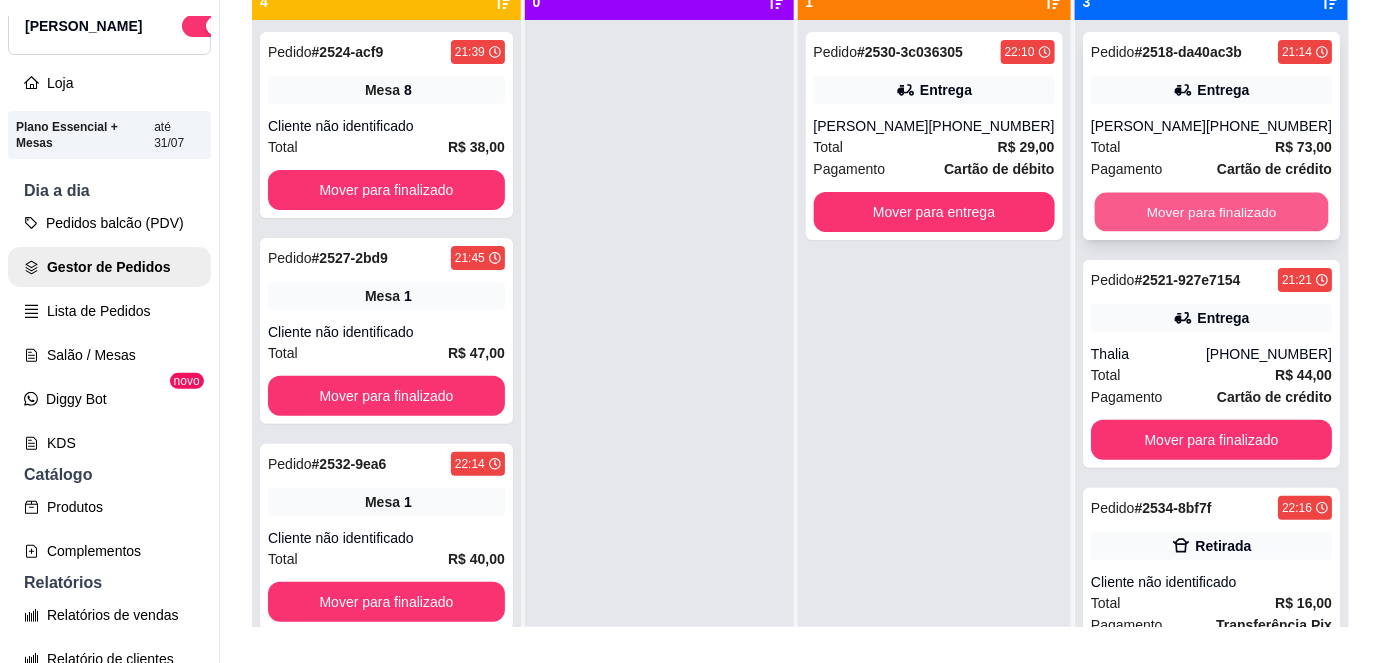 click on "Mover para finalizado" at bounding box center (1211, 212) 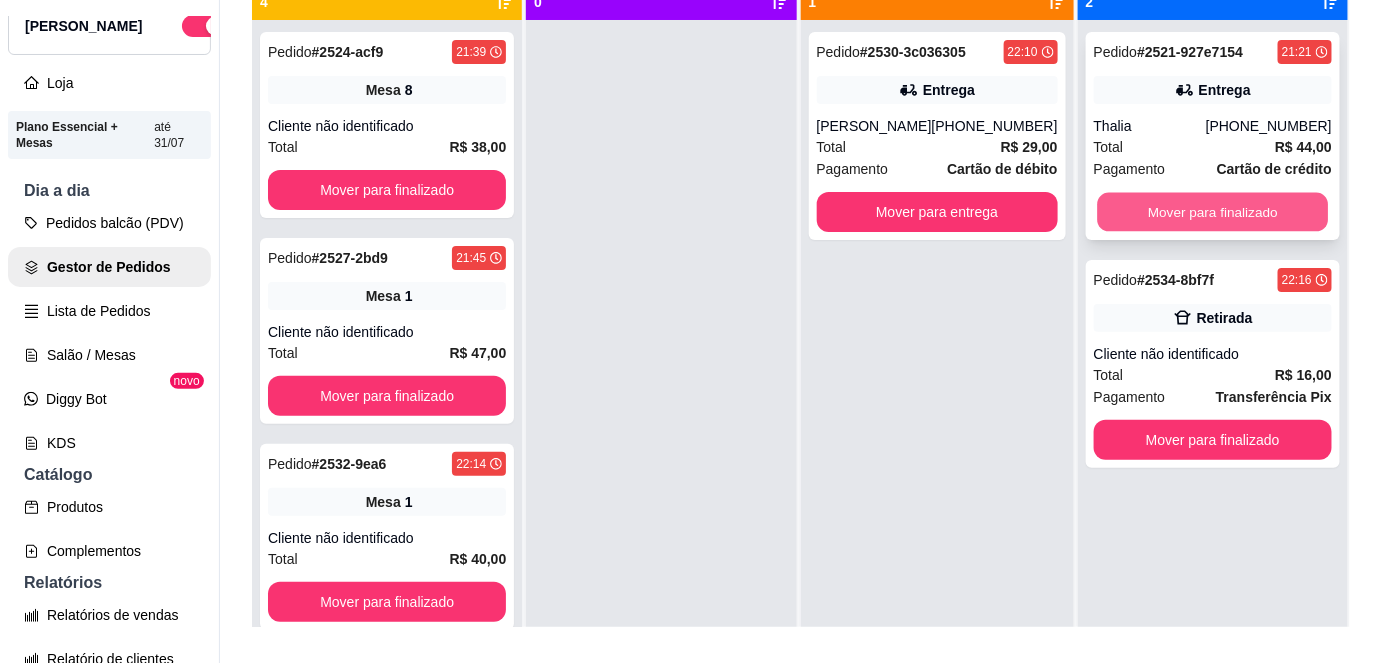 click on "Mover para finalizado" at bounding box center [1212, 212] 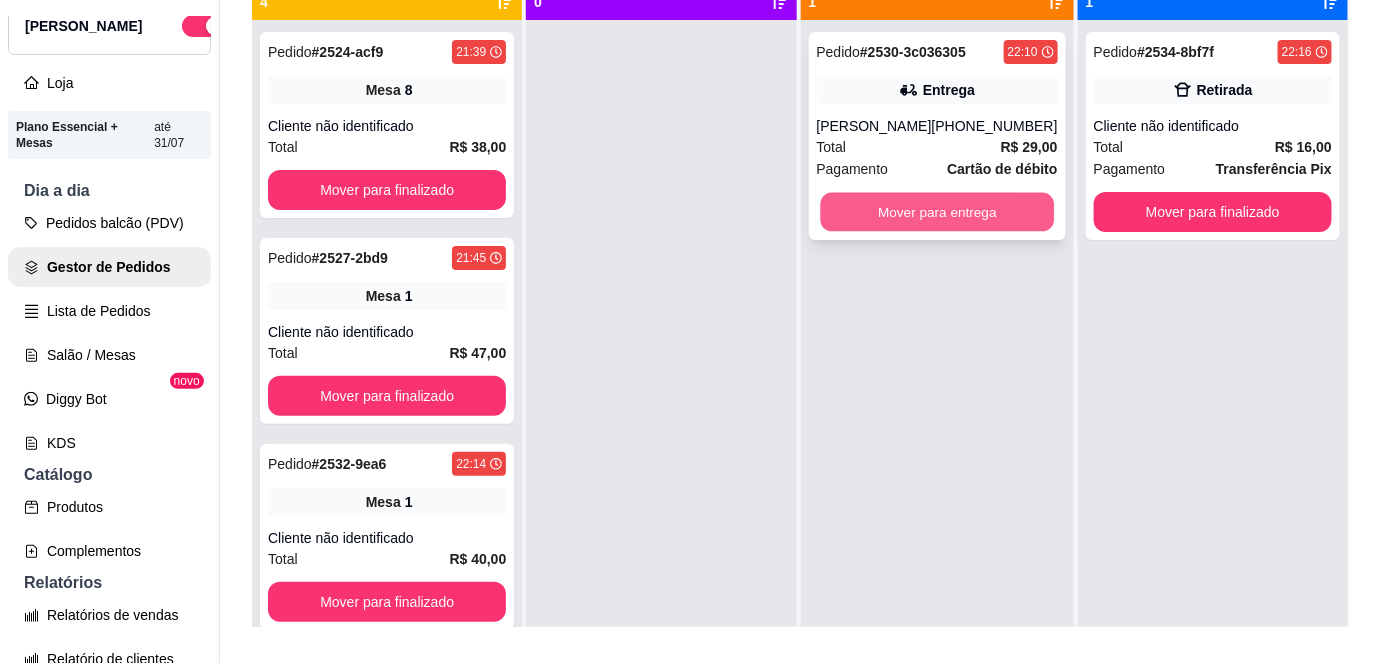 click on "Mover para entrega" at bounding box center (937, 212) 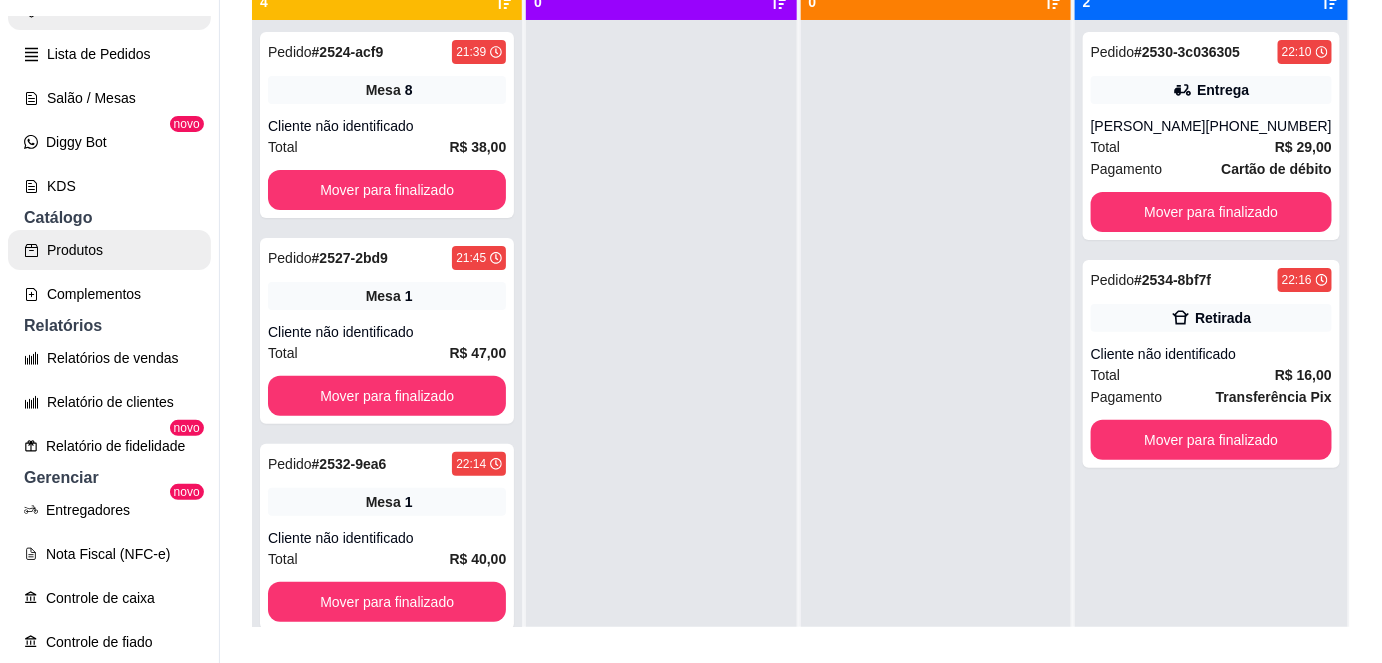 scroll, scrollTop: 337, scrollLeft: 0, axis: vertical 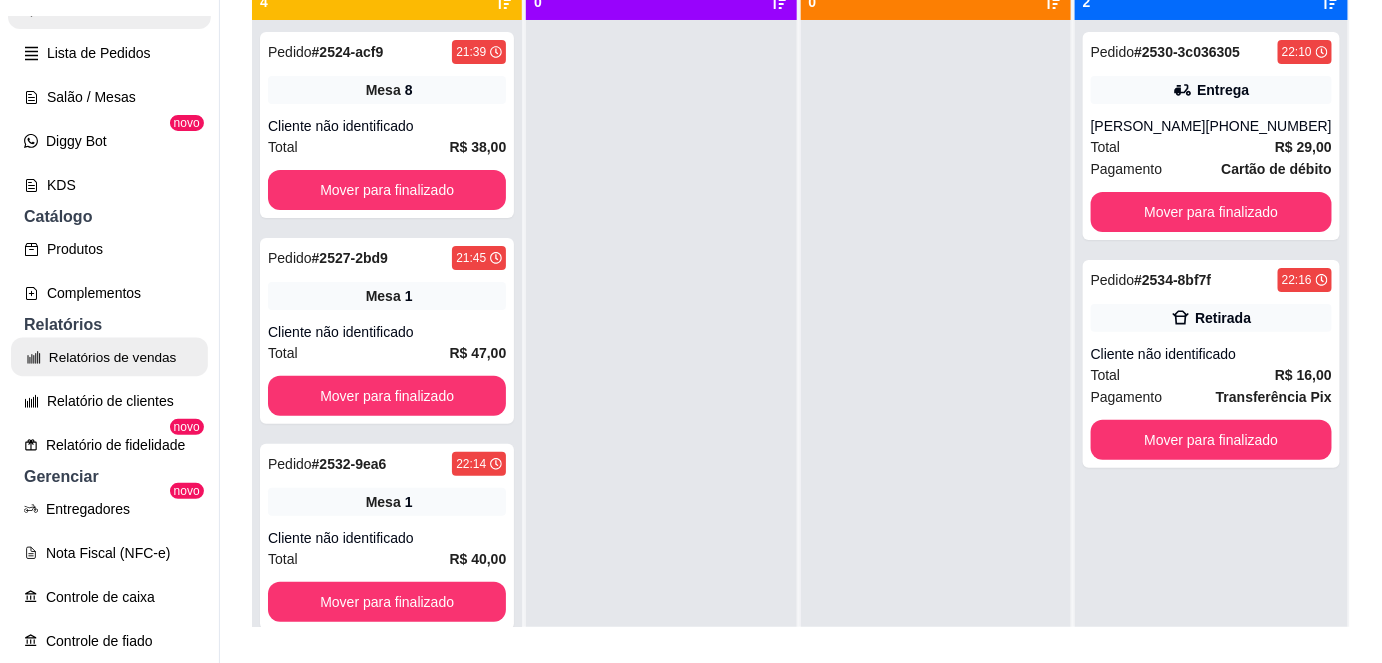 click on "Relatórios de vendas" at bounding box center (109, 357) 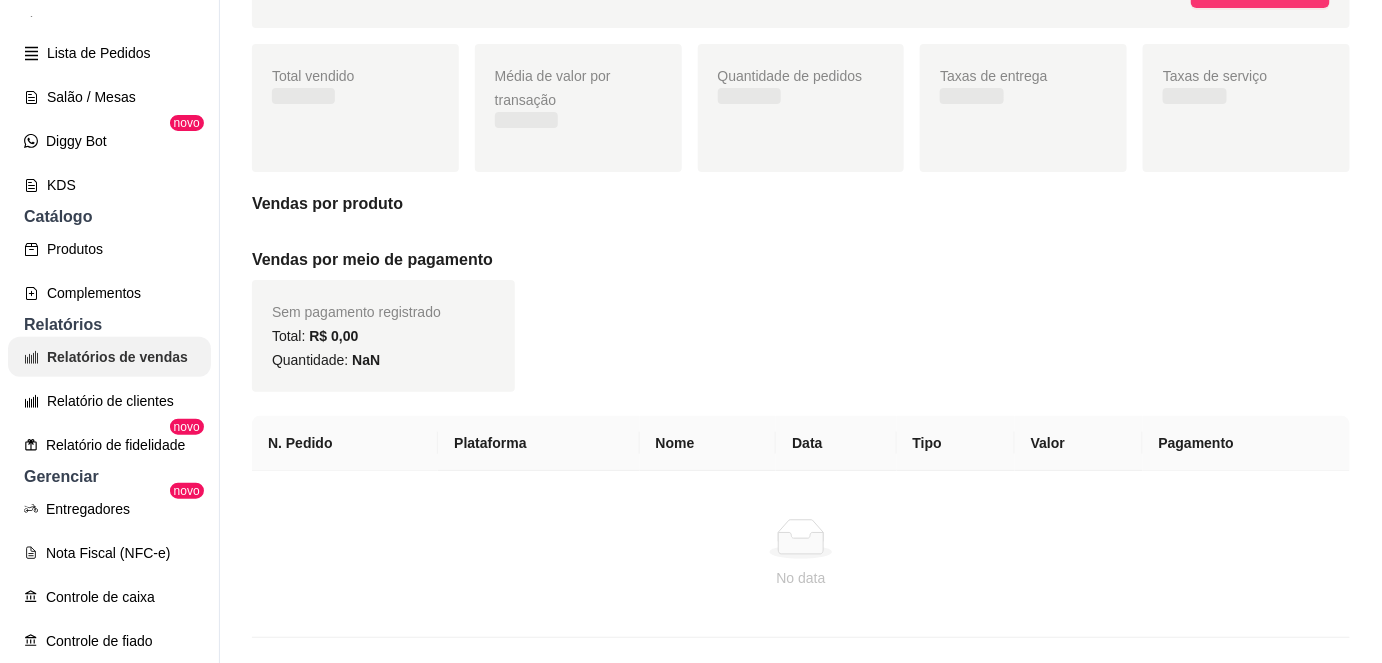 scroll, scrollTop: 0, scrollLeft: 0, axis: both 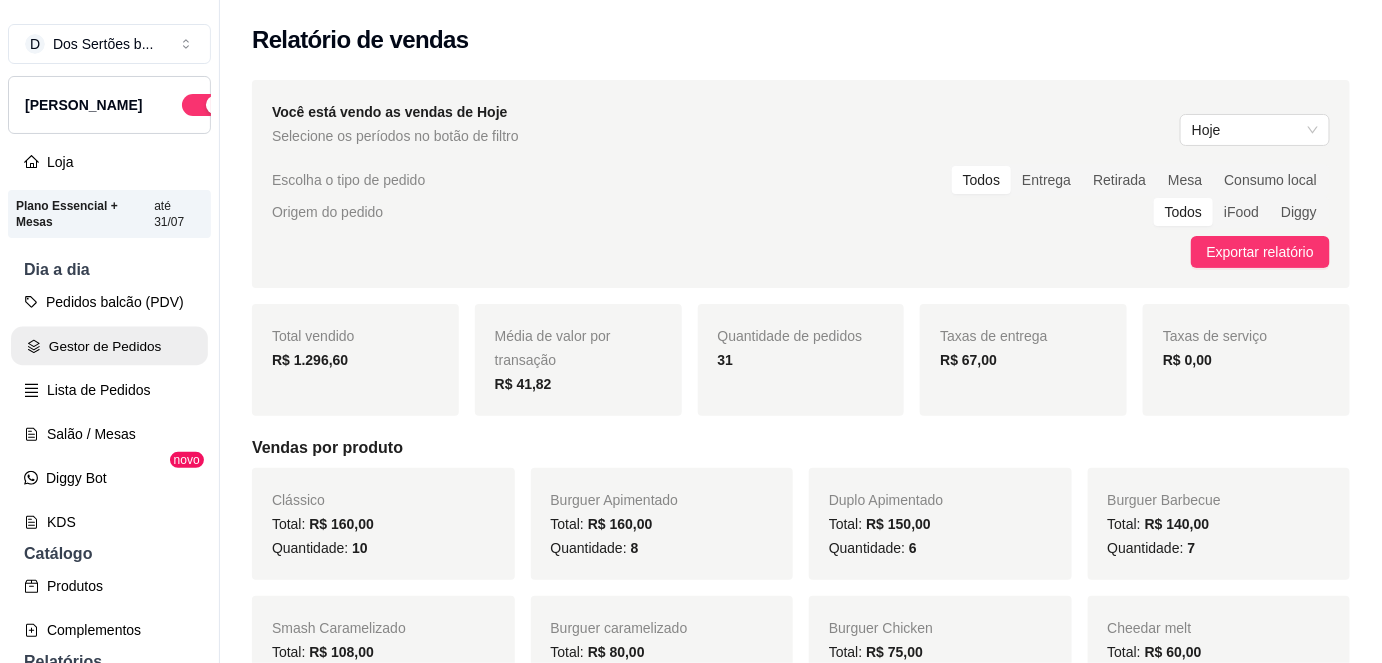 click on "Gestor de Pedidos" at bounding box center (109, 346) 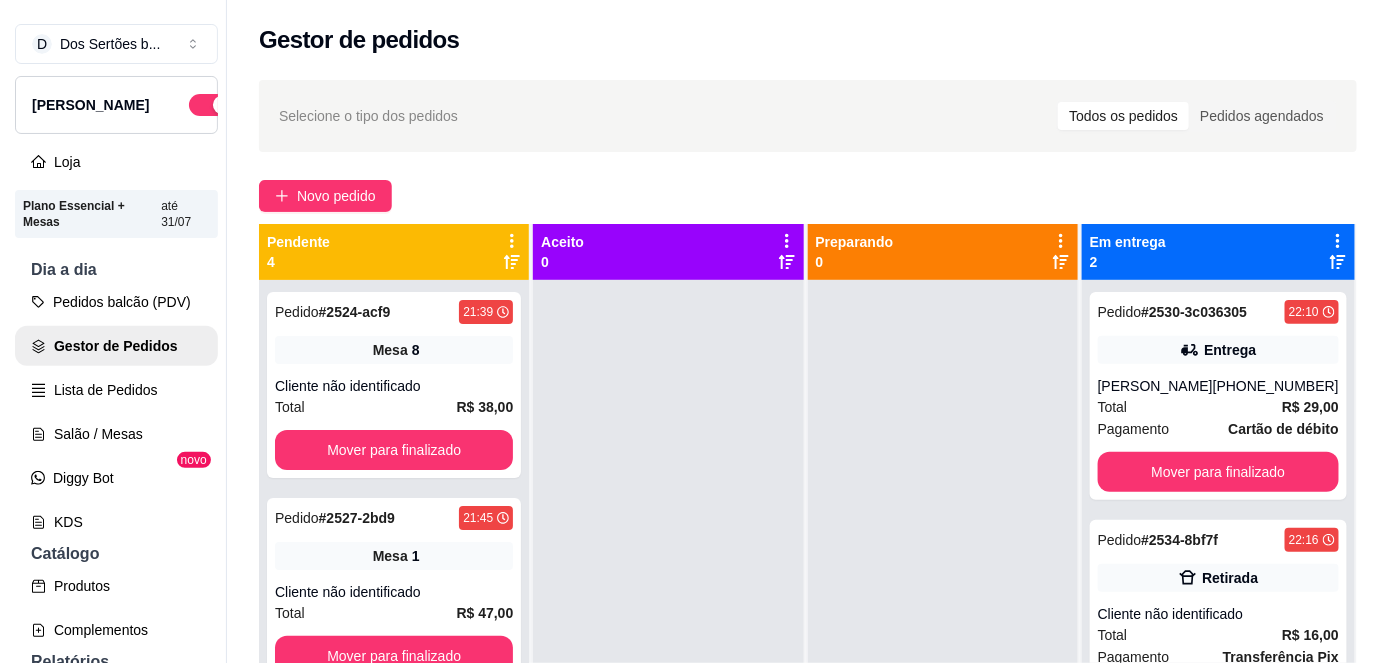 scroll, scrollTop: 56, scrollLeft: 0, axis: vertical 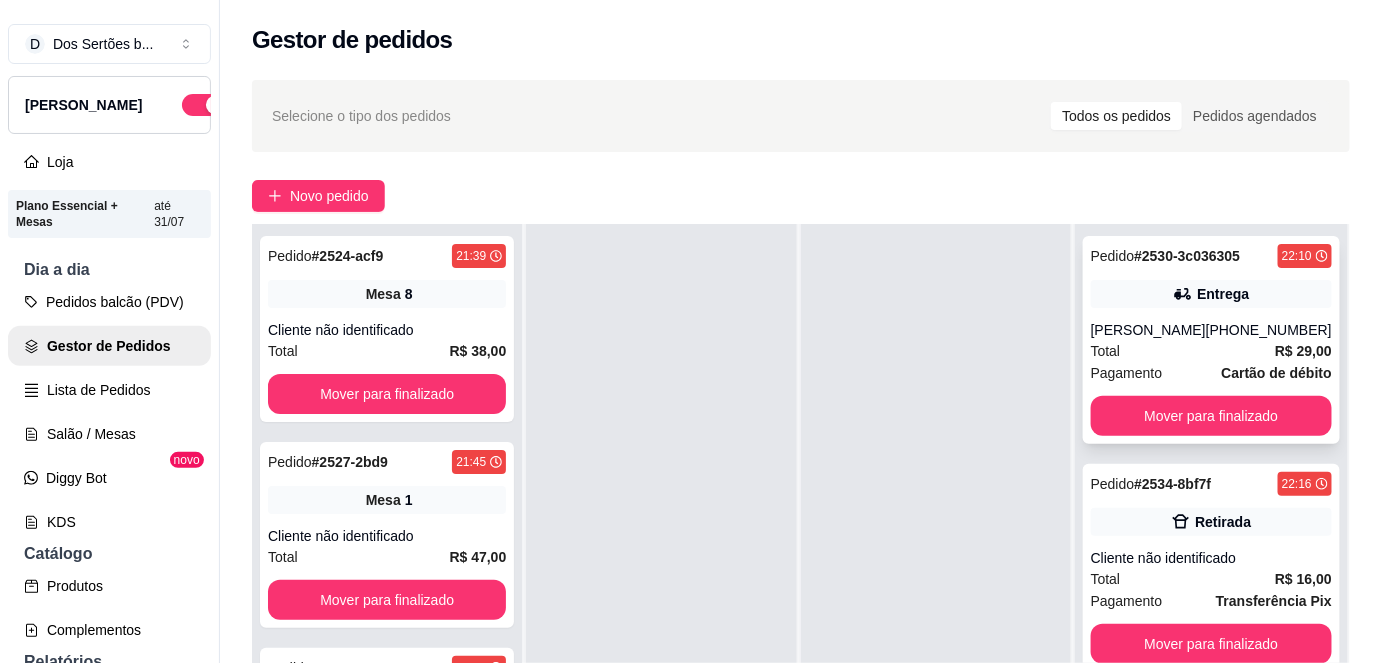 click on "Pedido  # 2530-3c036305 22:10 Entrega Heryson  [PHONE_NUMBER] Total R$ 29,00 Pagamento Cartão de débito Mover para finalizado" at bounding box center [1211, 340] 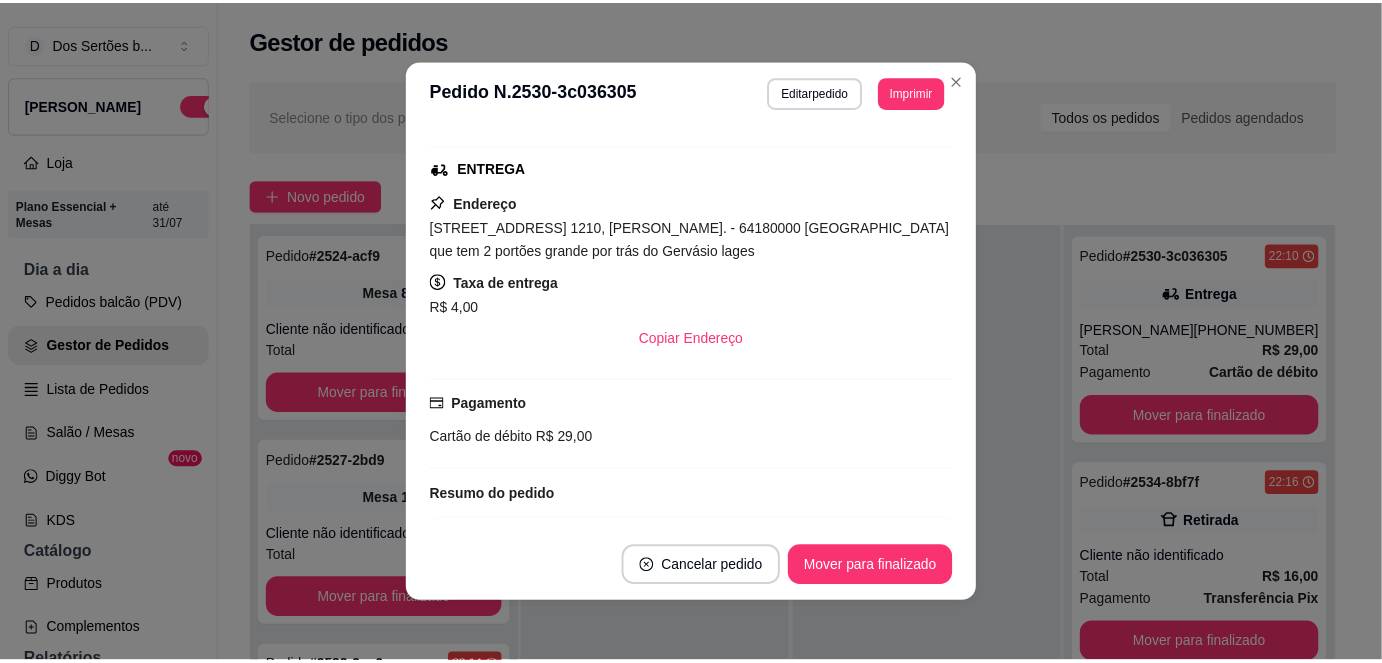 scroll, scrollTop: 302, scrollLeft: 0, axis: vertical 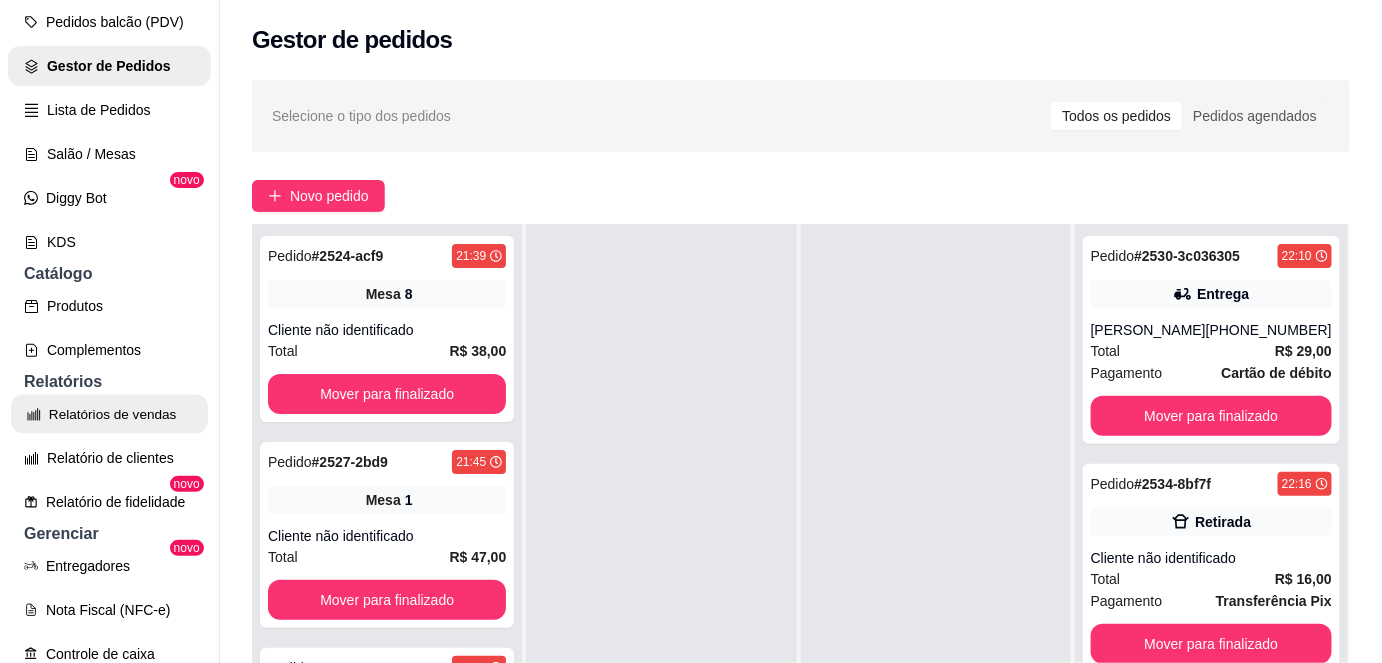click on "Relatórios de vendas" at bounding box center (109, 414) 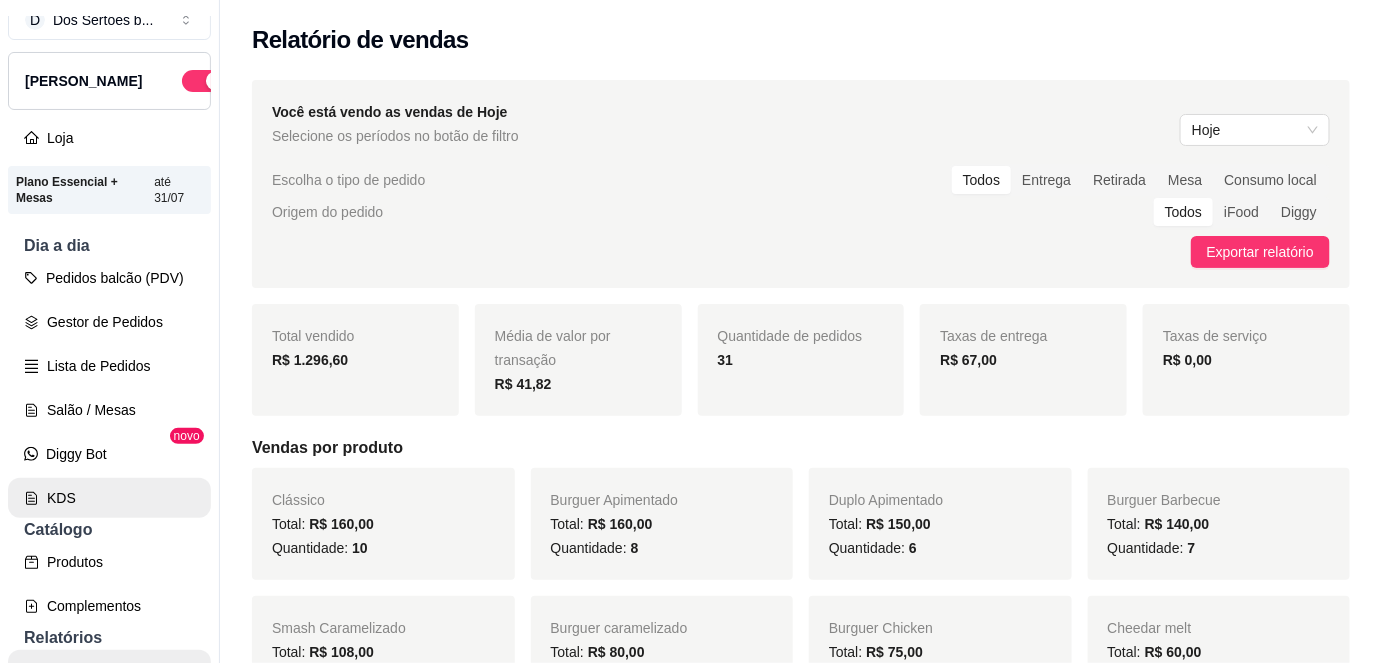 scroll, scrollTop: 0, scrollLeft: 0, axis: both 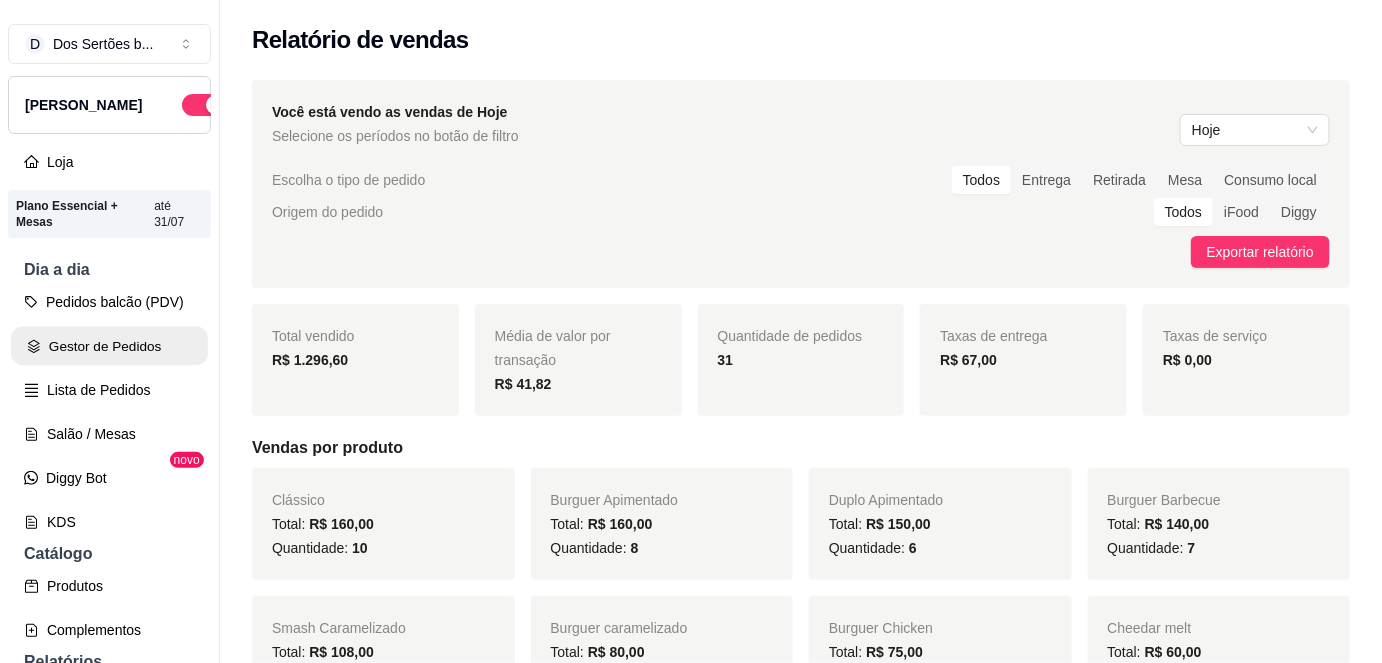 click on "Gestor de Pedidos" at bounding box center [109, 346] 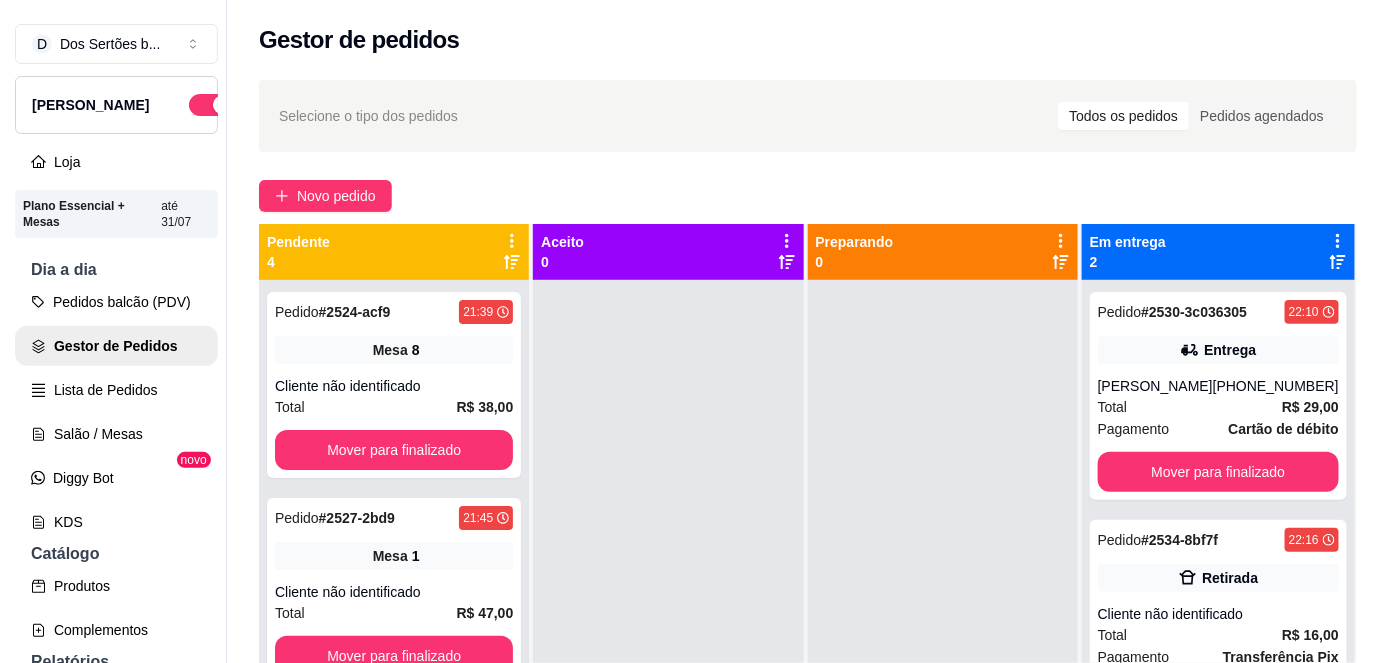 scroll, scrollTop: 56, scrollLeft: 0, axis: vertical 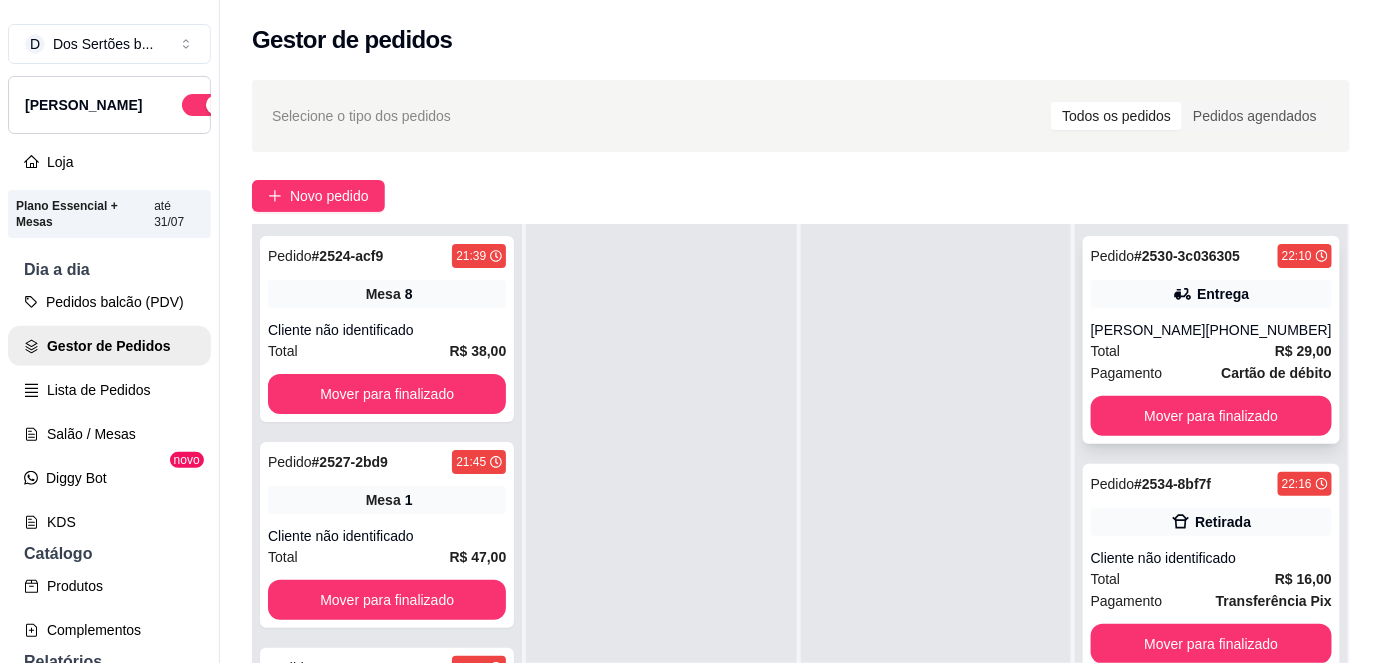 click on "[PERSON_NAME]" at bounding box center [1148, 330] 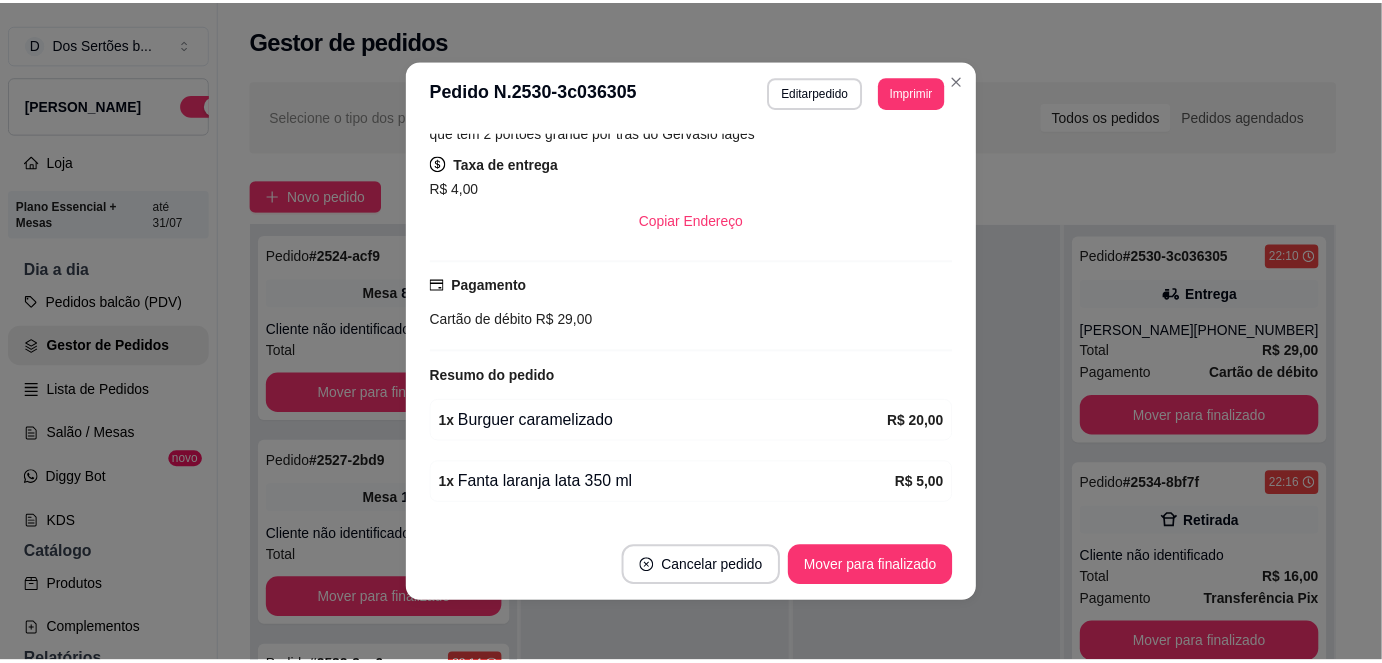 scroll, scrollTop: 467, scrollLeft: 0, axis: vertical 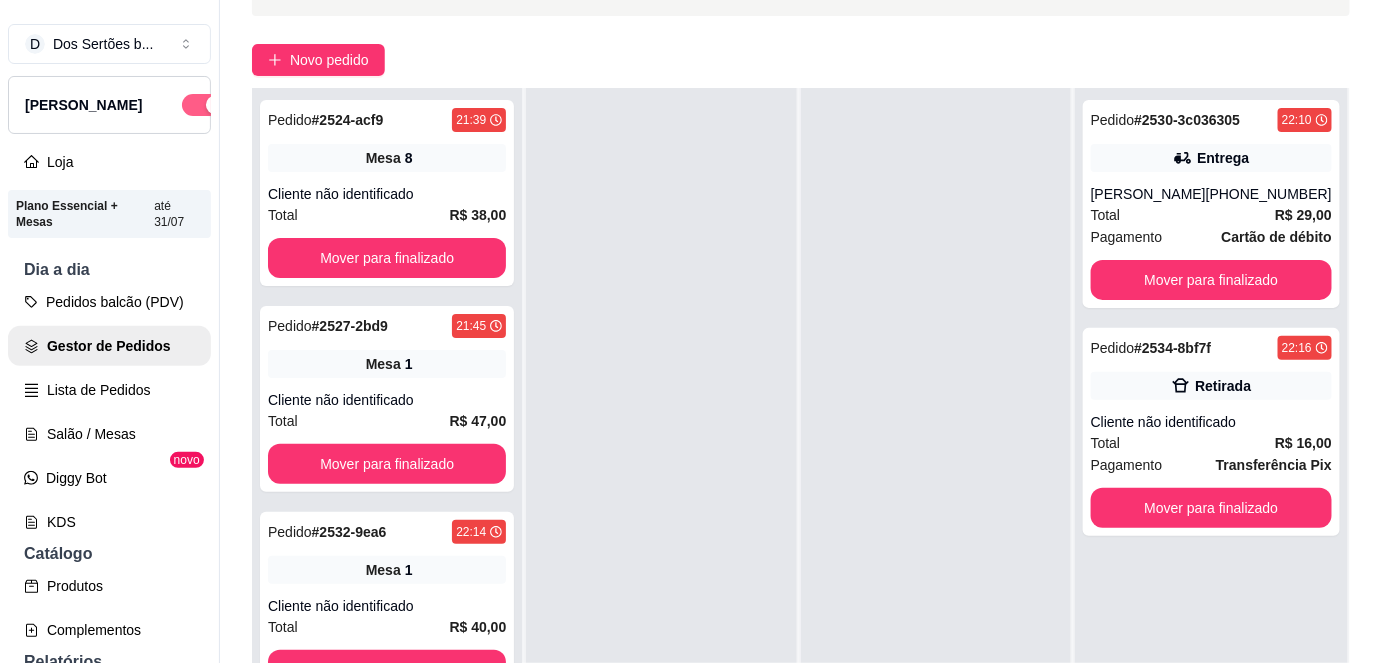 click at bounding box center (204, 105) 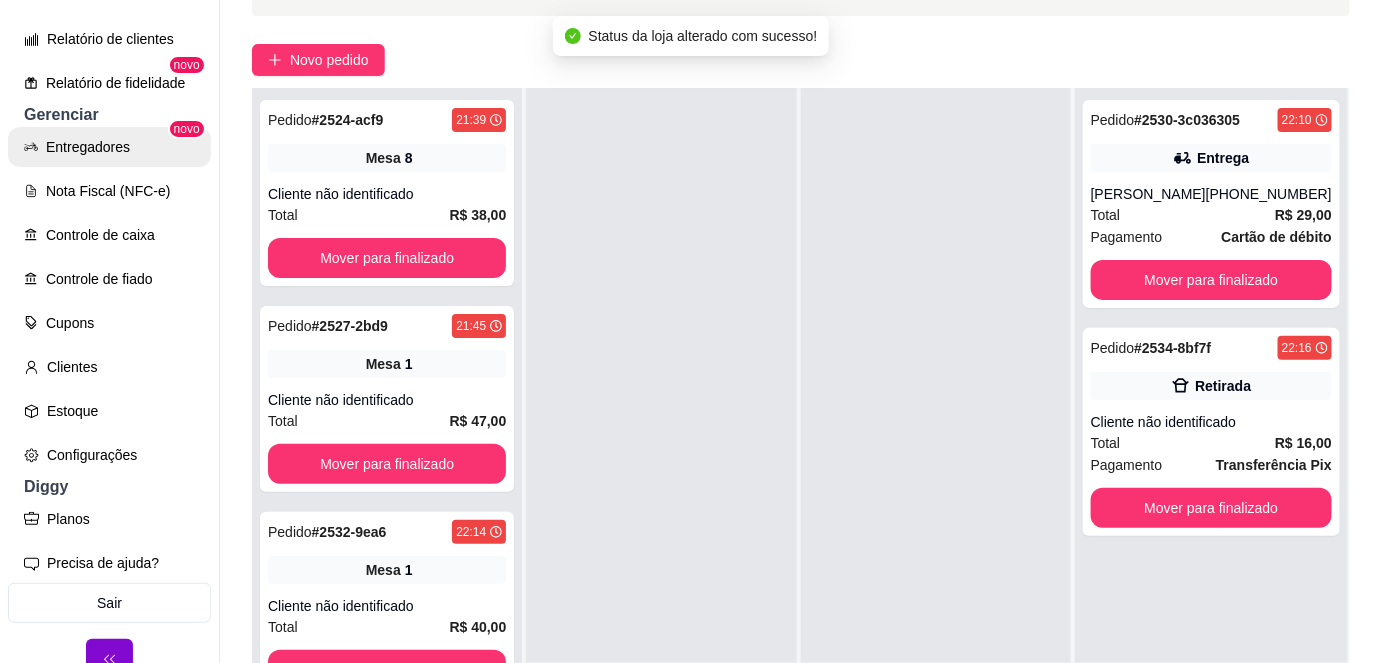 scroll, scrollTop: 712, scrollLeft: 0, axis: vertical 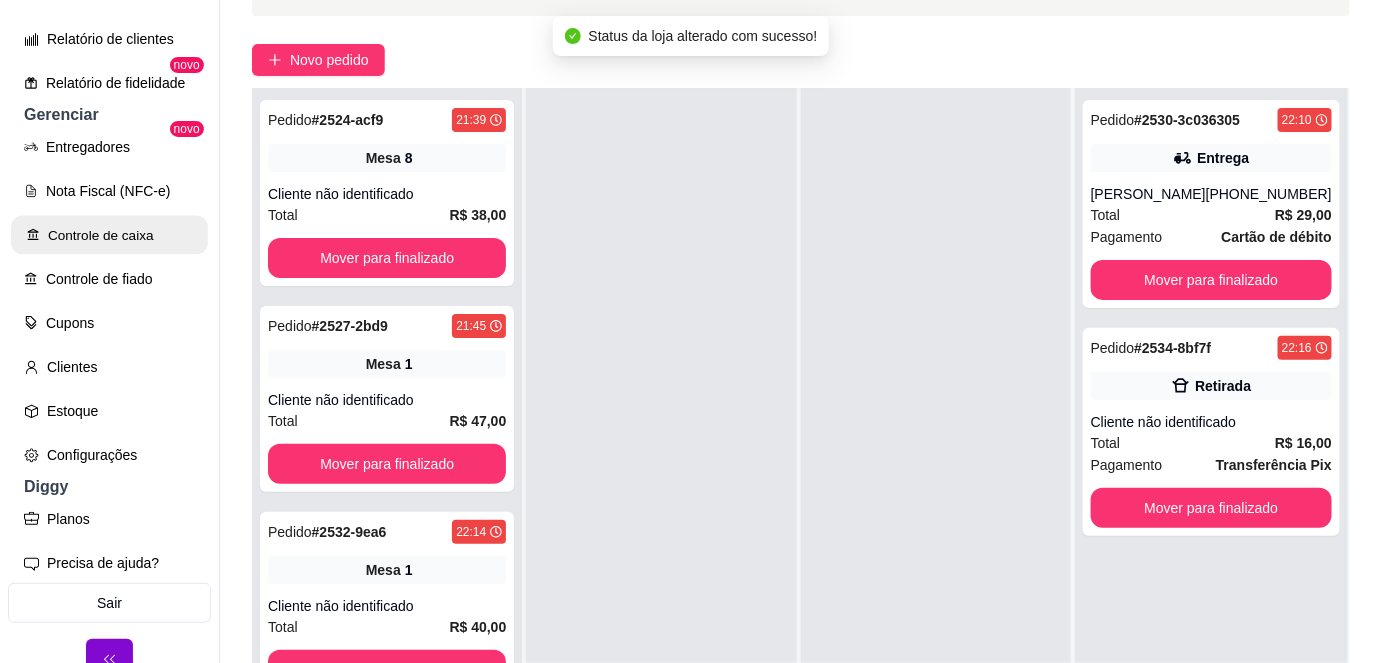 click on "Controle de caixa" at bounding box center [109, 235] 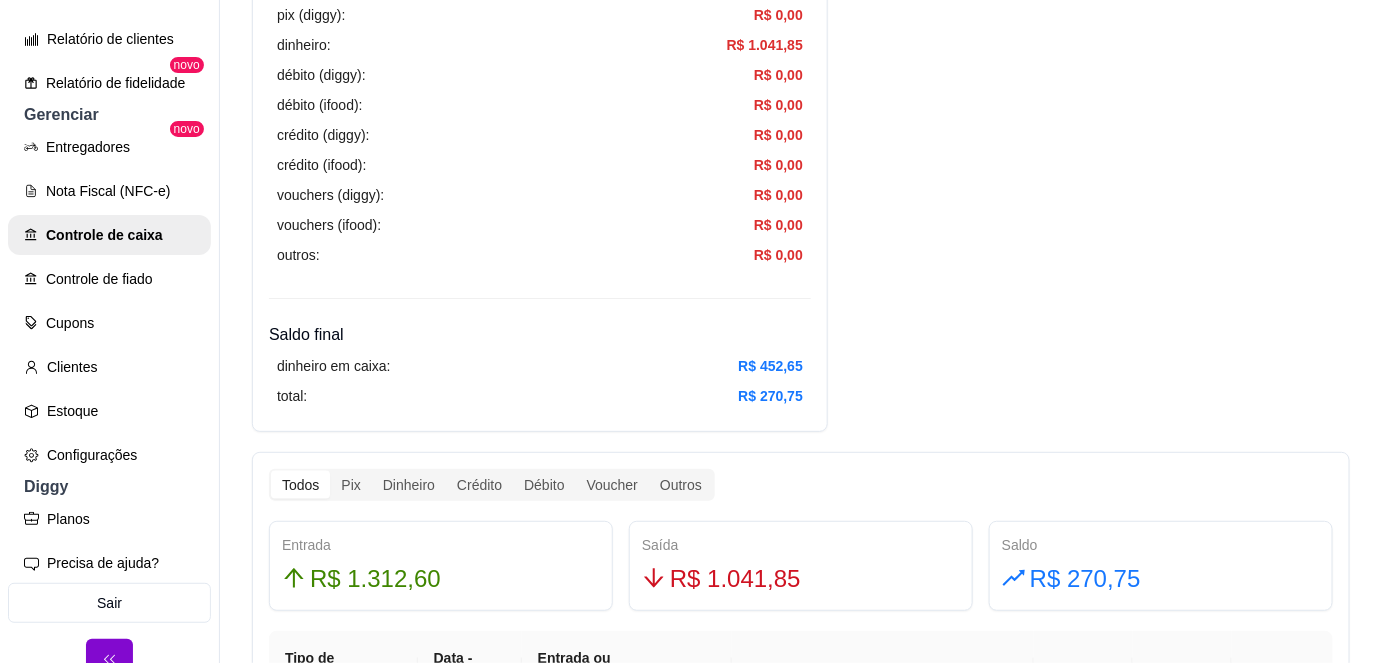 scroll, scrollTop: 734, scrollLeft: 0, axis: vertical 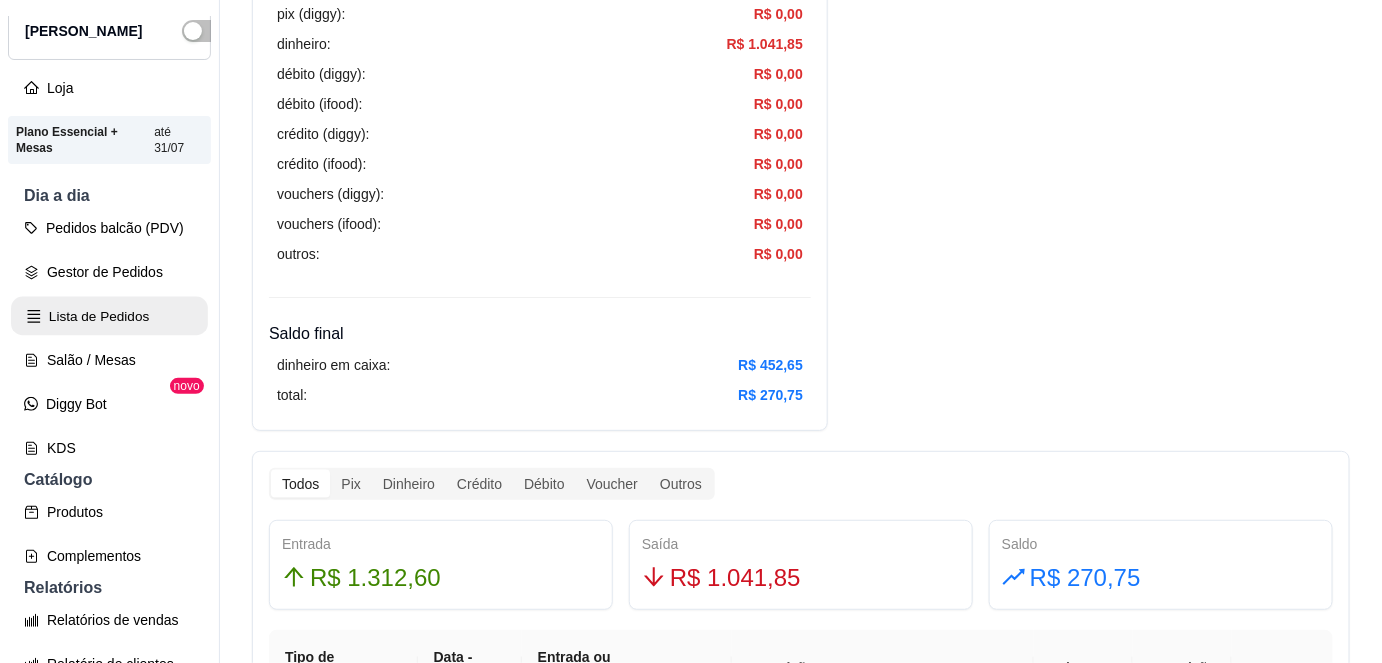 click on "Lista de Pedidos" at bounding box center [109, 316] 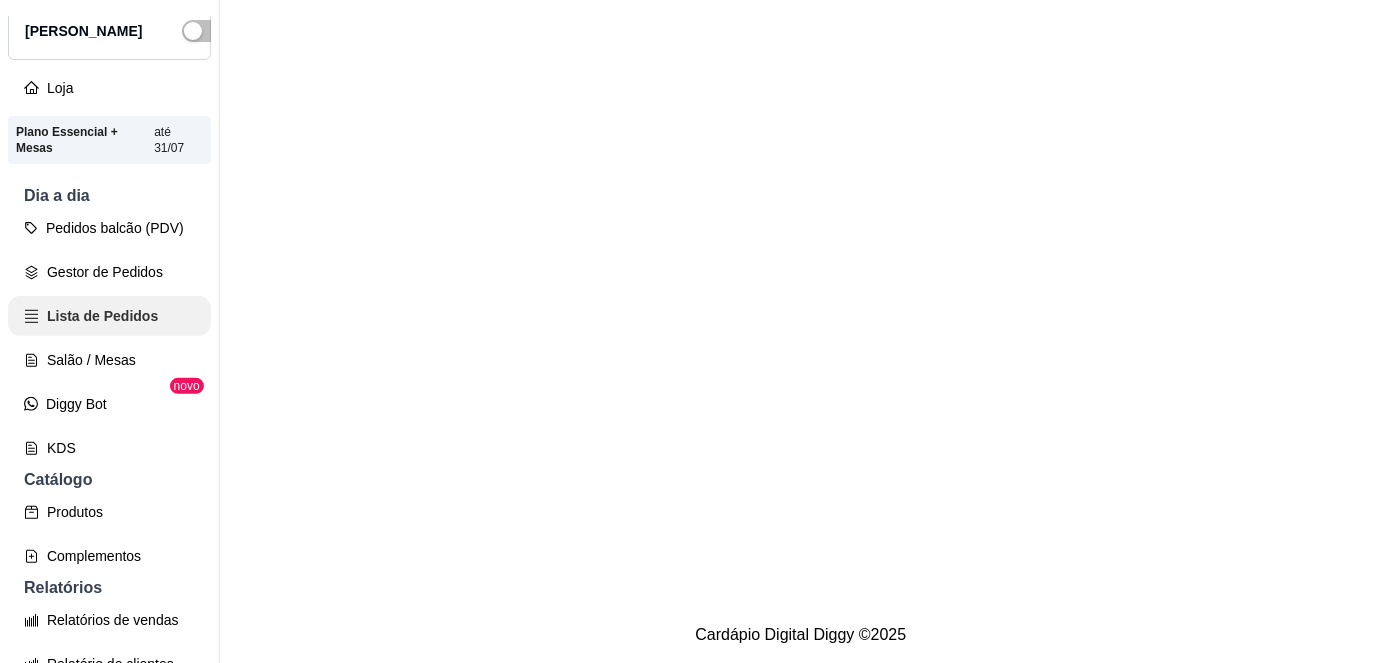 scroll, scrollTop: 0, scrollLeft: 0, axis: both 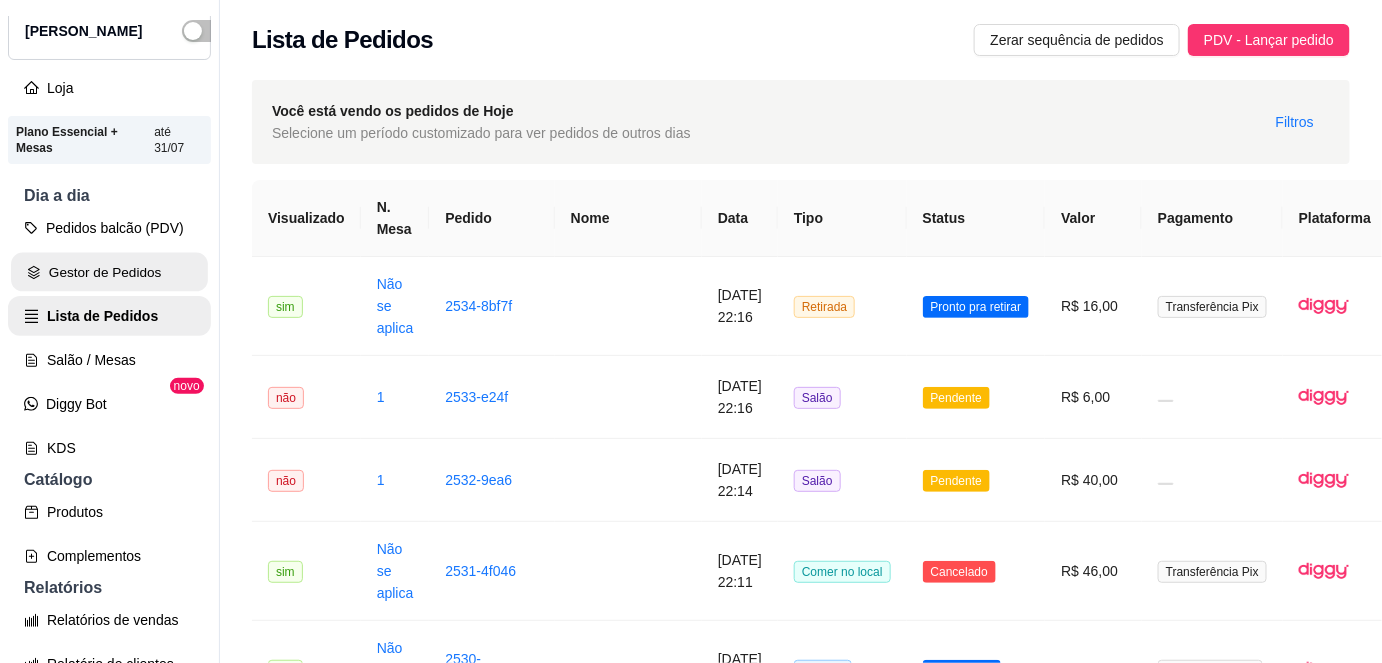 click on "Gestor de Pedidos" at bounding box center (109, 272) 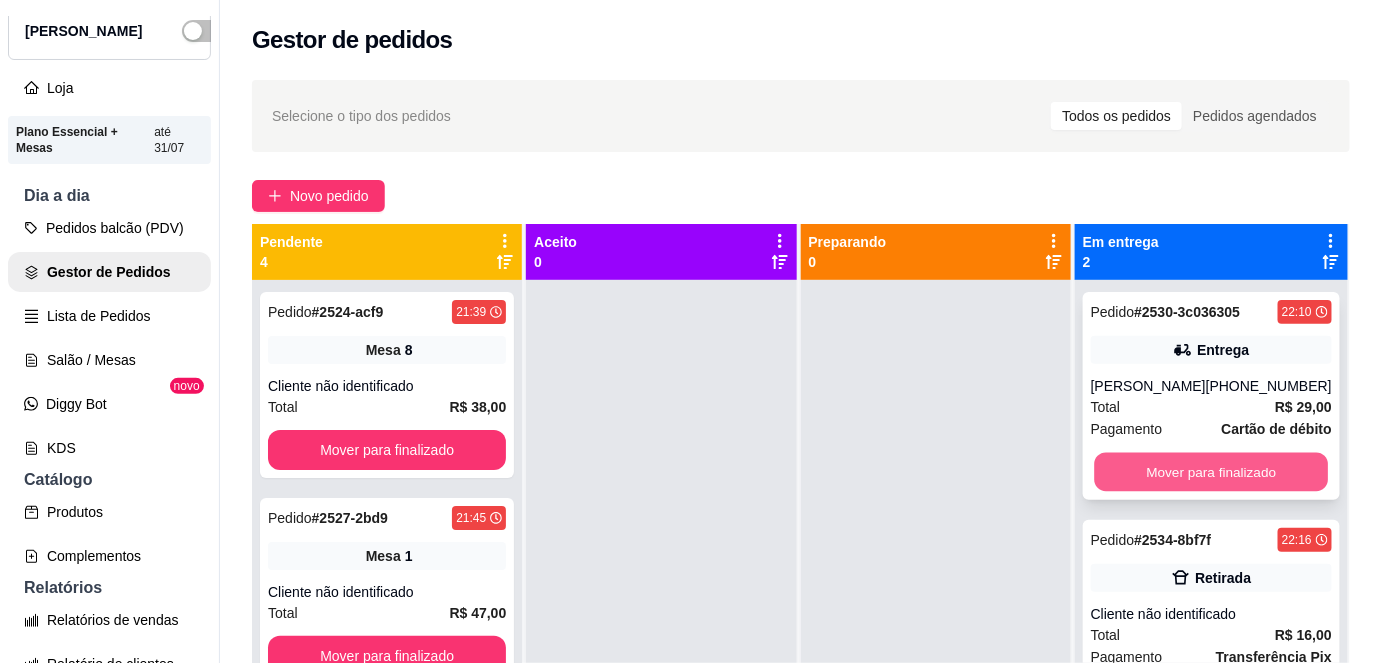 click on "Mover para finalizado" at bounding box center [1211, 472] 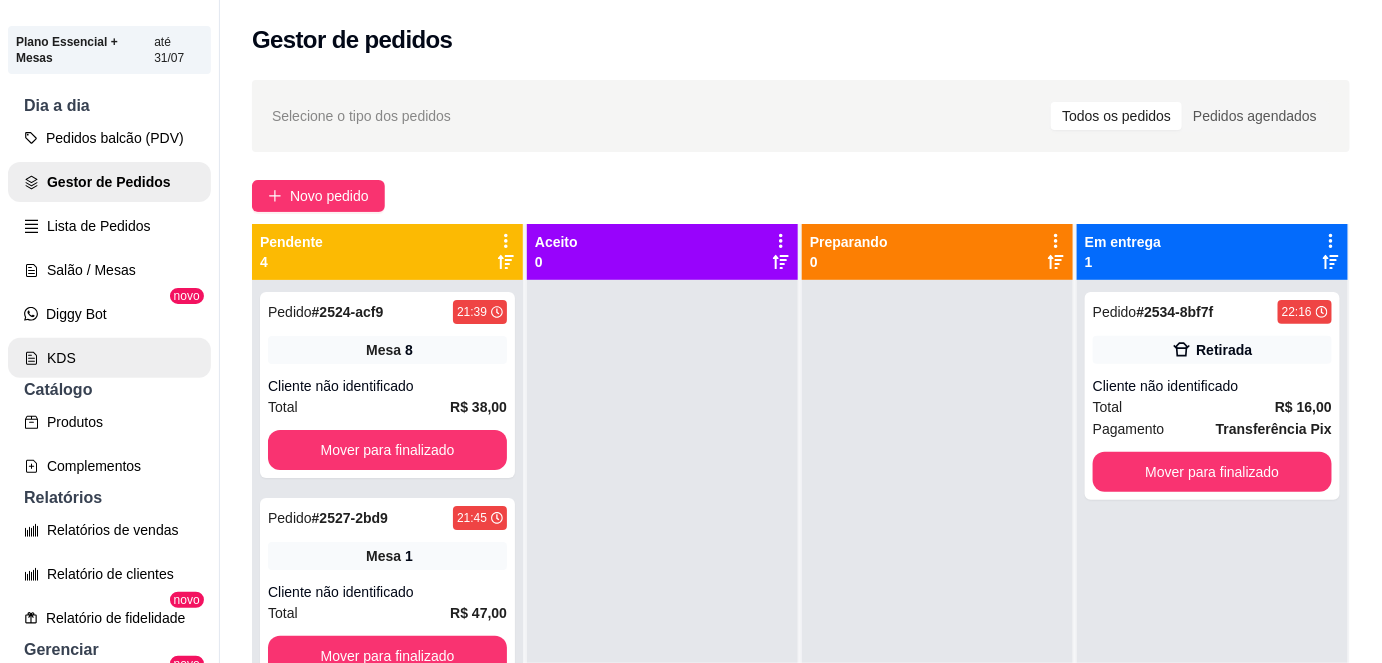 scroll, scrollTop: 165, scrollLeft: 0, axis: vertical 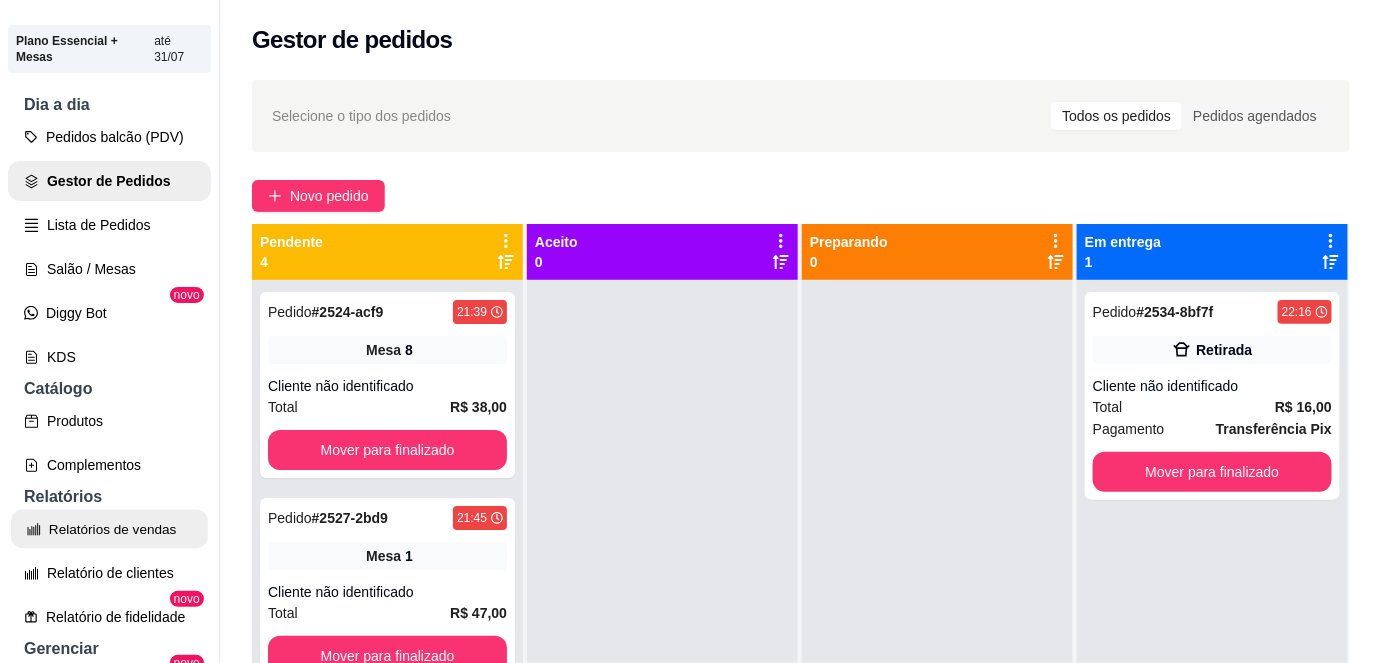click on "Relatórios de vendas" at bounding box center [109, 529] 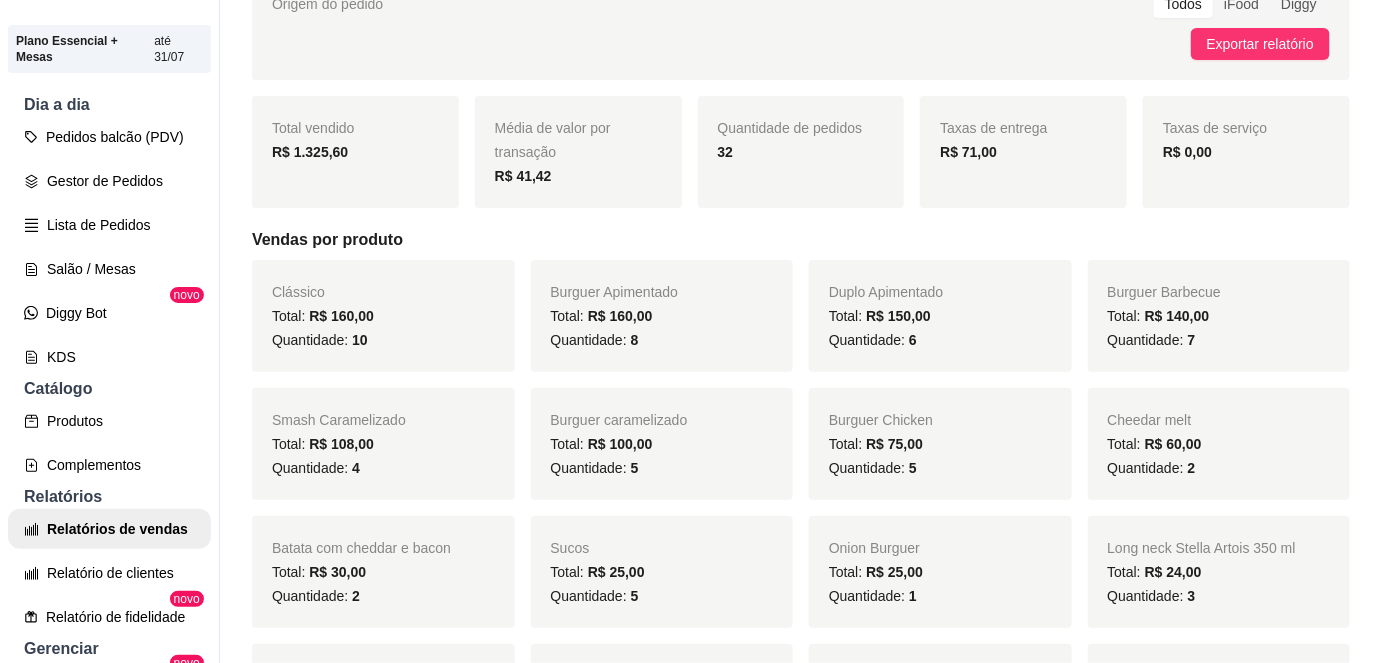 scroll, scrollTop: 0, scrollLeft: 0, axis: both 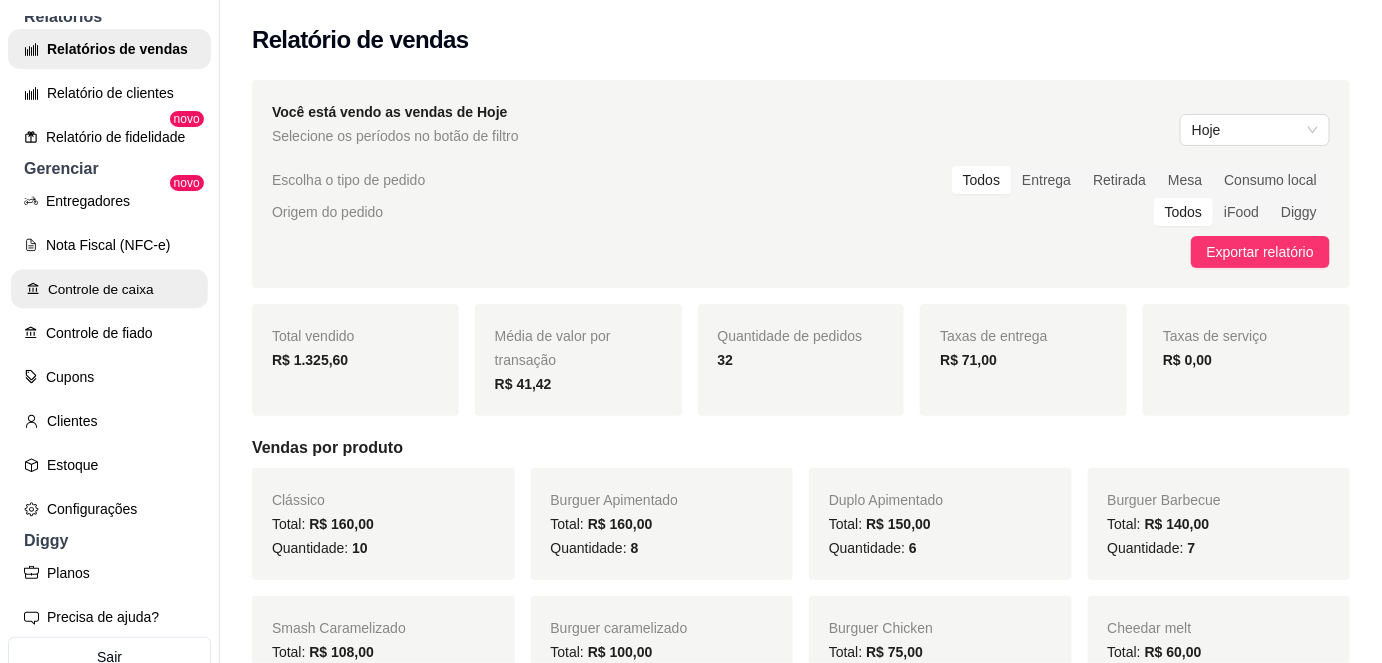 click on "Controle de caixa" at bounding box center [109, 289] 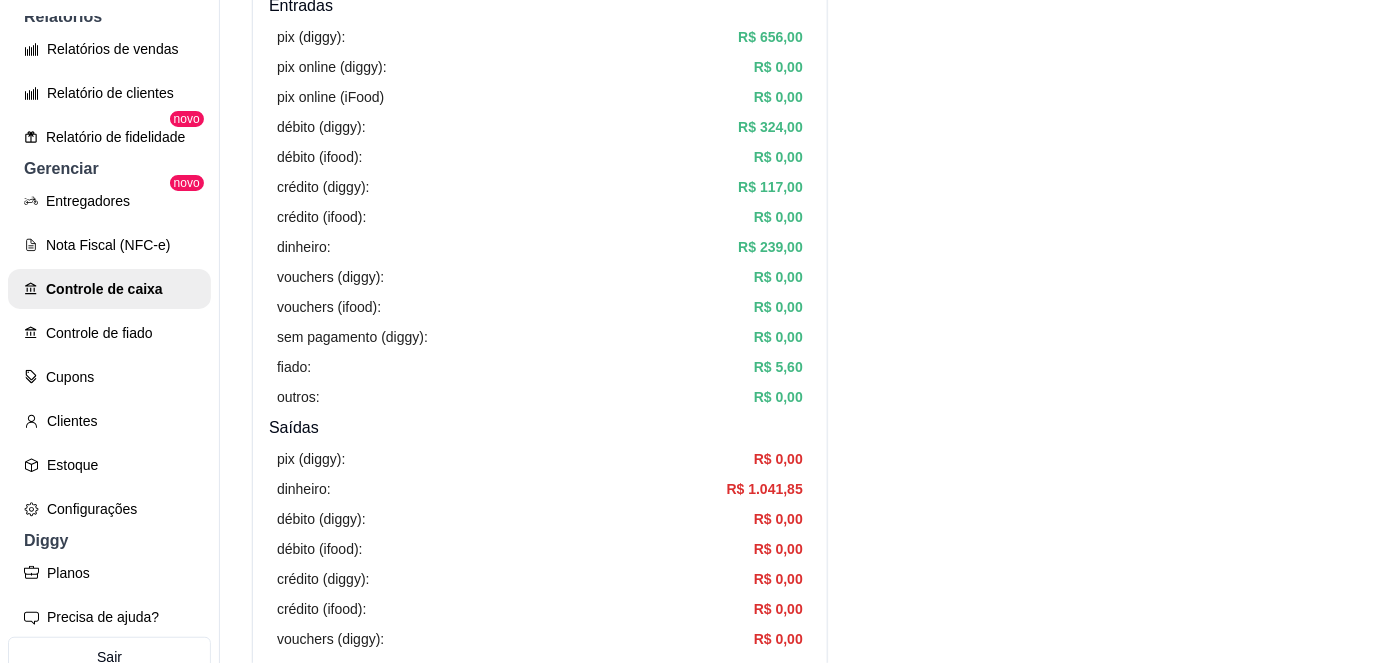 scroll, scrollTop: 0, scrollLeft: 0, axis: both 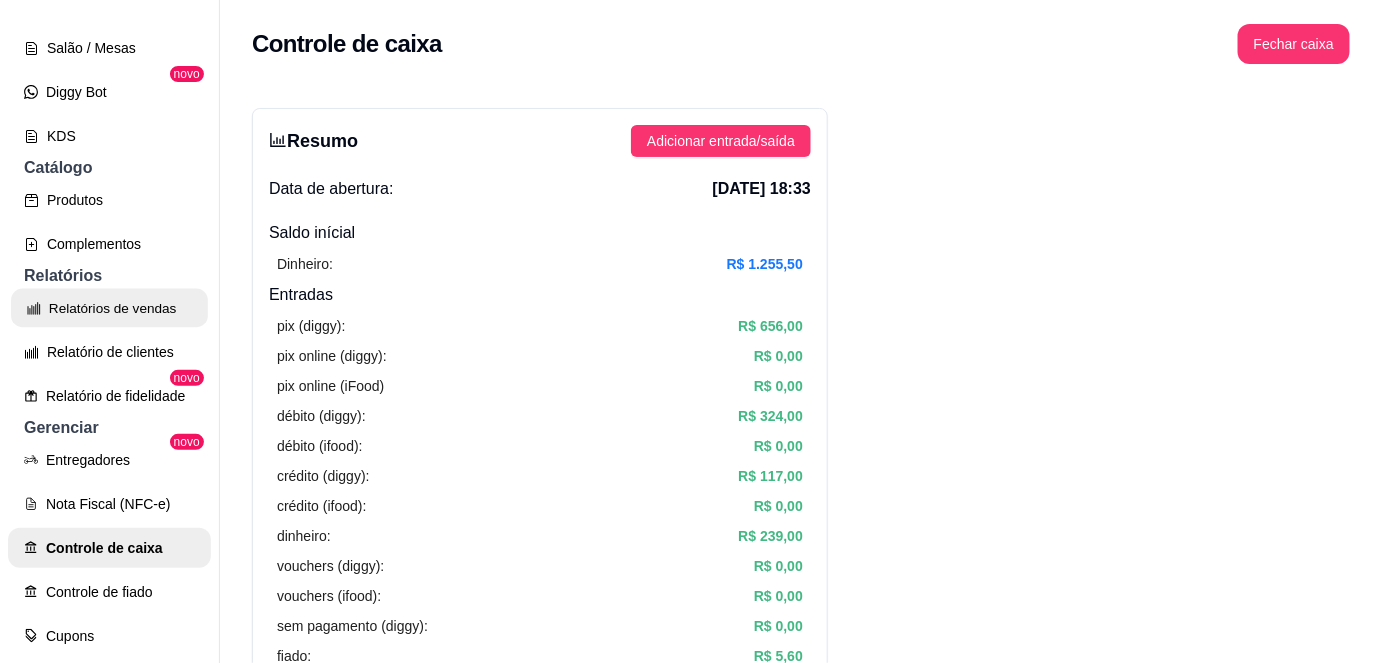click on "Relatórios de vendas" at bounding box center [109, 308] 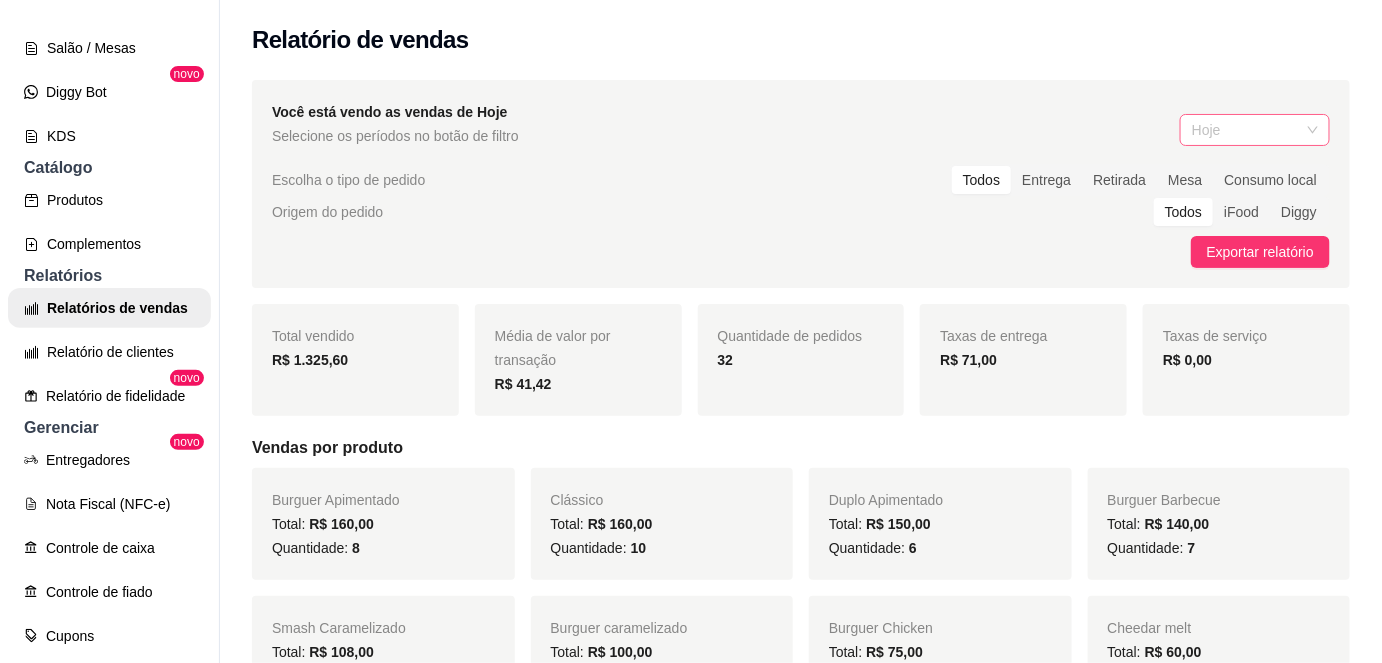 click on "Hoje" at bounding box center [1255, 130] 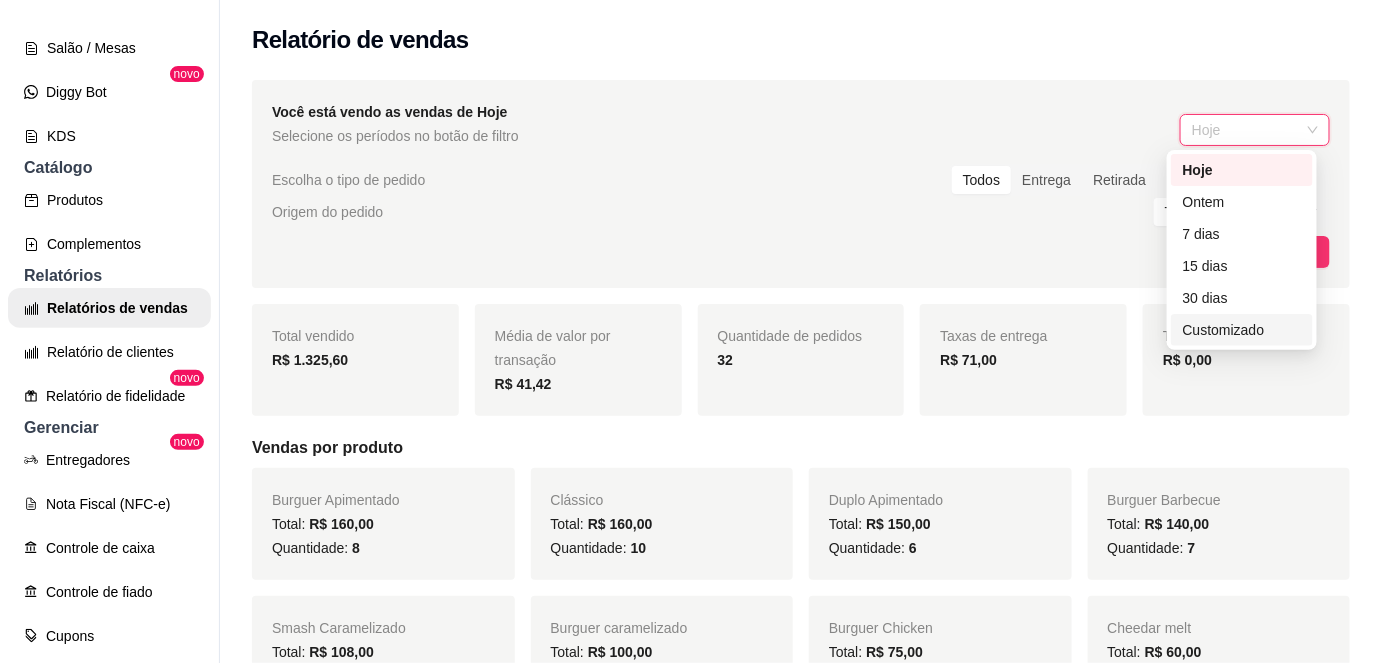 click on "Customizado" at bounding box center [1242, 330] 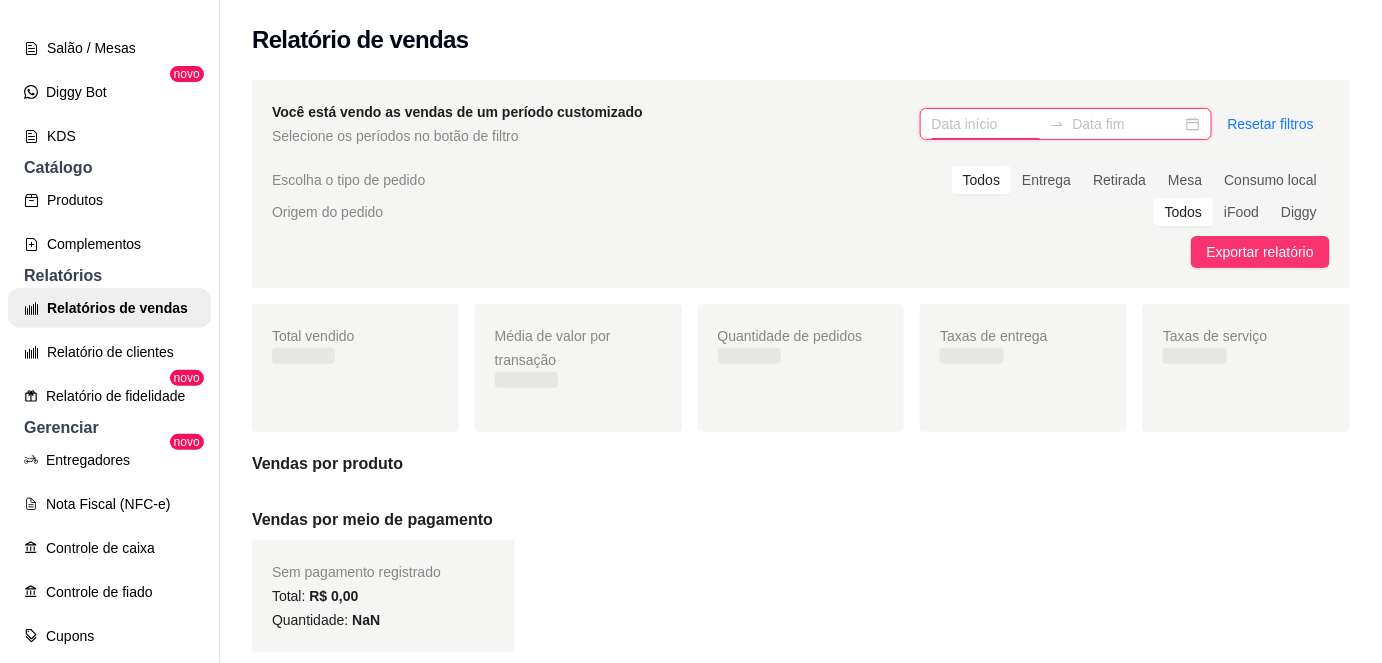 click at bounding box center (986, 124) 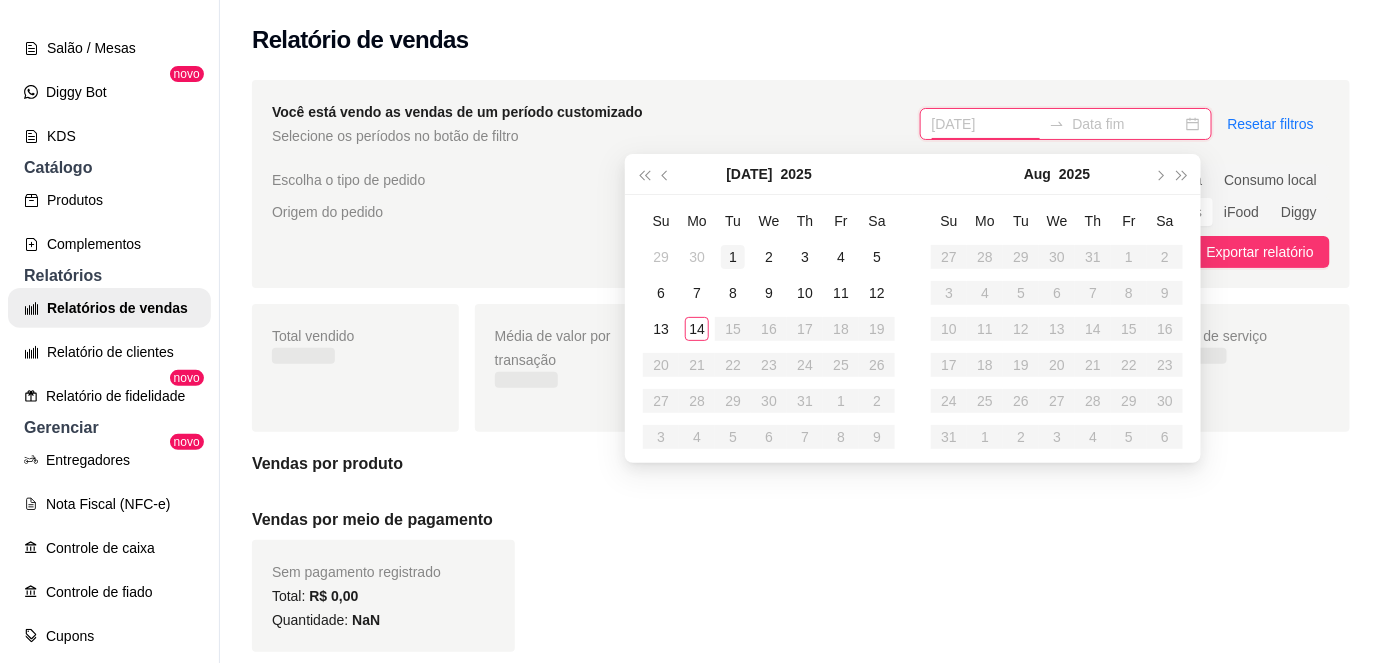 type on "[DATE]" 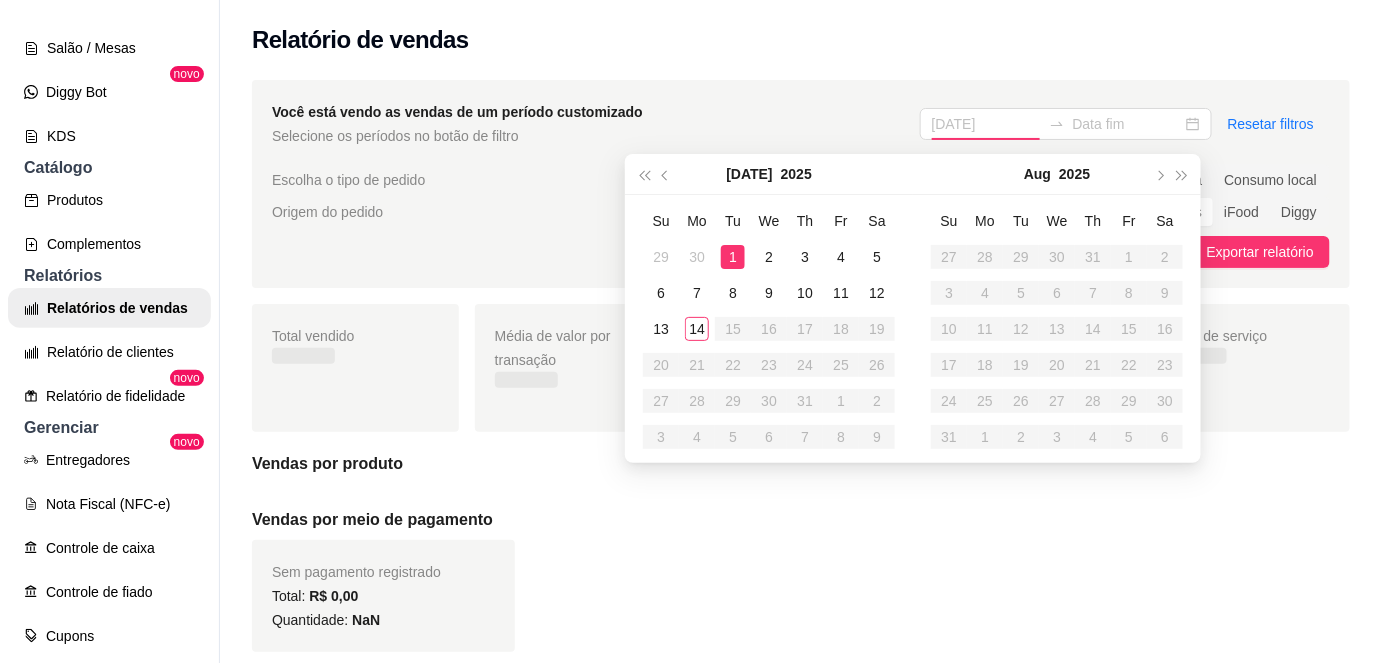 click on "1" at bounding box center [733, 257] 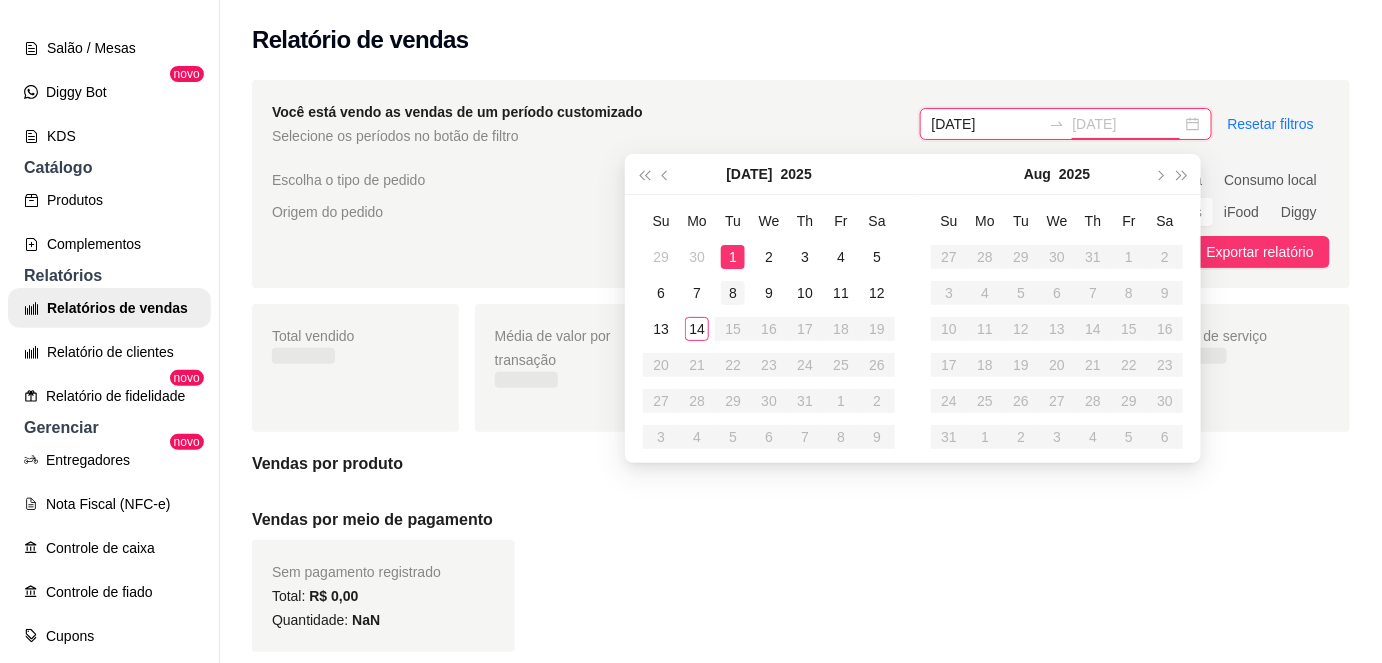 type on "[DATE]" 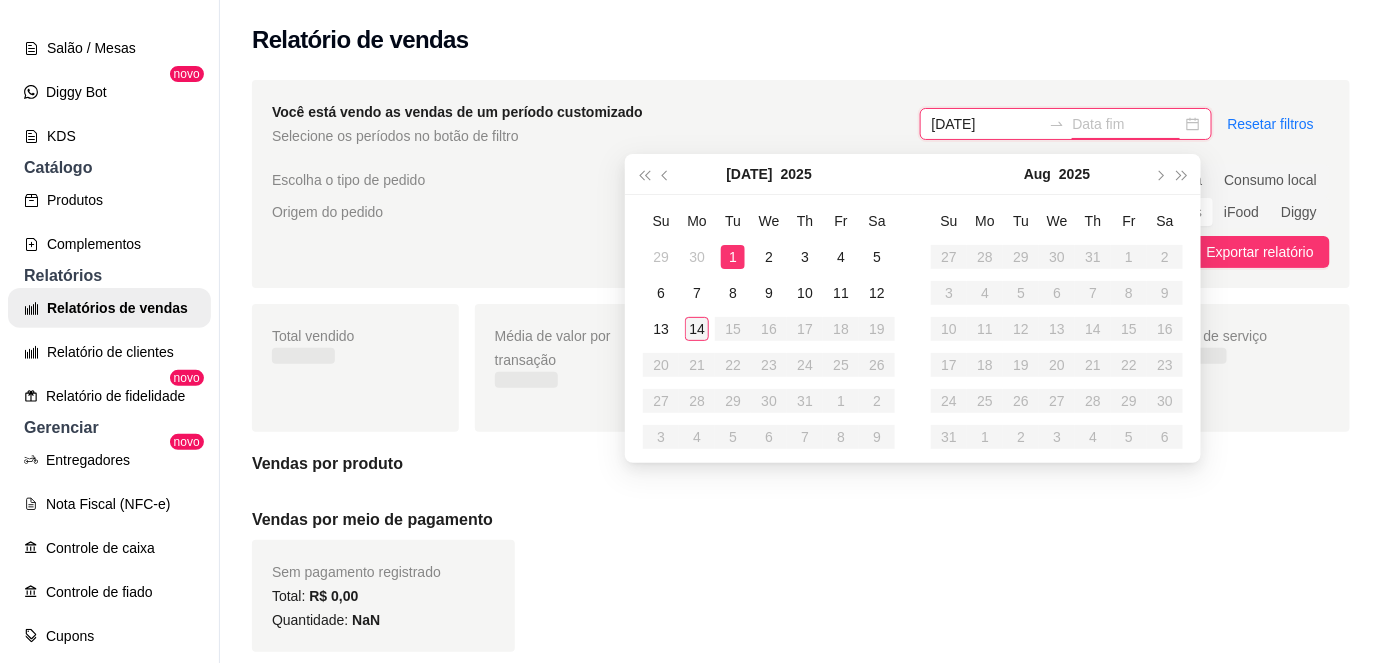 type on "[DATE]" 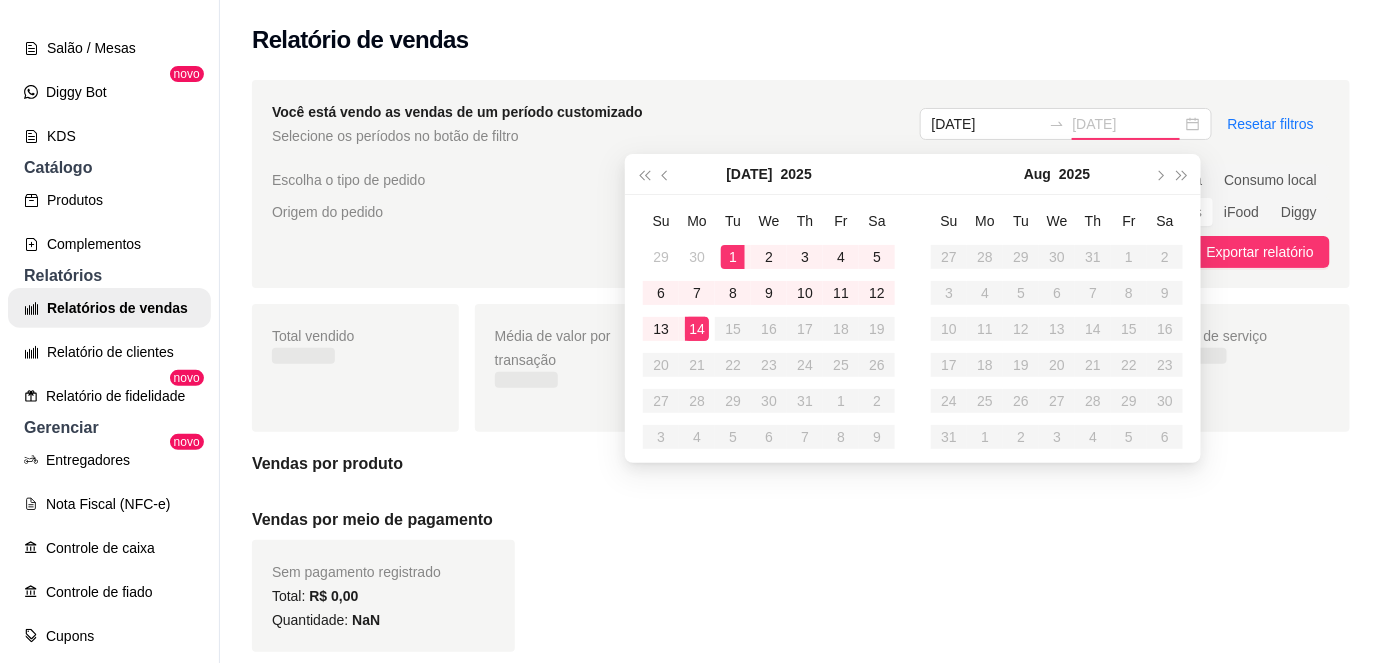 click on "14" at bounding box center (697, 329) 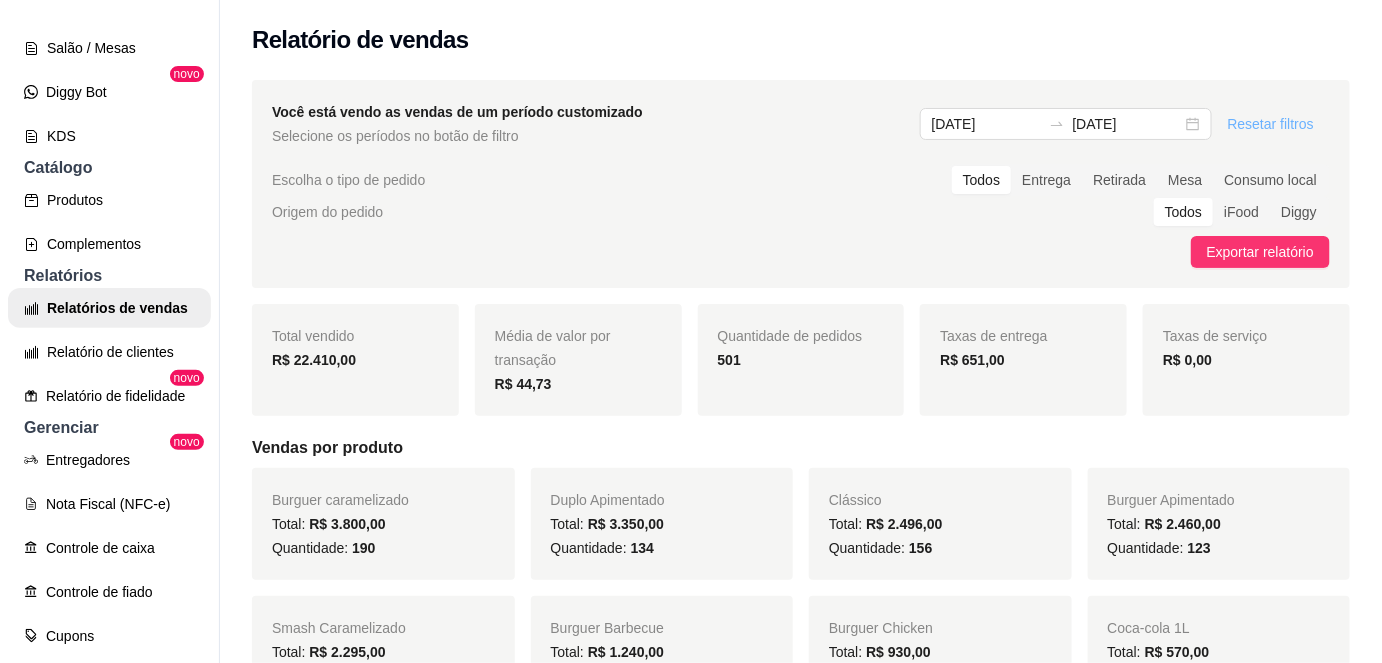 click on "Resetar filtros" at bounding box center [1271, 124] 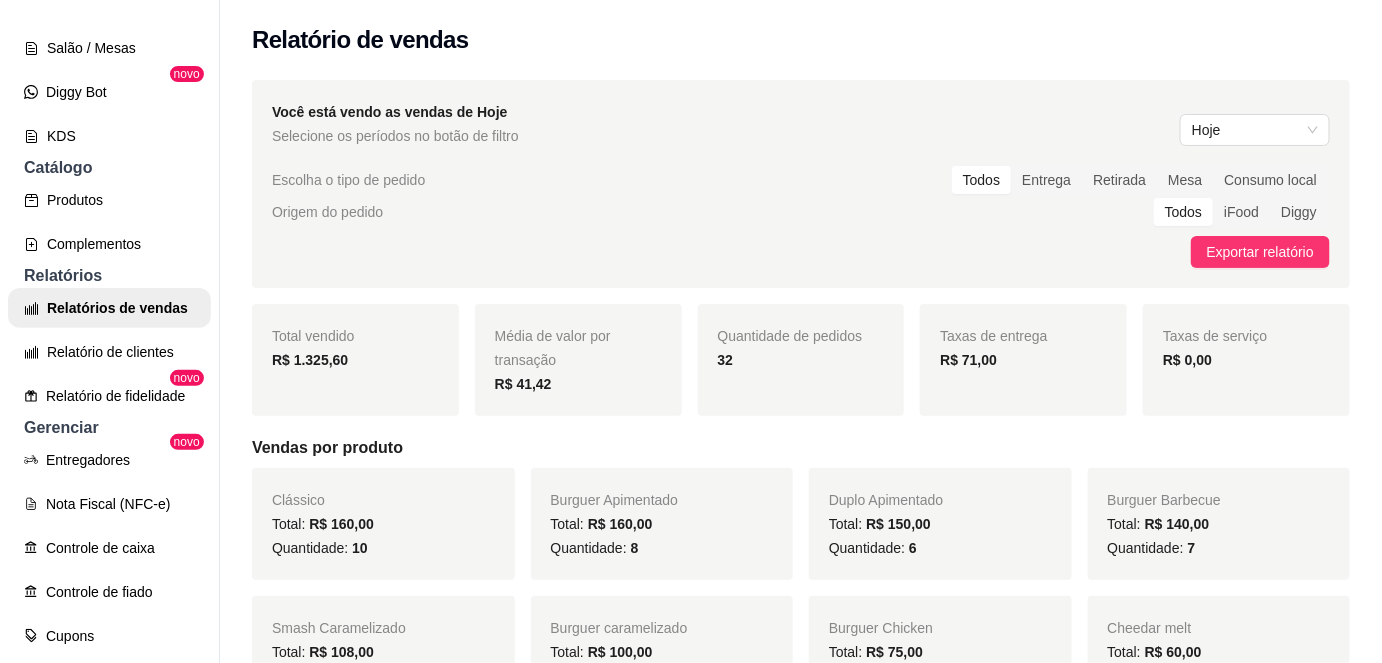 scroll, scrollTop: 32, scrollLeft: 0, axis: vertical 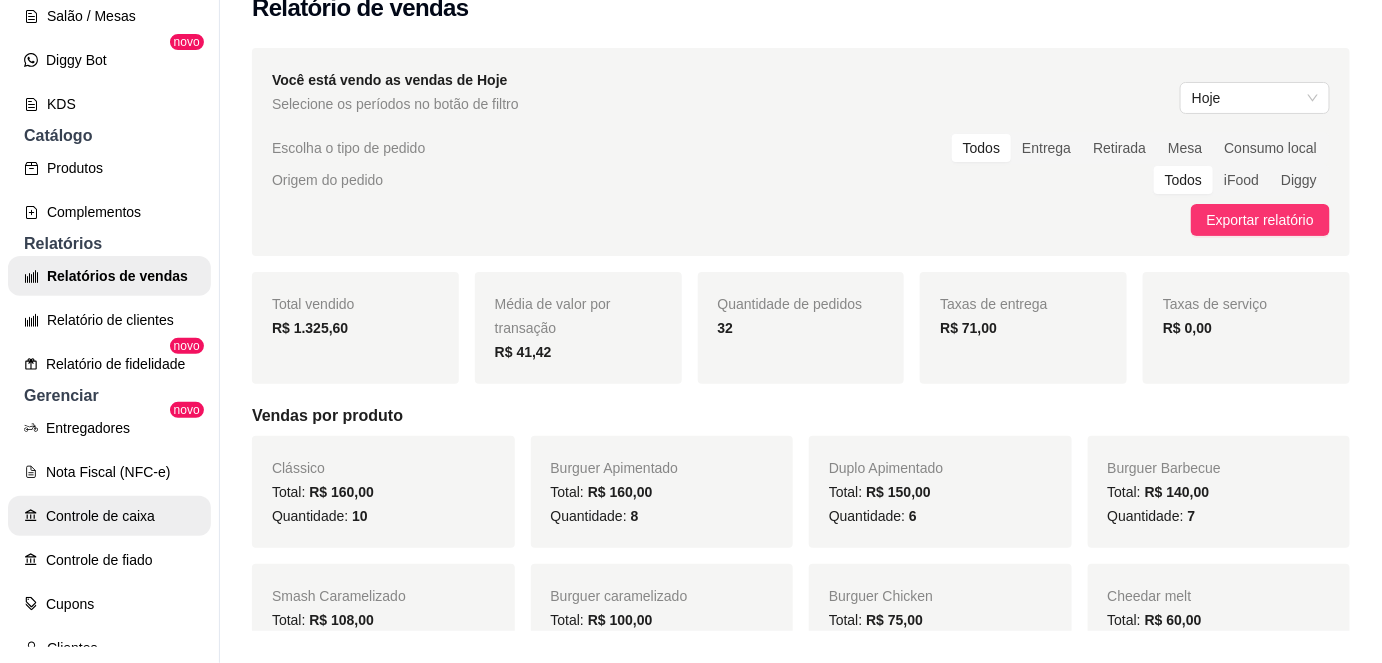 click on "Controle de caixa" at bounding box center [109, 516] 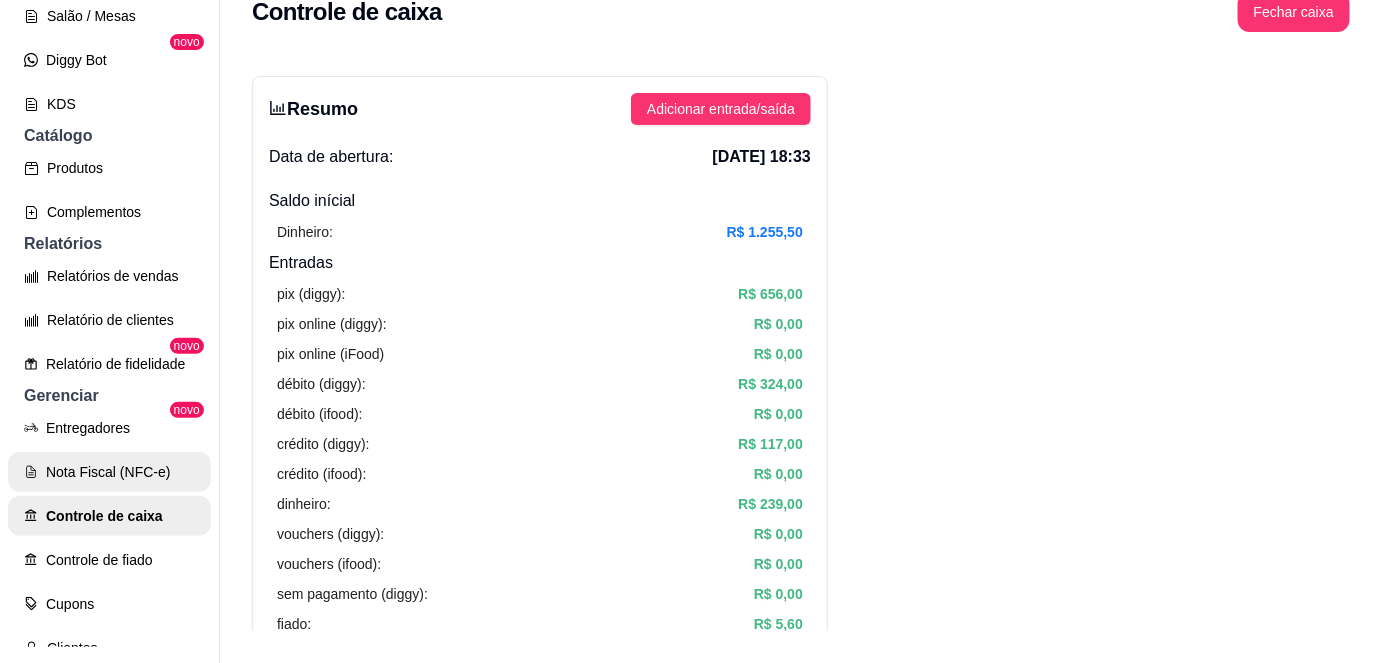 scroll, scrollTop: 0, scrollLeft: 0, axis: both 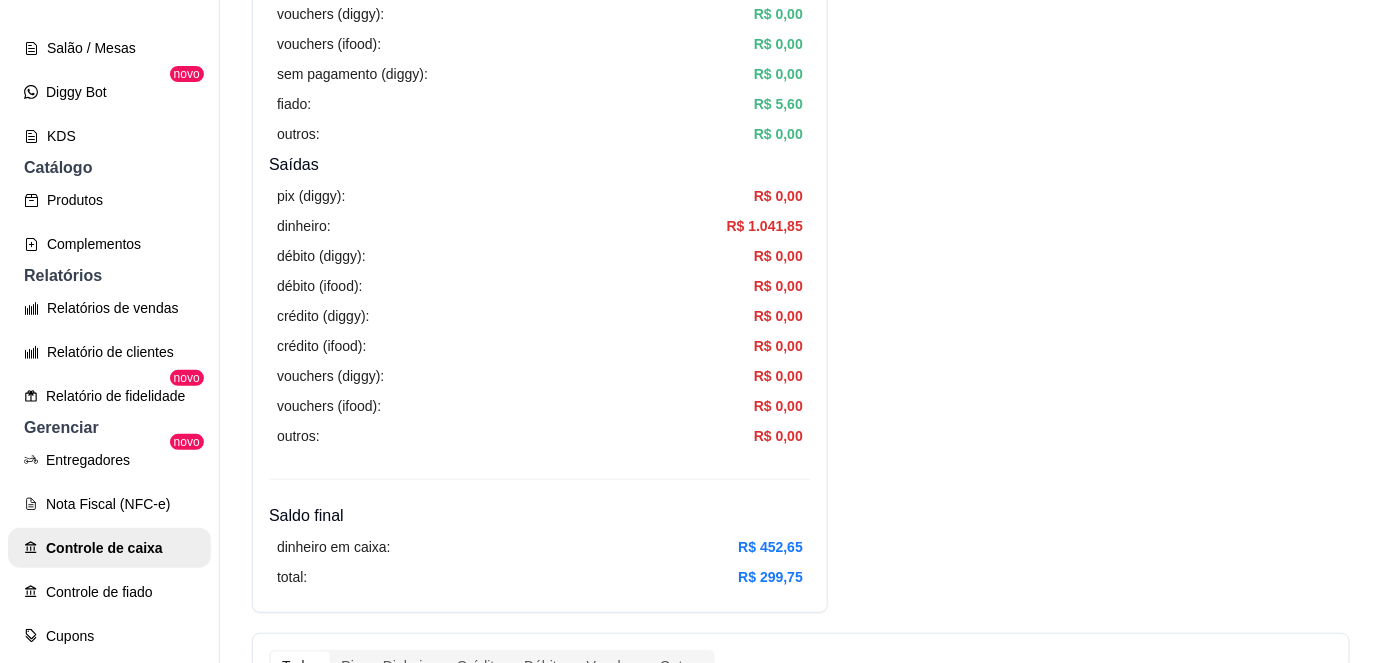 click on "Resumo Adicionar entrada/saída Data de abertura: [DATE] 18:33 Saldo inícial Dinheiro: R$ 1.255,50 Entradas pix (diggy): R$ 656,00 pix online (diggy): R$ 0,00 pix online (iFood) R$ 0,00 débito (diggy): R$ 324,00 débito (ifood): R$ 0,00 crédito (diggy): R$ 117,00 crédito (ifood): R$ 0,00 dinheiro: R$ 239,00 vouchers (diggy): R$ 0,00 vouchers (ifood): R$ 0,00 sem pagamento (diggy): R$ 0,00 fiado: R$ 5,60 outros: R$ 0,00 Saídas pix (diggy): R$ 0,00 dinheiro: R$ 1.041,85 débito (diggy): R$ 0,00 débito (ifood): R$ 0,00 crédito (diggy): R$ 0,00 crédito (ifood): R$ 0,00 vouchers (diggy): R$ 0,00 vouchers (ifood): R$ 0,00 outros: R$ 0,00 Saldo final dinheiro em caixa: R$ 452,65 total: R$ 299,75 Todos Pix Dinheiro Crédito Débito Voucher Outros Entrada R$ 1.341,60 Saída R$ 1.041,85 Saldo R$ 299,75 Tipo de pagamento Data - Hora Entrada ou Saída Descrição Valor Descrição Dinheiro [DATE] 22:38 [PERSON_NAME] R$ 1.040,00 Editar Dinheiro Entrada 1" at bounding box center [801, 1071] 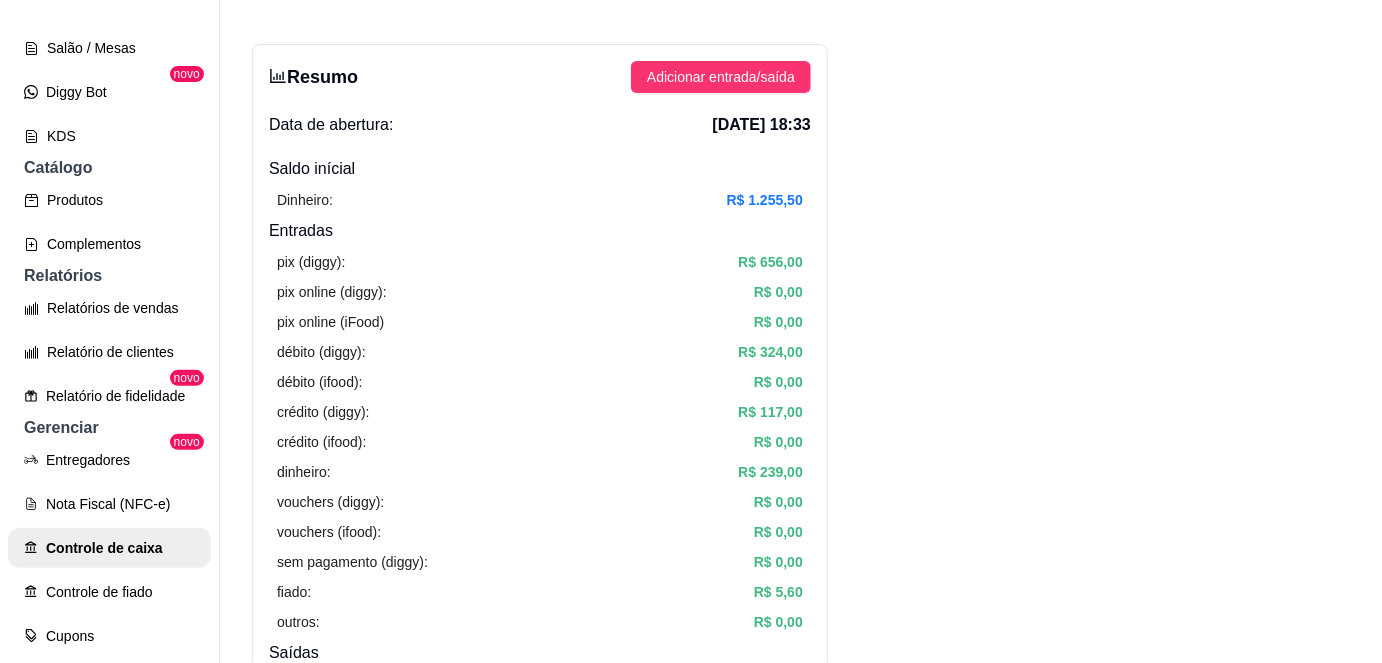 scroll, scrollTop: 0, scrollLeft: 0, axis: both 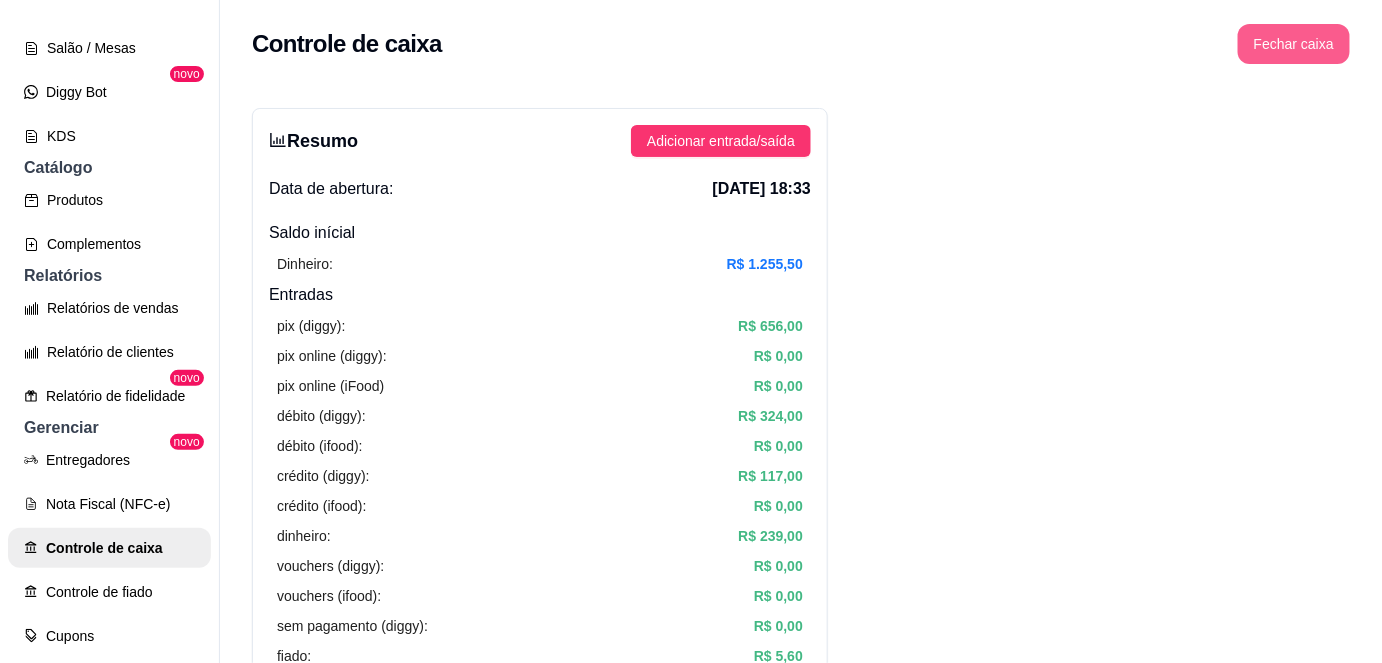 click on "Fechar caixa" at bounding box center [1294, 44] 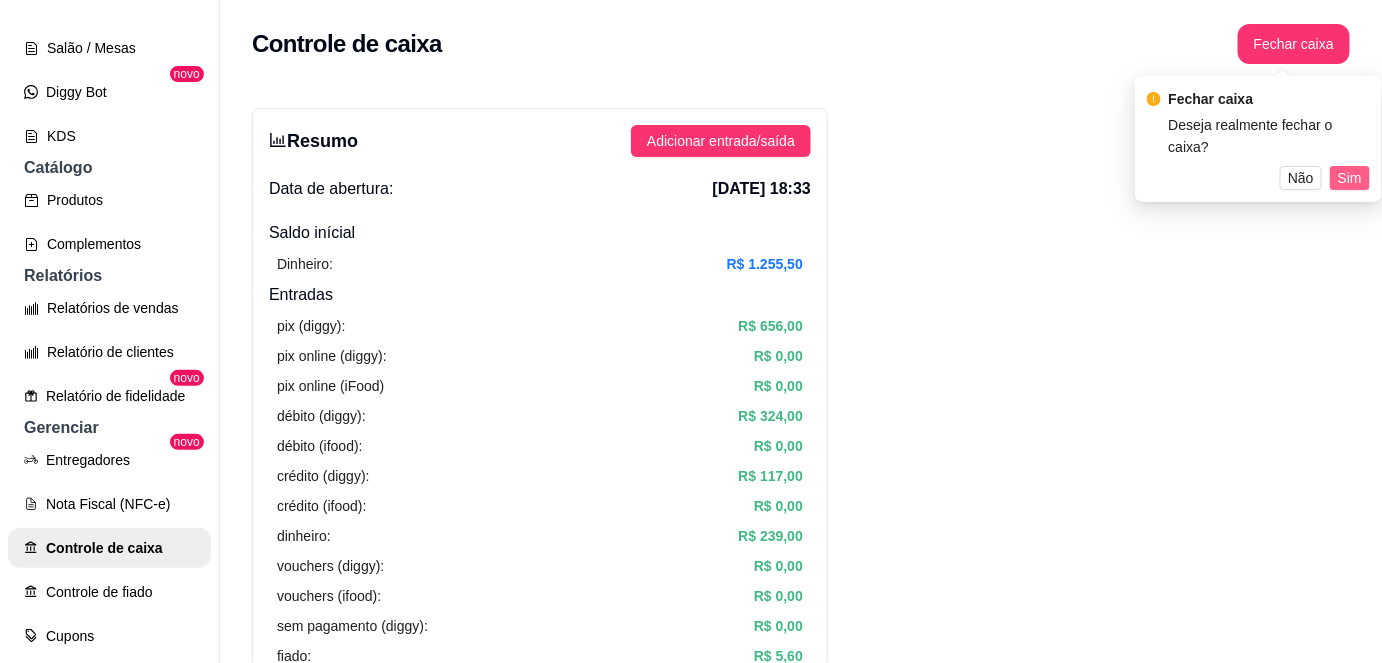 click on "Sim" at bounding box center (1350, 178) 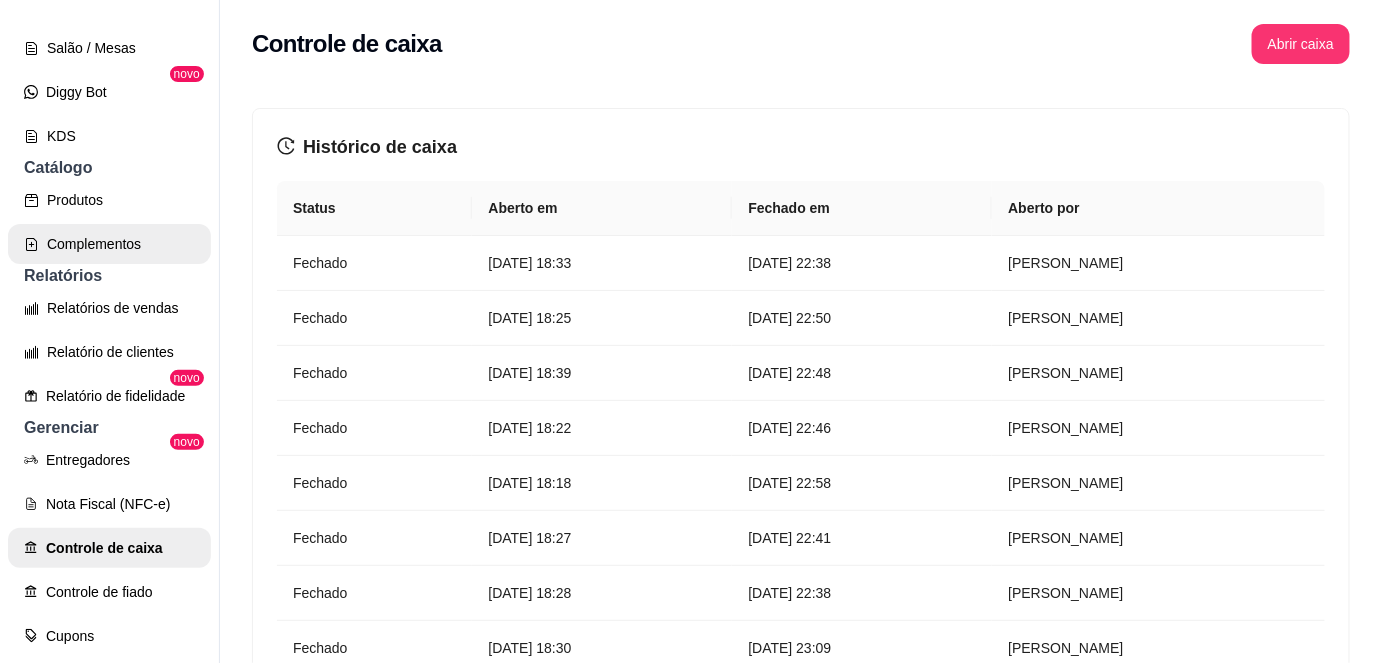 scroll, scrollTop: 0, scrollLeft: 0, axis: both 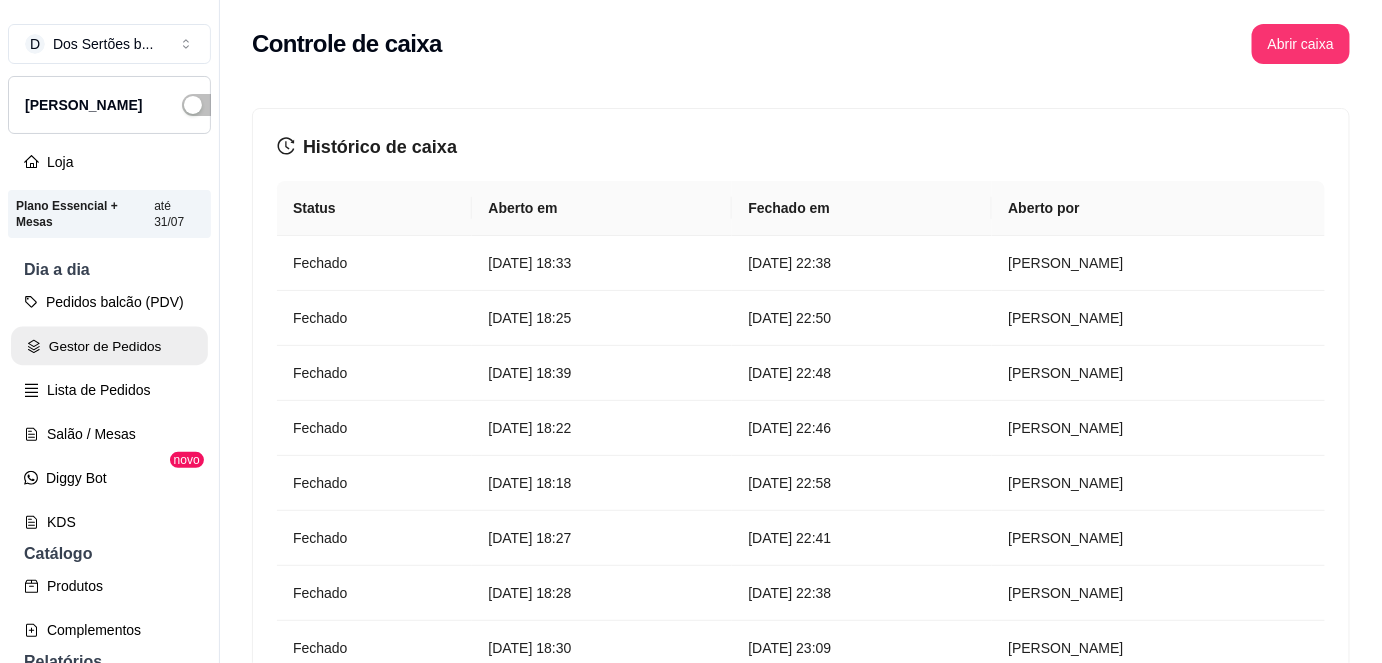 click on "Gestor de Pedidos" at bounding box center [109, 346] 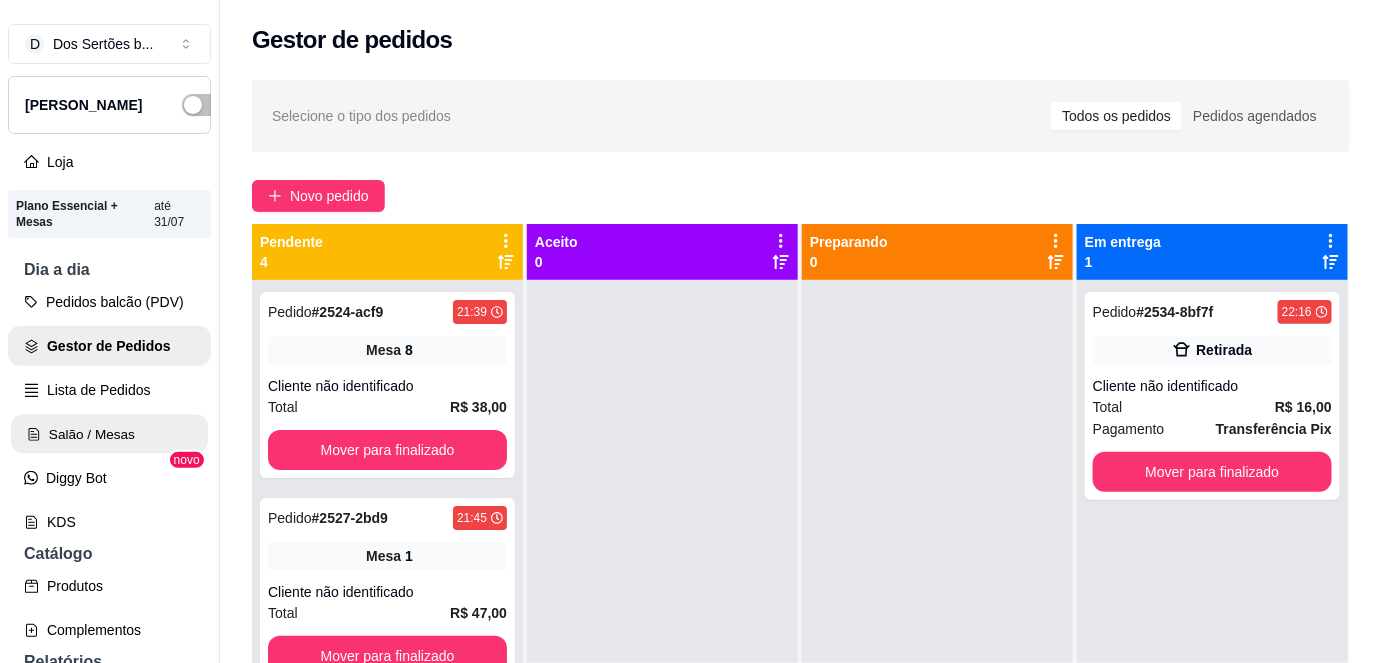 click on "Salão / Mesas" at bounding box center [109, 434] 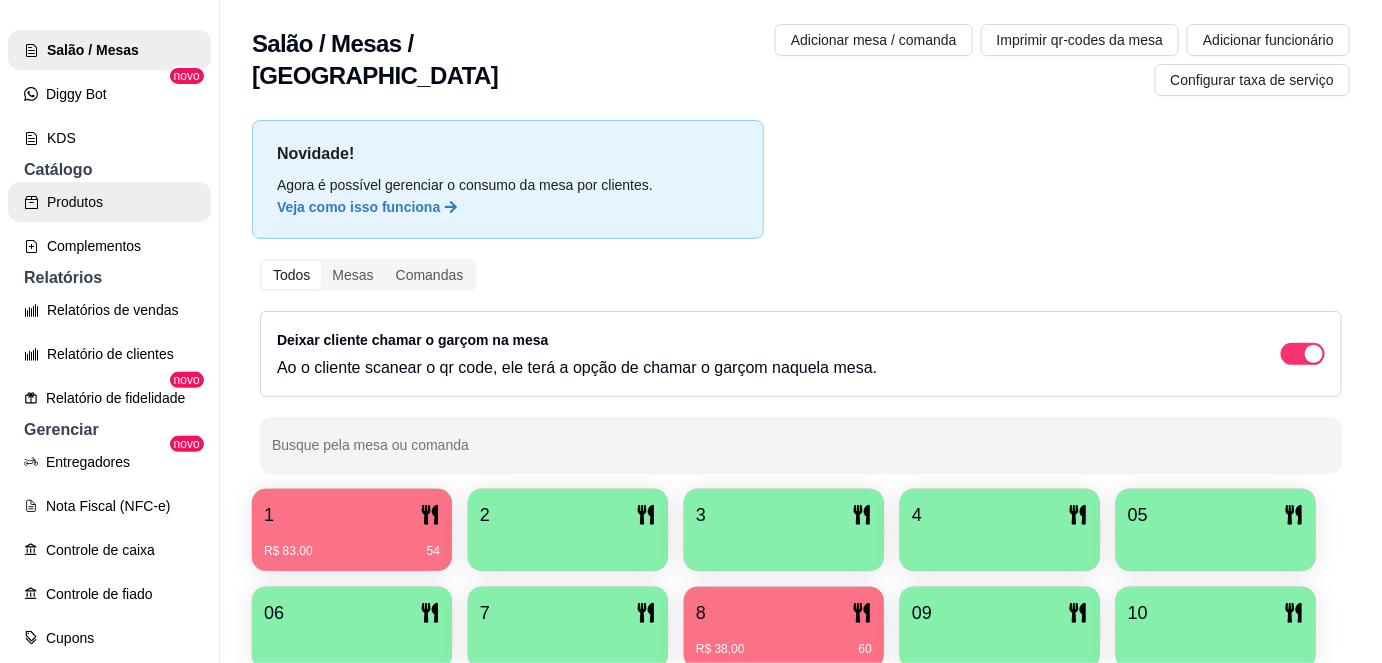scroll, scrollTop: 392, scrollLeft: 0, axis: vertical 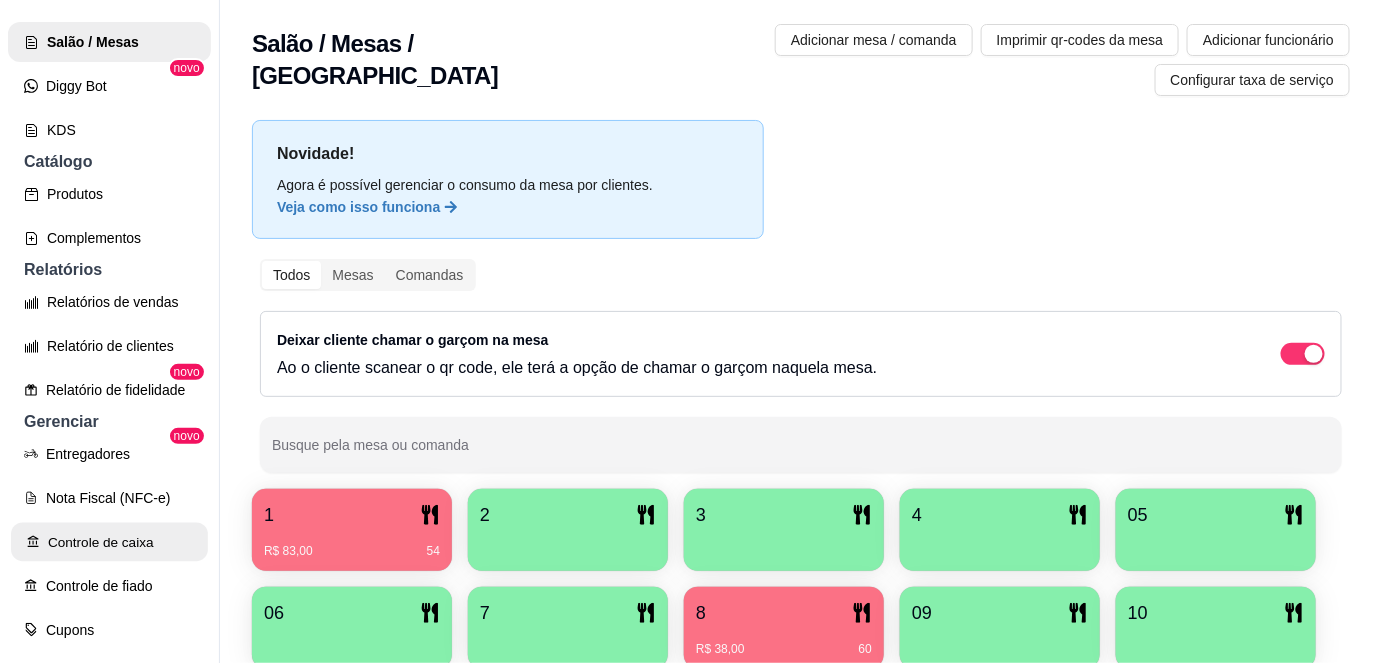 click on "Controle de caixa" at bounding box center [109, 542] 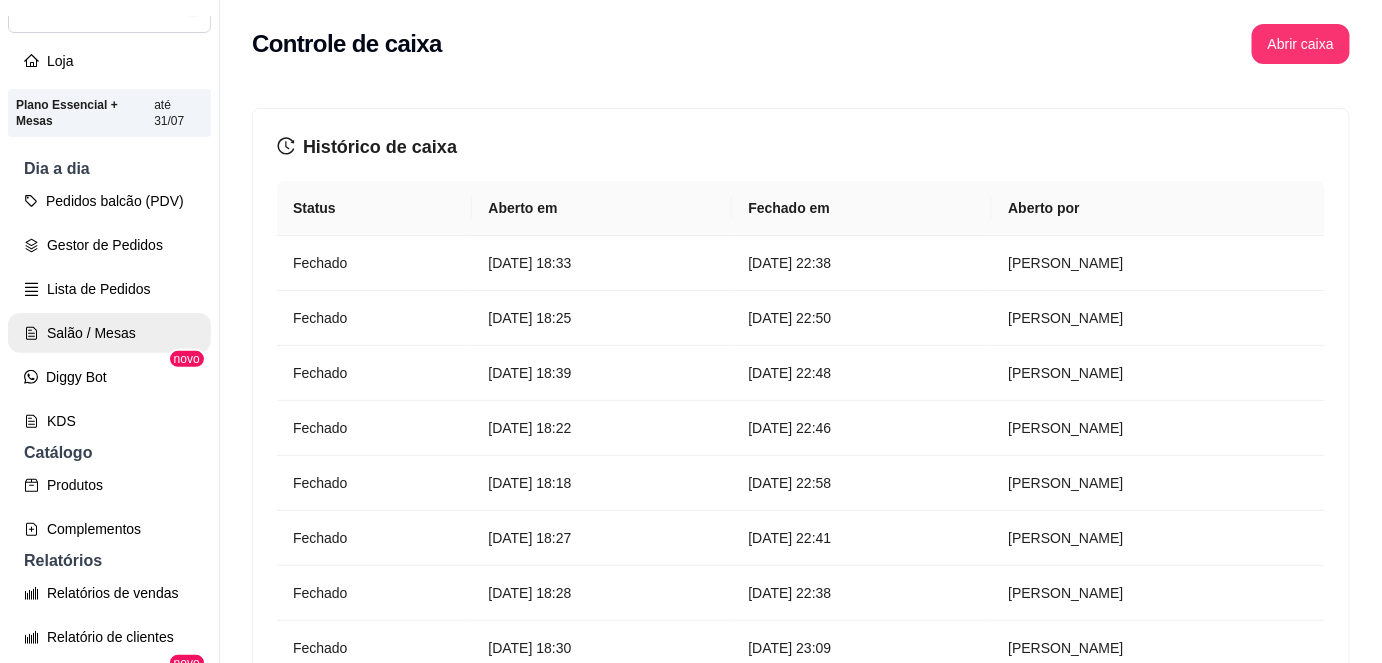 scroll, scrollTop: 97, scrollLeft: 0, axis: vertical 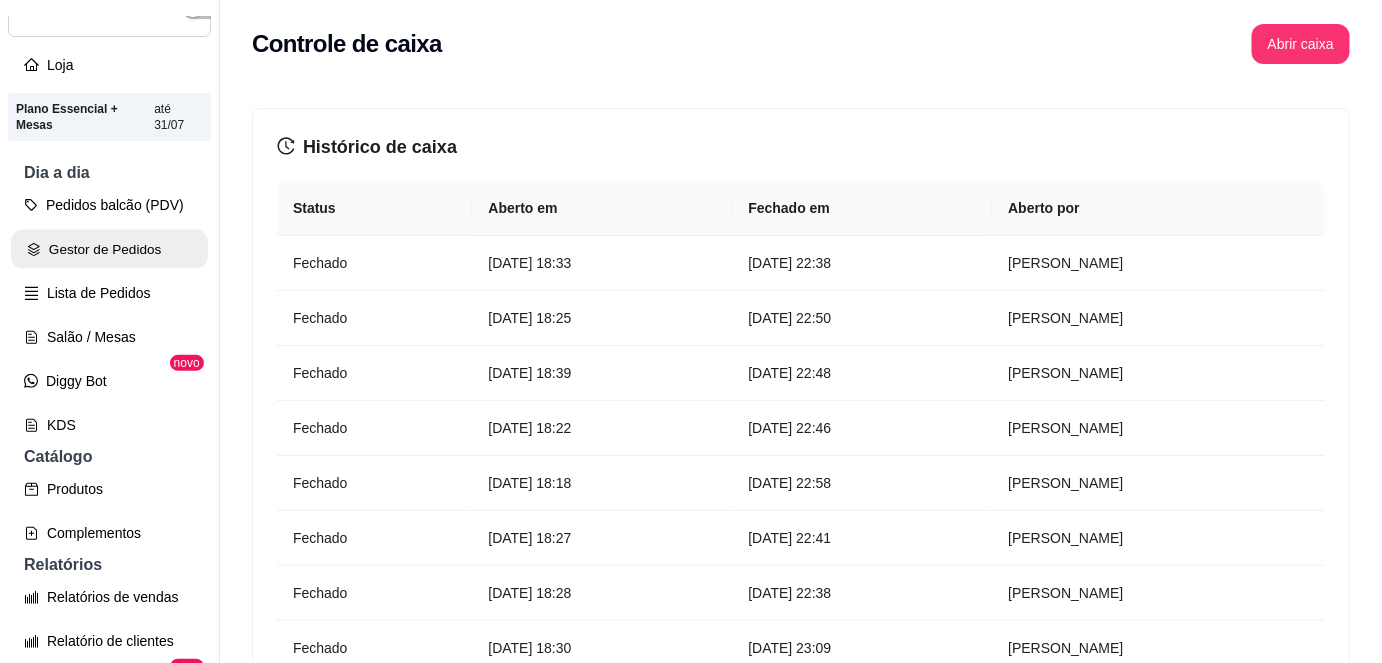 click on "Gestor de Pedidos" at bounding box center (109, 249) 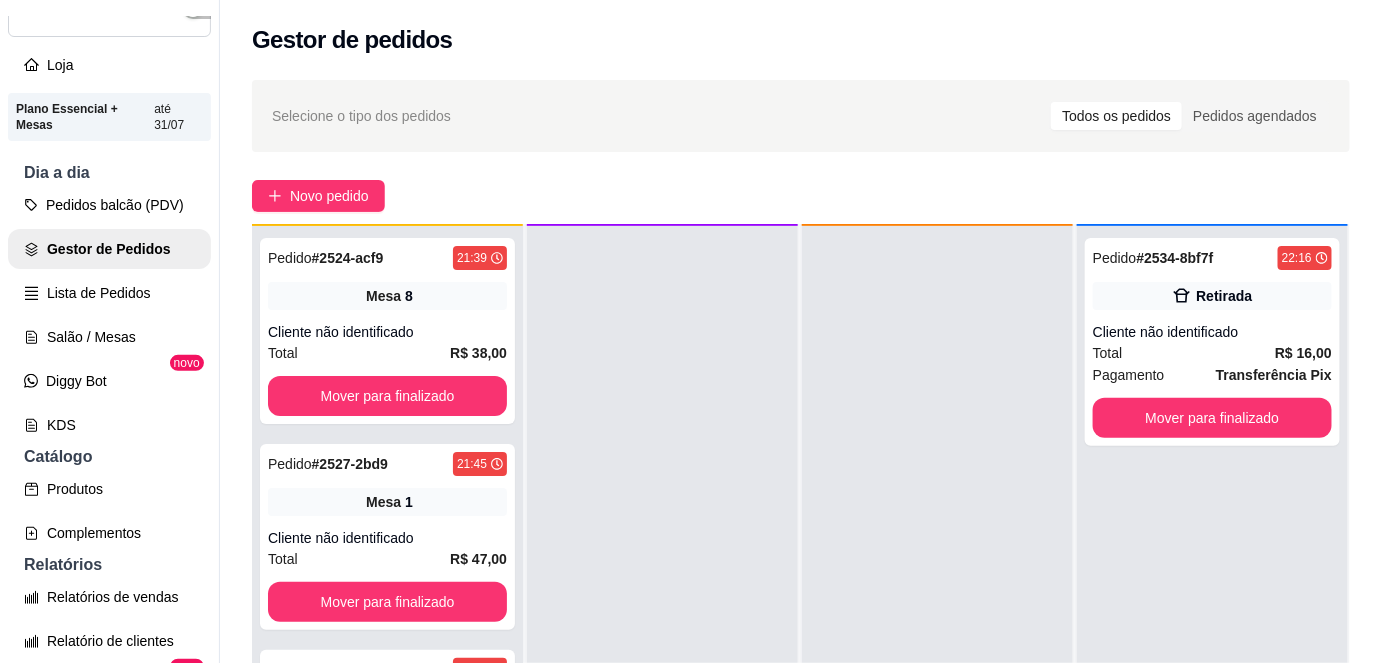 scroll, scrollTop: 56, scrollLeft: 0, axis: vertical 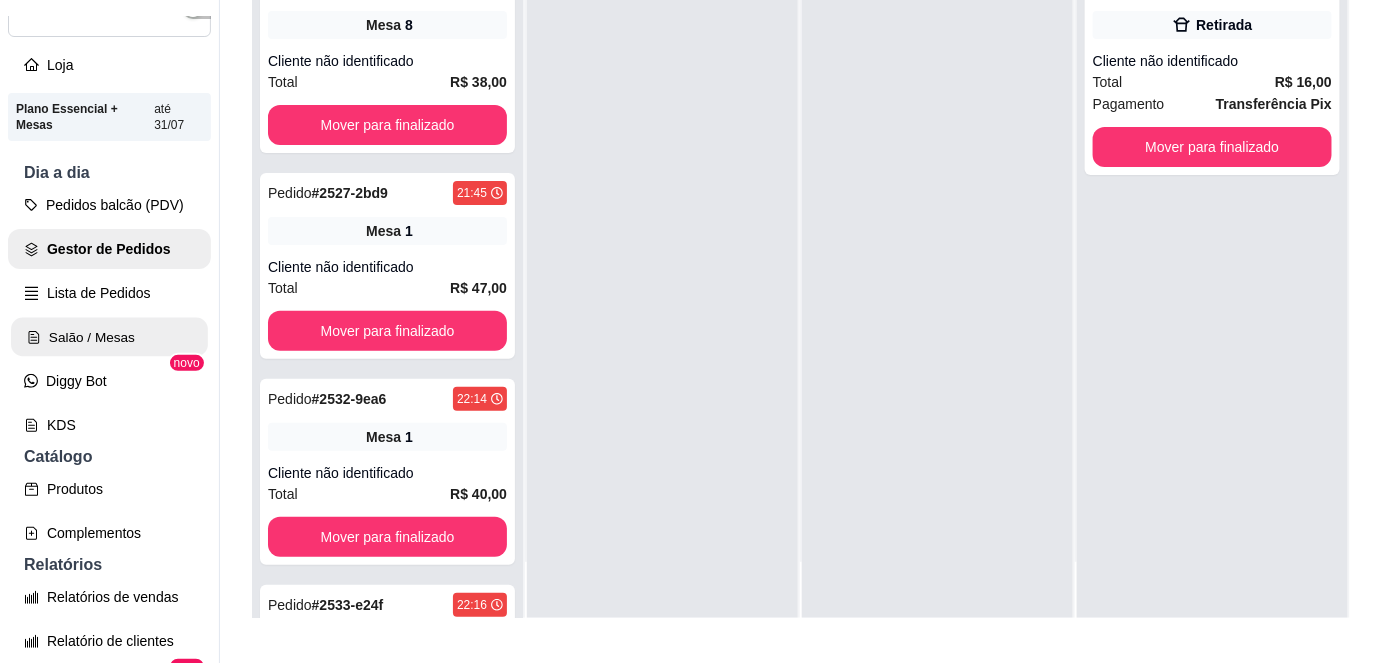 click on "Salão / Mesas" at bounding box center (109, 337) 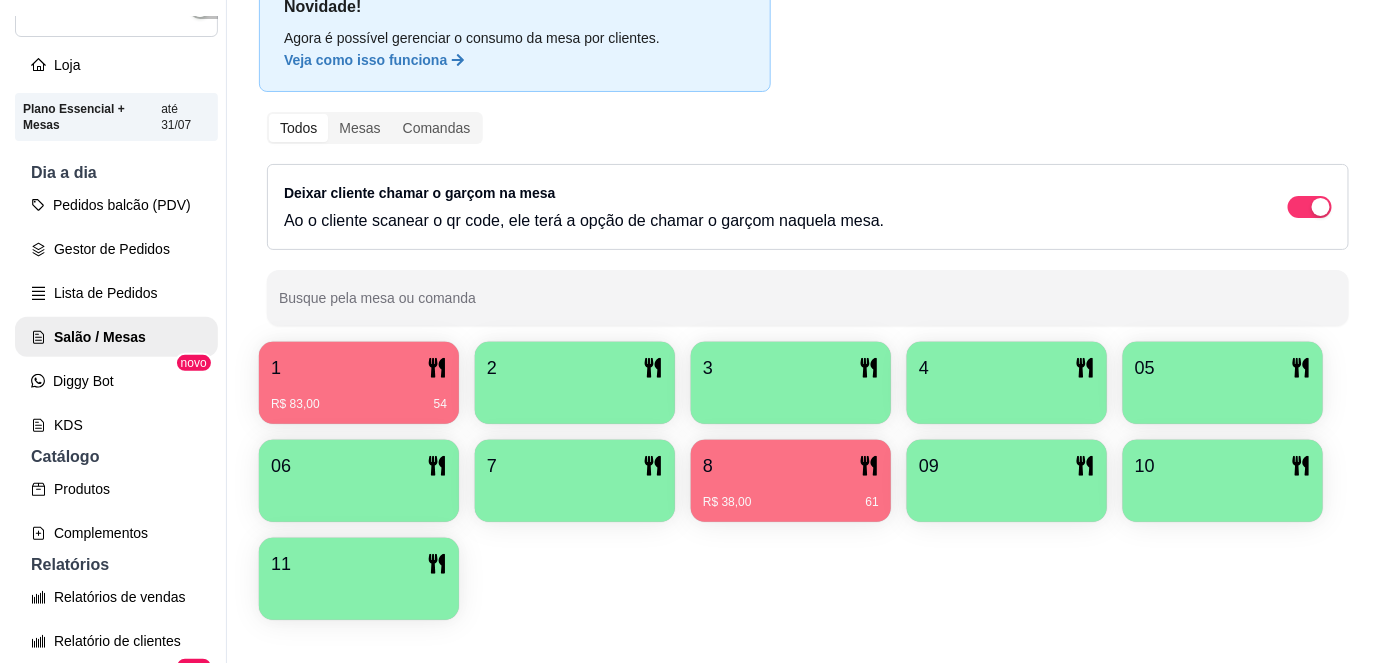 scroll, scrollTop: 156, scrollLeft: 0, axis: vertical 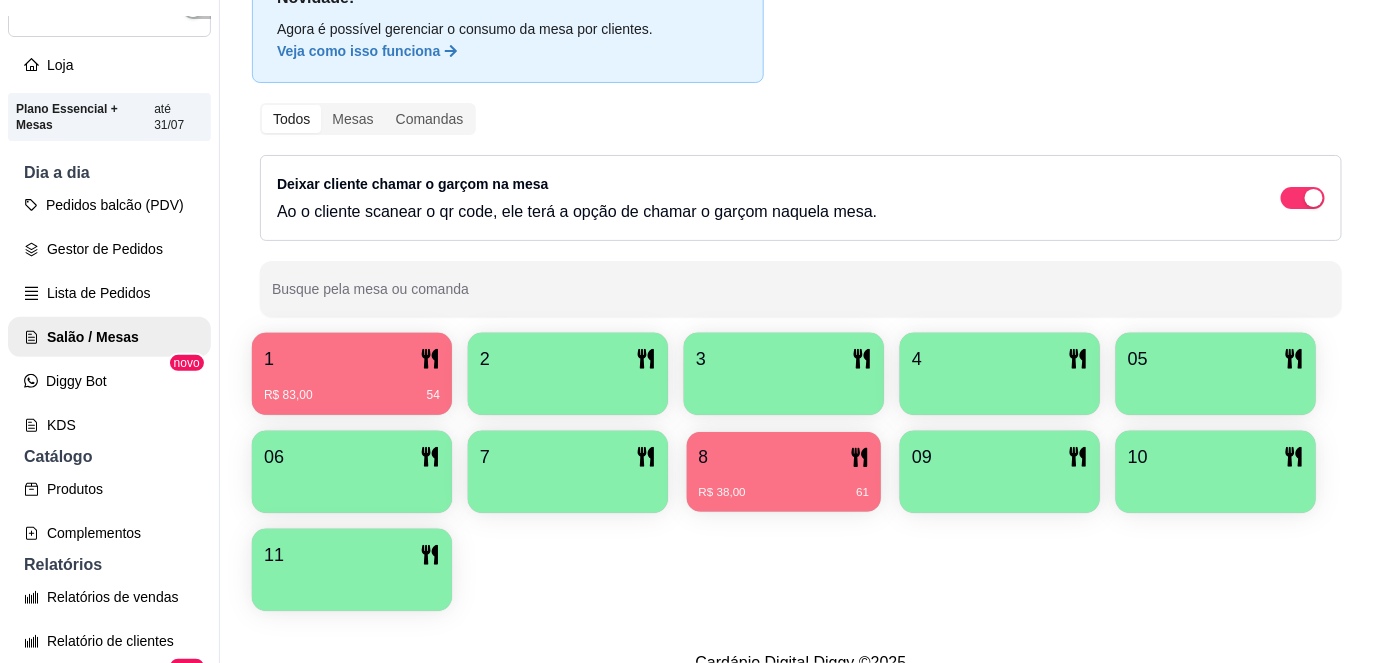 click on "8" at bounding box center (784, 457) 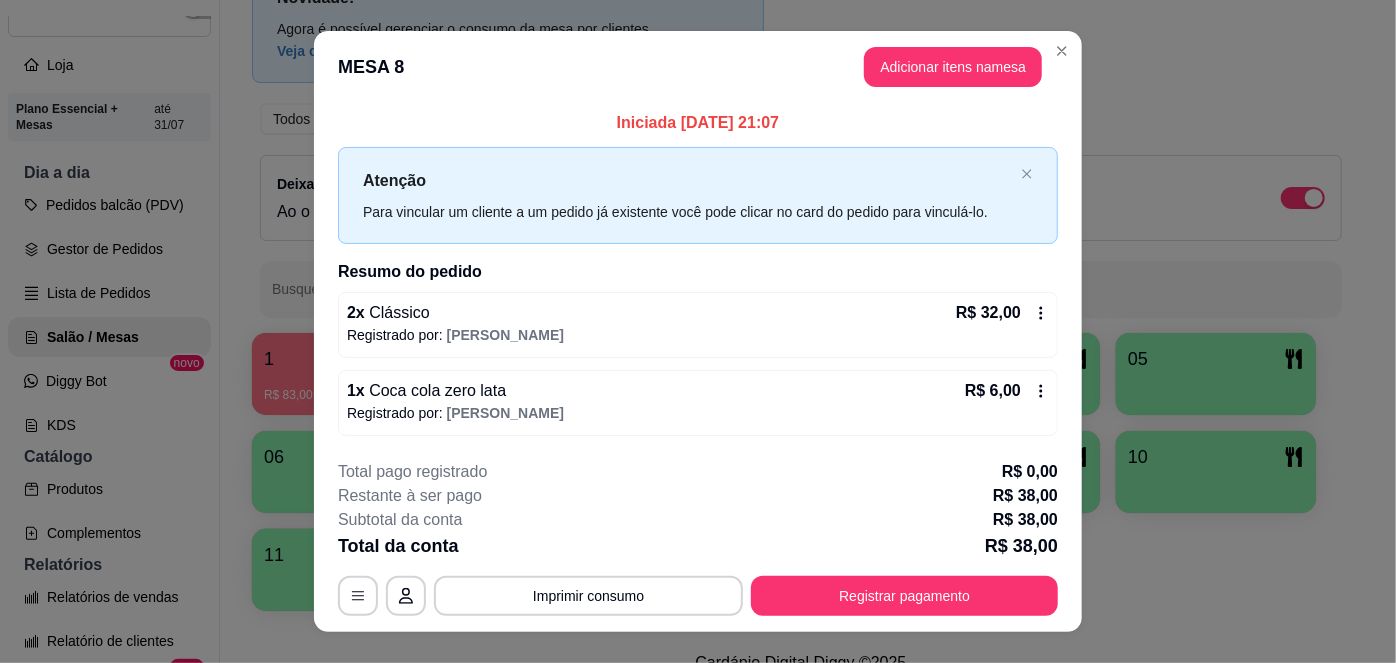 scroll, scrollTop: 30, scrollLeft: 0, axis: vertical 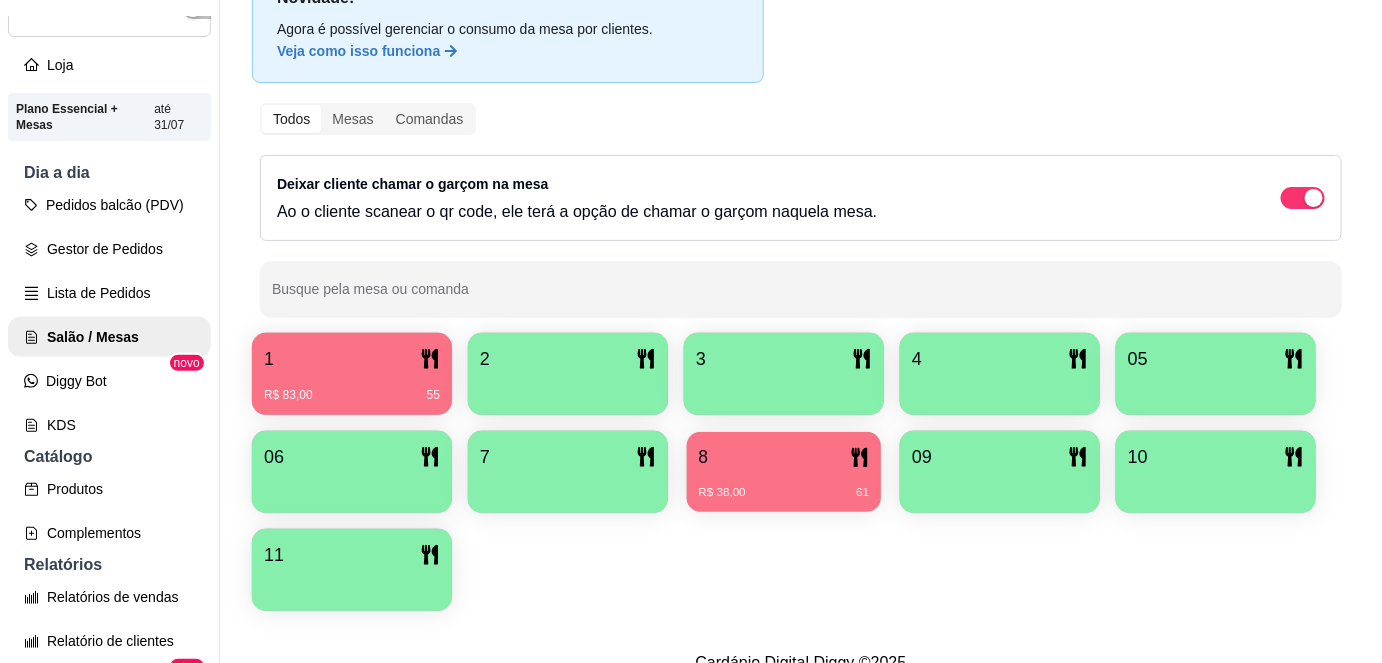 click on "R$ 38,00 61" at bounding box center [784, 485] 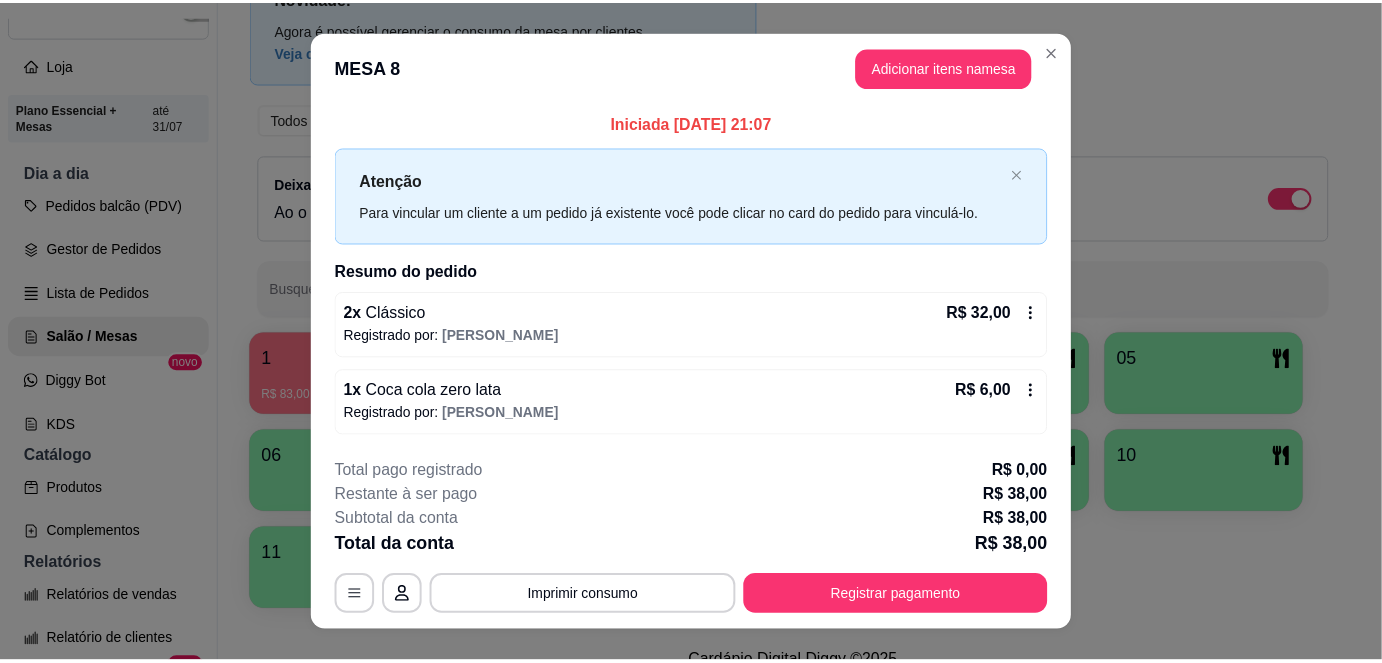 scroll, scrollTop: 32, scrollLeft: 0, axis: vertical 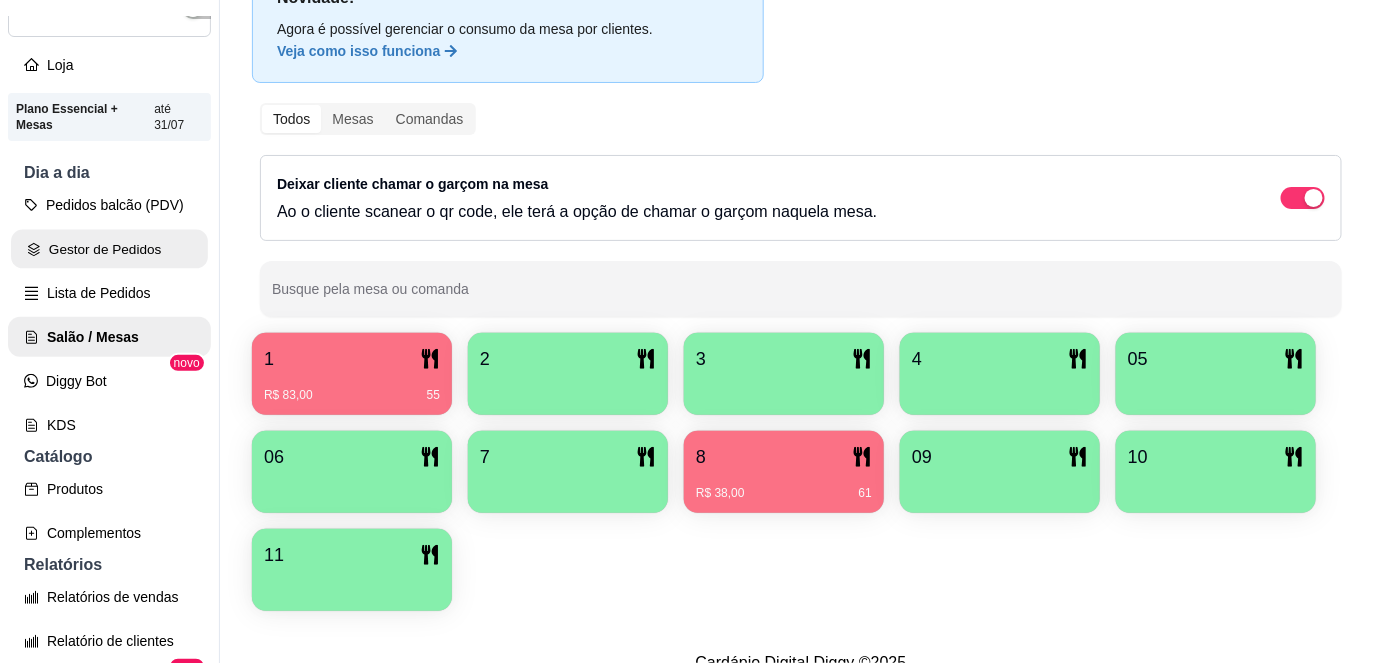 click on "Gestor de Pedidos" at bounding box center (109, 249) 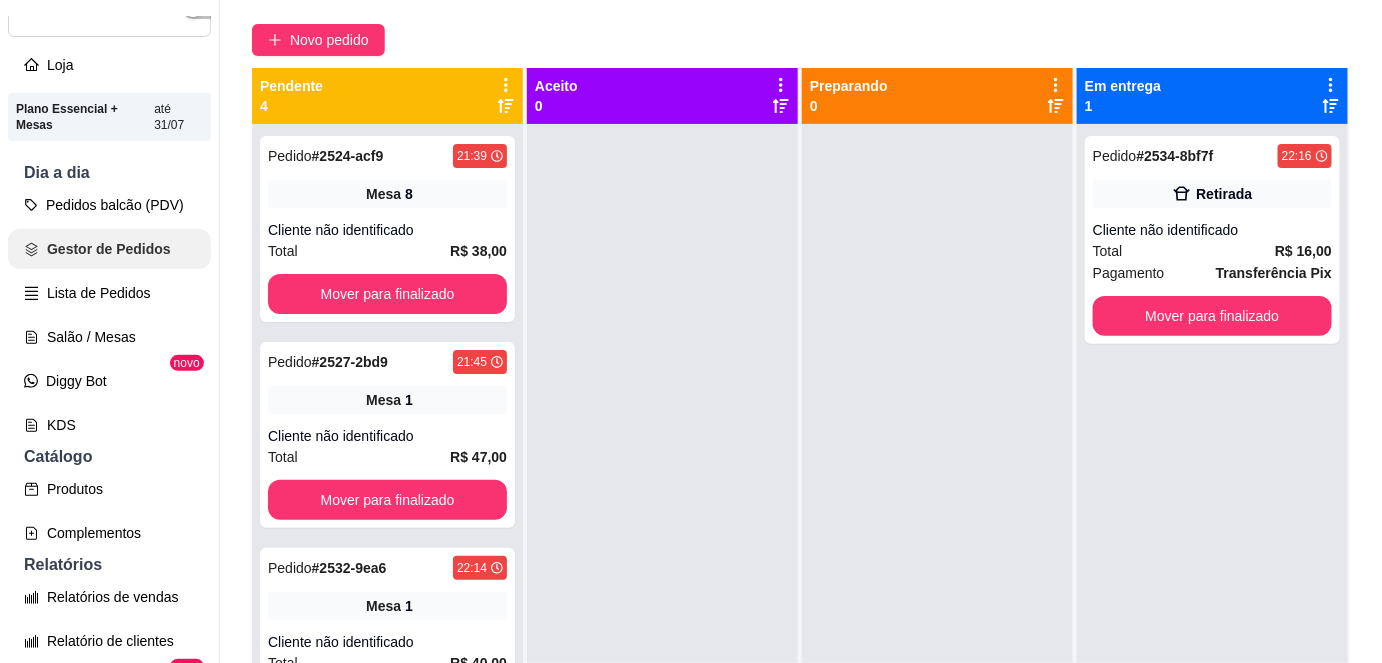 scroll, scrollTop: 0, scrollLeft: 0, axis: both 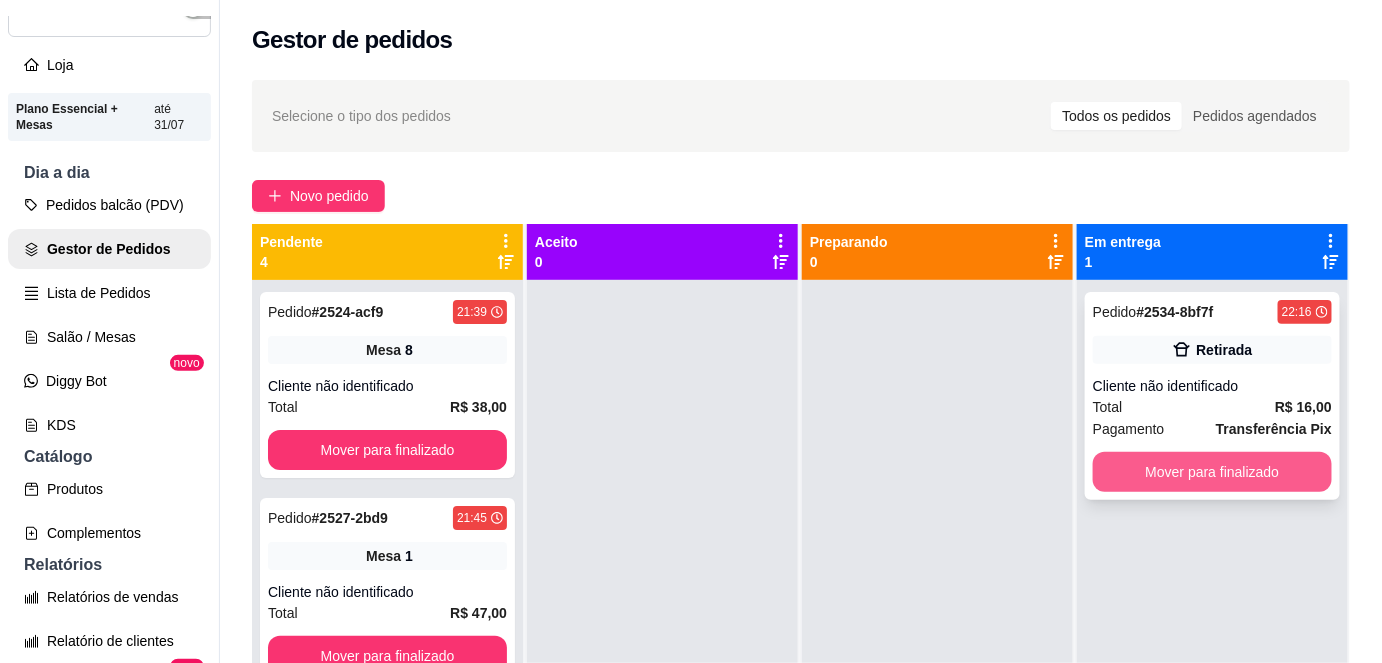 click on "Mover para finalizado" at bounding box center (1212, 472) 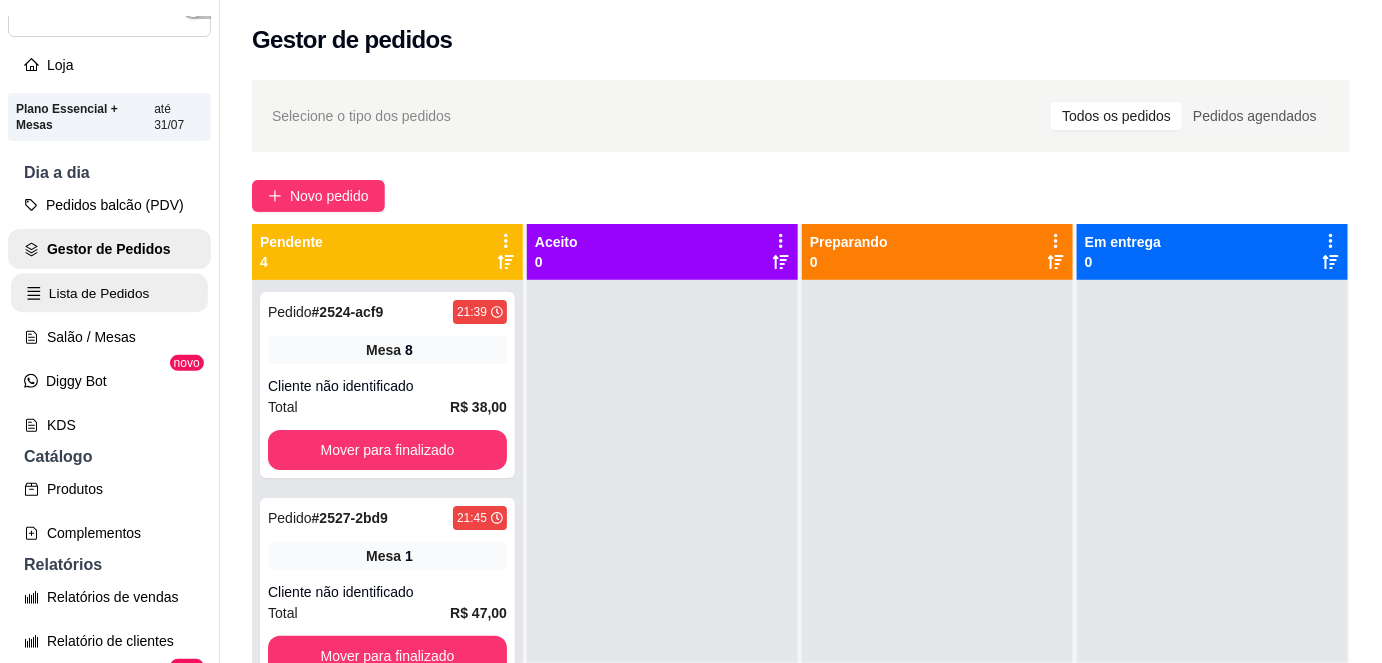 click on "Lista de Pedidos" at bounding box center [109, 293] 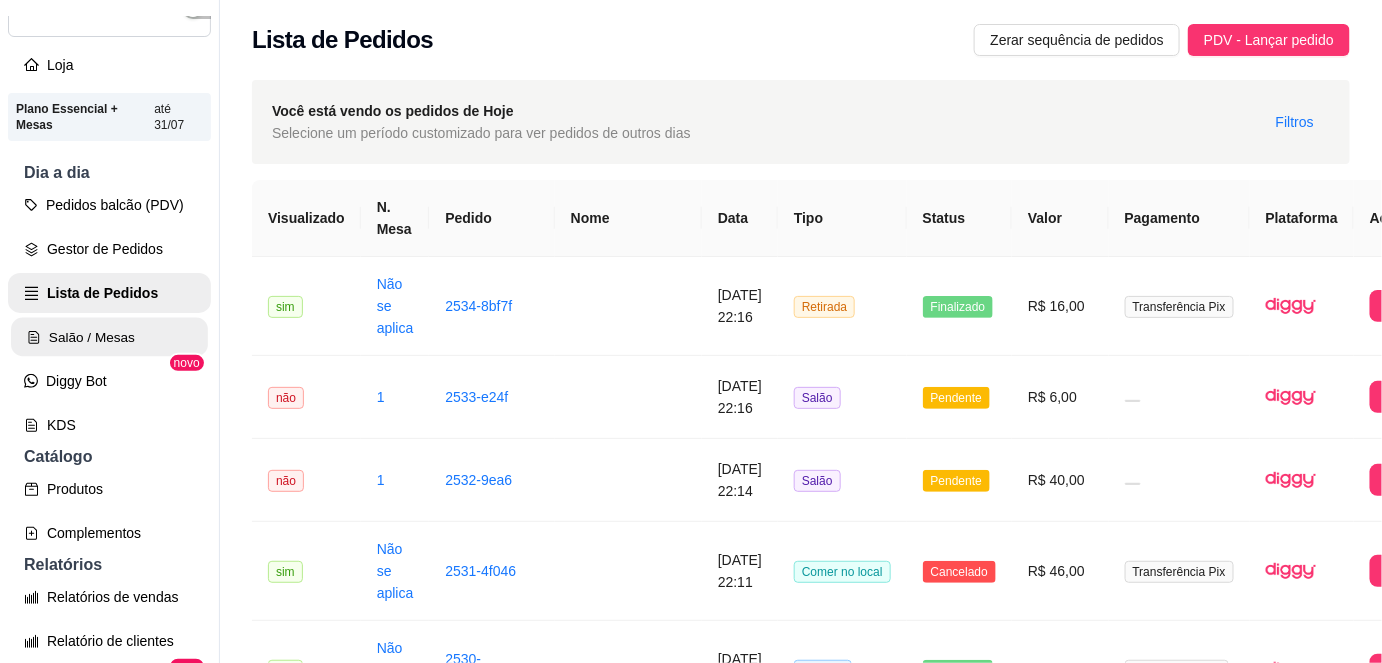 click 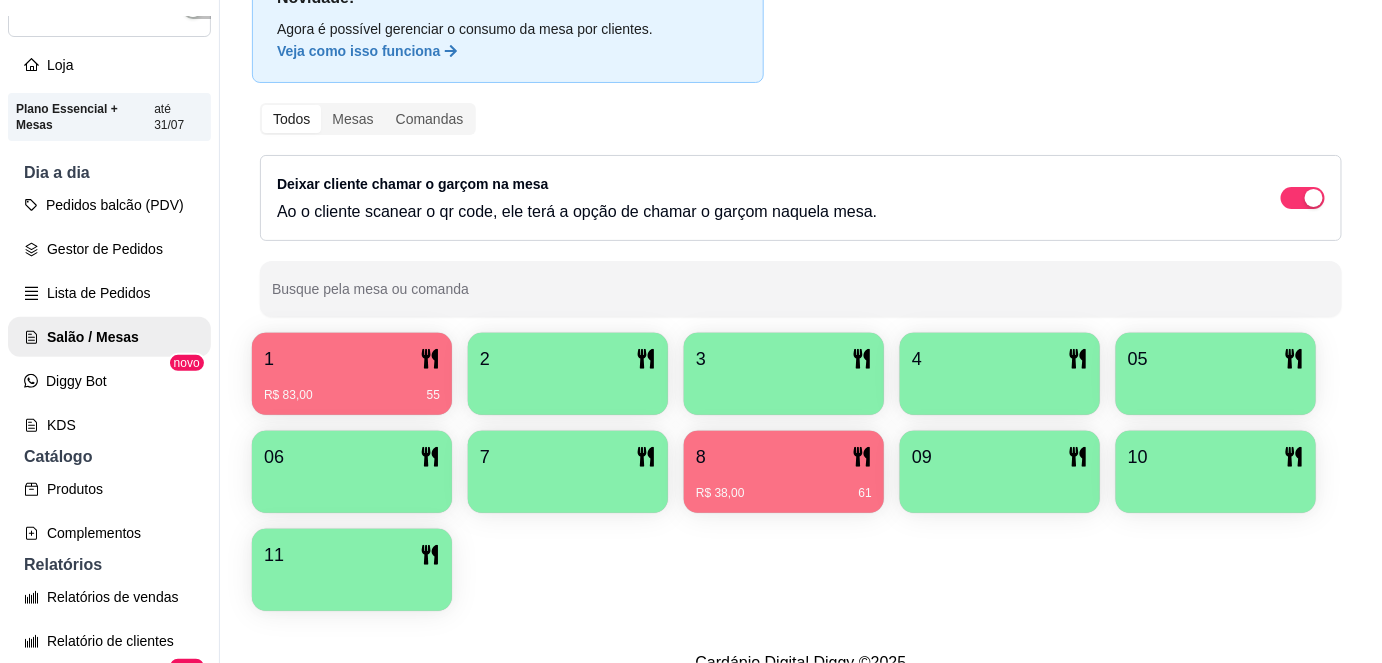 scroll, scrollTop: 156, scrollLeft: 0, axis: vertical 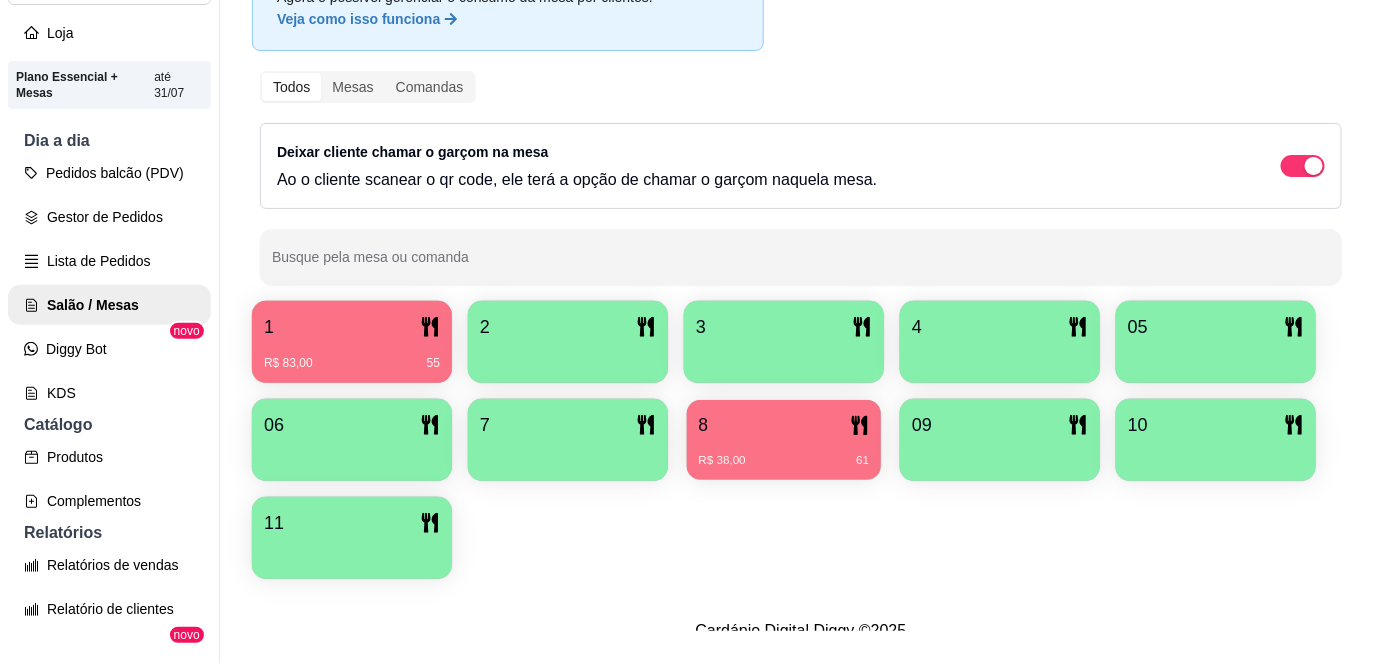 click on "R$ 38,00 61" at bounding box center [784, 453] 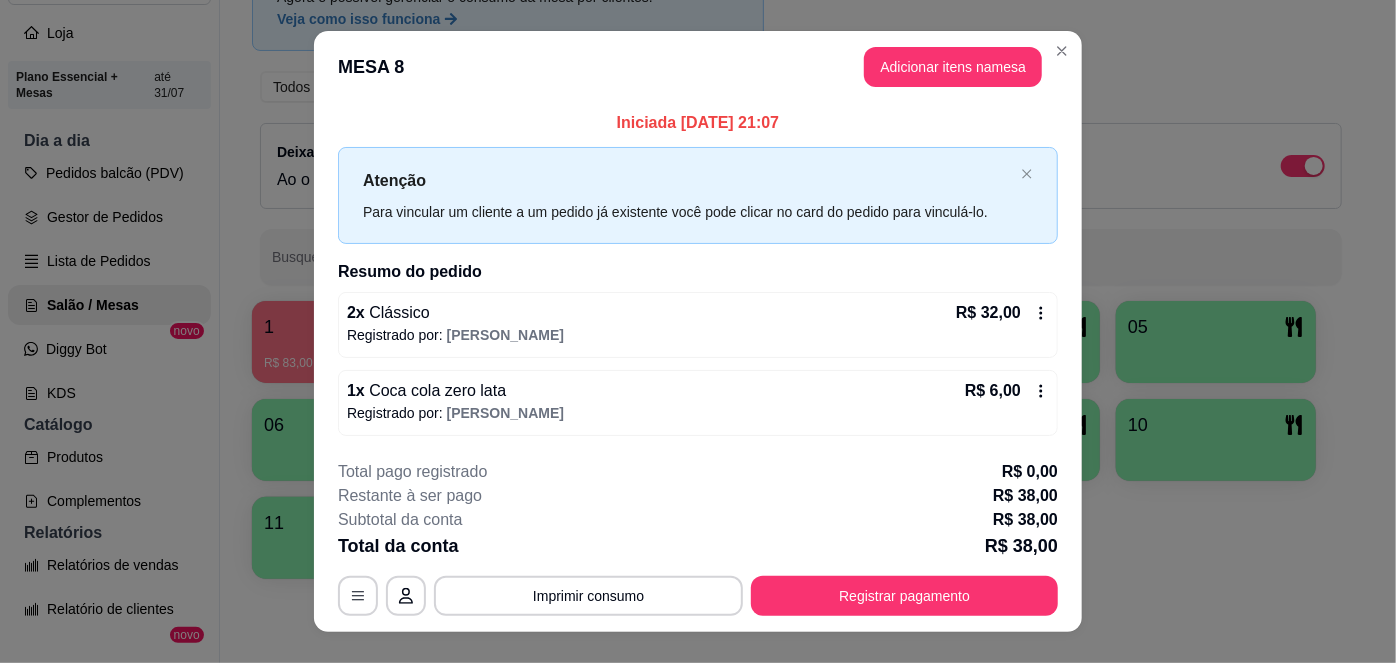 scroll, scrollTop: 32, scrollLeft: 0, axis: vertical 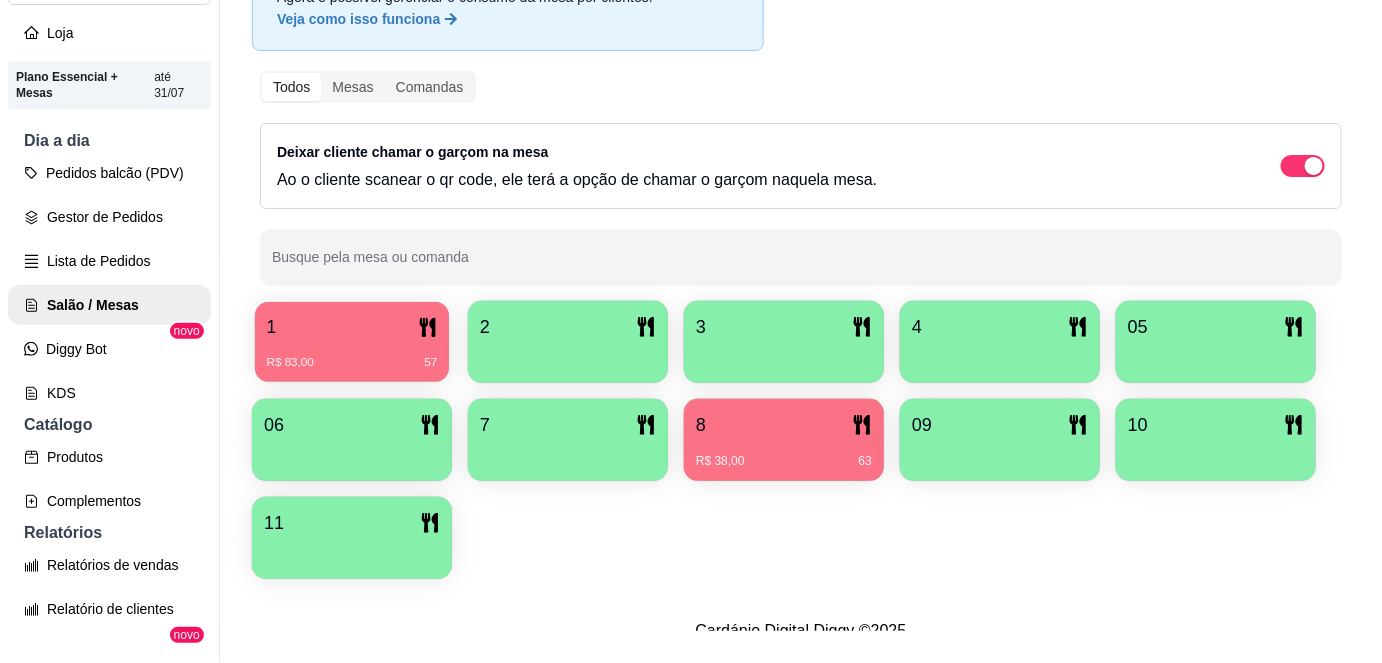click on "R$ 83,00 57" at bounding box center (352, 355) 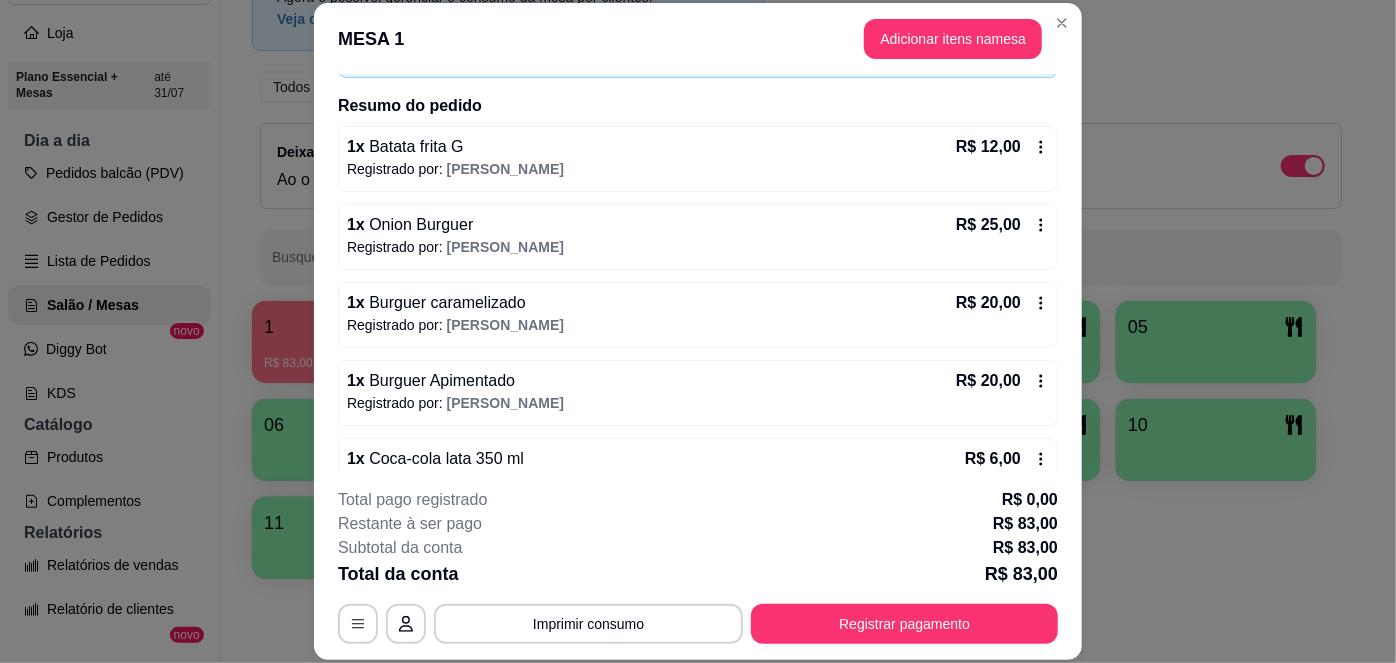 scroll, scrollTop: 288, scrollLeft: 0, axis: vertical 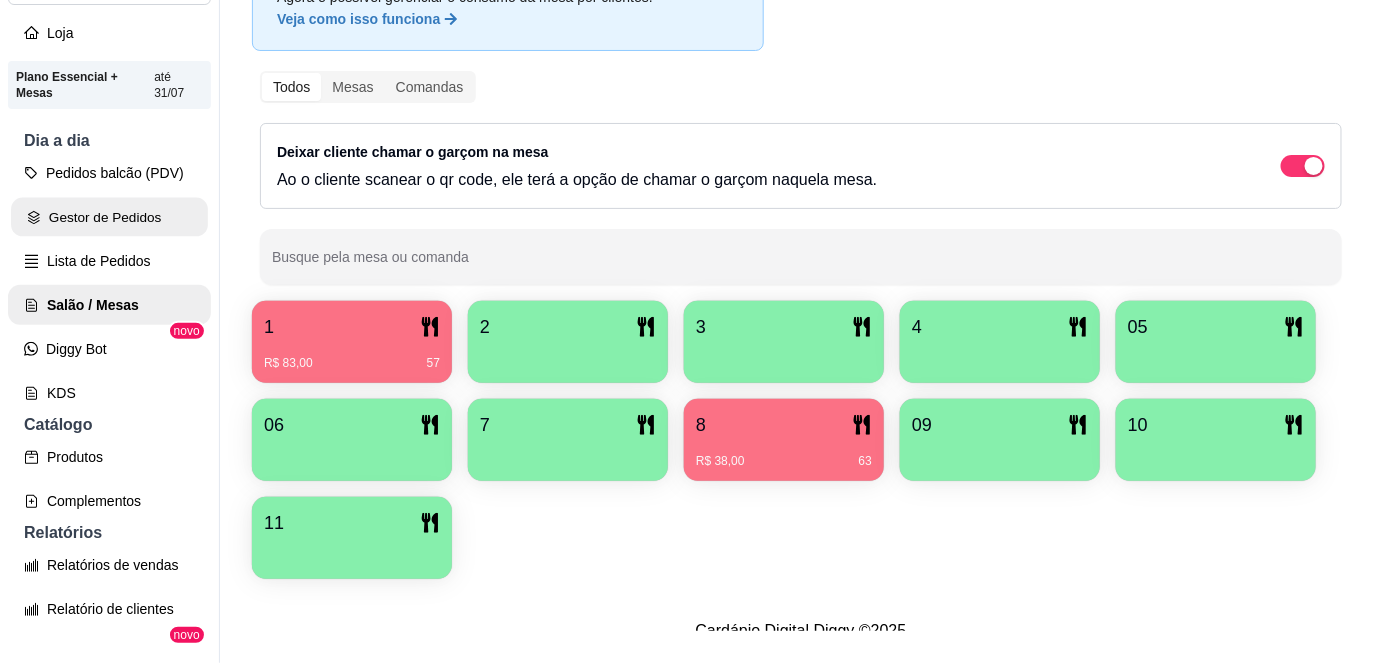 click on "Gestor de Pedidos" at bounding box center (109, 217) 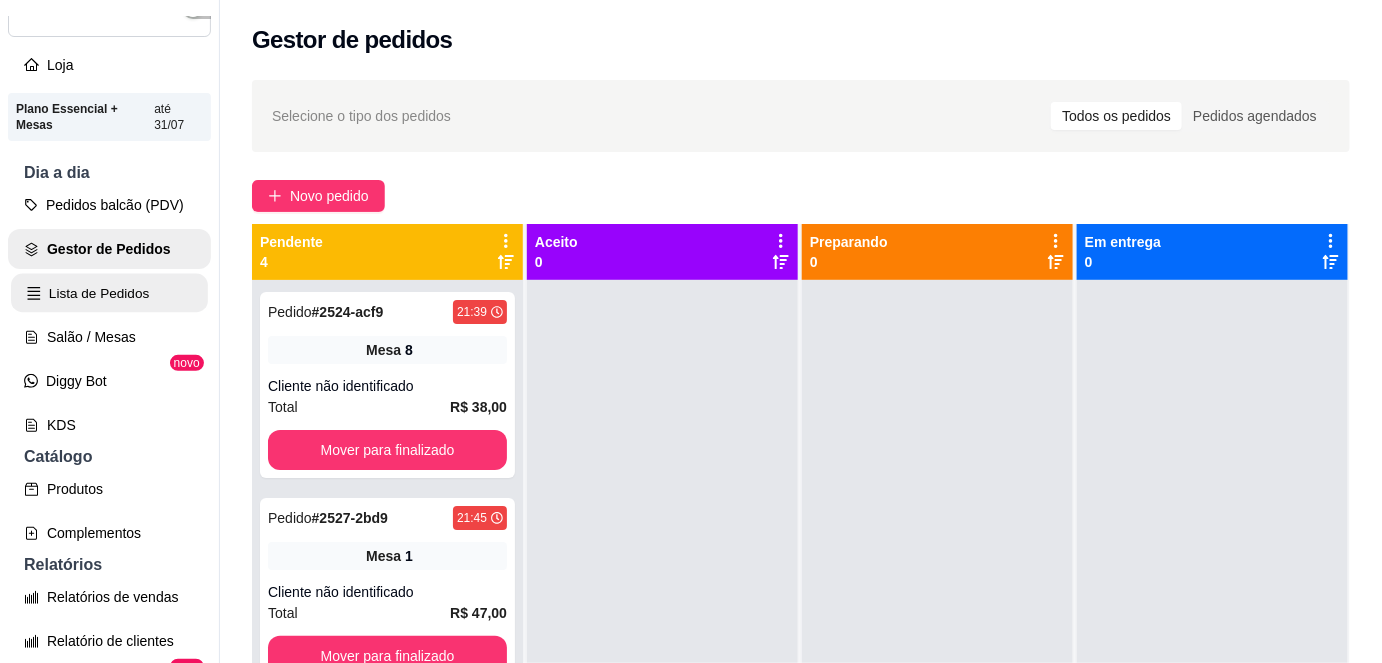 click on "Lista de Pedidos" at bounding box center (109, 293) 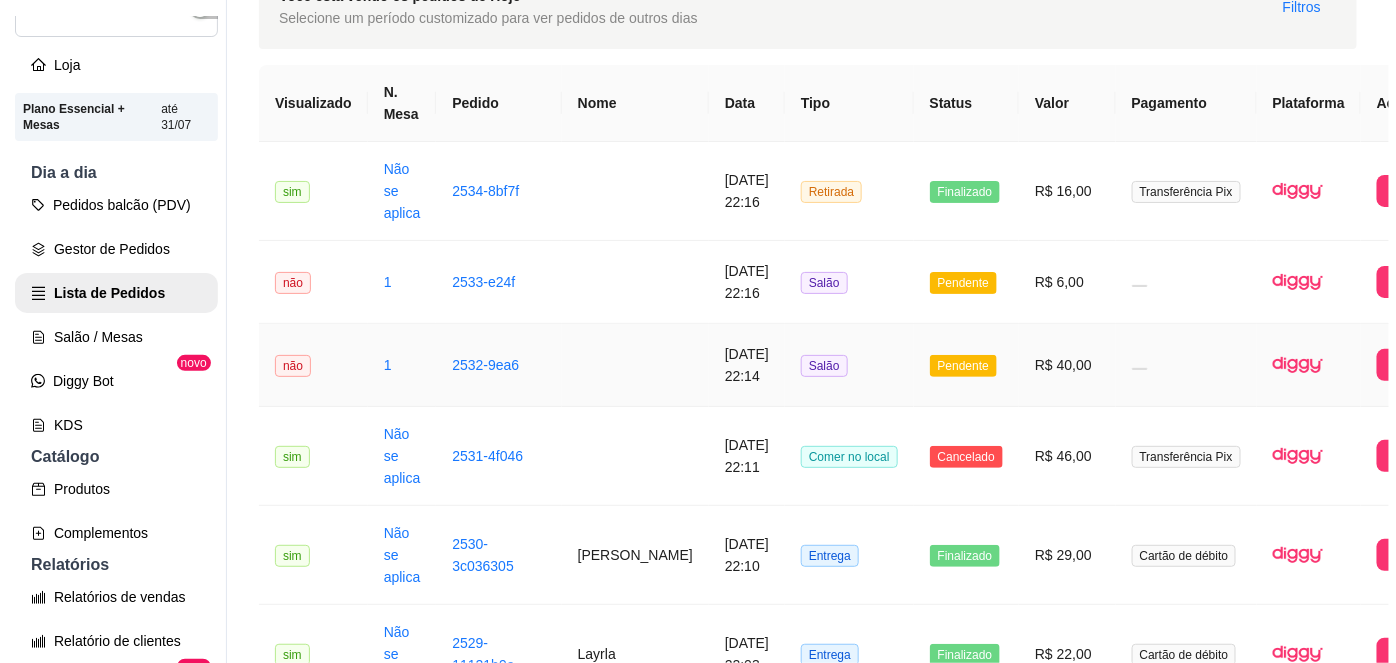 scroll, scrollTop: 116, scrollLeft: 0, axis: vertical 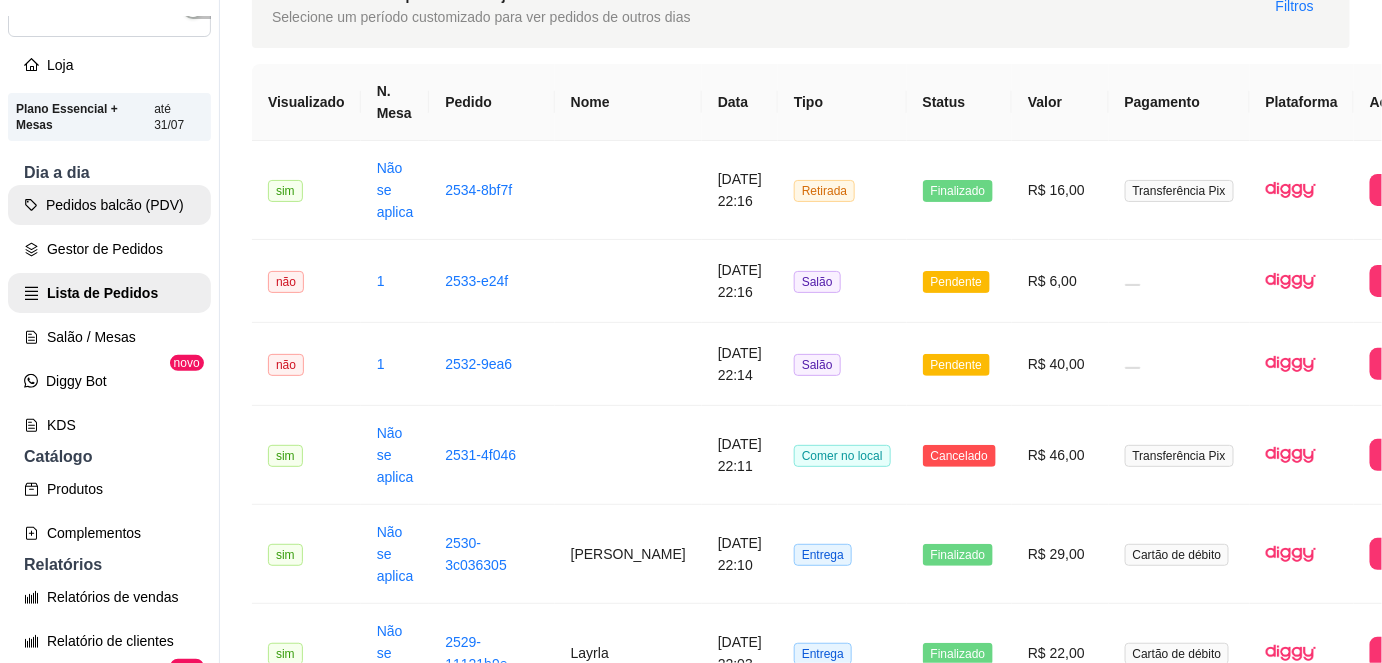 click on "Pedidos balcão (PDV)" at bounding box center (109, 205) 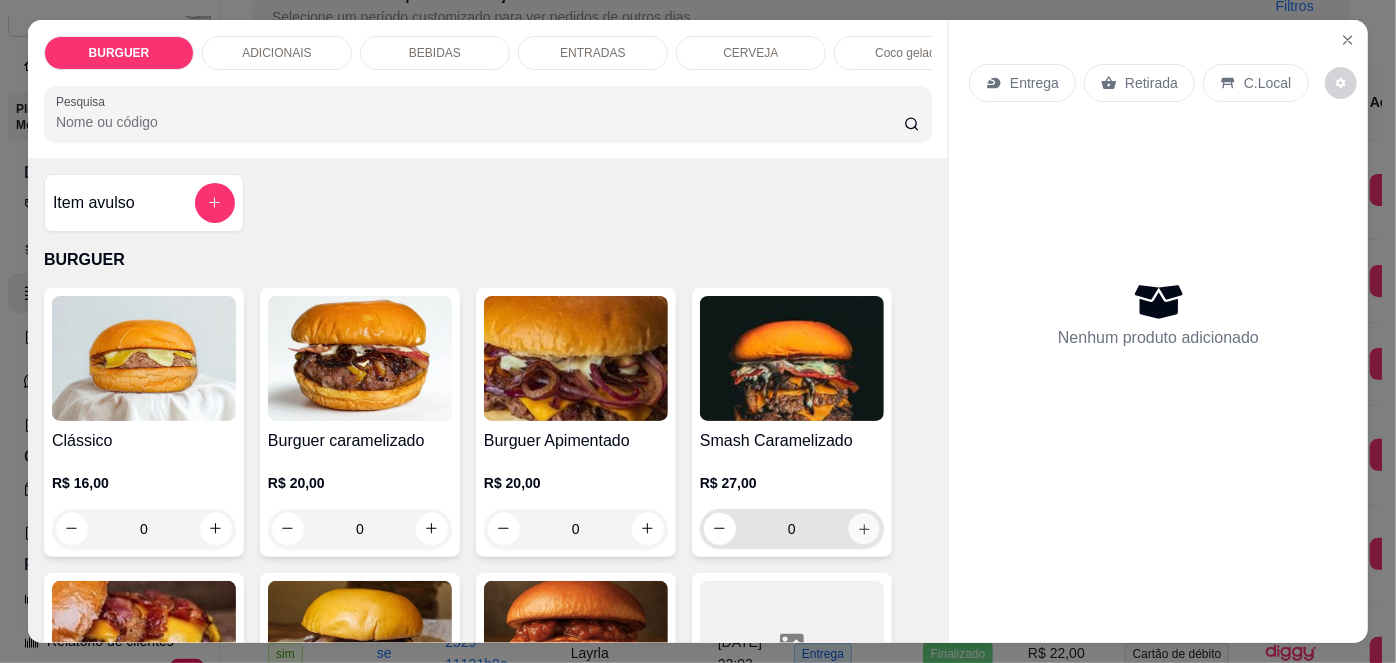 click 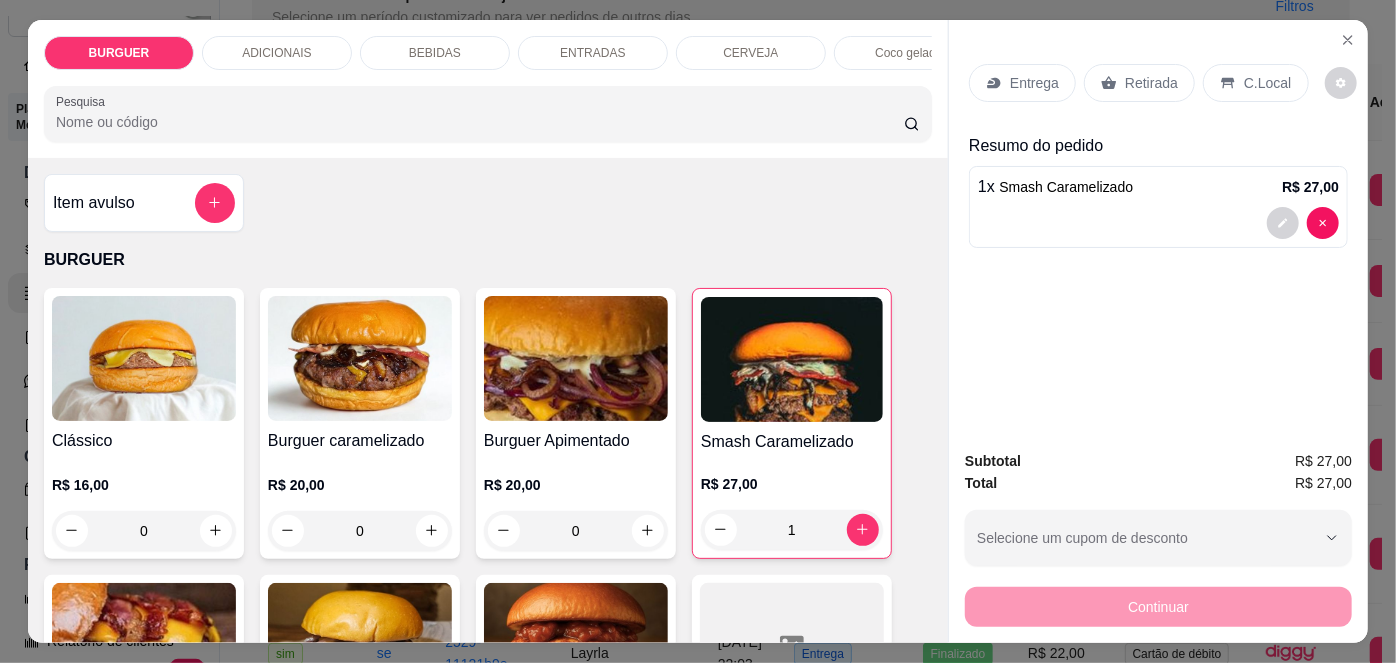 click on "Retirada" at bounding box center [1151, 83] 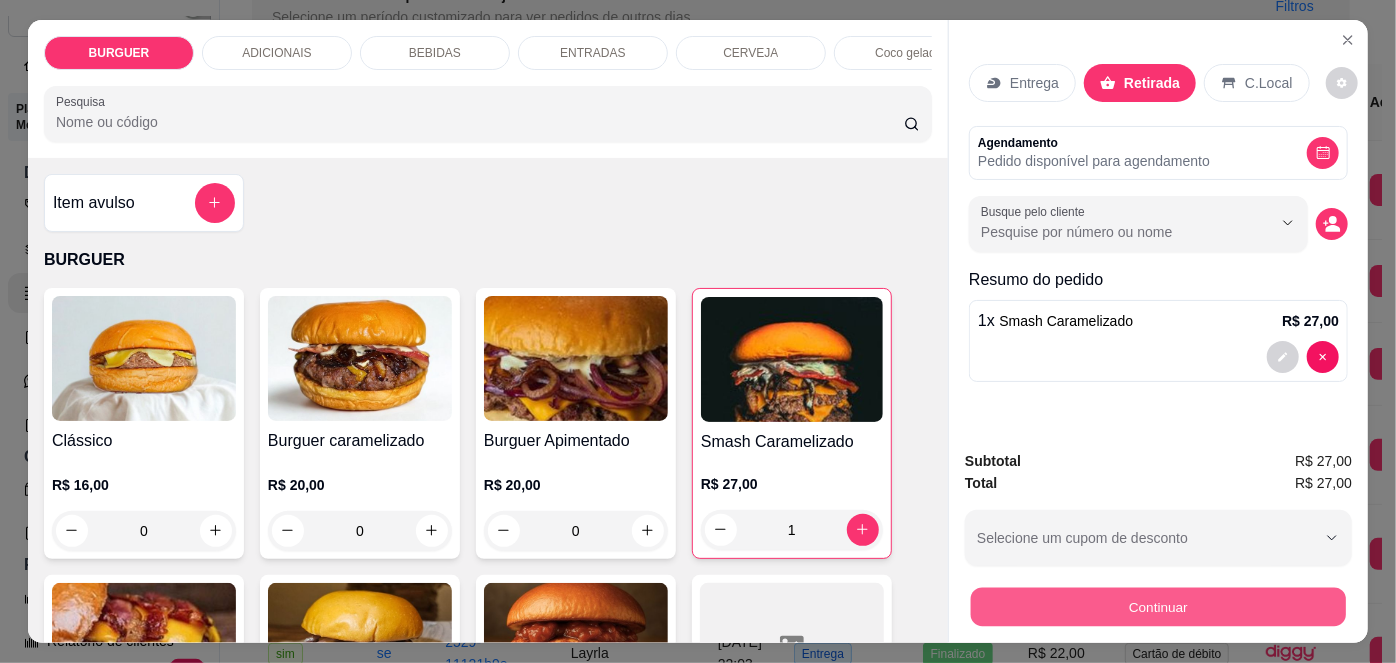 click on "Continuar" at bounding box center (1158, 607) 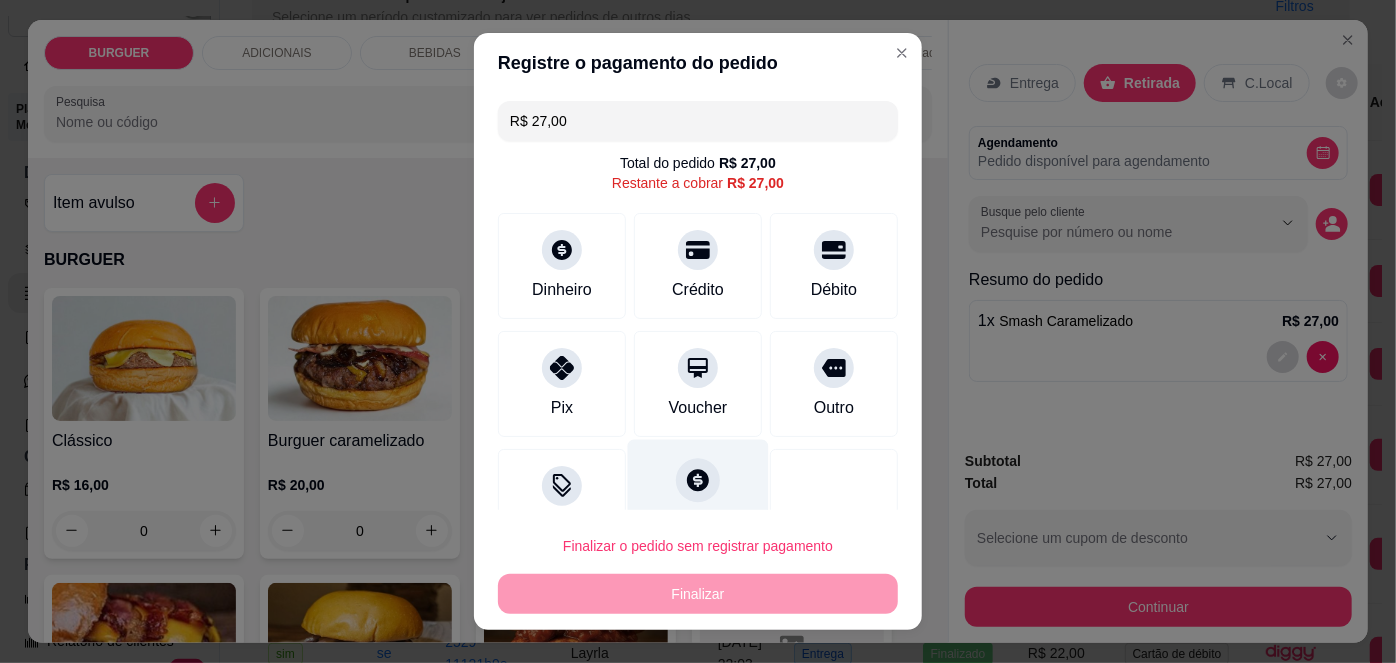 click on "Fiado" at bounding box center (698, 498) 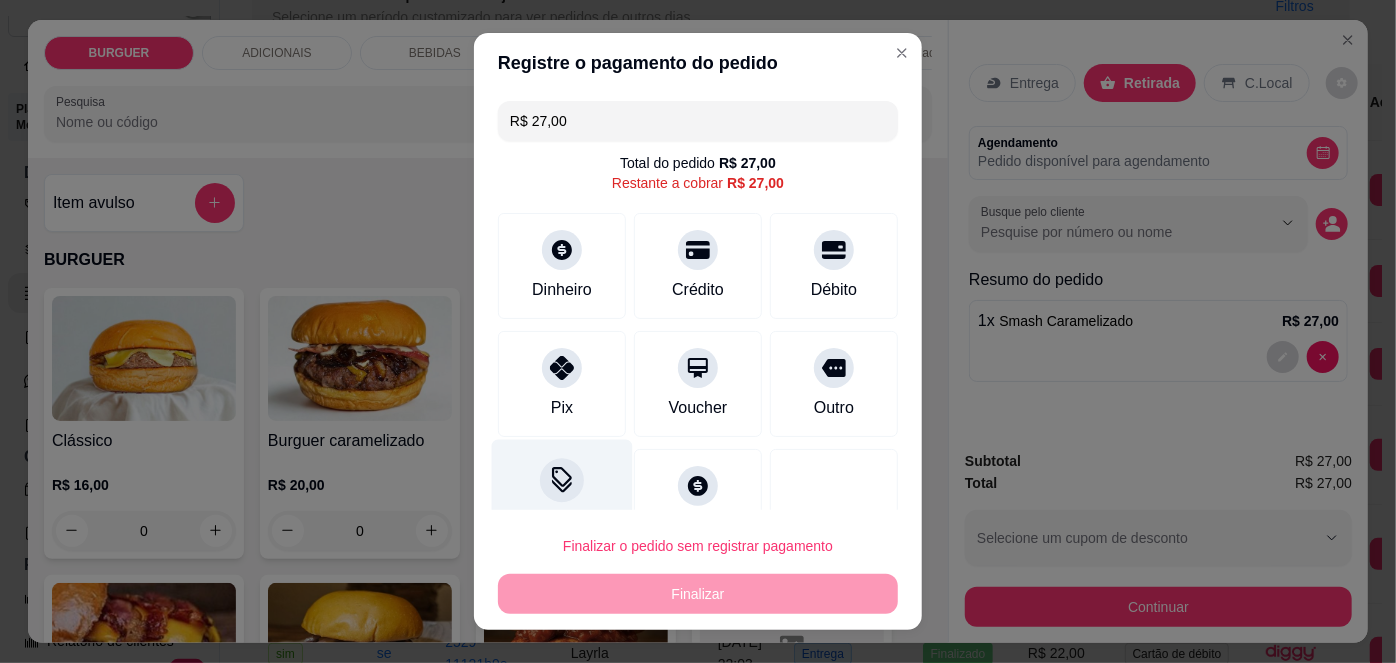 click 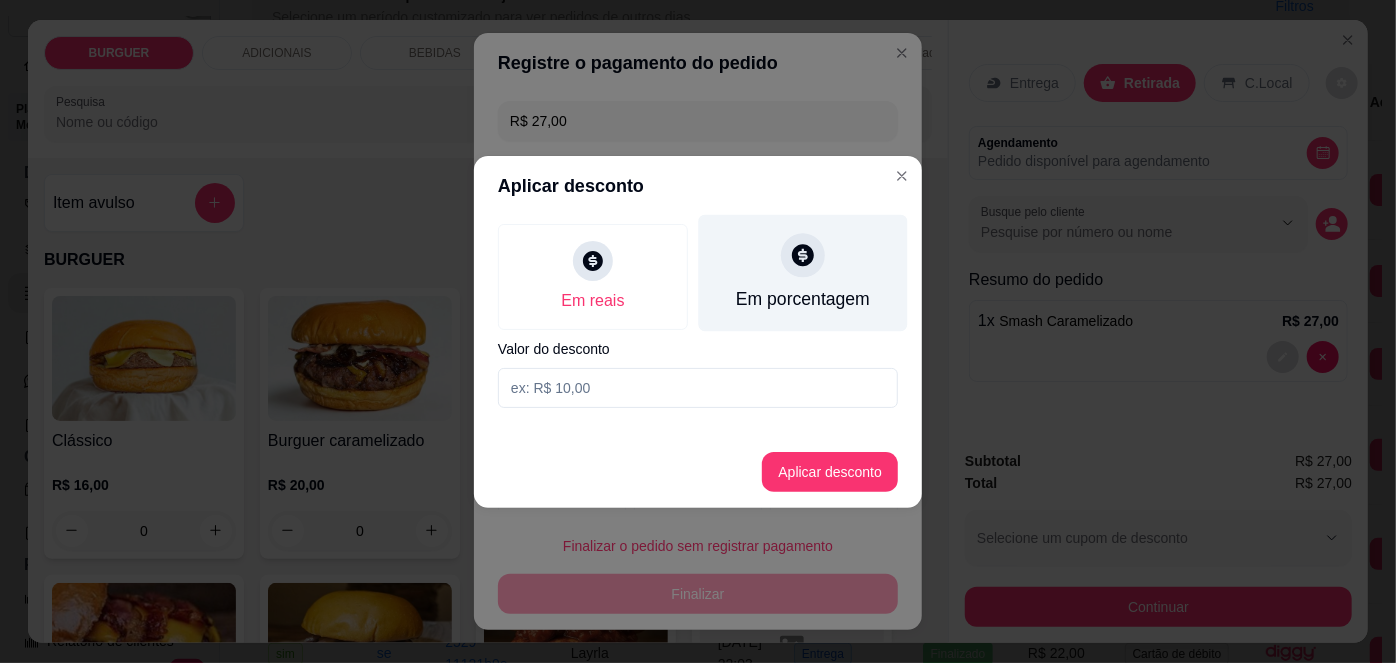 click on "Em porcentagem" at bounding box center (803, 272) 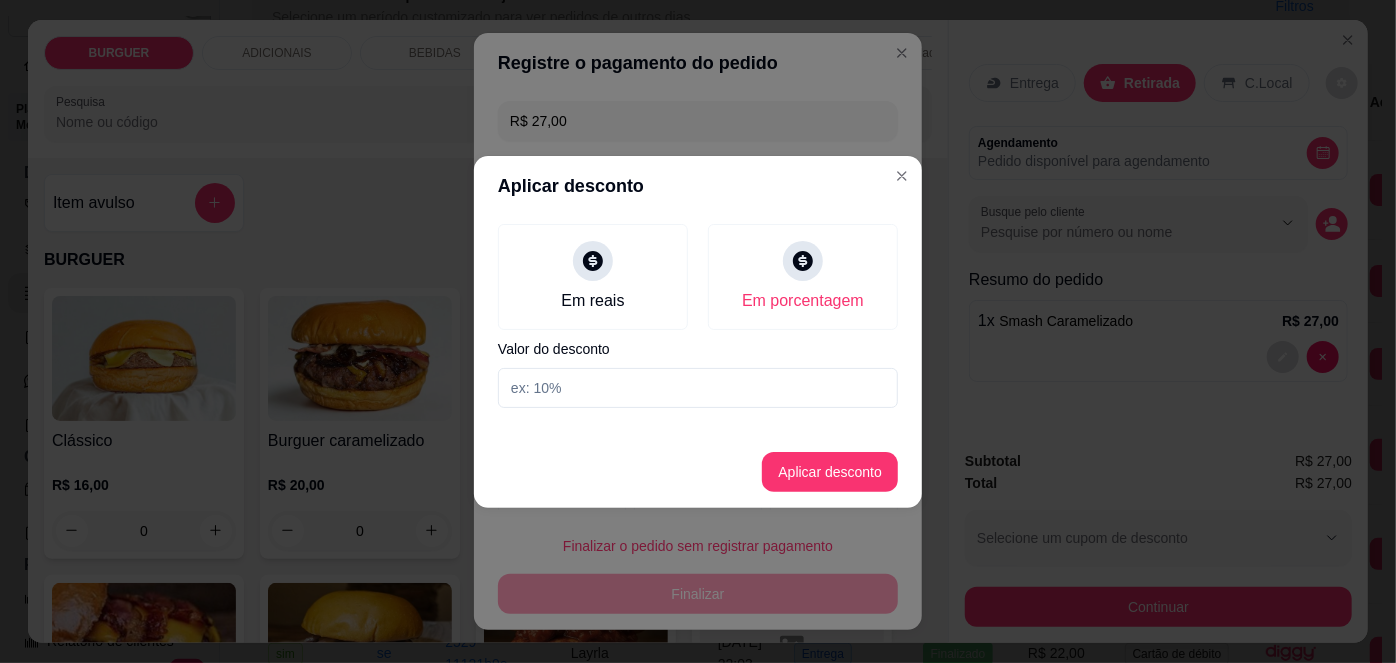 click at bounding box center [698, 388] 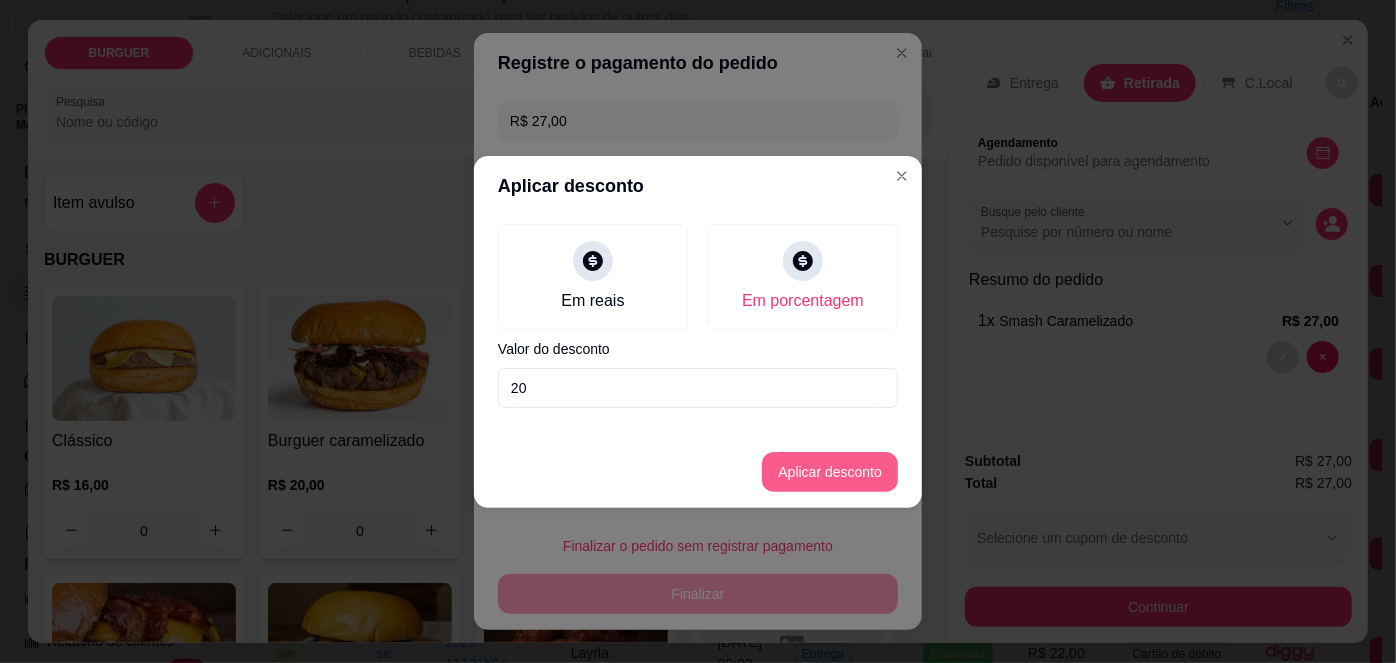 type on "20" 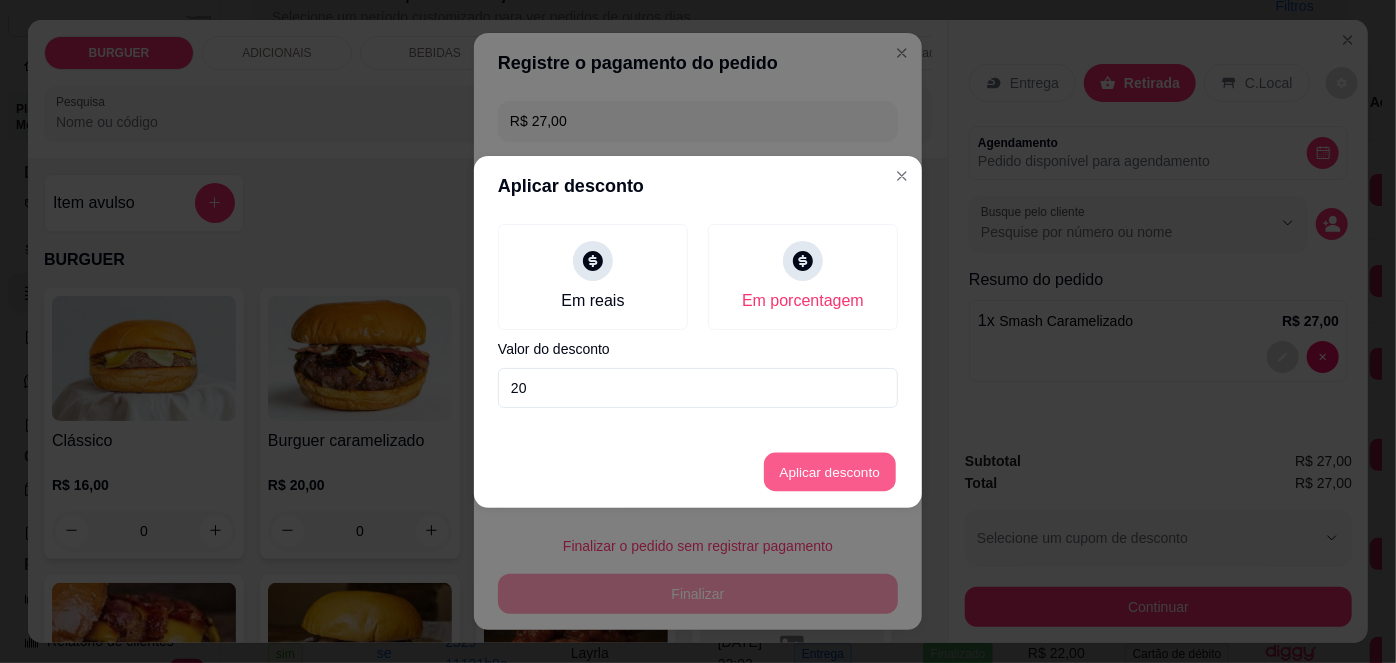 click on "Aplicar desconto" at bounding box center (830, 471) 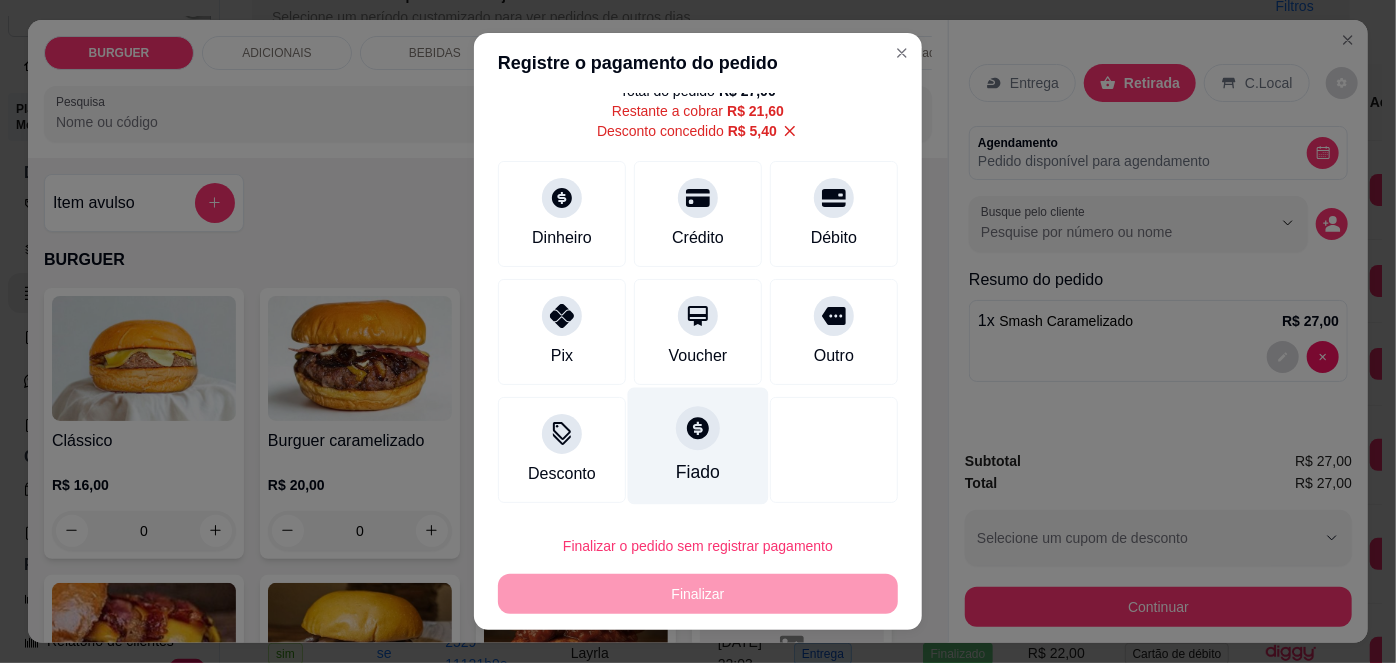 scroll, scrollTop: 71, scrollLeft: 0, axis: vertical 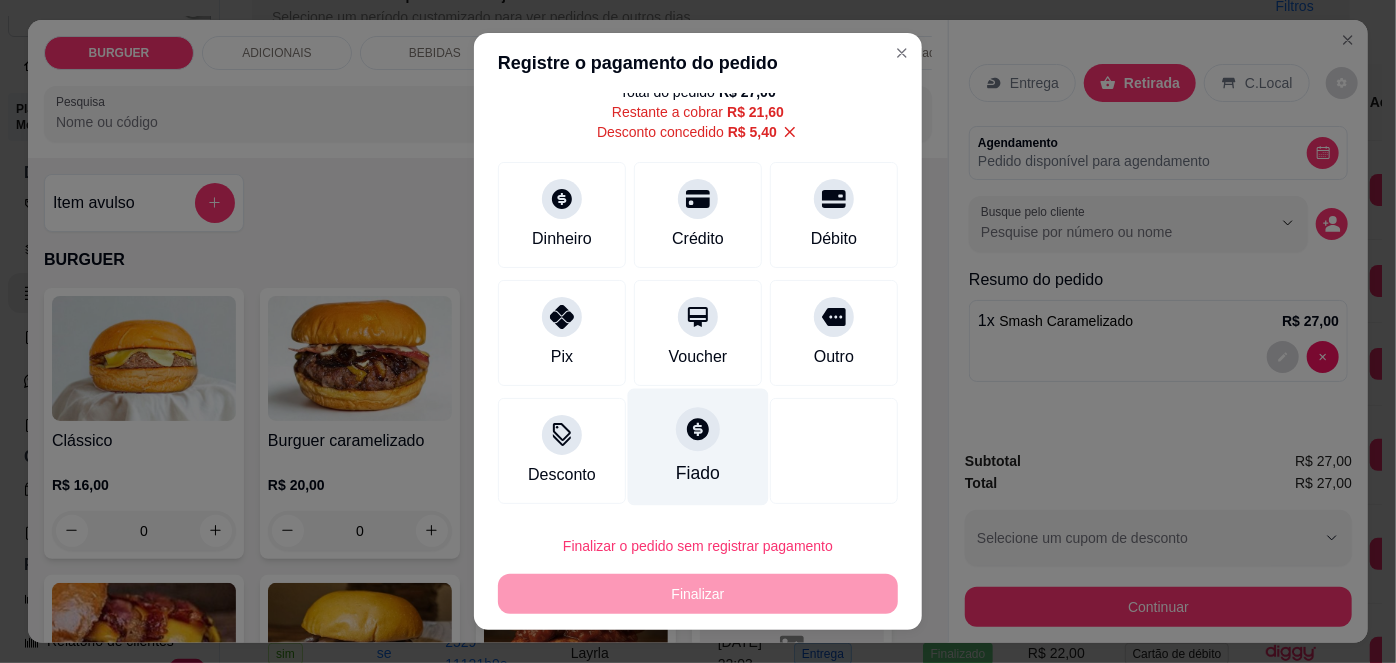 click on "Fiado" at bounding box center [698, 447] 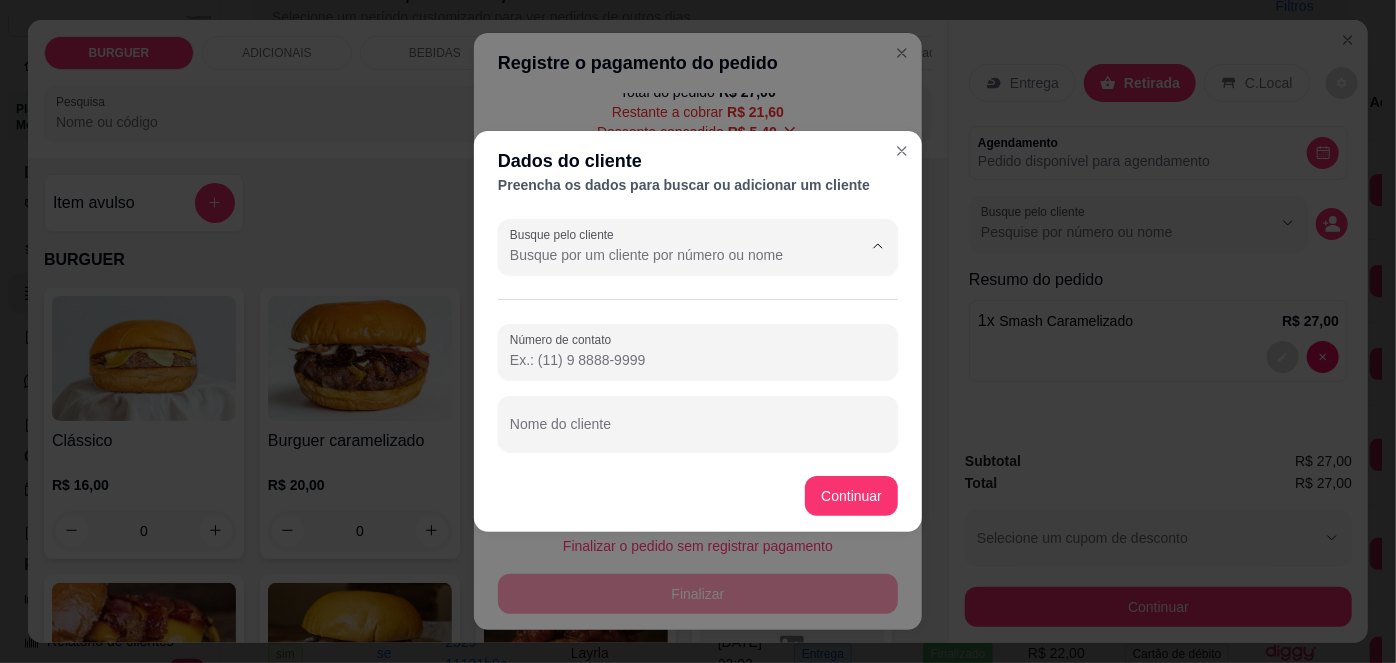 click on "Busque pelo cliente" at bounding box center (670, 255) 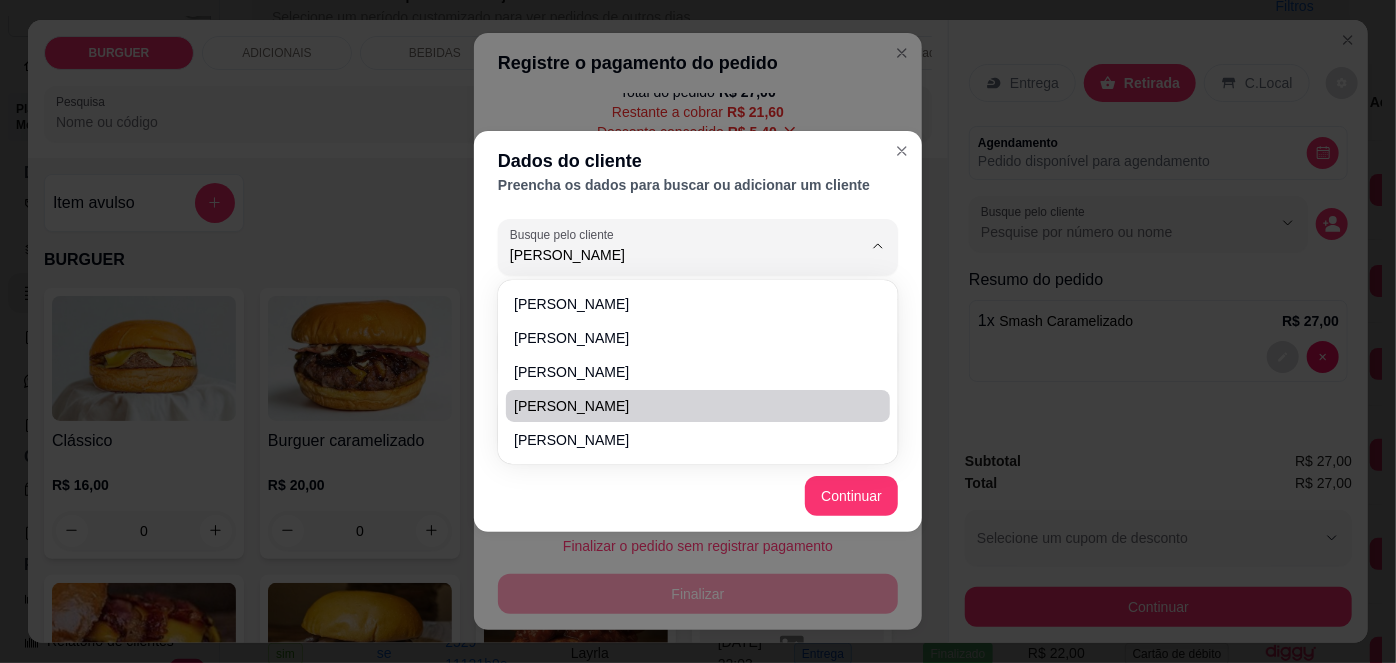 click on "[PERSON_NAME]" at bounding box center (698, 406) 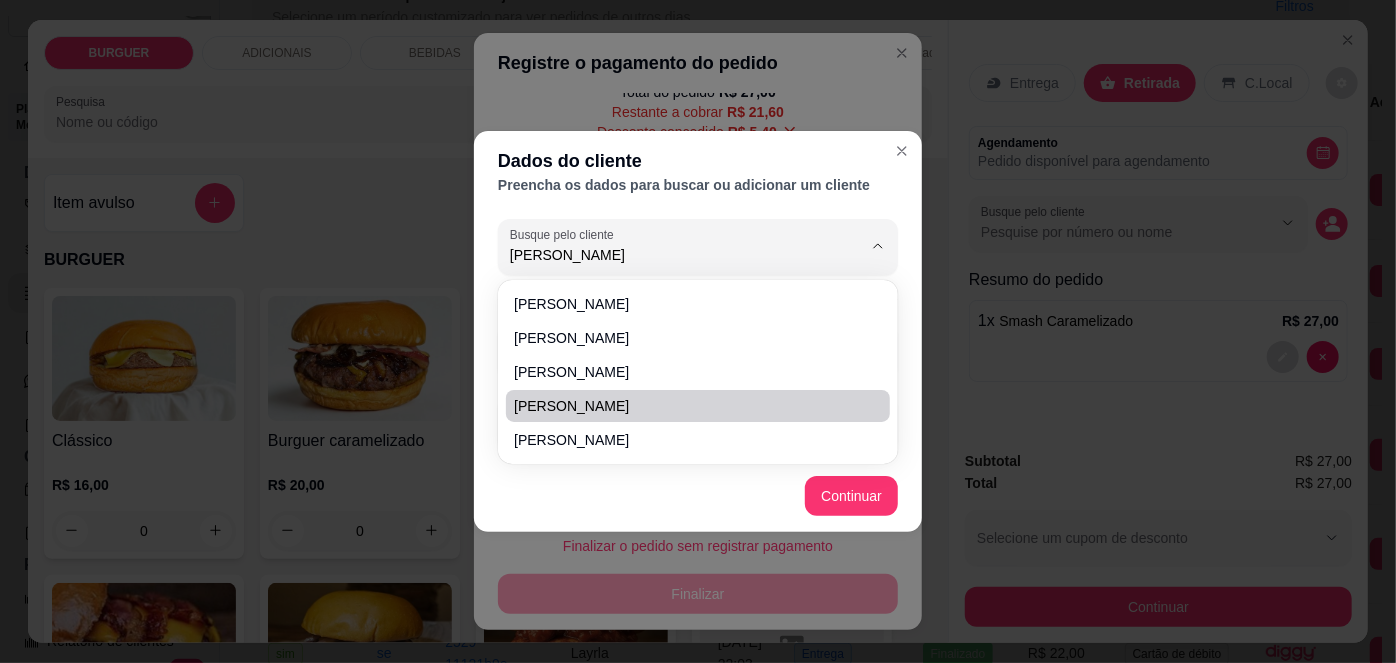 type on "[PERSON_NAME]" 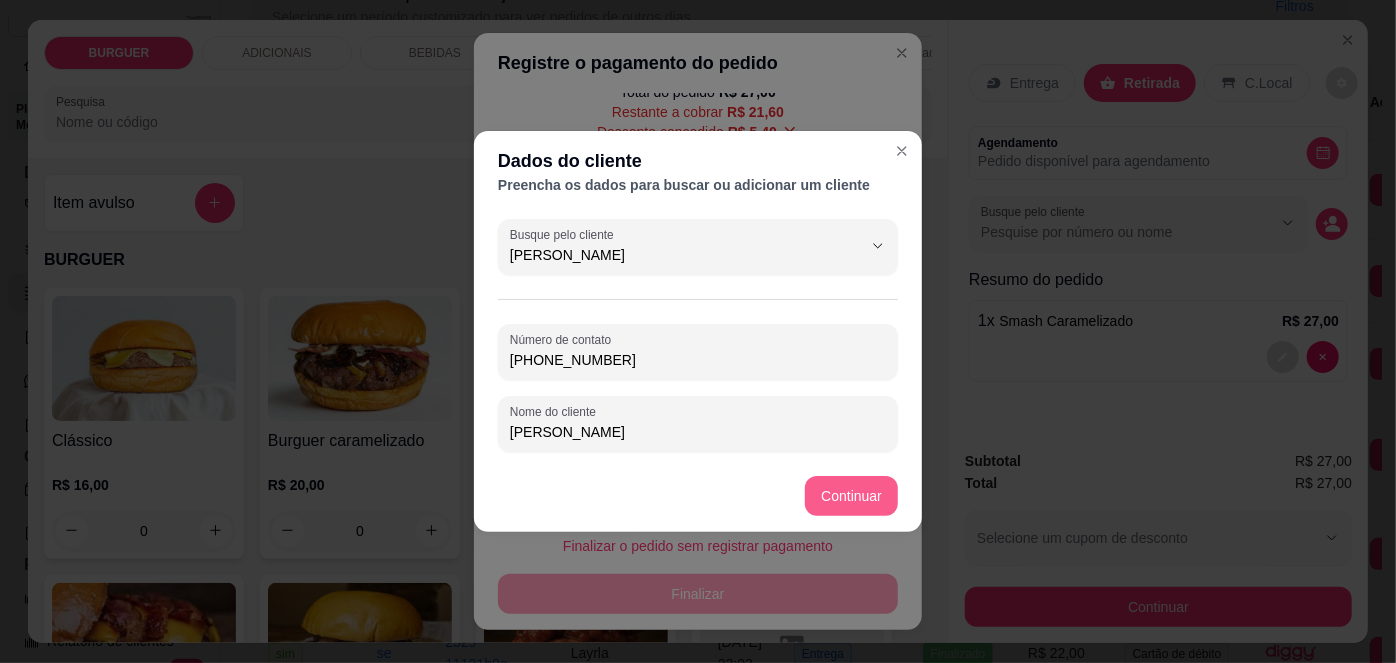 type on "[PERSON_NAME]" 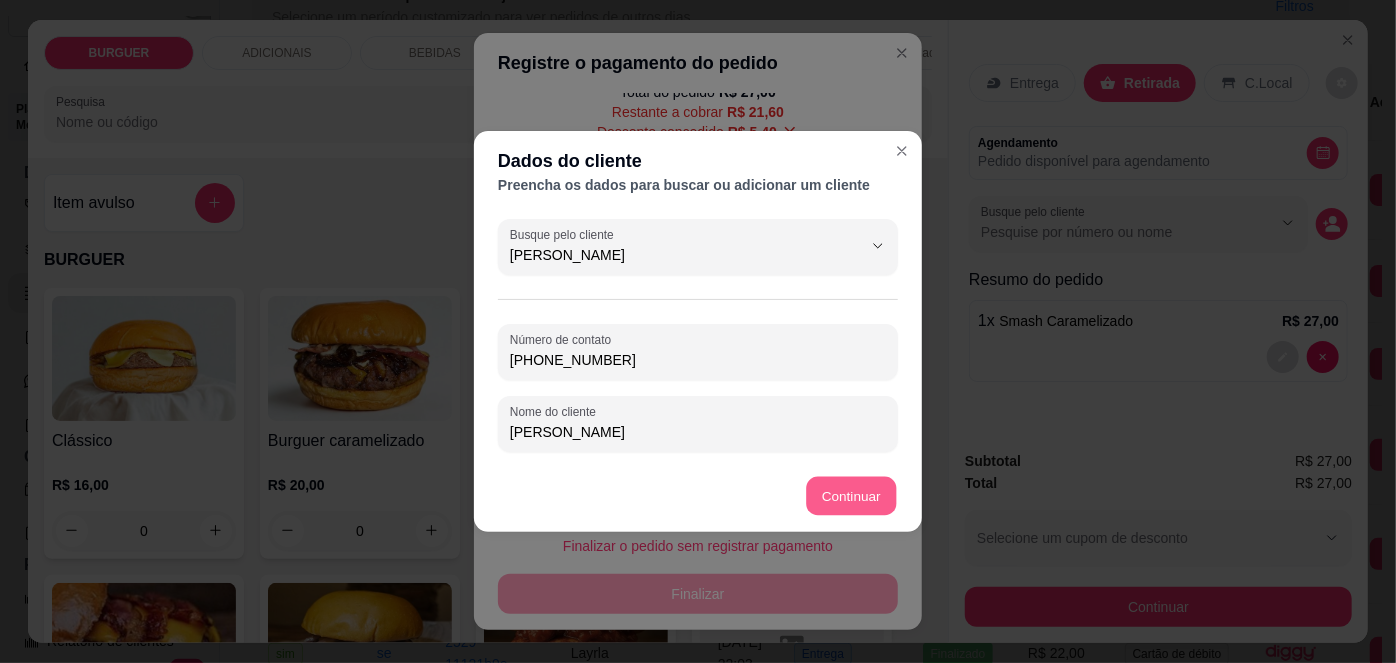 type on "R$ 0,00" 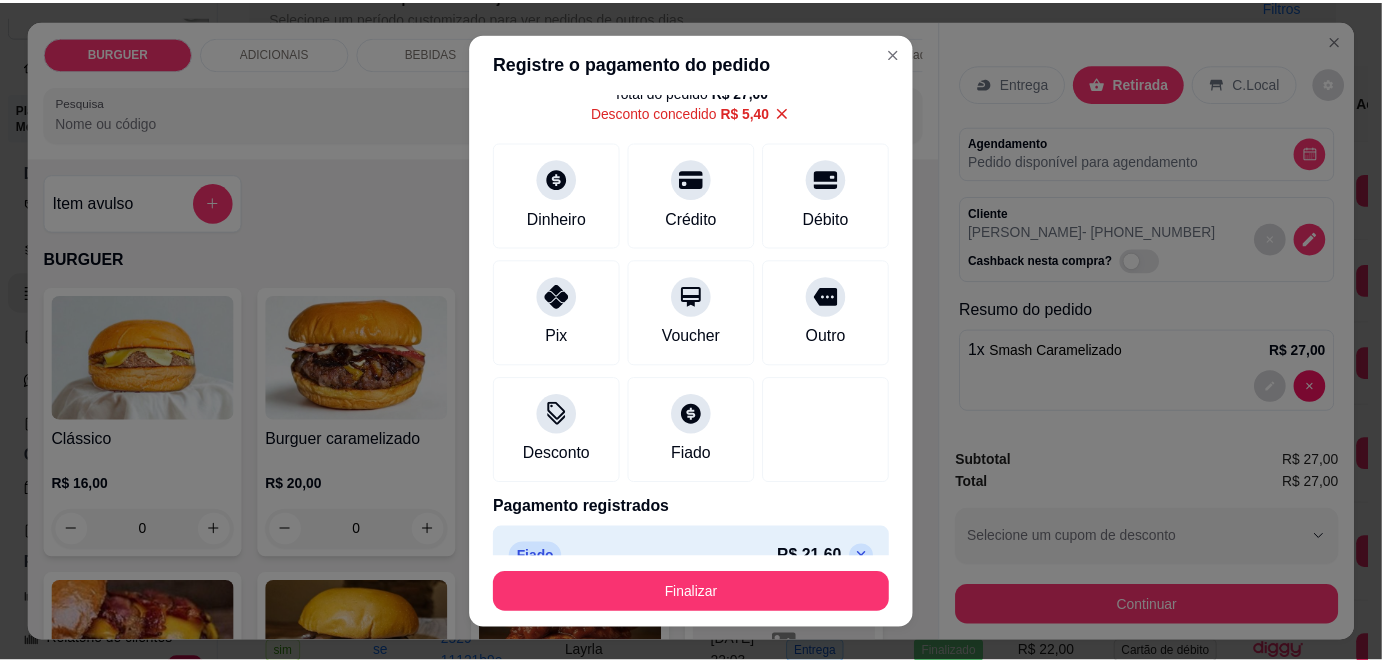 scroll, scrollTop: 107, scrollLeft: 0, axis: vertical 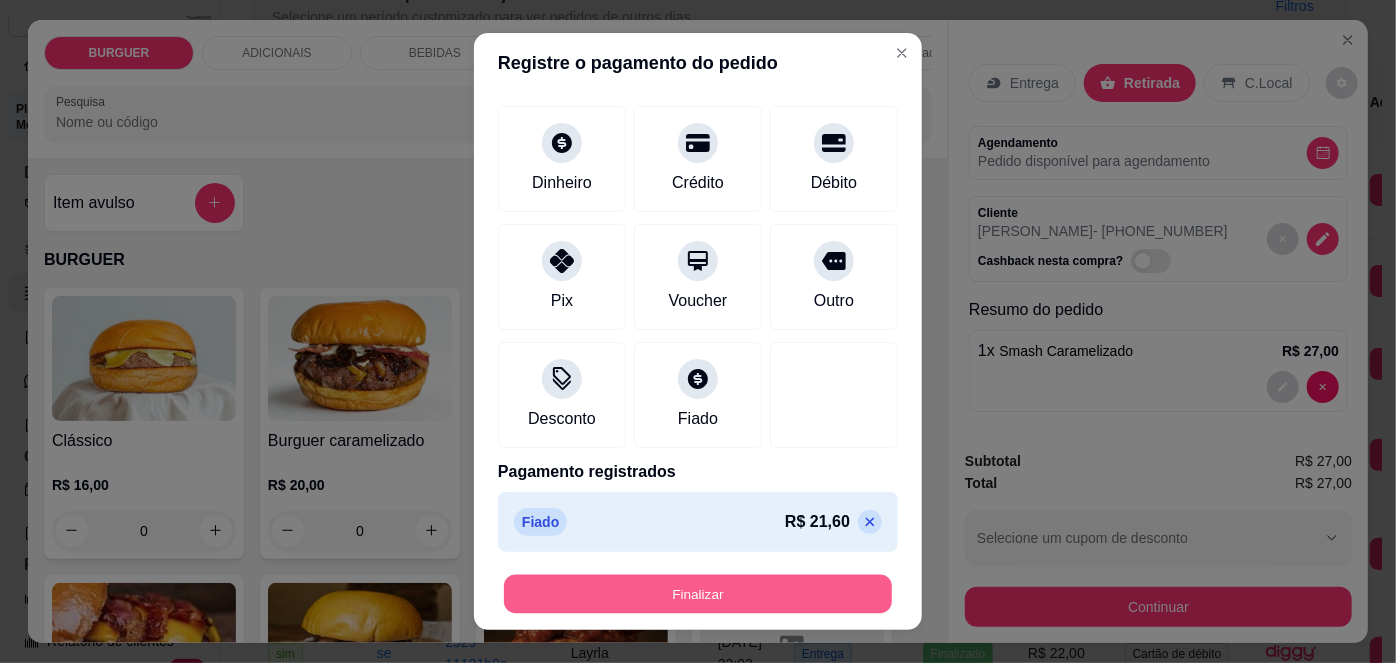 click on "Finalizar" at bounding box center (698, 593) 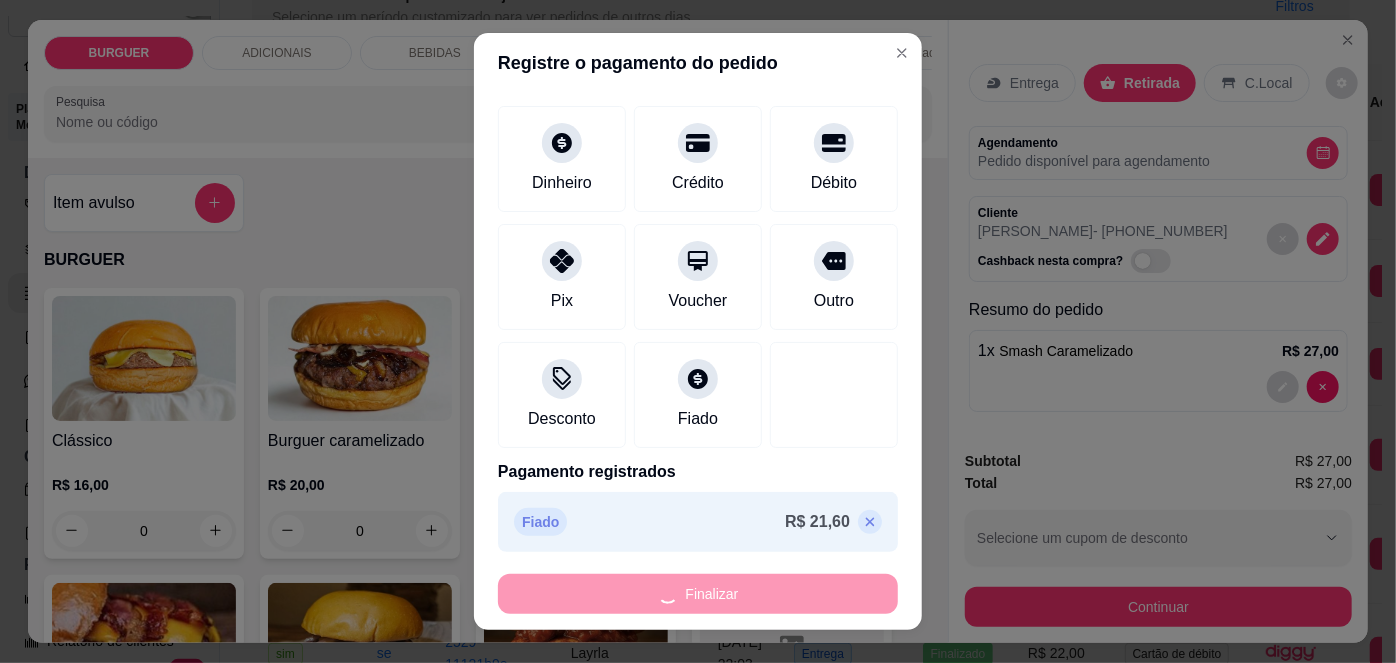type on "0" 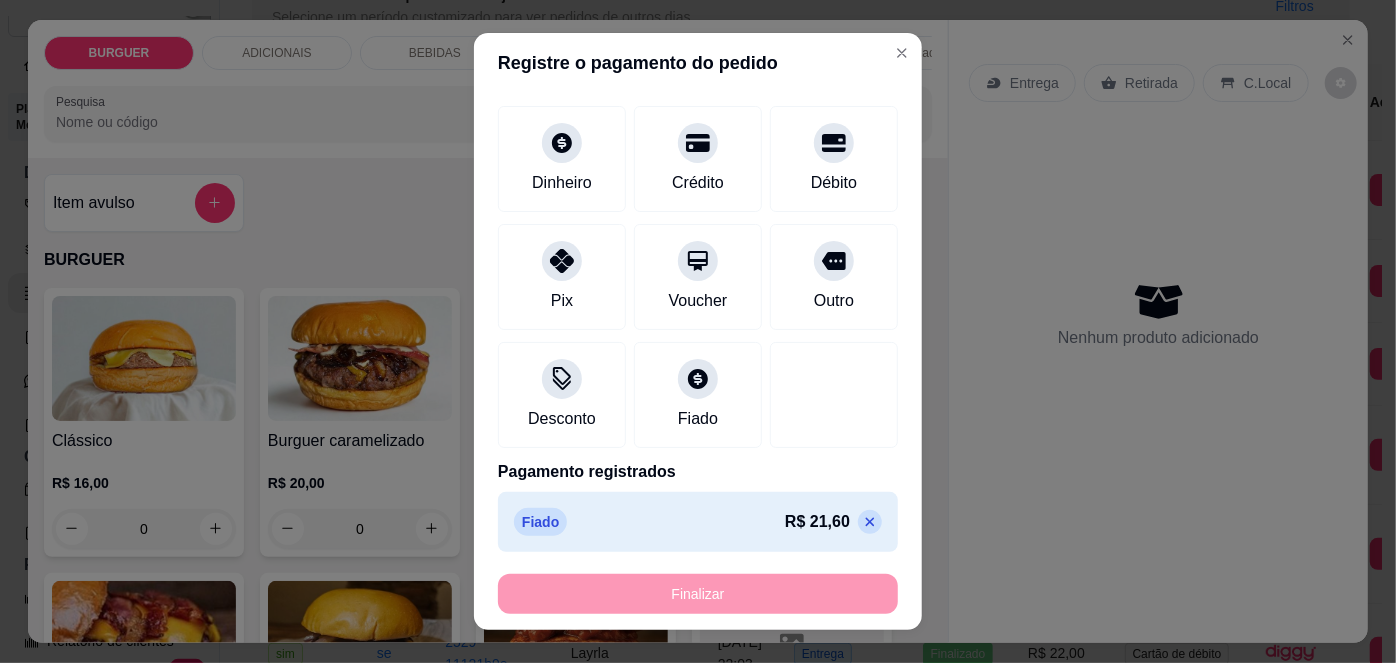 type on "-R$ 27,00" 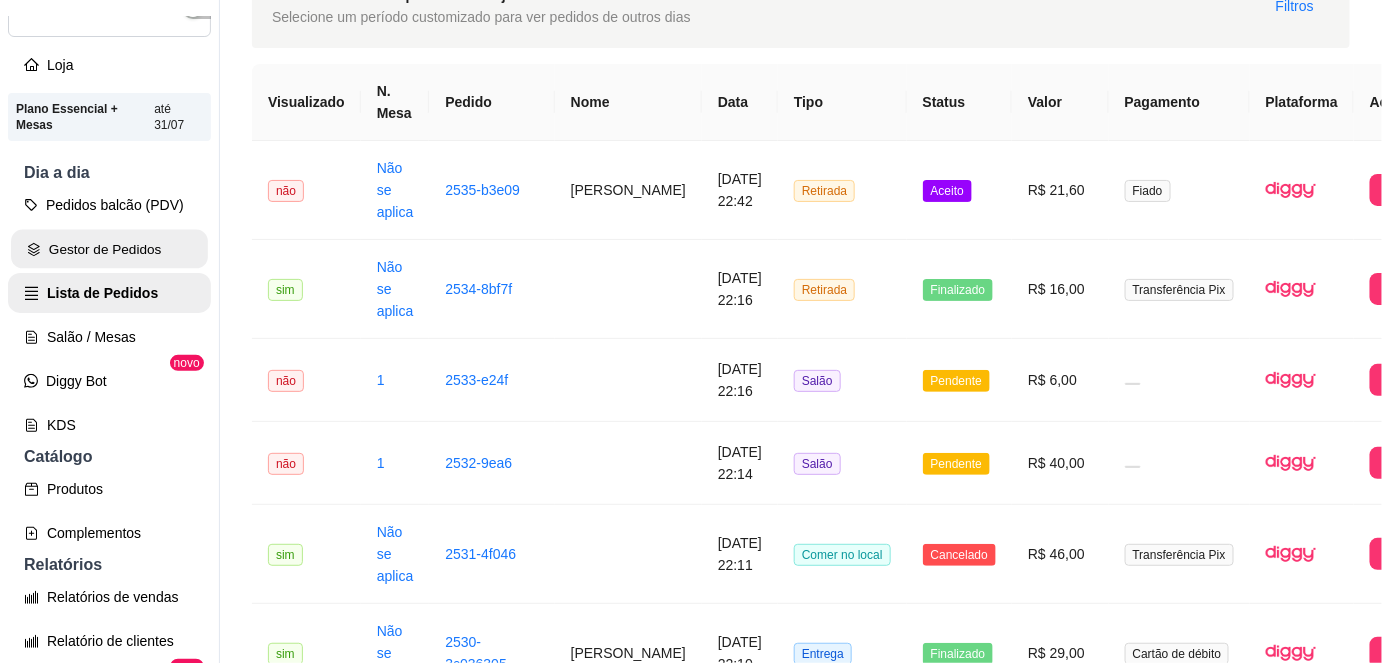 click on "Gestor de Pedidos" at bounding box center (109, 249) 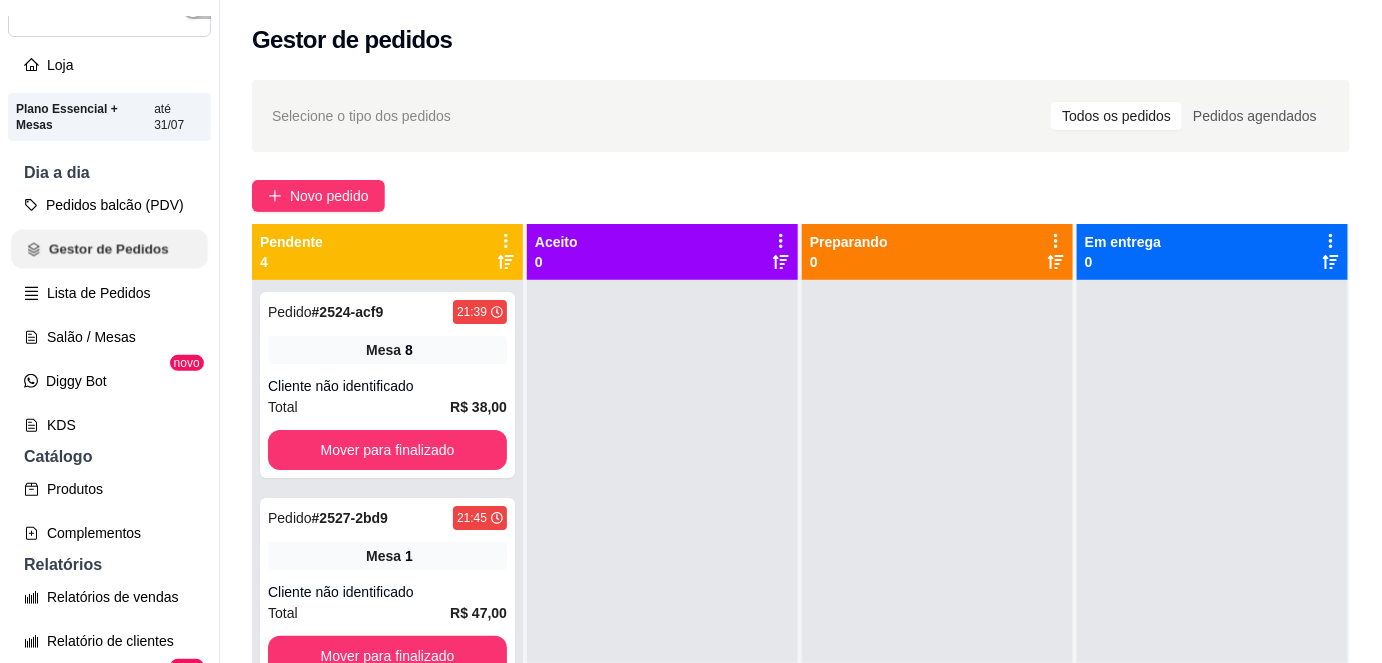 click on "Gestor de Pedidos" at bounding box center [109, 249] 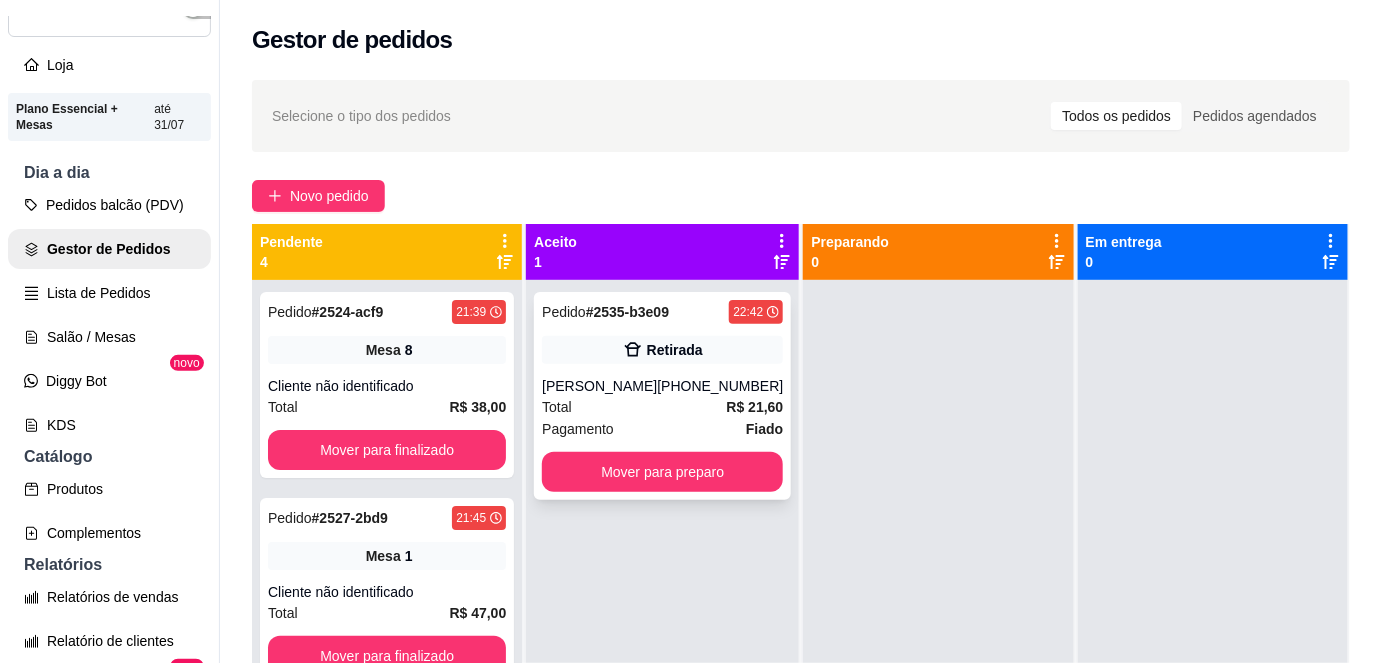 click 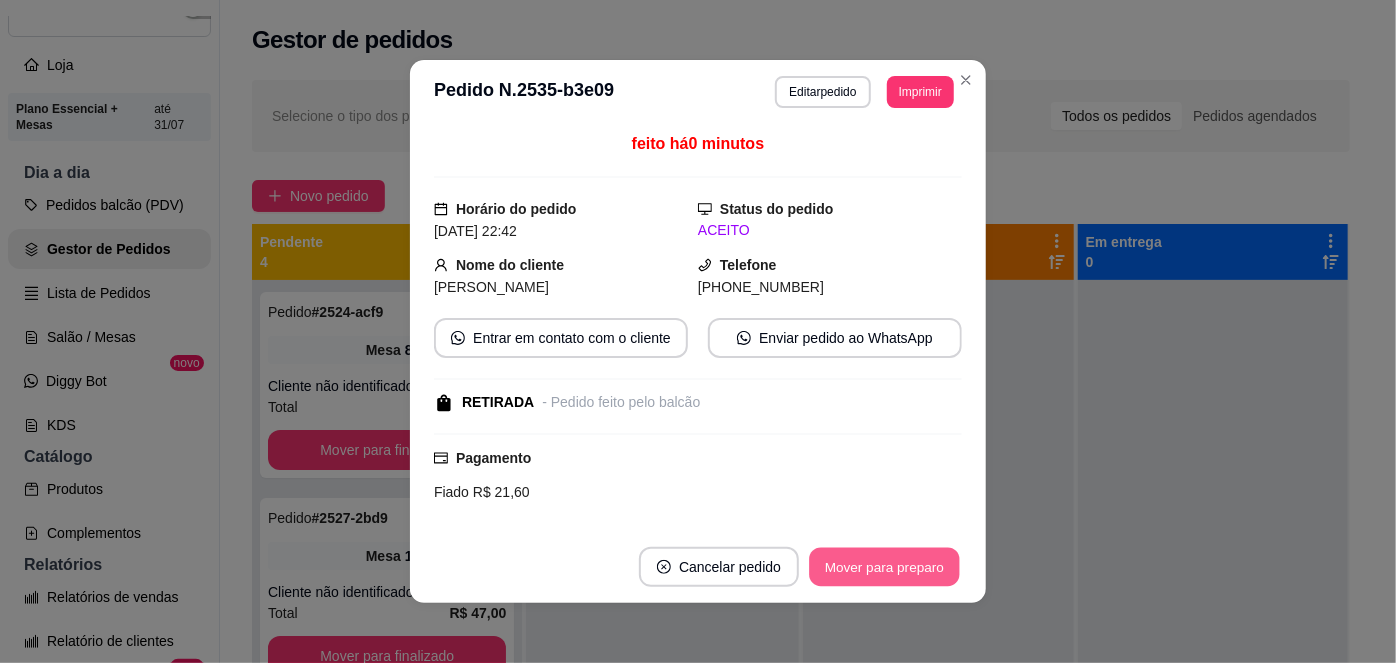 click on "Mover para preparo" at bounding box center (884, 567) 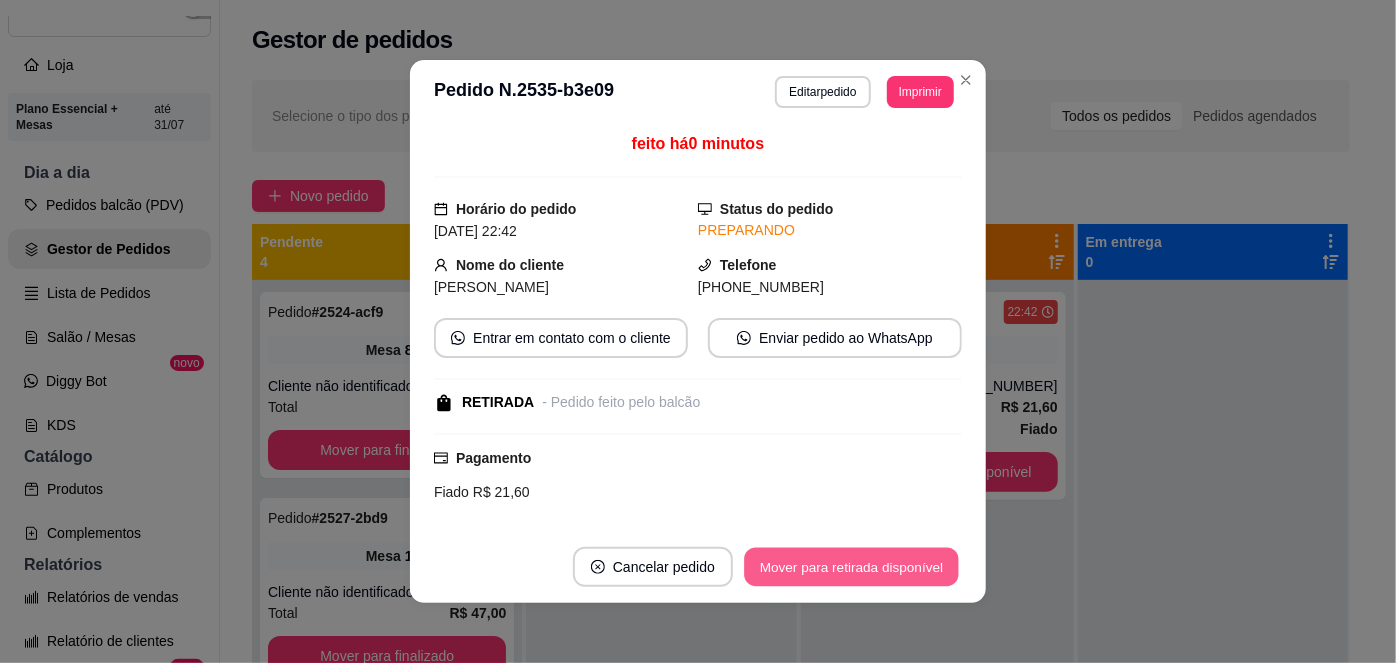 click on "Mover para retirada disponível" at bounding box center [851, 567] 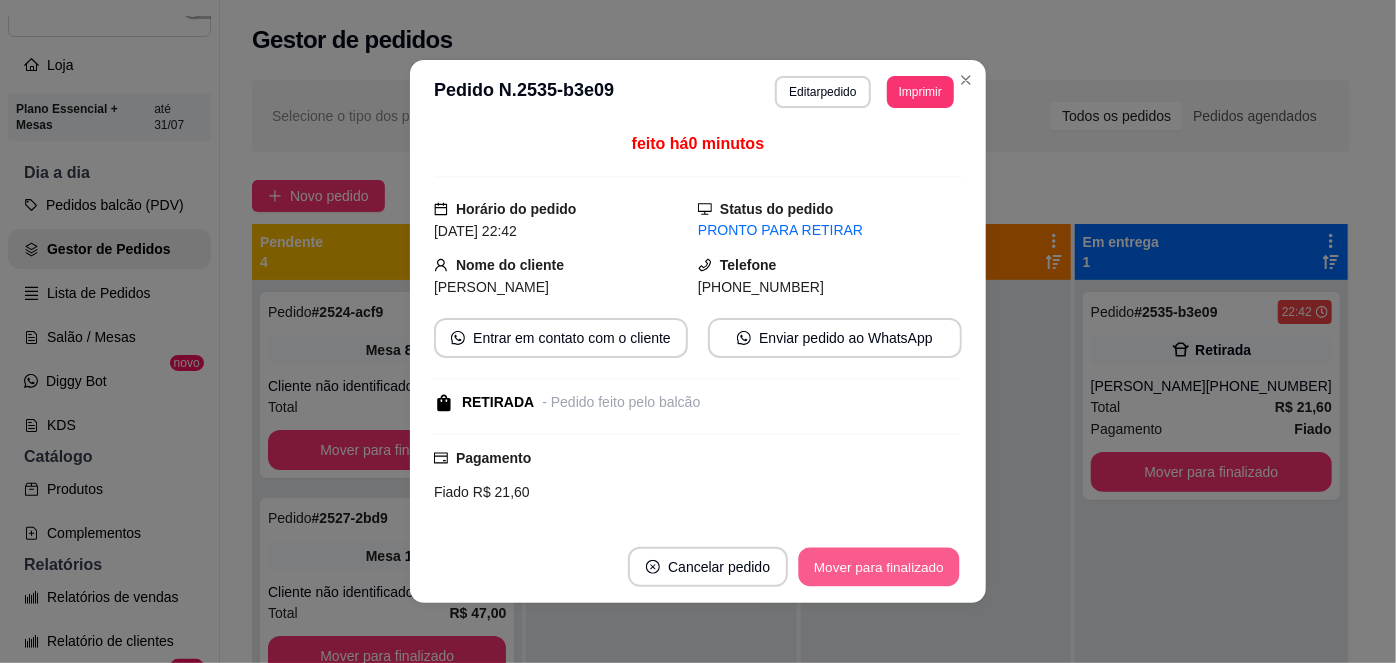 click on "Mover para finalizado" at bounding box center (879, 567) 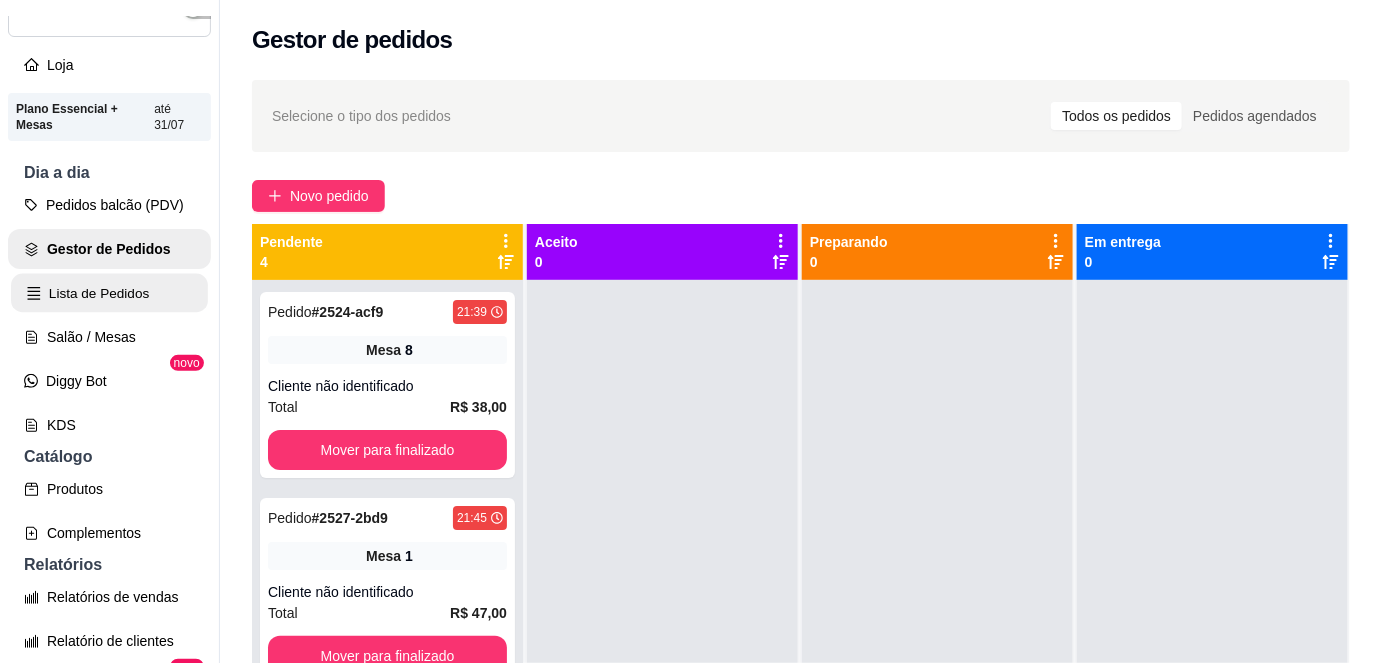 click on "Lista de Pedidos" at bounding box center (109, 293) 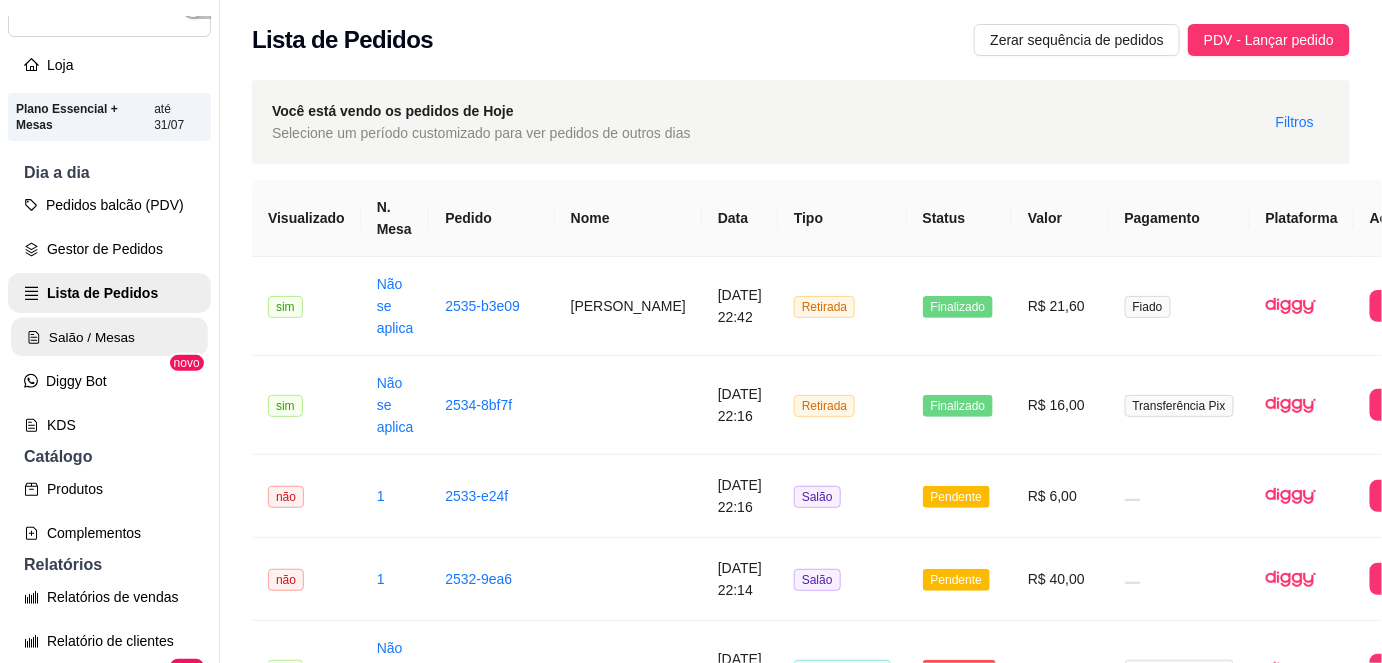 click on "Salão / Mesas" at bounding box center [109, 337] 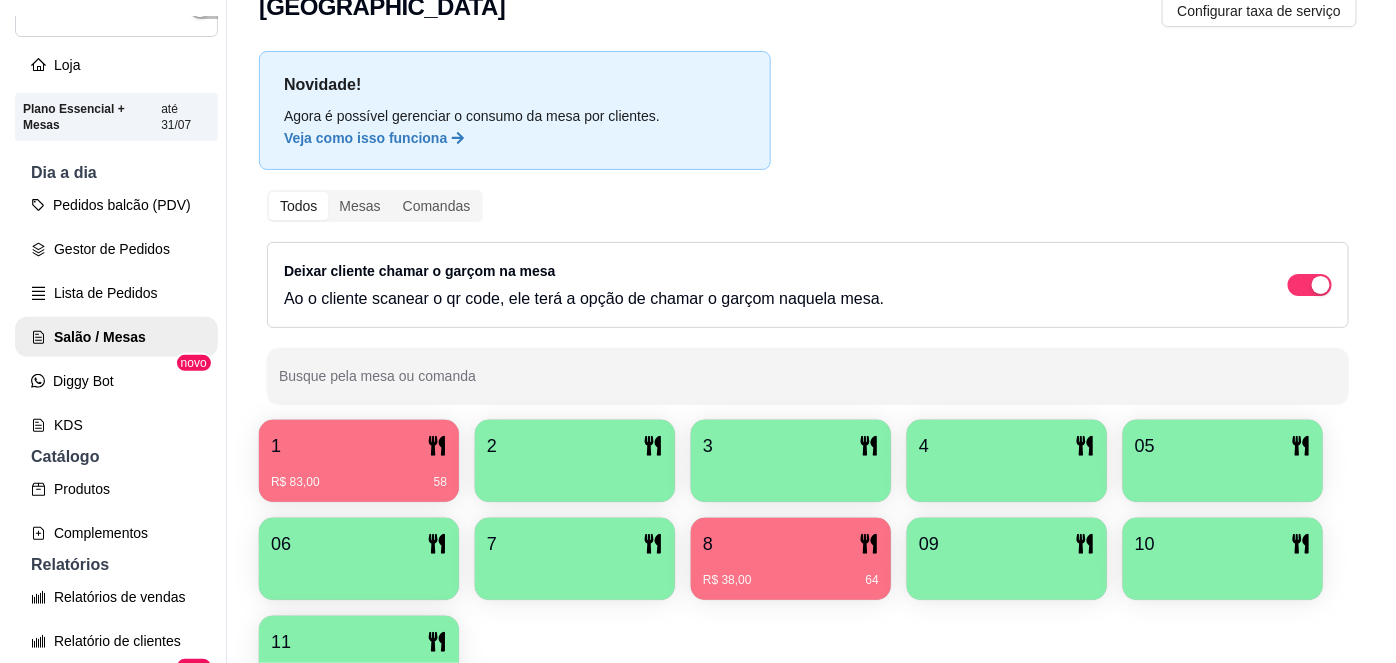 scroll, scrollTop: 156, scrollLeft: 0, axis: vertical 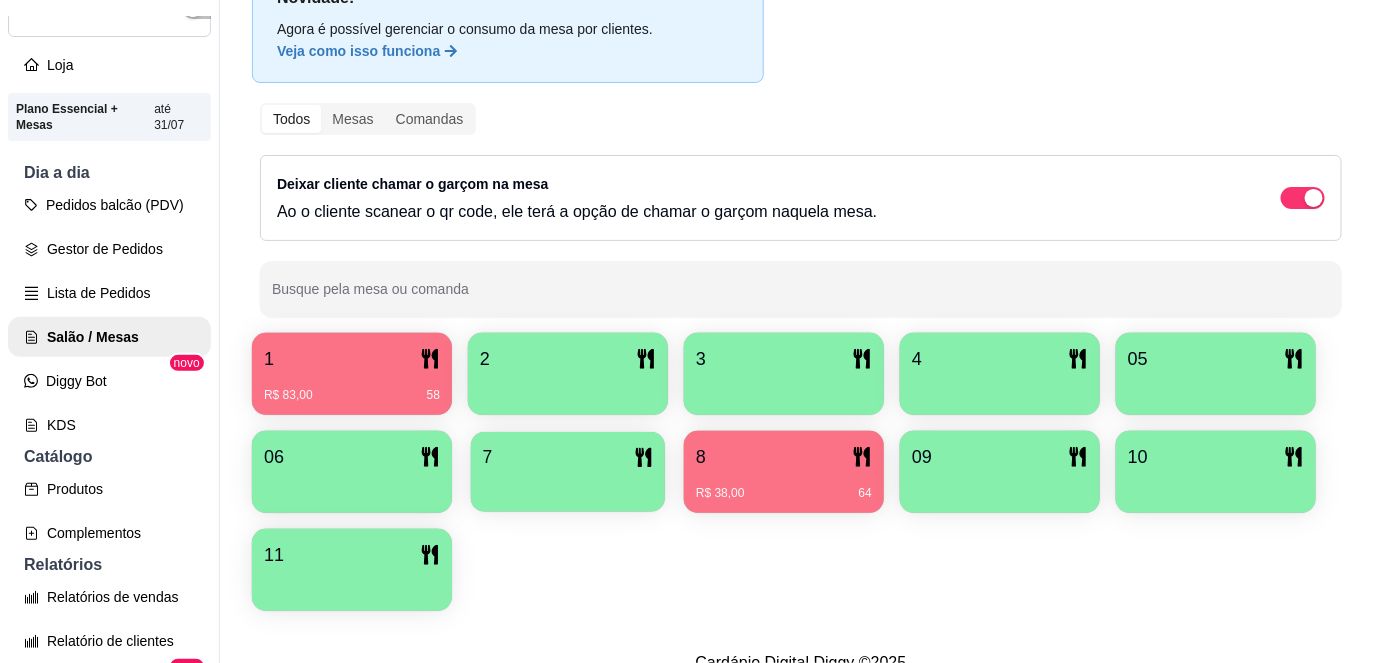 click on "7" at bounding box center (568, 457) 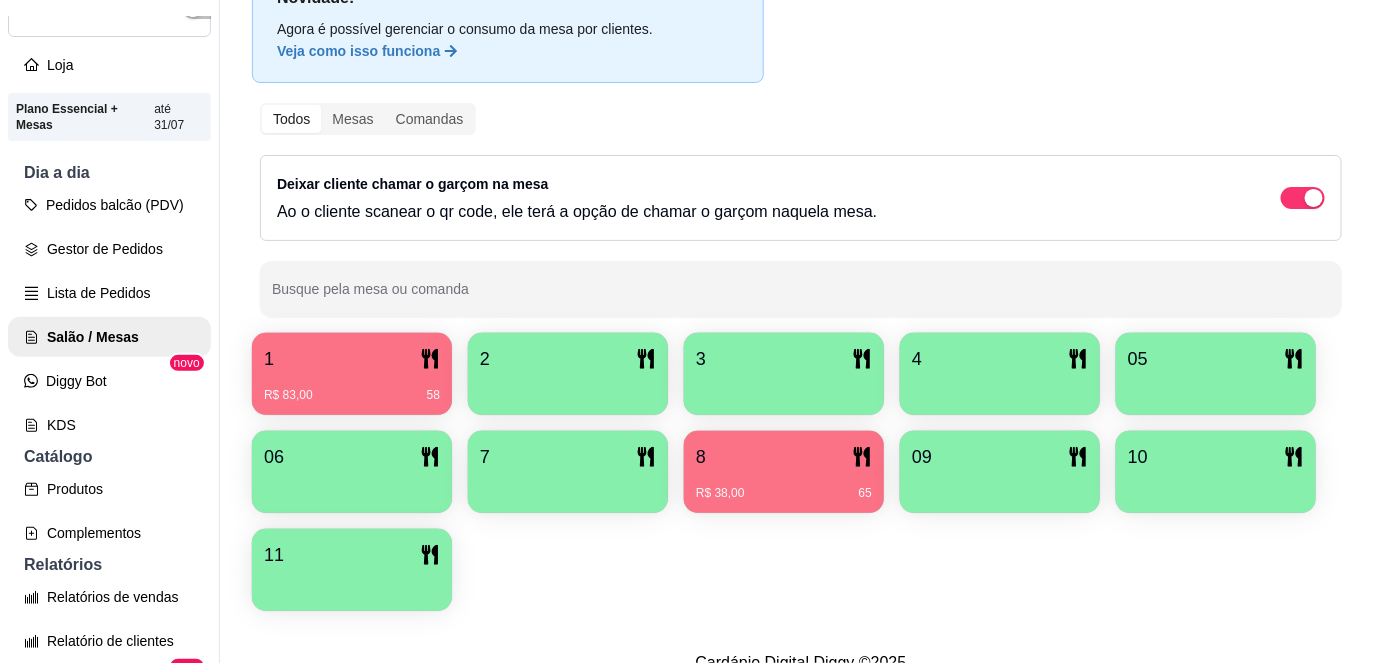 click on "R$ 83,00 58" at bounding box center (352, 395) 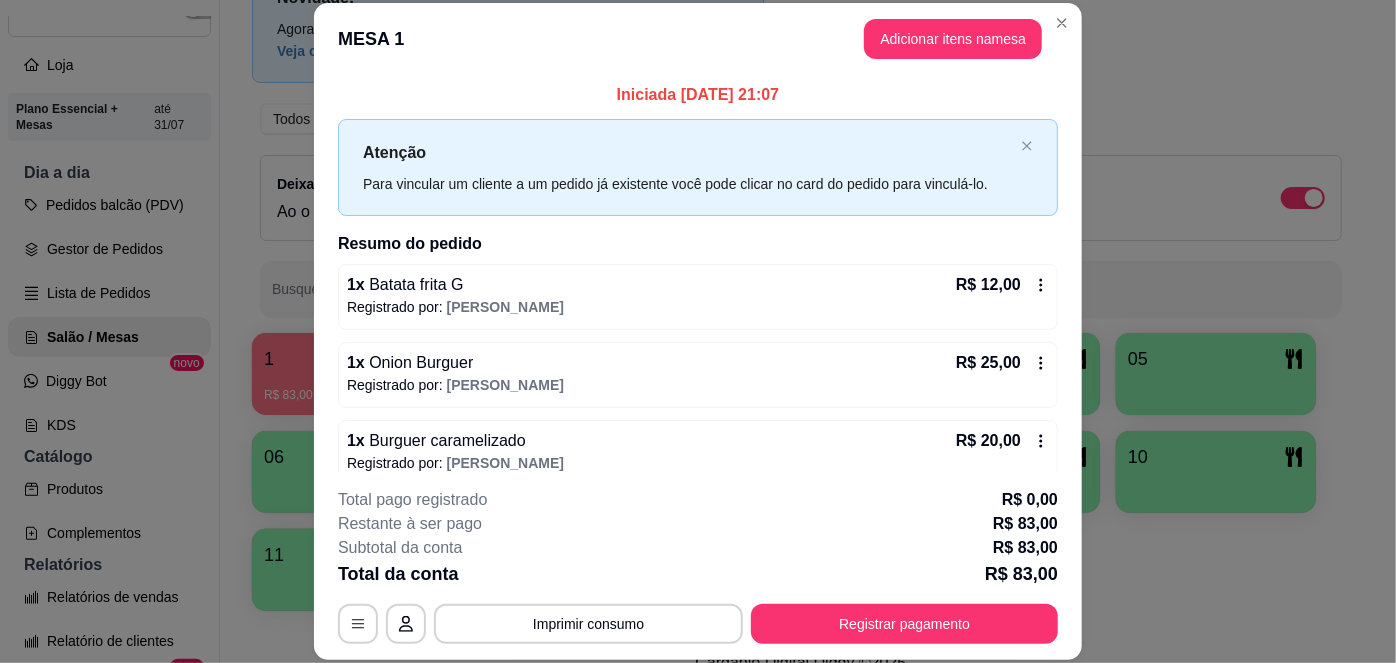 scroll, scrollTop: 288, scrollLeft: 0, axis: vertical 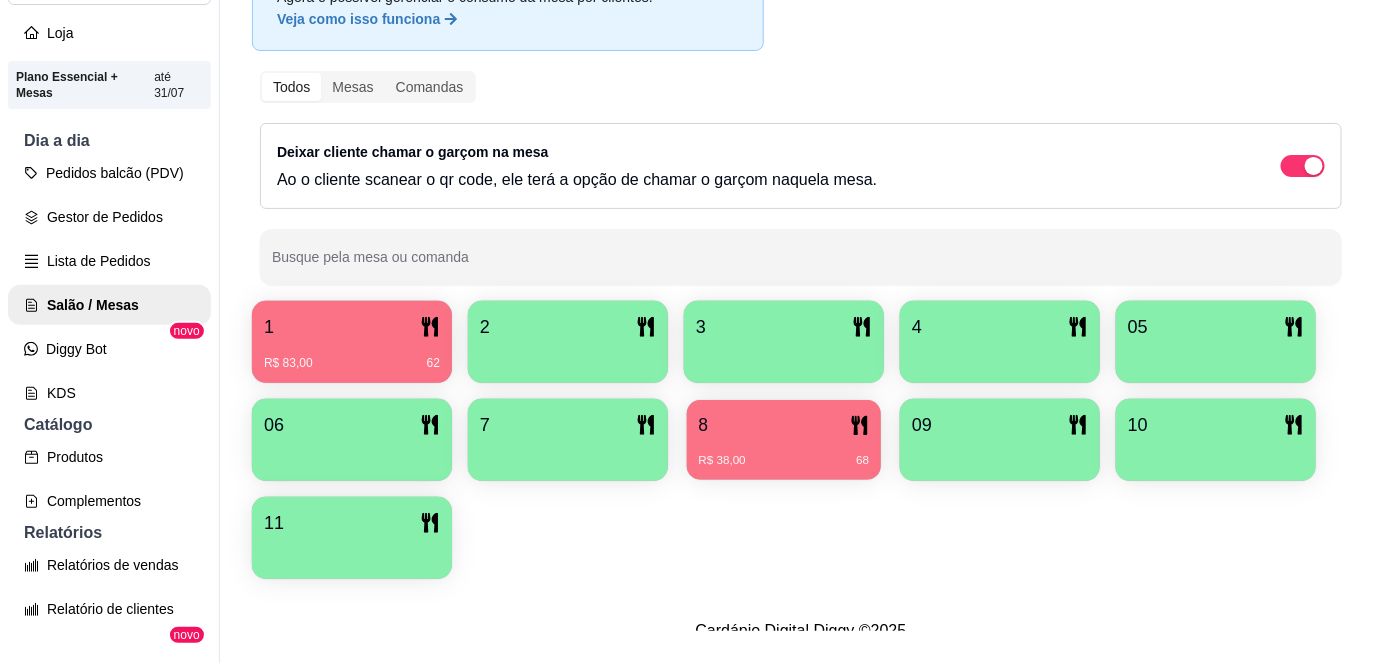 click on "8" at bounding box center (784, 425) 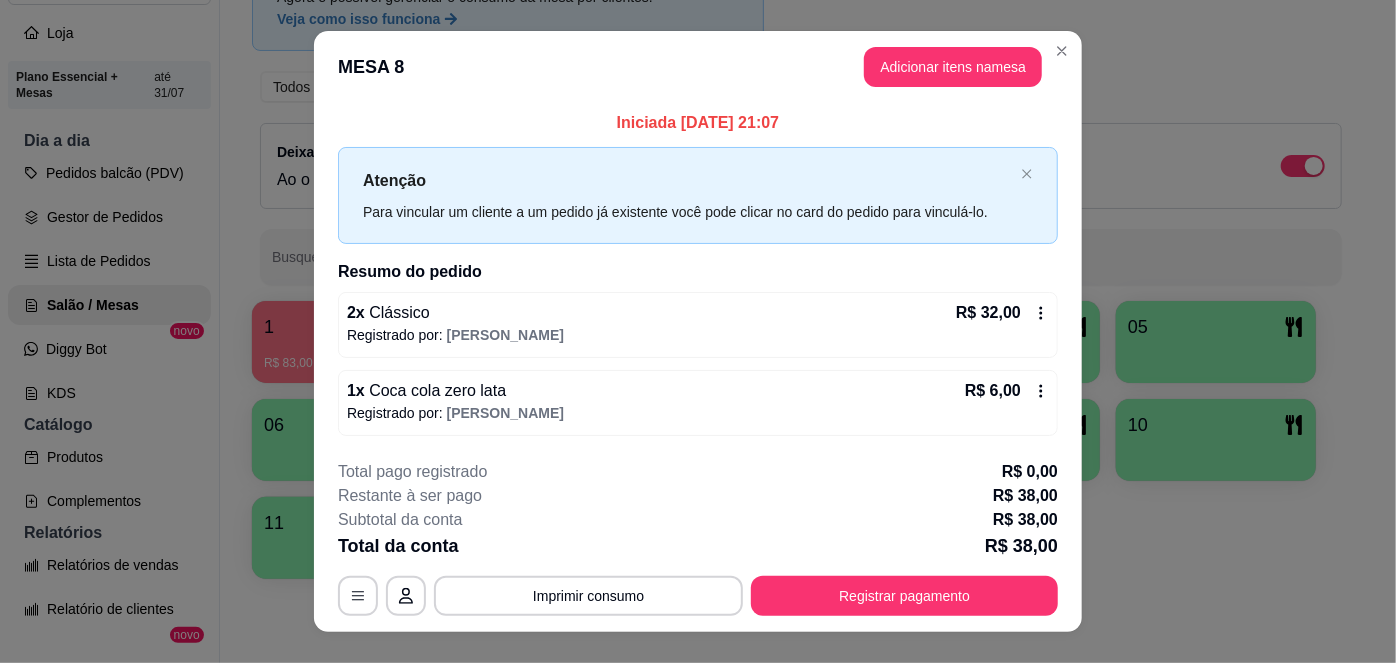 scroll, scrollTop: 32, scrollLeft: 0, axis: vertical 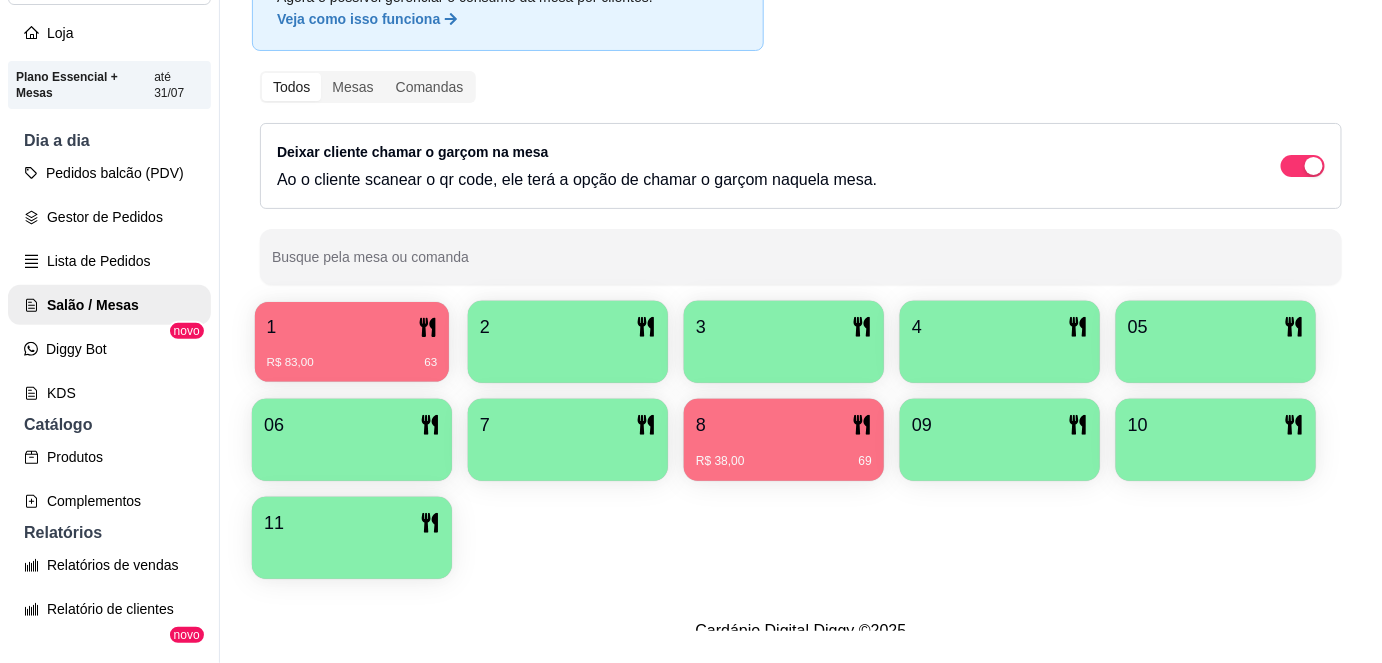 click on "R$ 83,00 63" at bounding box center (352, 355) 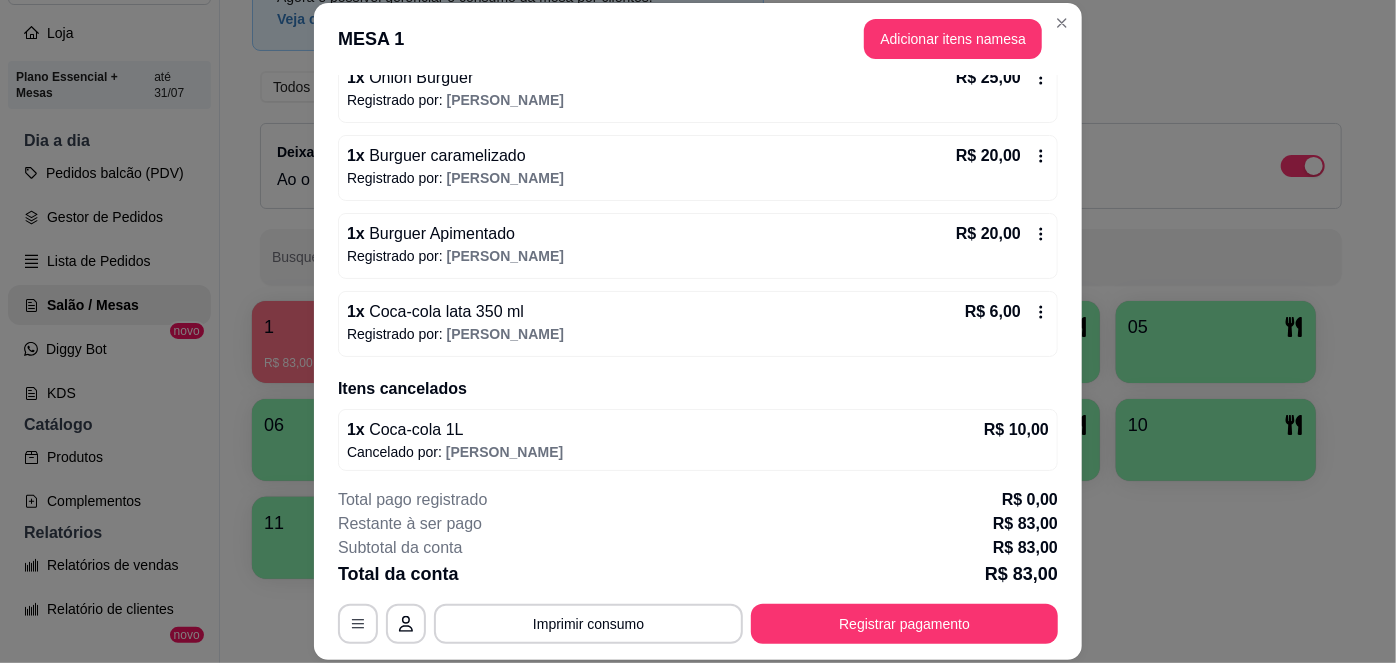 scroll, scrollTop: 288, scrollLeft: 0, axis: vertical 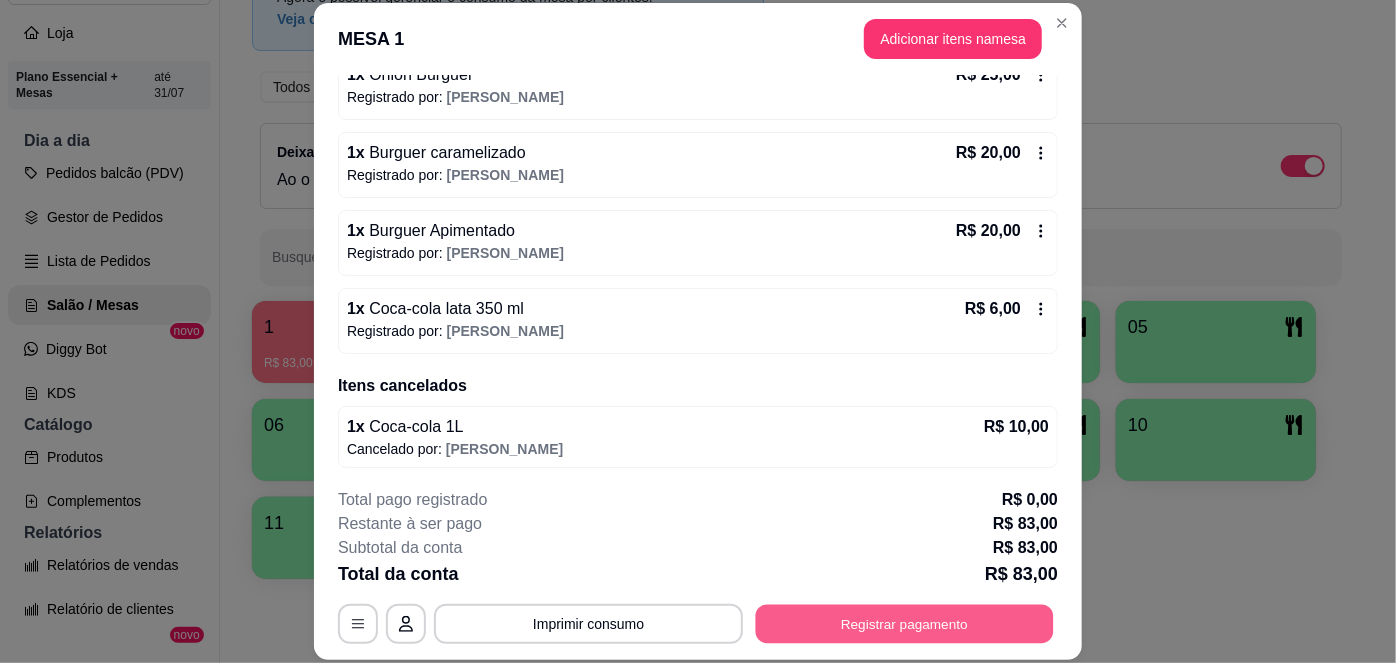 click on "Registrar pagamento" at bounding box center (905, 623) 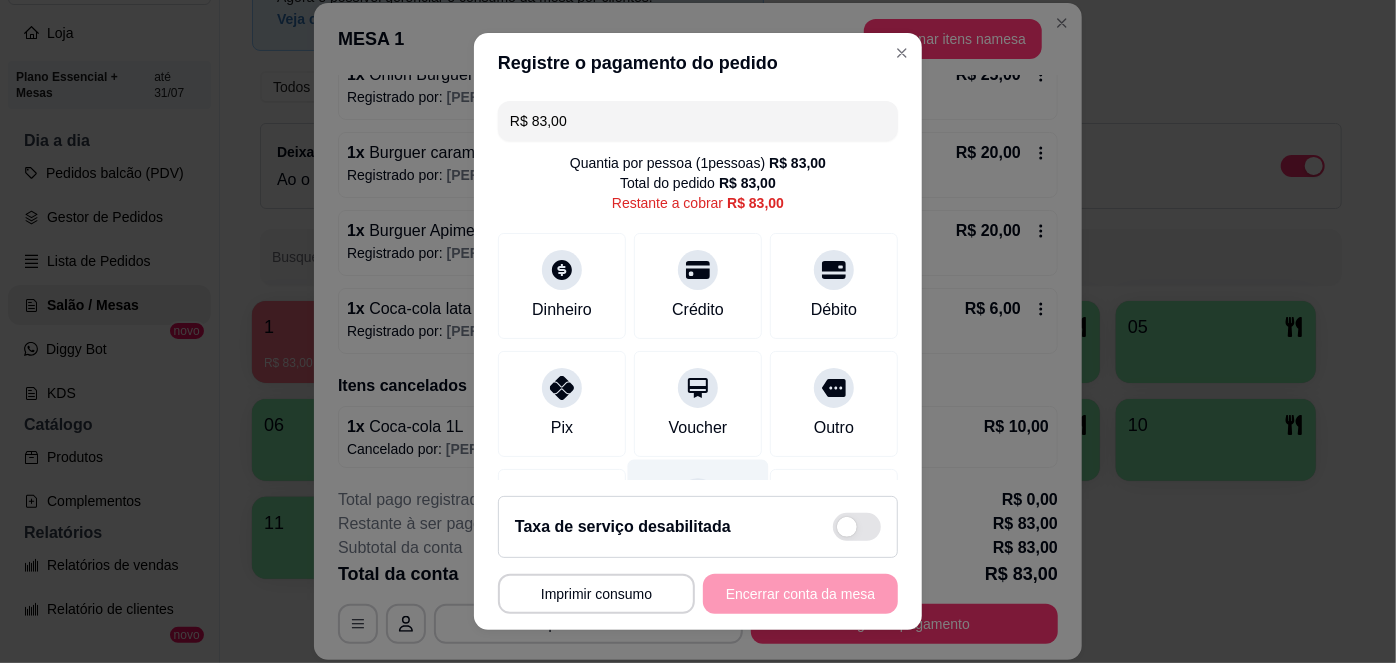 scroll, scrollTop: 125, scrollLeft: 0, axis: vertical 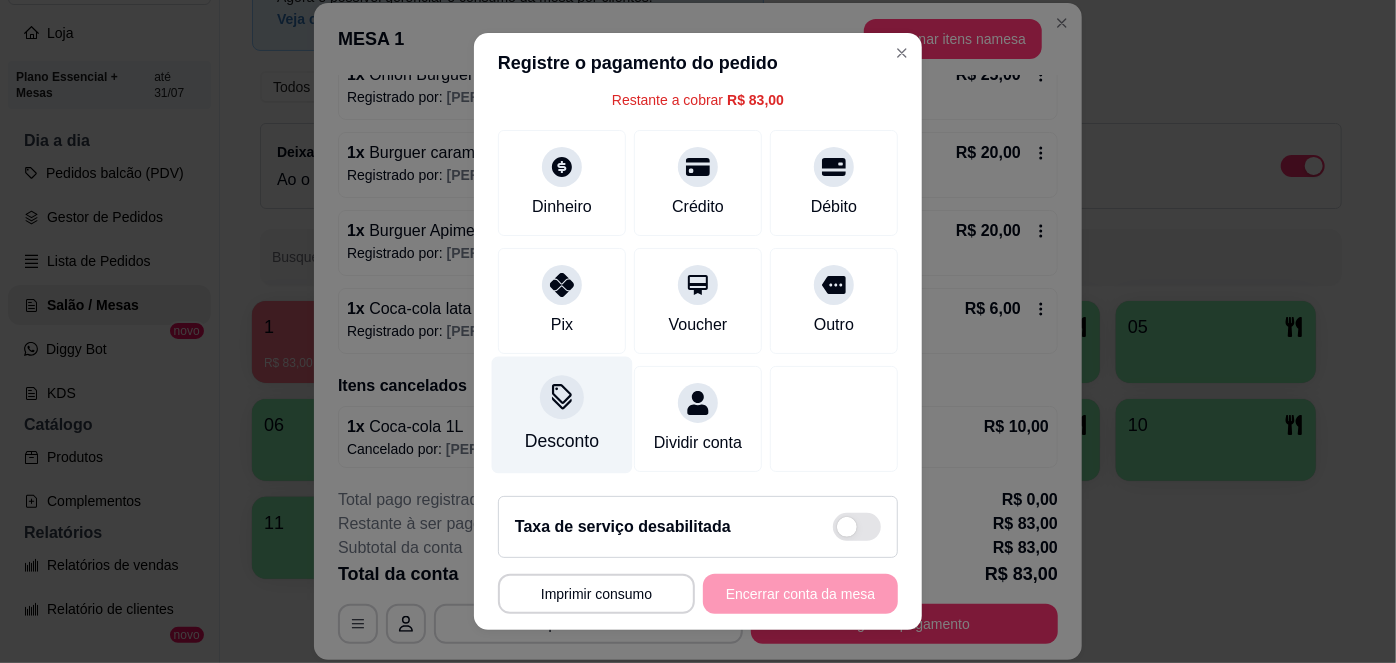 click on "Desconto" at bounding box center [562, 441] 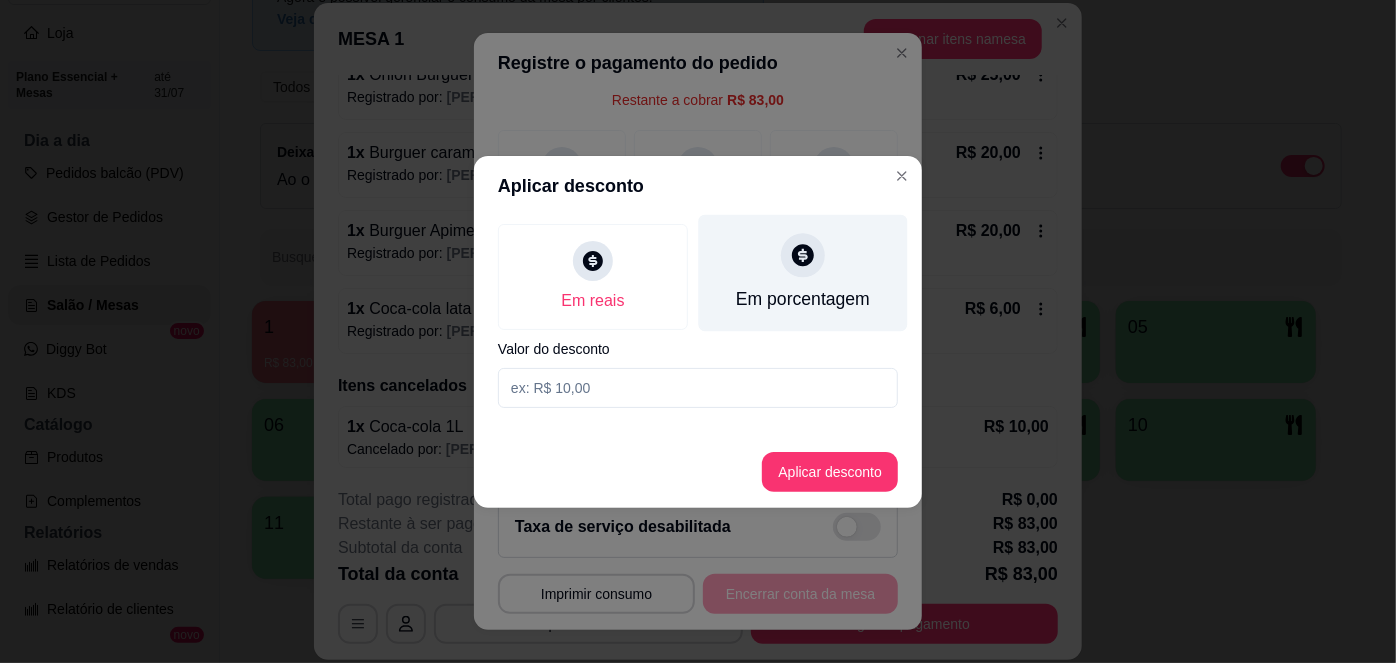 click on "Em porcentagem" at bounding box center (803, 299) 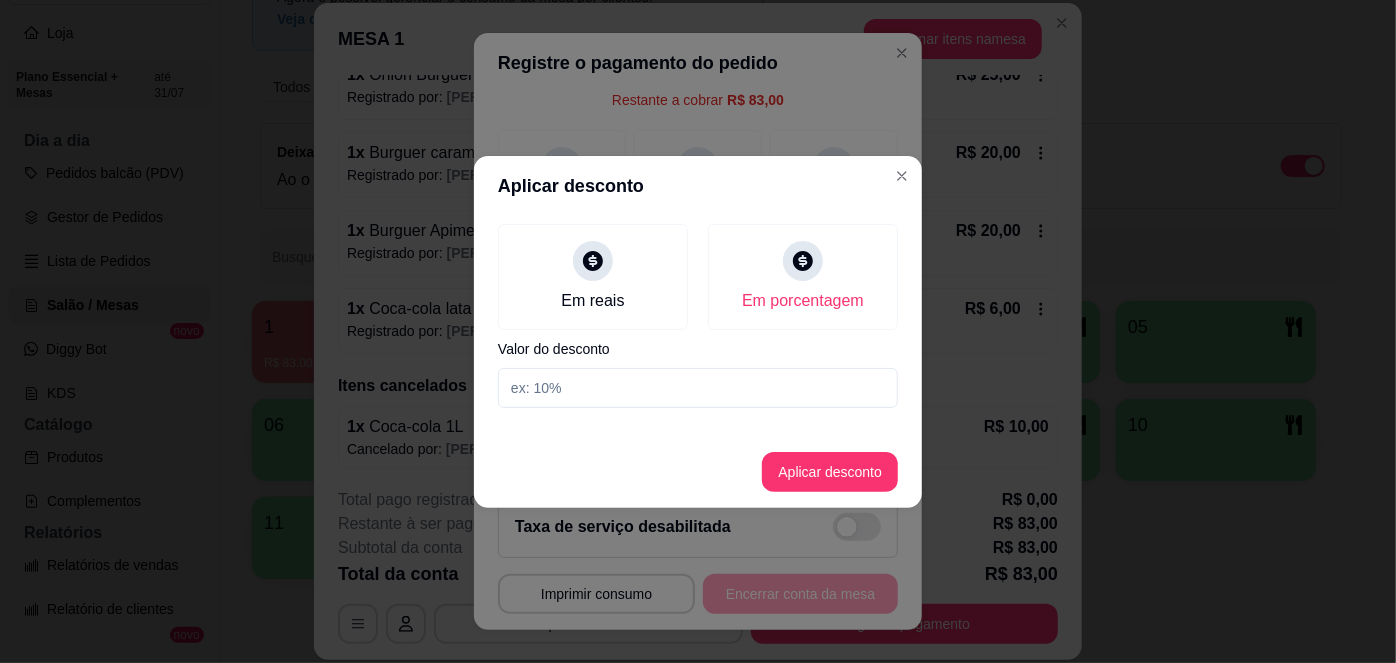 click at bounding box center (698, 388) 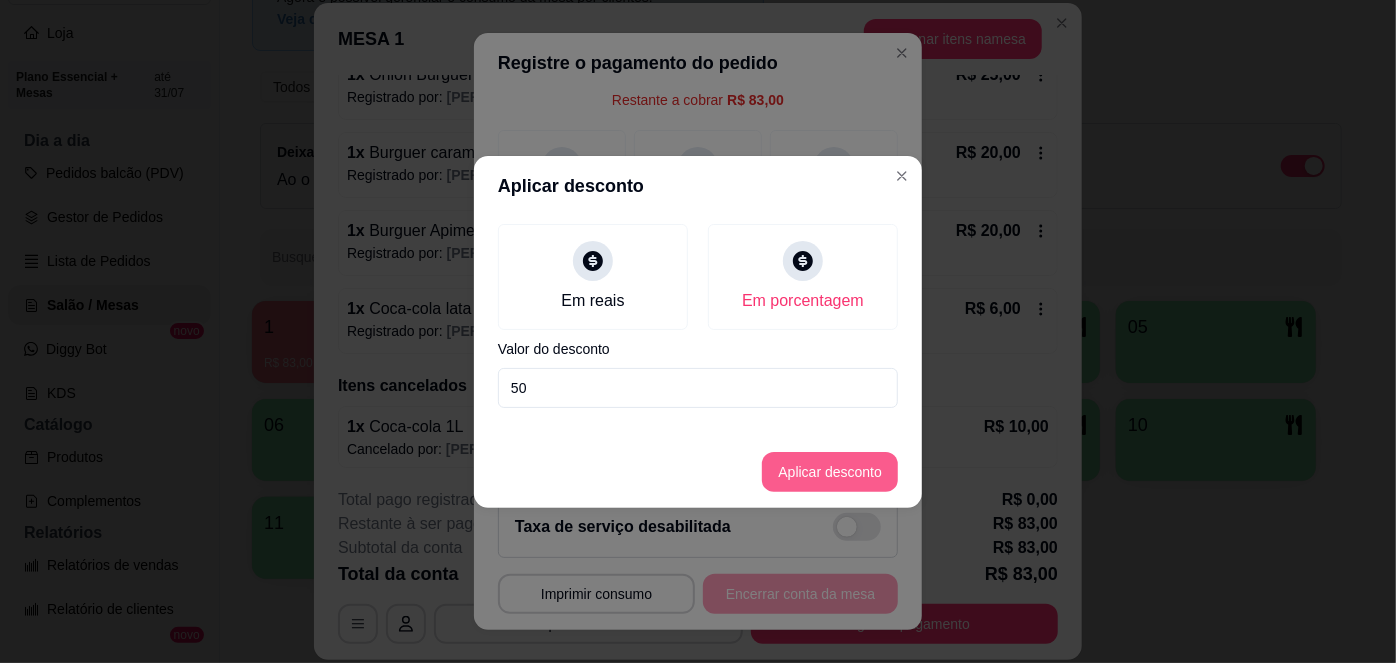 type on "50" 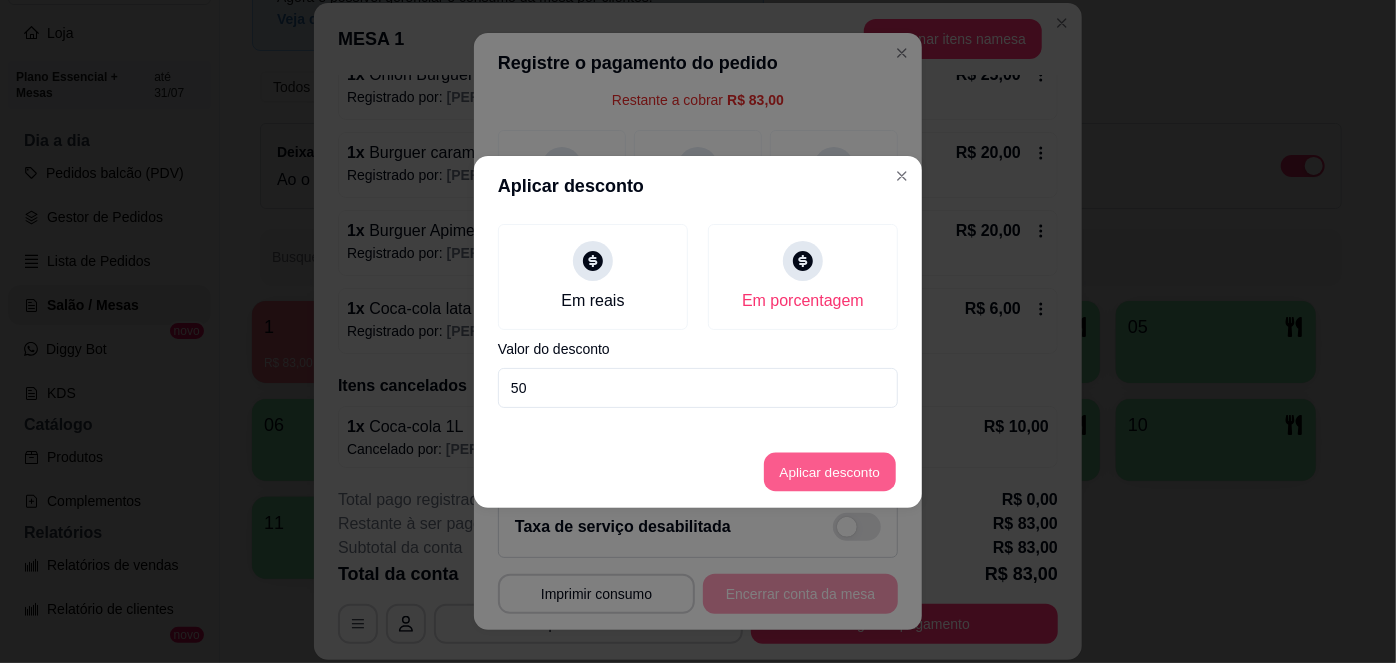 click on "Aplicar desconto" at bounding box center [830, 471] 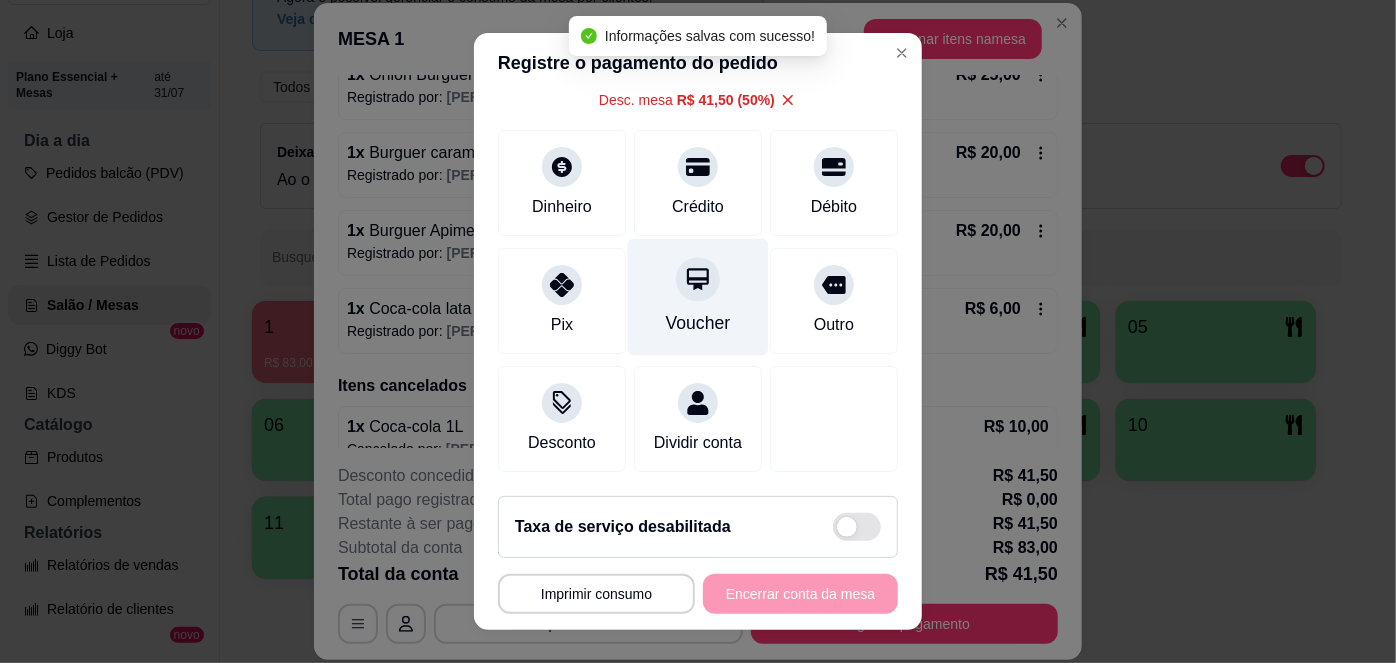 scroll, scrollTop: 30, scrollLeft: 0, axis: vertical 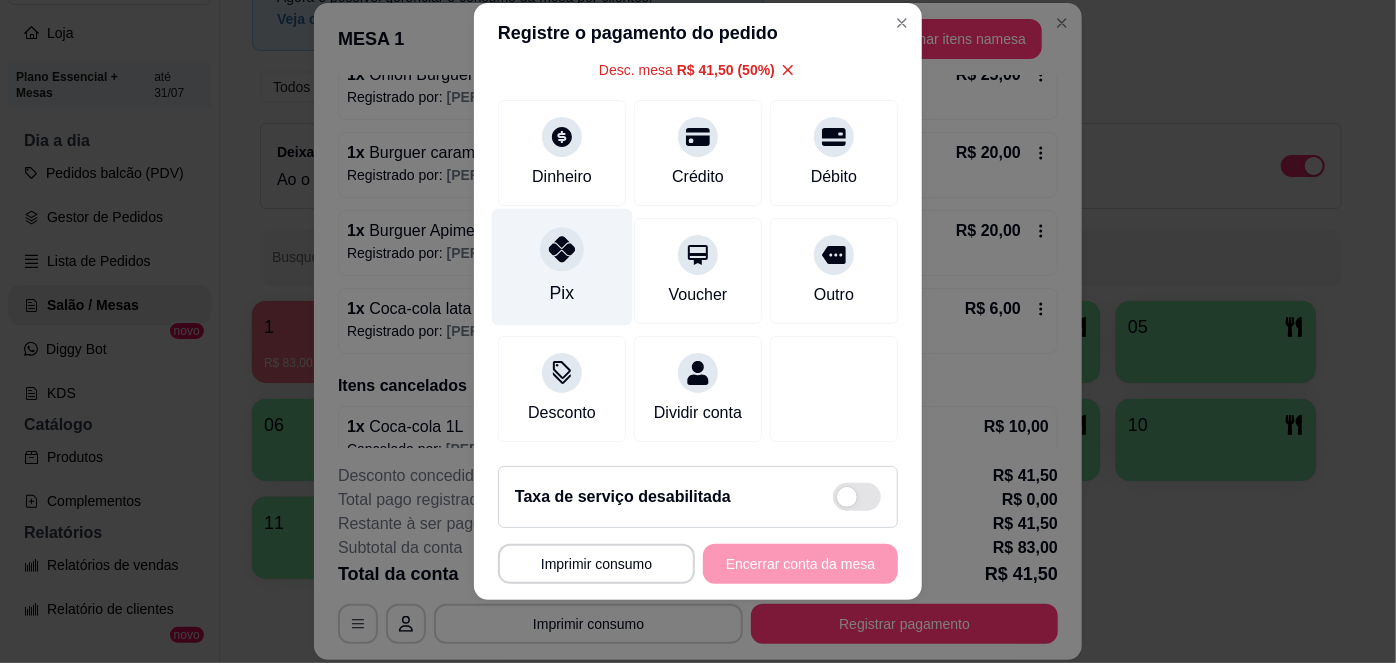click 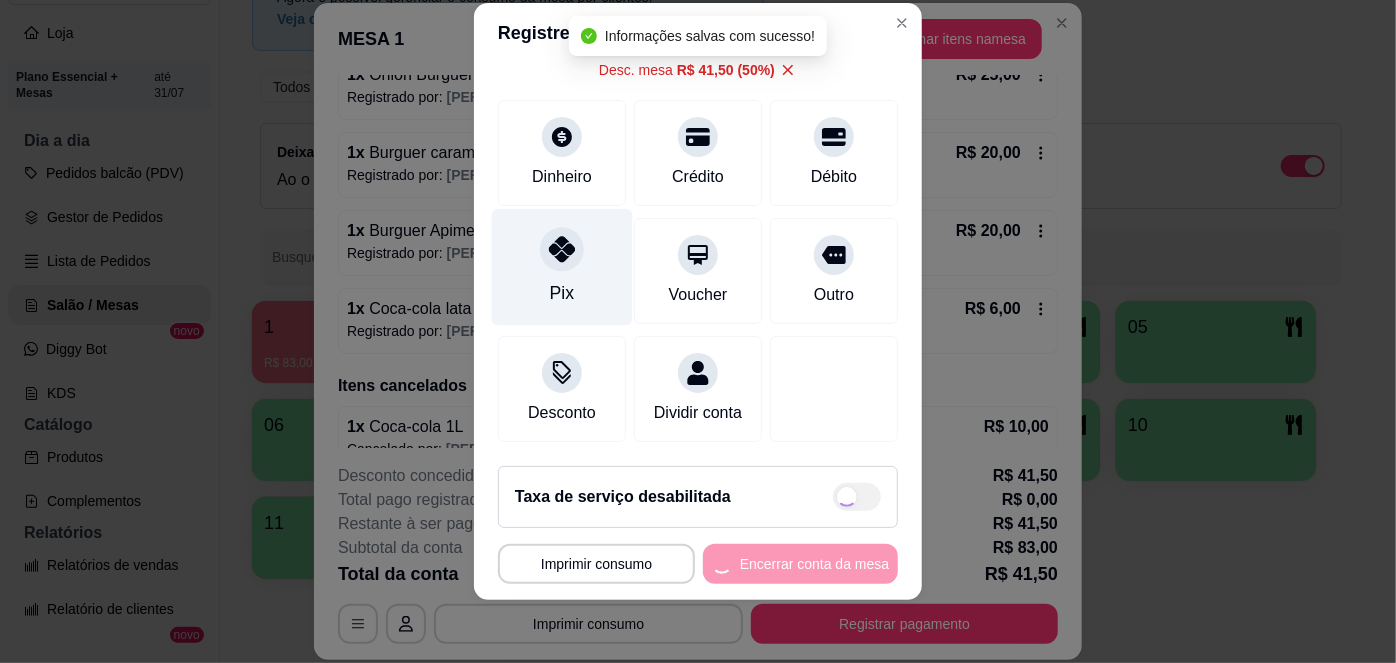 type on "R$ 0,00" 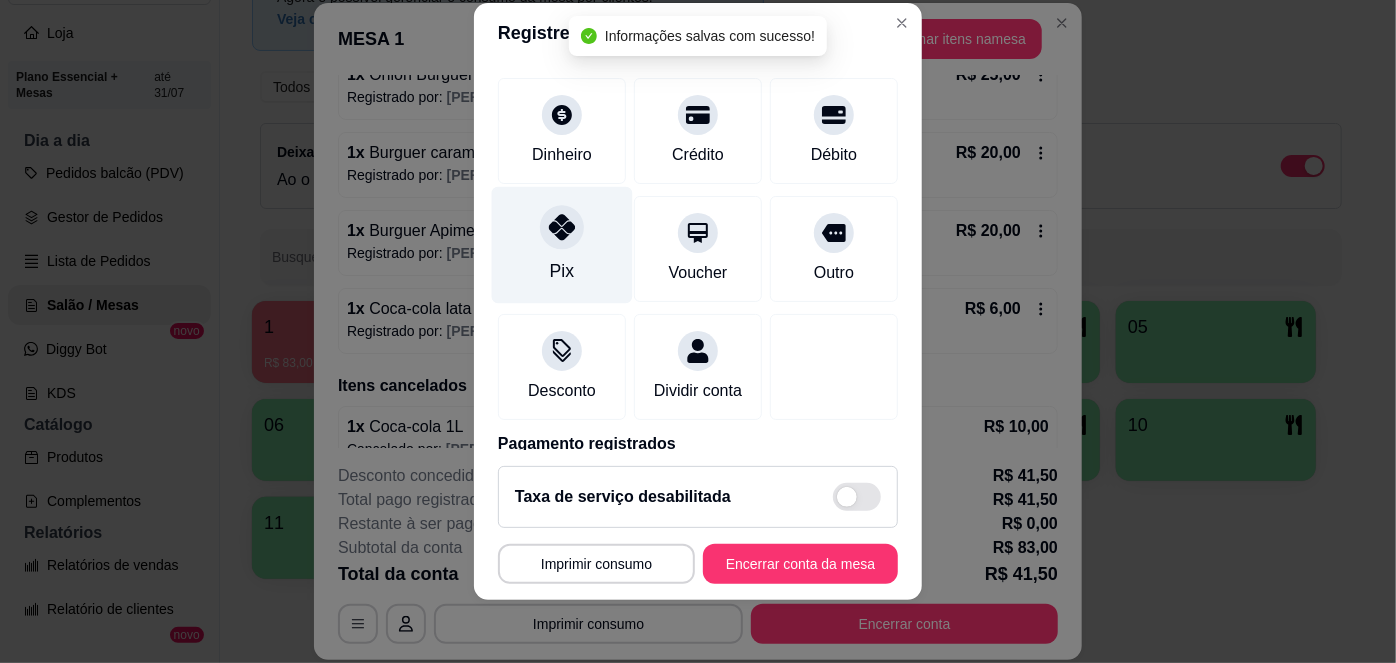 scroll, scrollTop: 229, scrollLeft: 0, axis: vertical 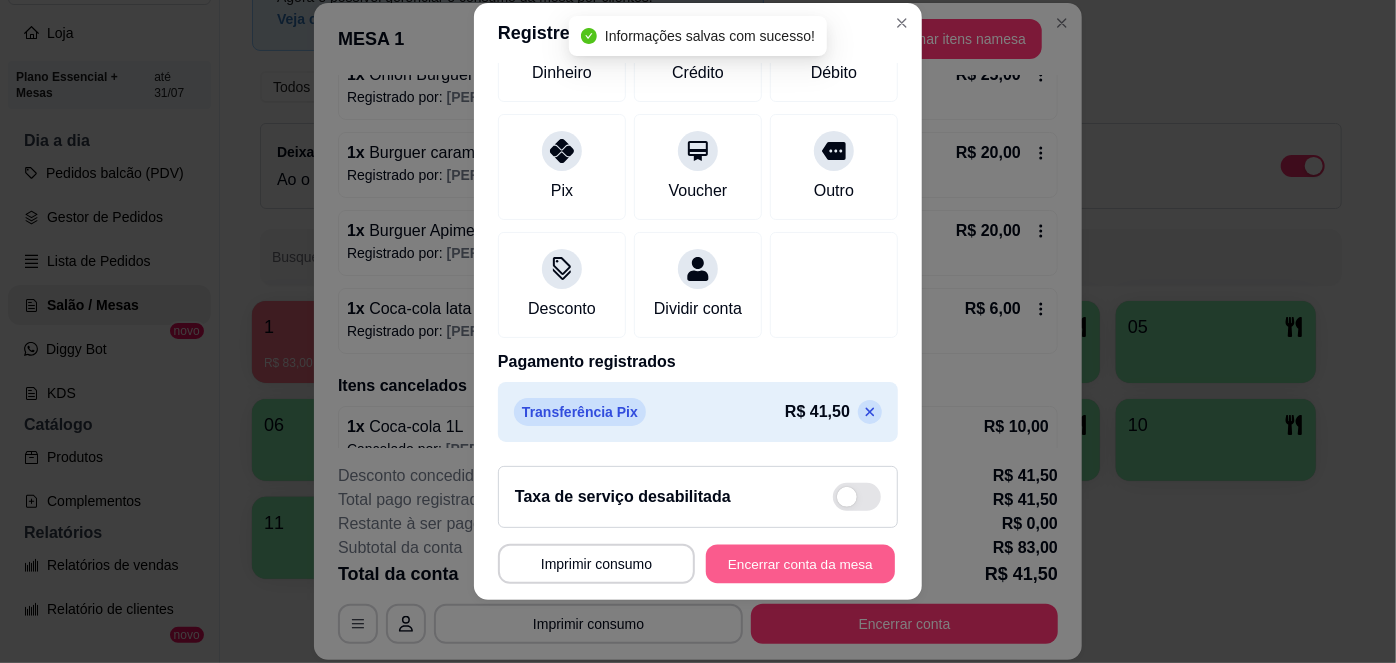 click on "Encerrar conta da mesa" at bounding box center (800, 563) 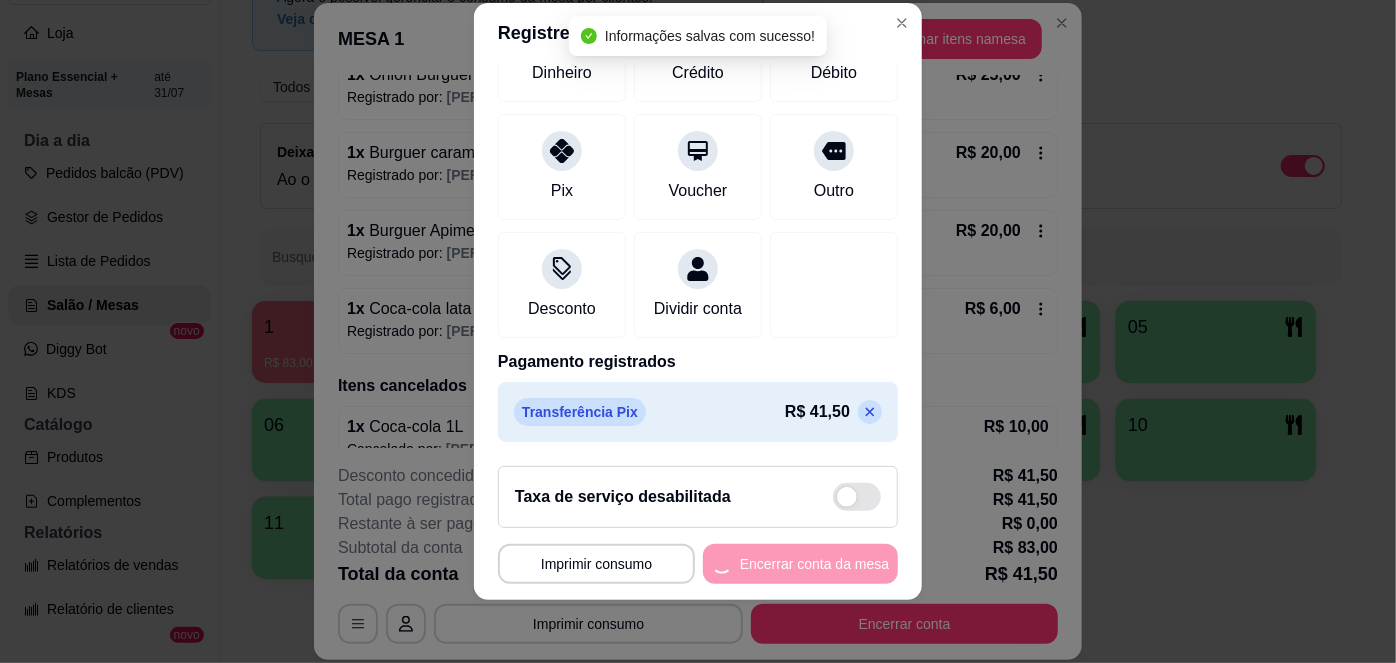 click on "**********" at bounding box center (698, 564) 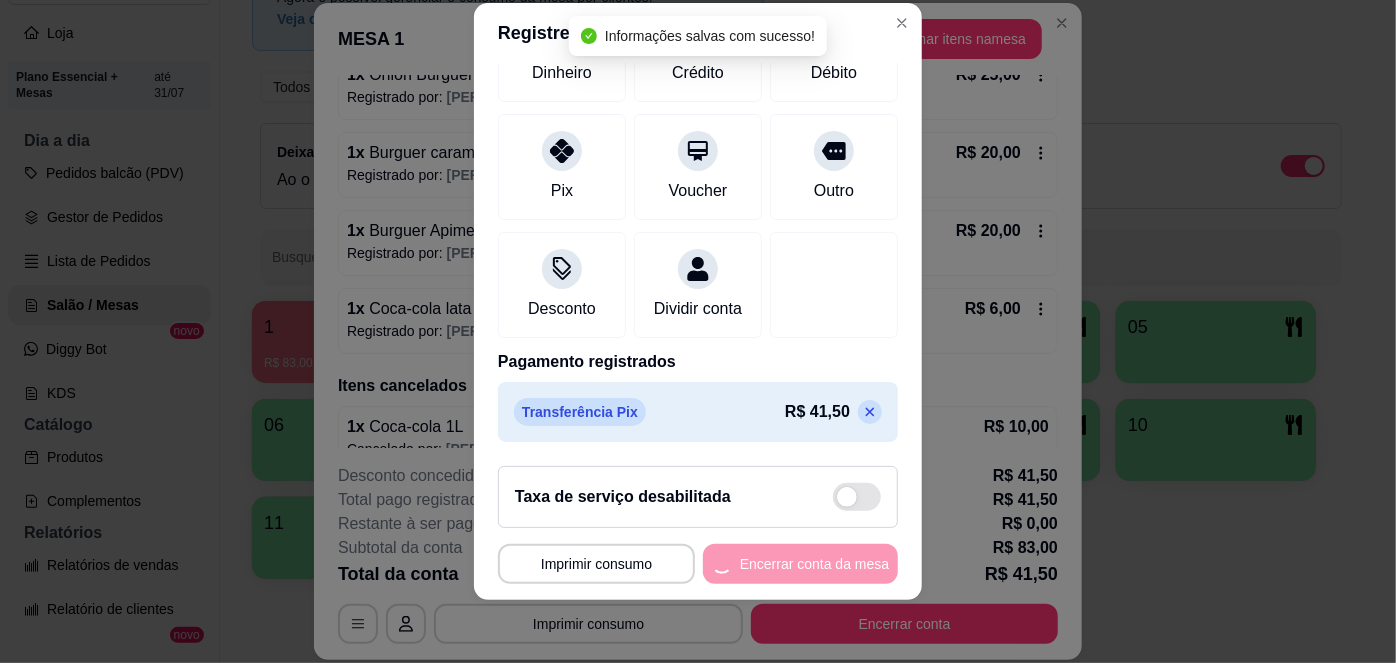 scroll, scrollTop: 0, scrollLeft: 0, axis: both 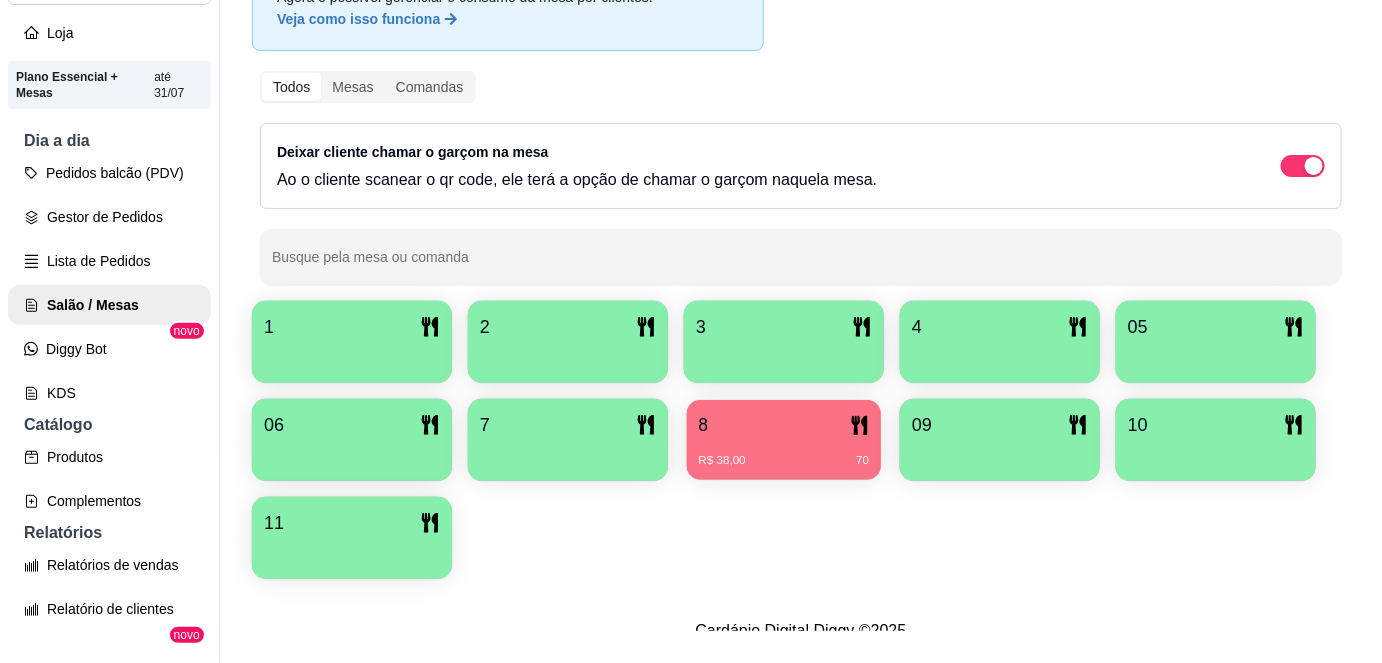click on "R$ 38,00 70" at bounding box center (784, 461) 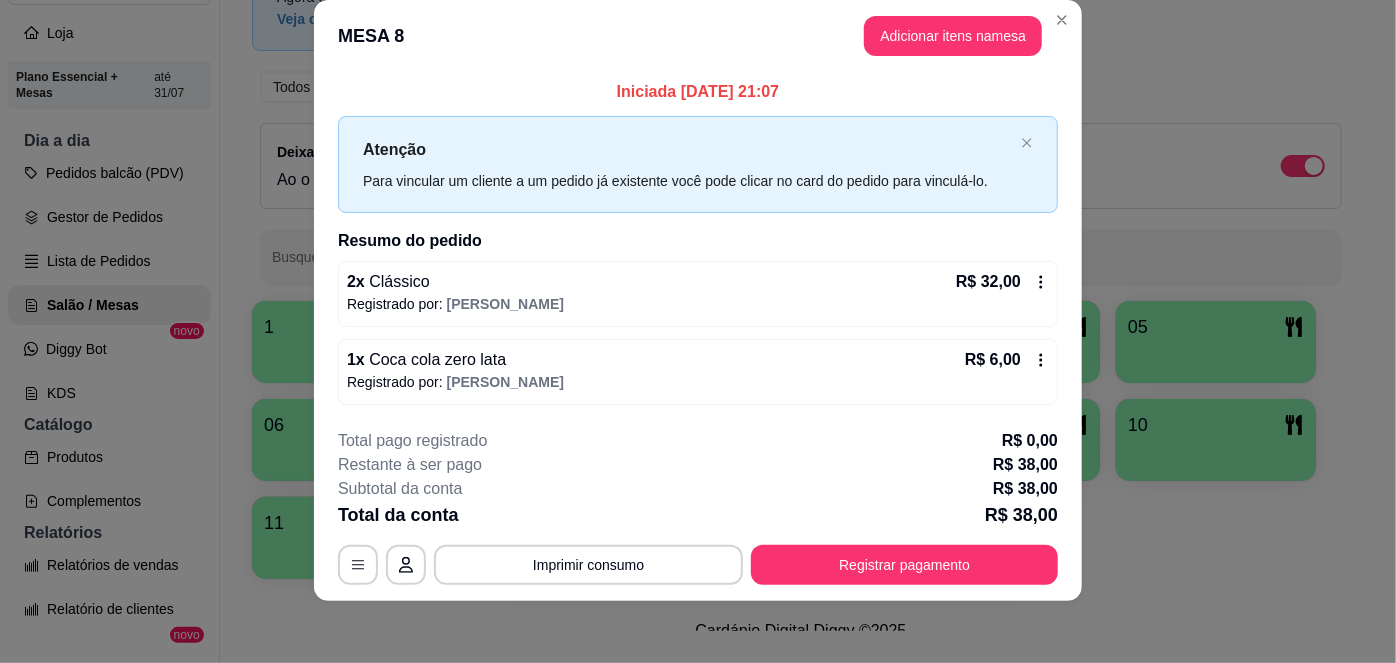 scroll, scrollTop: 0, scrollLeft: 0, axis: both 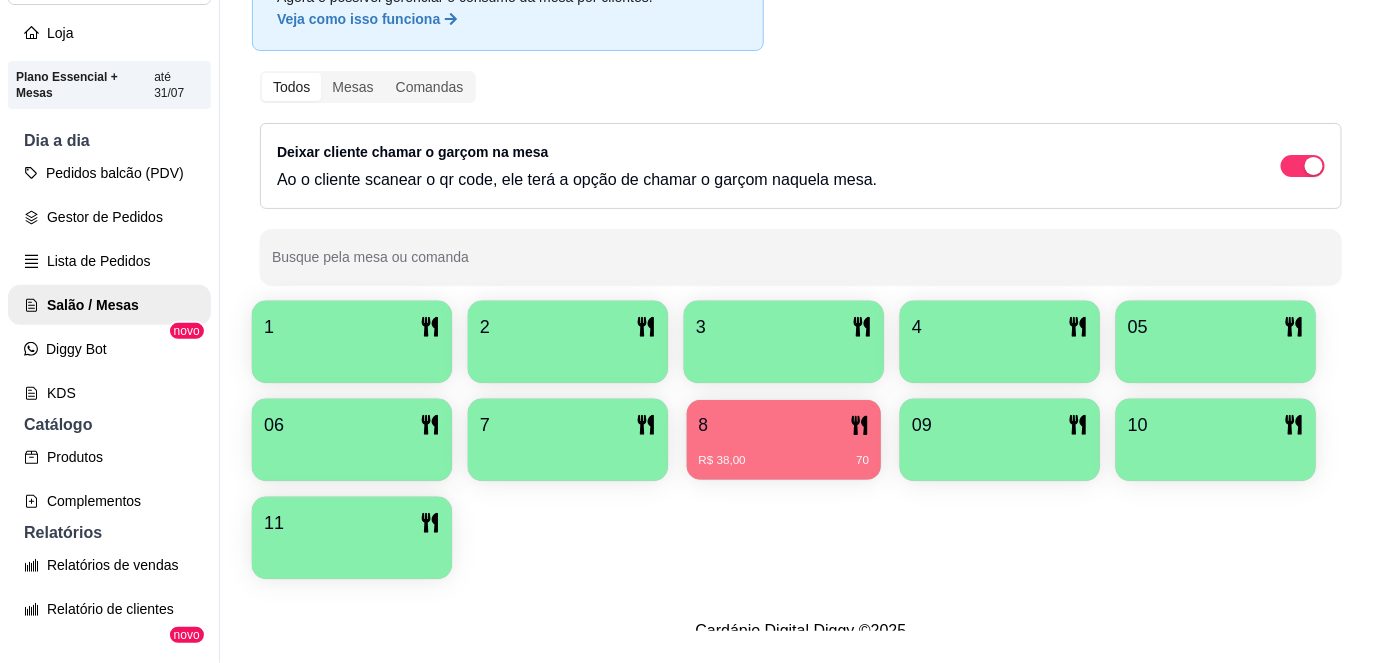 click on "8 R$ 38,00 70" at bounding box center (784, 440) 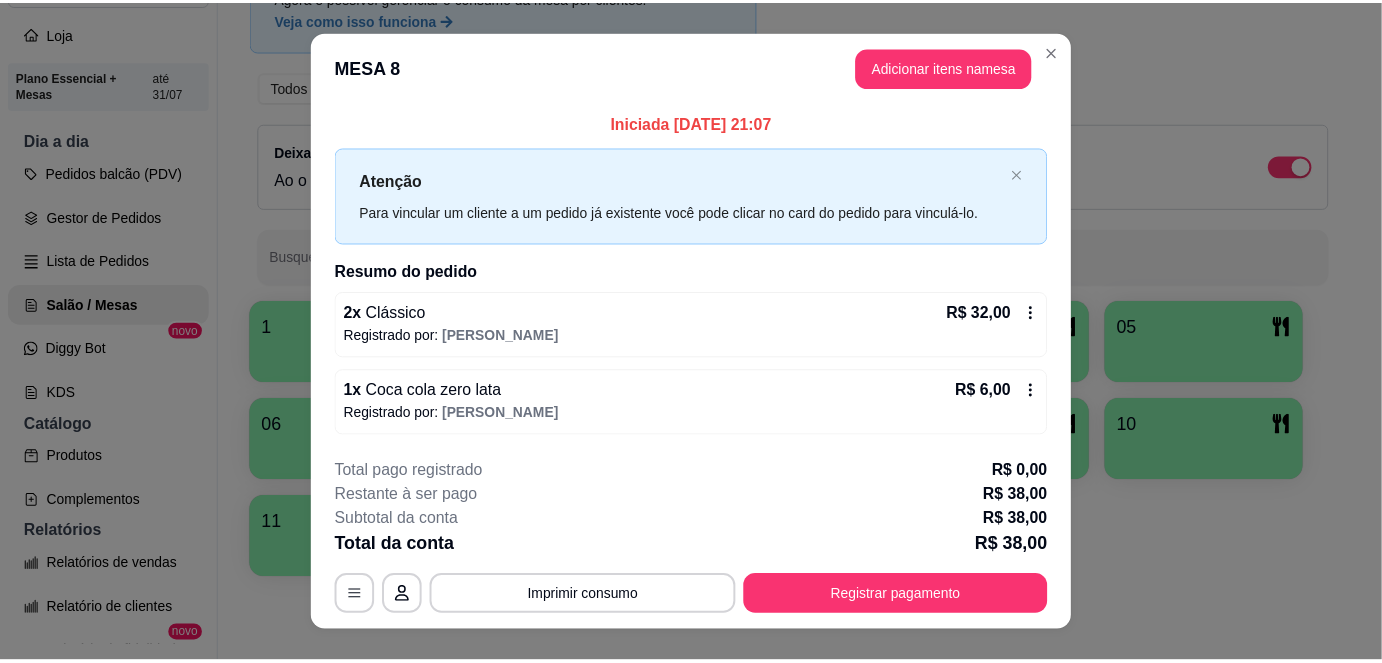 scroll, scrollTop: 32, scrollLeft: 0, axis: vertical 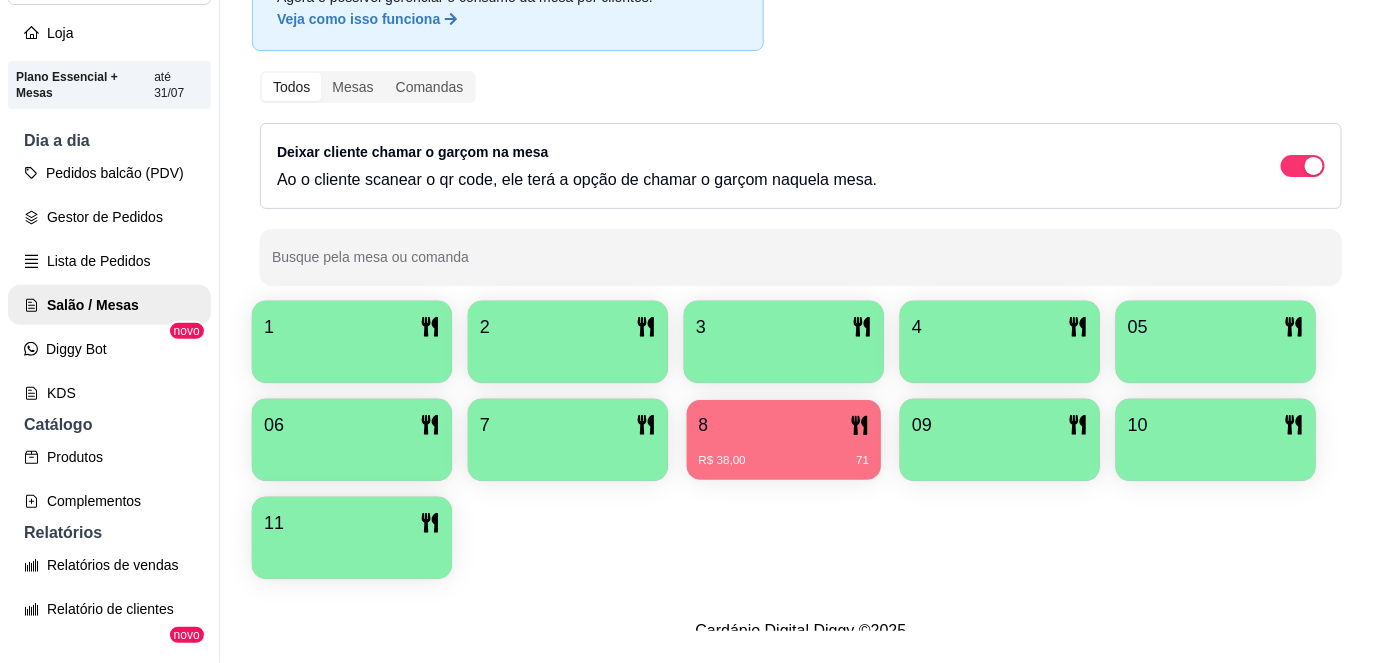 click on "R$ 38,00" at bounding box center (722, 461) 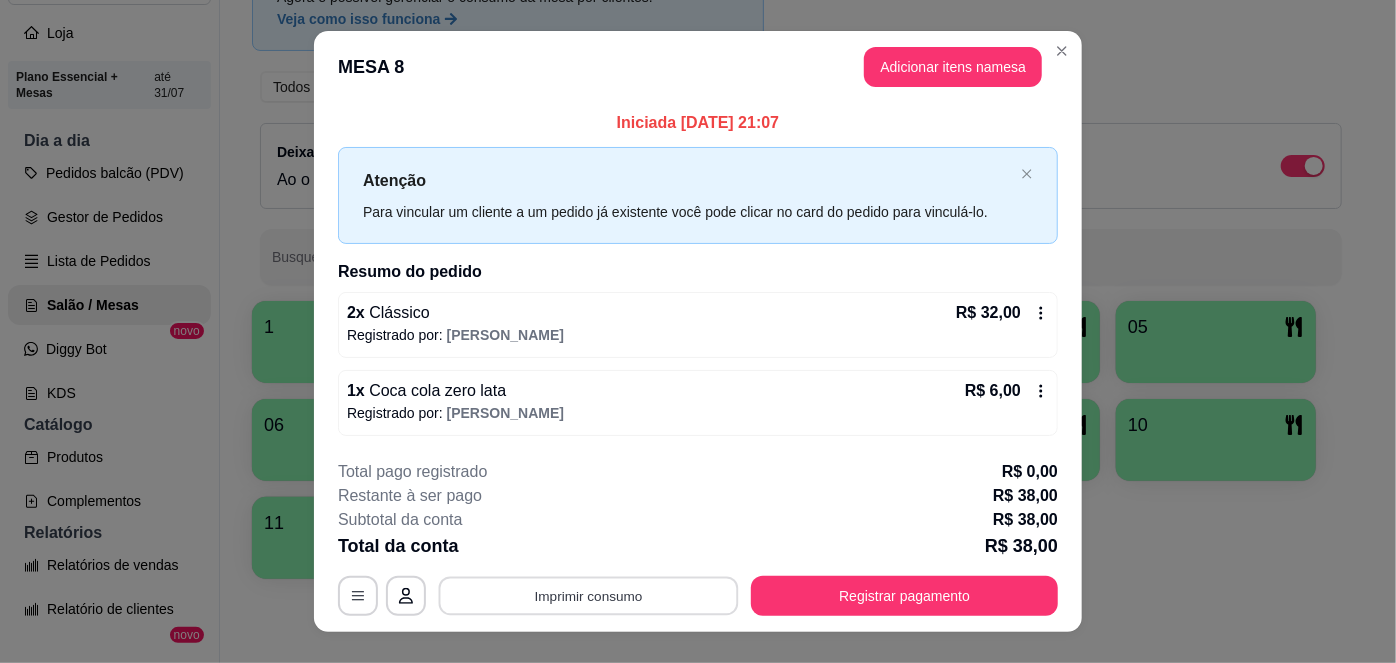 click on "Imprimir consumo" at bounding box center (589, 596) 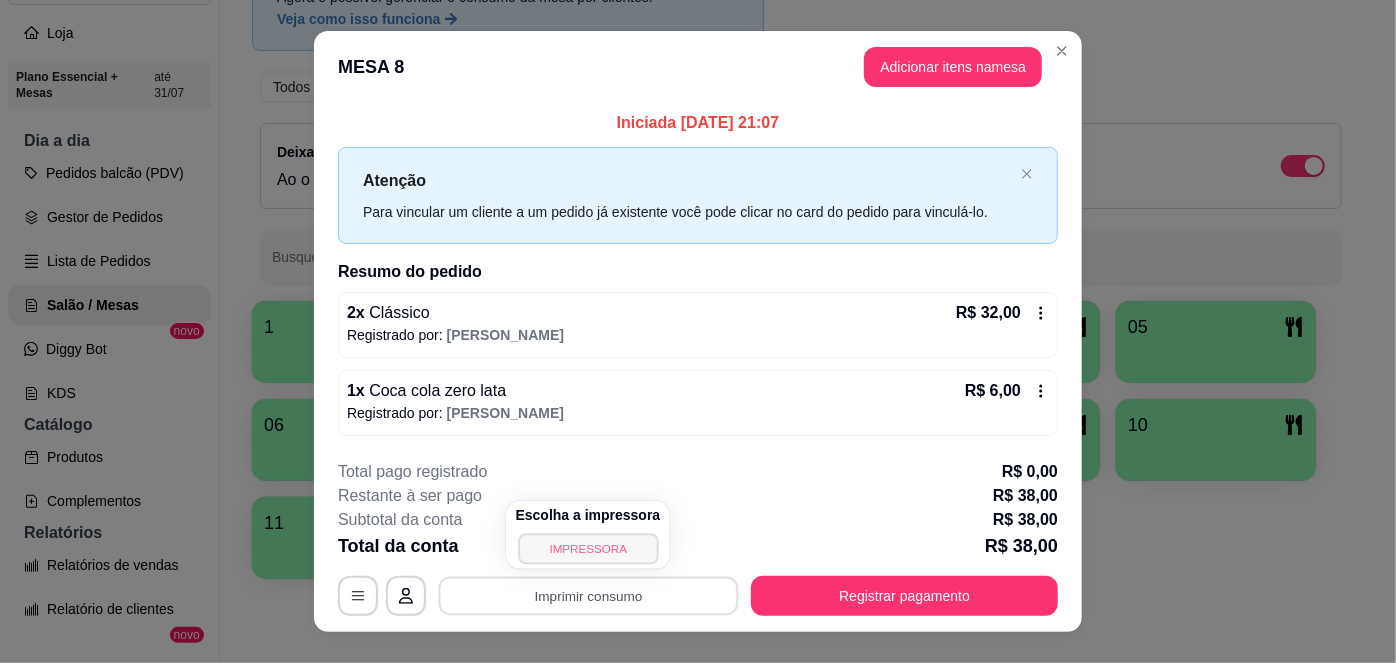 click on "IMPRESSORA" at bounding box center (588, 548) 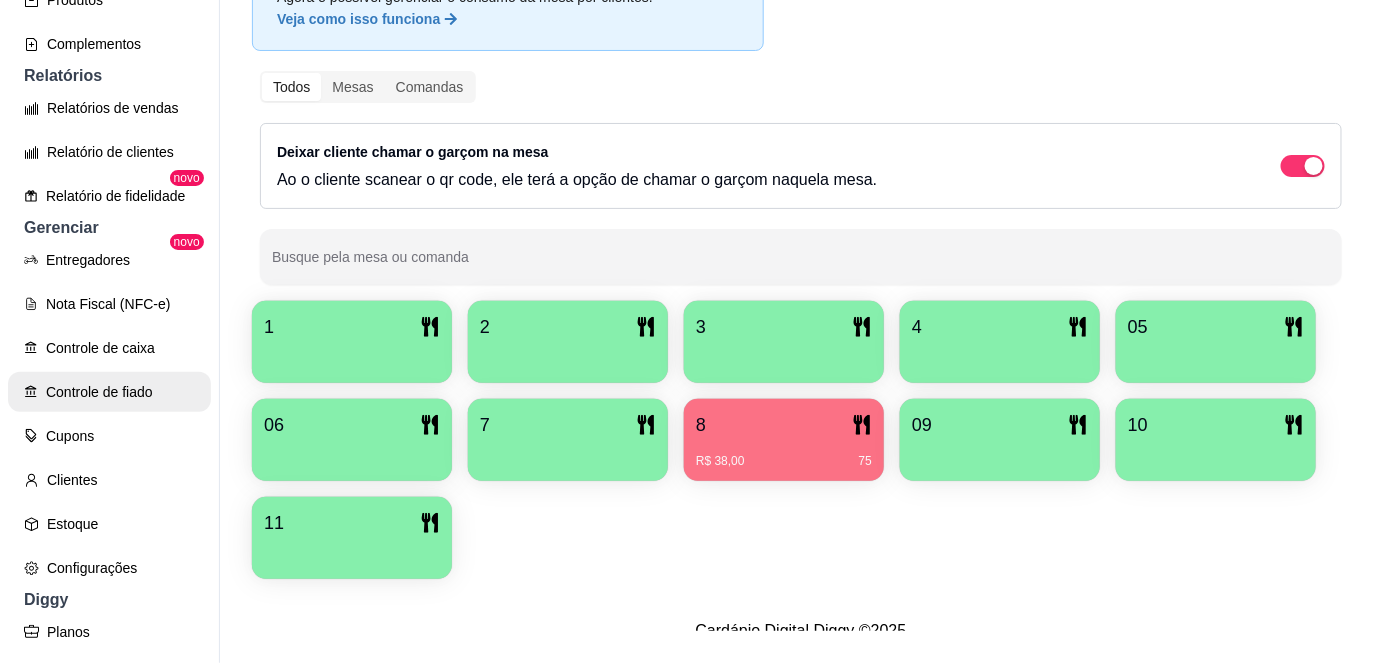 scroll, scrollTop: 555, scrollLeft: 0, axis: vertical 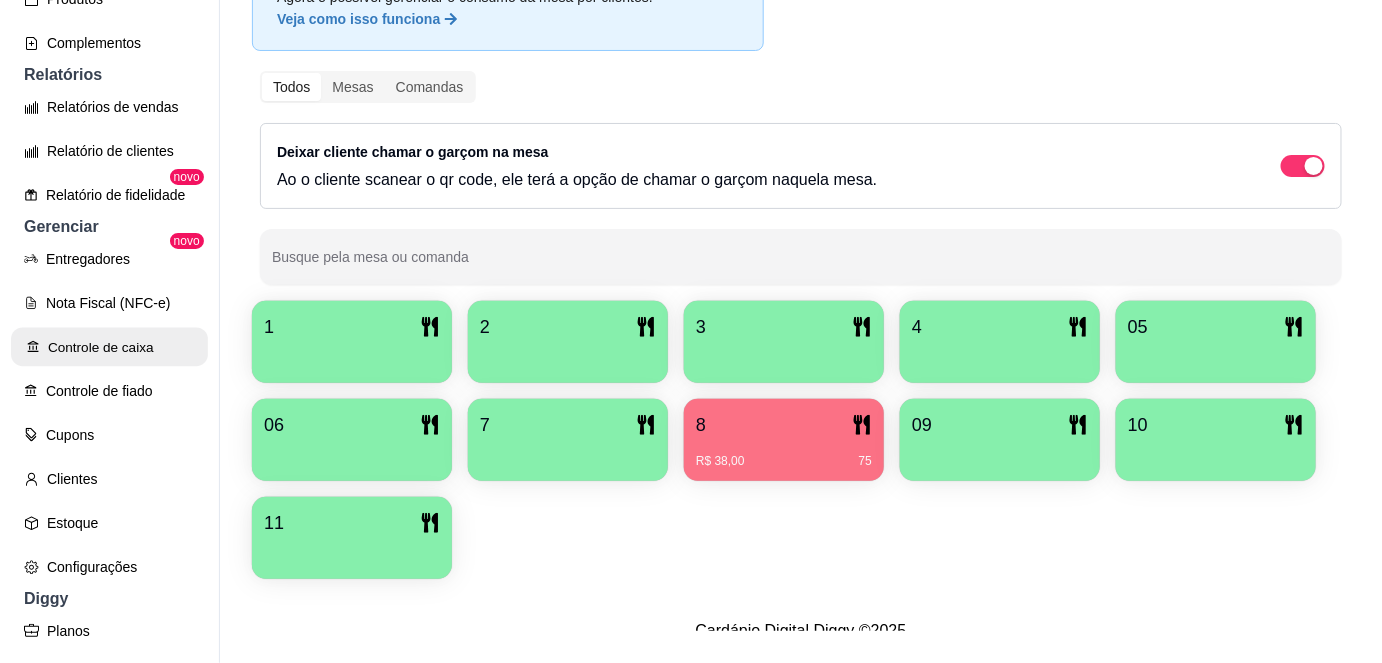 click on "Controle de caixa" at bounding box center [109, 347] 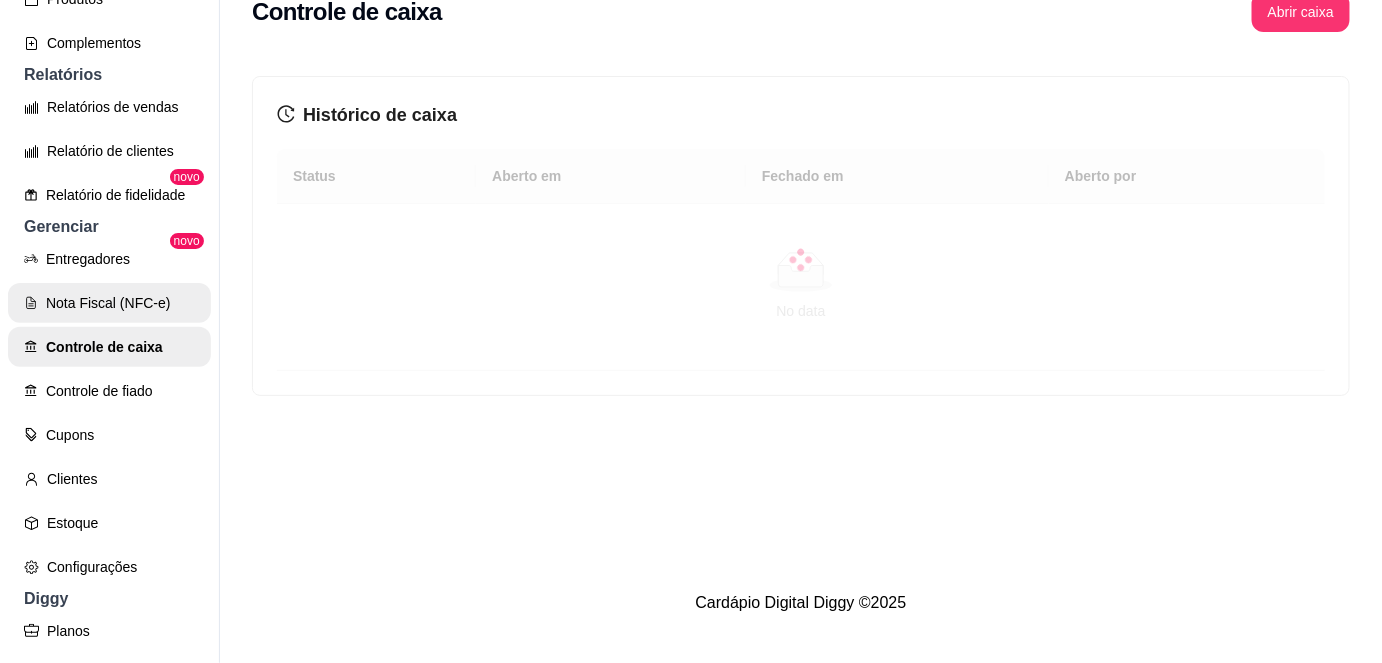 scroll, scrollTop: 0, scrollLeft: 0, axis: both 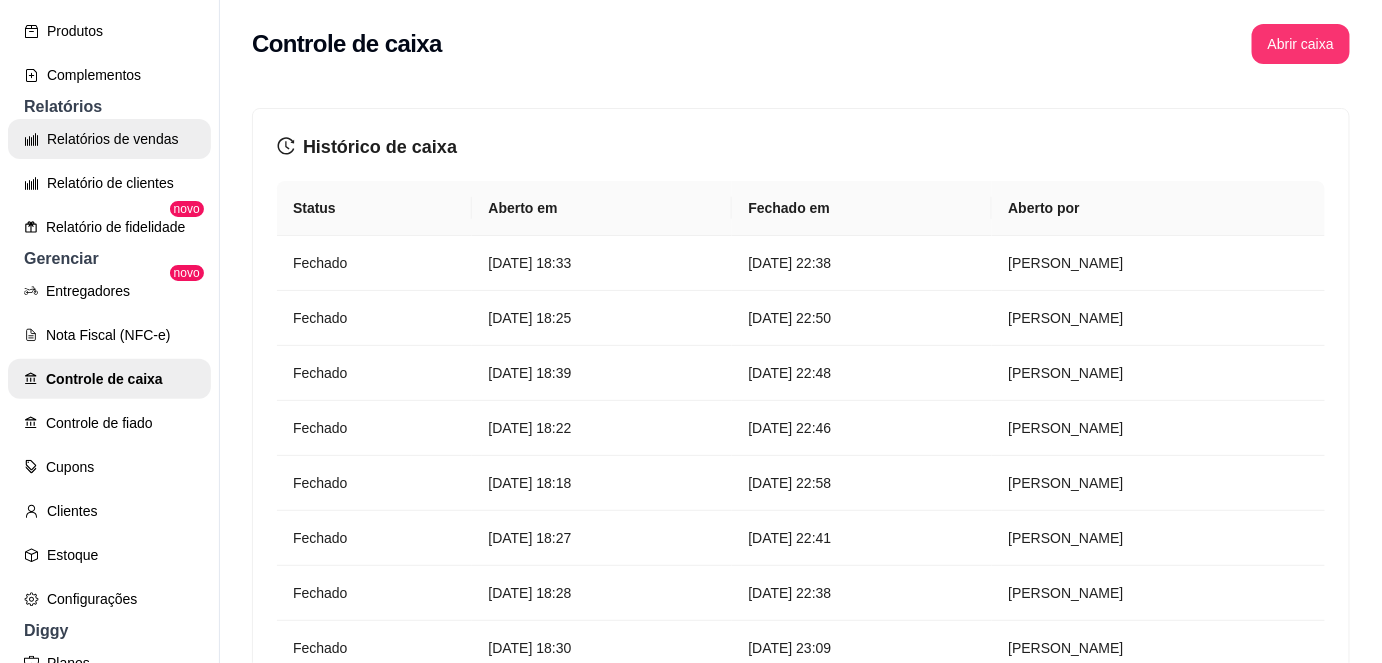 drag, startPoint x: 708, startPoint y: 256, endPoint x: 93, endPoint y: 166, distance: 621.5505 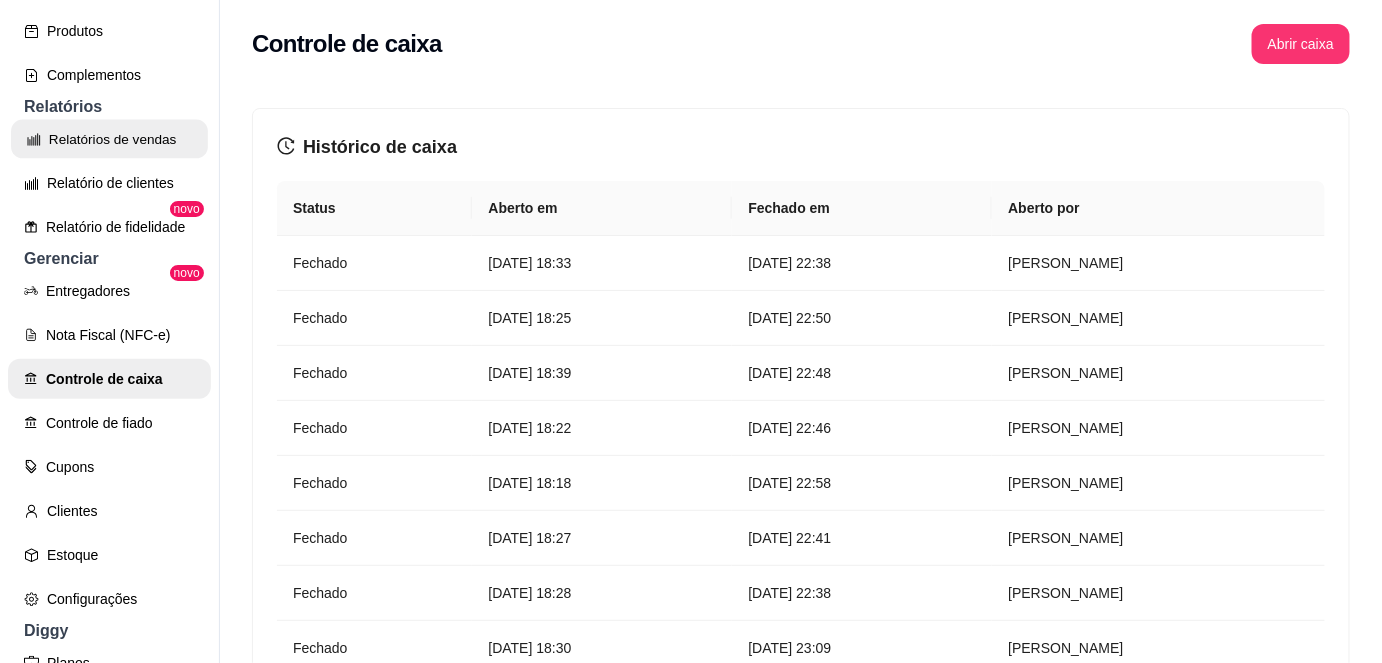 click on "Relatórios de vendas" at bounding box center (109, 139) 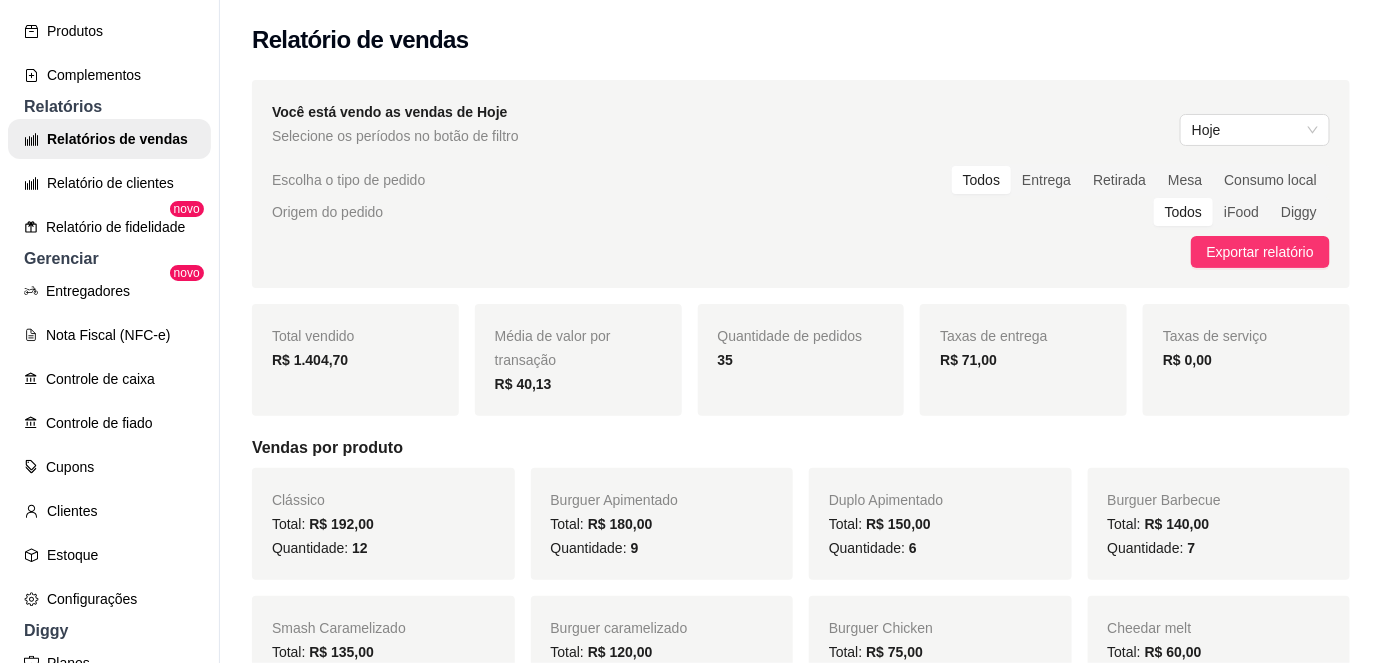 click on "Você está vendo as vendas de   Hoje Selecione os períodos no botão de filtro Hoje Escolha o tipo de pedido Todos Entrega Retirada Mesa Consumo local Origem do pedido Todos iFood Diggy Exportar relatório Total vendido R$ 1.404,70 Média de valor por transação R$ 40,13 Quantidade de pedidos 35 Taxas de entrega R$ 71,00 Taxas de serviço R$ 0,00 Vendas por produto Clássico  Total:   R$ 192,00 Quantidade:   12 Burguer Apimentado Total:   R$ 180,00 Quantidade:   9 Duplo Apimentado Total:   R$ 150,00 Quantidade:   6 Burguer Barbecue Total:   R$ 140,00 Quantidade:   7 Smash Caramelizado Total:   R$ 135,00 Quantidade:   5 Burguer caramelizado Total:   R$ 120,00 Quantidade:   6 Burguer Chicken  Total:   R$ 75,00 Quantidade:   5 Cheedar melt  Total:   R$ 60,00 Quantidade:   2 Onion Burguer  Total:   R$ 50,00 Quantidade:   2 Batata com cheddar e bacon  Total:   R$ 30,00 Quantidade:   2 Sucos Total:   R$ 25,00 Quantidade:   5 Batata frita G Total:   R$ 24,00 Quantidade:   2 Total:   R$ 24,00   3" at bounding box center [801, 2260] 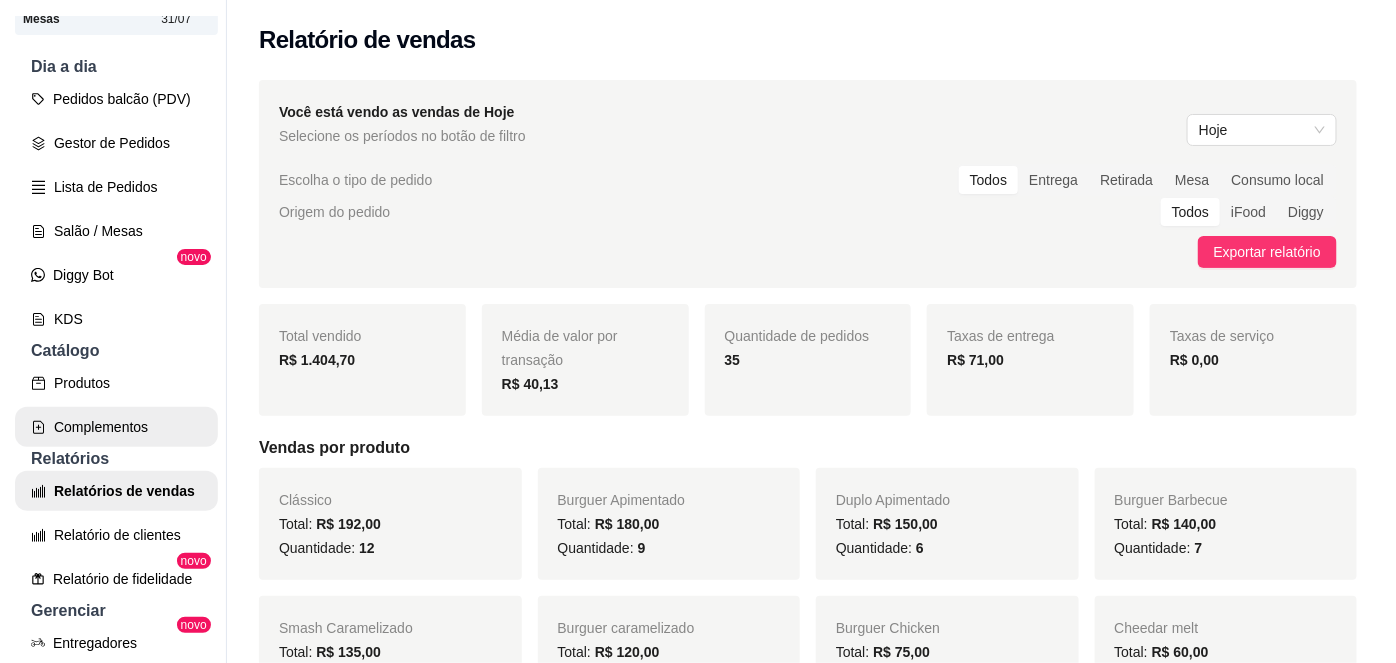 scroll, scrollTop: 198, scrollLeft: 0, axis: vertical 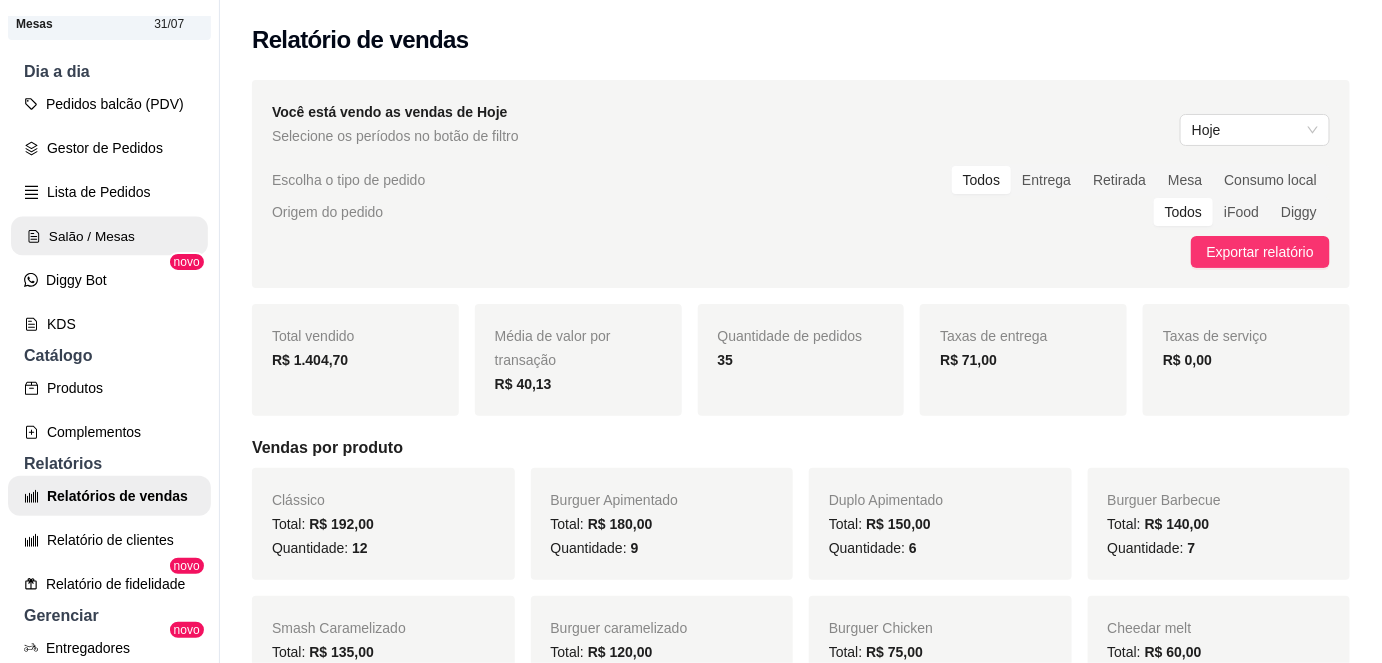 click on "Salão / Mesas" at bounding box center (109, 236) 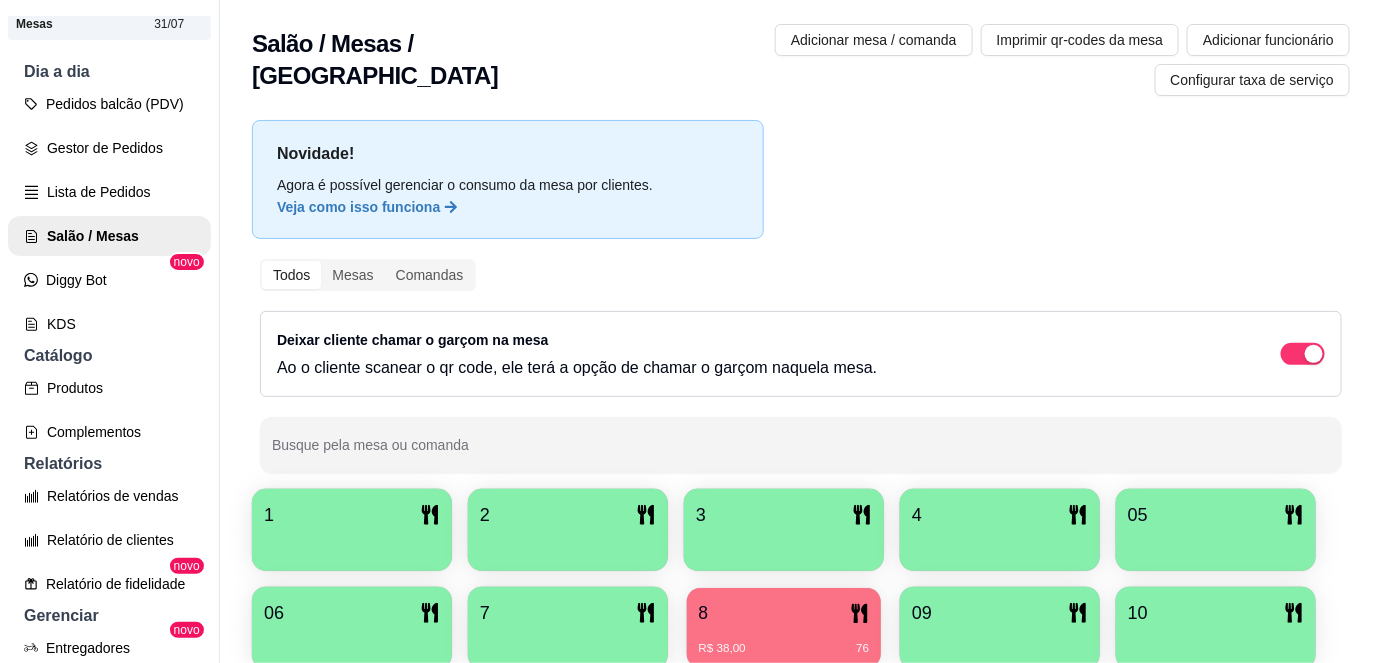 click on "R$ 38,00 76" at bounding box center (784, 641) 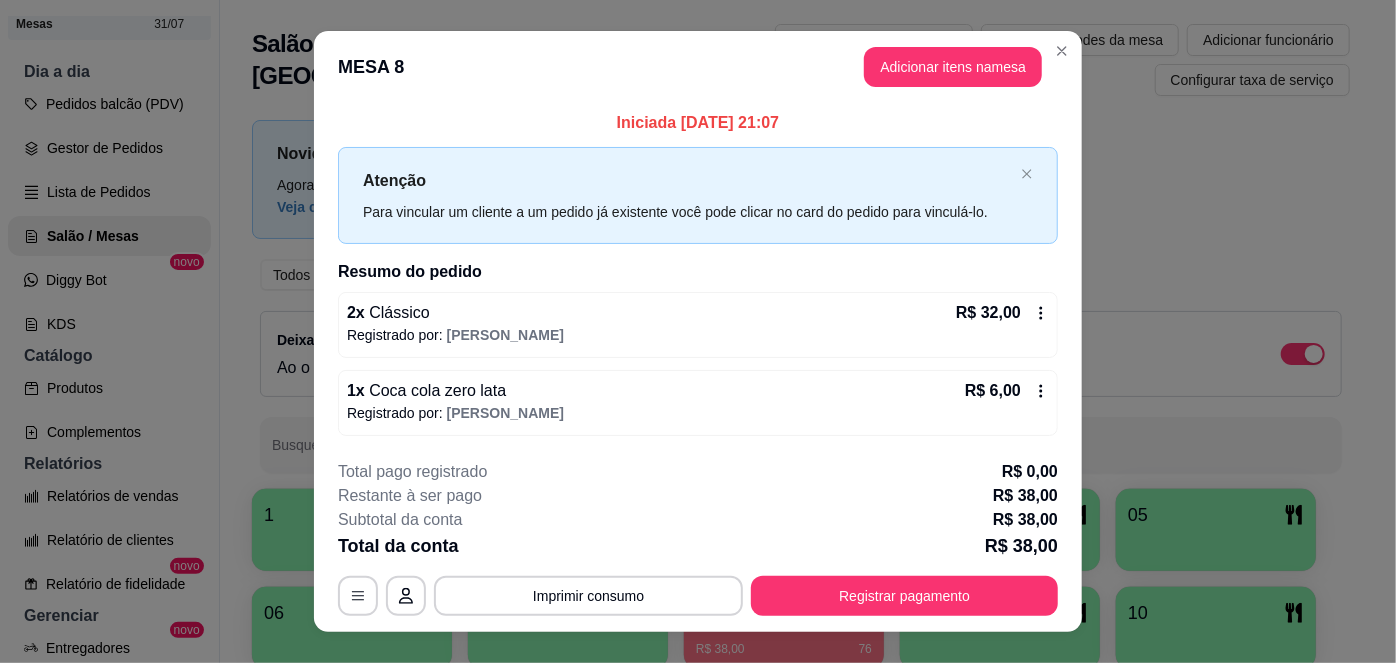 scroll, scrollTop: 32, scrollLeft: 0, axis: vertical 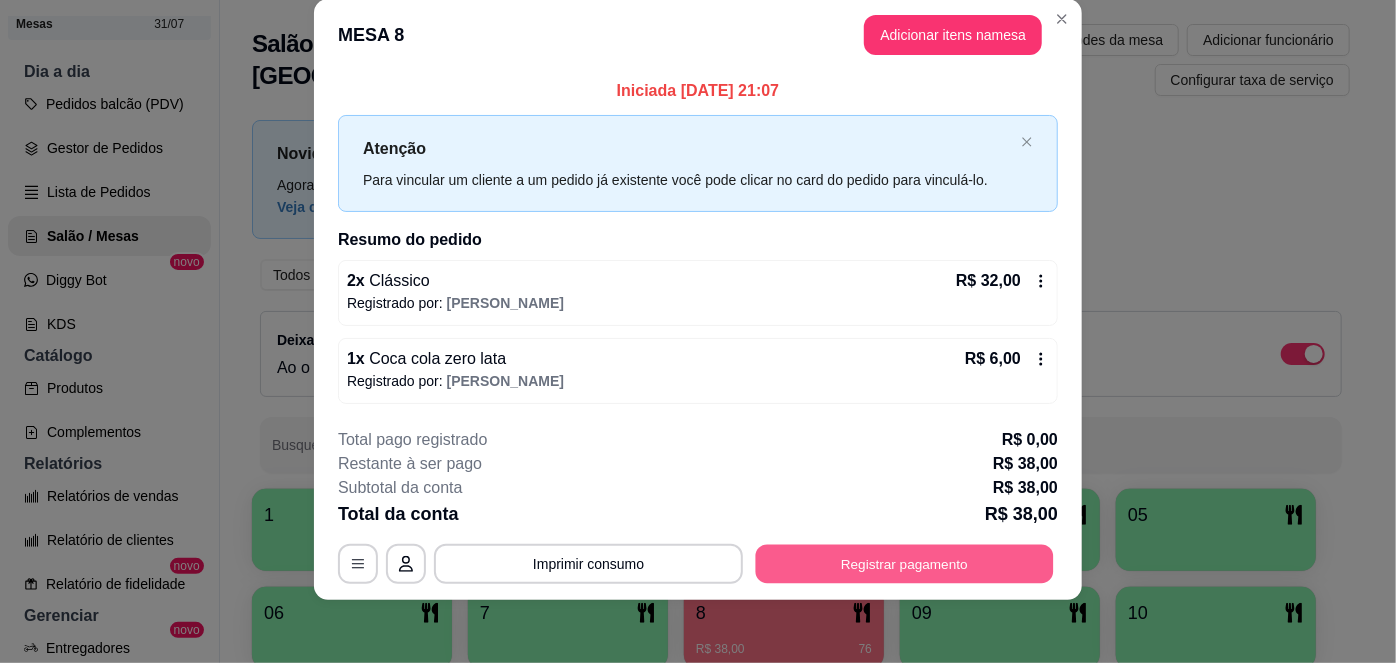 click on "Registrar pagamento" at bounding box center [905, 564] 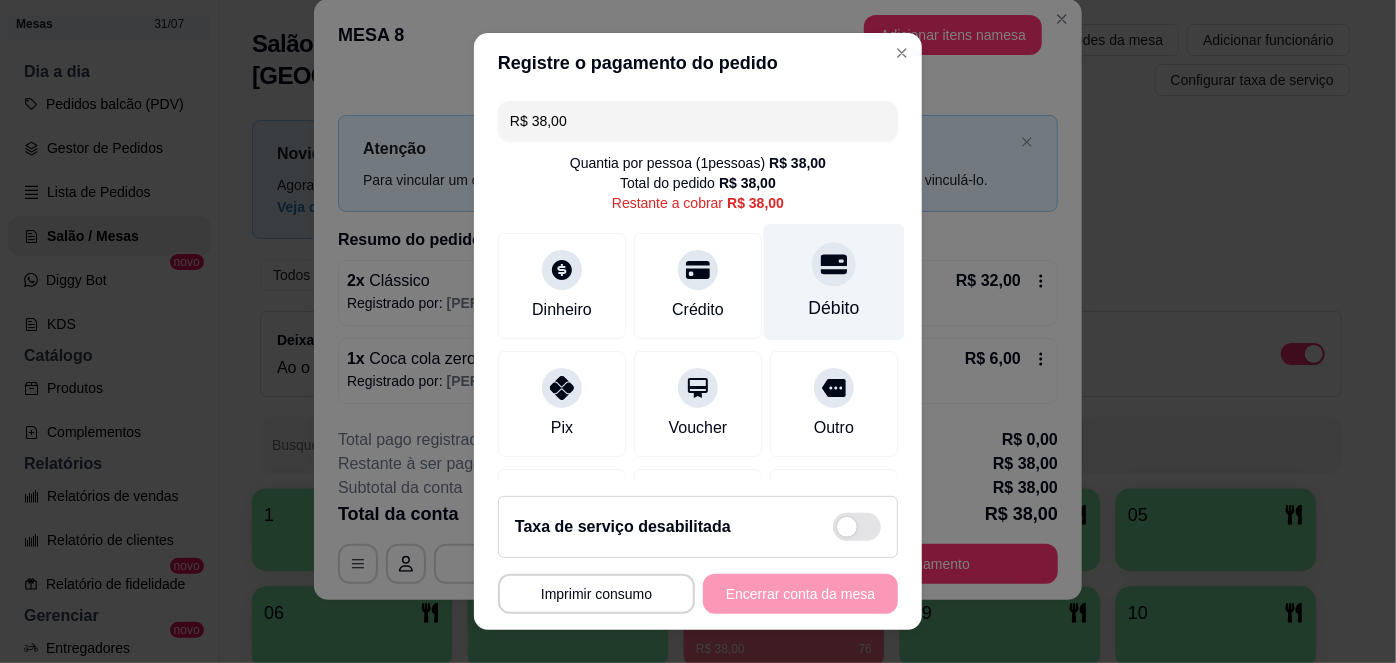 click at bounding box center (834, 265) 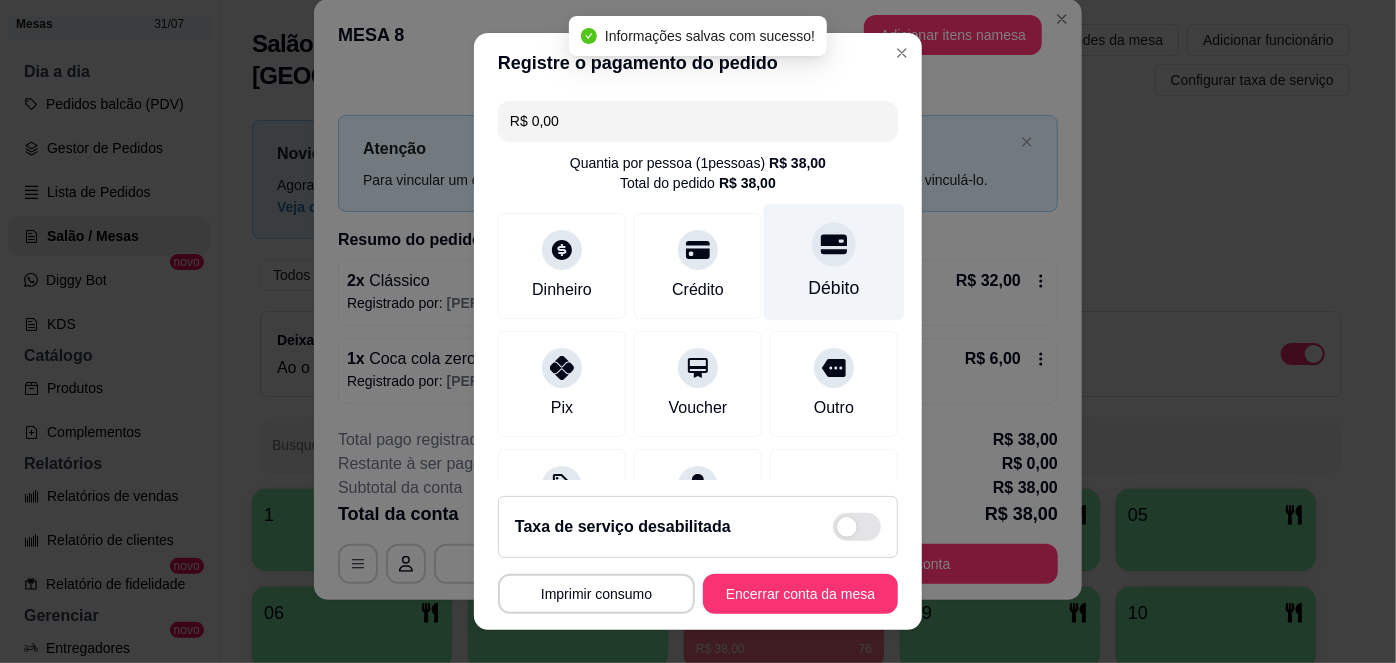 type on "R$ 0,00" 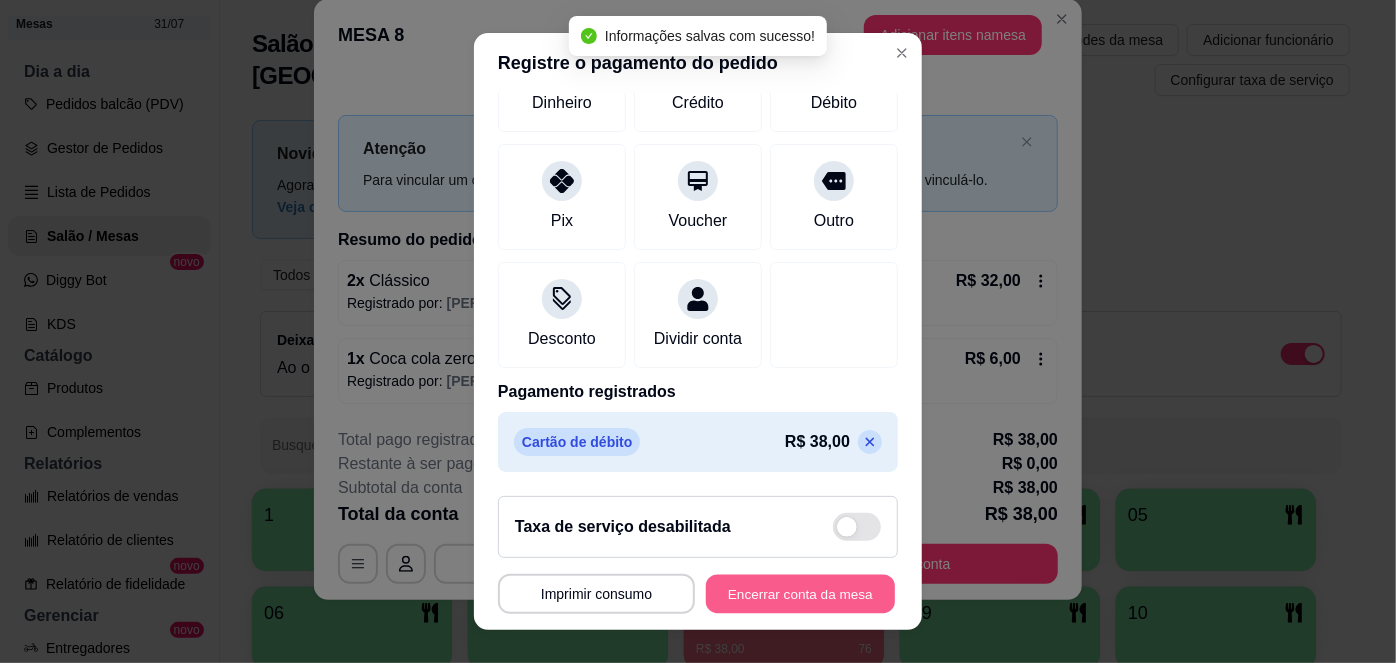 click on "Encerrar conta da mesa" at bounding box center (800, 593) 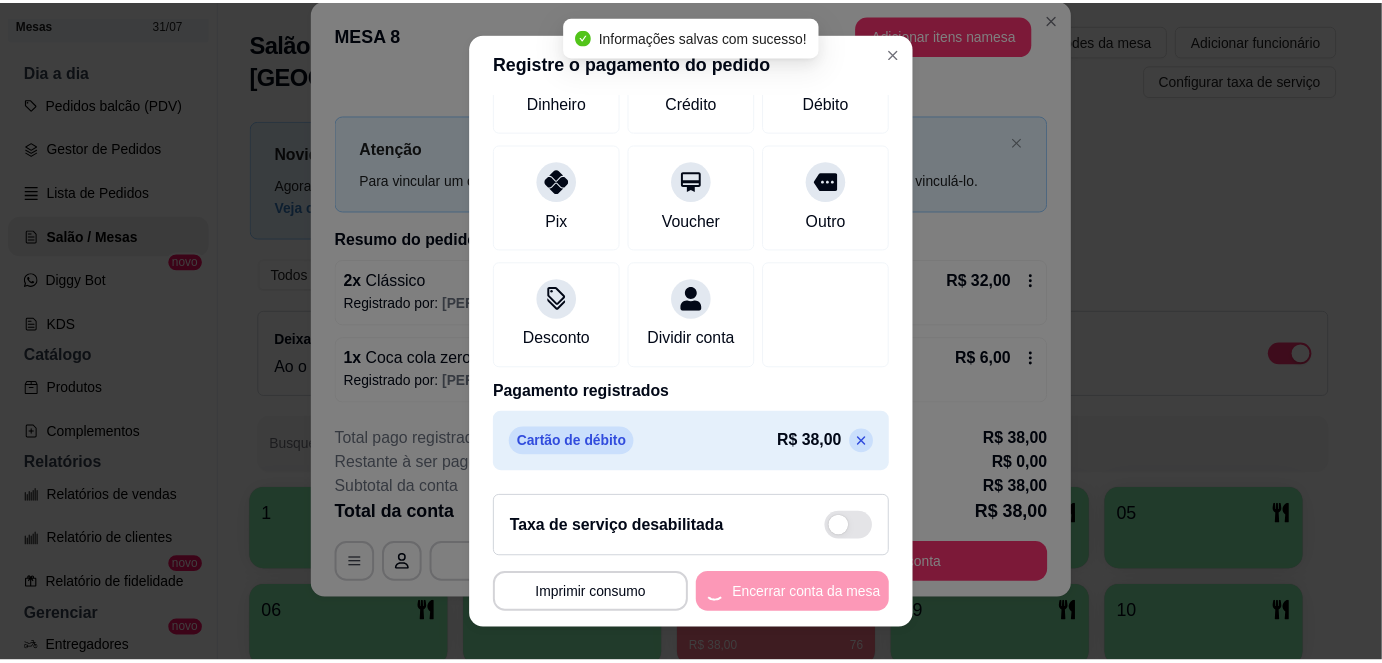 scroll, scrollTop: 0, scrollLeft: 0, axis: both 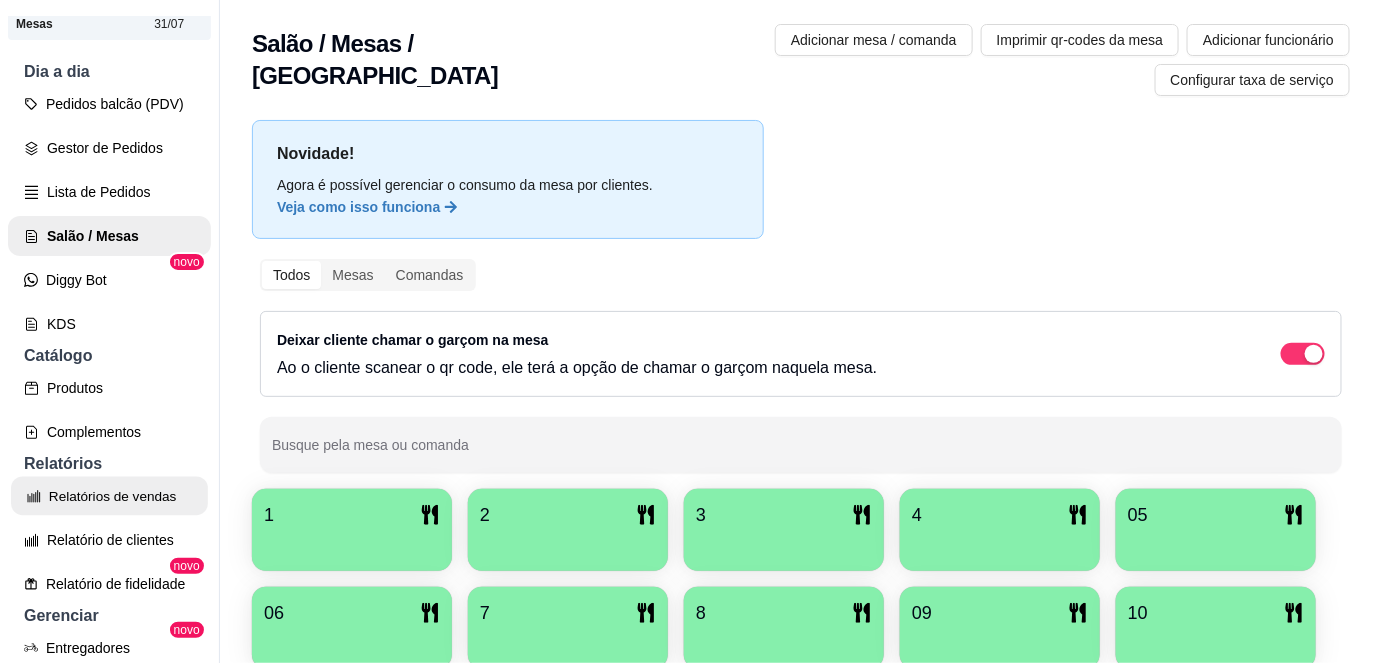 click on "Relatórios de vendas" at bounding box center (109, 496) 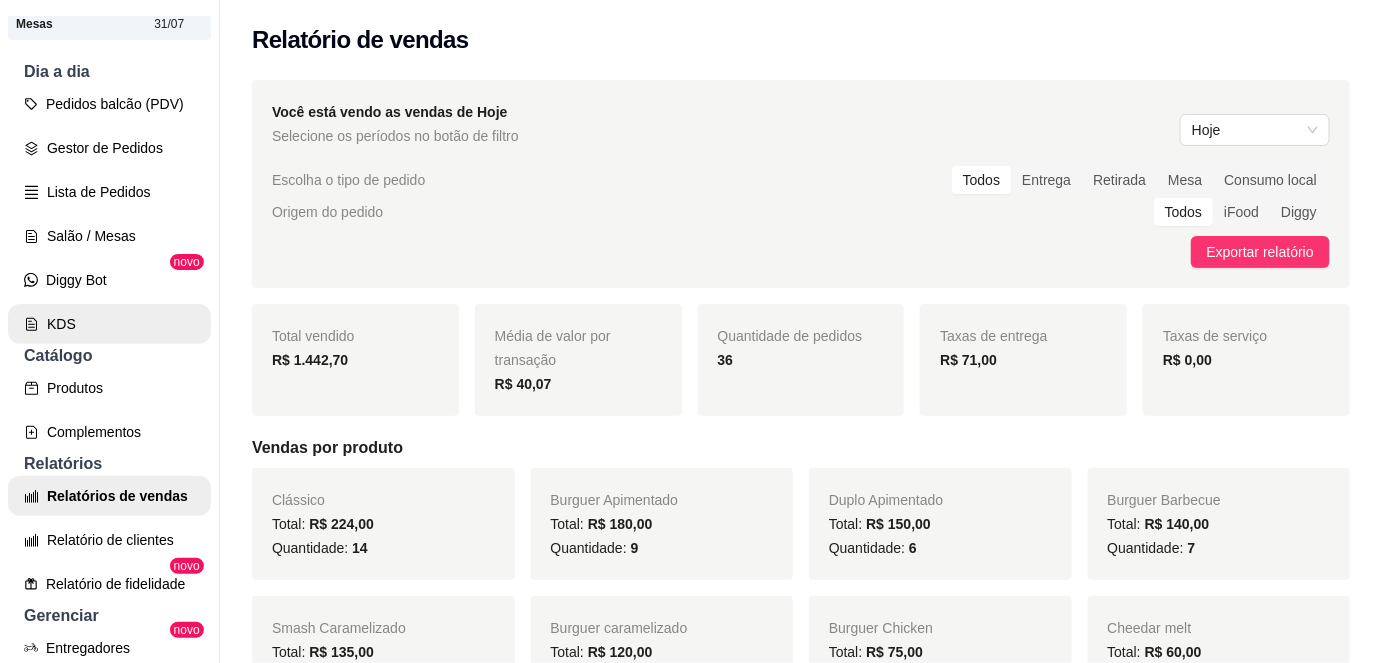 scroll, scrollTop: 0, scrollLeft: 0, axis: both 